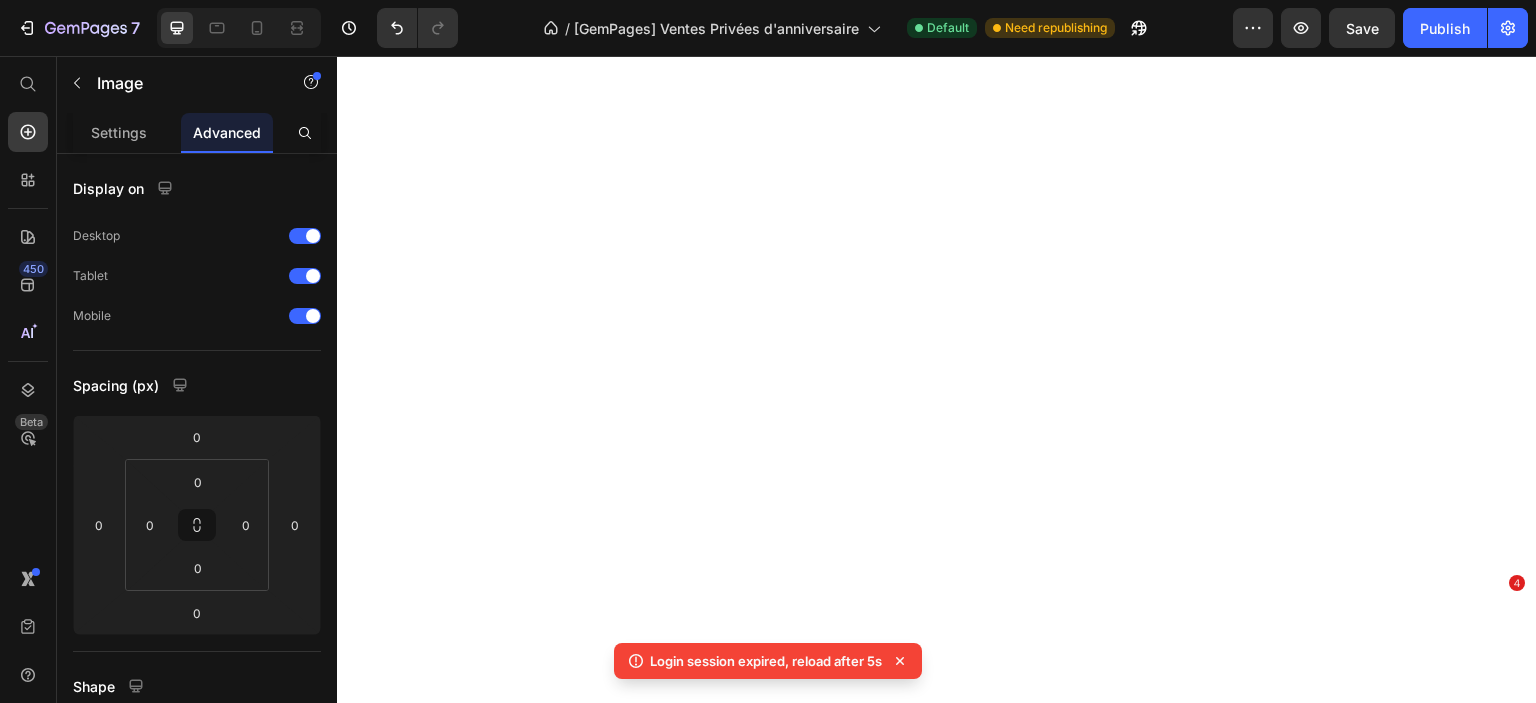 scroll, scrollTop: 0, scrollLeft: 0, axis: both 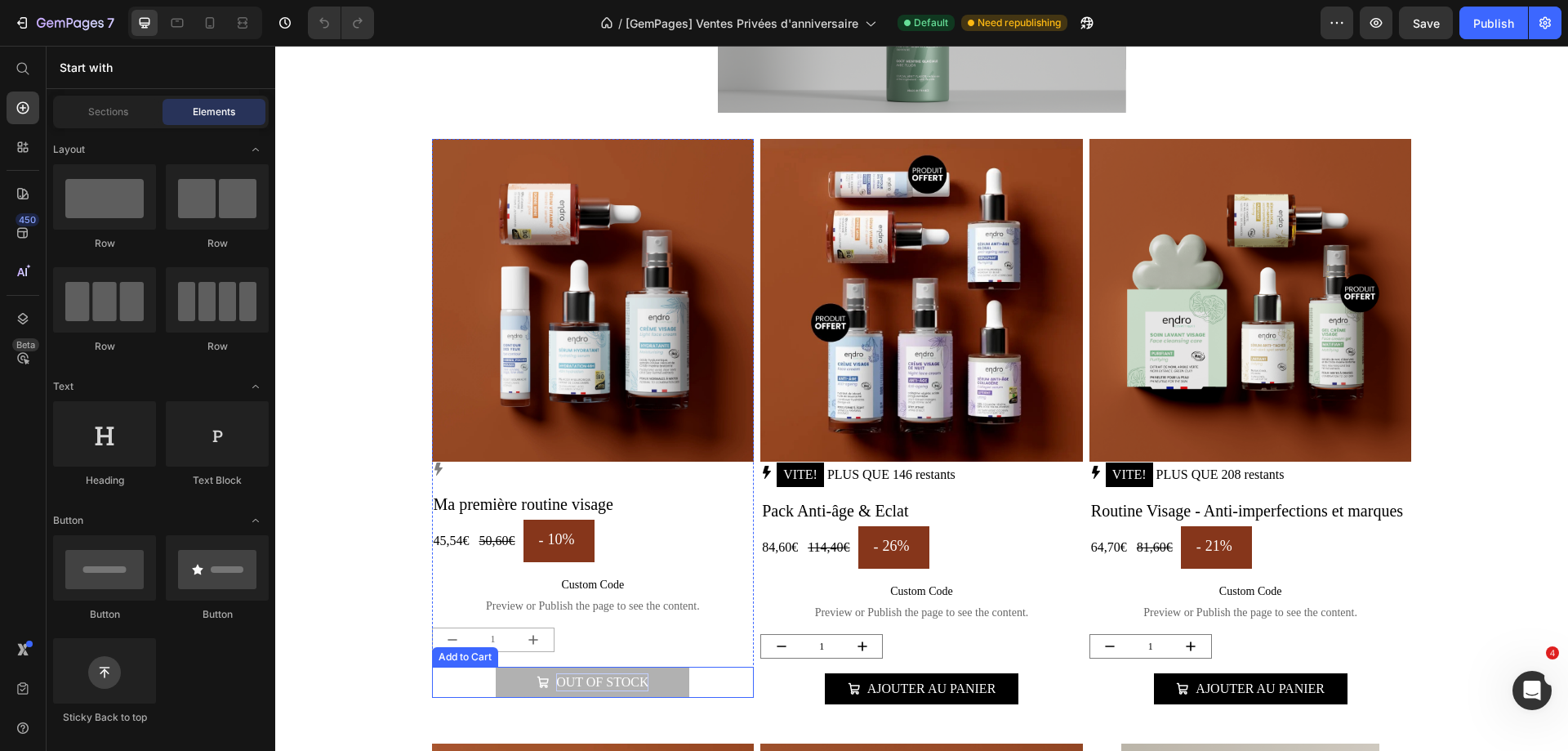 click on "Out of stock" at bounding box center (602, 682) 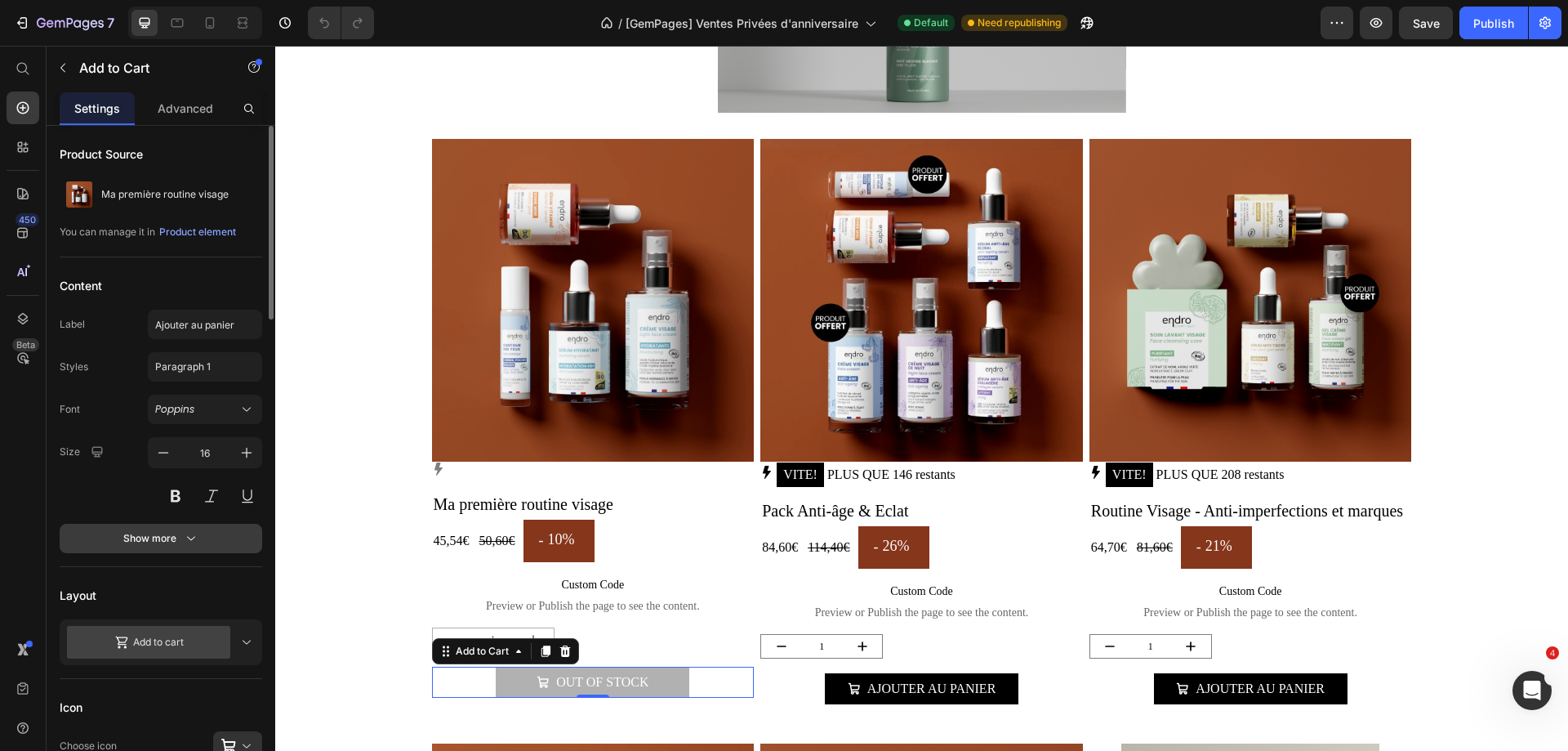 click on "Show more" at bounding box center [161, 539] 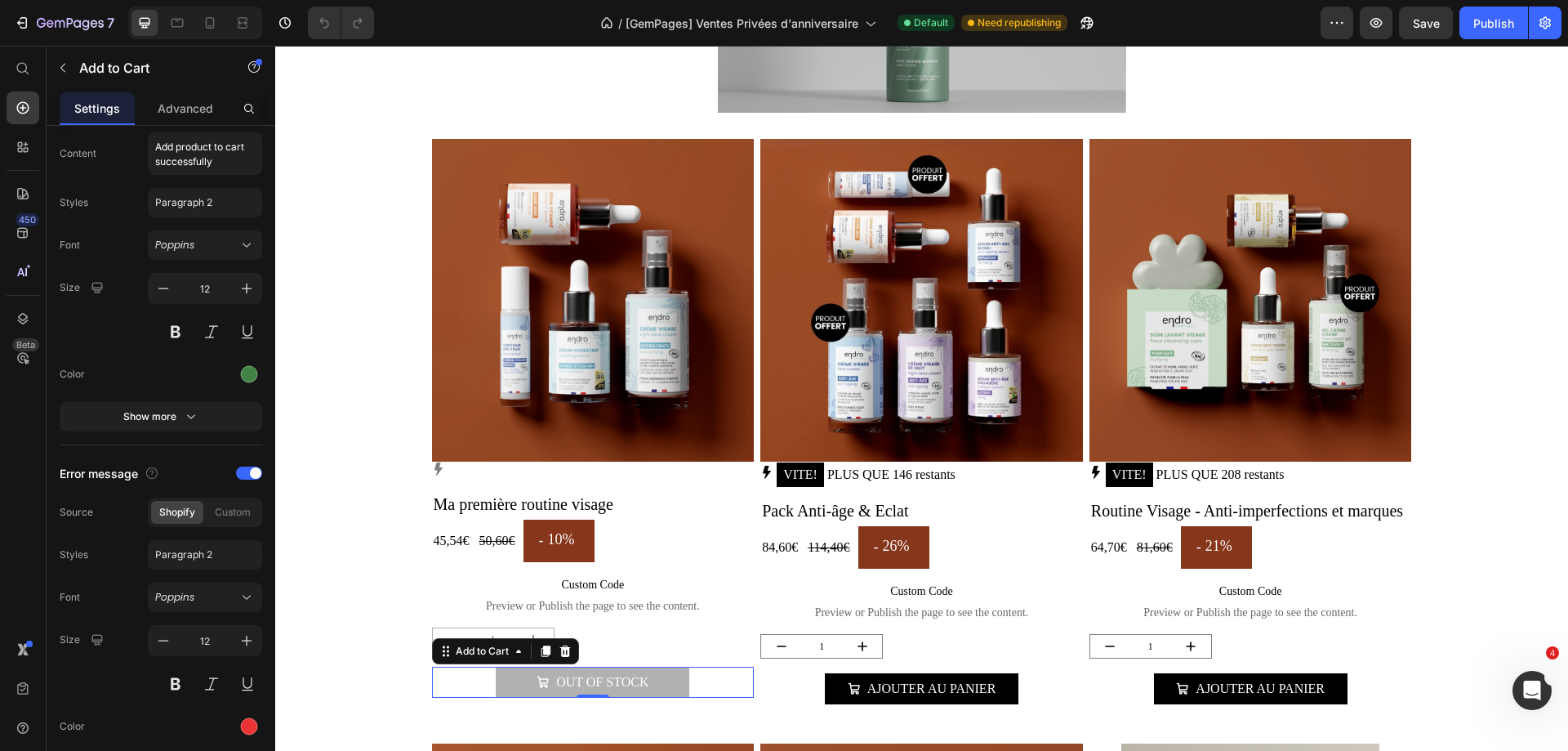 scroll, scrollTop: 1471, scrollLeft: 0, axis: vertical 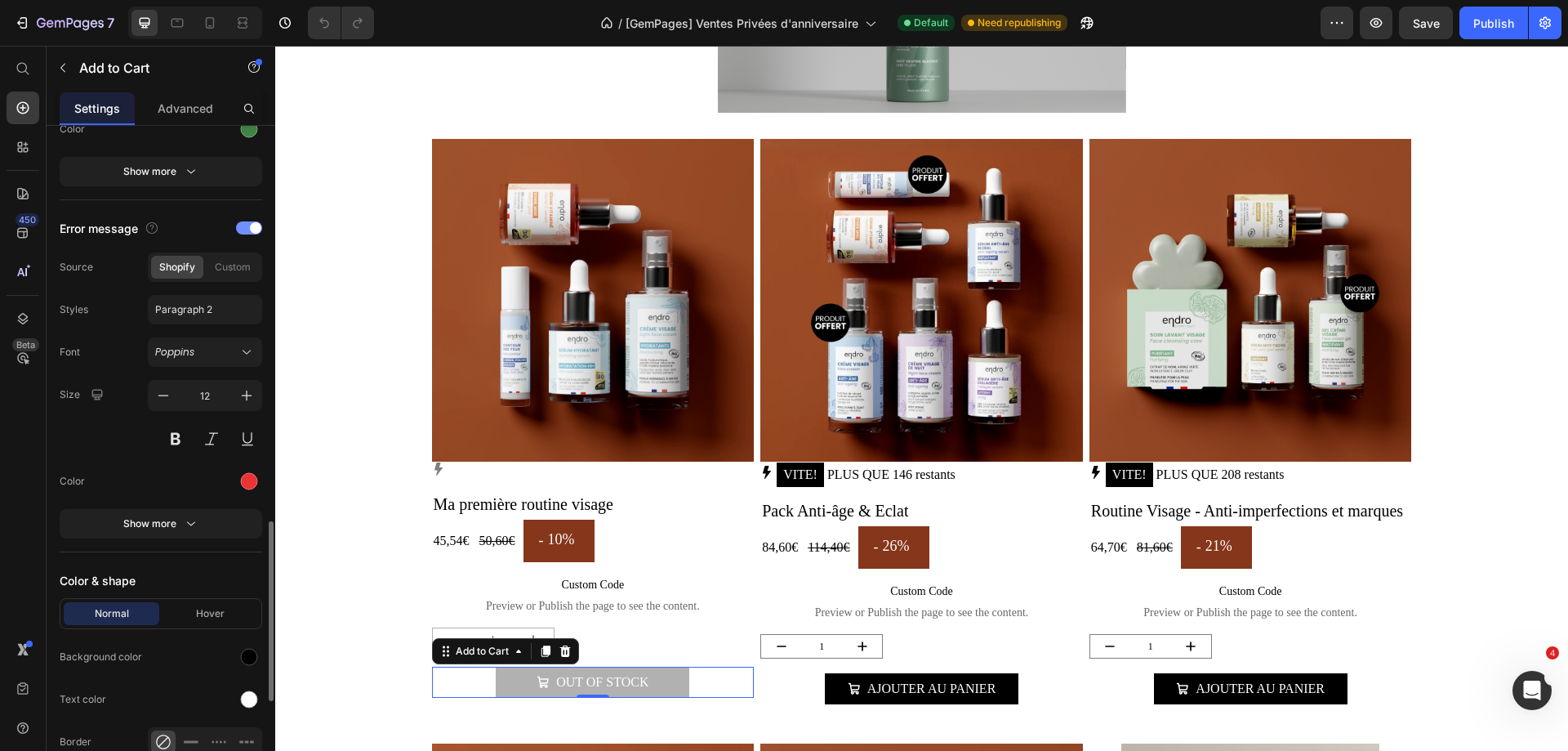 click at bounding box center (256, 228) 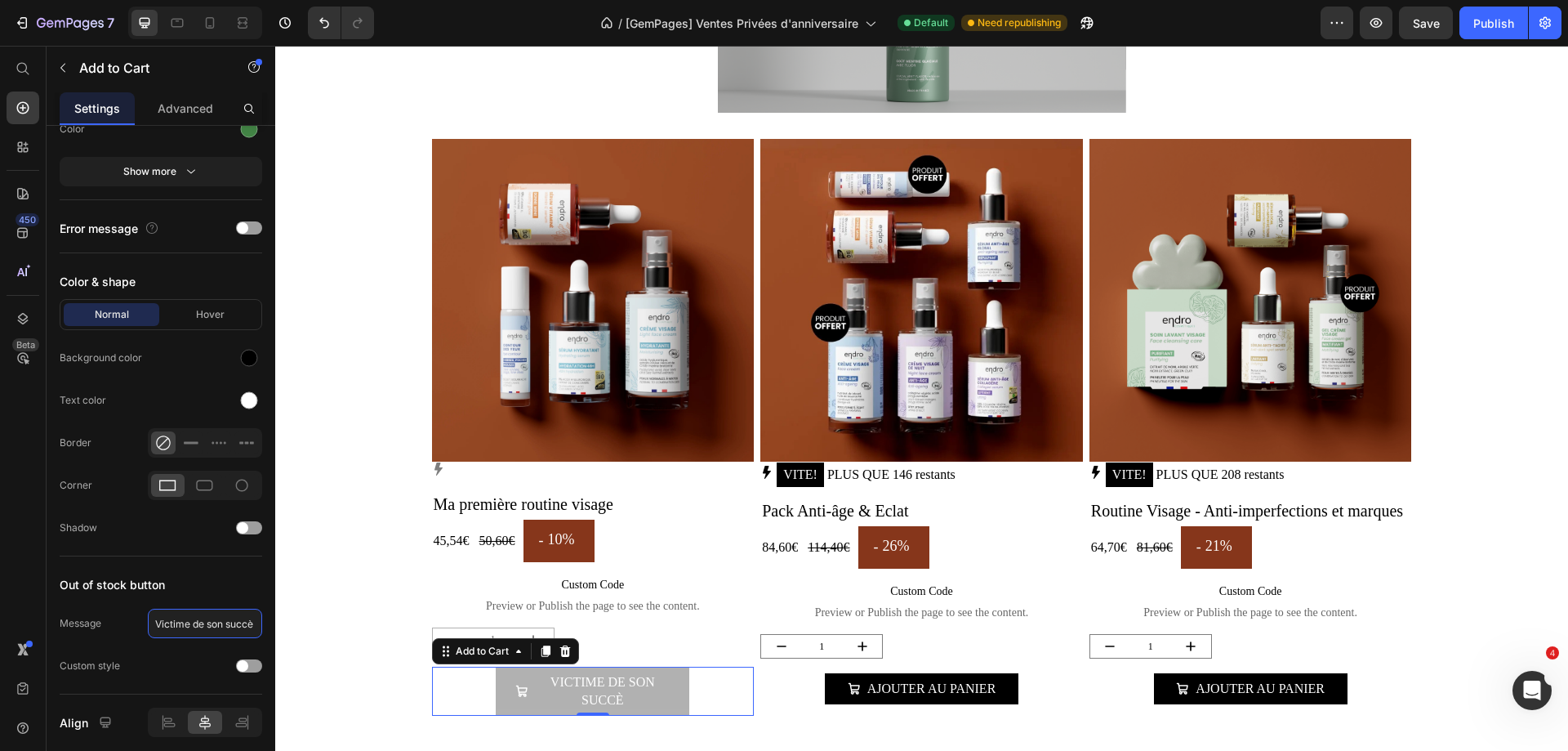 type on "Victime de son succès" 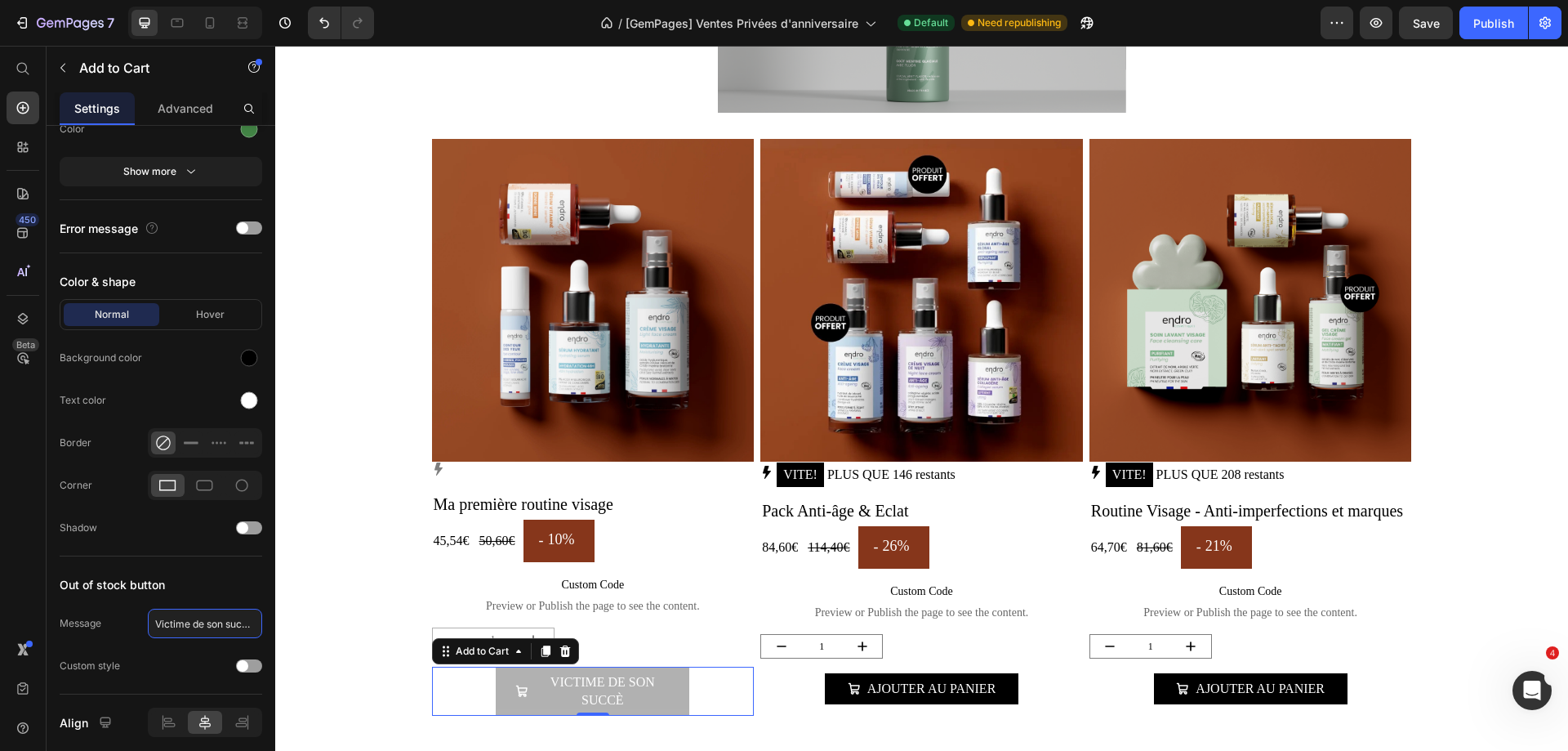scroll, scrollTop: 0, scrollLeft: 4, axis: horizontal 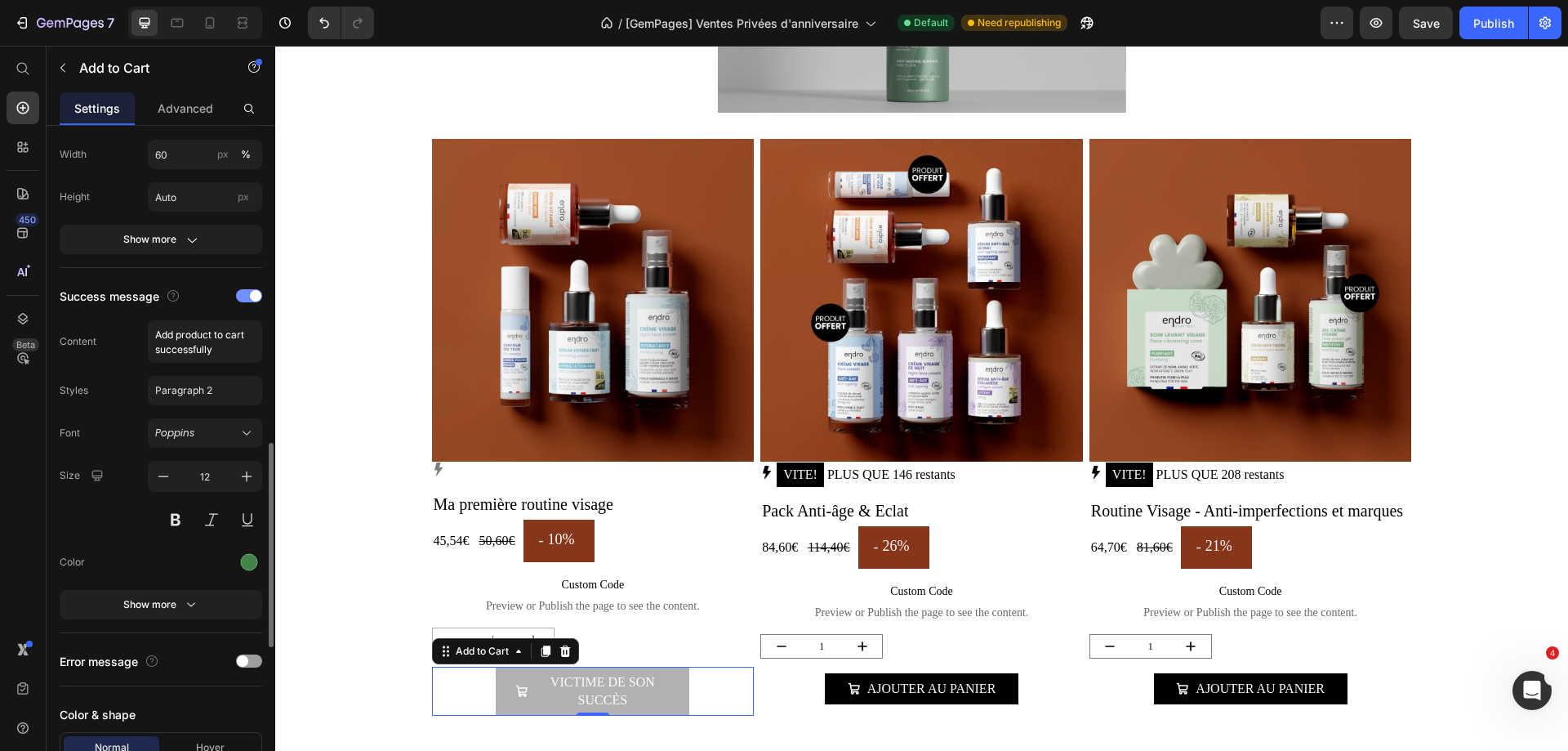 click at bounding box center [249, 296] 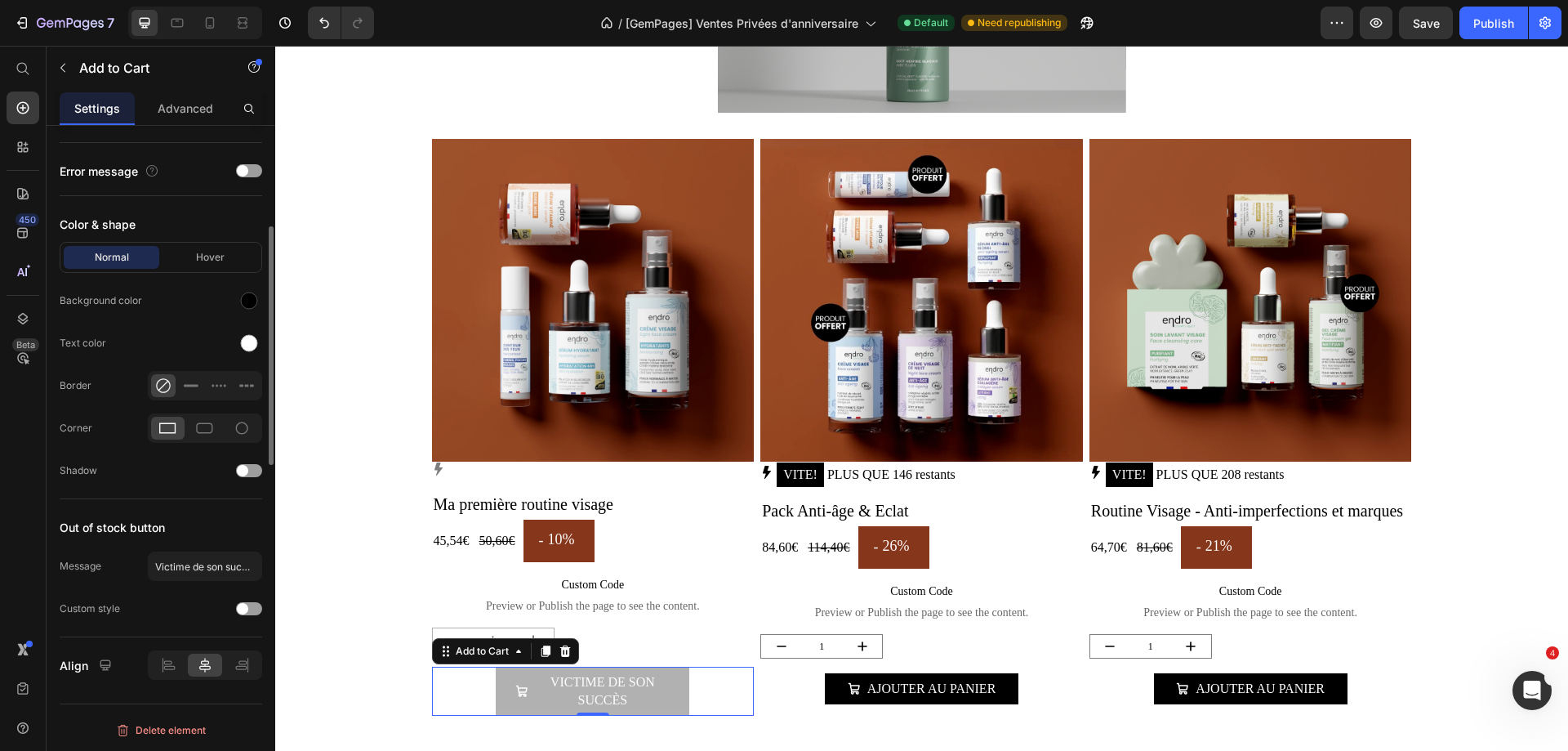 scroll, scrollTop: 971, scrollLeft: 0, axis: vertical 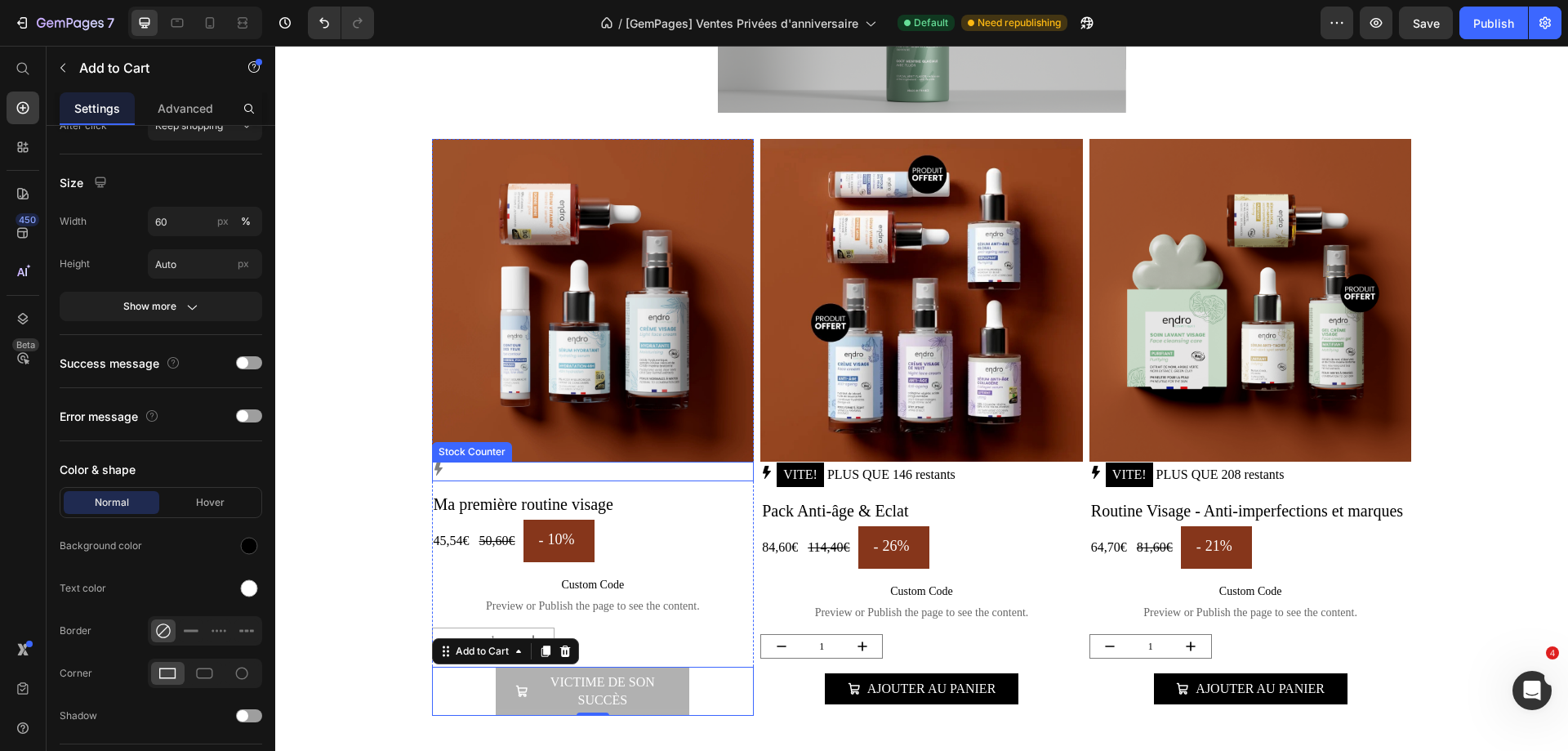 click at bounding box center (593, 469) 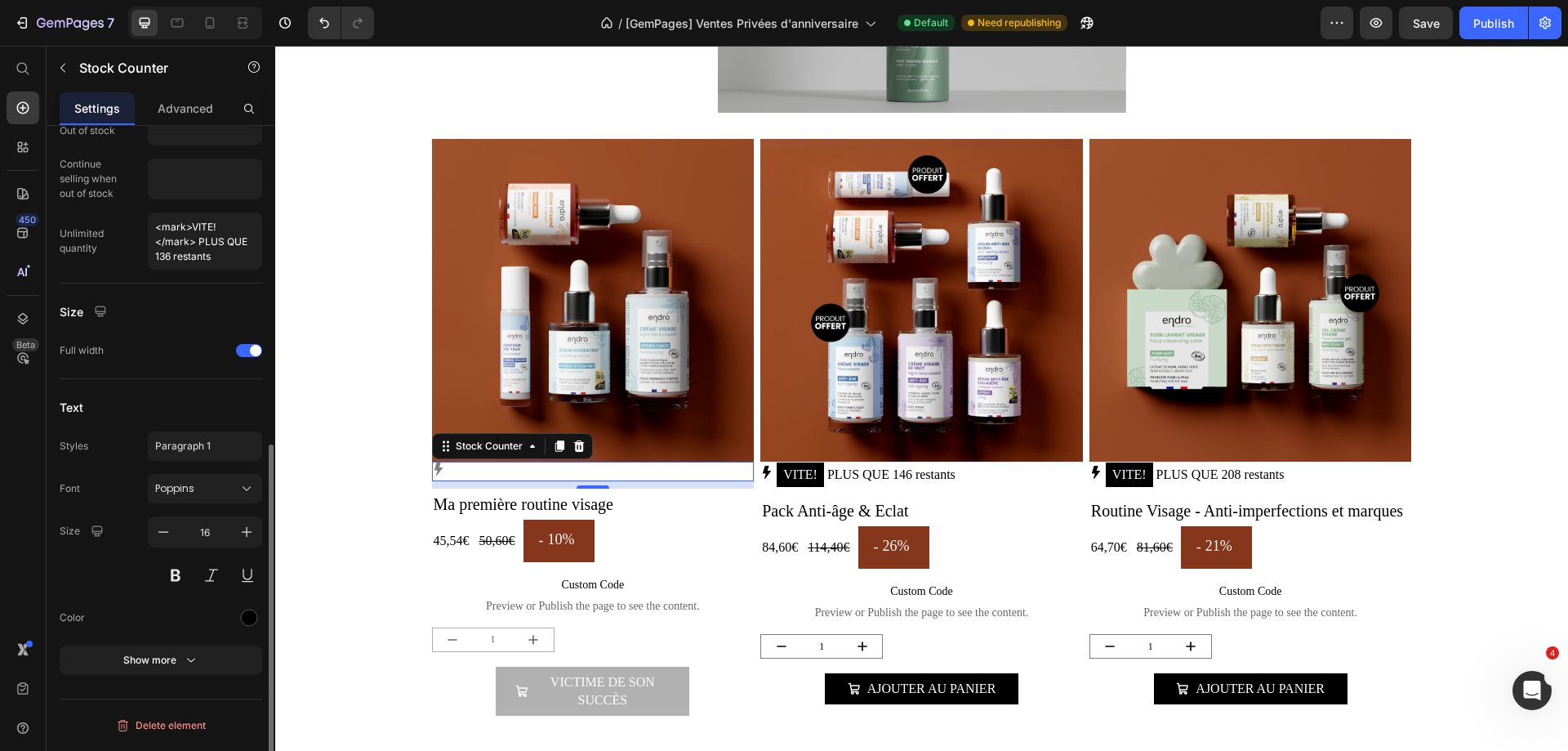 scroll, scrollTop: 0, scrollLeft: 0, axis: both 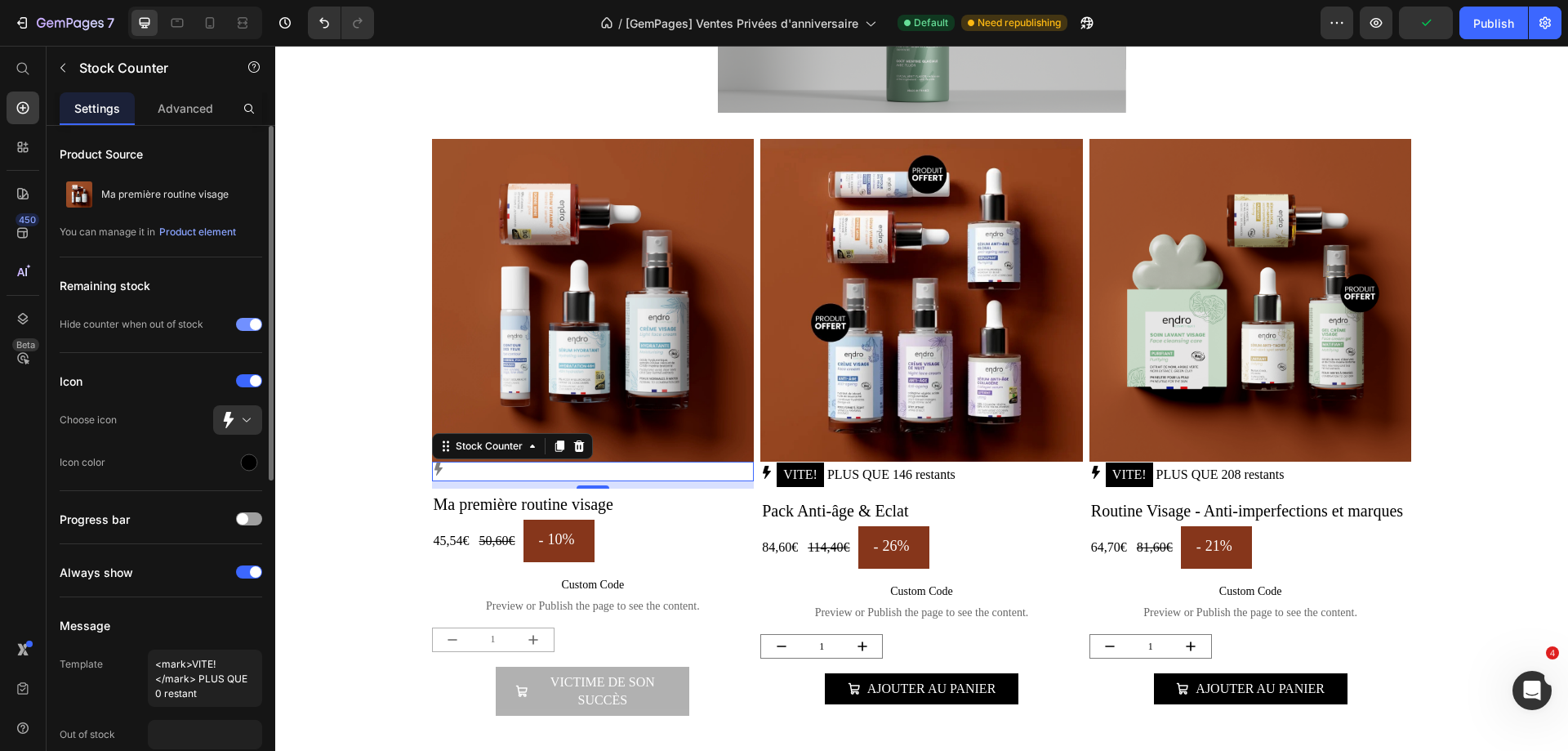 click at bounding box center [256, 324] 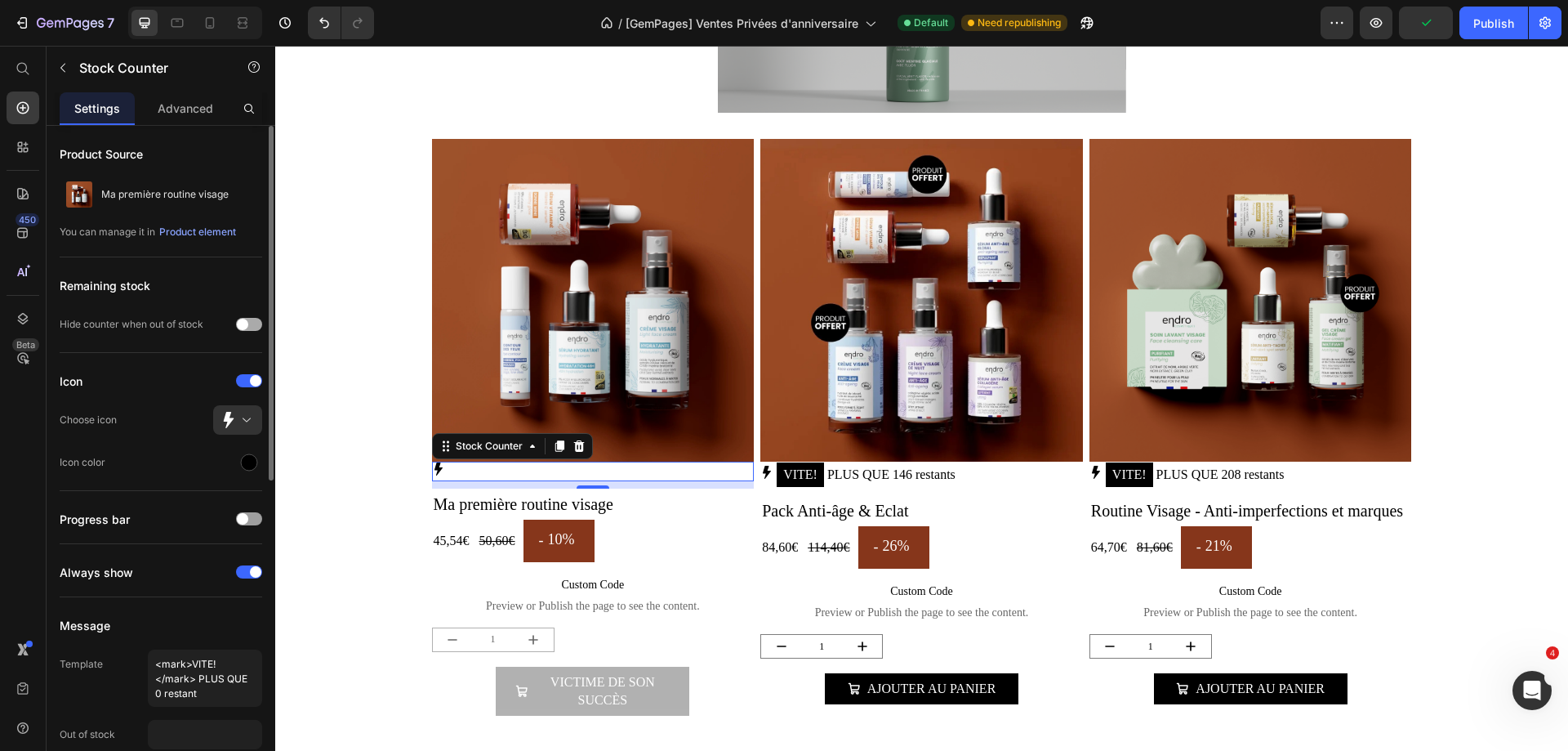 click at bounding box center (249, 324) 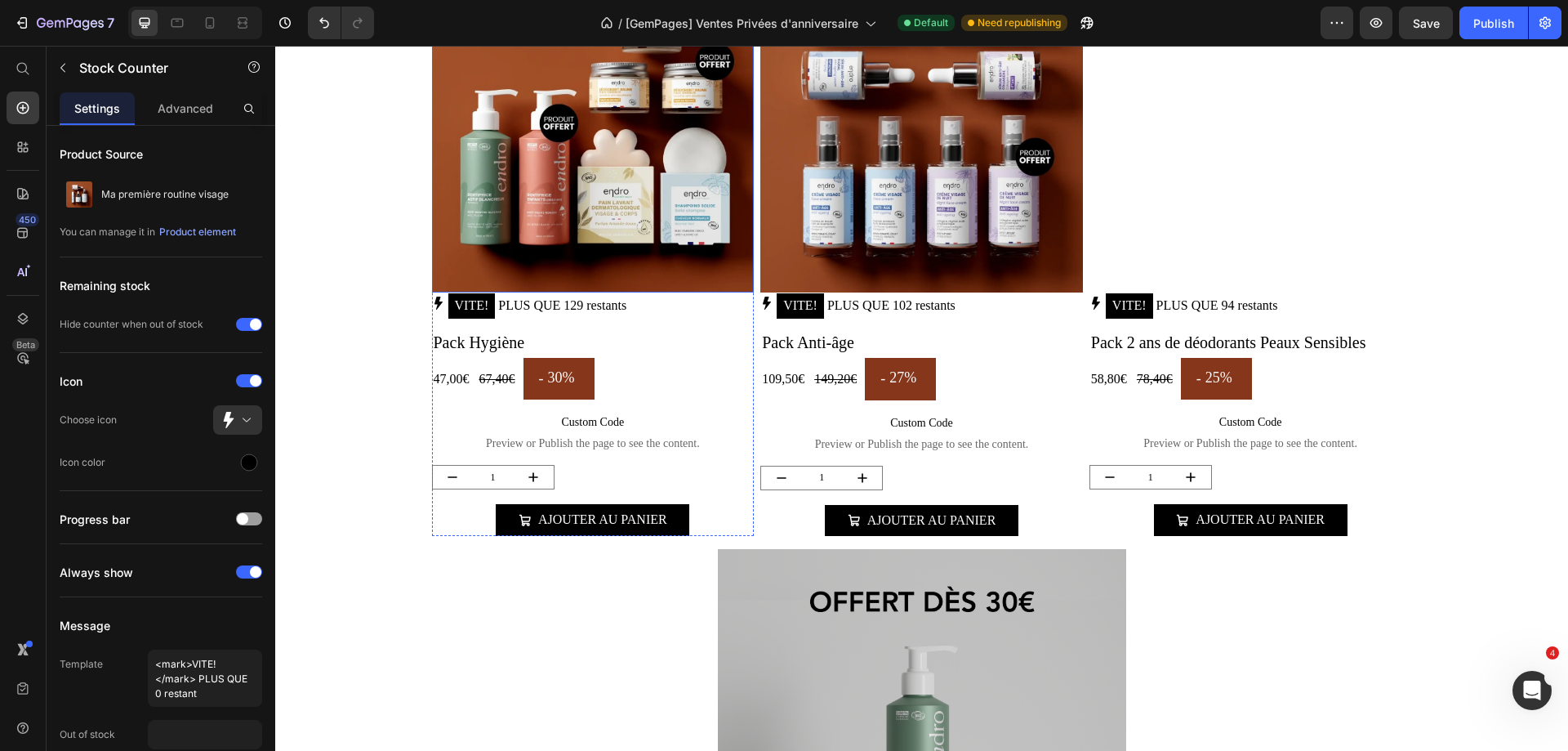scroll, scrollTop: 2206, scrollLeft: 0, axis: vertical 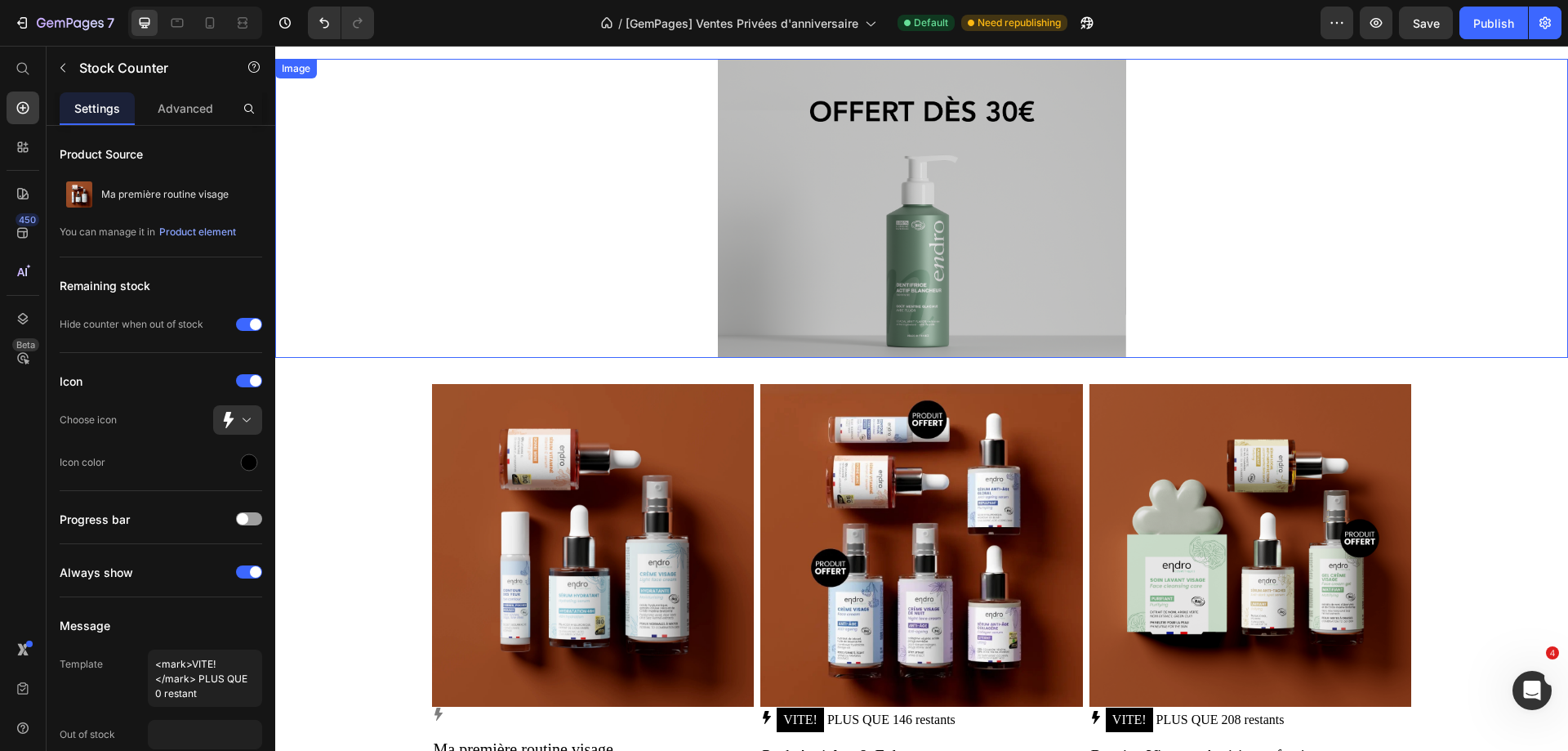 click at bounding box center [921, 208] 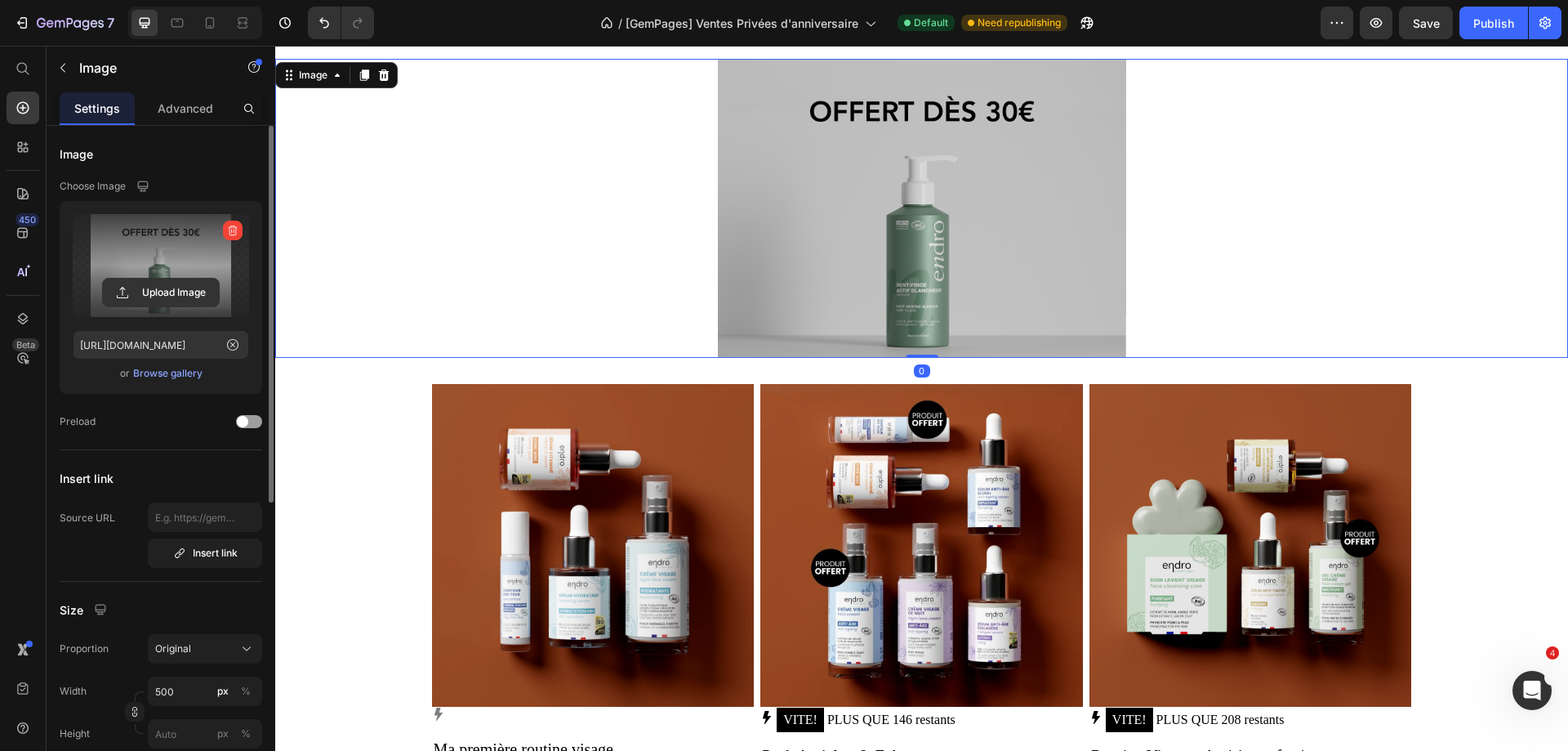 click at bounding box center [161, 266] 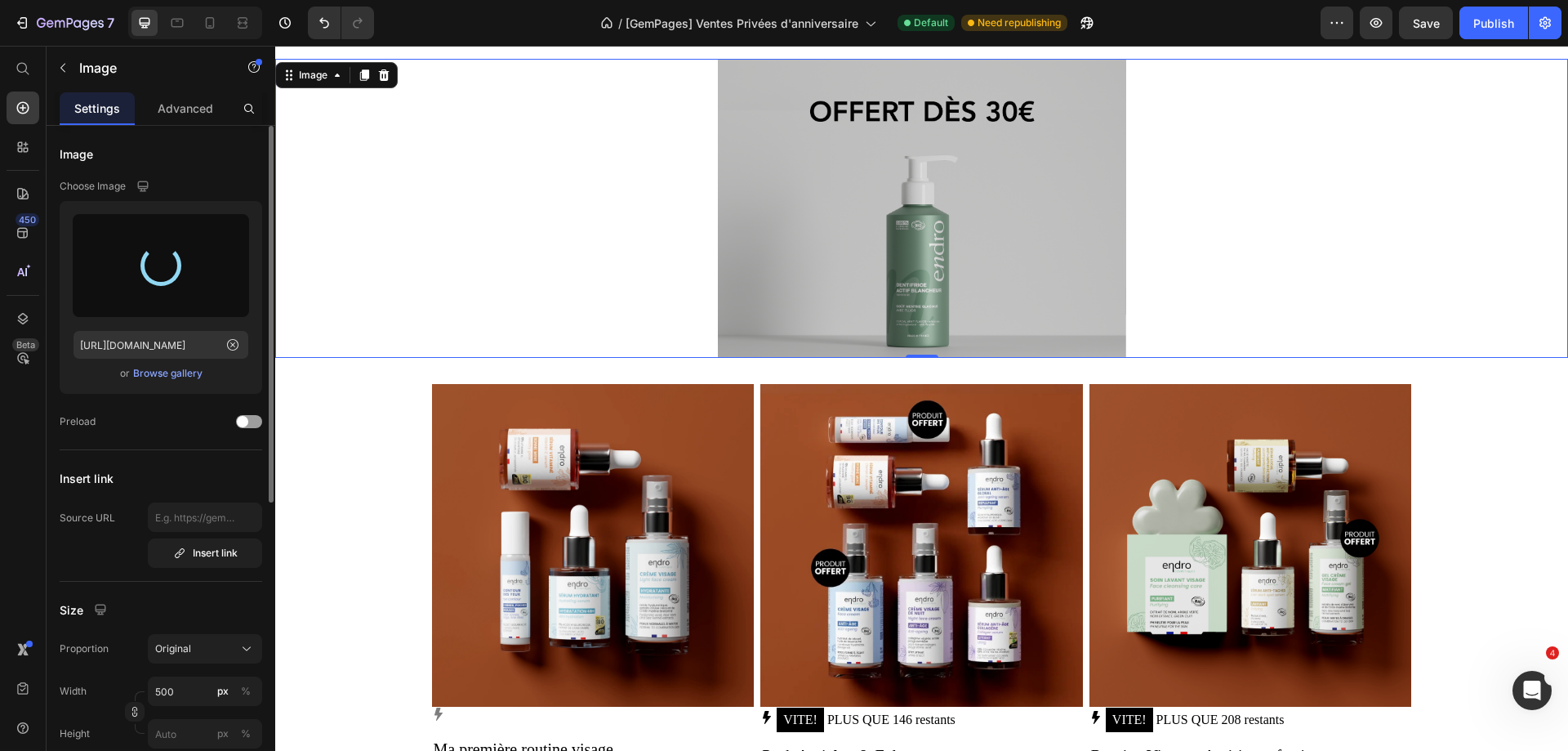 type on "[URL][DOMAIN_NAME]" 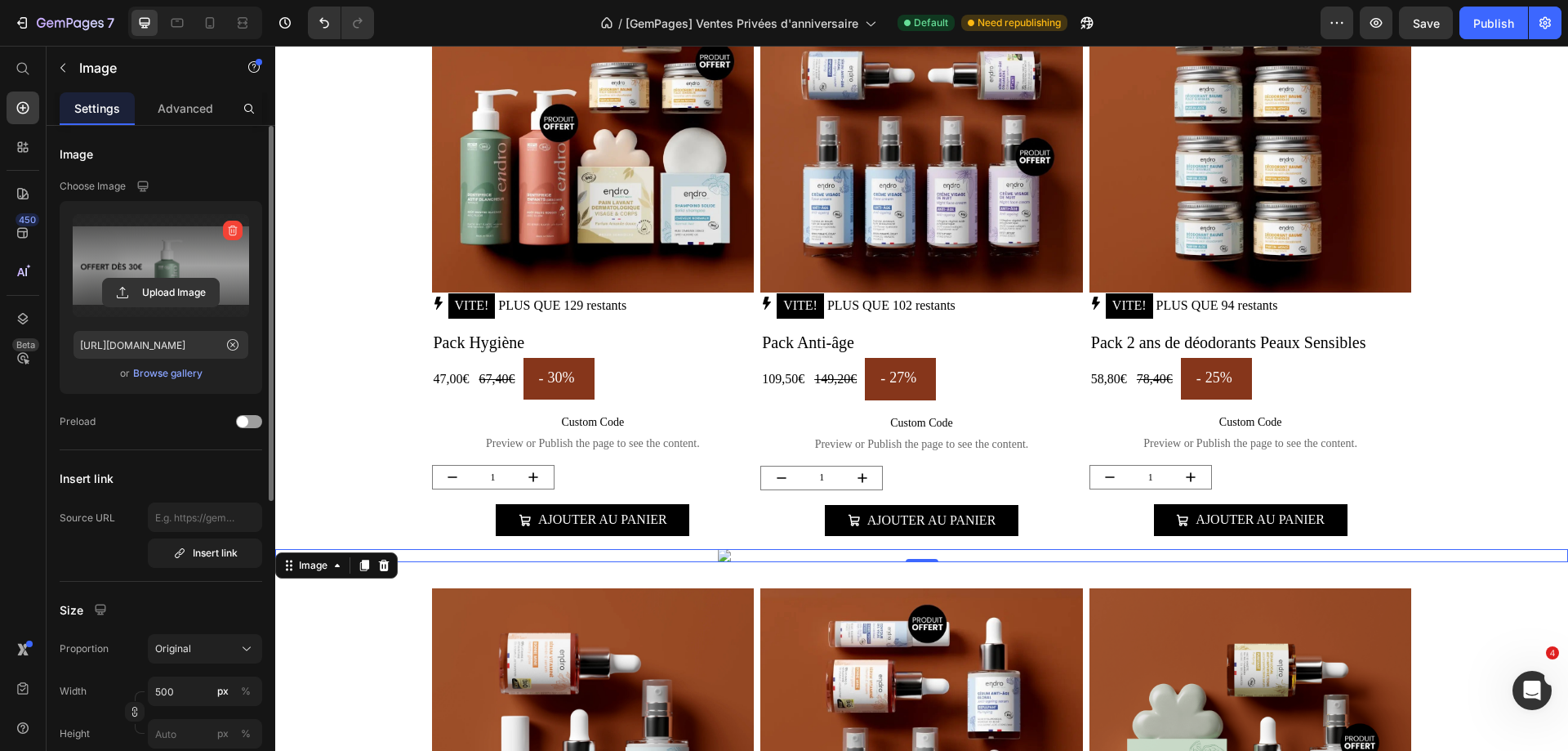 scroll, scrollTop: 2206, scrollLeft: 0, axis: vertical 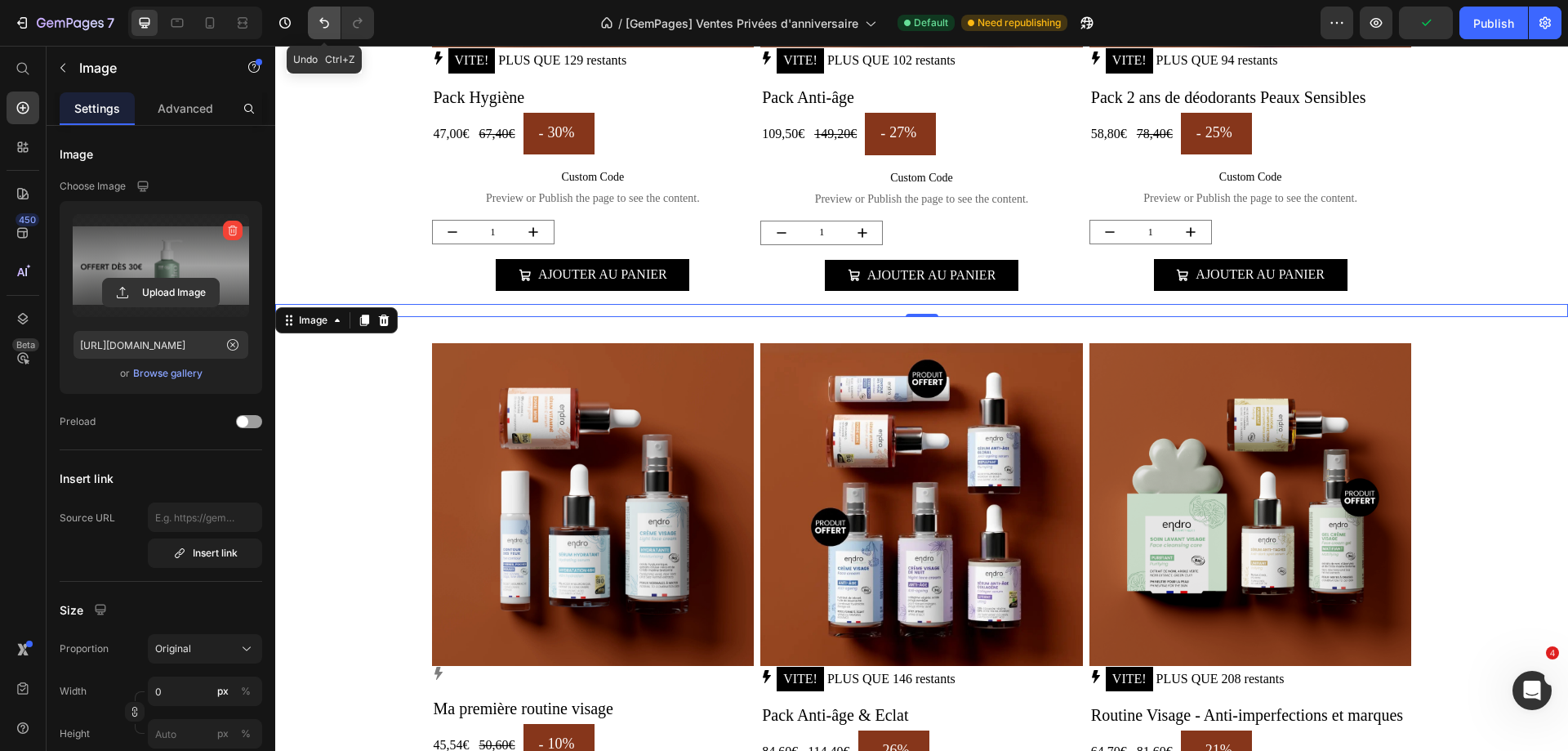 click 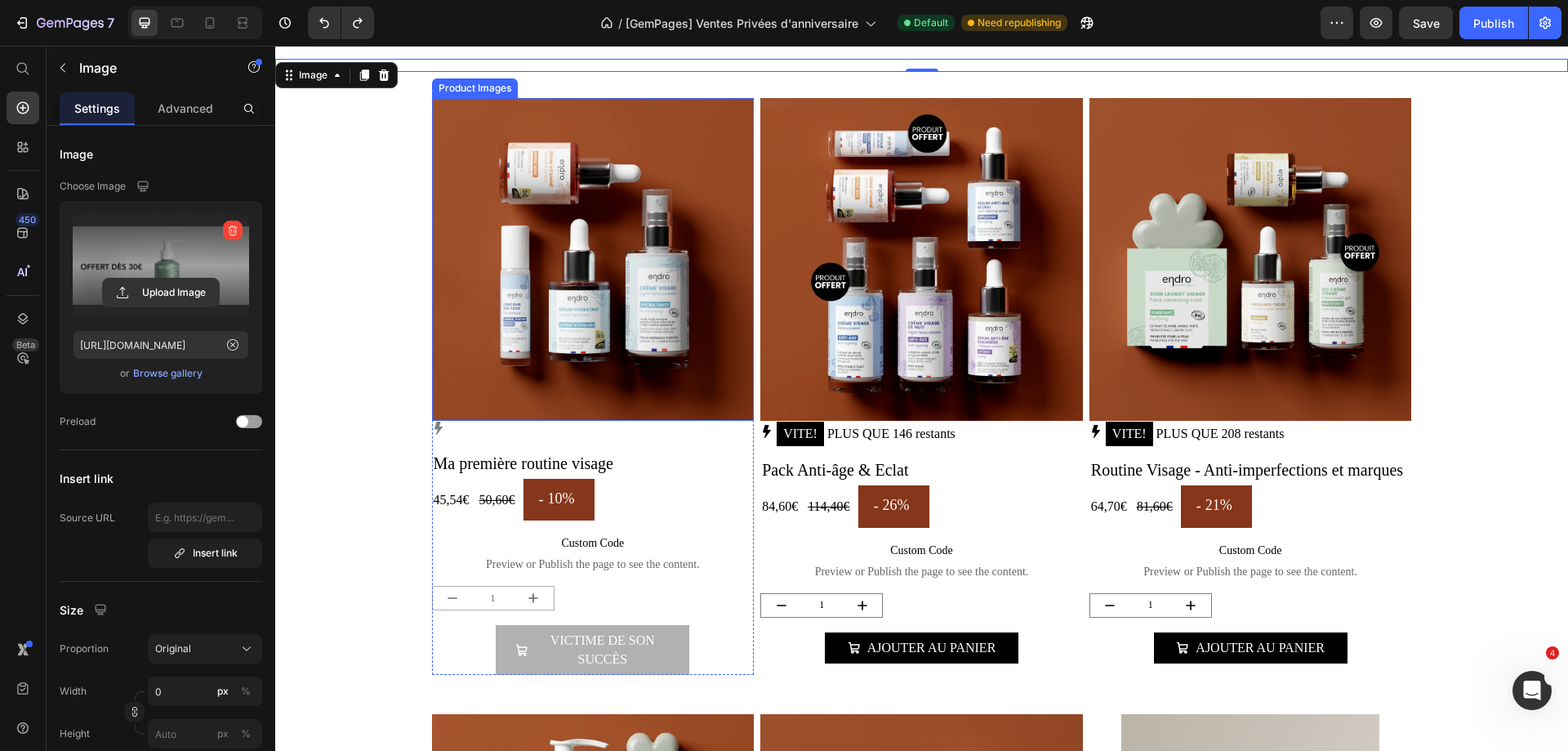 scroll, scrollTop: 1961, scrollLeft: 0, axis: vertical 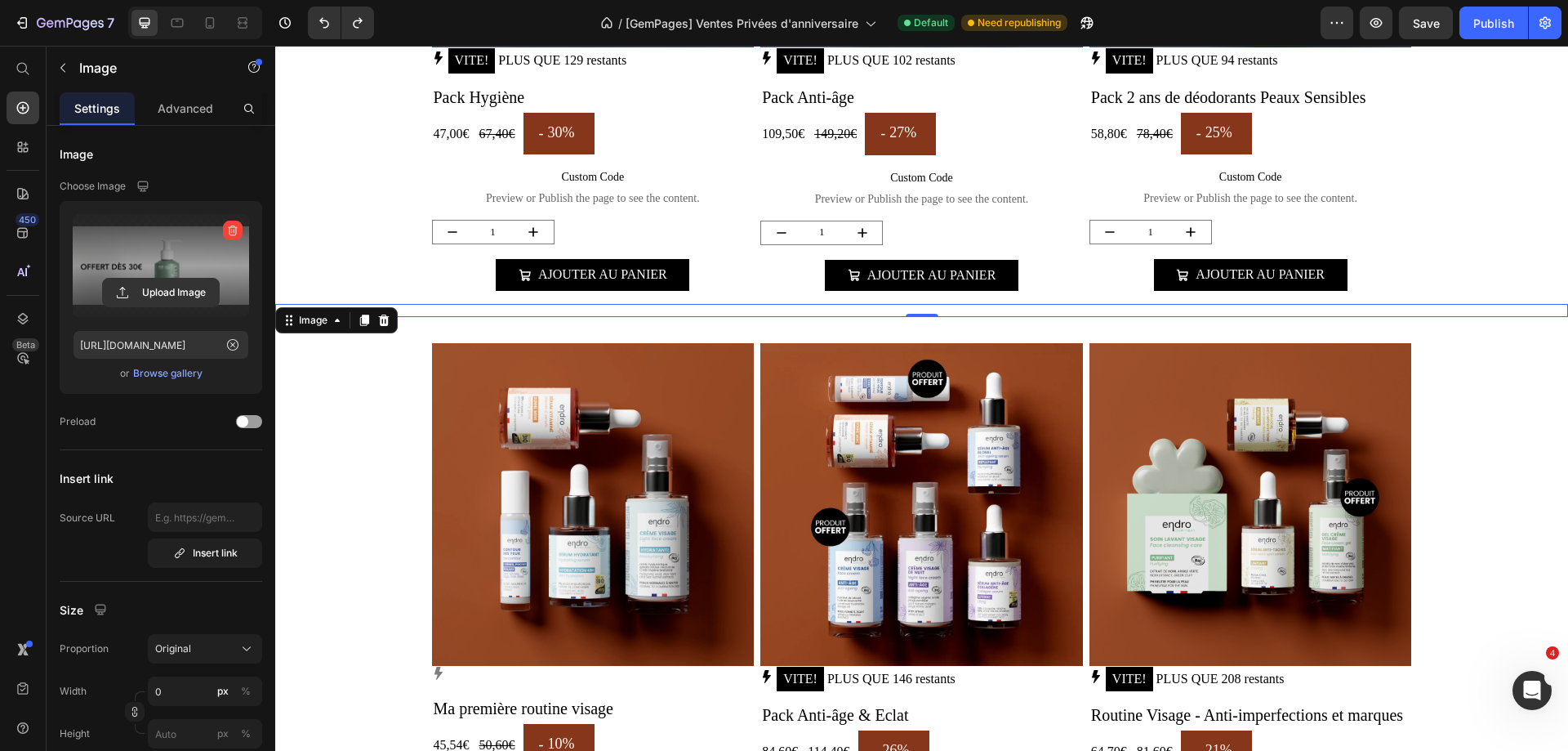 click at bounding box center [161, 266] 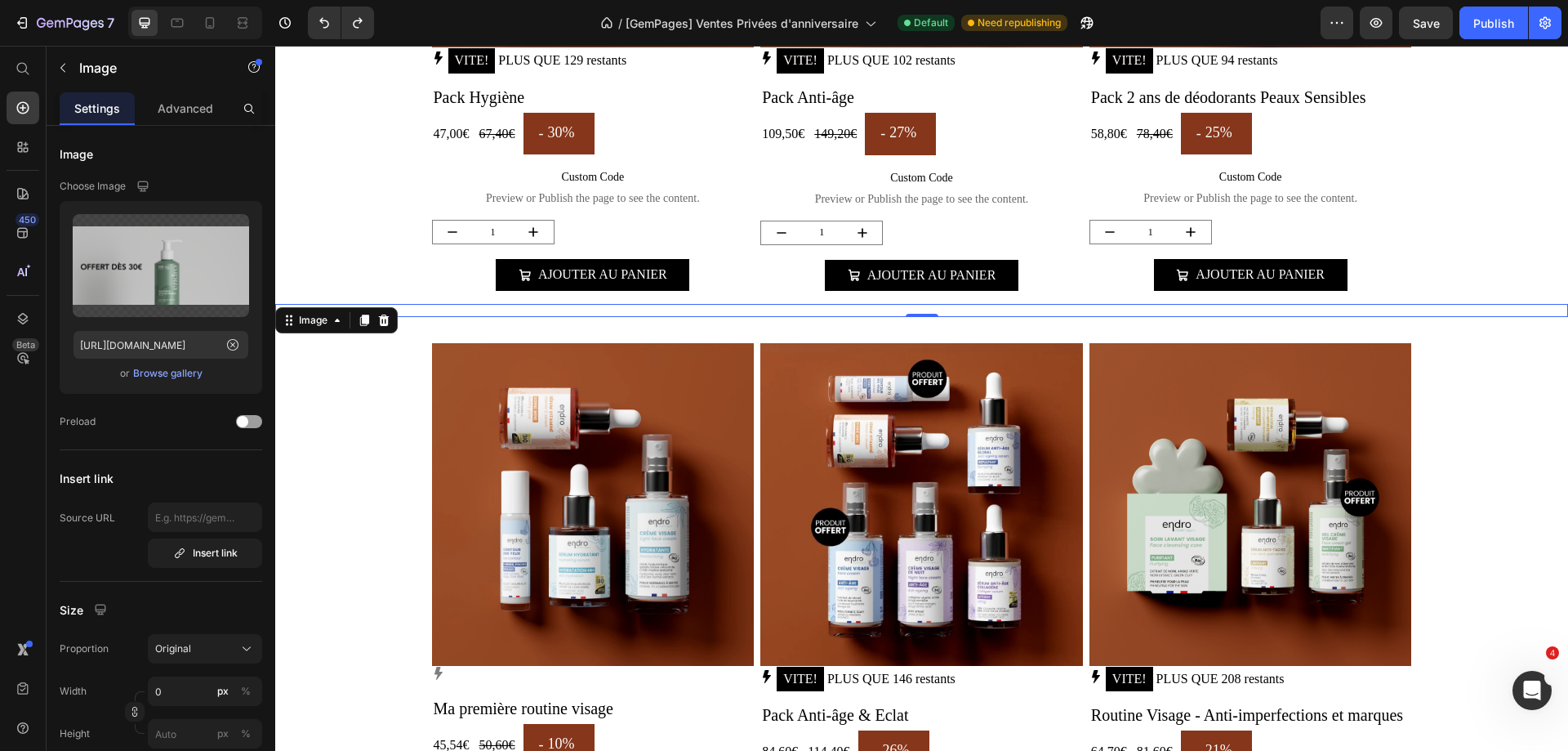 scroll, scrollTop: 245, scrollLeft: 0, axis: vertical 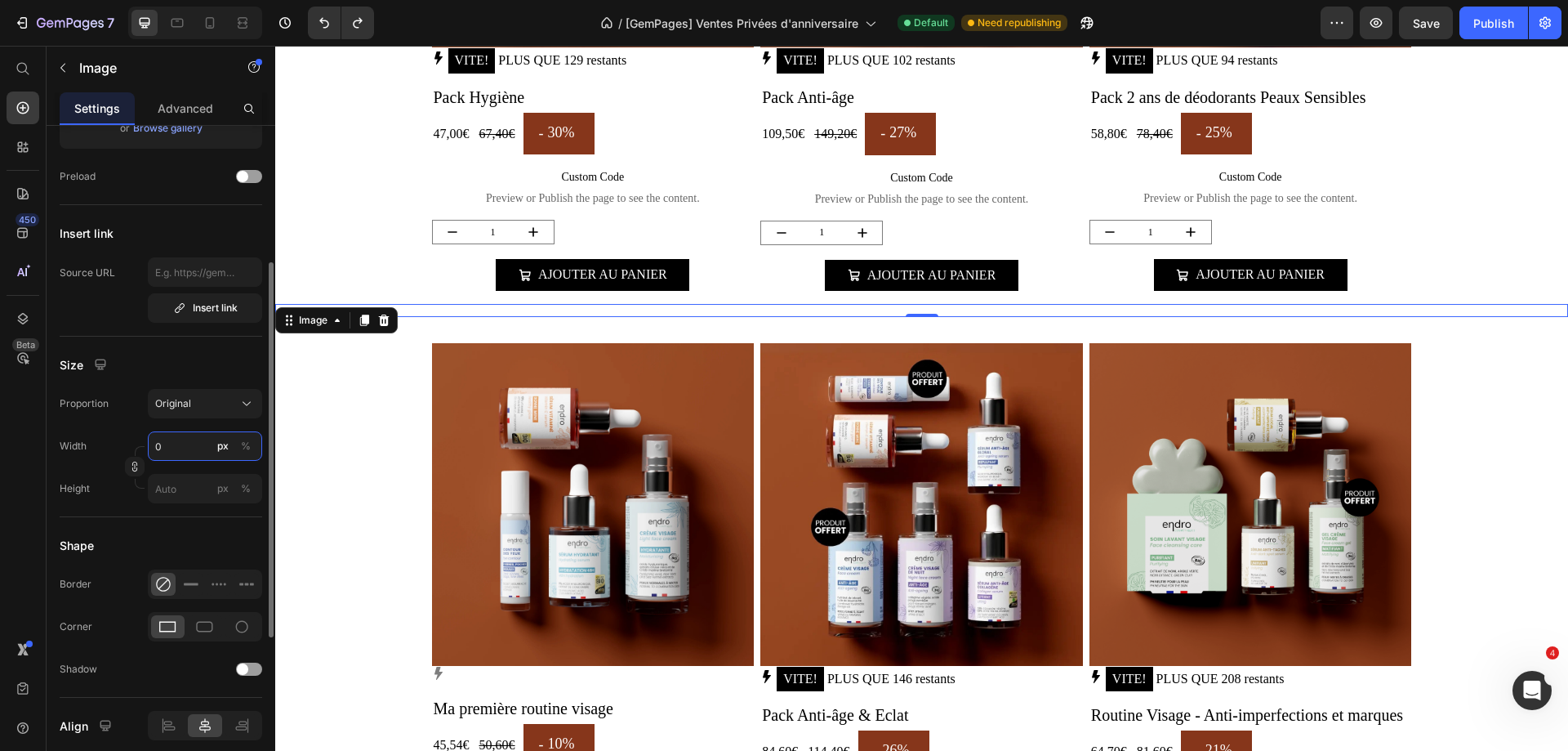 click on "0" at bounding box center [205, 446] 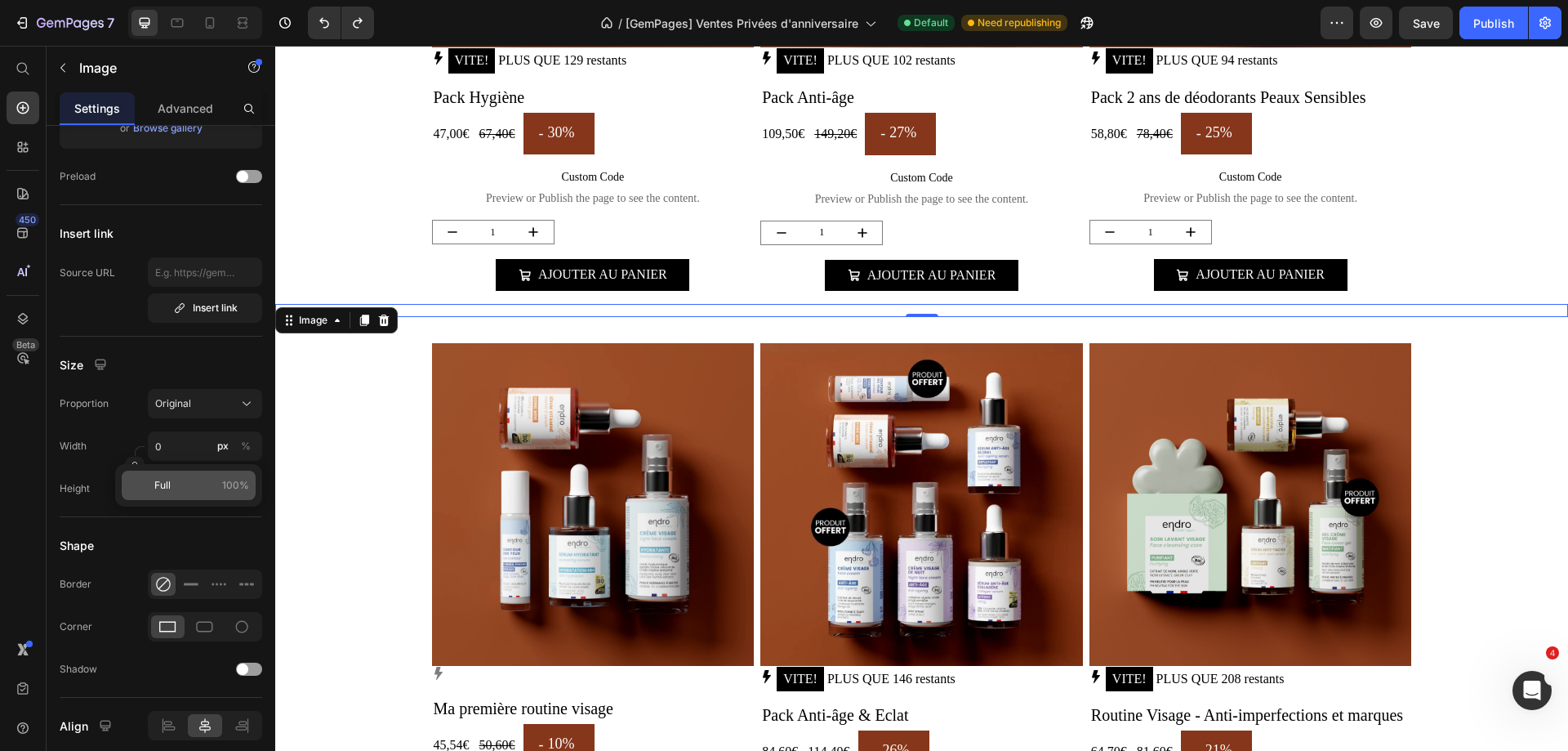 click on "Full 100%" at bounding box center (202, 485) 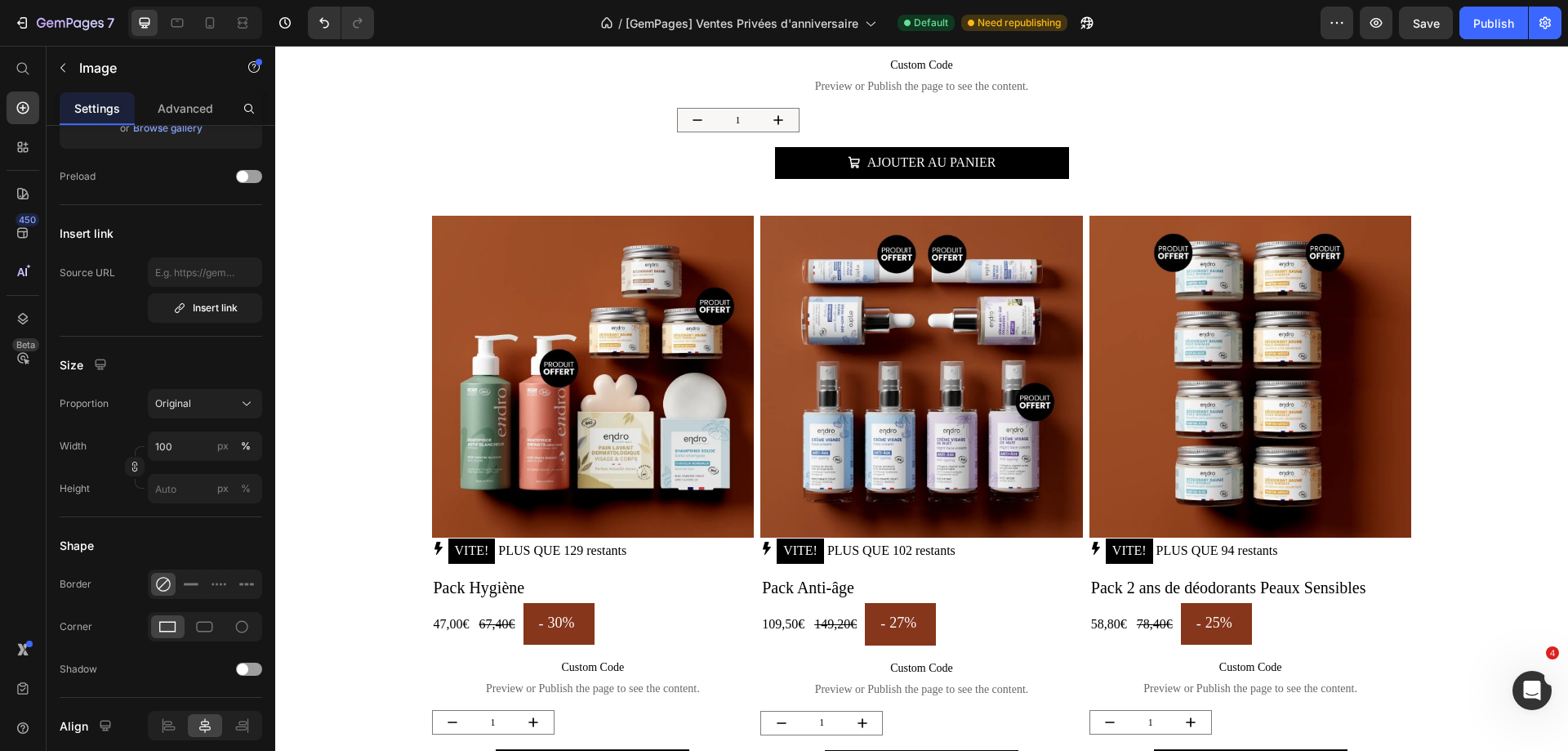 scroll, scrollTop: 1716, scrollLeft: 0, axis: vertical 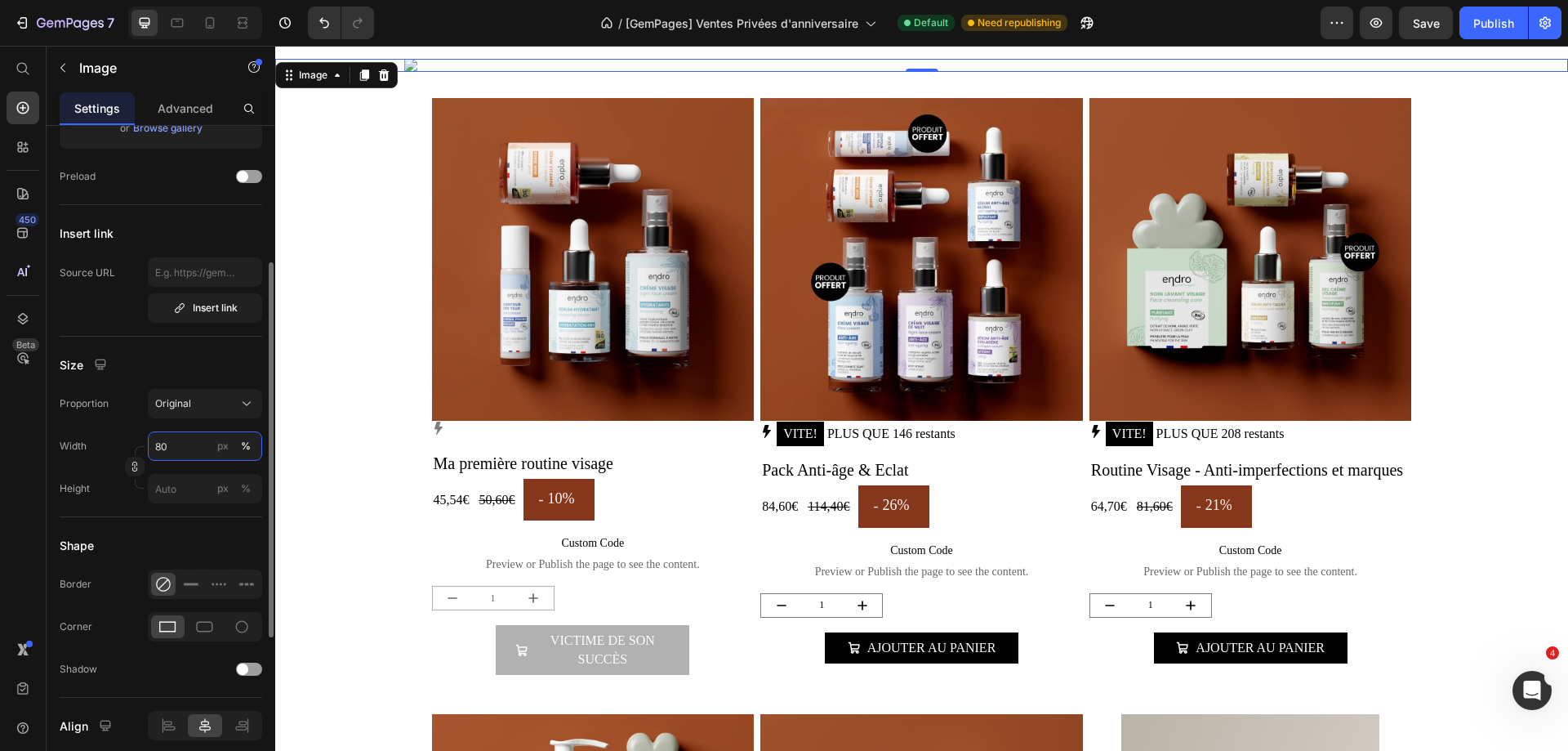 drag, startPoint x: 180, startPoint y: 445, endPoint x: 138, endPoint y: 446, distance: 42.011903 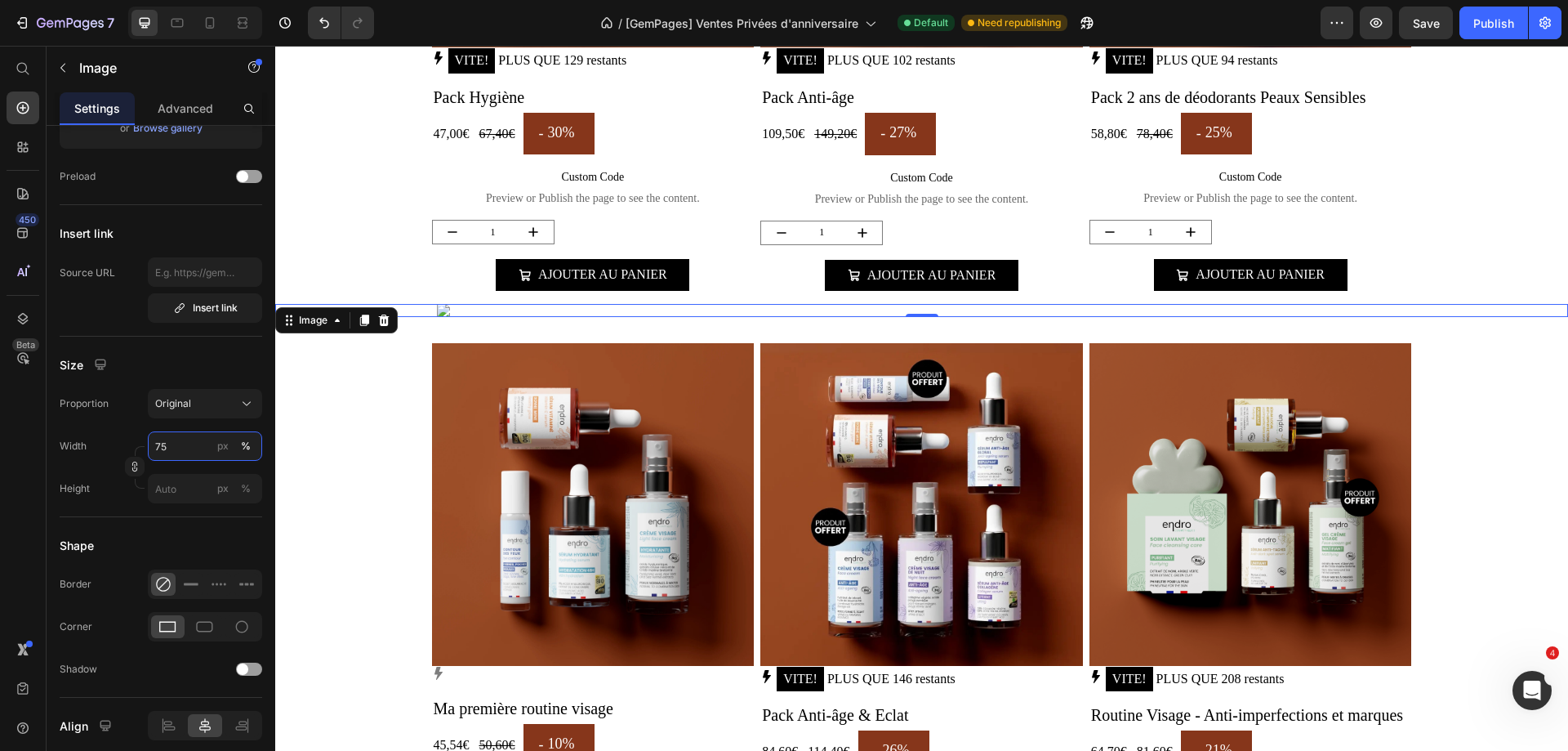 scroll, scrollTop: 2206, scrollLeft: 0, axis: vertical 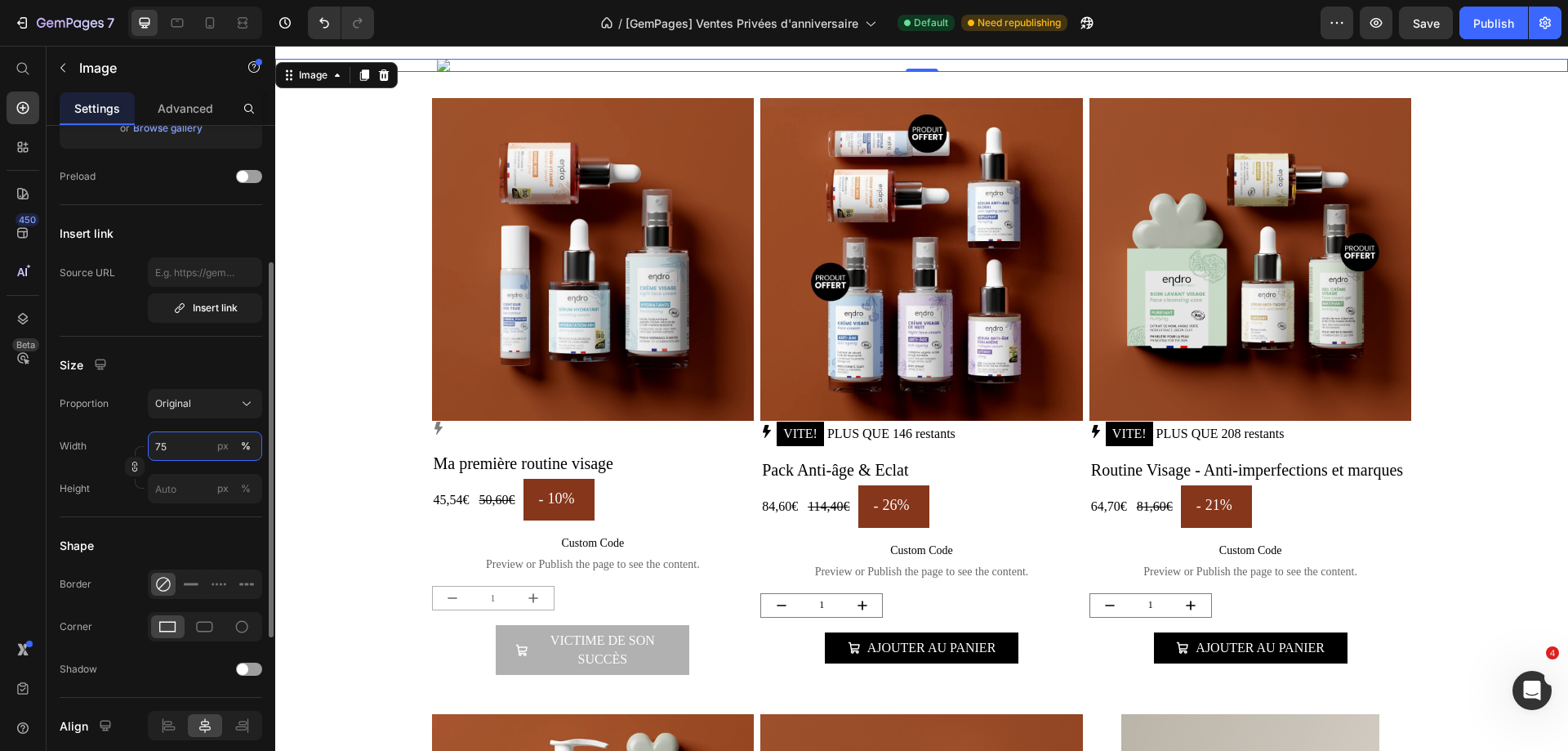 click on "75" at bounding box center [205, 446] 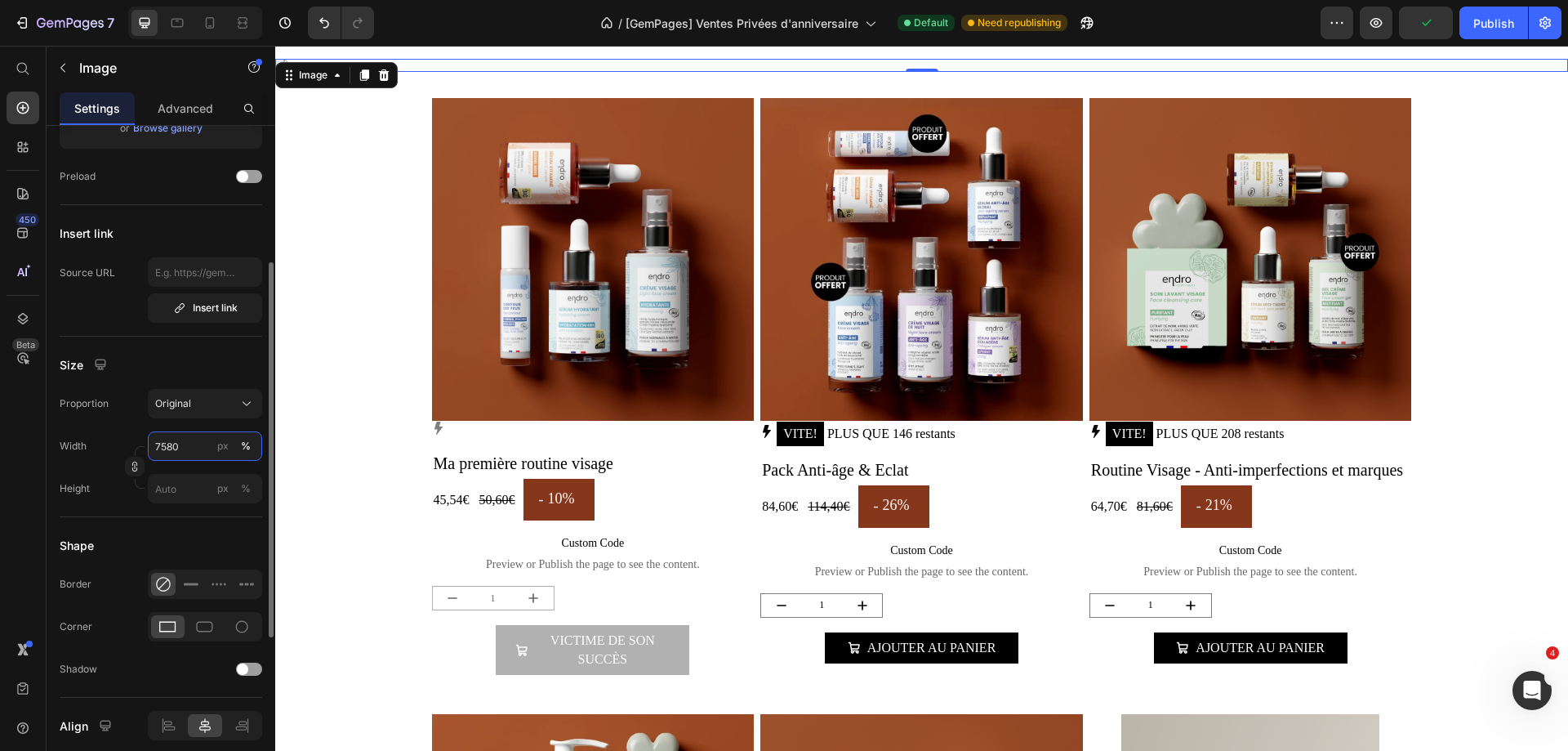drag, startPoint x: 182, startPoint y: 441, endPoint x: 134, endPoint y: 443, distance: 48.04165 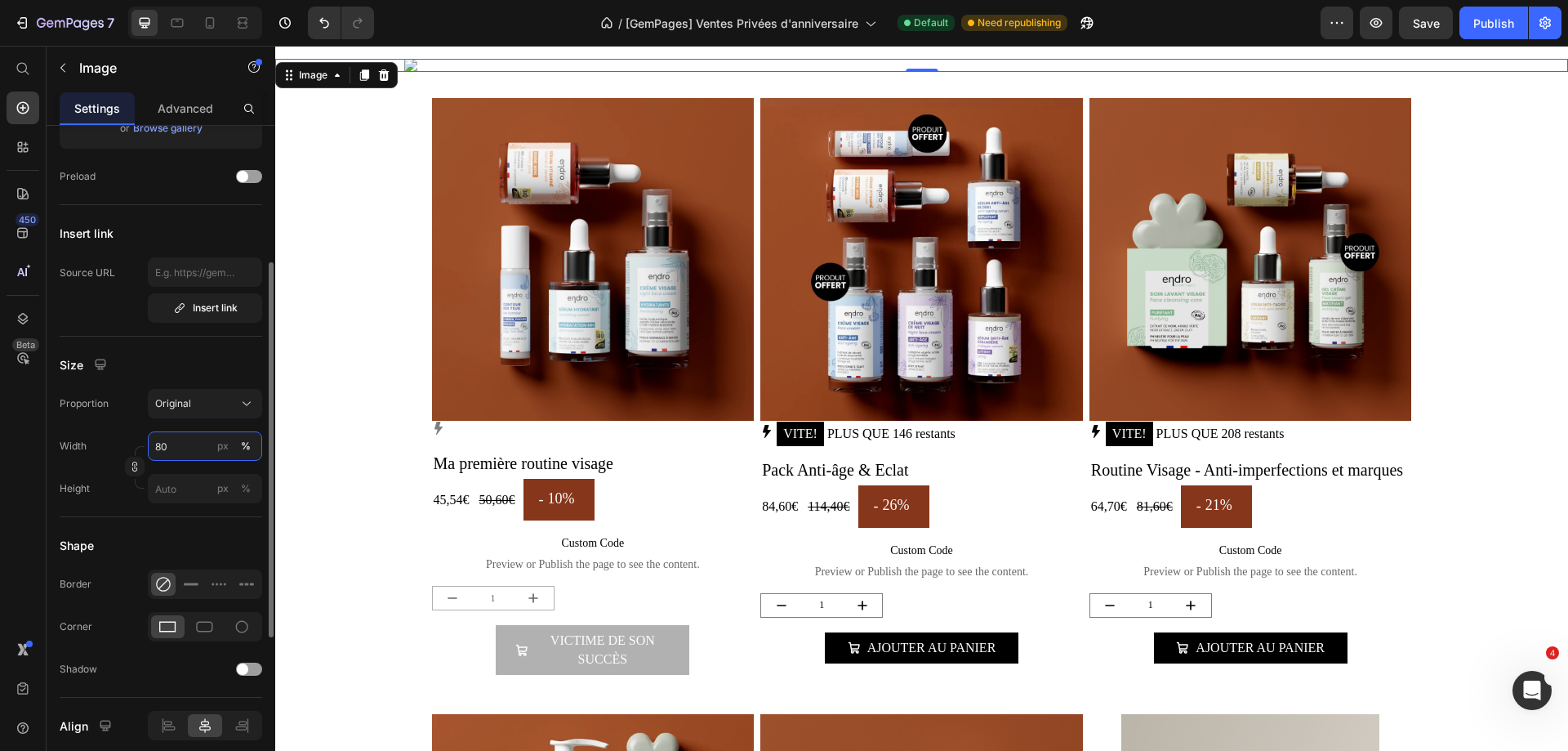 drag, startPoint x: 182, startPoint y: 444, endPoint x: 153, endPoint y: 445, distance: 29.017236 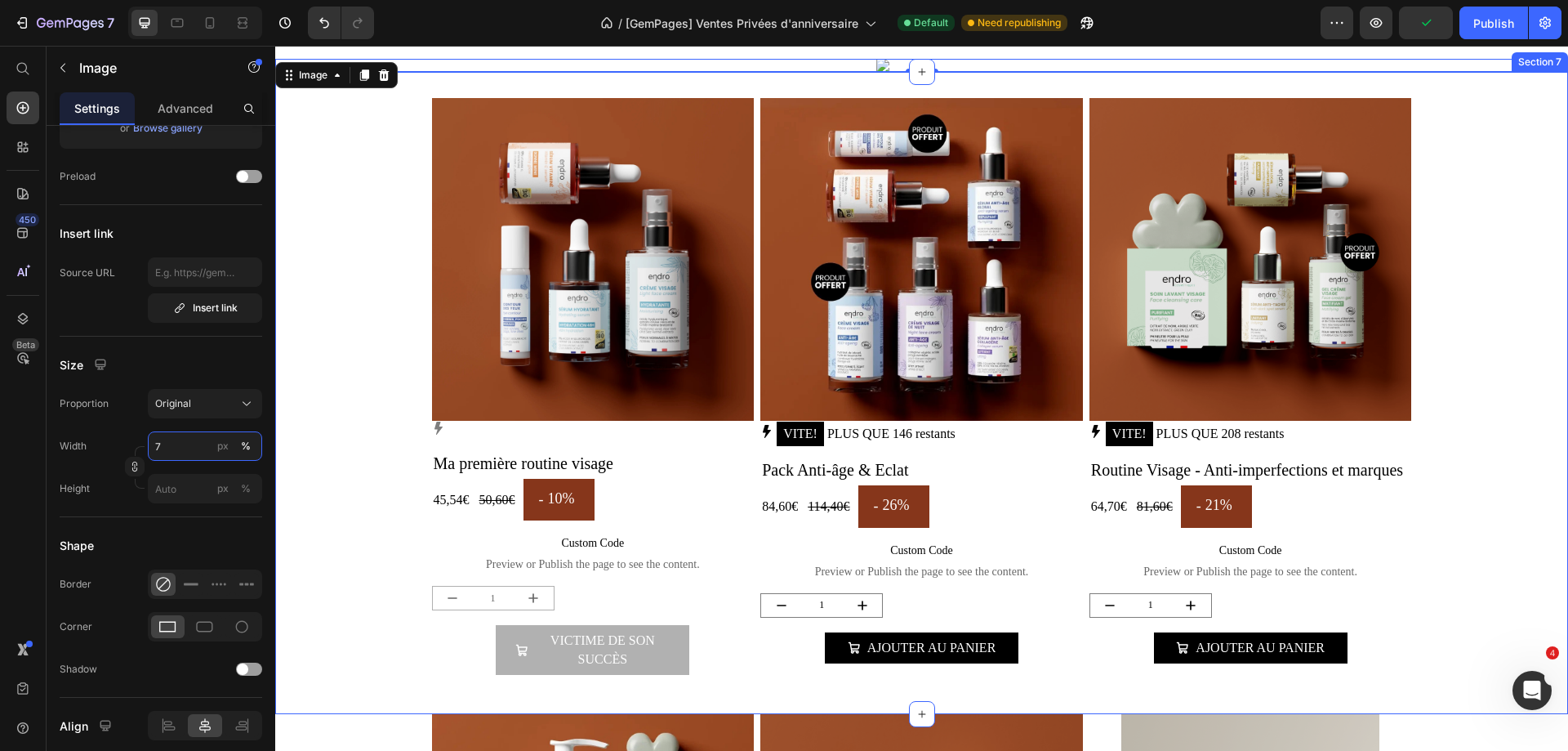 type on "76" 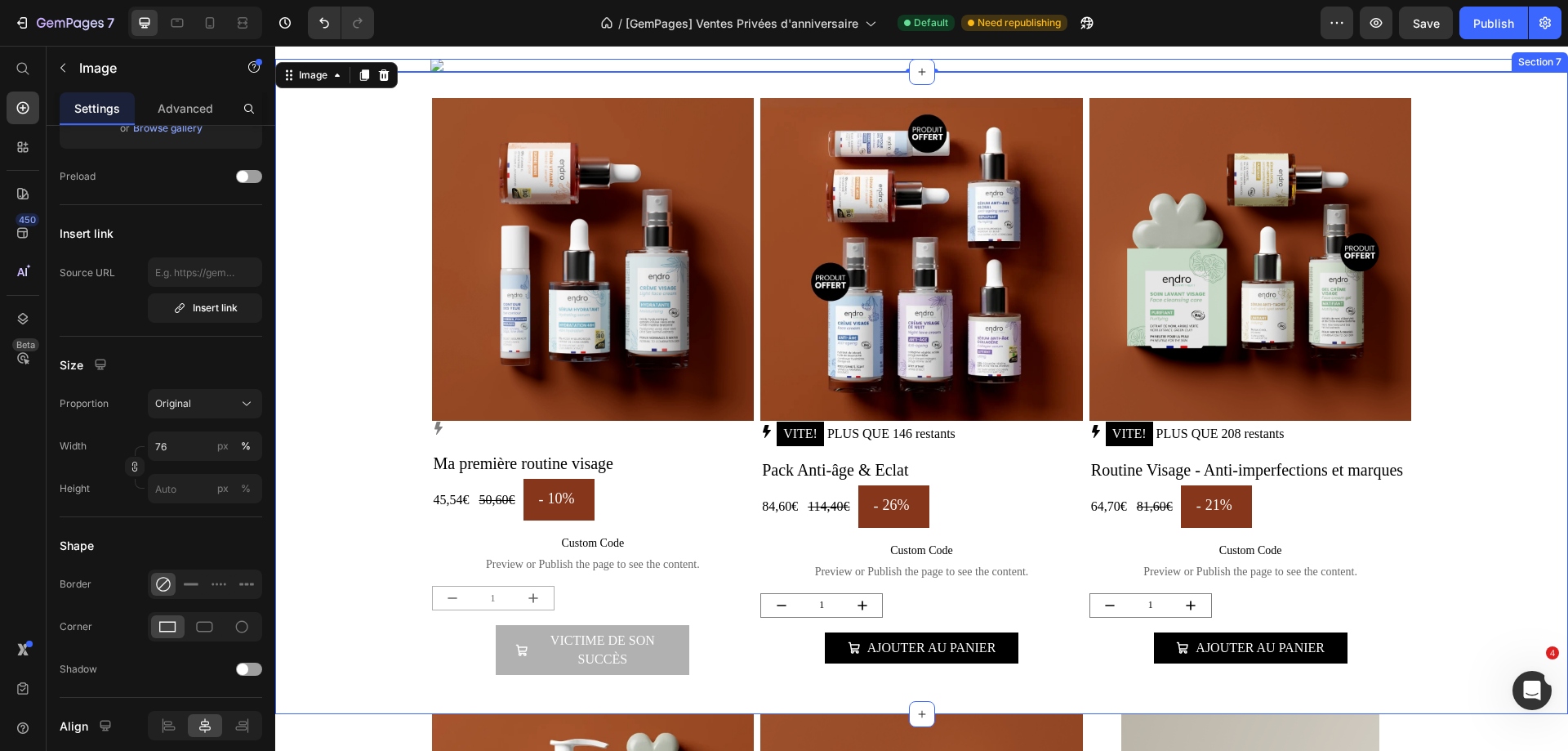 click on "Product Images   Stock Counter Ma première routine visage Product Title 45,54€ Product Price 50,60€ Product Price - 10% Discount Tag Row
Custom Code
Preview or Publish the page to see the content. Custom Code 1 Product Quantity
Victime de son succès Add to Cart Product Product Images
VITE!  PLUS QUE 146 restants Stock Counter Pack Anti-âge & Eclat Product Title 84,60€ Product Price 114,40€ Product Price - 26% Discount Tag Row
Custom Code
Preview or Publish the page to see the content. Custom Code 1 Product Quantity
Ajouter au panier Add to Cart Product Product Images
VITE!  PLUS QUE 208 restants Stock Counter Routine Visage - Anti-imperfections et marques Product Title 64,70€ Product Price 81,60€ Product Price - 21% Discount Tag Row
Custom Code
Preview or Publish the page to see the content. Custom Code 1 Product Quantity
Ajouter au panier Add to Cart Product Row" at bounding box center [921, 393] 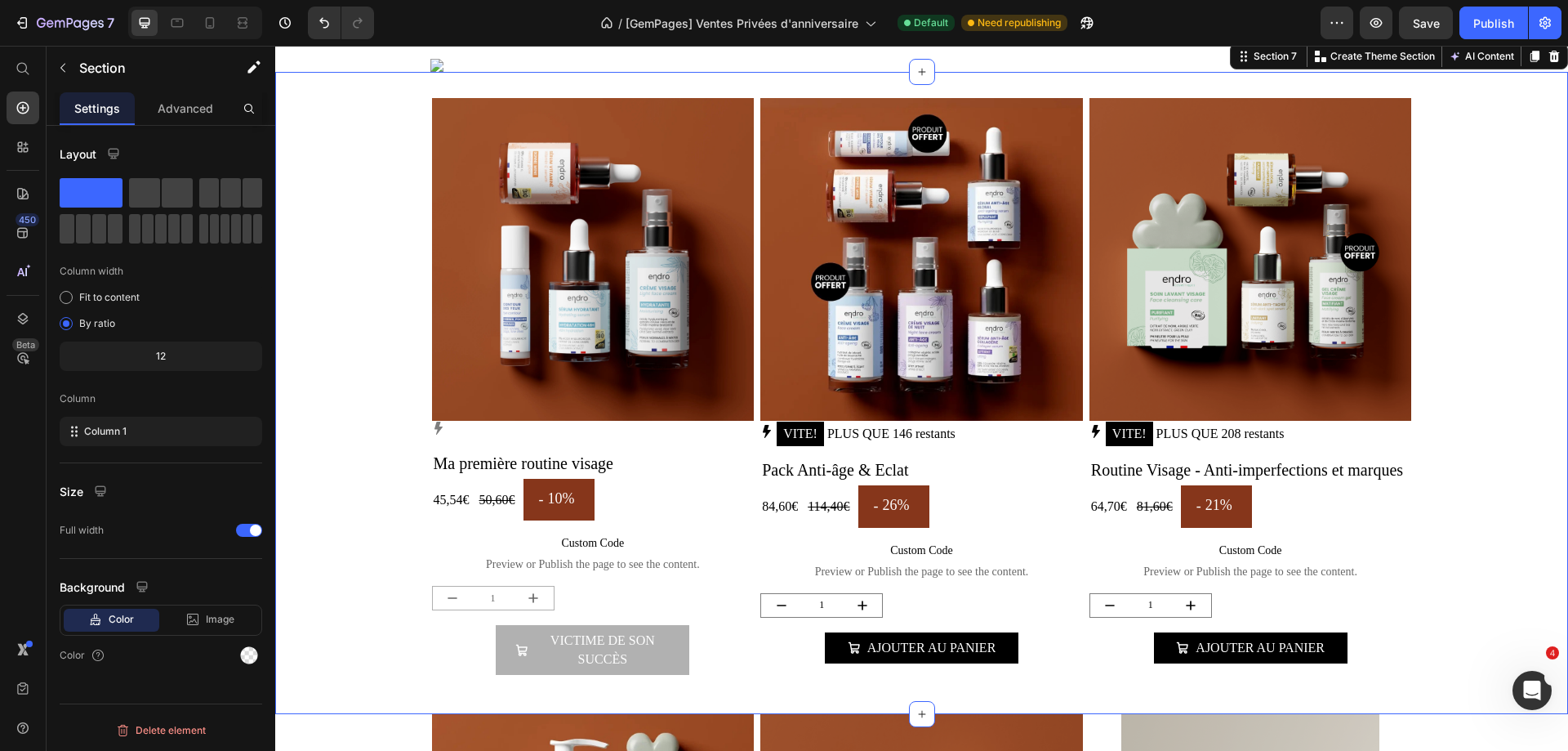 scroll, scrollTop: 0, scrollLeft: 0, axis: both 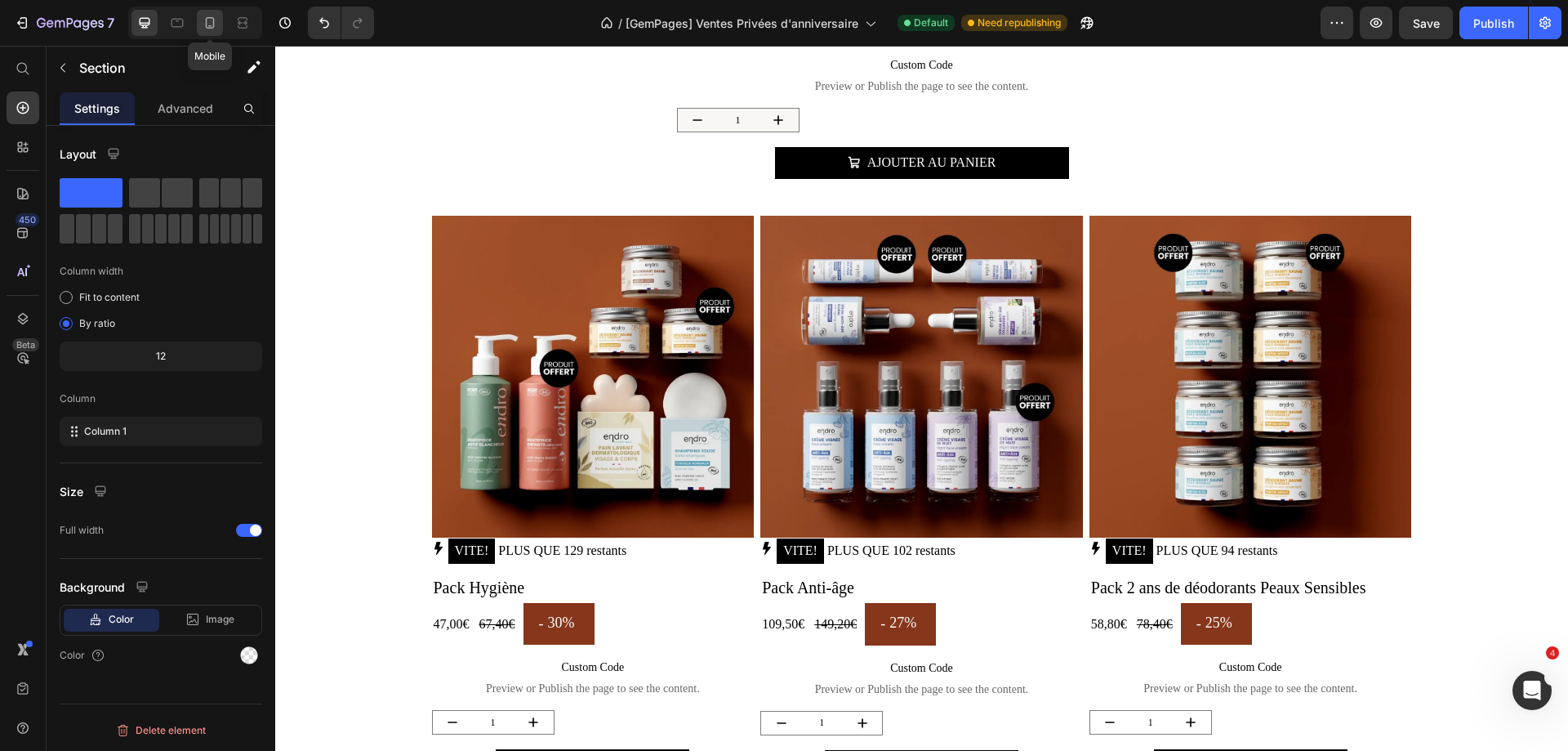 click 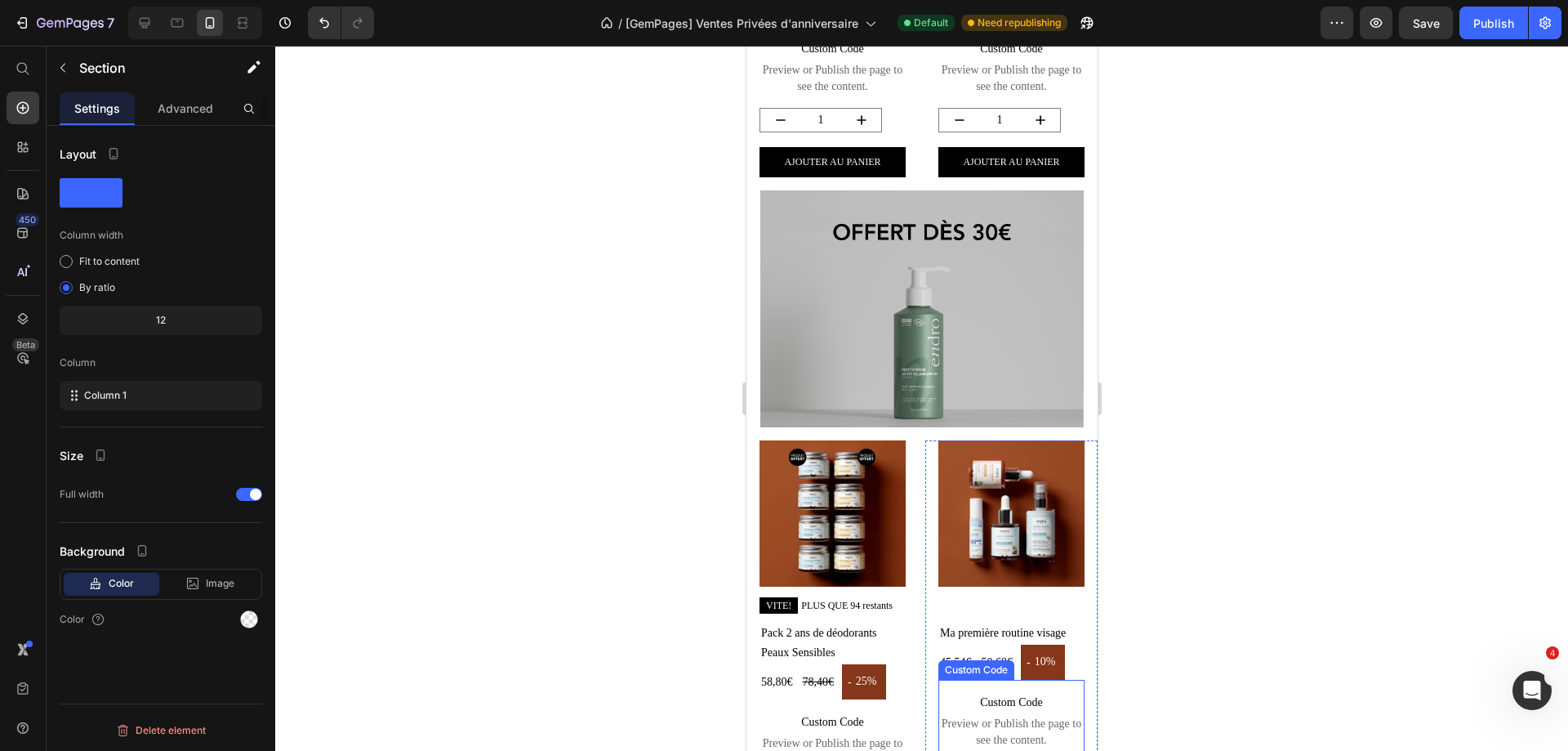 scroll, scrollTop: 1659, scrollLeft: 0, axis: vertical 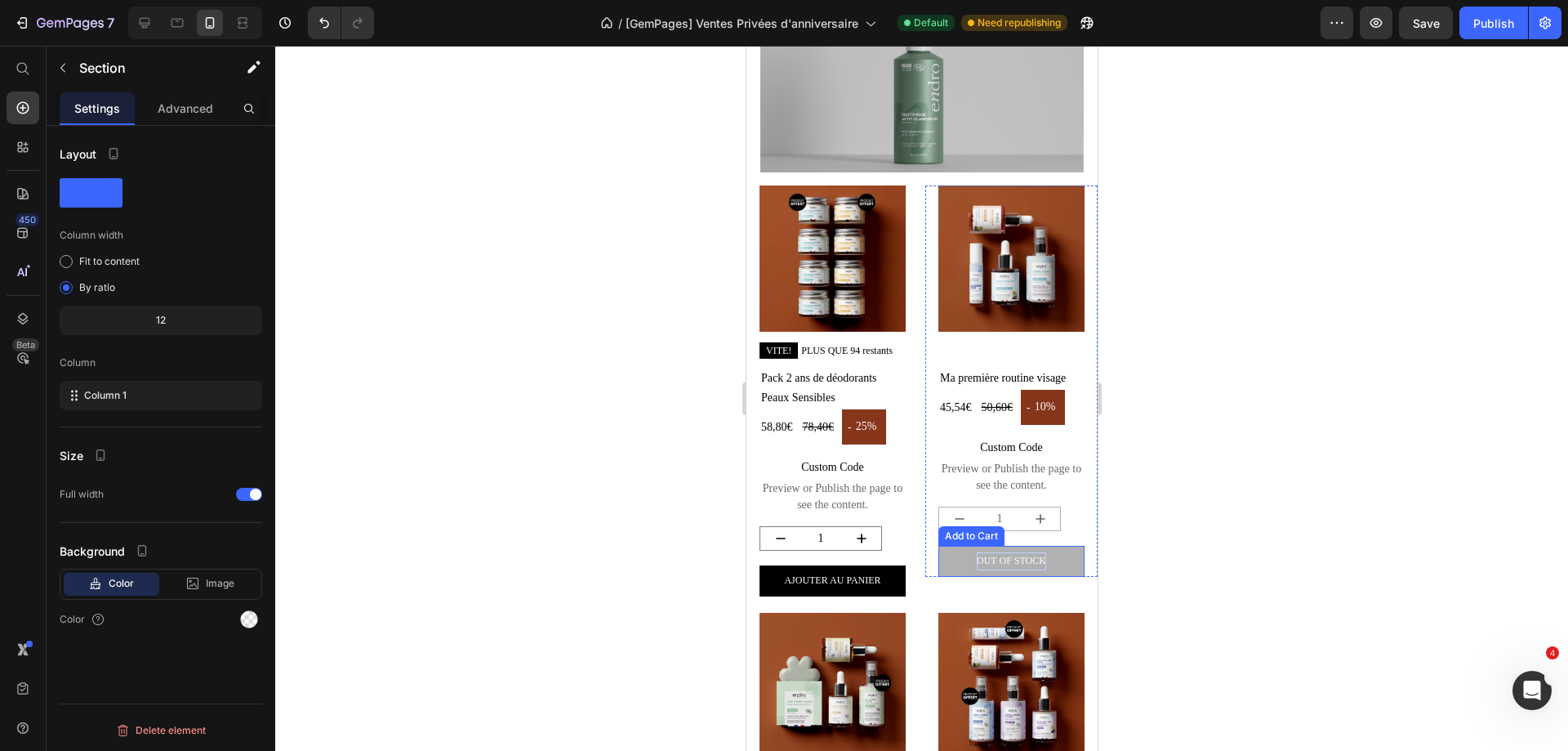 click on "Out of stock" at bounding box center (1010, 561) 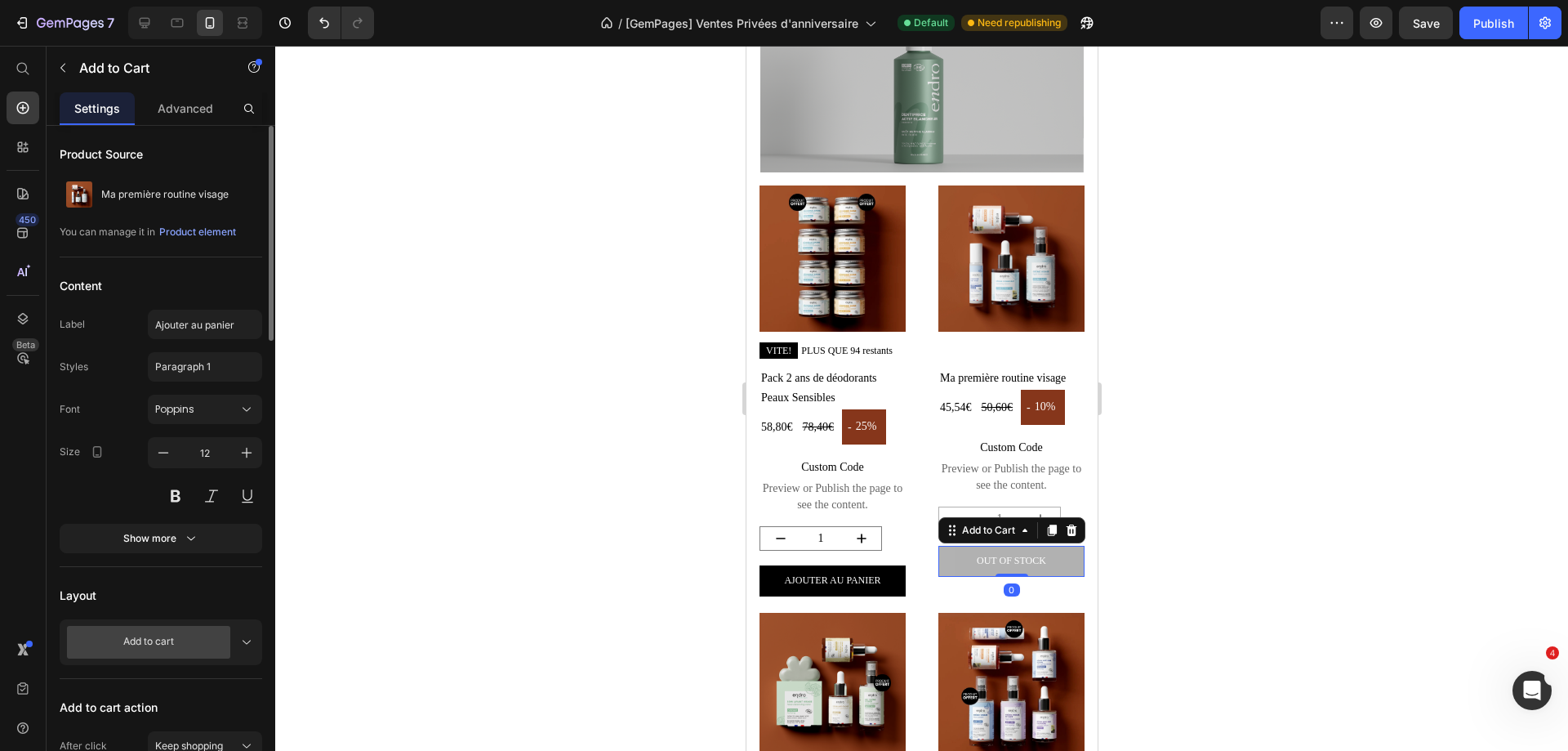 scroll, scrollTop: 490, scrollLeft: 0, axis: vertical 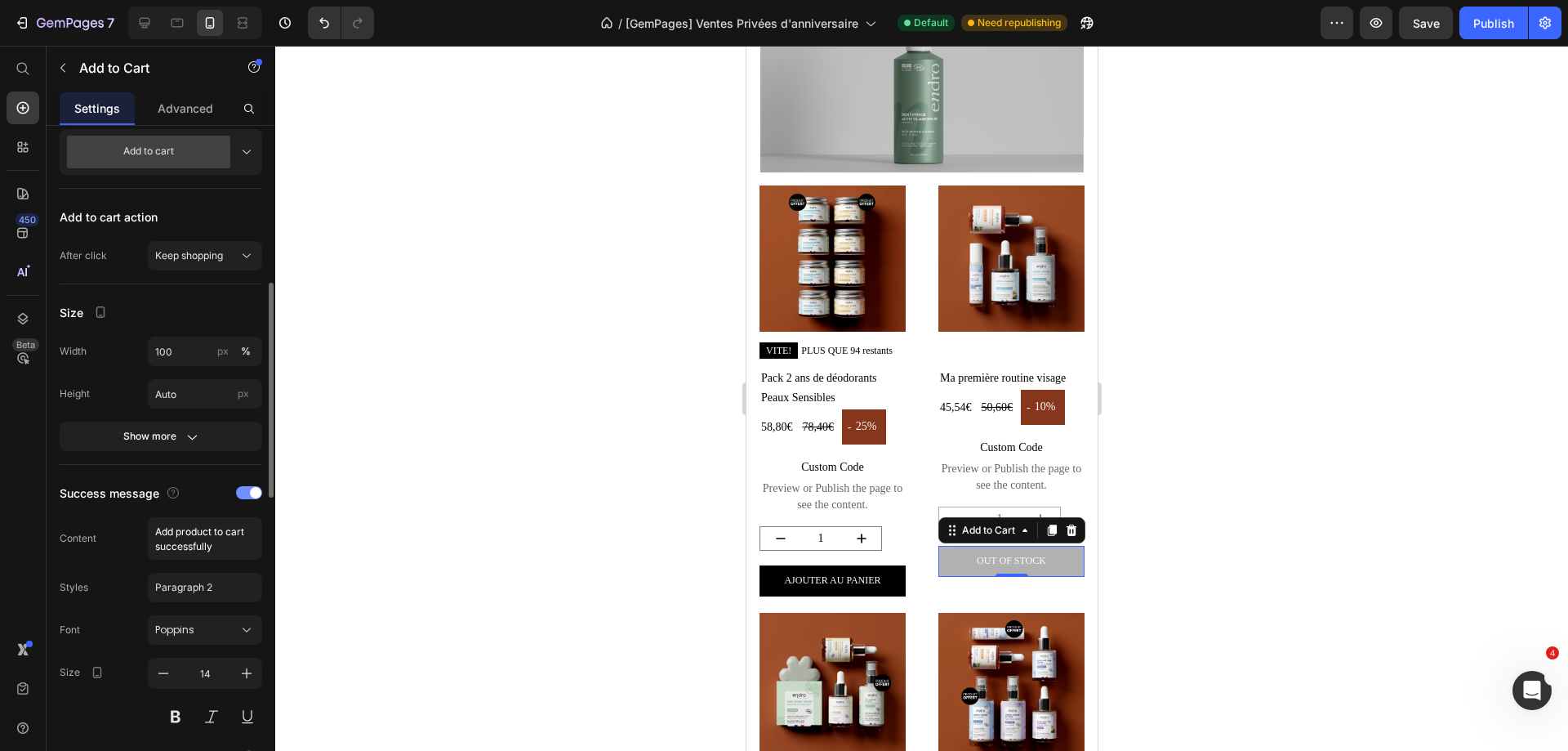 click at bounding box center [256, 493] 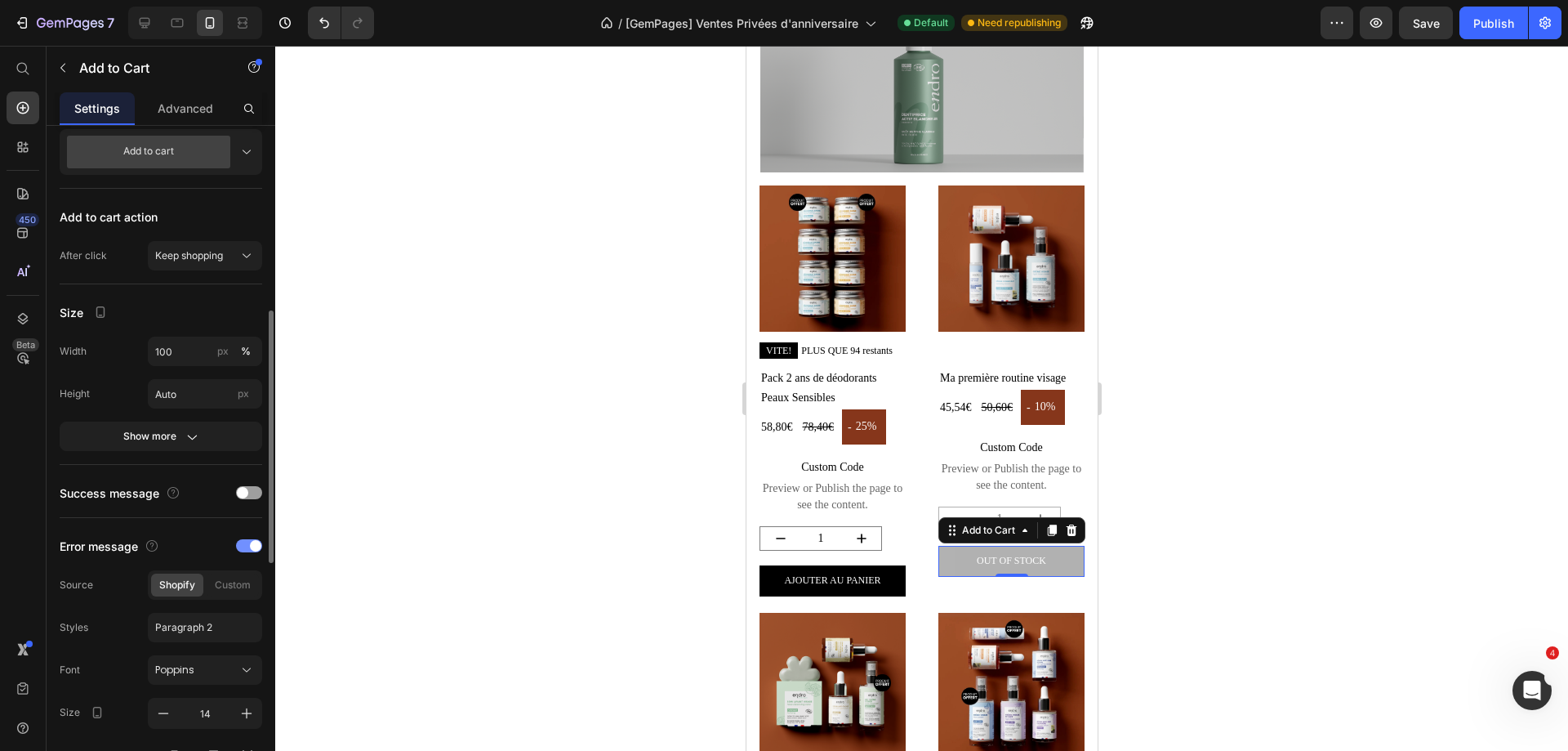 click on "Error message" 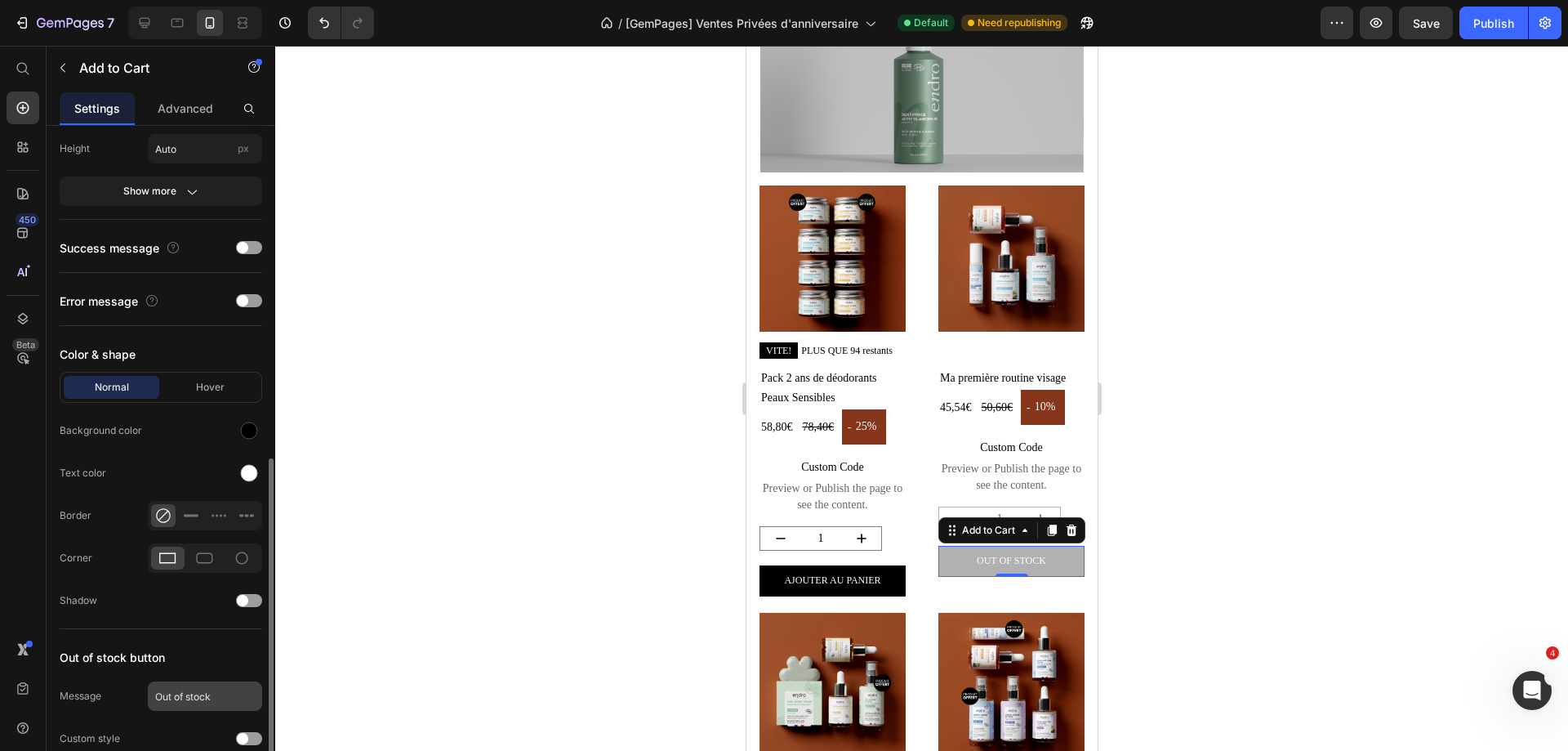 scroll, scrollTop: 812, scrollLeft: 0, axis: vertical 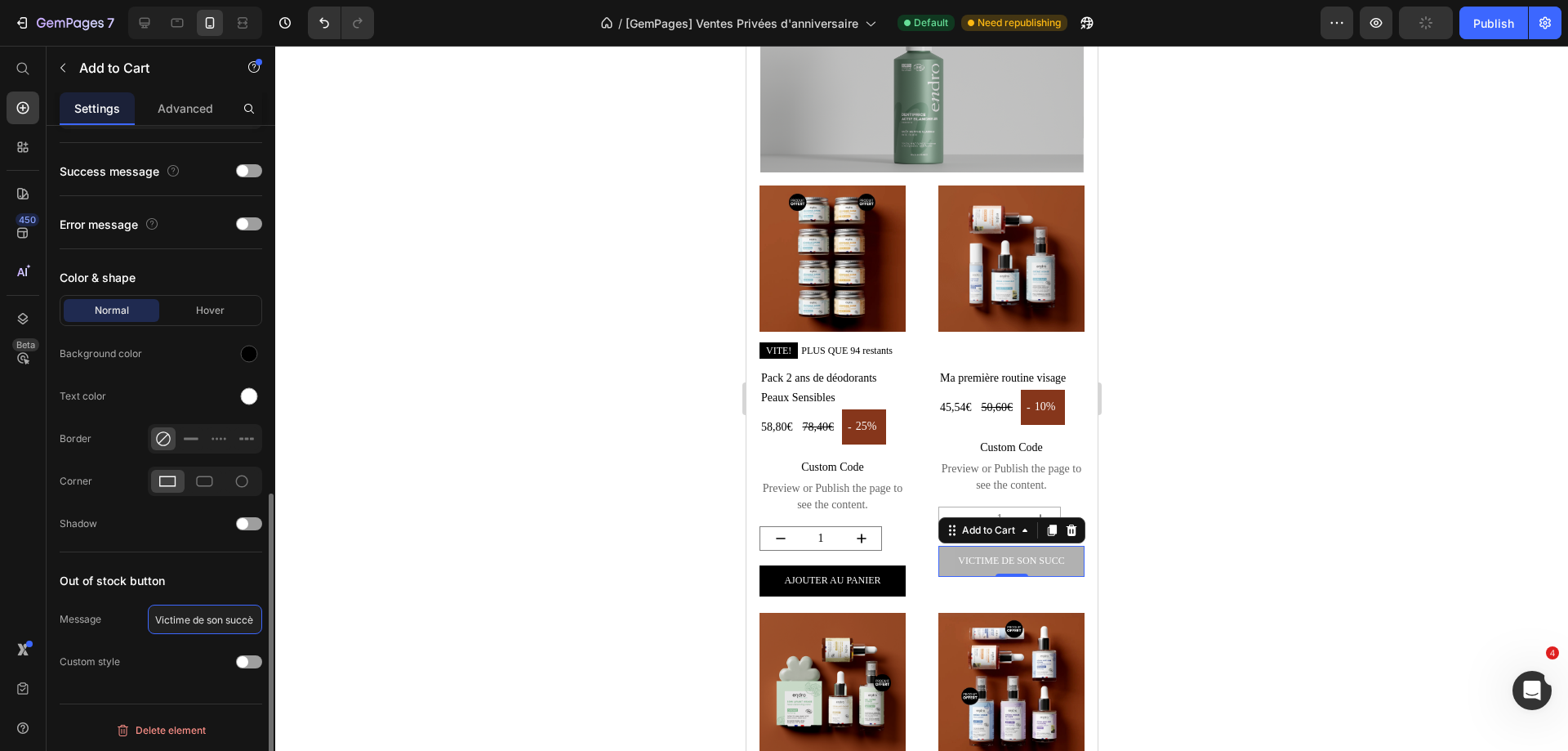 type on "Victime de son succès" 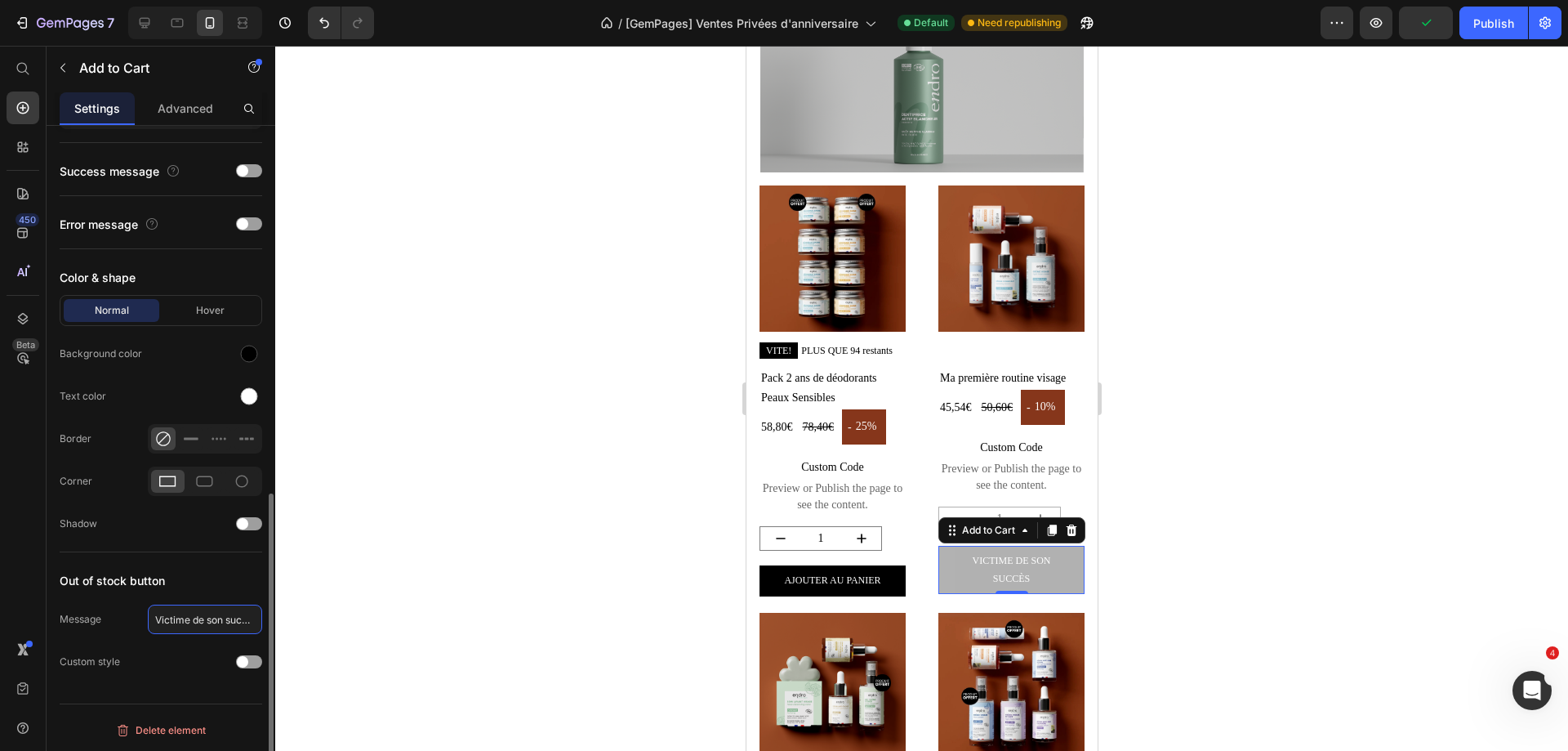 scroll, scrollTop: 0, scrollLeft: 4, axis: horizontal 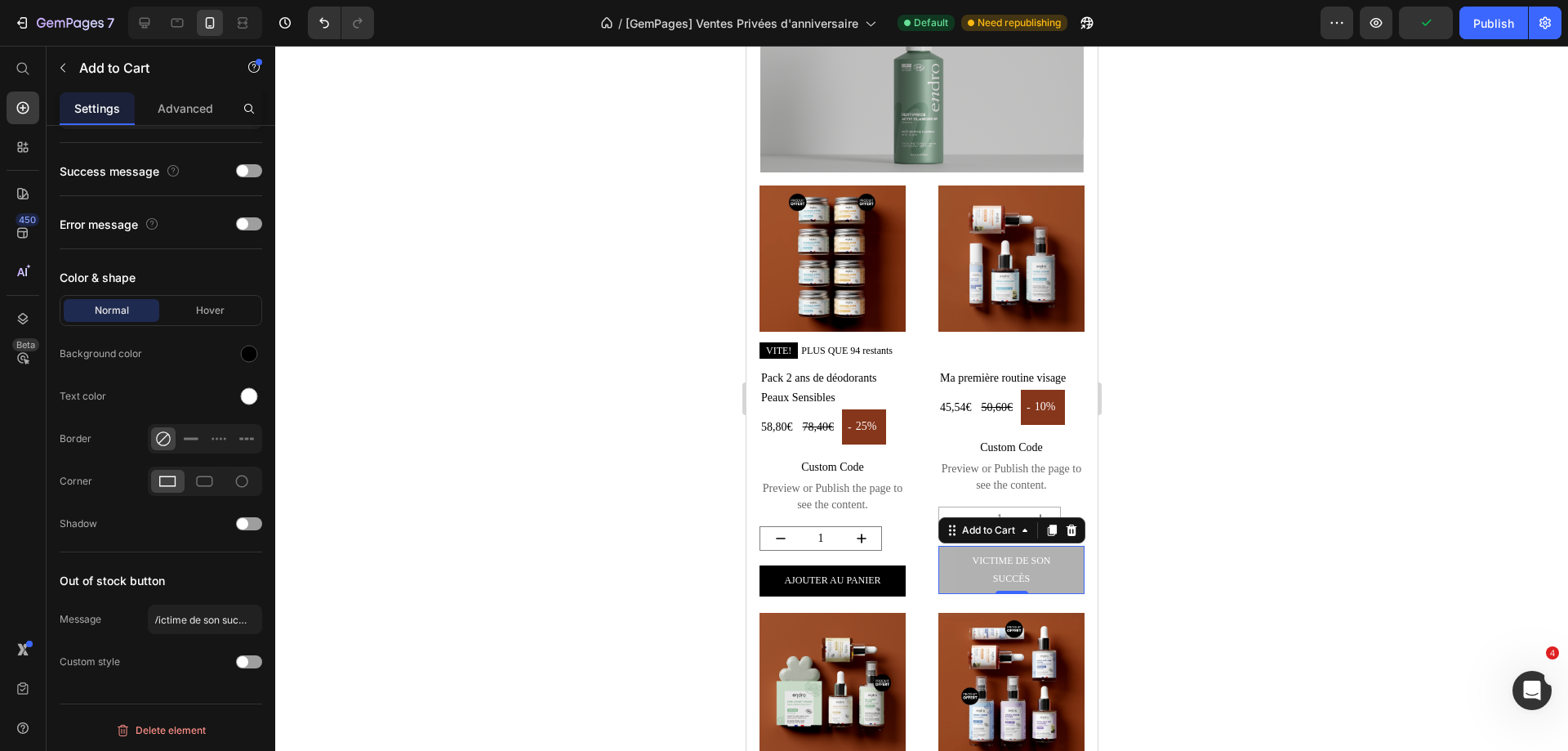 click 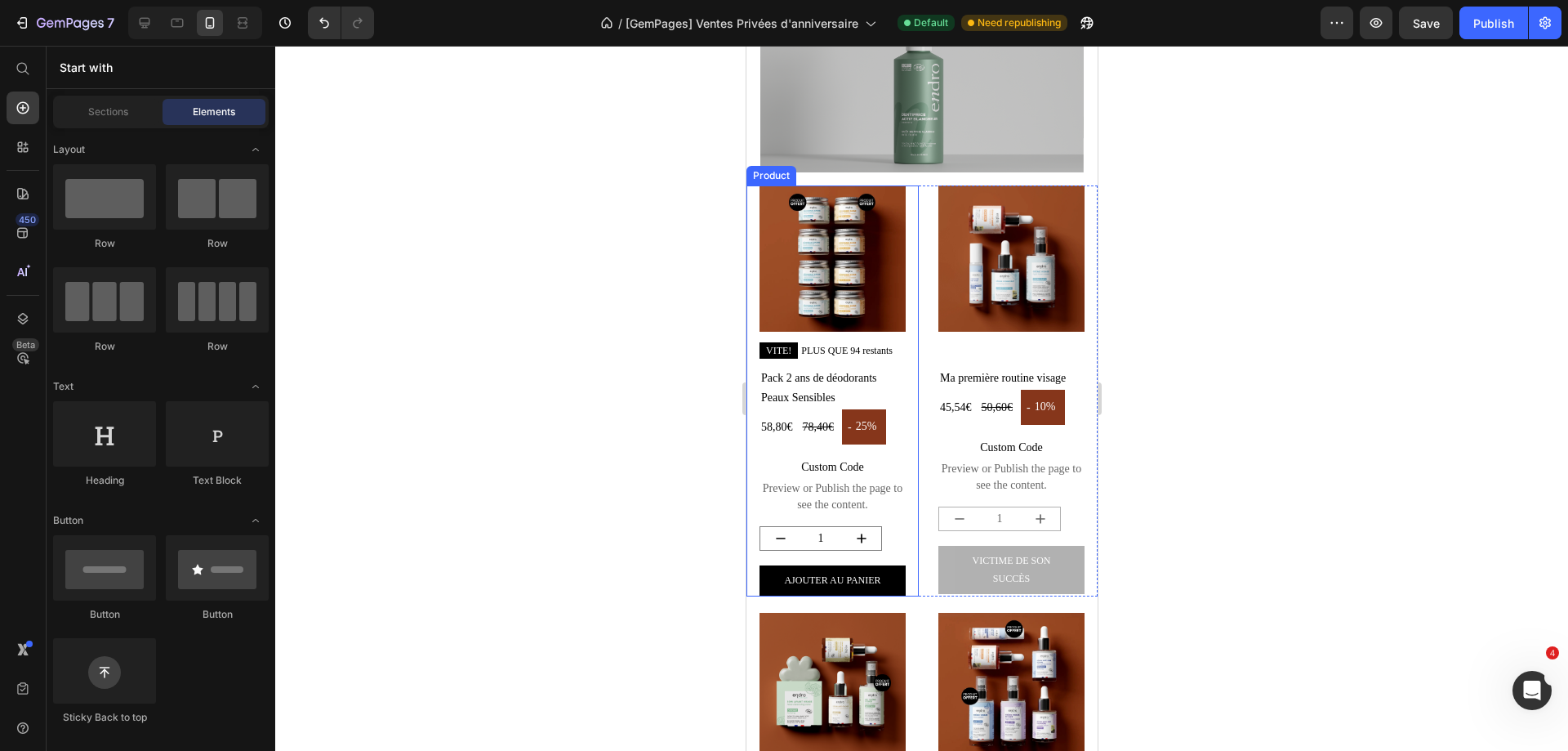 scroll, scrollTop: 1904, scrollLeft: 0, axis: vertical 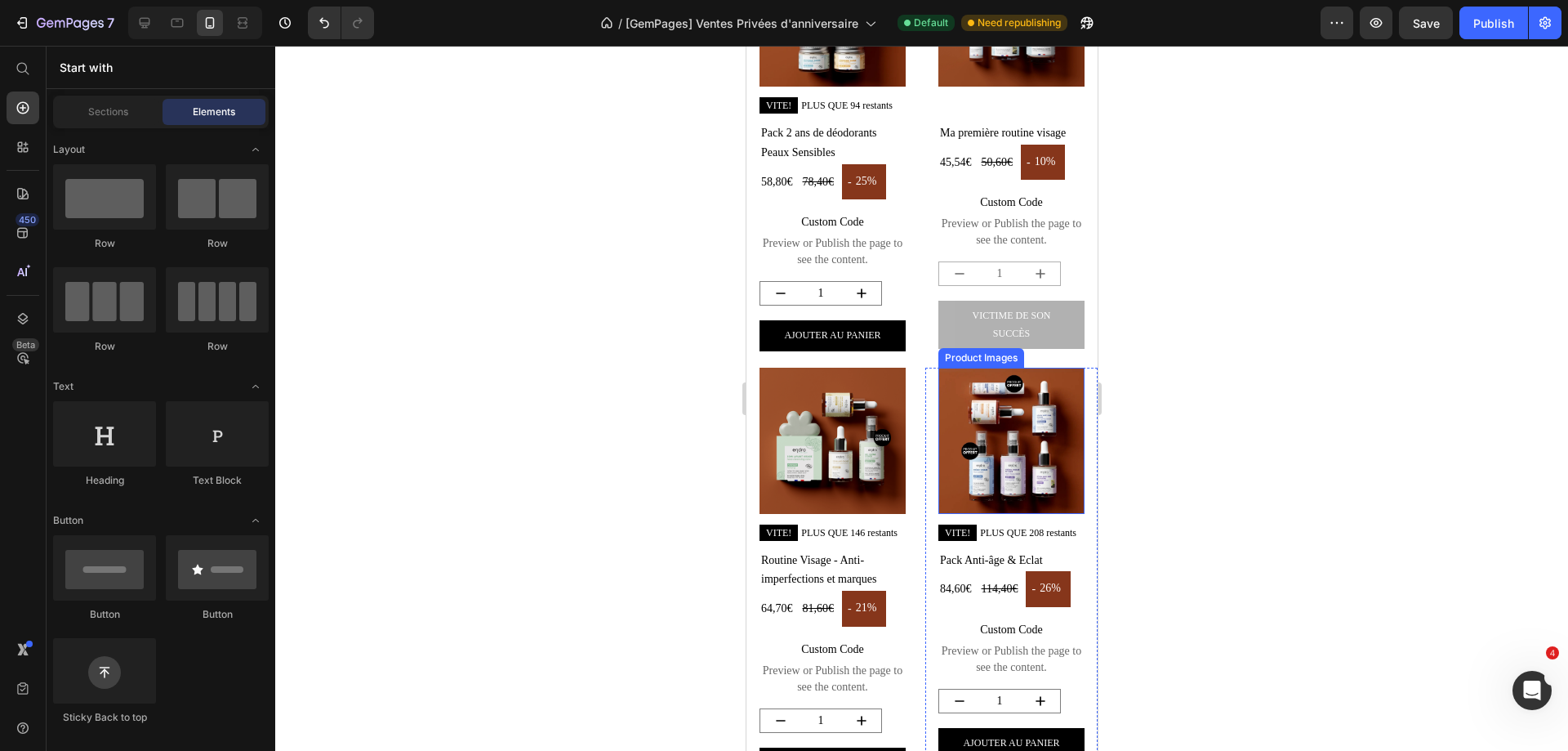 click at bounding box center [1010, 440] 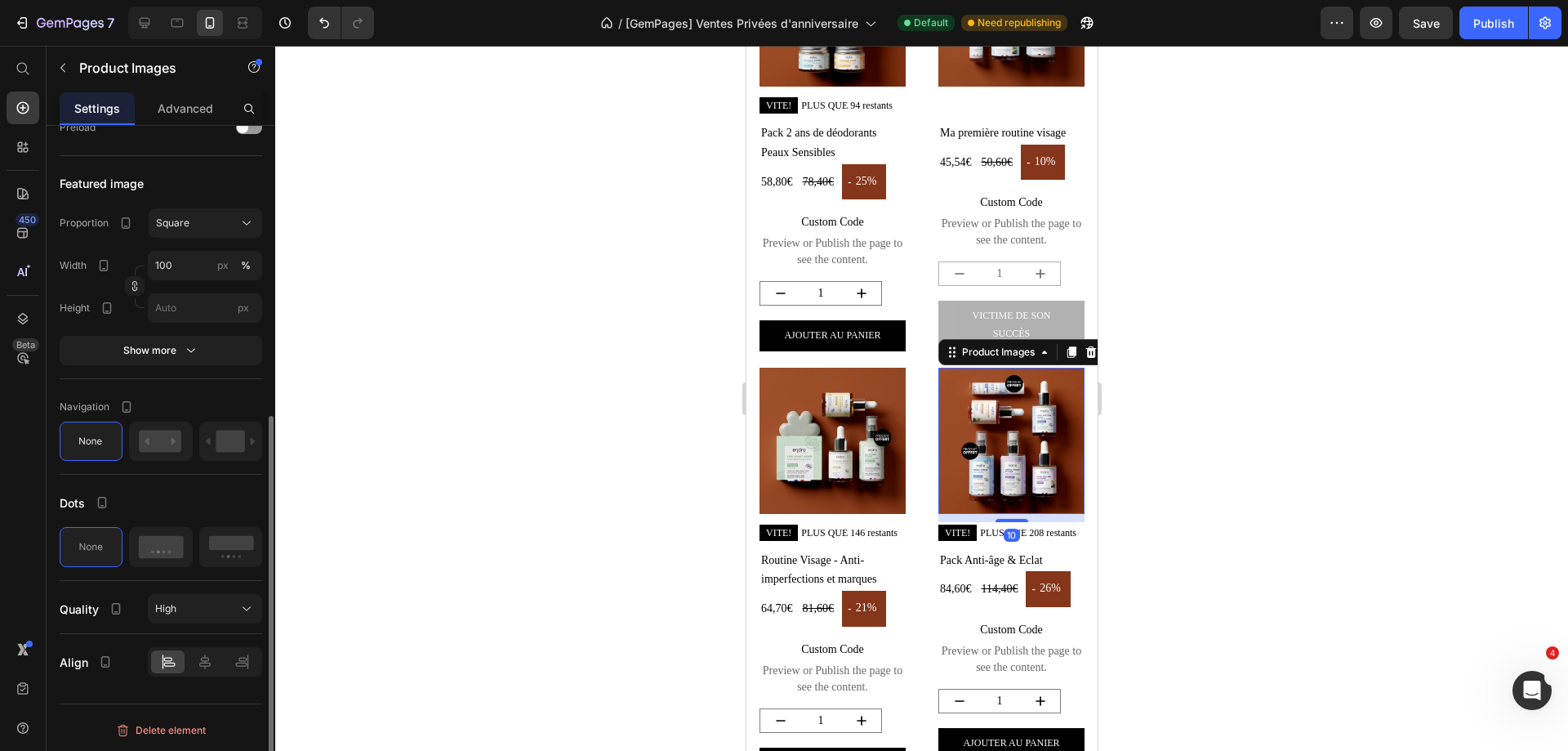scroll, scrollTop: 0, scrollLeft: 0, axis: both 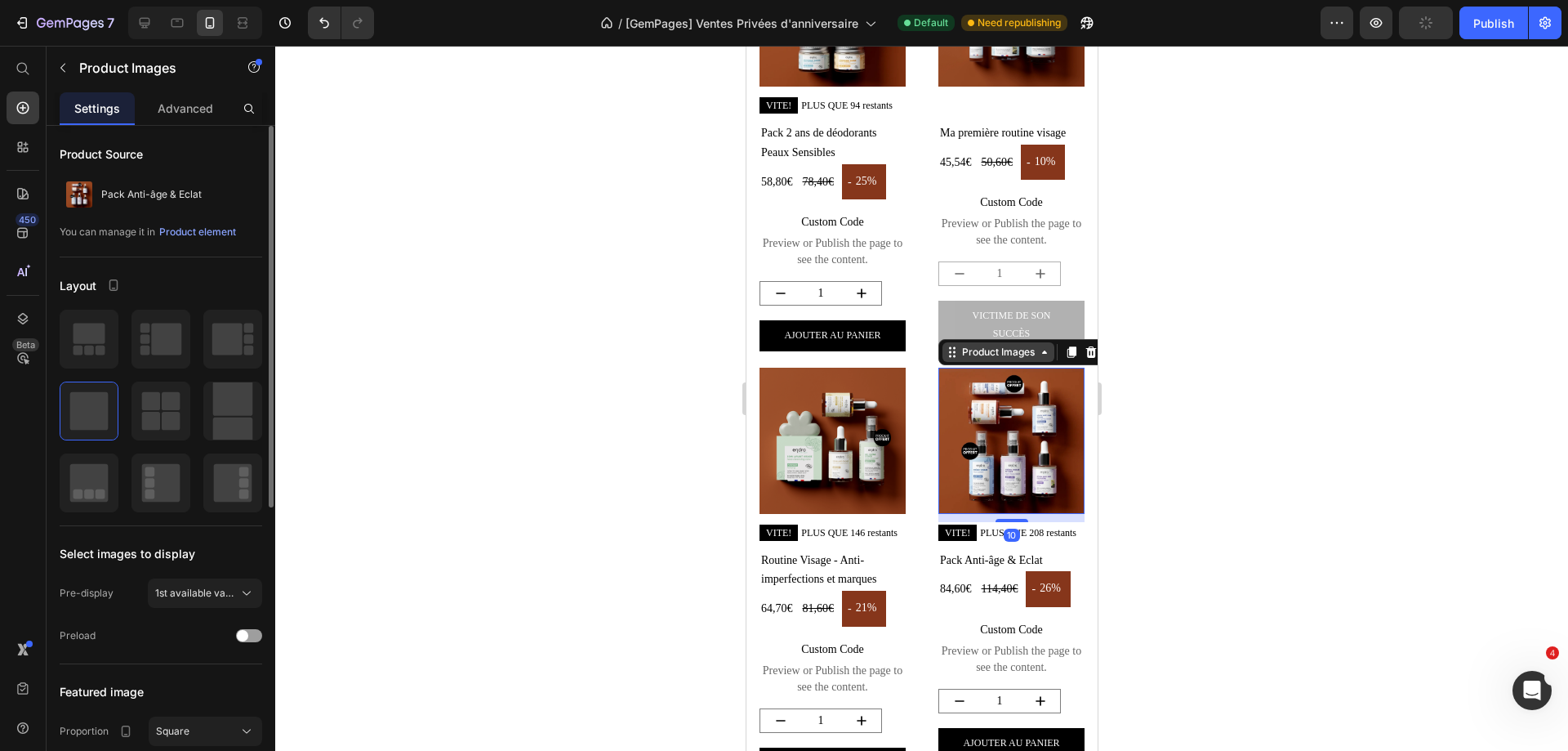 click on "Product Images" at bounding box center (997, 352) 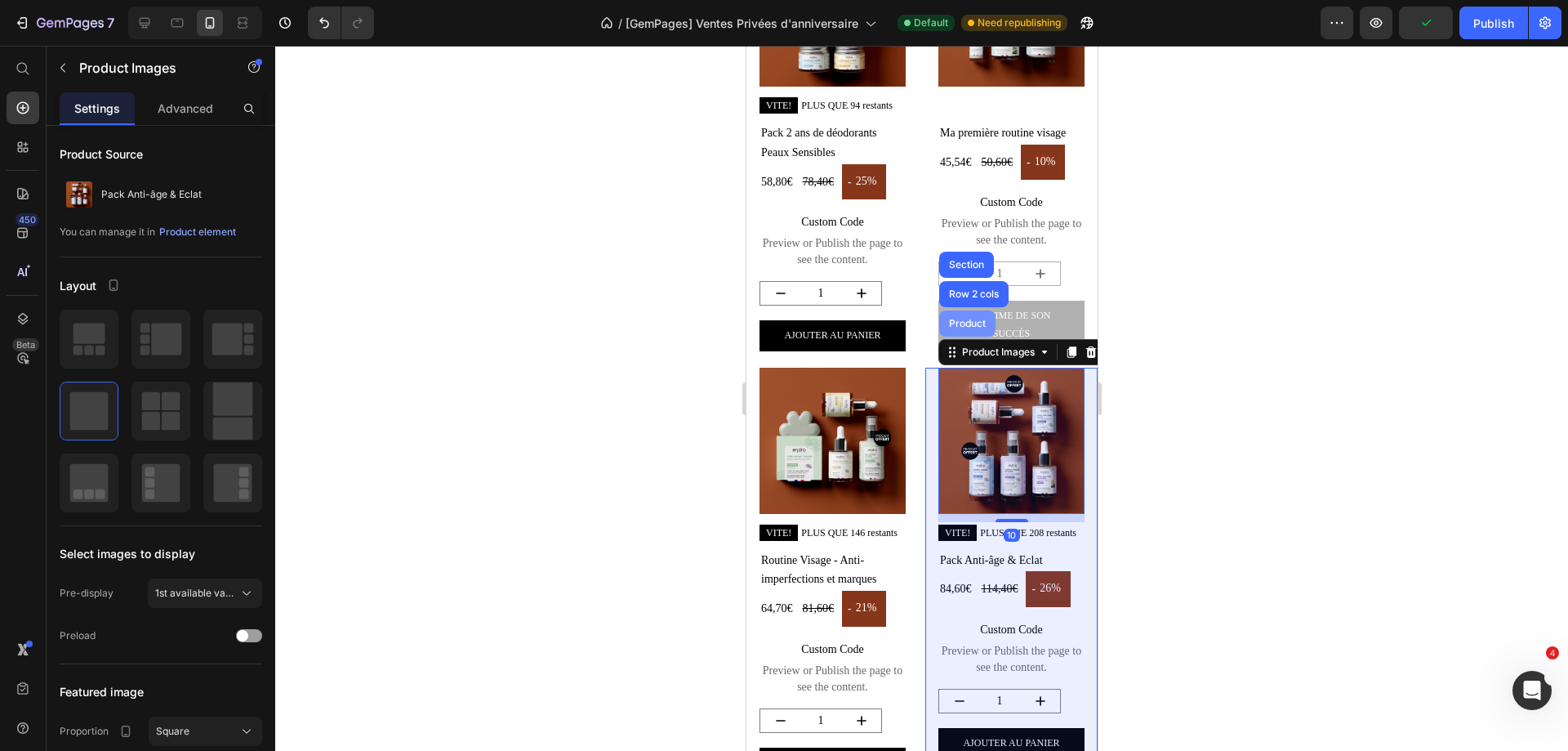 click on "Product" at bounding box center (966, 324) 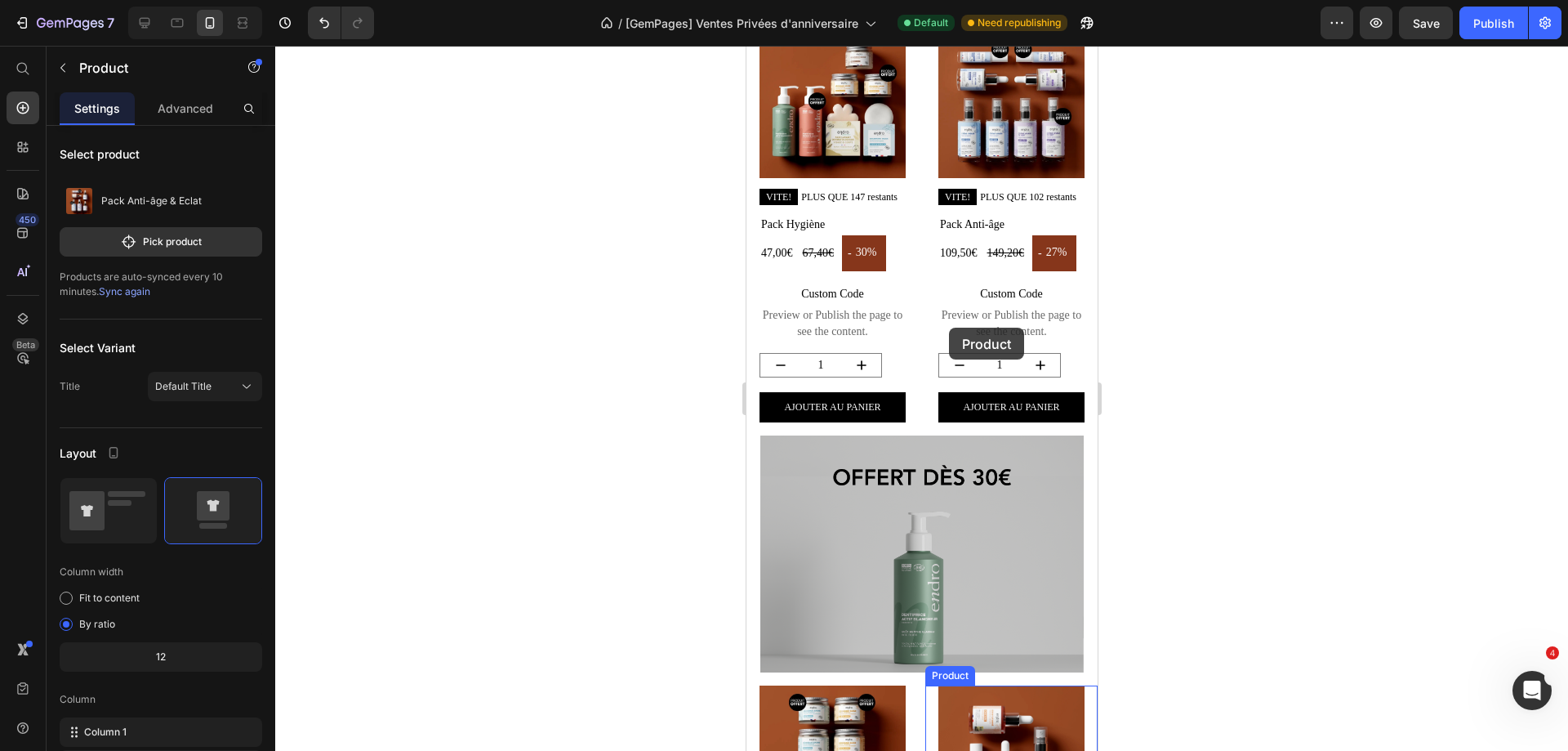 scroll, scrollTop: 923, scrollLeft: 0, axis: vertical 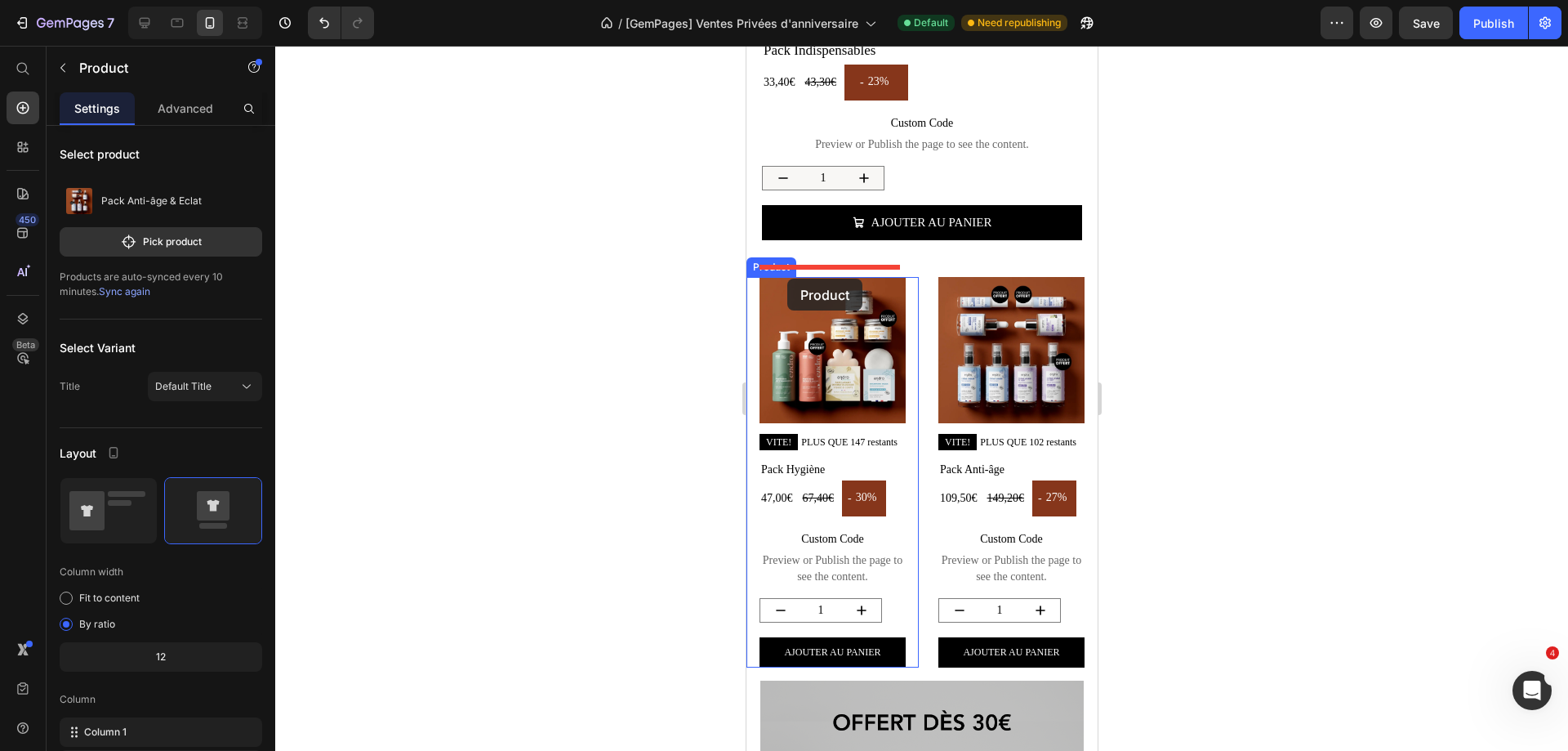 drag, startPoint x: 934, startPoint y: 355, endPoint x: 786, endPoint y: 279, distance: 166.37307 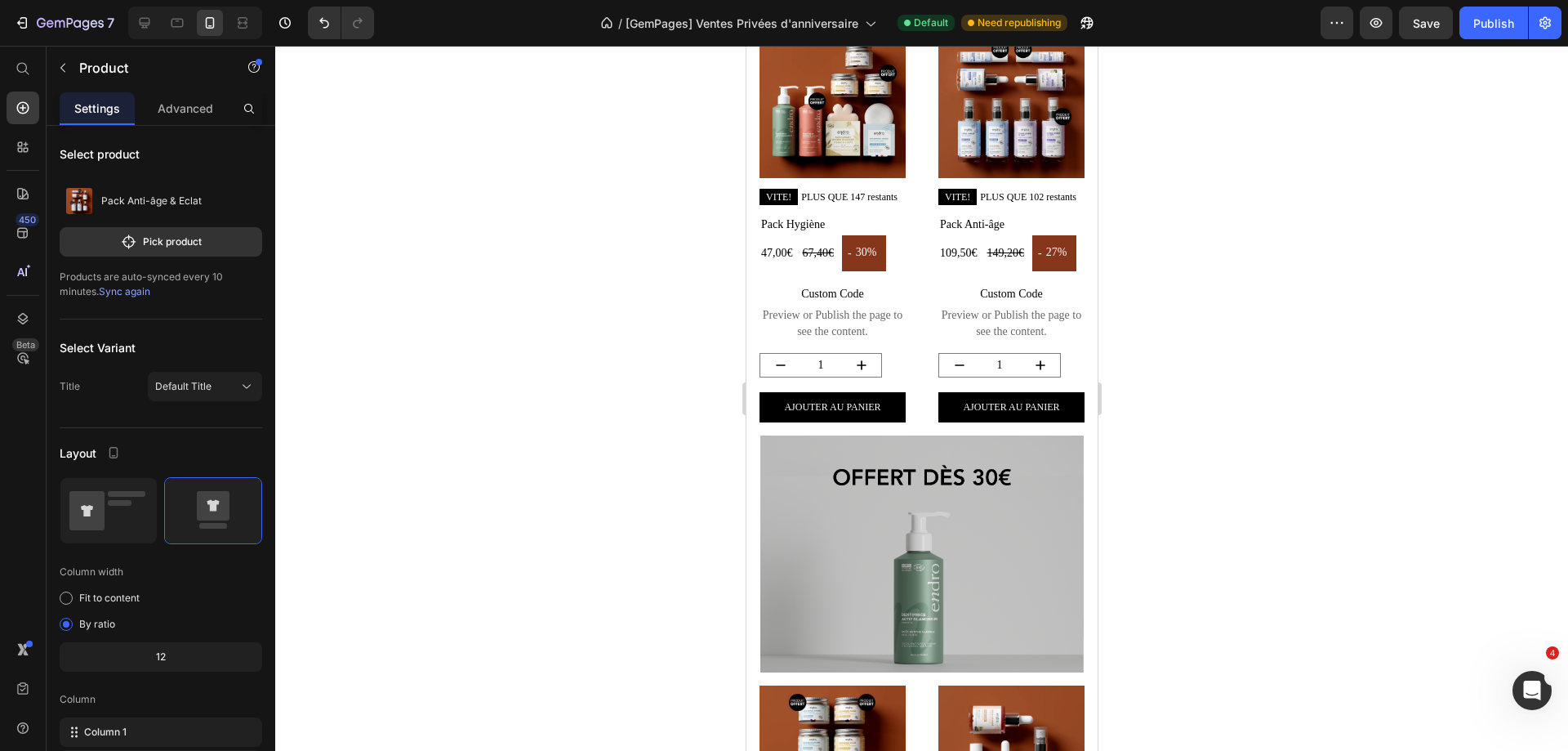 scroll, scrollTop: 923, scrollLeft: 0, axis: vertical 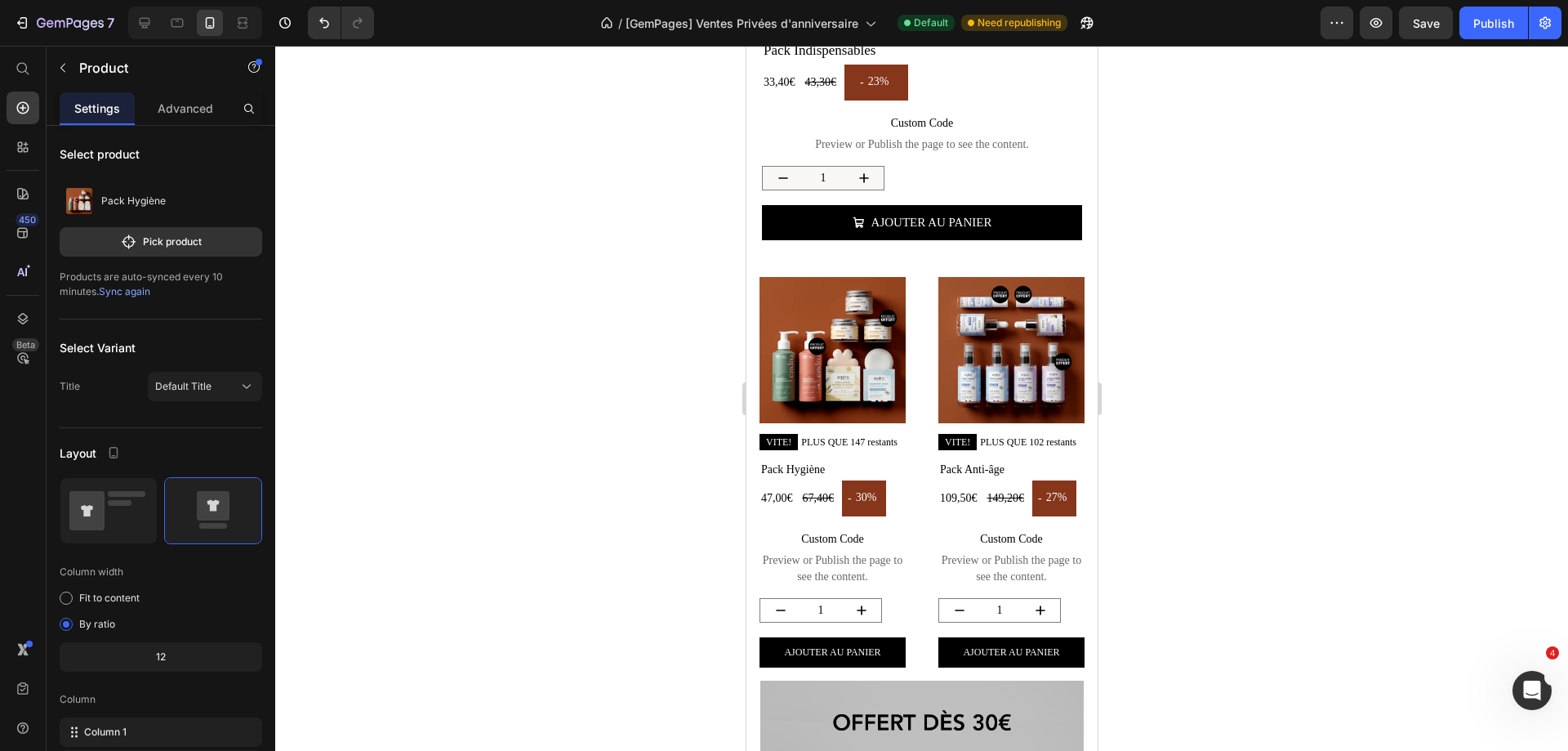 click on "Product Images
VITE!  PLUS QUE 147 restants Stock Counter Pack Hygiène Product Title 47,00€ Product Price 67,40€ Product Price - 30% Discount Tag Row
Custom Code
Preview or Publish the page to see the content. Custom Code 1 Product Quantity Ajouter au panier Add to Cart Product" at bounding box center [831, 472] 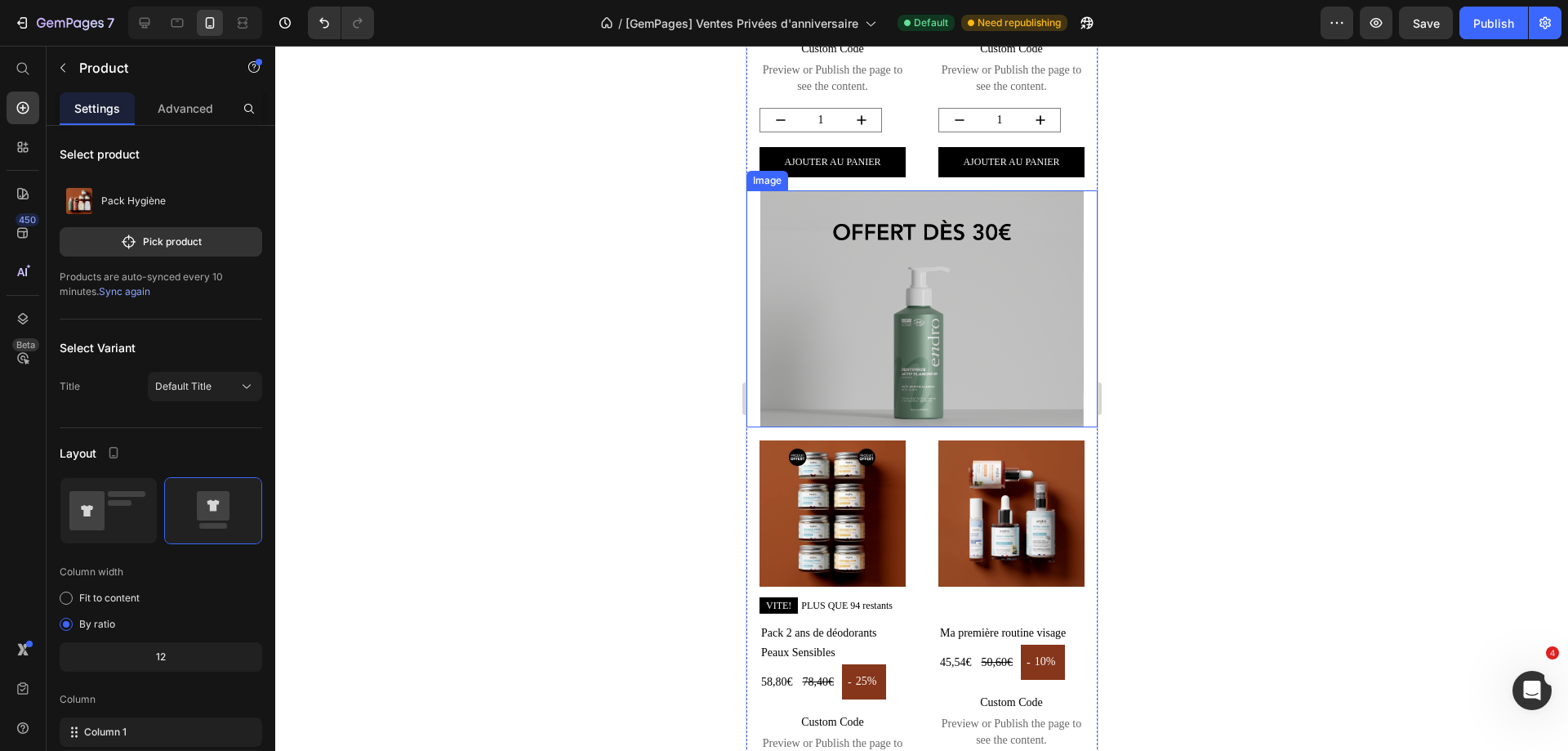 scroll, scrollTop: 1659, scrollLeft: 0, axis: vertical 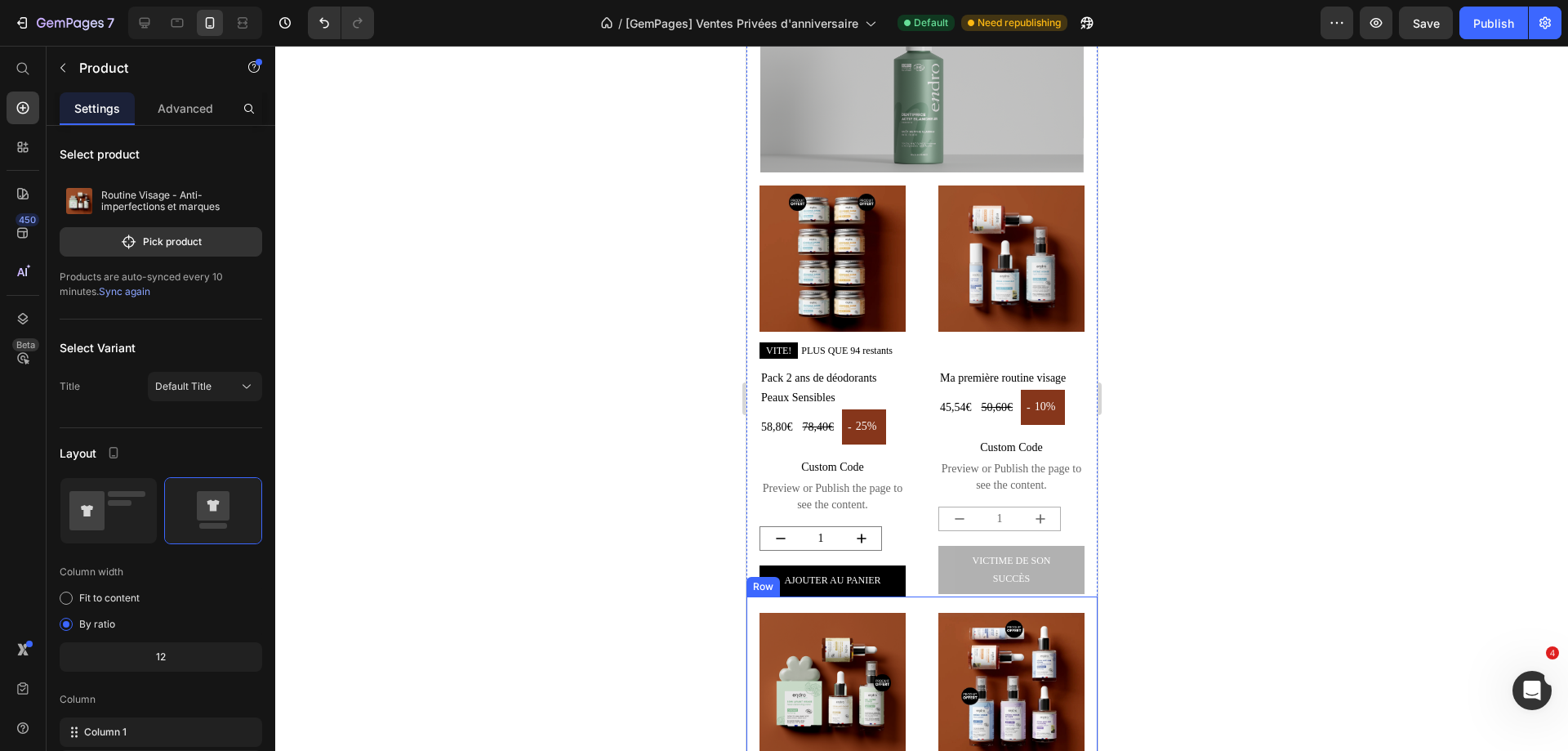 click on "Product Images
VITE!  PLUS QUE 146 restants Stock Counter Routine Visage - Anti-imperfections et marques Product Title 64,70€ Product Price 81,60€ Product Price - 21% Discount Tag Row
Custom Code
Preview or Publish the page to see the content. Custom Code 1 Product Quantity Ajouter au panier Add to Cart Product Product Images
VITE!  PLUS QUE 208 restants Stock Counter Pack Anti-âge & Eclat Product Title 84,60€ Product Price 114,40€ Product Price - 26% Discount Tag Row
Custom Code
Preview or Publish the page to see the content. Custom Code 1 Product Quantity Ajouter au panier Add to Cart Product Row" at bounding box center [921, 810] 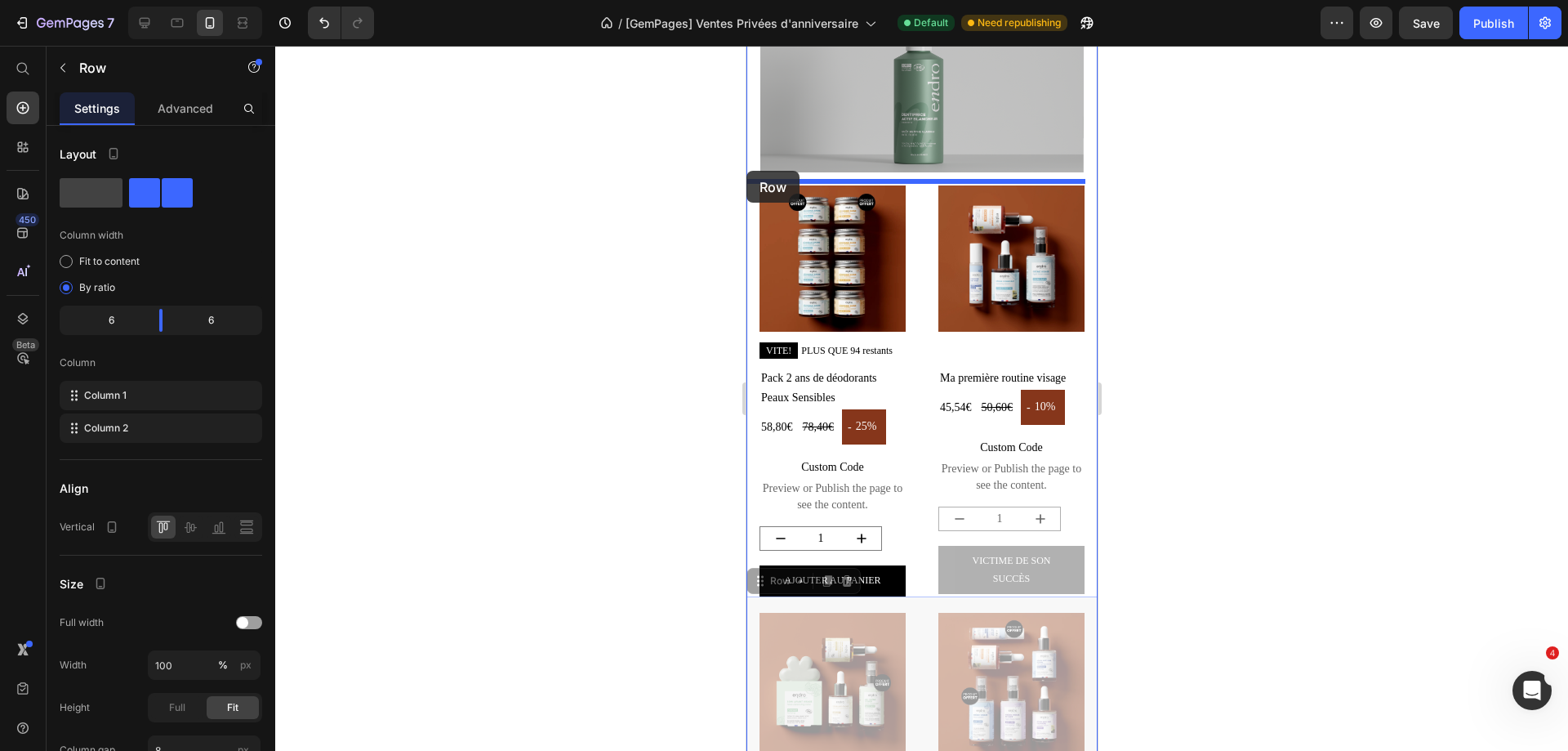 drag, startPoint x: 762, startPoint y: 580, endPoint x: 1491, endPoint y: 216, distance: 814.82329 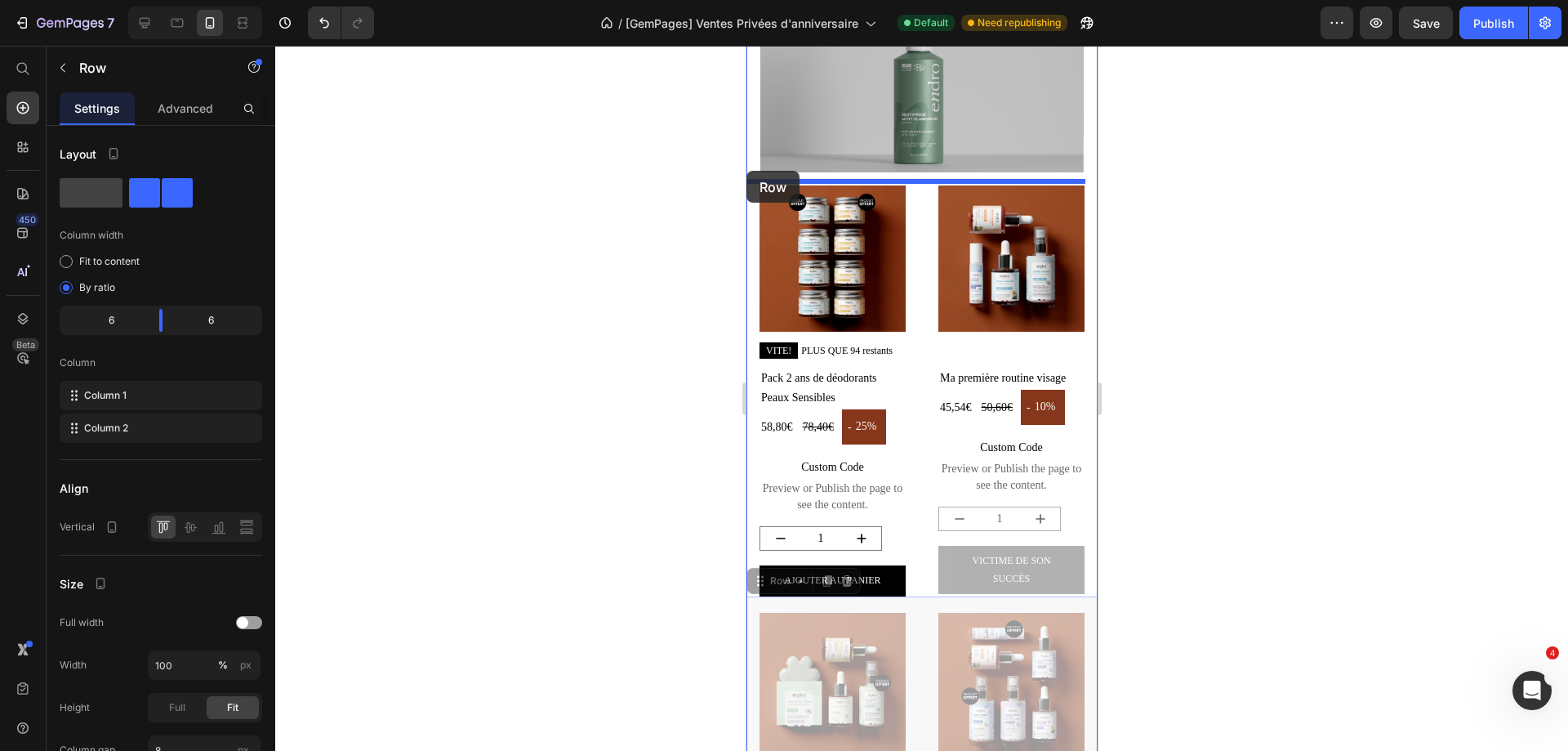 click on "iPhone 15 Pro Max  ( 430 px) iPhone 13 Mini iPhone 13 Pro iPhone 11 Pro Max iPhone 15 Pro Max Pixel 7 Galaxy S8+ Galaxy S20 Ultra iPad Mini iPad Air iPad Pro Header Product Images
VITE!  PLUS QUE 147 restants Stock Counter Pack Hygiène Product Title 47,00€ Product Price 67,40€ Product Price - 30% Discount Tag Row
Custom Code
Preview or Publish the page to see the content. Custom Code 1 Product Quantity Ajouter au panier Add to Cart Product Product Images
VITE!  PLUS QUE 102 restants Stock Counter Pack Anti-âge Product Title 109,50€ Product Price 149,20€ Product Price - 27% Discount Tag Row
Custom Code
Preview or Publish the page to see the content. Custom Code 1 Product Quantity Ajouter au panier Add to Cart Product Row Image Product Images
VITE!  PLUS QUE 94 restants Stock Counter Pack 2 ans de déodorants Peaux Sensibles Product Title 58,80€ Product Price 78,40€ Product Price - 25% Discount Tag Row
Custom Code
1 Product" at bounding box center [921, 2765] 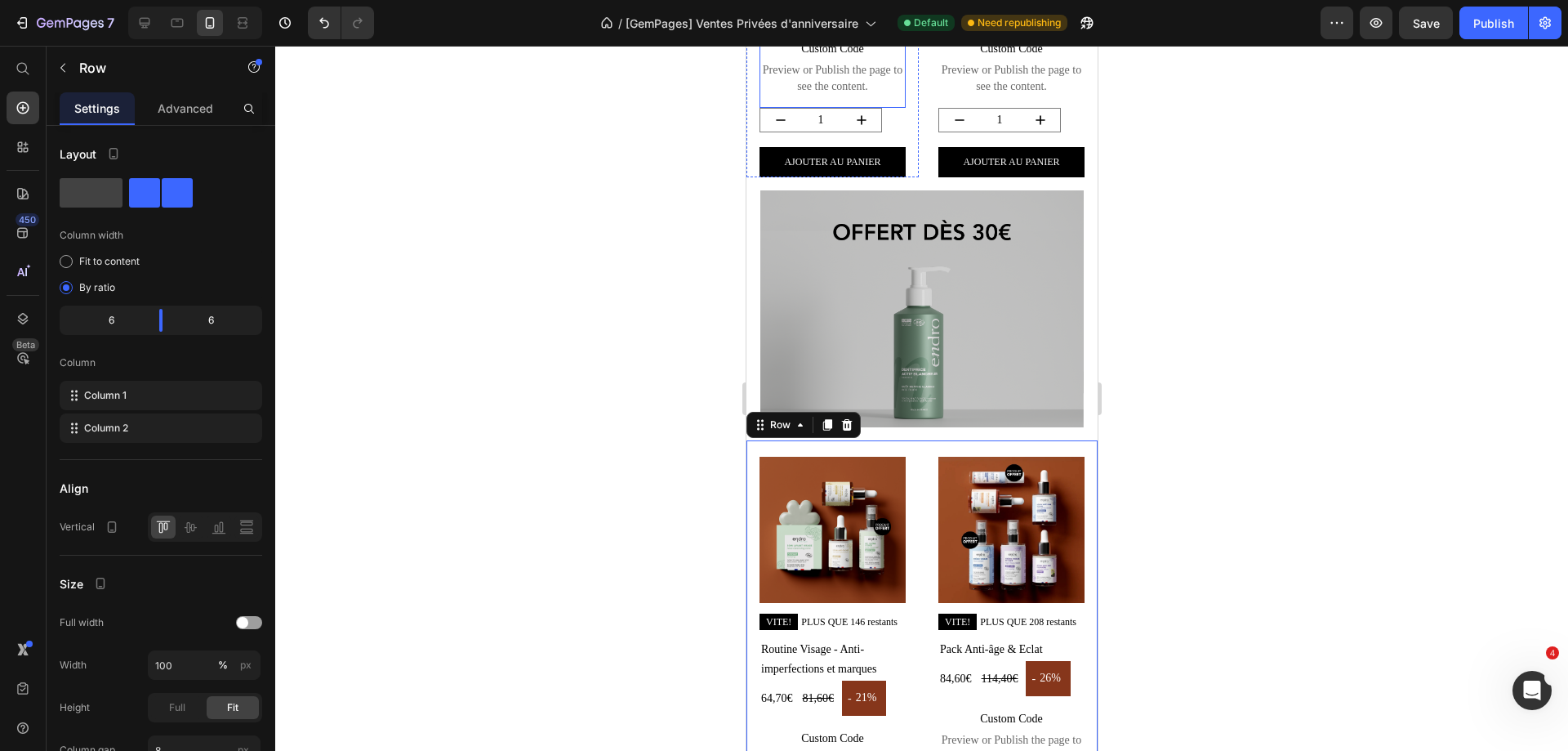 scroll, scrollTop: 1169, scrollLeft: 0, axis: vertical 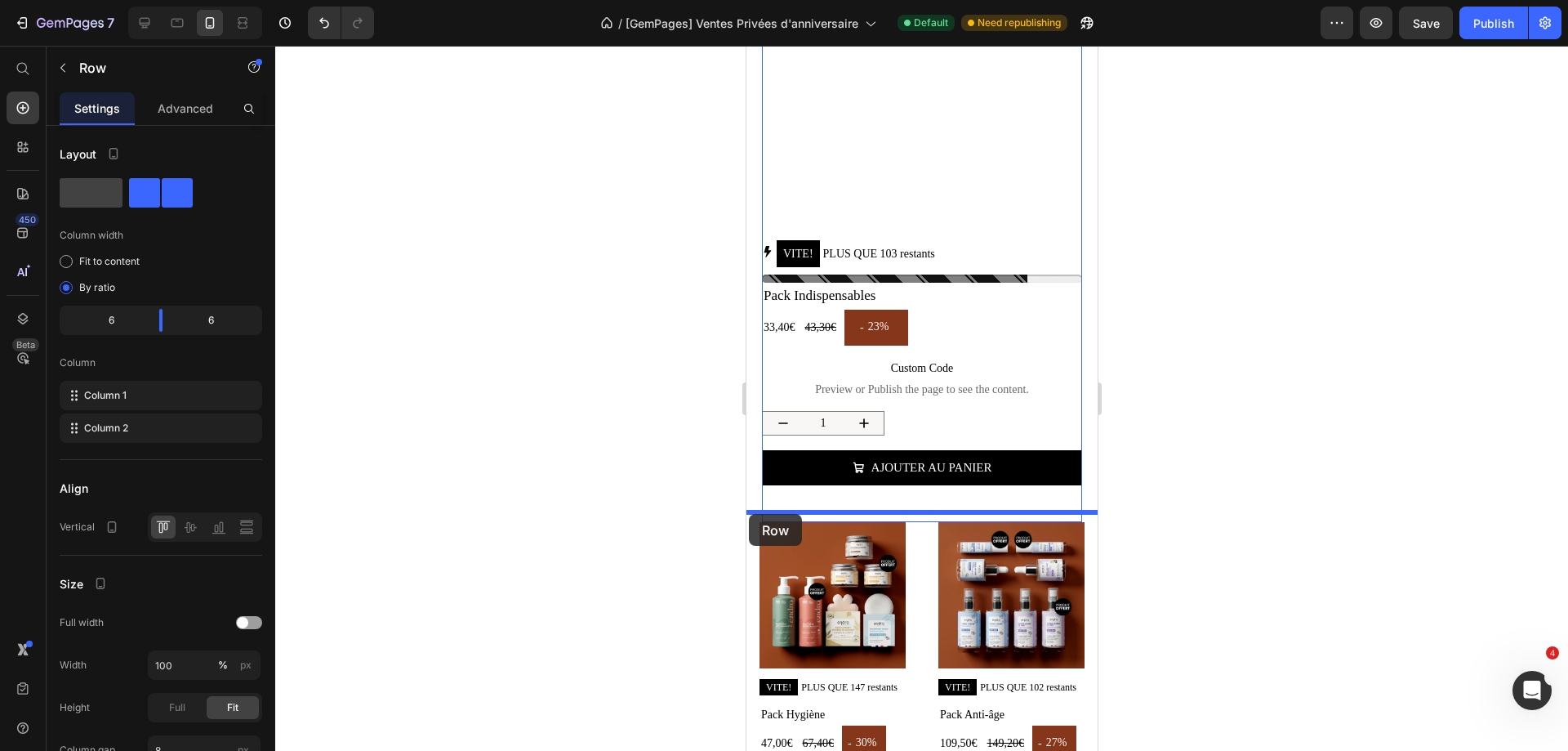 drag, startPoint x: 758, startPoint y: 659, endPoint x: 748, endPoint y: 514, distance: 145.34442 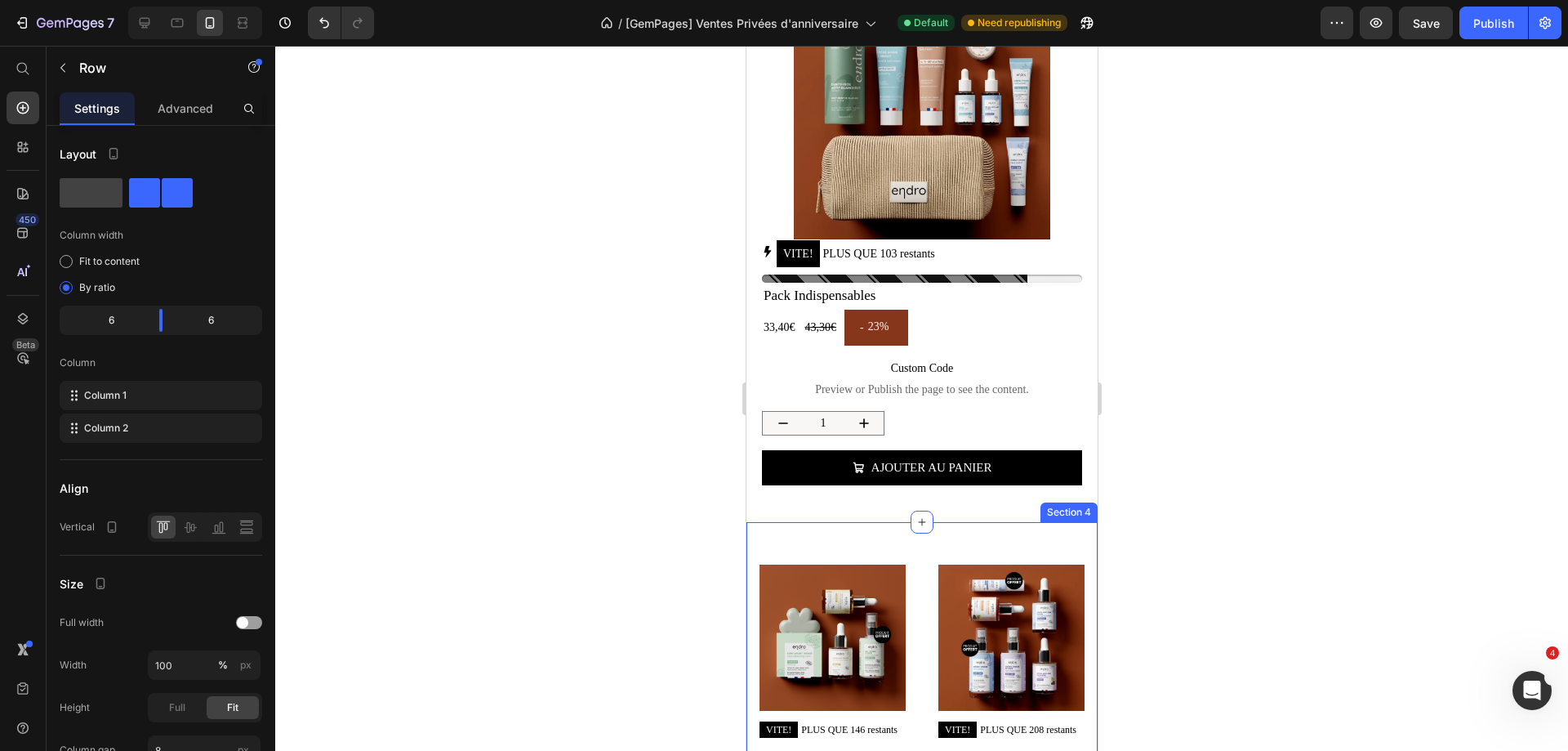 scroll, scrollTop: 923, scrollLeft: 0, axis: vertical 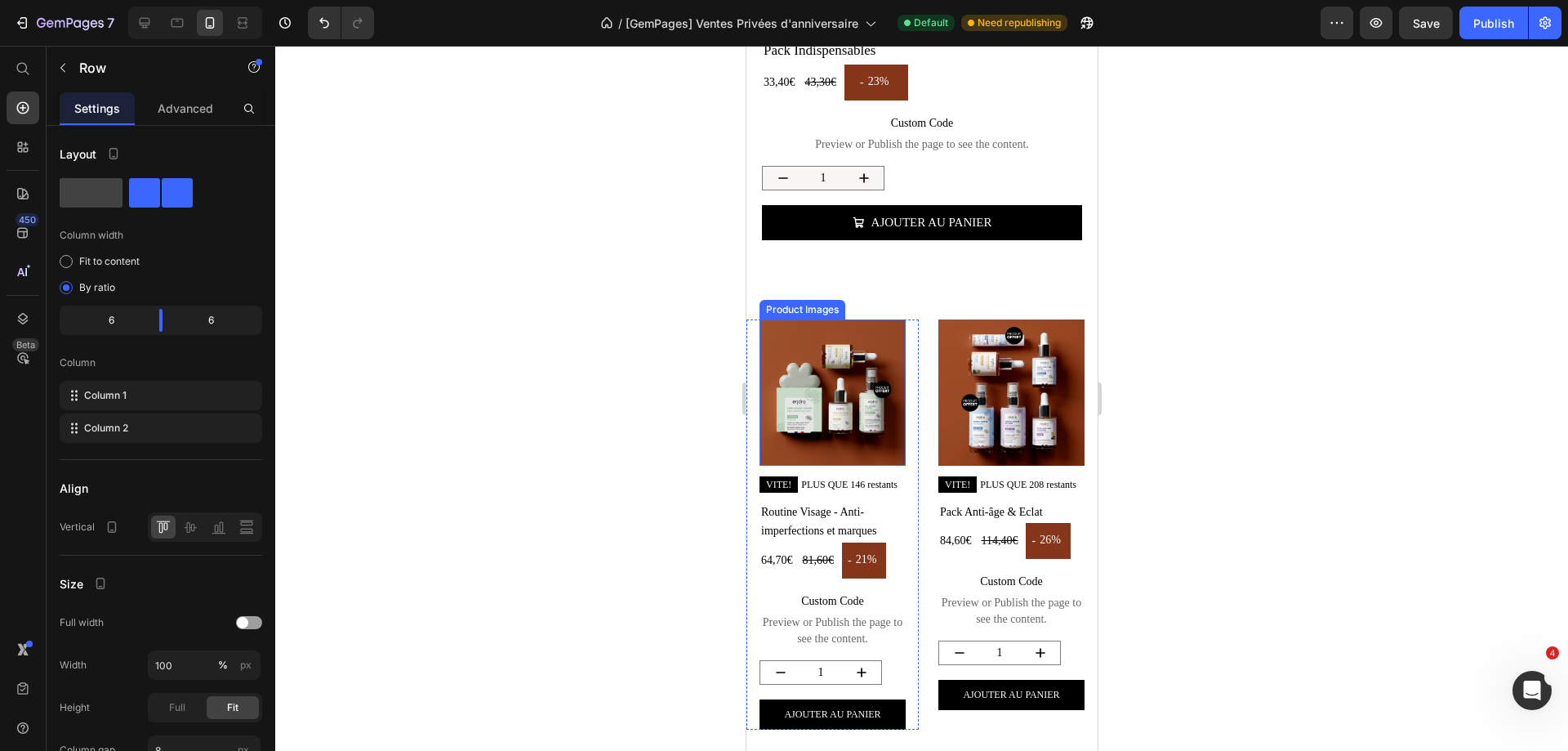 click on "Product Images" at bounding box center (801, 310) 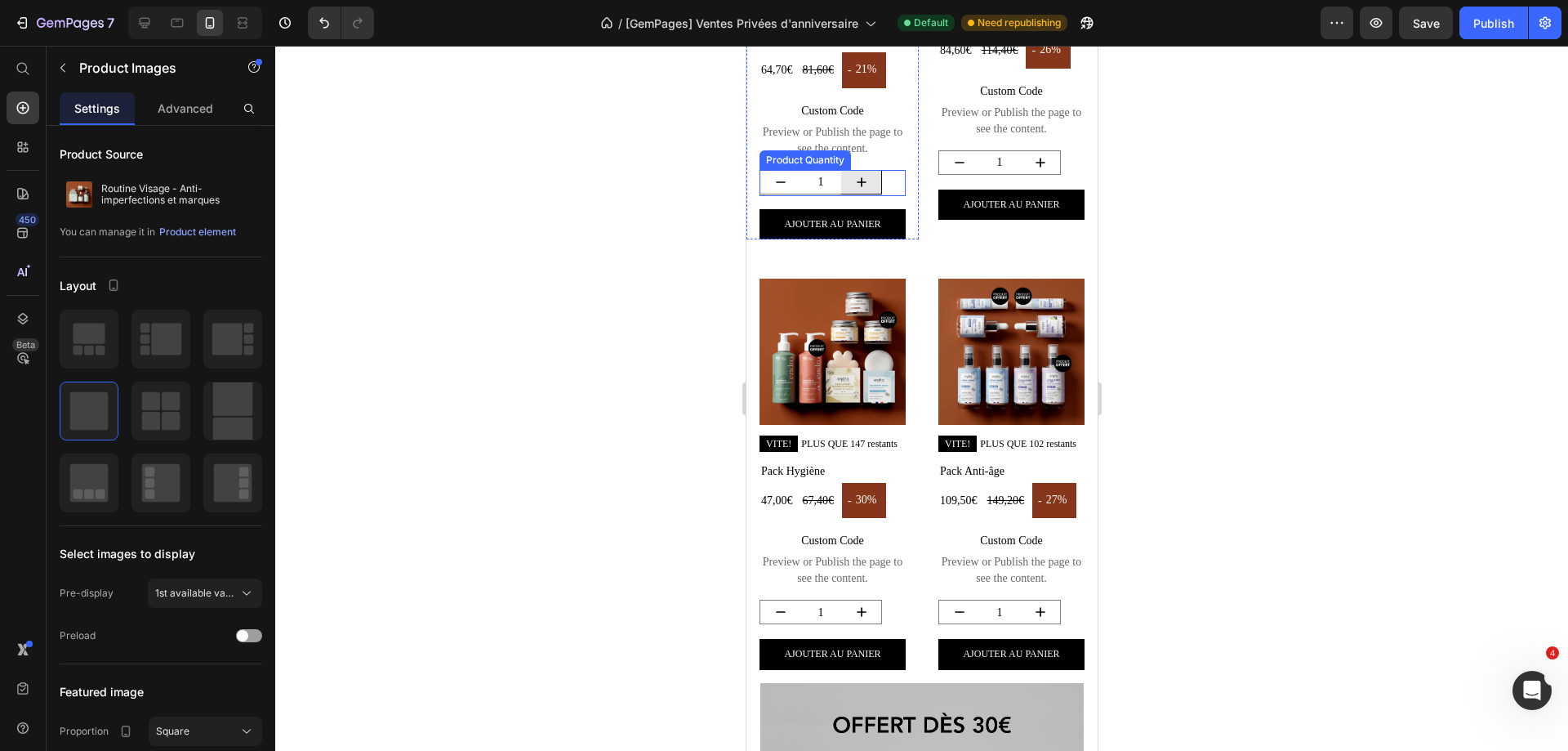 scroll, scrollTop: 923, scrollLeft: 0, axis: vertical 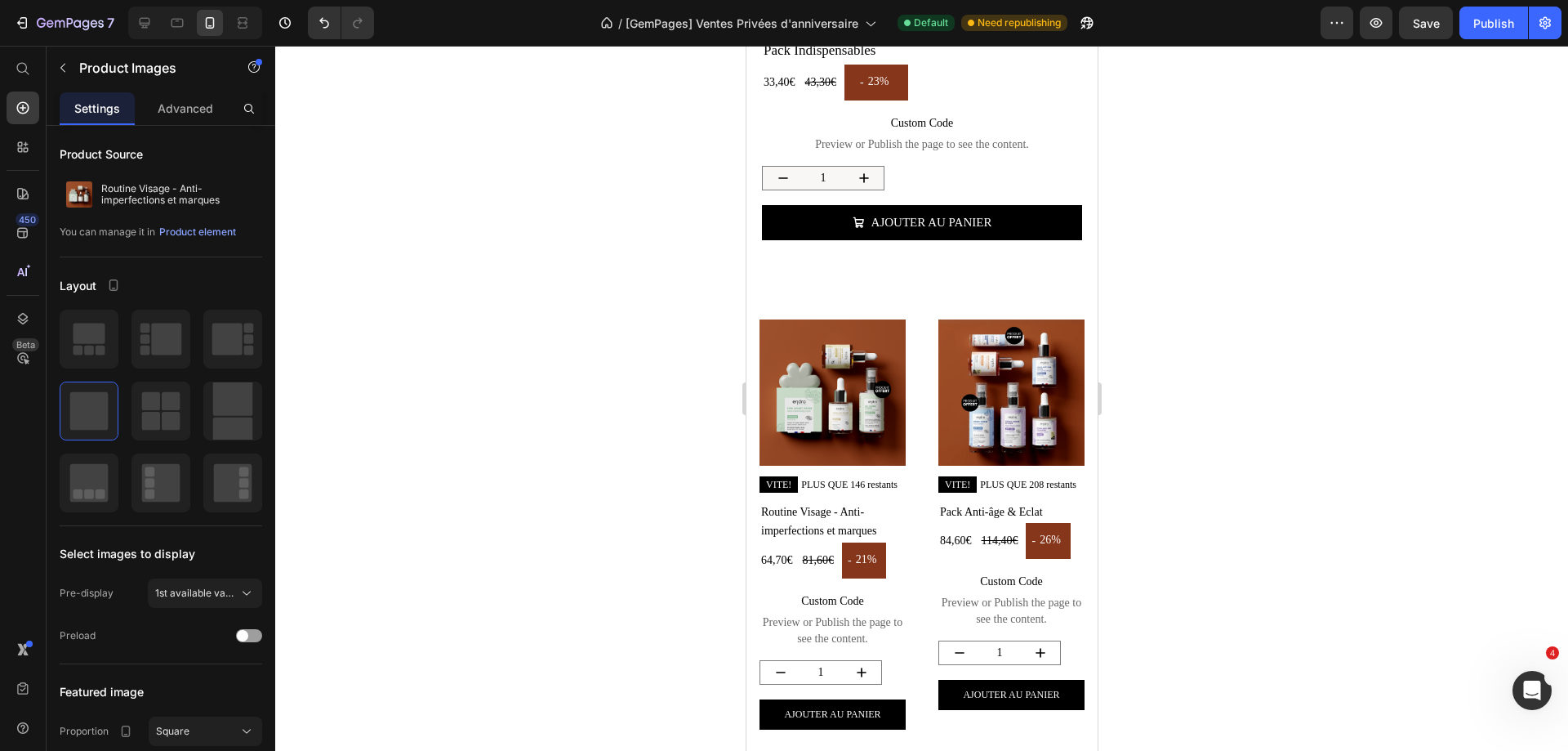 click at bounding box center [831, 392] 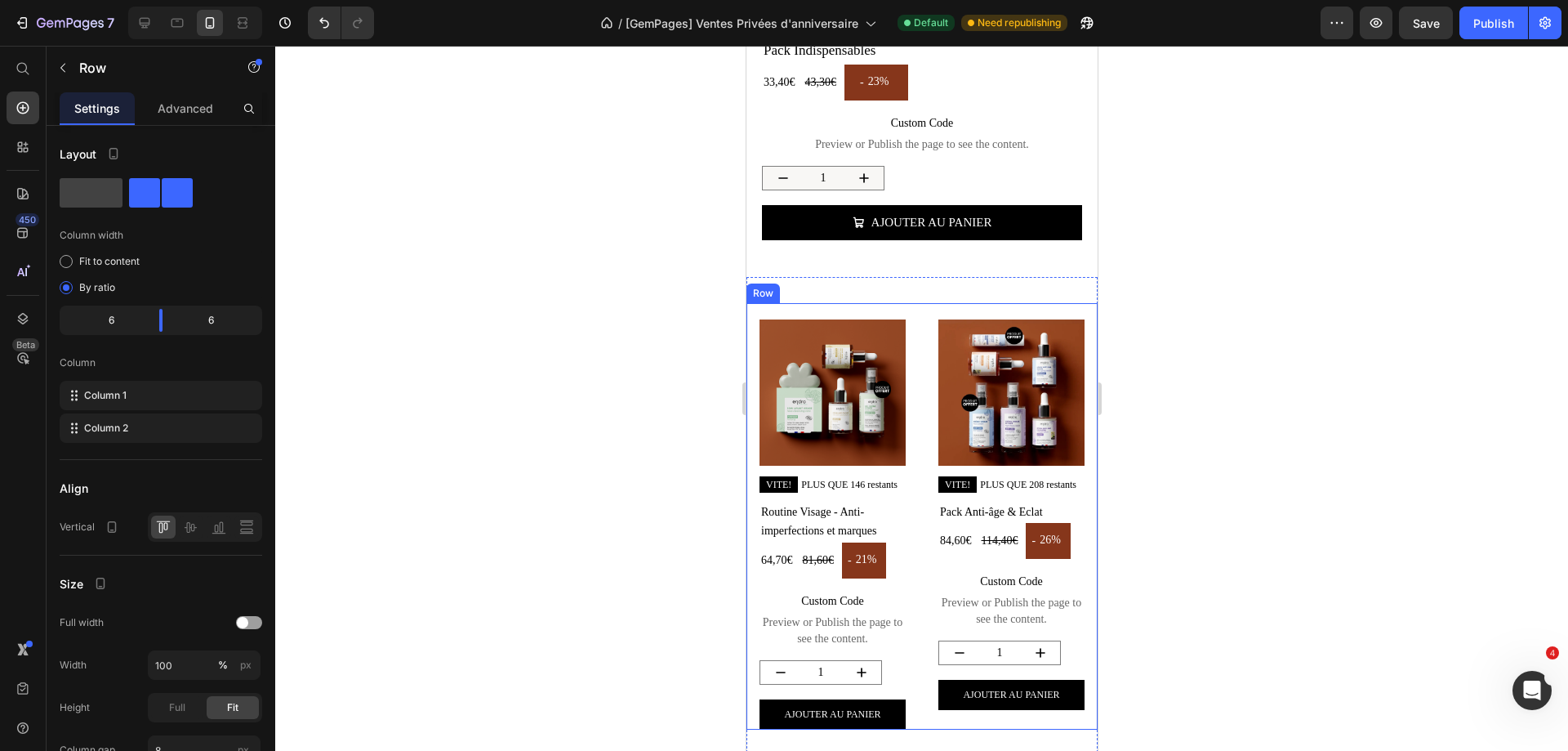 click on "Product Images
VITE!  PLUS QUE 146 restants Stock Counter Routine Visage - Anti-imperfections et marques Product Title 64,70€ Product Price 81,60€ Product Price - 21% Discount Tag Row
Custom Code
Preview or Publish the page to see the content. Custom Code 1 Product Quantity Ajouter au panier Add to Cart Product Product Images
VITE!  PLUS QUE 208 restants Stock Counter Pack Anti-âge & Eclat Product Title 84,60€ Product Price 114,40€ Product Price - 26% Discount Tag Row
Custom Code
Preview or Publish the page to see the content. Custom Code 1 Product Quantity Ajouter au panier Add to Cart Product Row" at bounding box center [921, 516] 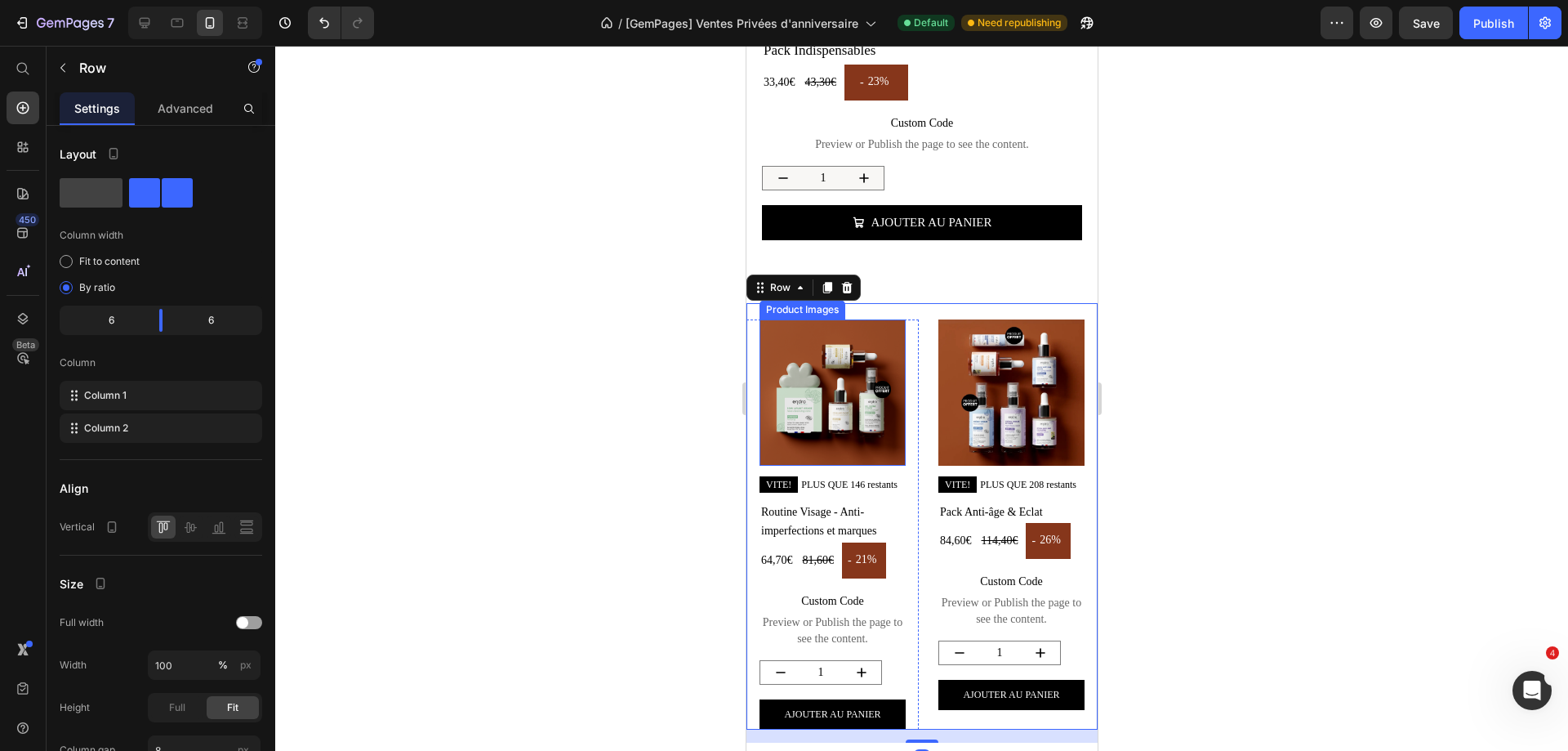 click at bounding box center [831, 392] 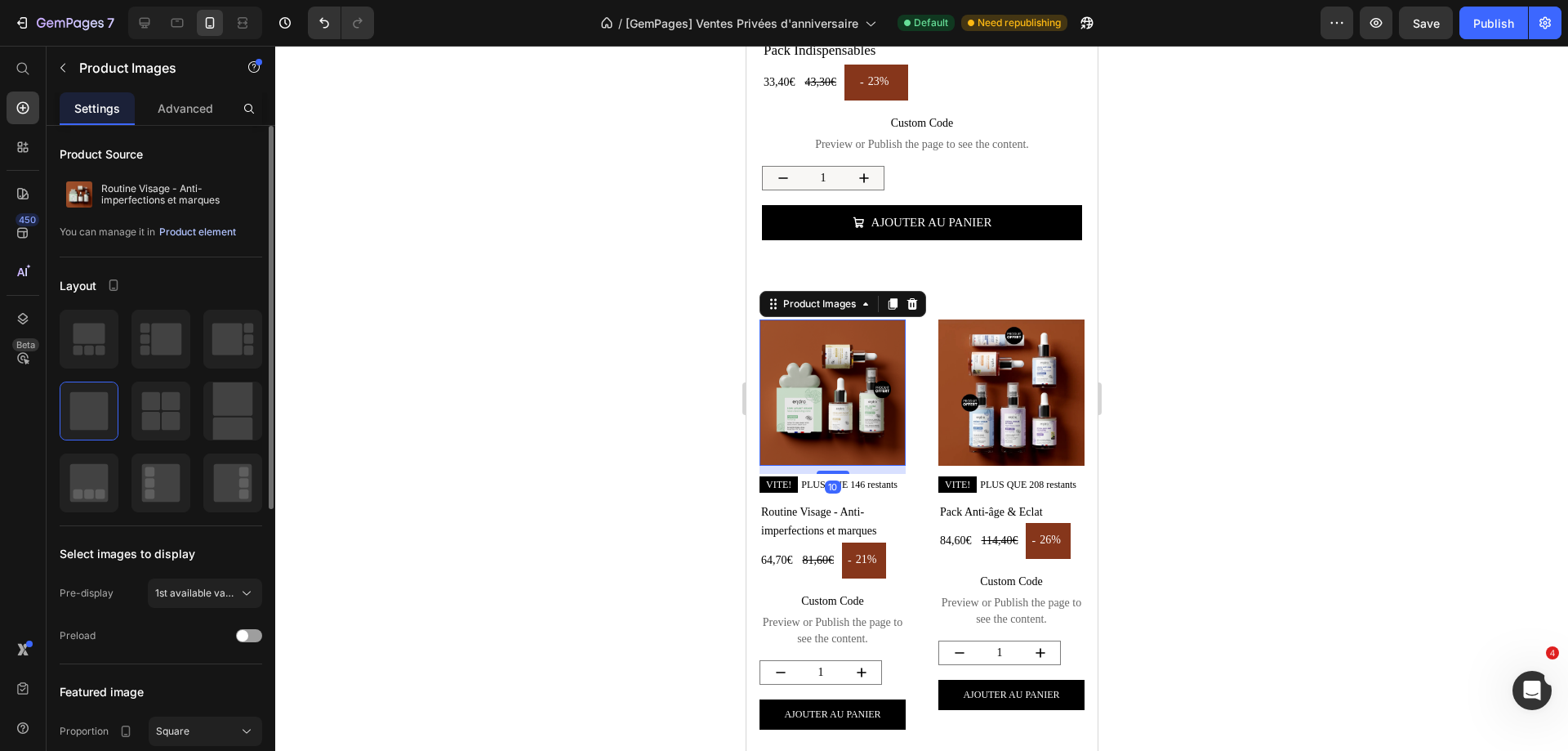 click on "Product element" at bounding box center [198, 232] 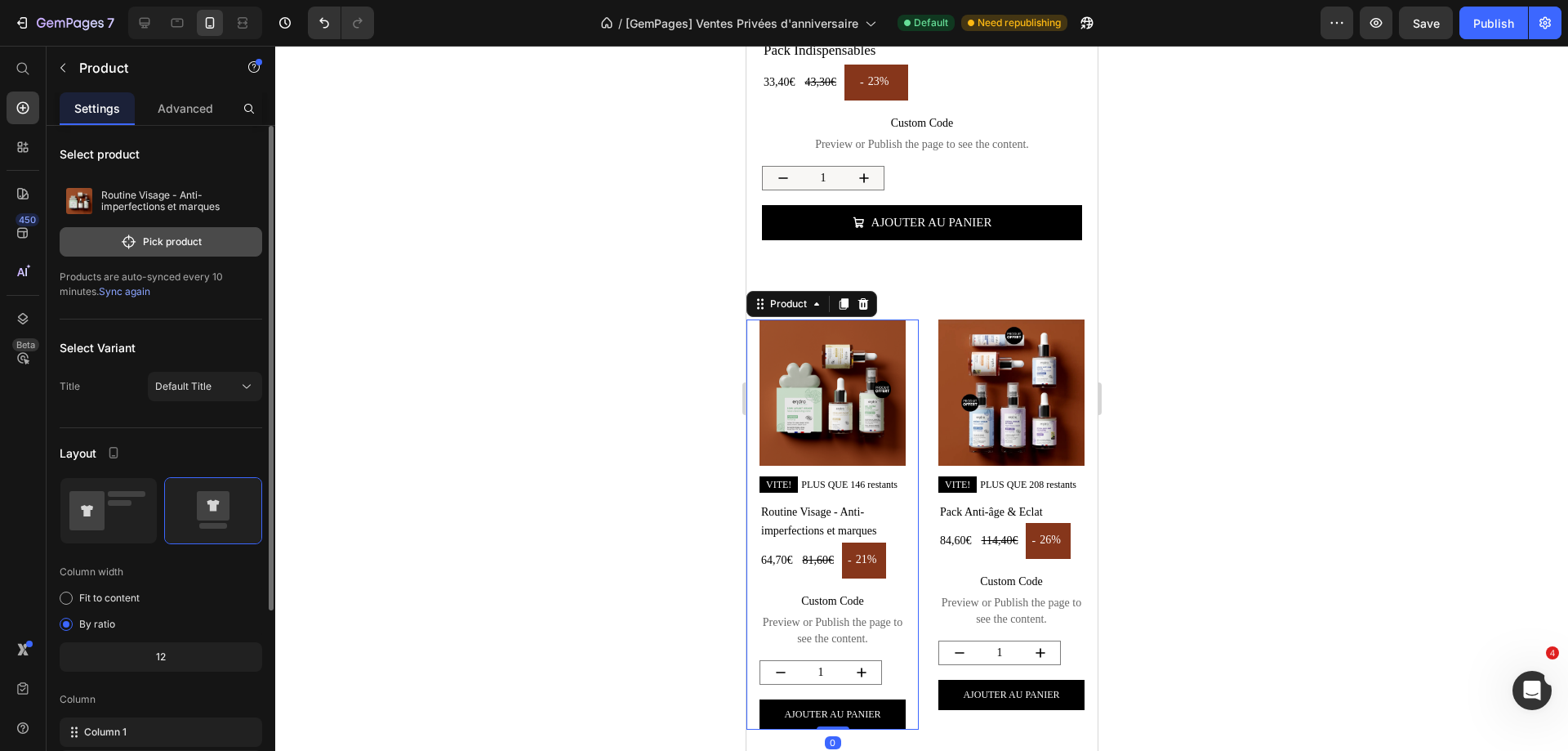 click on "Pick product" 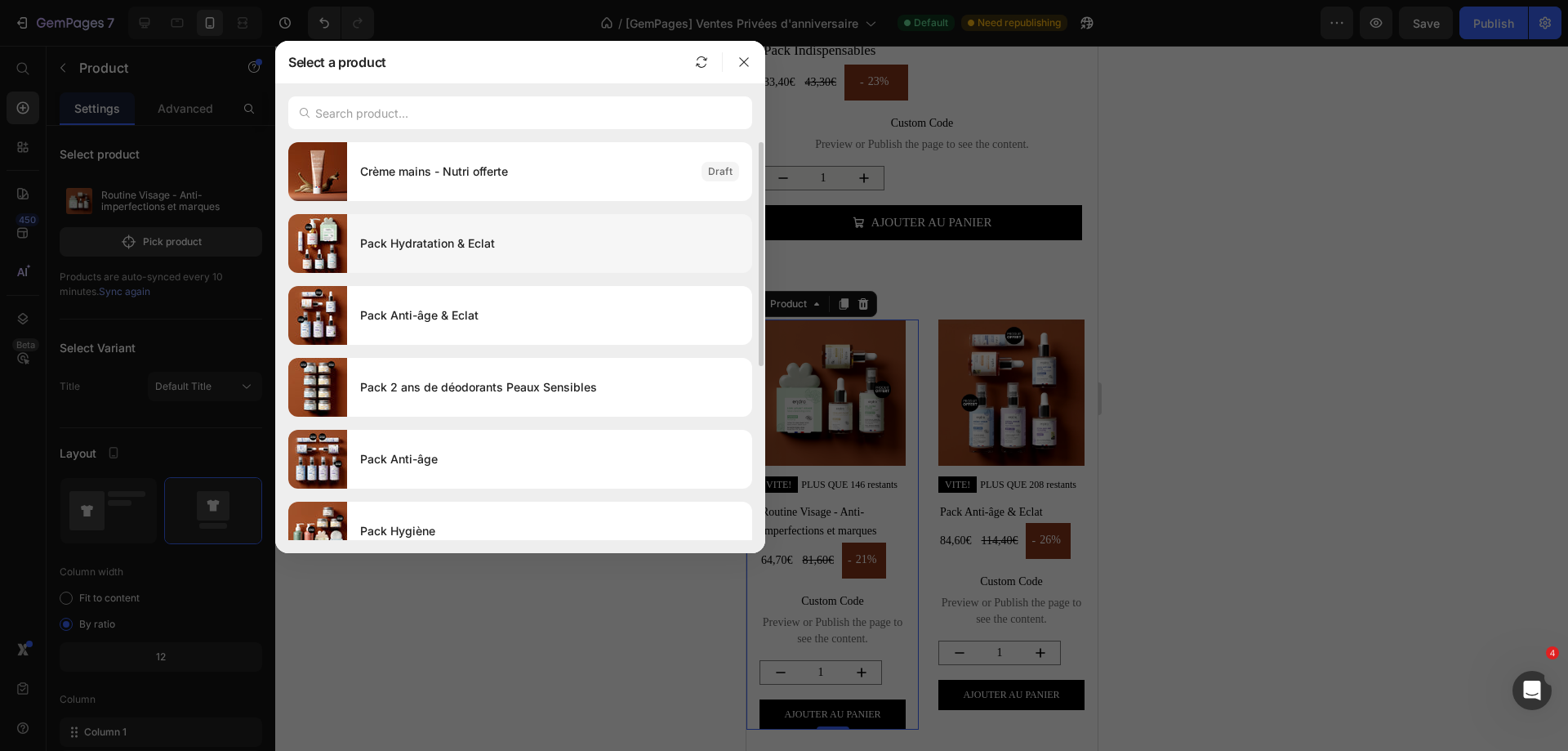 click on "Pack Hydratation & Eclat" at bounding box center (550, 244) 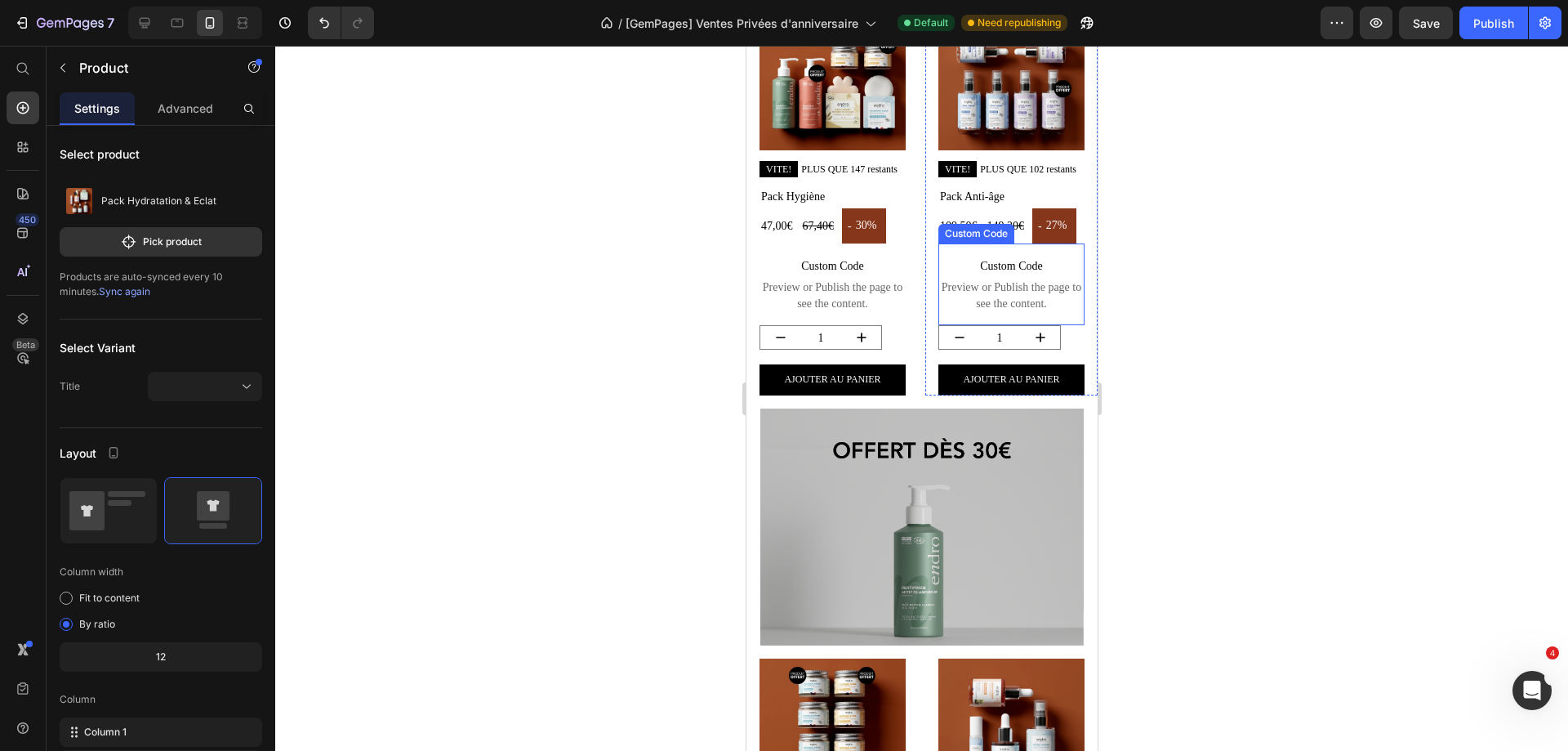 scroll, scrollTop: 1904, scrollLeft: 0, axis: vertical 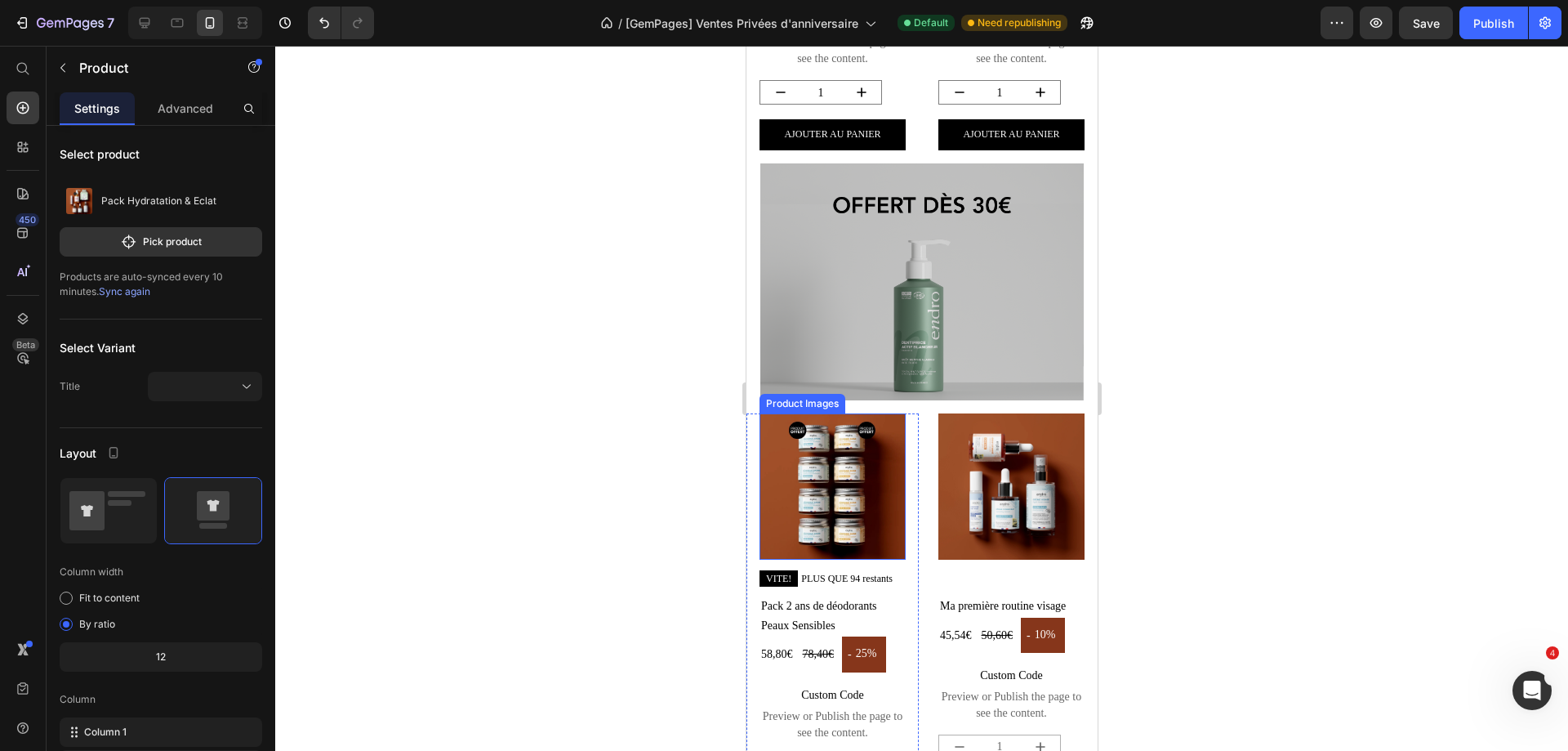 click on "Product Images" at bounding box center (801, 404) 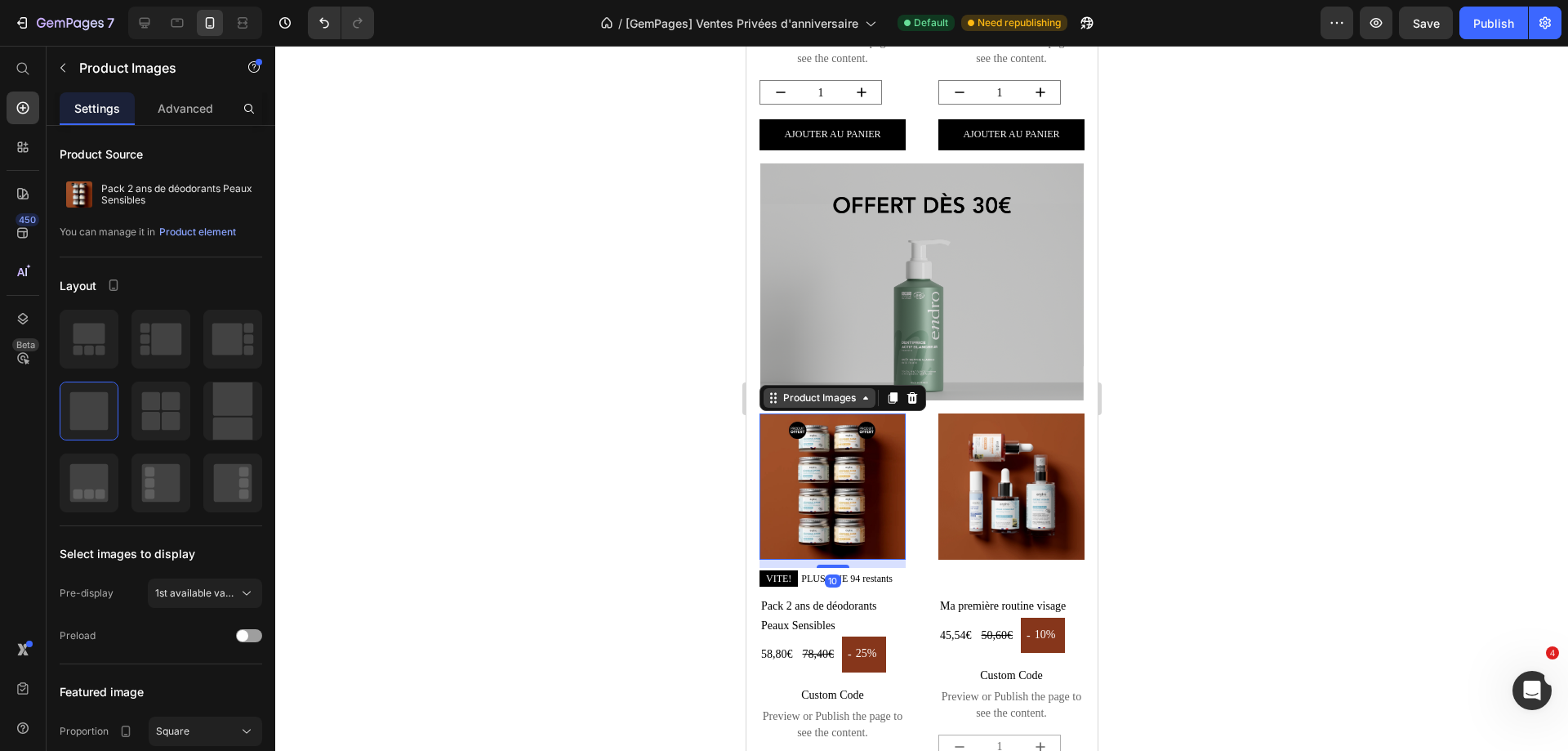 click on "Product Images" at bounding box center [818, 398] 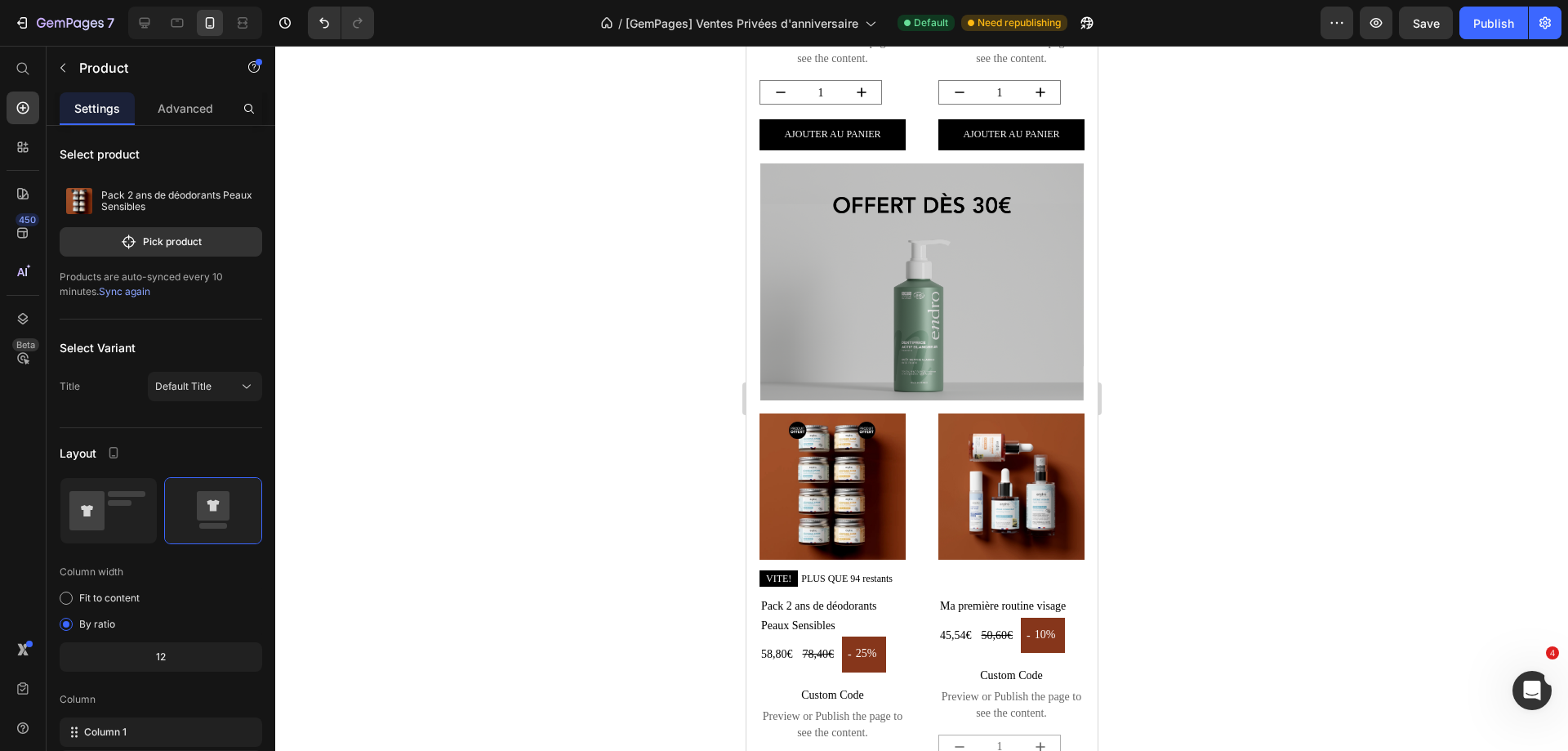 click on "Product Images
VITE!  PLUS QUE 94 restants Stock Counter Pack 2 ans de déodorants Peaux Sensibles Product Title 58,80€ Product Price 78,40€ Product Price - 25% Discount Tag Row
Custom Code
Preview or Publish the page to see the content. Custom Code 1 Product Quantity Ajouter au panier Add to Cart Product" at bounding box center (831, 619) 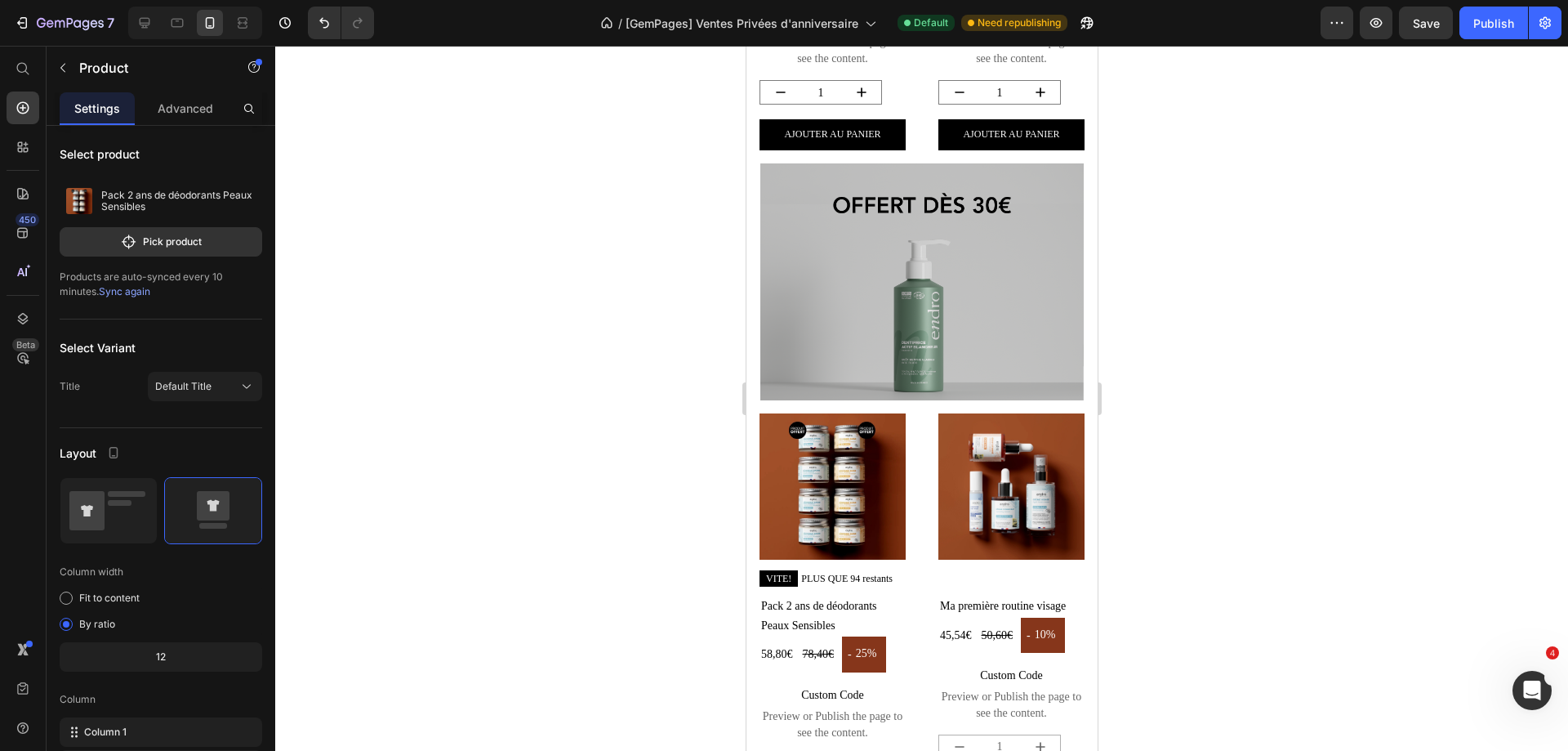 drag, startPoint x: 754, startPoint y: 419, endPoint x: 754, endPoint y: 408, distance: 11 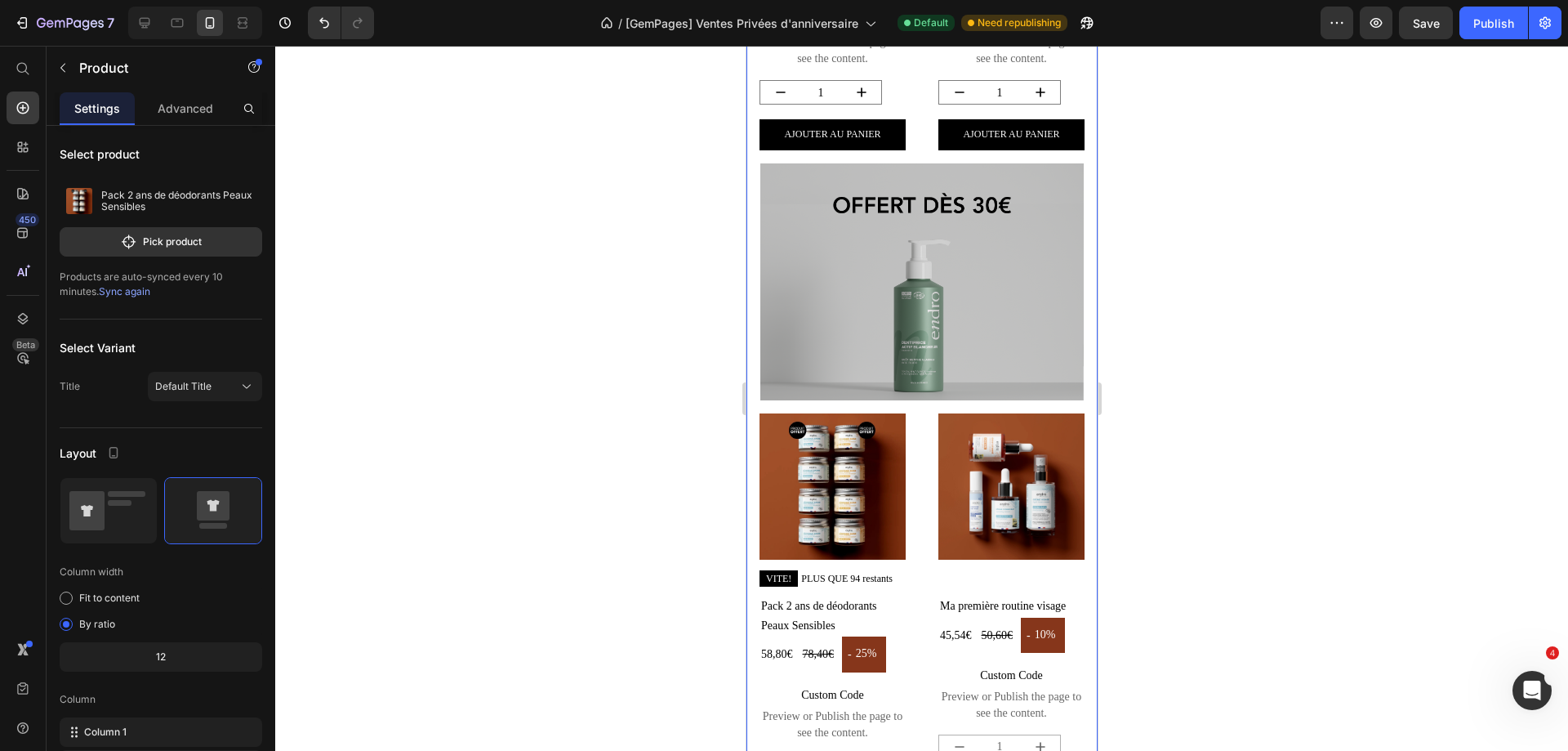 click on "Product Images
VITE!  PLUS QUE 147 restants Stock Counter Pack Hygiène Product Title 47,00€ Product Price 67,40€ Product Price - 30% Discount Tag Row
Custom Code
Preview or Publish the page to see the content. Custom Code 1 Product Quantity Ajouter au panier Add to Cart Product Product Images
VITE!  PLUS QUE 102 restants Stock Counter Pack Anti-âge Product Title 109,50€ Product Price 149,20€ Product Price - 27% Discount Tag Row
Custom Code
Preview or Publish the page to see the content. Custom Code 1 Product Quantity Ajouter au panier Add to Cart Product Row Image Product Images
VITE!  PLUS QUE 94 restants Stock Counter Pack 2 ans de déodorants Peaux Sensibles Product Title 58,80€ Product Price 78,40€ Product Price - 25% Discount Tag Row
Custom Code
Preview or Publish the page to see the content. Custom Code 1 Product Quantity Ajouter au panier Add to Cart Product Product Images Stock Counter Ma première routine visage" at bounding box center (921, 650) 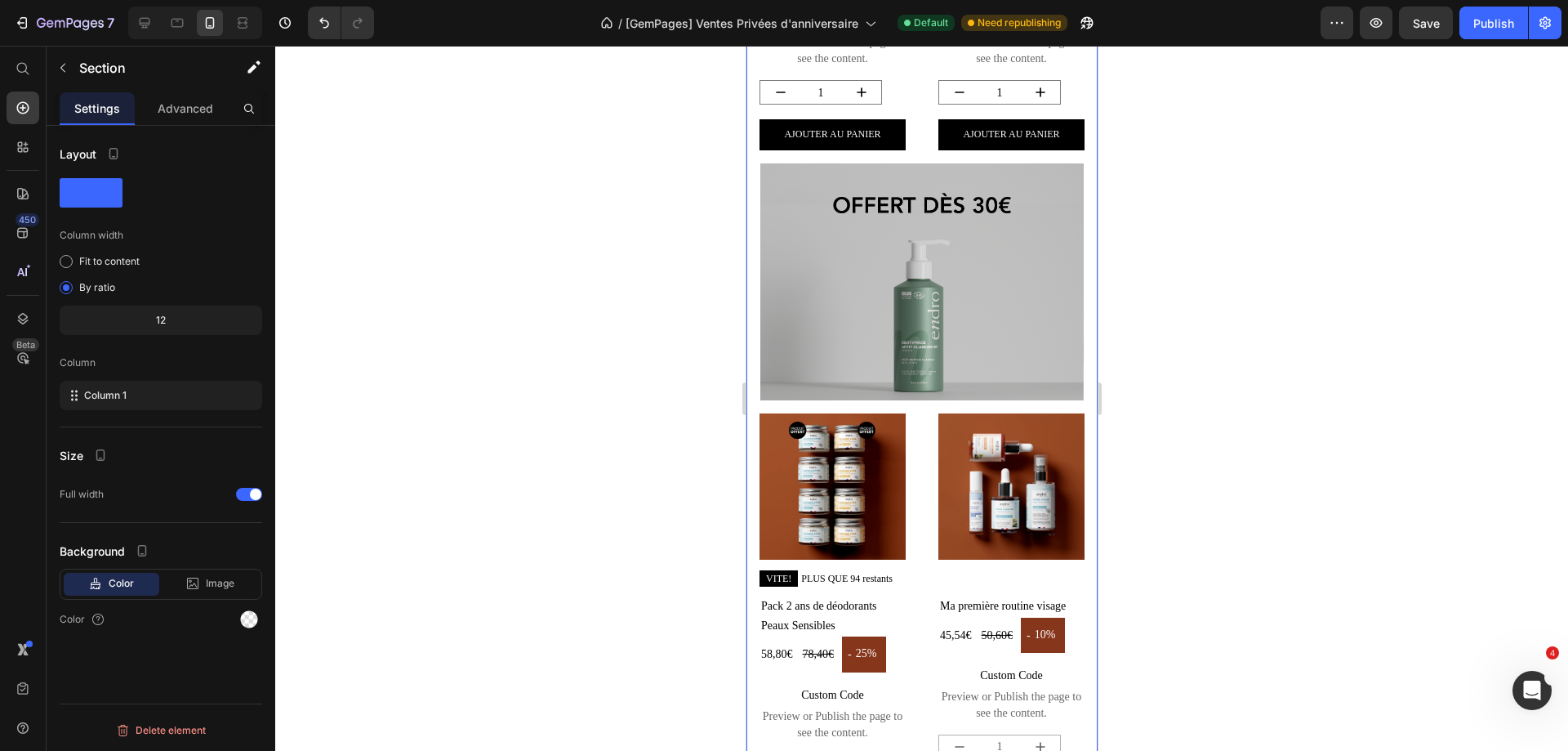 click at bounding box center (831, 486) 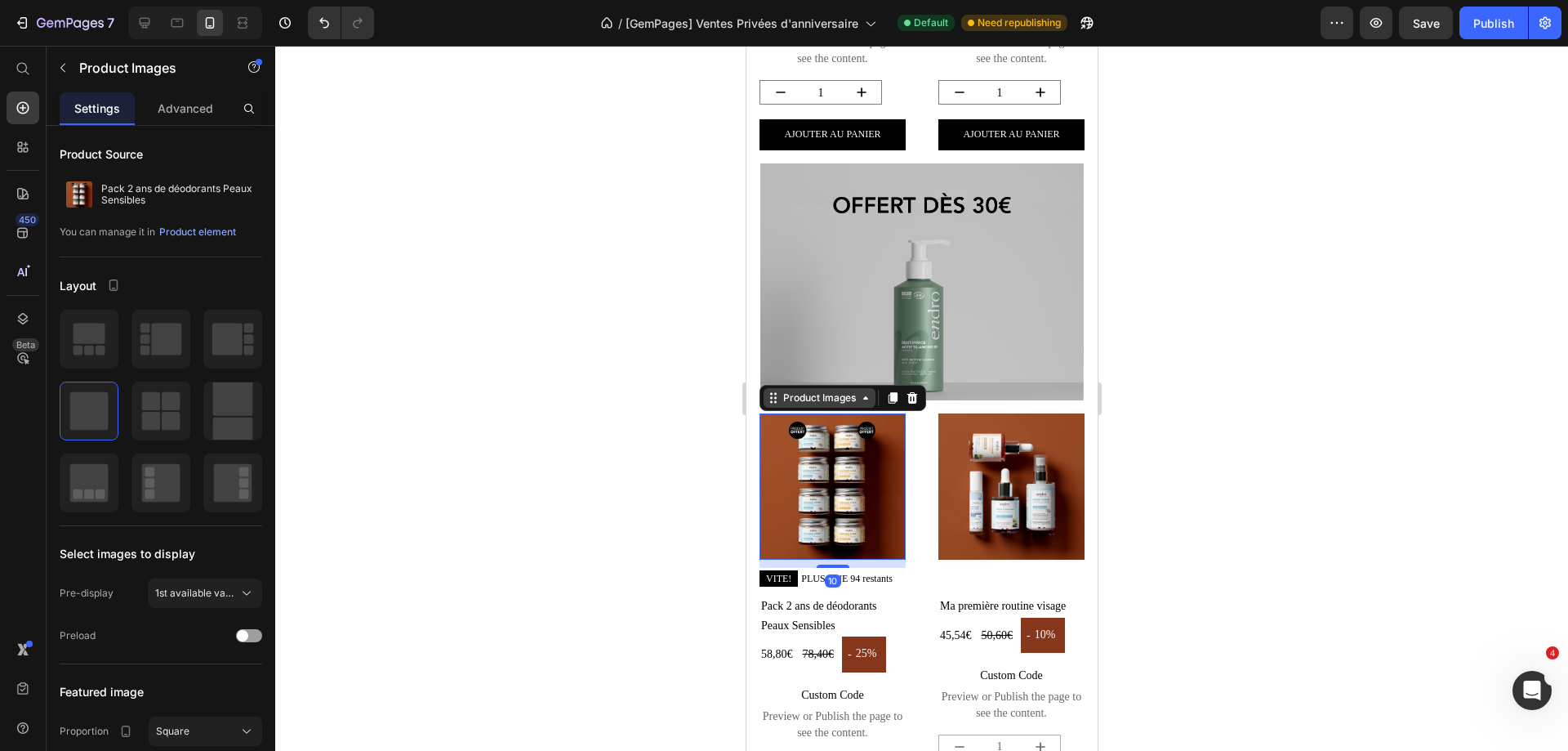 click 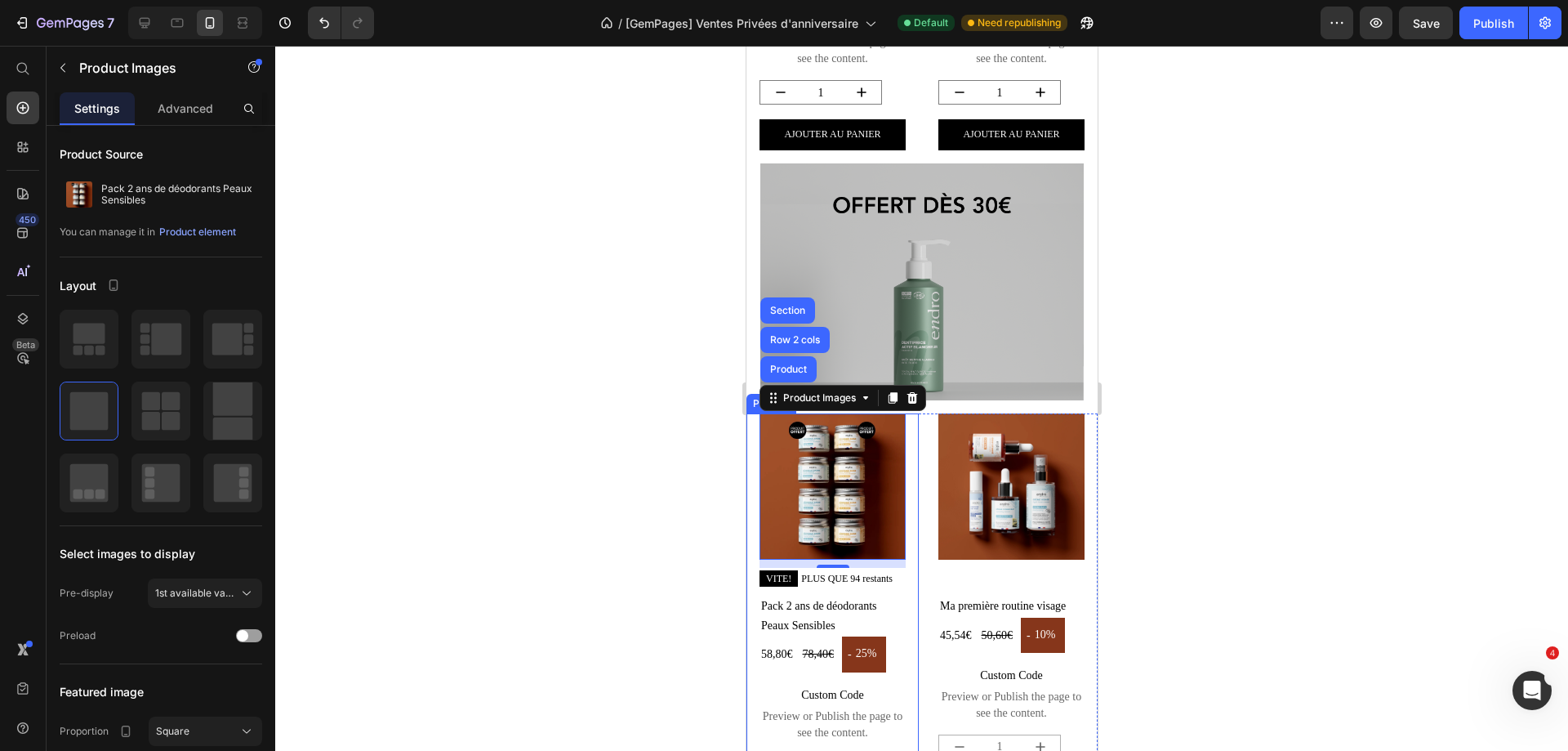 click on "Product Images Product Row 2 cols Section   10
VITE!  PLUS QUE 94 restants Stock Counter Pack 2 ans de déodorants Peaux Sensibles Product Title 58,80€ Product Price 78,40€ Product Price - 25% Discount Tag Row
Custom Code
Preview or Publish the page to see the content. Custom Code 1 Product Quantity Ajouter au panier Add to Cart Product" at bounding box center [831, 619] 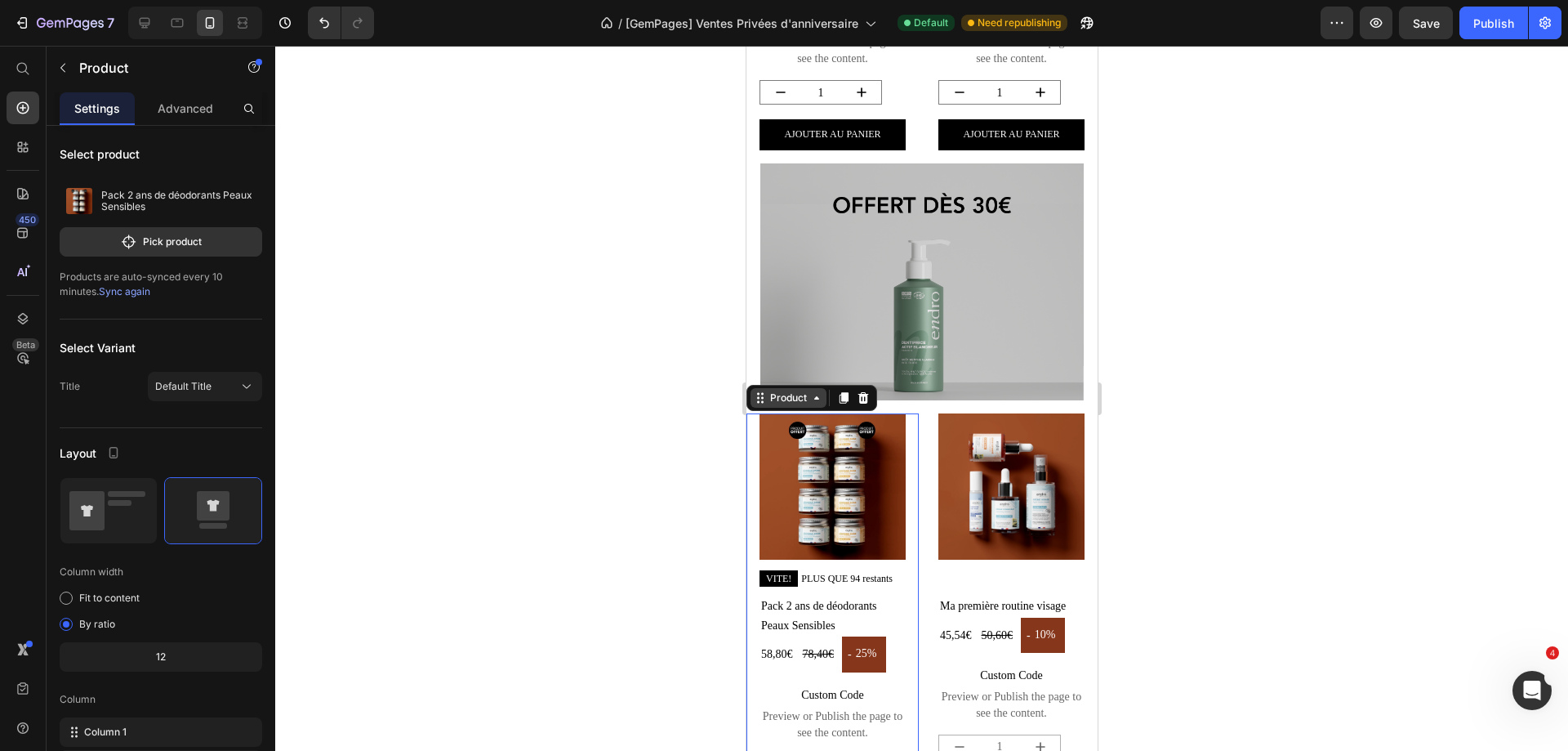 click 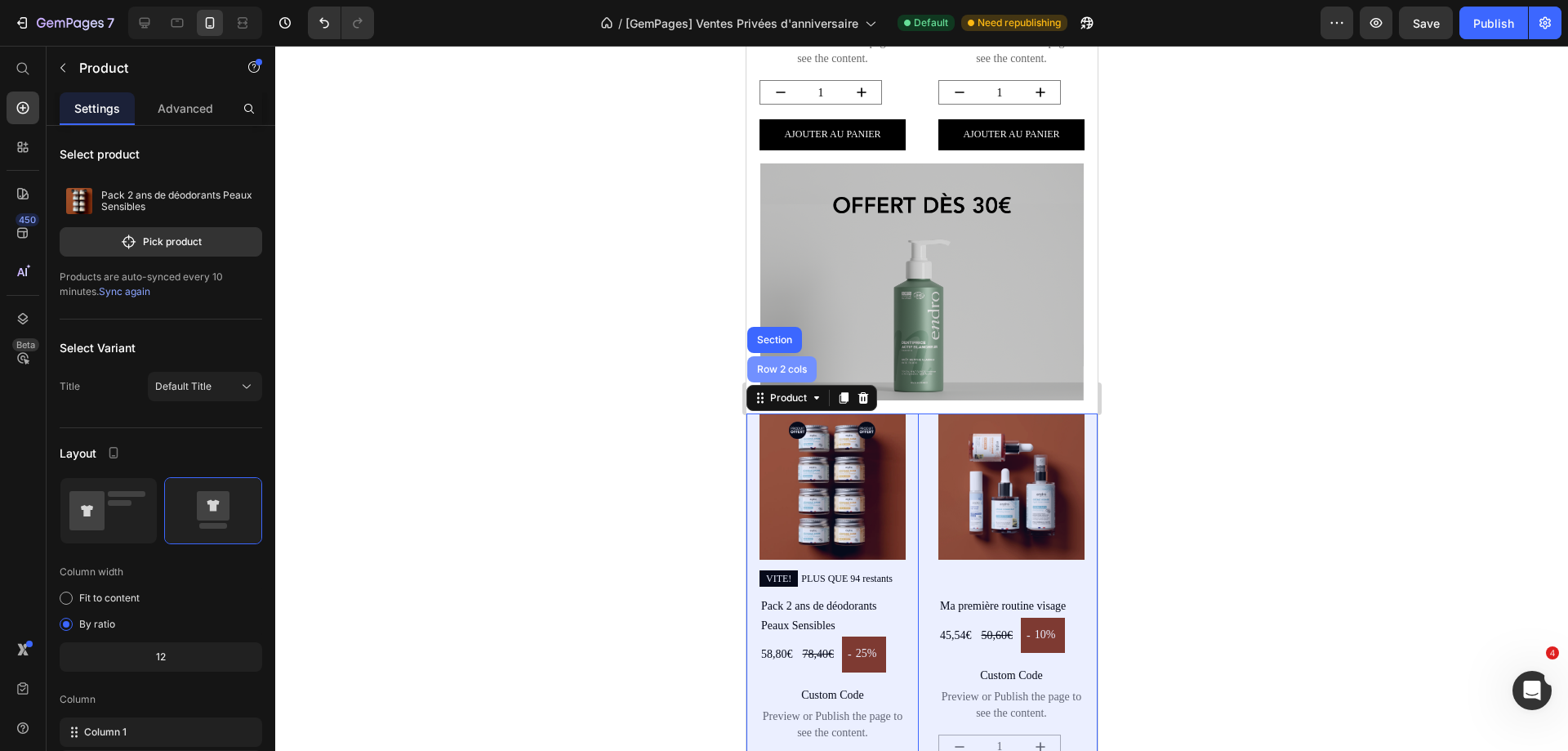 click on "Row 2 cols" at bounding box center (781, 369) 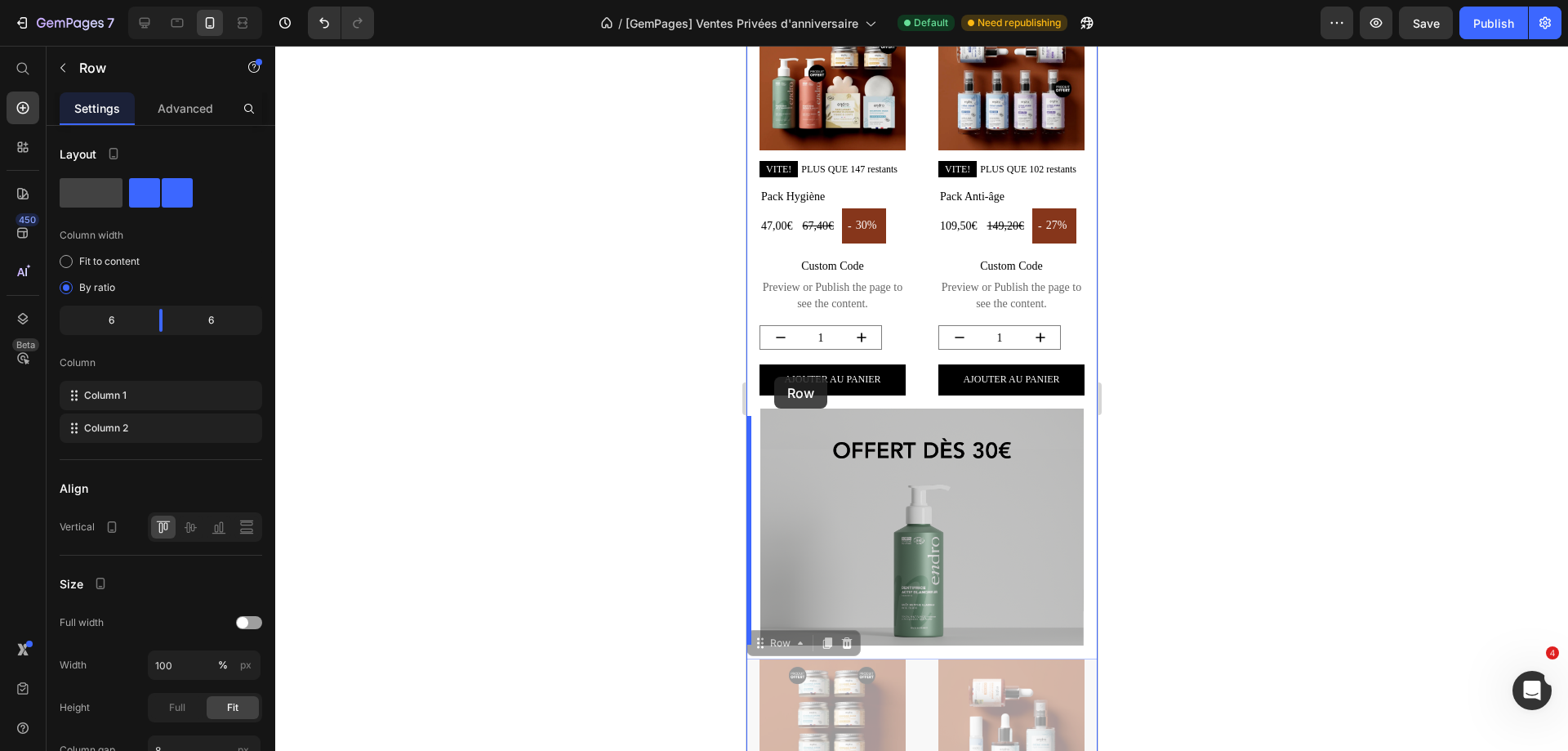 scroll, scrollTop: 1414, scrollLeft: 0, axis: vertical 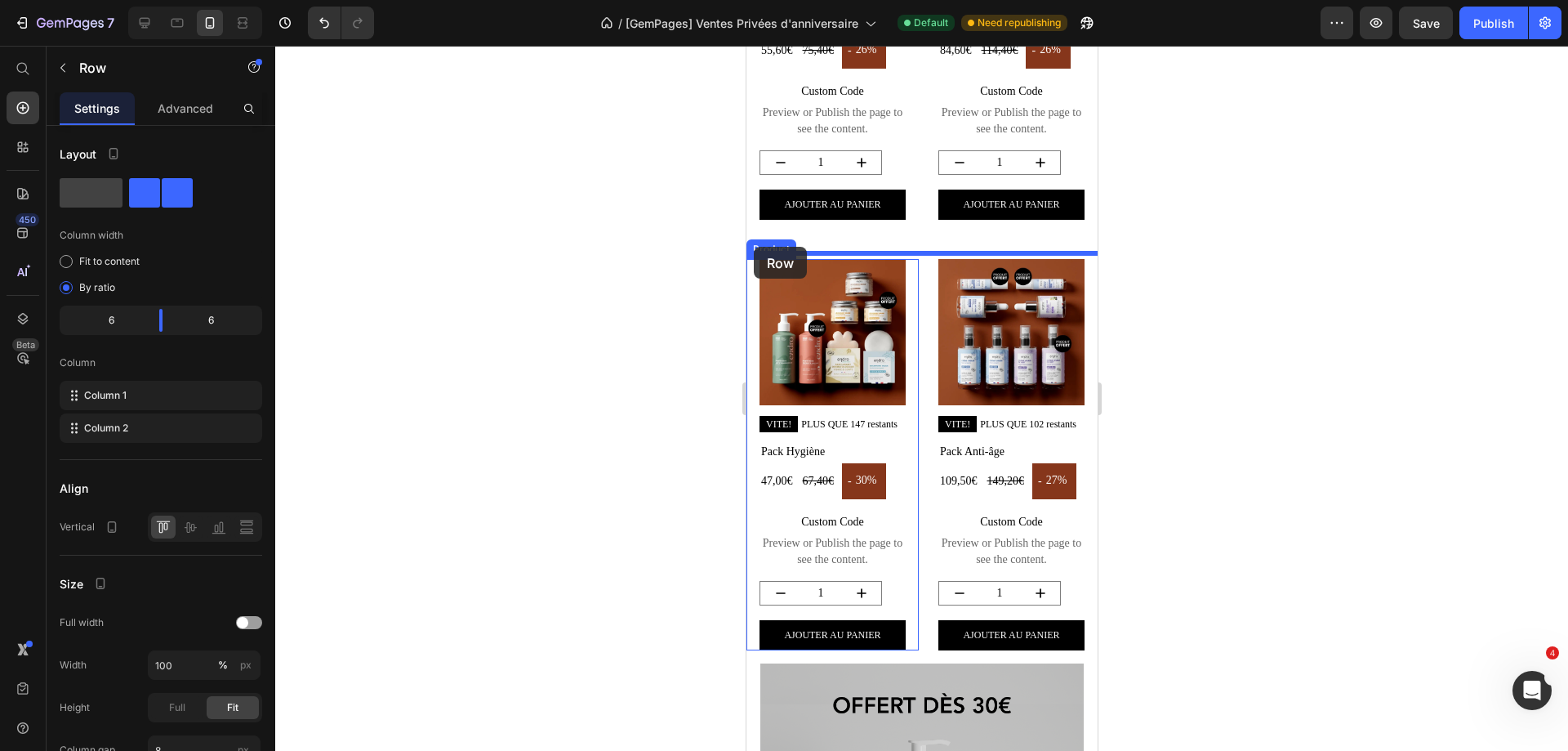 drag, startPoint x: 760, startPoint y: 393, endPoint x: 753, endPoint y: 247, distance: 146.16771 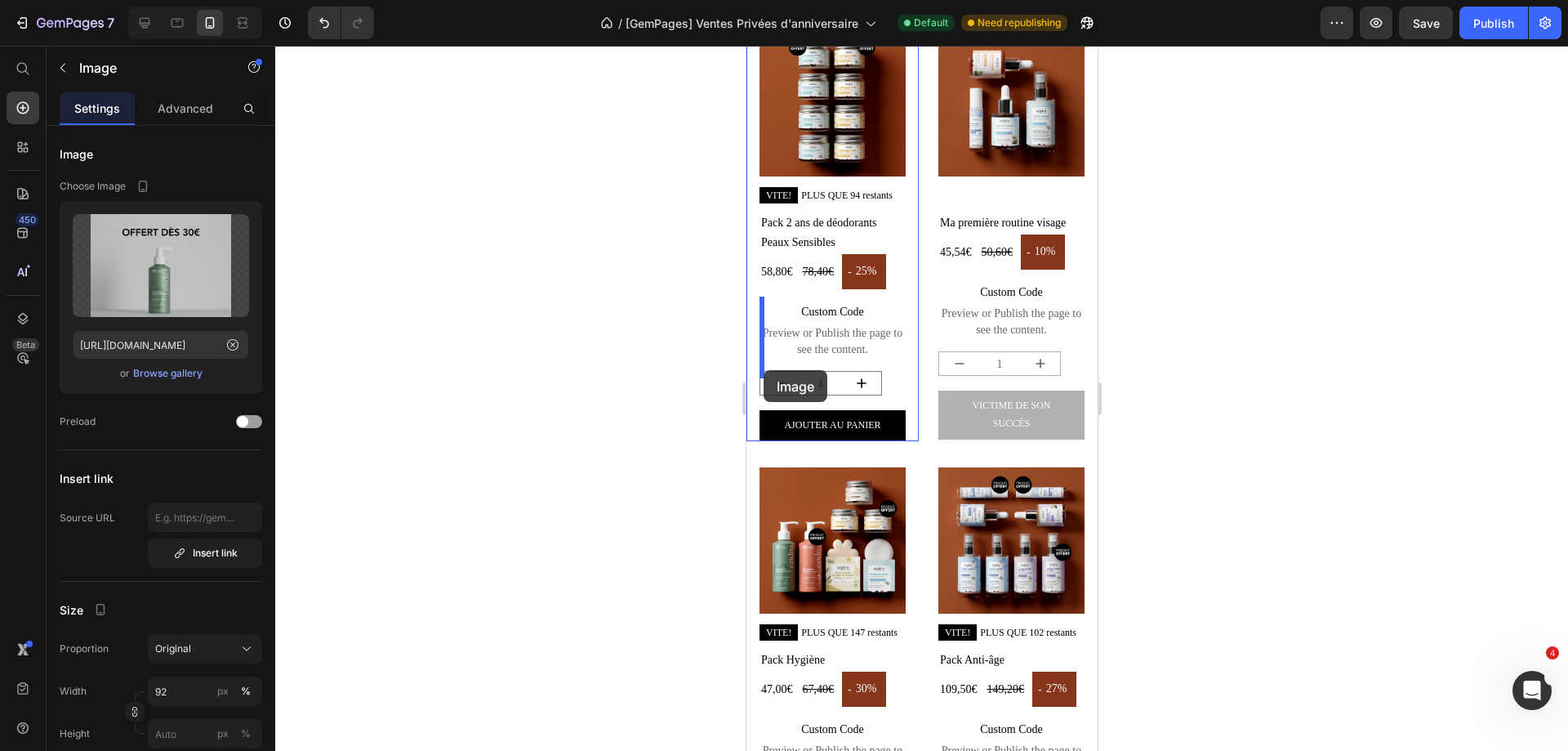 scroll, scrollTop: 1414, scrollLeft: 0, axis: vertical 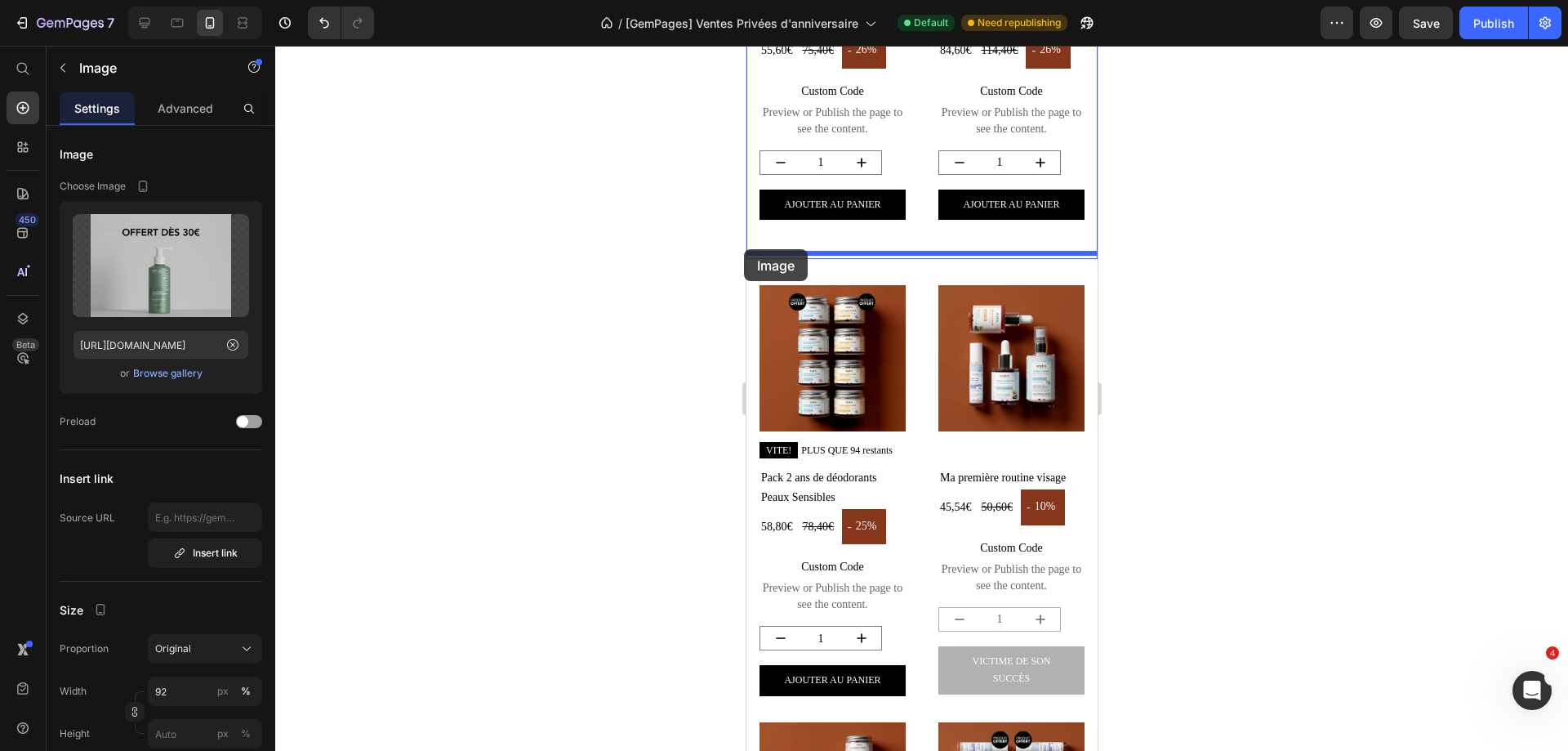 drag, startPoint x: 758, startPoint y: 414, endPoint x: 743, endPoint y: 249, distance: 165.6804 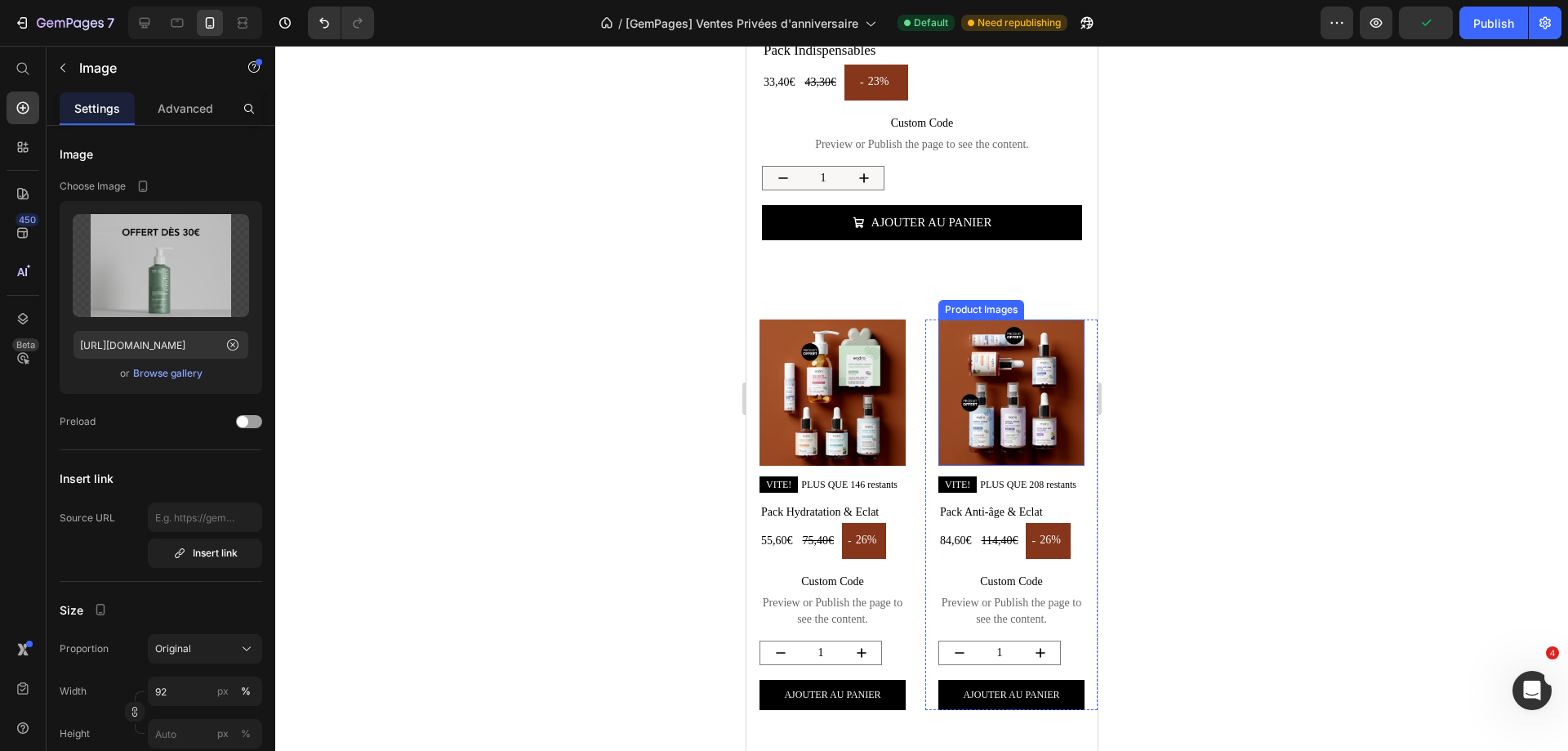 scroll, scrollTop: 678, scrollLeft: 0, axis: vertical 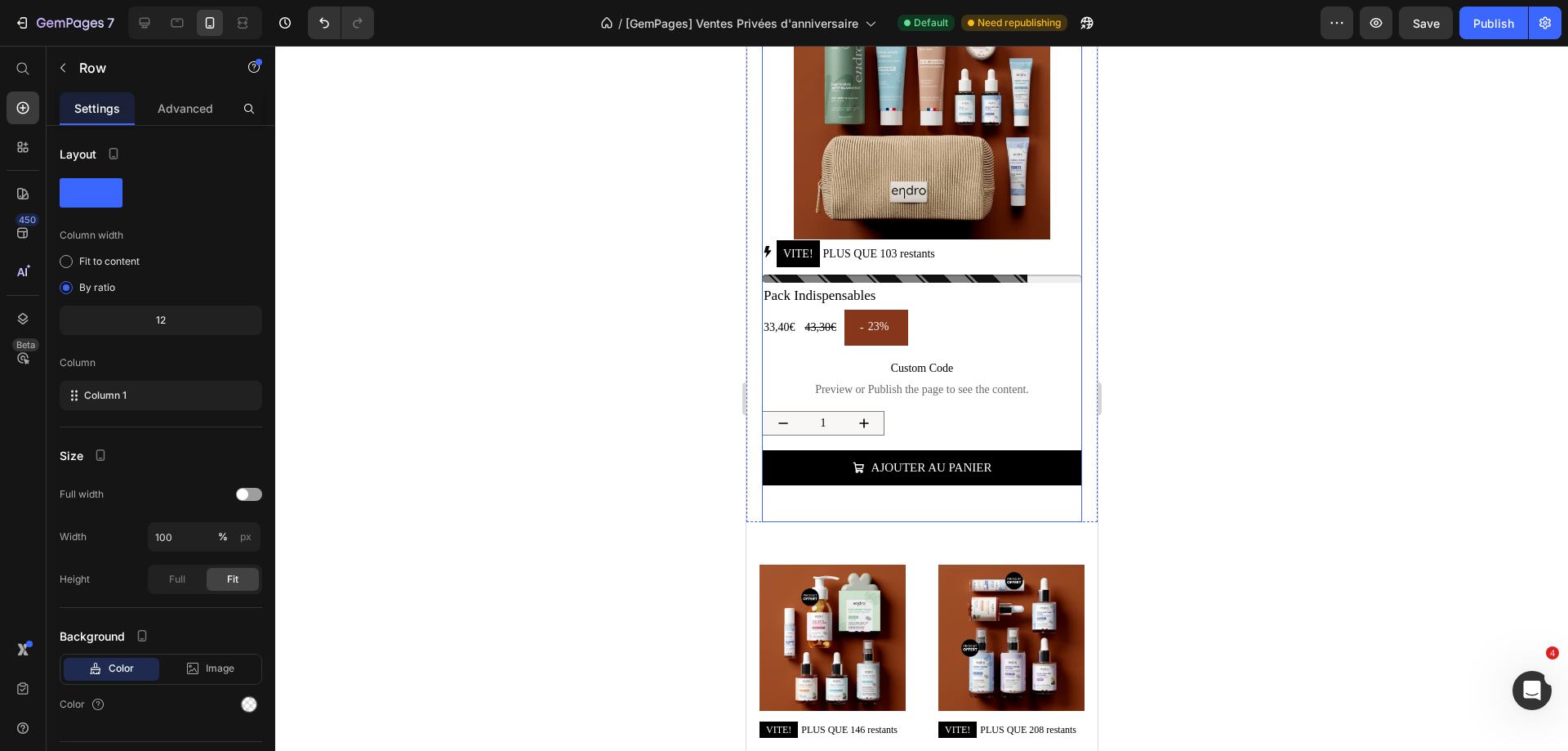 click on "Nos packs exclusifs Heading En quantités très limitées ! Text block Product Images
VITE!  PLUS QUE 103 restants Stock Counter Pack Indispensables Product Title 33,40€ Product Price 43,30€ Product Price - 23% Discount Tag Row
Custom Code
Preview or Publish the page to see the content. Custom Code 1 Product Quantity
Ajouter au panier Add to Cart Product" at bounding box center [921, 197] 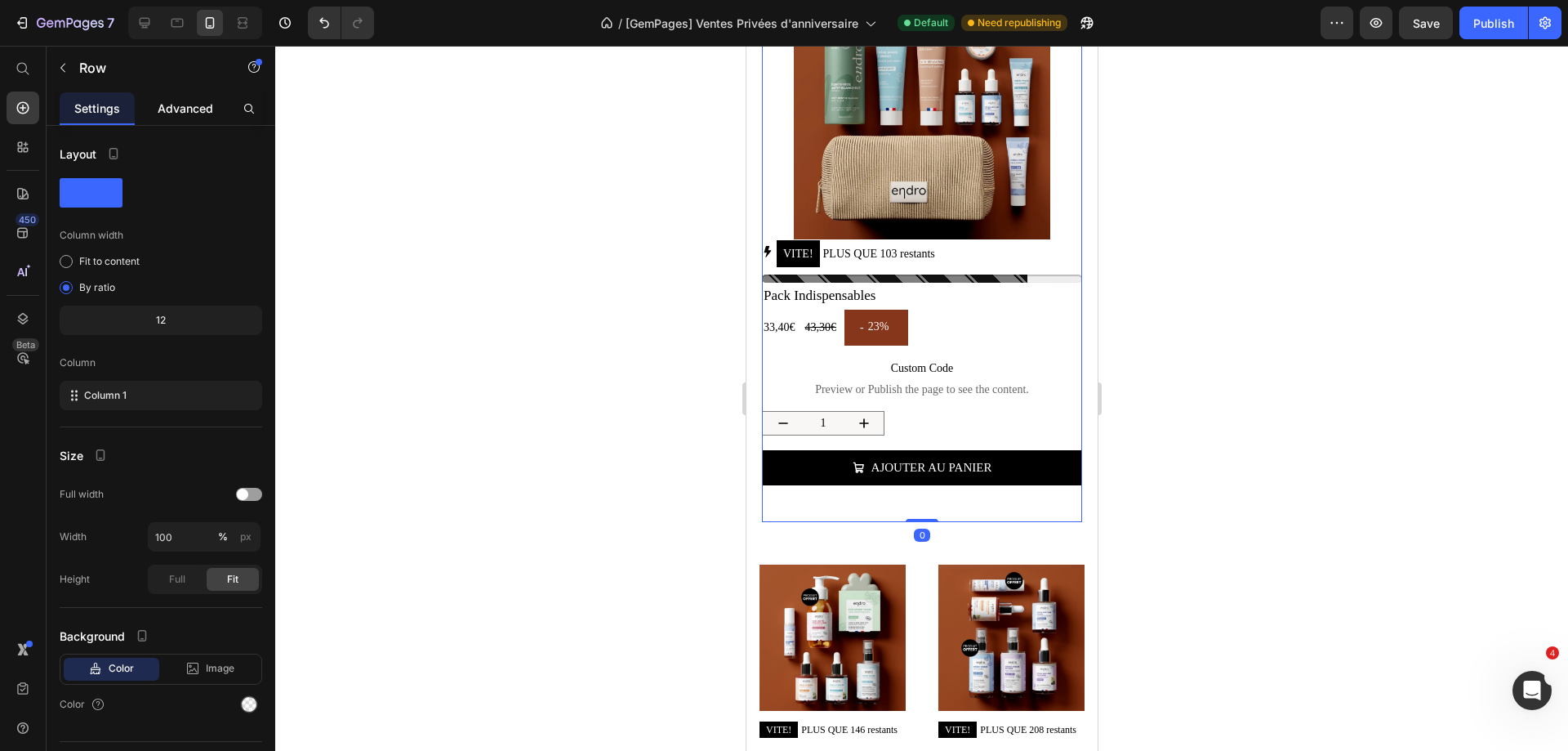 click on "Advanced" at bounding box center [185, 108] 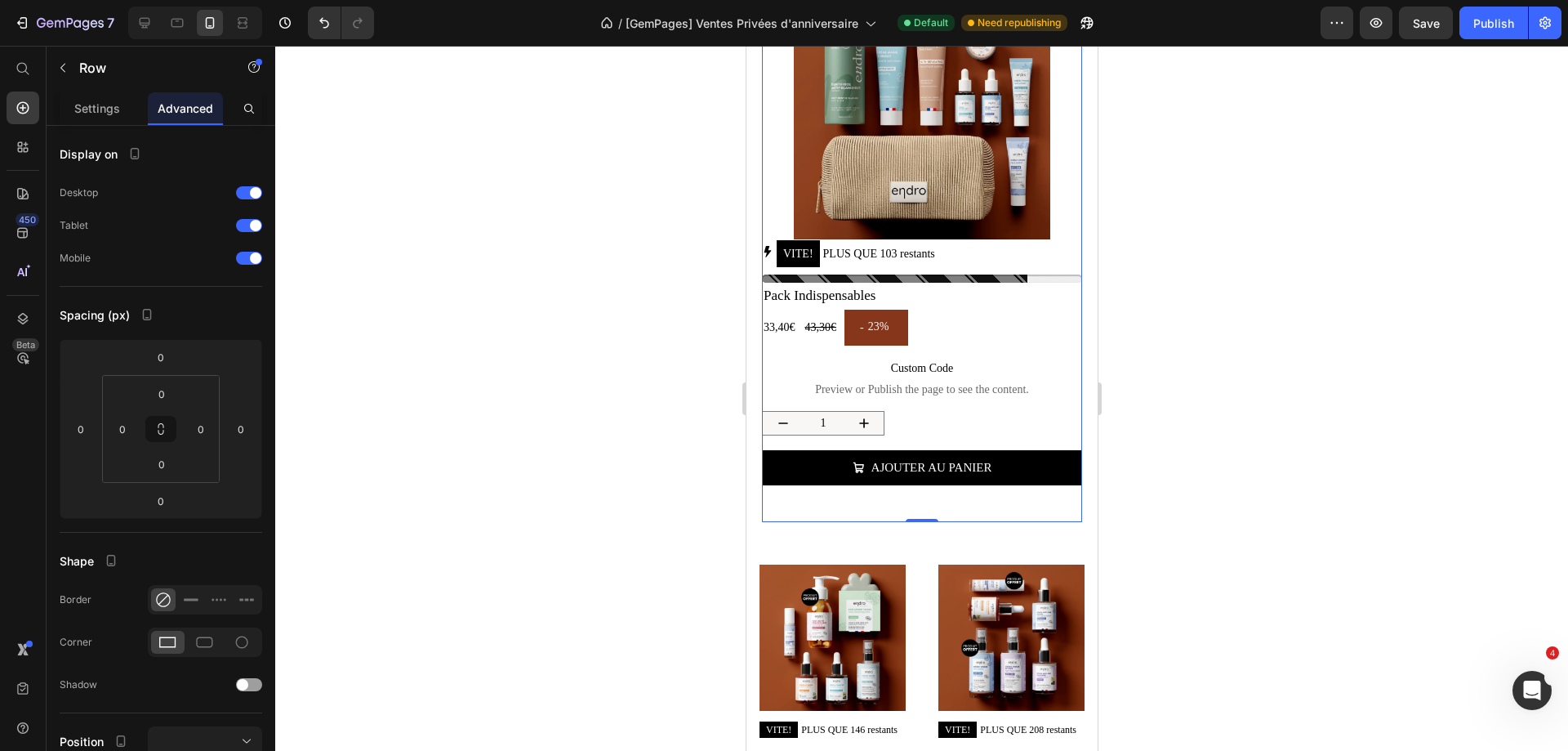 click on "Nos packs exclusifs Heading En quantités très limitées ! Text block Product Images
VITE!  PLUS QUE 103 restants Stock Counter Pack Indispensables Product Title 33,40€ Product Price 43,30€ Product Price - 23% Discount Tag Row
Custom Code
Preview or Publish the page to see the content. Custom Code 1 Product Quantity
Ajouter au panier Add to Cart Product" at bounding box center (921, 197) 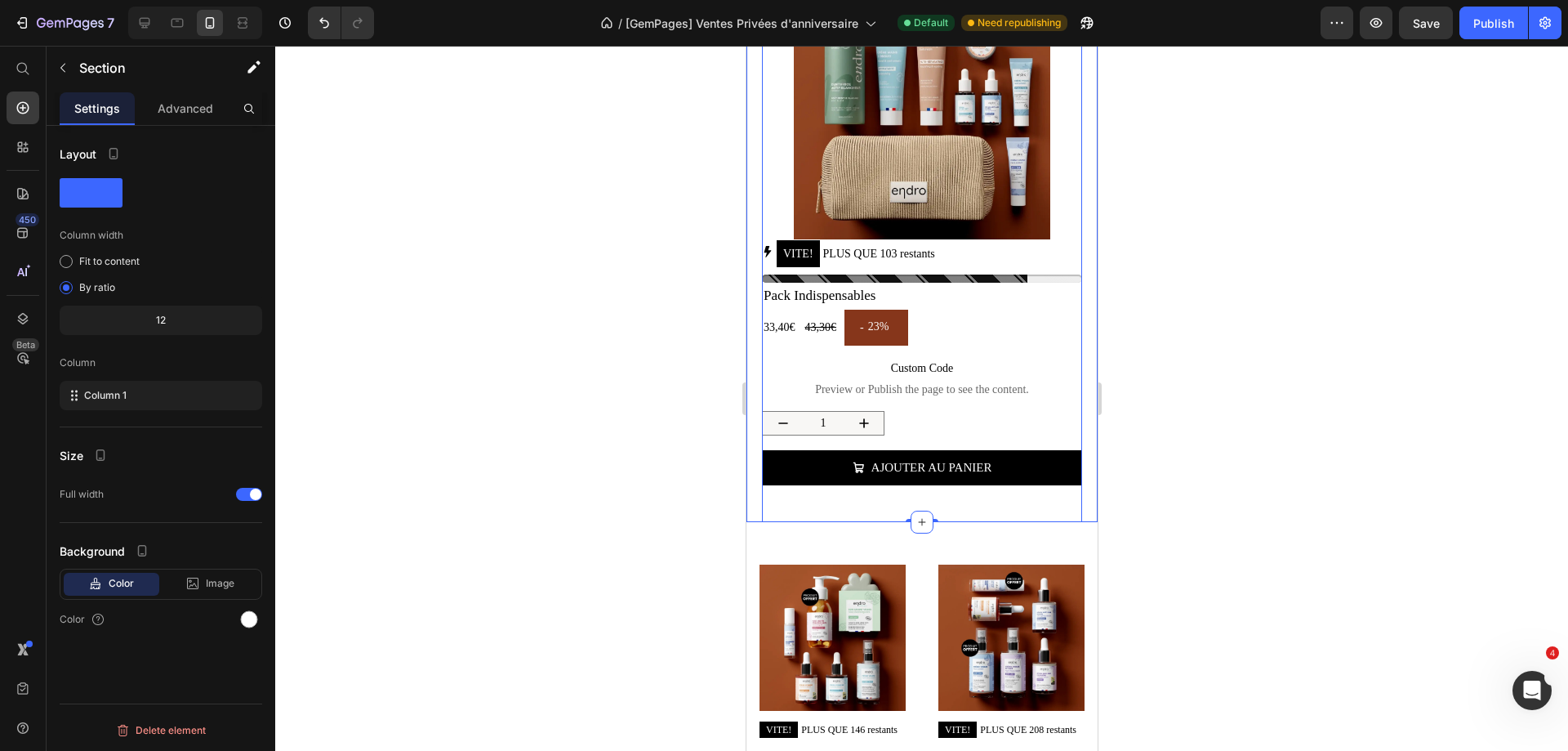 click on "Nos packs exclusifs Heading En quantités très limitées ! Text block Product Images
VITE!  PLUS QUE 103 restants Stock Counter Pack Indispensables Product Title 33,40€ Product Price 43,30€ Product Price - 23% Discount Tag Row
Custom Code
Preview or Publish the page to see the content. Custom Code 1 Product Quantity
Ajouter au panier Add to Cart Product Row   0 Section 3/25" at bounding box center [921, 189] 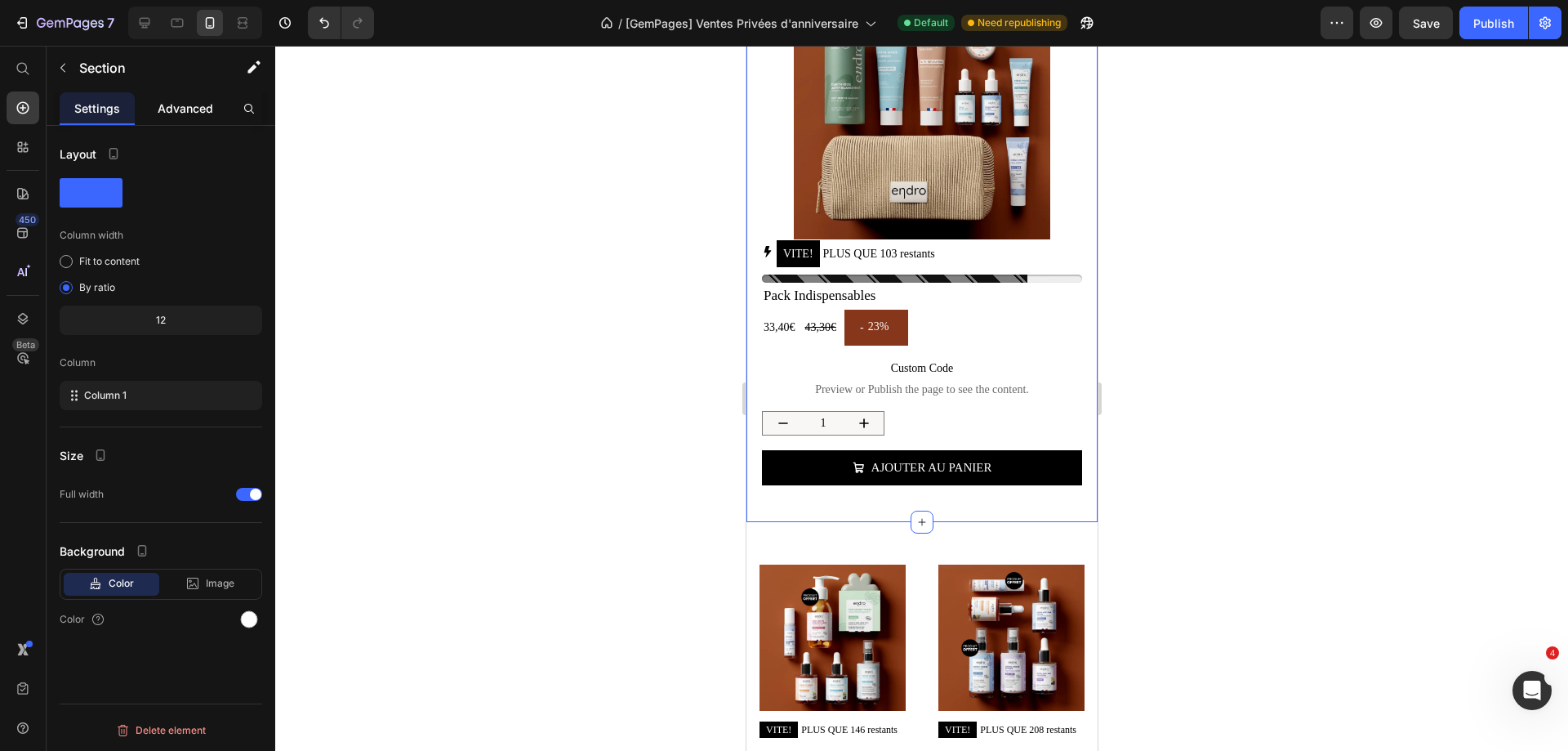 click on "Advanced" at bounding box center (185, 108) 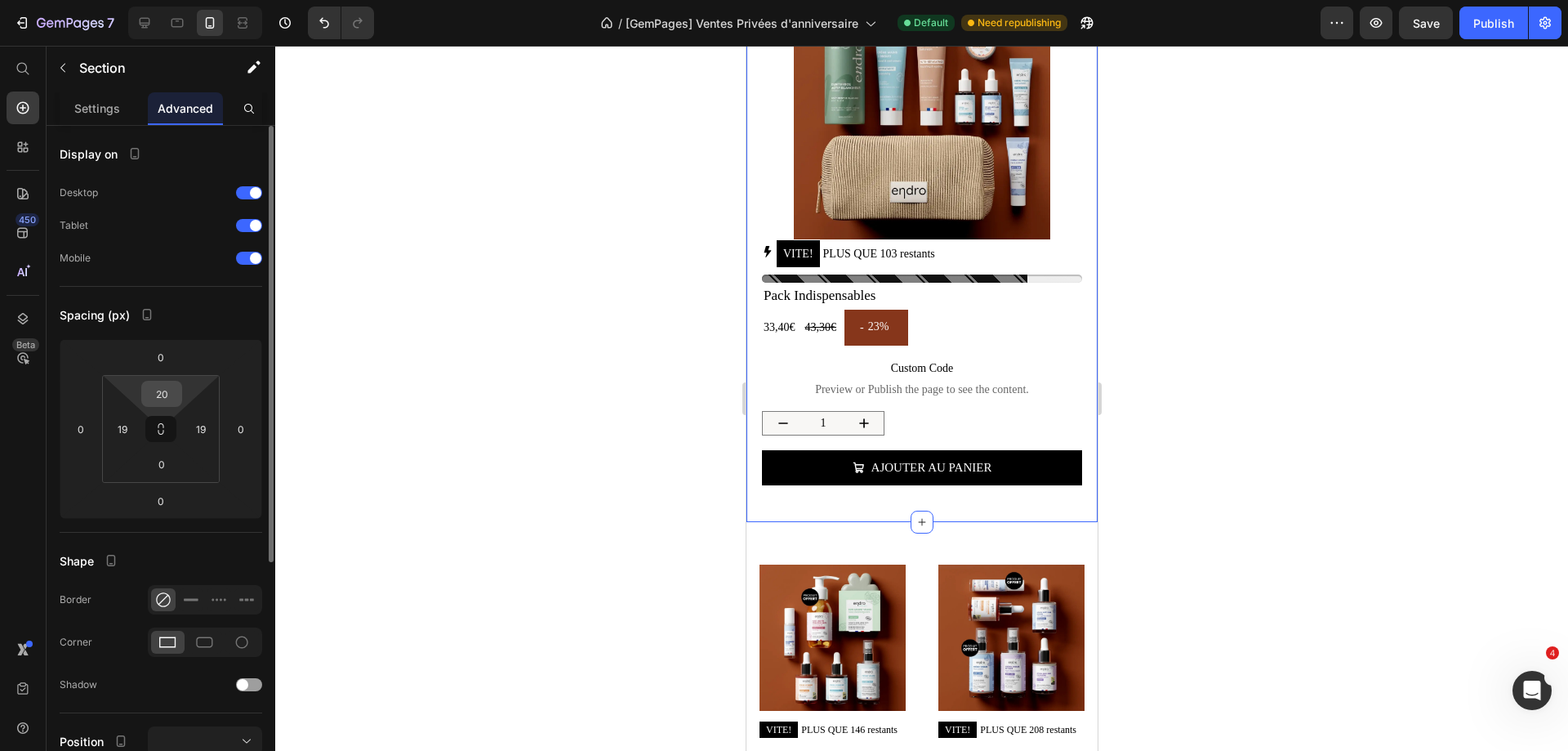 click on "20" at bounding box center [162, 394] 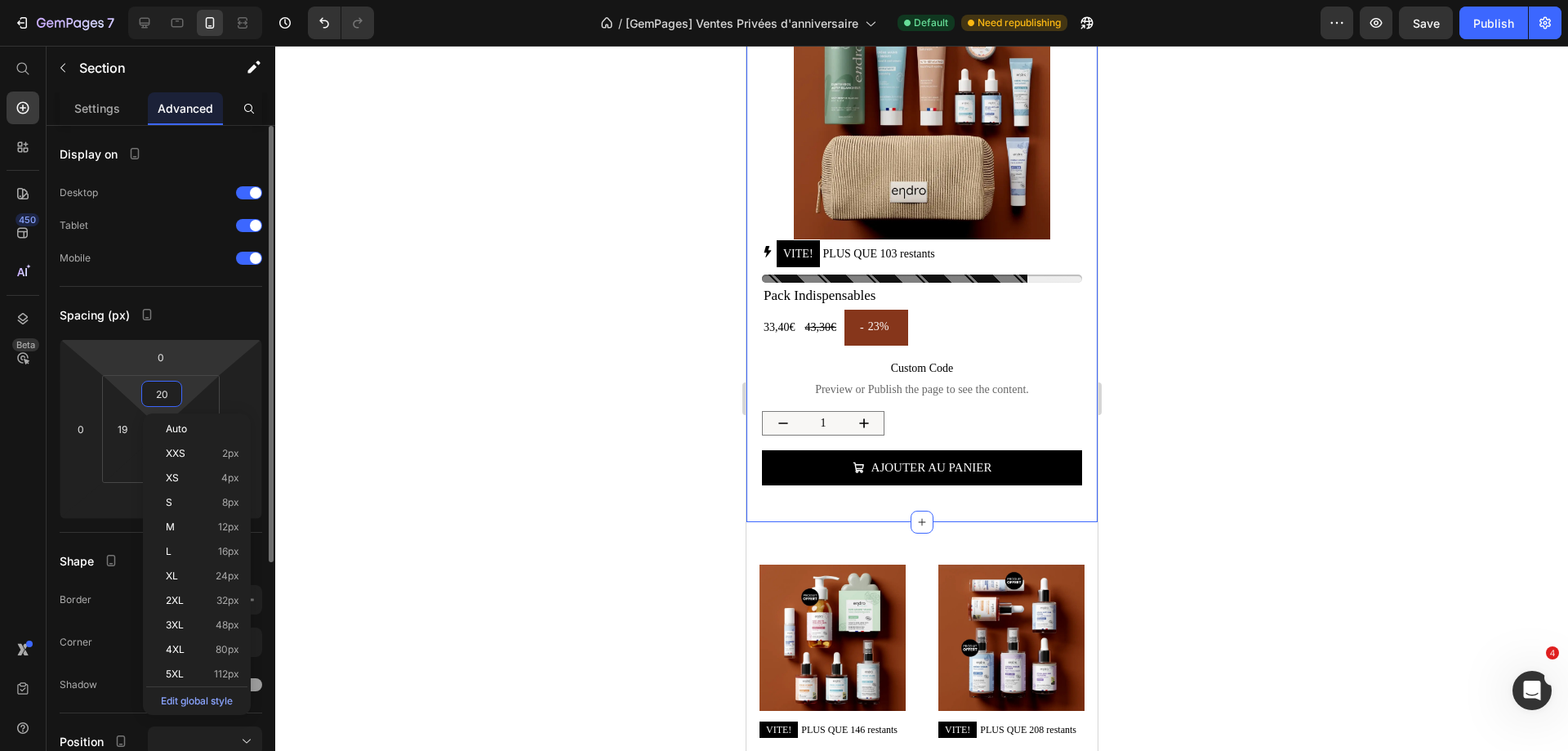 type on "0" 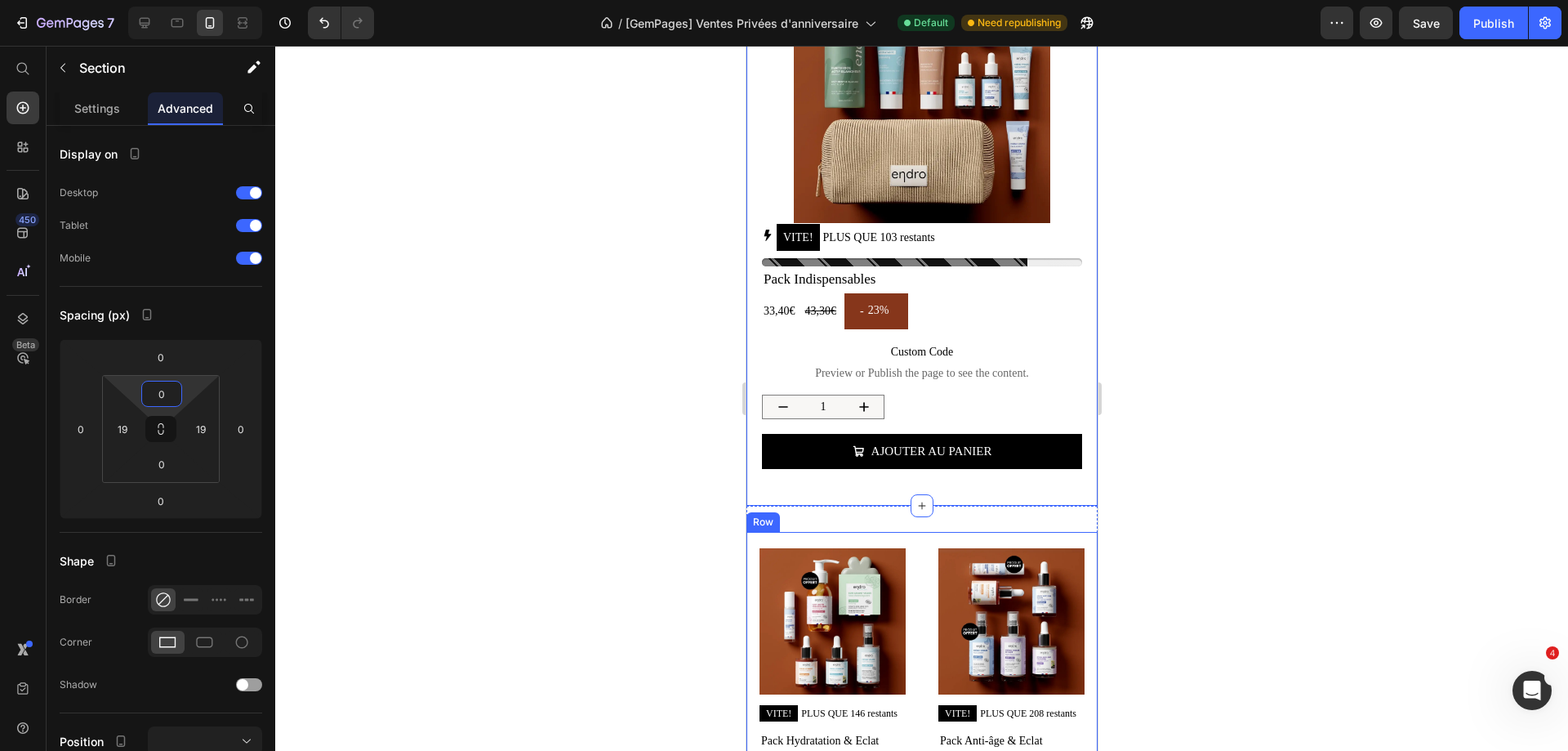 scroll, scrollTop: 188, scrollLeft: 0, axis: vertical 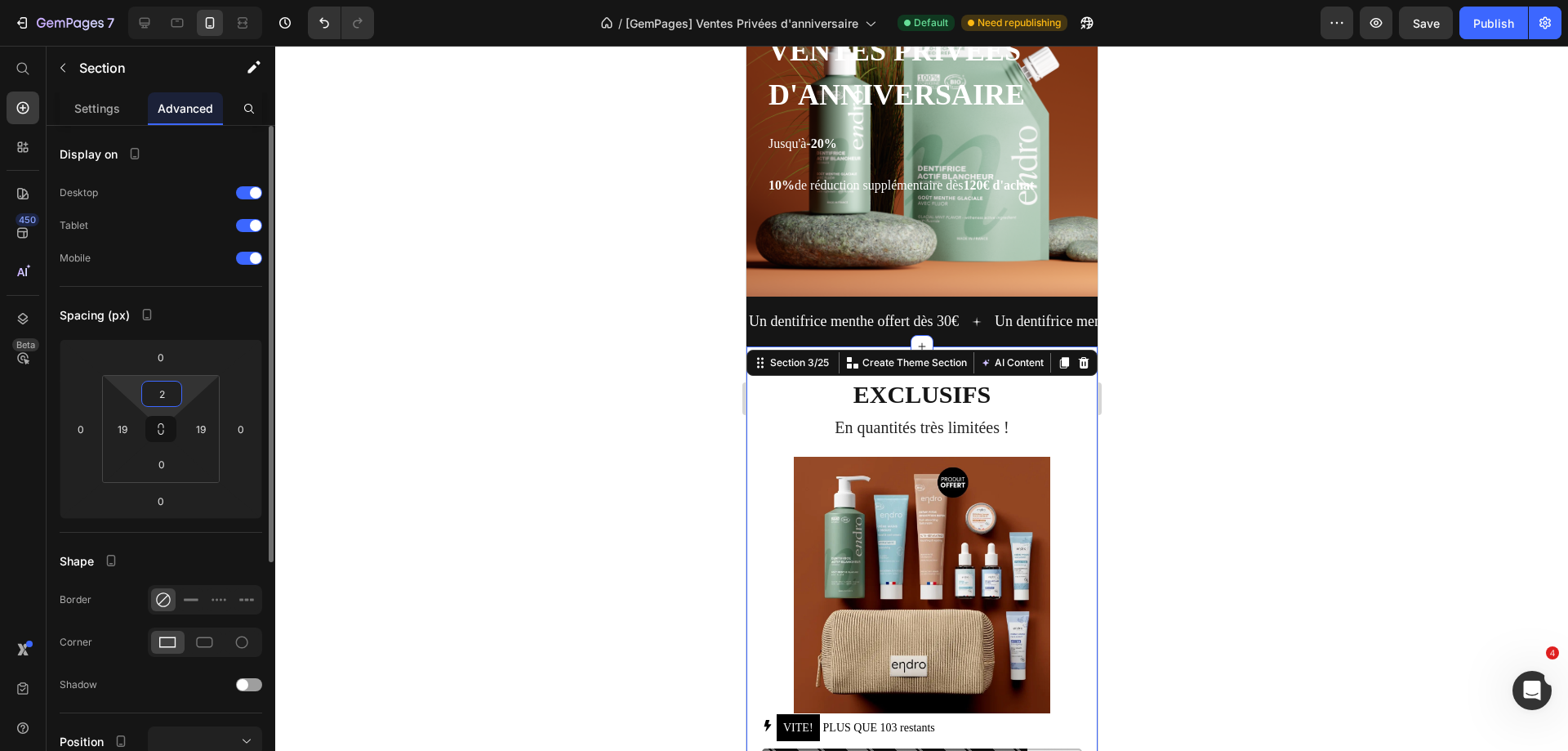 type on "20" 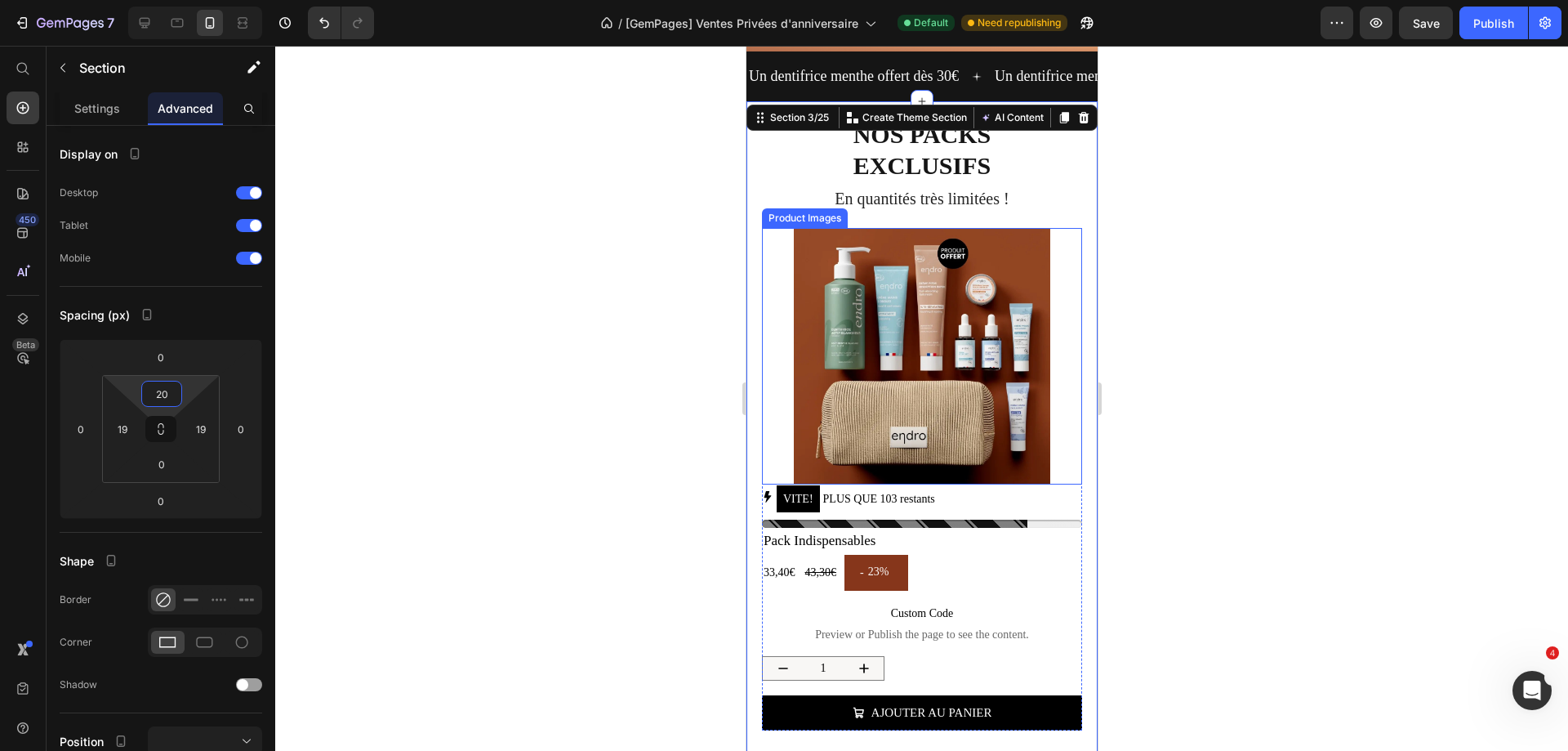 scroll, scrollTop: 678, scrollLeft: 0, axis: vertical 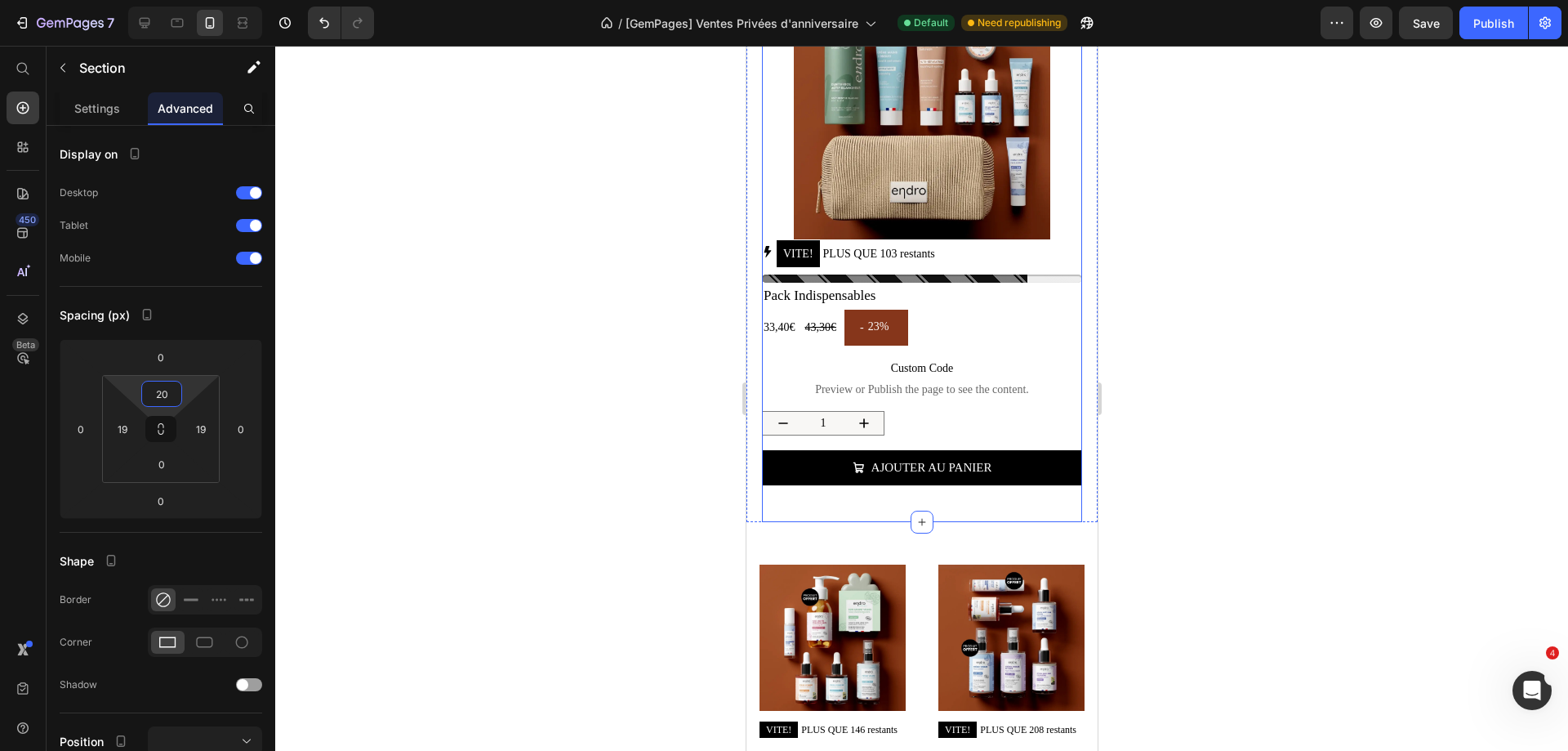 click on "Nos packs exclusifs Heading En quantités très limitées ! Text block Product Images
VITE!  PLUS QUE 103 restants Stock Counter Pack Indispensables Product Title 33,40€ Product Price 43,30€ Product Price - 23% Discount Tag Row
Custom Code
Preview or Publish the page to see the content. Custom Code 1 Product Quantity
Ajouter au panier Add to Cart Product" at bounding box center [921, 197] 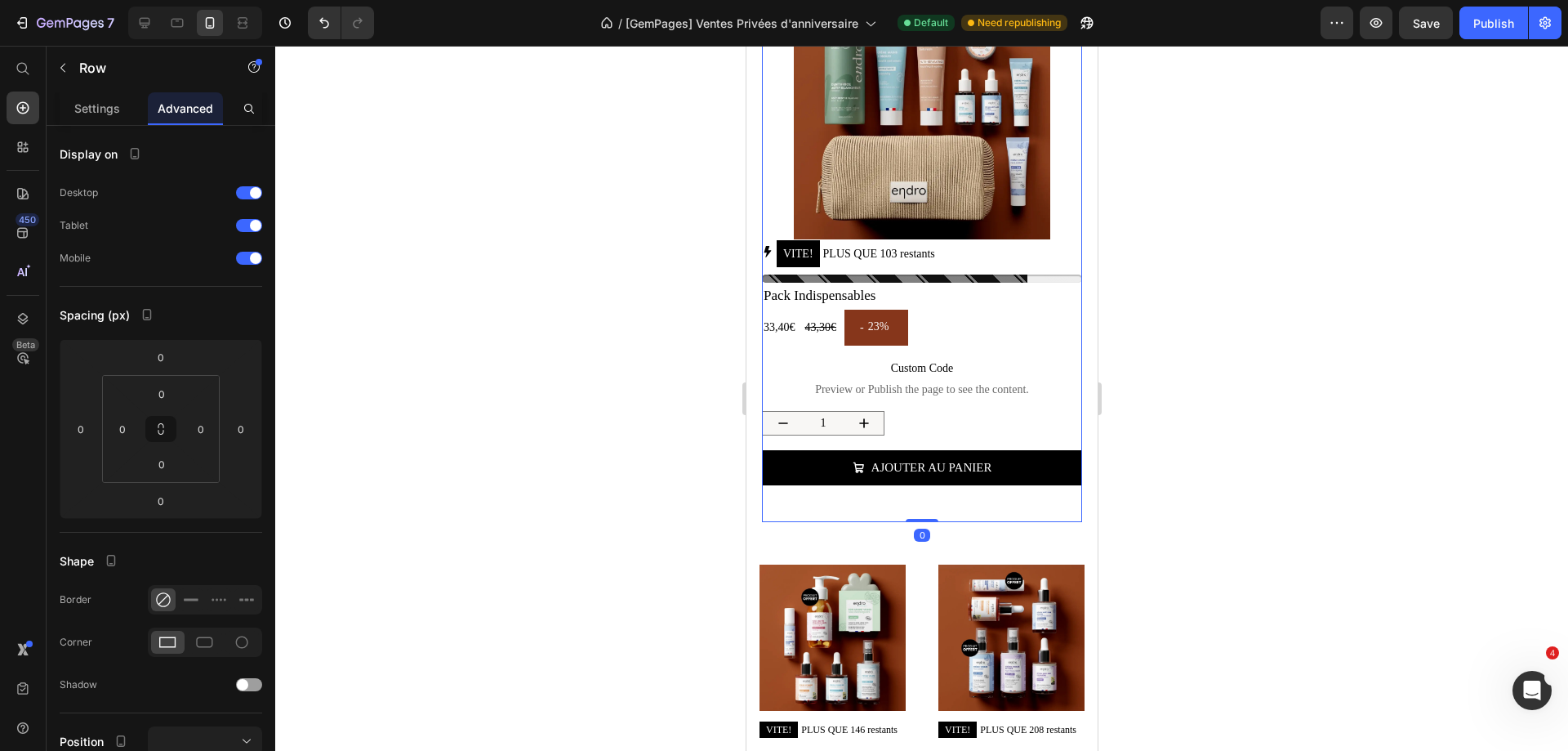 click on "Nos packs exclusifs Heading En quantités très limitées ! Text block Product Images
VITE!  PLUS QUE 103 restants Stock Counter Pack Indispensables Product Title 33,40€ Product Price 43,30€ Product Price - 23% Discount Tag Row
Custom Code
Preview or Publish the page to see the content. Custom Code 1 Product Quantity
Ajouter au panier Add to Cart Product" at bounding box center [921, 197] 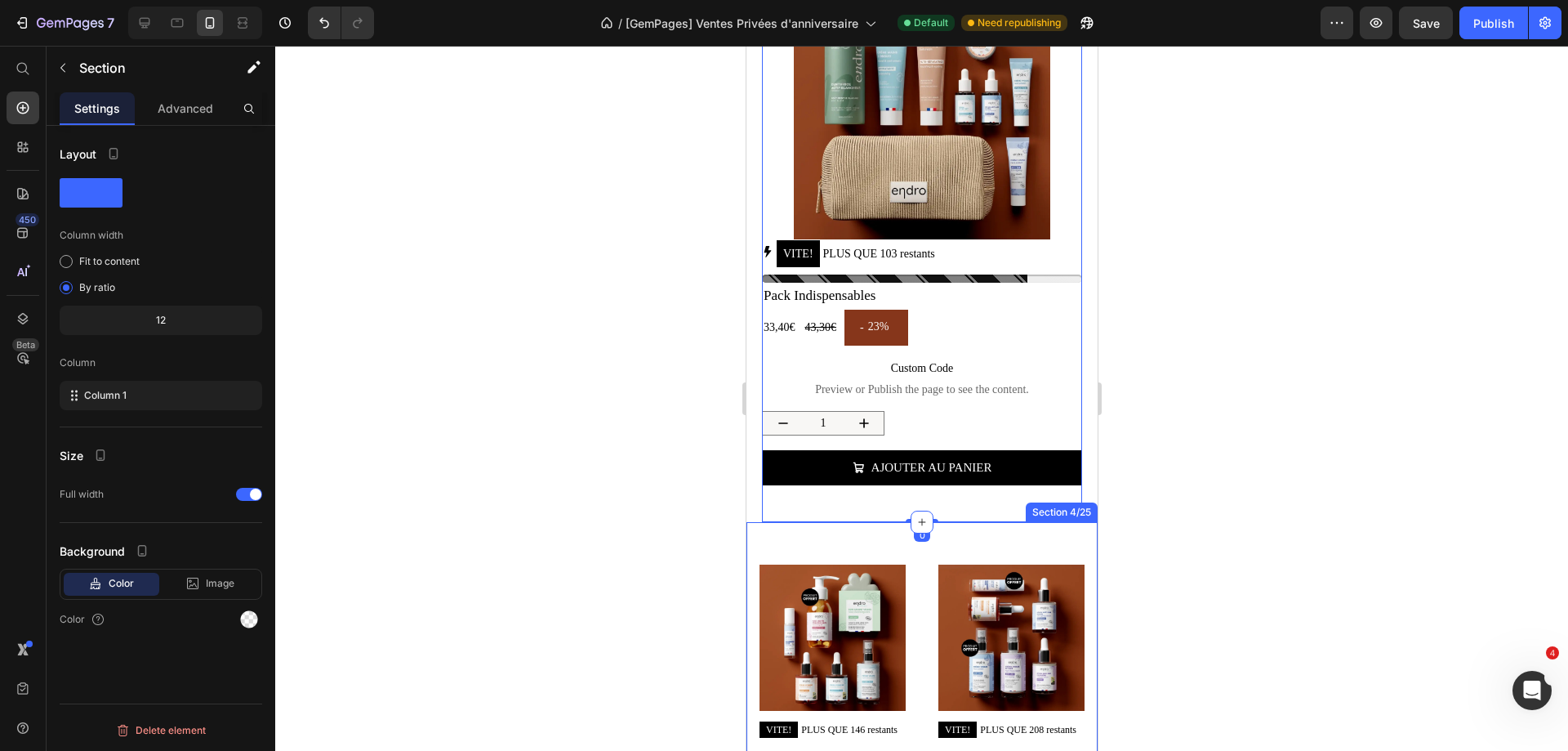 click on "Product Images
VITE!  PLUS QUE 146 restants Stock Counter Pack Hydratation & Eclat Product Title 55,60€ Product Price 75,40€ Product Price - 26% Discount Tag Row
Custom Code
Preview or Publish the page to see the content. Custom Code 1 Product Quantity Ajouter au panier Add to Cart Product Product Images
VITE!  PLUS QUE 208 restants Stock Counter Pack Anti-âge & Eclat Product Title 84,60€ Product Price 114,40€ Product Price - 26% Discount Tag Row
Custom Code
Preview or Publish the page to see the content. Custom Code 1 Product Quantity Ajouter au panier Add to Cart Product Row Section 4/25" at bounding box center [921, 758] 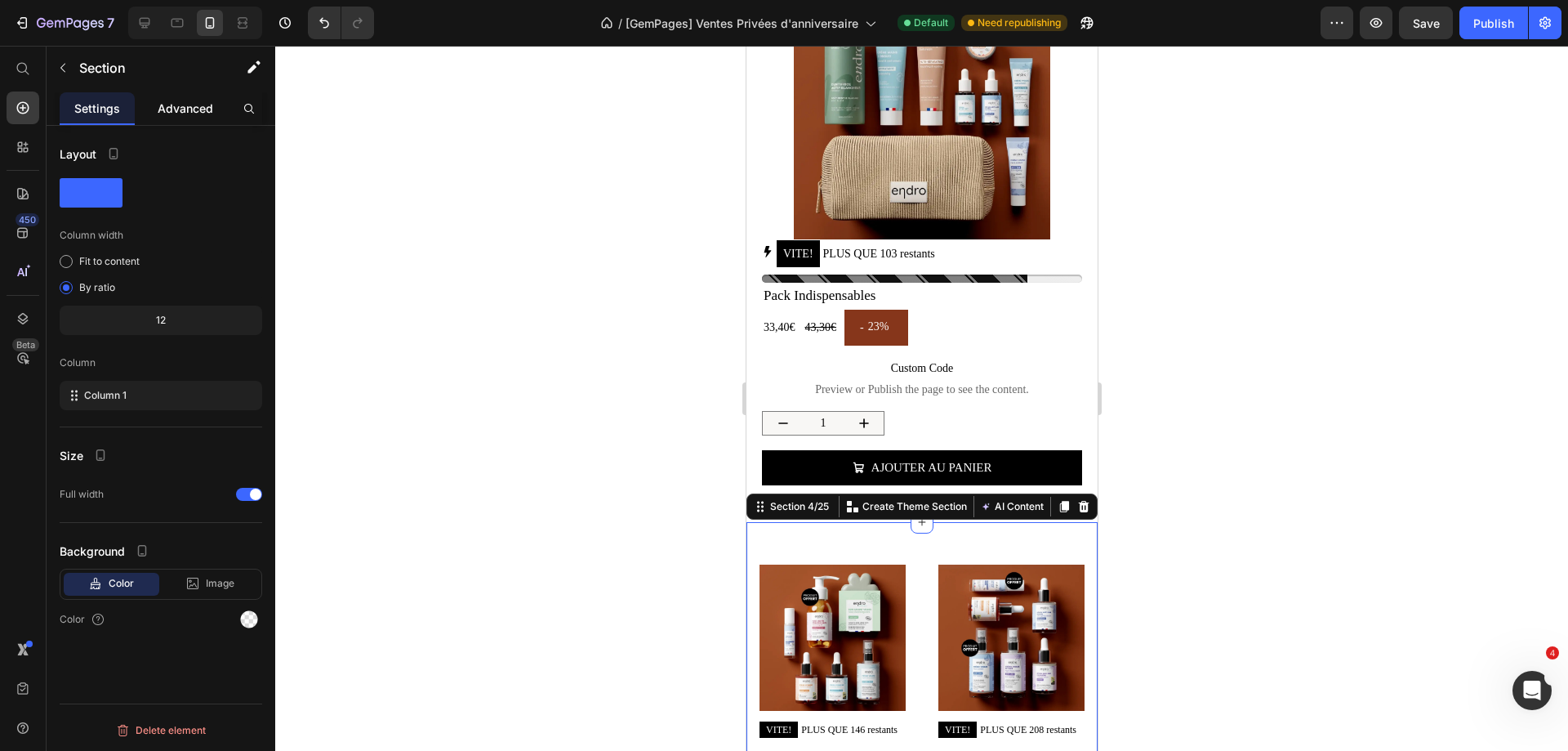 click on "Advanced" at bounding box center (185, 108) 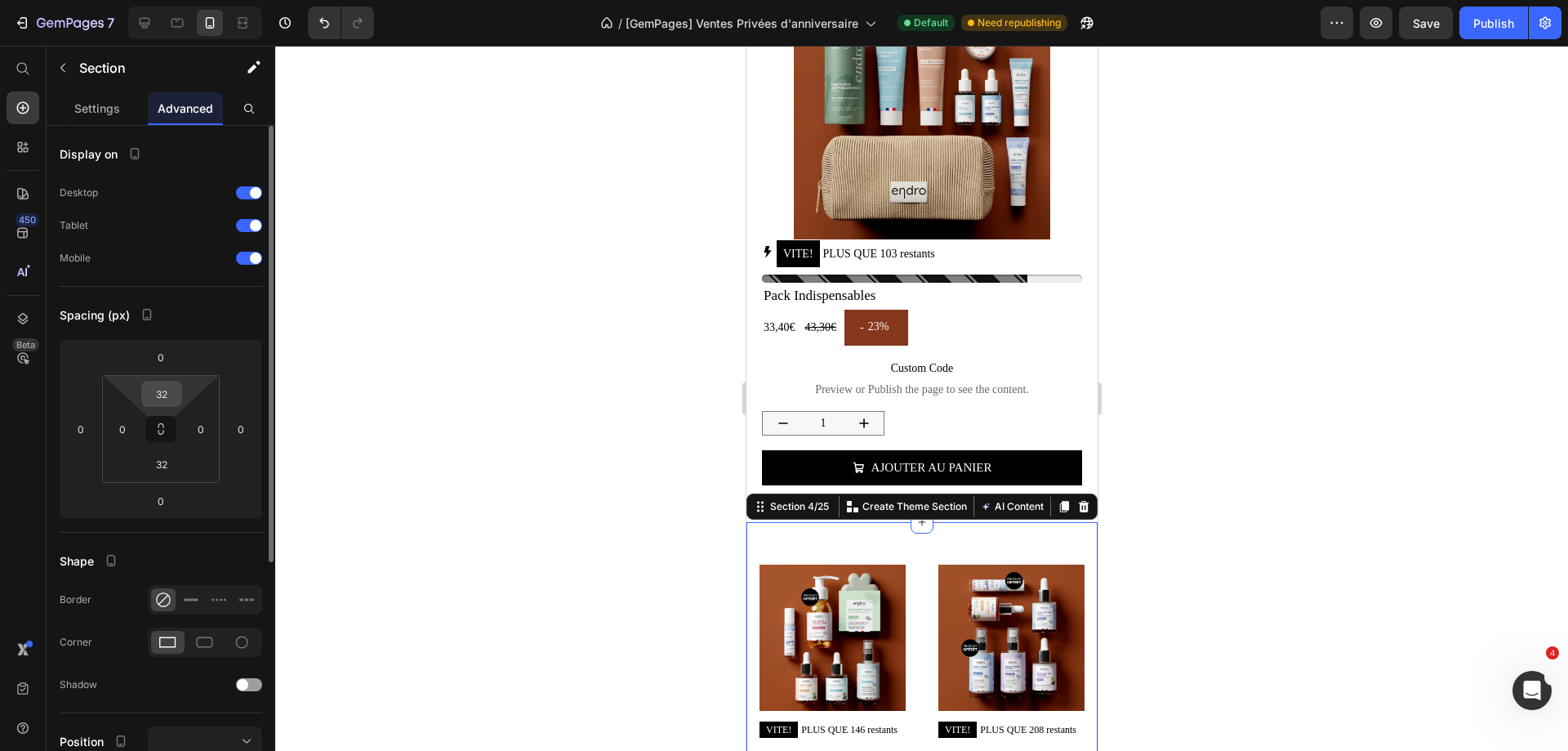 click on "32" at bounding box center (162, 394) 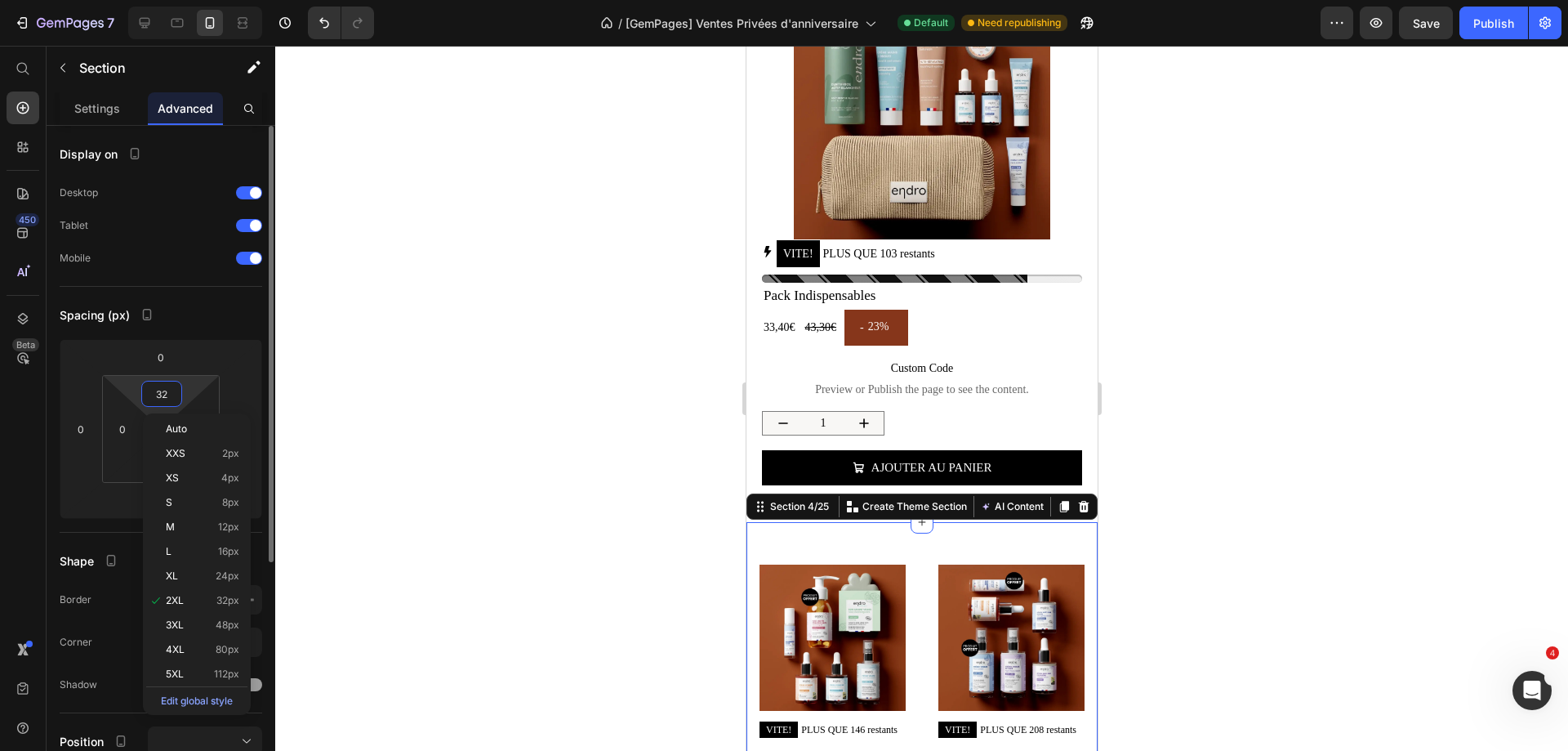 type on "0" 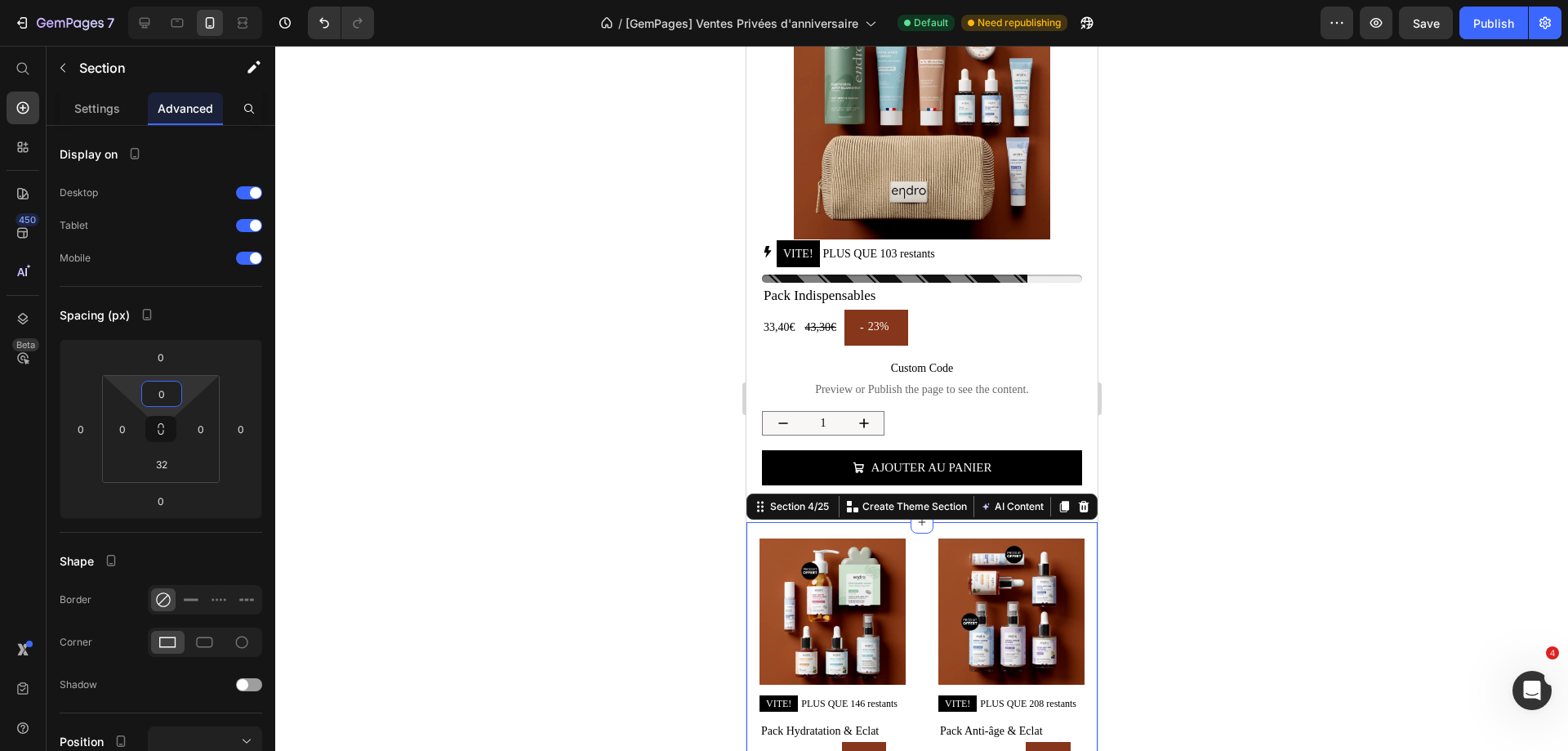 click 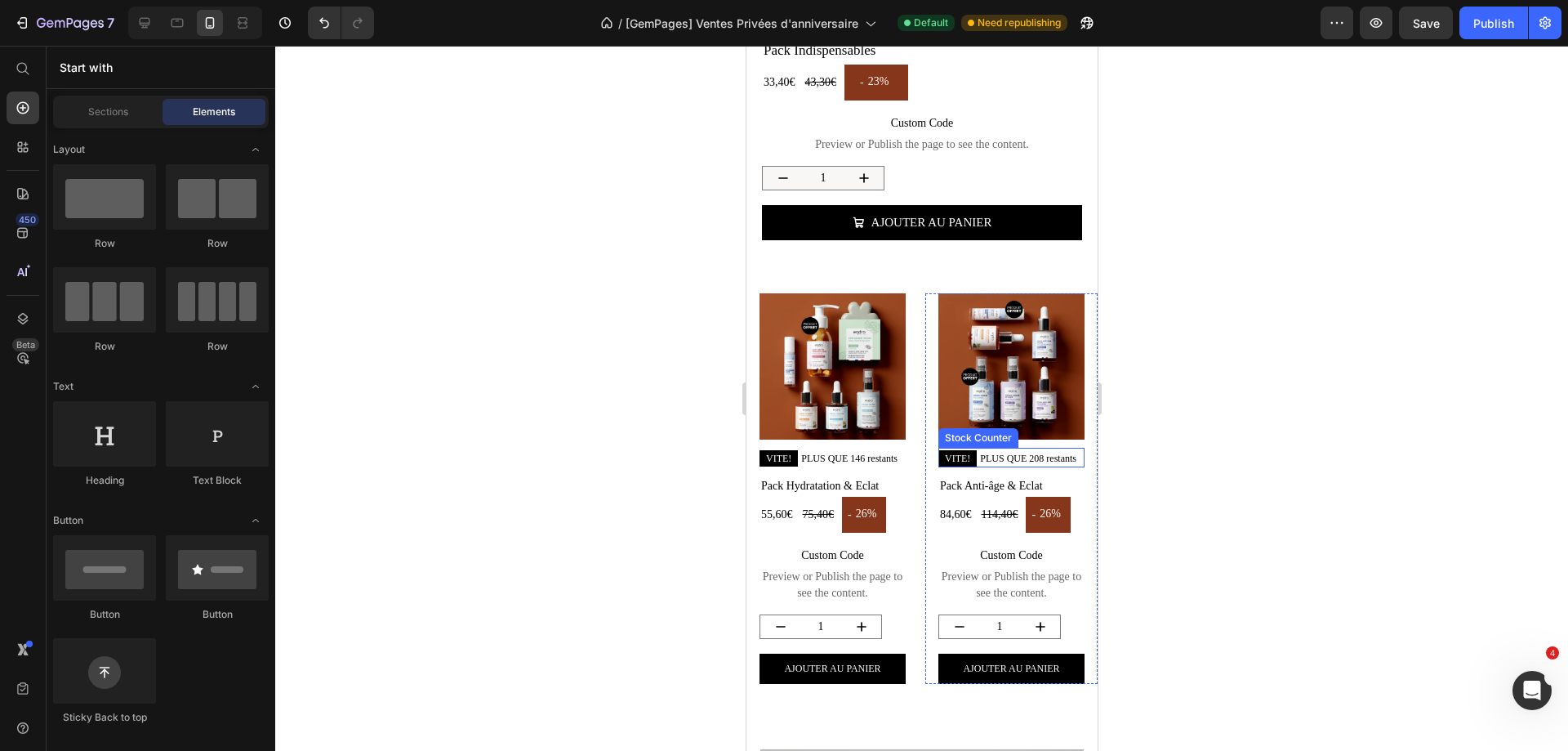 scroll, scrollTop: 1169, scrollLeft: 0, axis: vertical 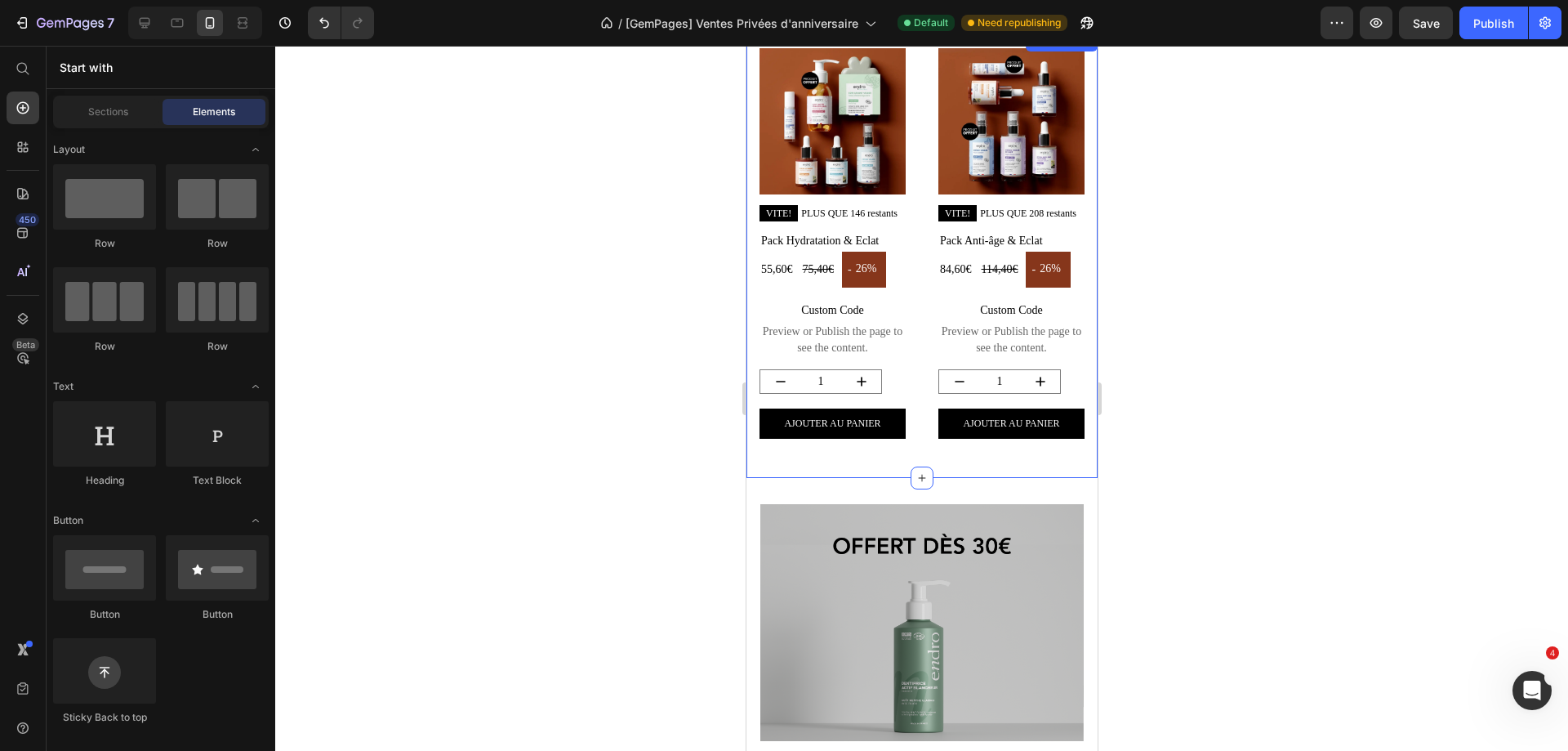 click on "Product Images
VITE!  PLUS QUE 146 restants Stock Counter Pack Hydratation & Eclat Product Title 55,60€ Product Price 75,40€ Product Price - 26% Discount Tag Row
Custom Code
Preview or Publish the page to see the content. Custom Code 1 Product Quantity Ajouter au panier Add to Cart Product Product Images
VITE!  PLUS QUE 208 restants Stock Counter Pack Anti-âge & Eclat Product Title 84,60€ Product Price 114,40€ Product Price - 26% Discount Tag Row
Custom Code
Preview or Publish the page to see the content. Custom Code 1 Product Quantity Ajouter au panier Add to Cart Product Row" at bounding box center (921, 242) 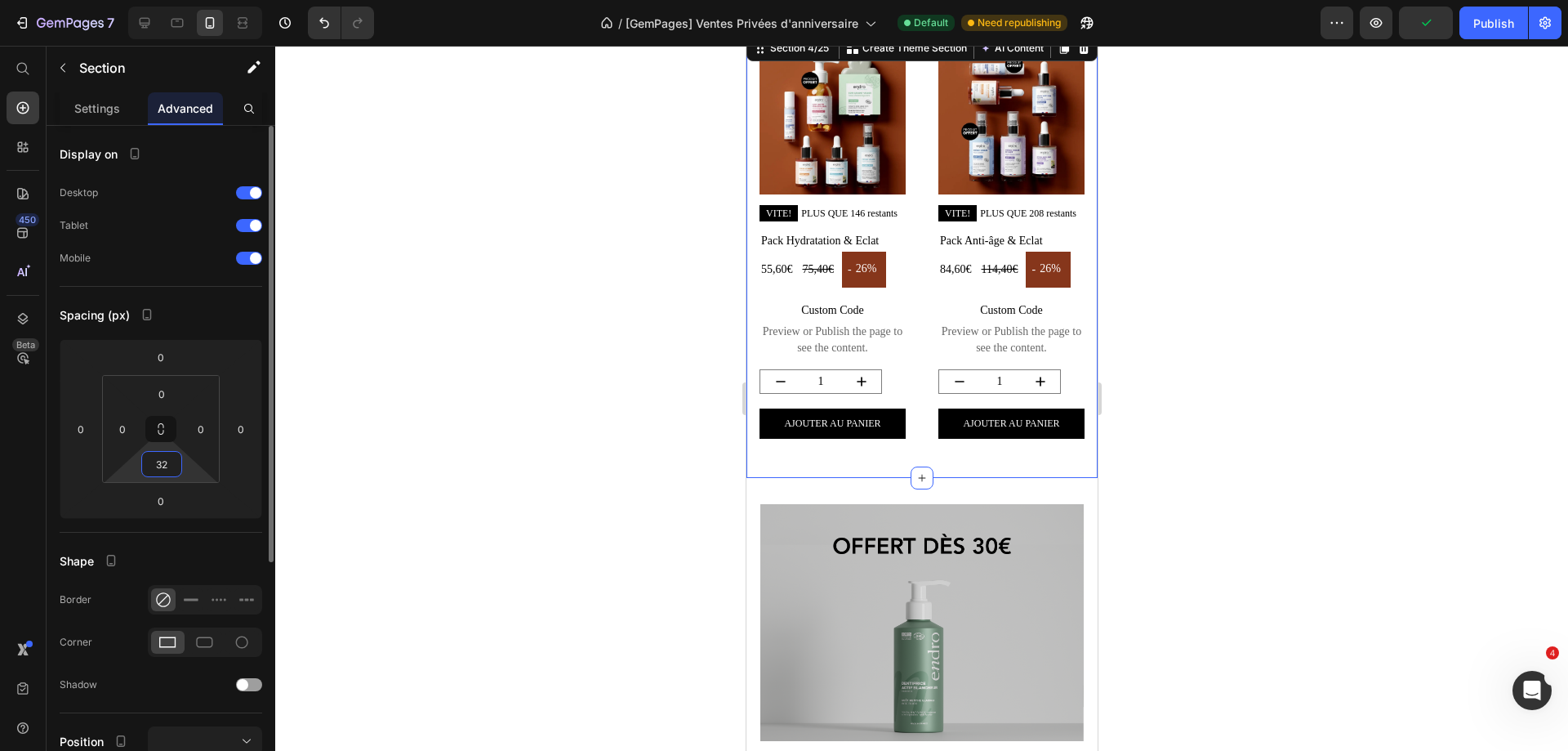 click on "32" at bounding box center [162, 464] 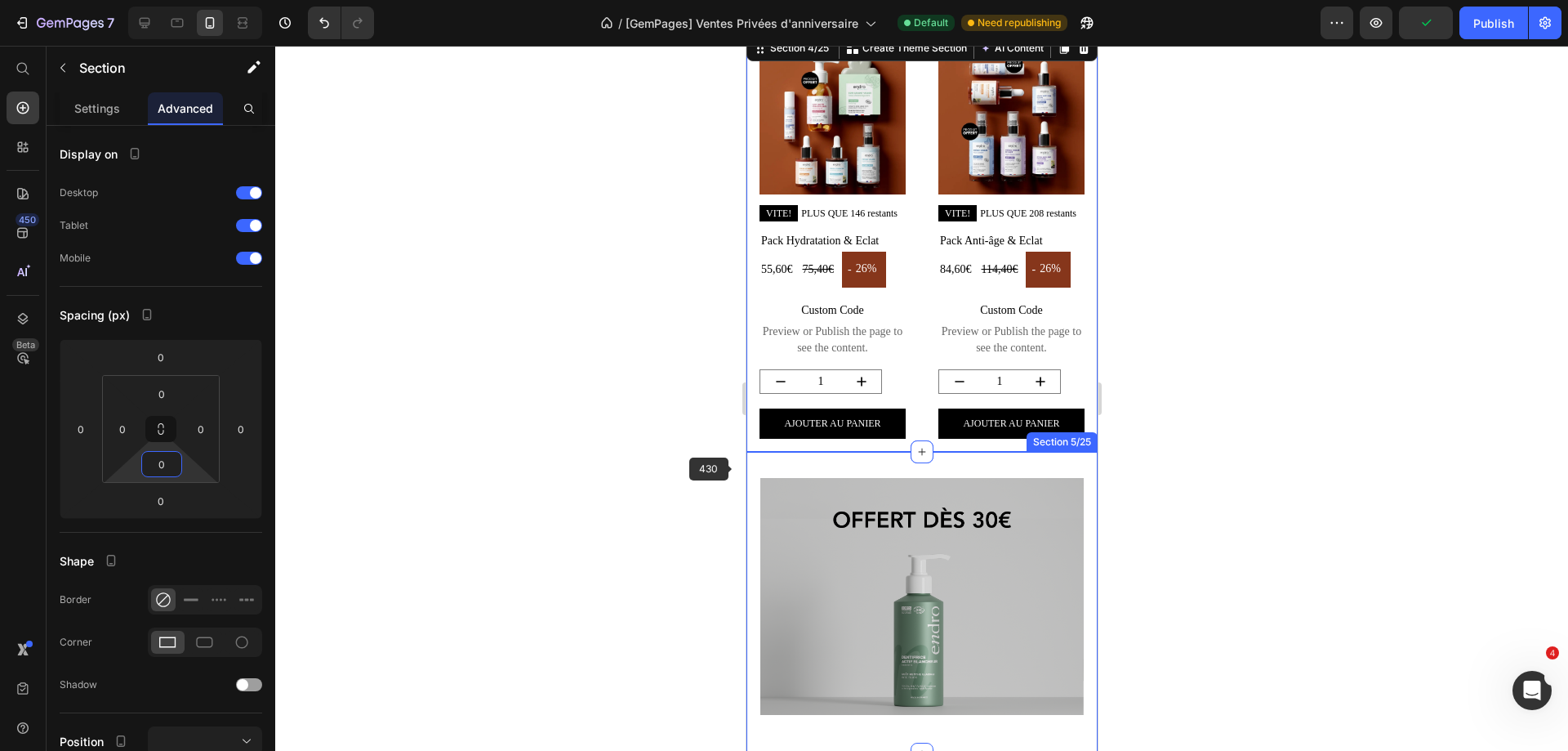 click on "Image Section 5/25" at bounding box center [921, 603] 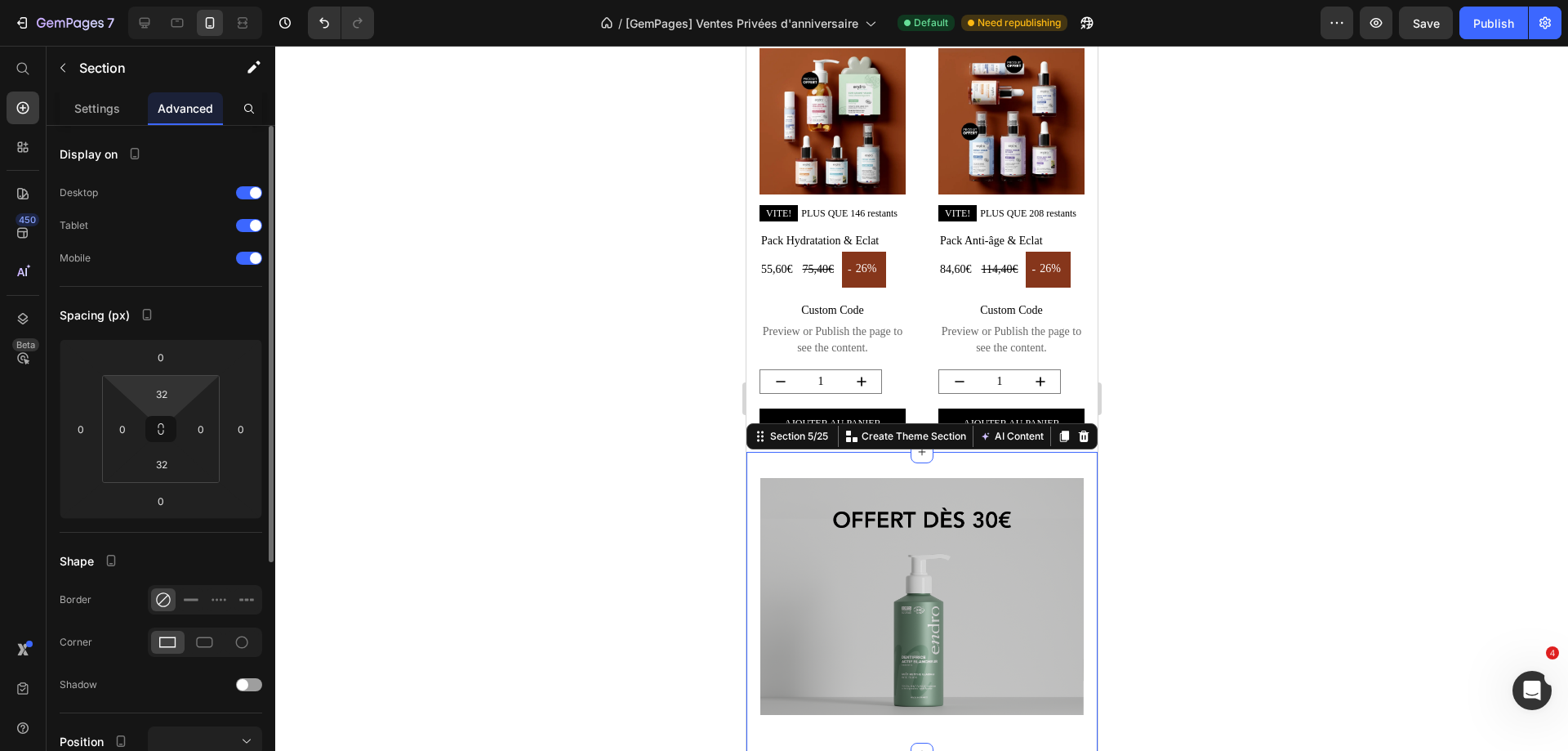click on "32" at bounding box center (162, 394) 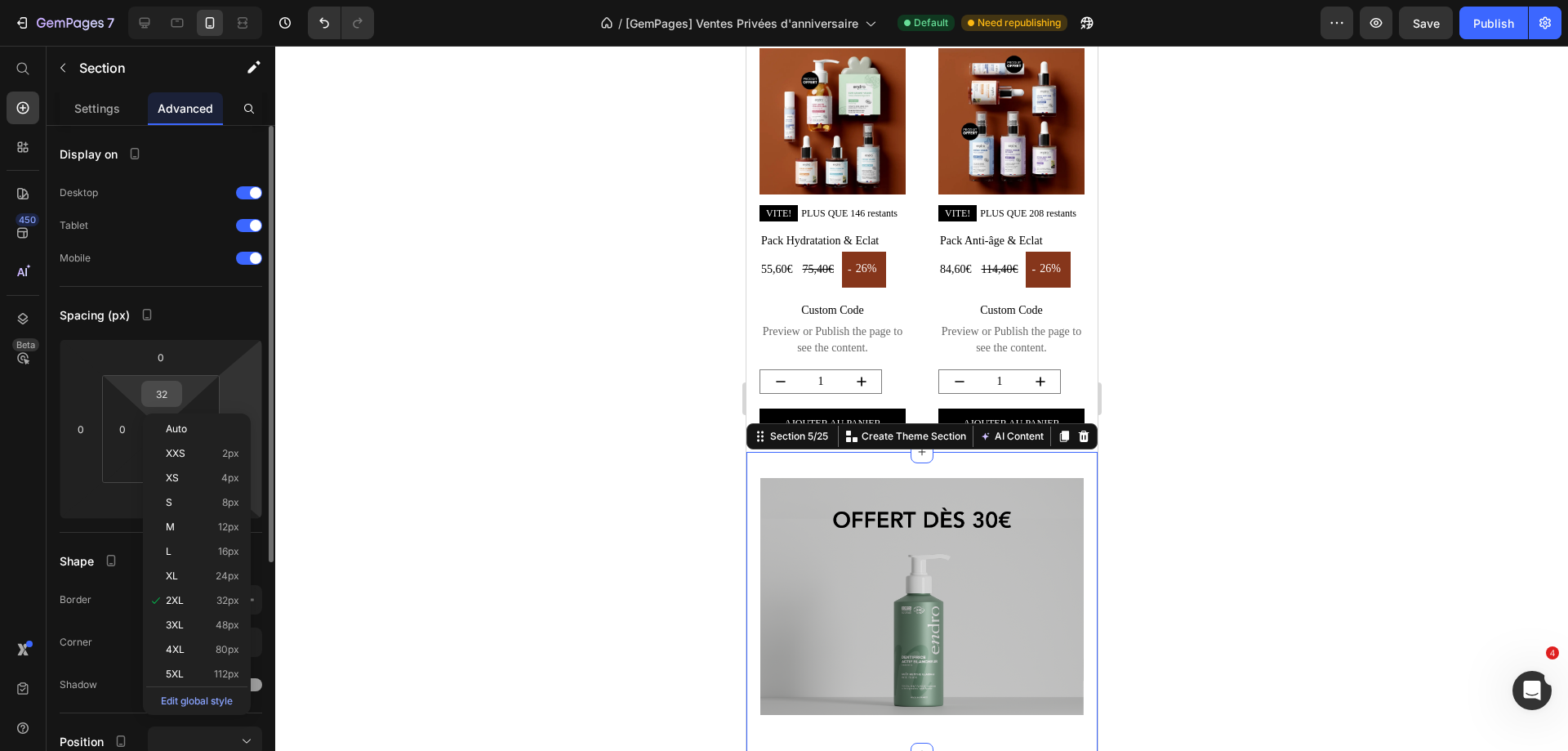 click on "32" at bounding box center [162, 394] 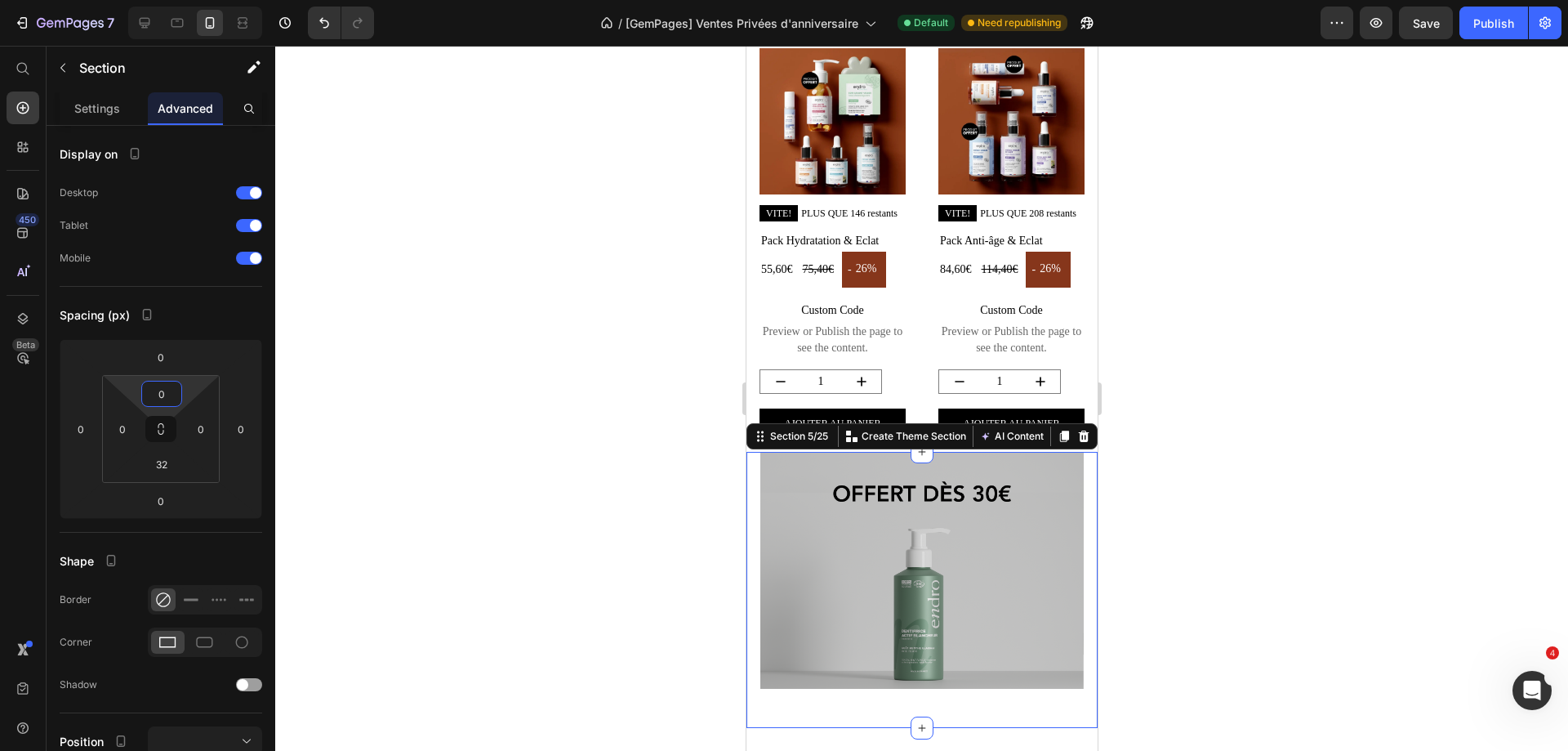 type on "0" 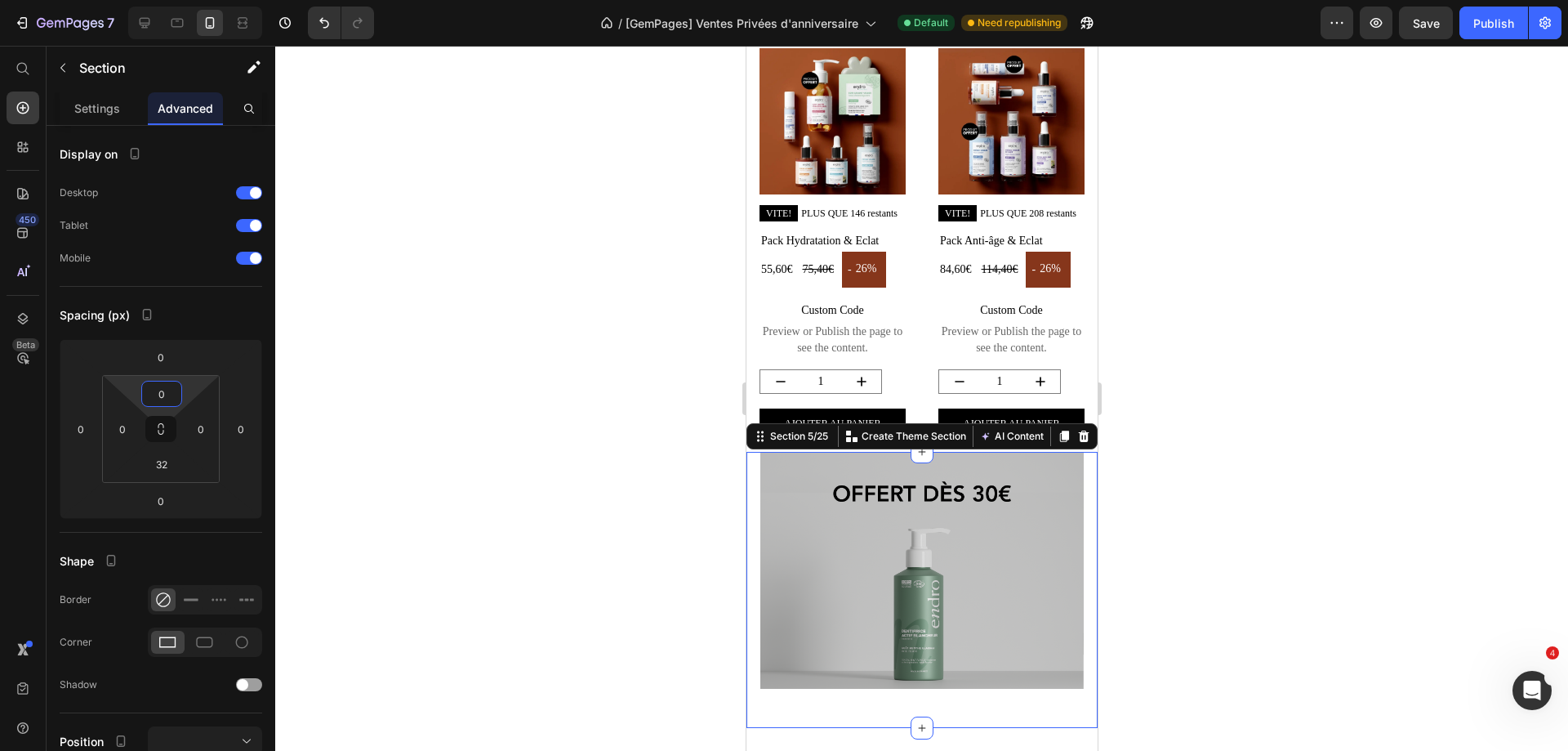 click on "Image Section 5/25   Create Theme Section AI Content Write with GemAI What would you like to describe here? Tone and Voice Persuasive Product Pack Hydratation & Eclat Show more Generate" at bounding box center [921, 590] 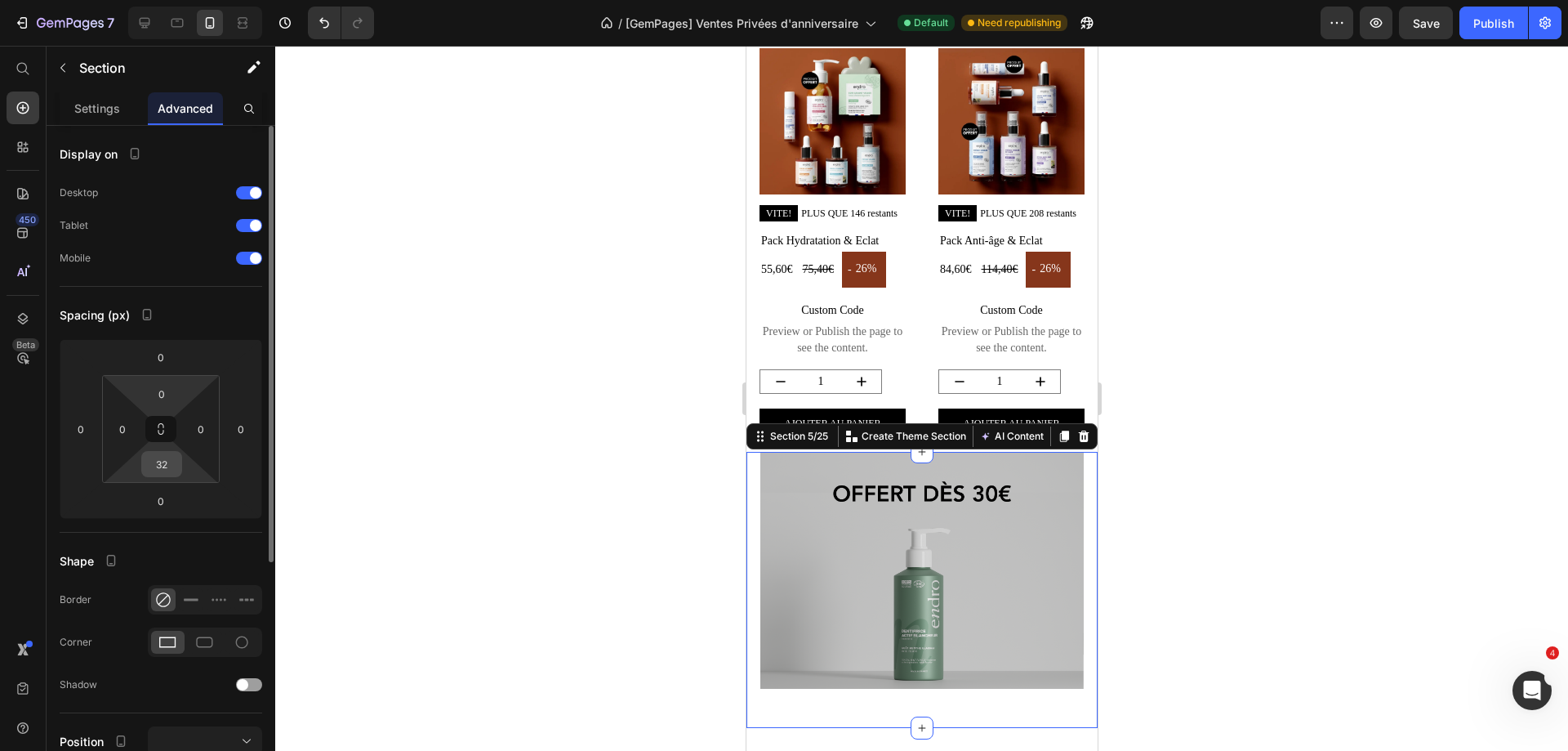 click on "32" at bounding box center (162, 464) 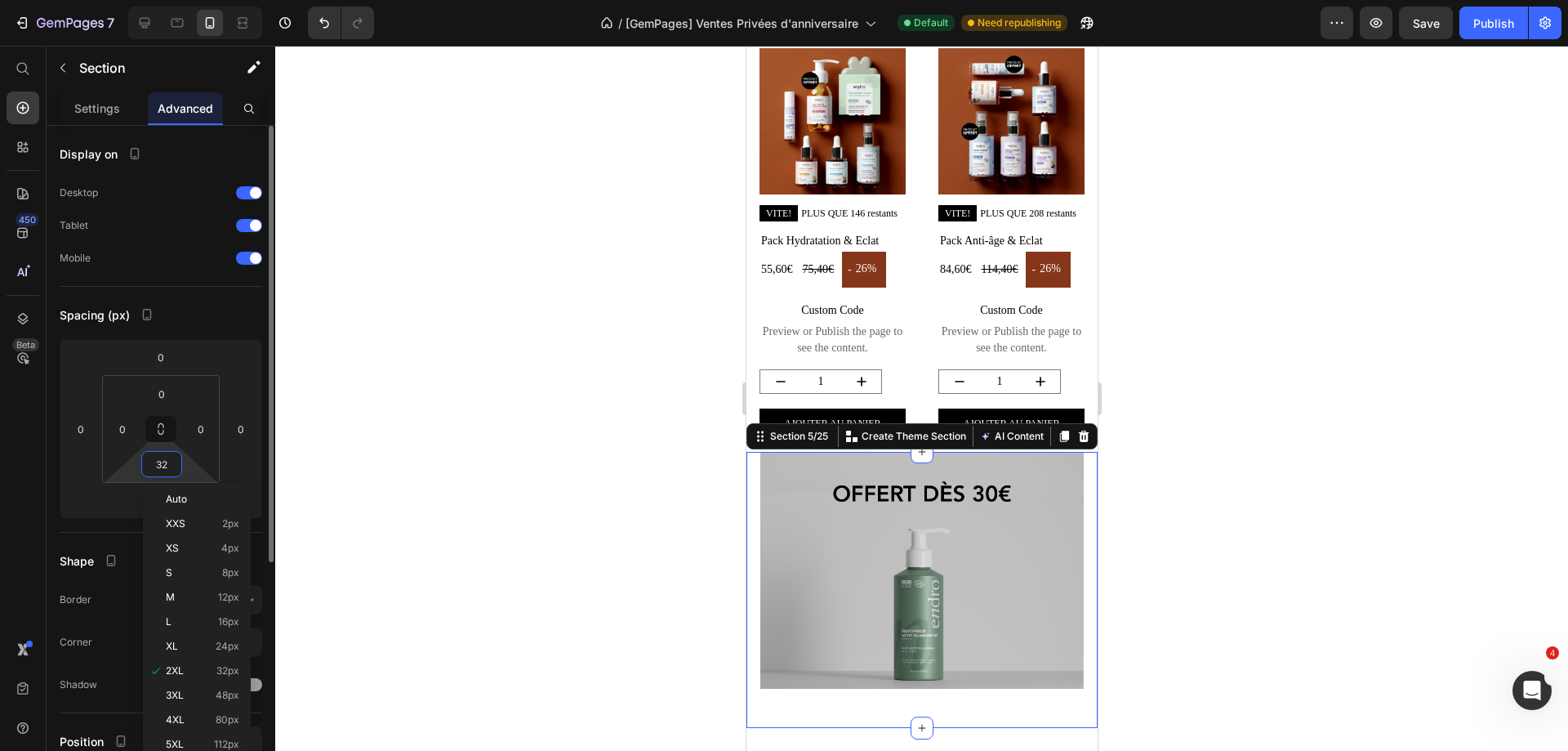 type on "0" 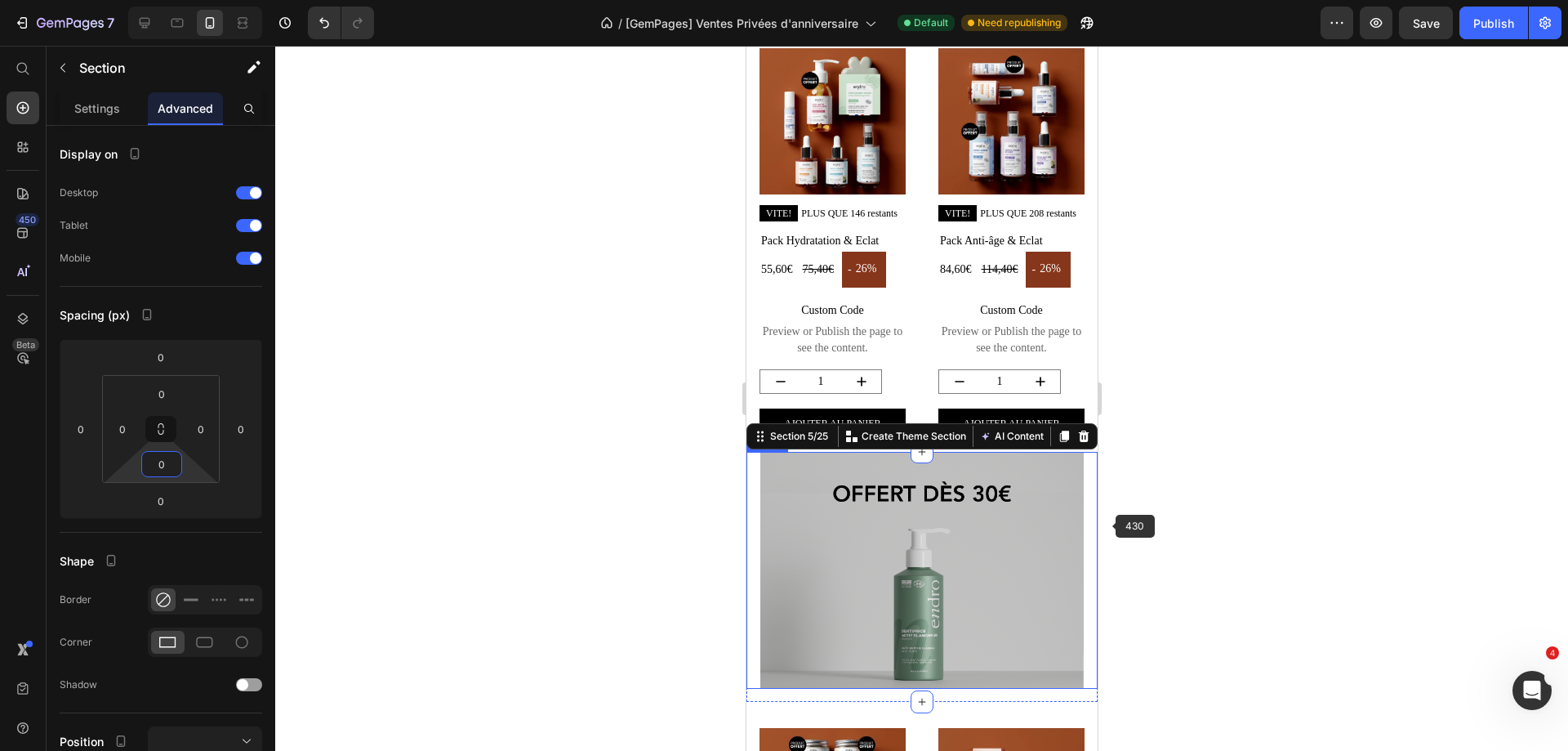 click 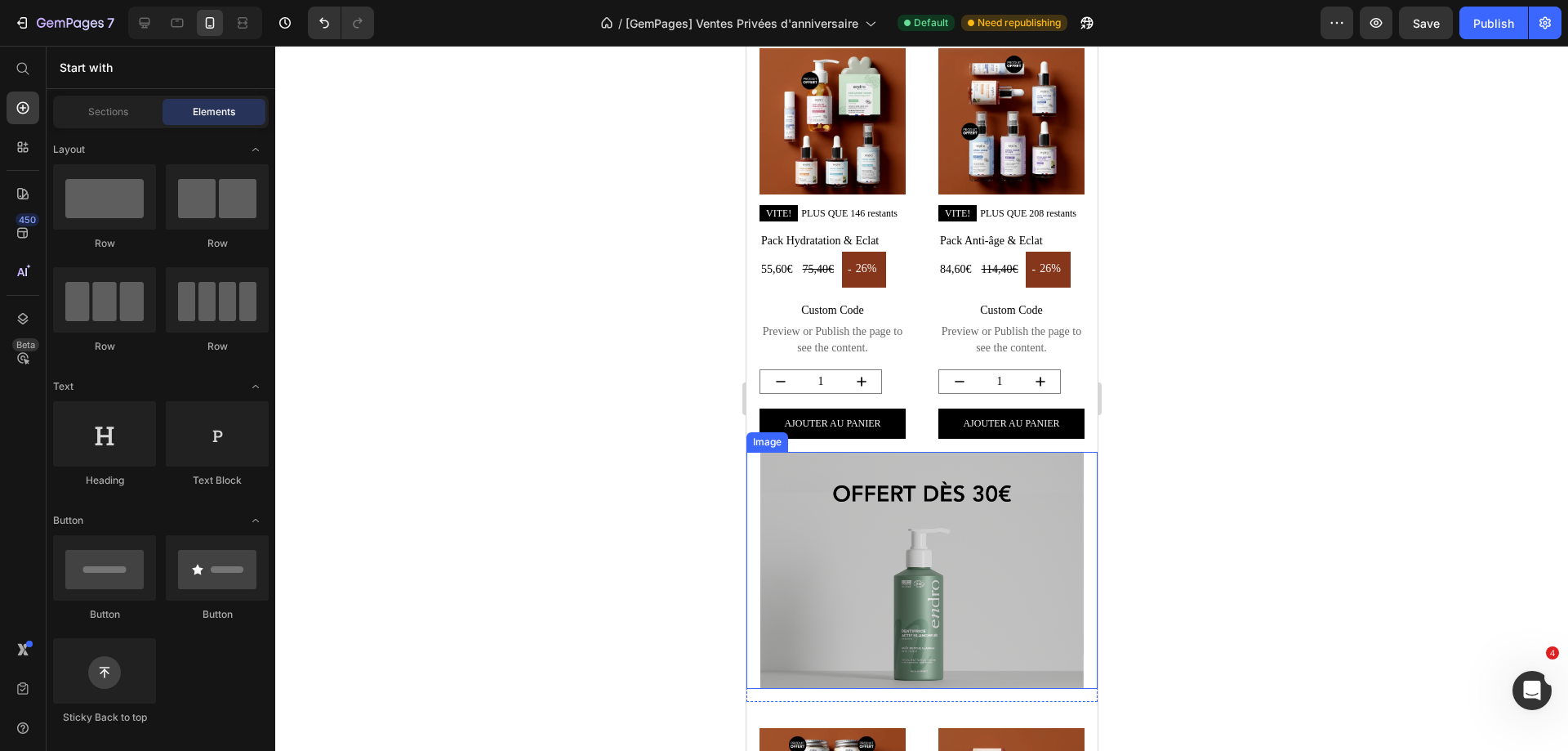 click 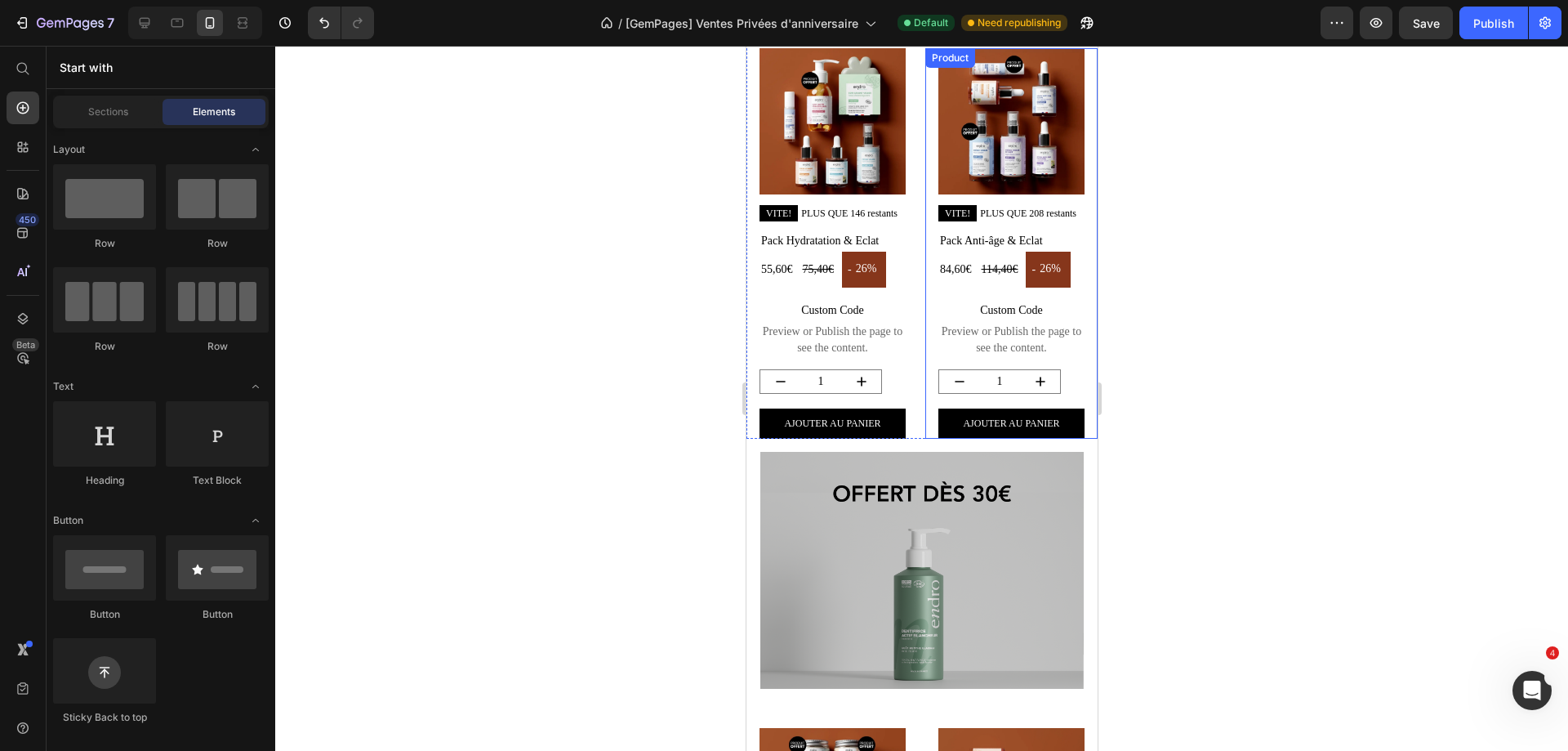 scroll, scrollTop: 1414, scrollLeft: 0, axis: vertical 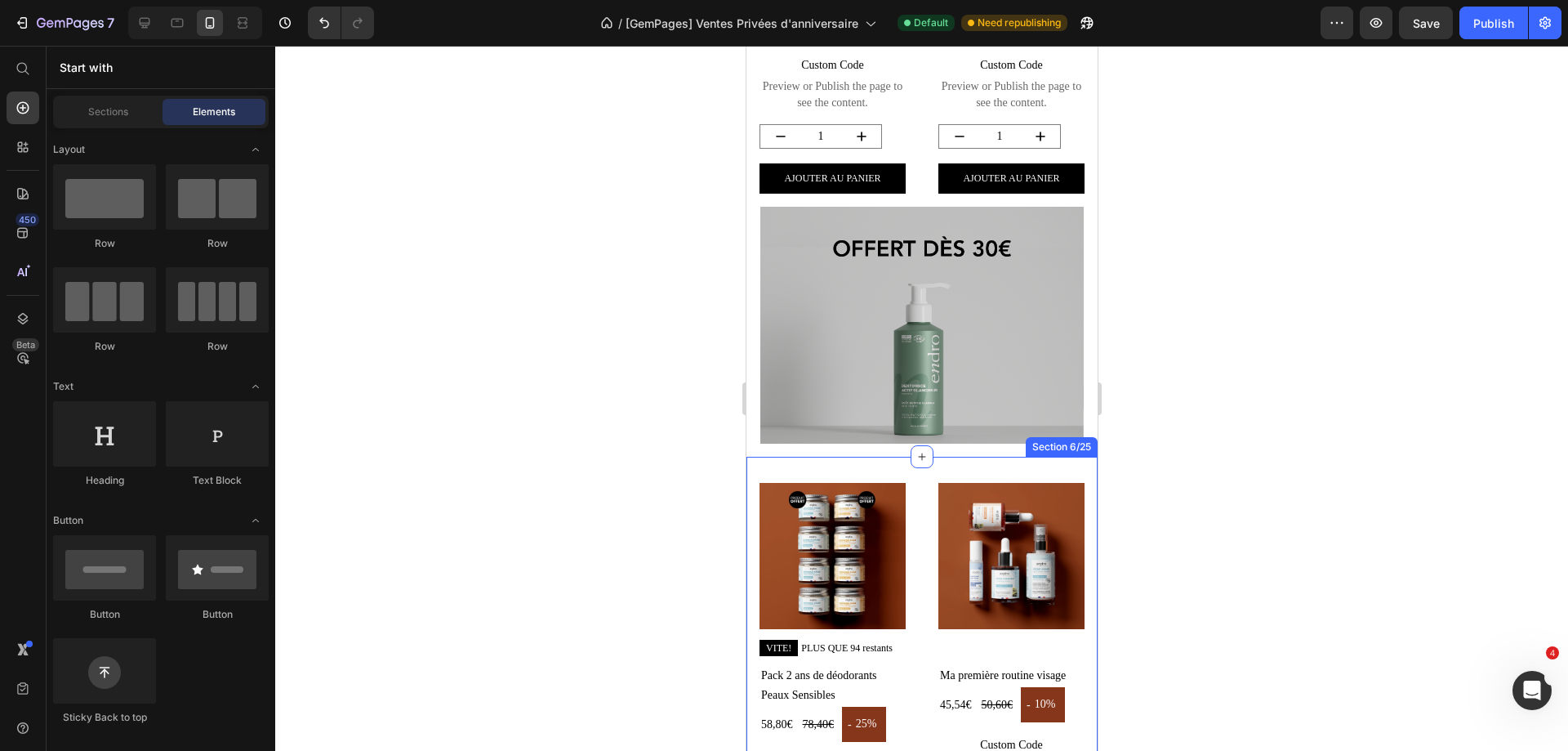 click on "Product Images
VITE!  PLUS QUE 94 restants Stock Counter Pack 2 ans de déodorants Peaux Sensibles Product Title 58,80€ Product Price 78,40€ Product Price - 25% Discount Tag Row
Custom Code
Preview or Publish the page to see the content. Custom Code 1 Product Quantity Ajouter au panier Add to Cart Product Product Images Stock Counter Ma première routine visage Product Title 45,54€ Product Price 50,60€ Product Price - 10% Discount Tag Row
Custom Code
Preview or Publish the page to see the content. Custom Code 1 Product Quantity Victime de son succès Add to Cart Product Row Section 6/25" at bounding box center (921, 688) 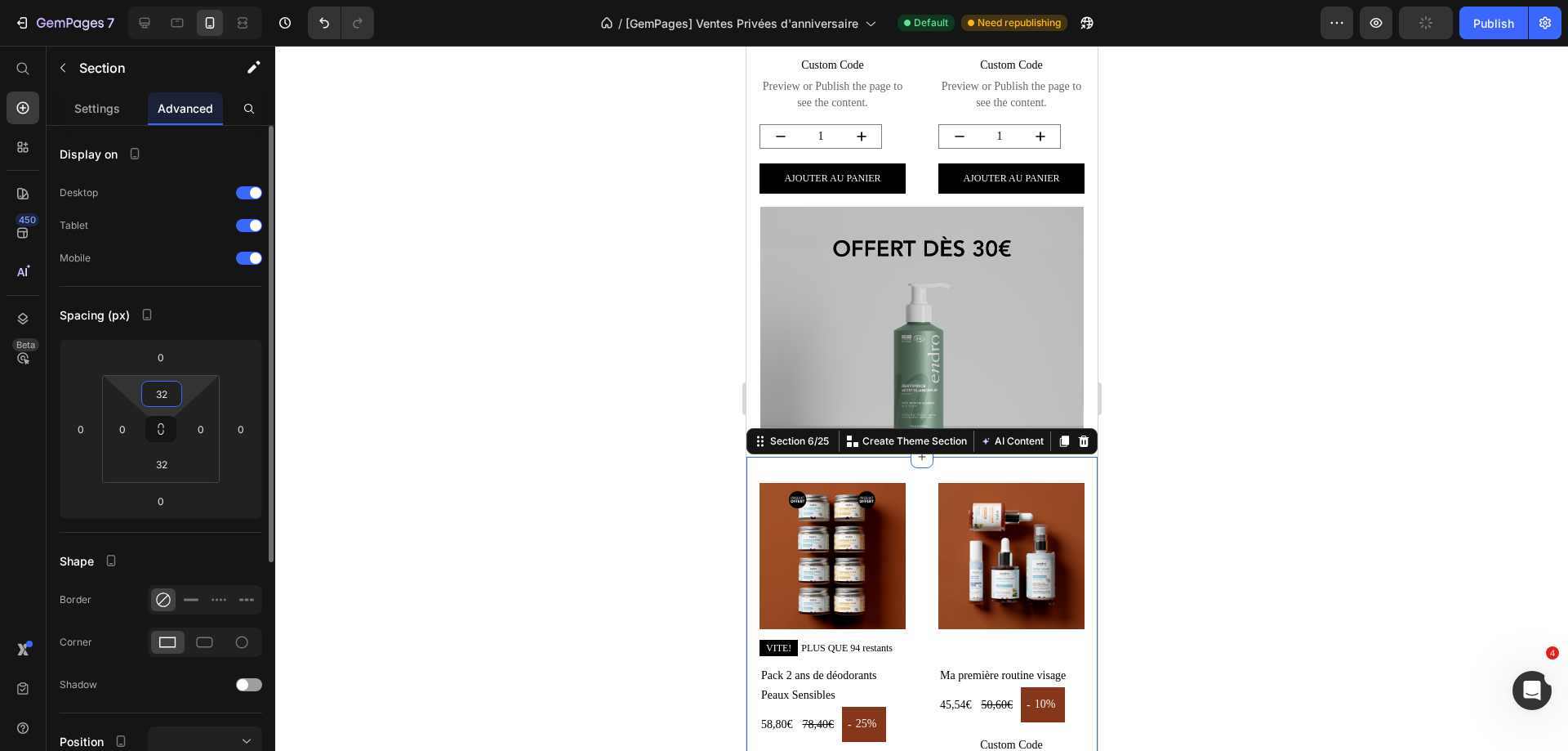 click on "32" at bounding box center [162, 394] 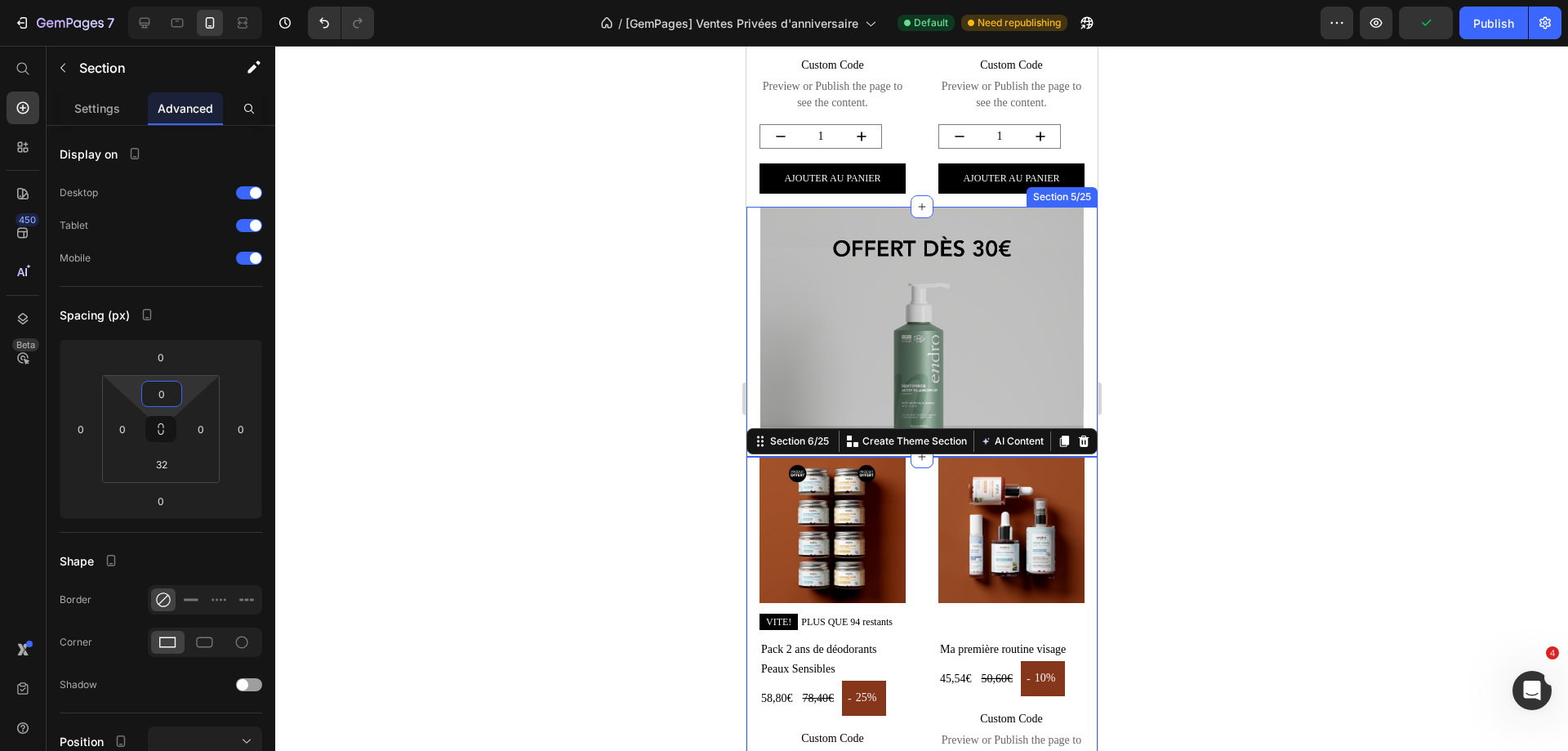 click 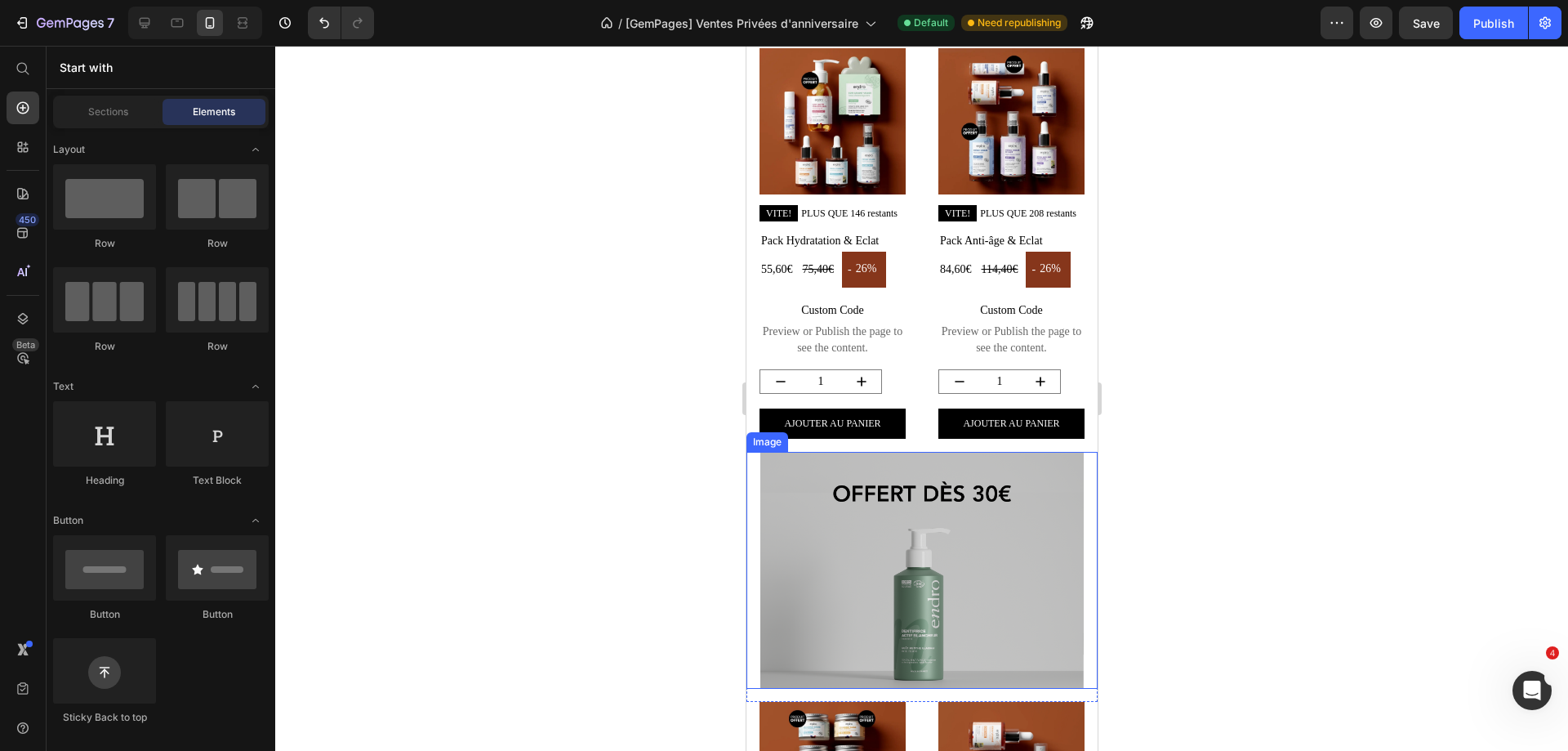 scroll, scrollTop: 923, scrollLeft: 0, axis: vertical 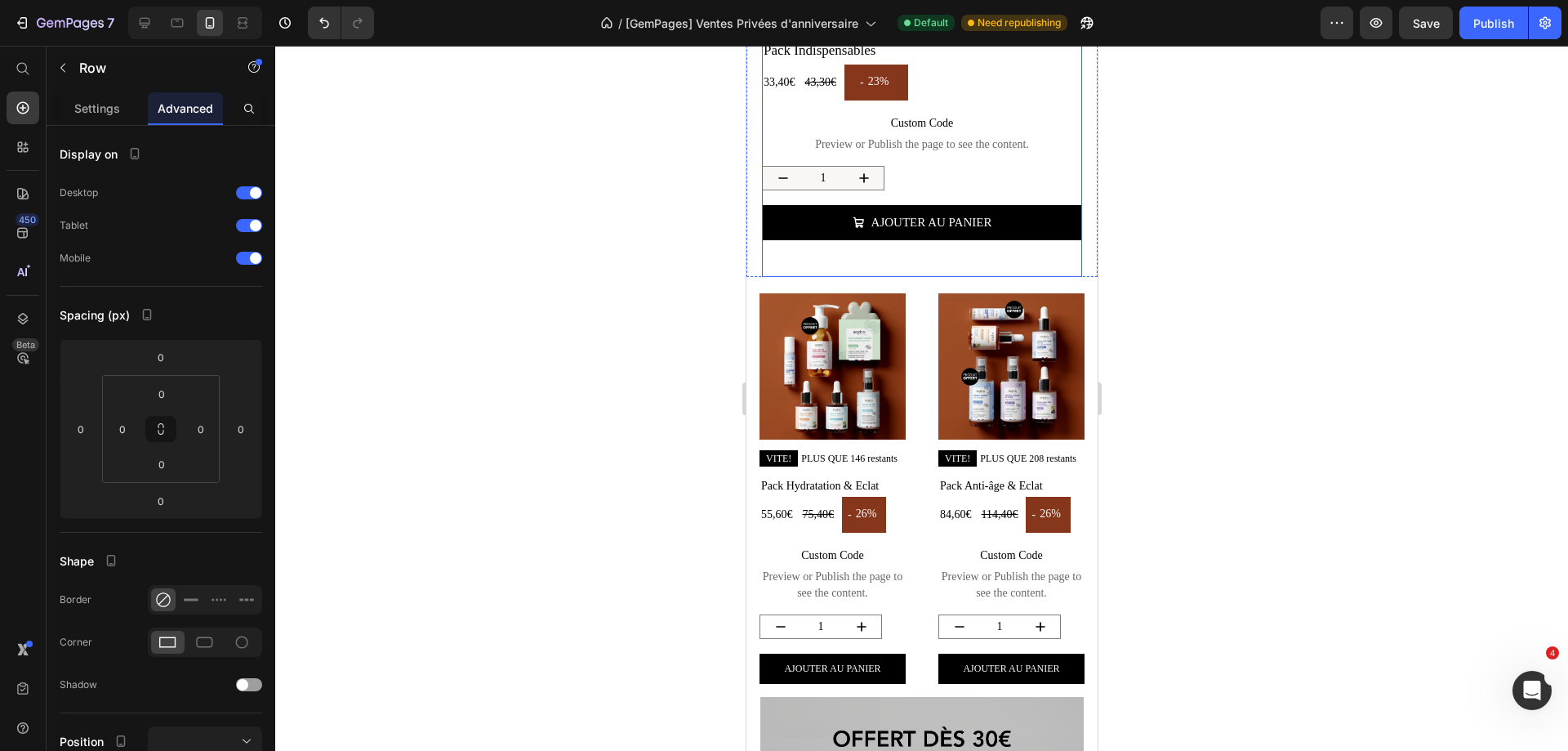 click on "Nos packs exclusifs Heading En quantités très limitées ! Text block Product Images
VITE!  PLUS QUE 103 restants Stock Counter Pack Indispensables Product Title 33,40€ Product Price 43,30€ Product Price - 23% Discount Tag Row
Custom Code
Preview or Publish the page to see the content. Custom Code 1 Product Quantity
Ajouter au panier Add to Cart Product" at bounding box center (921, -48) 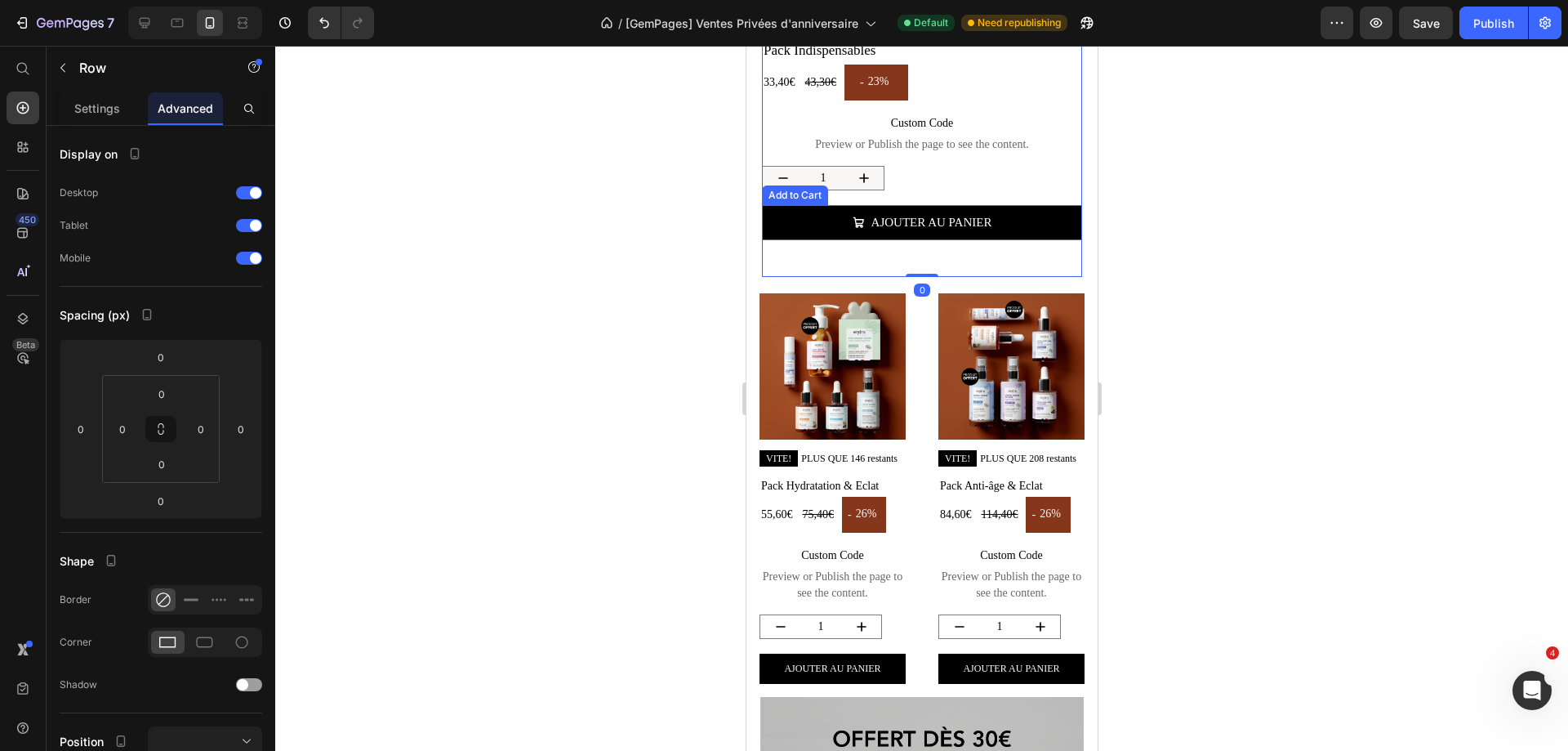 click on "Ajouter au panier" at bounding box center [921, 222] 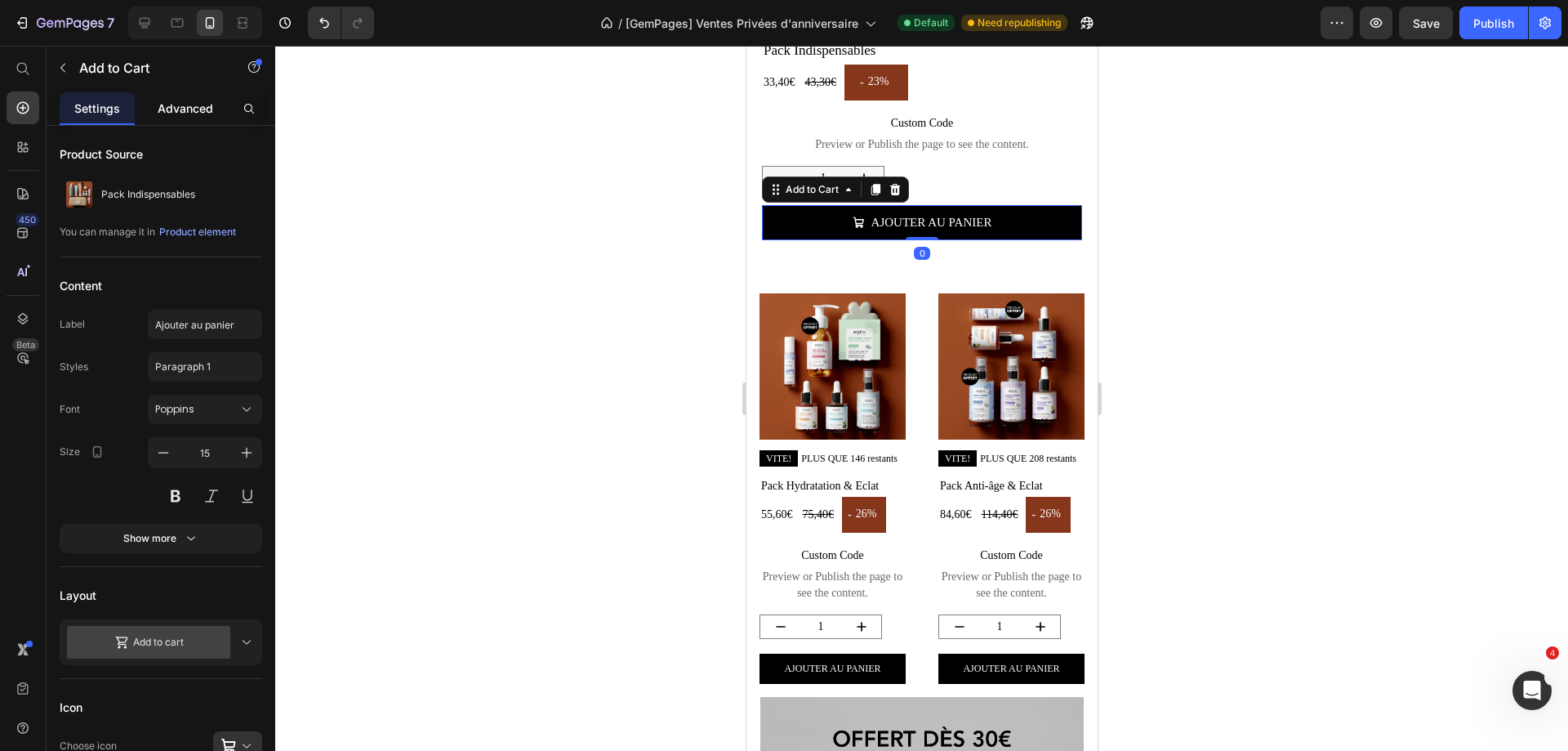 click on "Advanced" at bounding box center [185, 108] 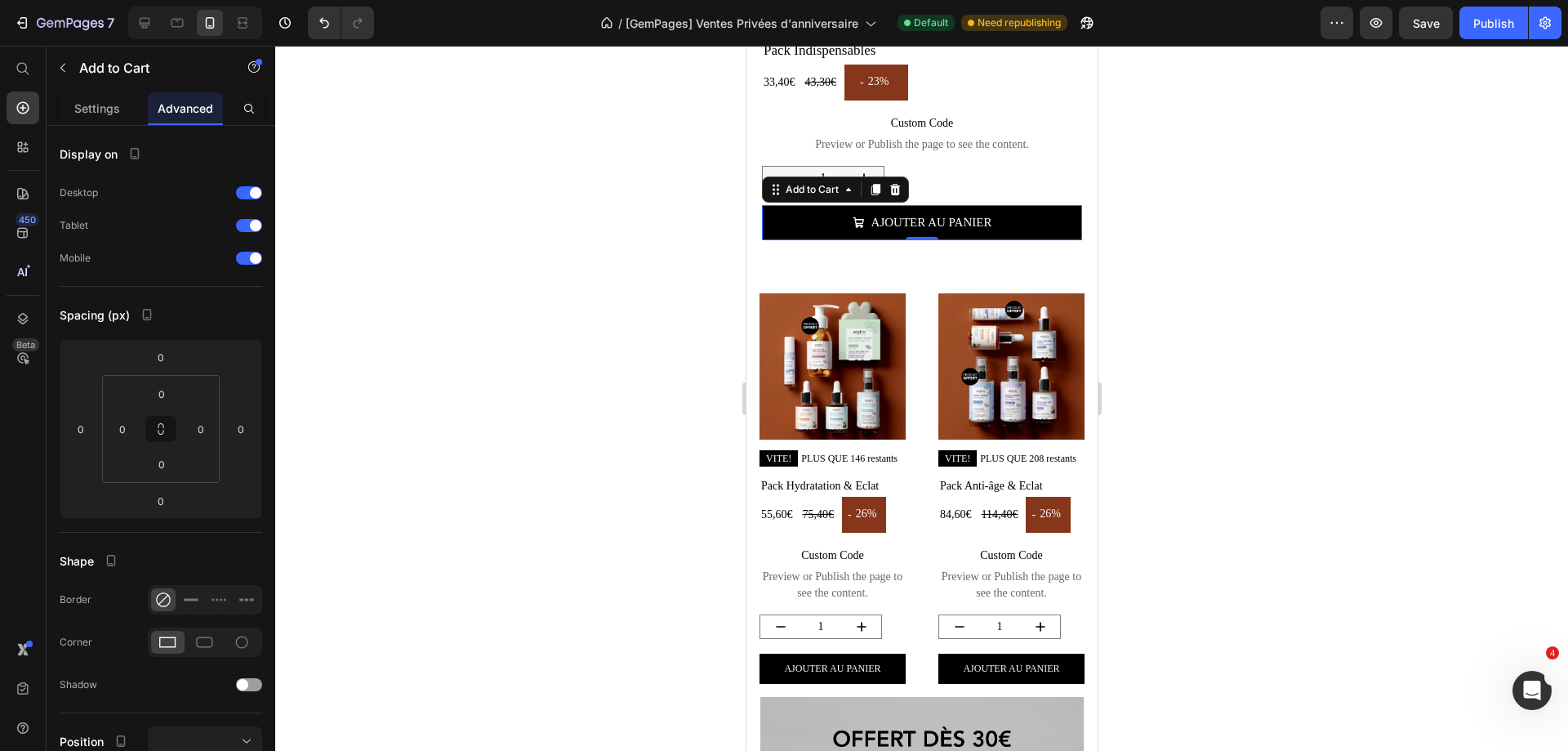 click on "Ajouter au panier" at bounding box center (921, 222) 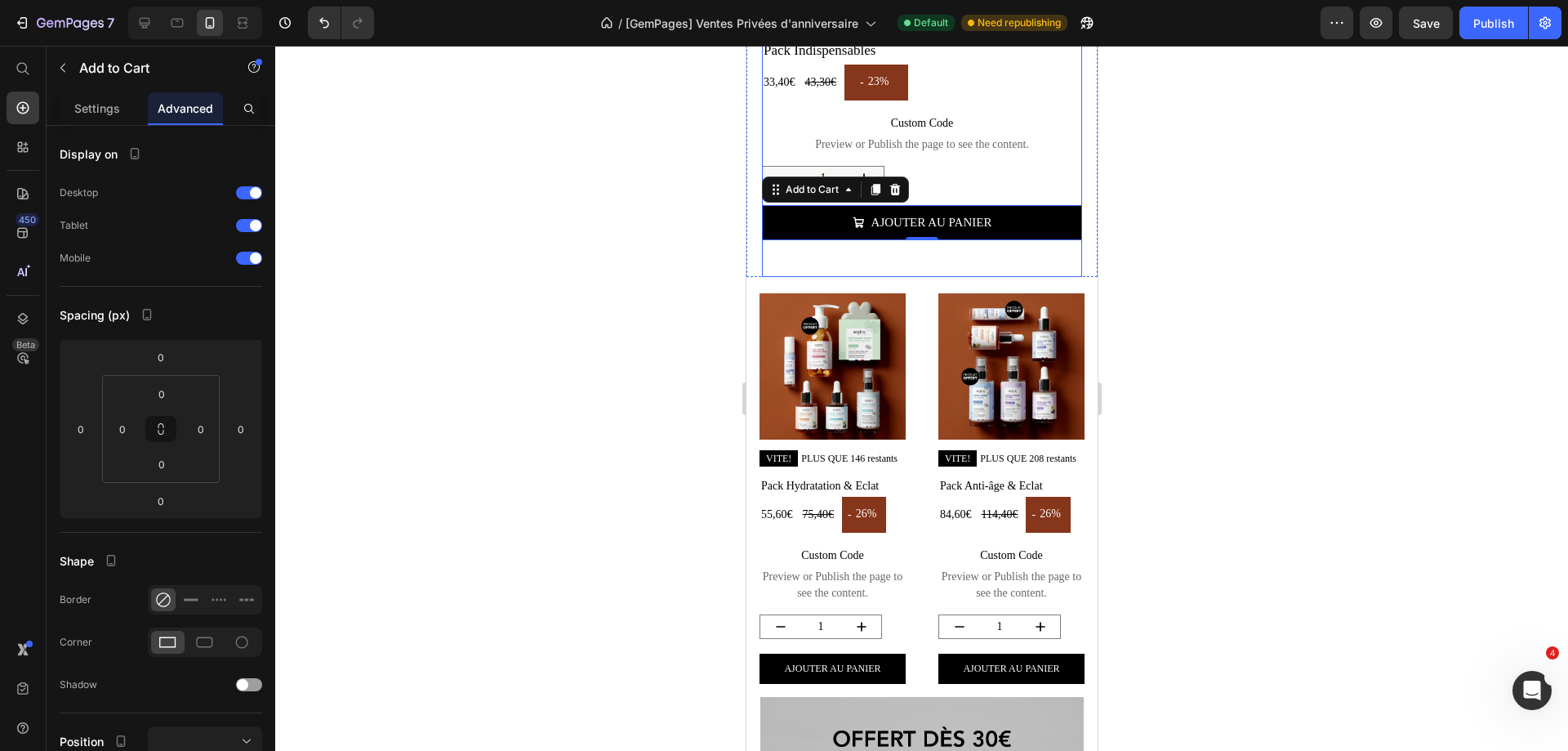 click on "Nos packs exclusifs Heading En quantités très limitées ! Text block Product Images
VITE!  PLUS QUE 103 restants Stock Counter Pack Indispensables Product Title 33,40€ Product Price 43,30€ Product Price - 23% Discount Tag Row
Custom Code
Preview or Publish the page to see the content. Custom Code 1 Product Quantity
Ajouter au panier Add to Cart   0 Product" at bounding box center [921, -48] 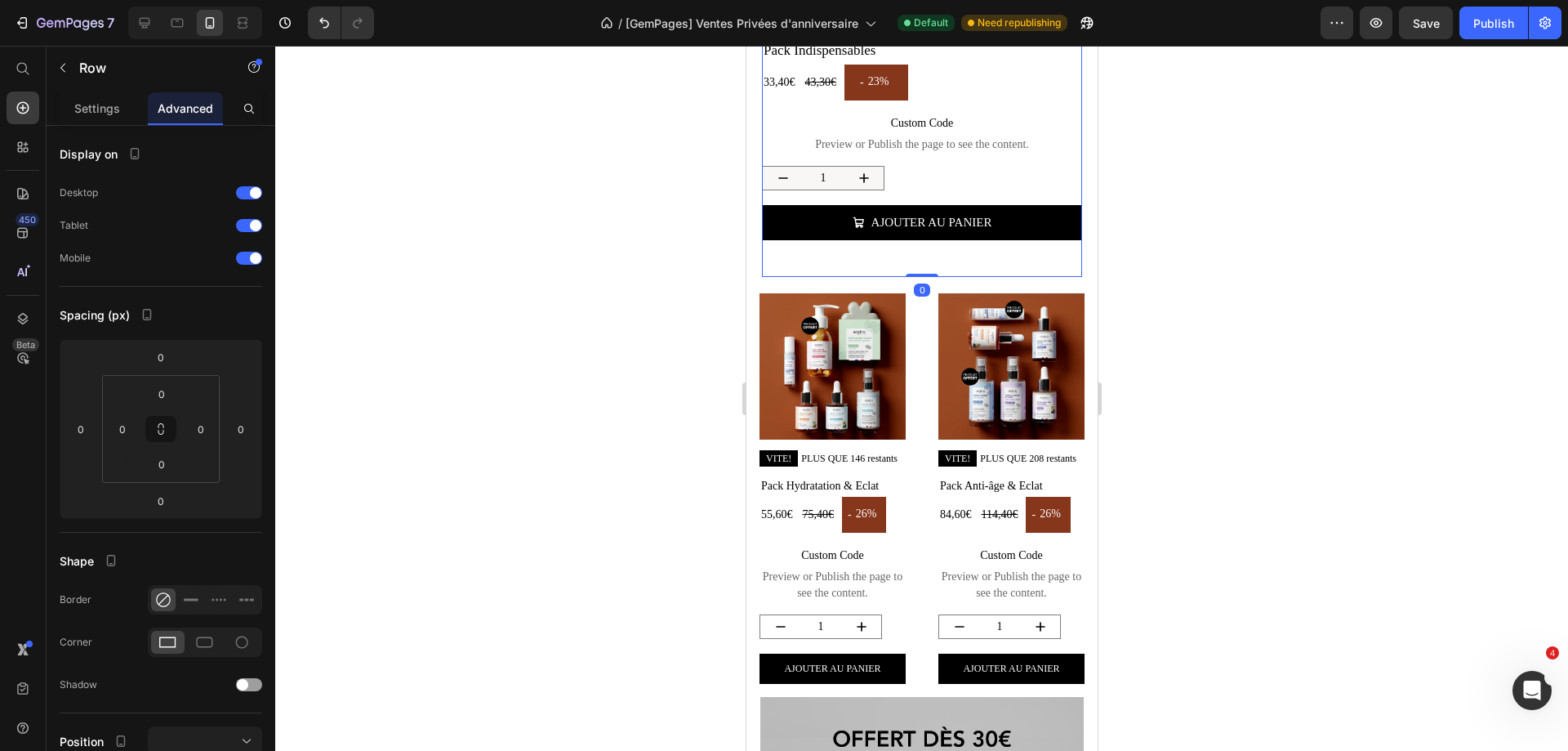 click on "Nos packs exclusifs Heading En quantités très limitées ! Text block Product Images
VITE!  PLUS QUE 103 restants Stock Counter Pack Indispensables Product Title 33,40€ Product Price 43,30€ Product Price - 23% Discount Tag Row
Custom Code
Preview or Publish the page to see the content. Custom Code 1 Product Quantity
Ajouter au panier Add to Cart Product" at bounding box center [921, -48] 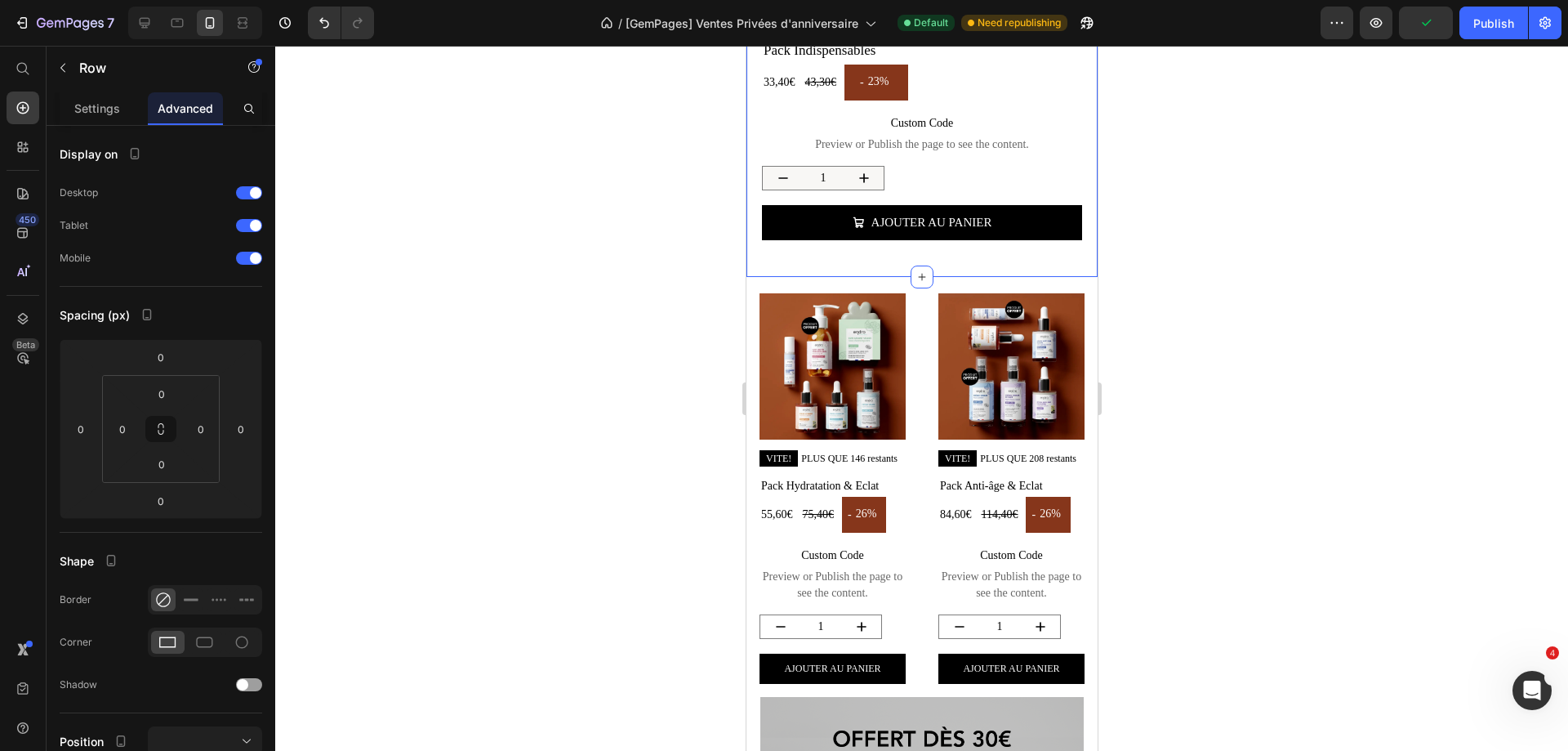 click on "Nos packs exclusifs Heading En quantités très limitées ! Text block Product Images
VITE!  PLUS QUE 103 restants Stock Counter Pack Indispensables Product Title 33,40€ Product Price 43,30€ Product Price - 23% Discount Tag Row
Custom Code
Preview or Publish the page to see the content. Custom Code 1 Product Quantity
Ajouter au panier Add to Cart Product Row Section 3/25   Create Theme Section AI Content Write with GemAI What would you like to describe here? Tone and Voice Persuasive Product Show more Generate" at bounding box center [921, -56] 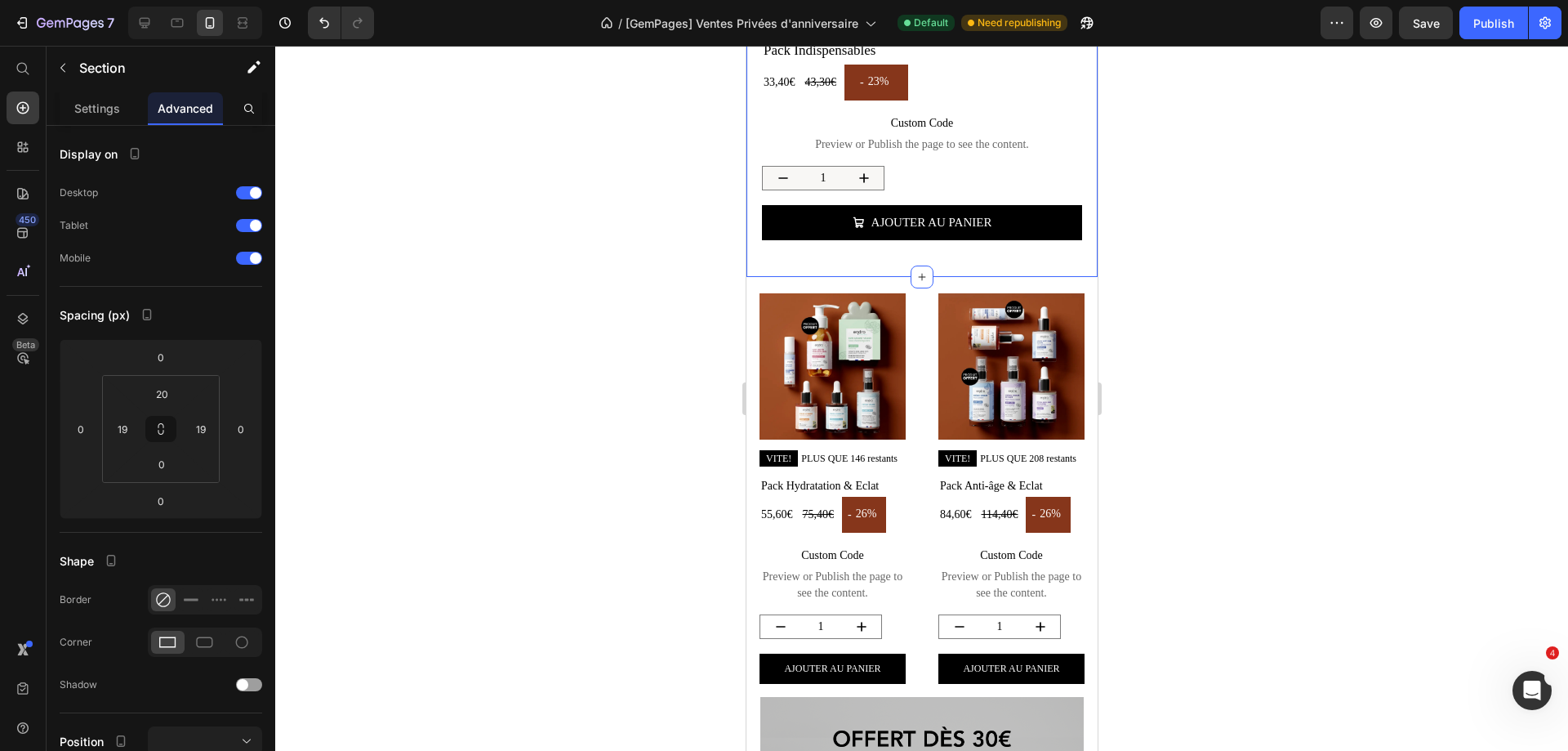 click on "Nos packs exclusifs Heading En quantités très limitées ! Text block Product Images
VITE!  PLUS QUE 103 restants Stock Counter Pack Indispensables Product Title 33,40€ Product Price 43,30€ Product Price - 23% Discount Tag Row
Custom Code
Preview or Publish the page to see the content. Custom Code 1 Product Quantity
Ajouter au panier Add to Cart Product Row Section 3/25   Create Theme Section AI Content Write with GemAI What would you like to describe here? Tone and Voice Persuasive Product Pack Hydratation & Eclat Show more Generate" at bounding box center (921, -56) 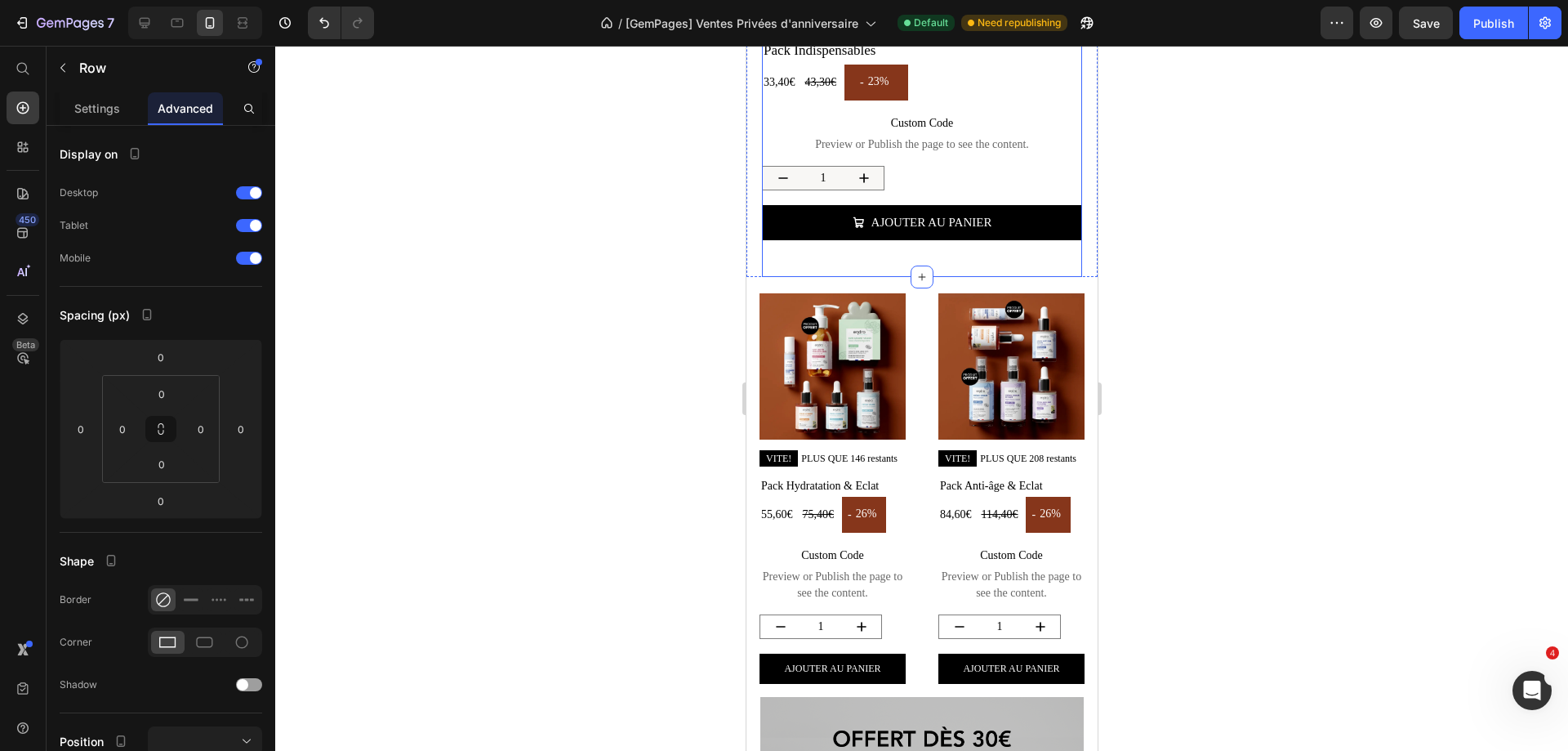 click on "Nos packs exclusifs Heading En quantités très limitées ! Text block Product Images
VITE!  PLUS QUE 103 restants Stock Counter Pack Indispensables Product Title 33,40€ Product Price 43,30€ Product Price - 23% Discount Tag Row
Custom Code
Preview or Publish the page to see the content. Custom Code 1 Product Quantity
Ajouter au panier Add to Cart Product" at bounding box center [921, -48] 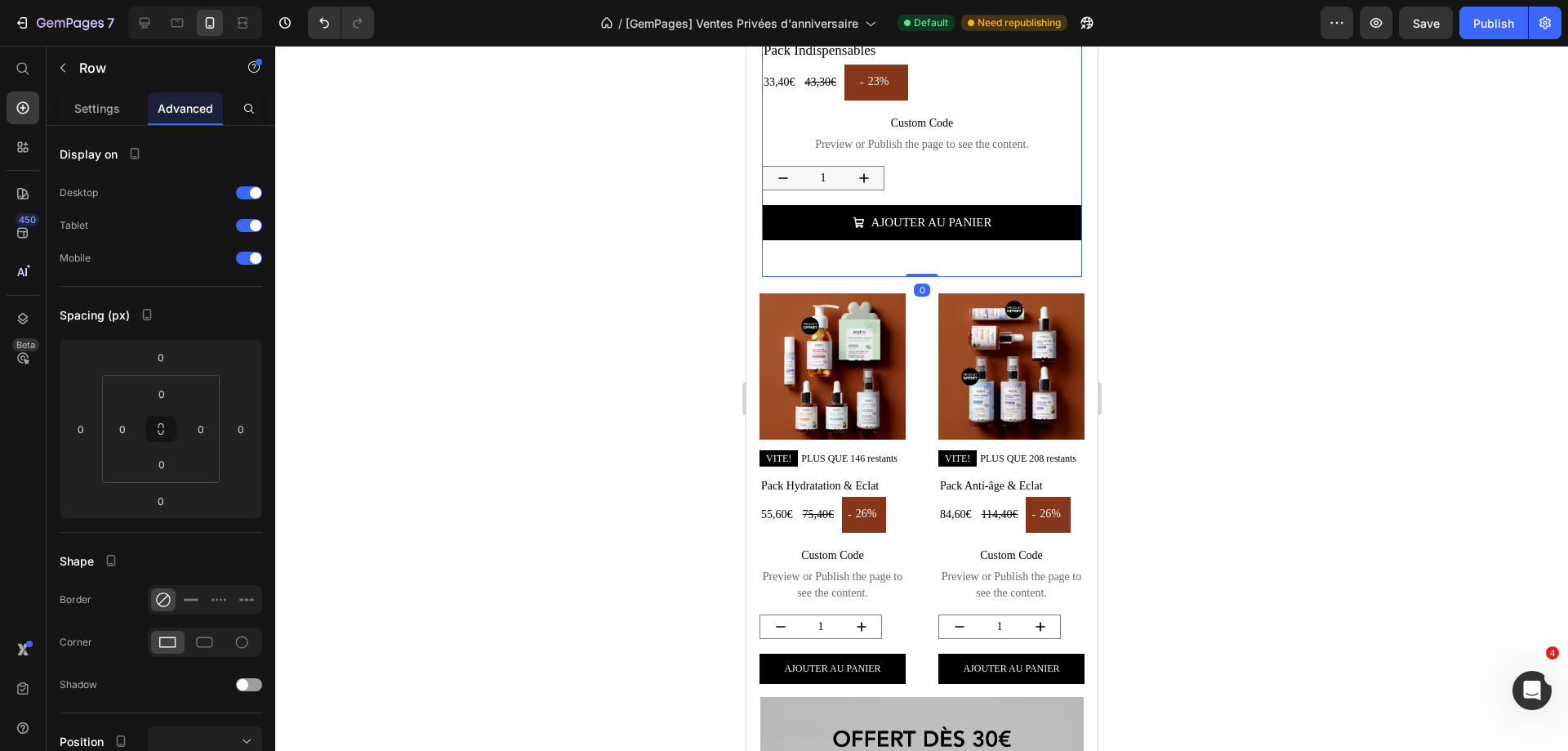 click on "Nos packs exclusifs Heading En quantités très limitées ! Text block Product Images
VITE!  PLUS QUE 103 restants Stock Counter Pack Indispensables Product Title 33,40€ Product Price 43,30€ Product Price - 23% Discount Tag Row
Custom Code
Preview or Publish the page to see the content. Custom Code 1 Product Quantity
Ajouter au panier Add to Cart Product" at bounding box center (921, -48) 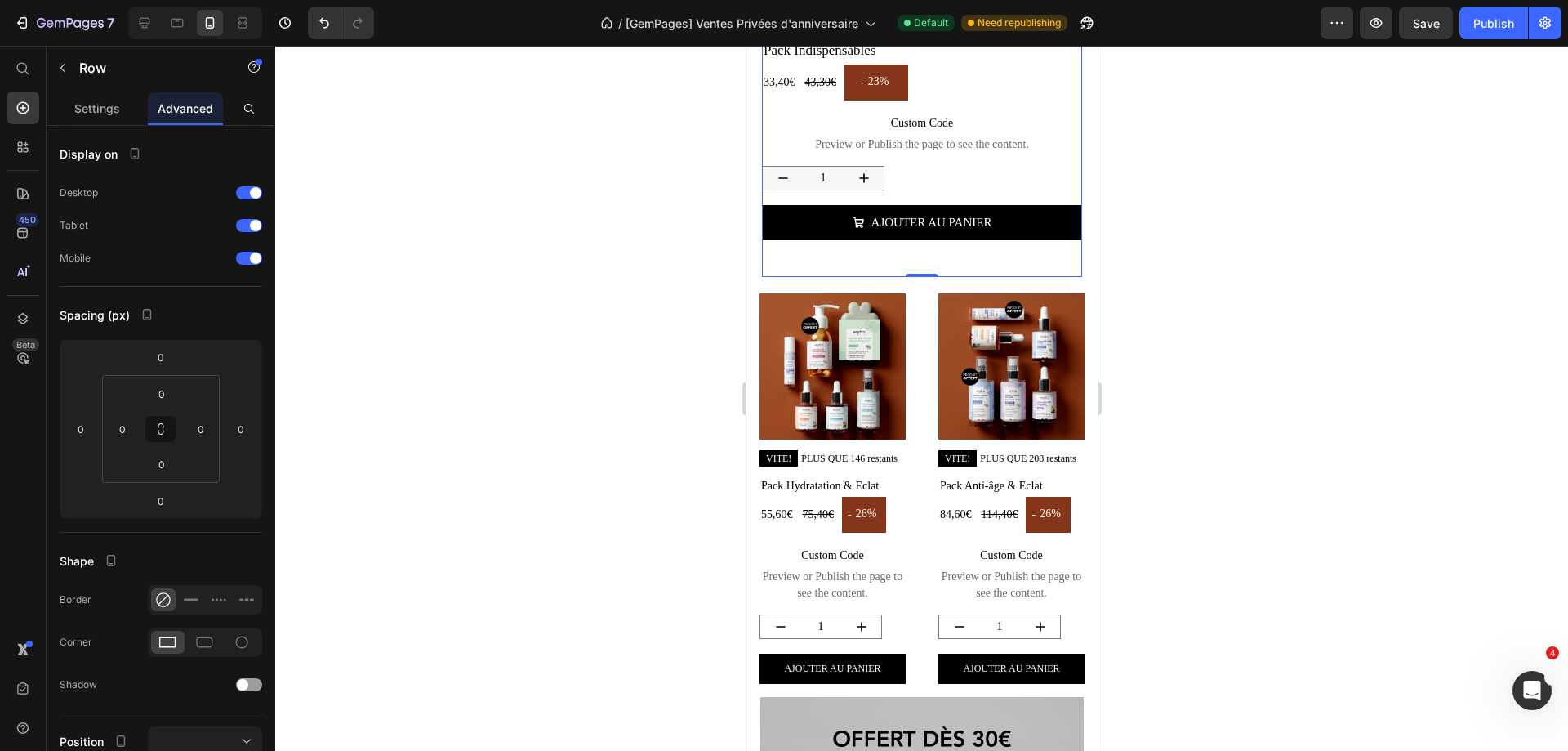 click 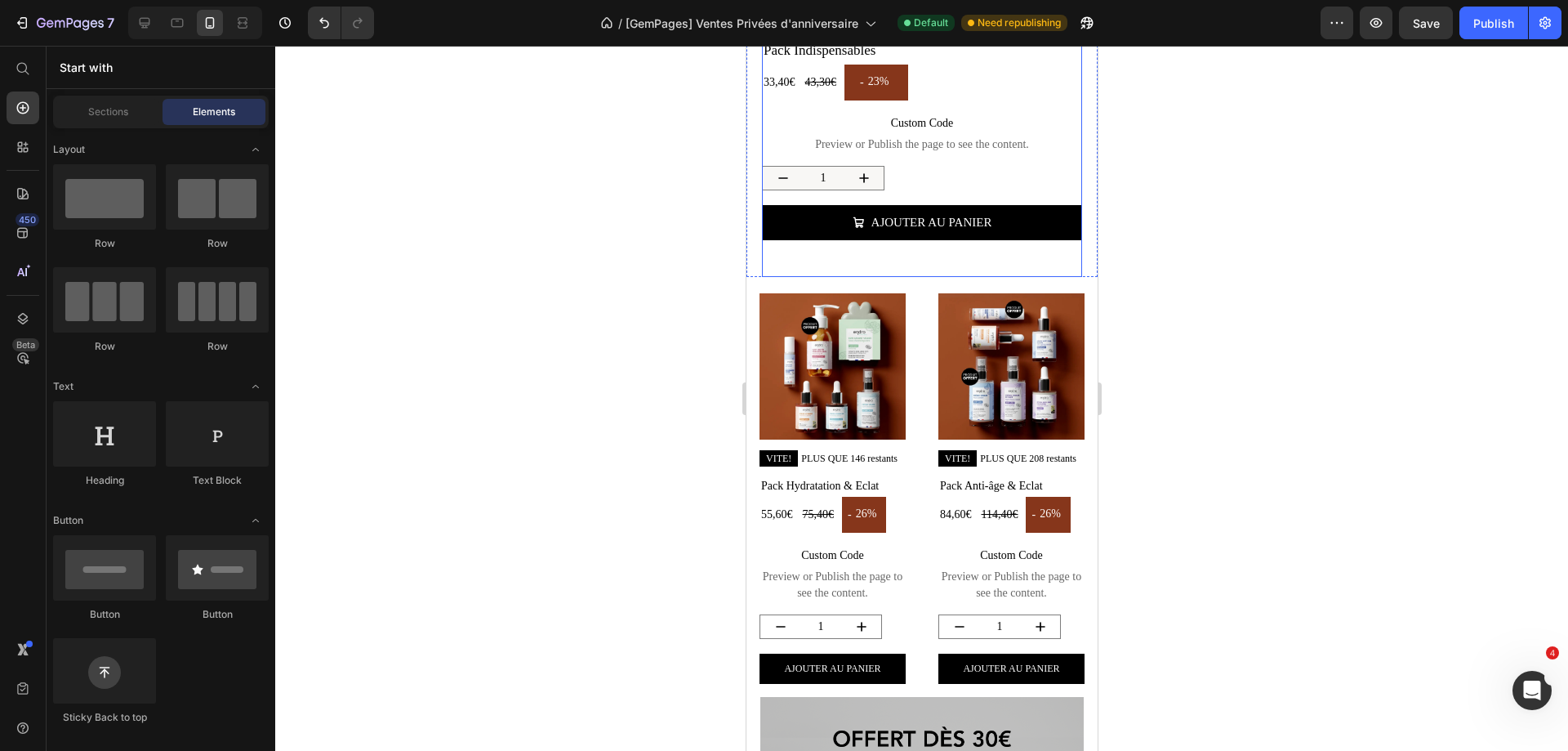 click on "Nos packs exclusifs Heading En quantités très limitées ! Text block Product Images
VITE!  PLUS QUE 103 restants Stock Counter Pack Indispensables Product Title 33,40€ Product Price 43,30€ Product Price - 23% Discount Tag Row
Custom Code
Preview or Publish the page to see the content. Custom Code 1 Product Quantity
Ajouter au panier Add to Cart Product" at bounding box center (921, -48) 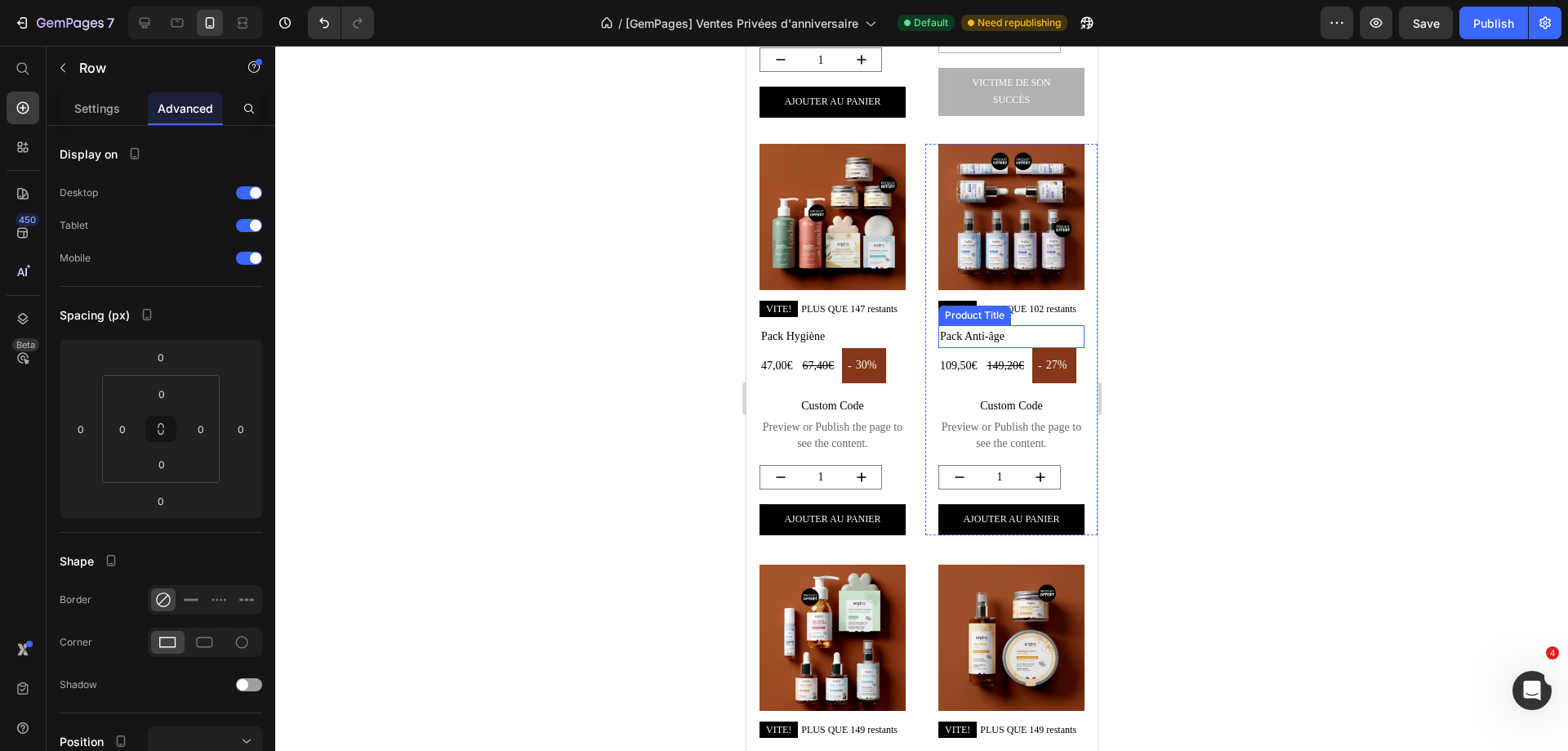 scroll, scrollTop: 2394, scrollLeft: 0, axis: vertical 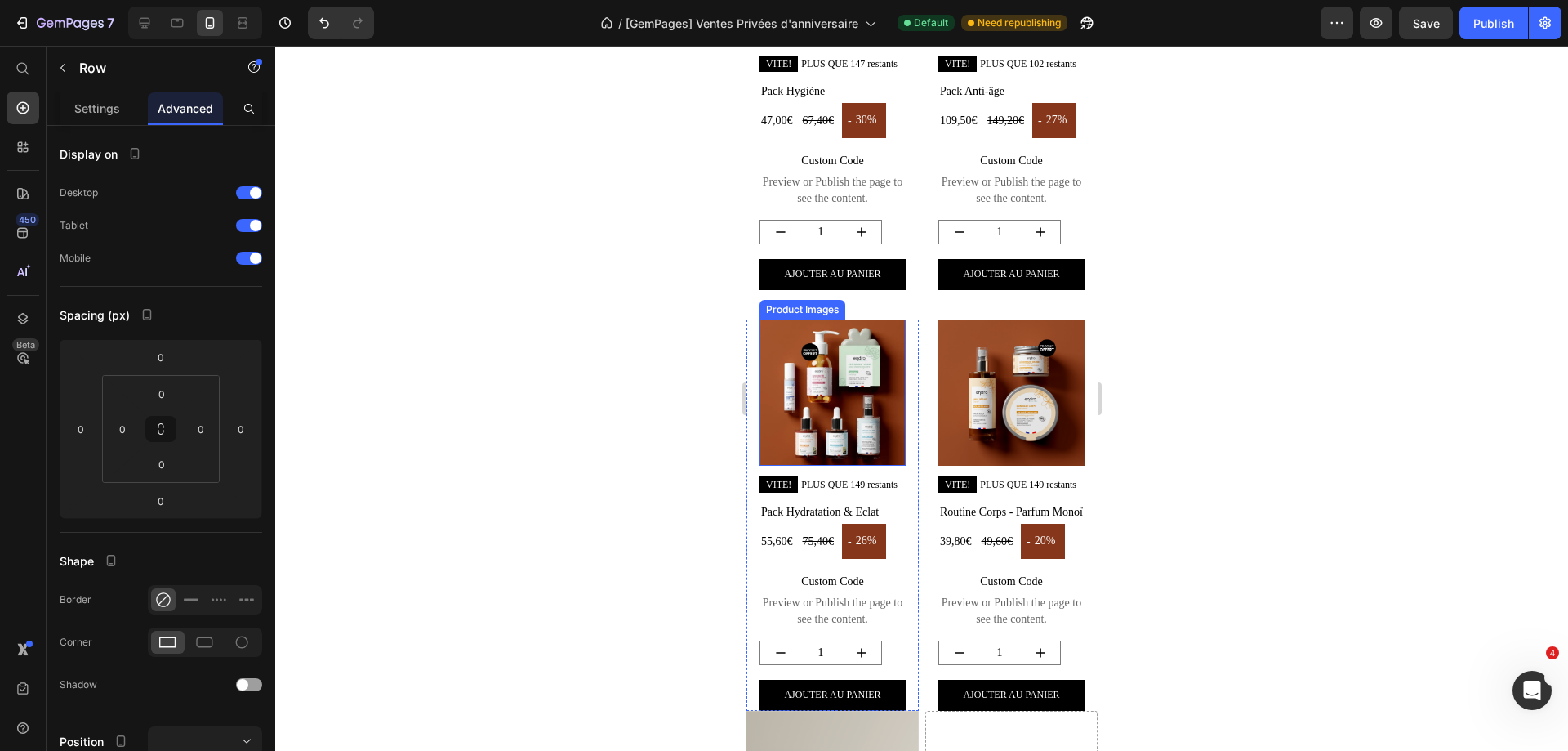 click at bounding box center [831, 392] 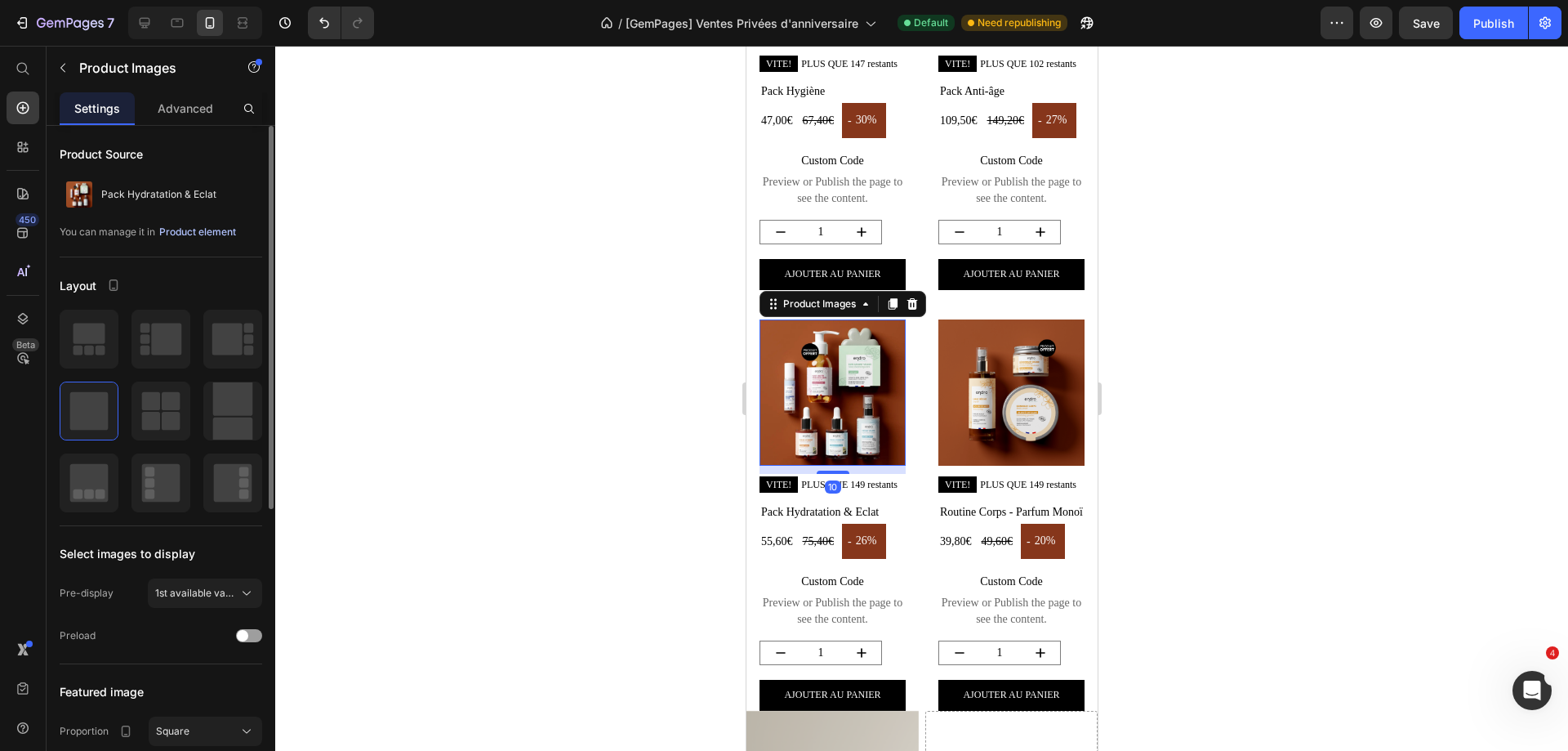 click on "Product element" at bounding box center [198, 232] 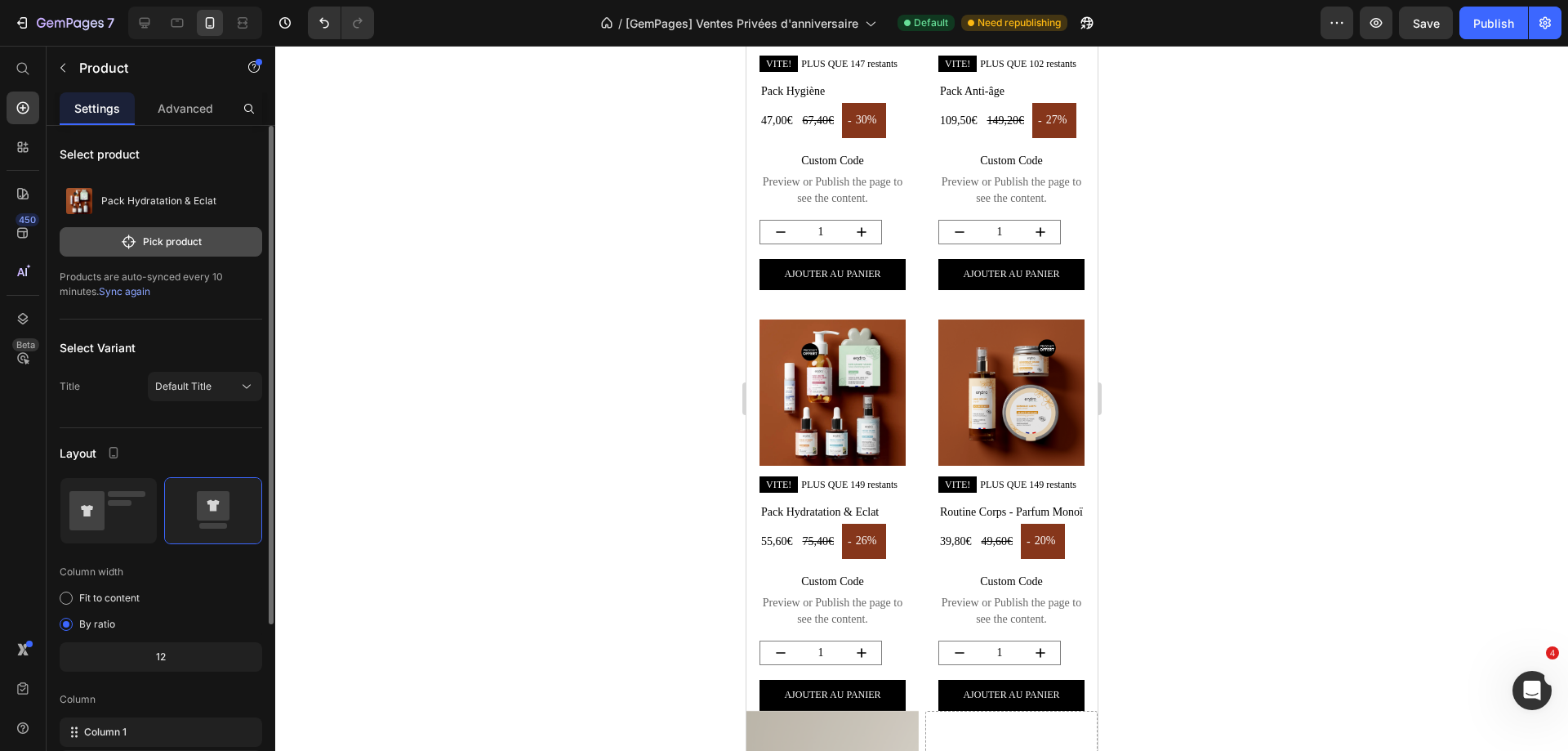 click on "Pick product" 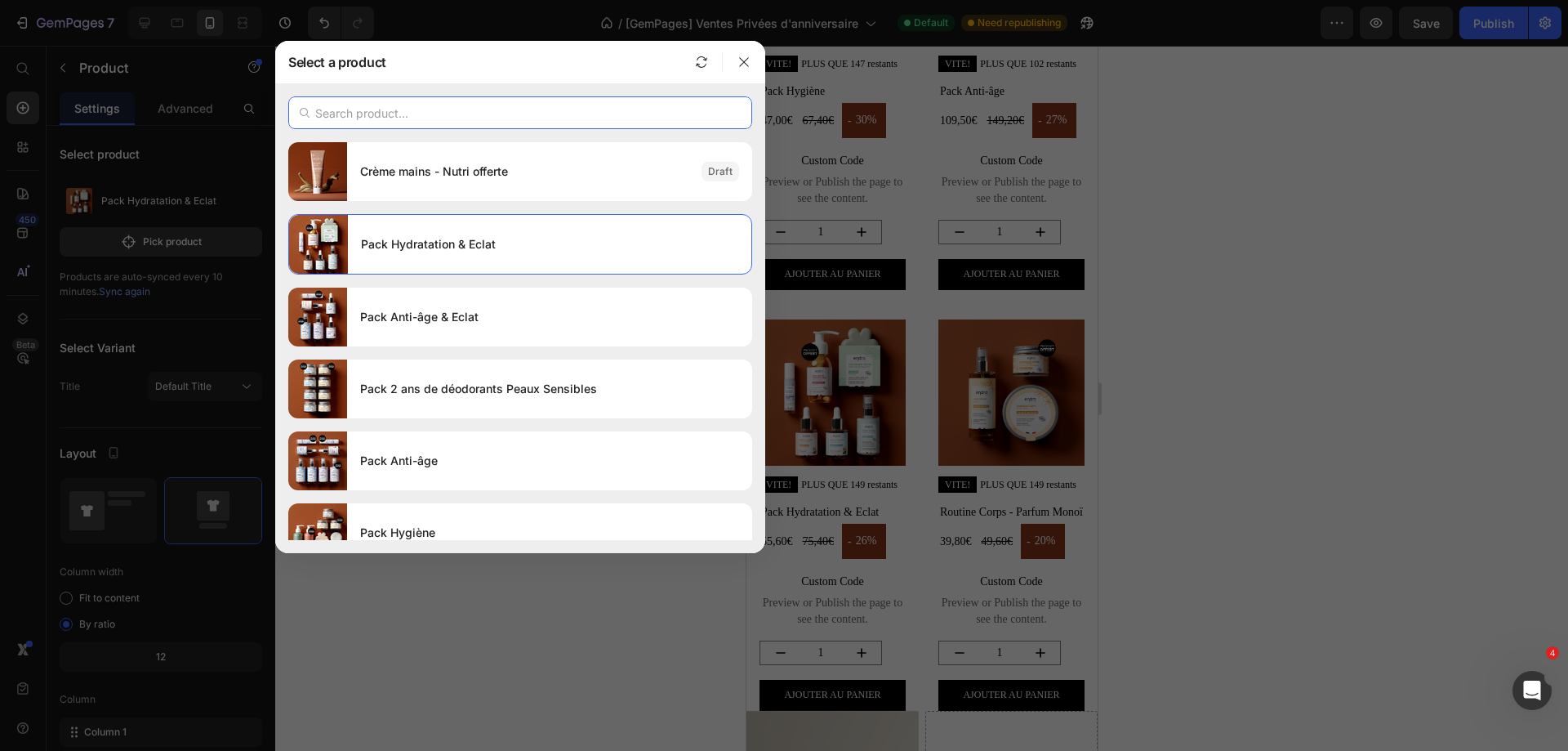 click at bounding box center [520, 113] 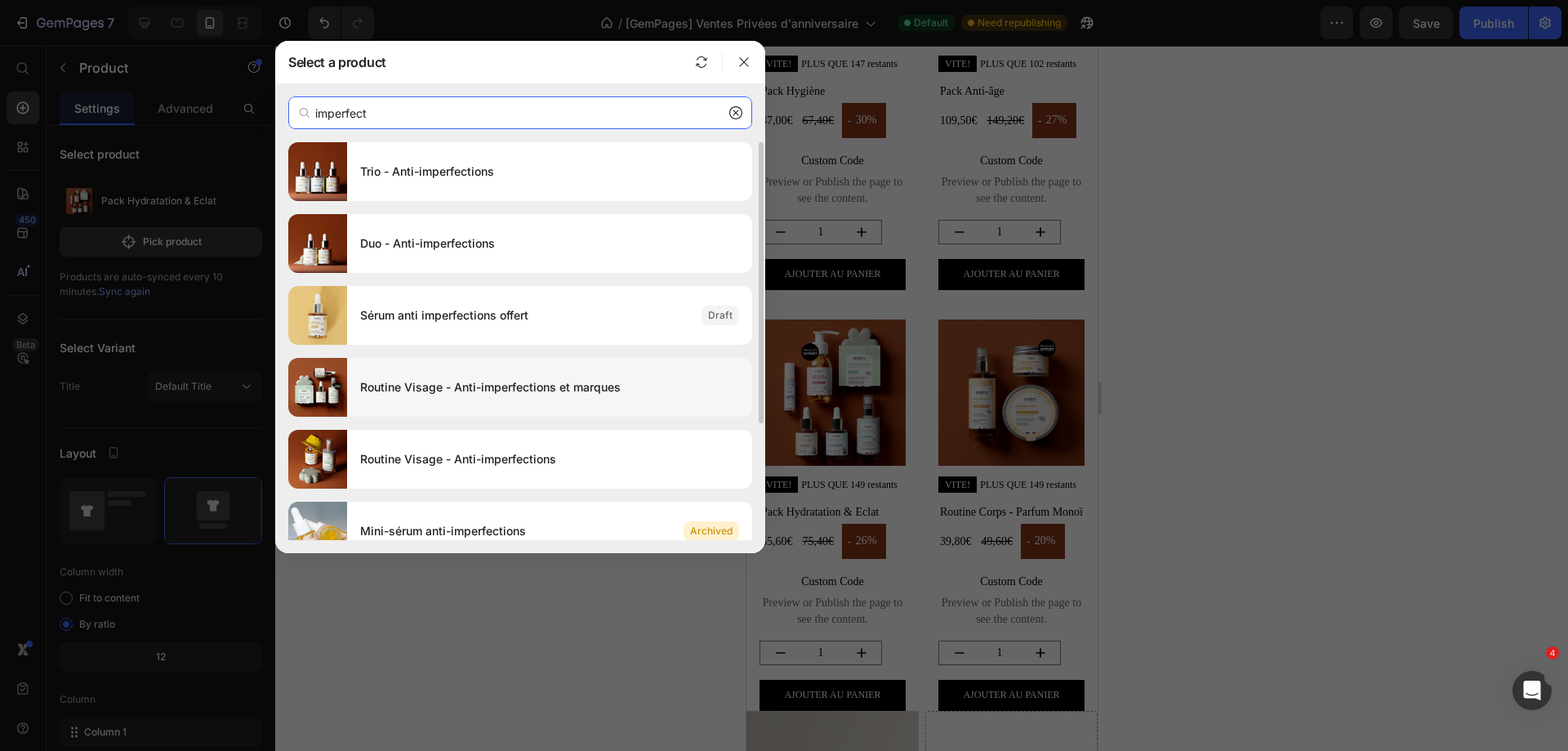 type on "imperfect" 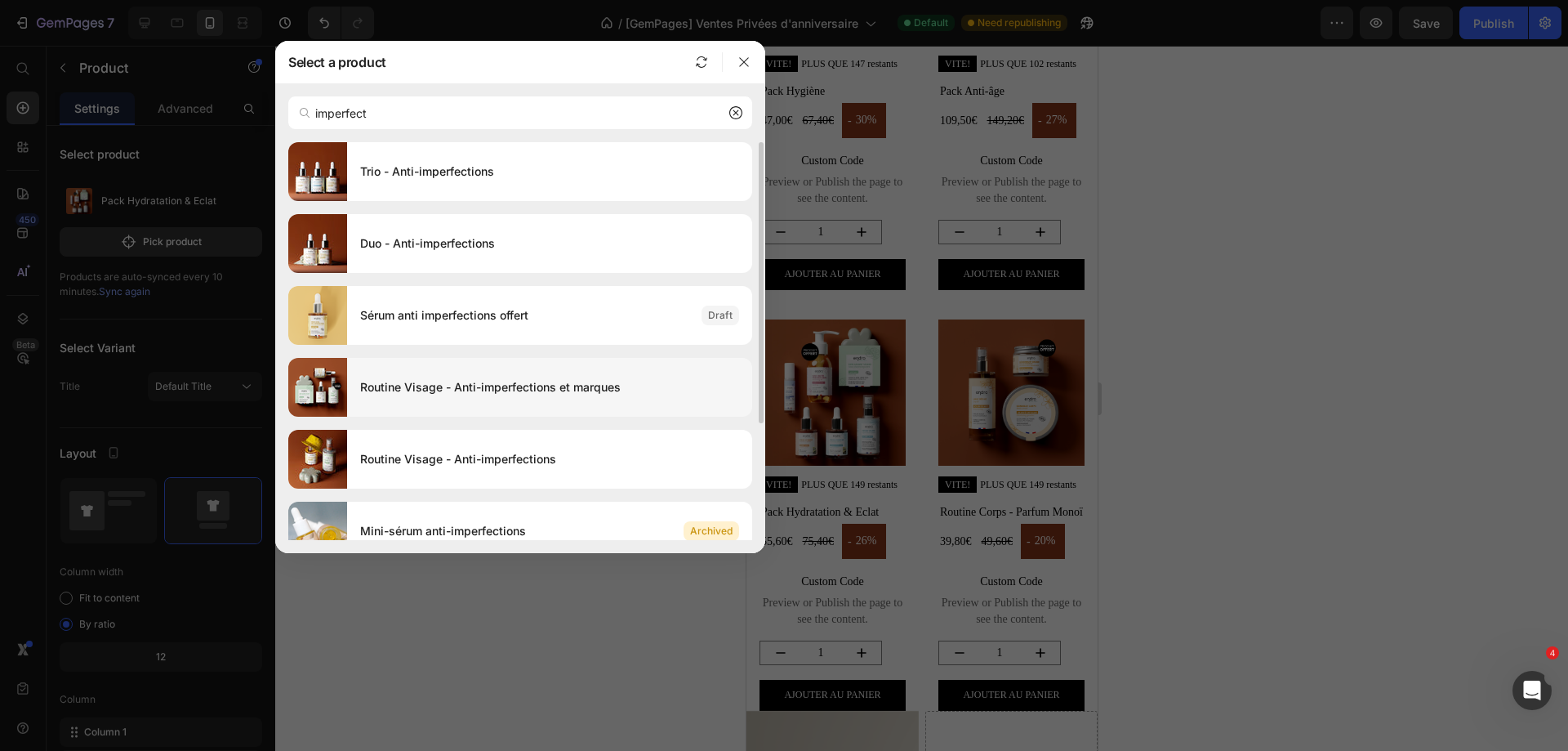 click on "Routine Visage - Anti-imperfections et marques" at bounding box center [550, 387] 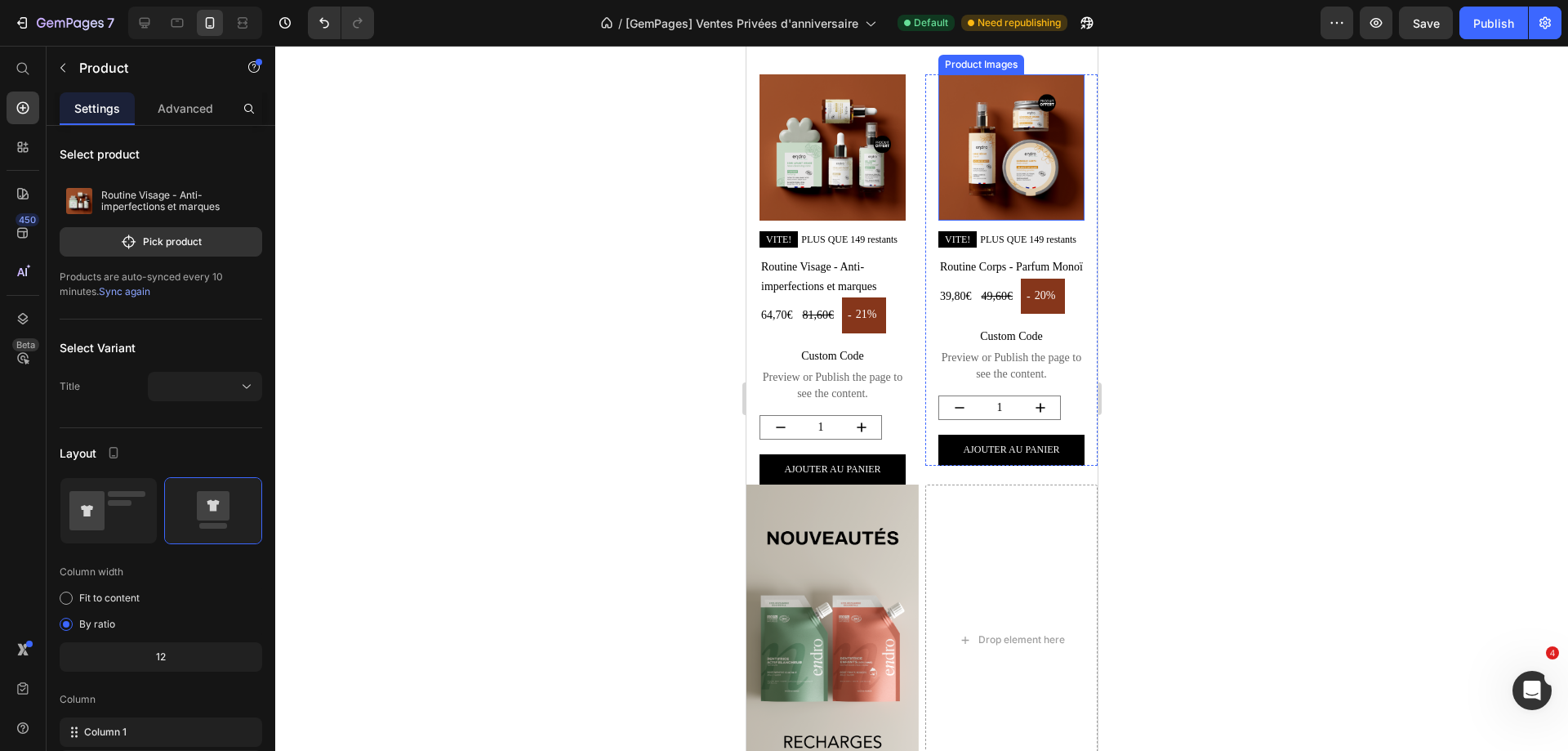 scroll, scrollTop: 2885, scrollLeft: 0, axis: vertical 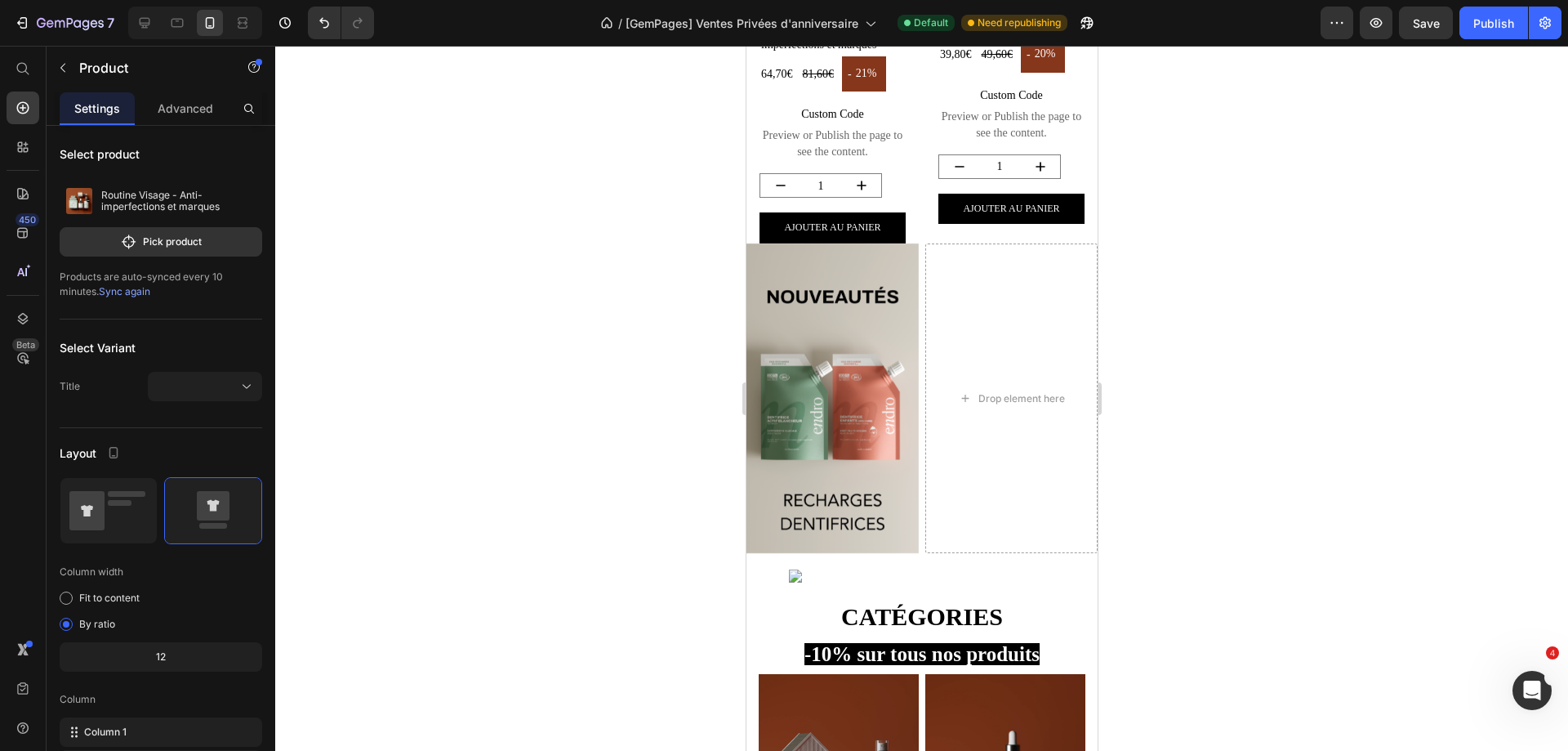click 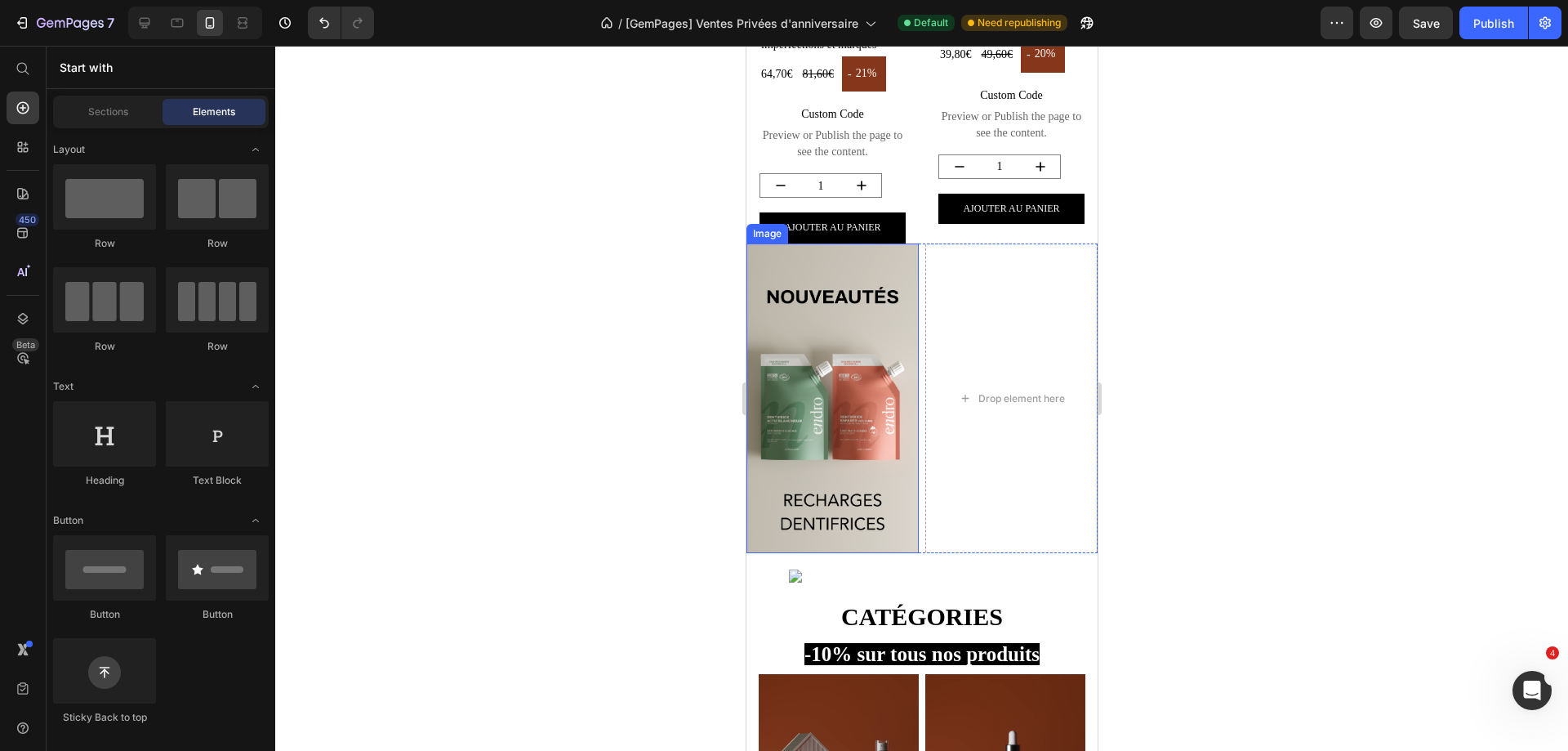click at bounding box center [831, 398] 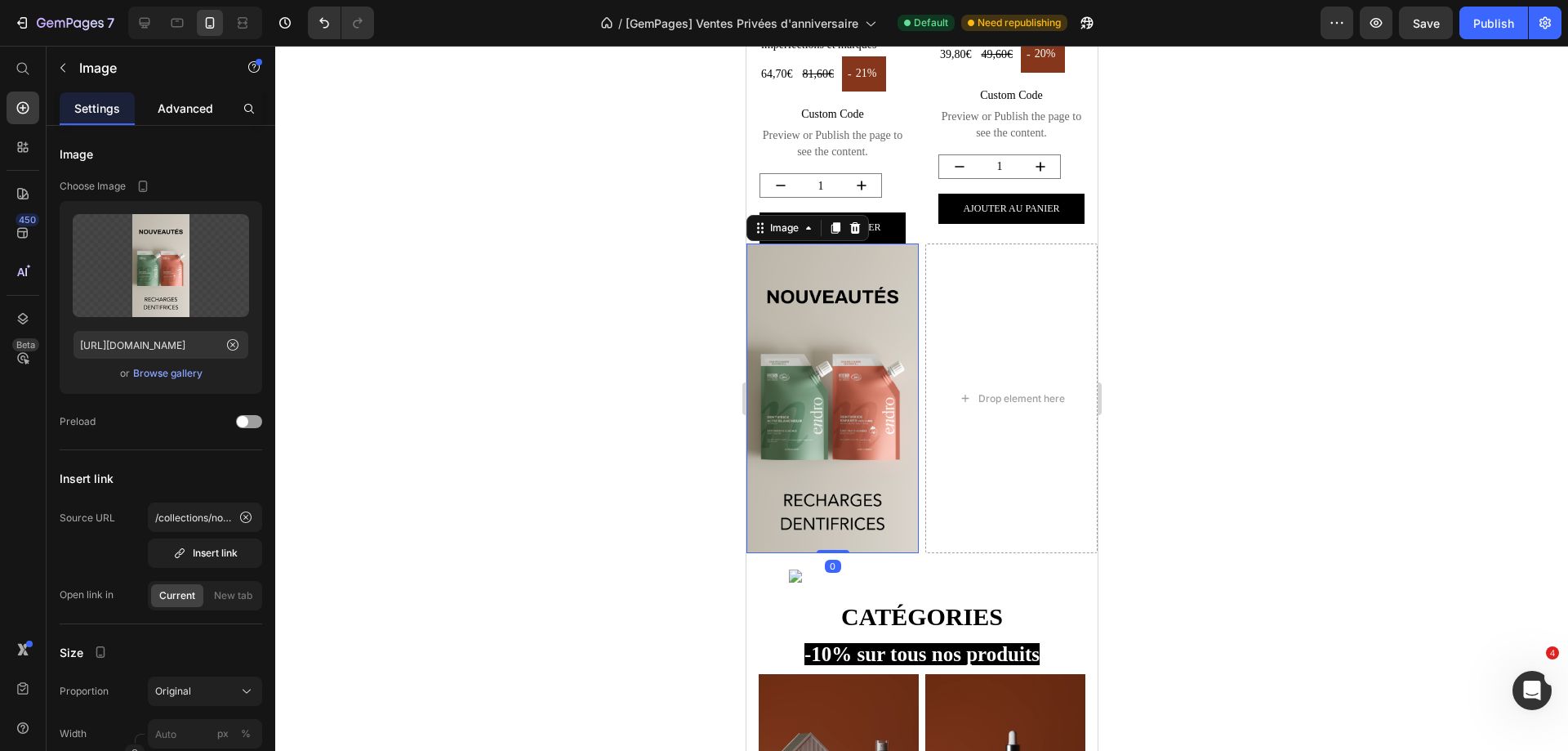 click on "Advanced" at bounding box center (185, 108) 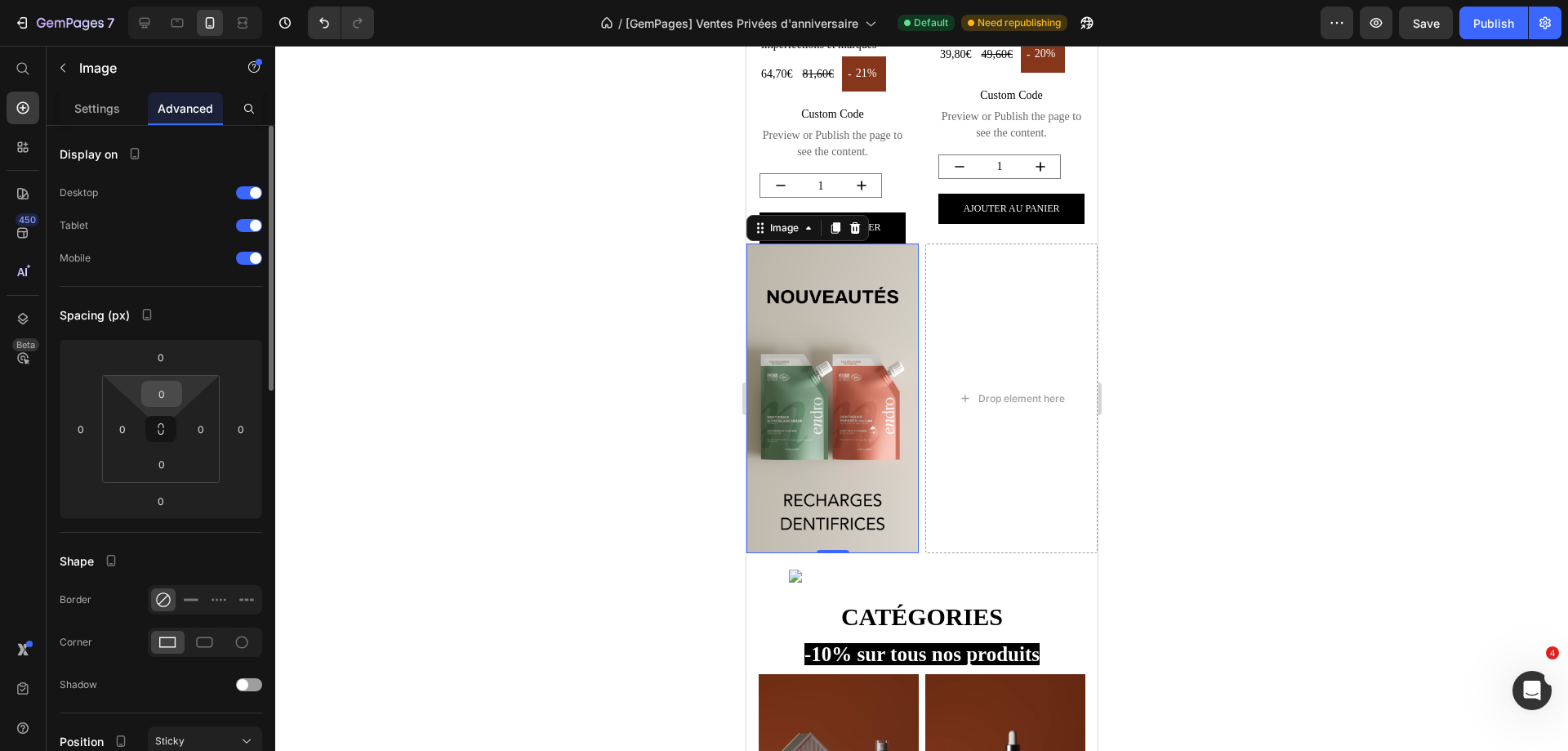 click on "0" at bounding box center (162, 394) 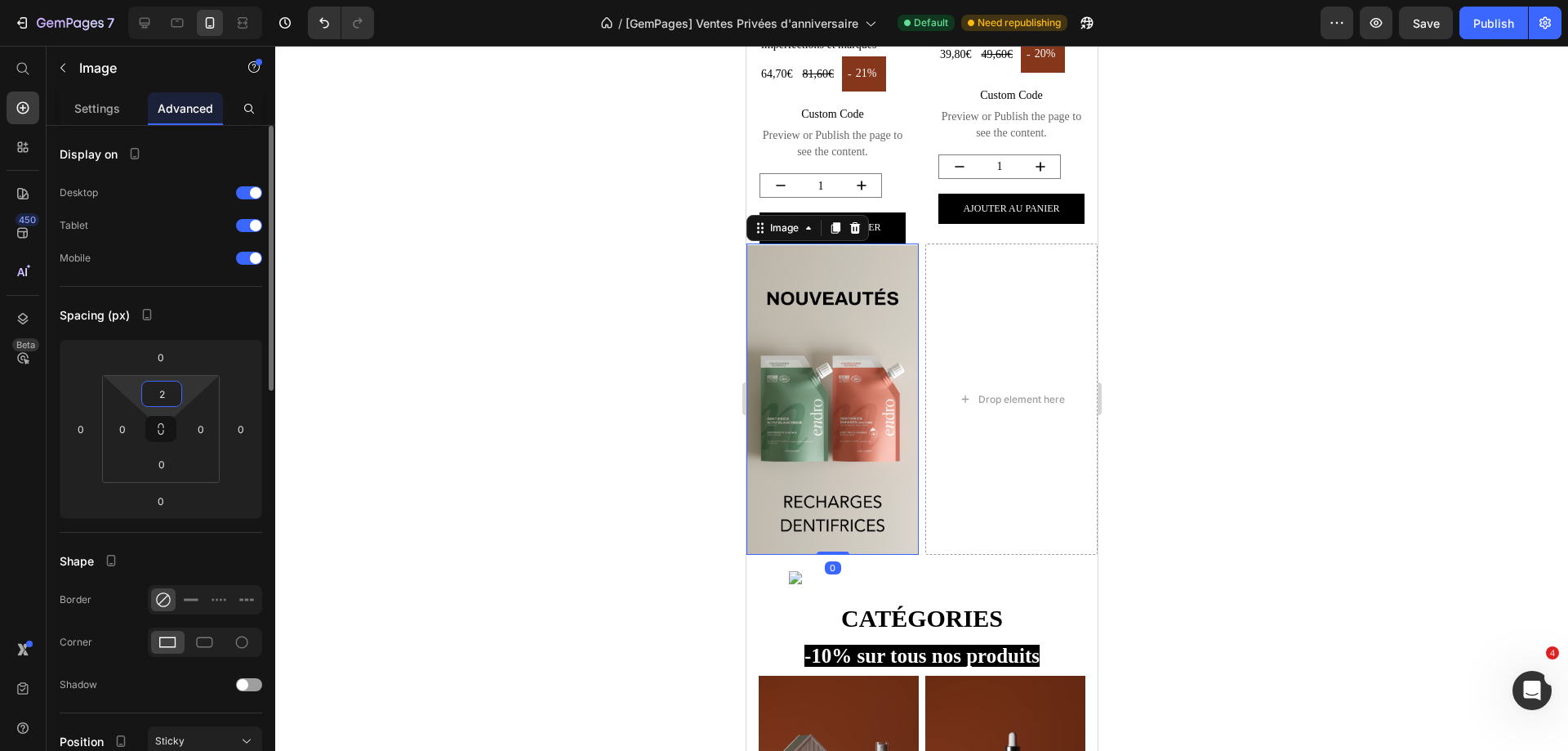 type on "20" 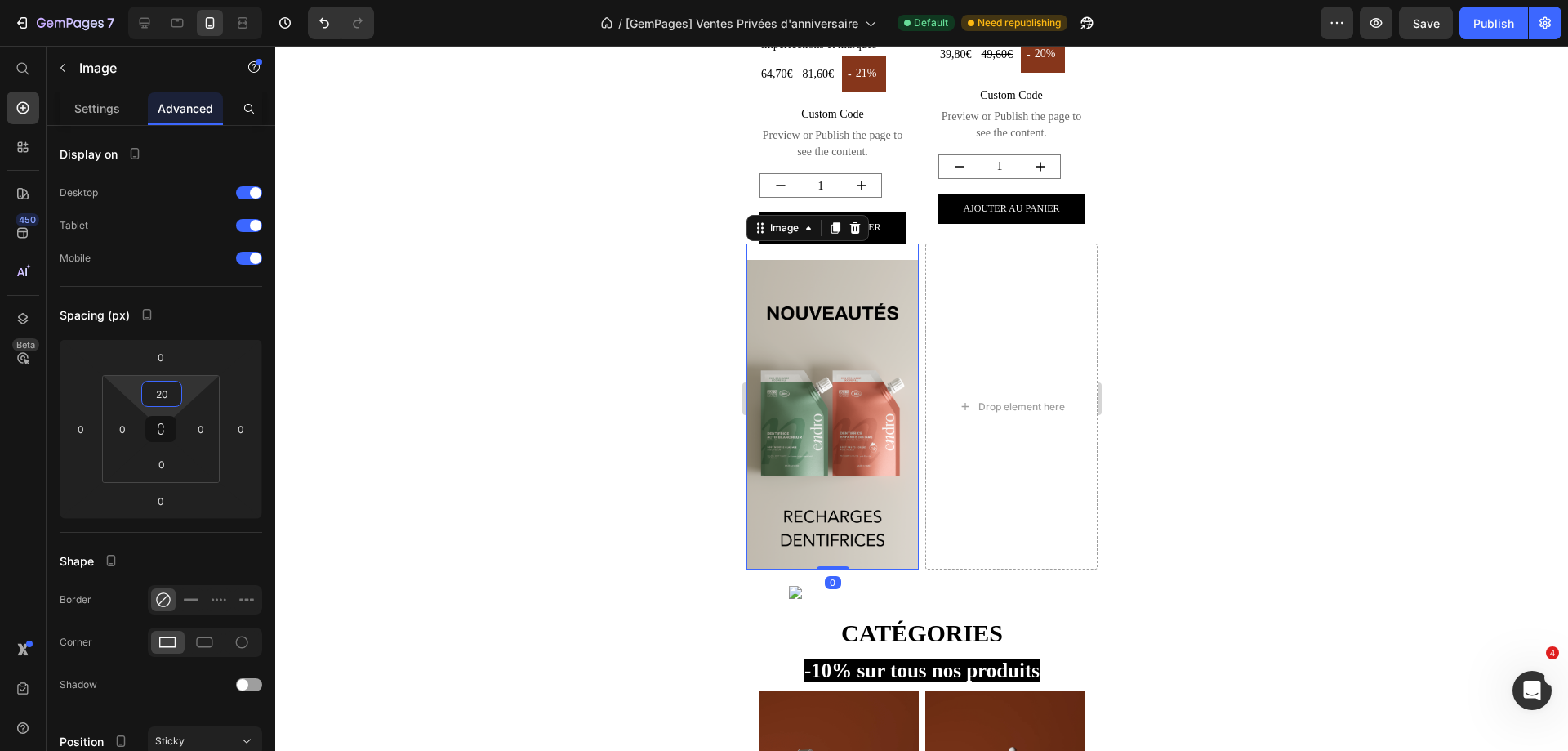 click 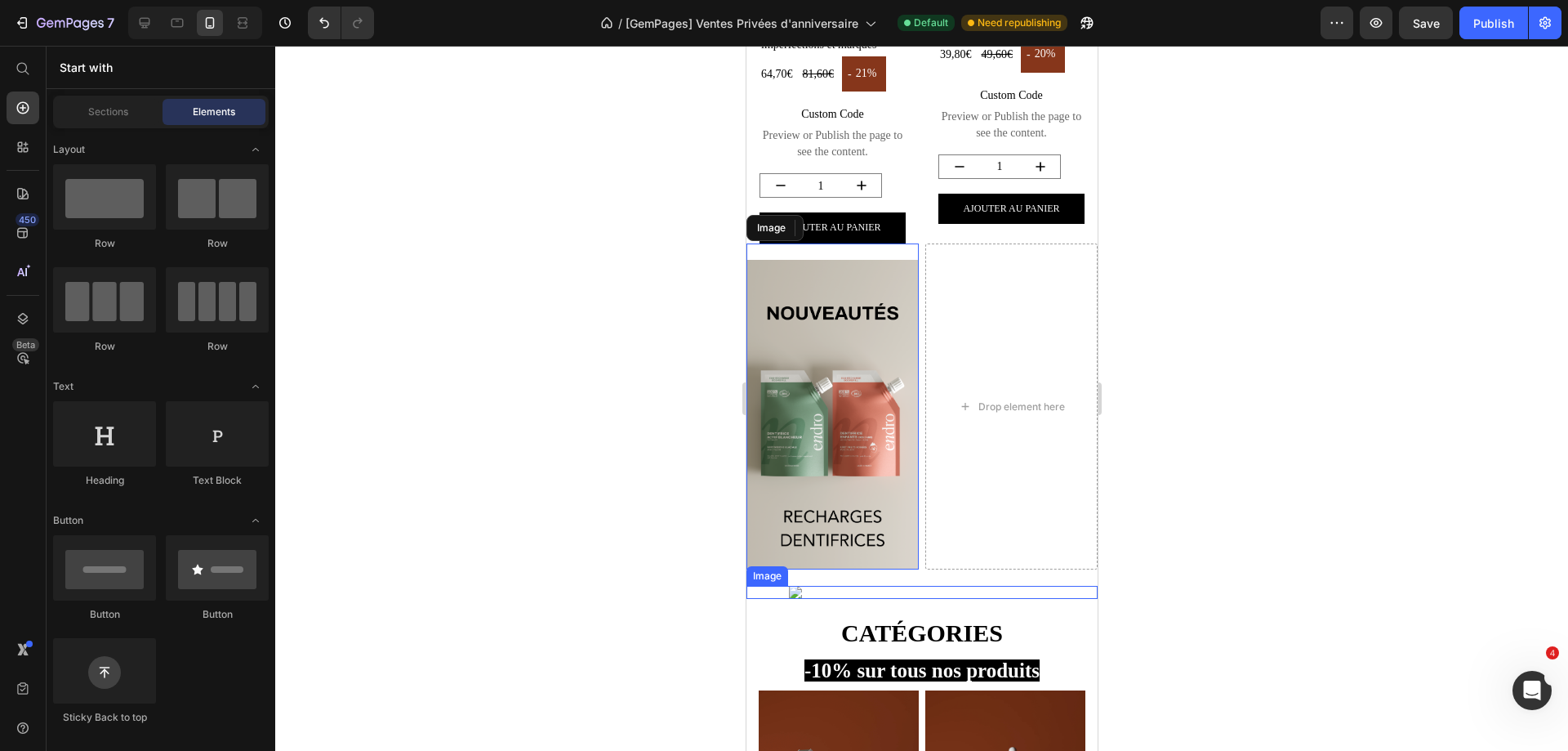 click at bounding box center (921, 592) 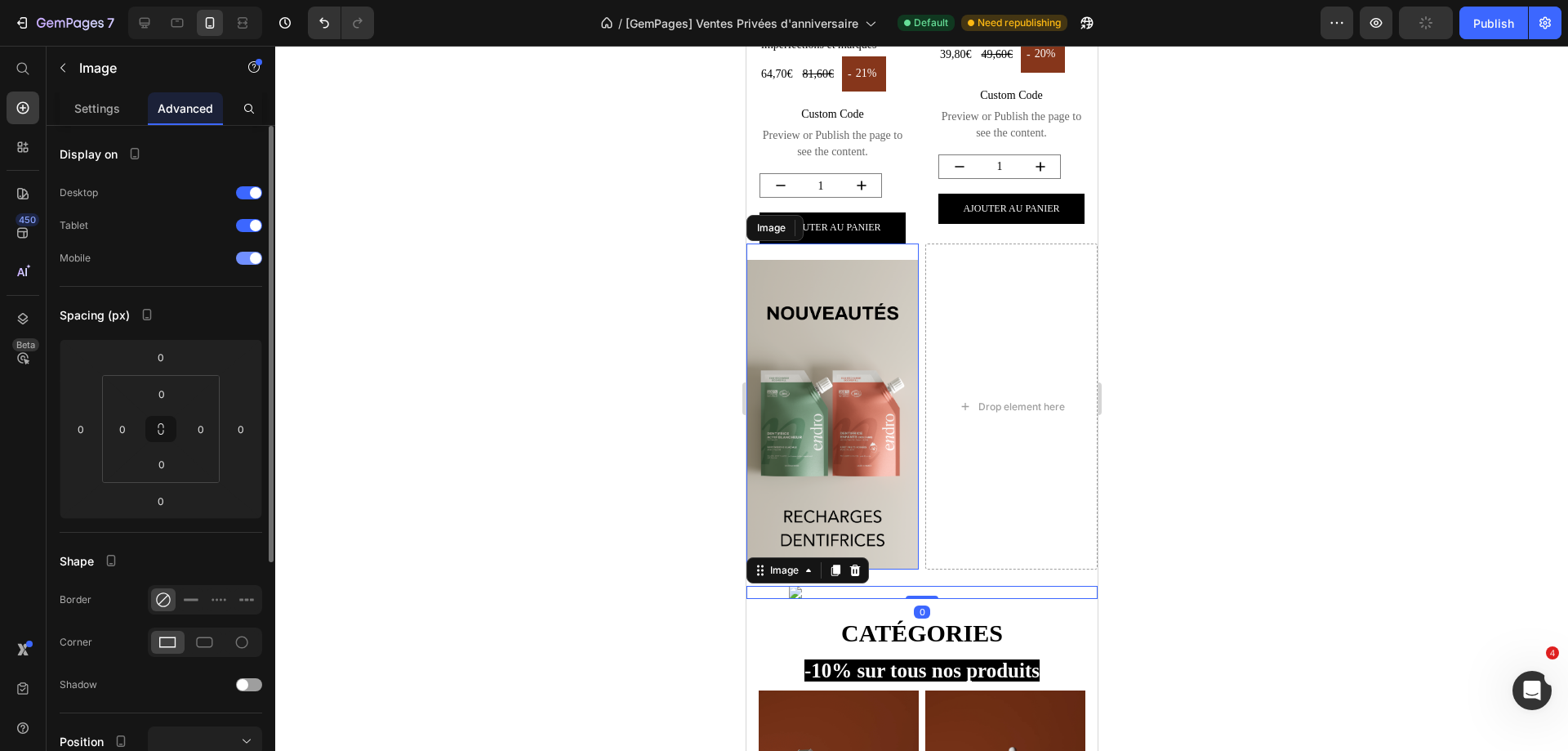 click at bounding box center [249, 258] 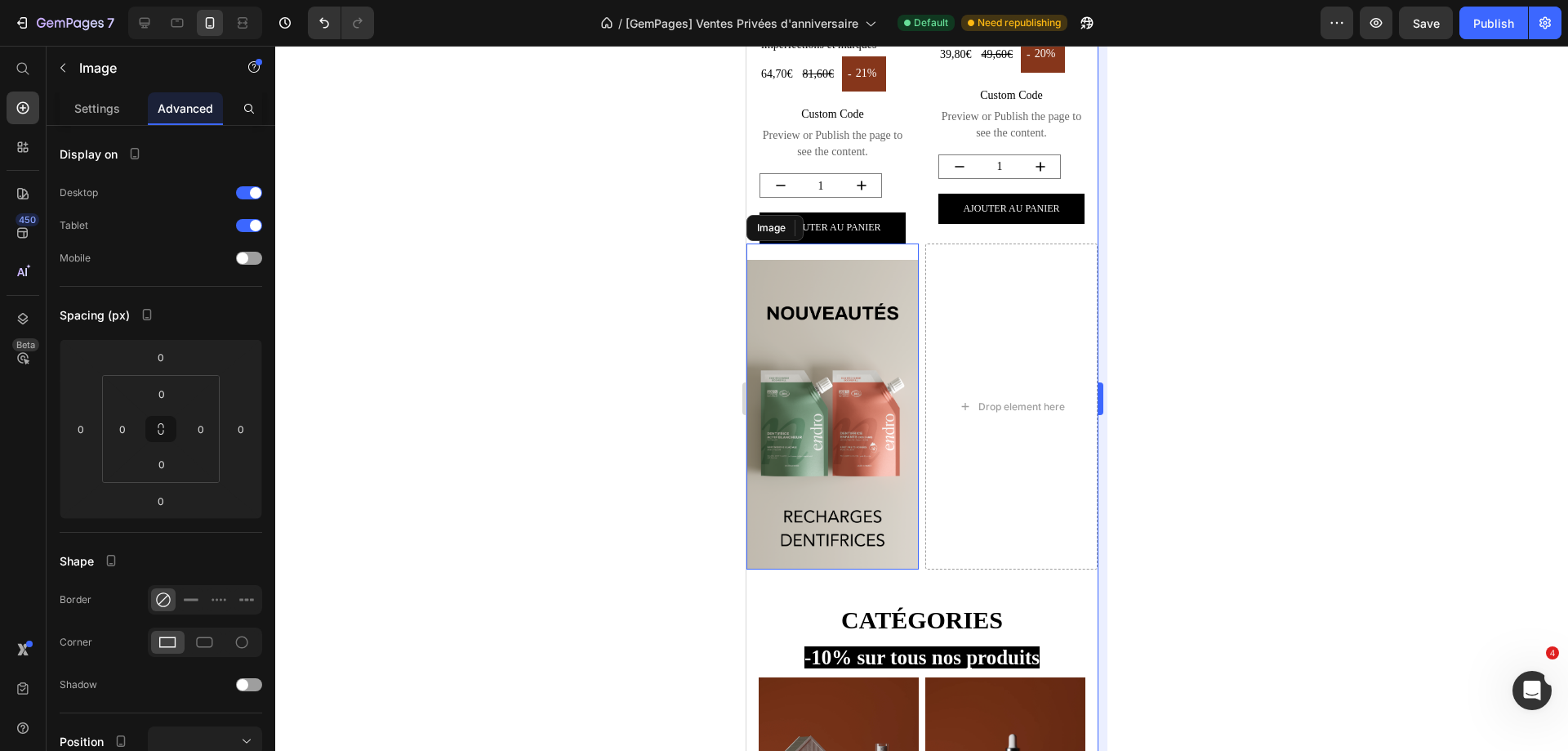 drag, startPoint x: 1410, startPoint y: 420, endPoint x: 1103, endPoint y: 526, distance: 324.7845 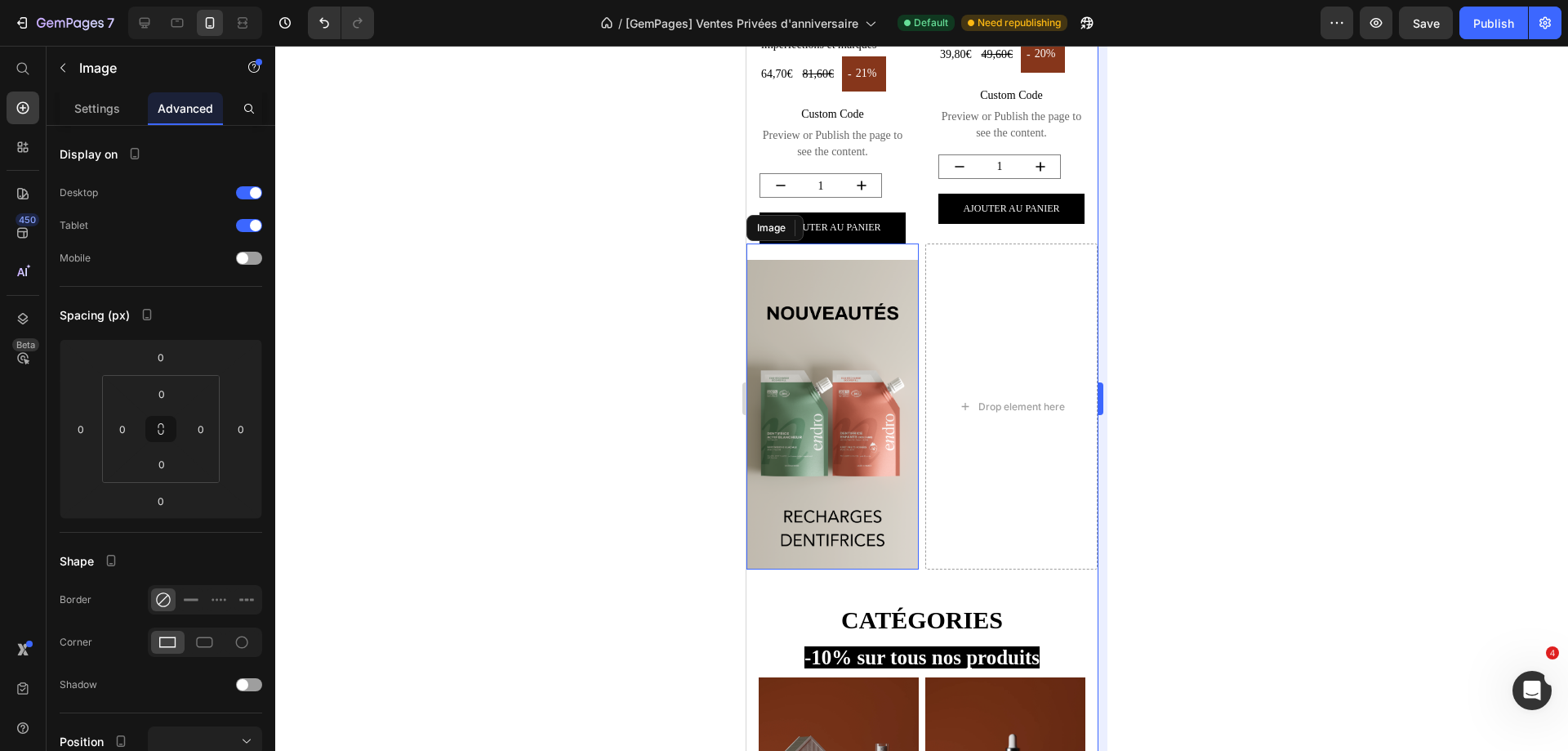 click 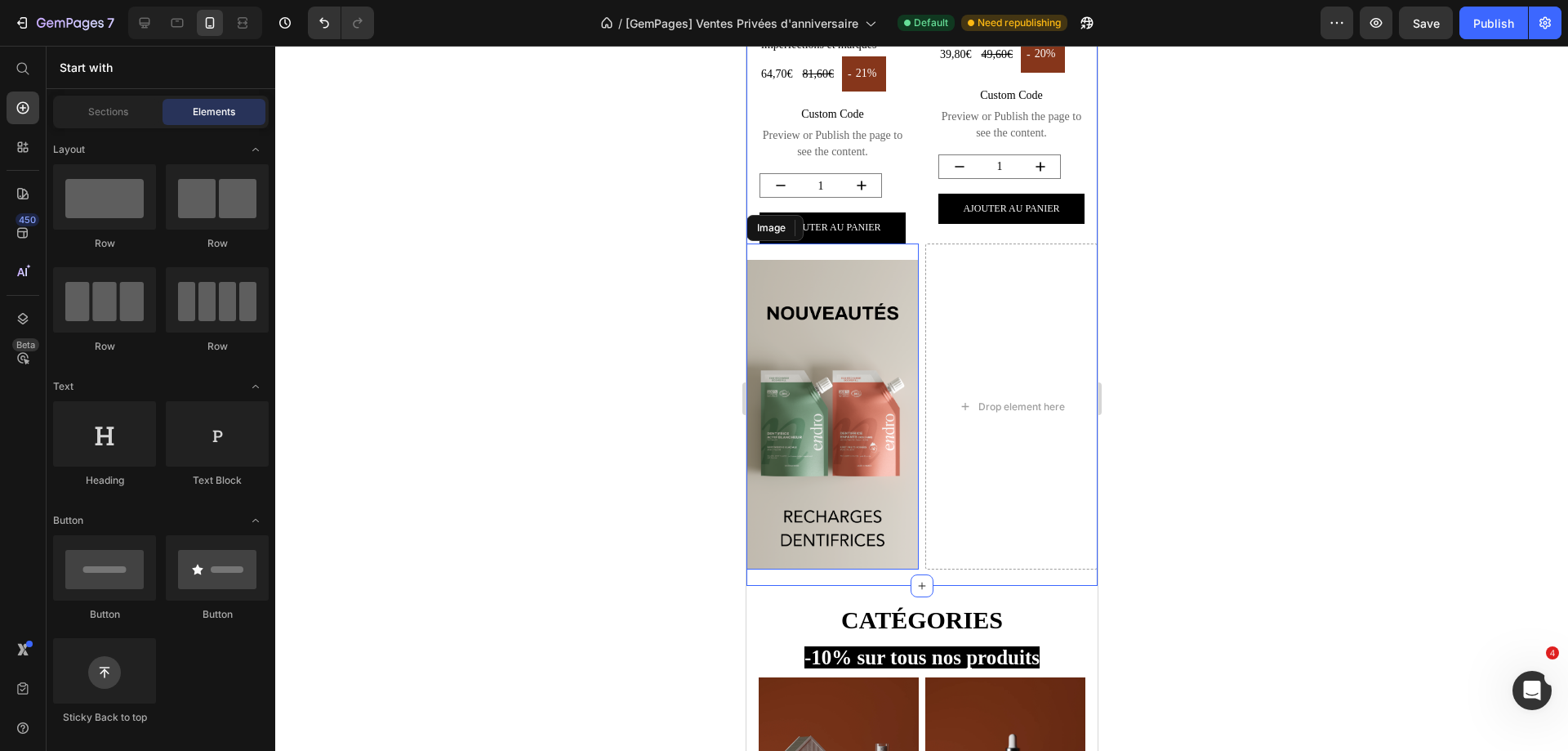 click on "Product Images
VITE!  PLUS QUE 147 restants Stock Counter Pack Hygiène Product Title 47,00€ Product Price 67,40€ Product Price - 30% Discount Tag Row
Custom Code
Preview or Publish the page to see the content. Custom Code 1 Product Quantity Ajouter au panier Add to Cart Product Product Images
VITE!  PLUS QUE 102 restants Stock Counter Pack Anti-âge Product Title 109,50€ Product Price 149,20€ Product Price - 27% Discount Tag Row
Custom Code
Preview or Publish the page to see the content. Custom Code 1 Product Quantity Ajouter au panier Add to Cart Product Row Product Images
VITE!  PLUS QUE 149 restants Stock Counter Routine Visage - Anti-imperfections et marques Product Title 64,70€ Product Price 81,60€ Product Price - 21% Discount Tag Row
Custom Code
Preview or Publish the page to see the content. Custom Code 1 Product Quantity Ajouter au panier Add to Cart Product Product Images
VITE!  PLUS QUE 149 restants" at bounding box center (921, -1) 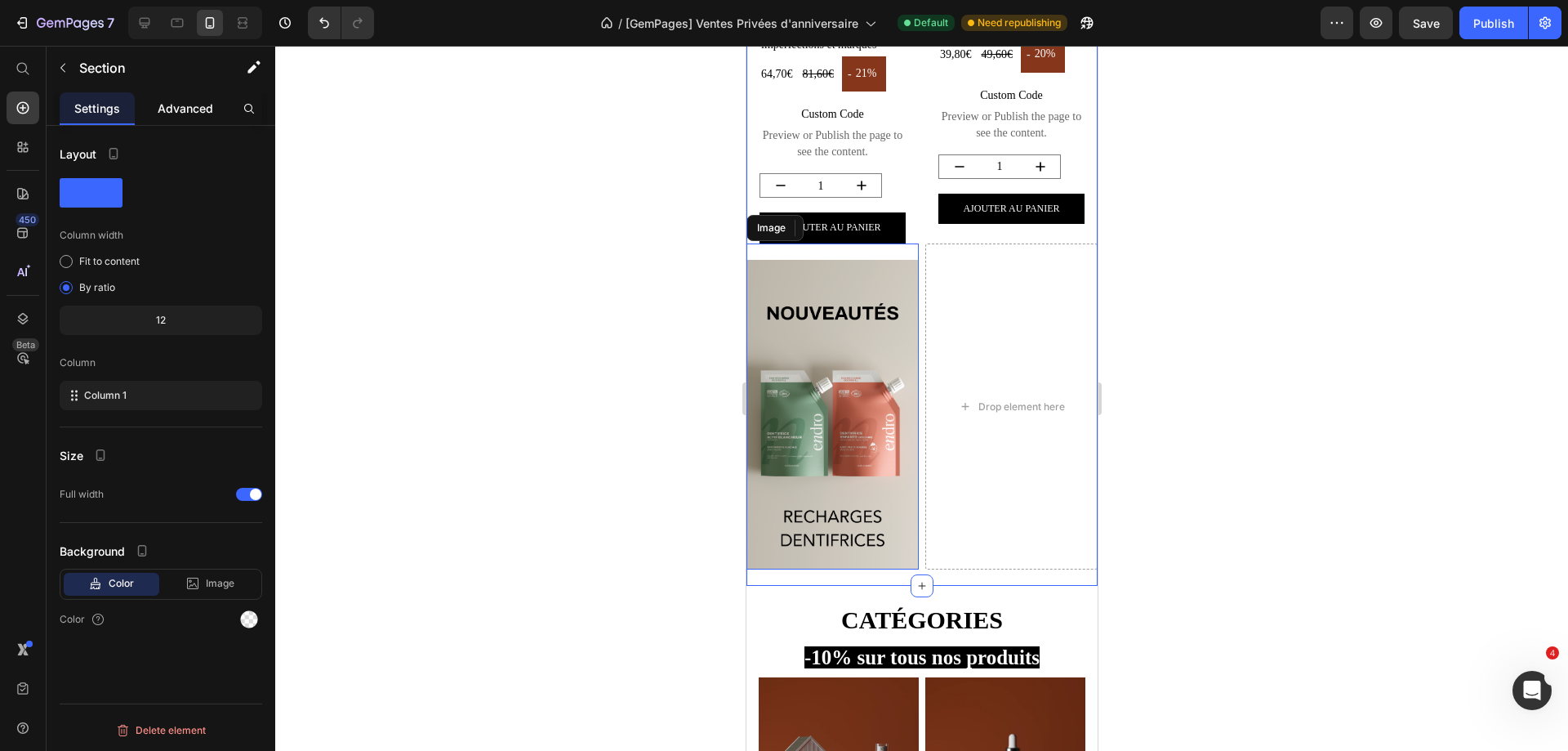click on "Advanced" at bounding box center (185, 108) 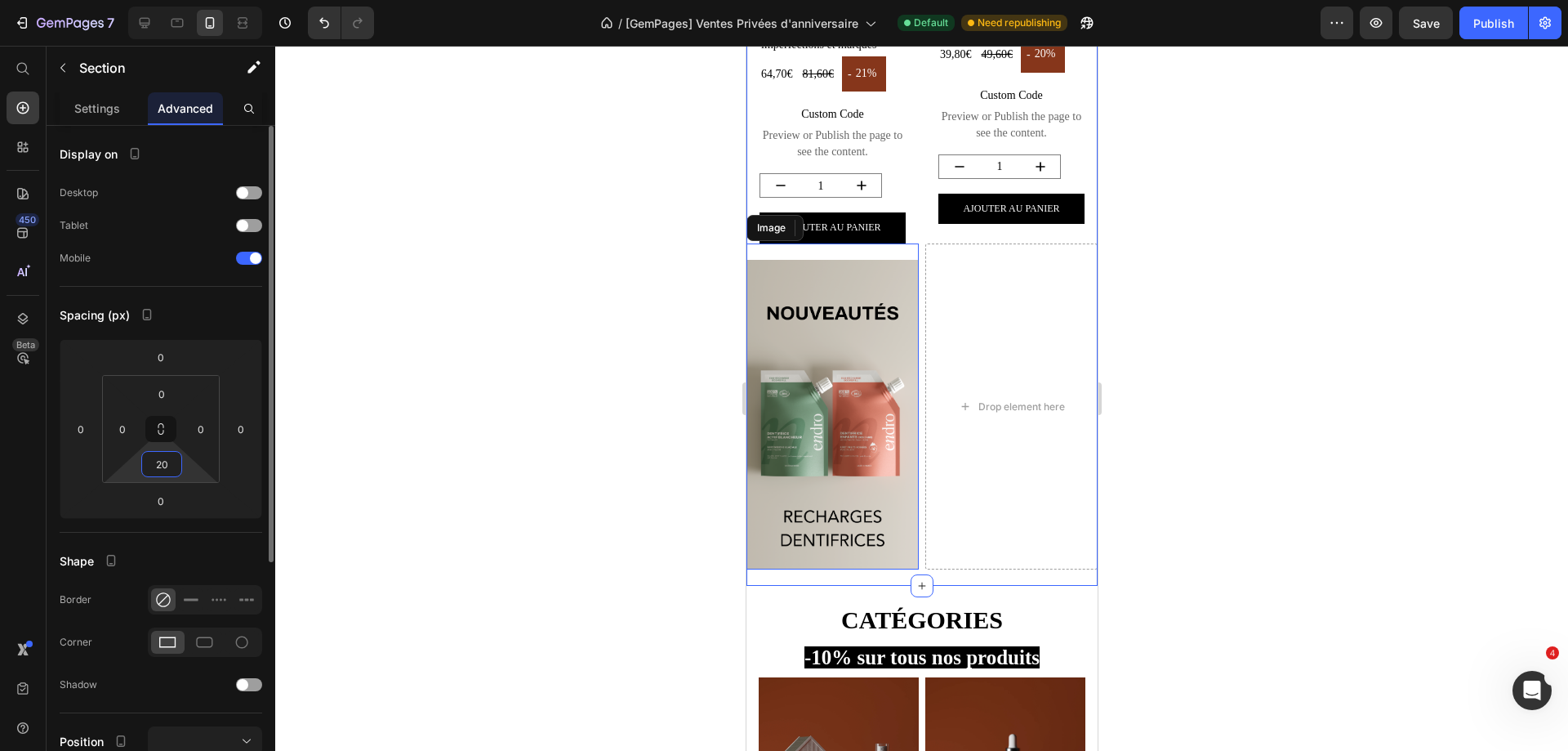 click on "20" at bounding box center [162, 464] 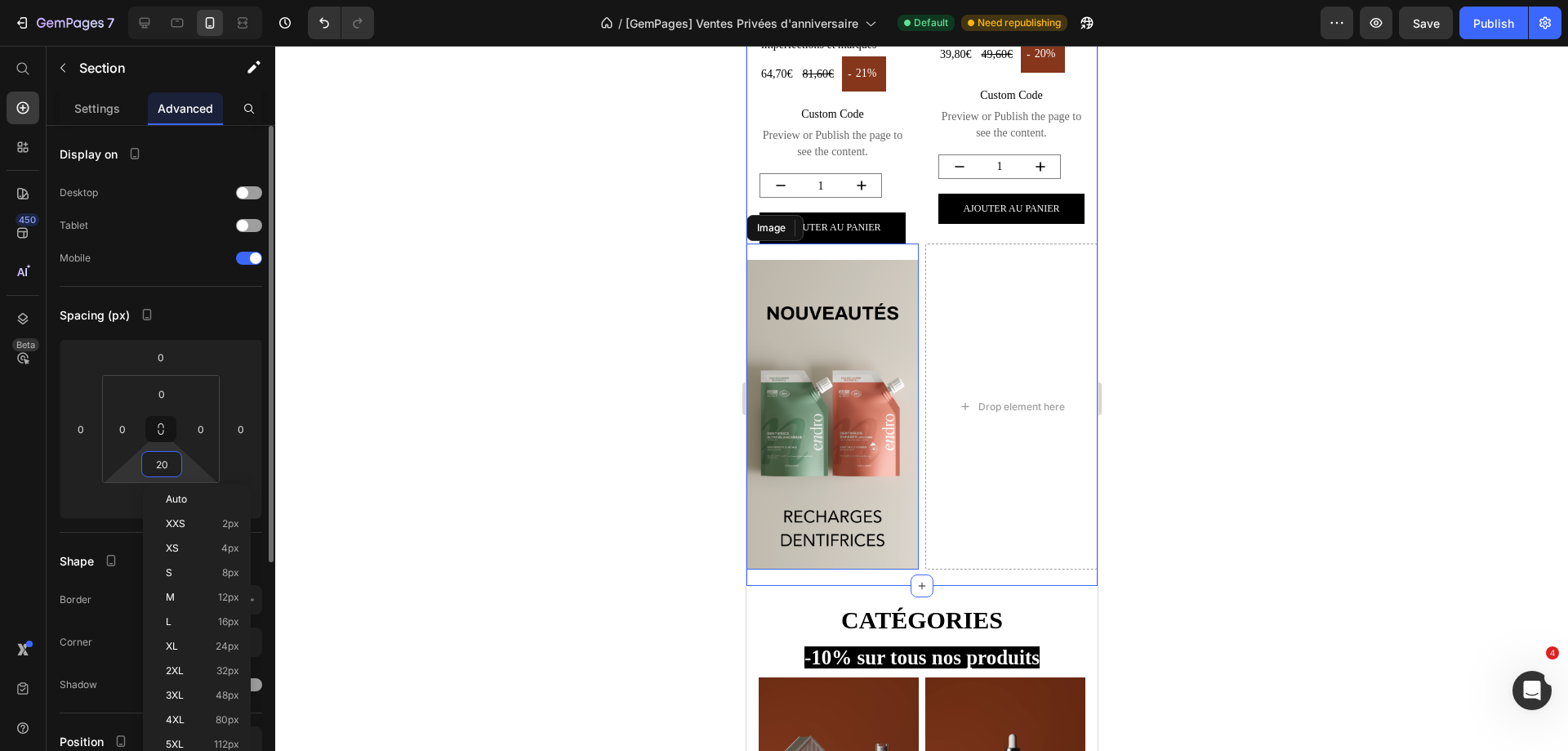 type on "0" 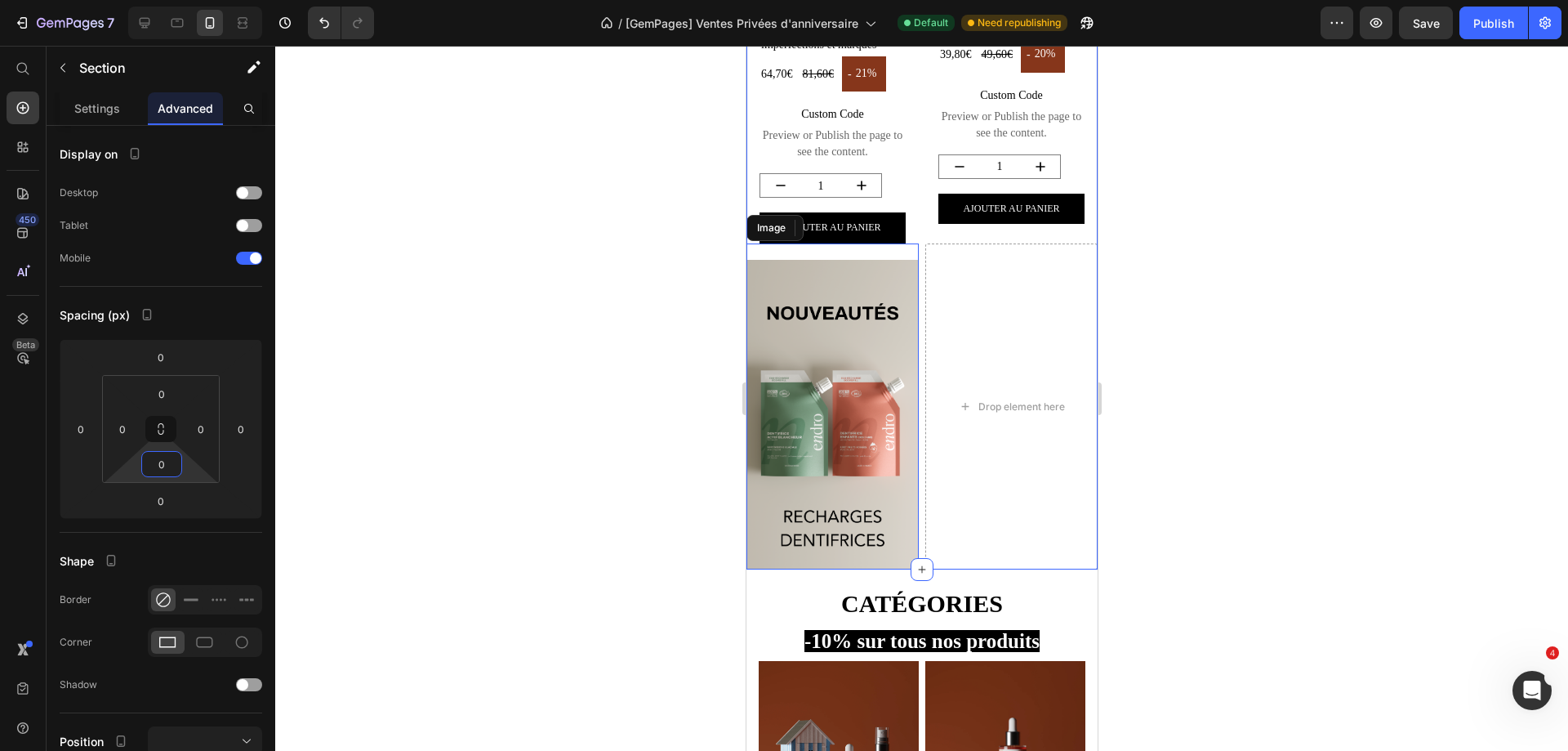 click 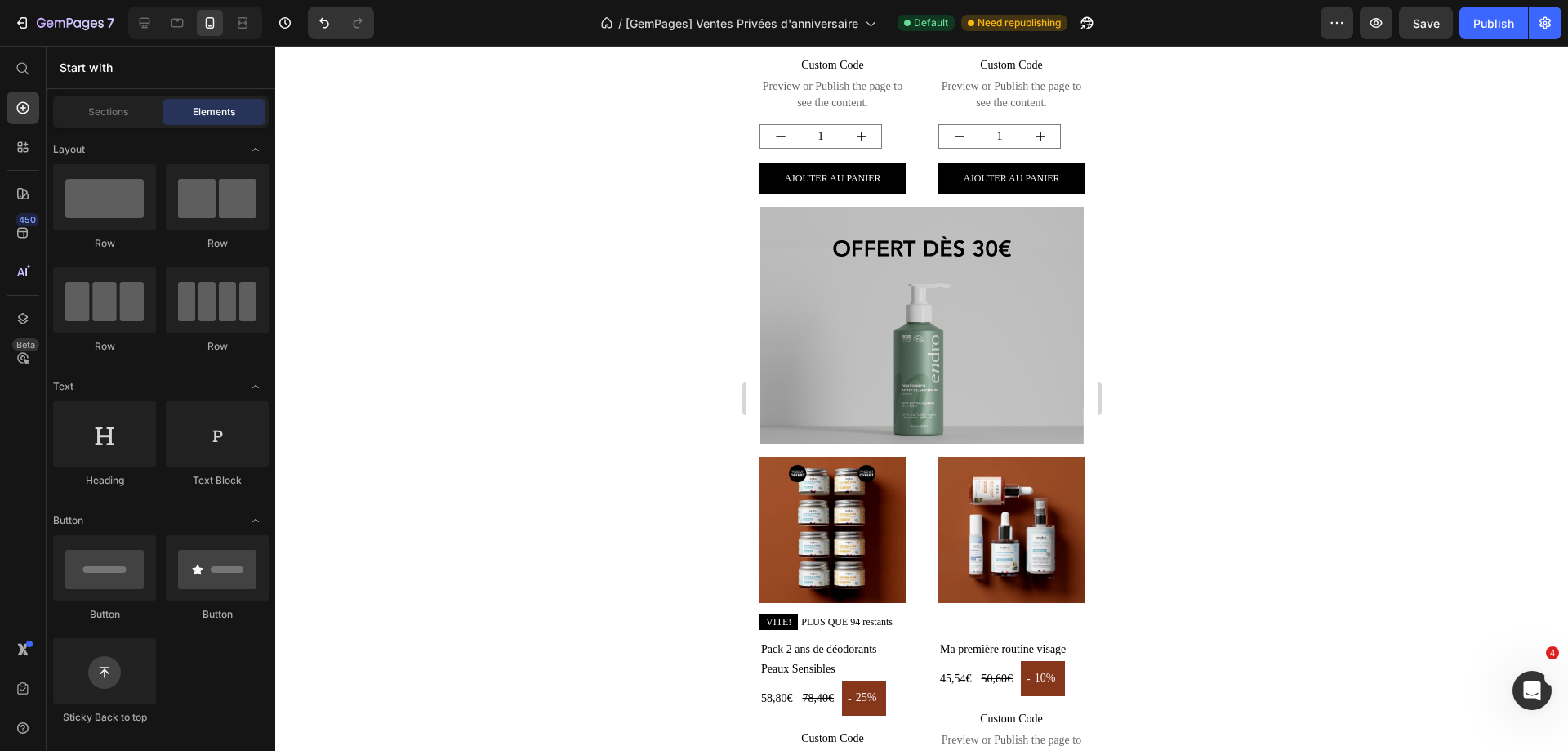 scroll, scrollTop: 1904, scrollLeft: 0, axis: vertical 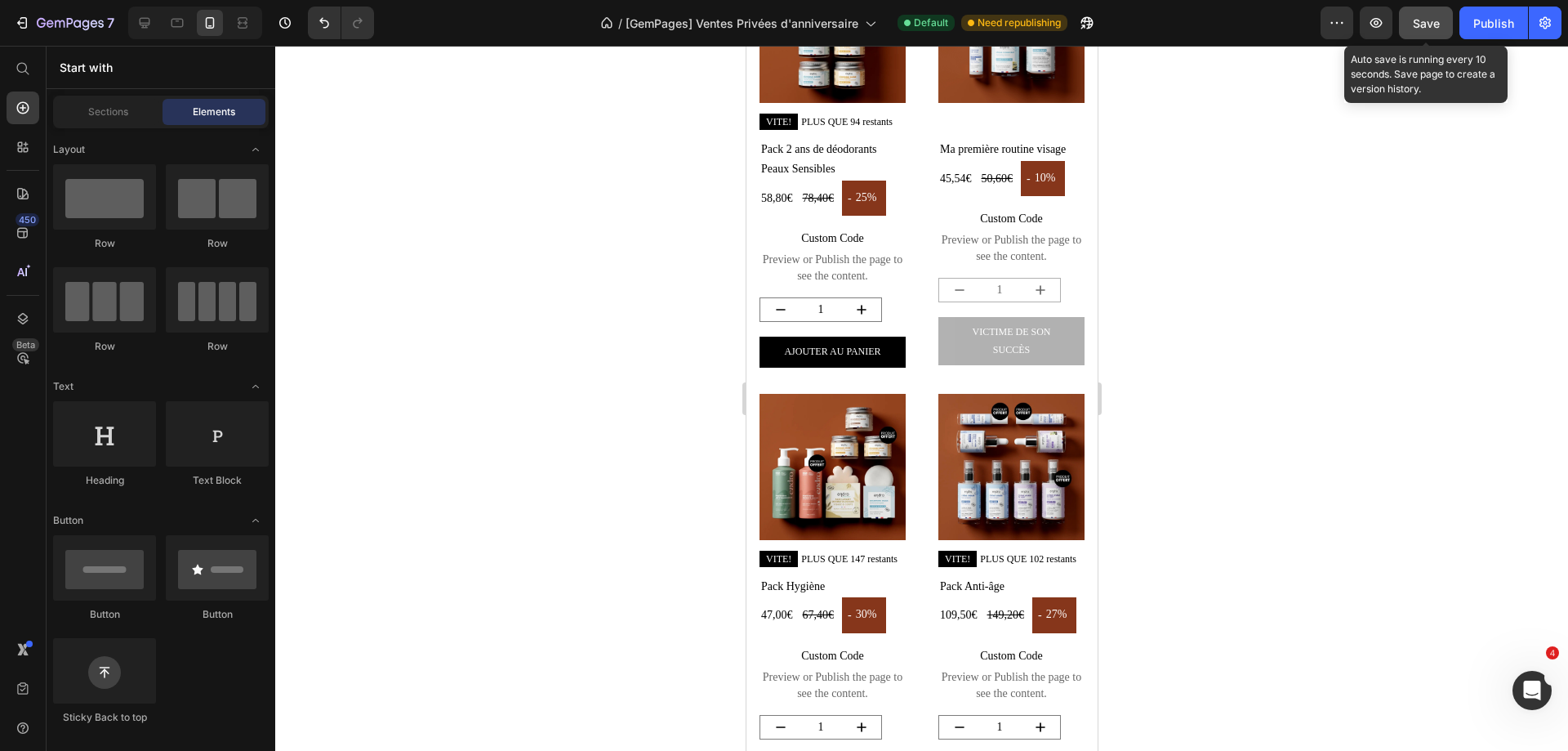 click on "Save" 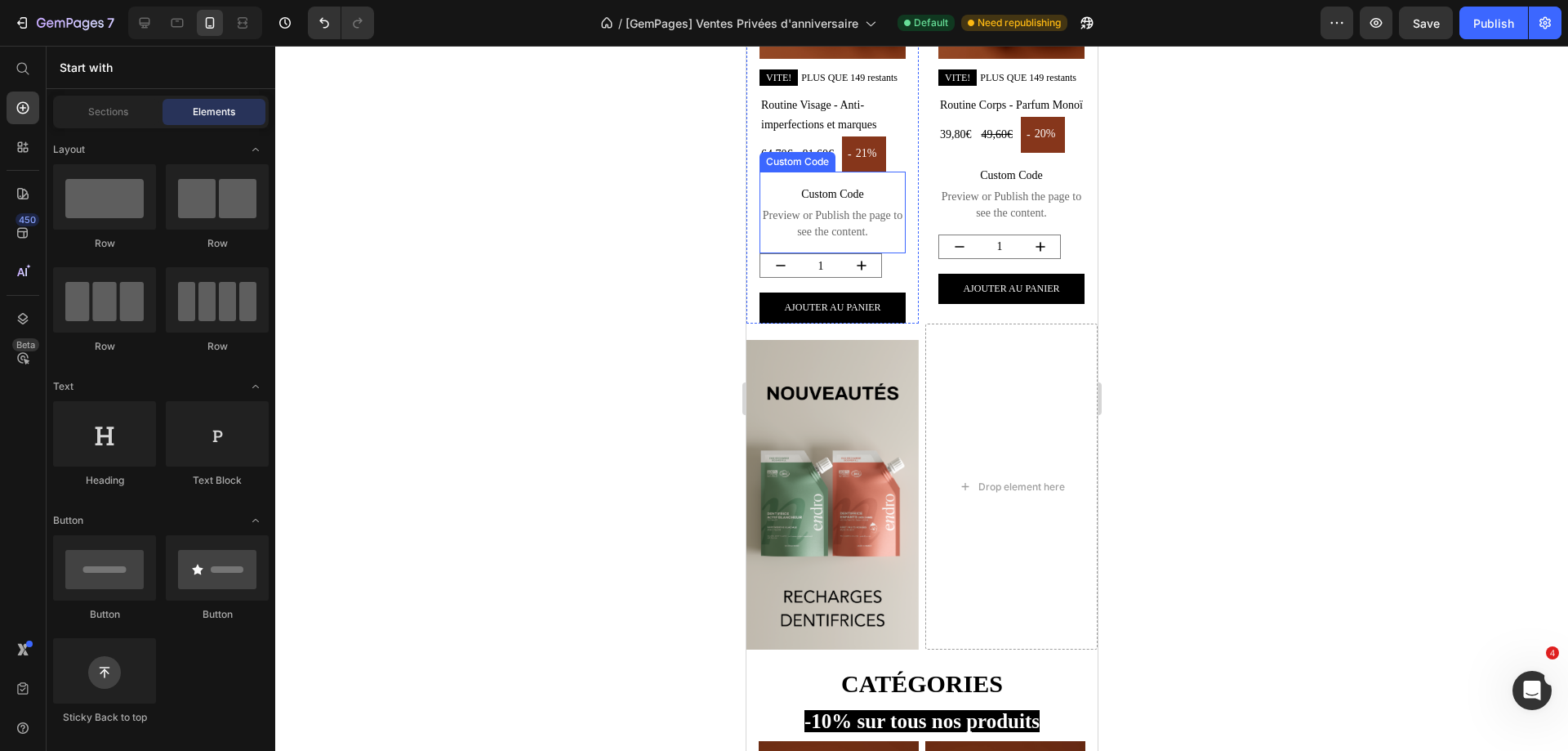 scroll, scrollTop: 2559, scrollLeft: 0, axis: vertical 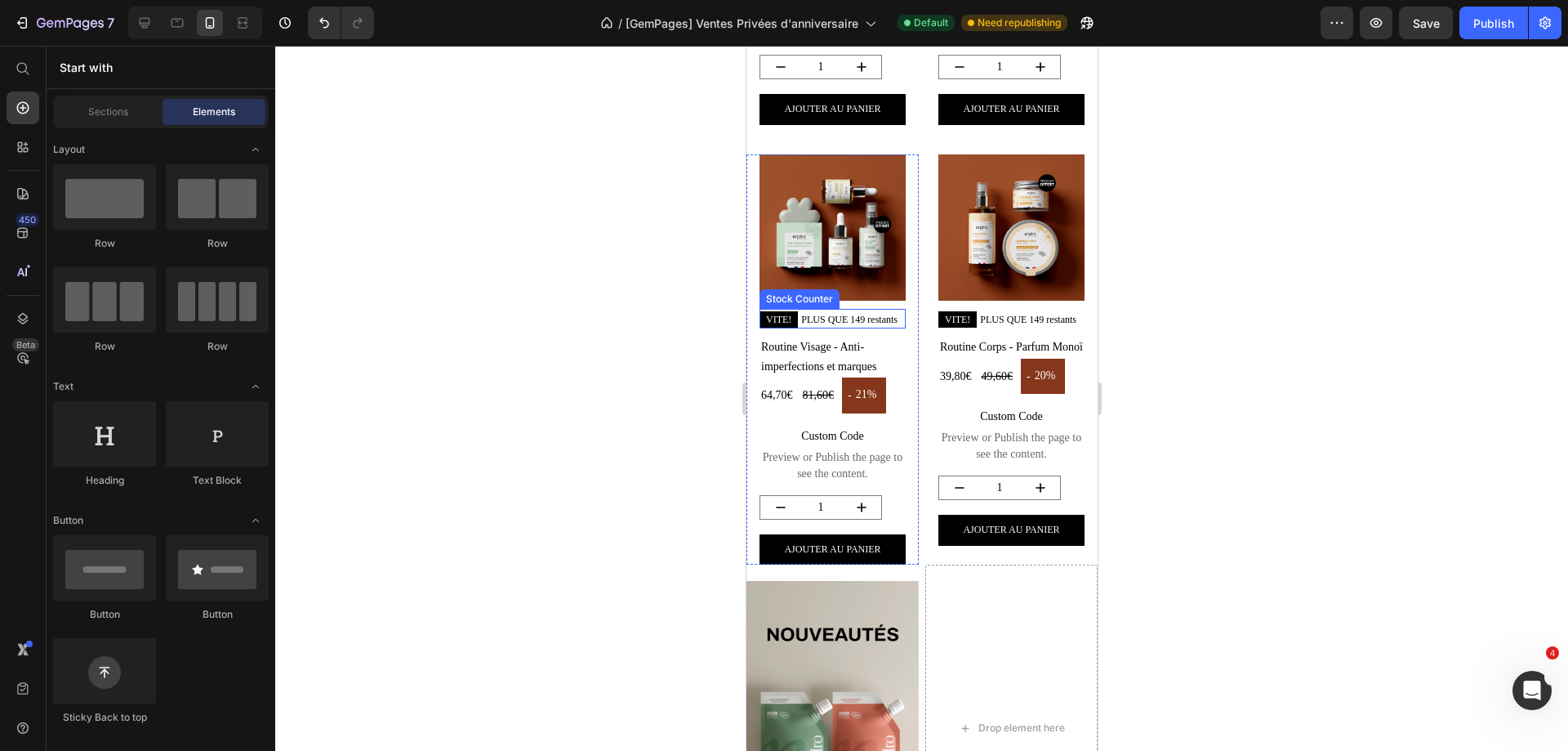 click on "VITE!  PLUS QUE 149 restants" at bounding box center [827, 320] 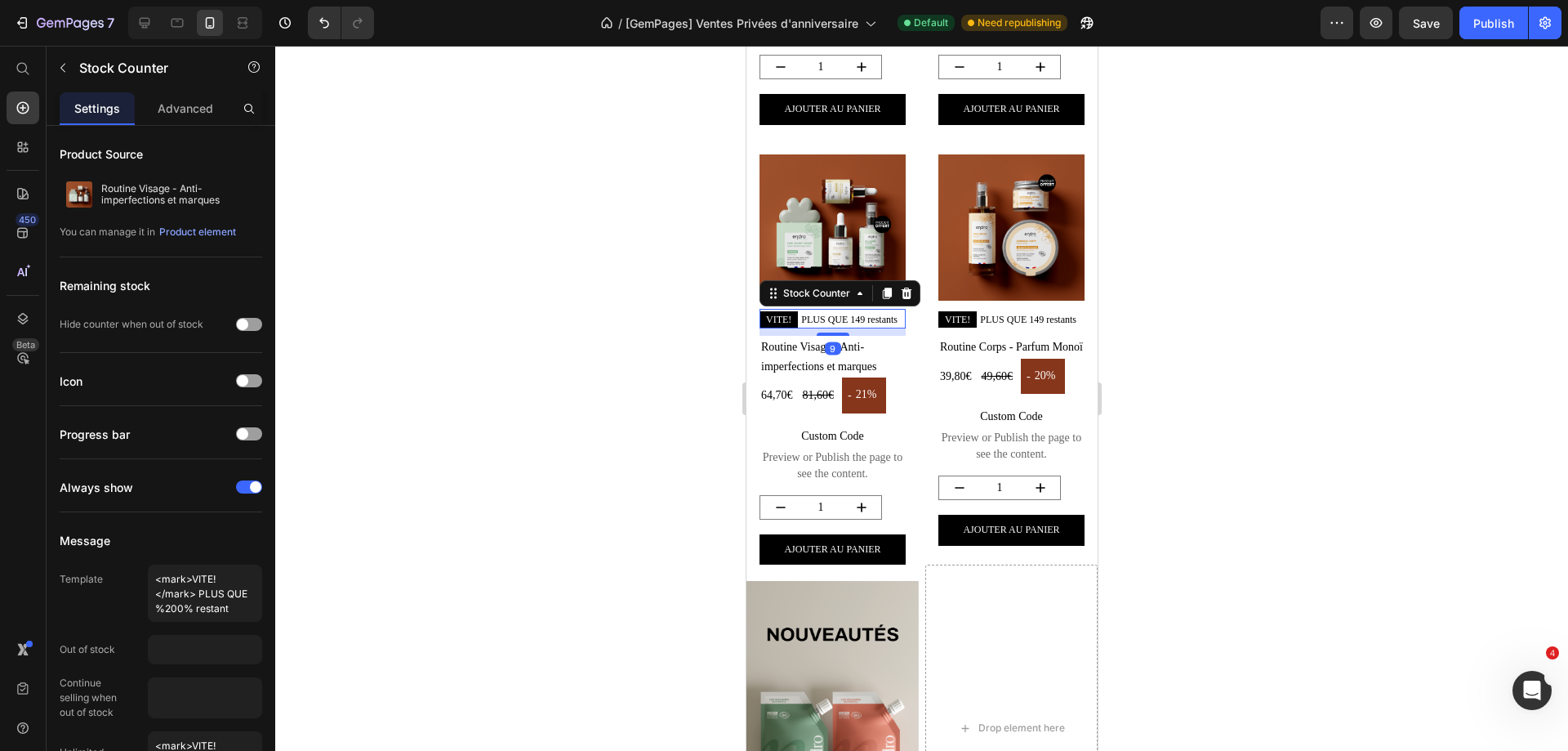 click on "VITE!  PLUS QUE 149 restants" at bounding box center (827, 320) 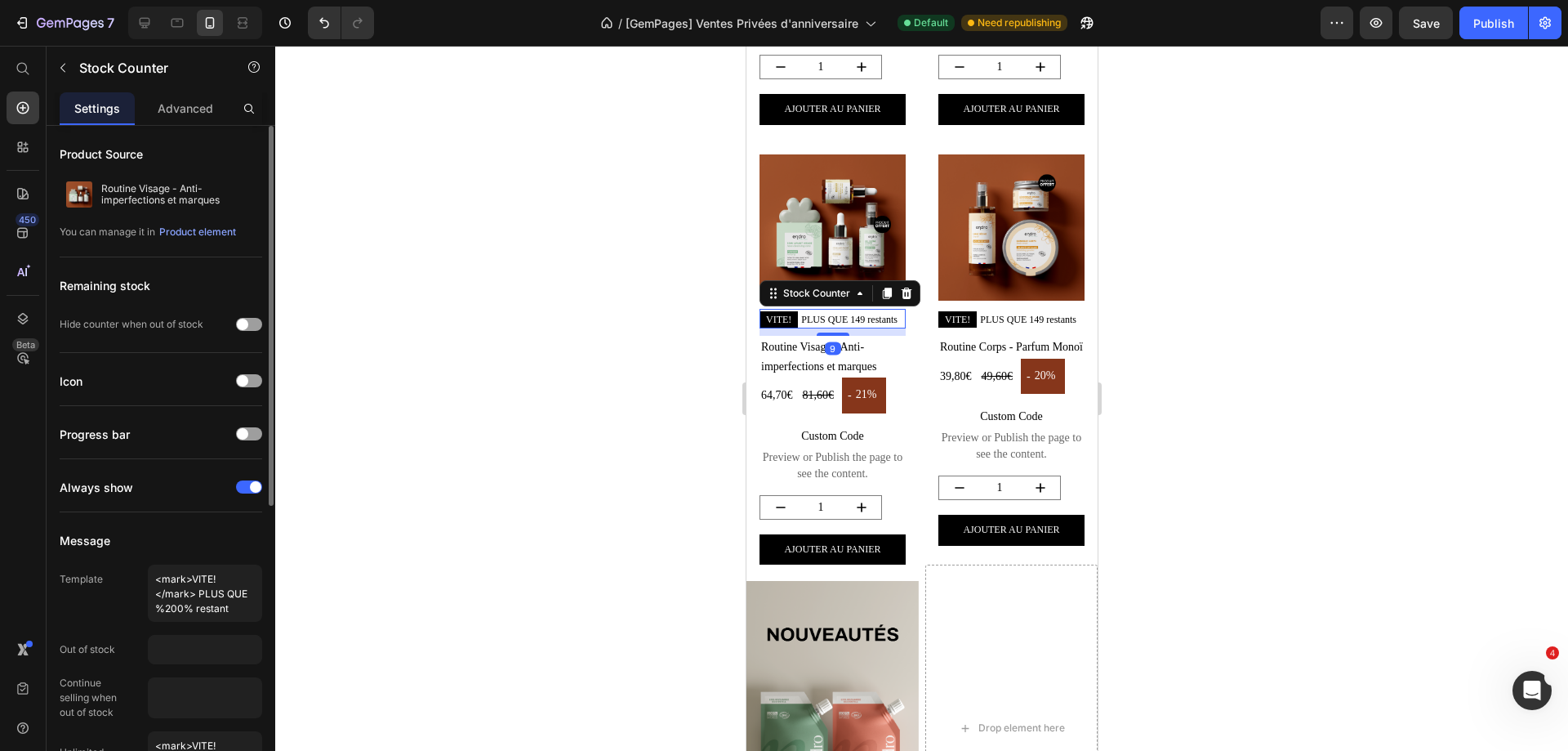 scroll, scrollTop: 245, scrollLeft: 0, axis: vertical 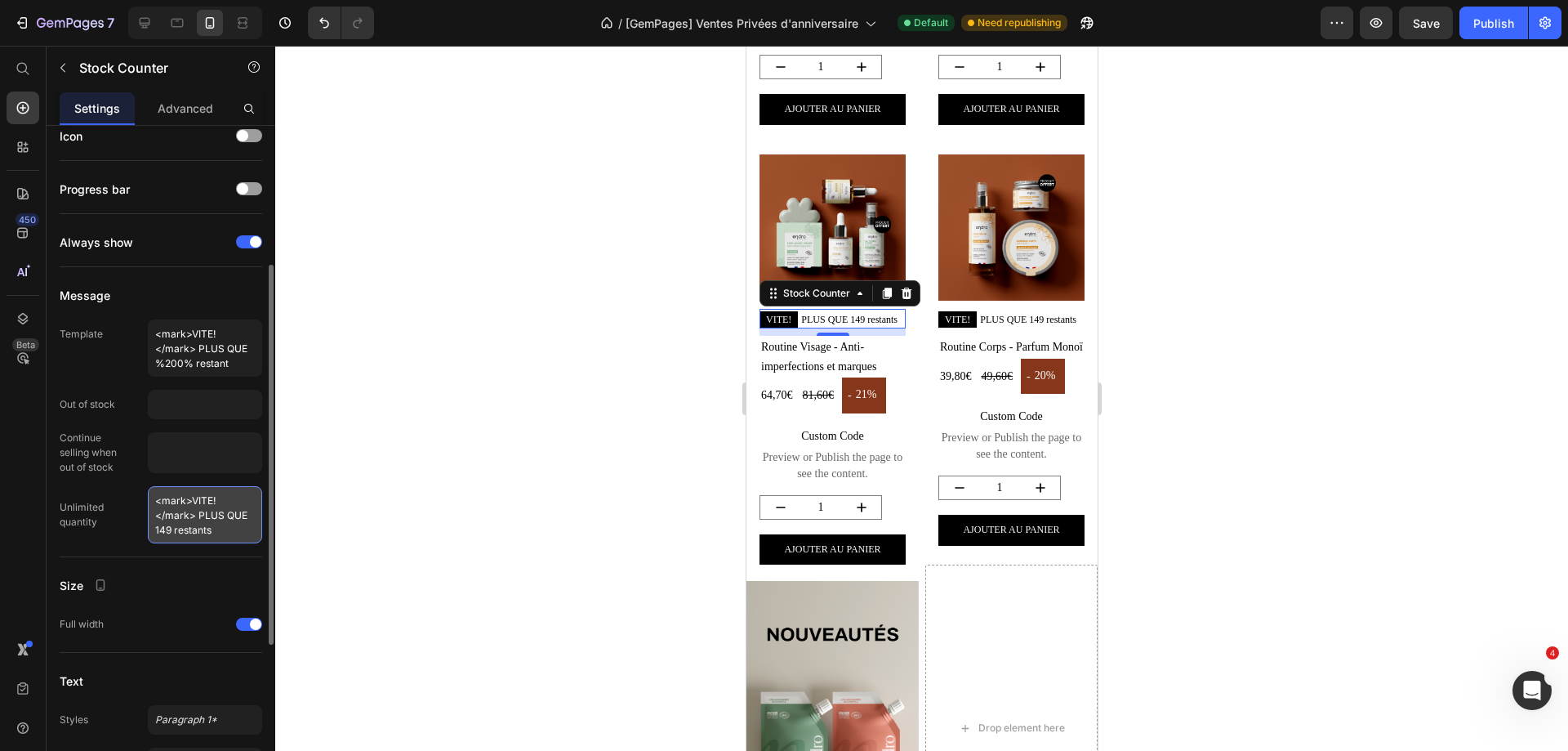 click on "<mark>VITE!</mark> PLUS QUE 149 restants" at bounding box center (205, 515) 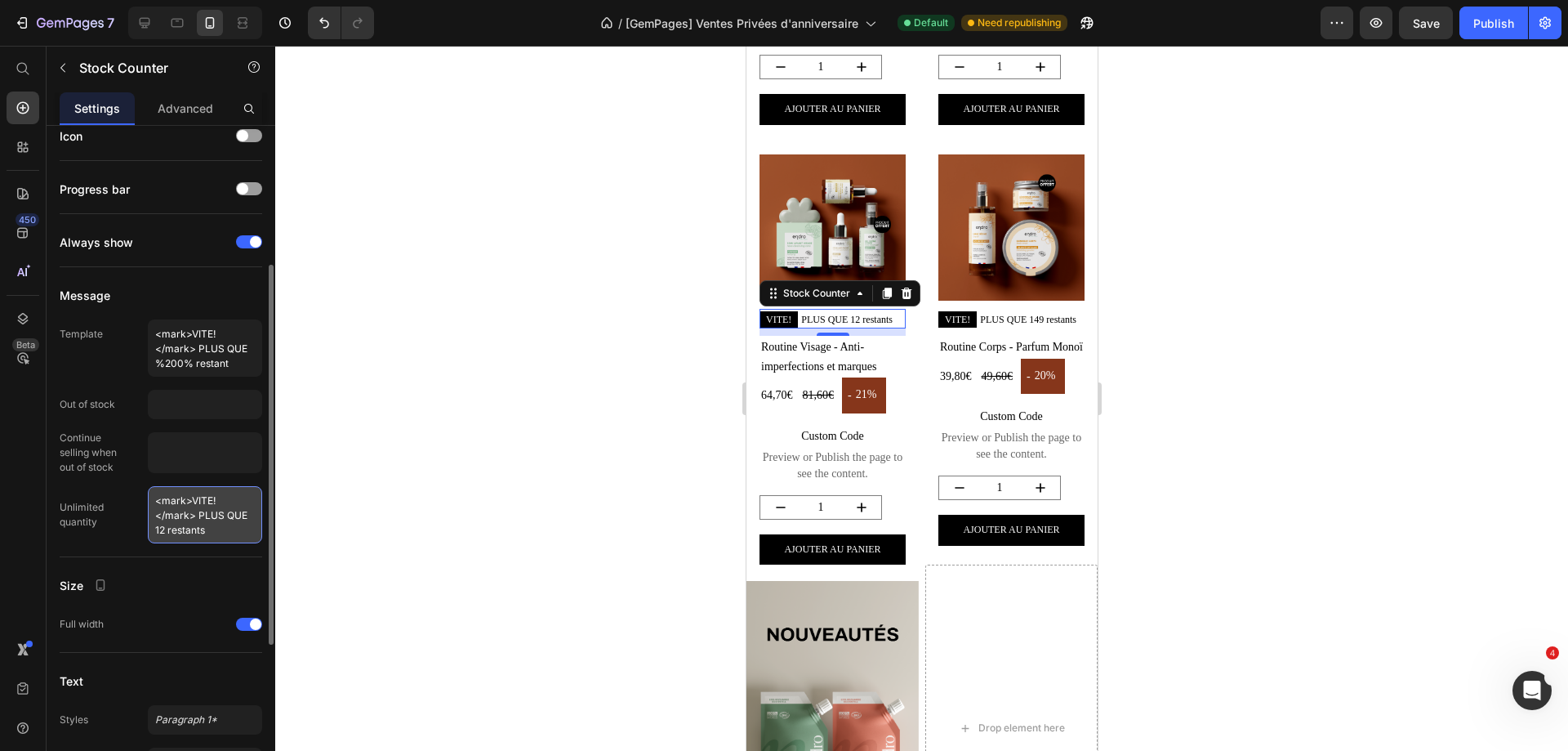 type on "<mark>VITE!</mark> PLUS QUE 127 restants" 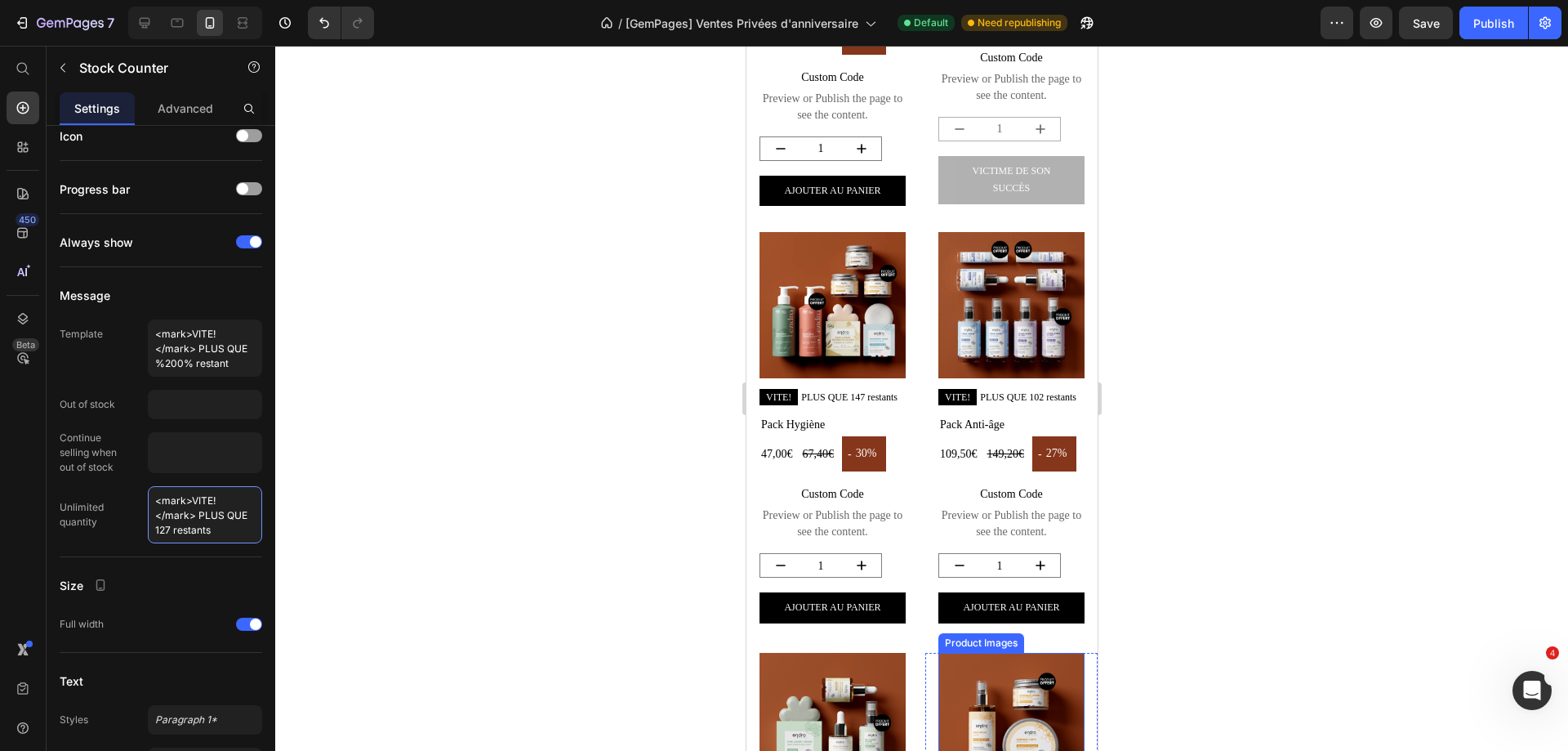 scroll, scrollTop: 1824, scrollLeft: 0, axis: vertical 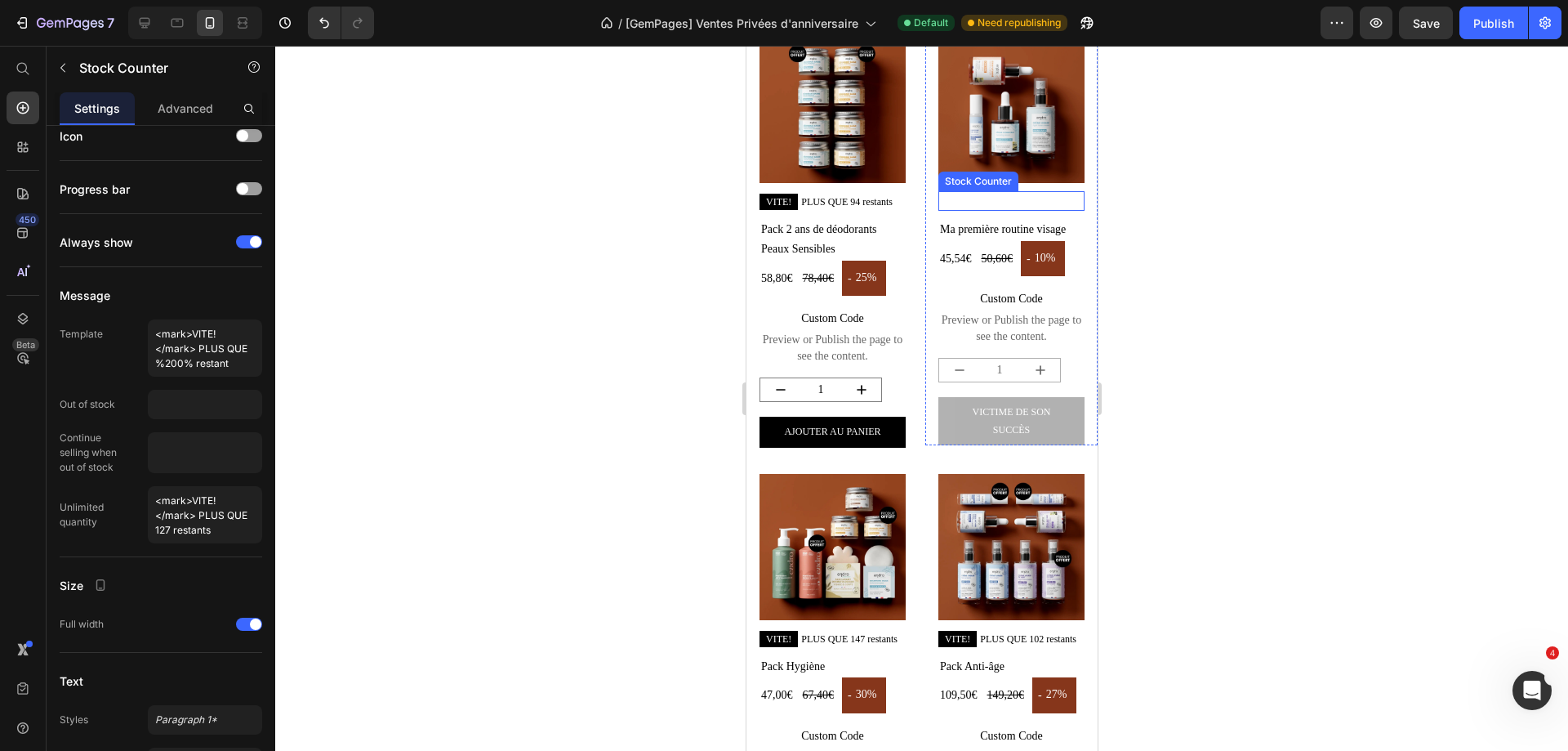 click at bounding box center [1010, 201] 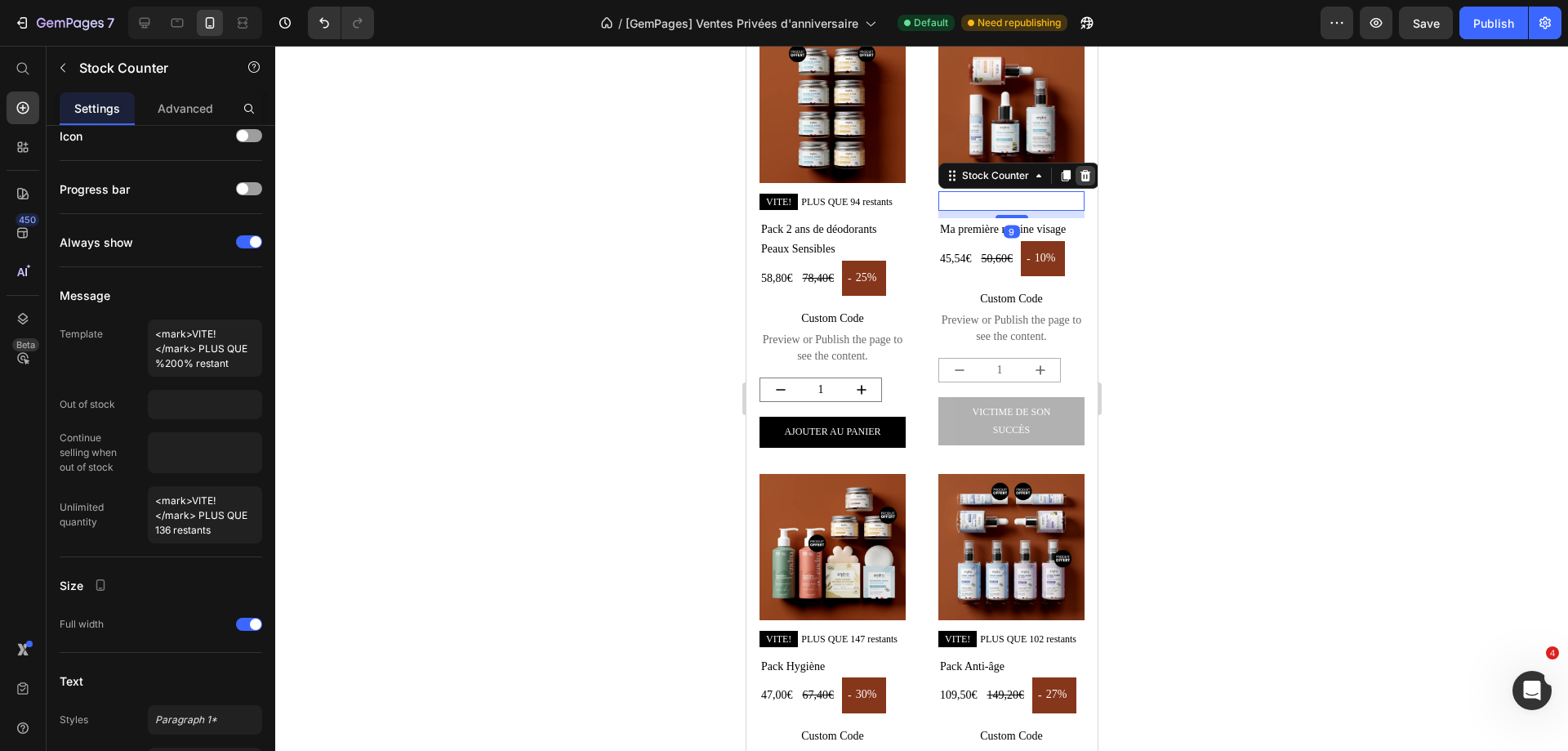 click 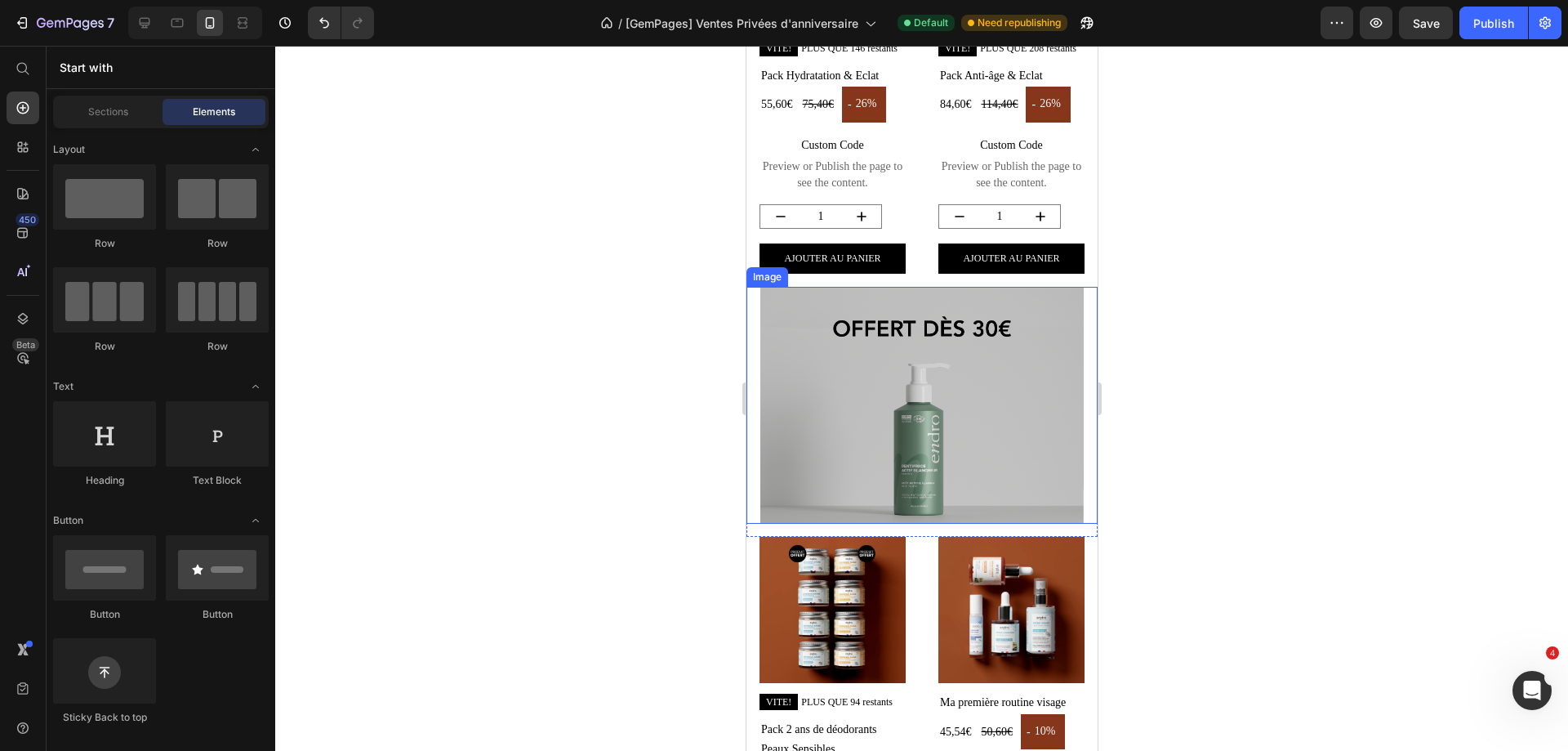 scroll, scrollTop: 1089, scrollLeft: 0, axis: vertical 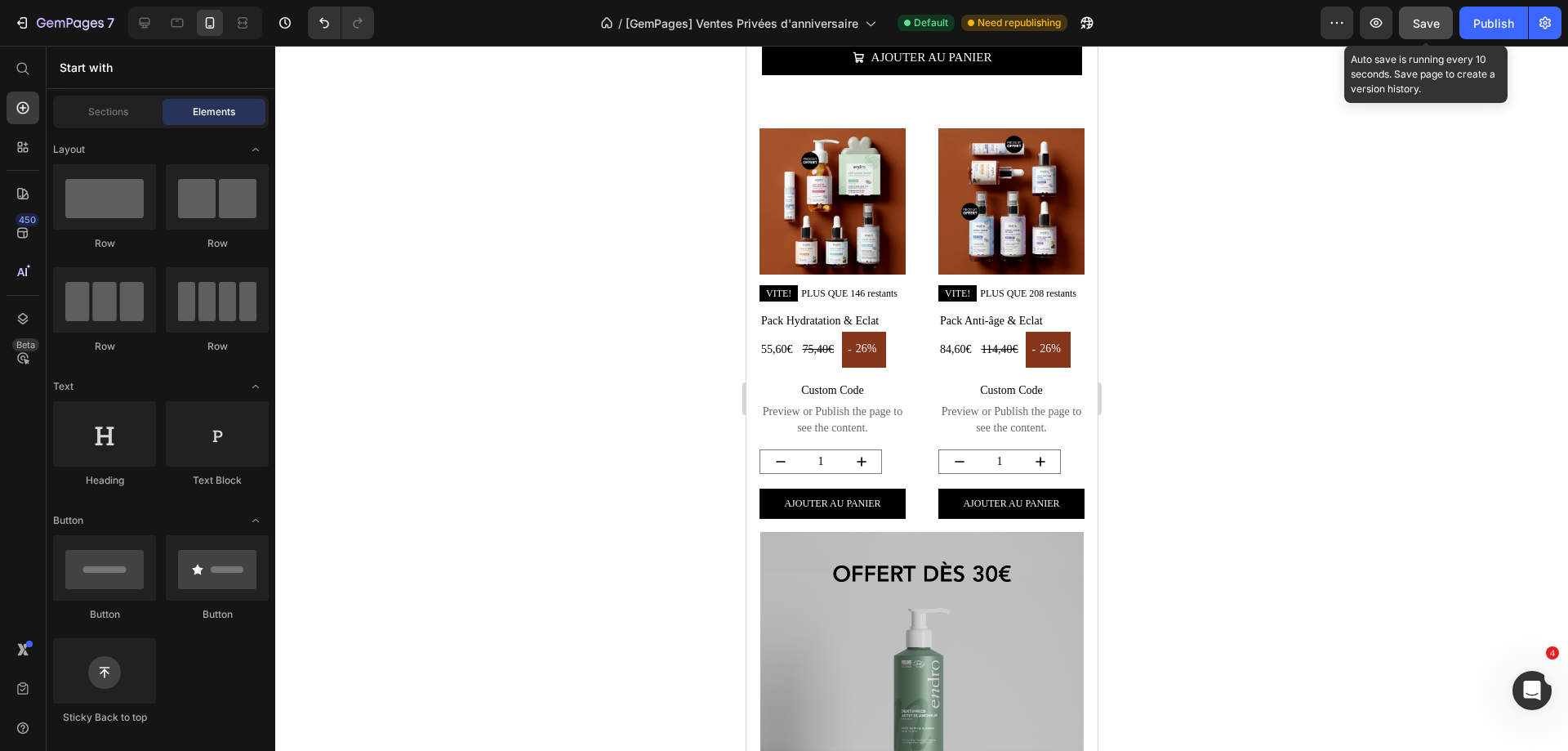 click on "Save" at bounding box center [1426, 23] 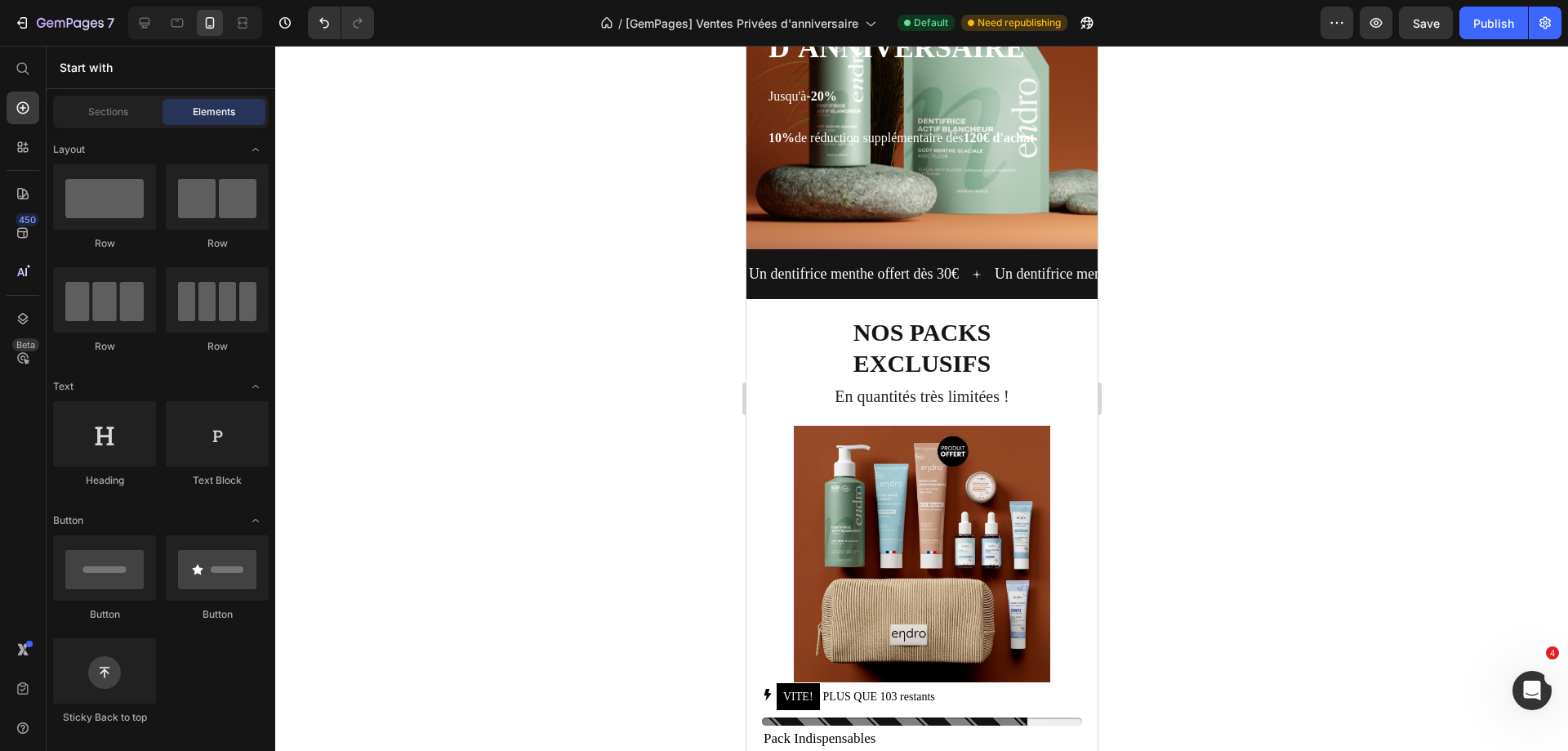 scroll, scrollTop: 0, scrollLeft: 0, axis: both 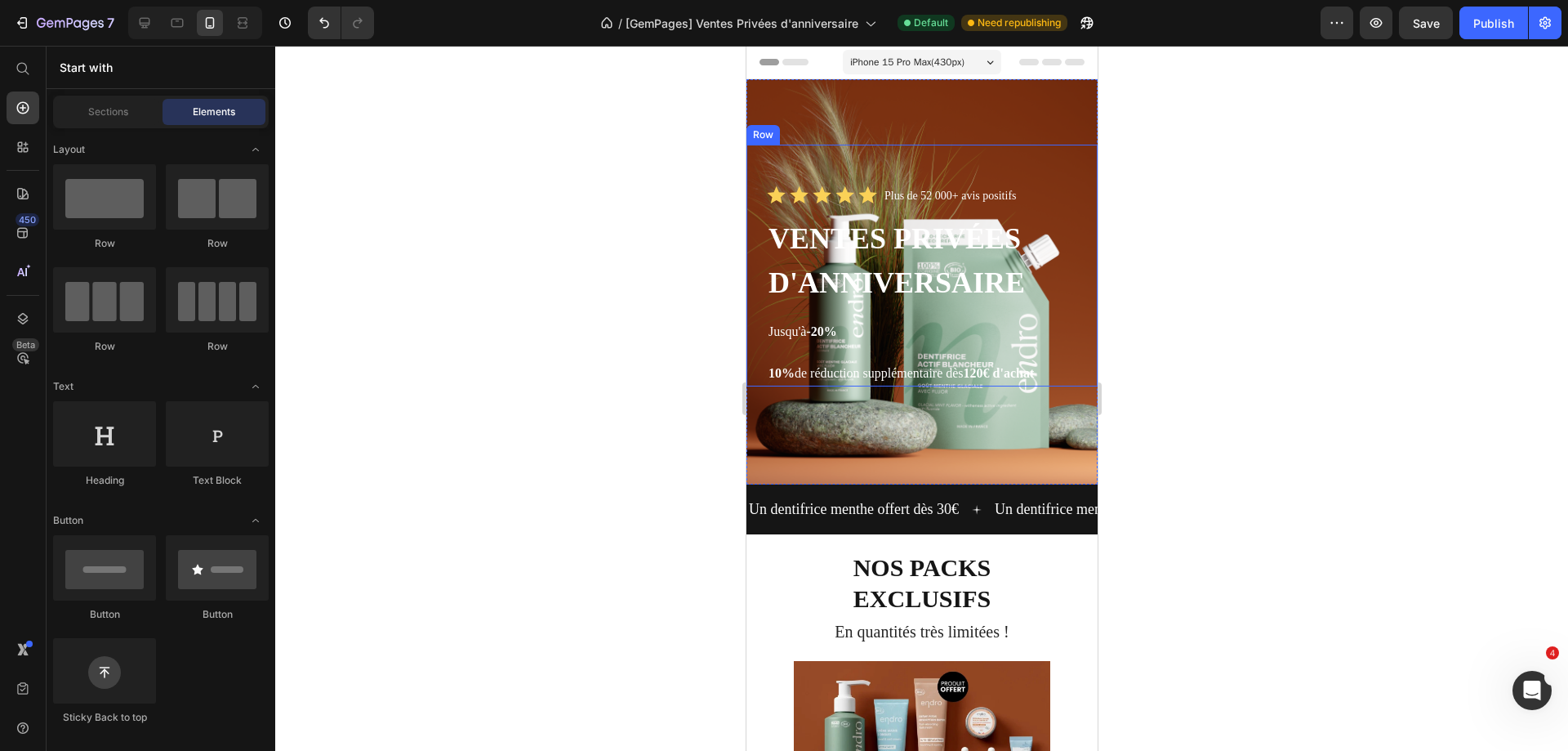 click on "Icon
Icon
Icon
Icon
Icon Icon List Plus de 52 000+ avis positifs Text Block Row Ventes privées d'anniversaire Heading Jusqu'à  -20%   Découvrez nos nouveautés à -10% également : les recharges de nos dentifrices   10%  de réduction supplémentaire dès  120€ d'achat Text Block Jusqu'à  -20%   10%  de réduction supplémentaire dès  120€ d'achat Text Block Text Block Row" at bounding box center [921, 266] 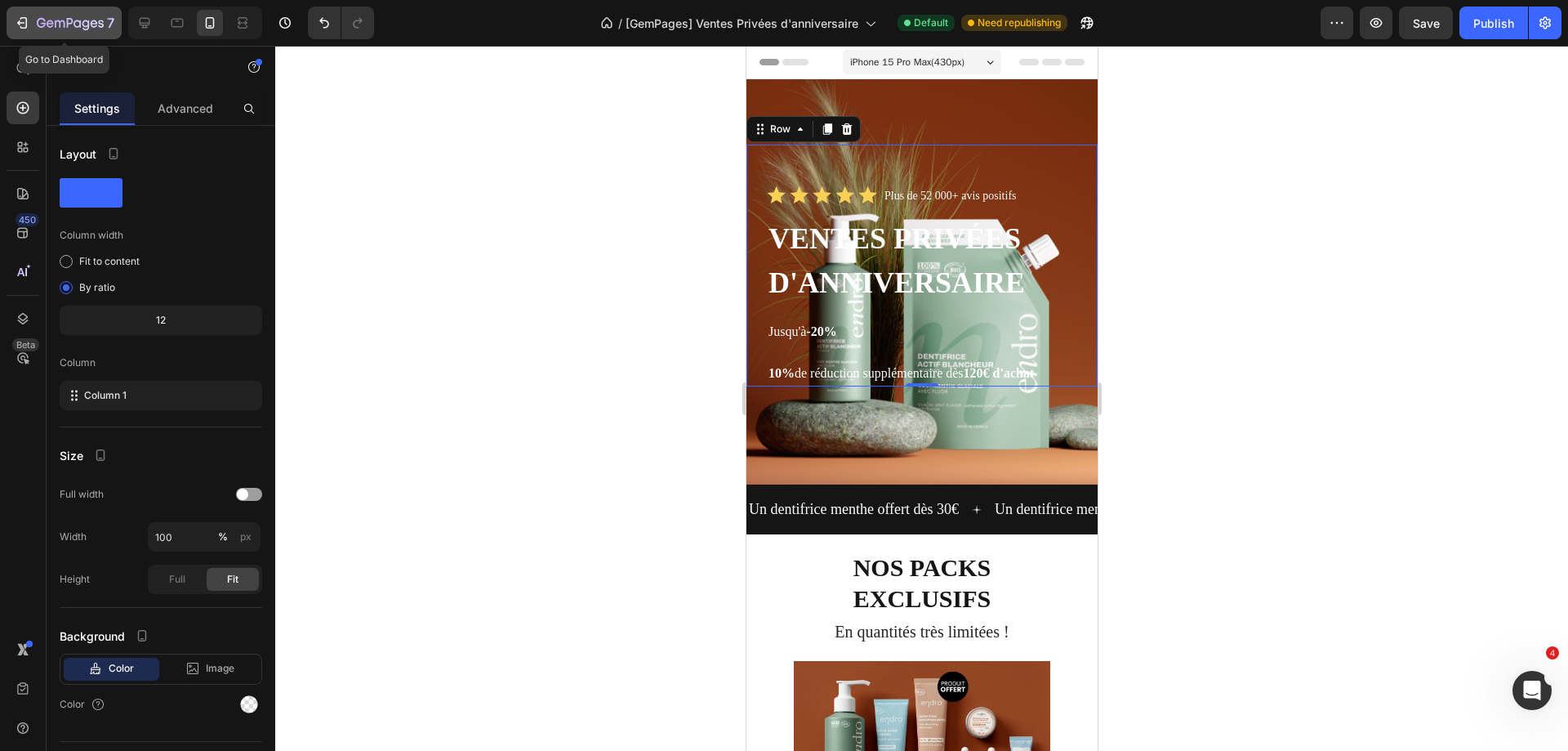 click 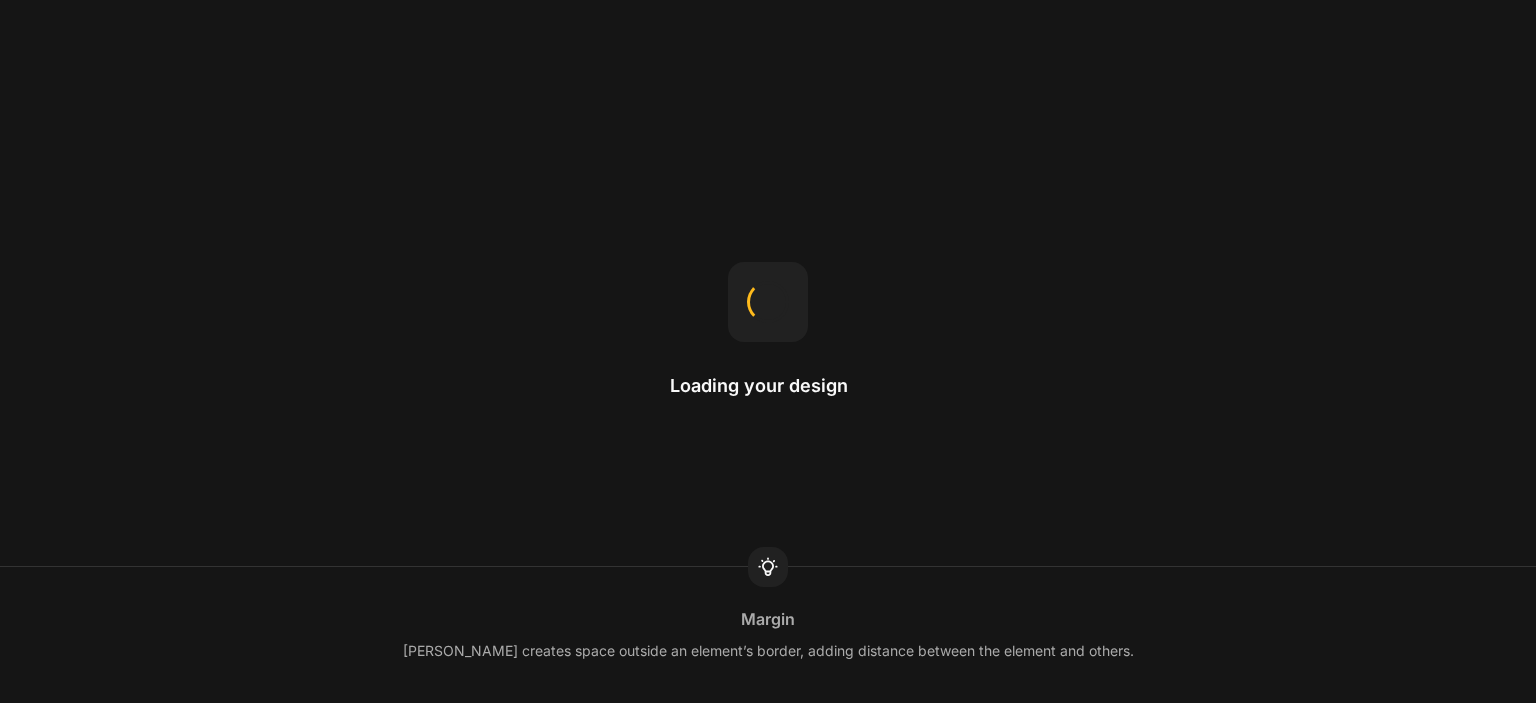 scroll, scrollTop: 0, scrollLeft: 0, axis: both 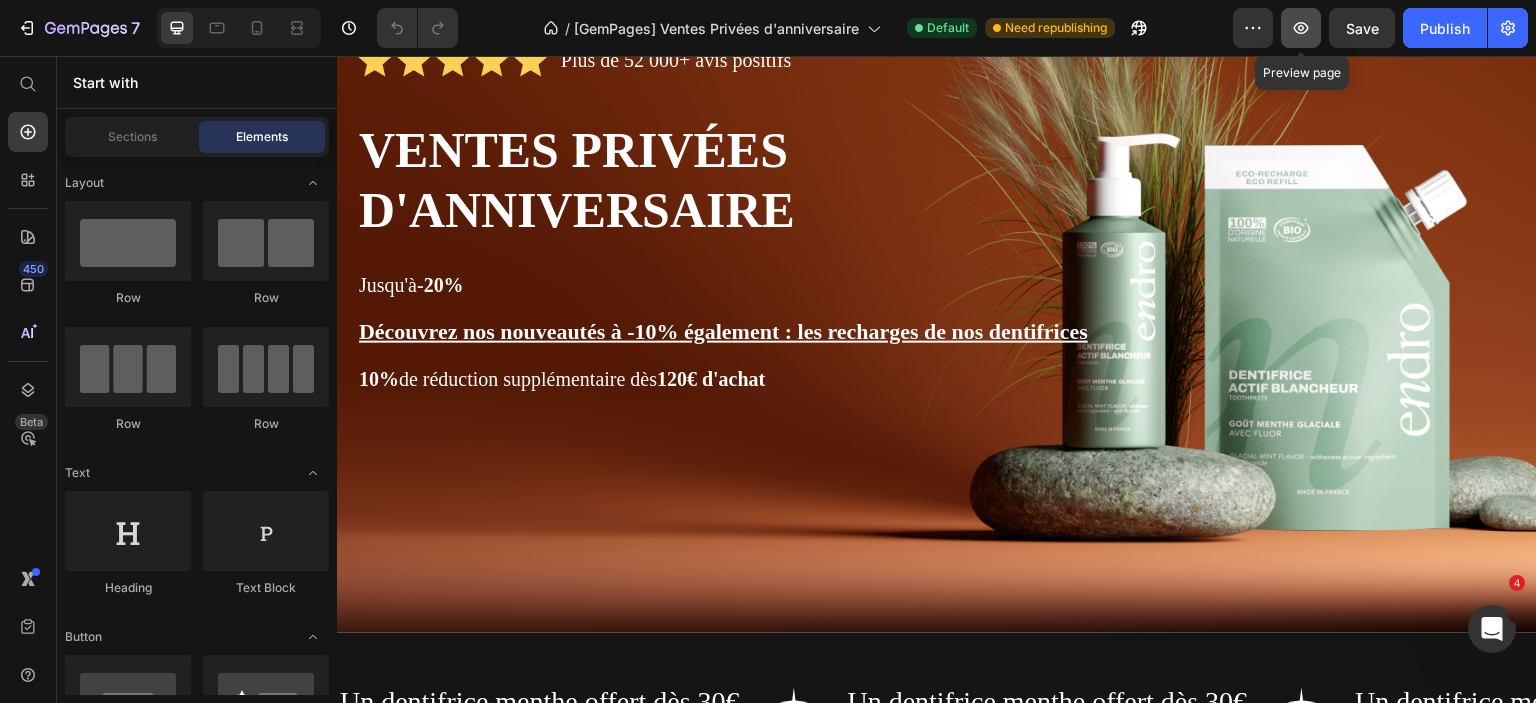 click 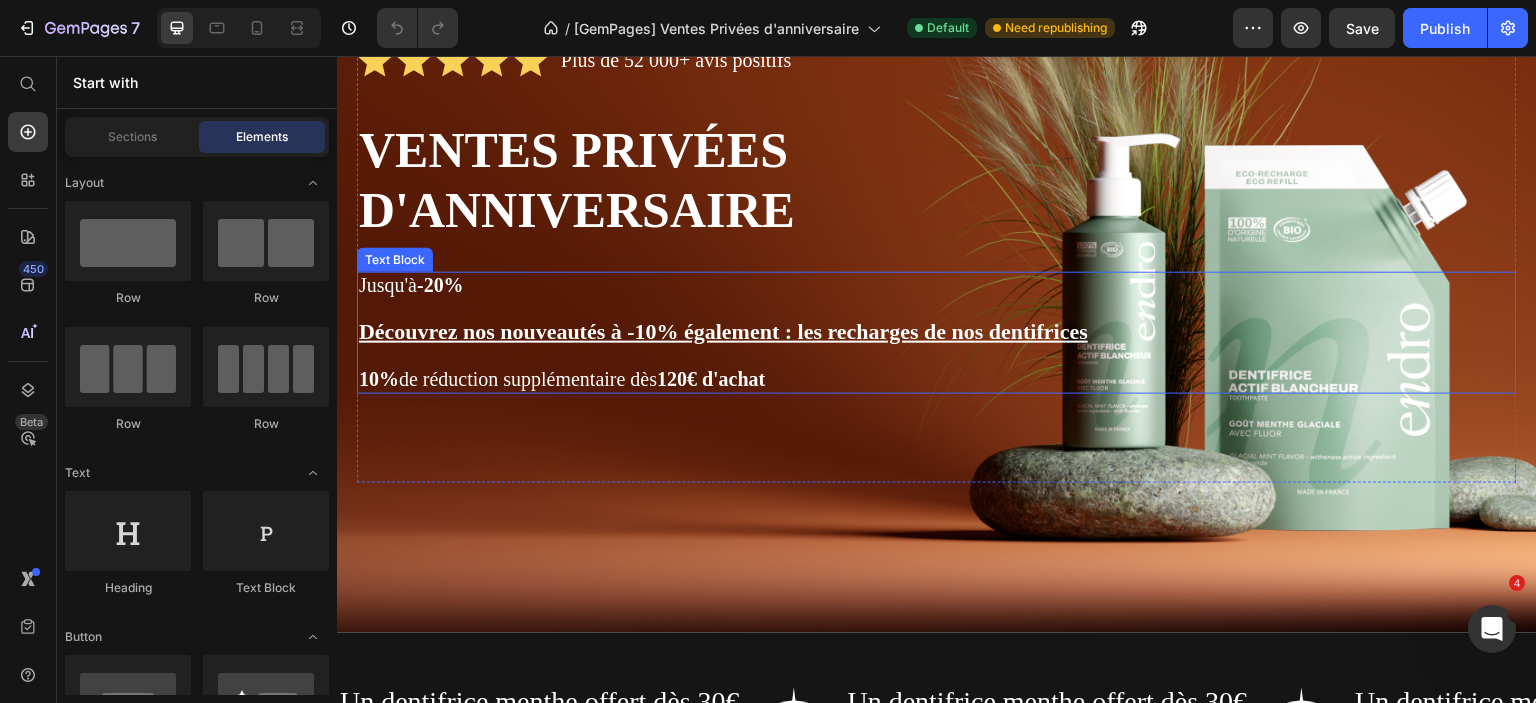 click on "Découvrez nos nouveautés à -10% également : les recharges de nos dentifrices" at bounding box center (723, 331) 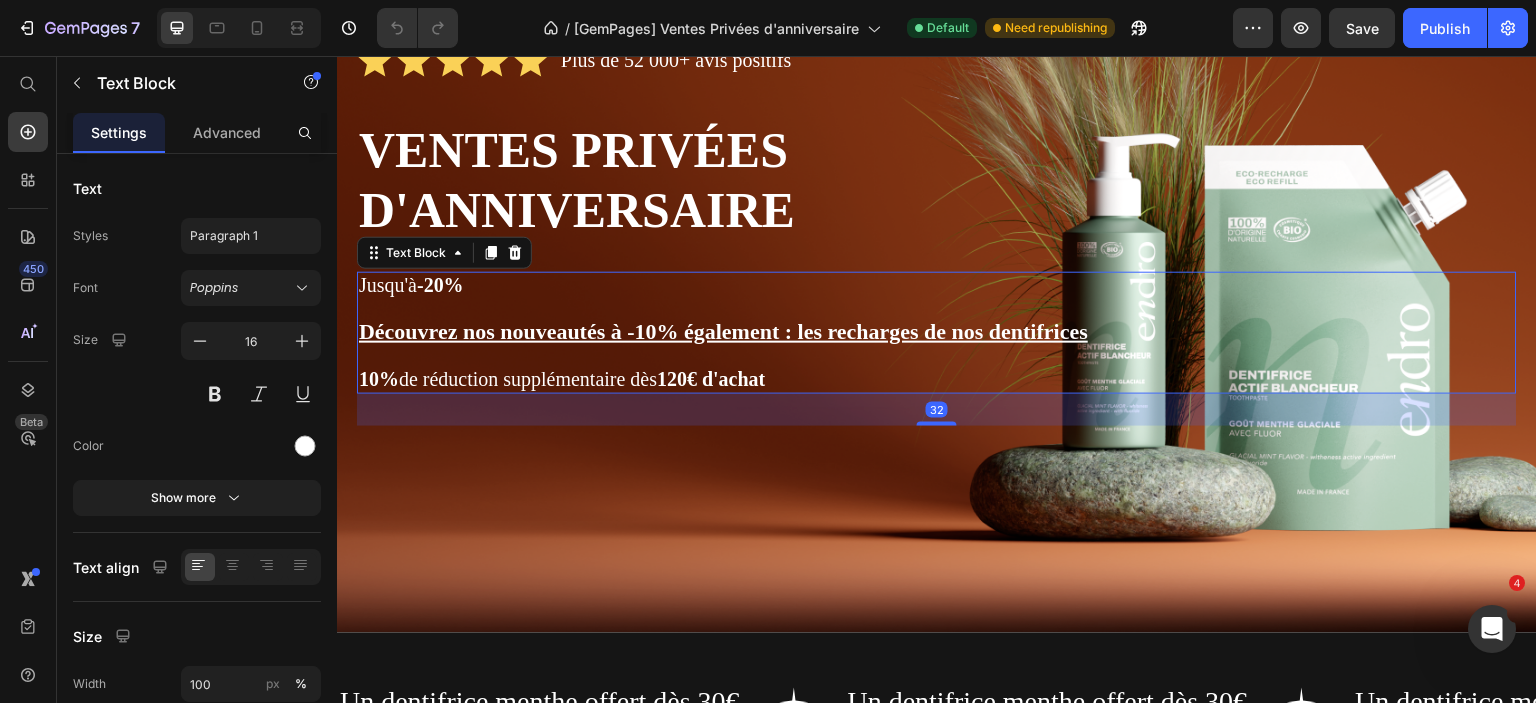 click on "Découvrez nos nouveautés à -10% également : les recharges de nos dentifrices" at bounding box center [723, 331] 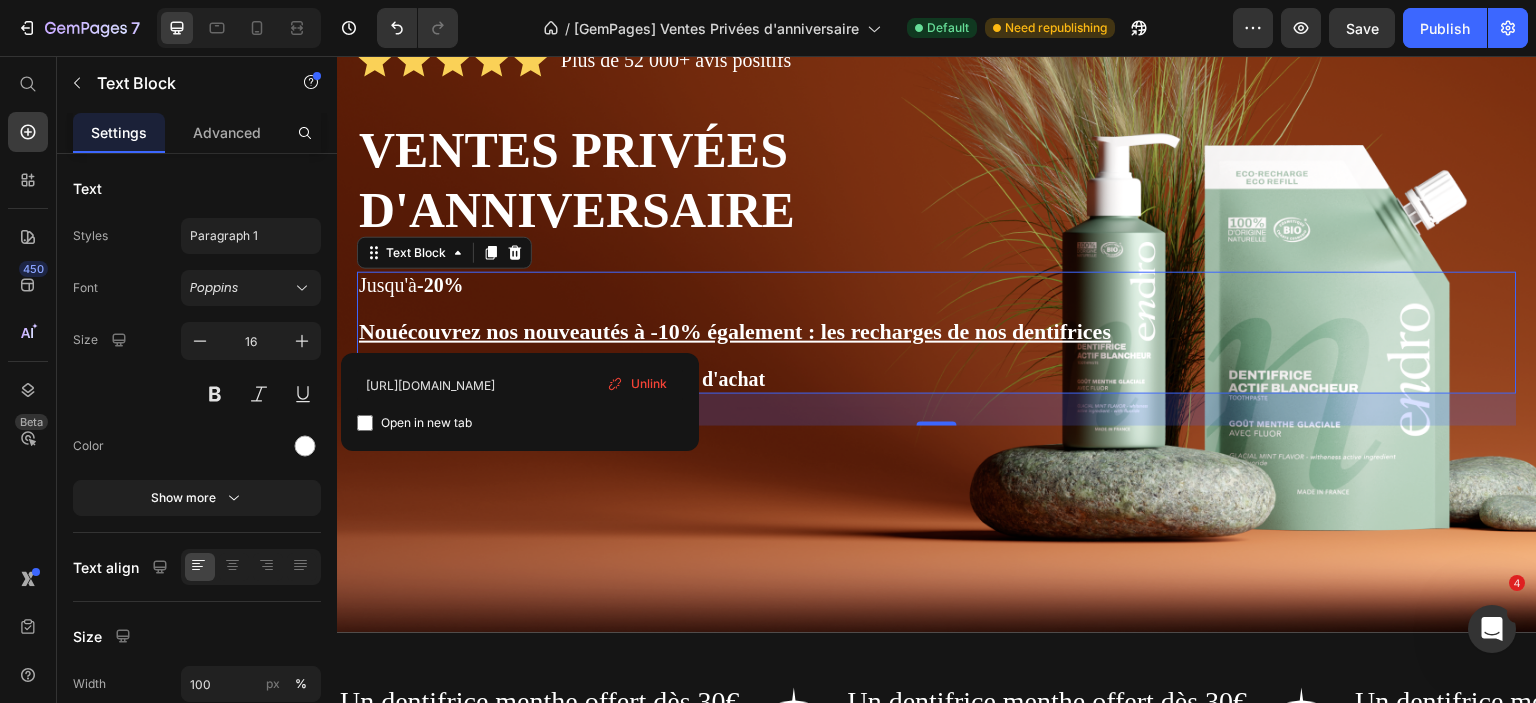 click on "Unlink" at bounding box center [649, 384] 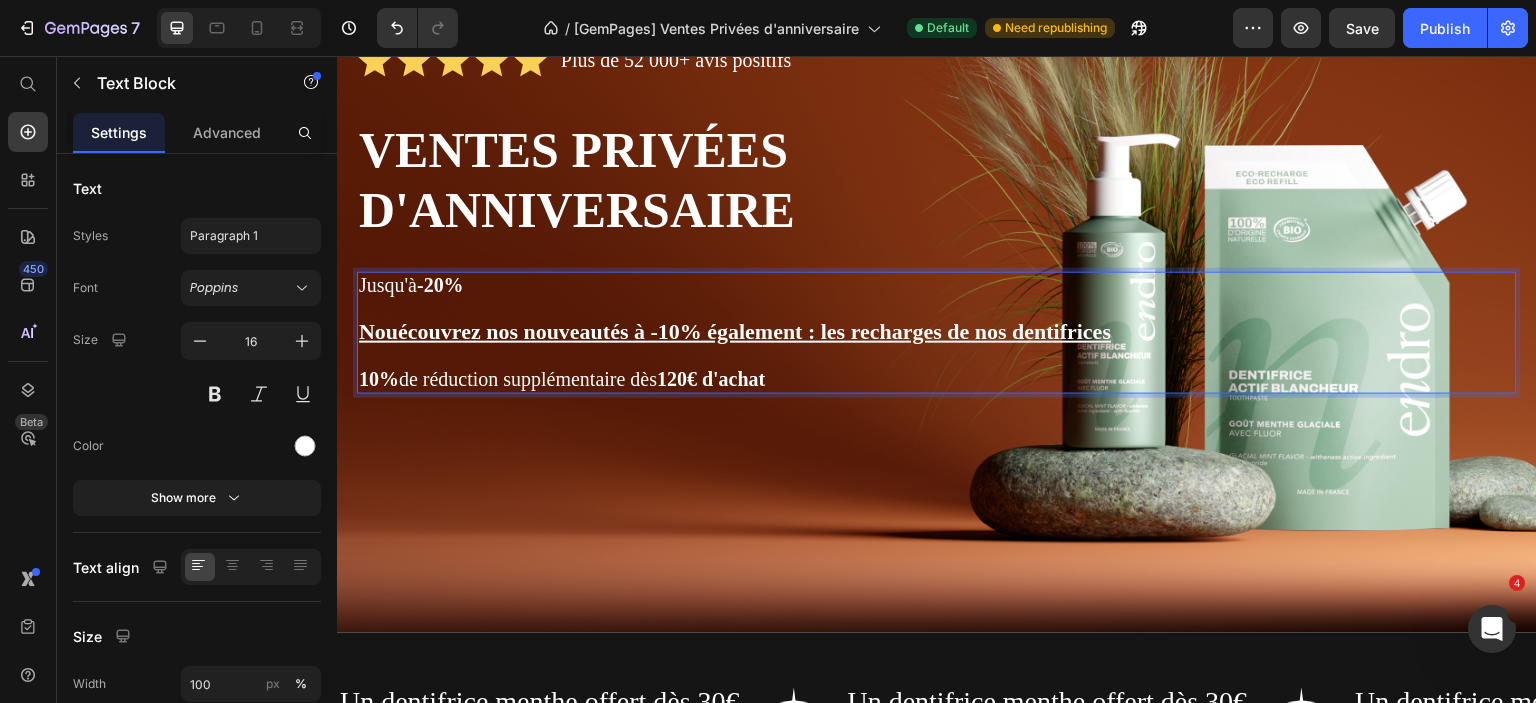 click on "Nou ⁠⁠⁠⁠⁠⁠⁠ écouvrez nos nouveautés à -10% également : les recharges de nos dentifrices" at bounding box center [937, 333] 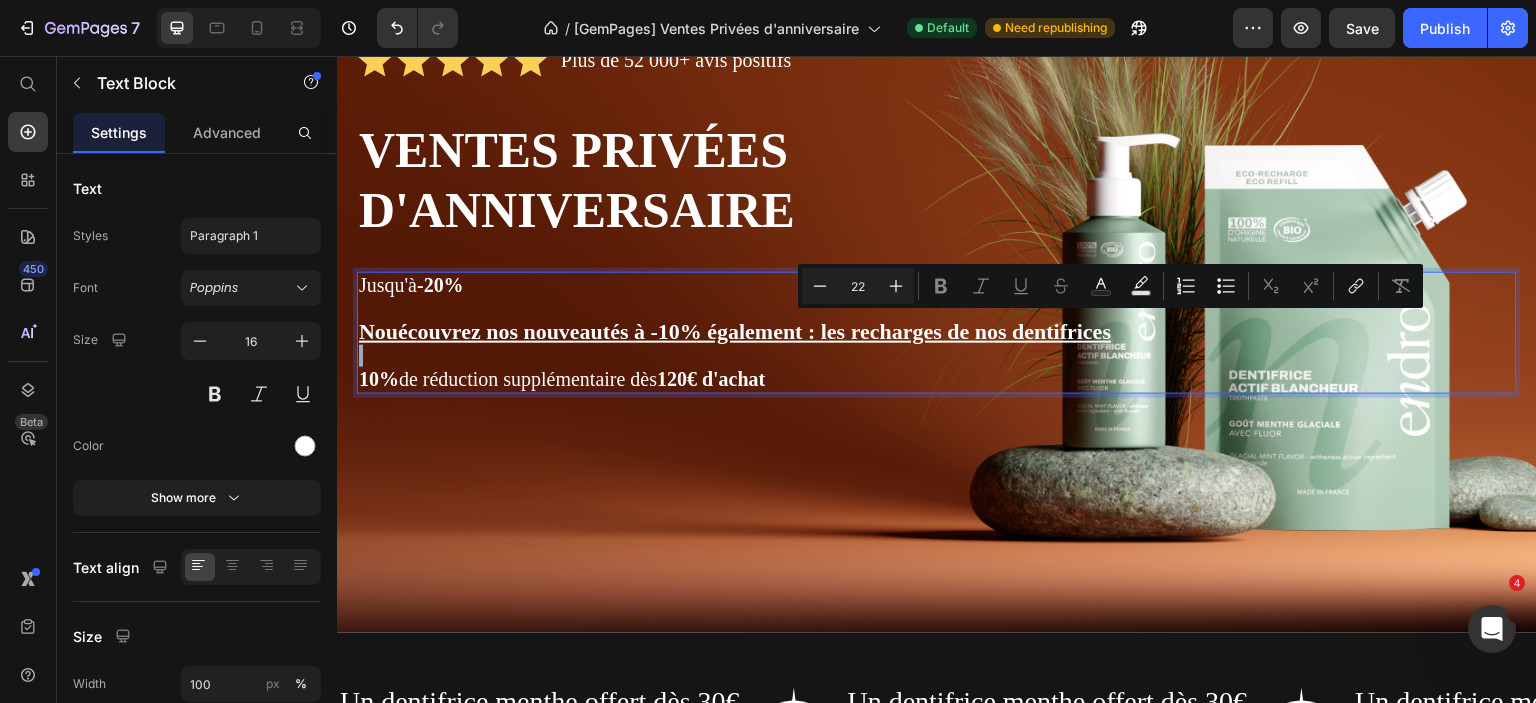 drag, startPoint x: 1129, startPoint y: 329, endPoint x: 468, endPoint y: 353, distance: 661.43555 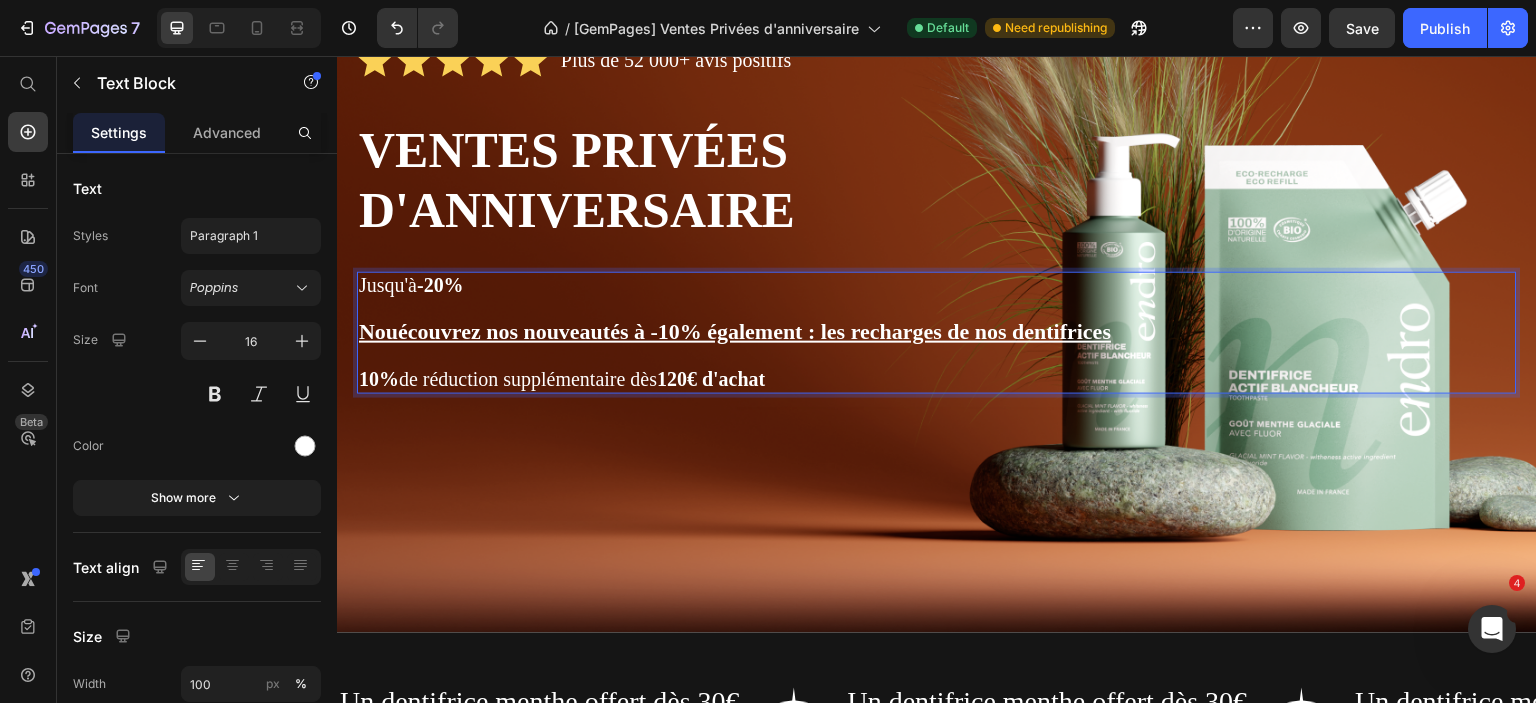 click on "Nouécouvrez nos nouveautés à -10% également : les recharges de nos dentifrices" at bounding box center (937, 333) 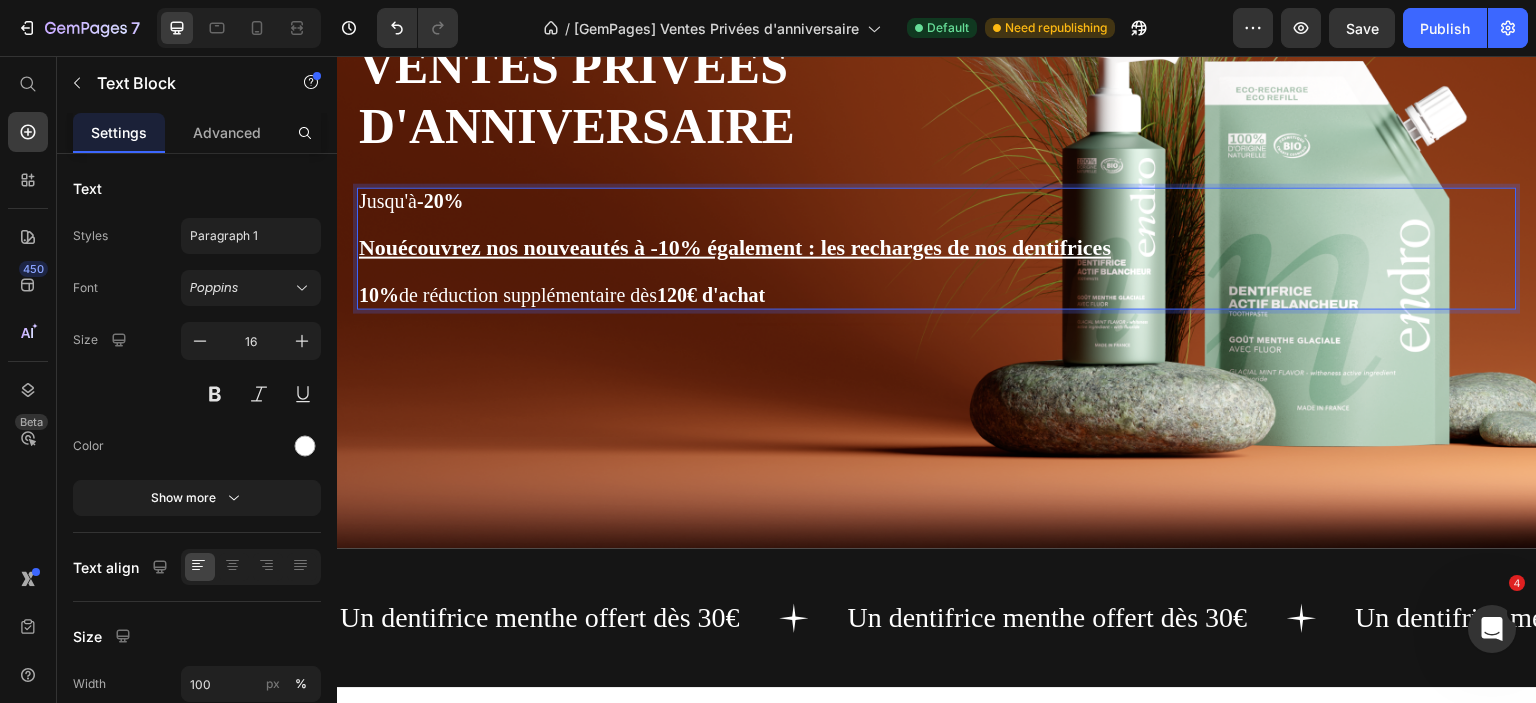 scroll, scrollTop: 232, scrollLeft: 0, axis: vertical 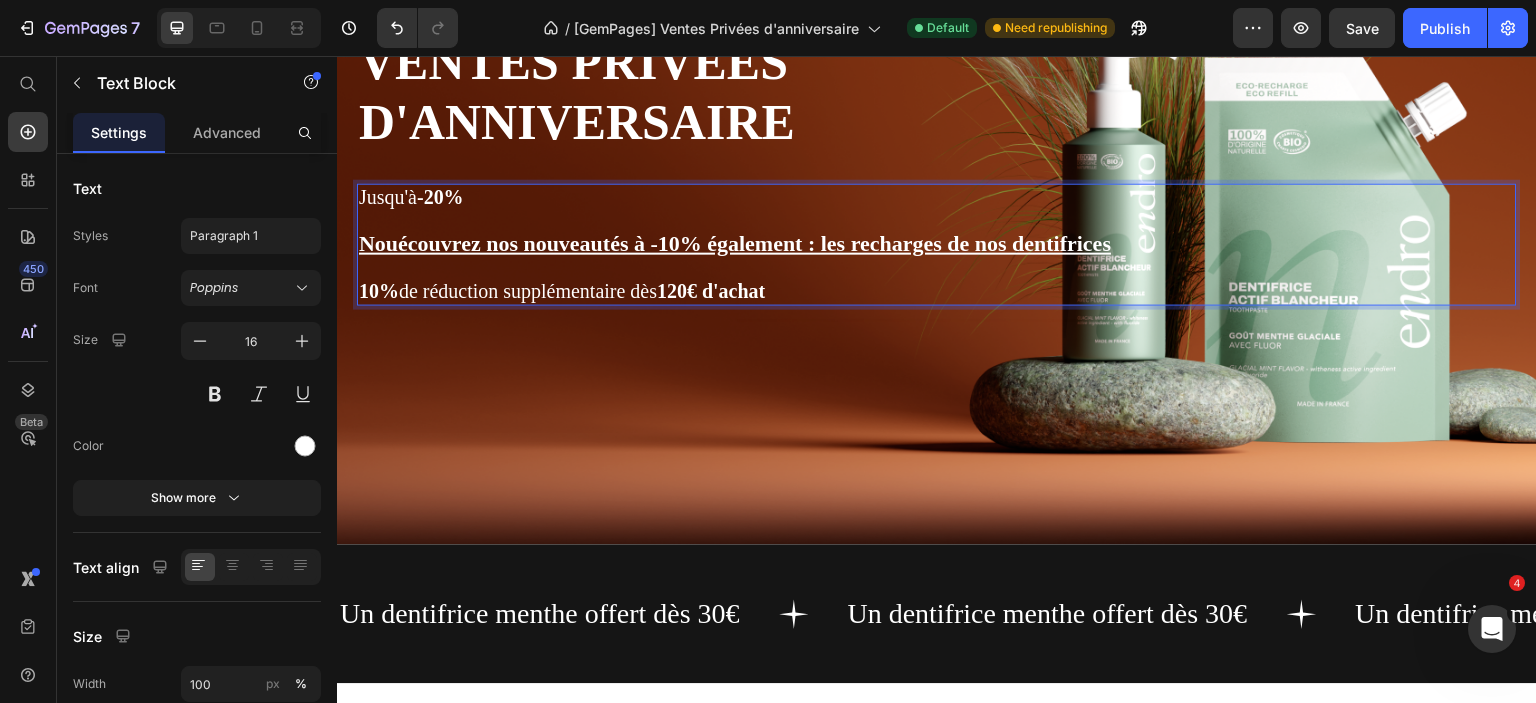 click on "Nouécouvrez nos nouveautés à -10% également : les recharges de nos dentifrices" at bounding box center [735, 243] 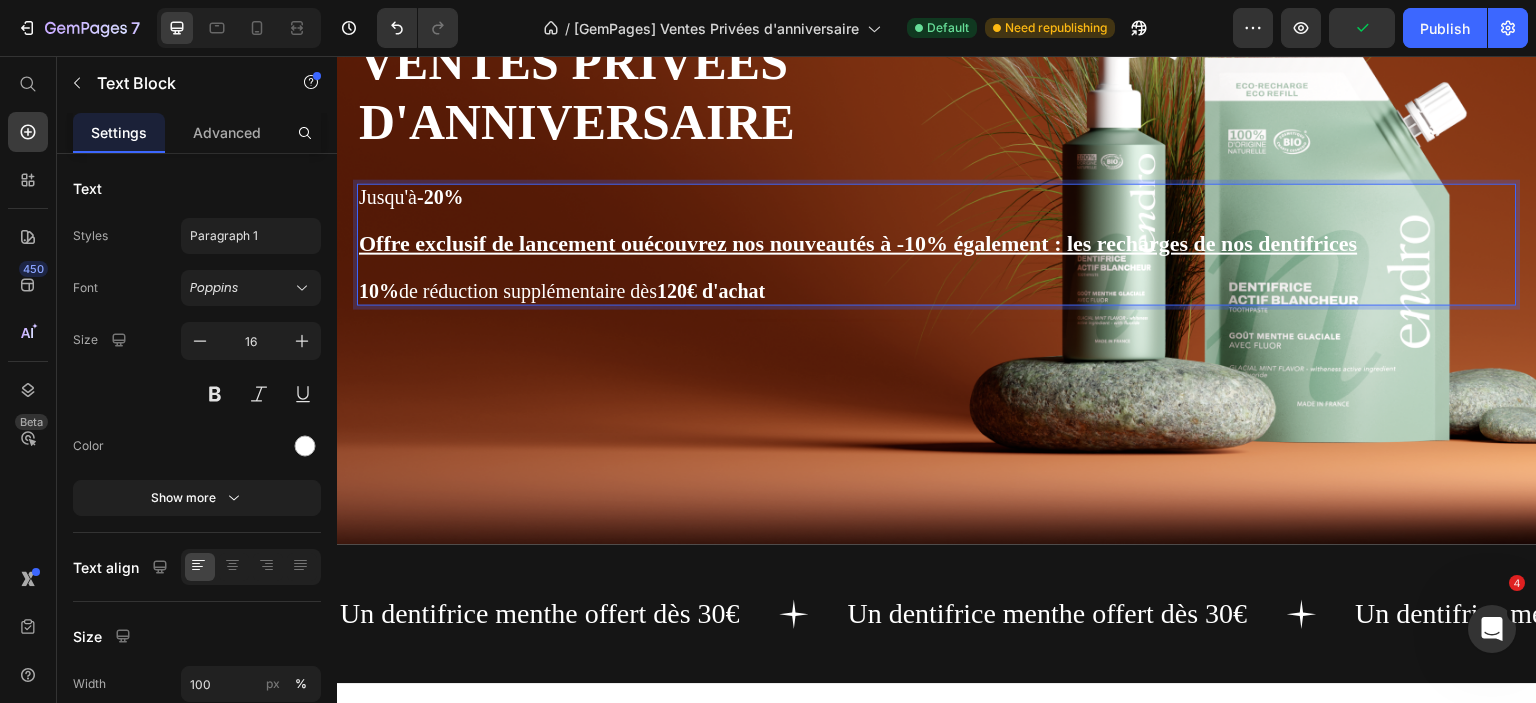 click on "Offre exclusif de lancement ouécouvrez nos nouveautés à -10% également : les recharges de nos dentifrices" at bounding box center [858, 243] 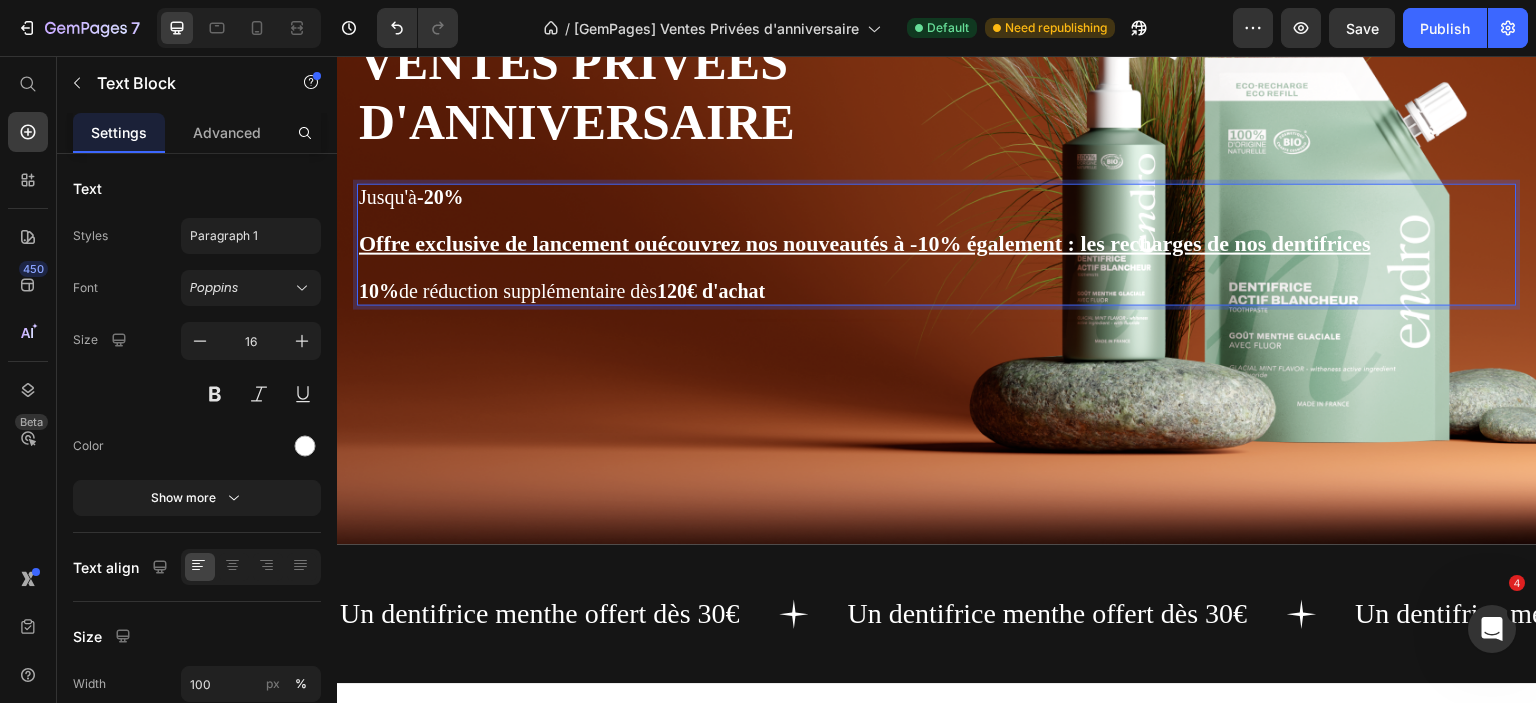 click on "Offre exclusive de lancement ouécouvrez nos nouveautés à -10% également : les recharges de nos dentifrices" at bounding box center (865, 243) 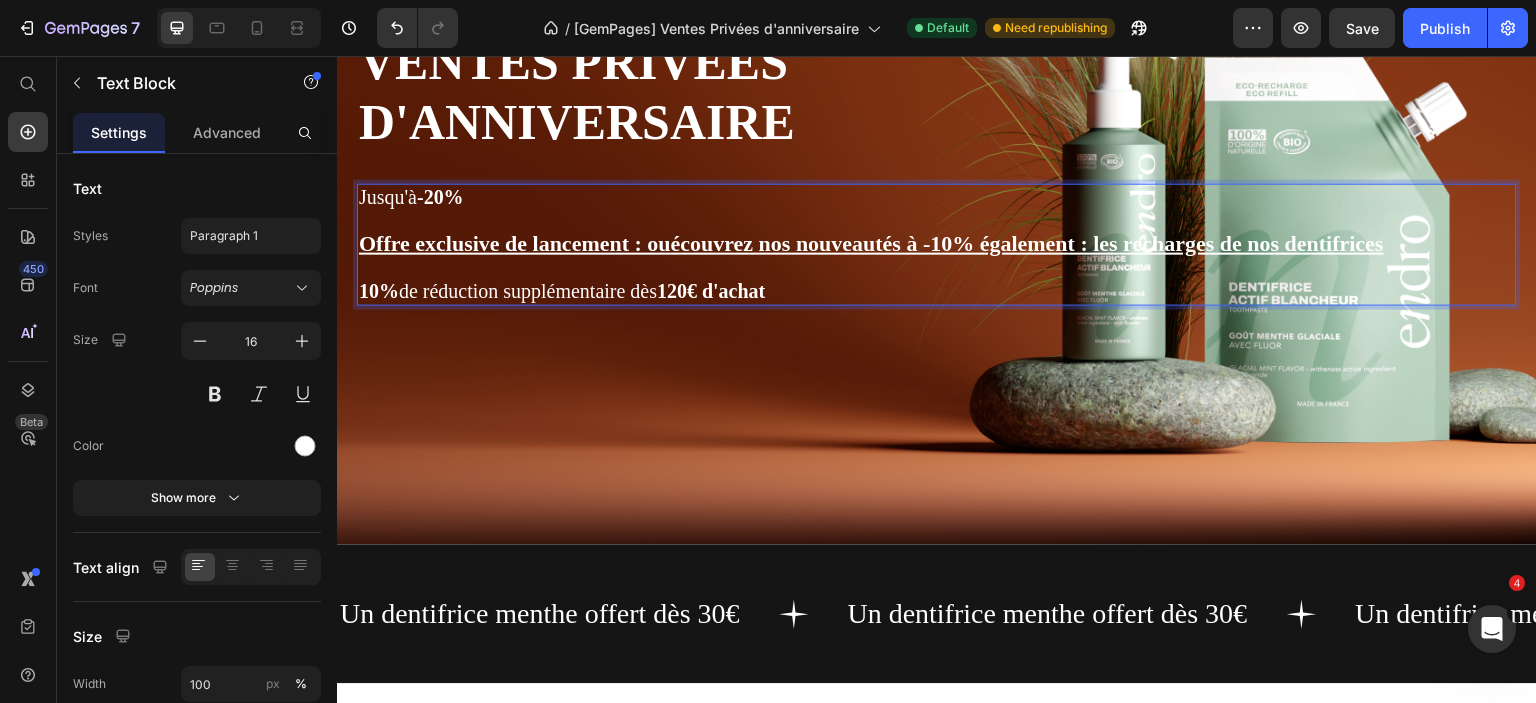 click on "Offre exclusive de lancement : ouécouvrez nos nouveautés à -10% également : les recharges de nos dentifrices" at bounding box center (871, 243) 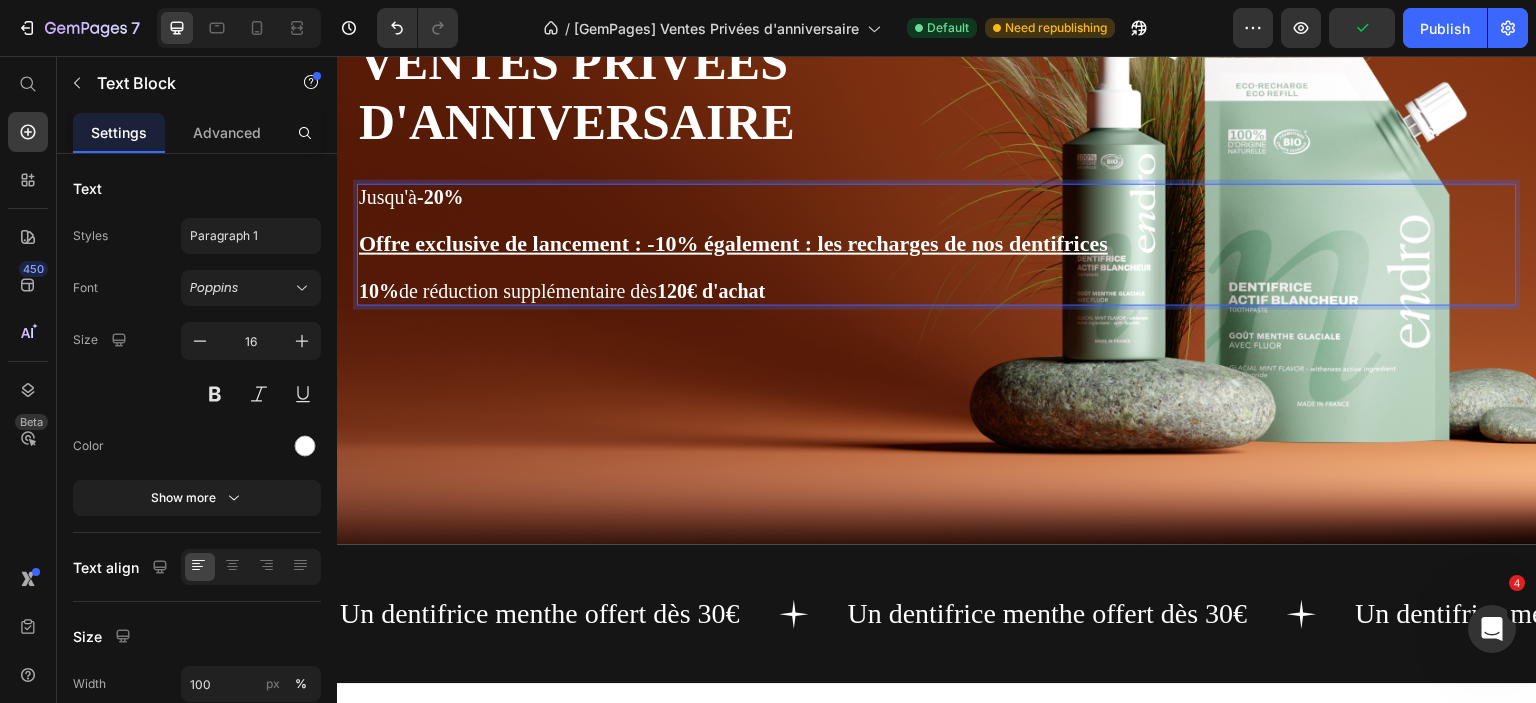 click on "Offre exclusive de lancement : -10% également : les recharges de nos dentifrices" at bounding box center [733, 243] 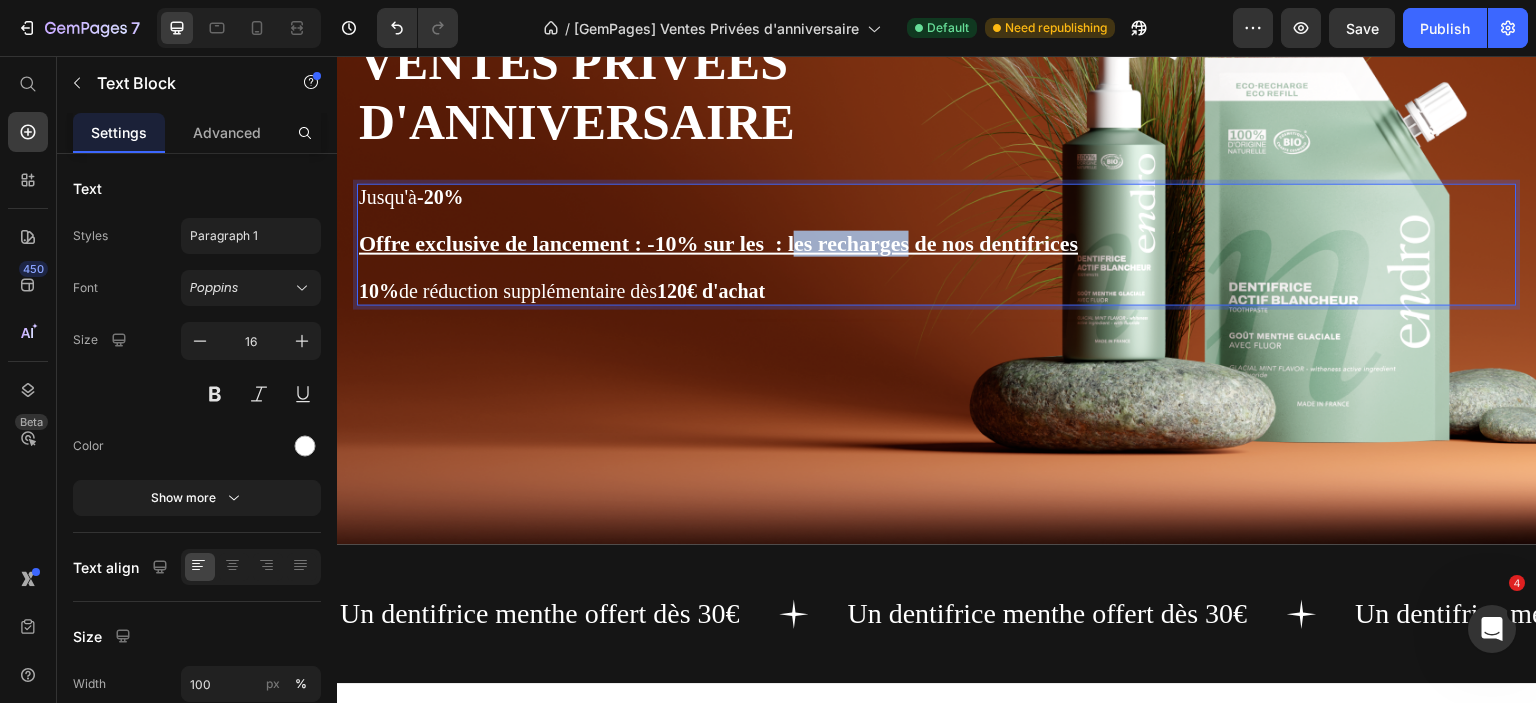 drag, startPoint x: 909, startPoint y: 247, endPoint x: 794, endPoint y: 243, distance: 115.06954 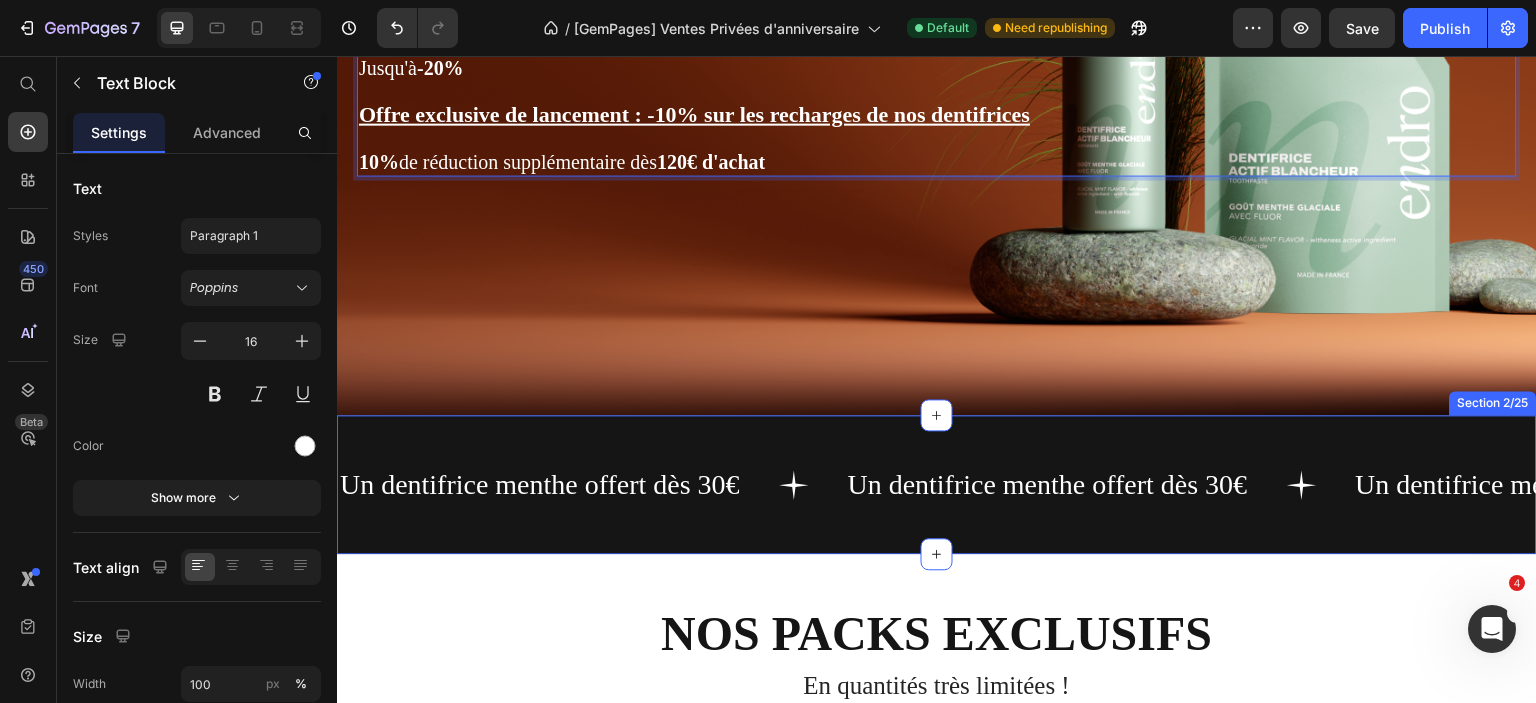 scroll, scrollTop: 368, scrollLeft: 0, axis: vertical 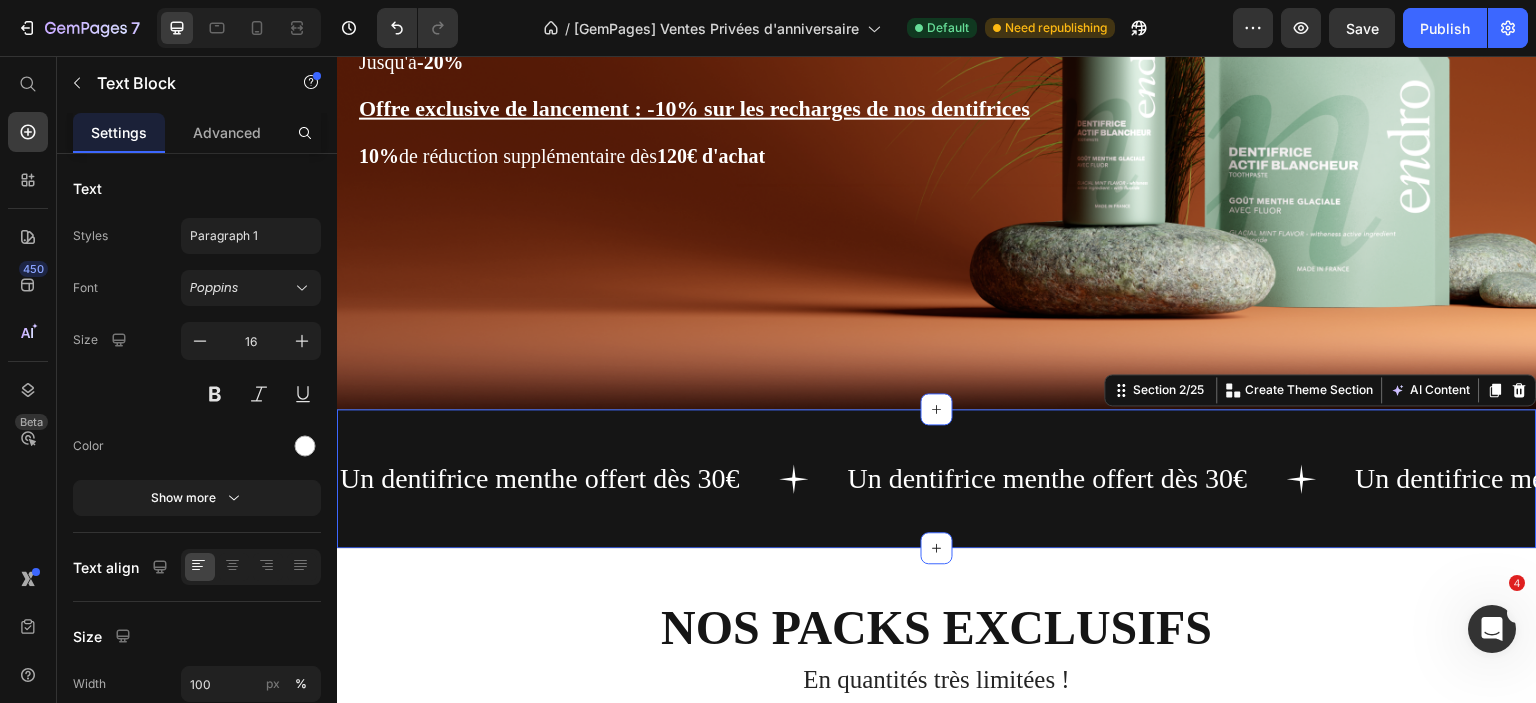 click on "Un dentifrice menthe offert dès 30€ Text
Un dentifrice menthe offert dès 30€ Text
Un dentifrice menthe offert dès 30€ Text
Un dentifrice menthe offert dès 30€ Text
Un dentifrice menthe offert dès 30€ Text
Un dentifrice menthe offert dès 30€ Text
Marquee Section 2/25   Create Theme Section AI Content Write with GemAI What would you like to describe here? Tone and Voice Persuasive Product Getting products... Show more Generate" at bounding box center [937, 478] 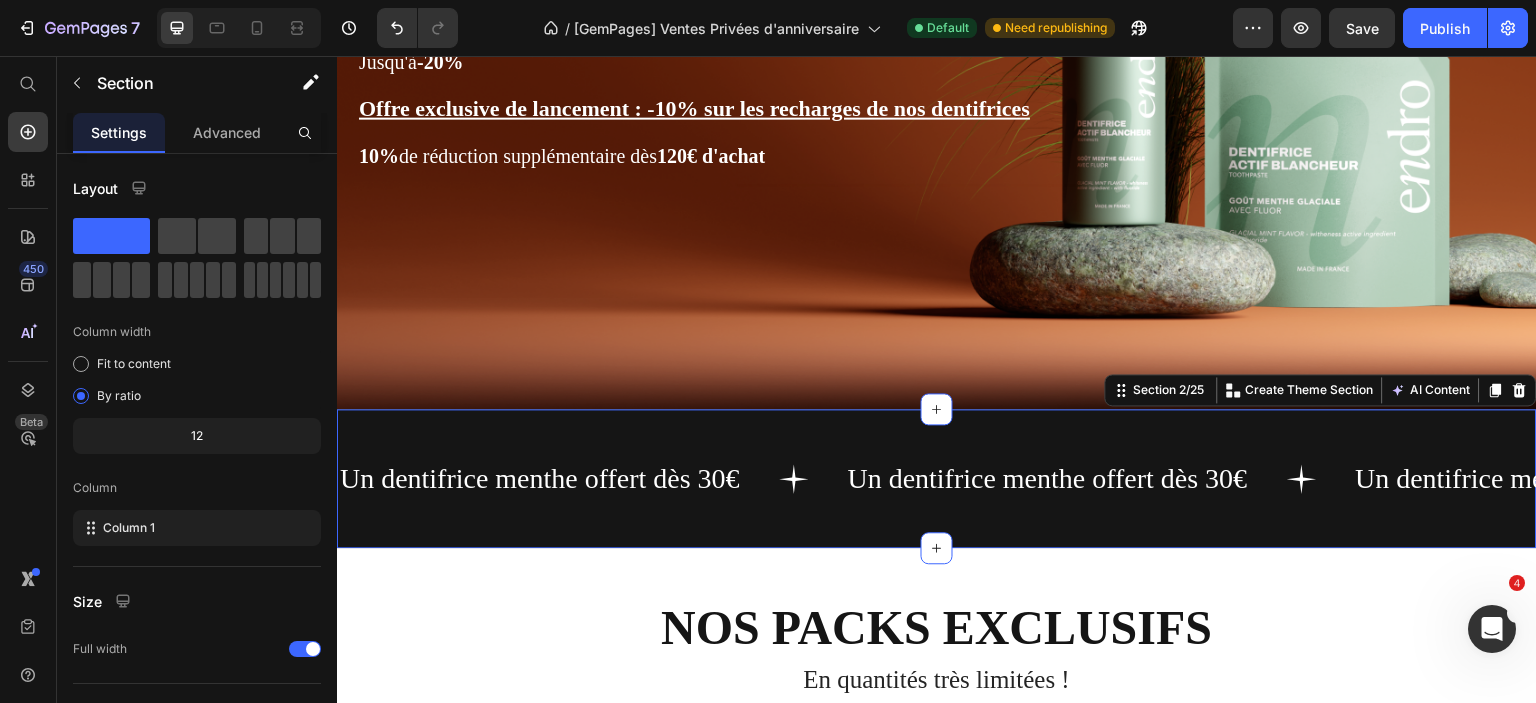 scroll, scrollTop: 146, scrollLeft: 0, axis: vertical 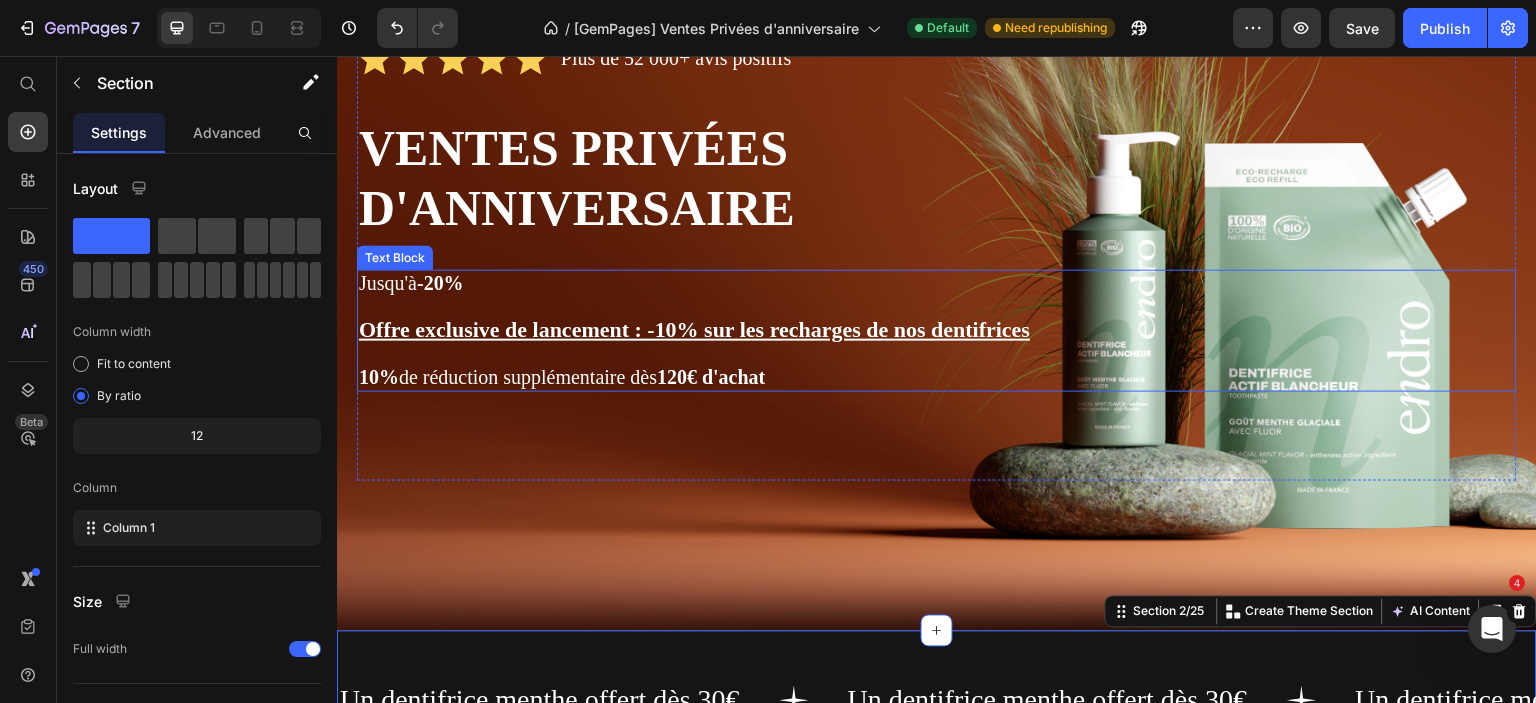 click at bounding box center (937, 354) 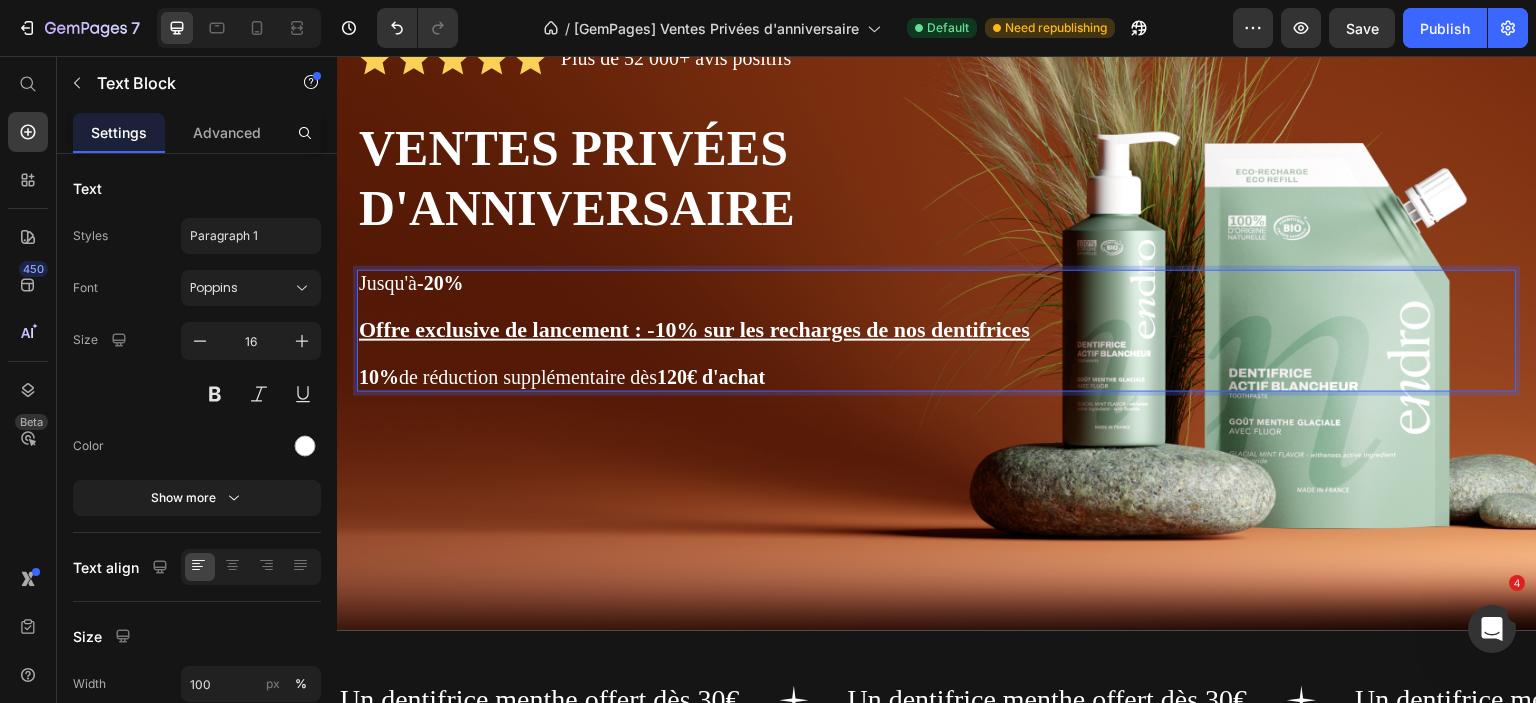 click on "Offre exclusive de lancement : -10% sur les recharges de nos dentifrices" at bounding box center [694, 329] 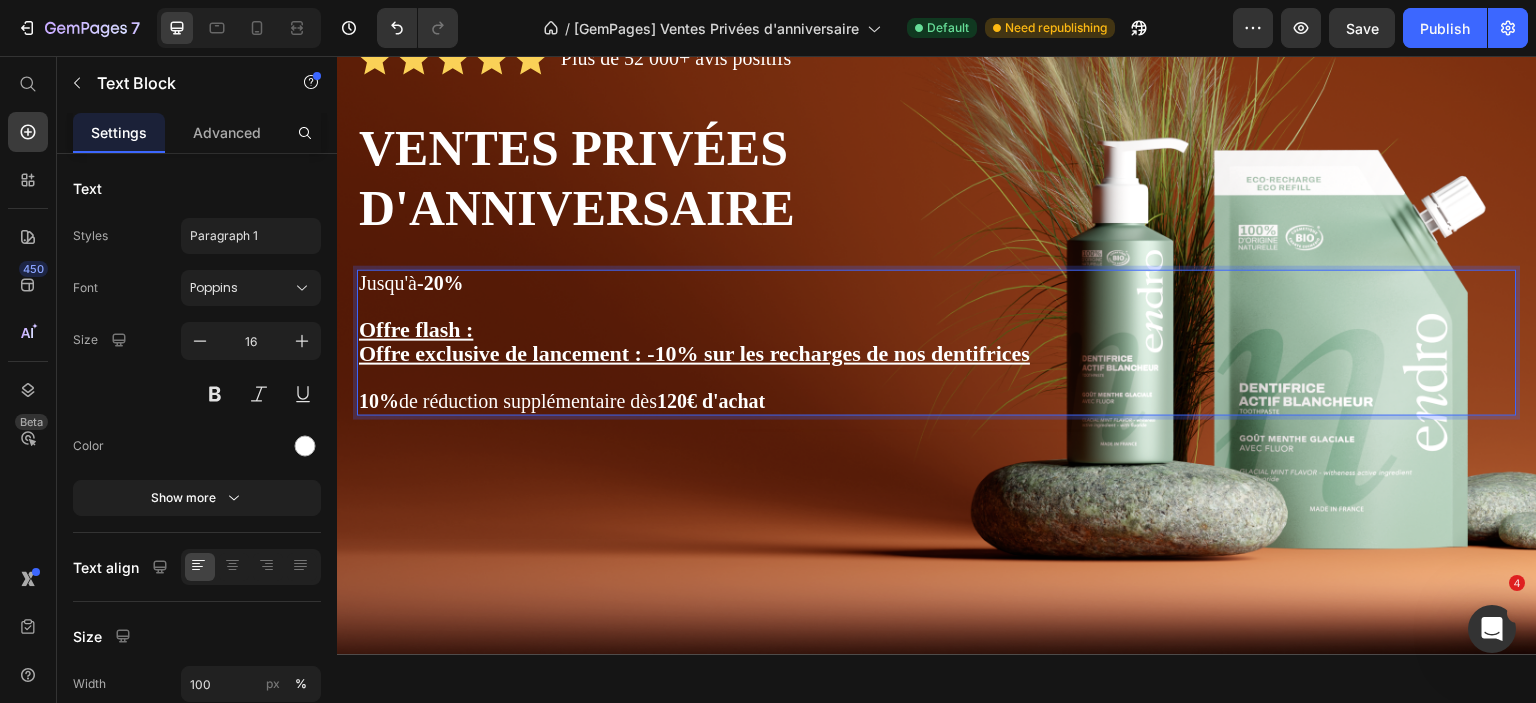 click on "Offre flash :" at bounding box center (937, 331) 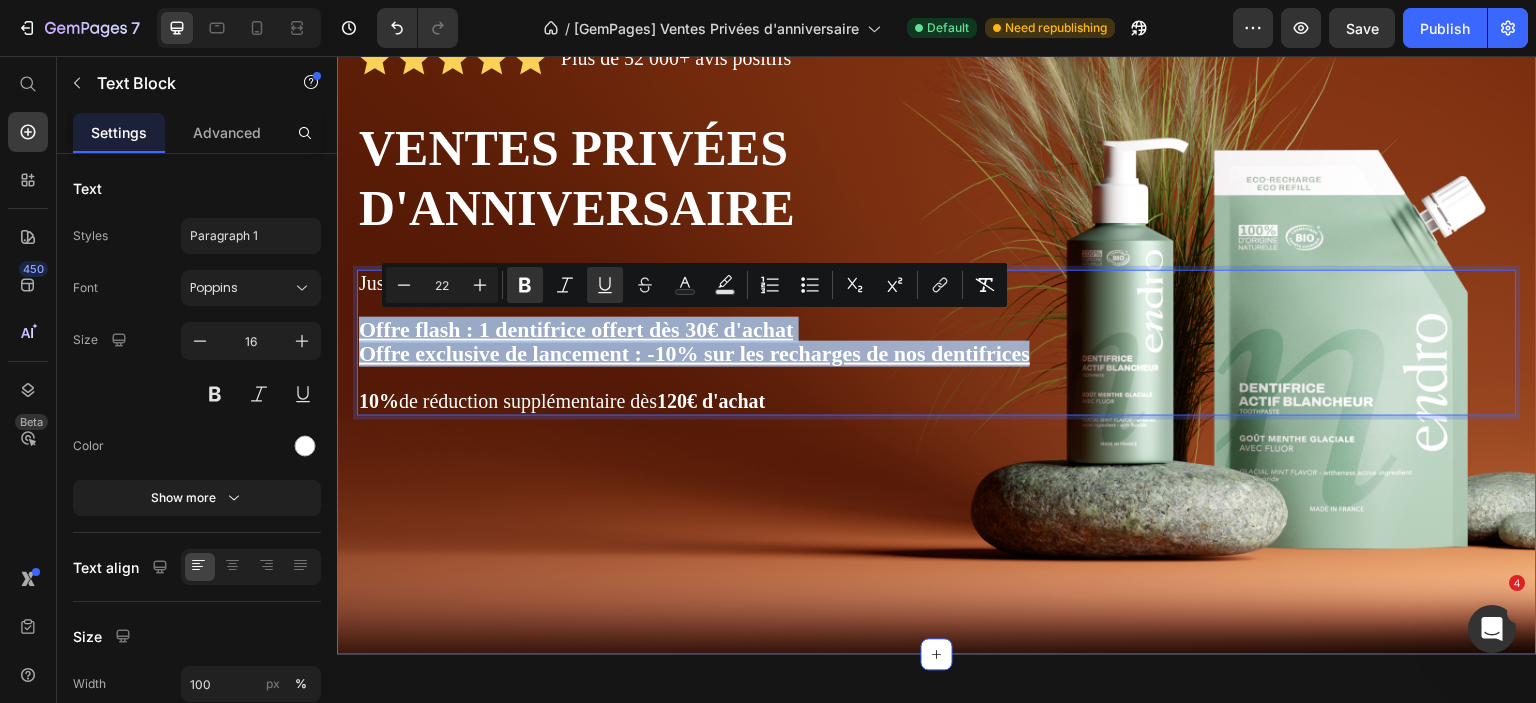 drag, startPoint x: 1042, startPoint y: 356, endPoint x: 328, endPoint y: 328, distance: 714.5488 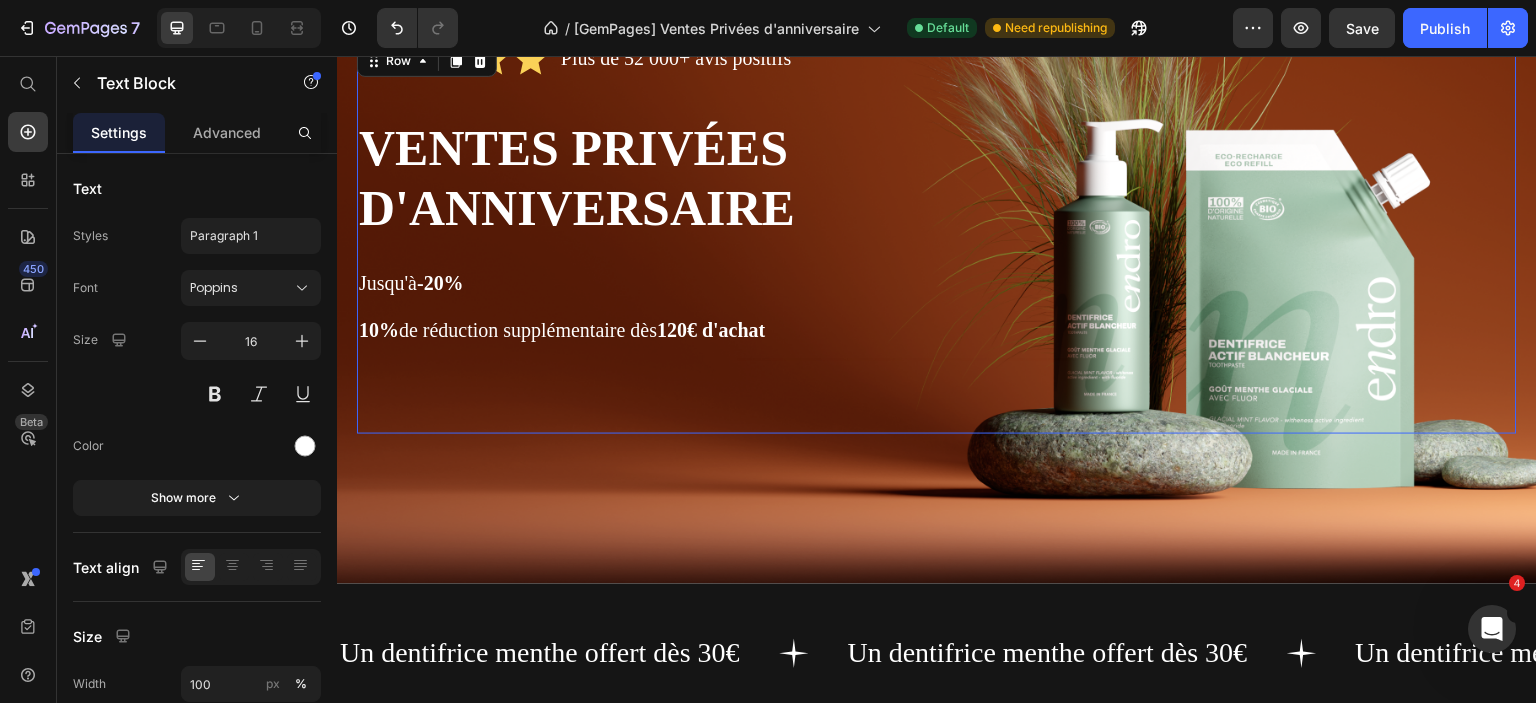 click on "Icon
Icon
Icon
Icon
Icon Icon List Plus de 52 000+ avis positifs Text Block Row Ventes privées d'anniversaire Heading Jusqu'à  -20% 10%  de réduction supplémentaire dès  120€ d'achat Text Block Jusqu'à  -20%   10%  de réduction supplémentaire dès  120€ d'achat Text Block Text Block" at bounding box center (937, 237) 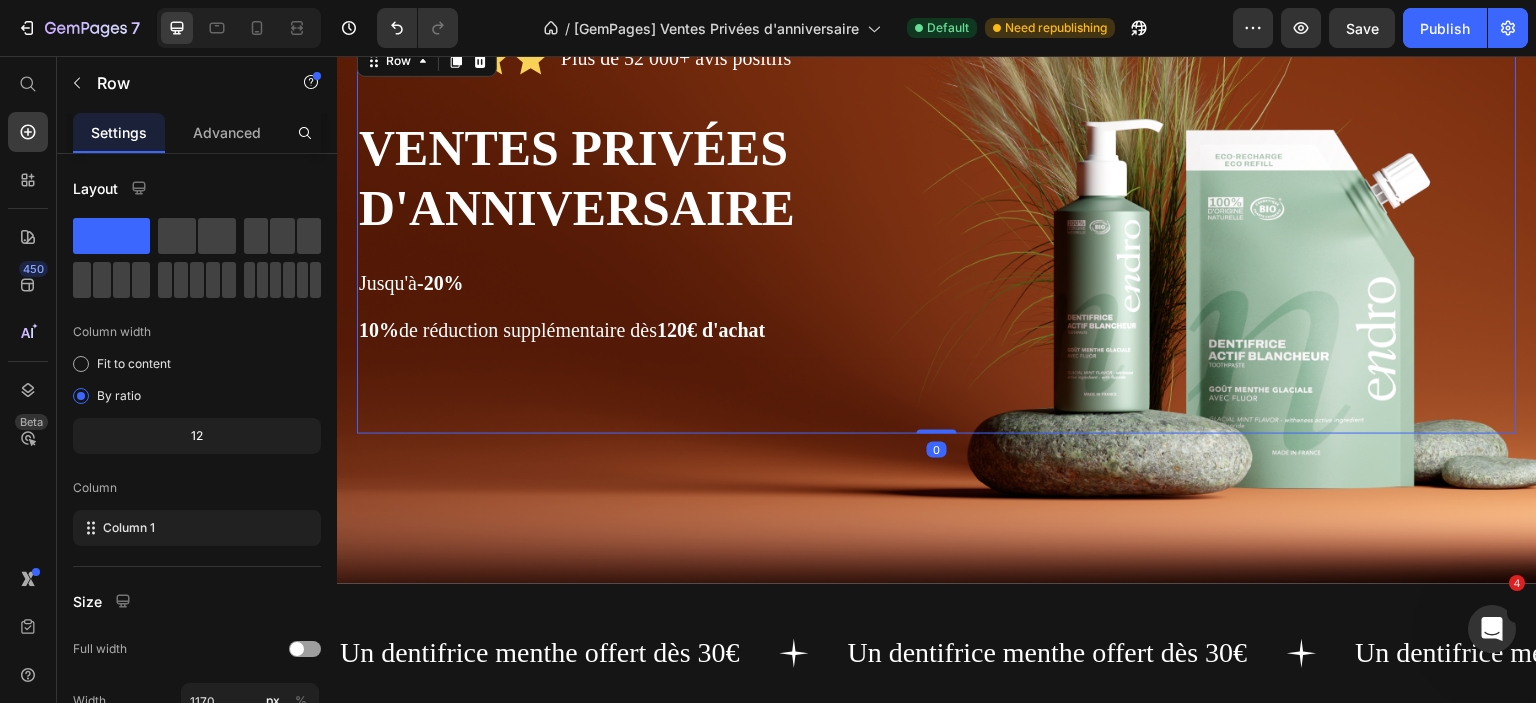 click on "Icon
Icon
Icon
Icon
Icon Icon List Plus de 52 000+ avis positifs Text Block Row Ventes privées d'anniversaire Heading Jusqu'à  -20% 10%  de réduction supplémentaire dès  120€ d'achat Text Block Jusqu'à  -20%   10%  de réduction supplémentaire dès  120€ d'achat Text Block Text Block" at bounding box center [937, 237] 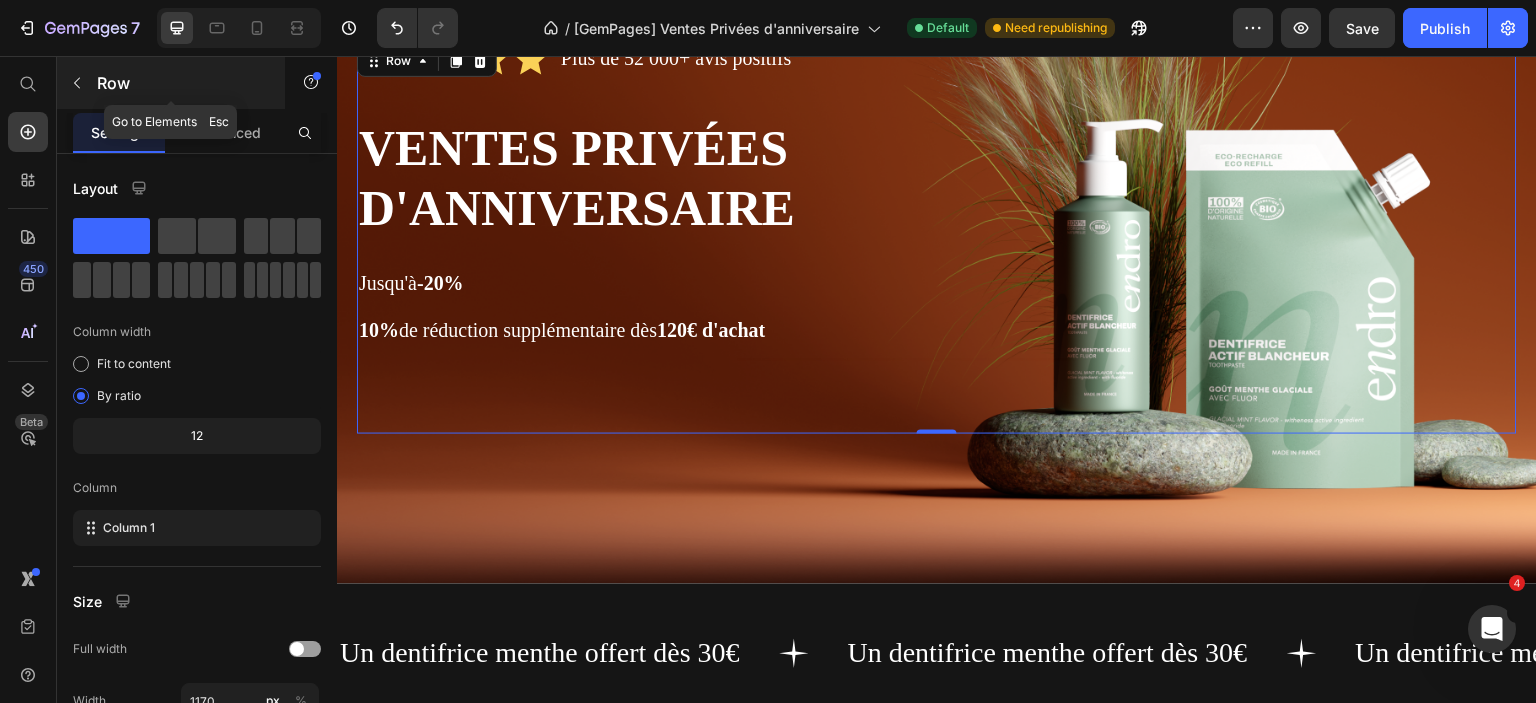 click 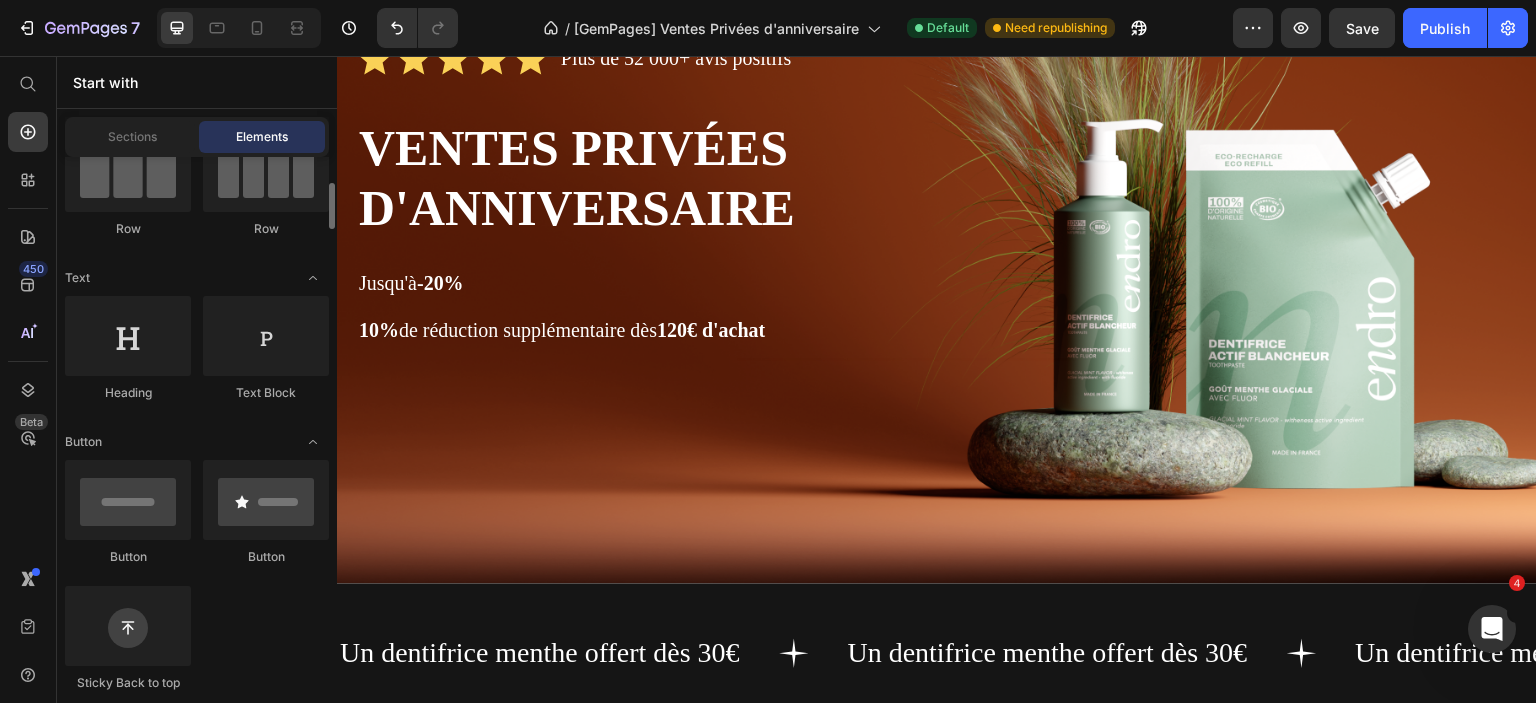 scroll, scrollTop: 205, scrollLeft: 0, axis: vertical 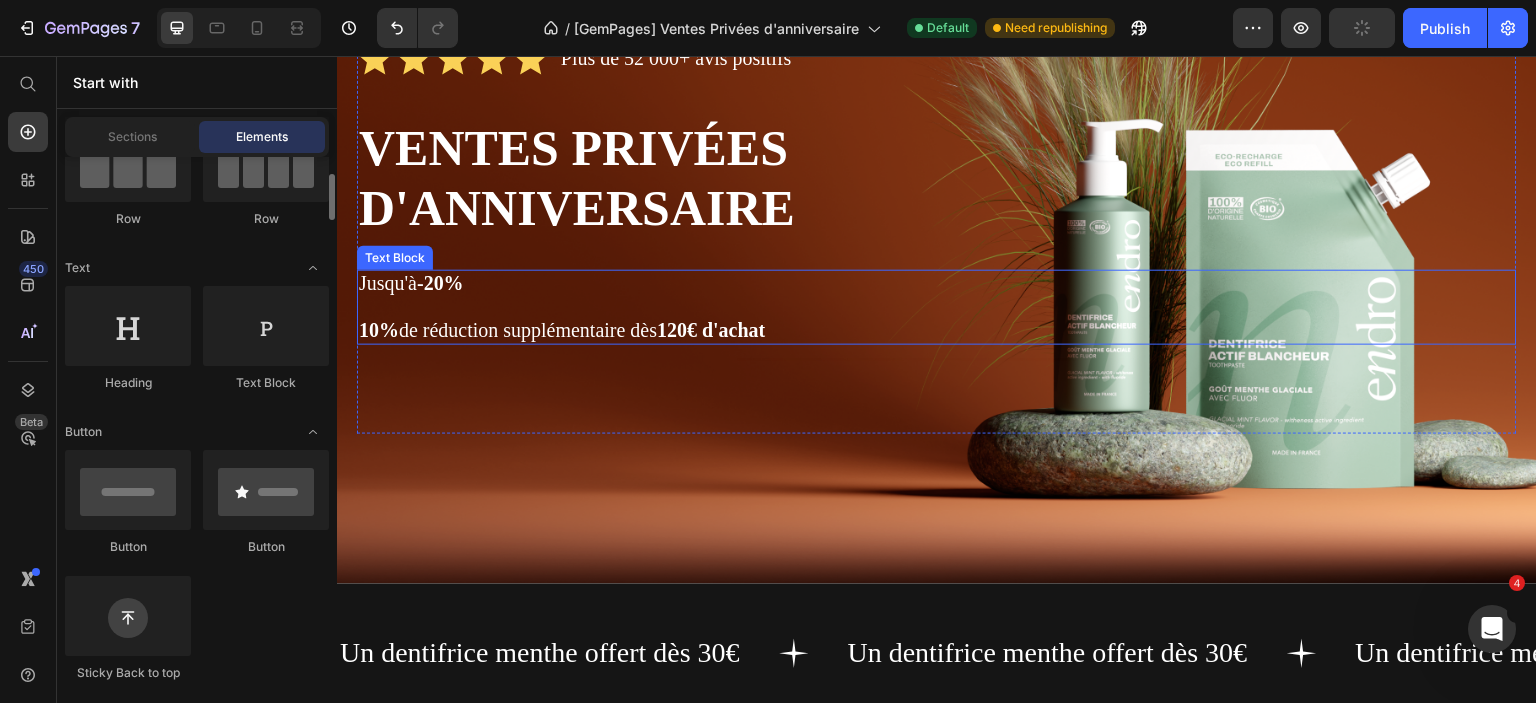 click at bounding box center (937, 307) 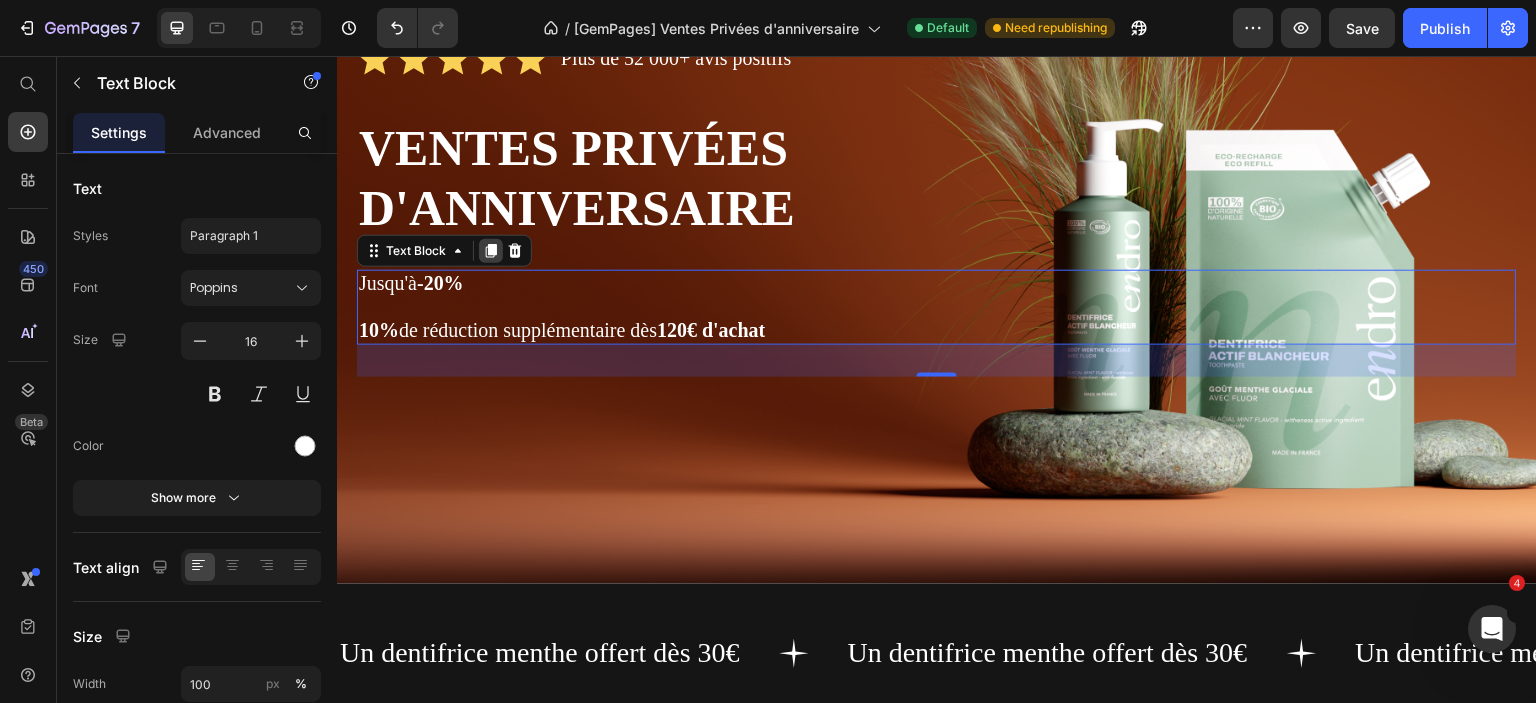 click 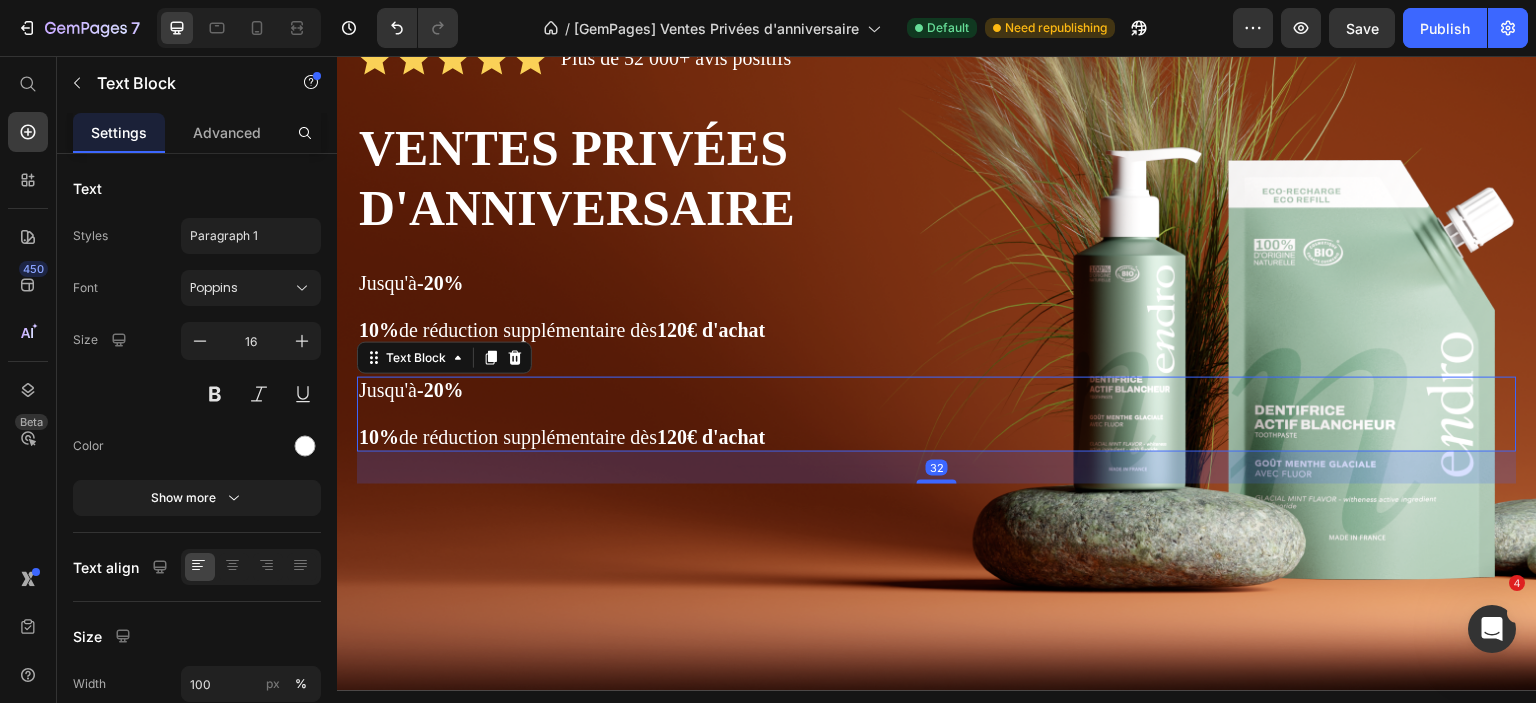 click at bounding box center (937, 415) 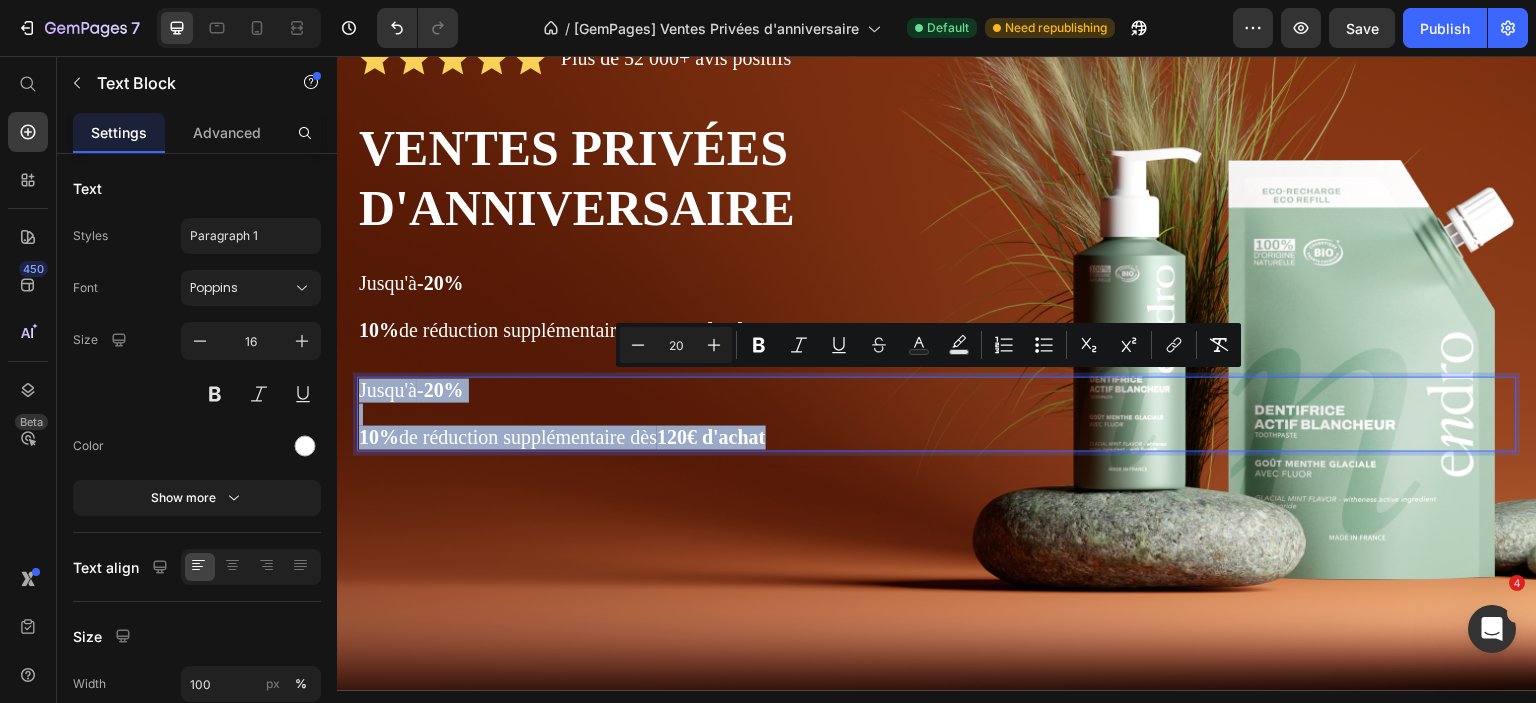 drag, startPoint x: 798, startPoint y: 429, endPoint x: 364, endPoint y: 393, distance: 435.49054 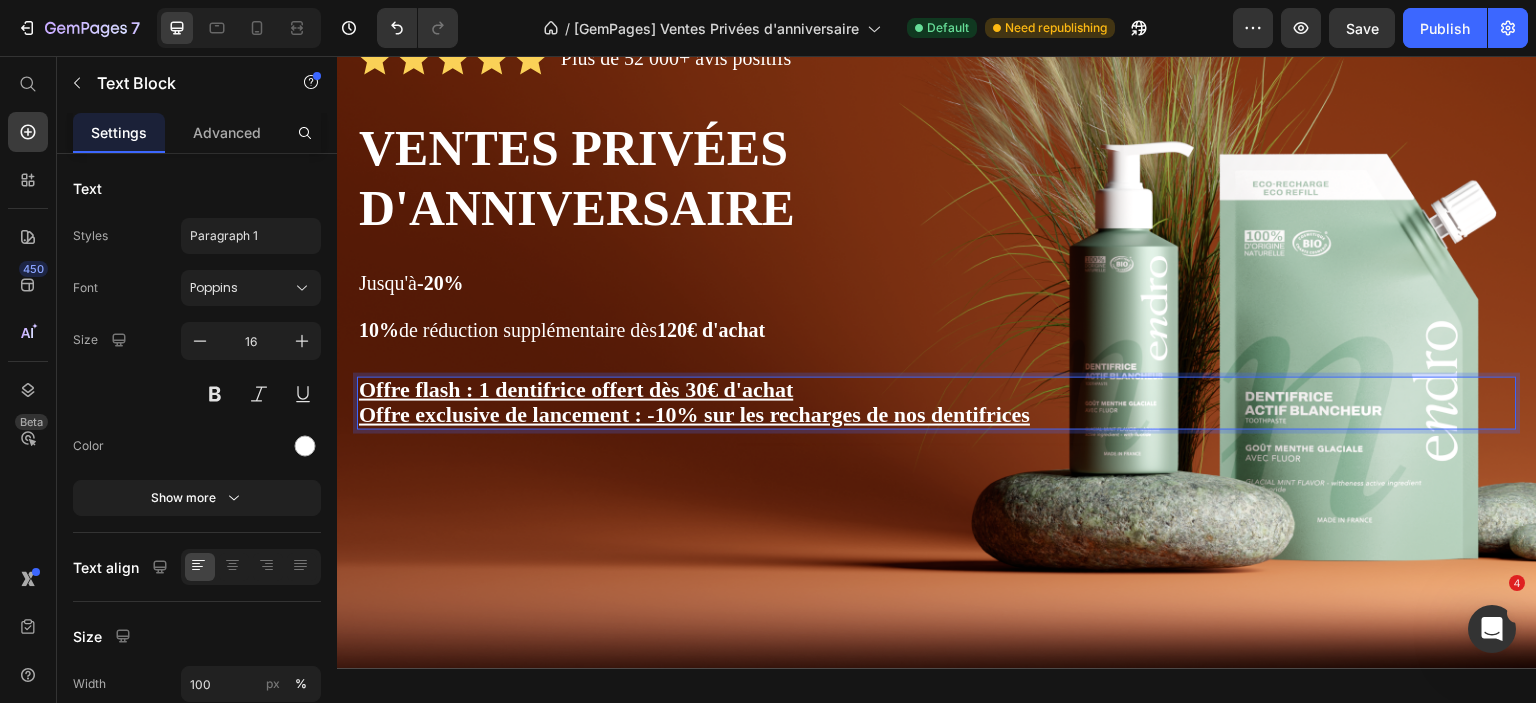 click on "Offre exclusive de lancement : -10% sur les recharges de nos dentifrices" at bounding box center [937, 416] 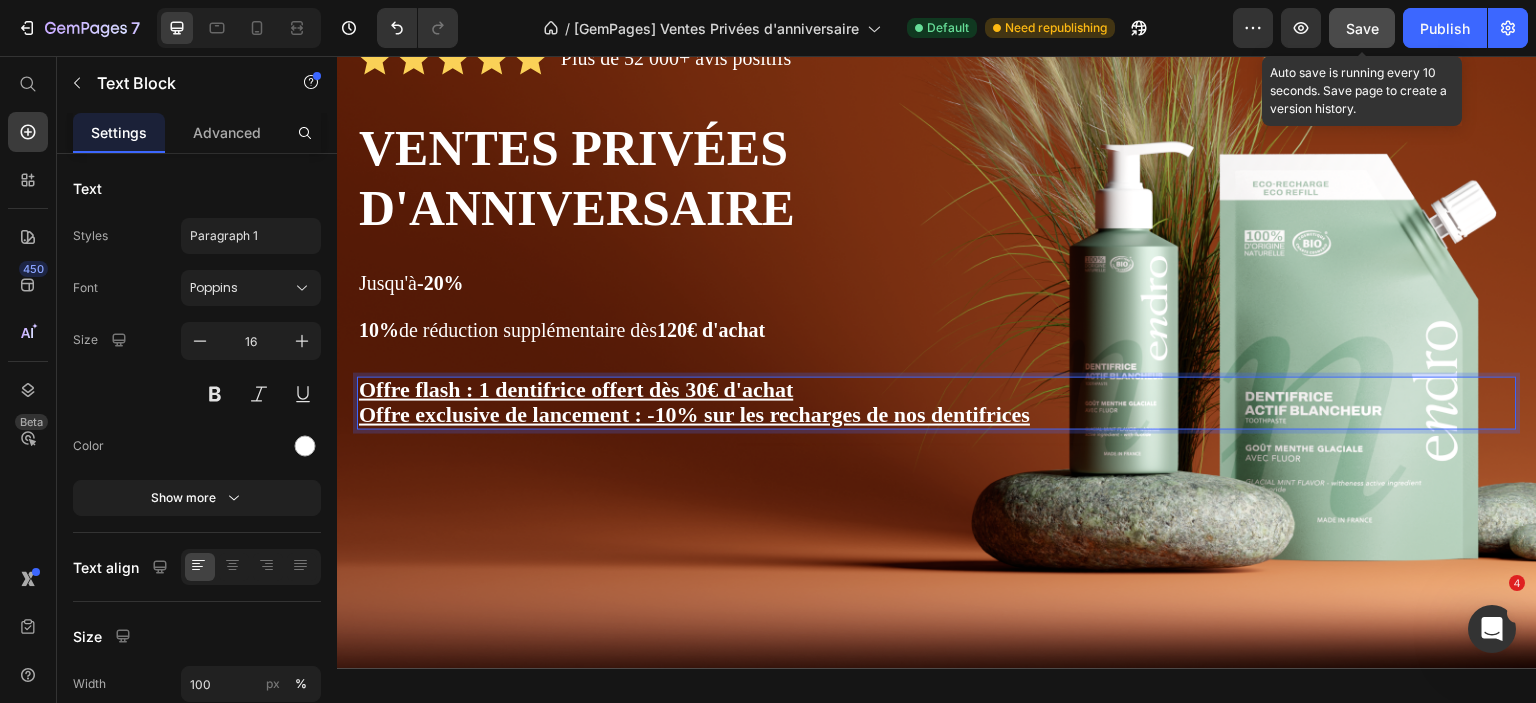 click on "Save" at bounding box center (1362, 28) 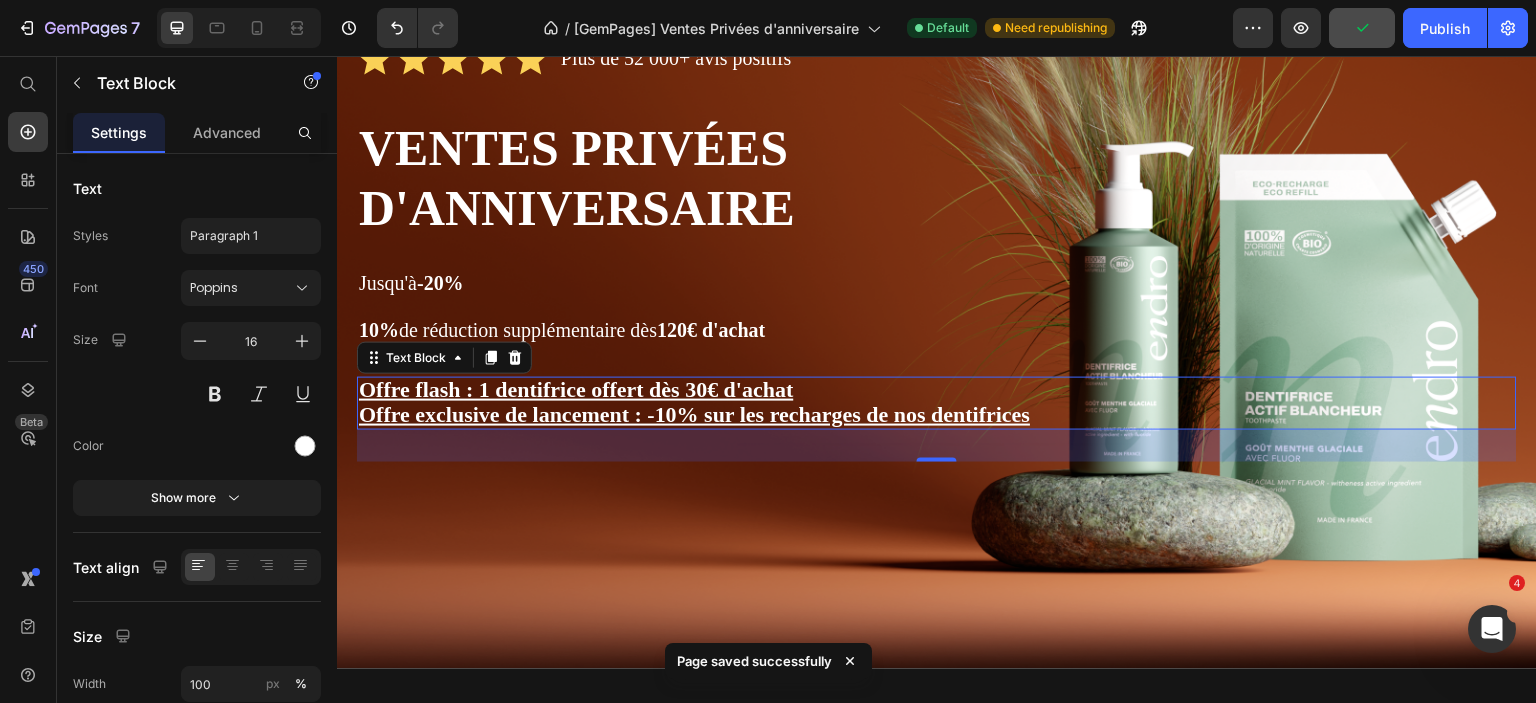 click on "Offre exclusive de lancement : -10% sur les recharges de nos dentifrices" at bounding box center (937, 416) 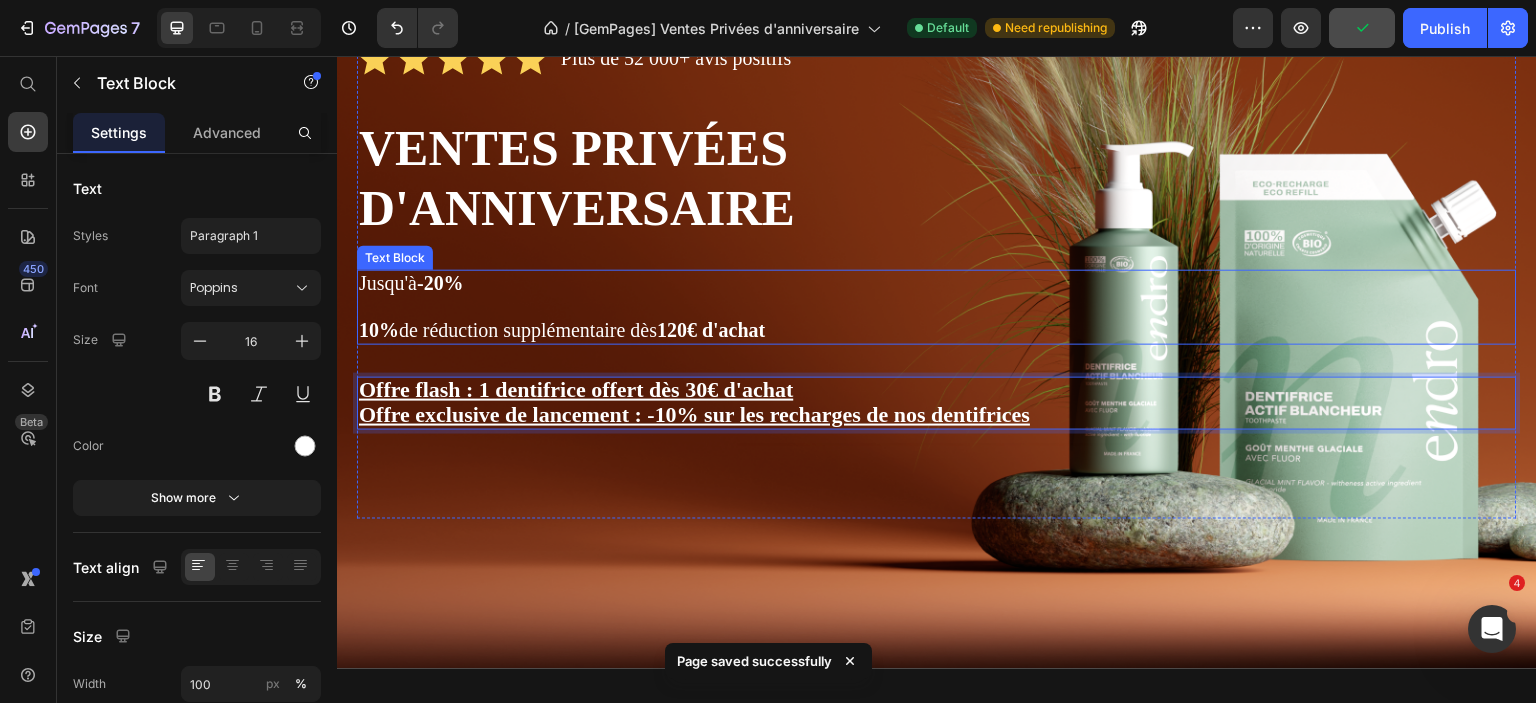 click on "10%  de réduction supplémentaire dès  120€ d'achat" at bounding box center [937, 331] 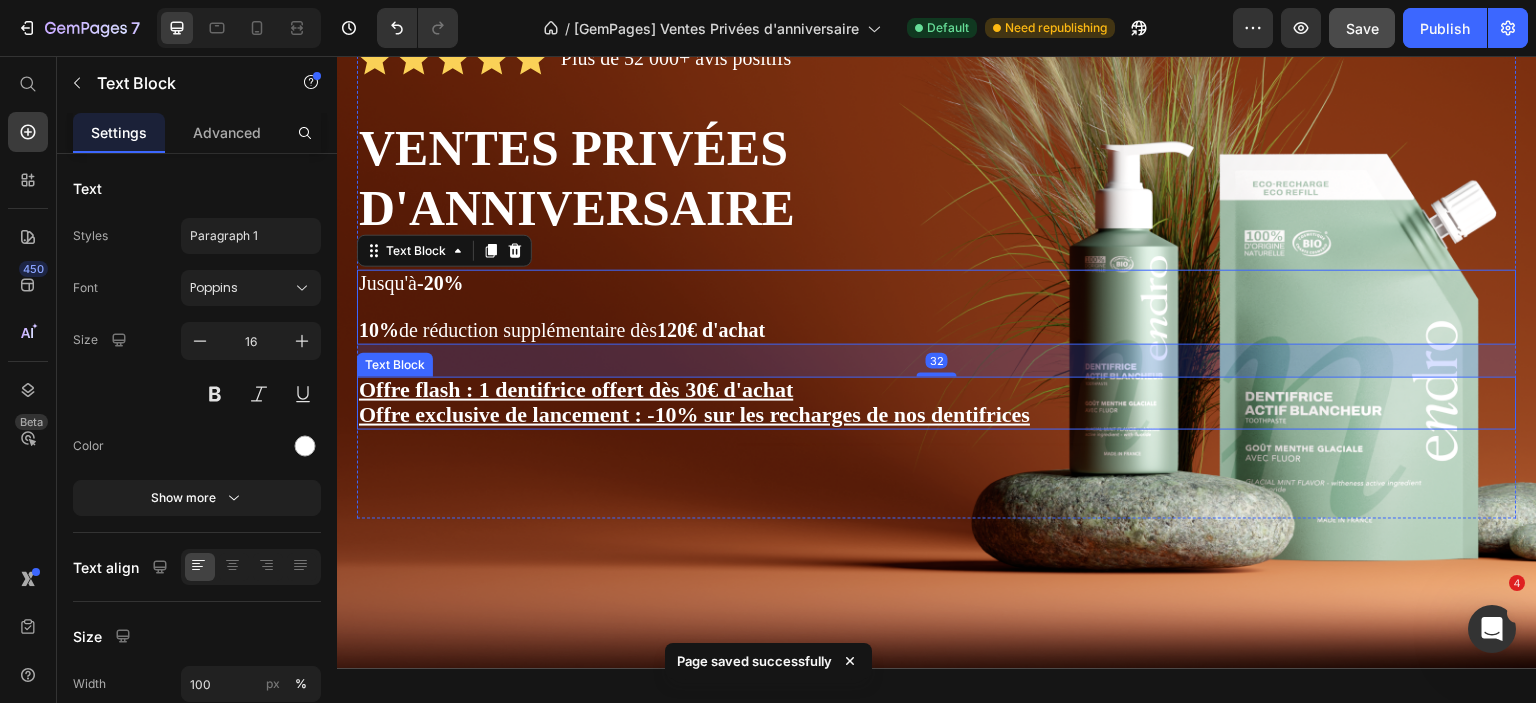 click on "Offre flash : 1 dentifrice offert dès 30€ d'achat" at bounding box center (937, 391) 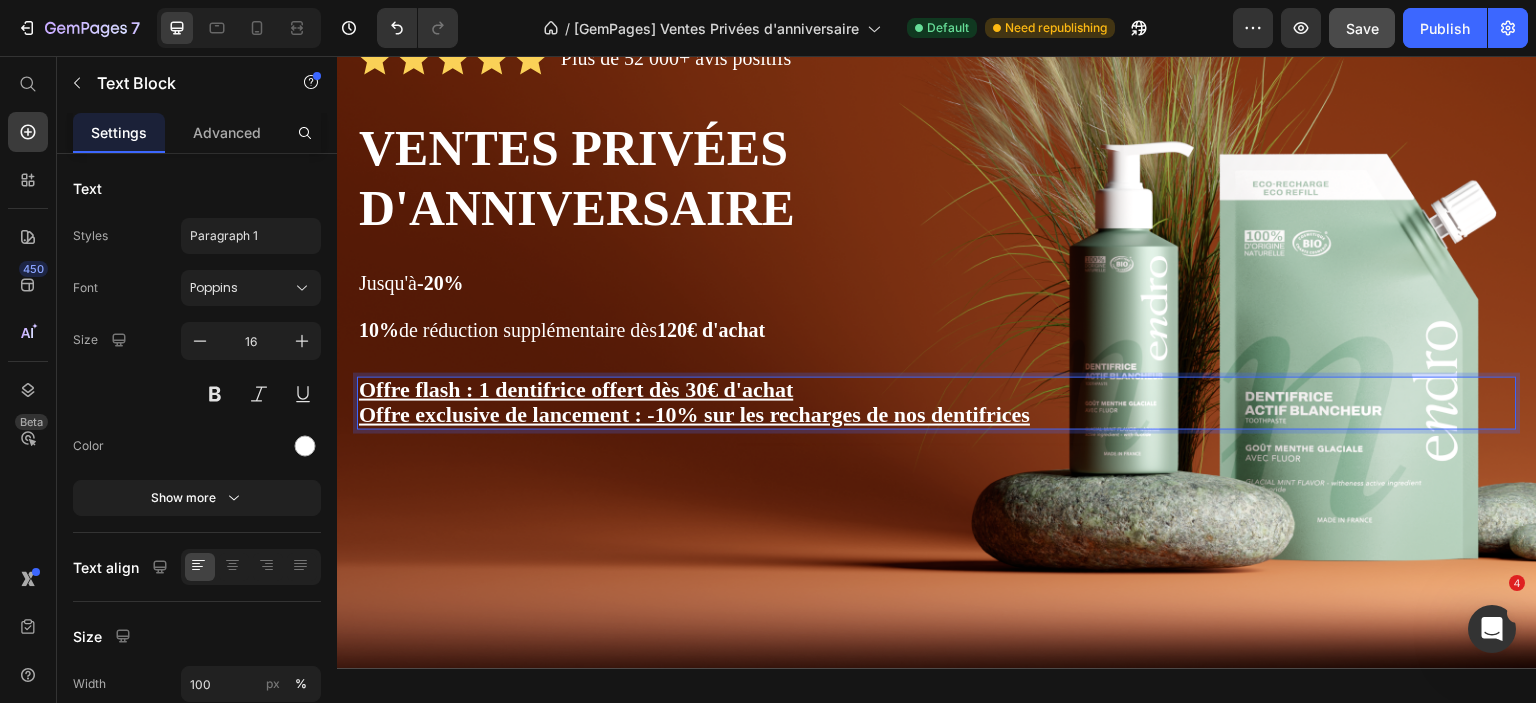 click on "Offre flash : 1 dentifrice offert dès 30€ d'achat" at bounding box center (576, 389) 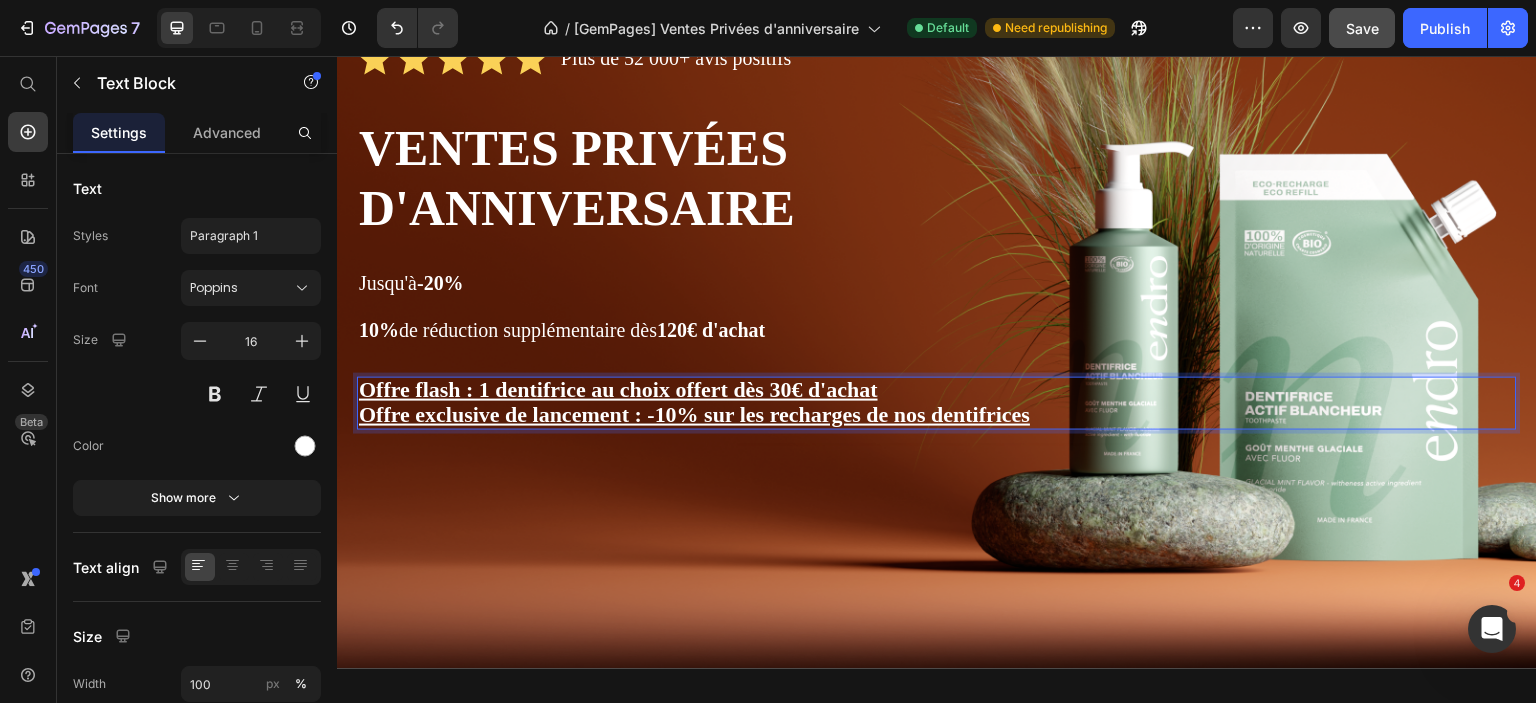 click on "Offre flash : 1 dentifrice au choix offert dès 30€ d'achat" at bounding box center [618, 389] 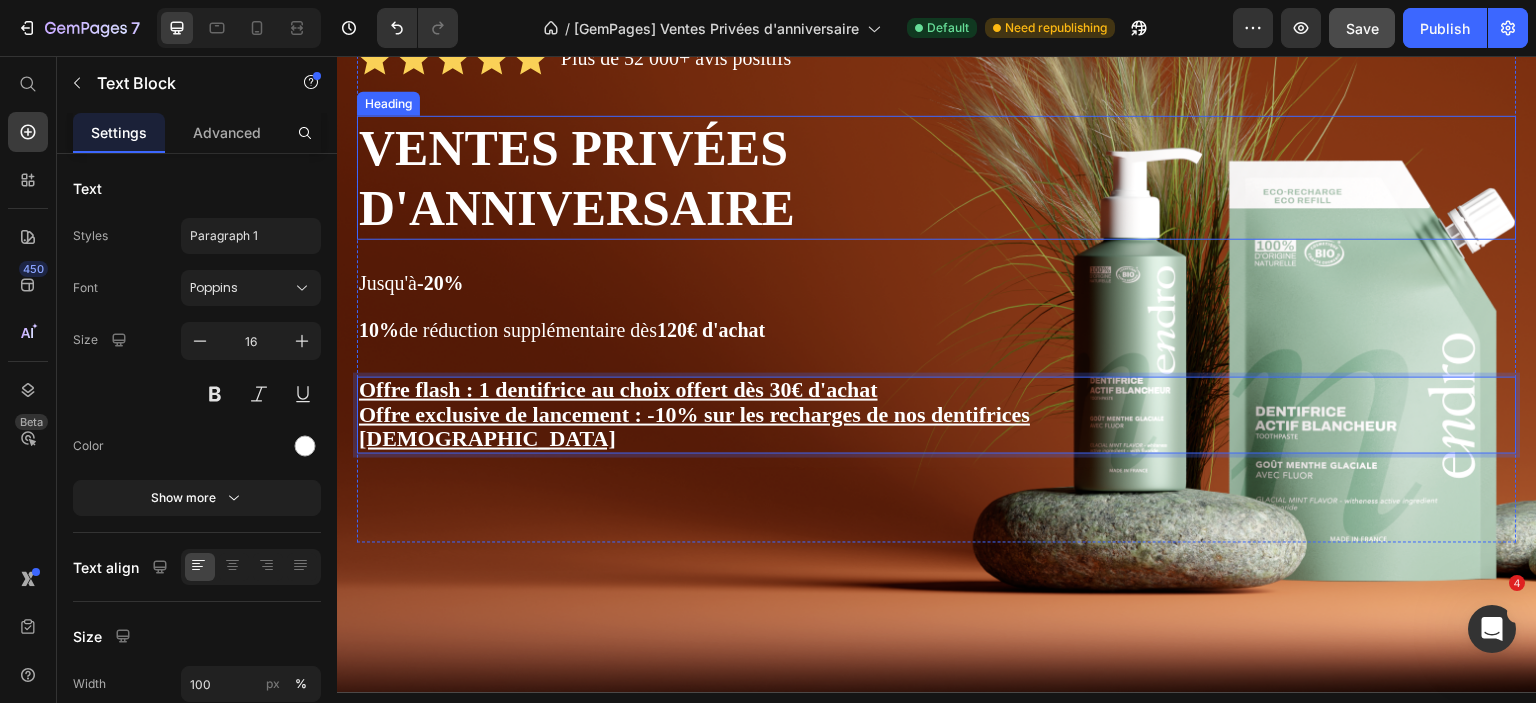 click on "Ventes privées d'anniversaire" at bounding box center [671, 178] 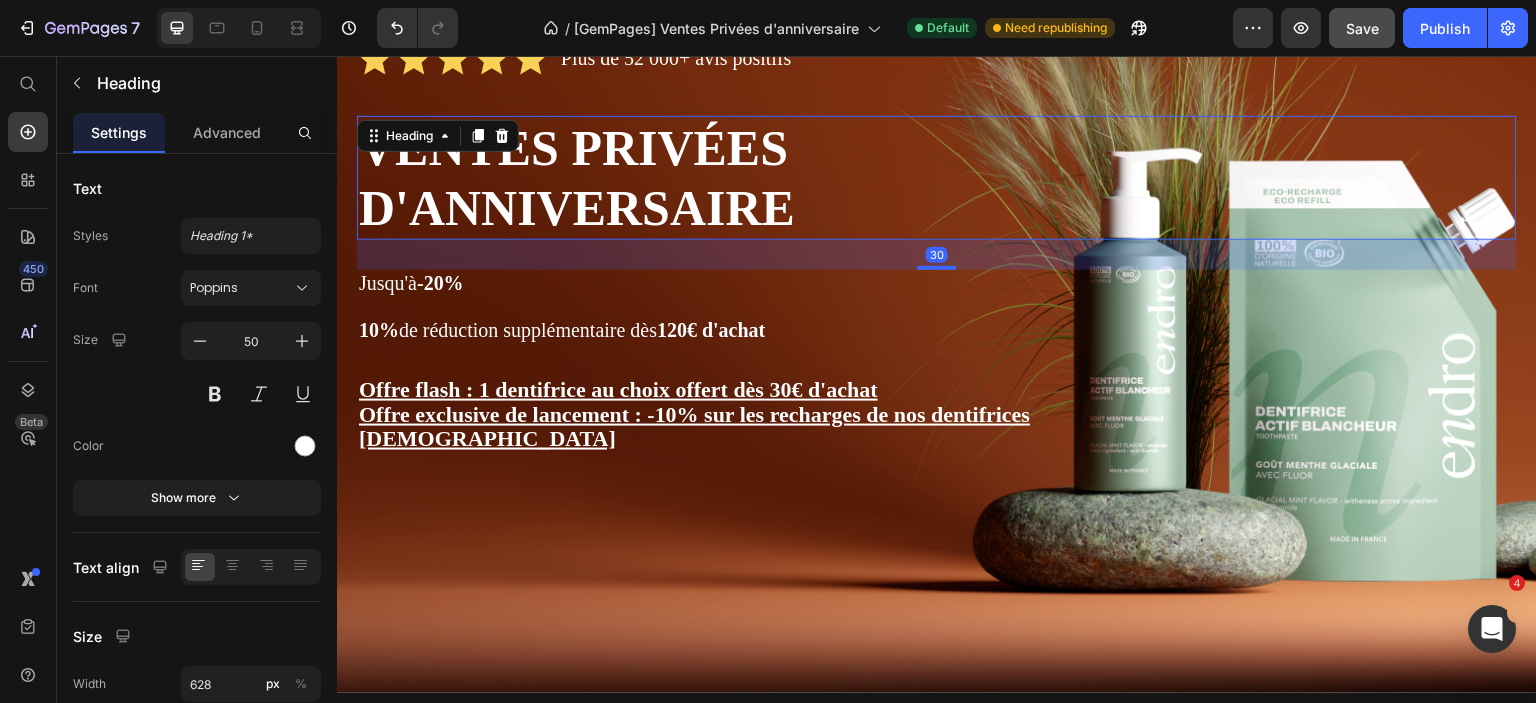 click on "Ventes privées d'anniversaire" at bounding box center [671, 178] 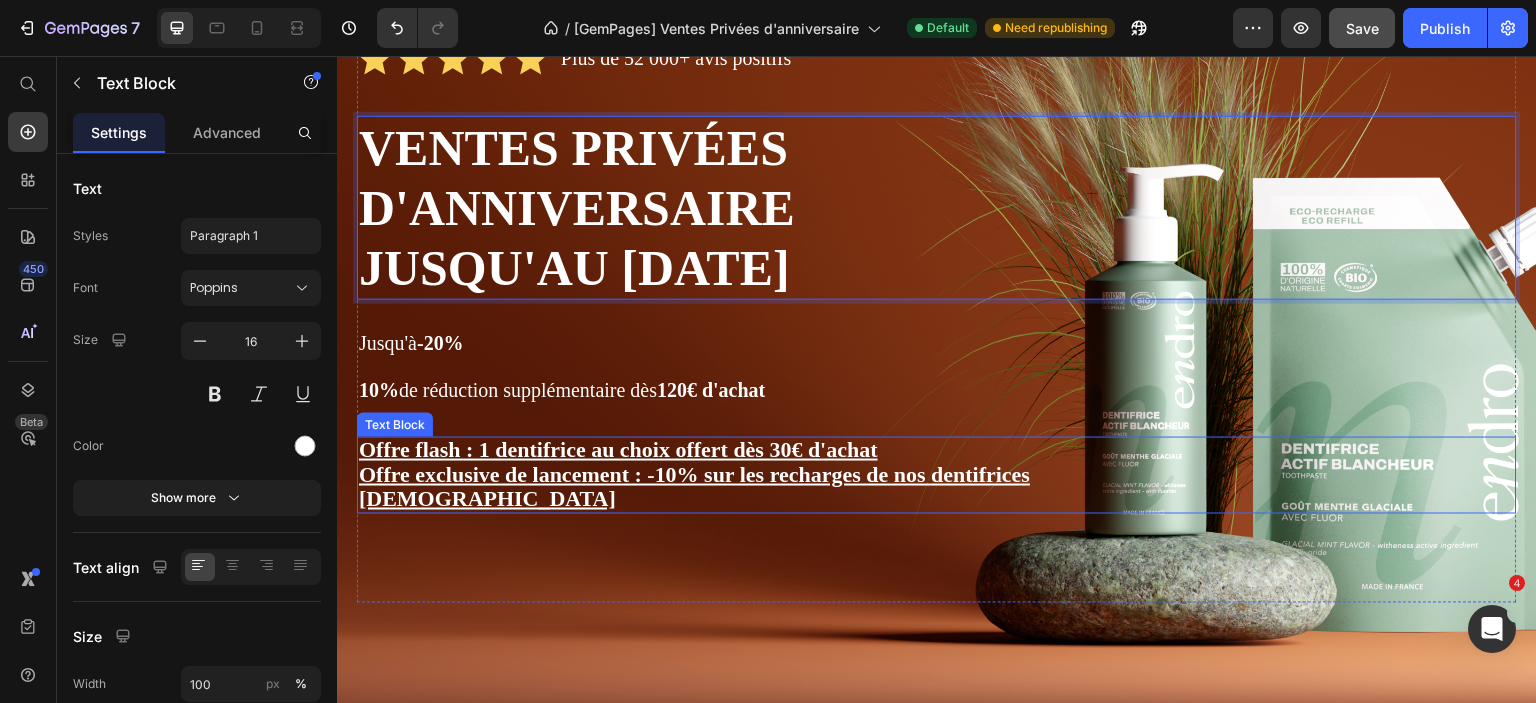 click on "Jus" at bounding box center (937, 500) 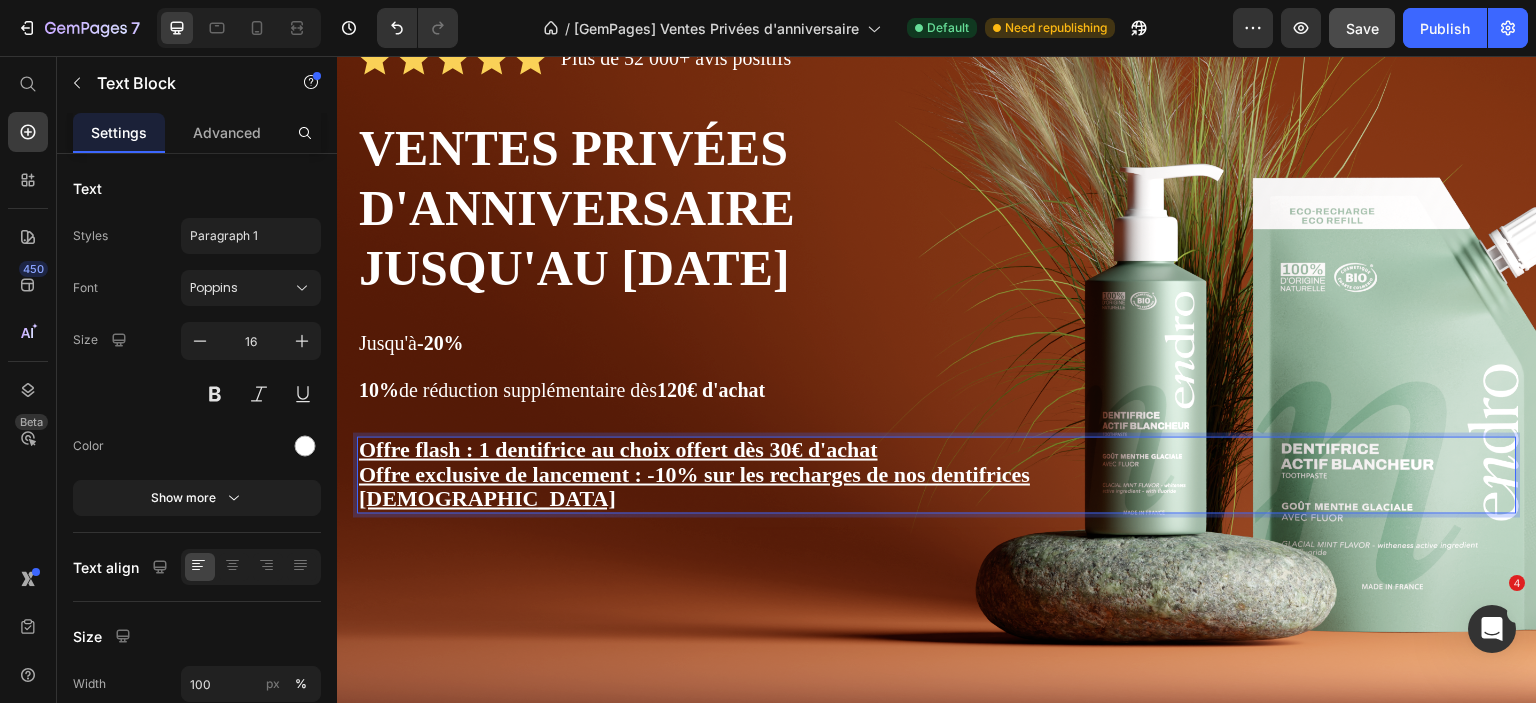click on "Jus" at bounding box center [937, 500] 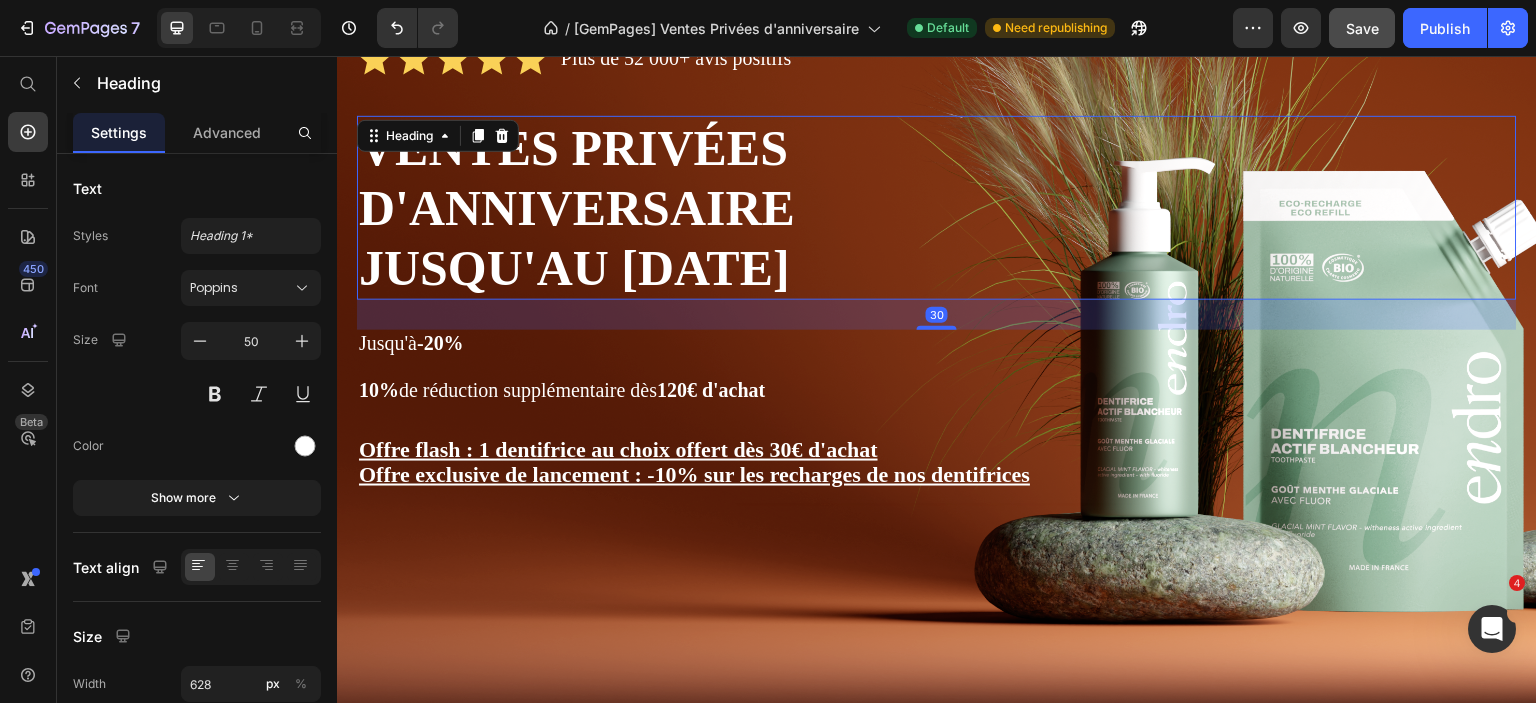 click on "Ventes privées d'anniversaire Jusqu'au 15 juillet" at bounding box center [671, 208] 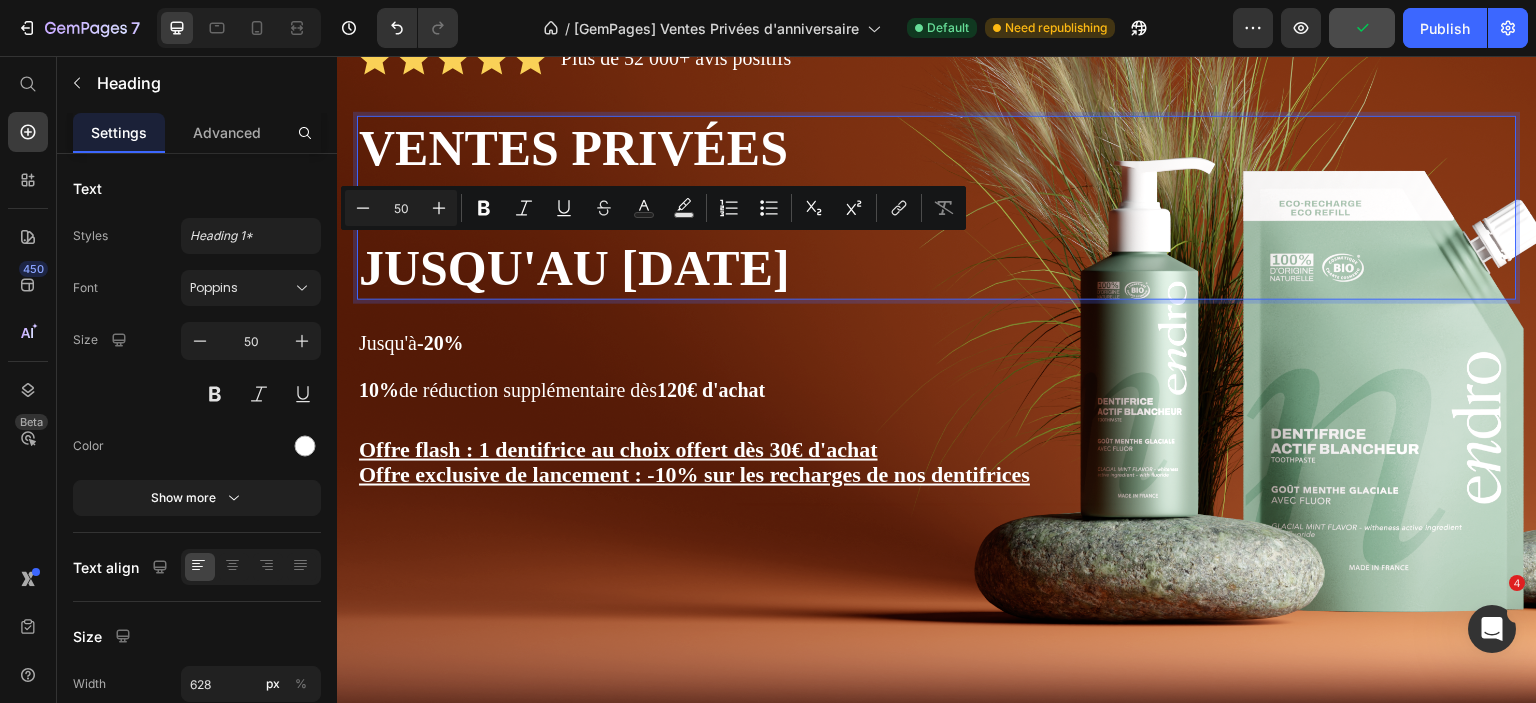 click on "Ventes privées d'anniversaire Jusqu'au 15 juillet" at bounding box center (671, 208) 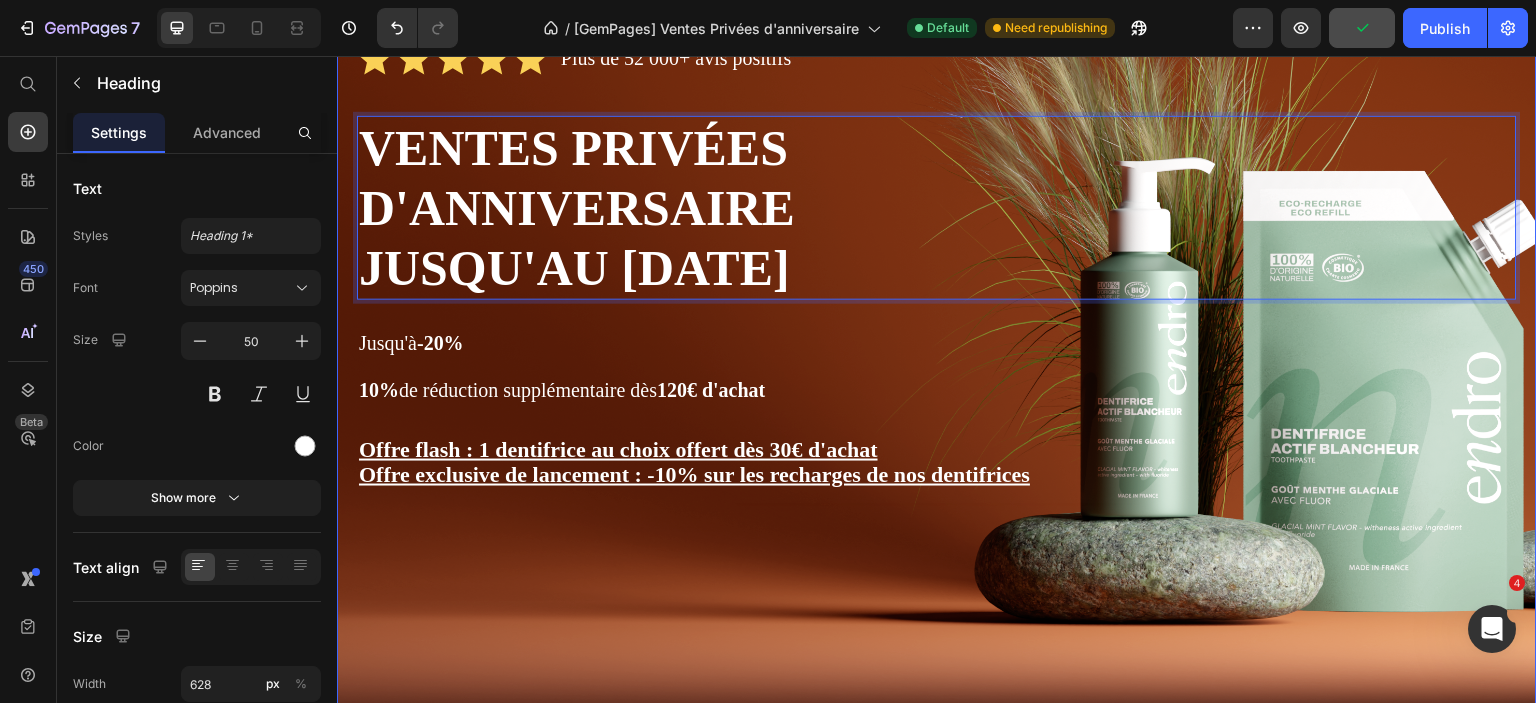 drag, startPoint x: 960, startPoint y: 271, endPoint x: 351, endPoint y: 270, distance: 609.0008 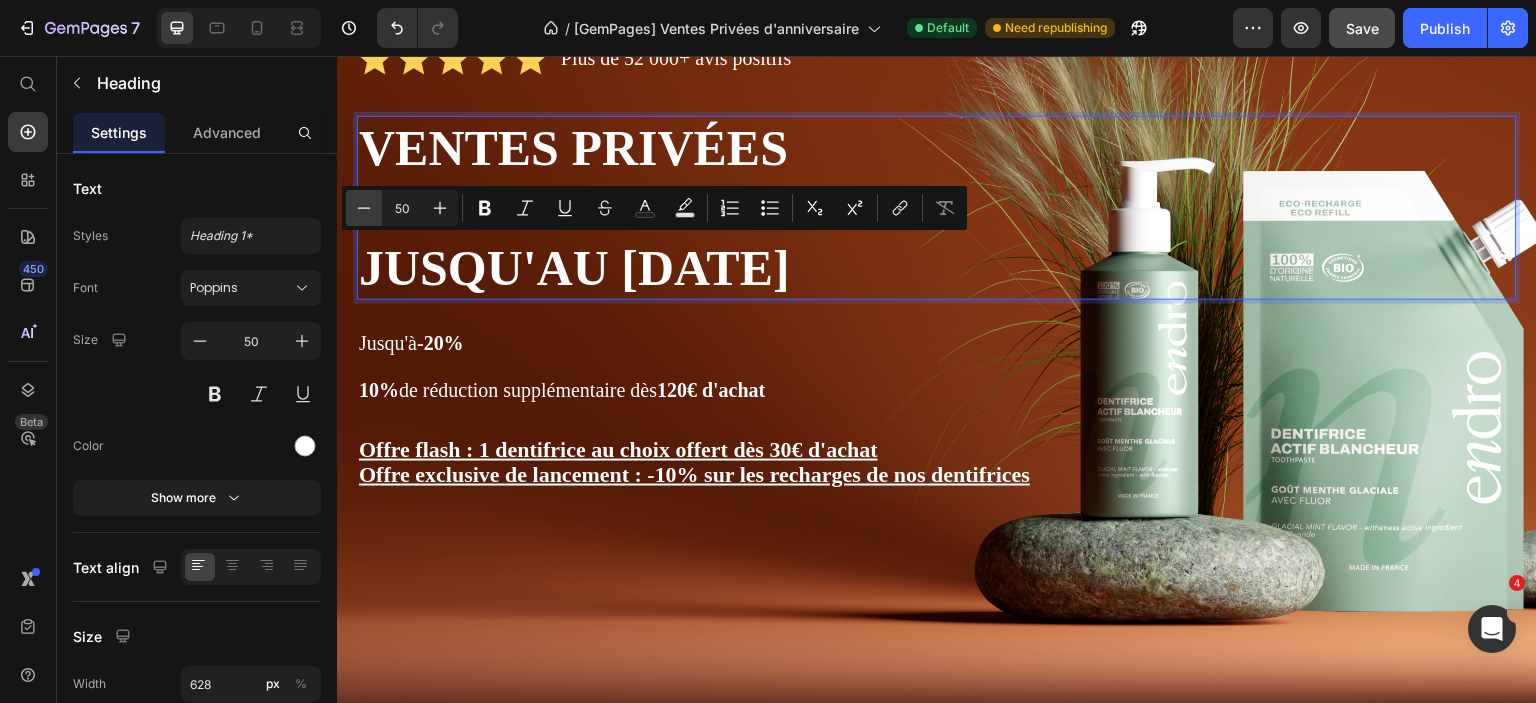 click 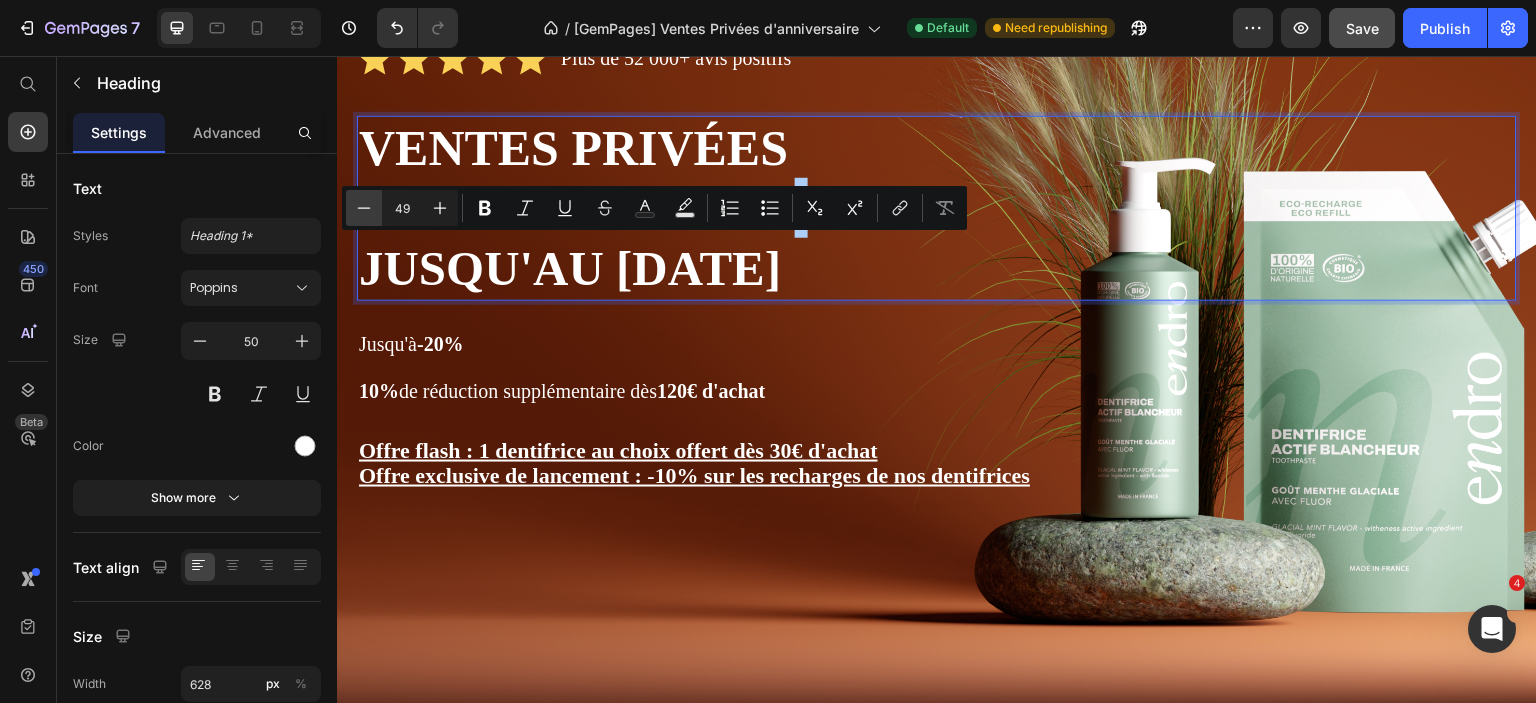 click 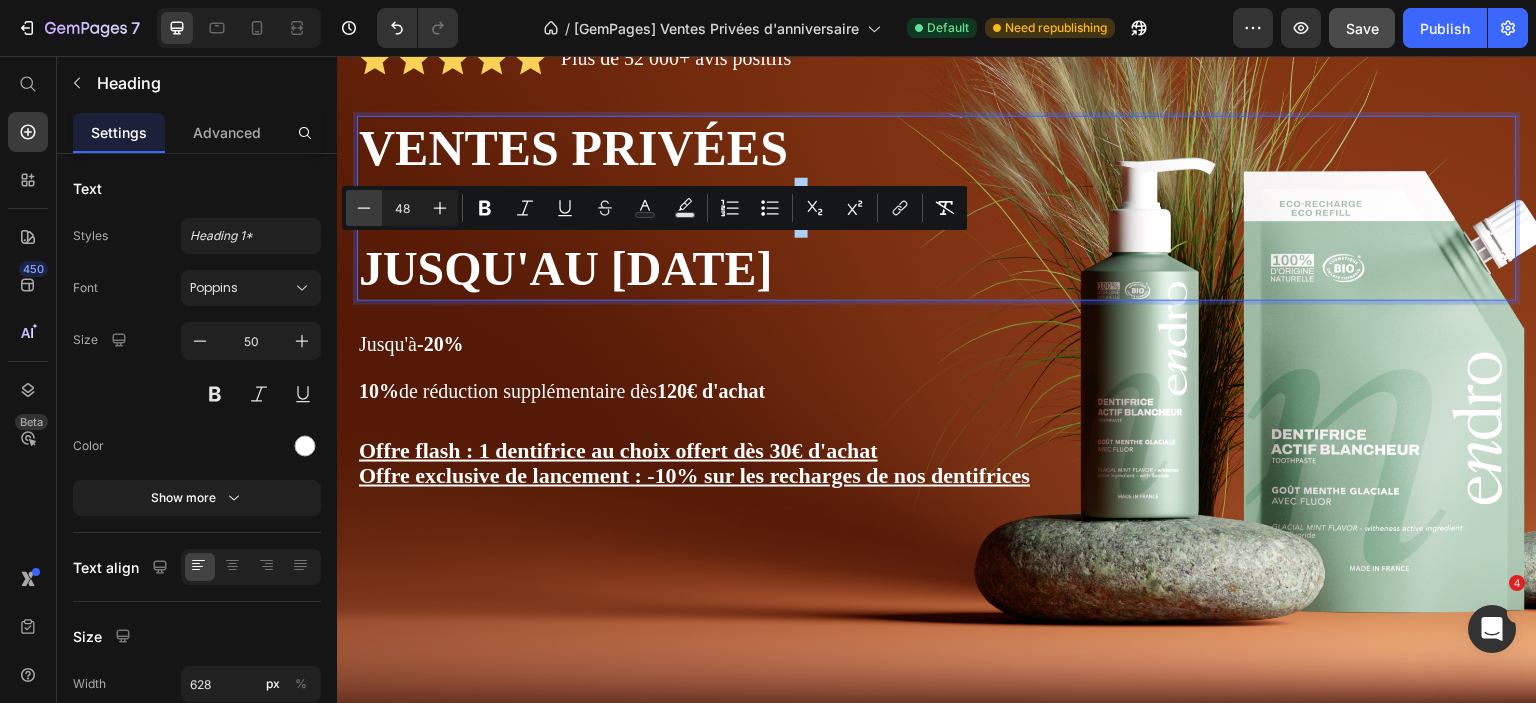 click 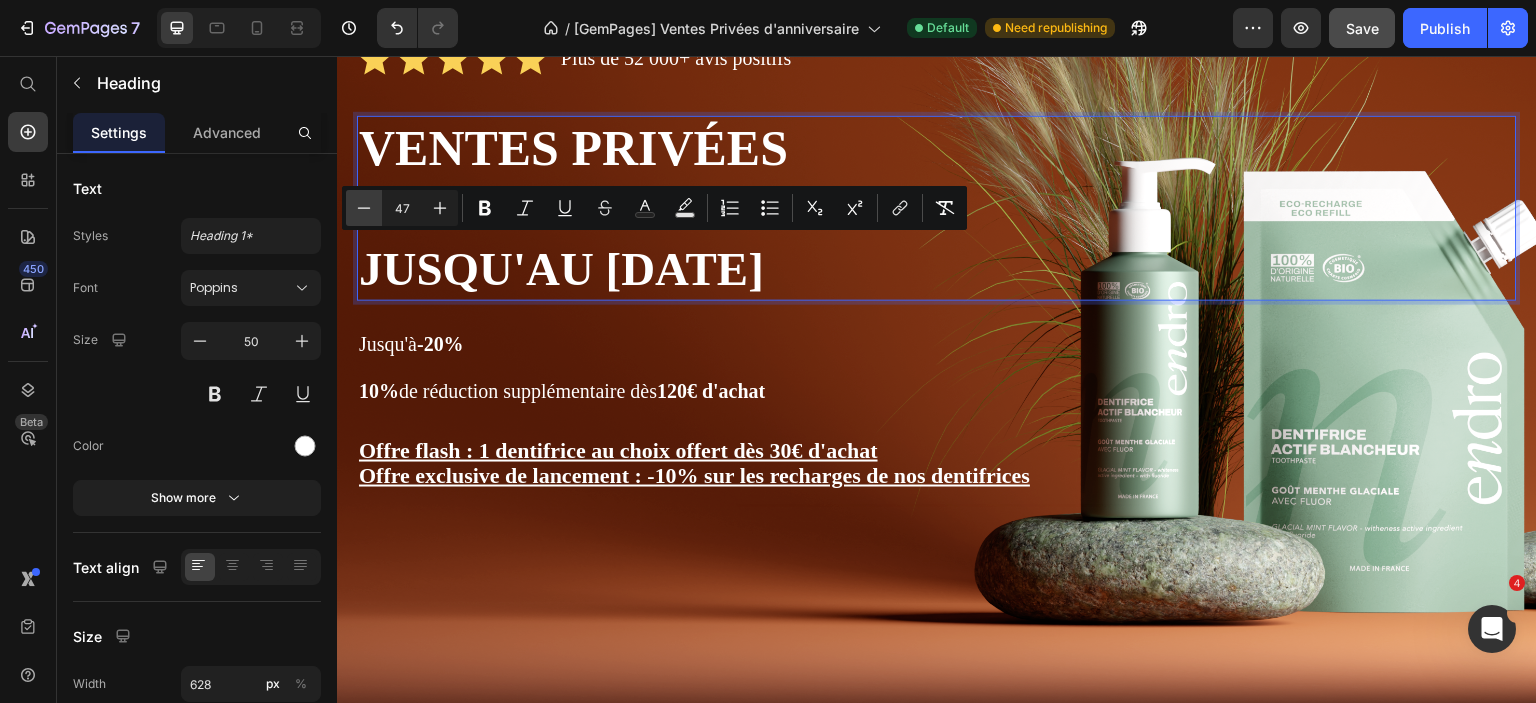 click 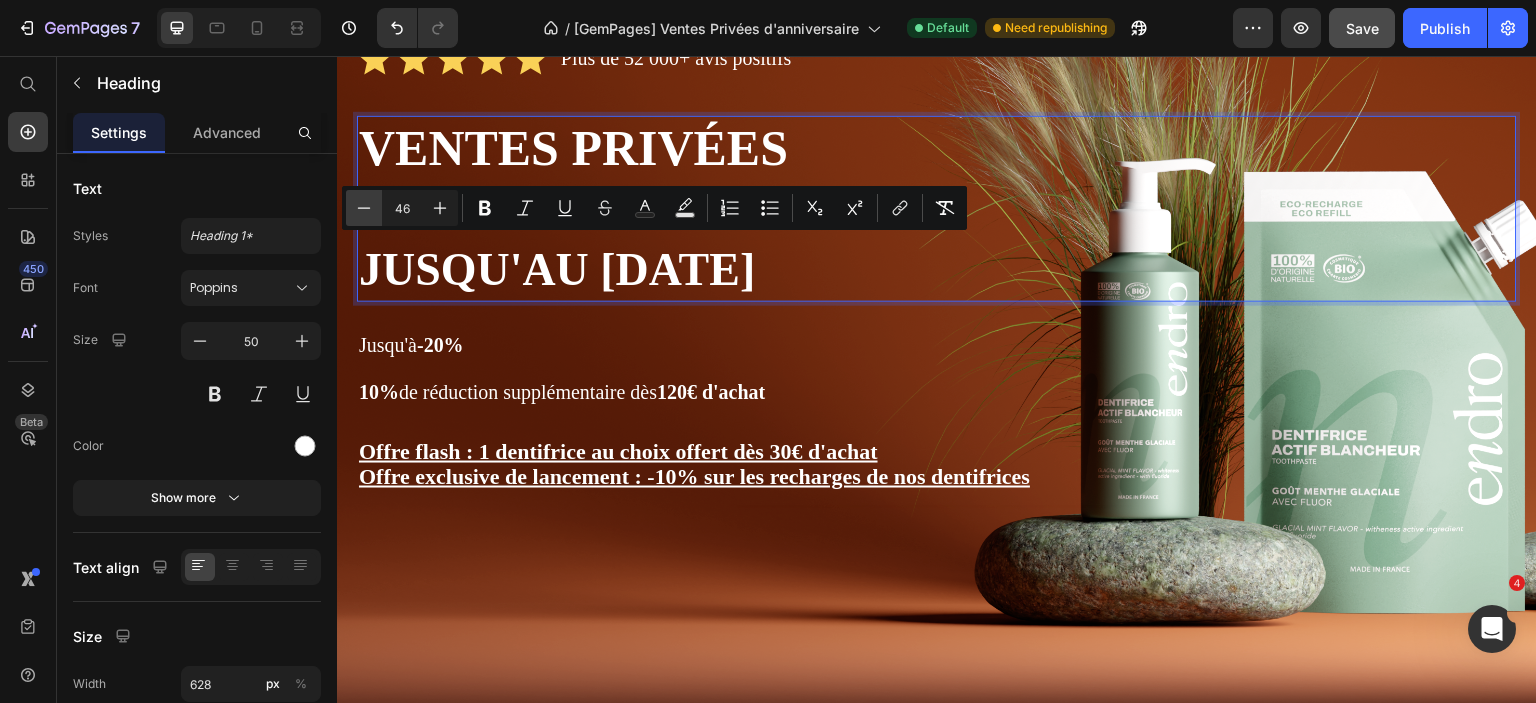 click 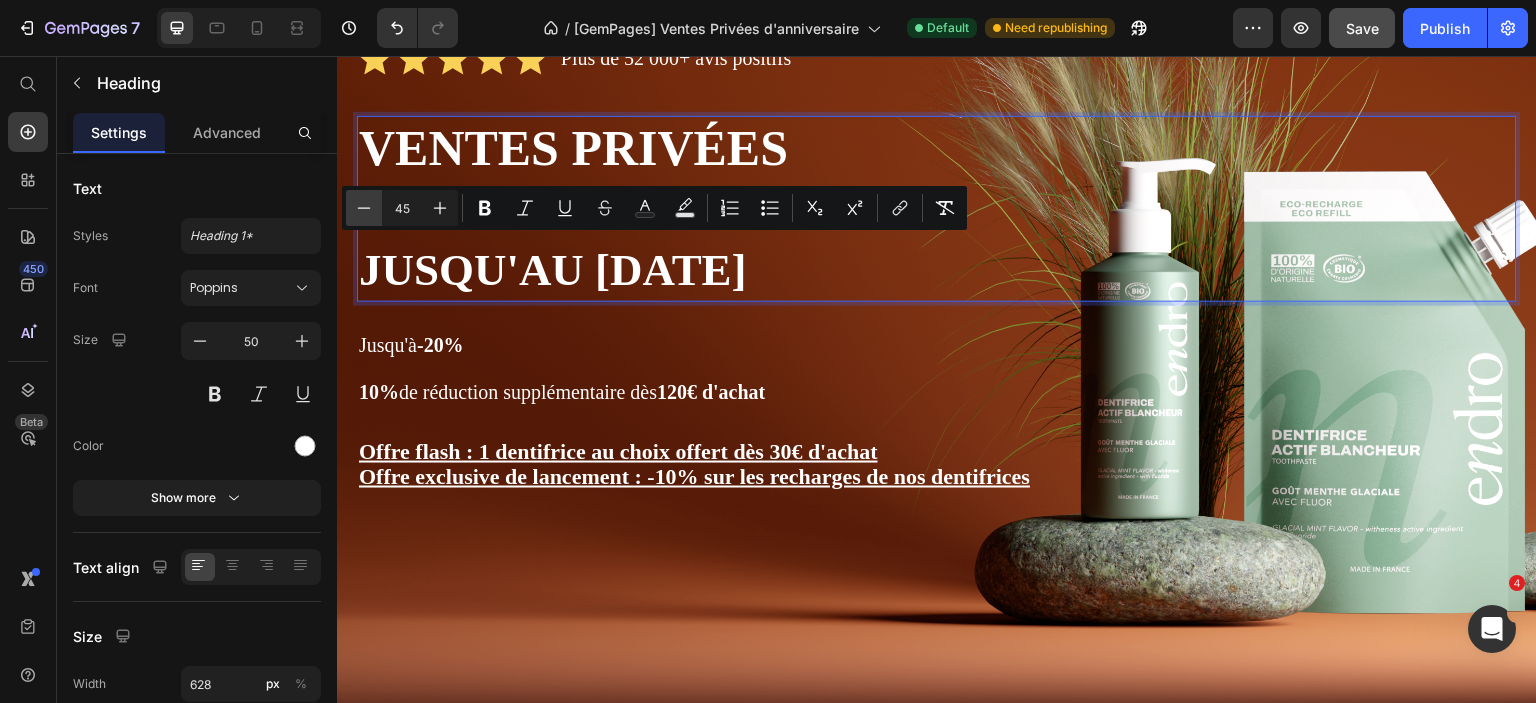 click 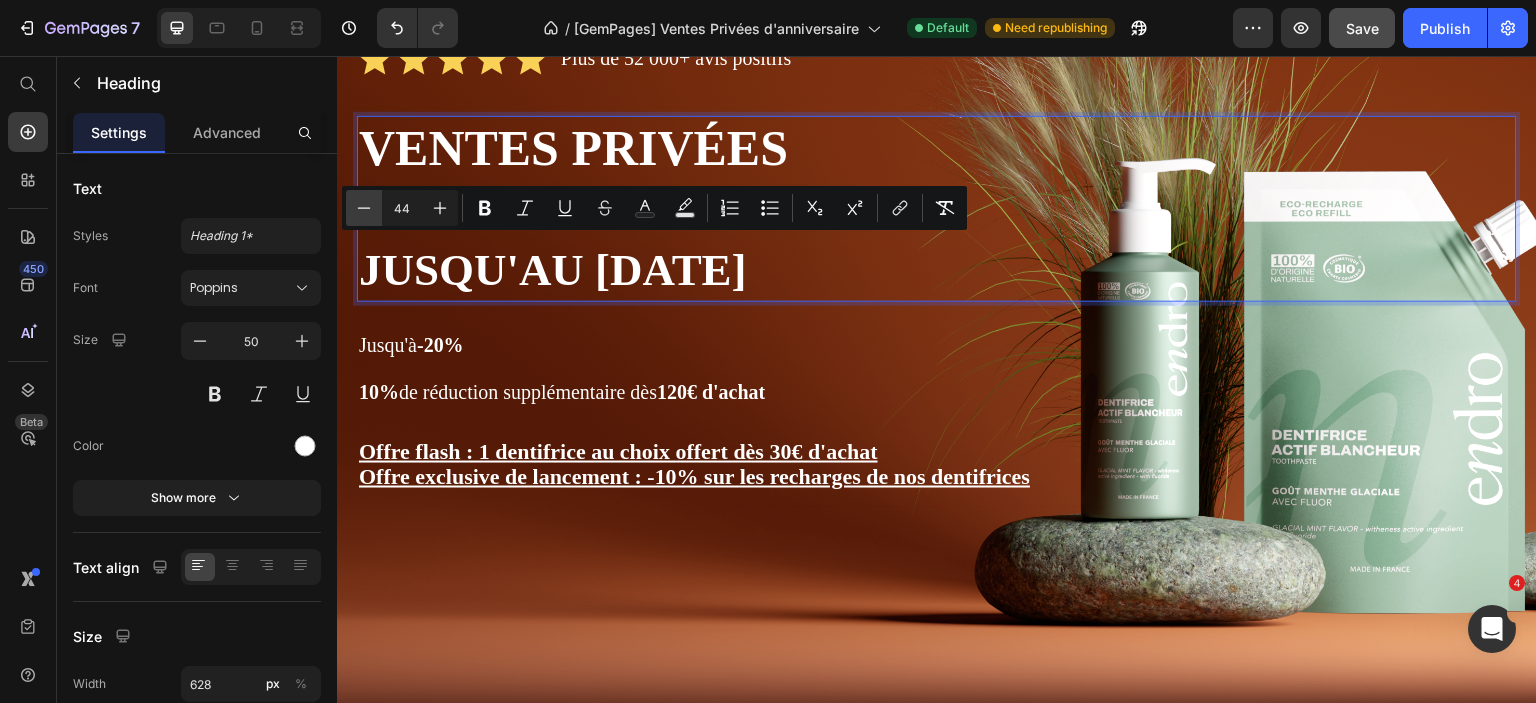 click 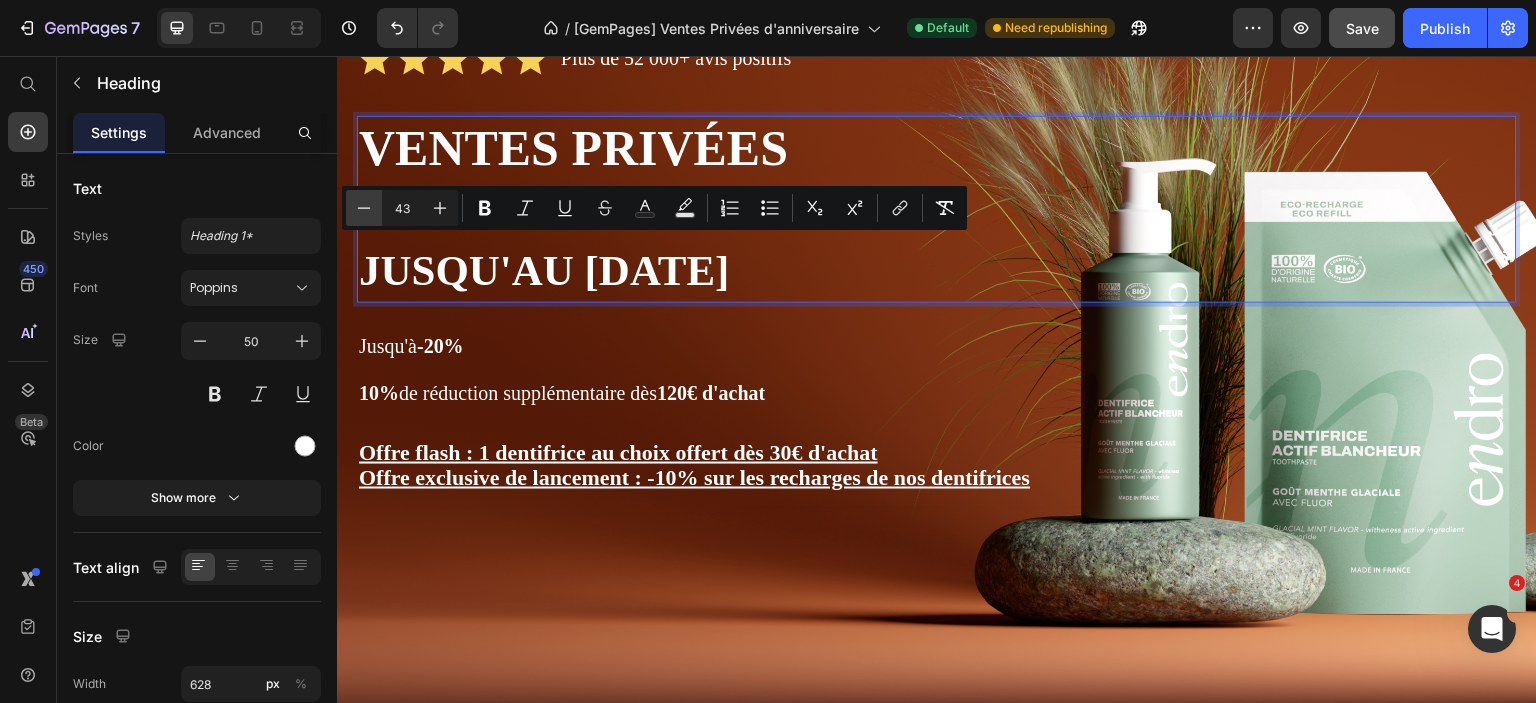 click 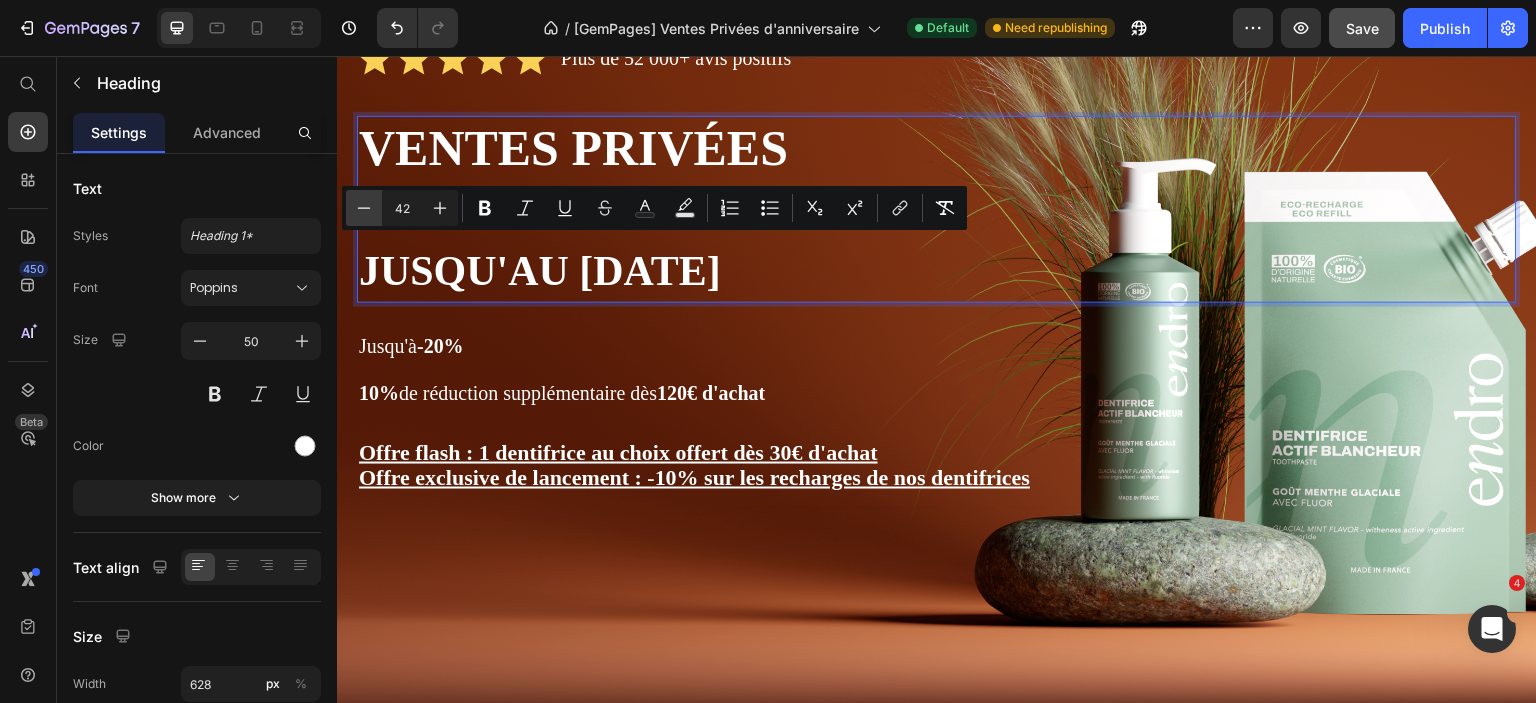 click 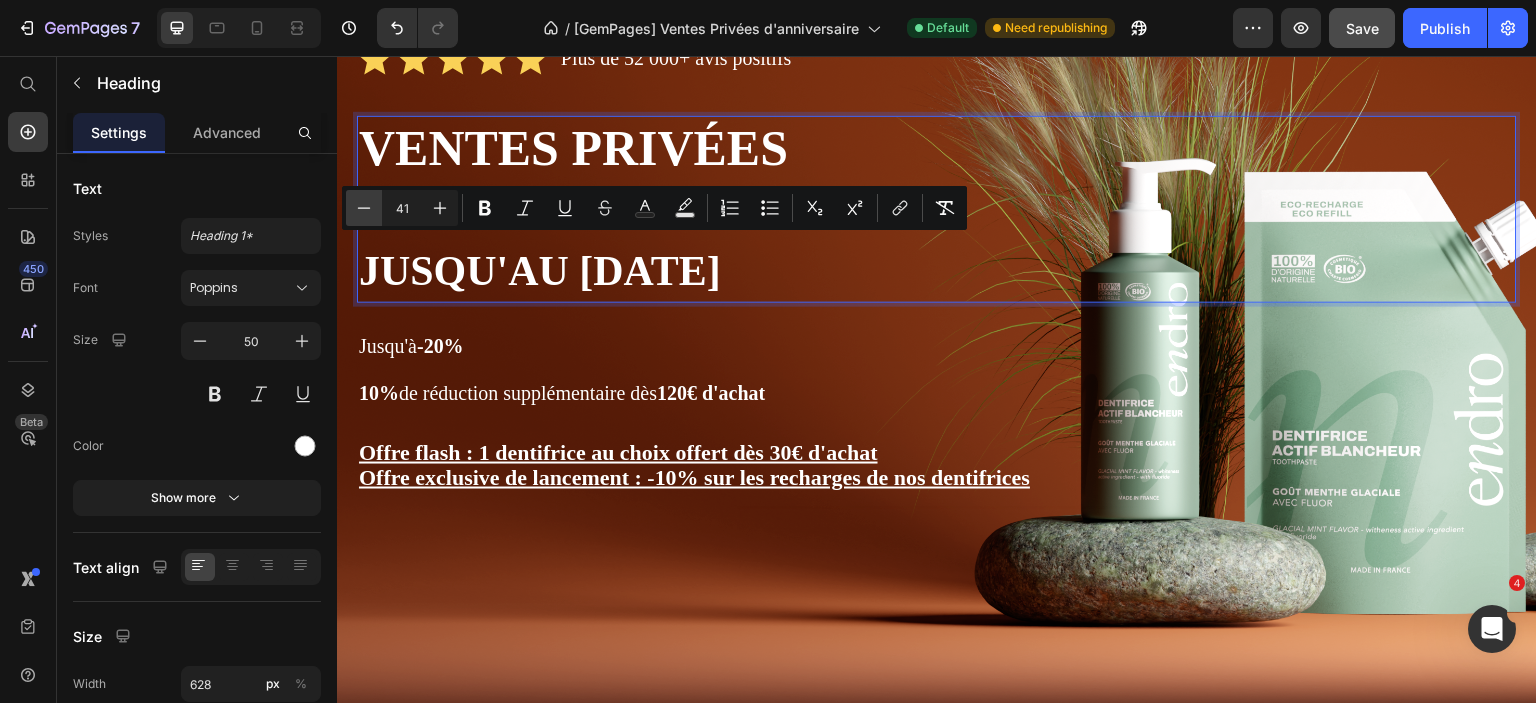 click 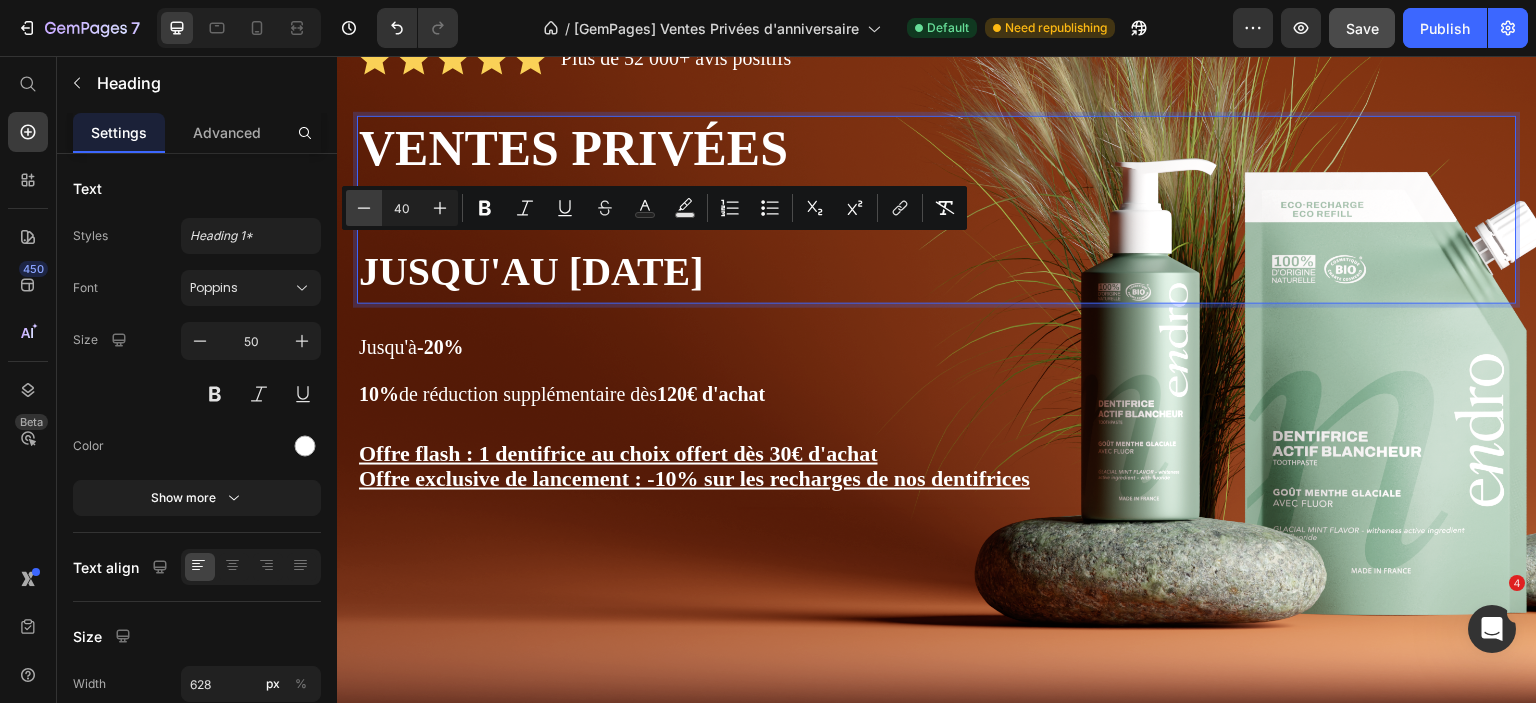 click 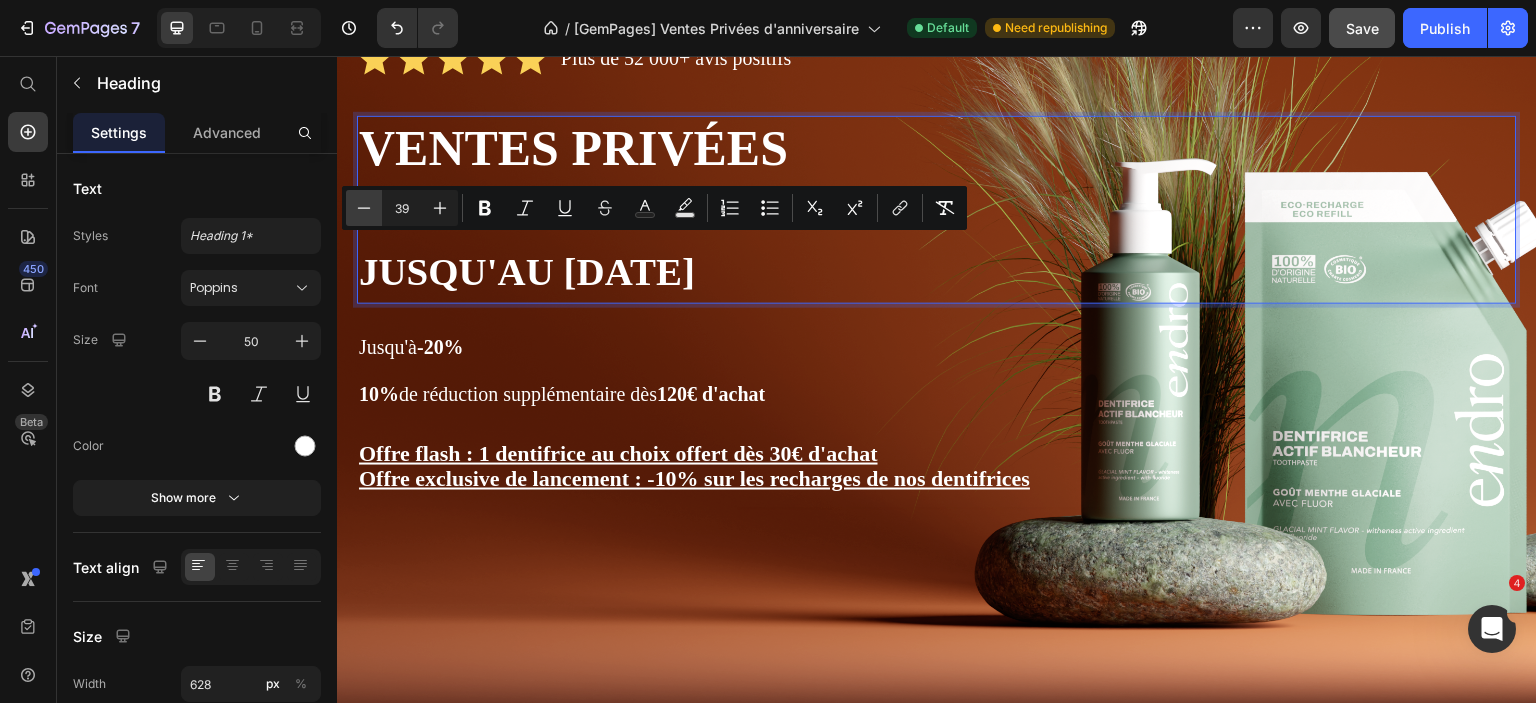 click 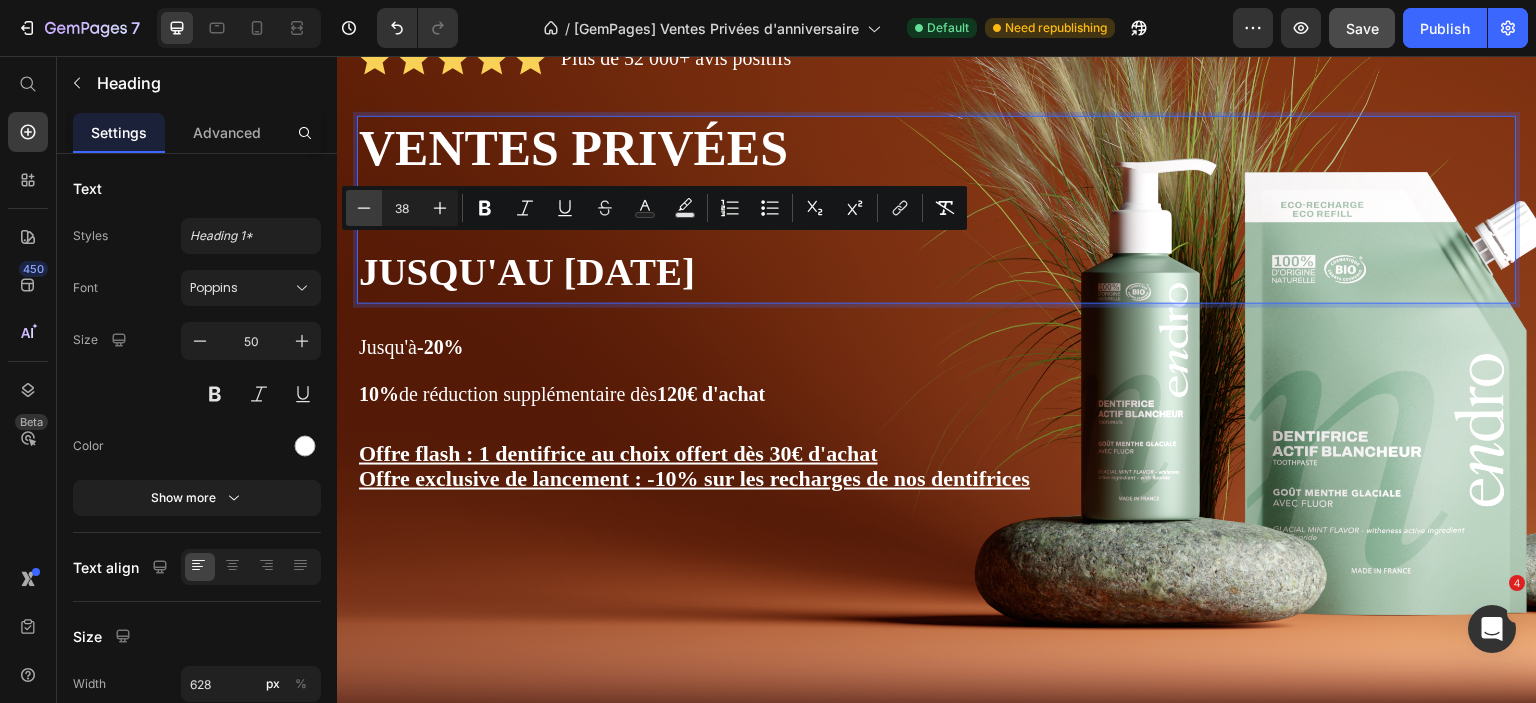 click 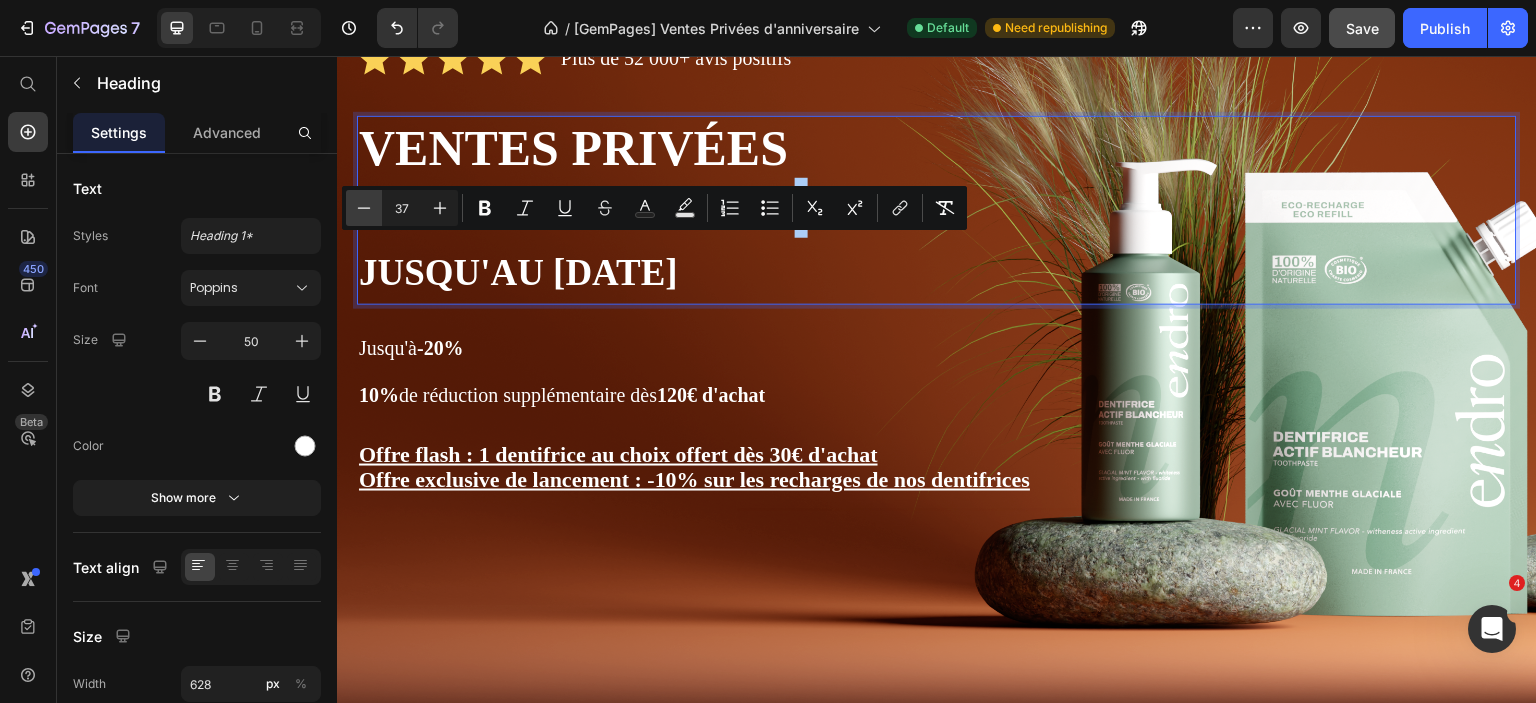 click 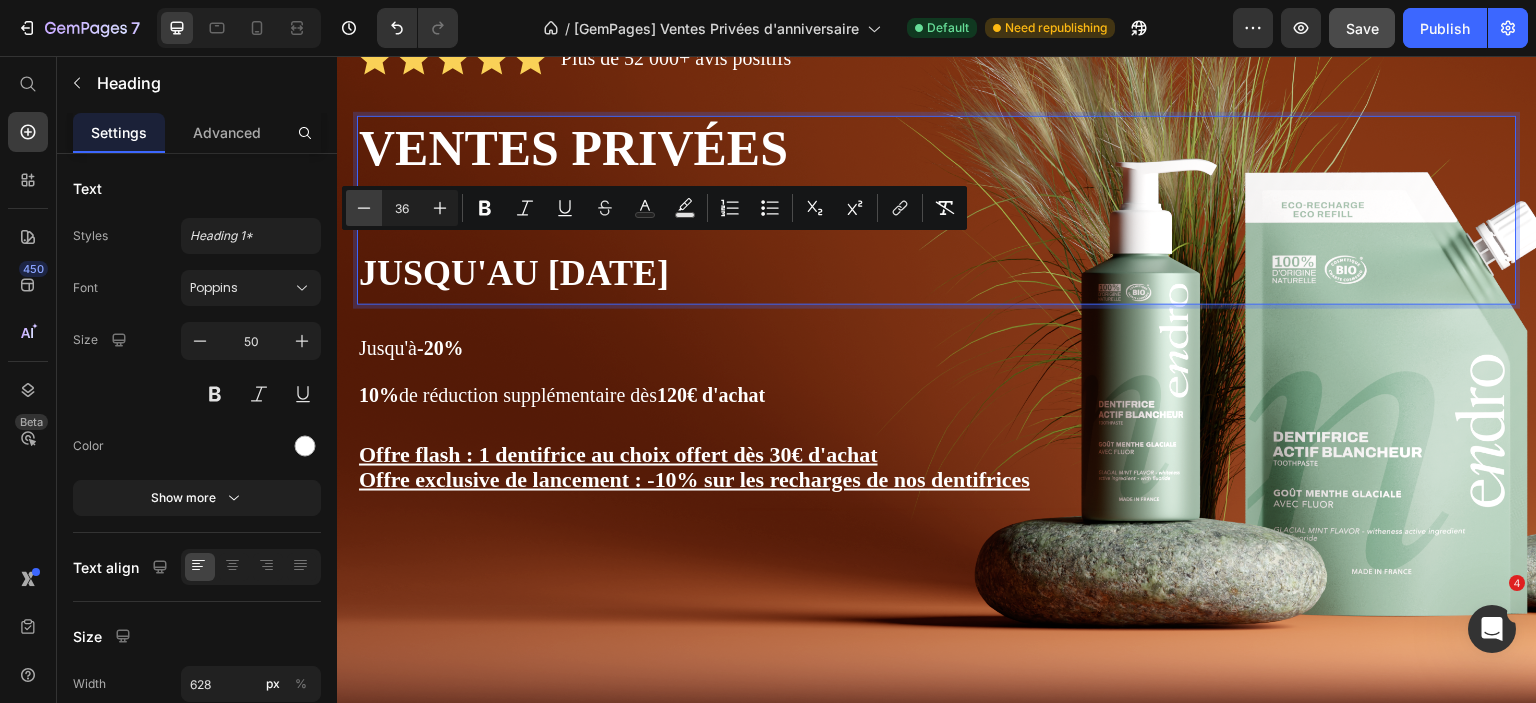 click 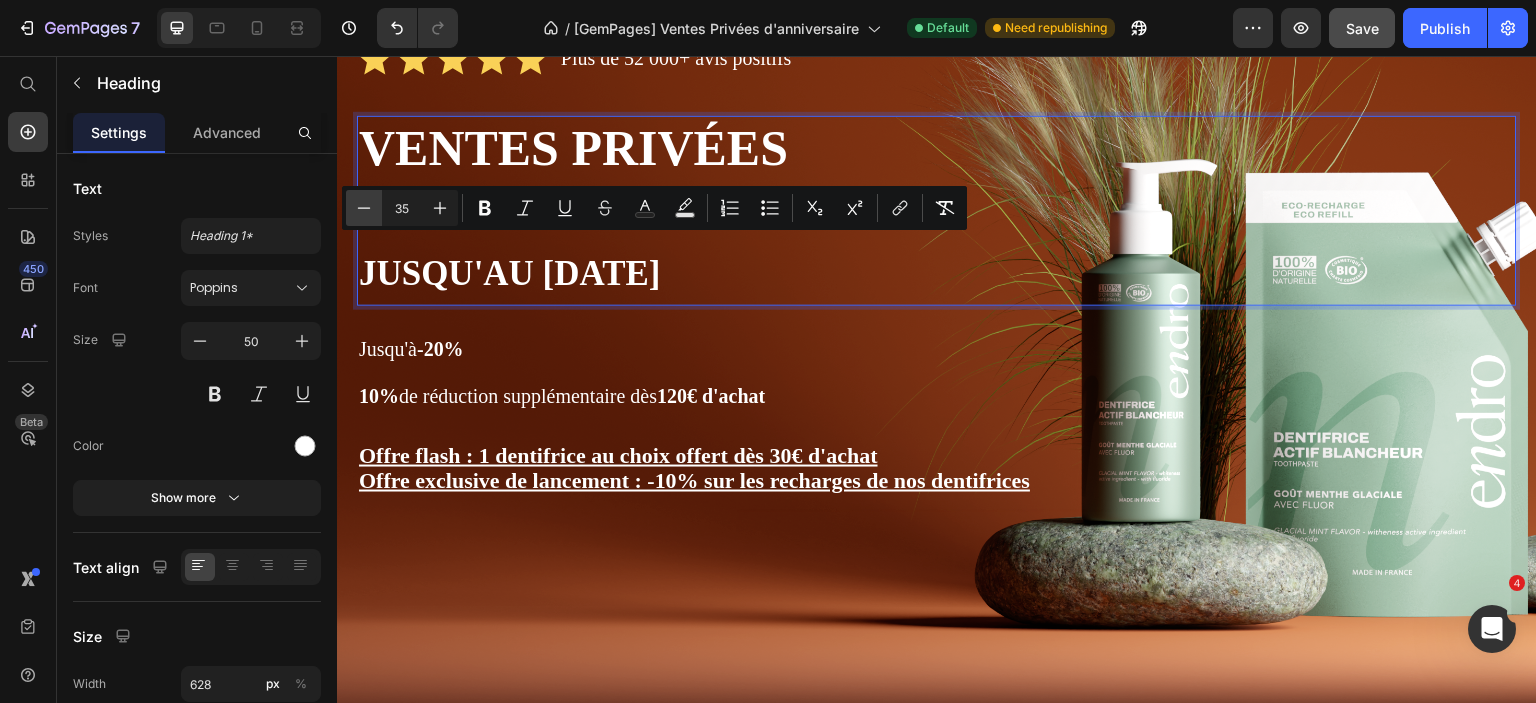 click 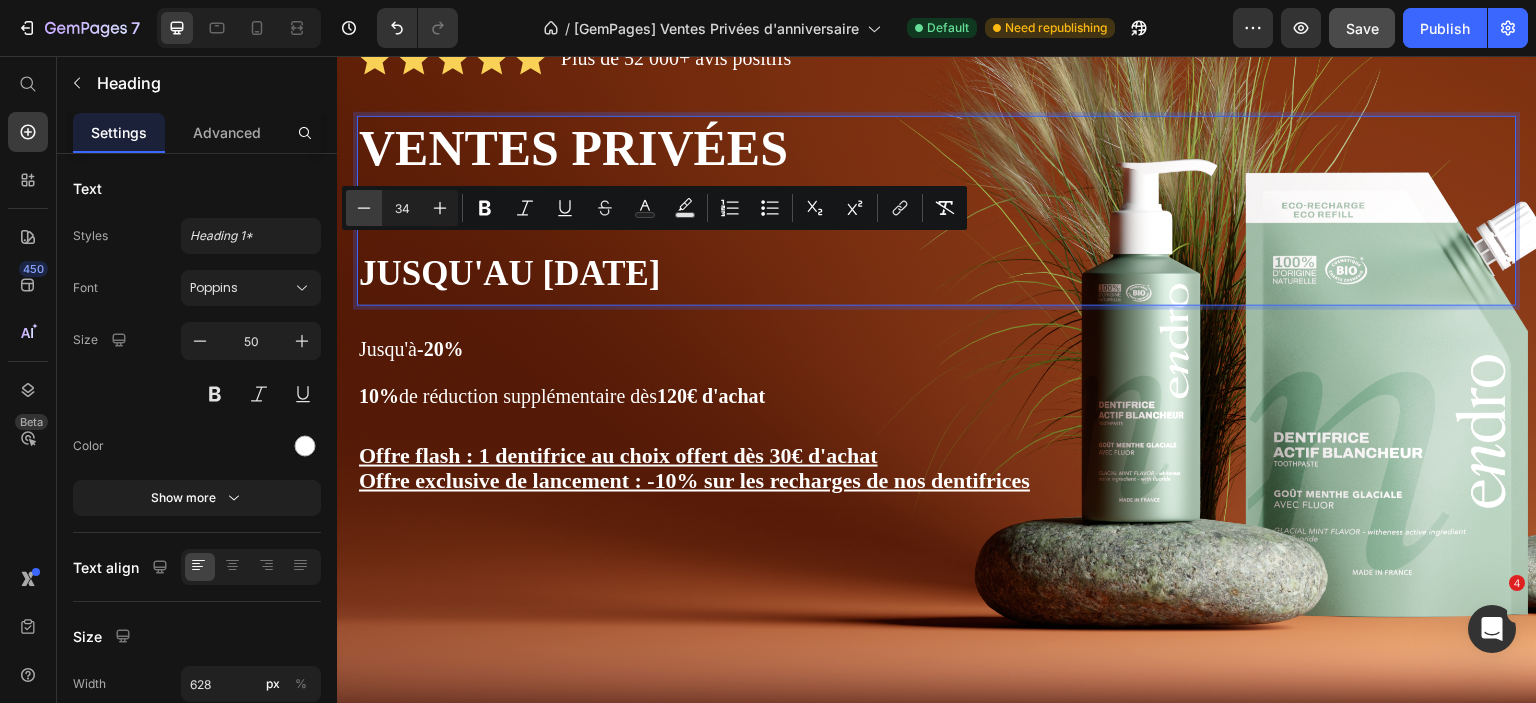 click 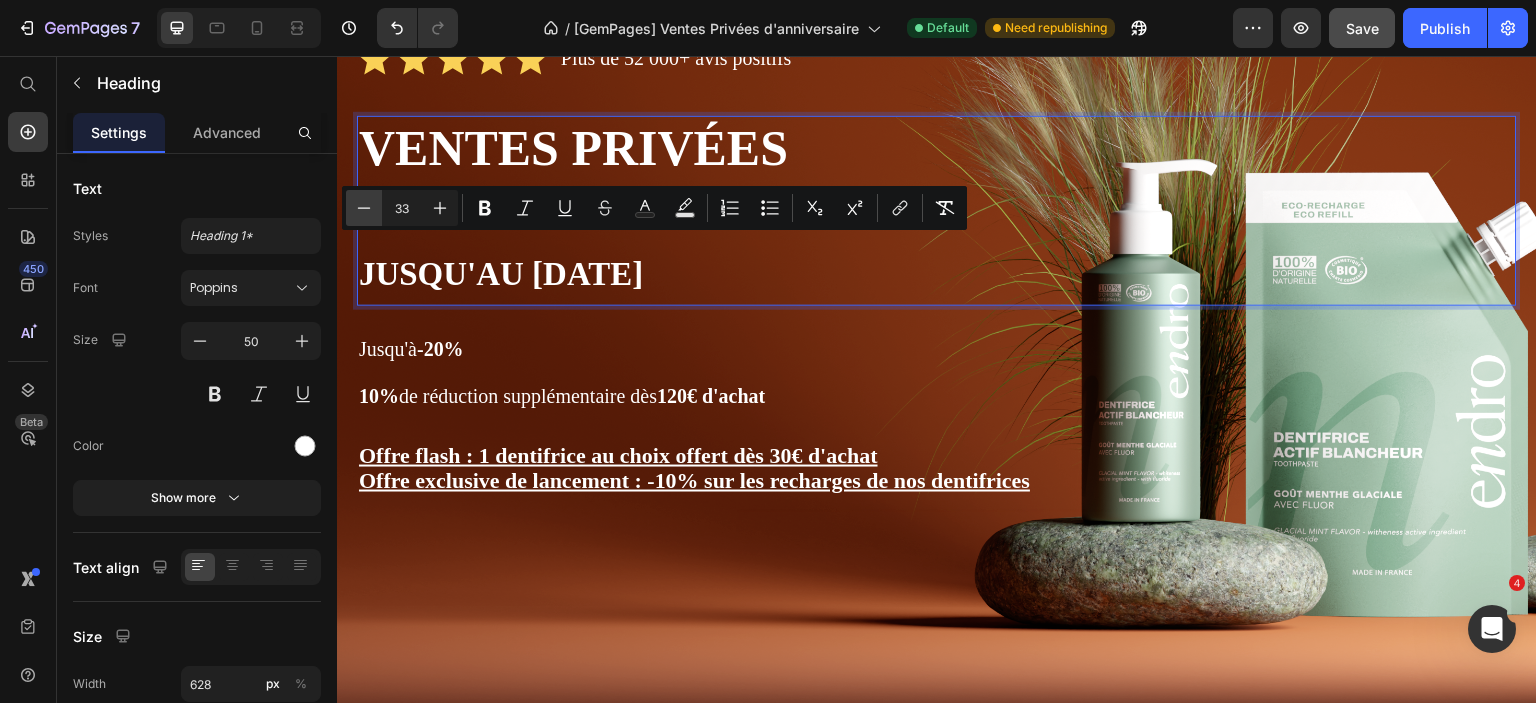 click 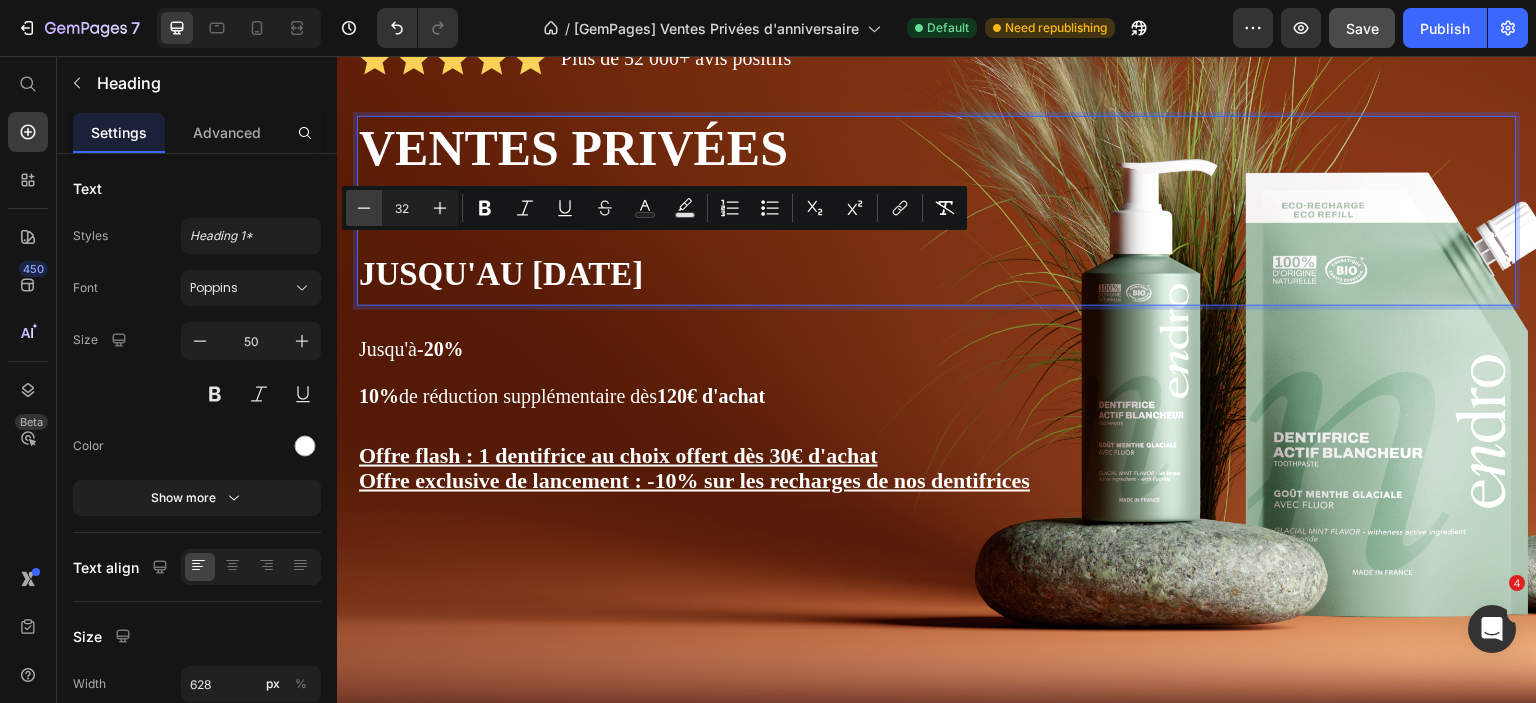 click 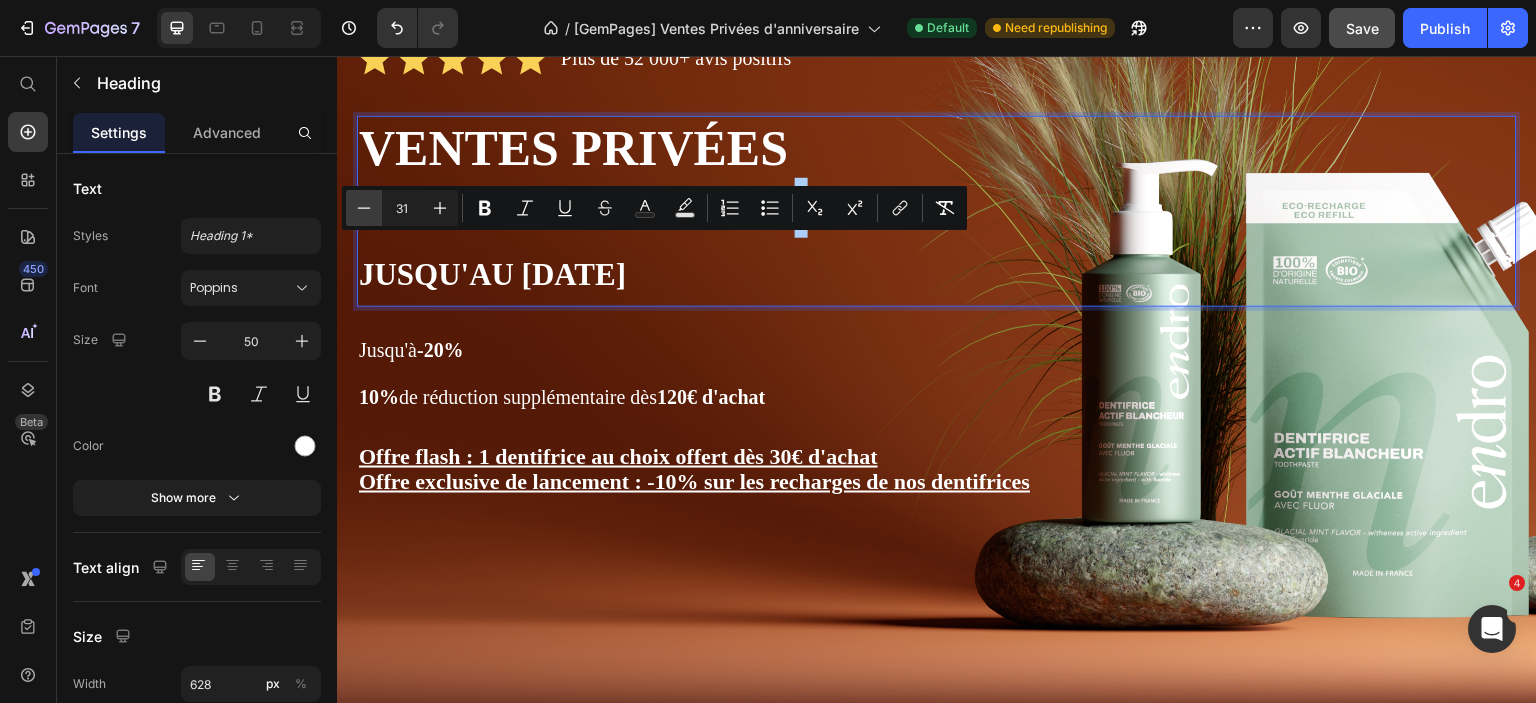 click 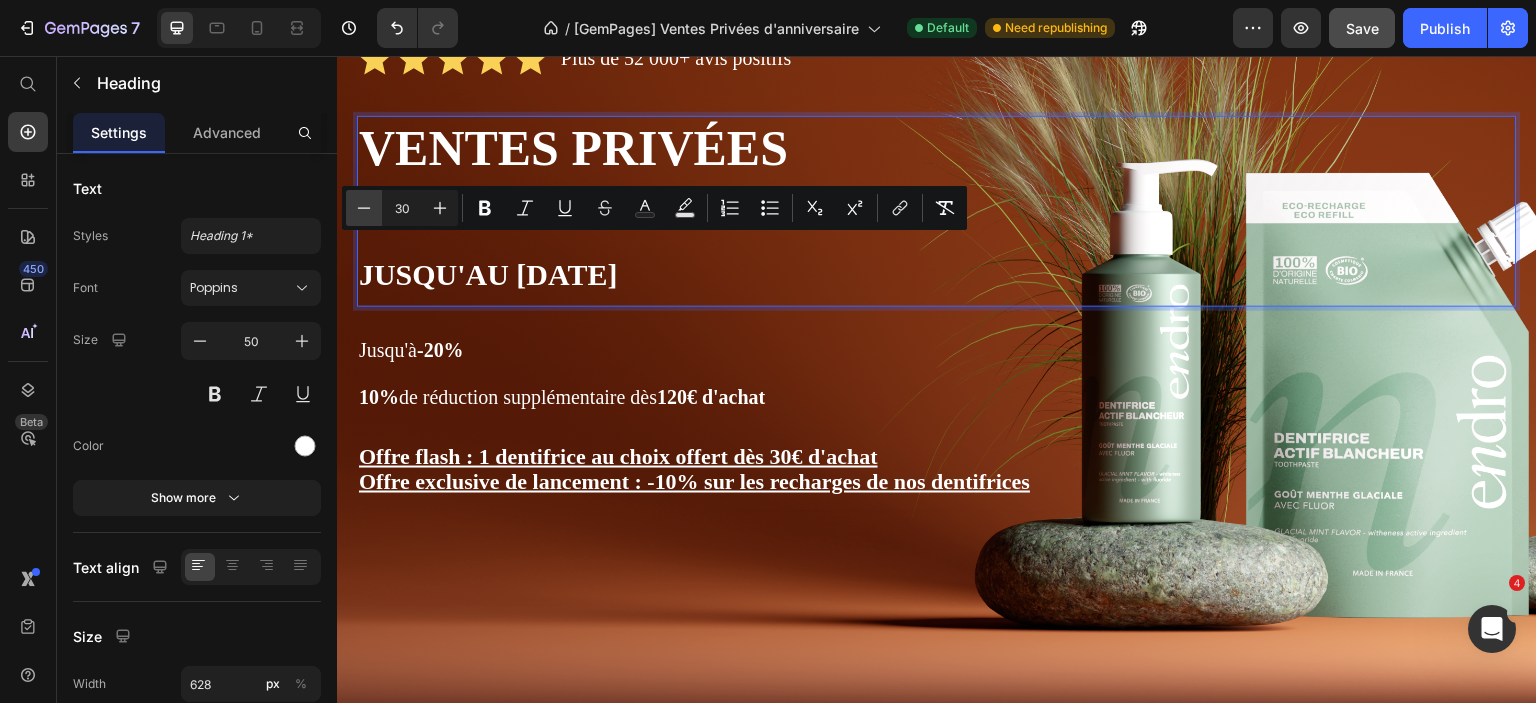 click 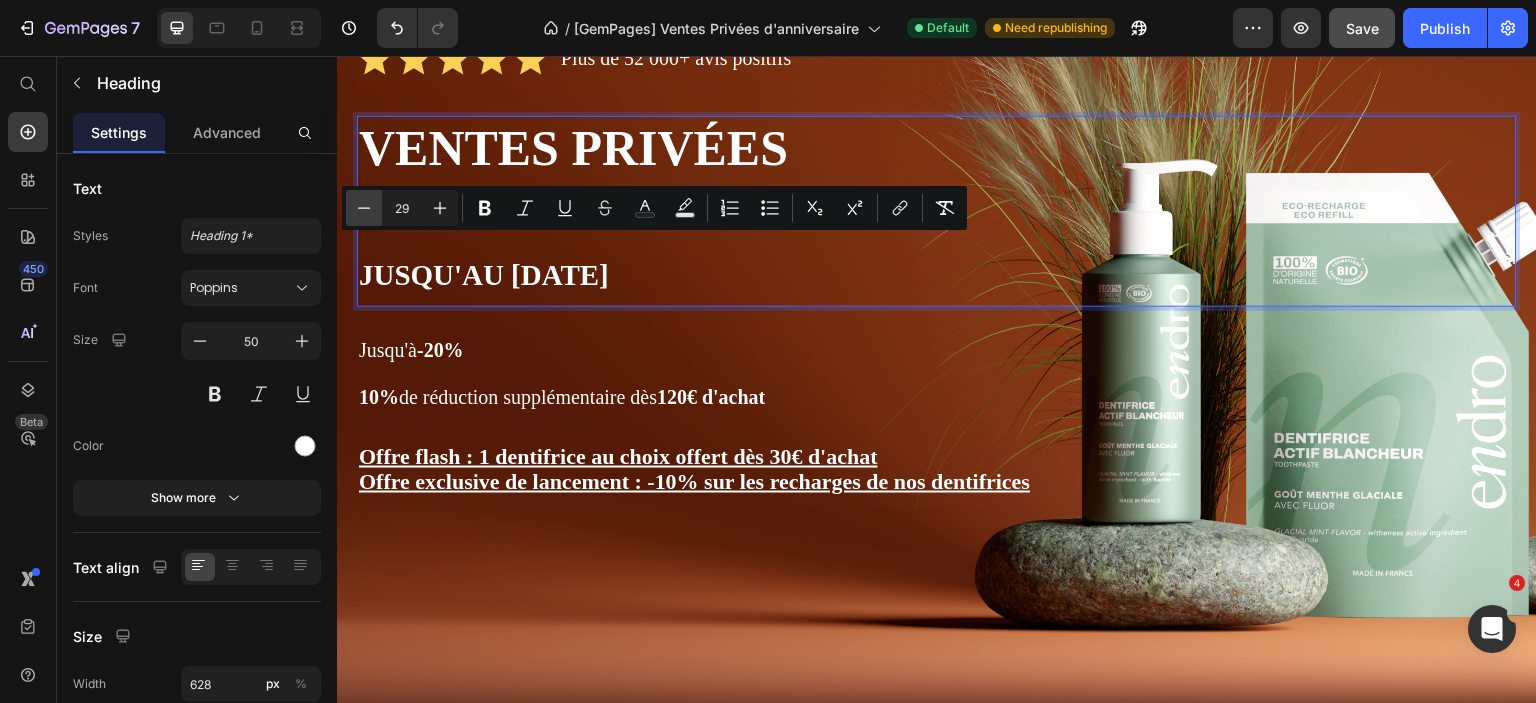 click 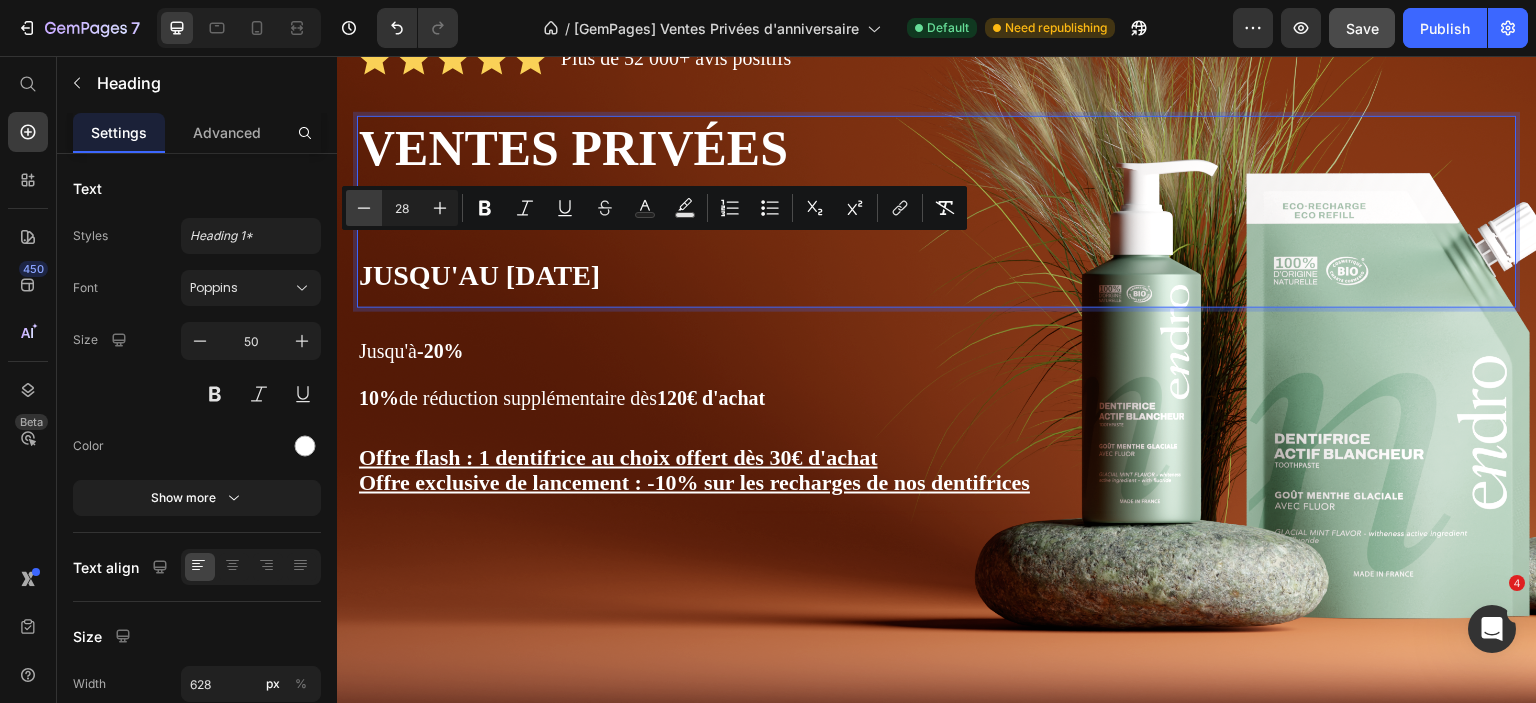 click 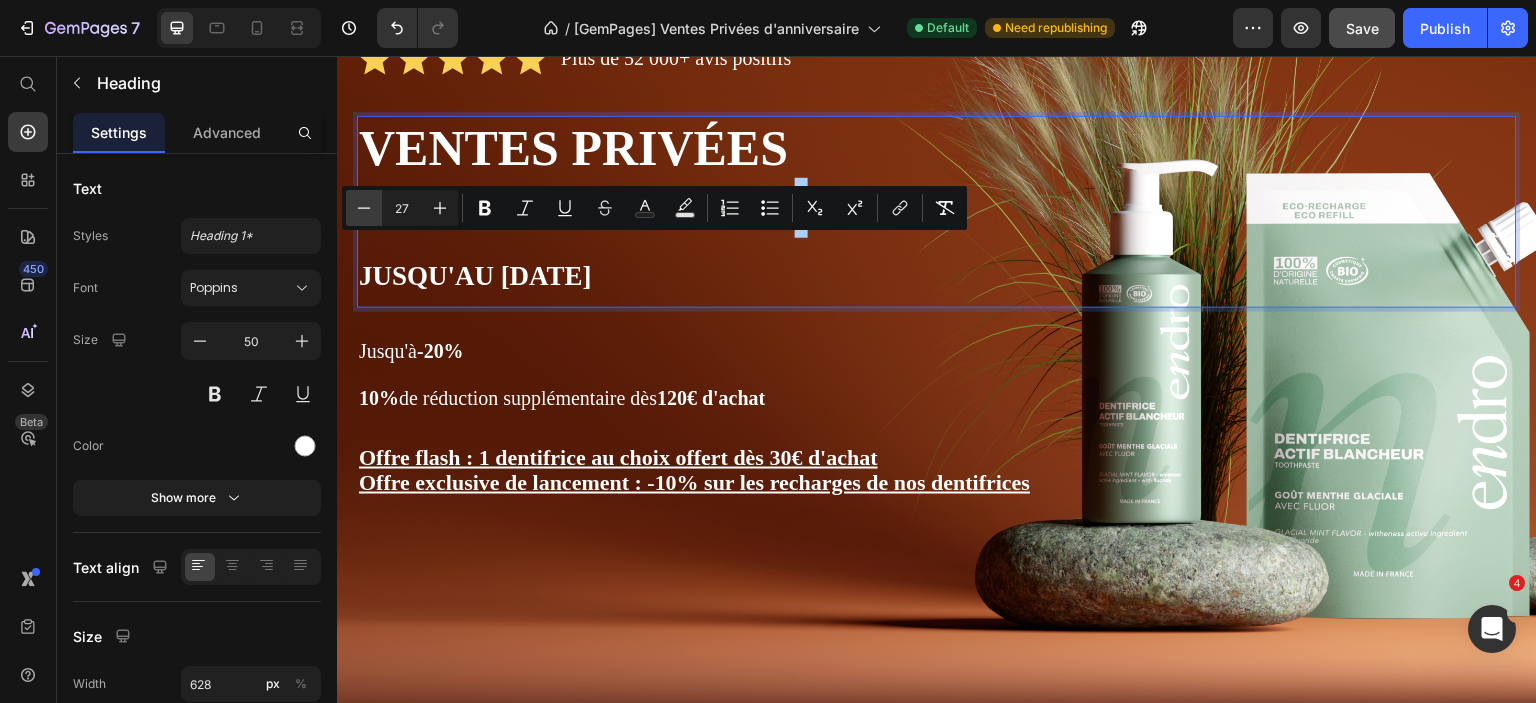 click 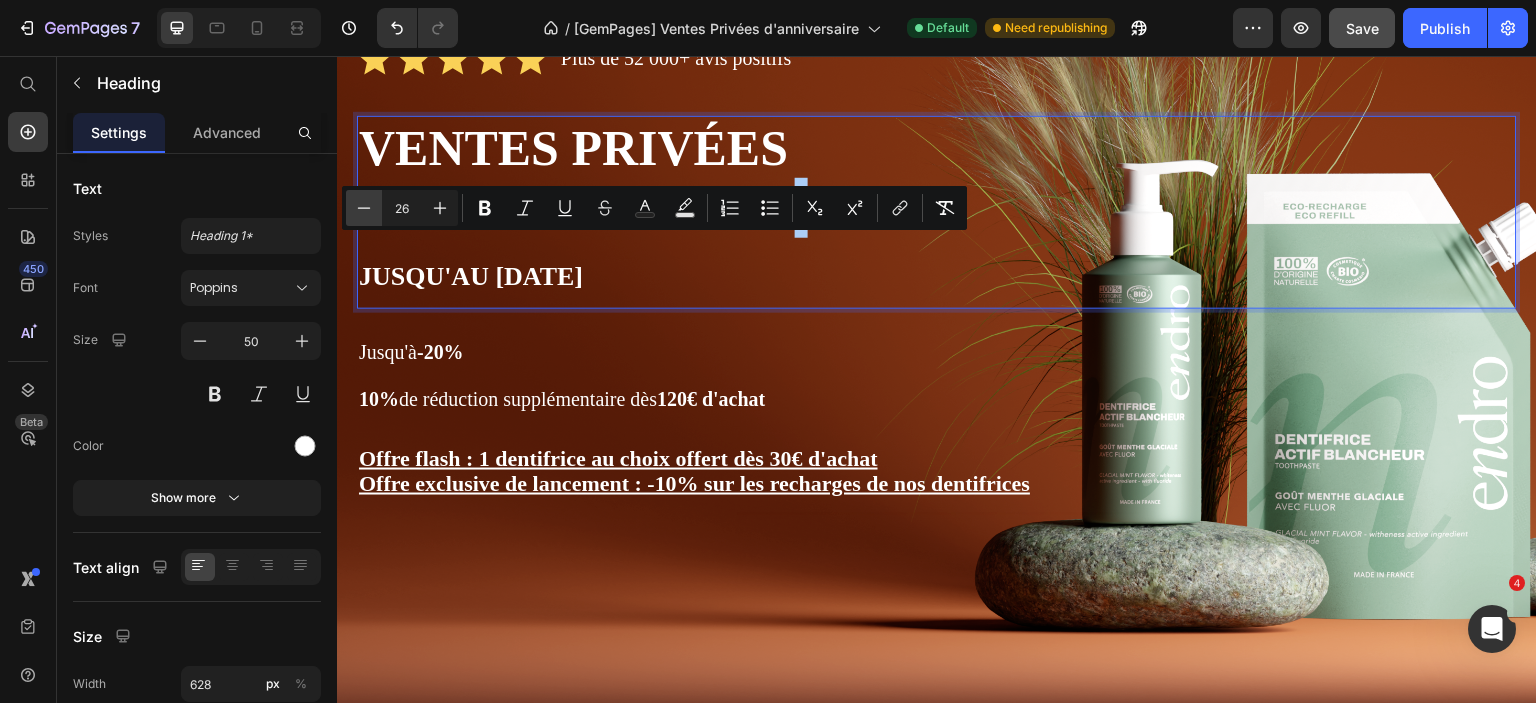click 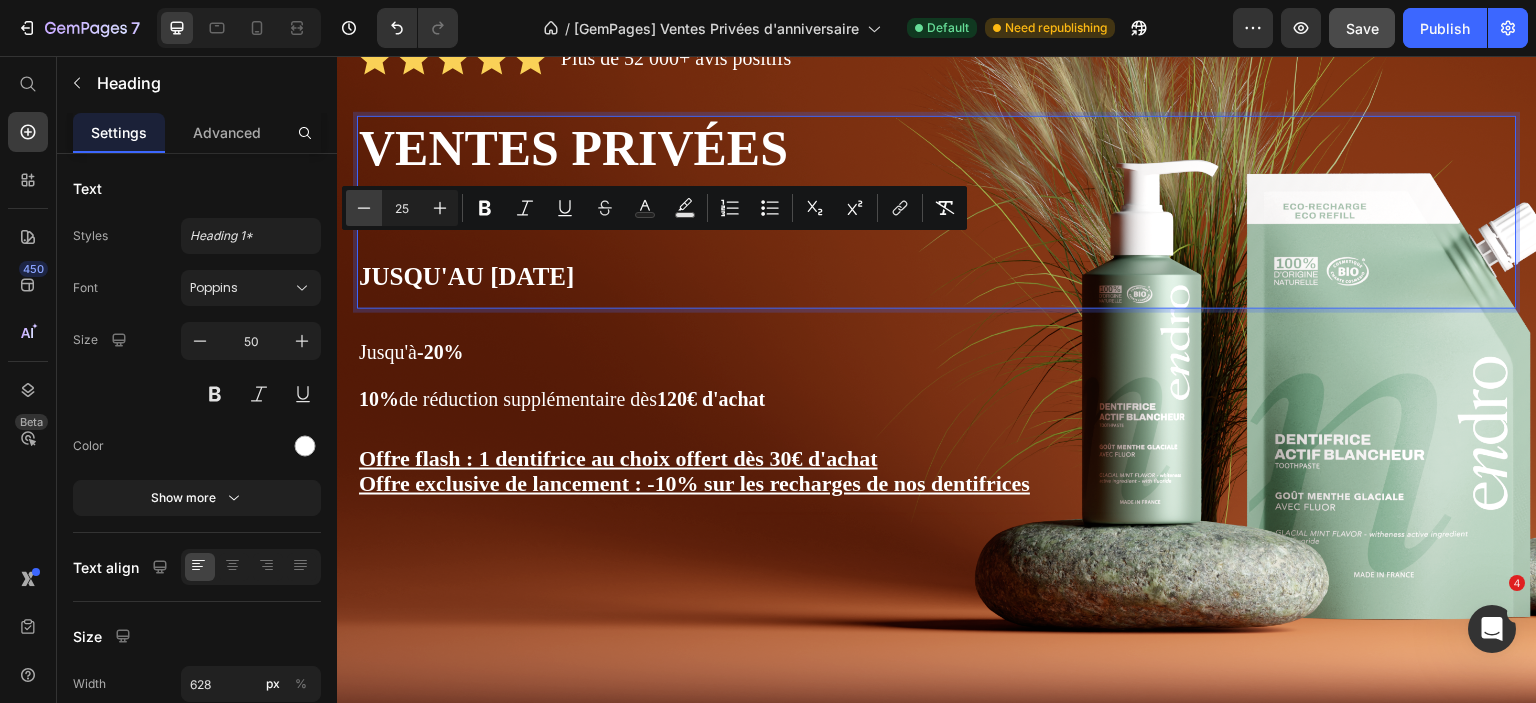 click 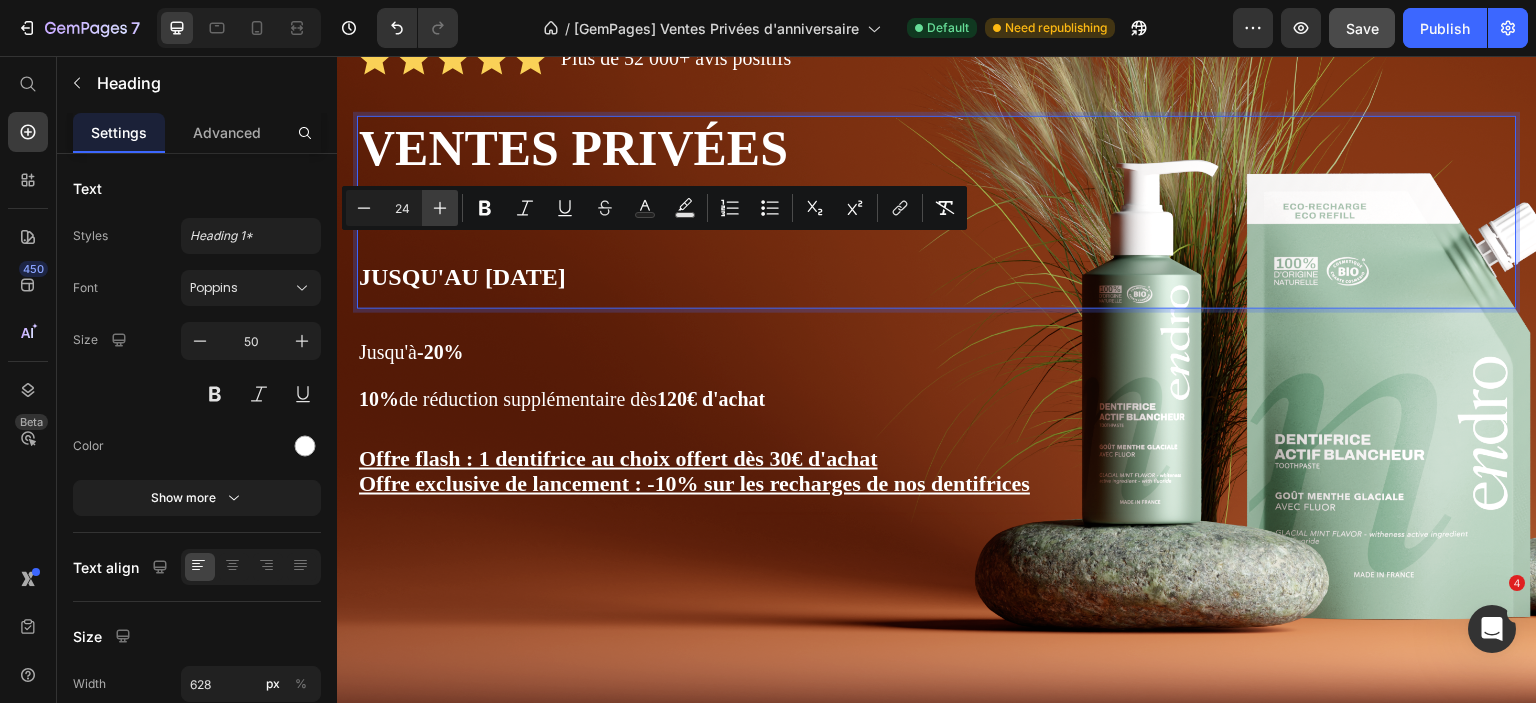 click 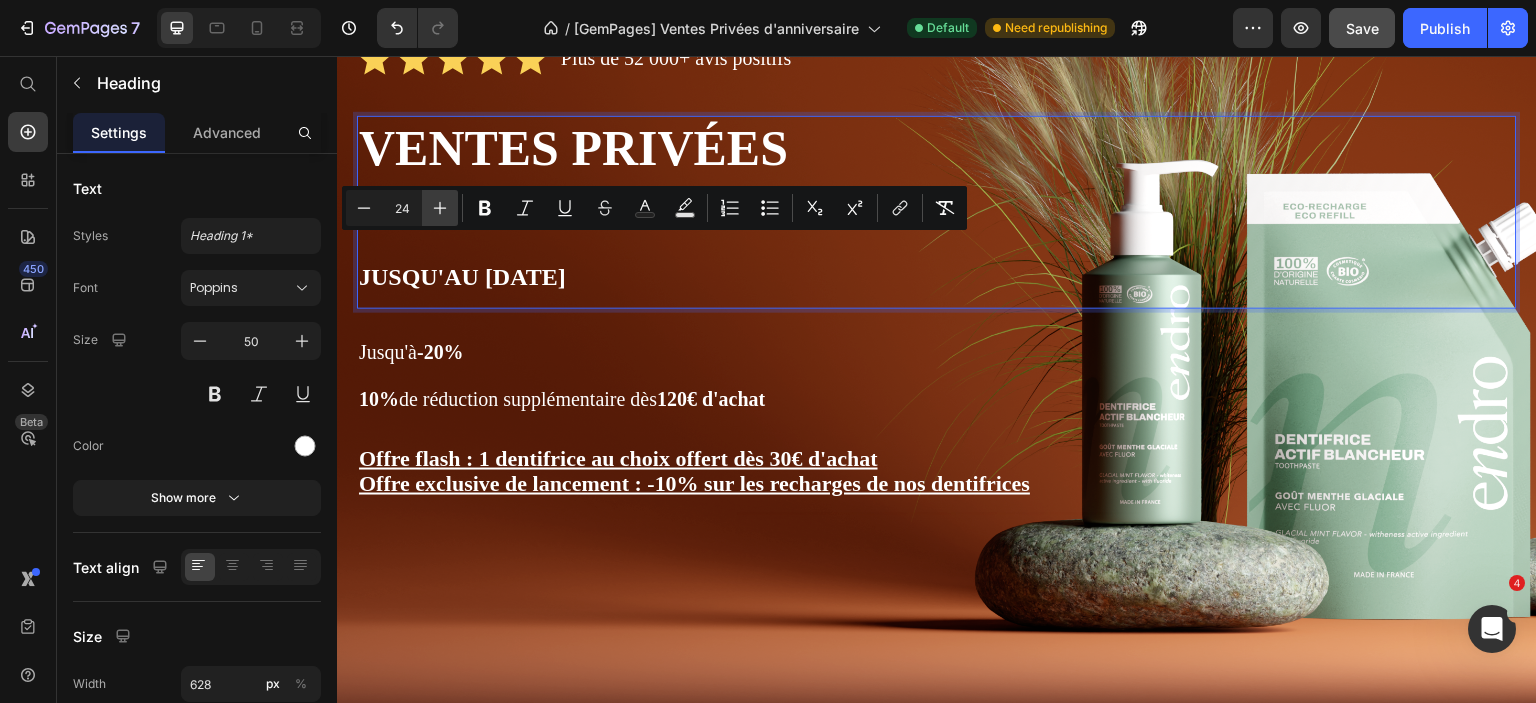 type on "25" 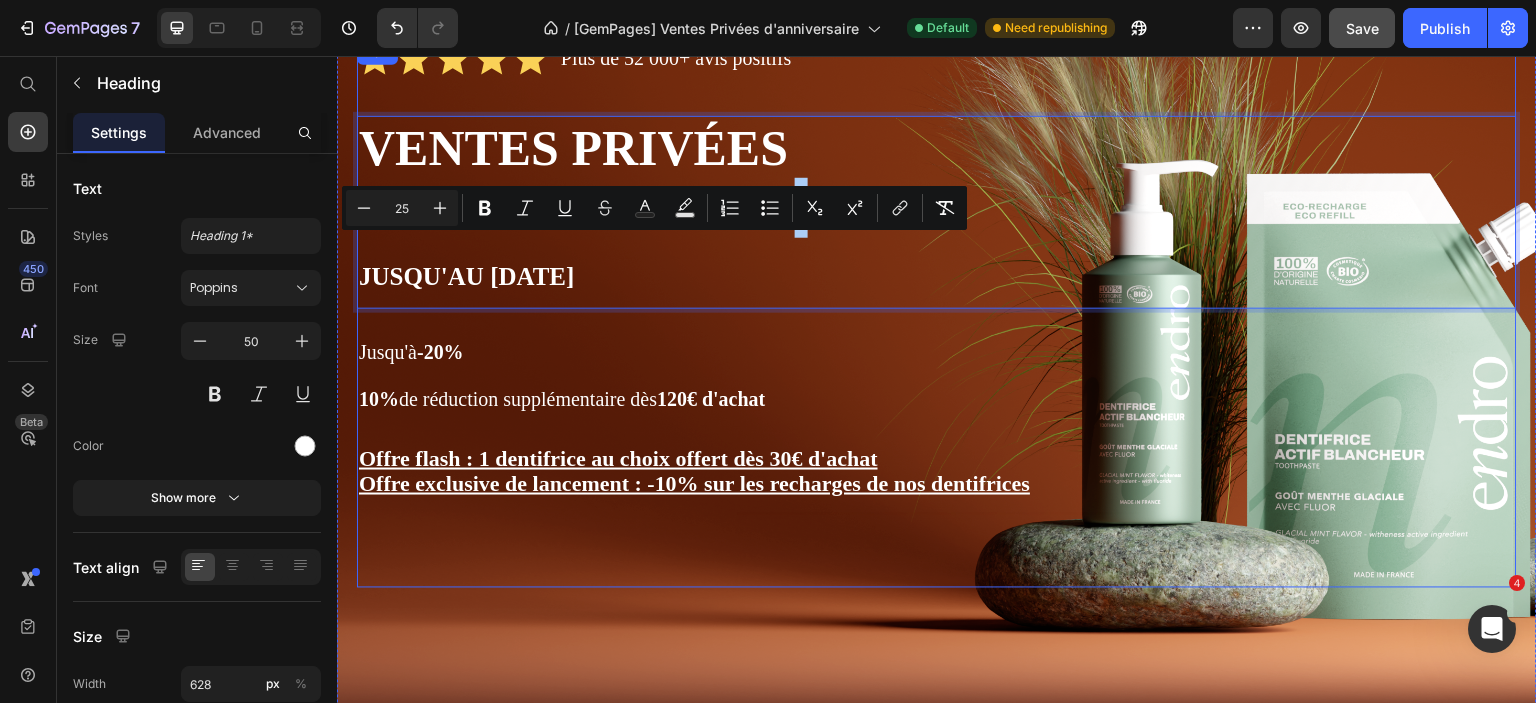 click on "Jusqu'à  -20%" at bounding box center [937, 353] 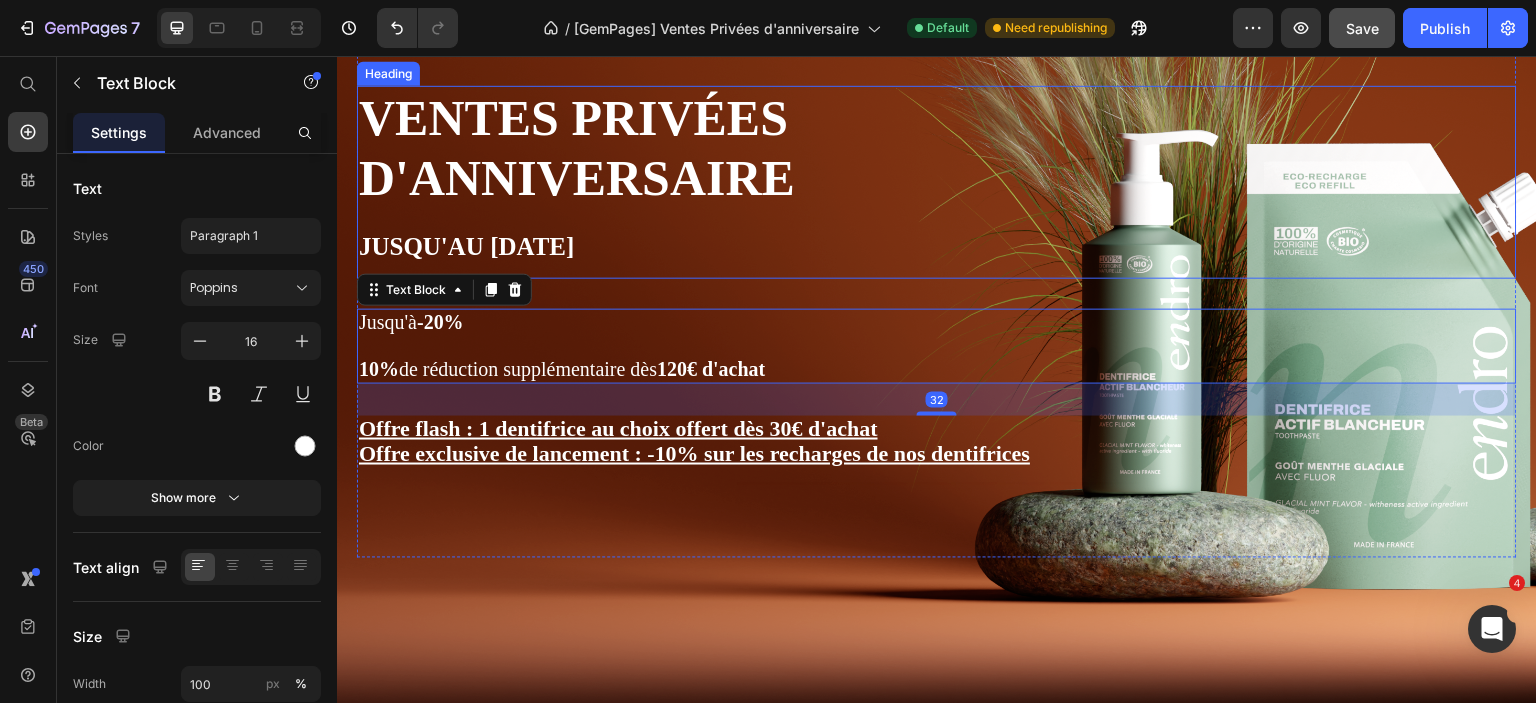 scroll, scrollTop: 178, scrollLeft: 0, axis: vertical 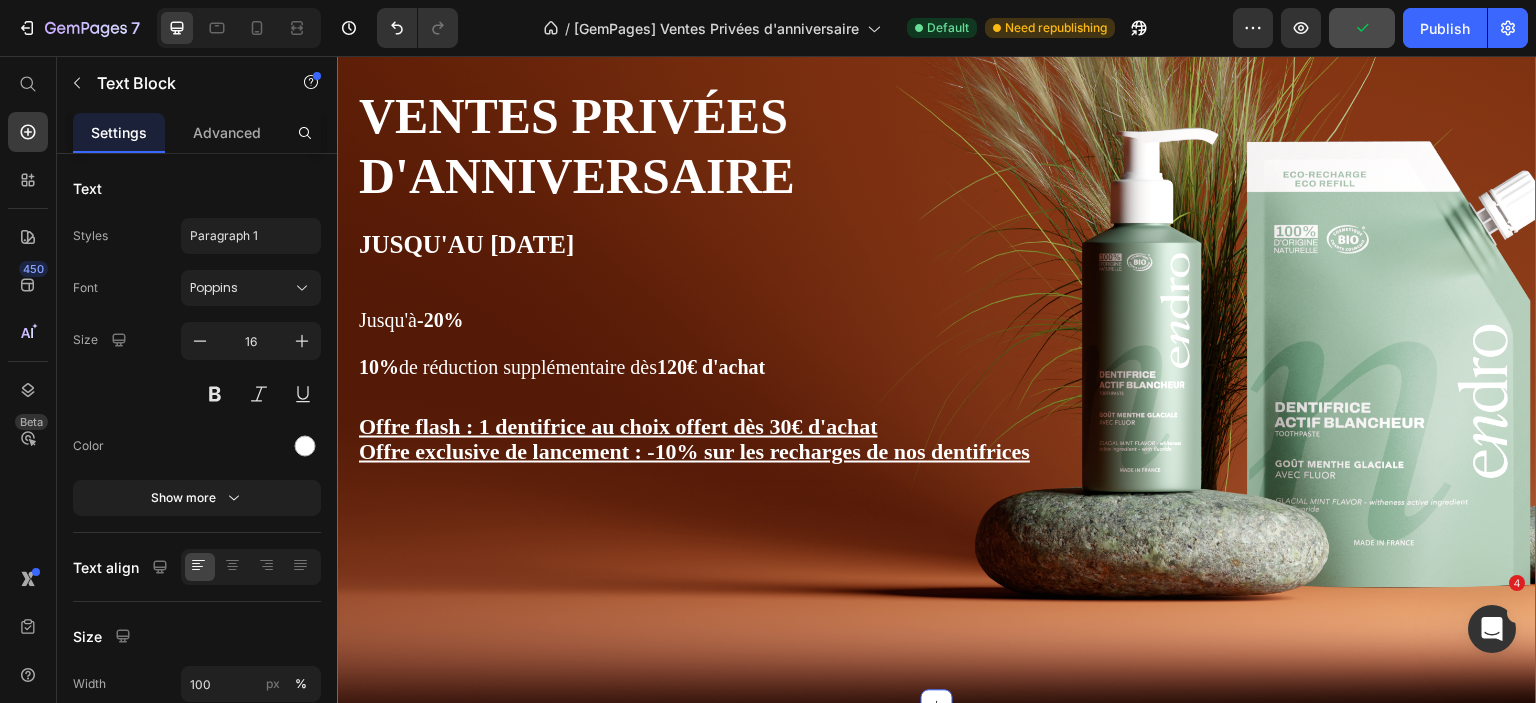 click on "Icon
Icon
Icon
Icon
Icon Icon List Plus de 52 000+ avis positifs Text Block Row Ventes privées d'anniversaire Jusqu'au 15 juillet Heading Jusqu'à  -20% 10%  de réduction supplémentaire dès  120€ d'achat Text Block Offre flash : 1 dentifrice au choix offert dès 30€ d'achat Offre exclusive de lancement : -10% sur les recharges de nos dentifrices Text Block Jusqu'à  -20%   10%  de réduction supplémentaire dès  120€ d'achat Text Block Text Block Row Section 1/25   Create Theme Section AI Content Write with GemAI What would you like to describe here? Tone and Voice Persuasive Product Show more Generate" at bounding box center [937, 312] 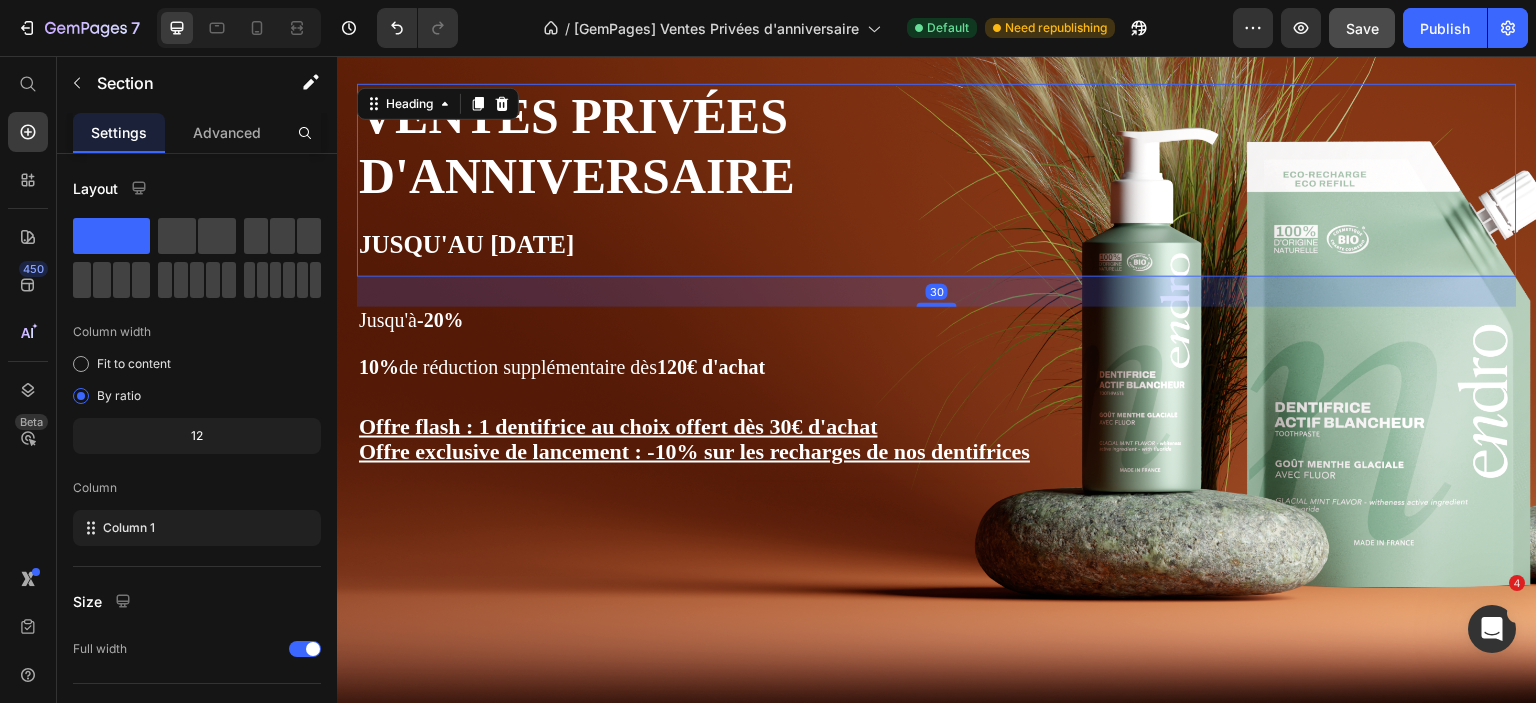 click on "Ventes privées d'anniversaire Jusqu'au 15 juillet" at bounding box center [671, 180] 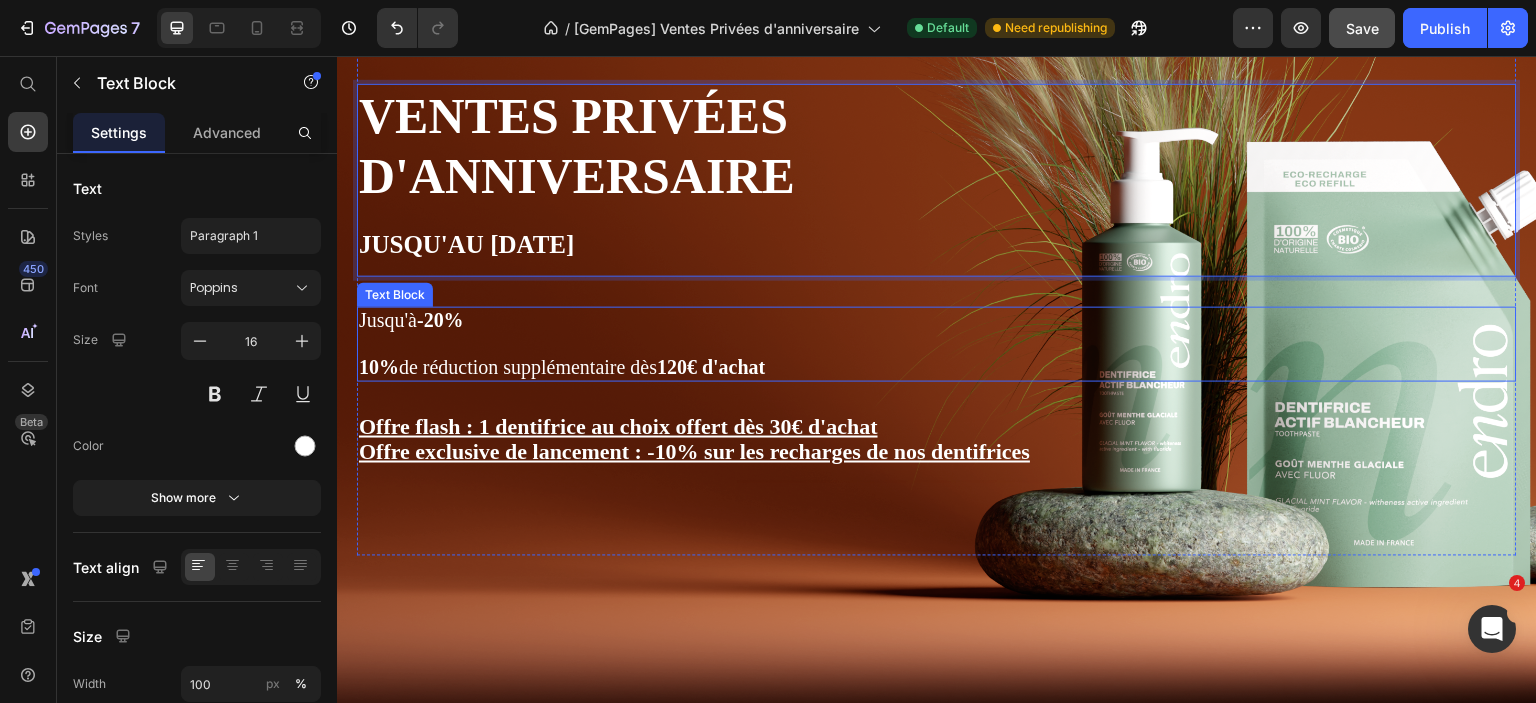 click at bounding box center (937, 344) 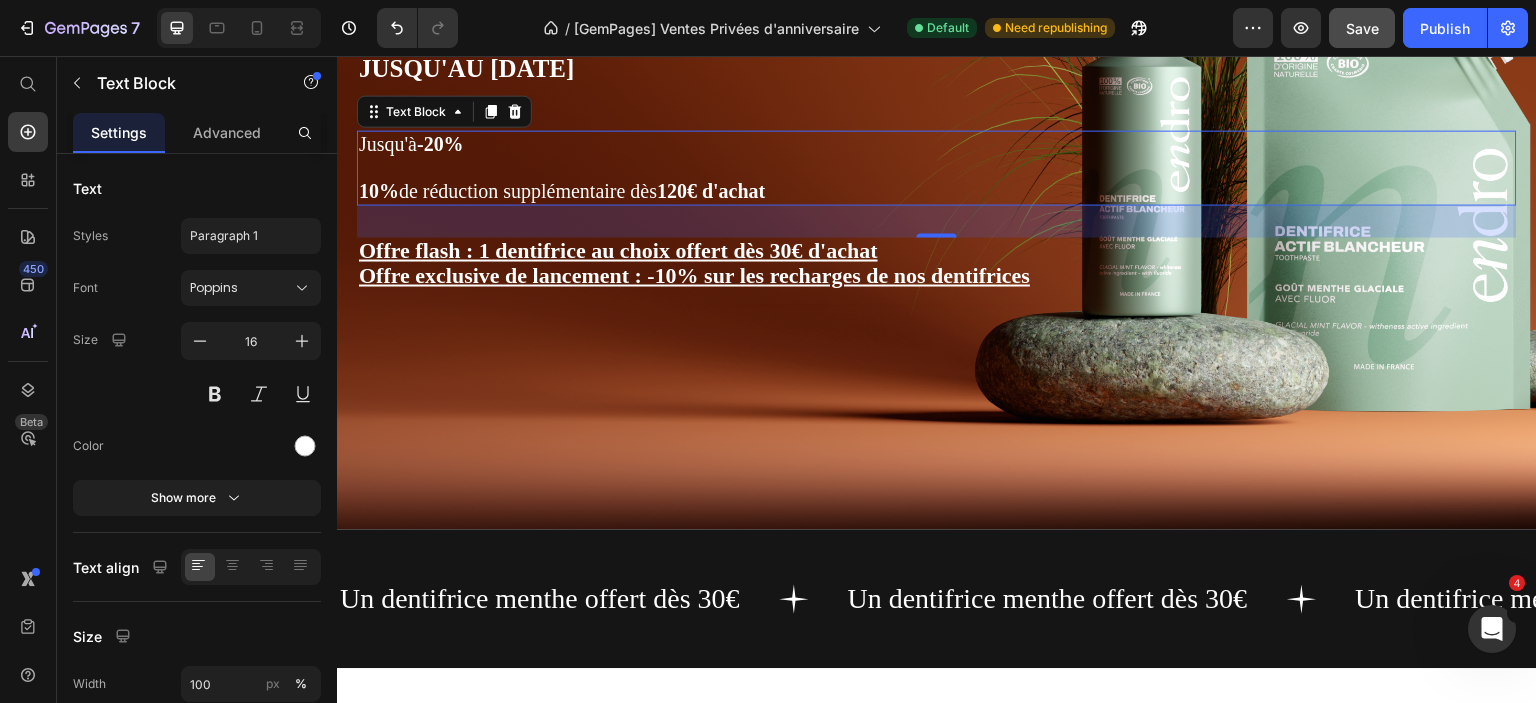 scroll, scrollTop: 352, scrollLeft: 0, axis: vertical 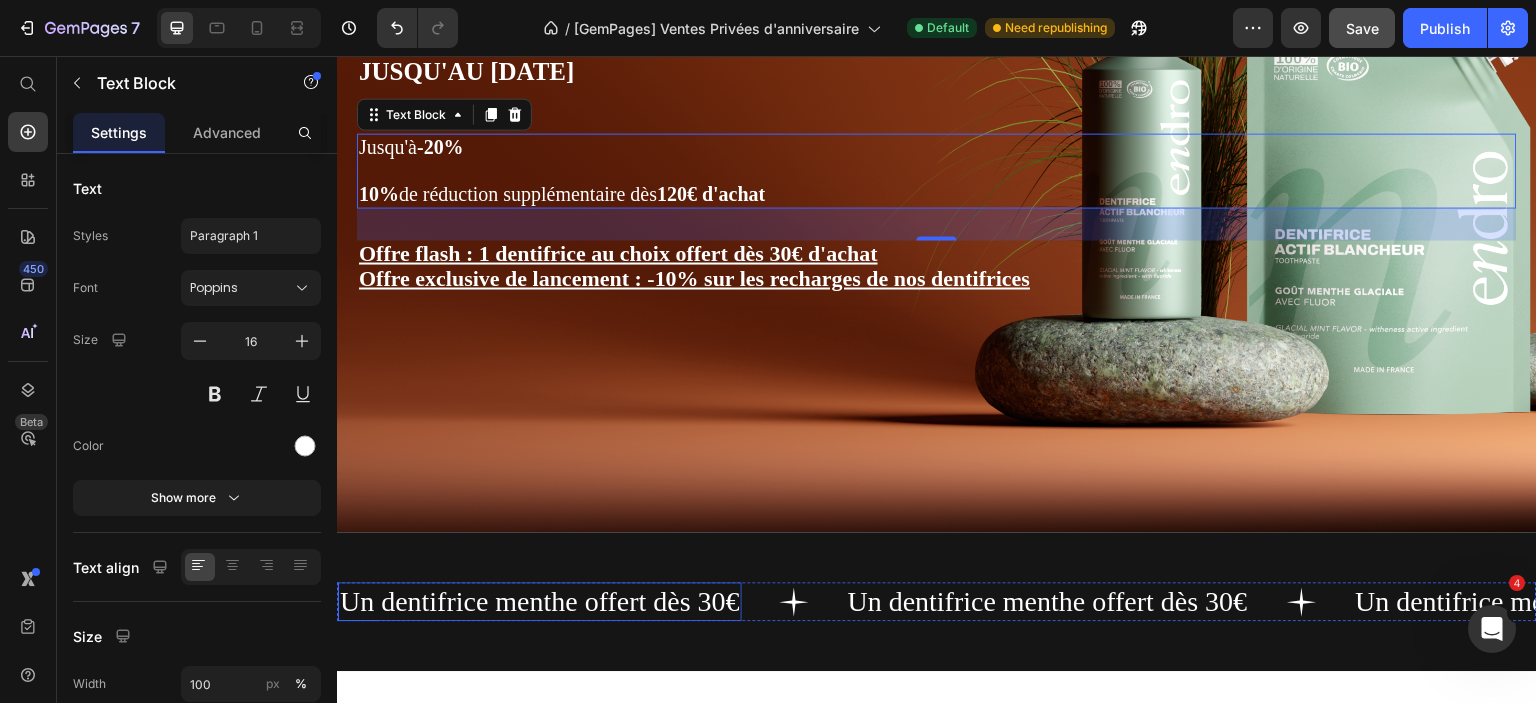 click on "Un dentifrice menthe offert dès 30€" at bounding box center (540, 601) 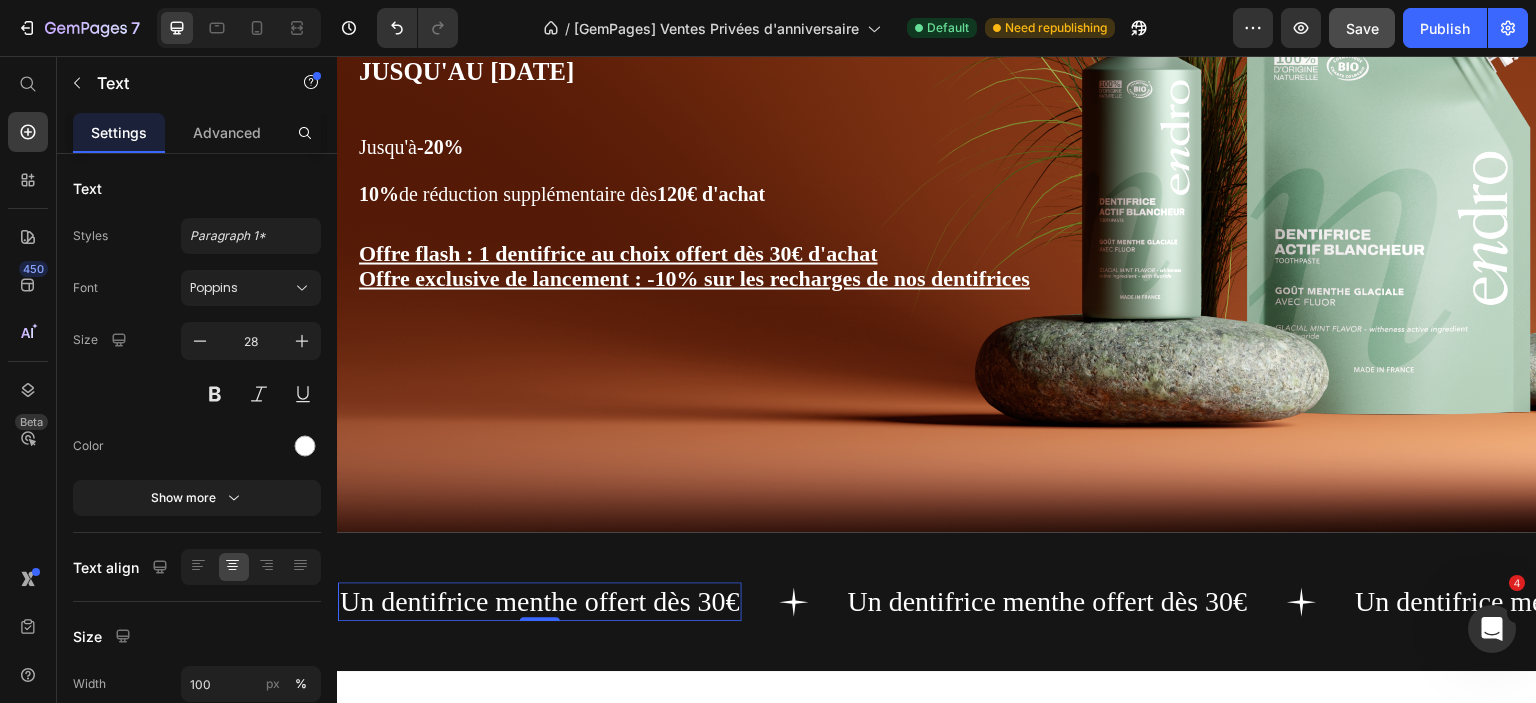 click on "Un dentifrice menthe offert dès 30€" at bounding box center (540, 601) 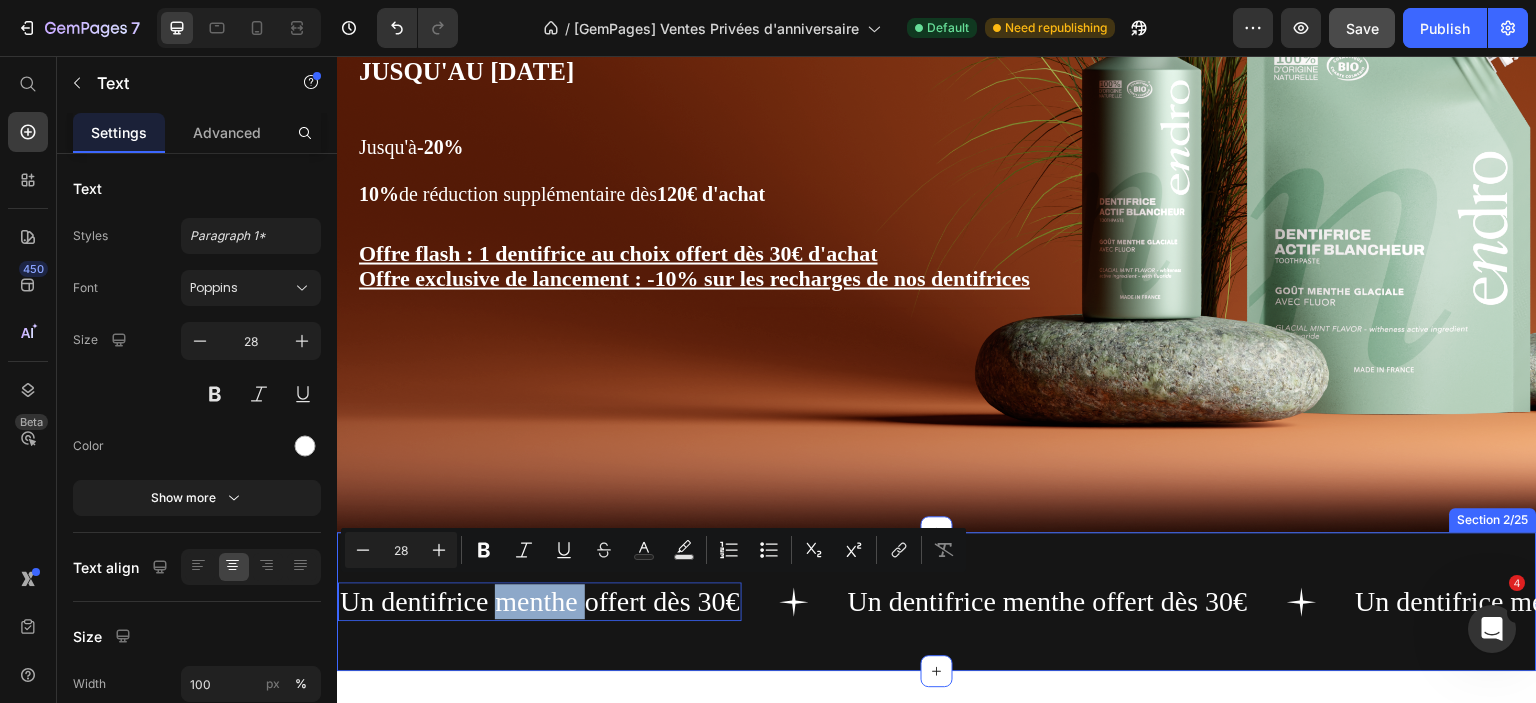 click on "Un dentifrice menthe offert dès 30€ Text   0
Un dentifrice menthe offert dès 30€ Text
Un dentifrice menthe offert dès 30€ Text
Un dentifrice menthe offert dès 30€ Text   0
Un dentifrice menthe offert dès 30€ Text
Un dentifrice menthe offert dès 30€ Text
Marquee Section 2/25" at bounding box center [937, 601] 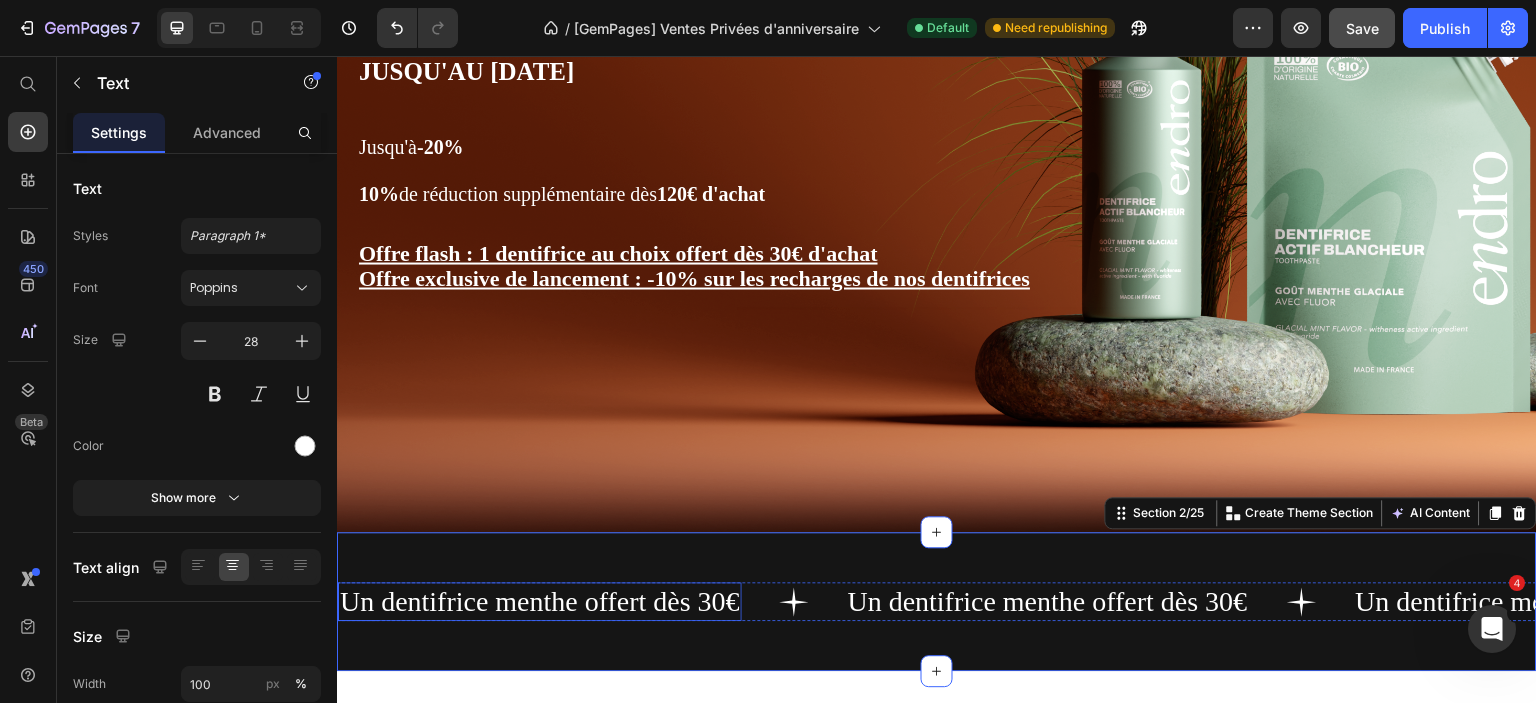 click on "Un dentifrice menthe offert dès 30€" at bounding box center [540, 601] 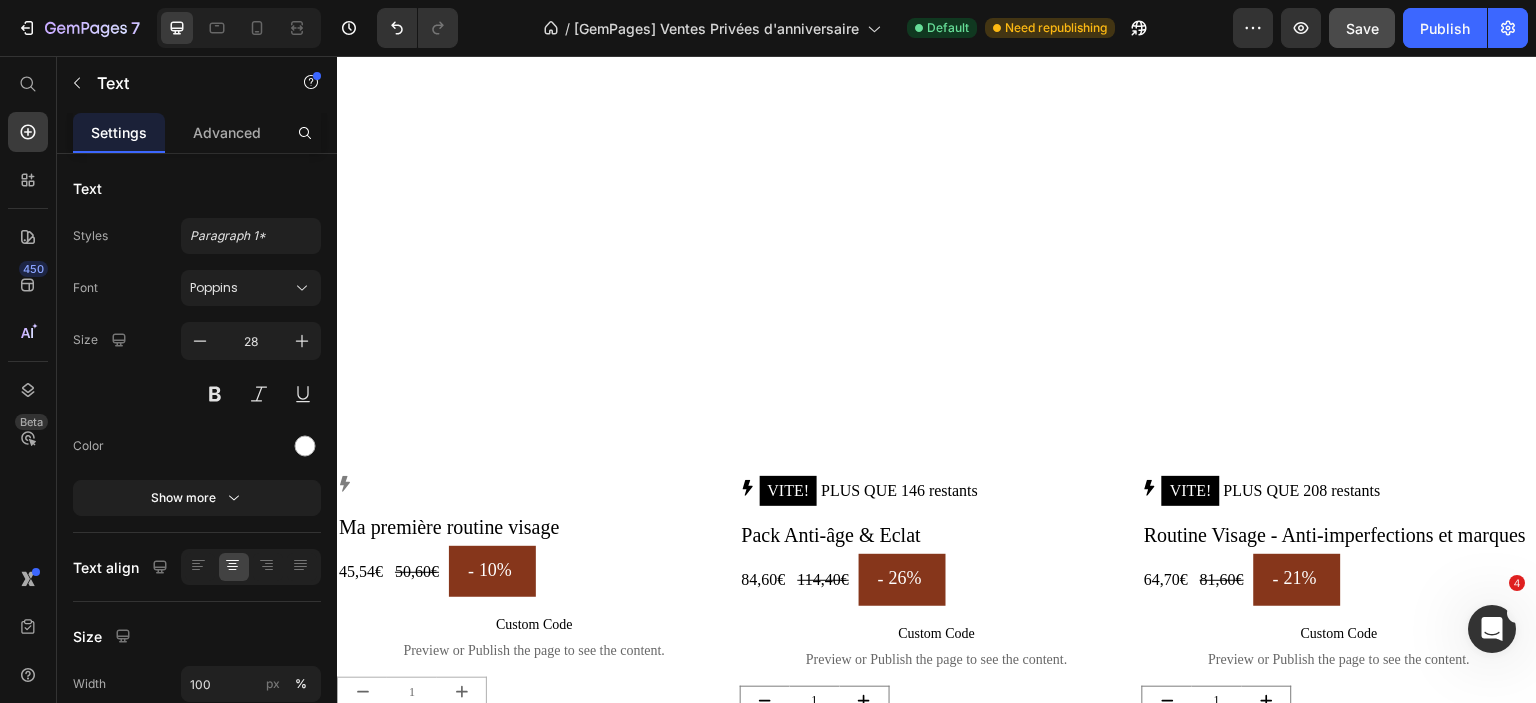 scroll, scrollTop: 5760, scrollLeft: 0, axis: vertical 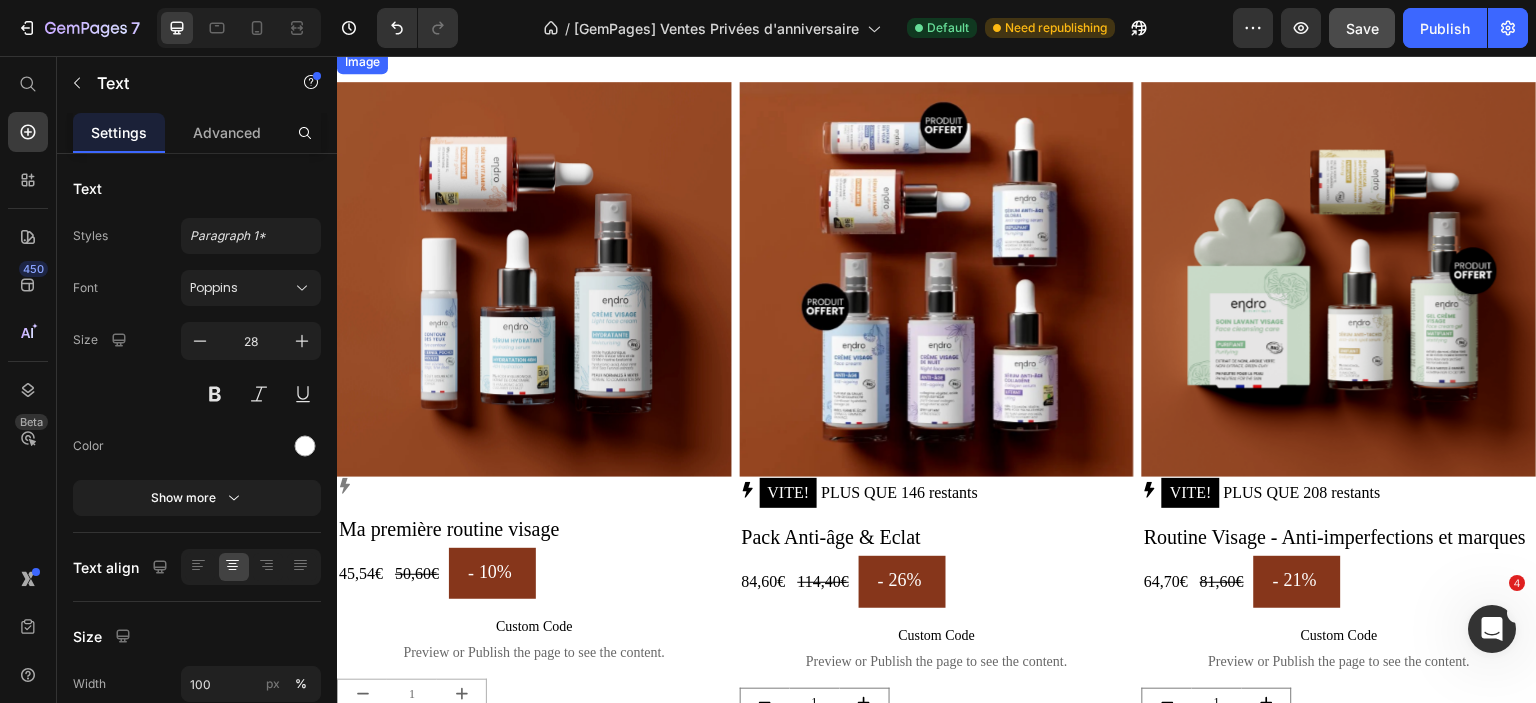 click at bounding box center (937, 50) 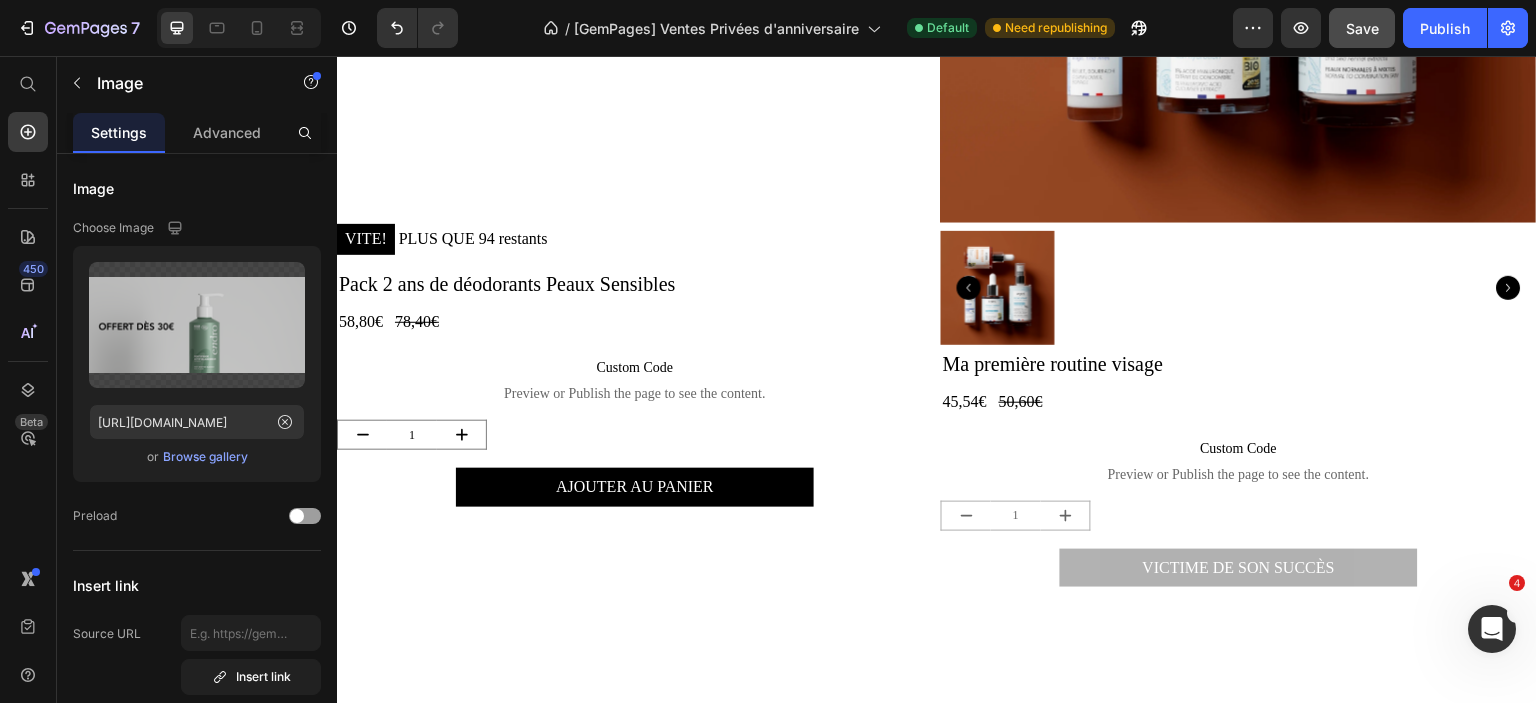scroll, scrollTop: 3600, scrollLeft: 0, axis: vertical 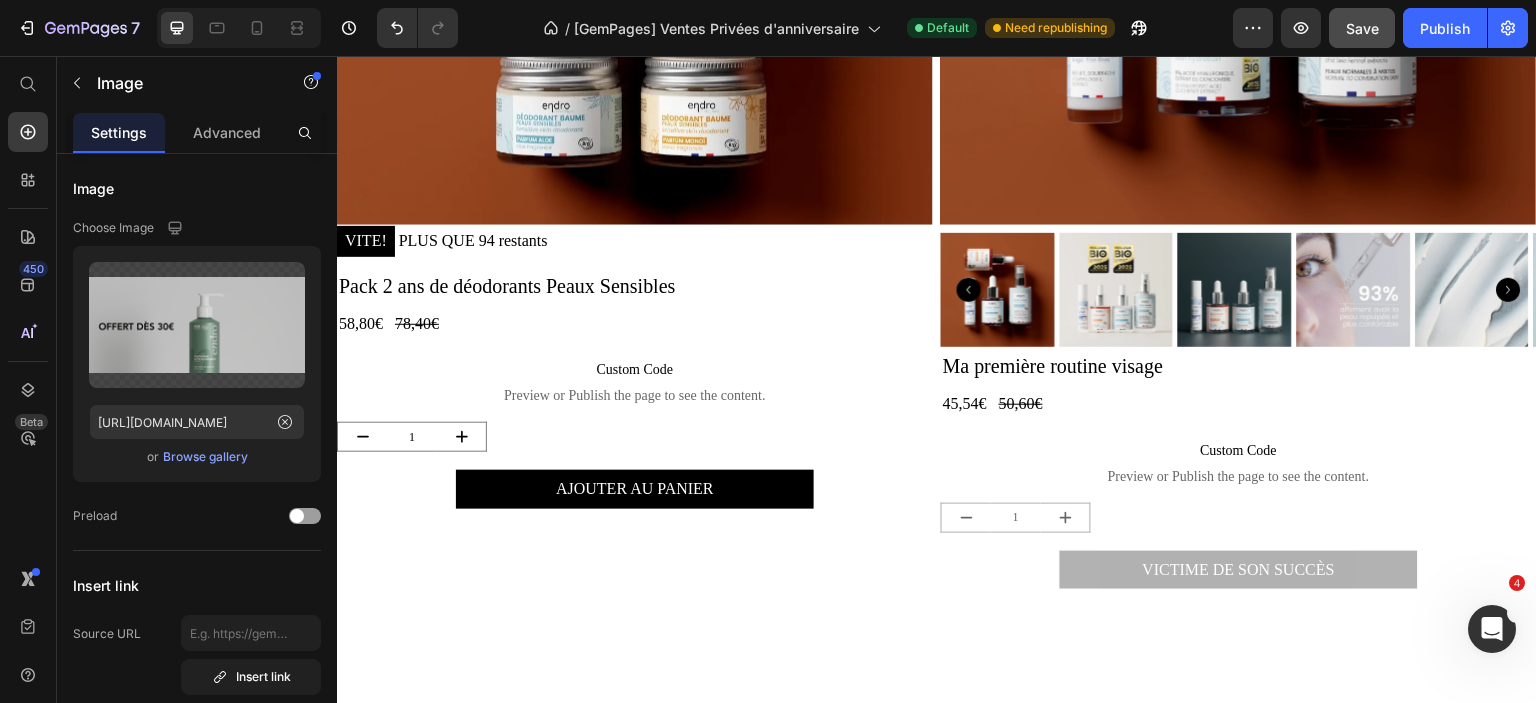 click at bounding box center (937, -451) 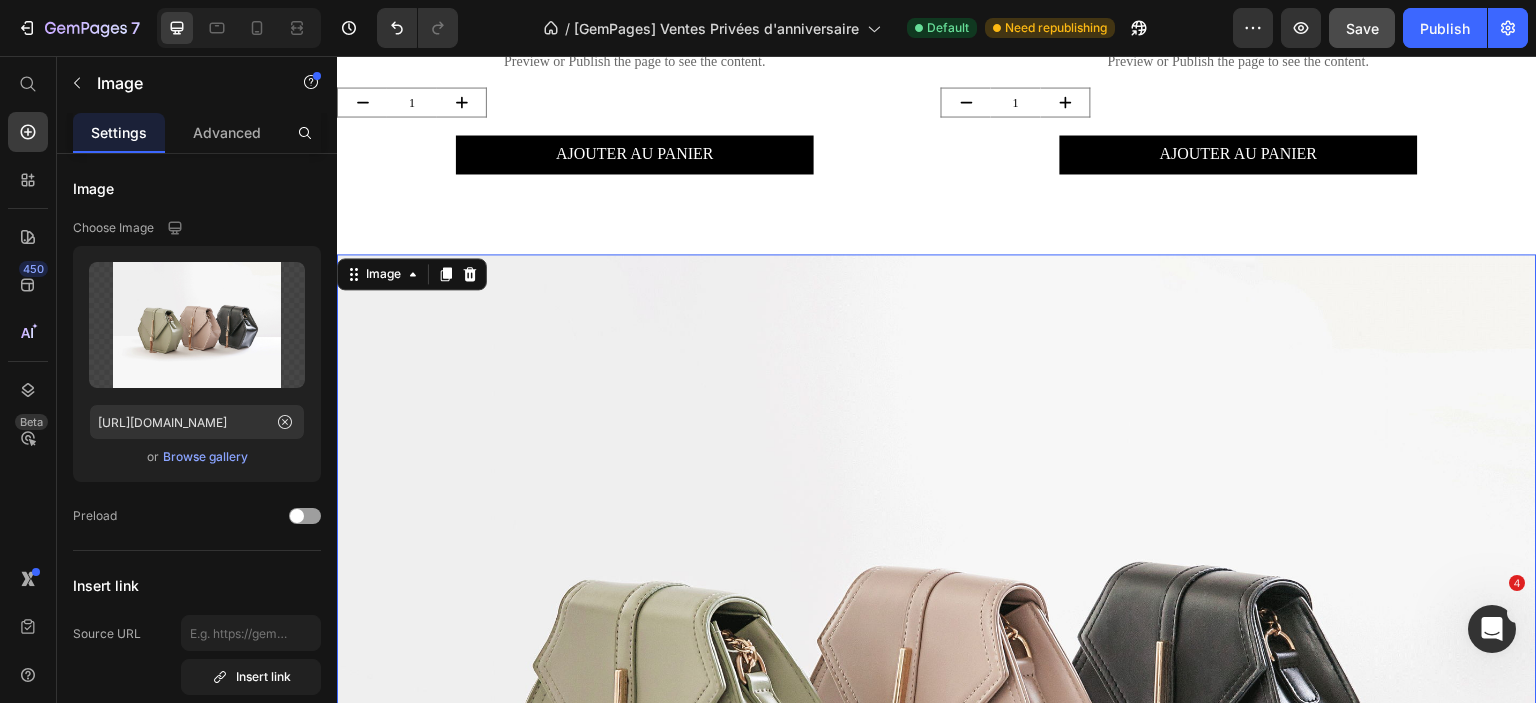 scroll, scrollTop: 2900, scrollLeft: 0, axis: vertical 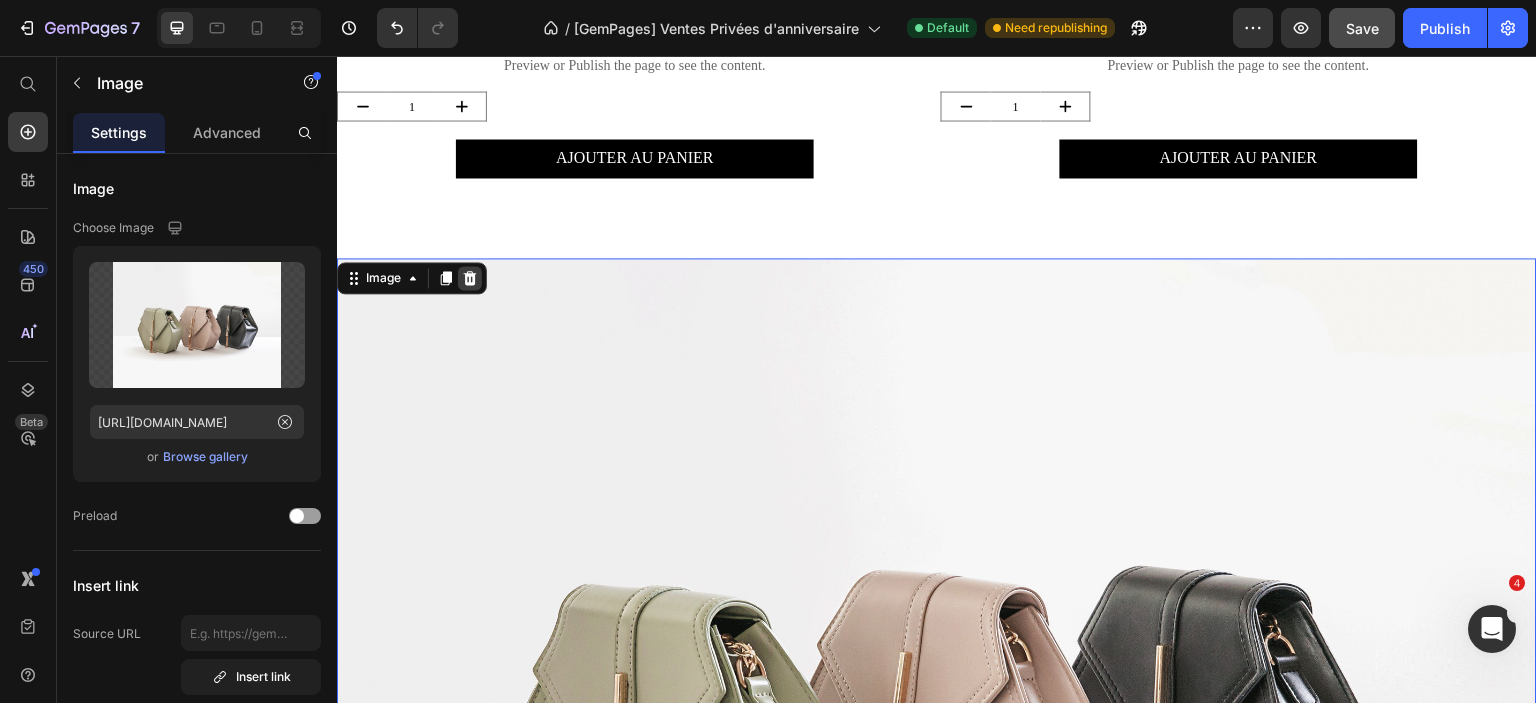 click 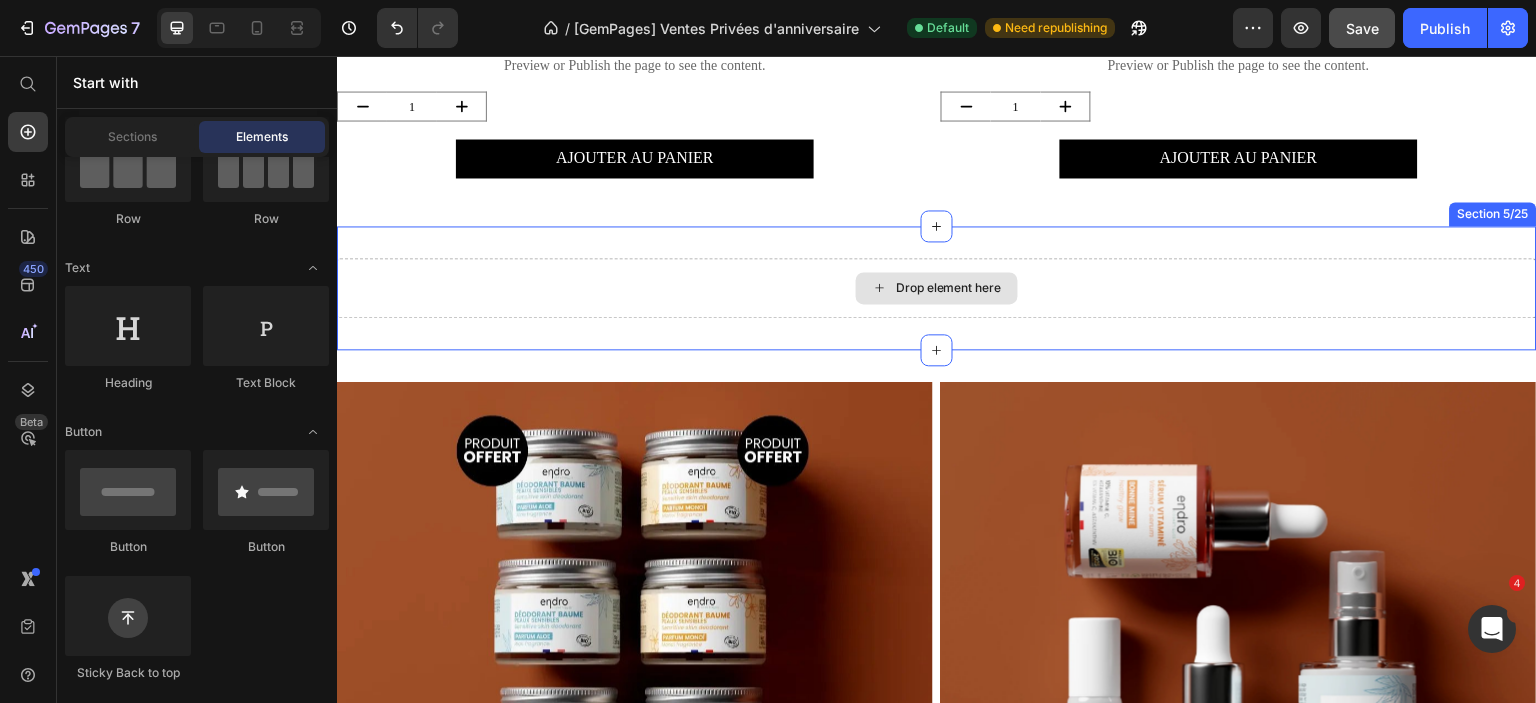 click on "Drop element here" at bounding box center (937, 288) 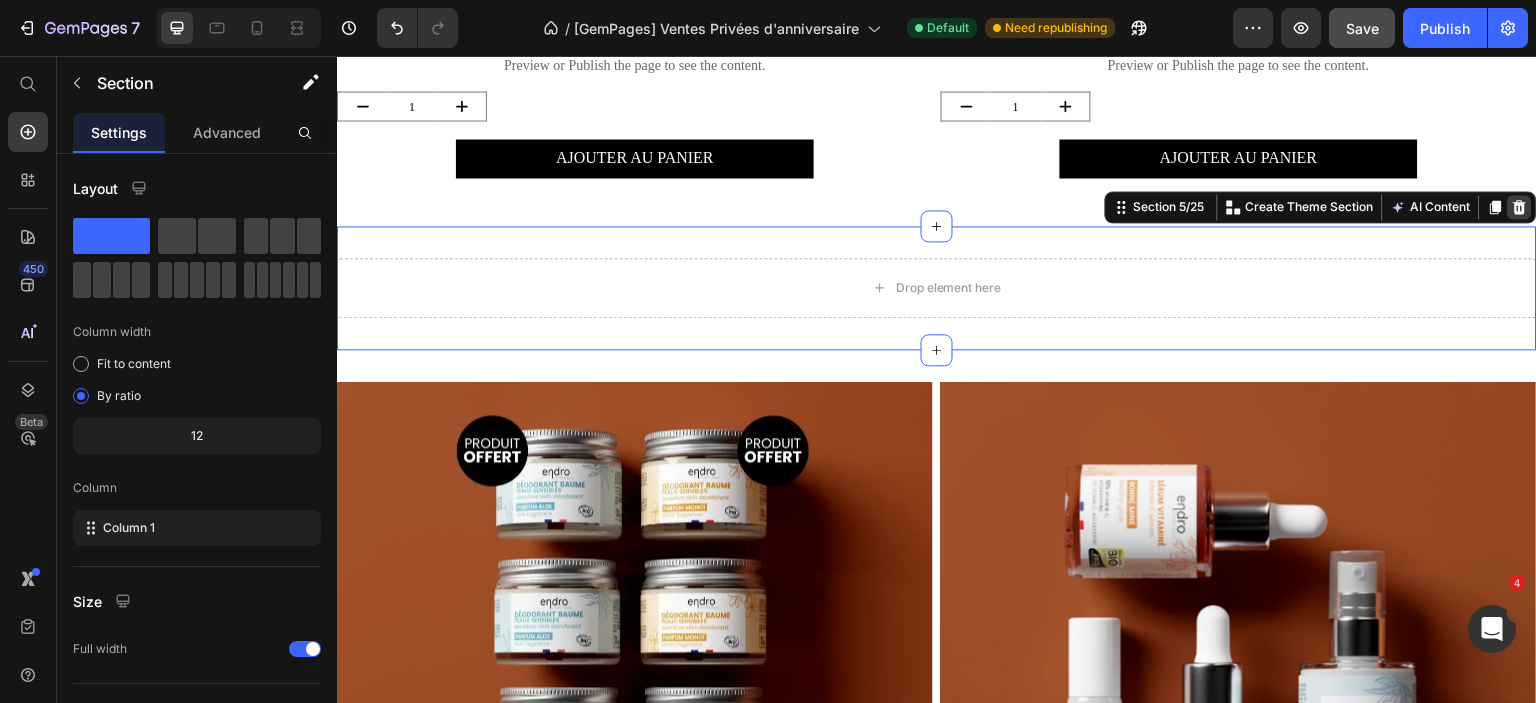 click 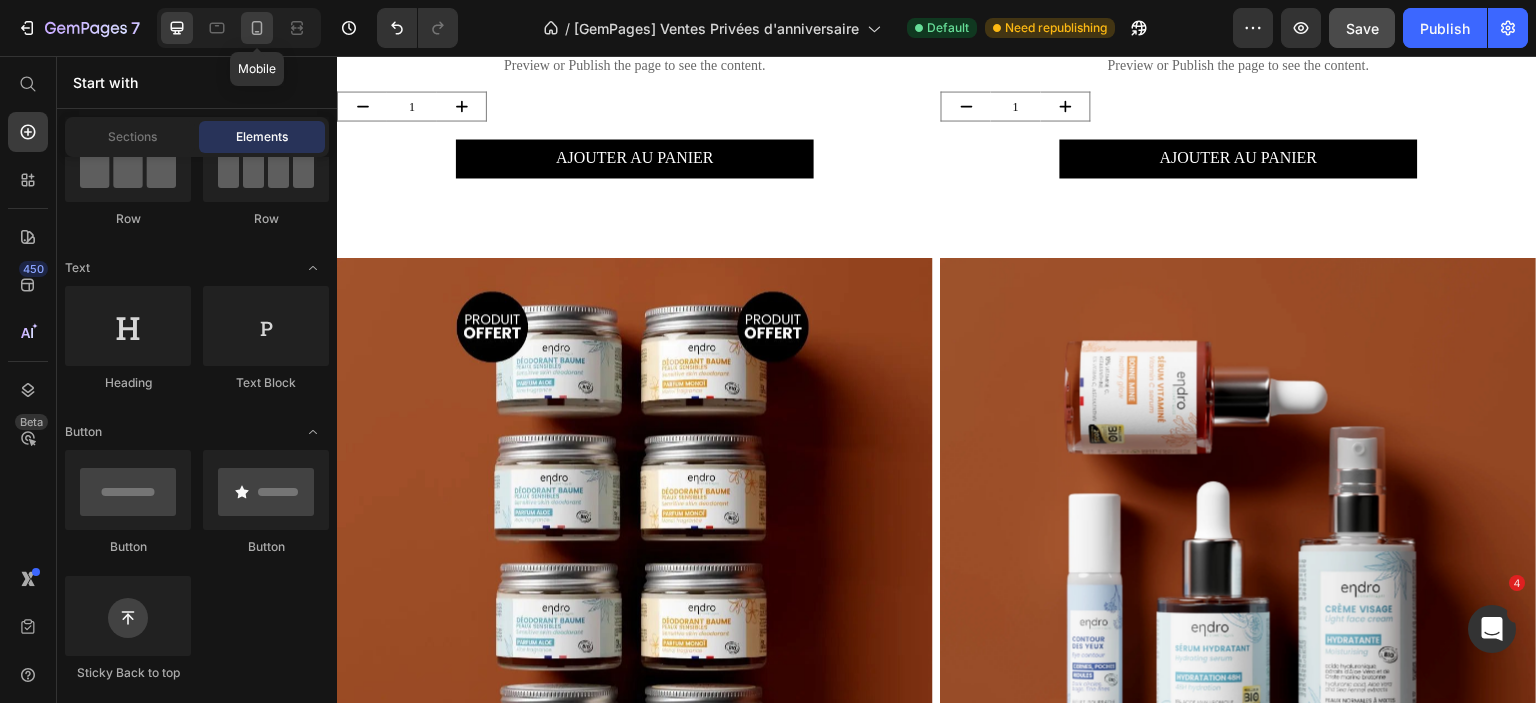 click 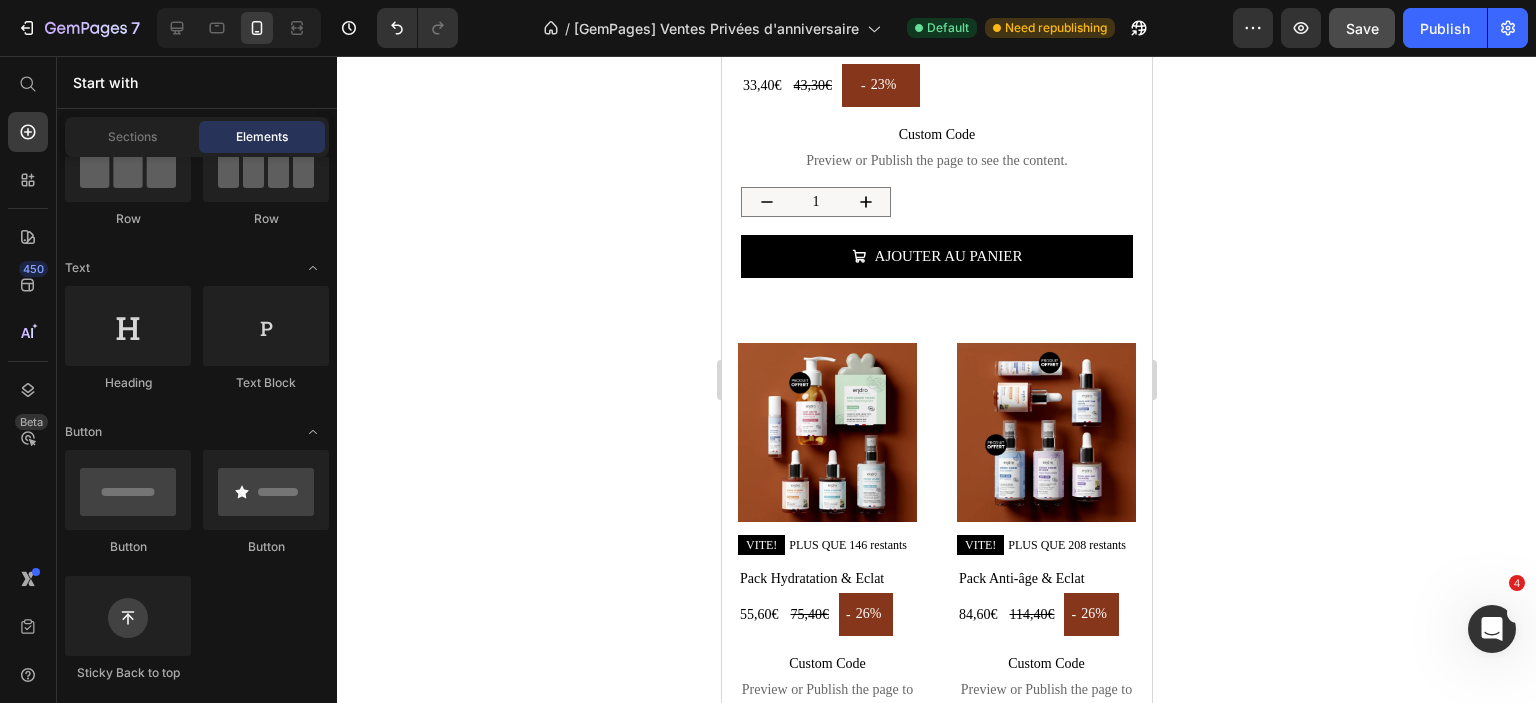scroll, scrollTop: 1200, scrollLeft: 0, axis: vertical 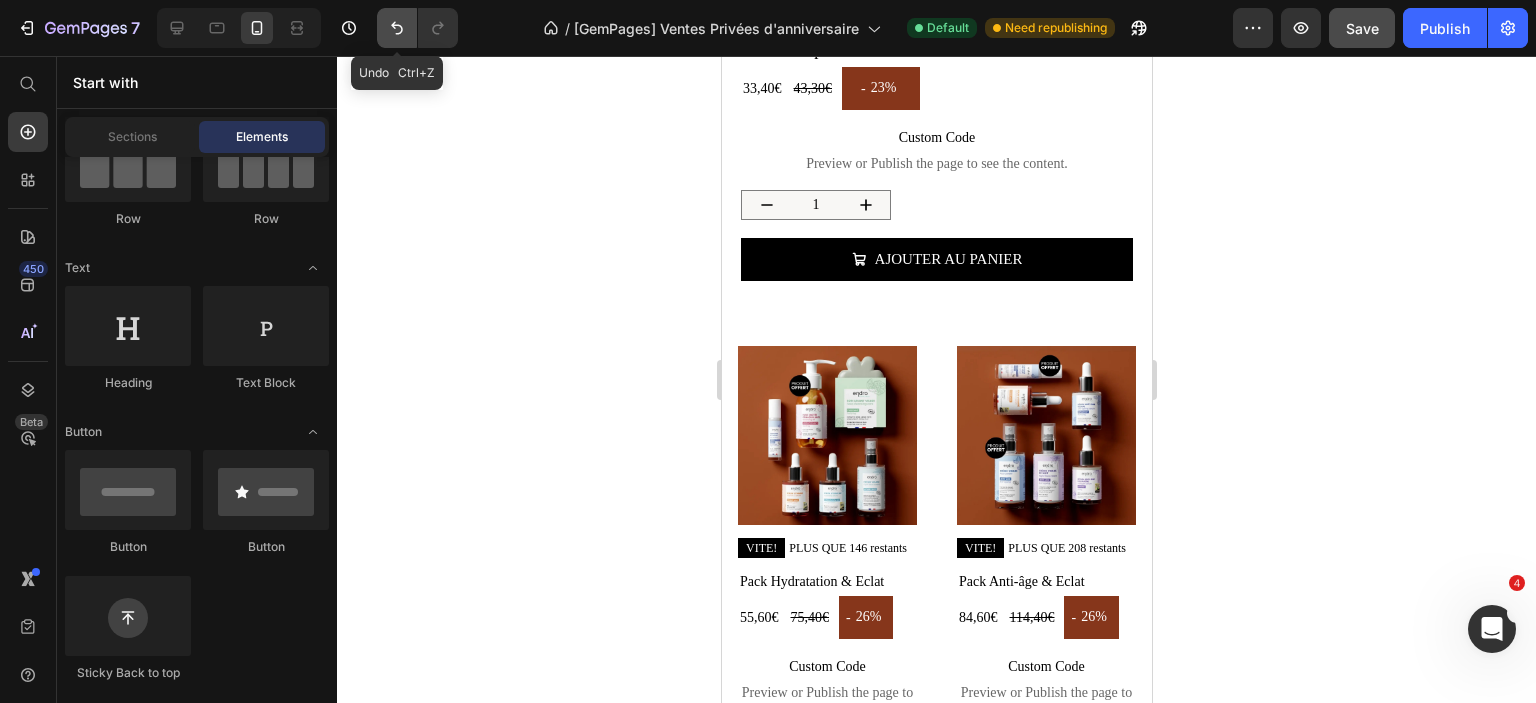 click 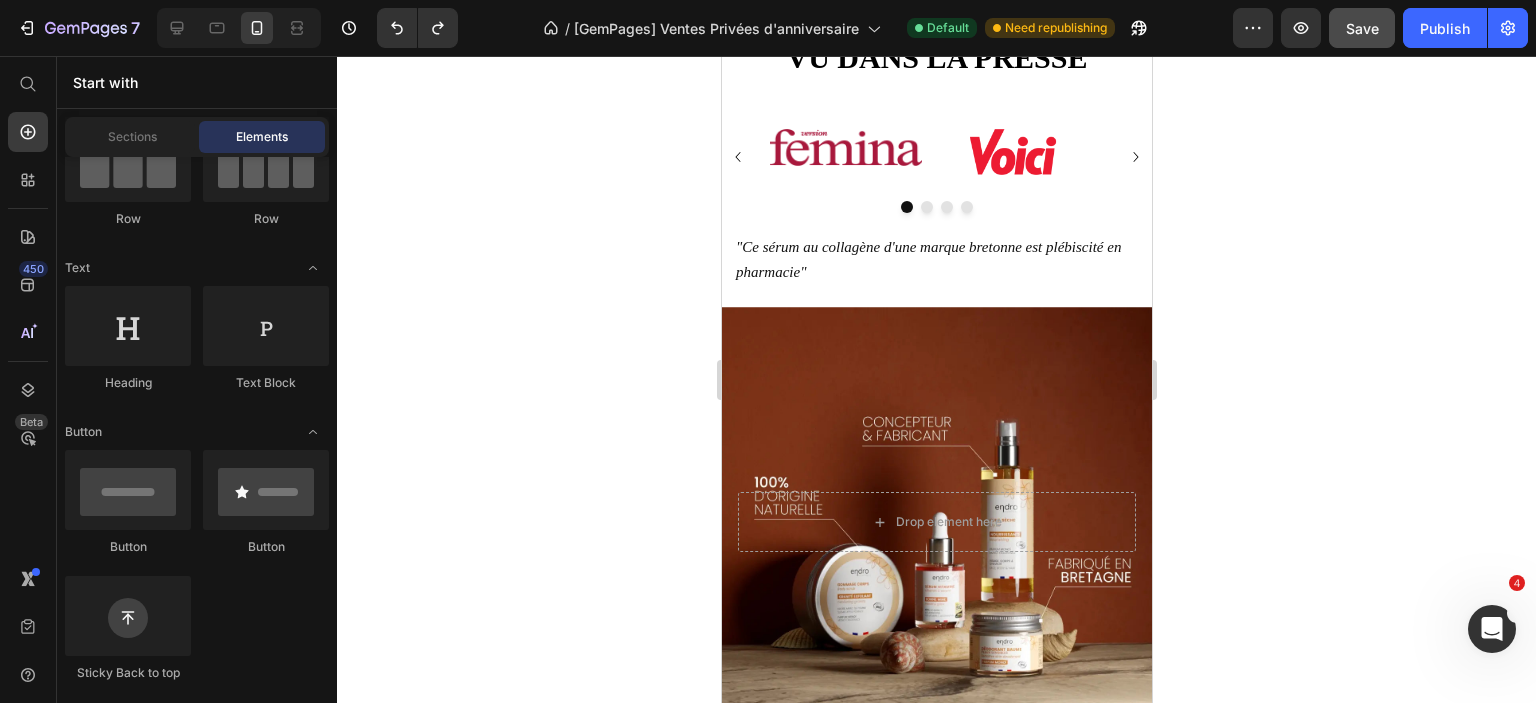 scroll, scrollTop: 4294, scrollLeft: 0, axis: vertical 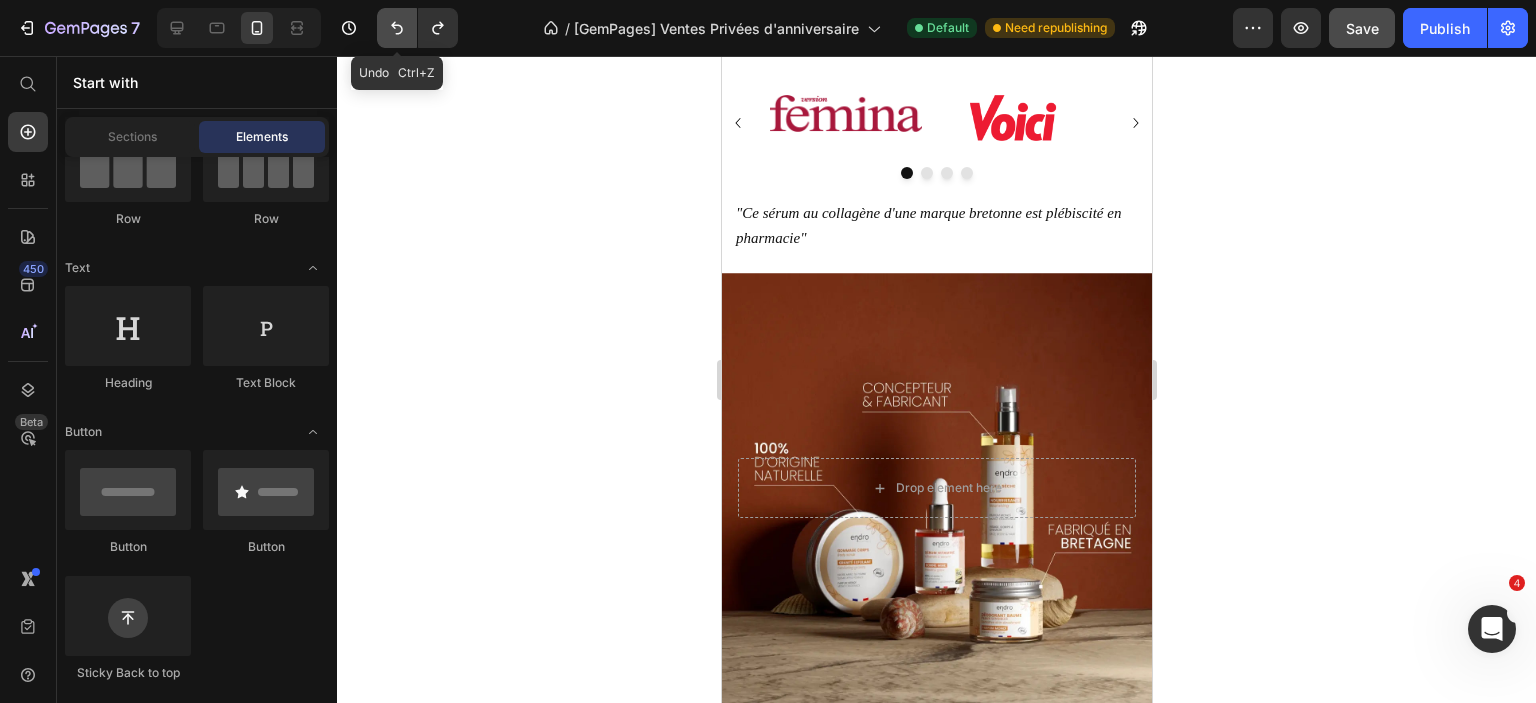 click 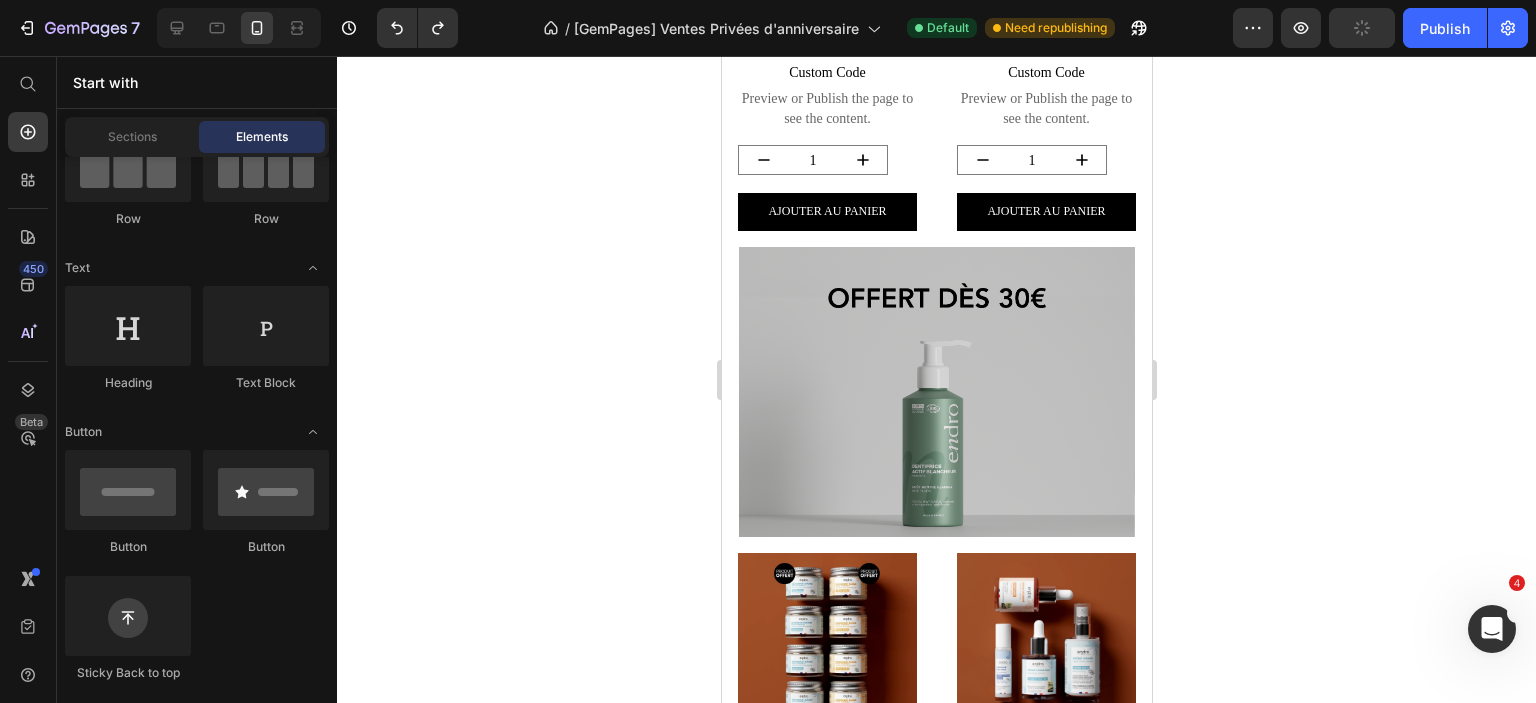 scroll, scrollTop: 1793, scrollLeft: 0, axis: vertical 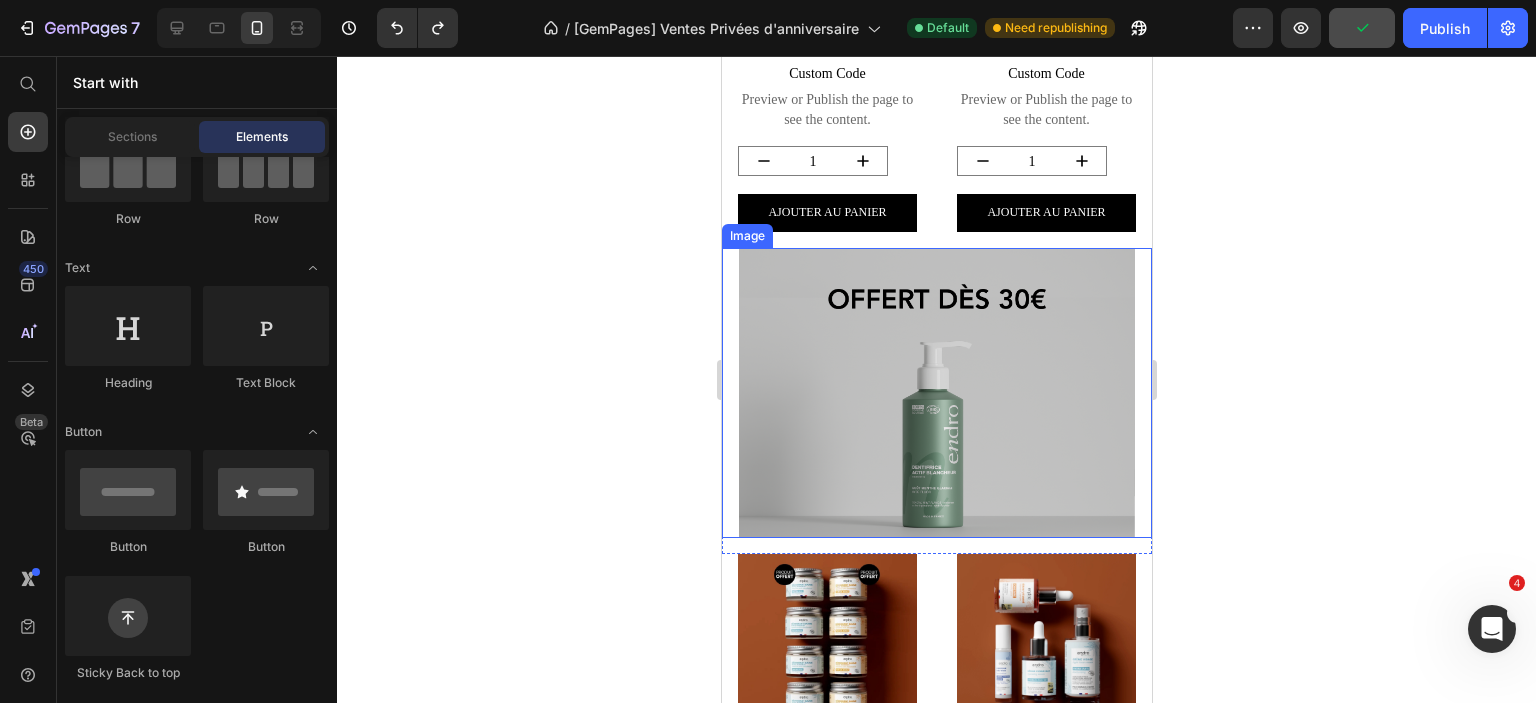 click 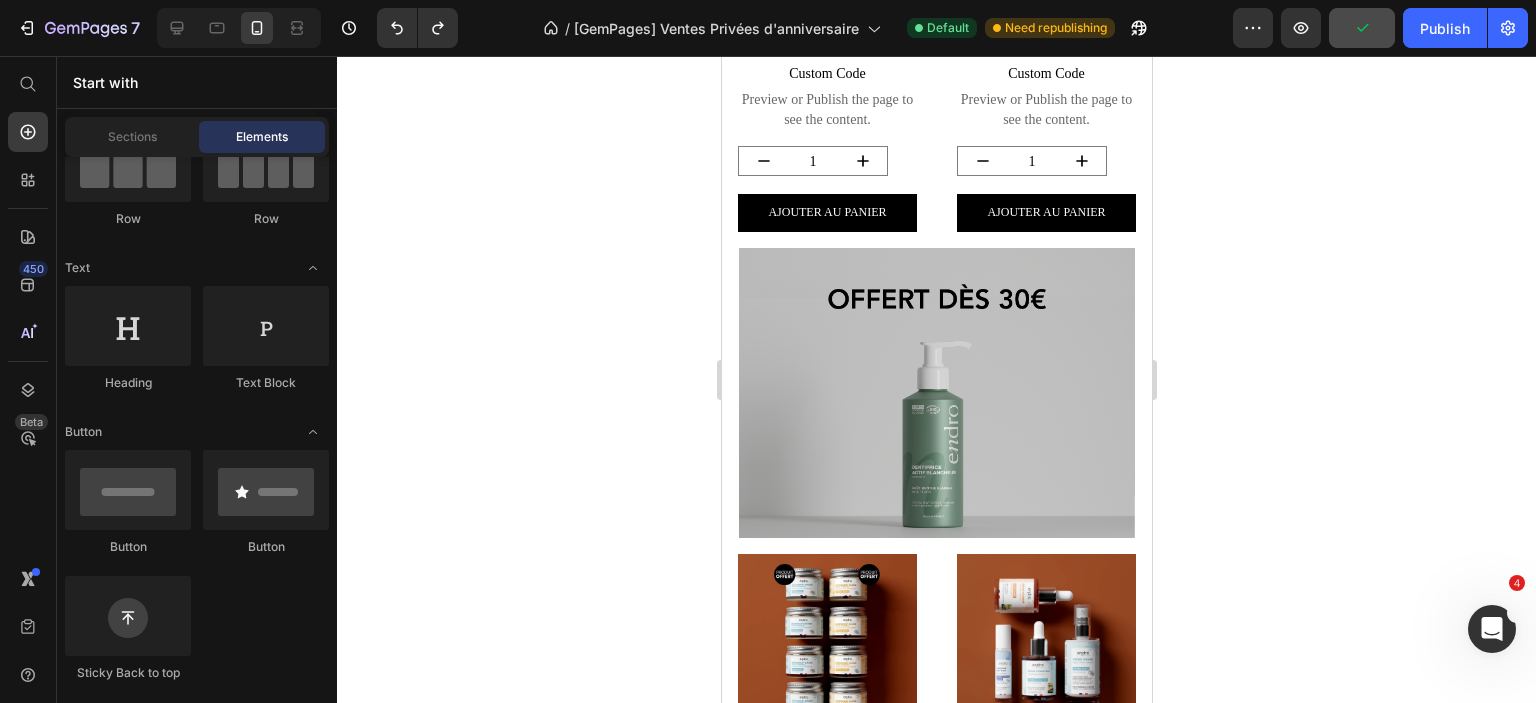 click 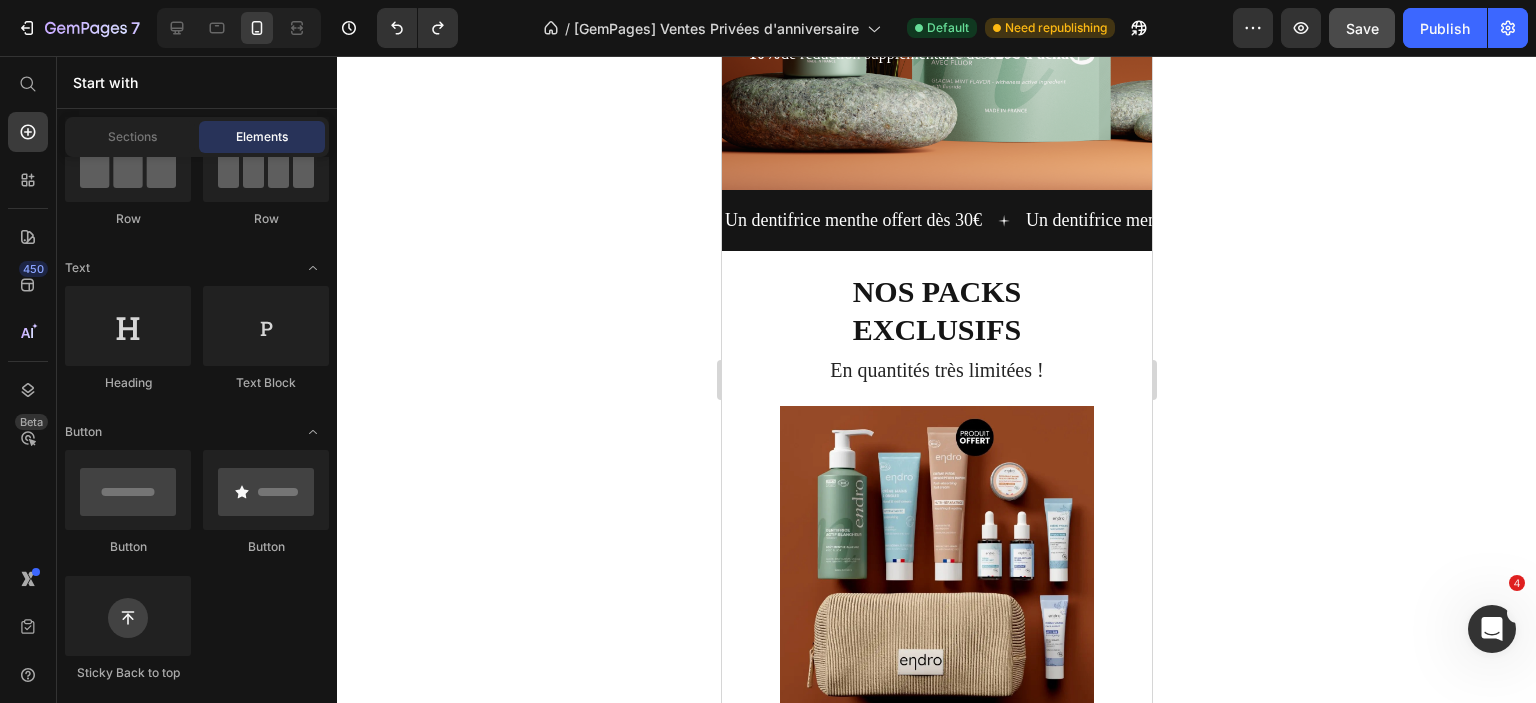 scroll, scrollTop: 440, scrollLeft: 0, axis: vertical 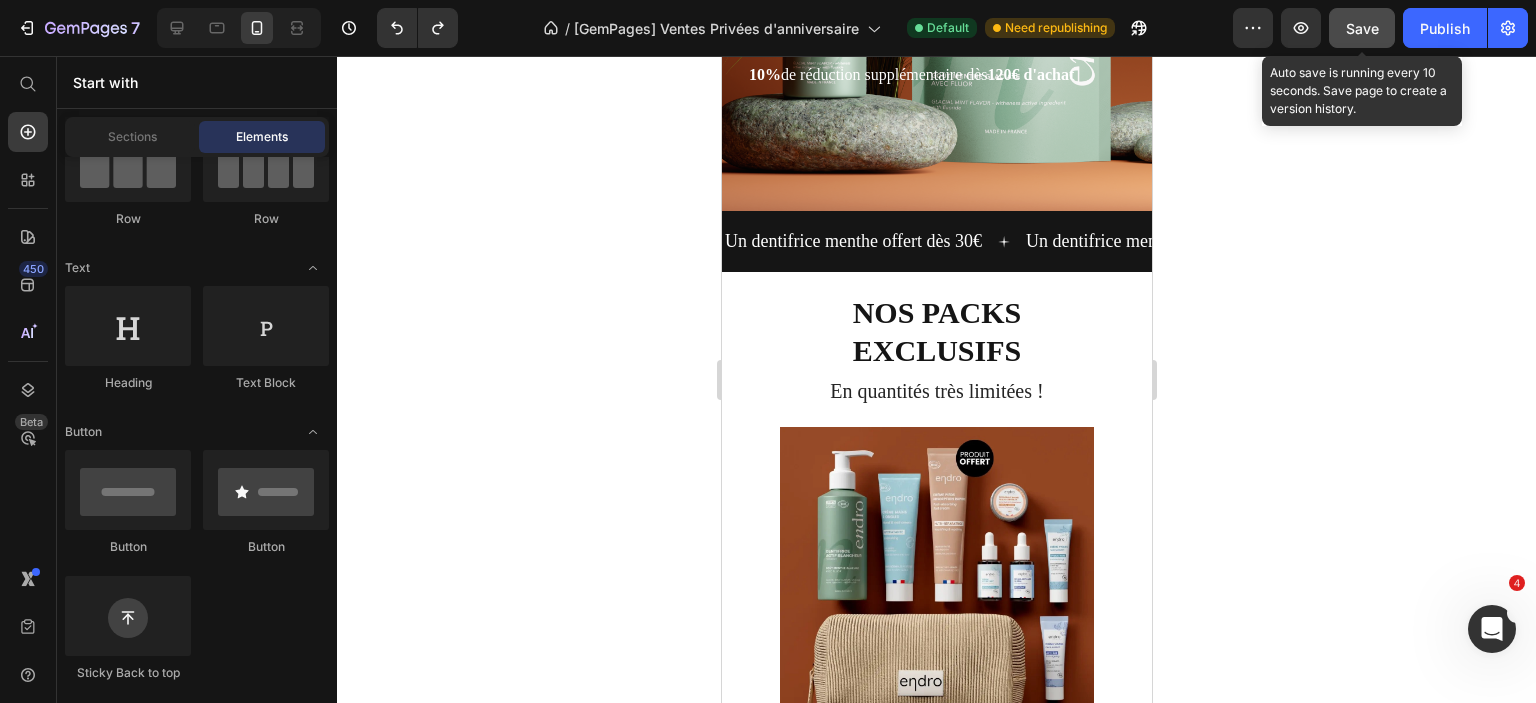 click on "Save" 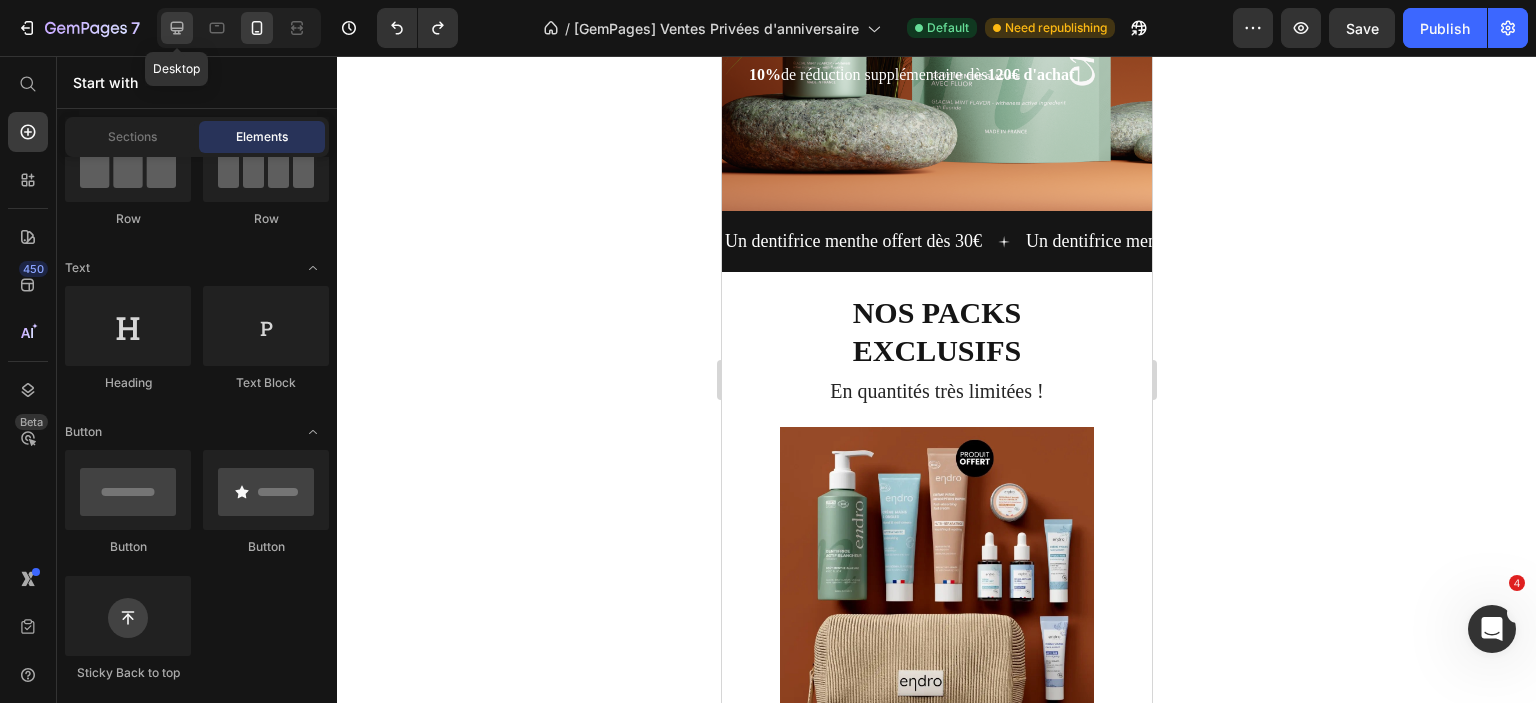 click 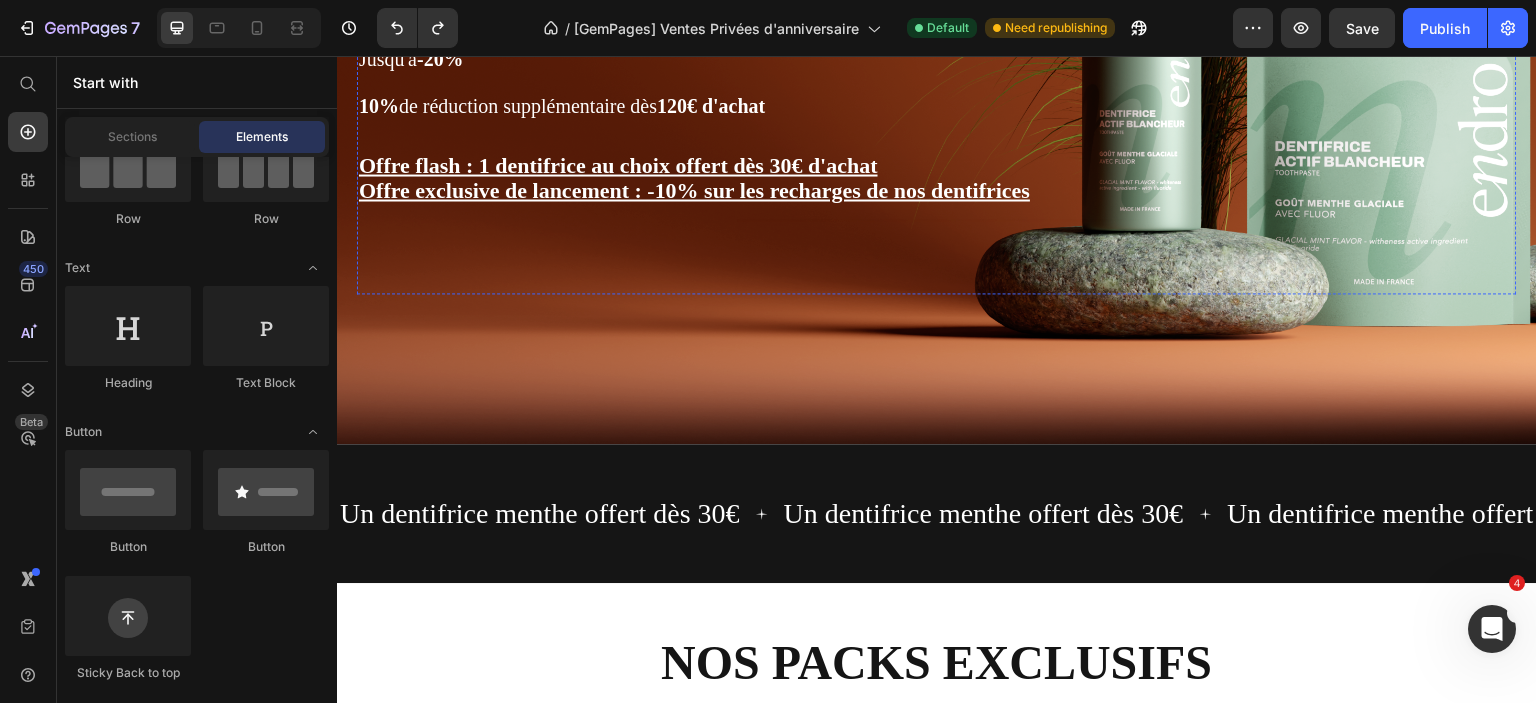 scroll, scrollTop: 0, scrollLeft: 0, axis: both 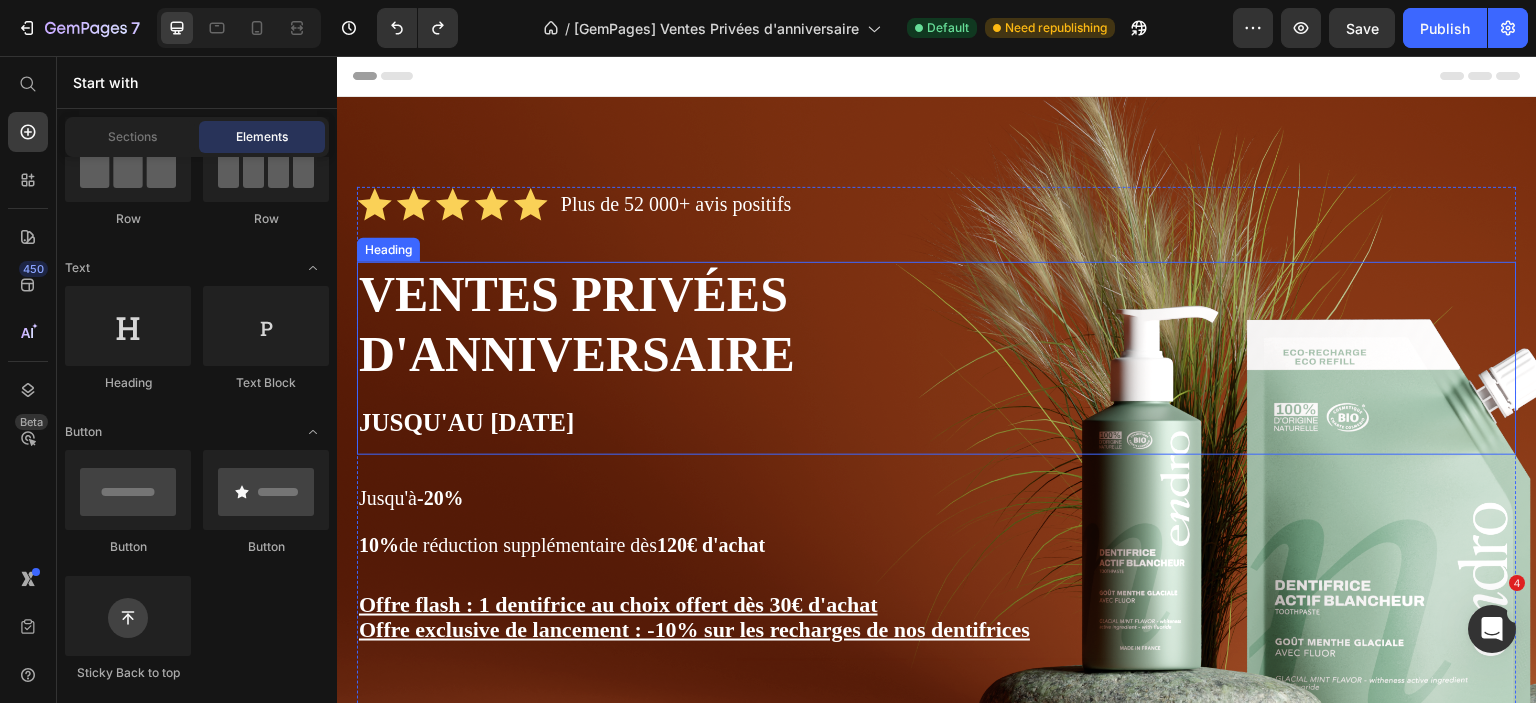 click on "Ventes privées d'anniversaire Jusqu'au 15 juillet" at bounding box center (671, 358) 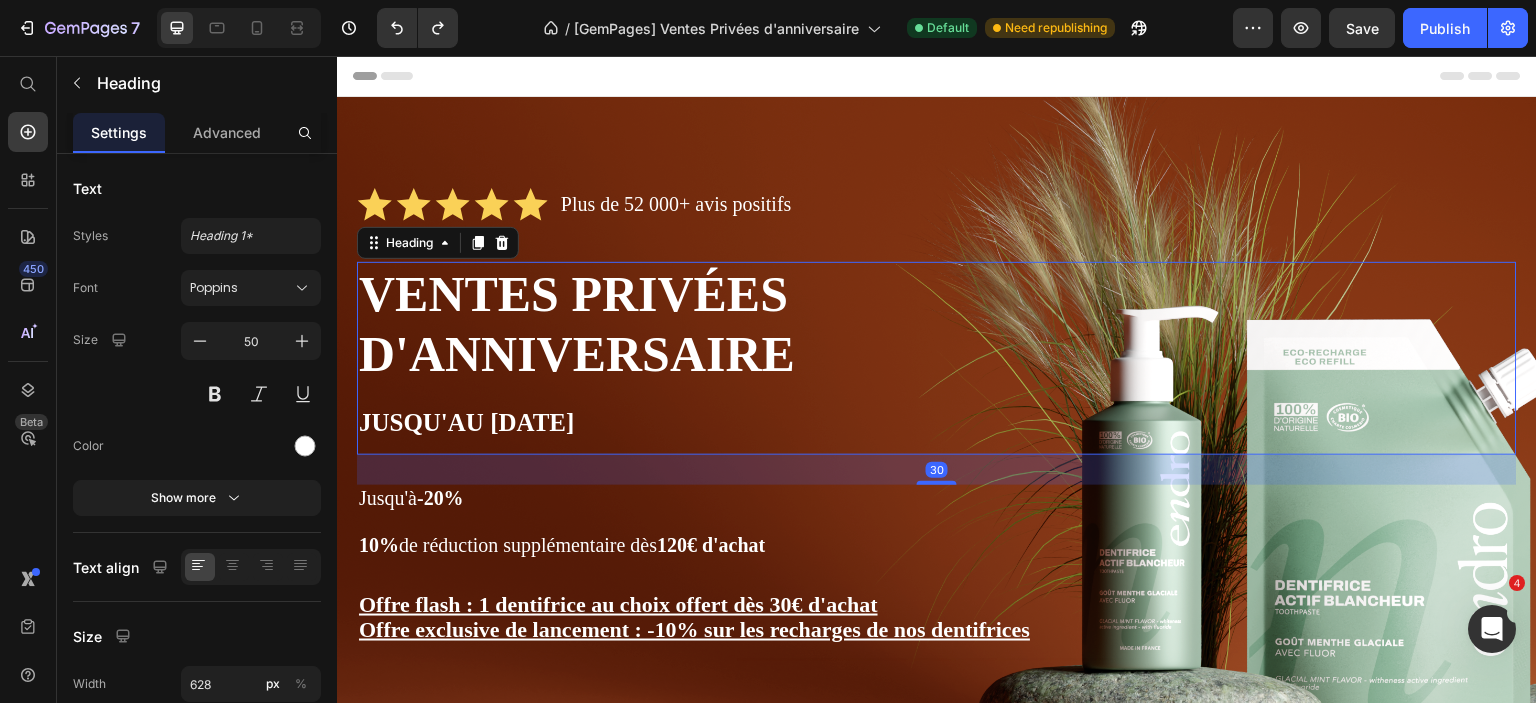 click on "Ventes privées d'anniversaire Jusqu'au 15 juillet" at bounding box center [671, 358] 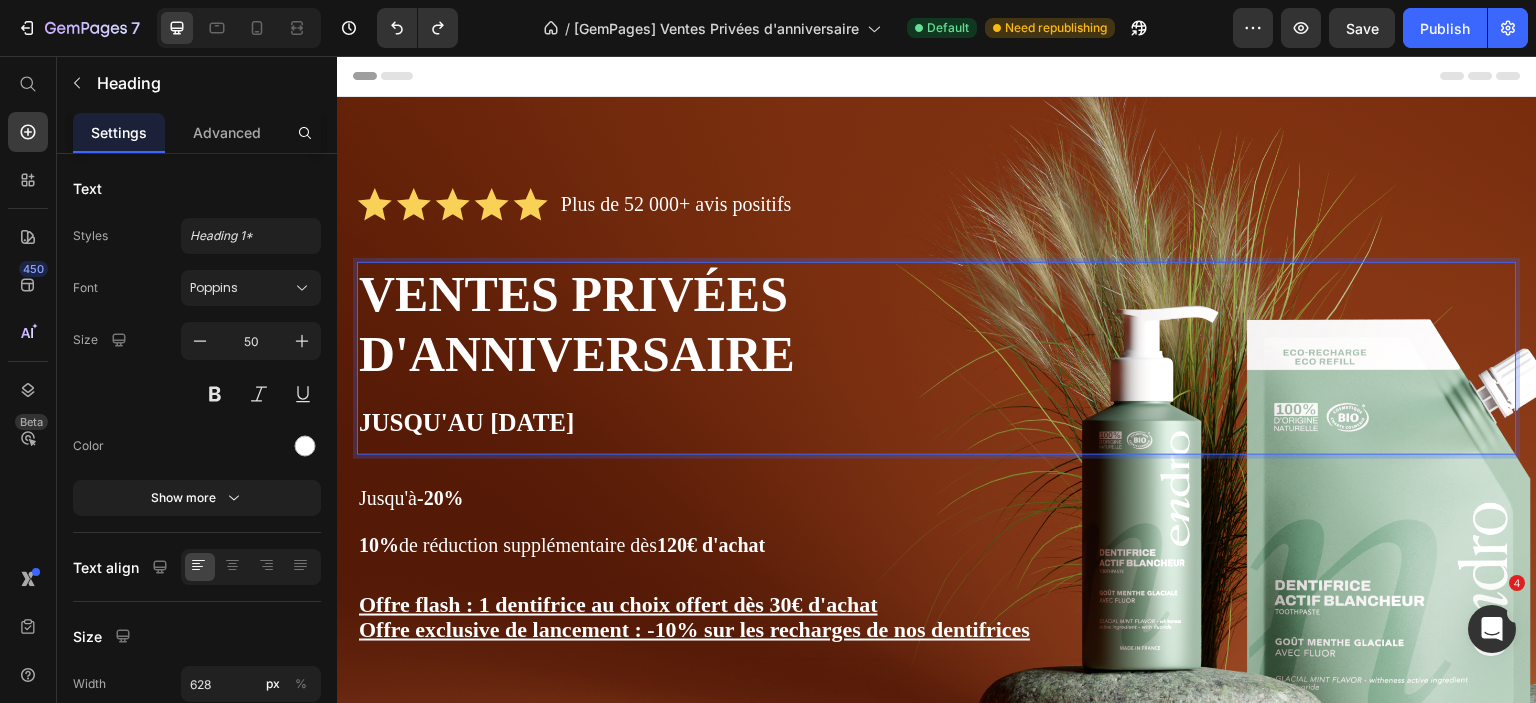 click on "Ventes privées d'anniversaire Jusqu'au 15 juillet" at bounding box center [671, 358] 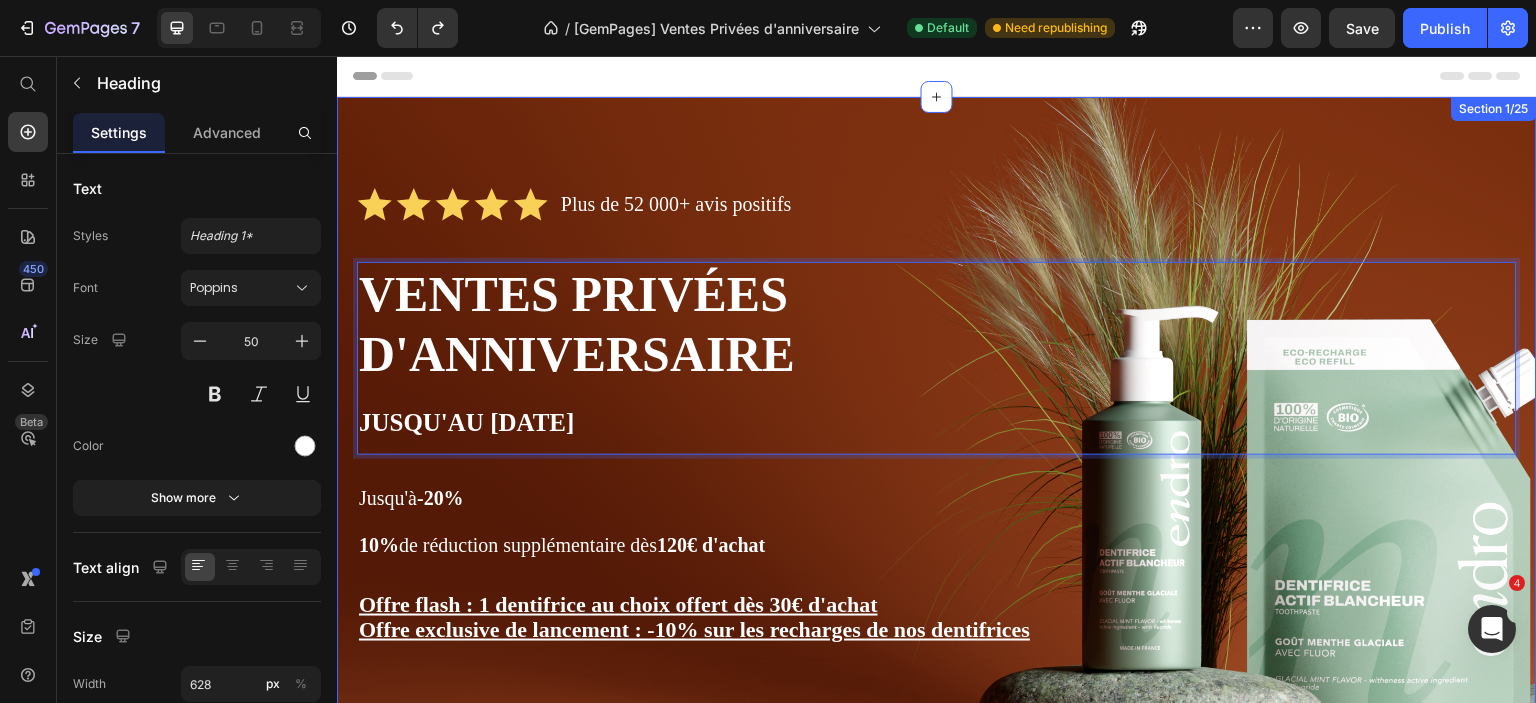 scroll, scrollTop: 300, scrollLeft: 0, axis: vertical 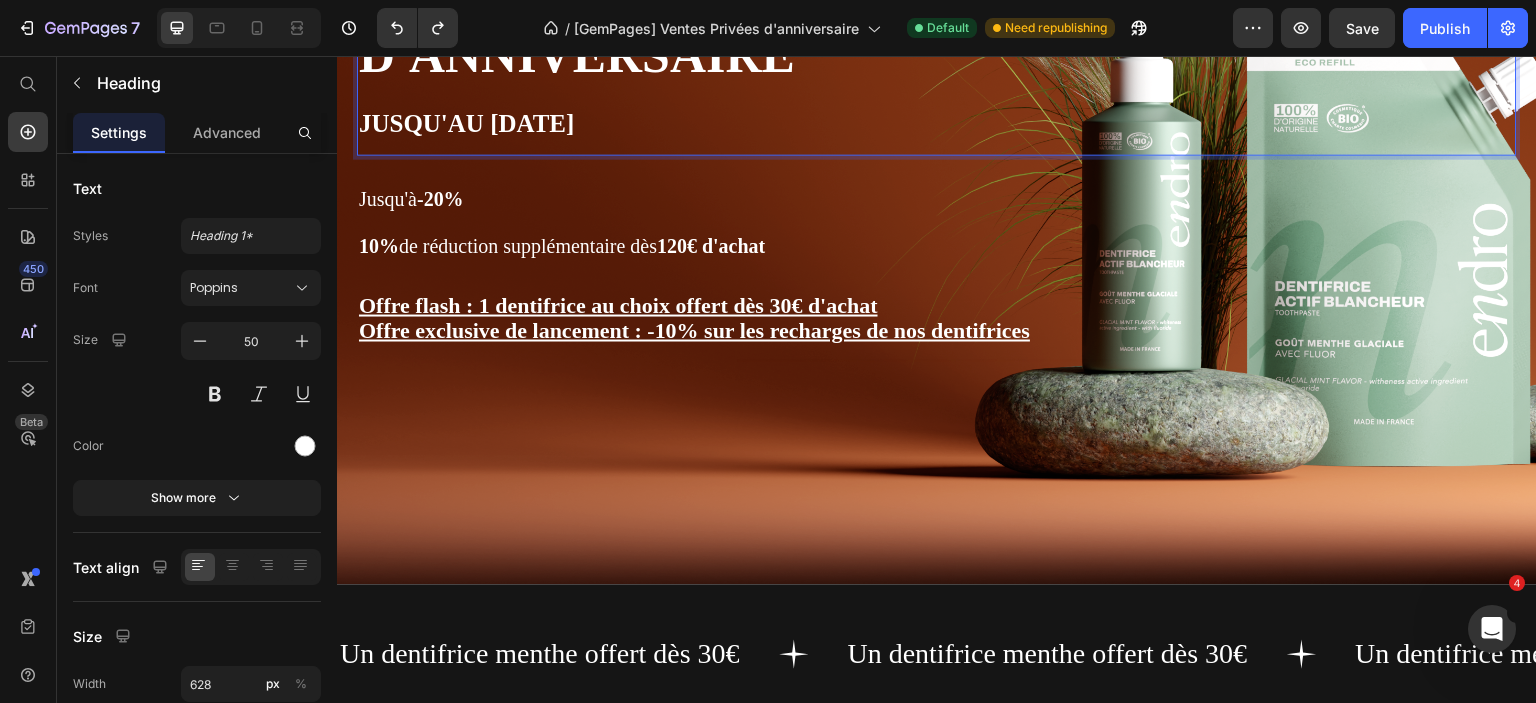 click on "Jusqu'au 15 juillet" at bounding box center [467, 122] 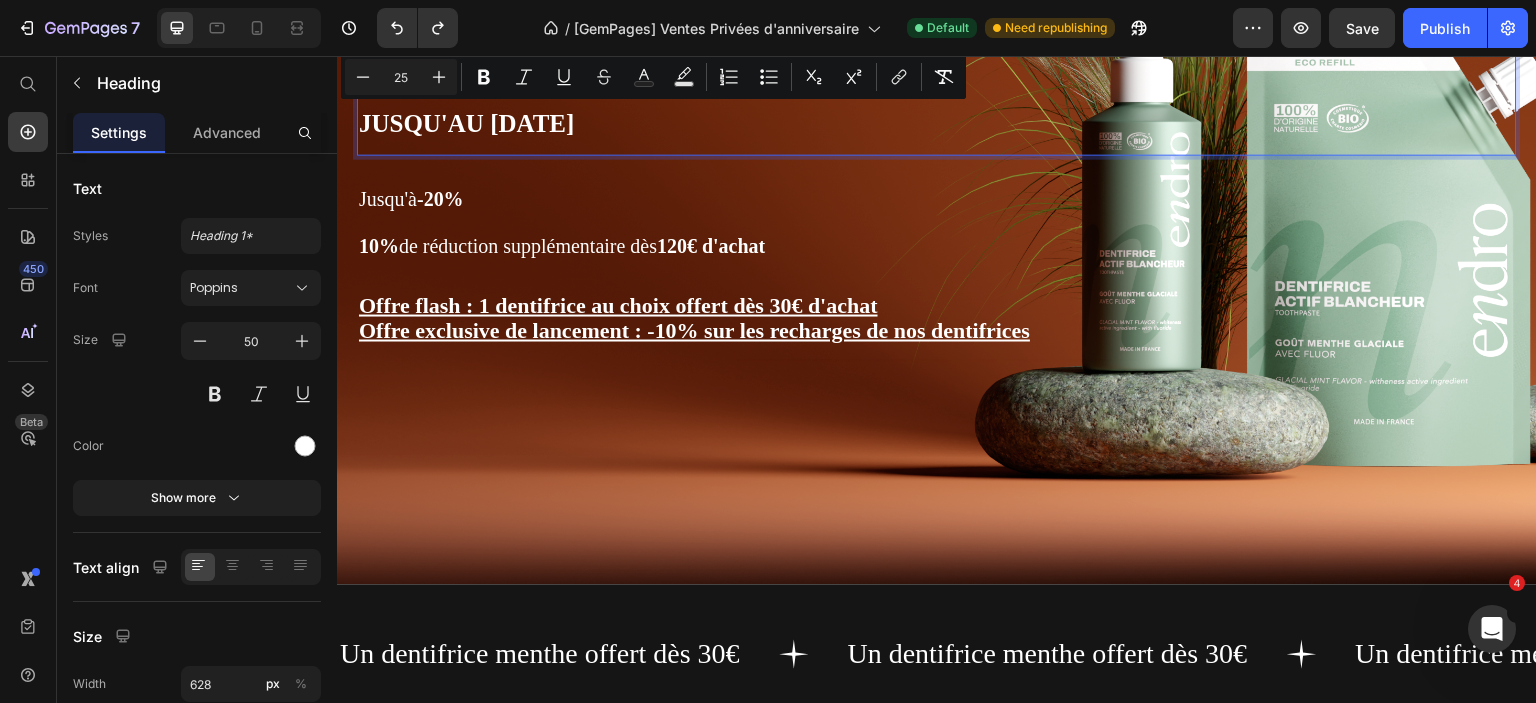 drag, startPoint x: 664, startPoint y: 121, endPoint x: 360, endPoint y: 111, distance: 304.16443 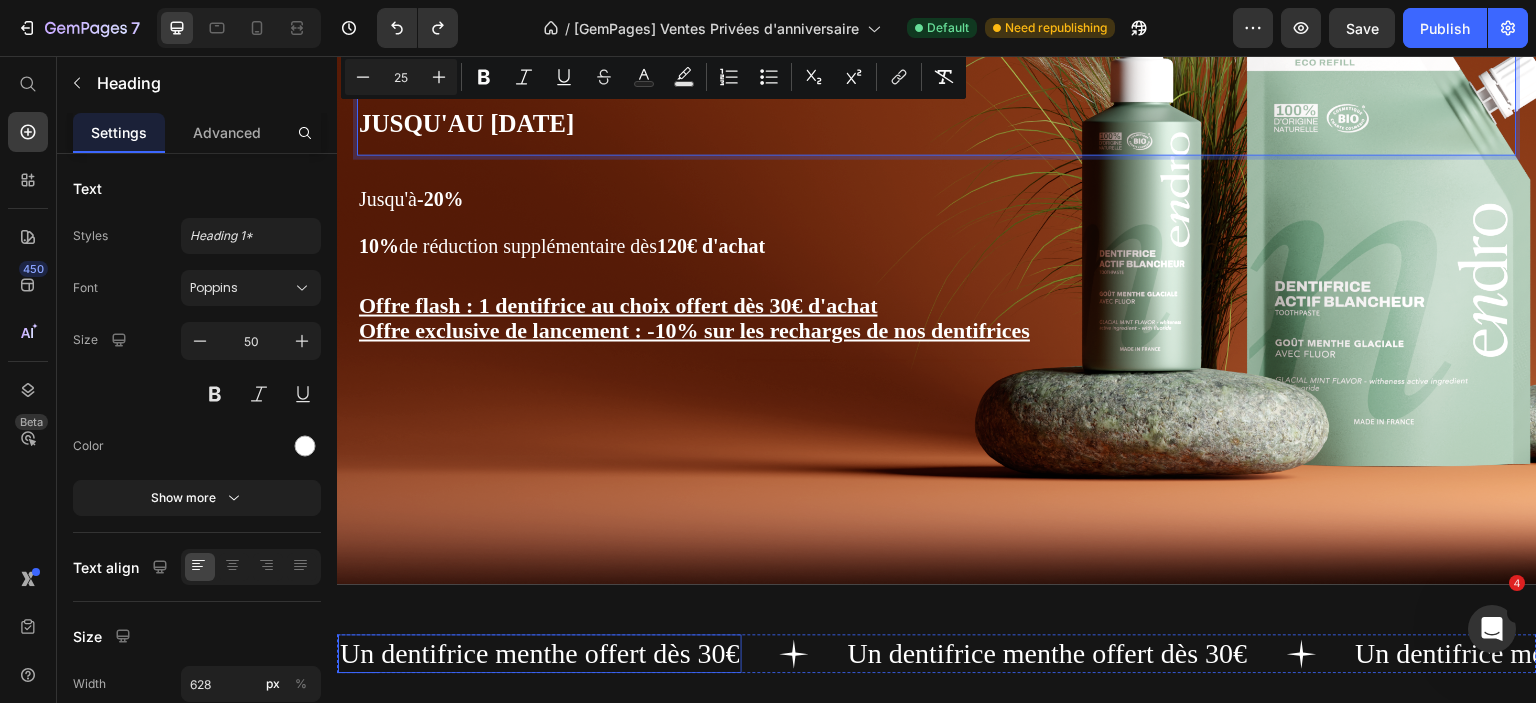 click on "Un dentifrice menthe offert dès 30€" at bounding box center [540, 653] 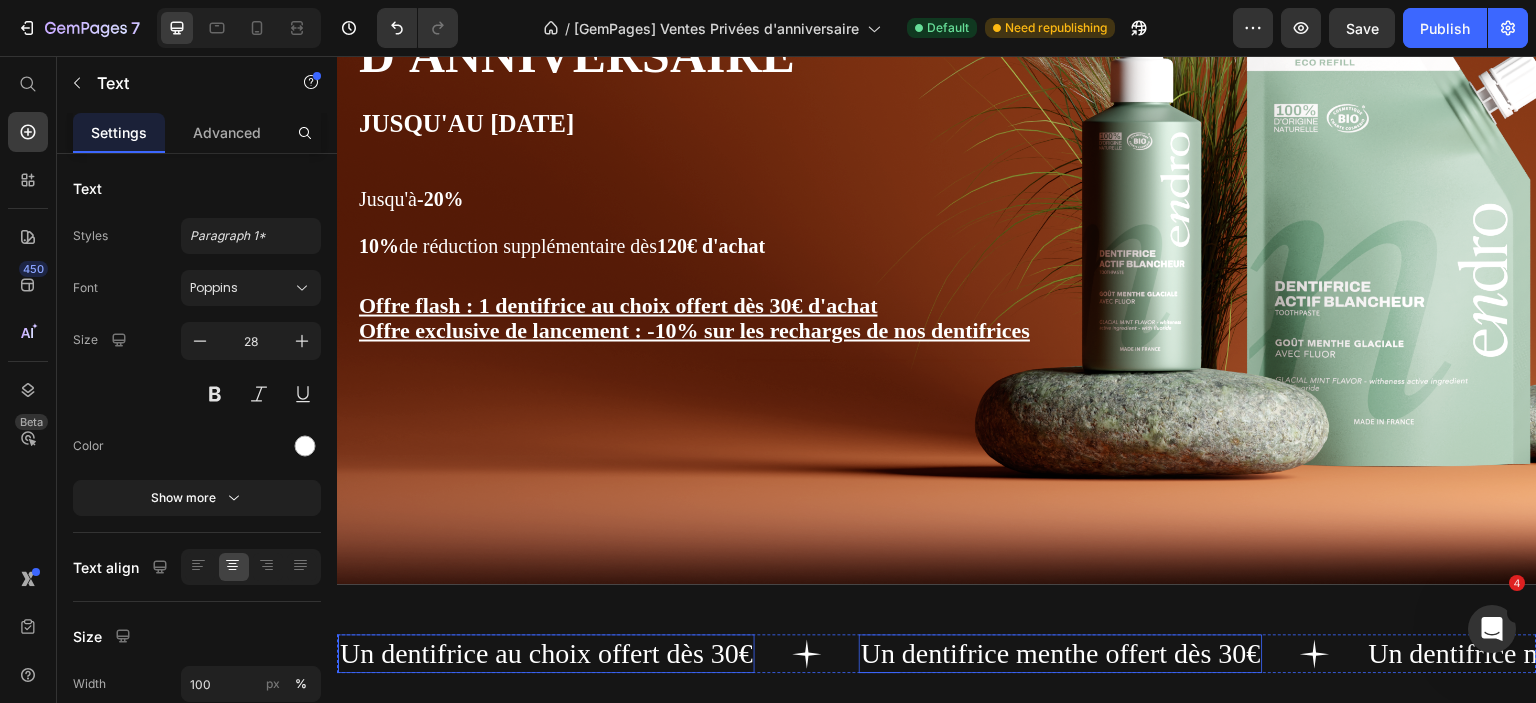 click on "Un dentifrice menthe offert dès 30€" at bounding box center [1061, 653] 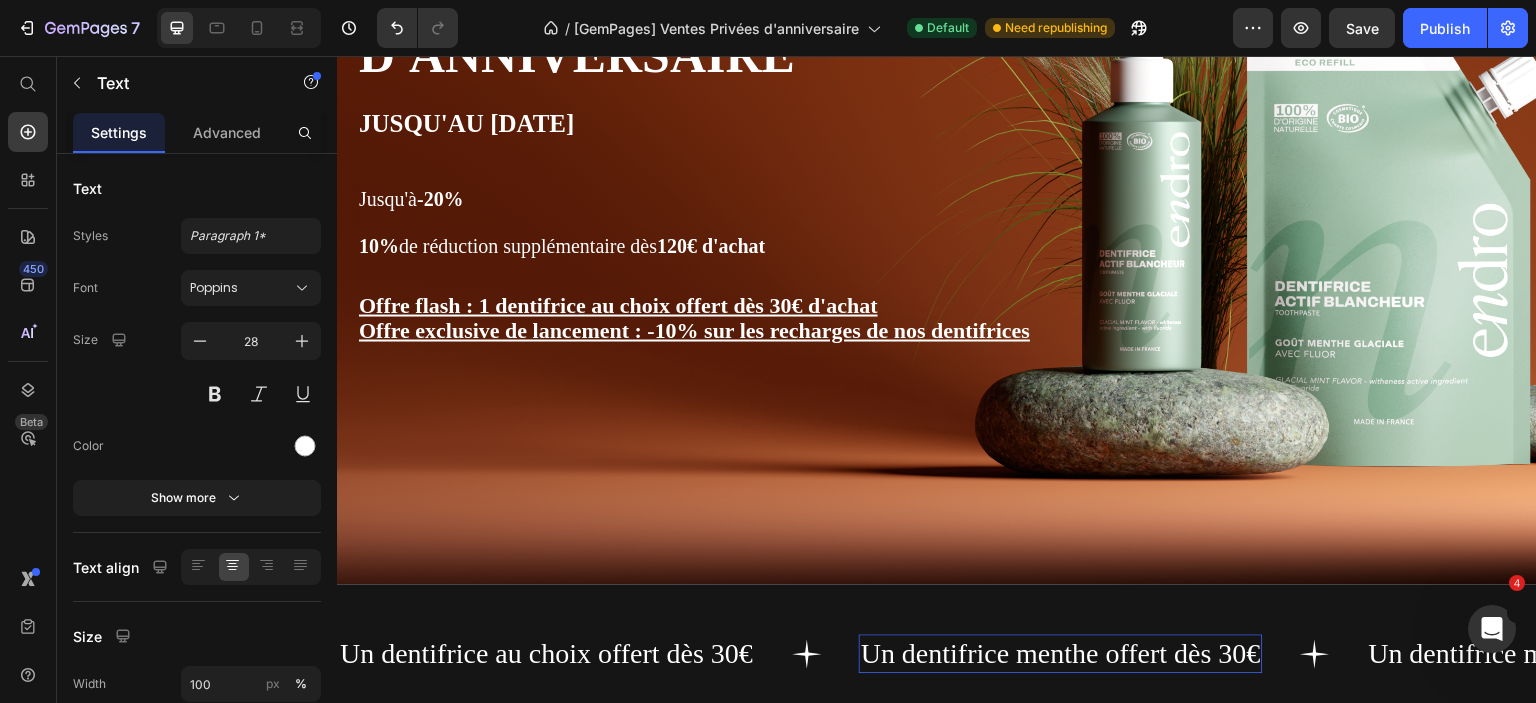 click on "Un dentifrice menthe offert dès 30€" at bounding box center [1061, 653] 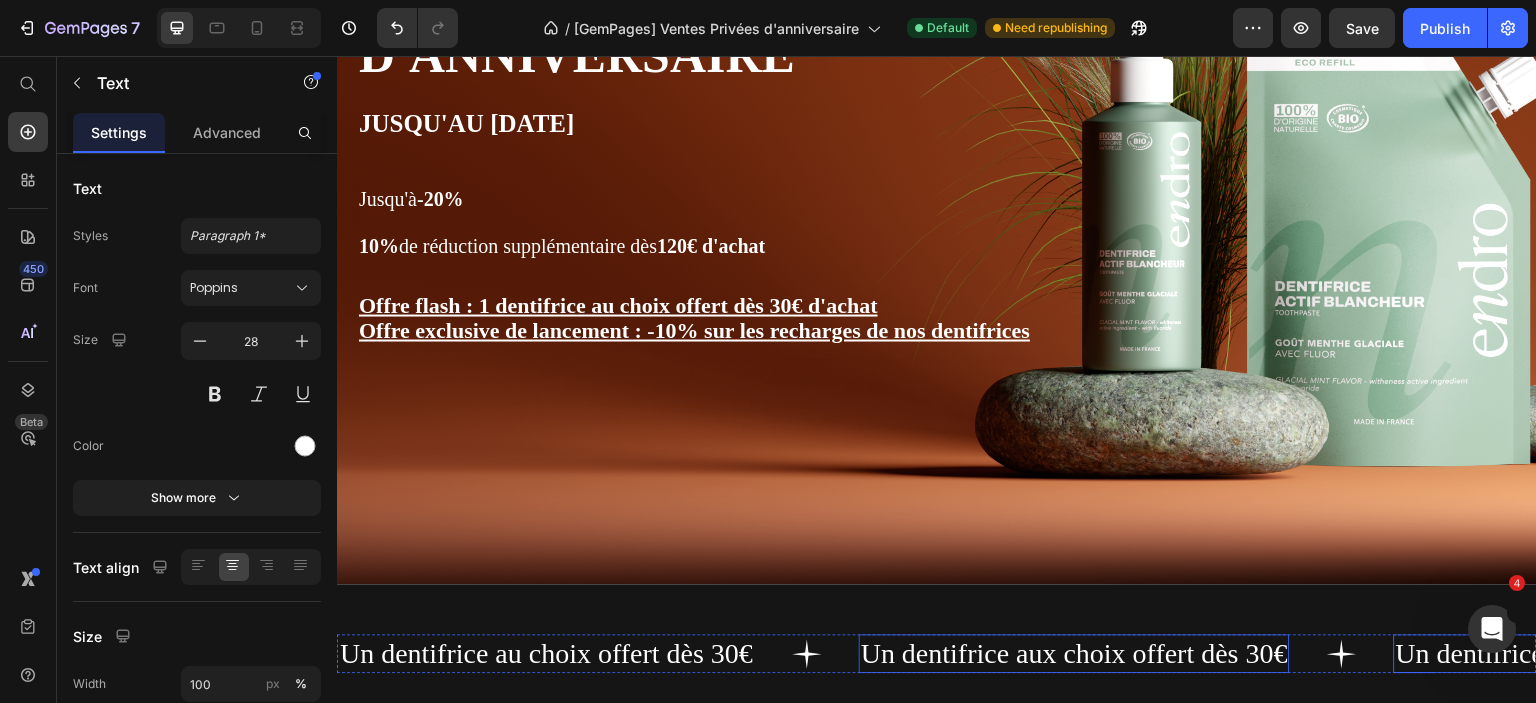 click on "Un dentifrice menthe offert dès 30€" at bounding box center [1596, 653] 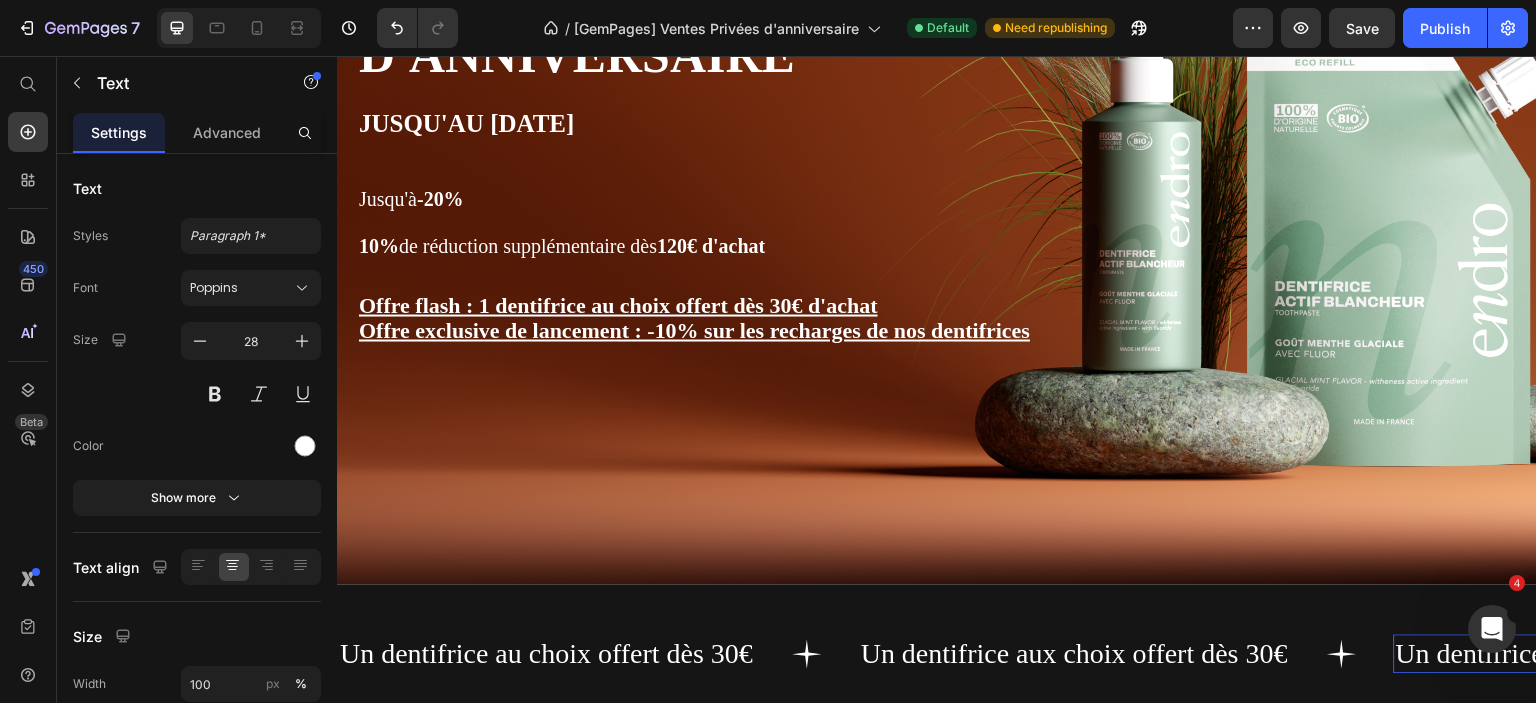 click on "Un dentifrice menthe offert dès 30€" at bounding box center (1596, 653) 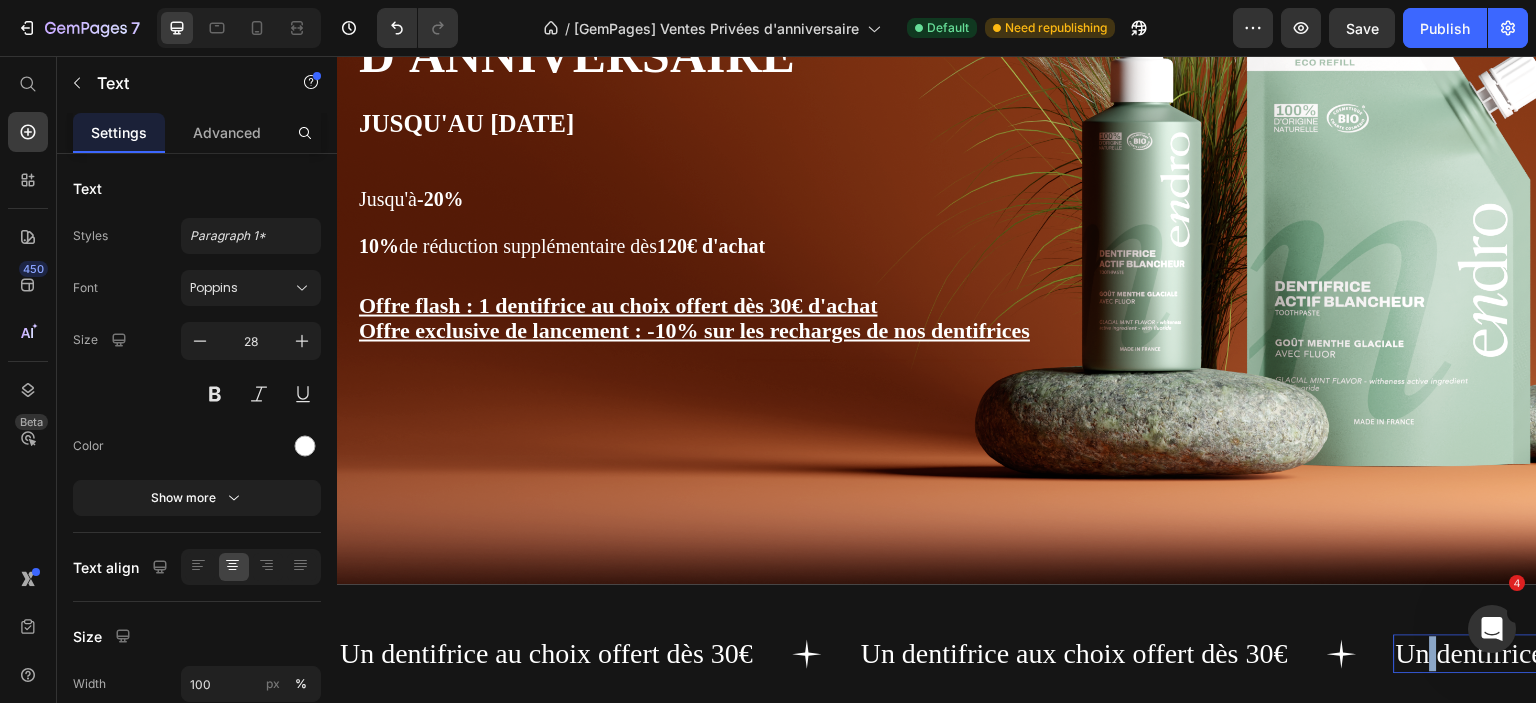click on "Un dentifrice menthe offert dès 30€" at bounding box center [1596, 653] 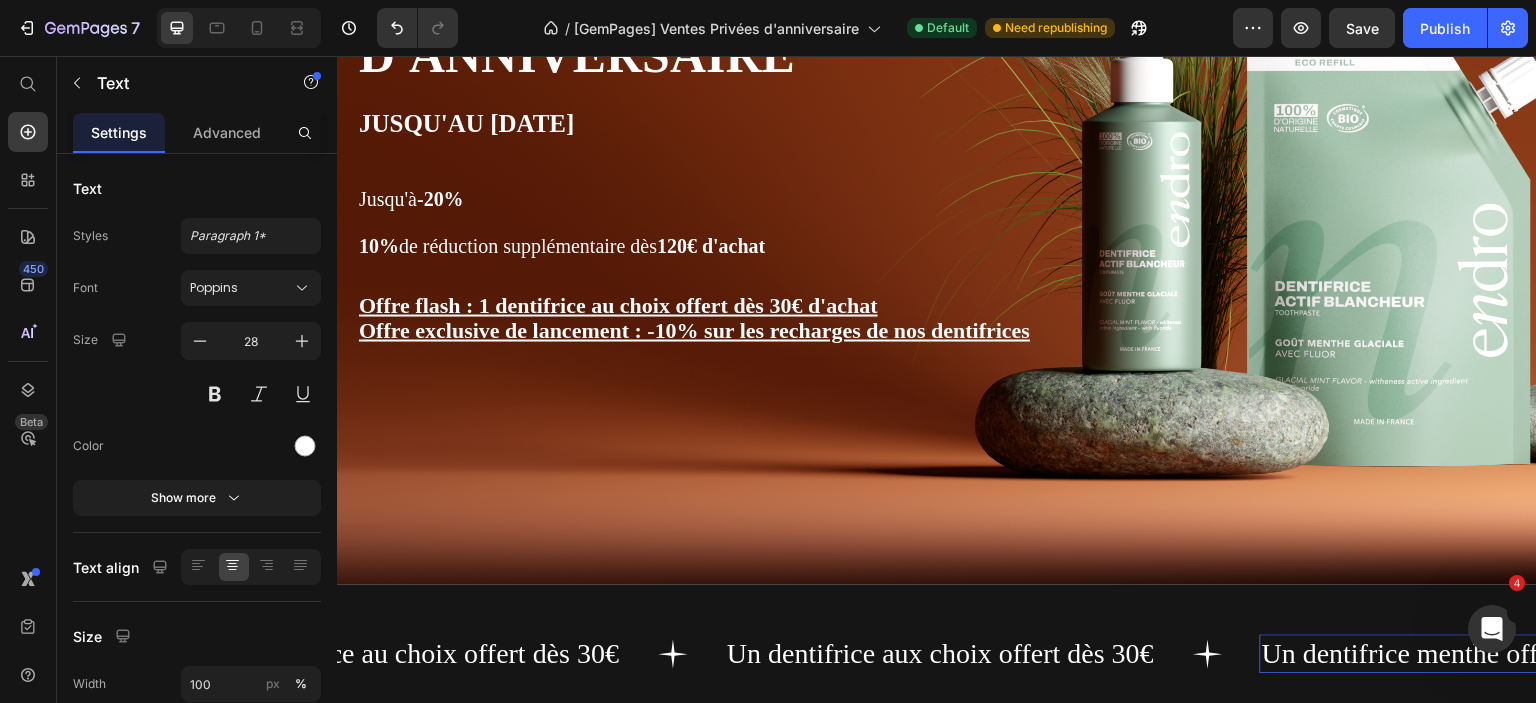 scroll, scrollTop: 0, scrollLeft: 143, axis: horizontal 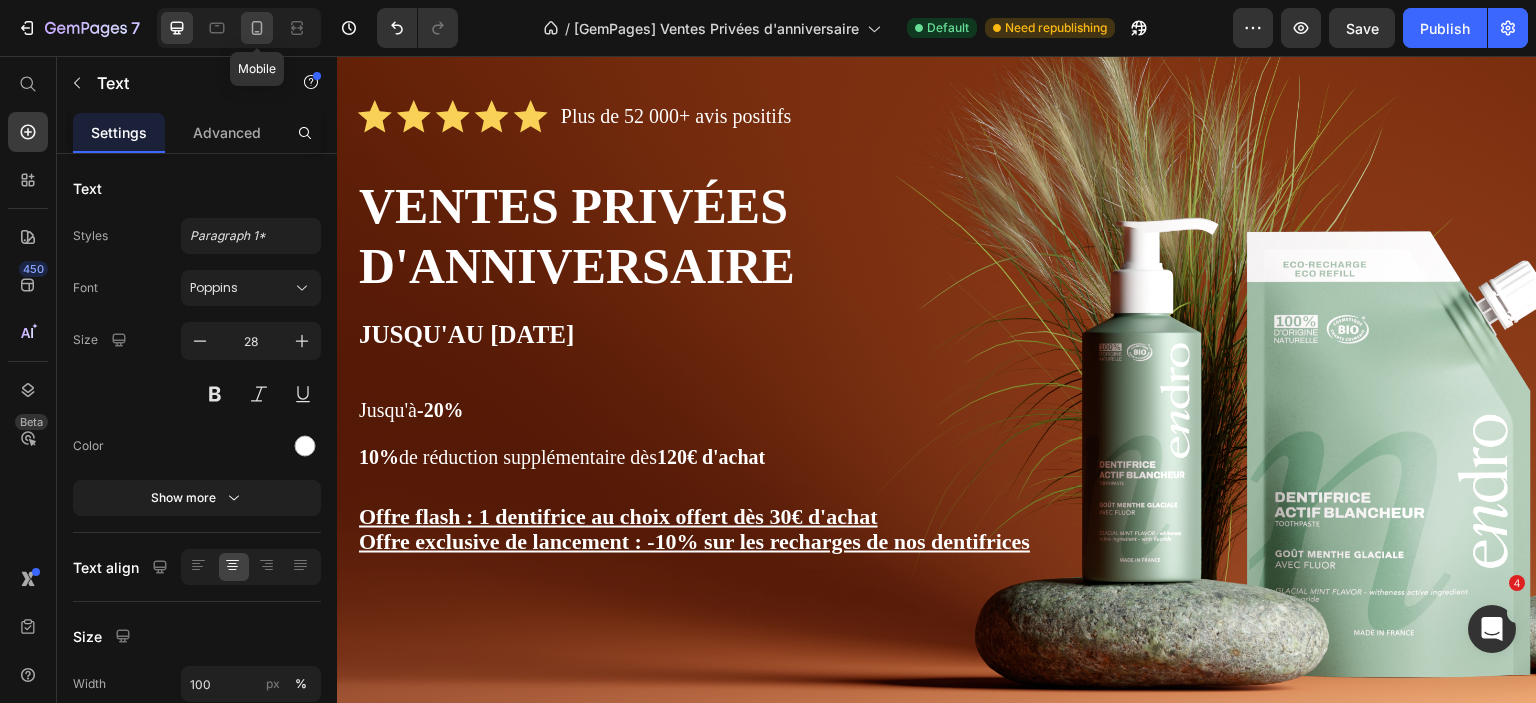 click 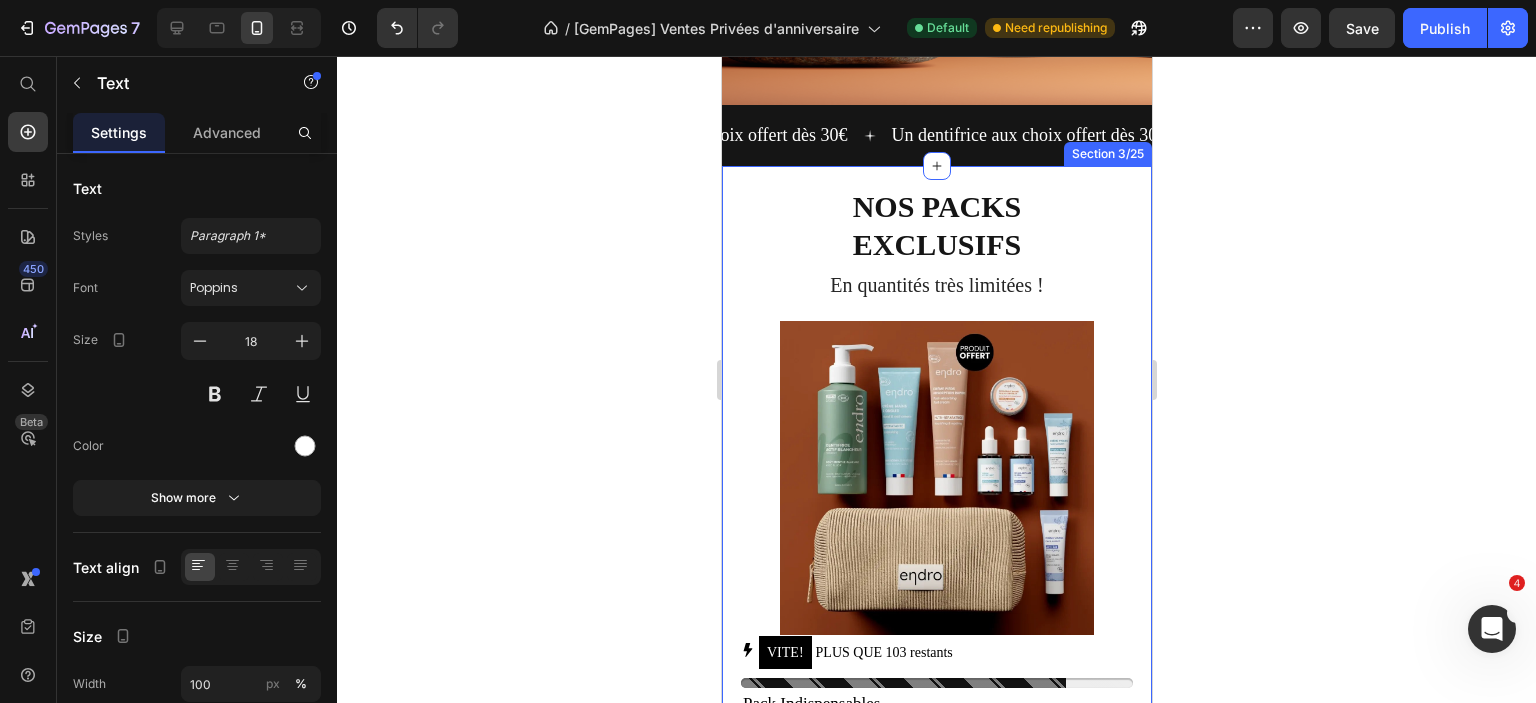 scroll, scrollTop: 0, scrollLeft: 0, axis: both 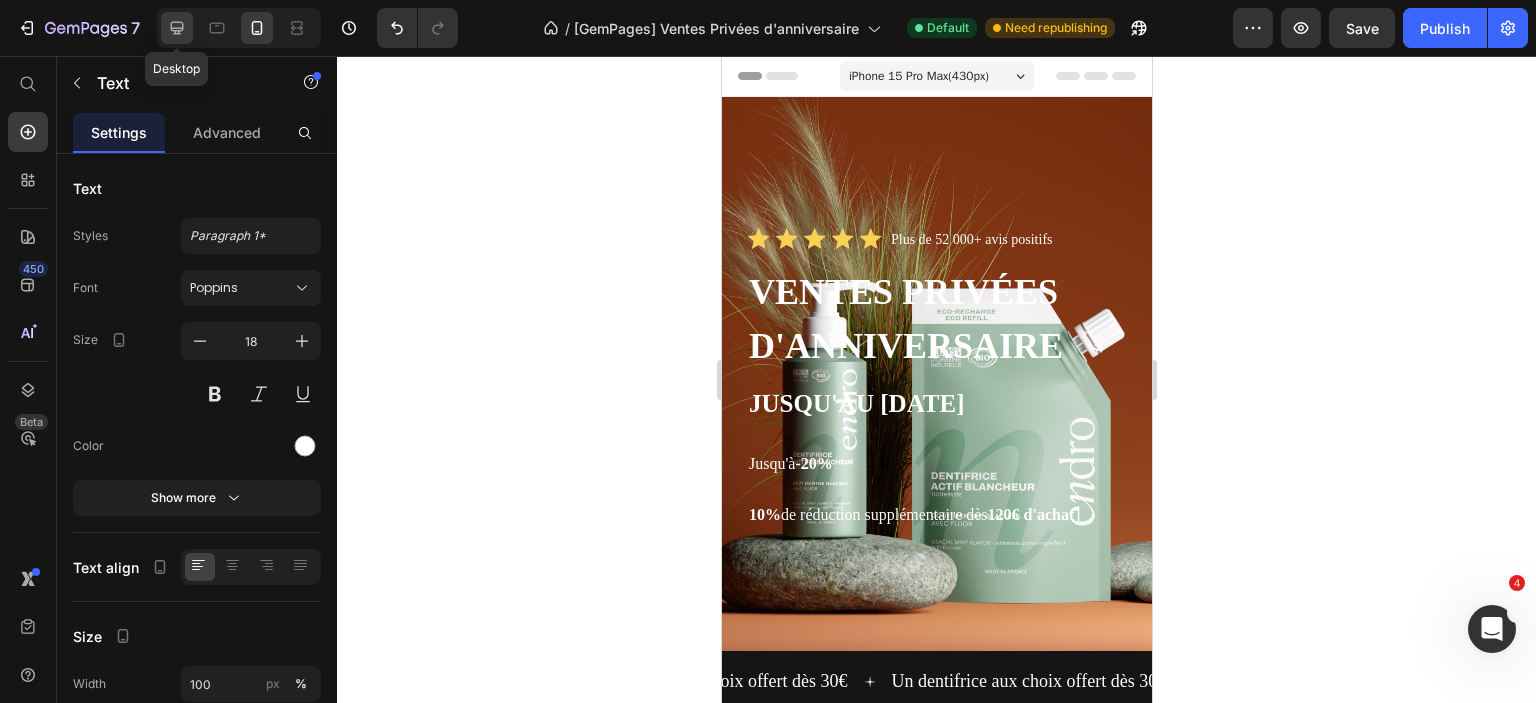 click 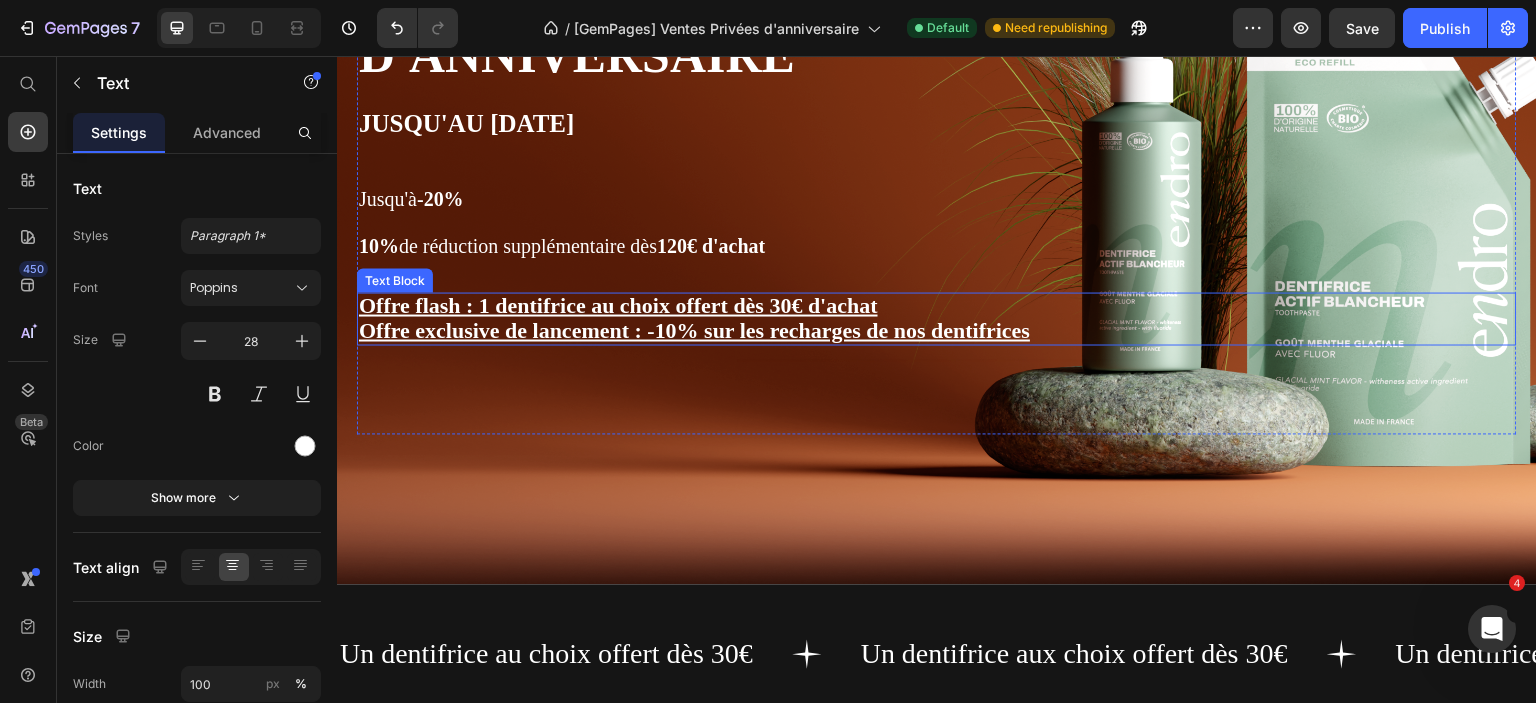 scroll, scrollTop: 0, scrollLeft: 0, axis: both 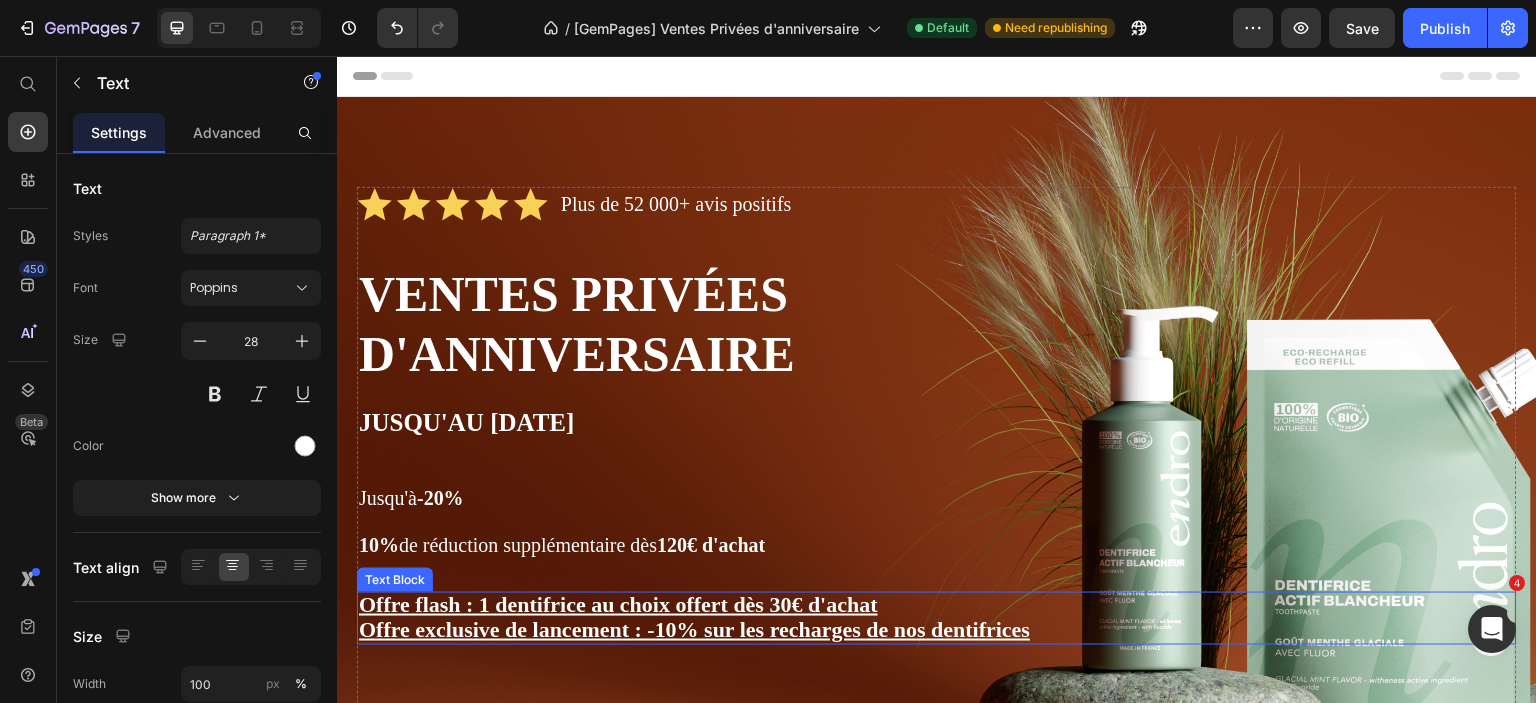click on "Offre flash : 1 dentifrice au choix offert dès 30€ d'achat" at bounding box center [937, 606] 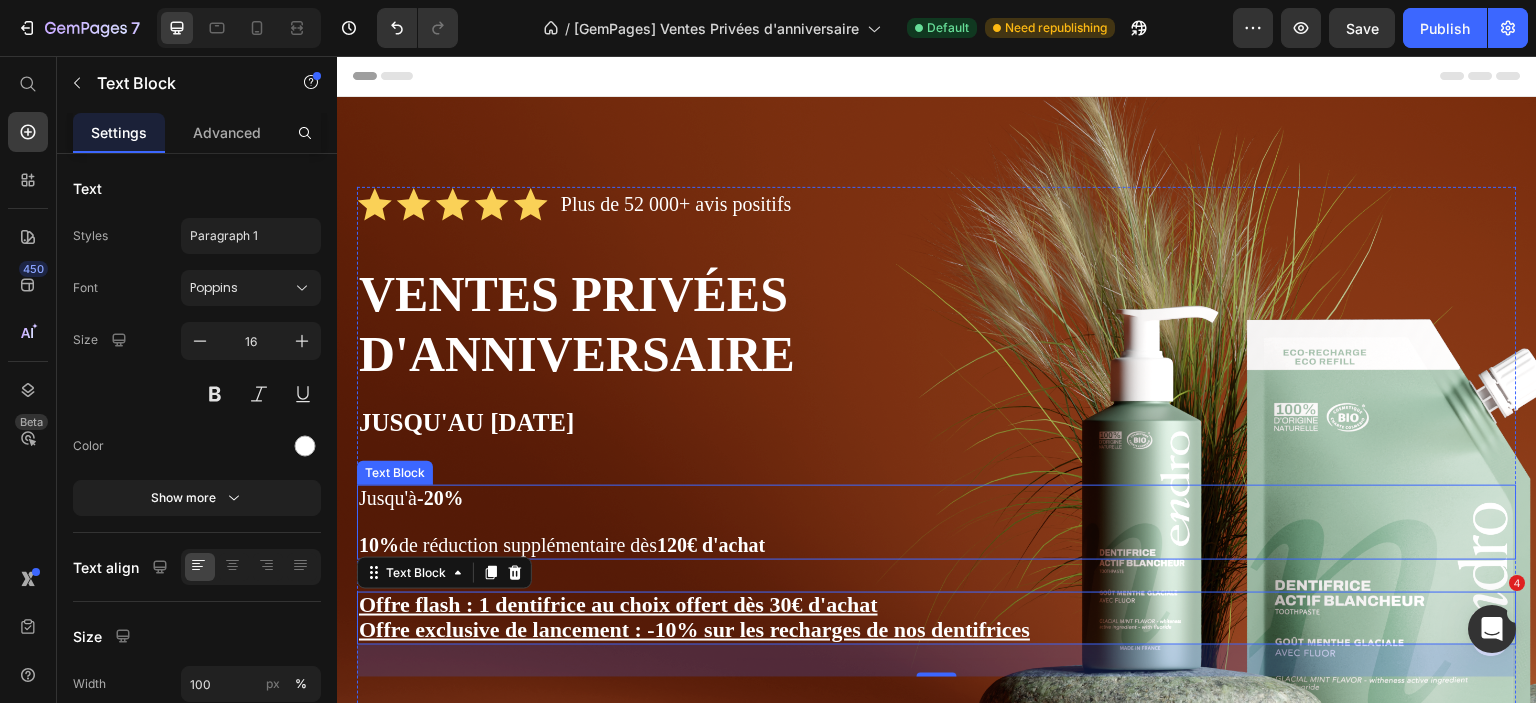 scroll, scrollTop: 300, scrollLeft: 0, axis: vertical 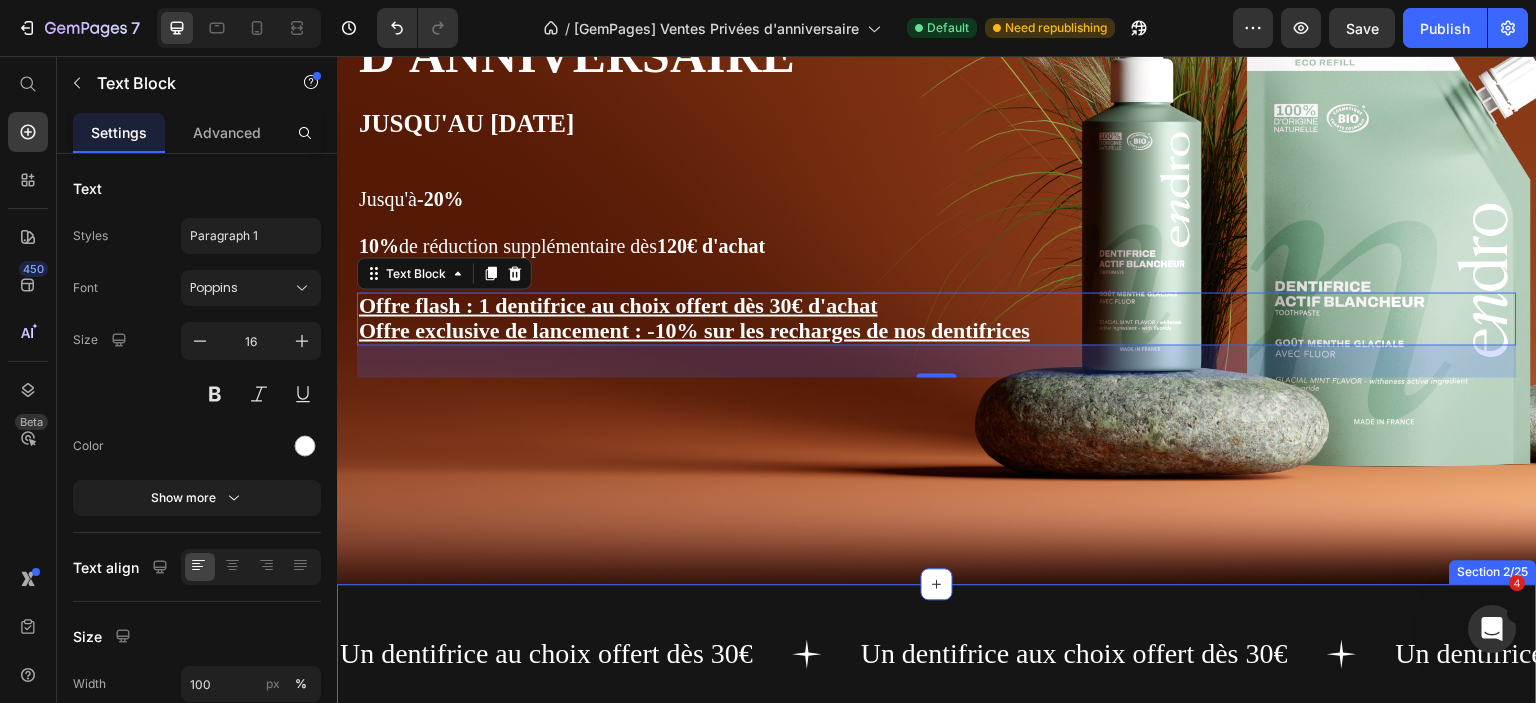 click on "Un dentifrice au choix offert dès 30€ Text
Un dentifrice aux choix offert dès 30€ Text
Un dentifrice au choix offert dès 30€ Text
Un dentifrice au choix offert dès 30€ Text
Un dentifrice aux choix offert dès 30€ Text
Un dentifrice au choix offert dès 30€ Text
Marquee Section 2/25" at bounding box center (937, 653) 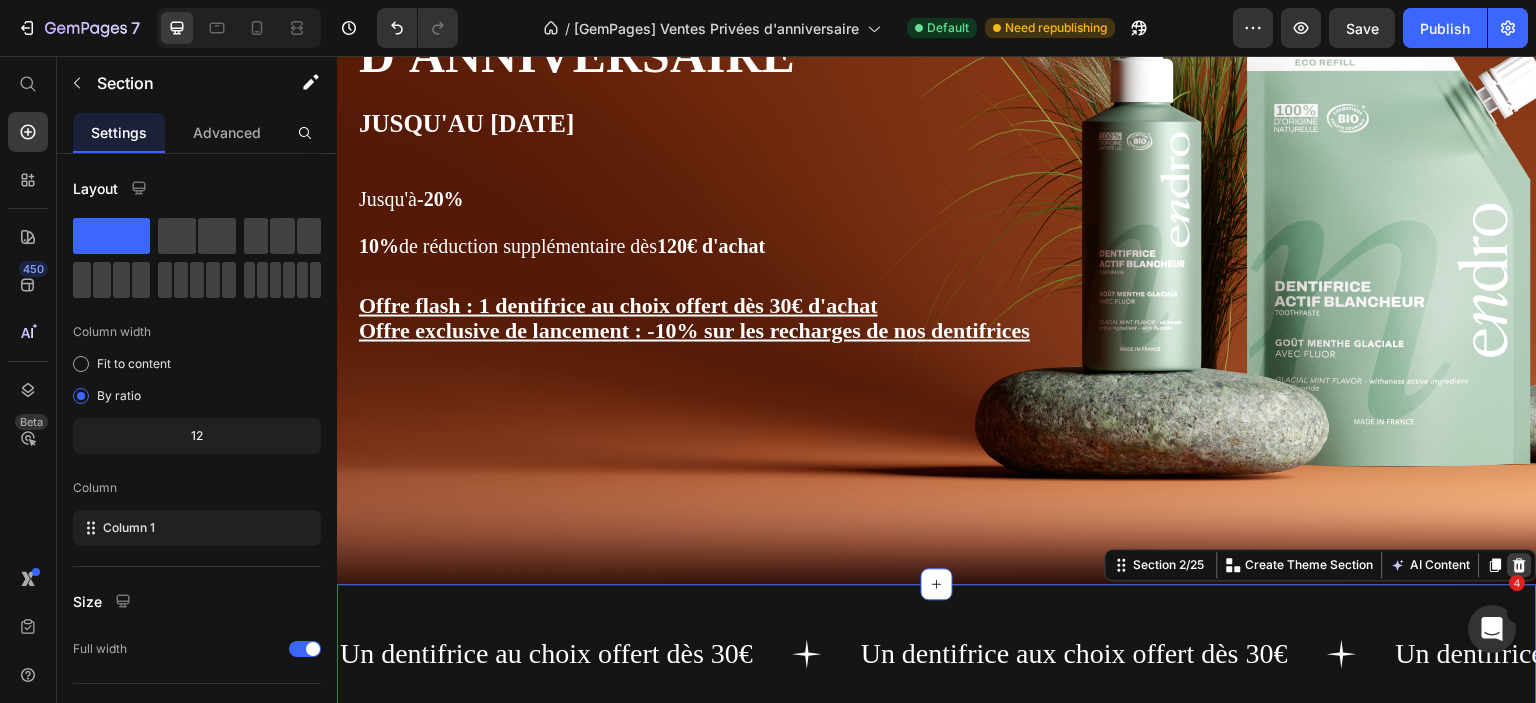 click 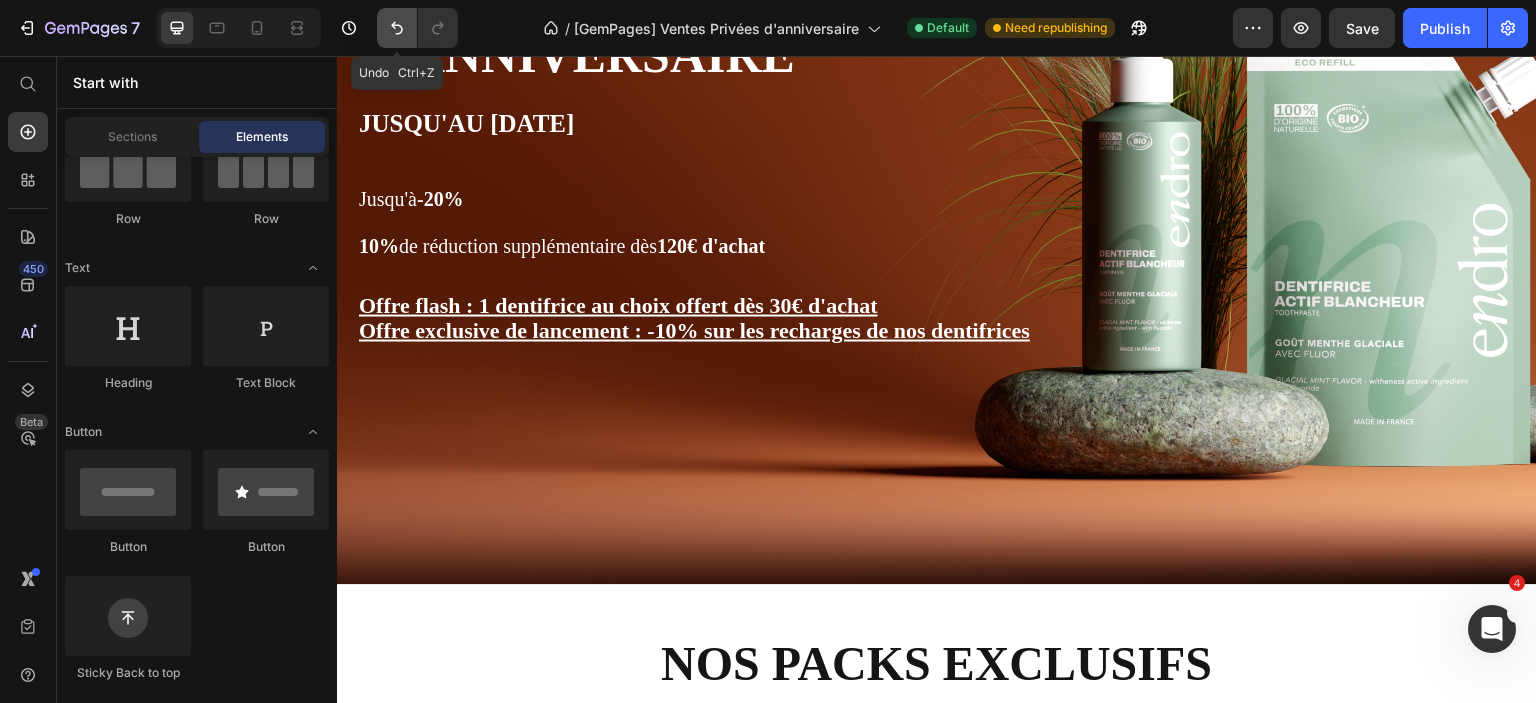 click 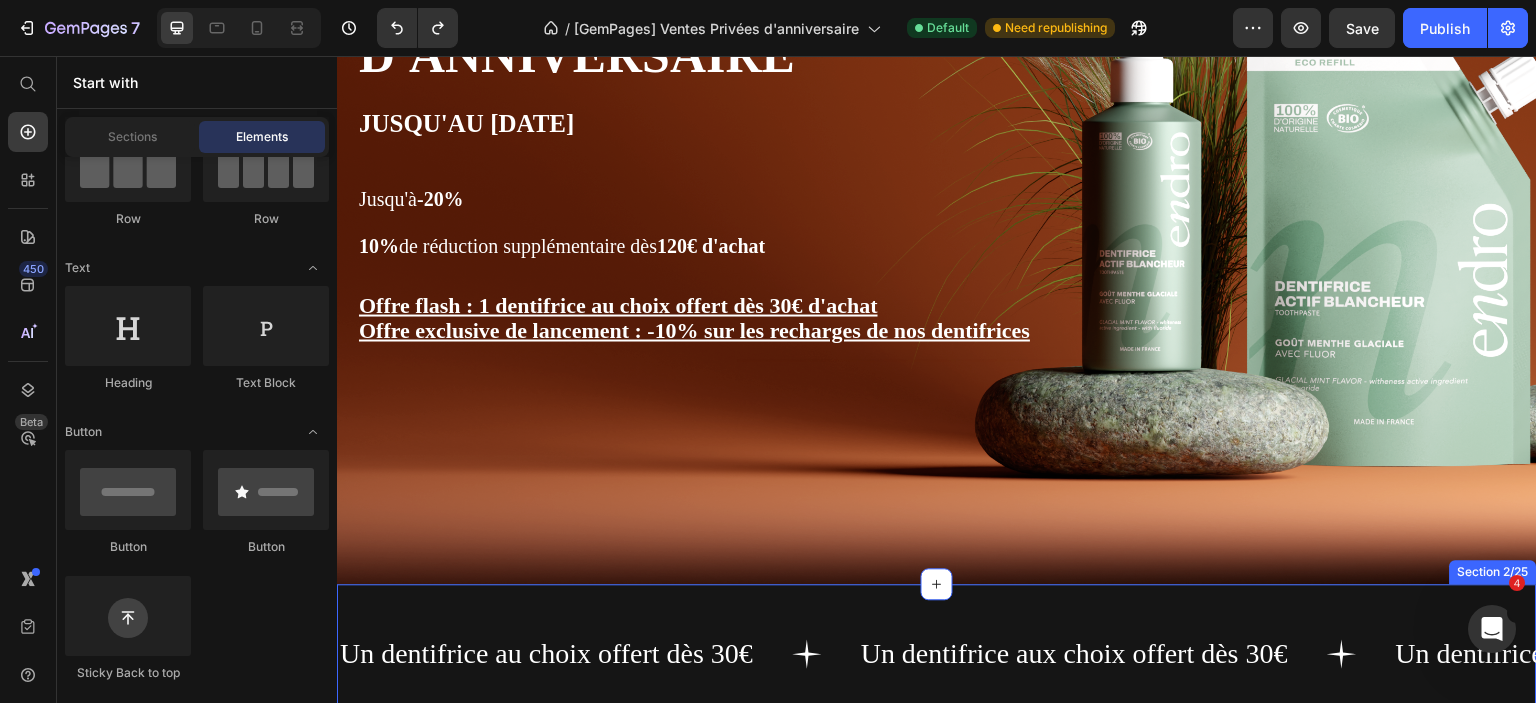 click on "Un dentifrice au choix offert dès 30€ Text
Un dentifrice aux choix offert dès 30€ Text
Un dentifrice au choix offert dès 30€ Text
Un dentifrice au choix offert dès 30€ Text
Un dentifrice aux choix offert dès 30€ Text
Un dentifrice au choix offert dès 30€ Text
Marquee Section 2/25" at bounding box center [937, 653] 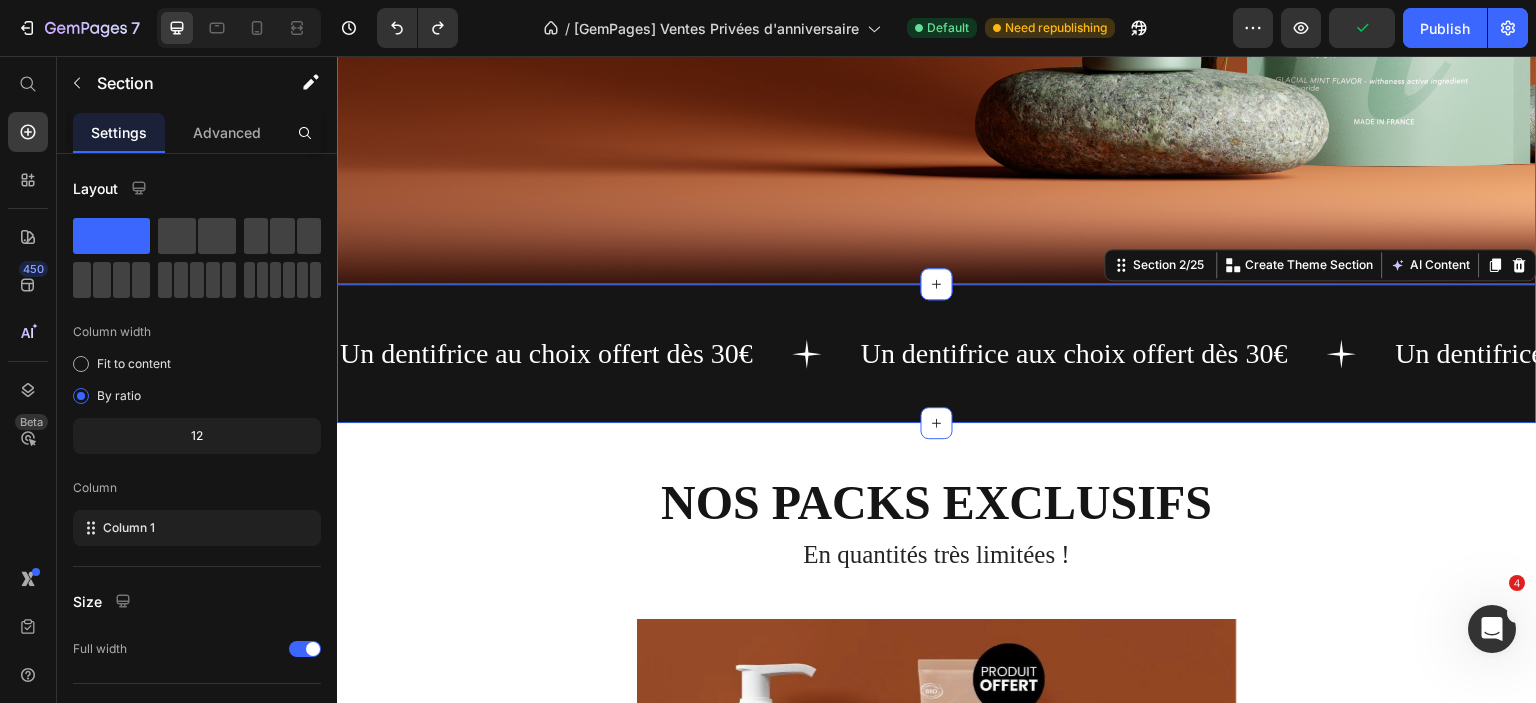 scroll, scrollTop: 300, scrollLeft: 0, axis: vertical 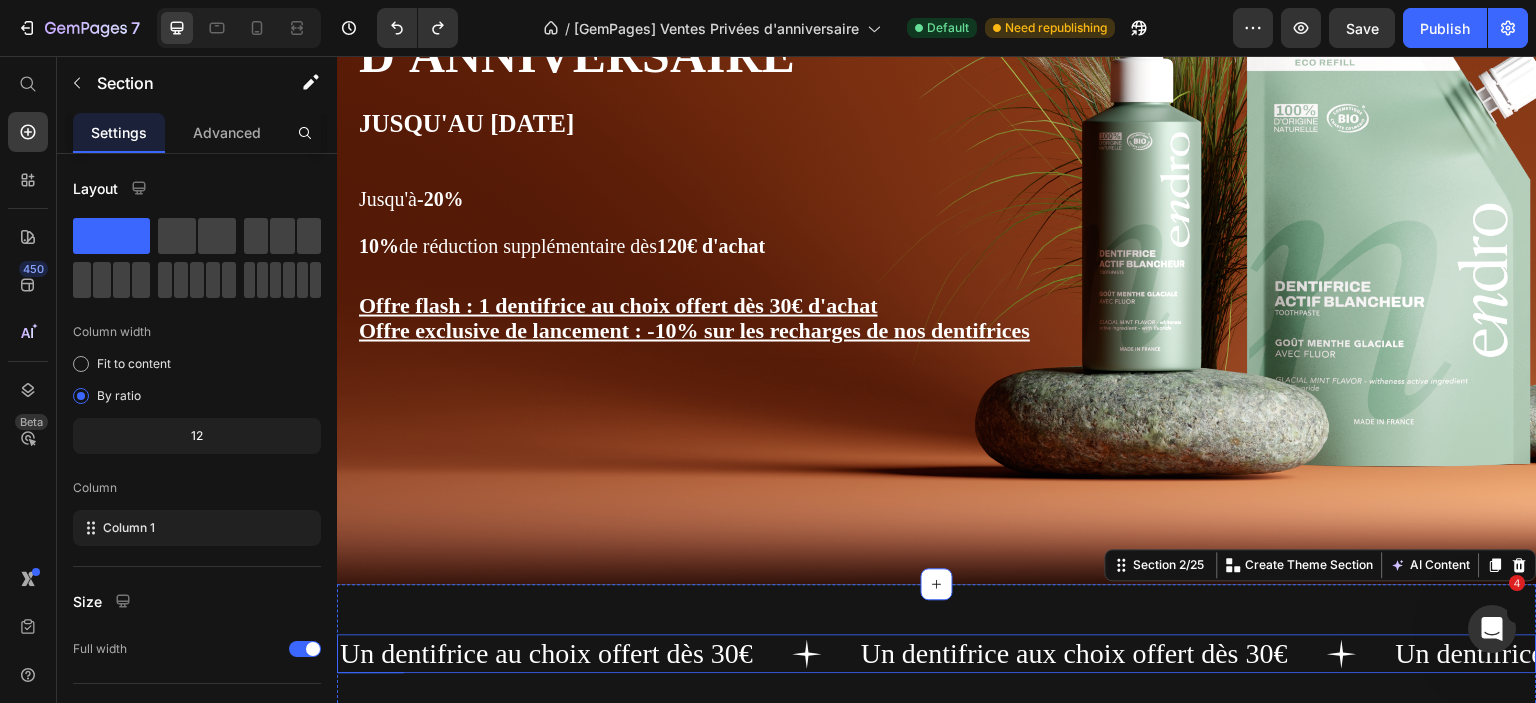 click 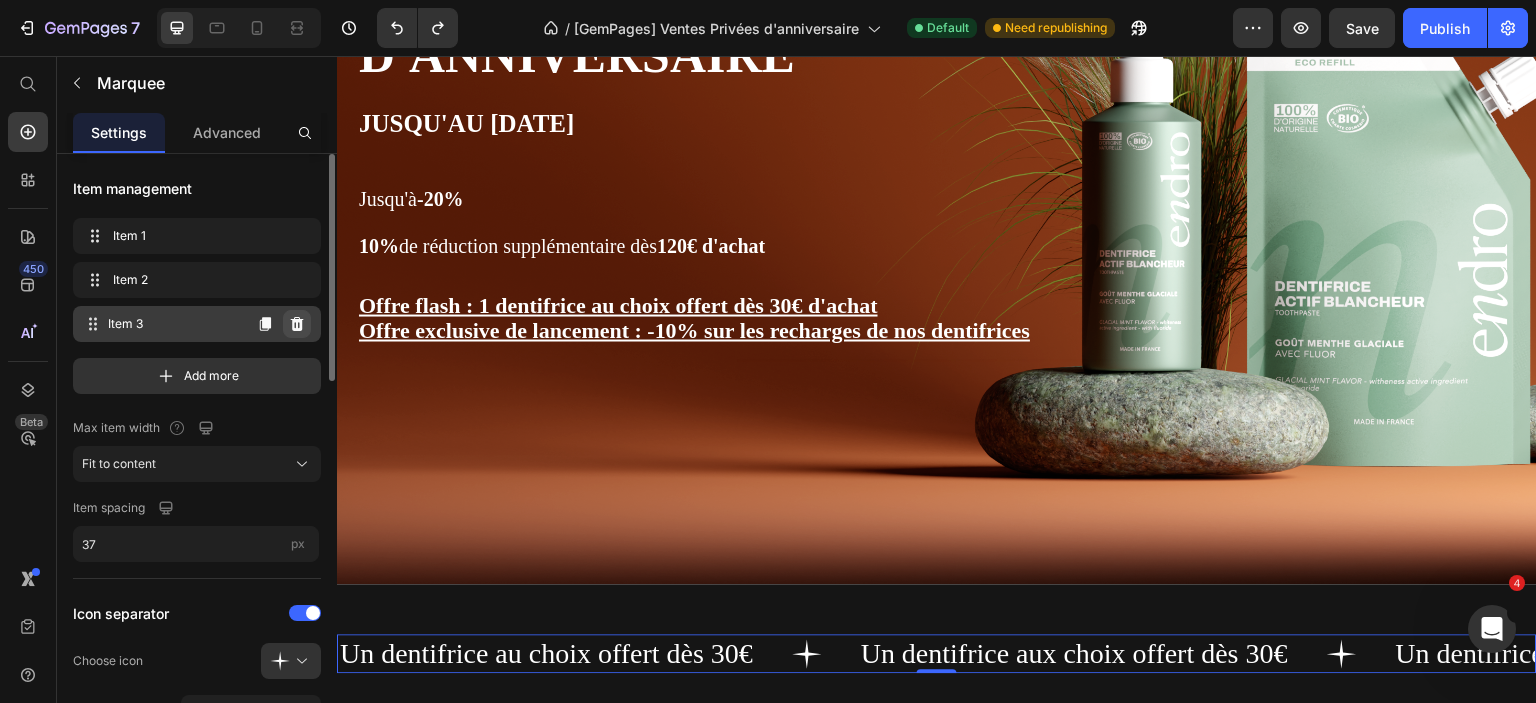 click 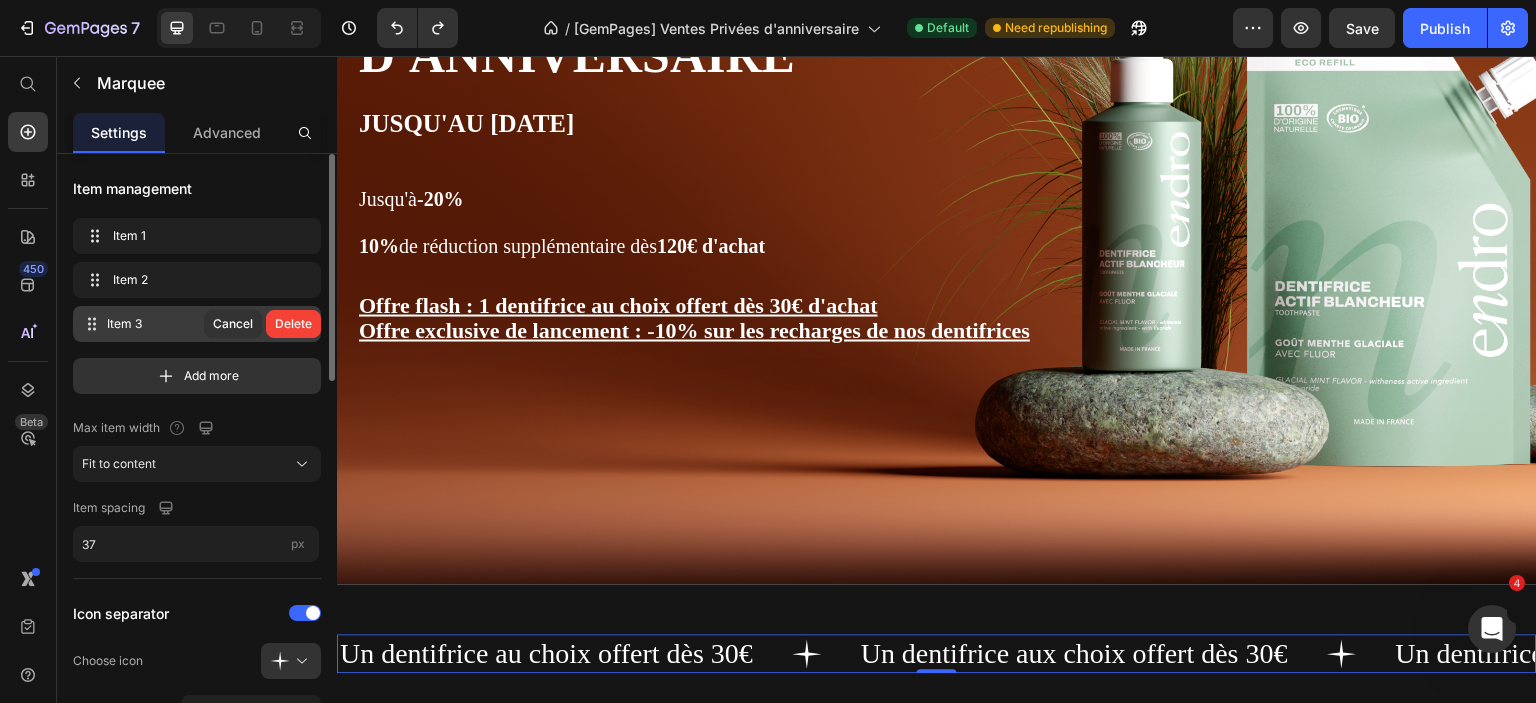 click on "Delete" at bounding box center (293, 324) 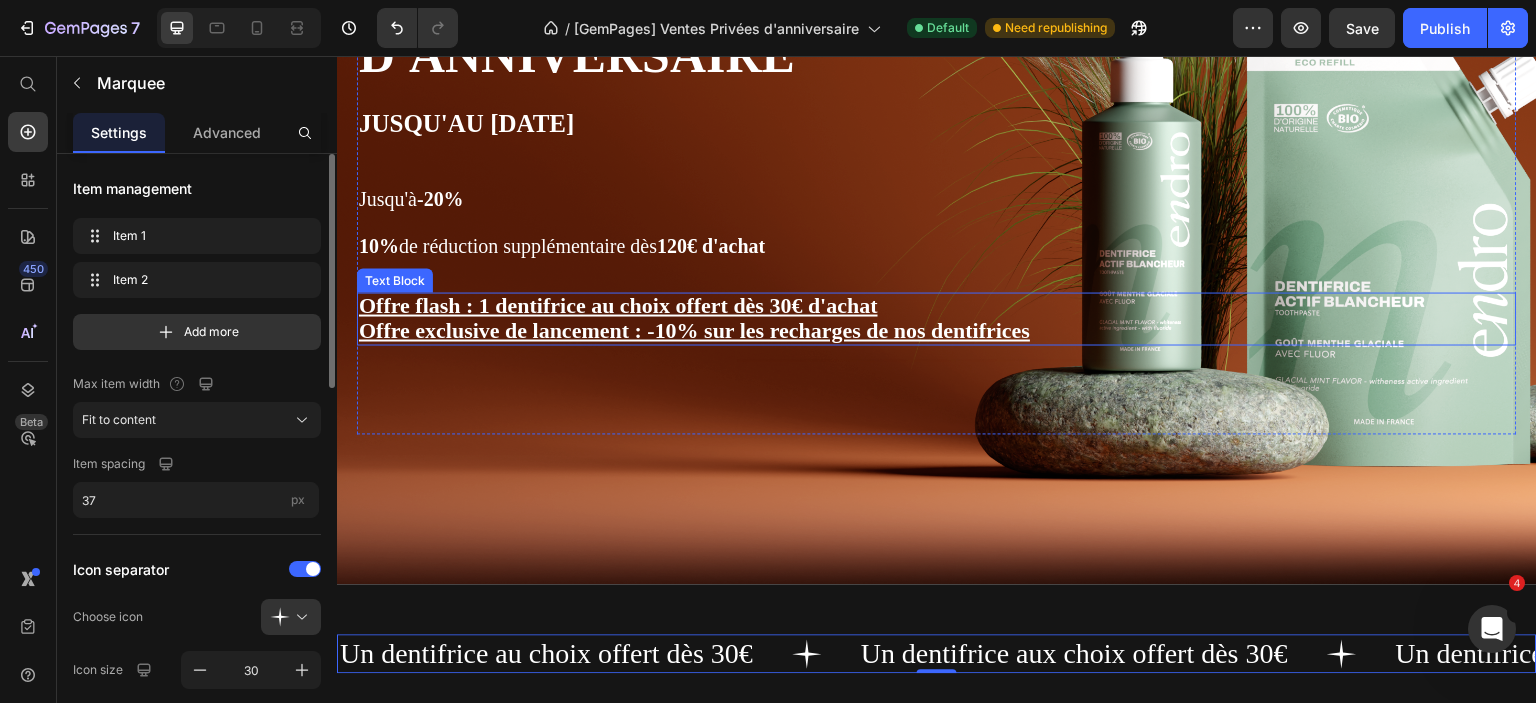 click on "Offre flash : 1 dentifrice au choix offert dès 30€ d'achat" at bounding box center [618, 304] 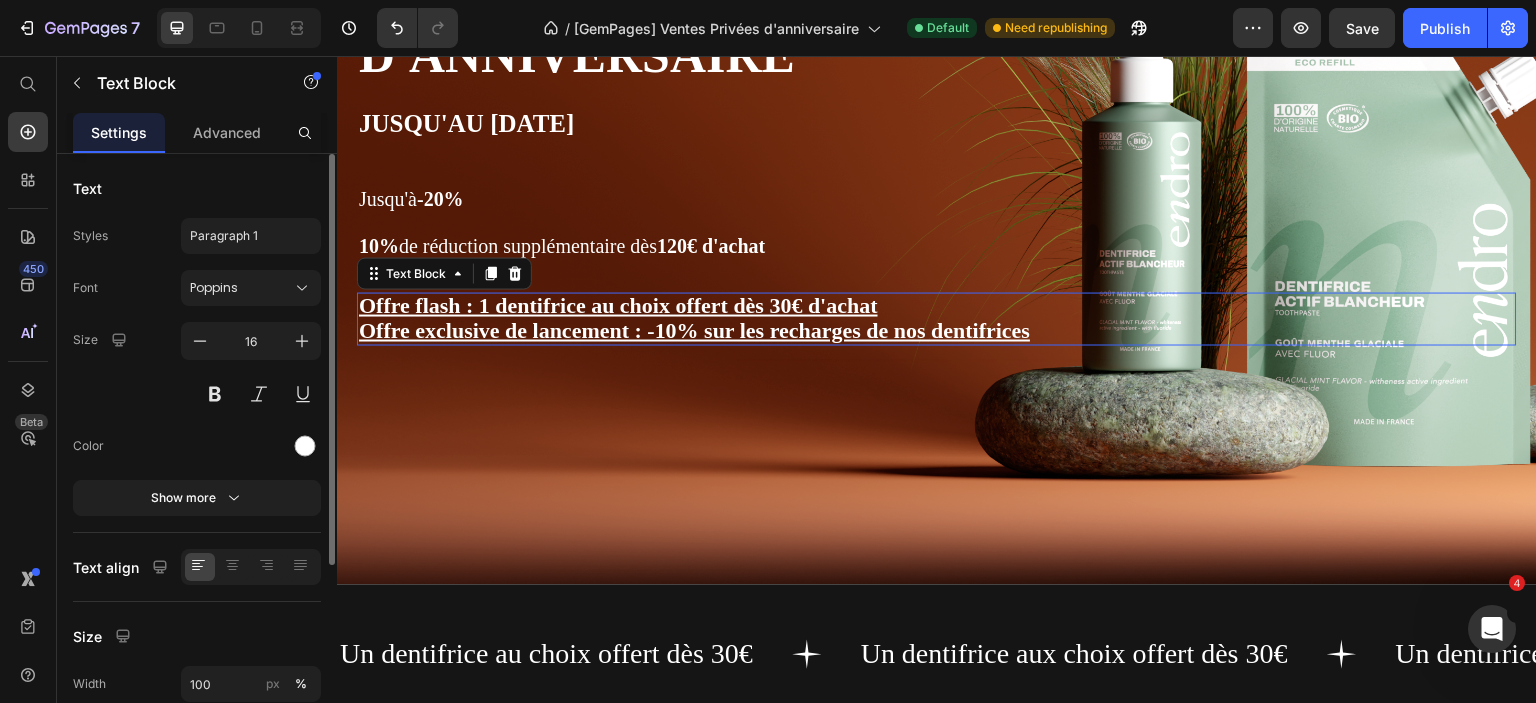 click on "Offre flash : 1 dentifrice au choix offert dès 30€ d'achat" at bounding box center (618, 304) 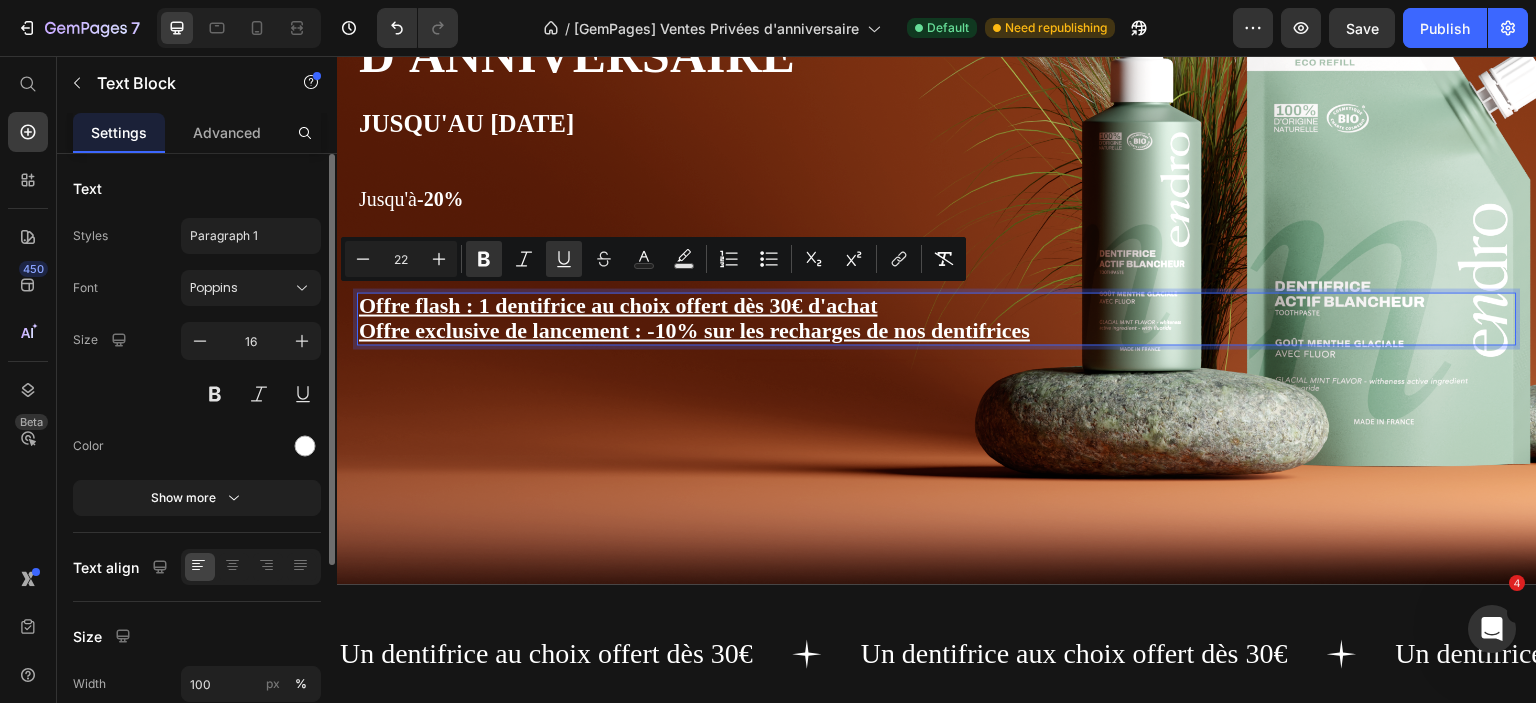 click on "Offre flash : 1 dentifrice au choix offert dès 30€ d'achat" at bounding box center (618, 304) 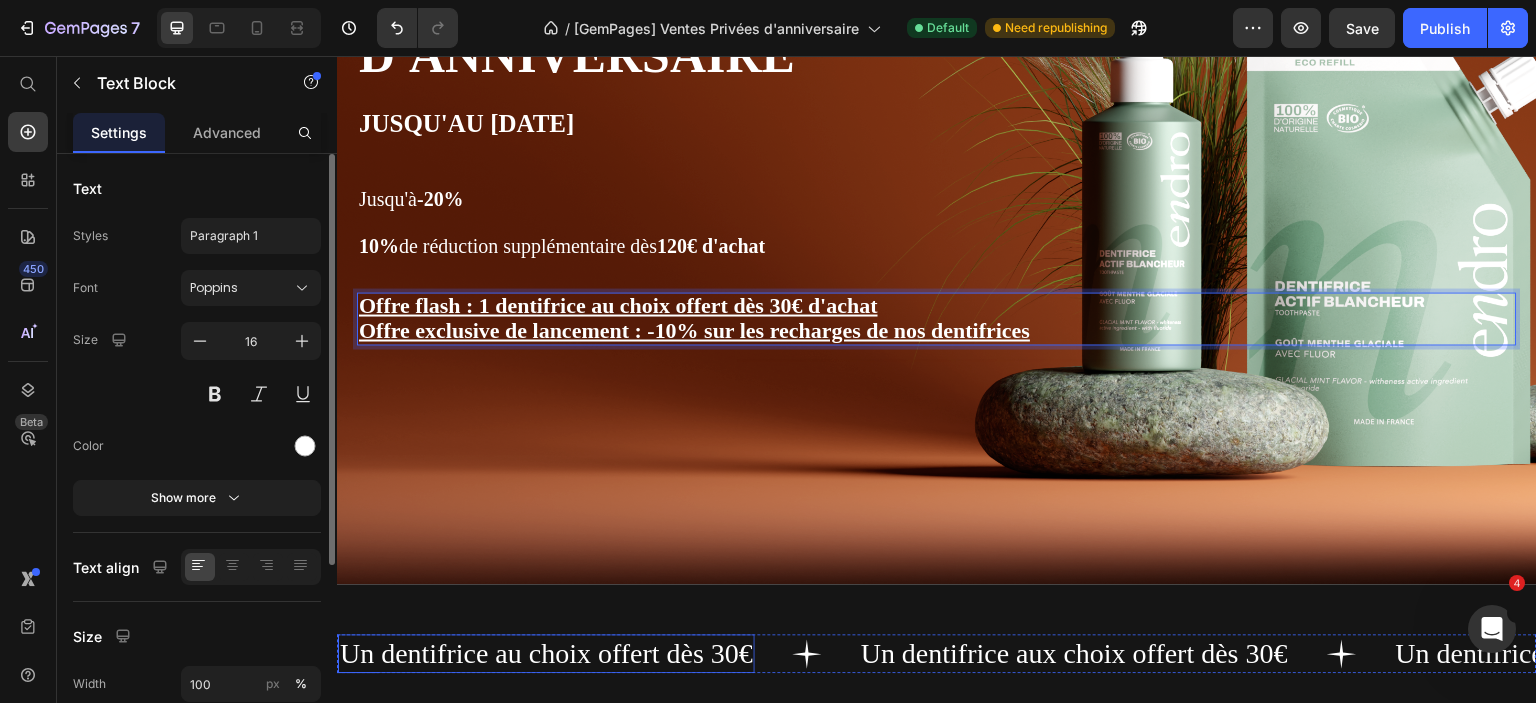 click on "Un dentifrice au choix offert dès 30€" at bounding box center (546, 653) 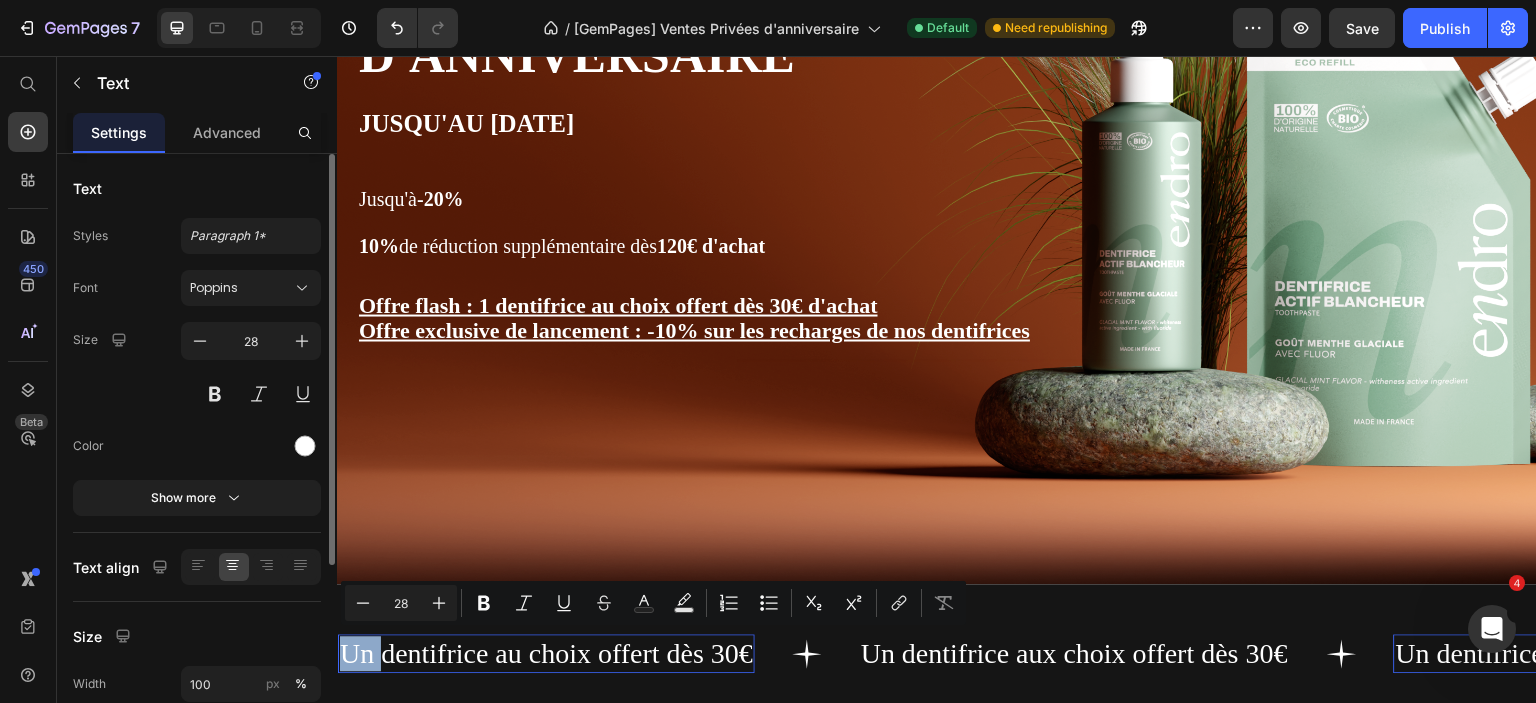 click on "Un dentifrice au choix offert dès 30€" at bounding box center [546, 653] 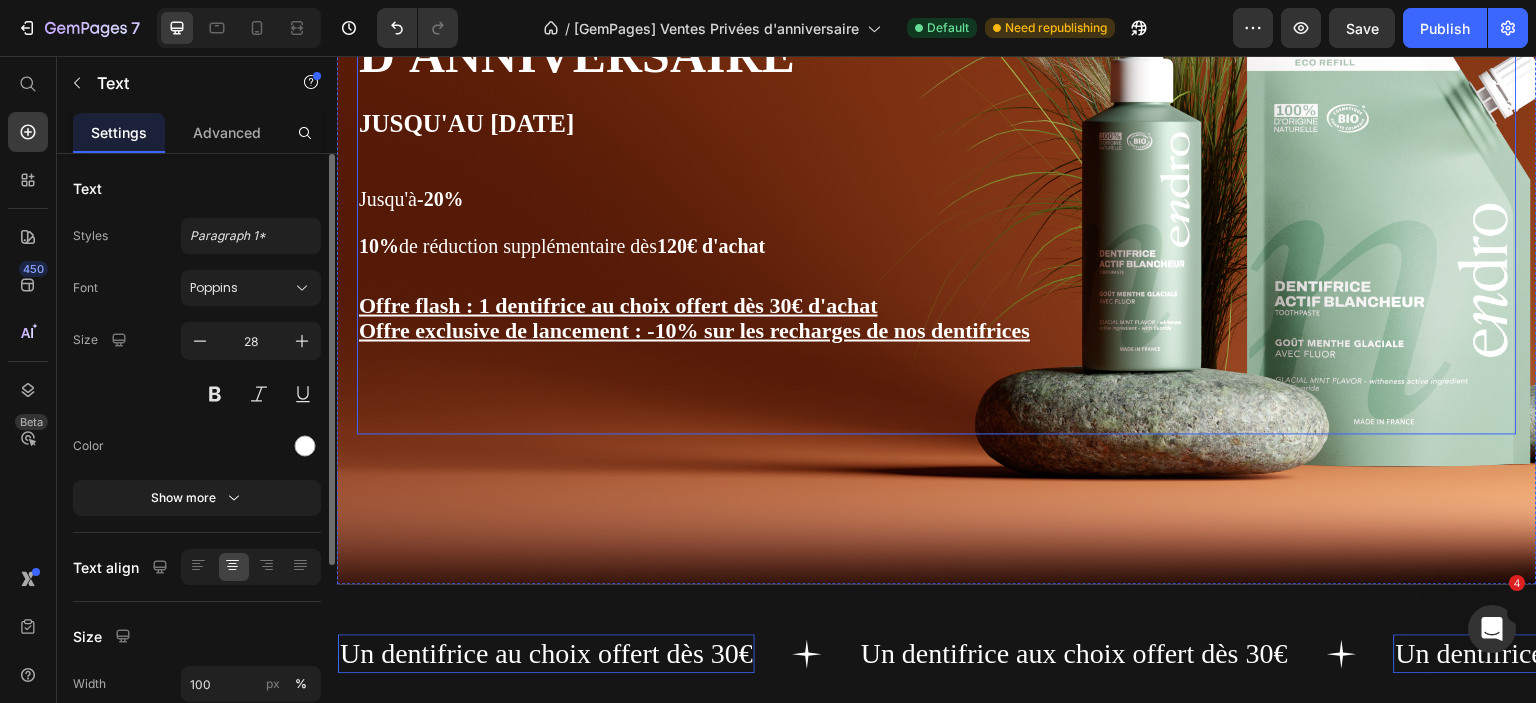 scroll, scrollTop: 0, scrollLeft: 0, axis: both 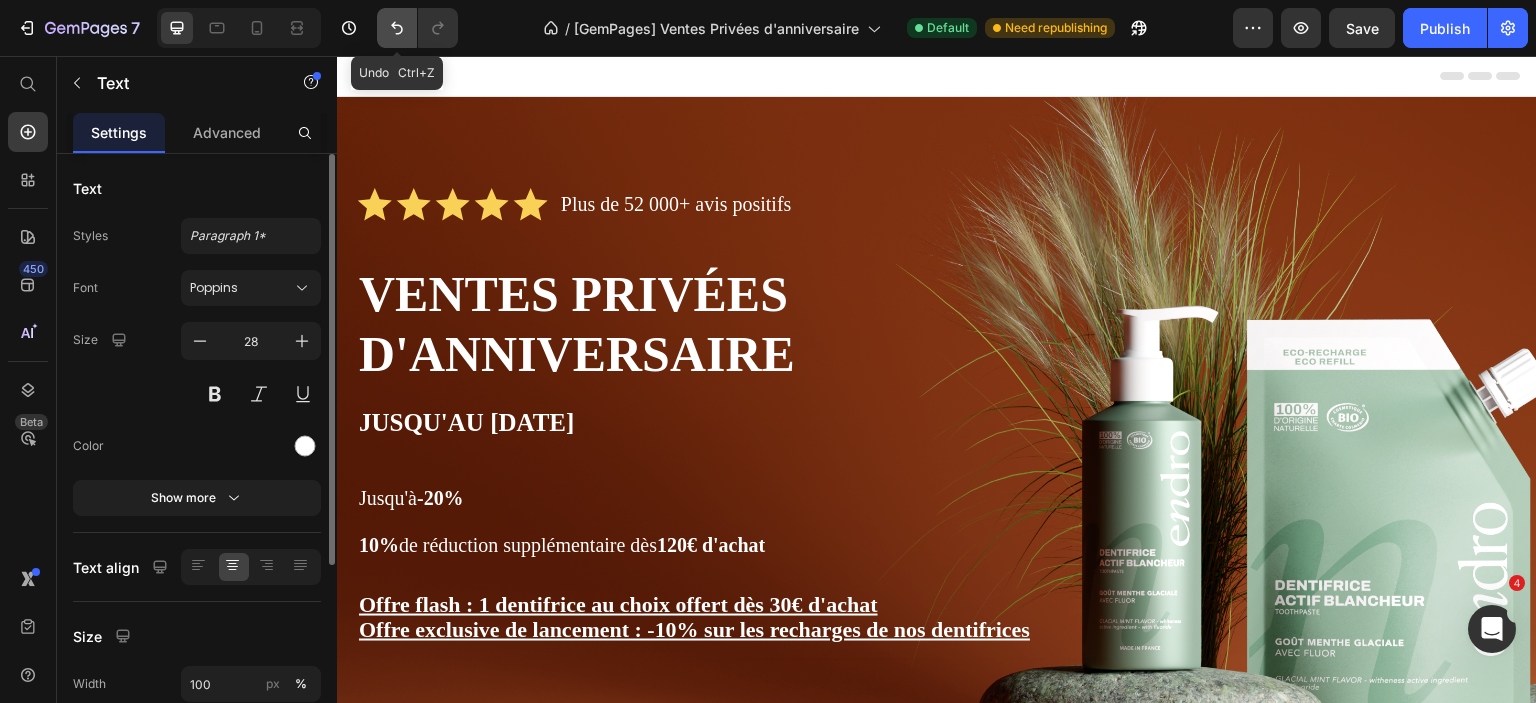 drag, startPoint x: 390, startPoint y: 36, endPoint x: 304, endPoint y: 229, distance: 211.29364 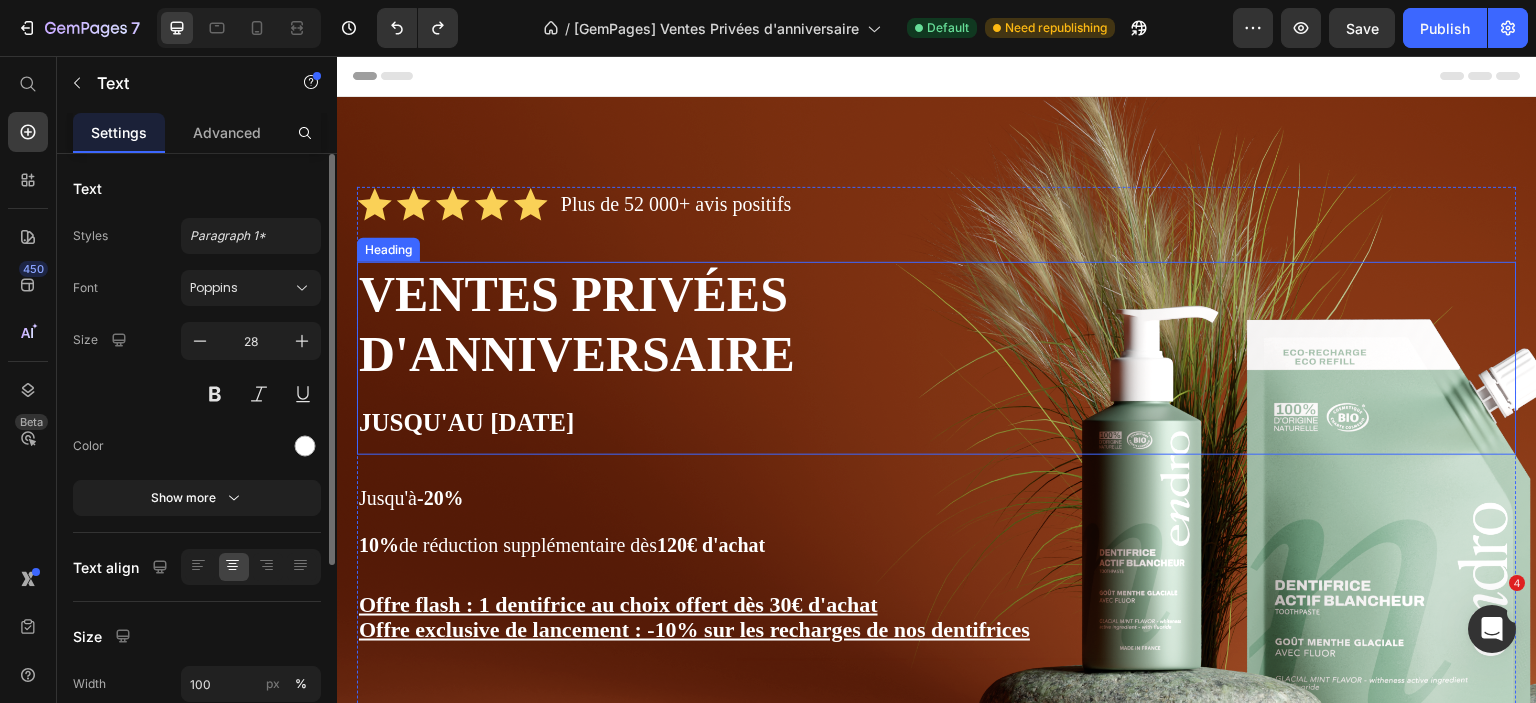 scroll, scrollTop: 300, scrollLeft: 0, axis: vertical 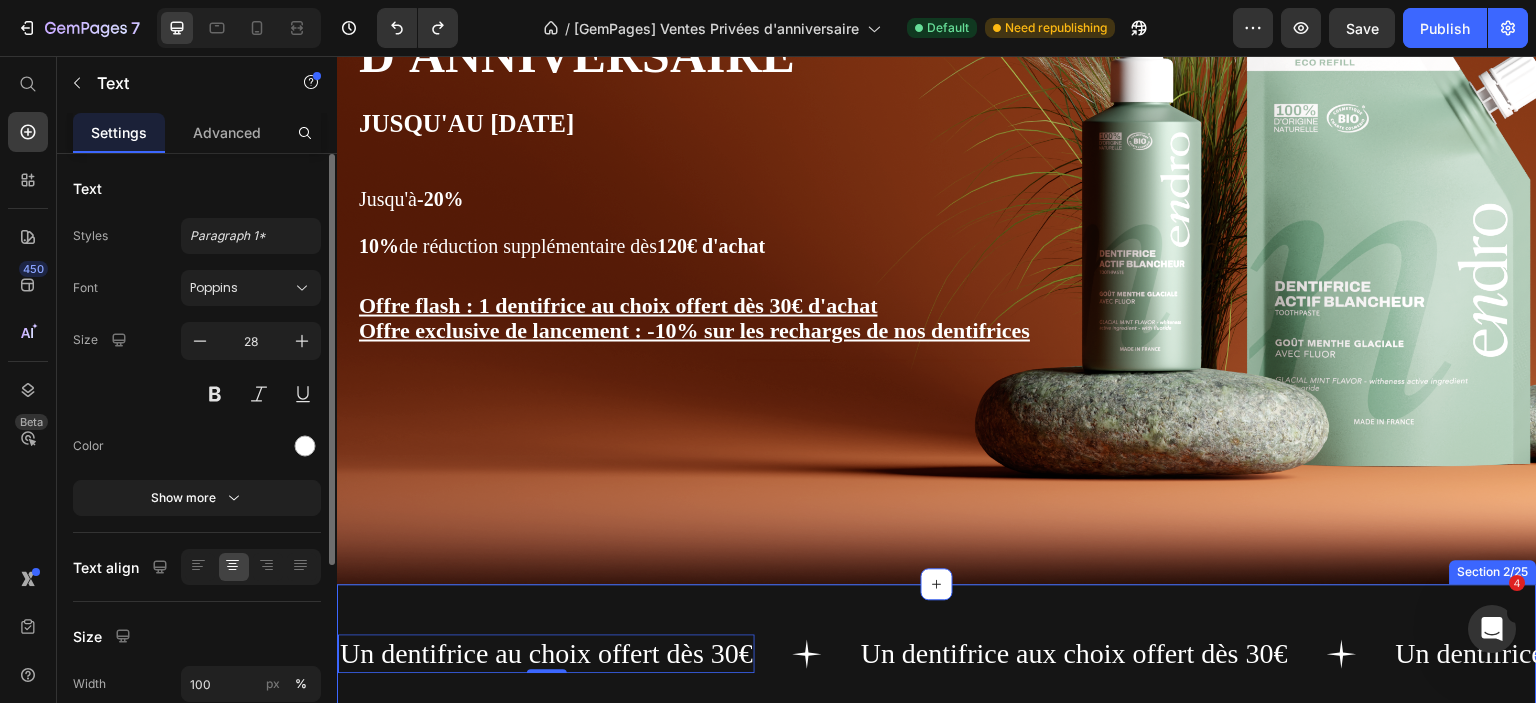 click on "Un dentifrice au choix offert dès 30€ Text   0
Un dentifrice aux choix offert dès 30€ Text
Un dentifrice au choix offert dès 30€ Text
Un dentifrice au choix offert dès 30€ Text   0
Un dentifrice aux choix offert dès 30€ Text
Un dentifrice au choix offert dès 30€ Text
Marquee Section 2/25" at bounding box center (937, 653) 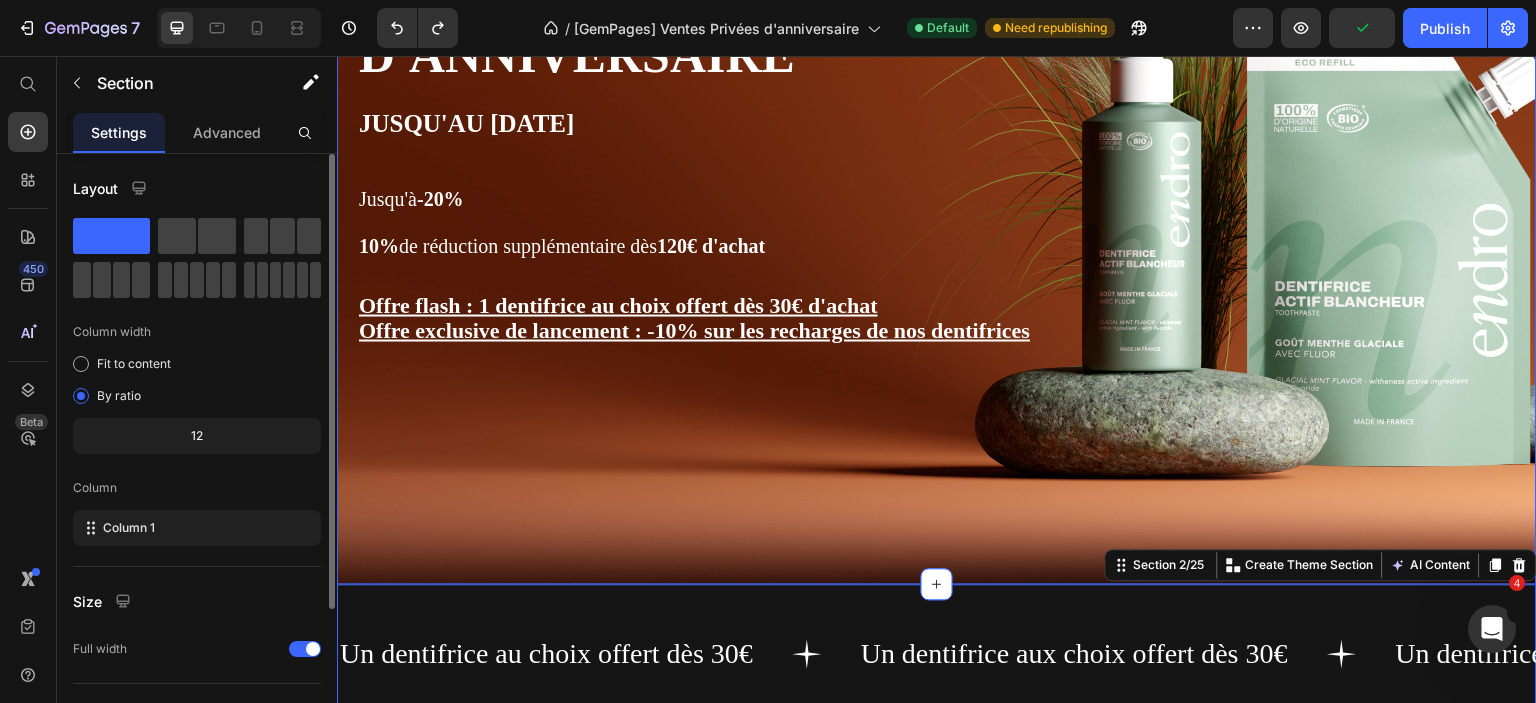 scroll, scrollTop: 0, scrollLeft: 0, axis: both 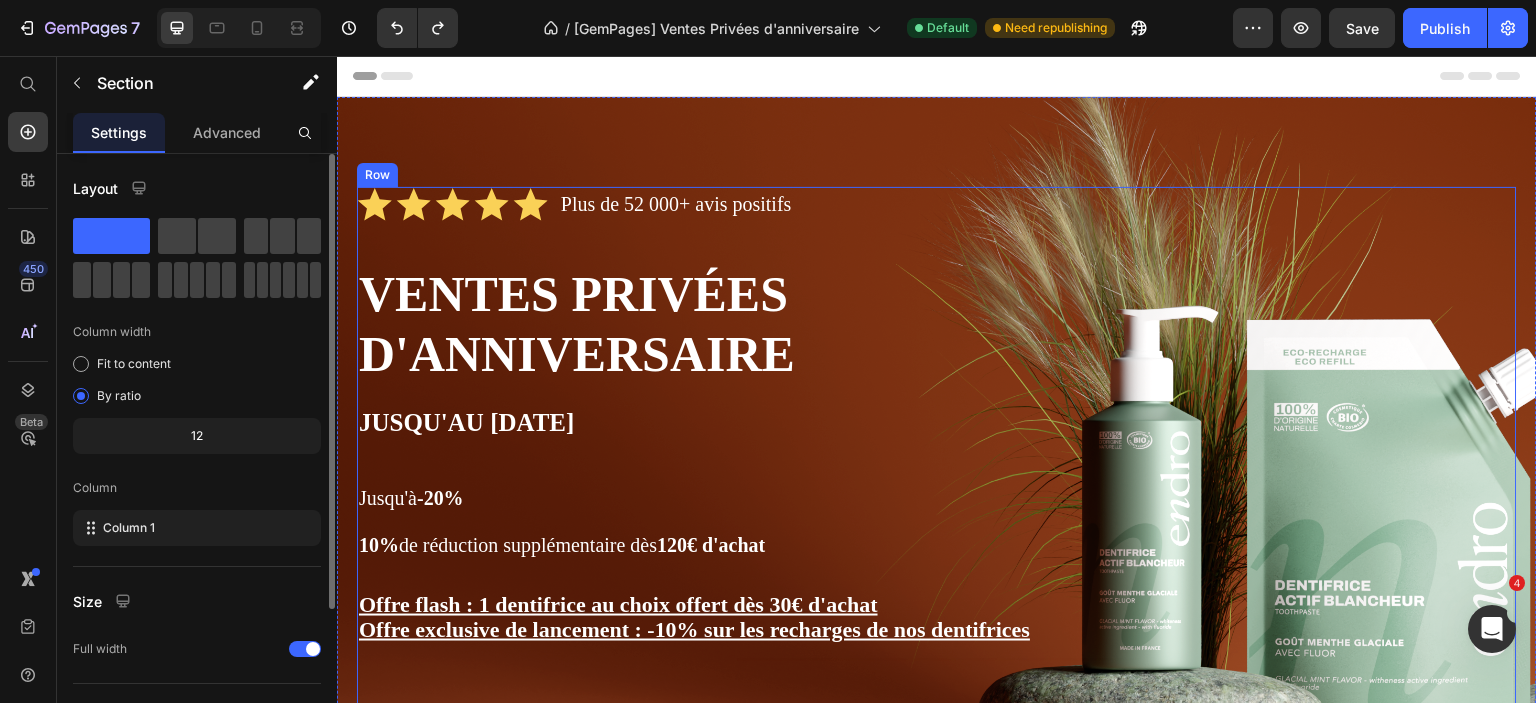 click on "Icon
Icon
Icon
Icon
Icon Icon List Plus de 52 000+ avis positifs Text Block Row Ventes privées d'anniversaire Jusqu'au 15 juillet Heading Jusqu'à  -20%   10%  de réduction supplémentaire dès  120€ d'achat Text Block Offre flash : 1 dentifrice au choix offert dès 30€ d'achat Offre exclusive de lancement : -10% sur les recharges de nos dentifrices Text Block Jusqu'à  -20%   10%  de réduction supplémentaire dès  120€ d'achat Text Block Text Block" at bounding box center (937, 460) 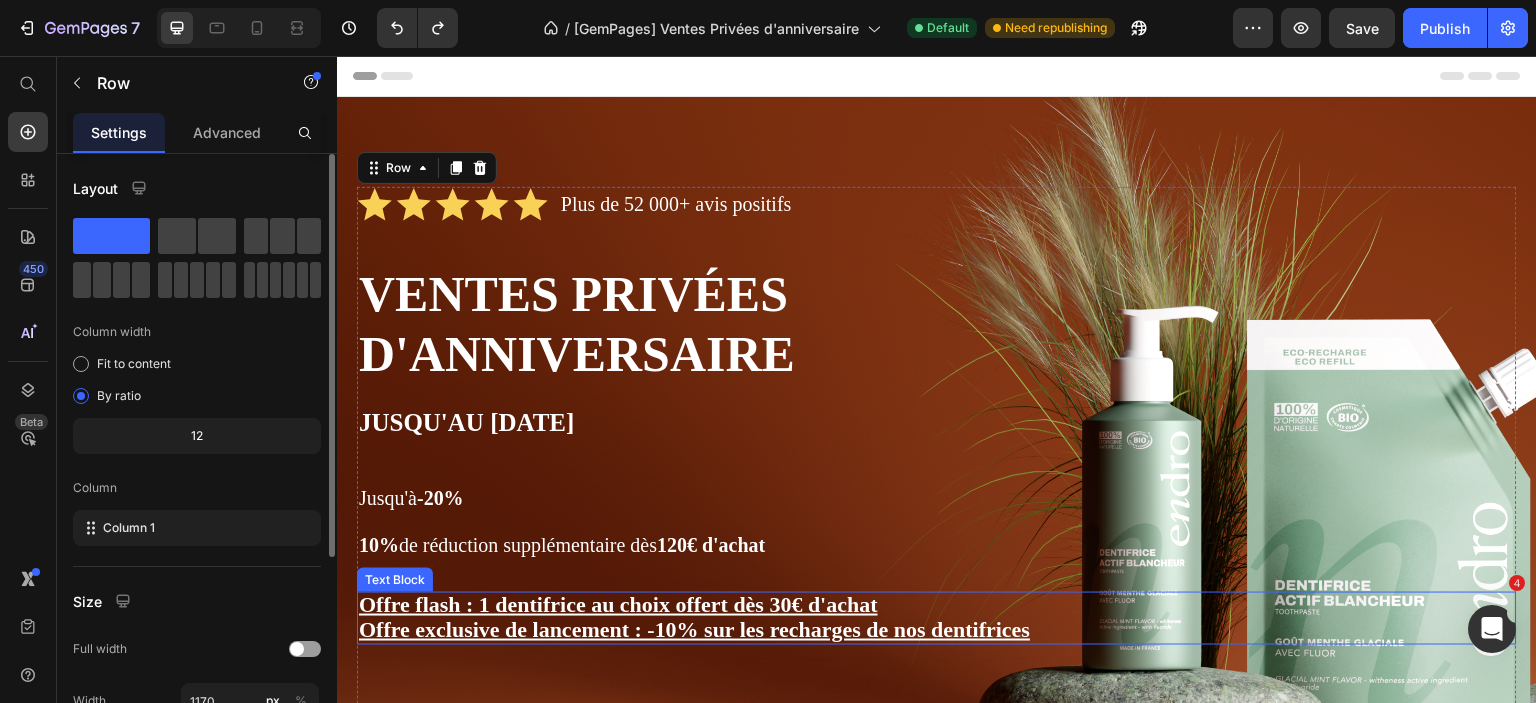 click on "Offre flash : 1 dentifrice au choix offert dès 30€ d'achat" at bounding box center [937, 606] 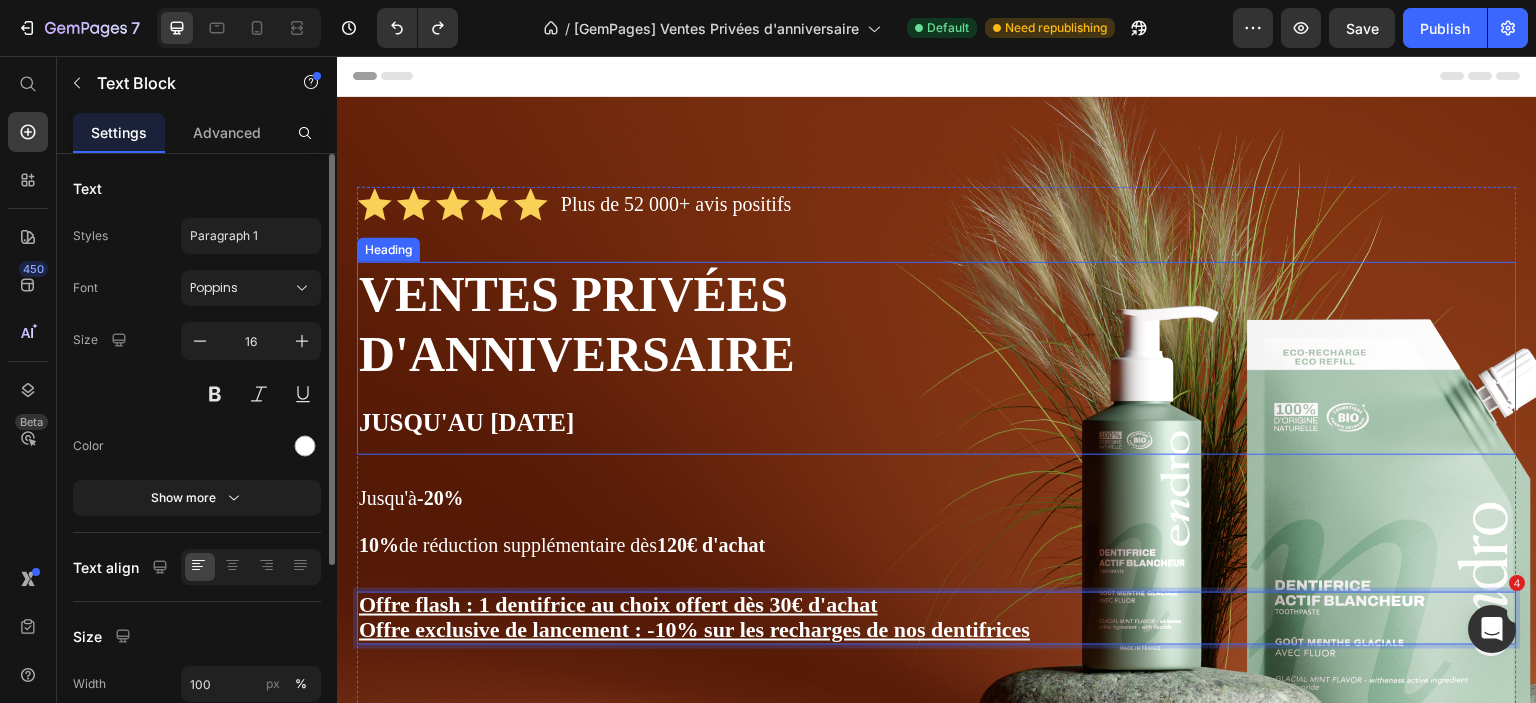 click on "Ventes privées d'anniversaire Jusqu'au 15 juillet" at bounding box center (671, 358) 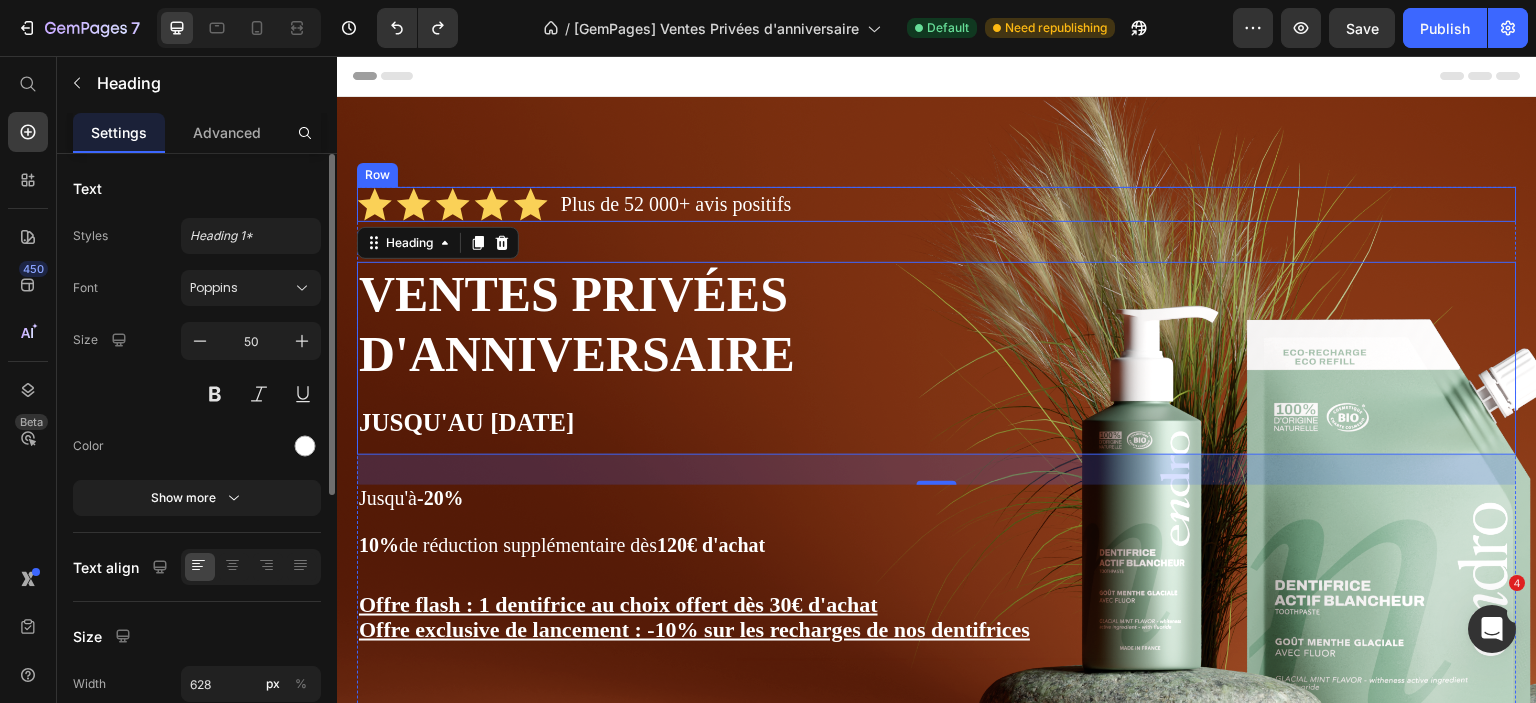 click on "Icon
Icon
Icon
Icon
Icon Icon List Plus de 52 000+ avis positifs Text Block Row" at bounding box center [937, 204] 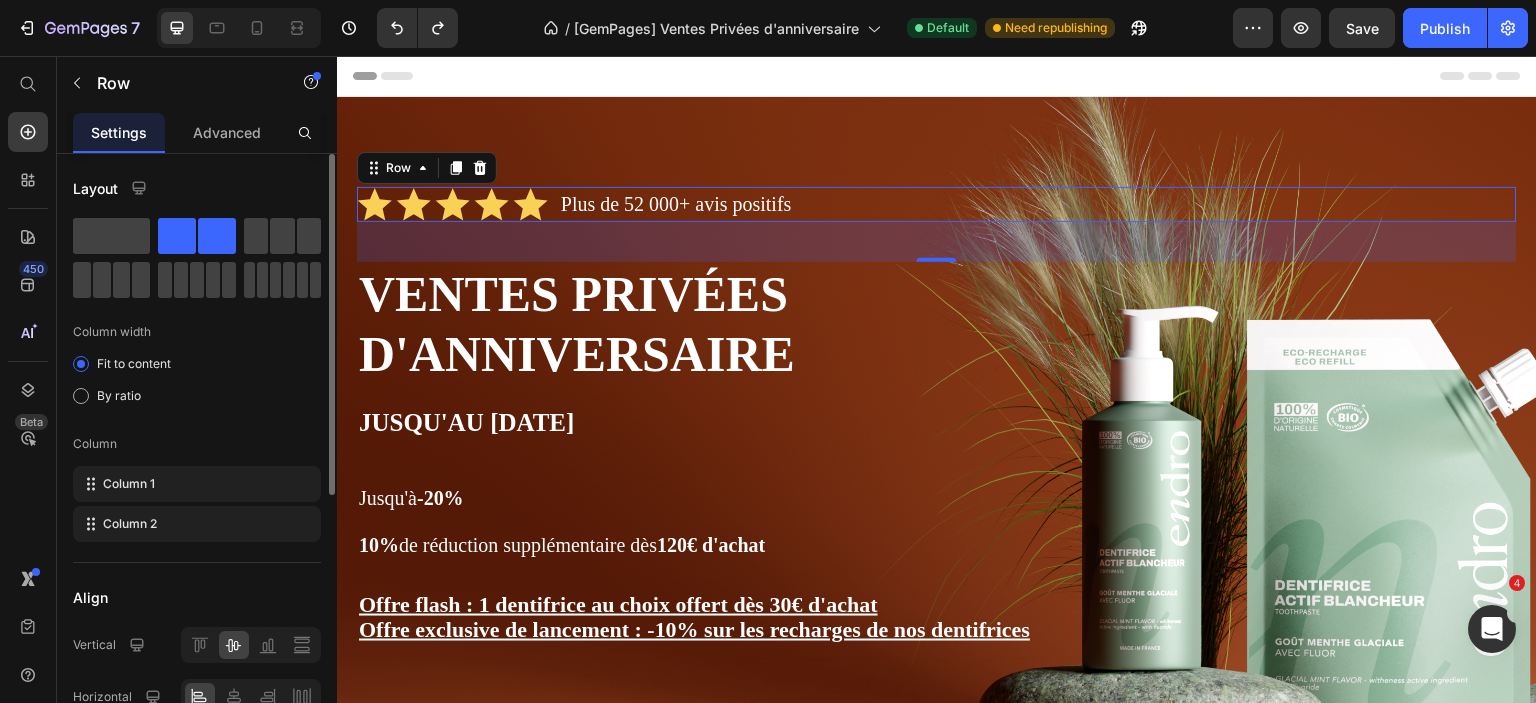 click on "Icon
Icon
Icon
Icon
Icon Icon List Plus de 52 000+ avis positifs Text Block Row   40" at bounding box center (937, 204) 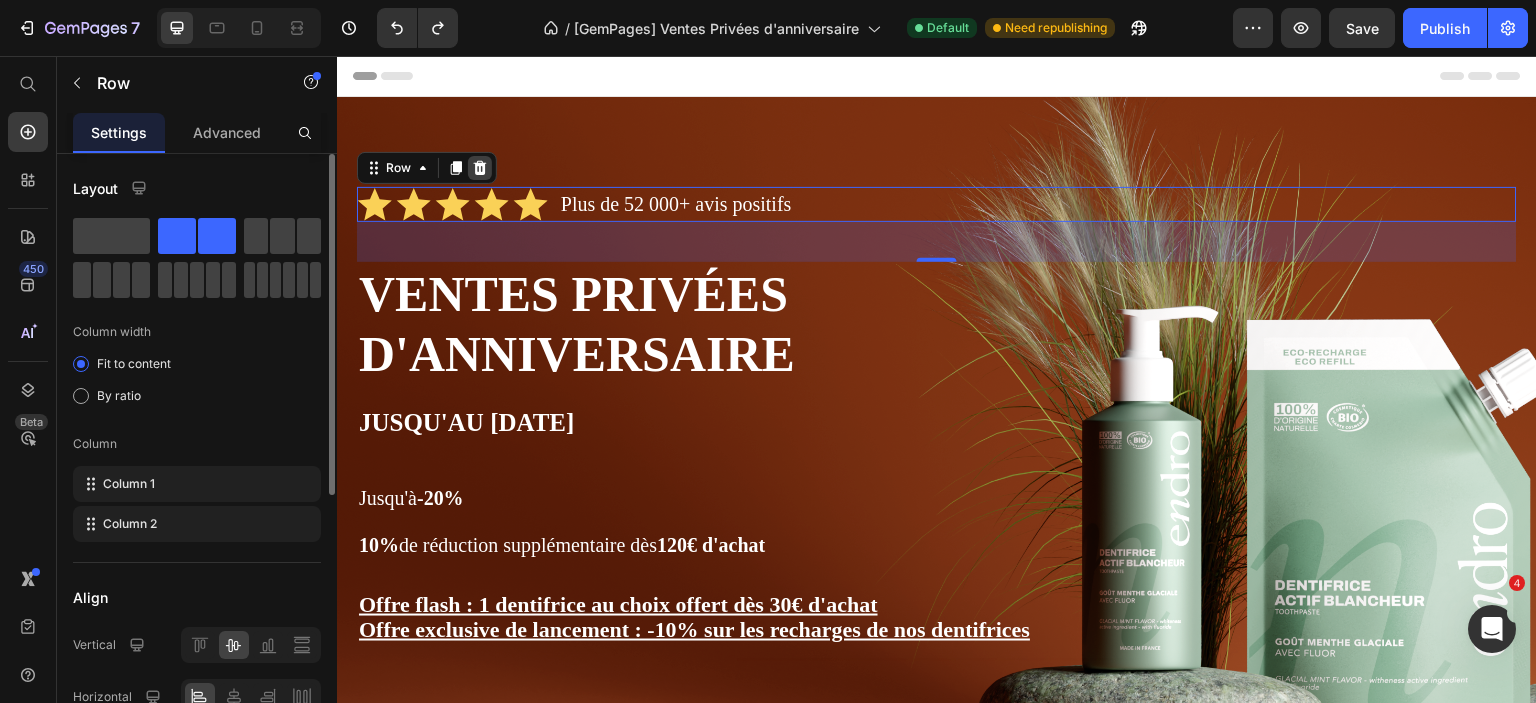 click 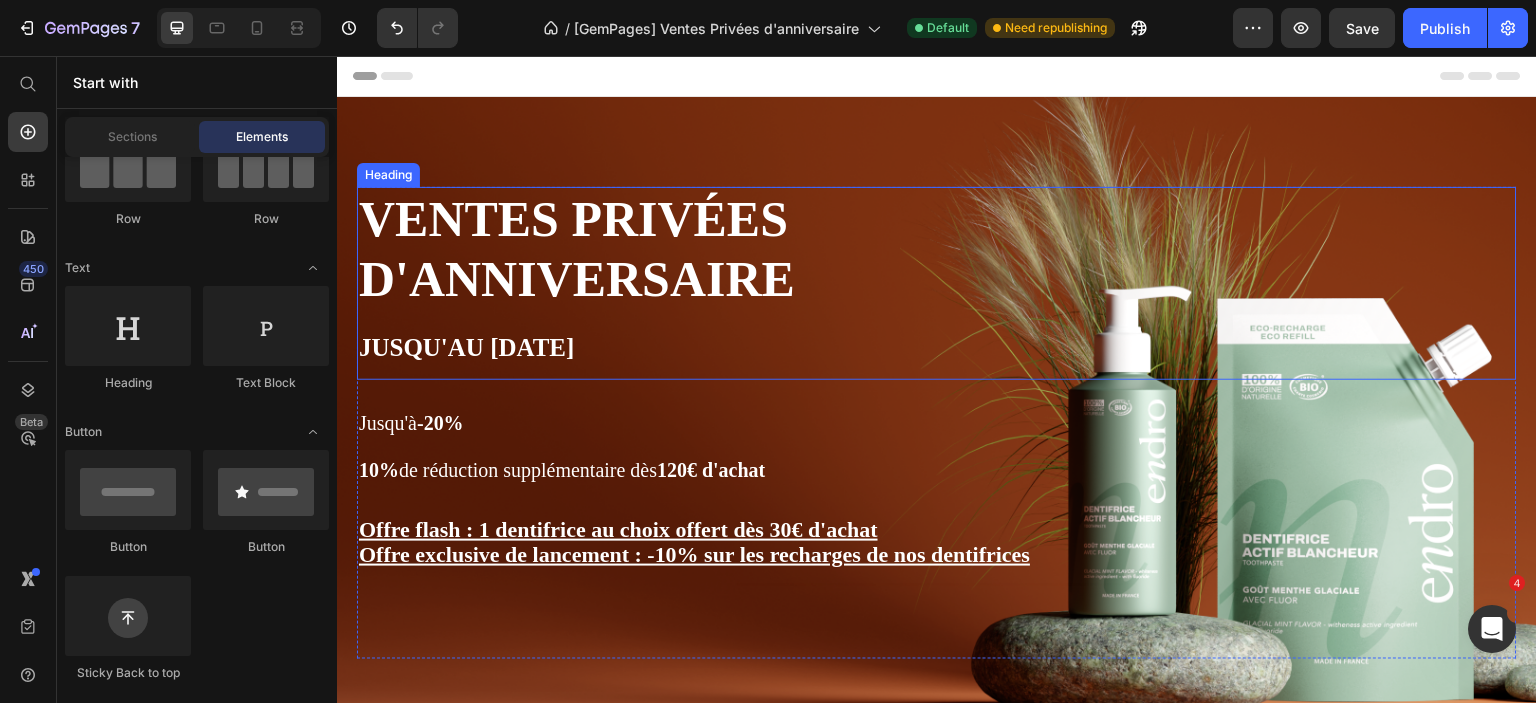 click on "Ventes privées d'anniversaire Jusqu'au 15 juillet" at bounding box center [671, 283] 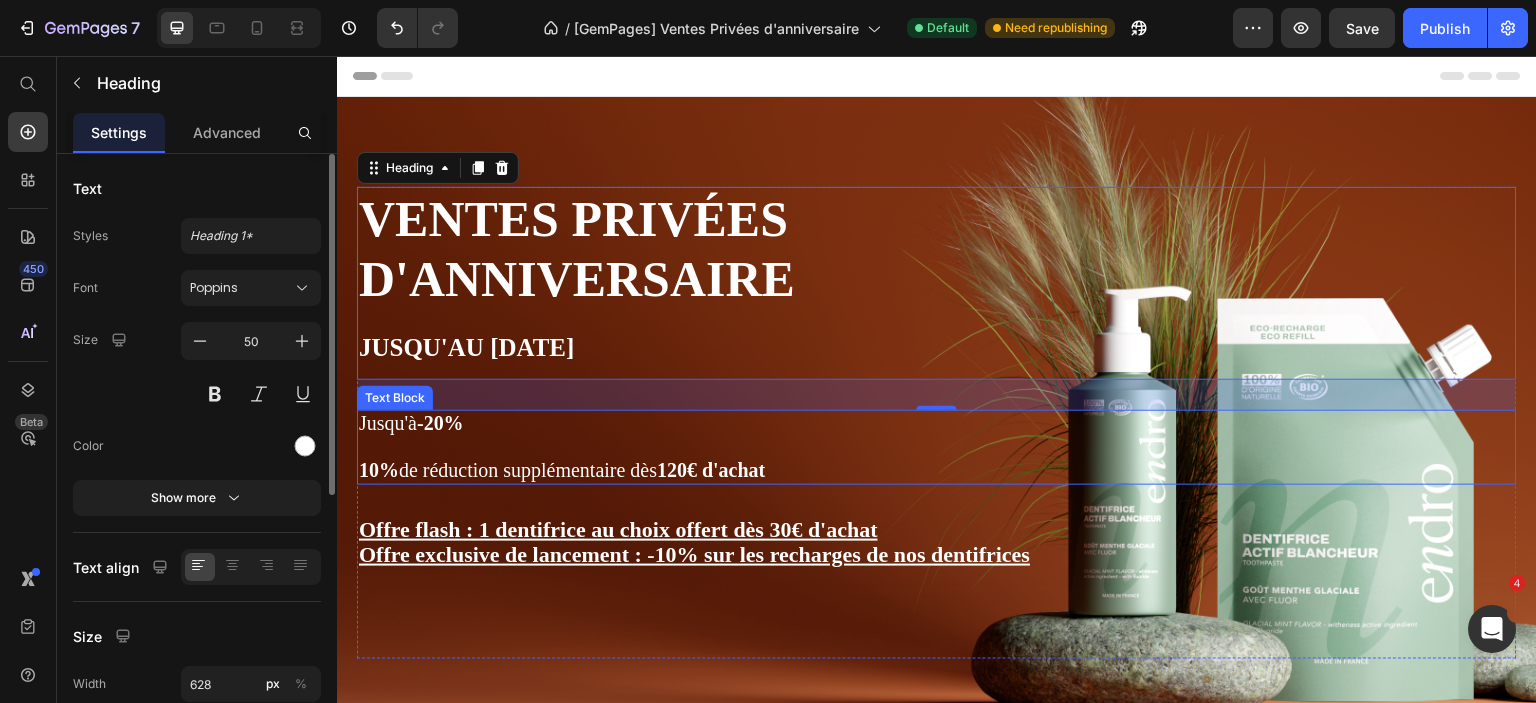 click at bounding box center [937, 447] 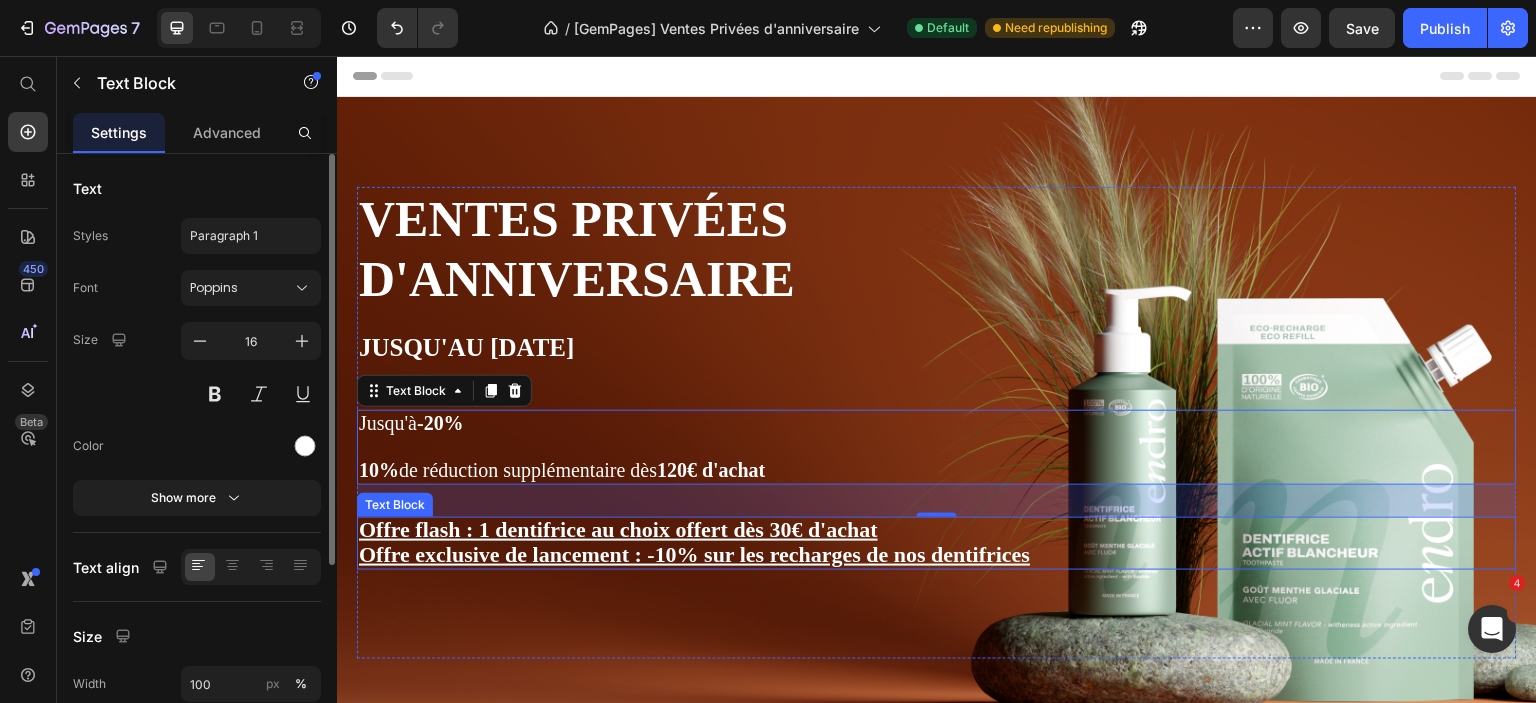 click on "Offre exclusive de lancement : -10% sur les recharges de nos dentifrices" at bounding box center [937, 556] 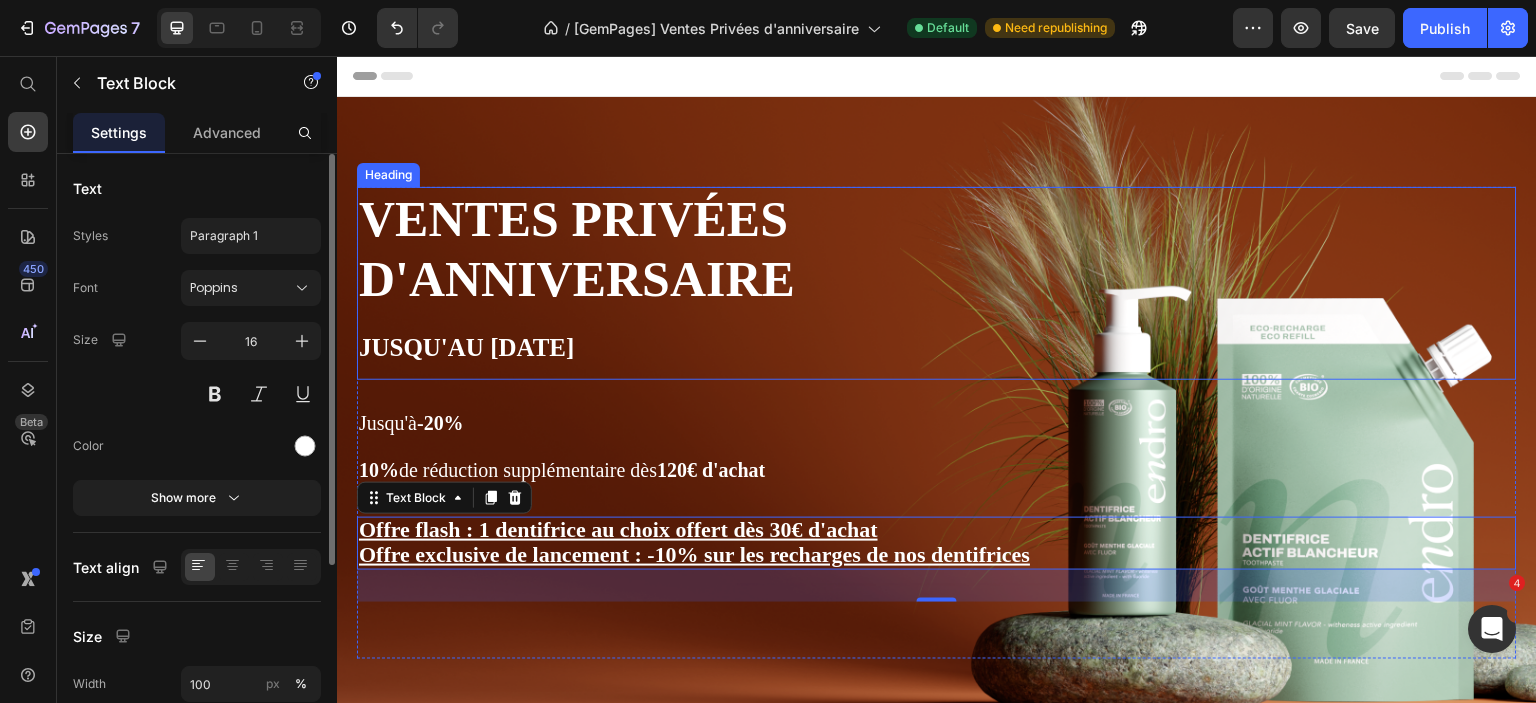 click on "Jusqu'au 15 juillet" at bounding box center (467, 347) 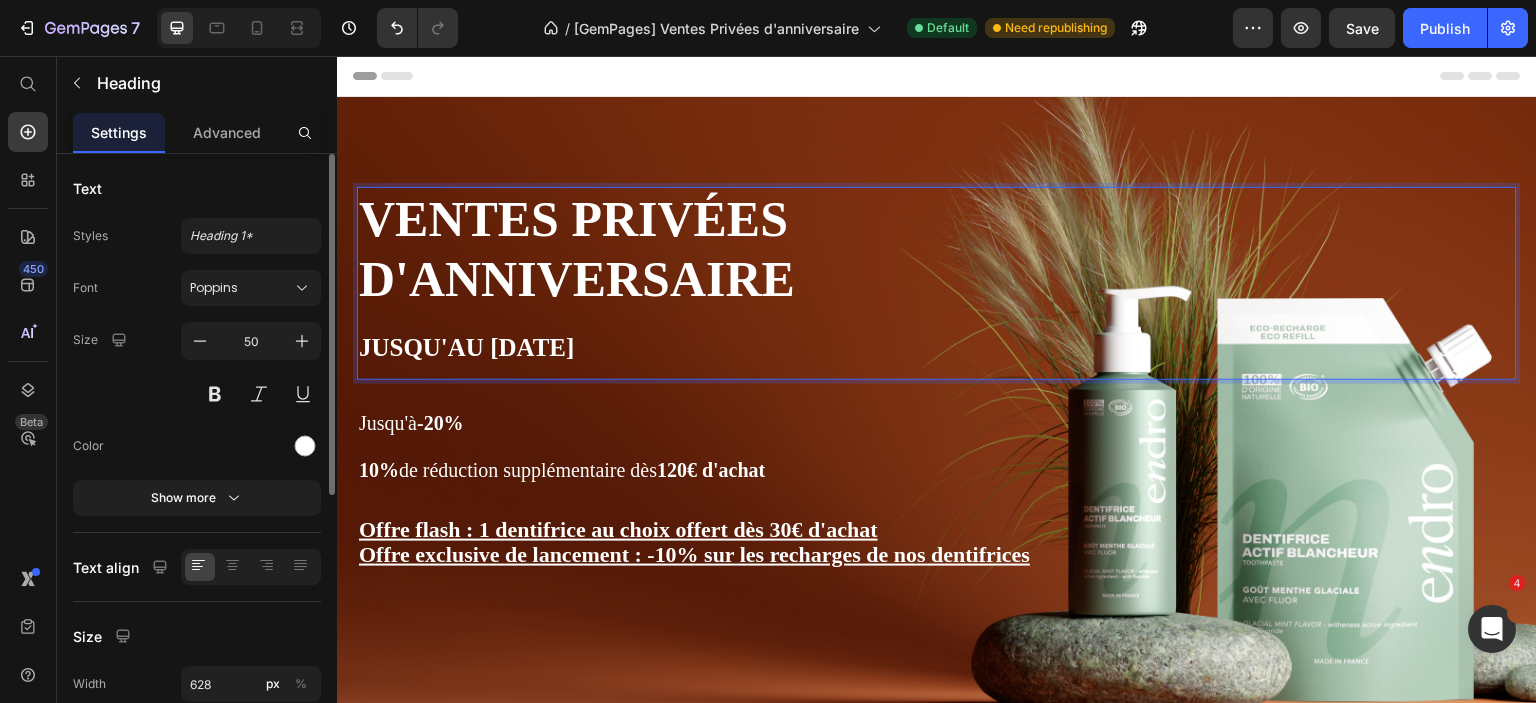 click on "Jusqu'au 15 juillet" at bounding box center [467, 347] 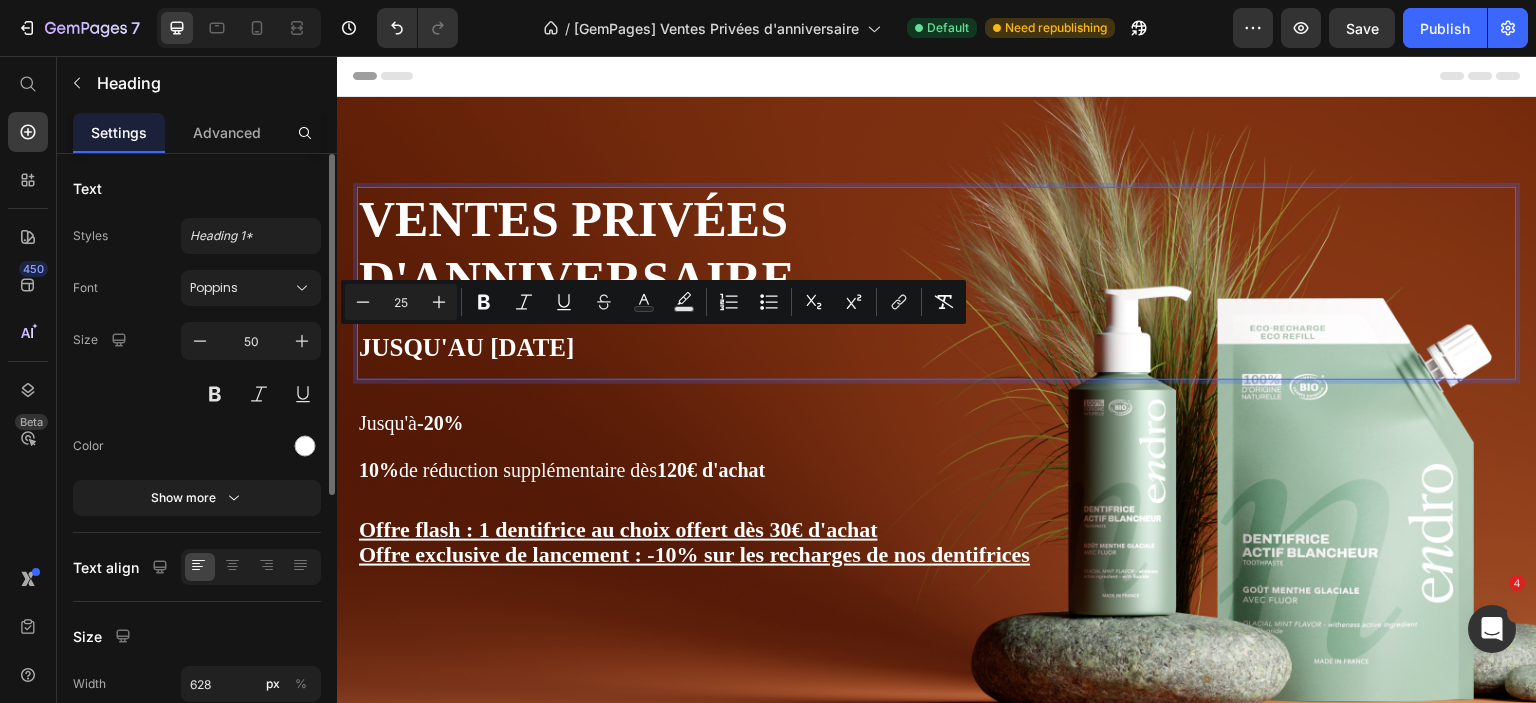 drag, startPoint x: 509, startPoint y: 354, endPoint x: 646, endPoint y: 351, distance: 137.03284 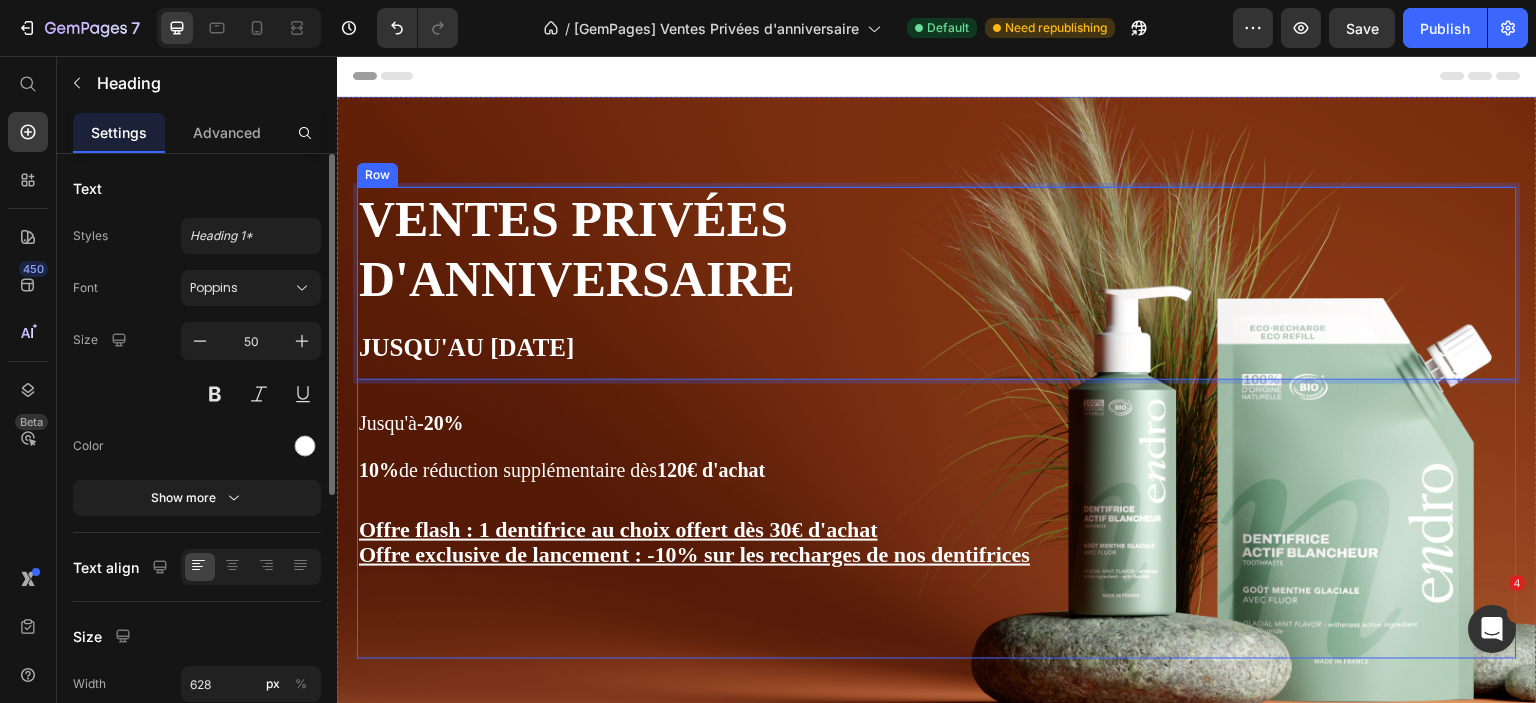 scroll, scrollTop: 300, scrollLeft: 0, axis: vertical 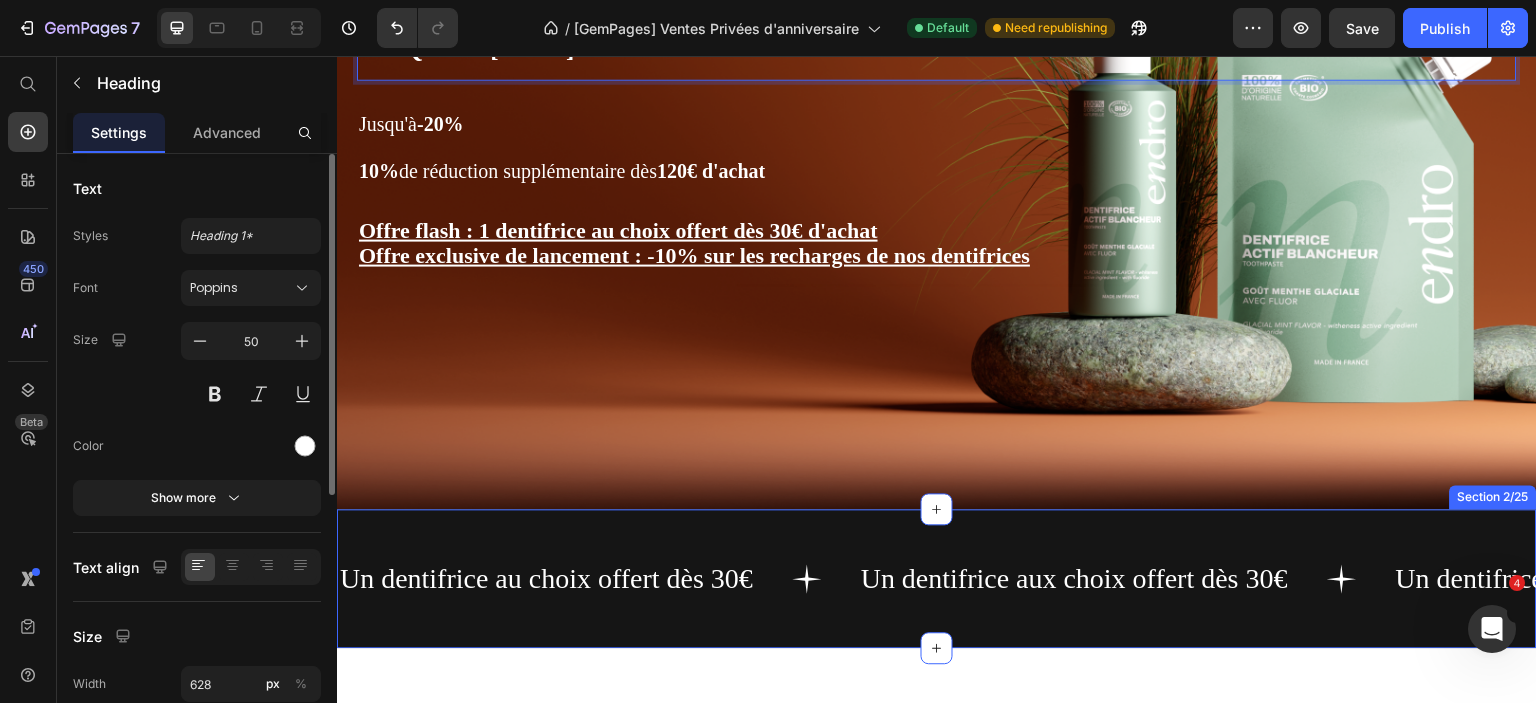 click on "Un dentifrice au choix offert dès 30€ Text
Un dentifrice aux choix offert dès 30€ Text
Un dentifrice au choix offert dès 30€ Text
Un dentifrice au choix offert dès 30€ Text
Un dentifrice aux choix offert dès 30€ Text
Un dentifrice au choix offert dès 30€ Text
Marquee Section 2/25" at bounding box center [937, 578] 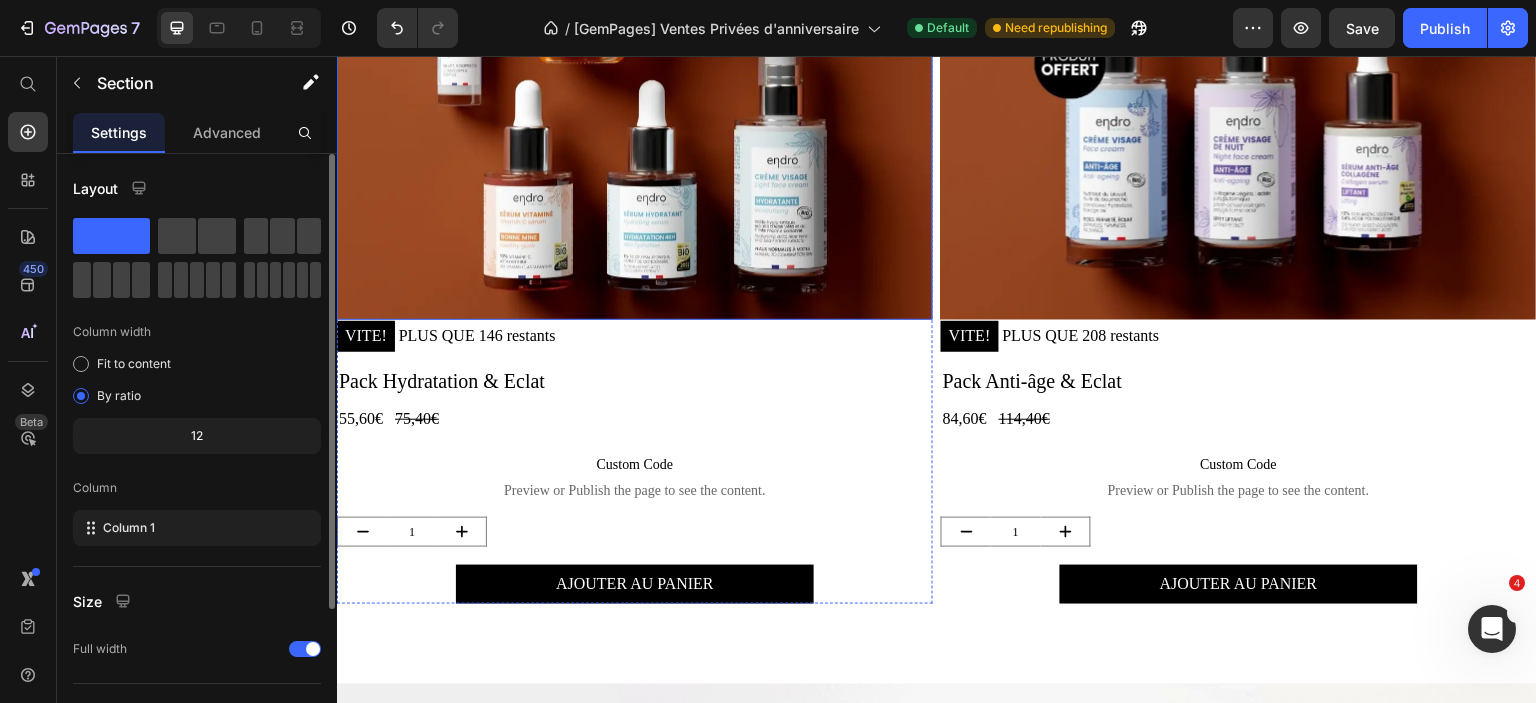 scroll, scrollTop: 2700, scrollLeft: 0, axis: vertical 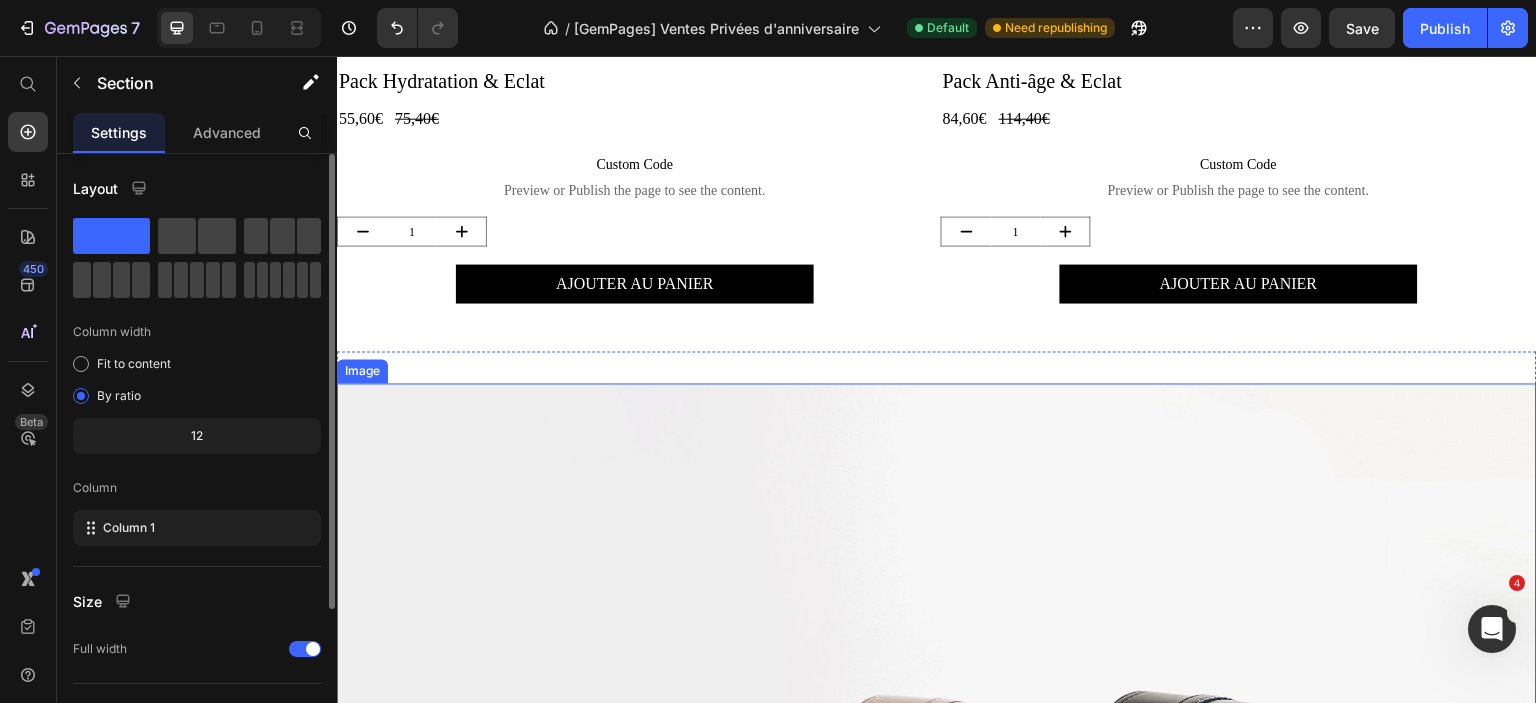 click at bounding box center [937, 833] 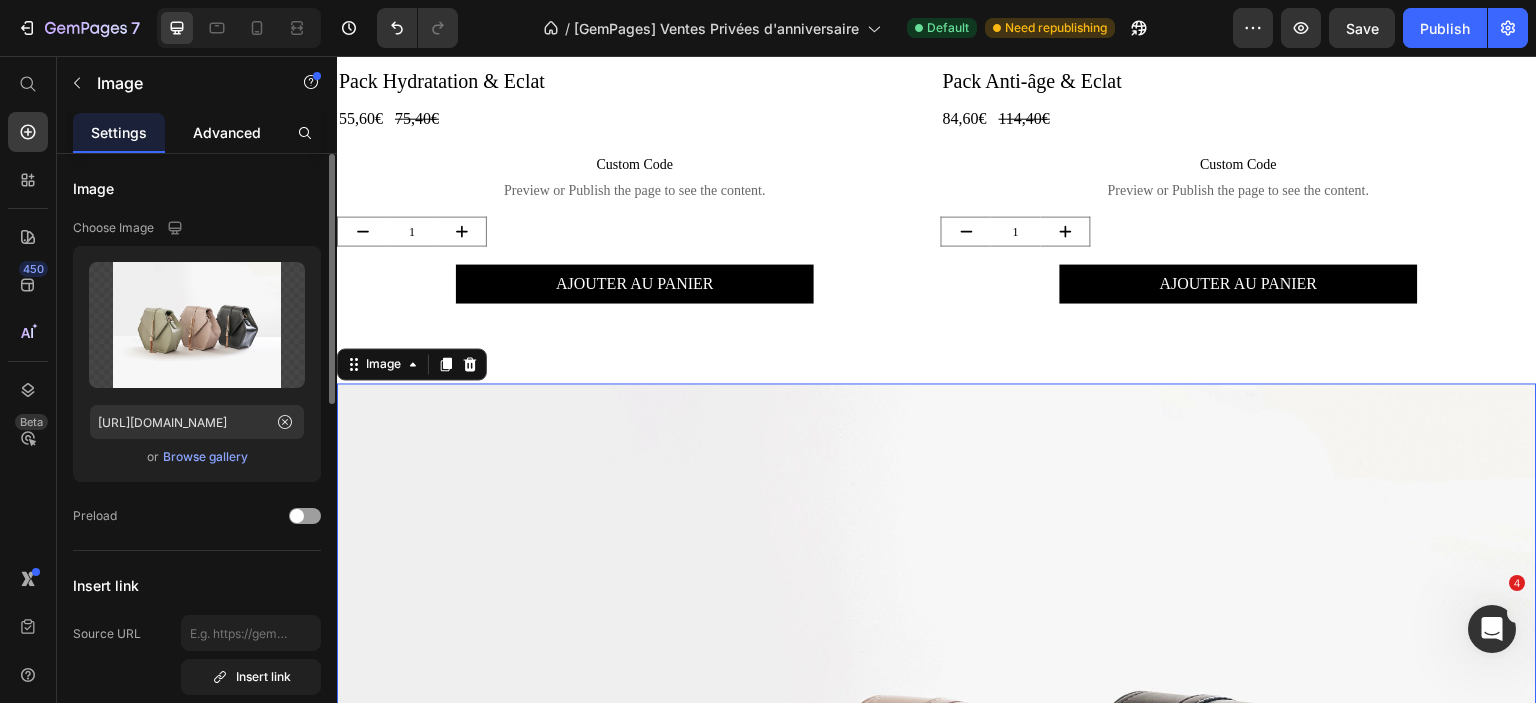 click on "Advanced" at bounding box center (227, 132) 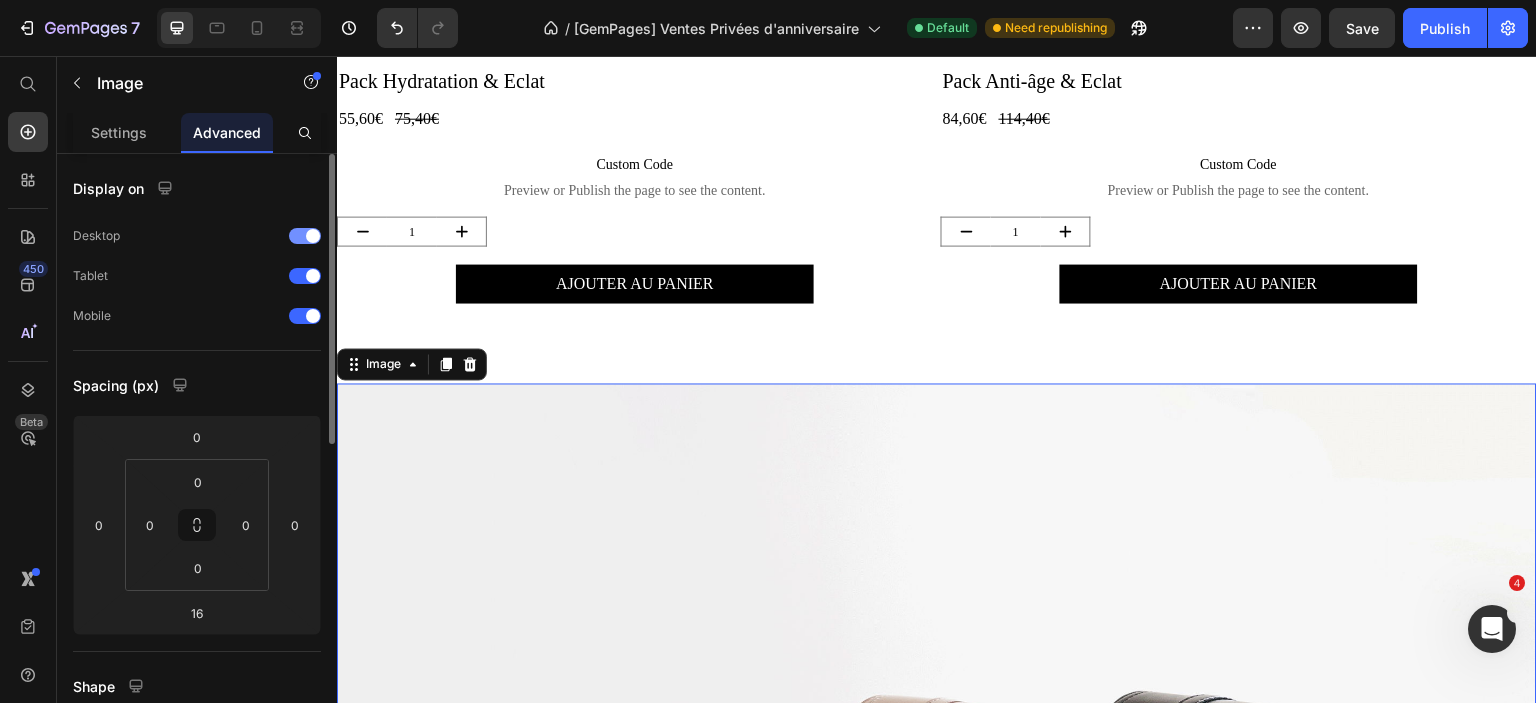 click at bounding box center (313, 236) 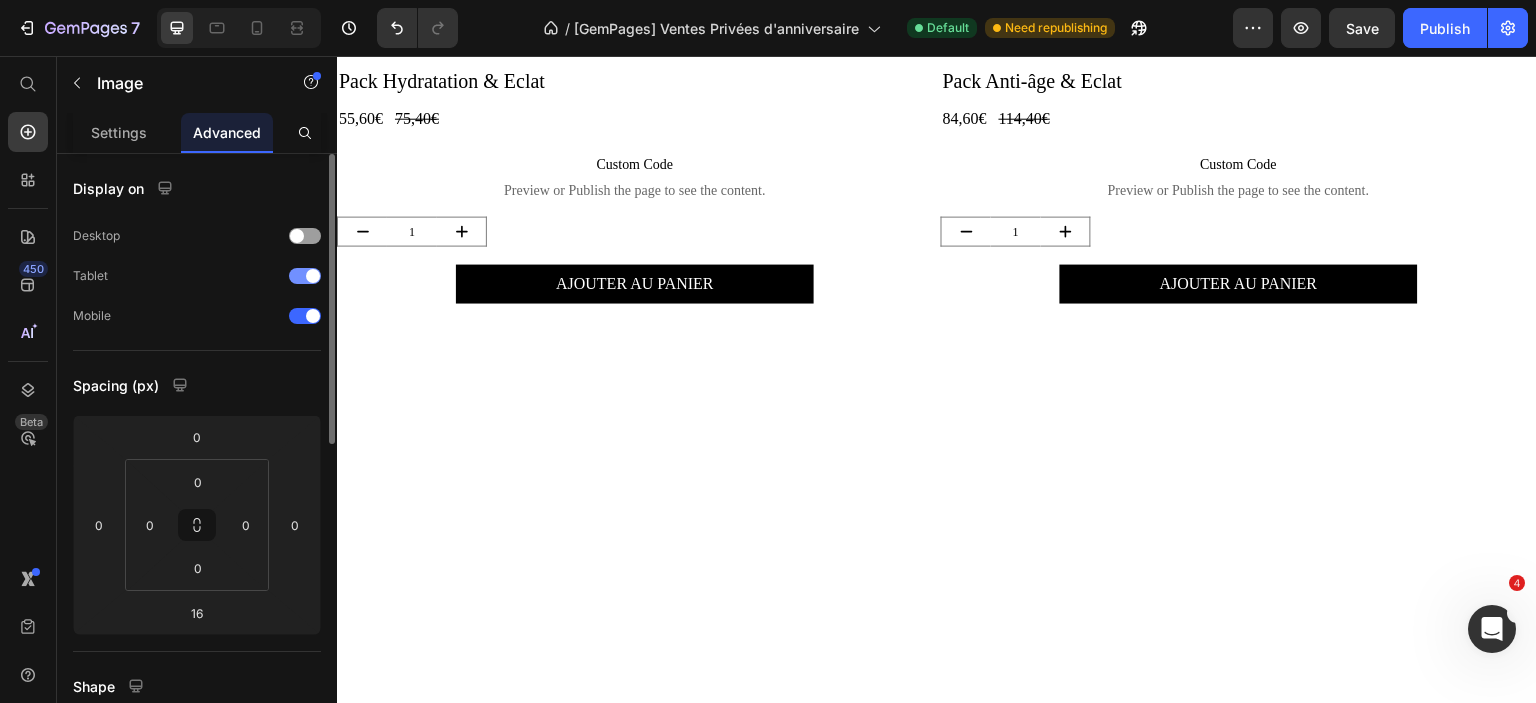click at bounding box center [305, 276] 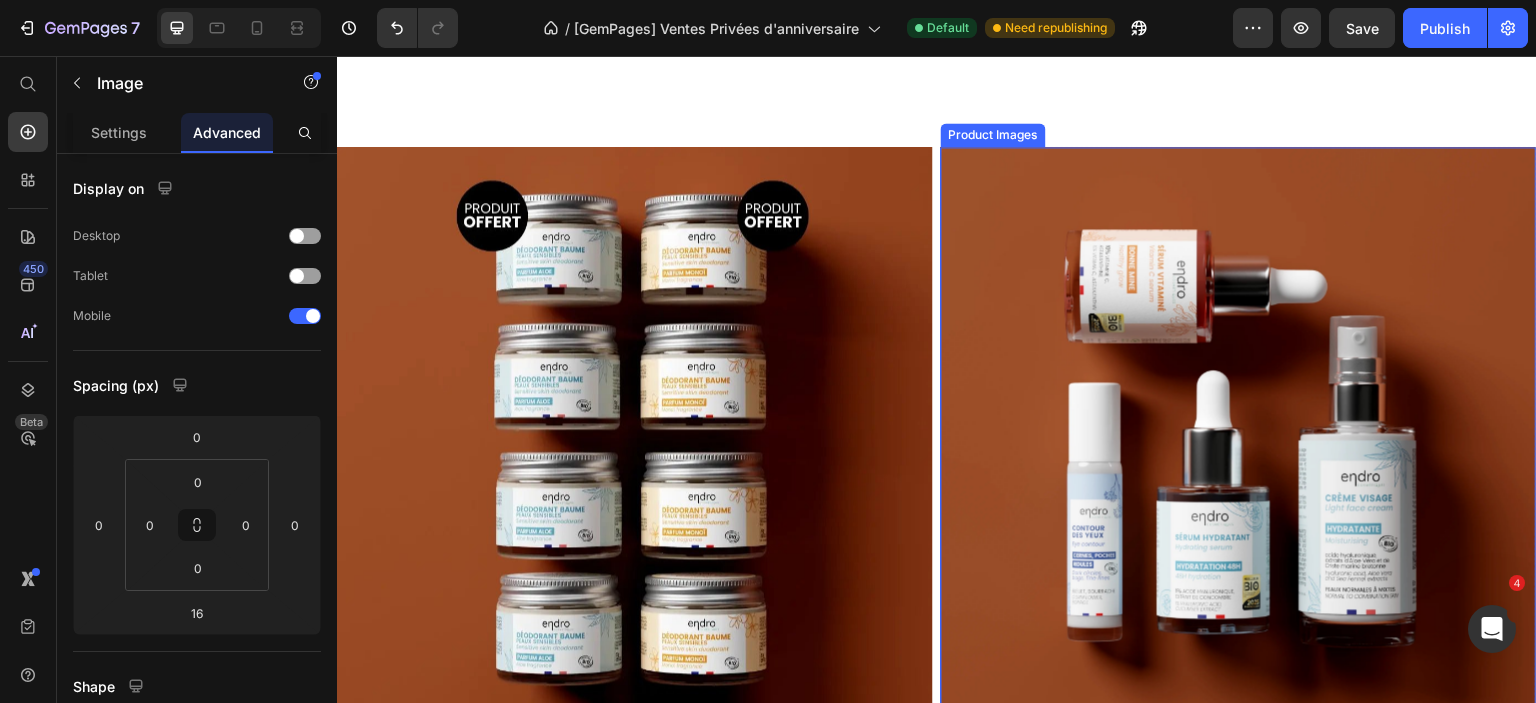 scroll, scrollTop: 2700, scrollLeft: 0, axis: vertical 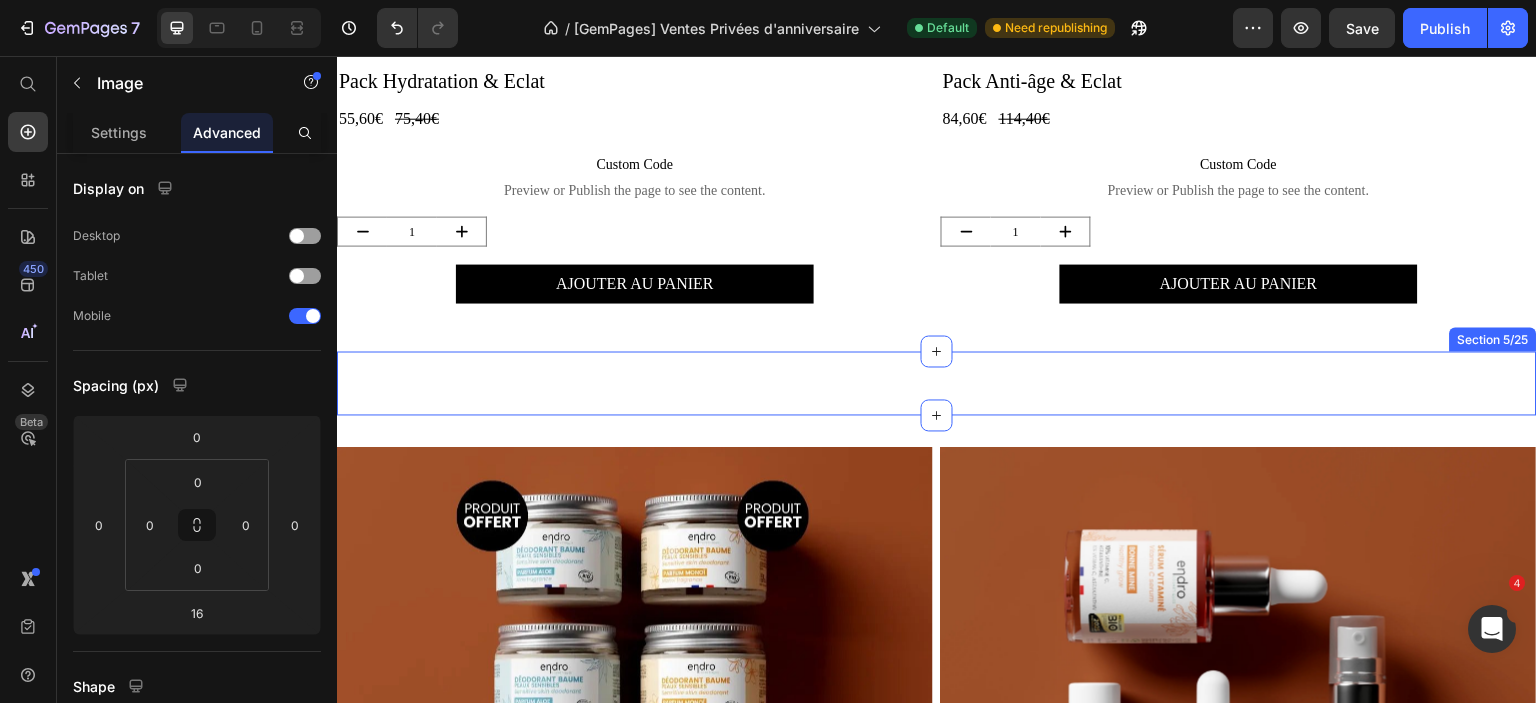 click on "Image Section 5/25" at bounding box center [937, 383] 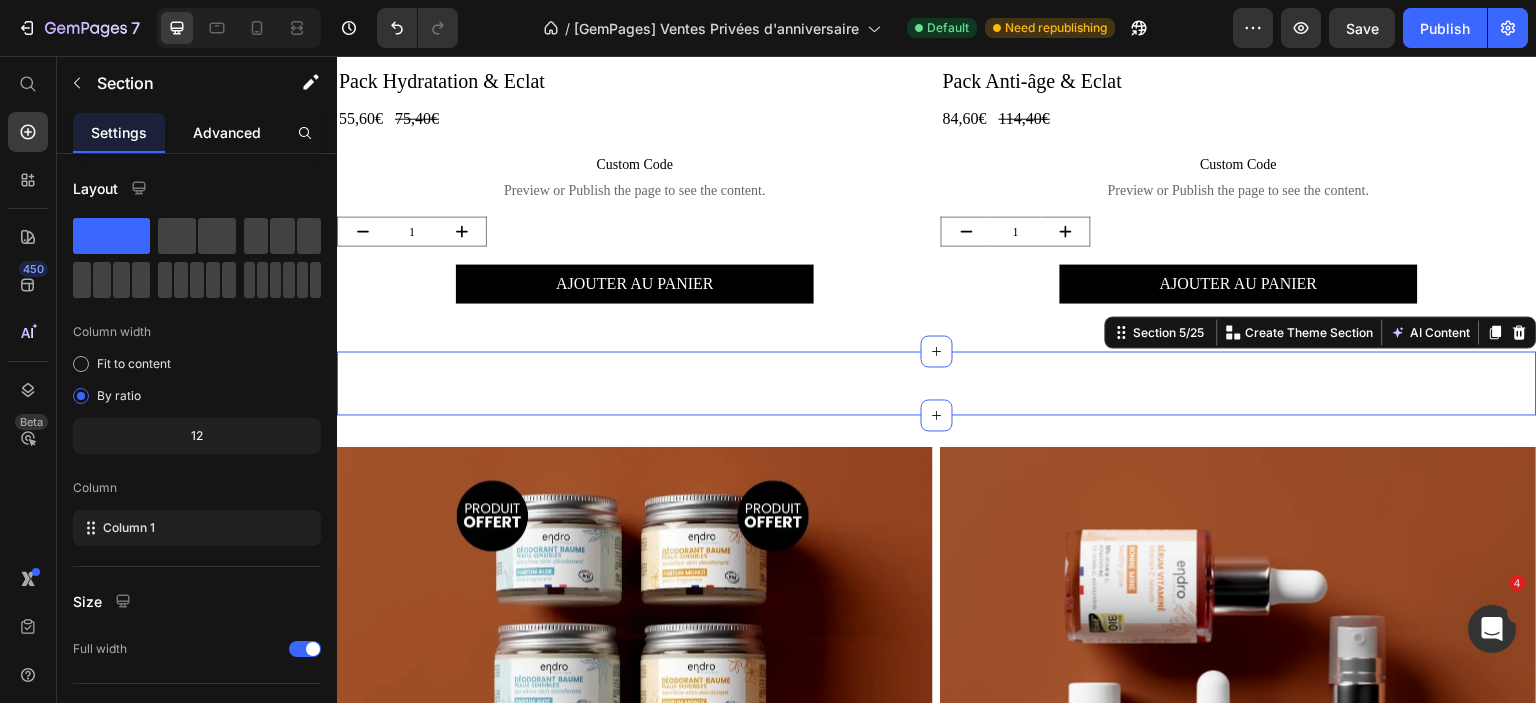 click on "Advanced" at bounding box center (227, 132) 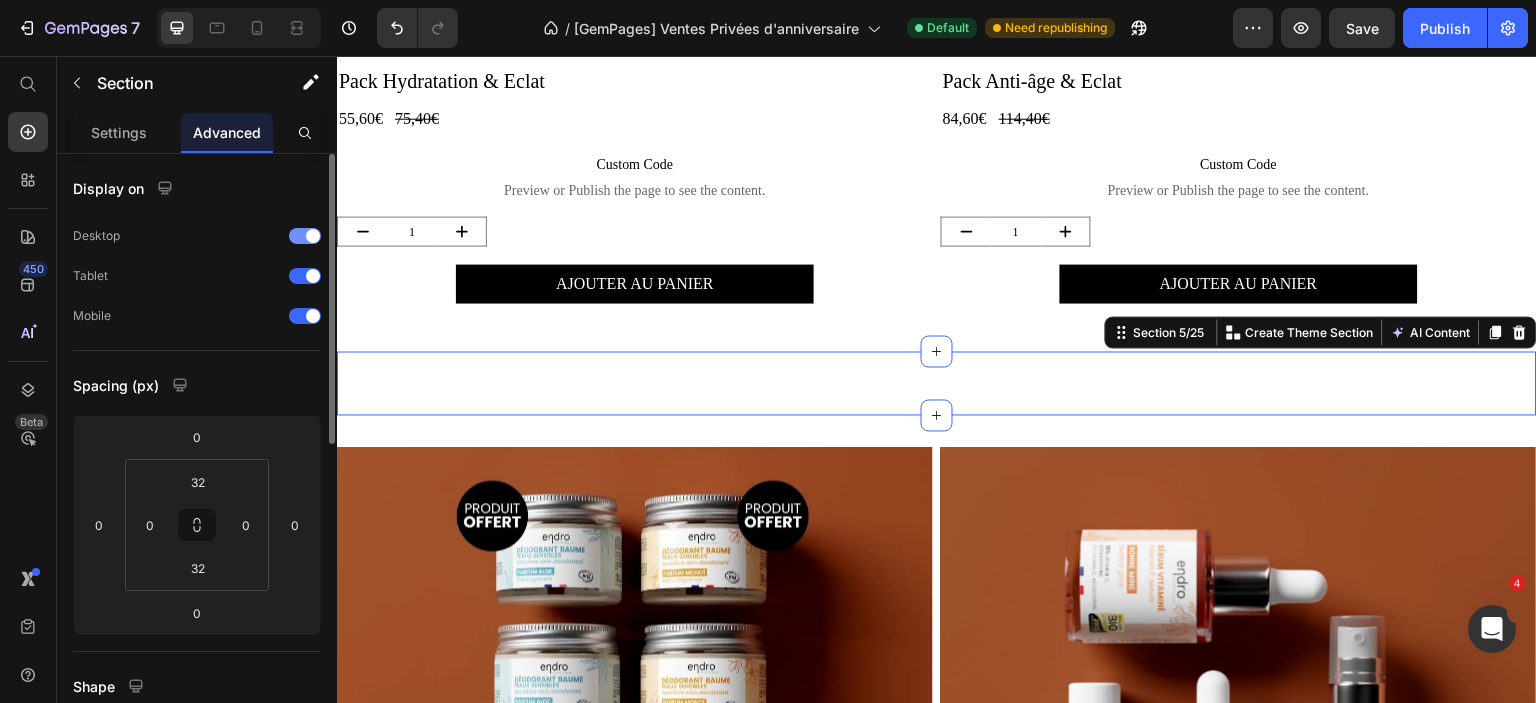 click at bounding box center [313, 236] 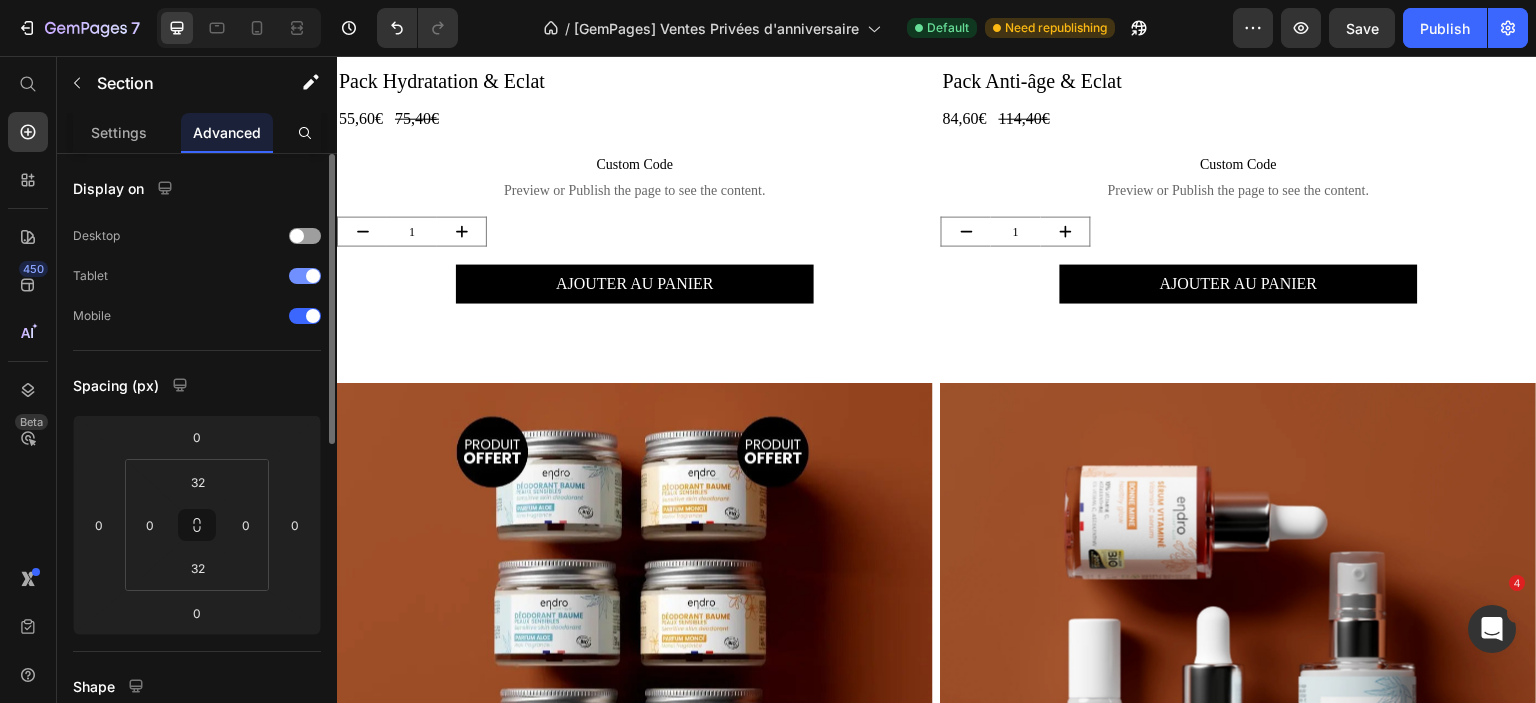 click at bounding box center [313, 276] 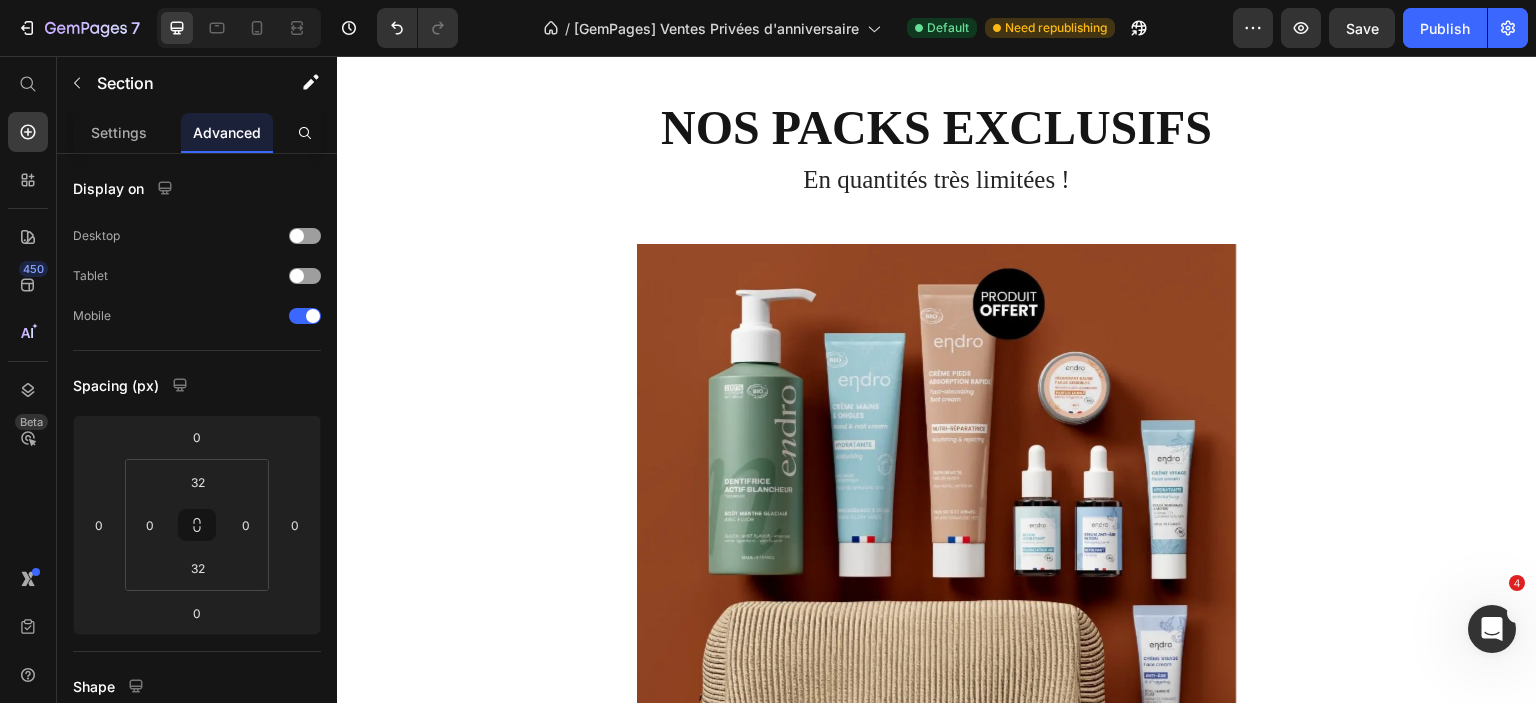 scroll, scrollTop: 0, scrollLeft: 0, axis: both 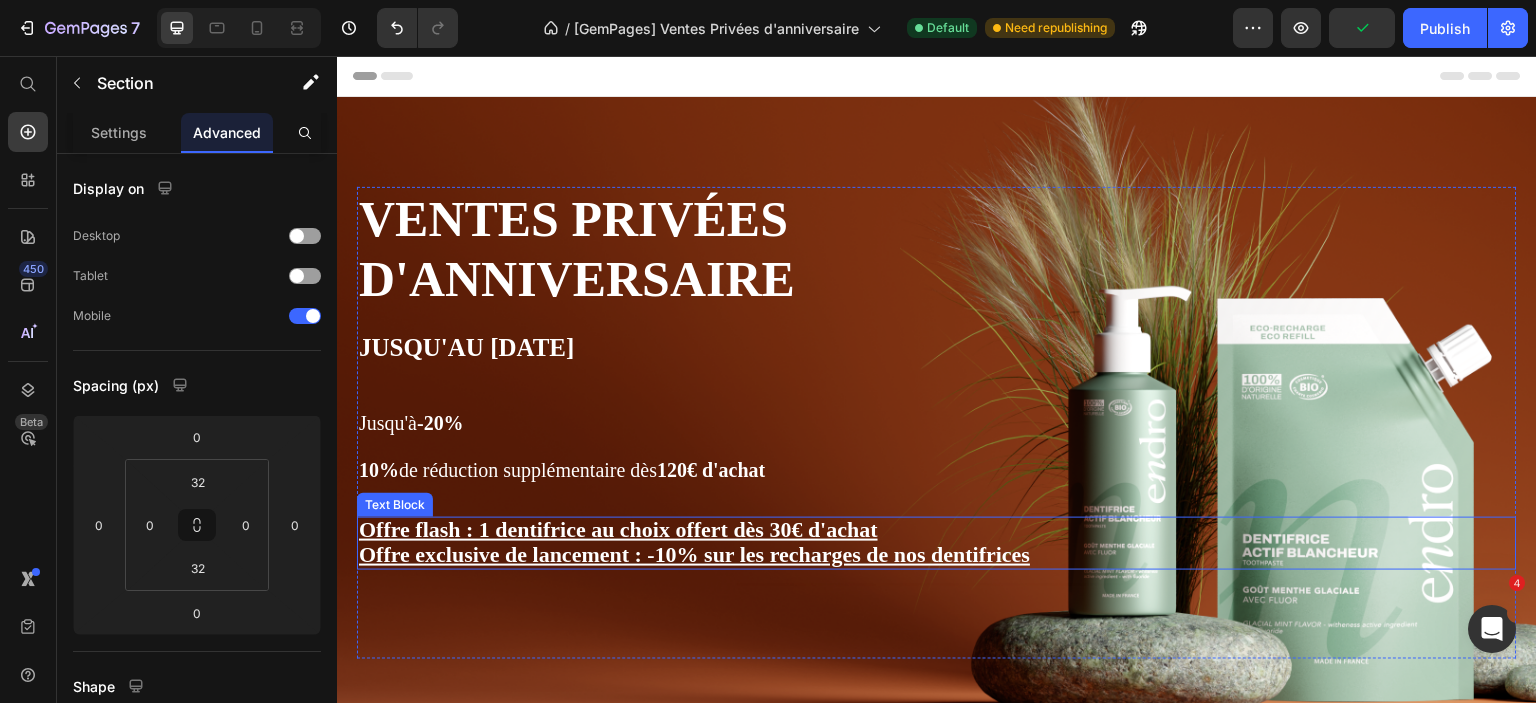 click on "Offre flash : 1 dentifrice au choix offert dès 30€ d'achat" at bounding box center (937, 531) 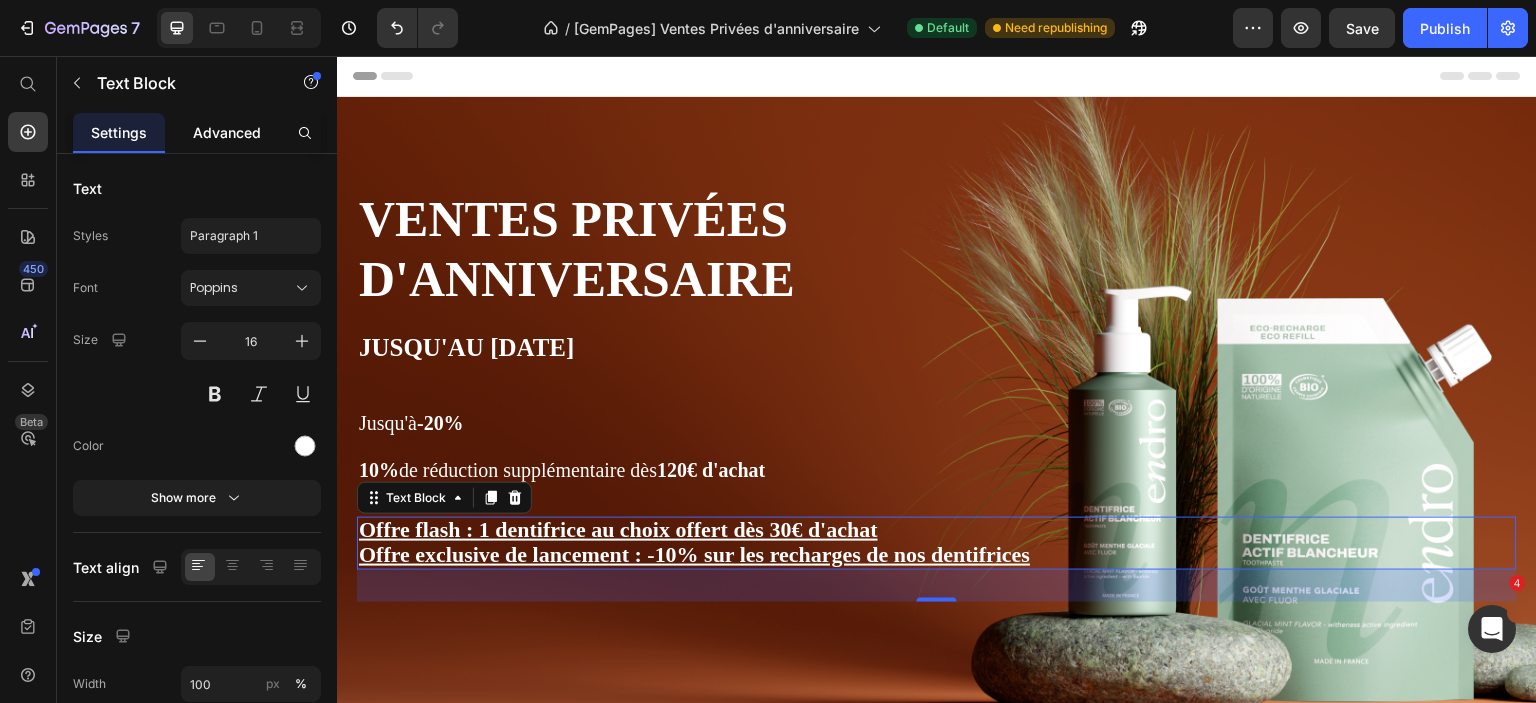 click on "Advanced" at bounding box center (227, 132) 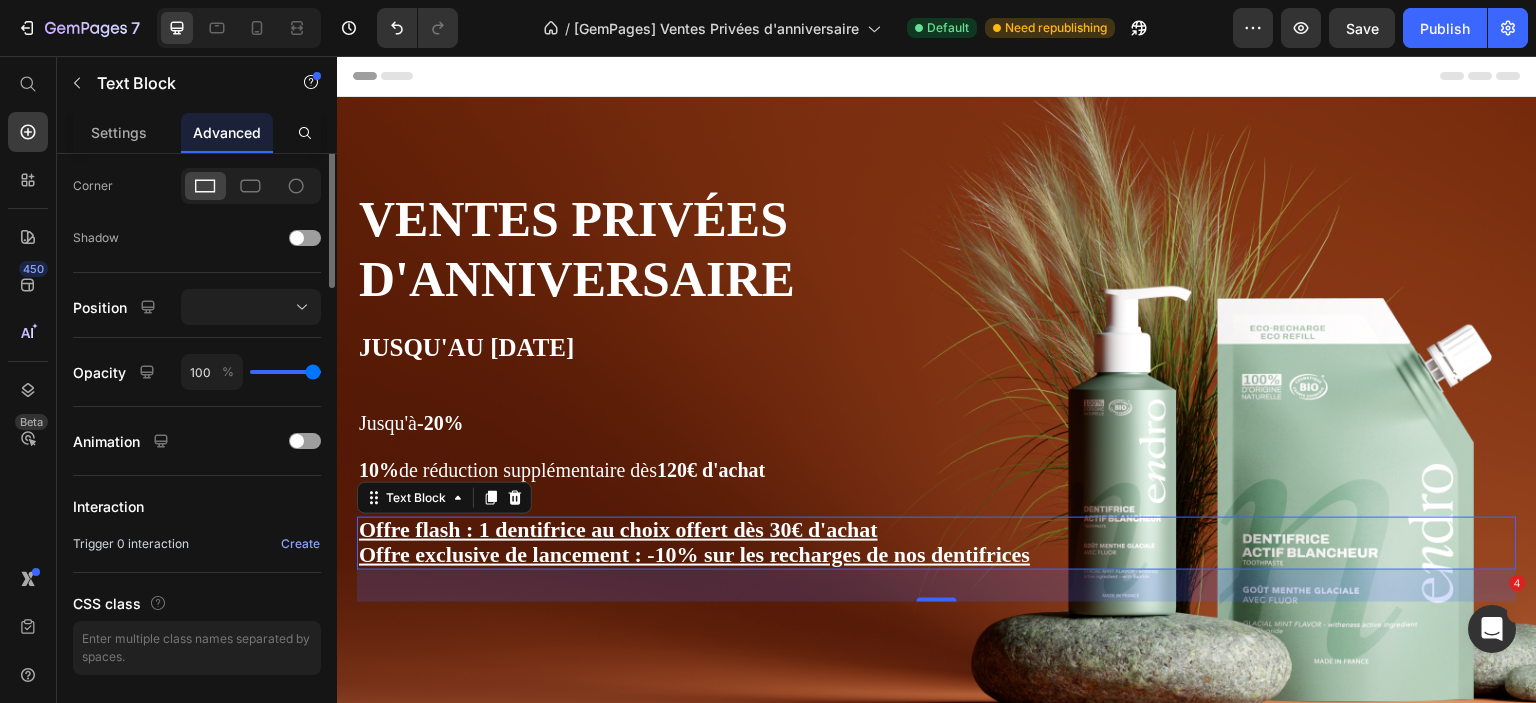 scroll, scrollTop: 300, scrollLeft: 0, axis: vertical 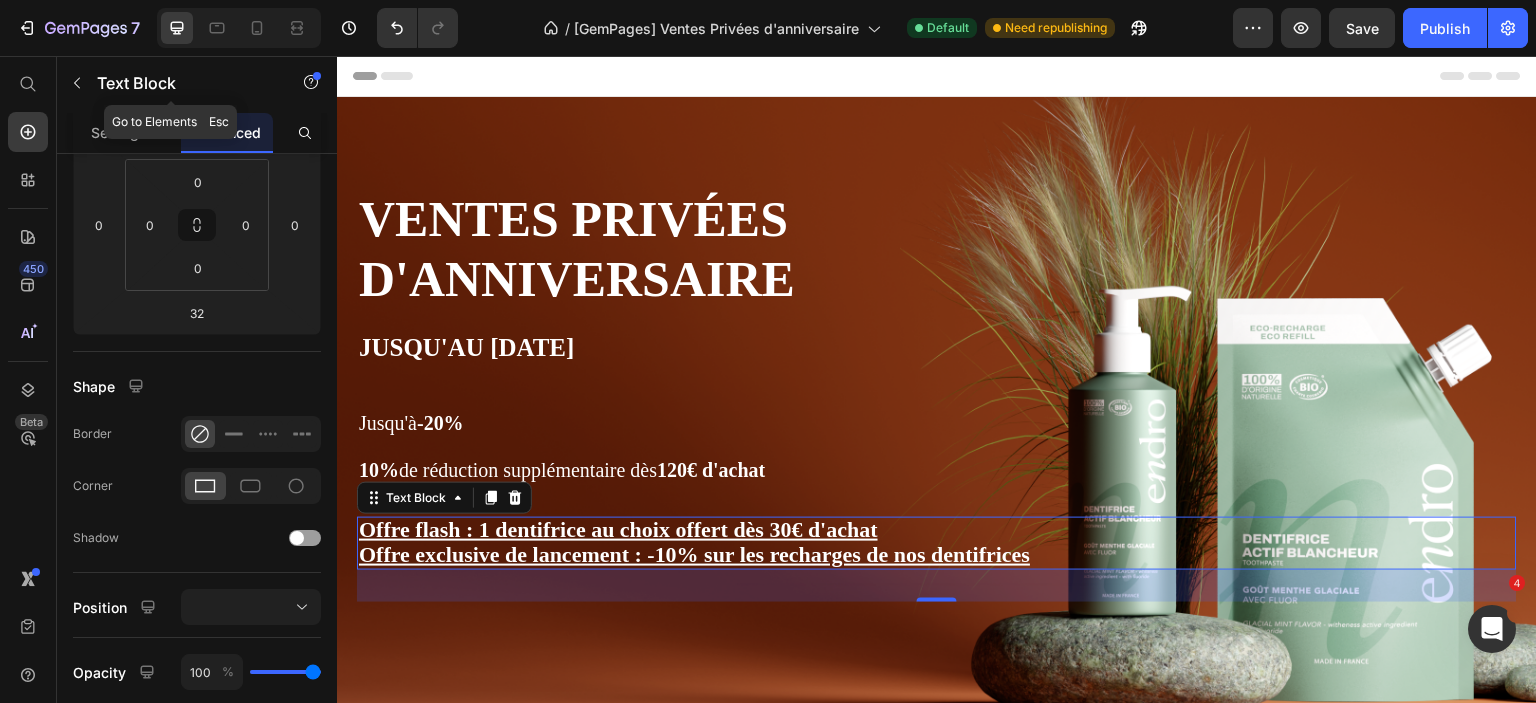 click at bounding box center (77, 83) 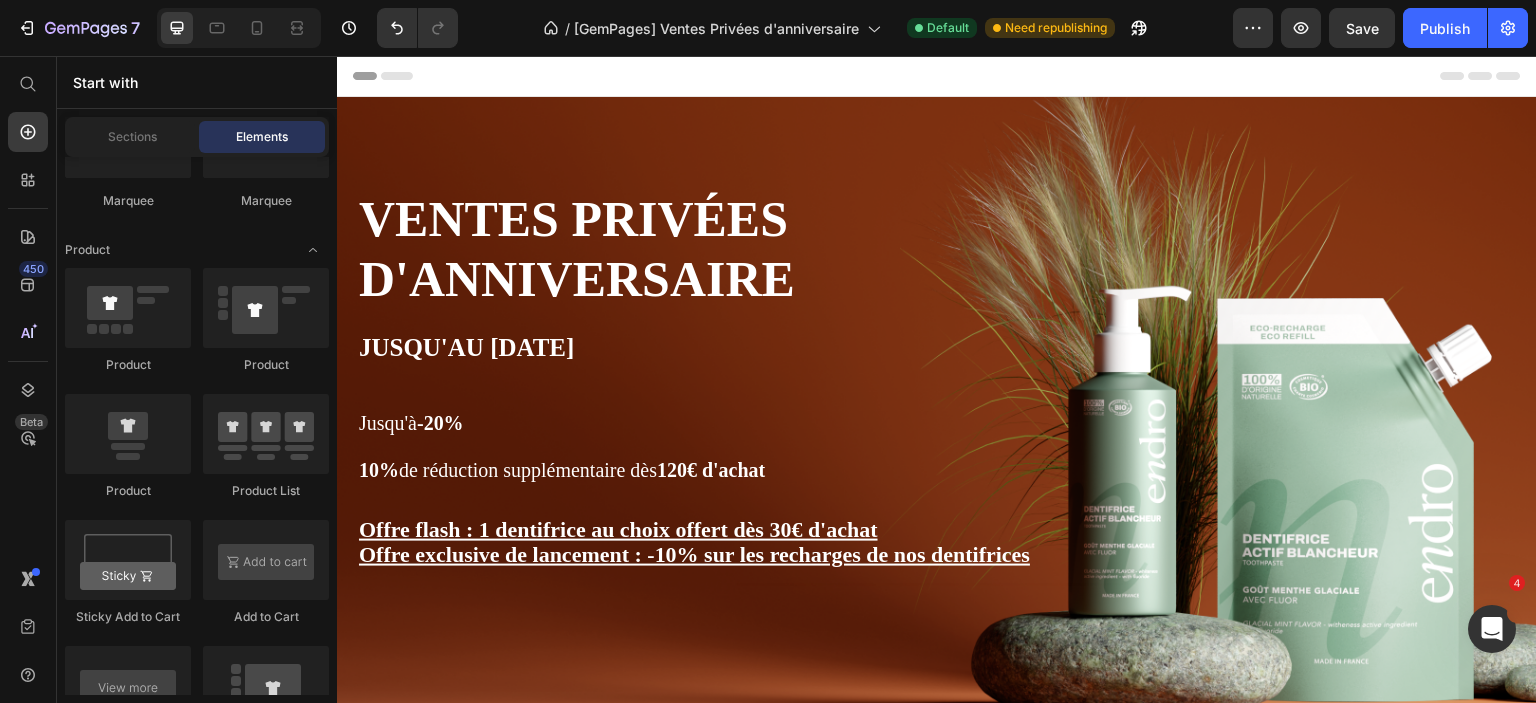 scroll, scrollTop: 2905, scrollLeft: 0, axis: vertical 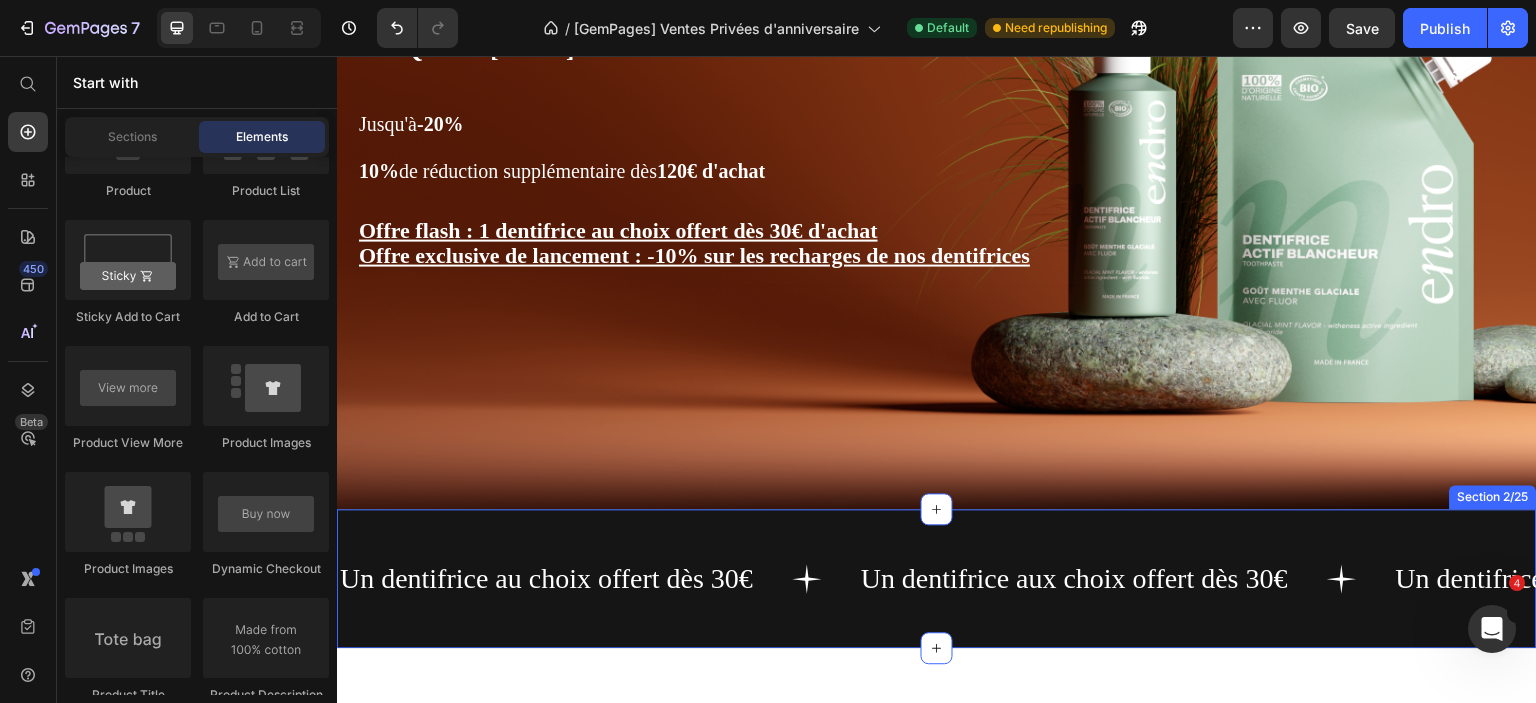 click on "Un dentifrice au choix offert dès 30€ Text
Un dentifrice aux choix offert dès 30€ Text
Un dentifrice au choix offert dès 30€ Text
Un dentifrice au choix offert dès 30€ Text
Un dentifrice aux choix offert dès 30€ Text
Un dentifrice au choix offert dès 30€ Text
Marquee Section 2/25" at bounding box center (937, 578) 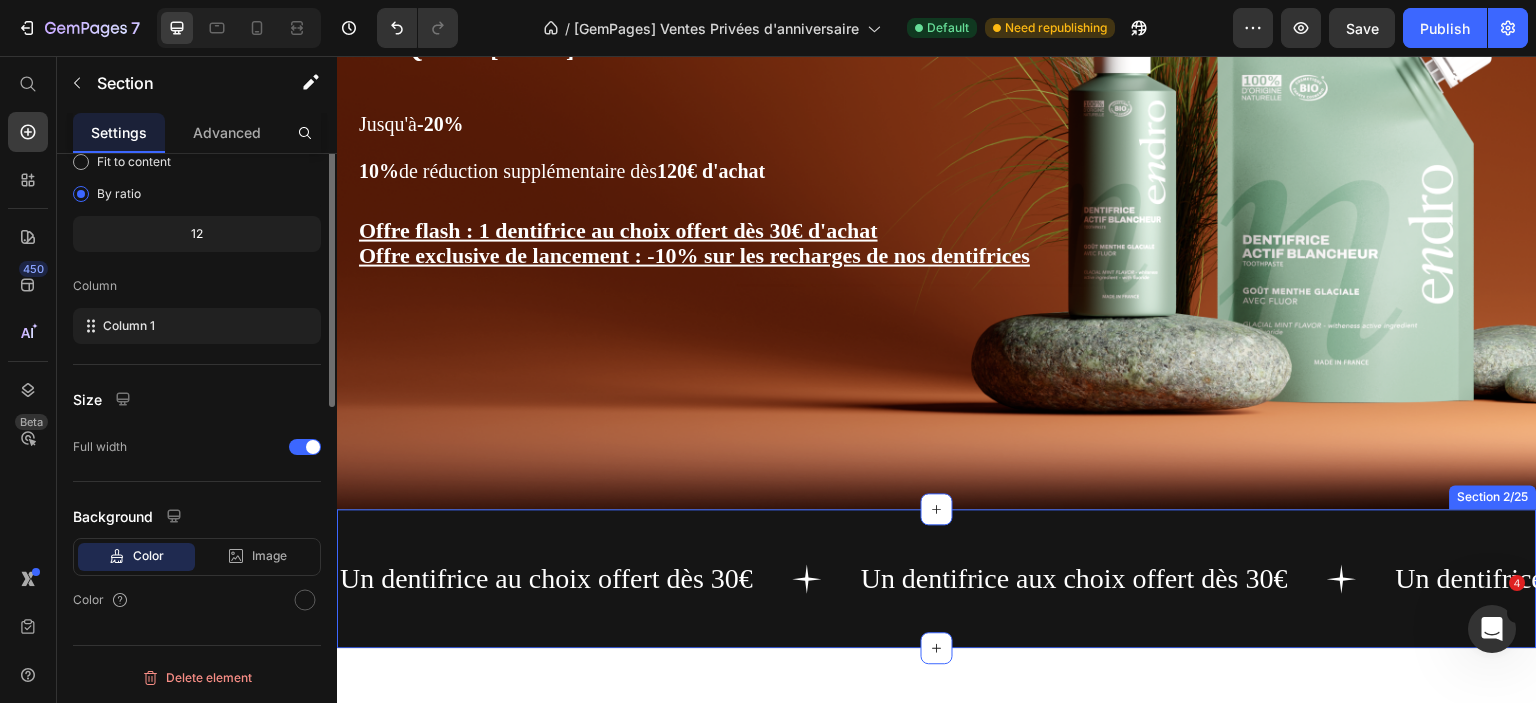 scroll, scrollTop: 0, scrollLeft: 0, axis: both 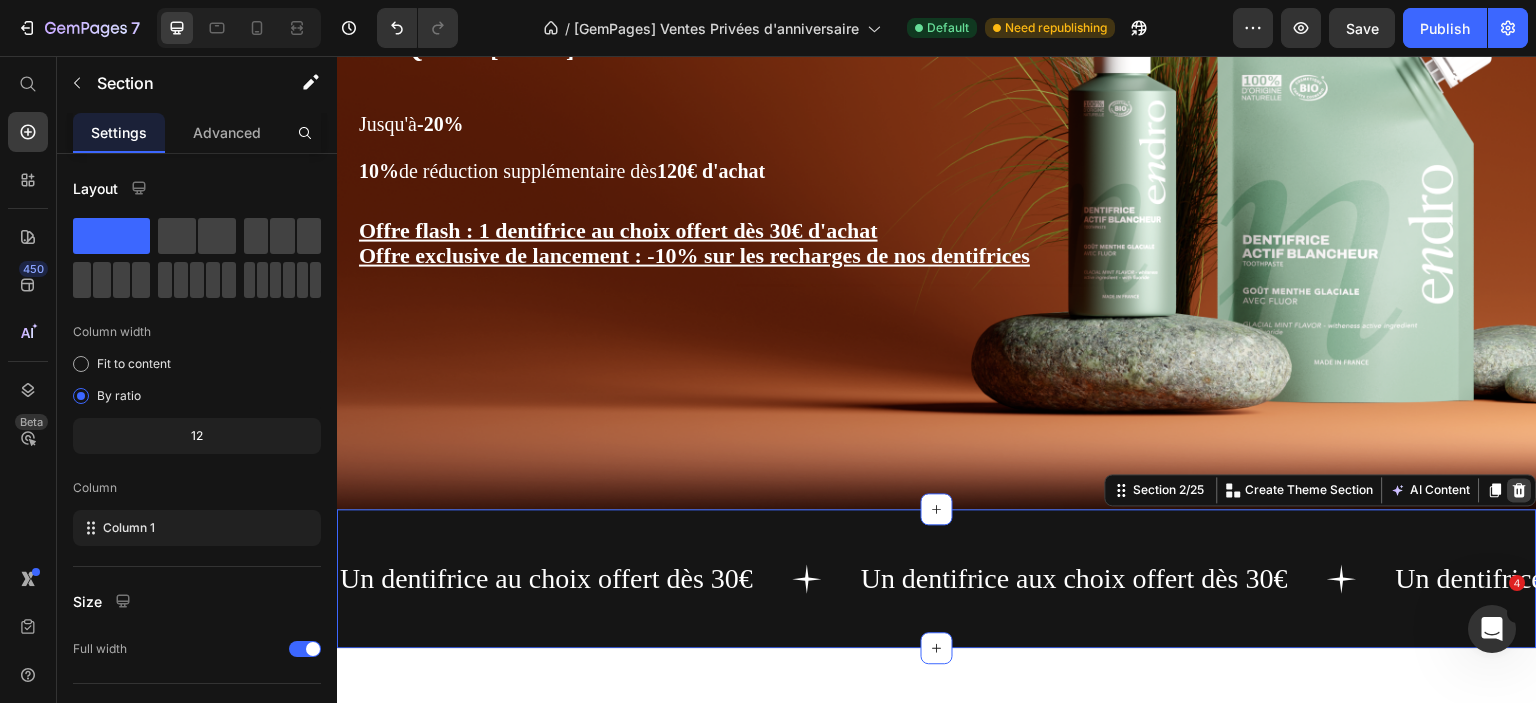 click 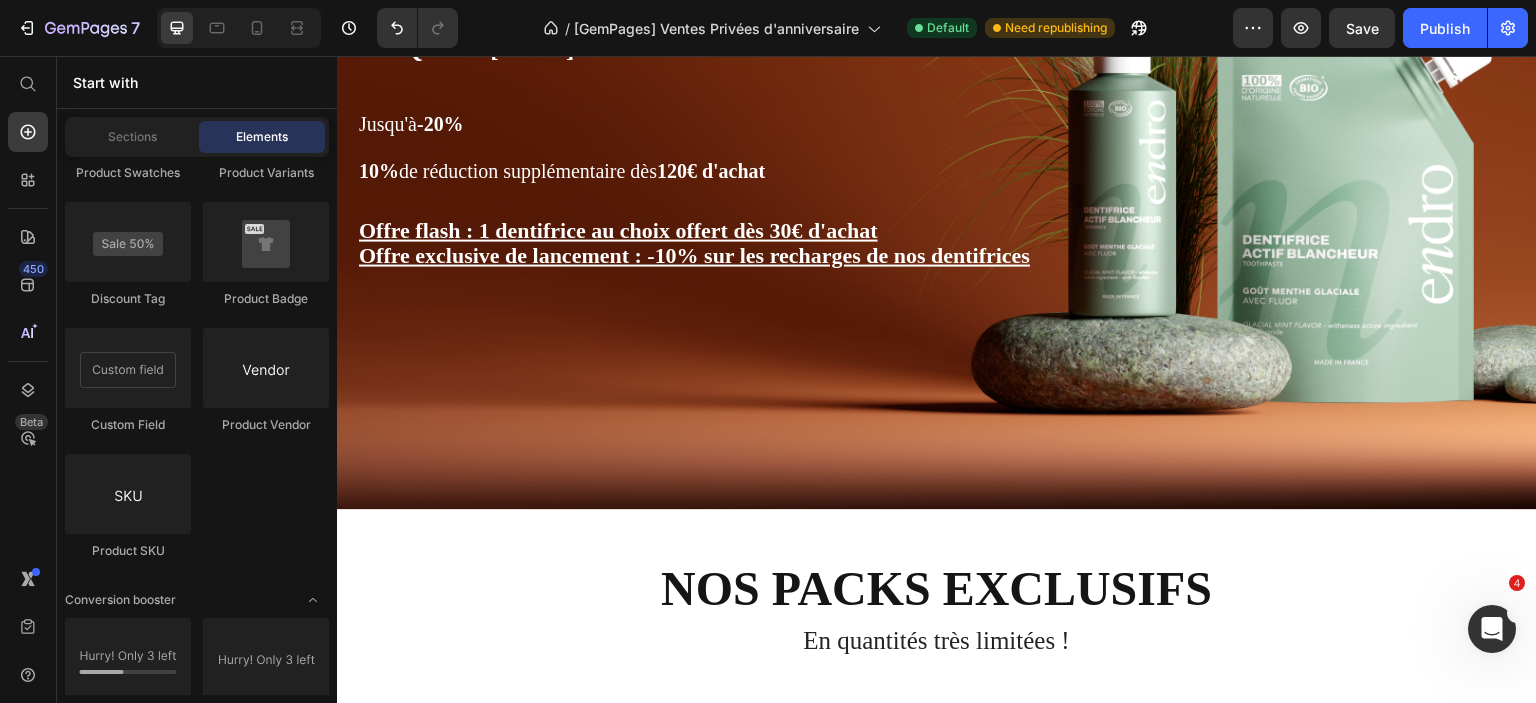 scroll, scrollTop: 4105, scrollLeft: 0, axis: vertical 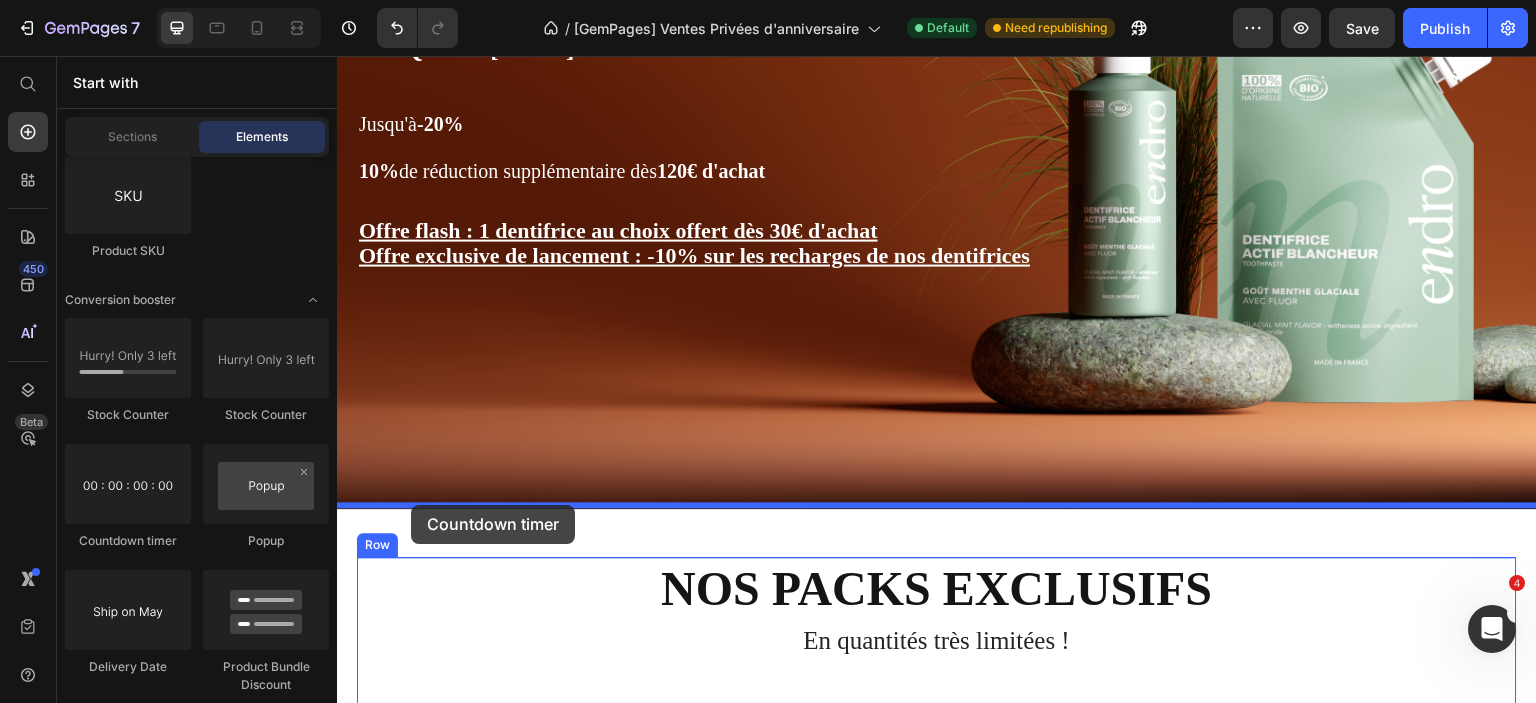 drag, startPoint x: 469, startPoint y: 551, endPoint x: 411, endPoint y: 504, distance: 74.65253 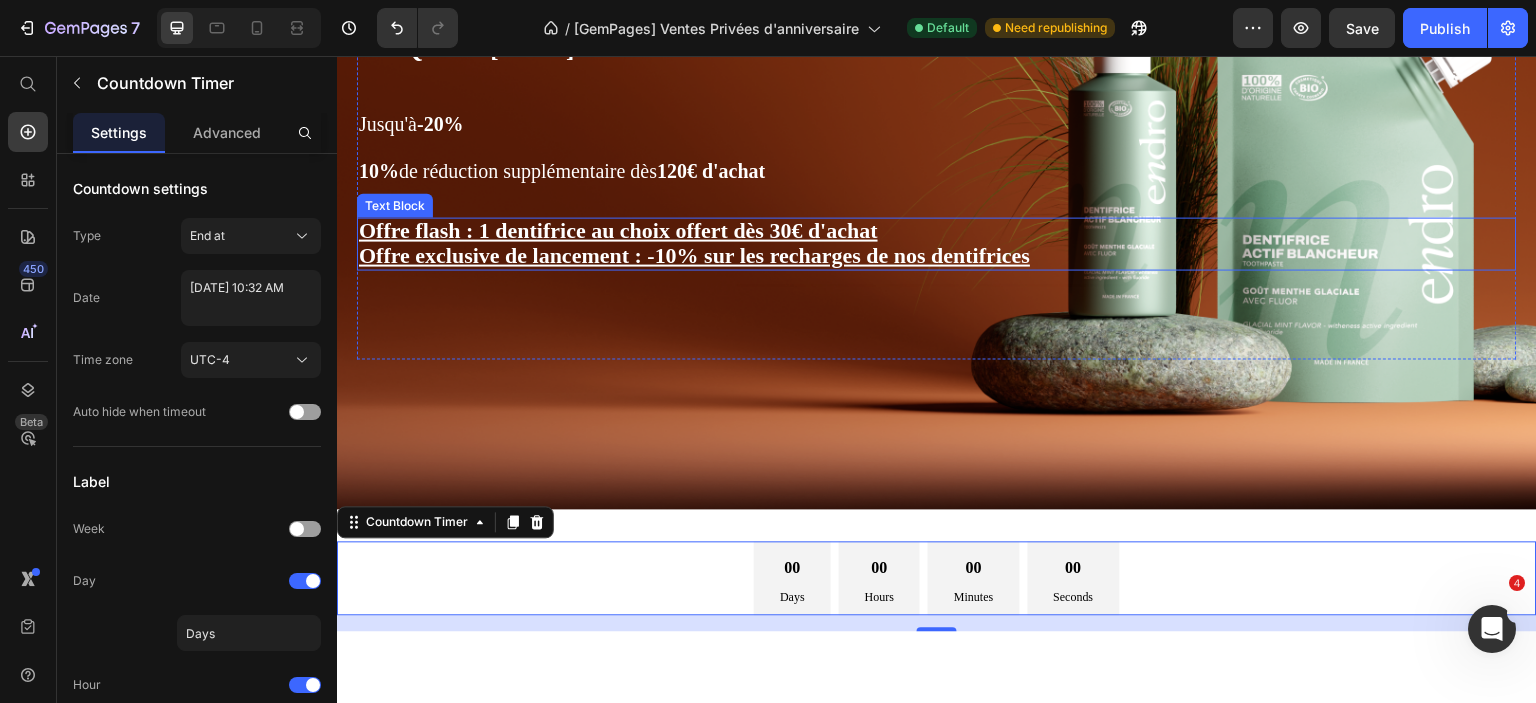 click on "Offre exclusive de lancement : -10% sur les recharges de nos dentifrices" at bounding box center (694, 254) 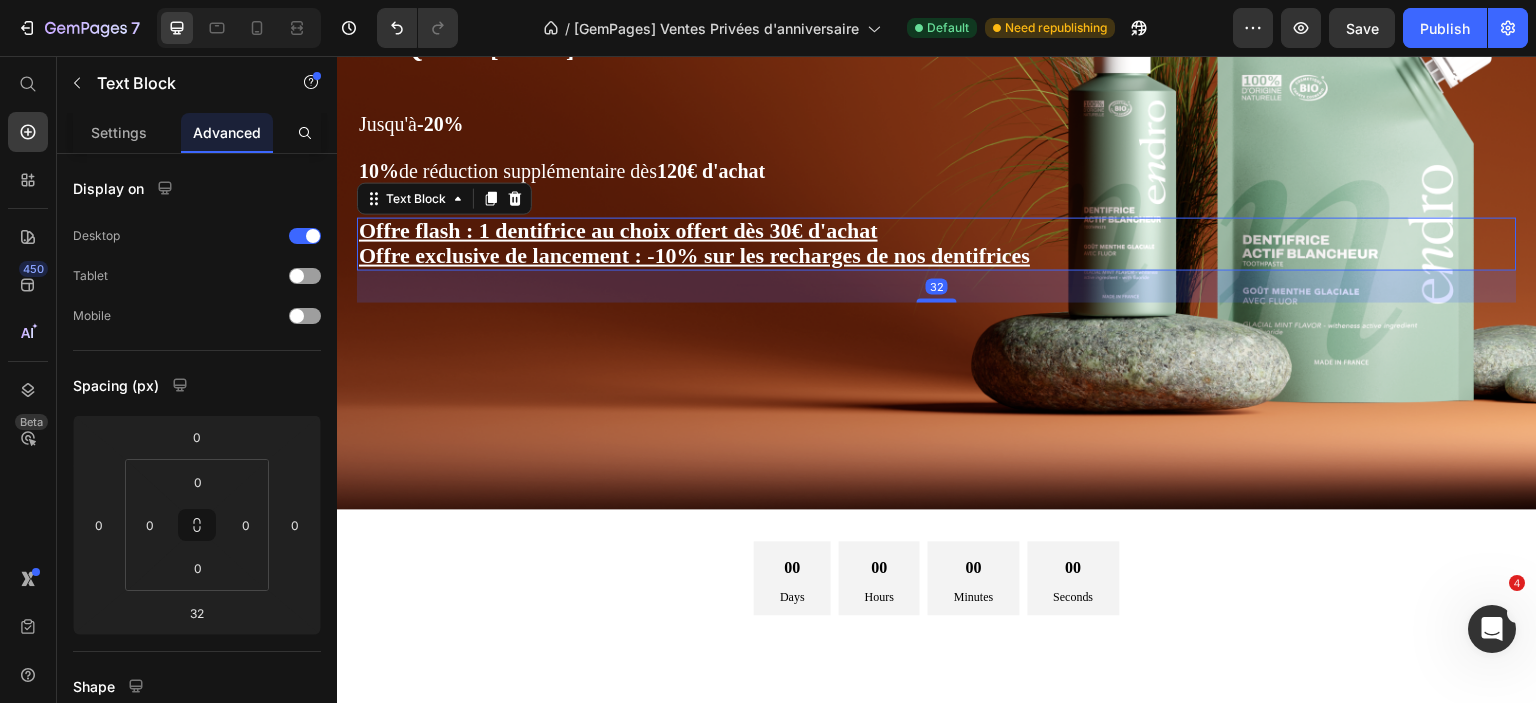 click on "Offre exclusive de lancement : -10% sur les recharges de nos dentifrices" at bounding box center (694, 254) 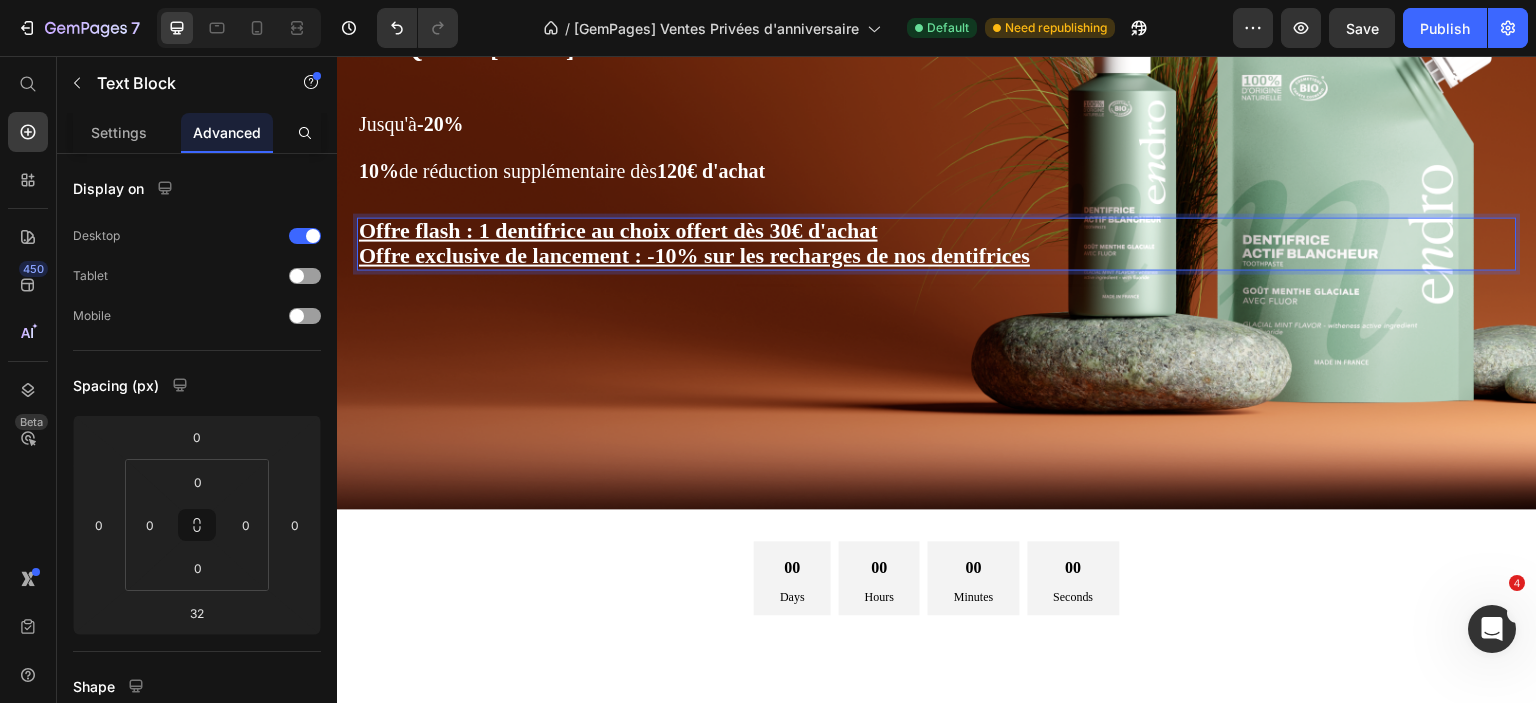 click on "Offre exclusive de lancement : -10% sur les recharges de nos dentifrices" at bounding box center [937, 256] 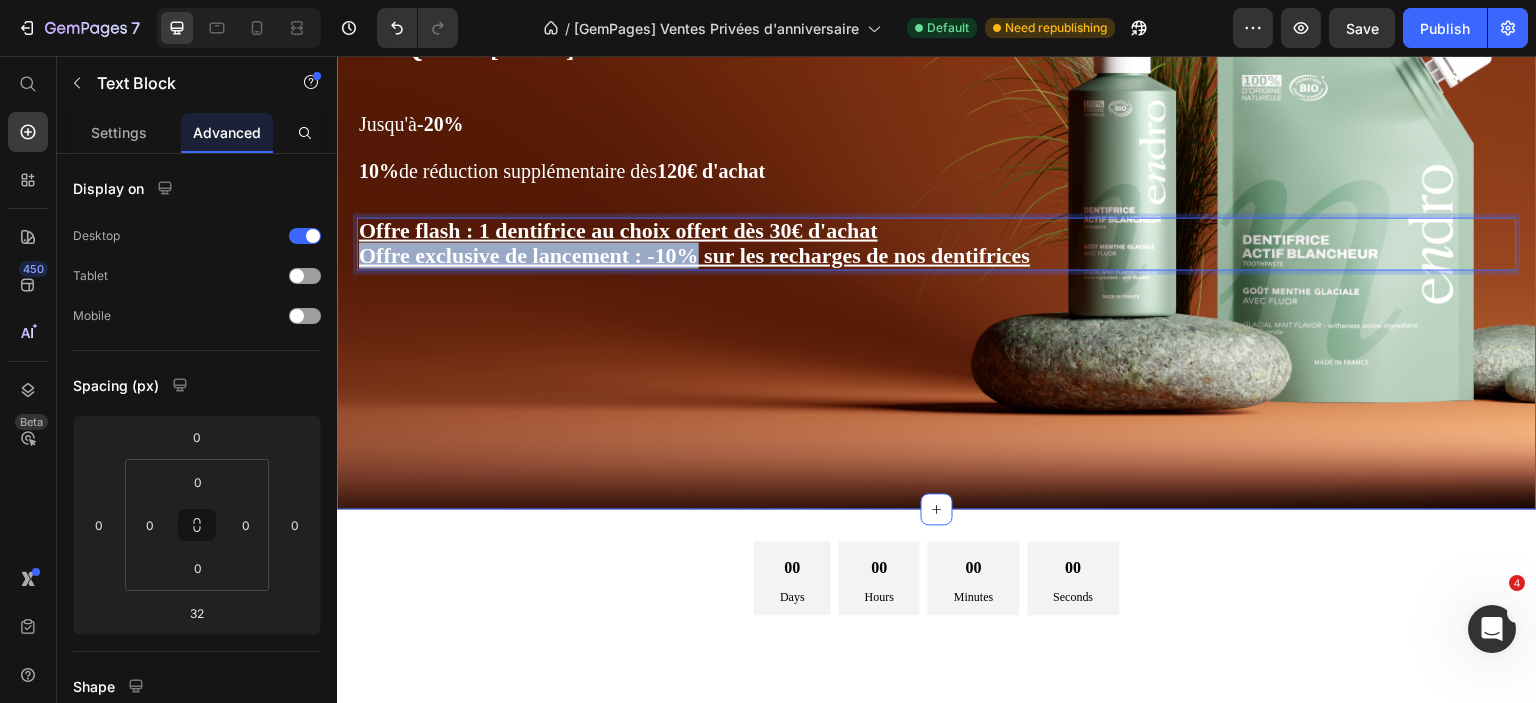 drag, startPoint x: 1116, startPoint y: 239, endPoint x: 608, endPoint y: 224, distance: 508.2214 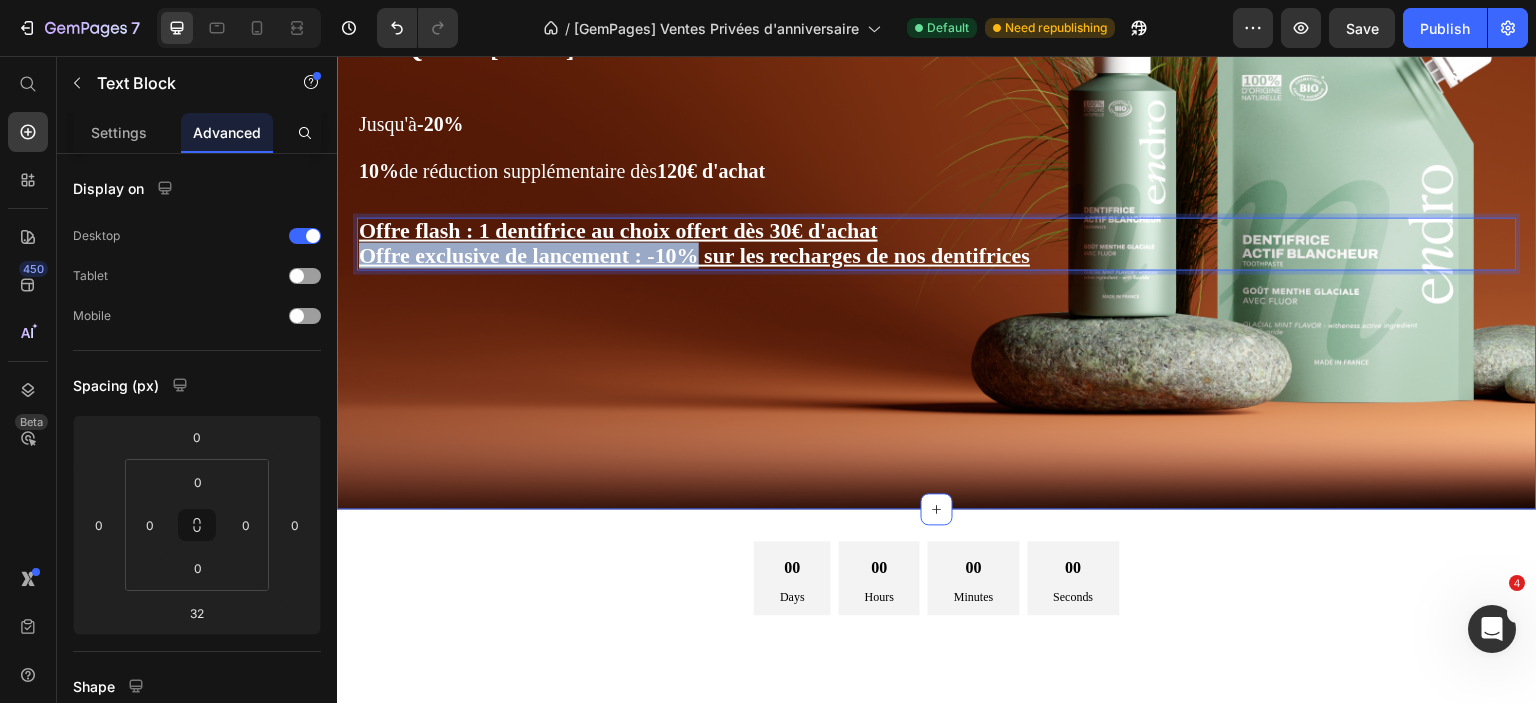 click on "Ventes privées d'anniversaire Jusqu'au 15 juillet Heading Jusqu'à  -20%   10%  de réduction supplémentaire dès  120€ d'achat Text Block Offre flash : 1 dentifrice au choix offert dès 30€ d'achat Offre exclusive de lancement : -10% sur les recharges de nos dentifrices Text Block   32 Jusqu'à  -20%   10%  de réduction supplémentaire dès  120€ d'achat Text Block Text Block Row Section 1/25" at bounding box center (937, 153) 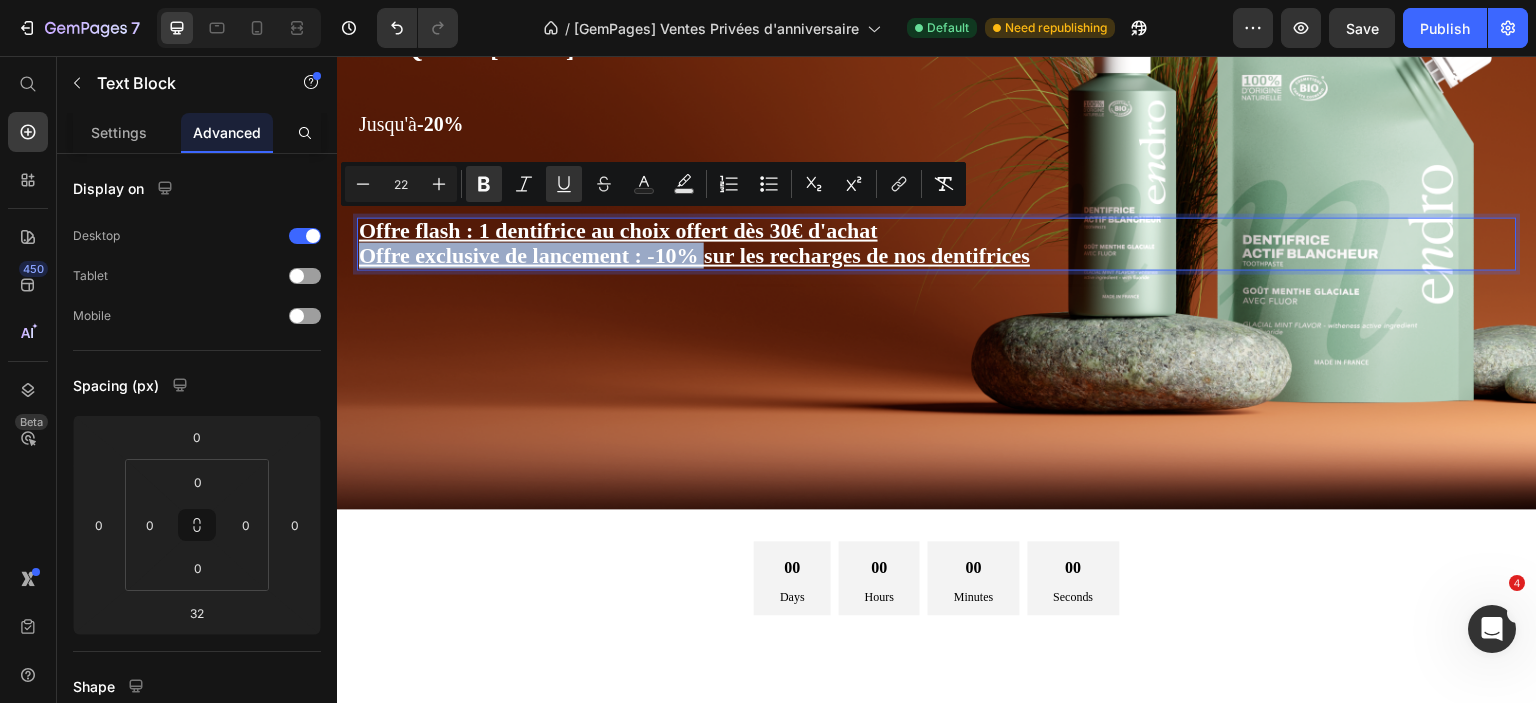 click on "Offre flash : 1 dentifrice au choix offert dès 30€ d'achat" at bounding box center (937, 231) 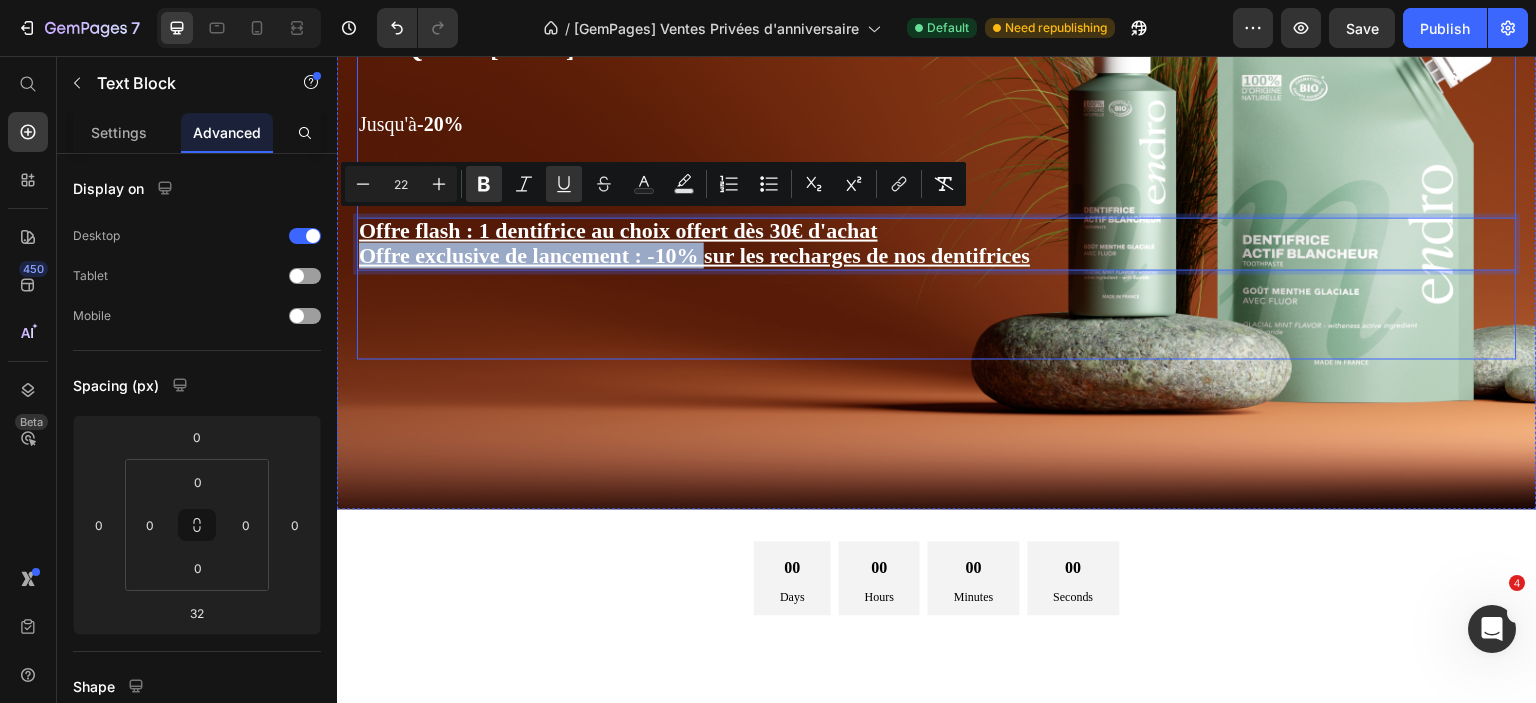 click on "Ventes privées d'anniversaire Jusqu'au 15 juillet Heading Jusqu'à  -20%   10%  de réduction supplémentaire dès  120€ d'achat Text Block Offre flash : 1 dentifrice au choix offert dès 30€ d'achat Offre exclusive de lancement : -10% sur les recharges de nos dentifrices Text Block   32 Jusqu'à  -20%   10%  de réduction supplémentaire dès  120€ d'achat Text Block Text Block" at bounding box center [937, 123] 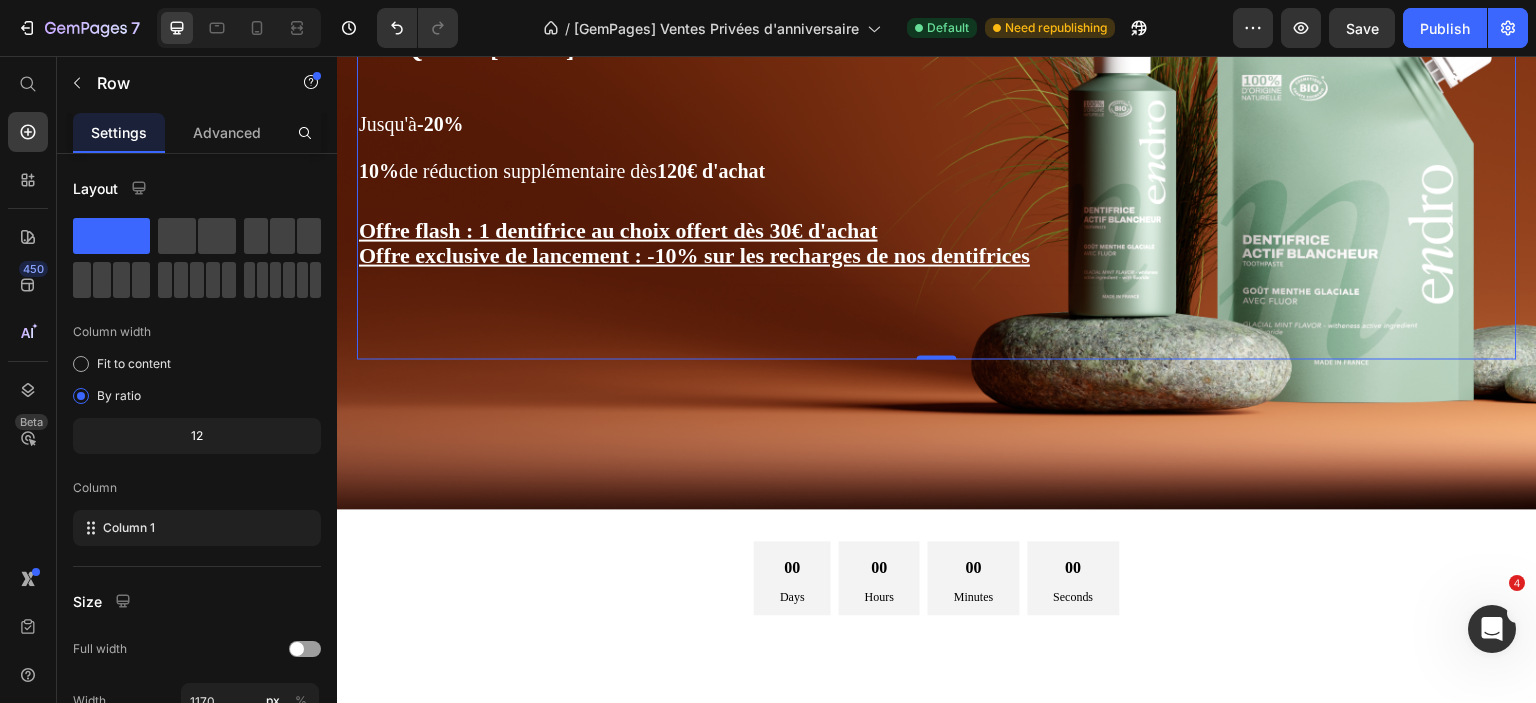 click on "Ventes privées d'anniversaire Jusqu'au 15 juillet Heading Jusqu'à  -20%   10%  de réduction supplémentaire dès  120€ d'achat Text Block Offre flash : 1 dentifrice au choix offert dès 30€ d'achat Offre exclusive de lancement : -10% sur les recharges de nos dentifrices Text Block Jusqu'à  -20%   10%  de réduction supplémentaire dès  120€ d'achat Text Block Text Block" at bounding box center [937, 123] 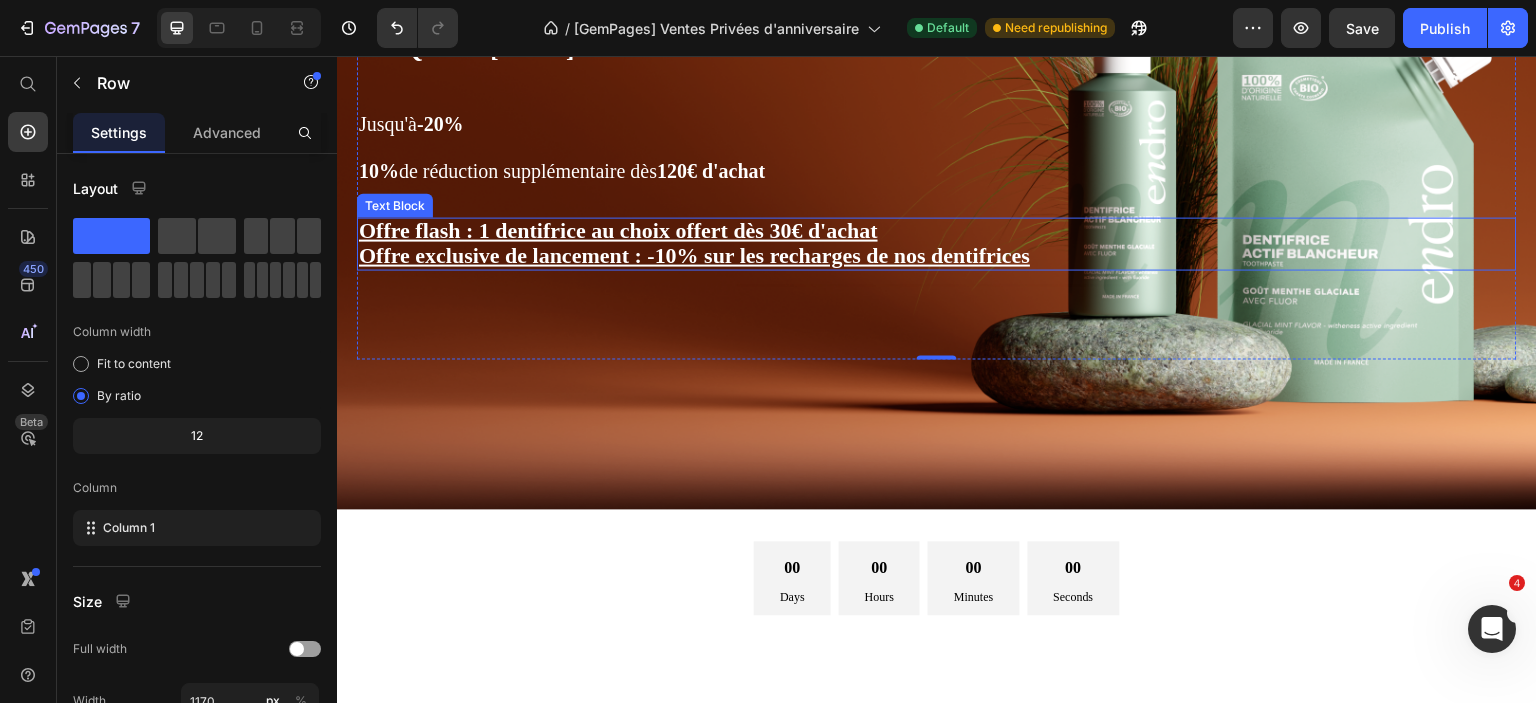 click on "Offre flash : 1 dentifrice au choix offert dès 30€ d'achat" at bounding box center (618, 229) 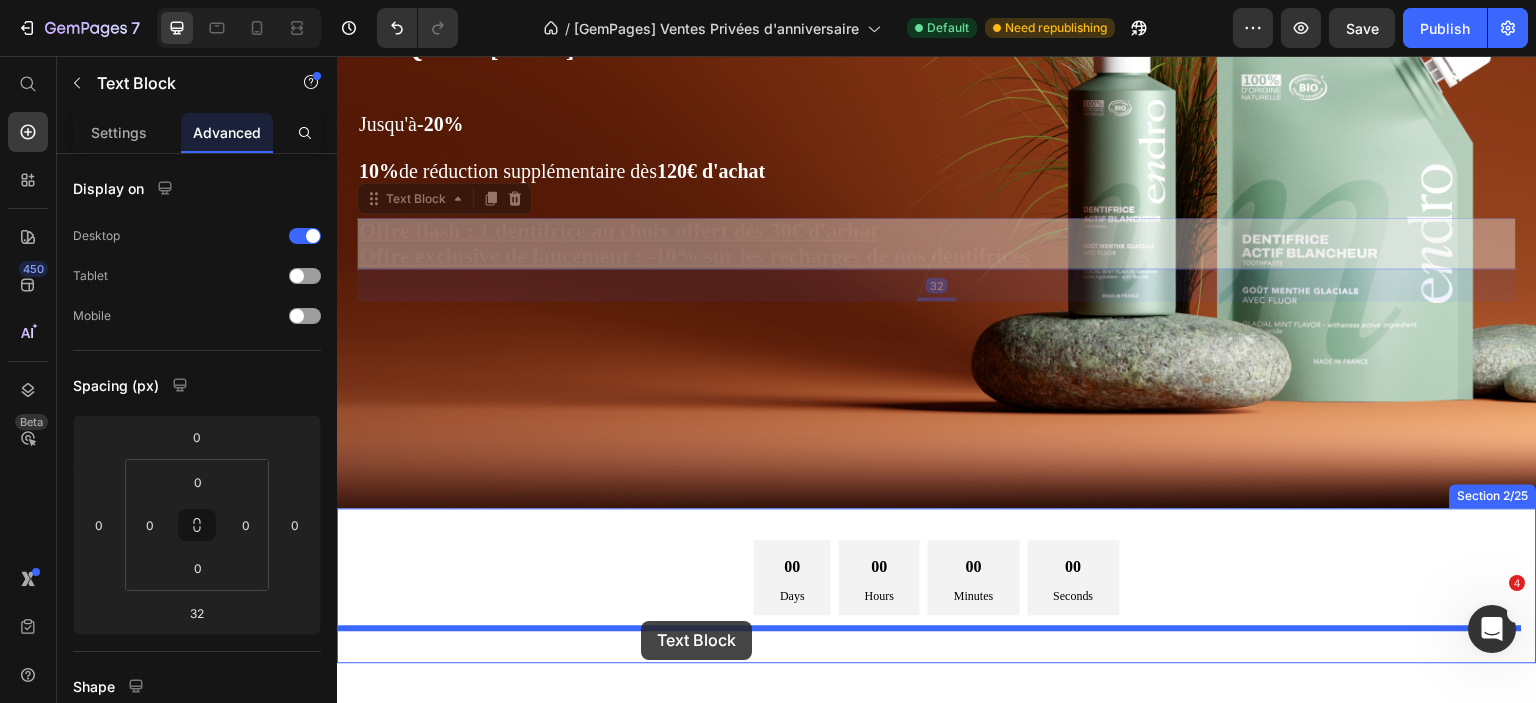 drag, startPoint x: 411, startPoint y: 198, endPoint x: 641, endPoint y: 621, distance: 481.48624 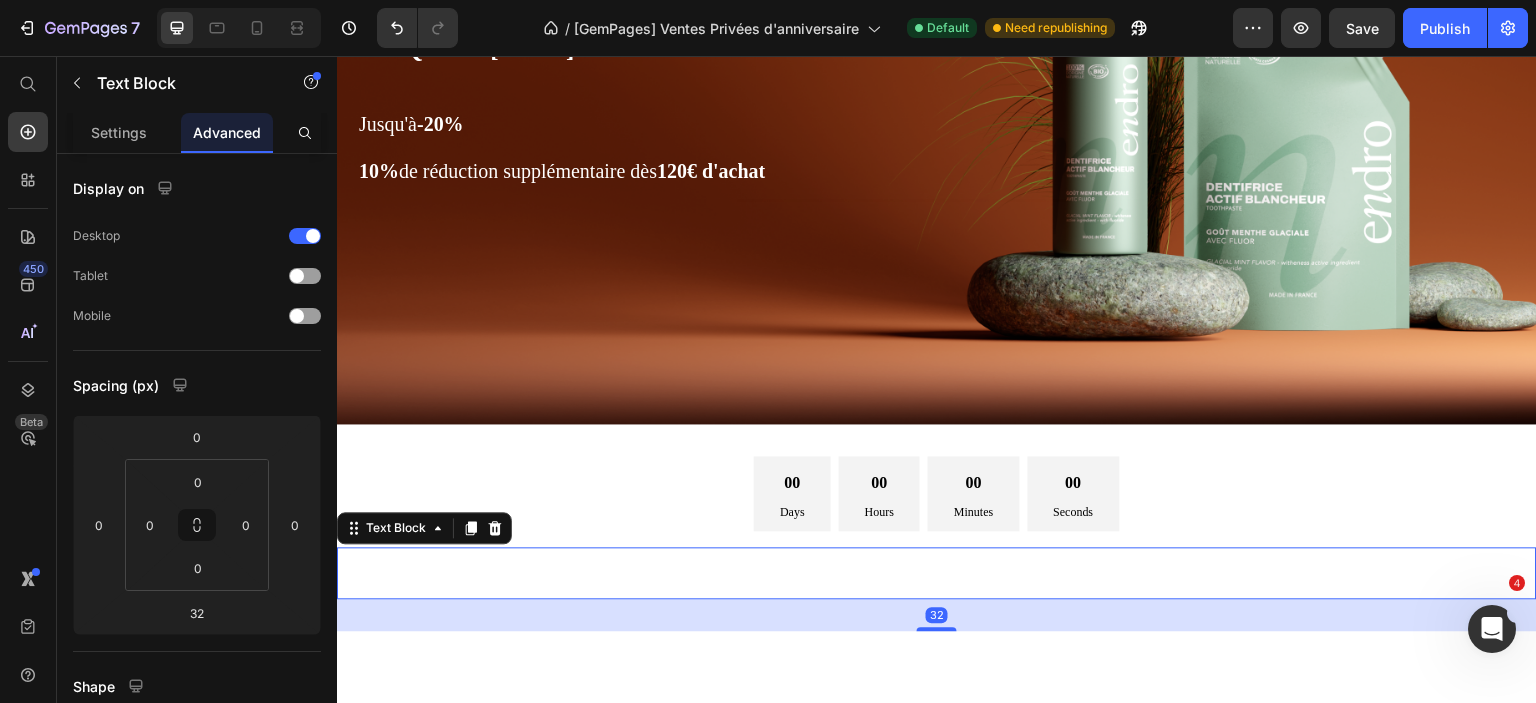 click on "Offre exclusive de lancement : -10% sur les recharges de nos dentifrices" at bounding box center (674, 583) 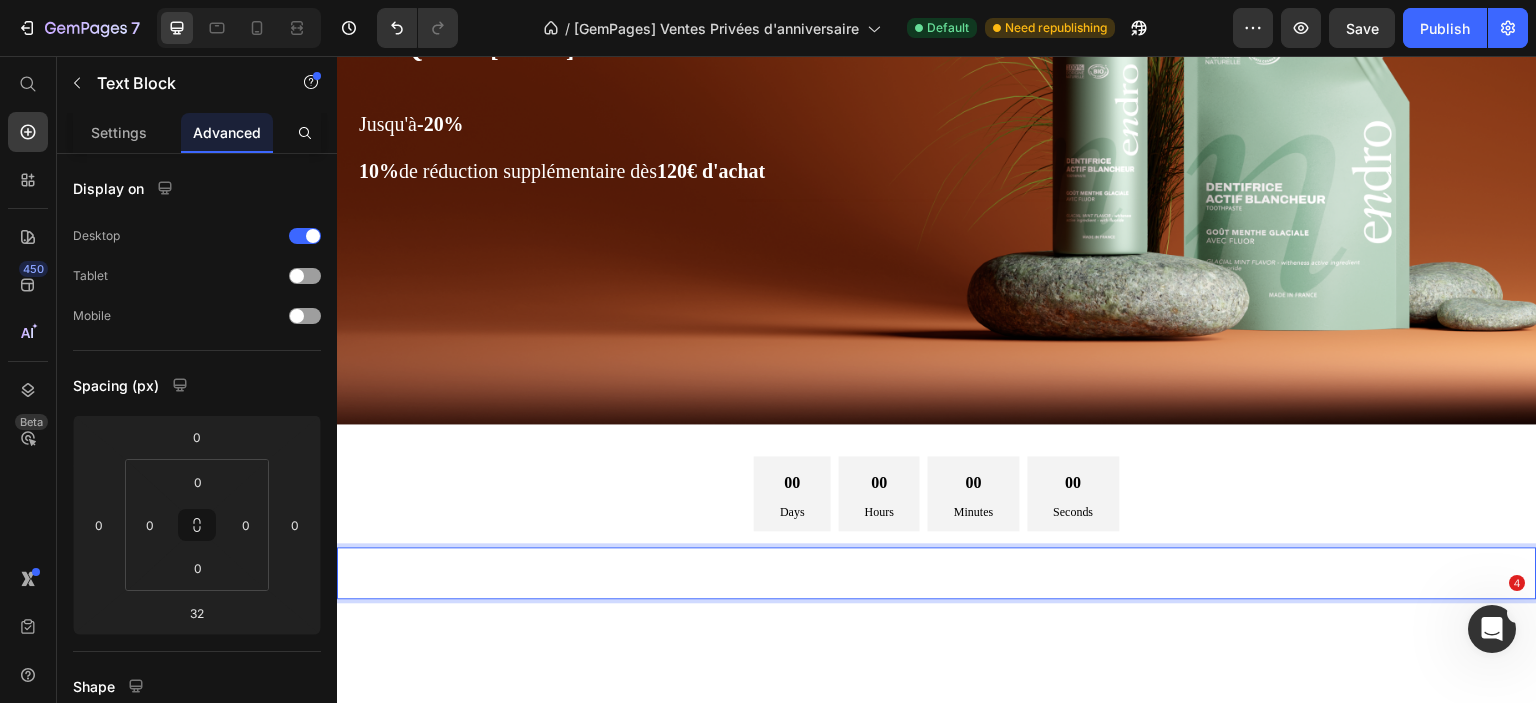 click on "Offre flash : 1 dentifrice au choix offert dès 30€ d'achat" at bounding box center (598, 559) 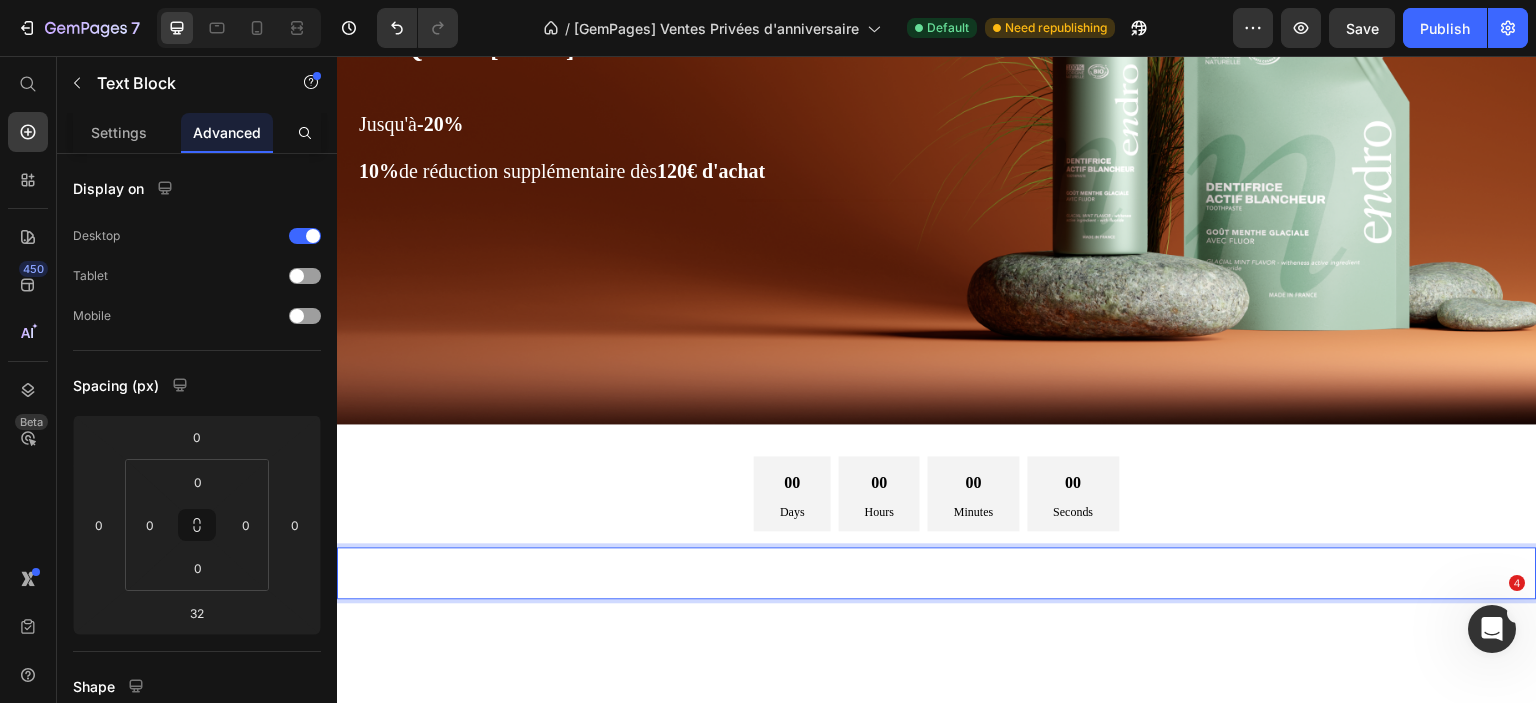 click on "Offre flash : 1 dentifrice au choix offert dès 30€ d'achat" at bounding box center [598, 559] 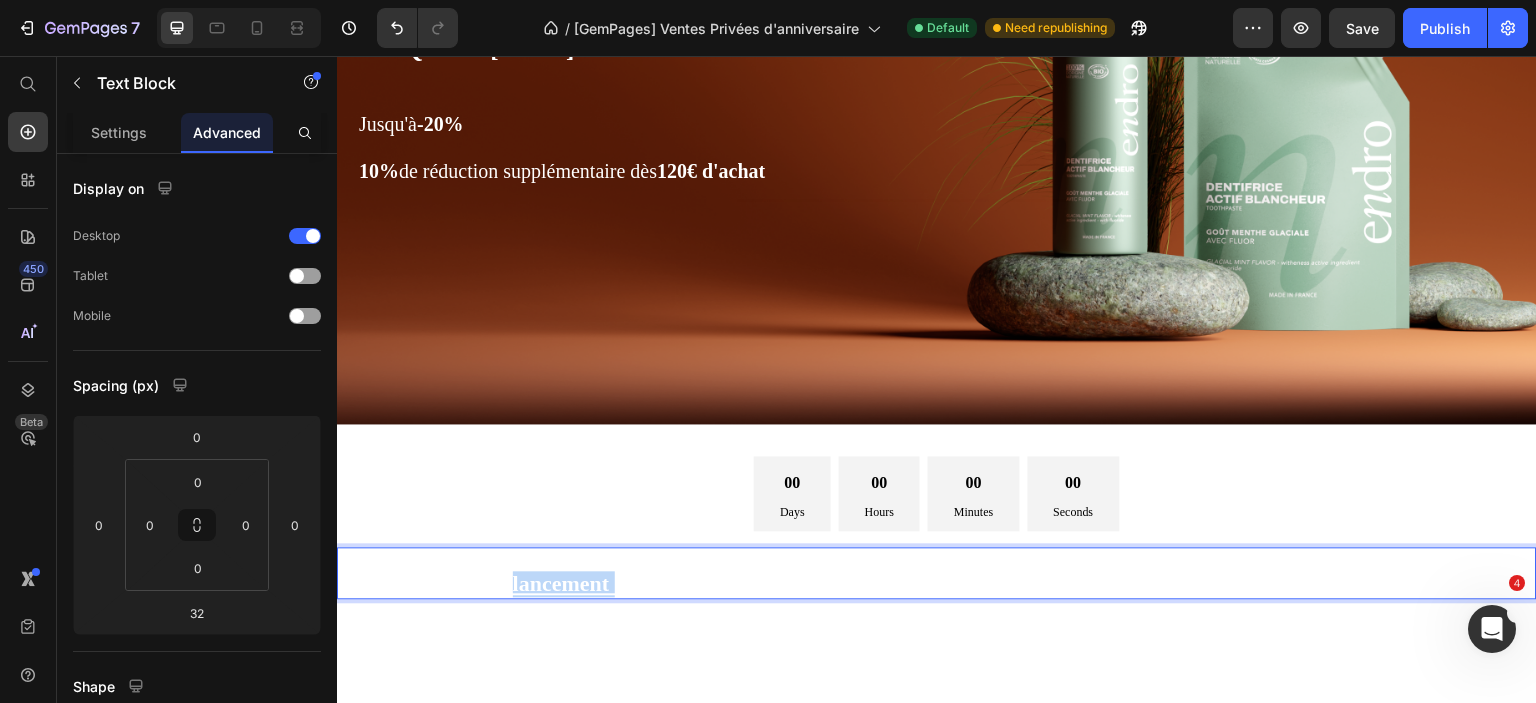 click on "Offre exclusive de lancement : -10% sur les recharges de nos dentifrices" at bounding box center [674, 583] 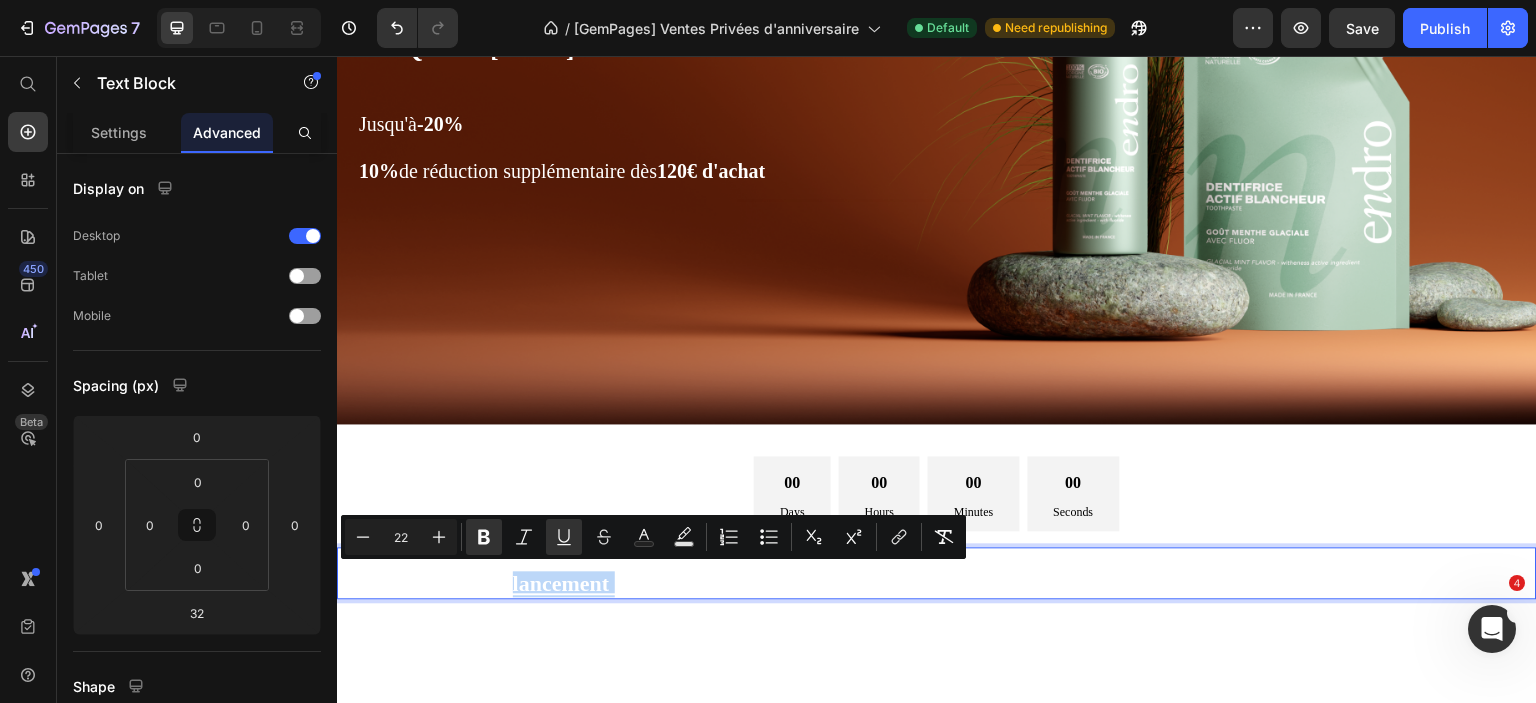 click on "Offre exclusive de lancement : -10% sur les recharges de nos dentifrices" at bounding box center (674, 583) 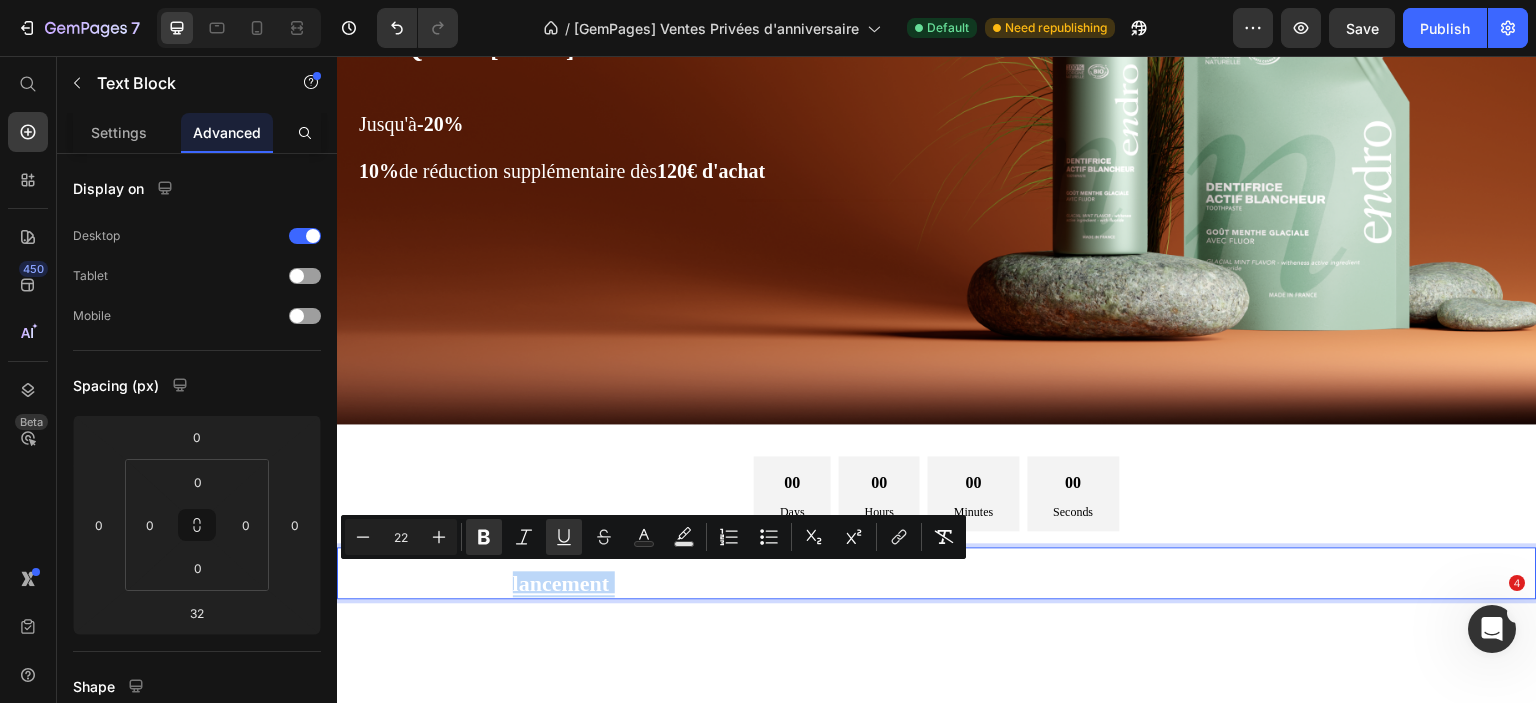 click on "00 Days 00 Hours 00 Minutes 00 Seconds Countdown Timer Offre flash : 1 dentifrice au choix offert dès 30€ d'achat Offre exclusive de lancement : -10% sur les recharges de nos dentifrices Text Block   32" at bounding box center (937, 543) 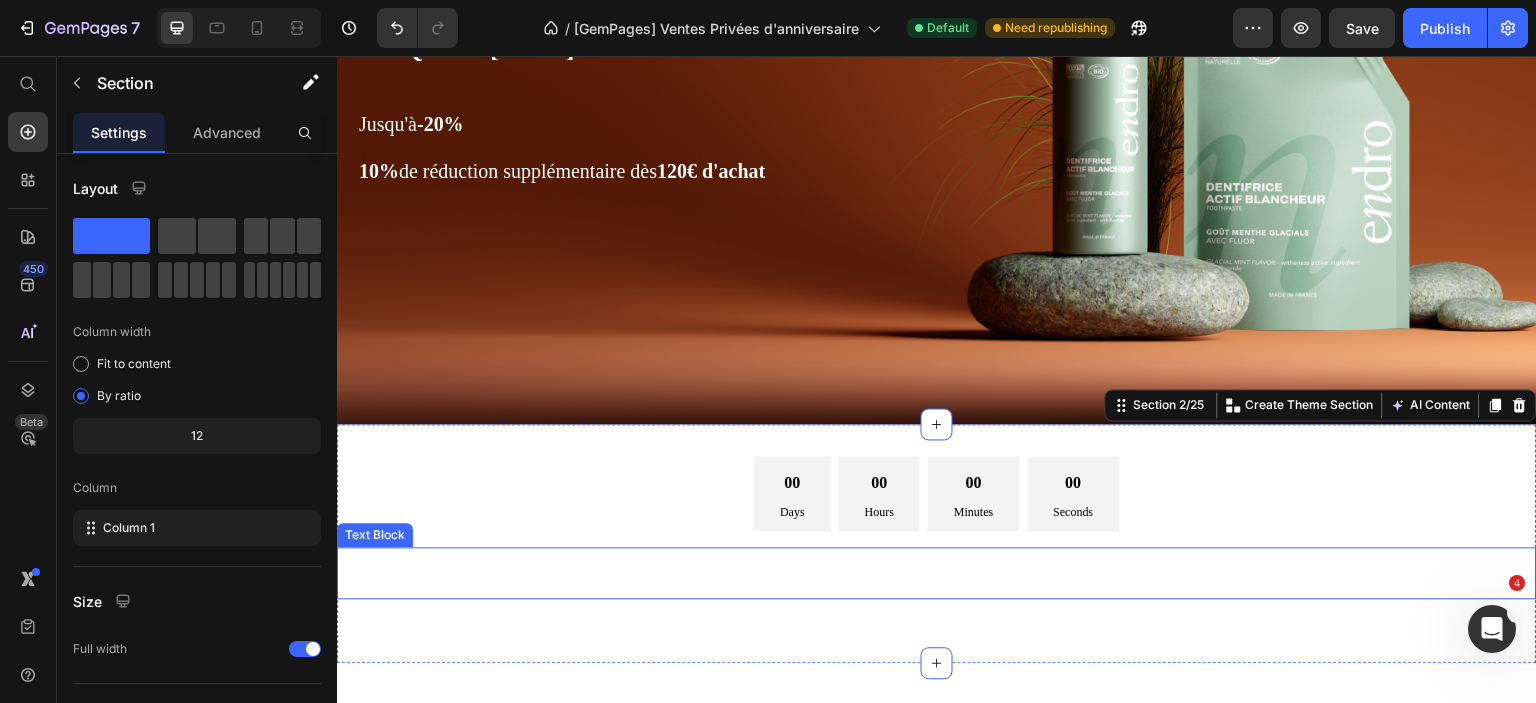 click on "Offre exclusive de lancement : -10% sur les recharges de nos dentifrices" at bounding box center [674, 583] 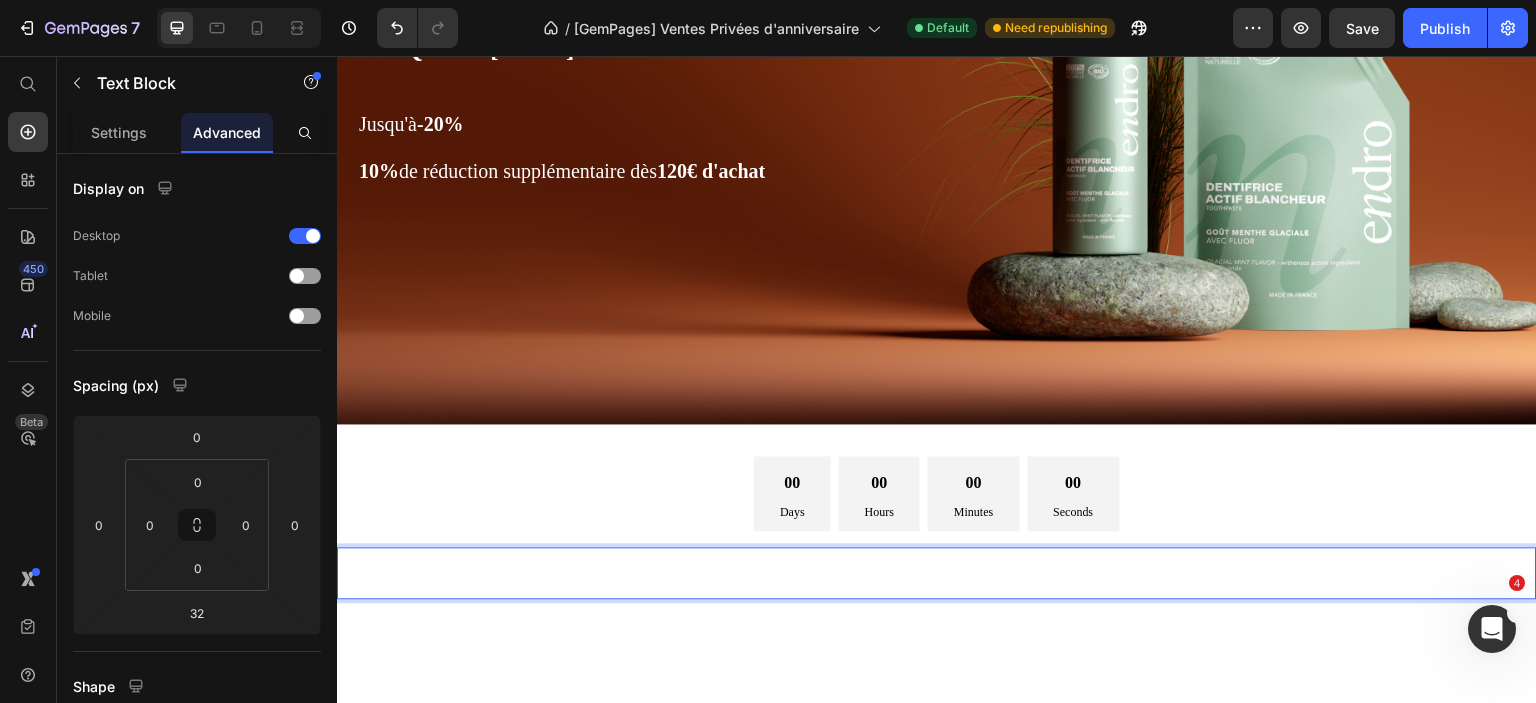 click on "Offre exclusive de lancement : -10% sur les recharges de nos dentifrices" at bounding box center (674, 583) 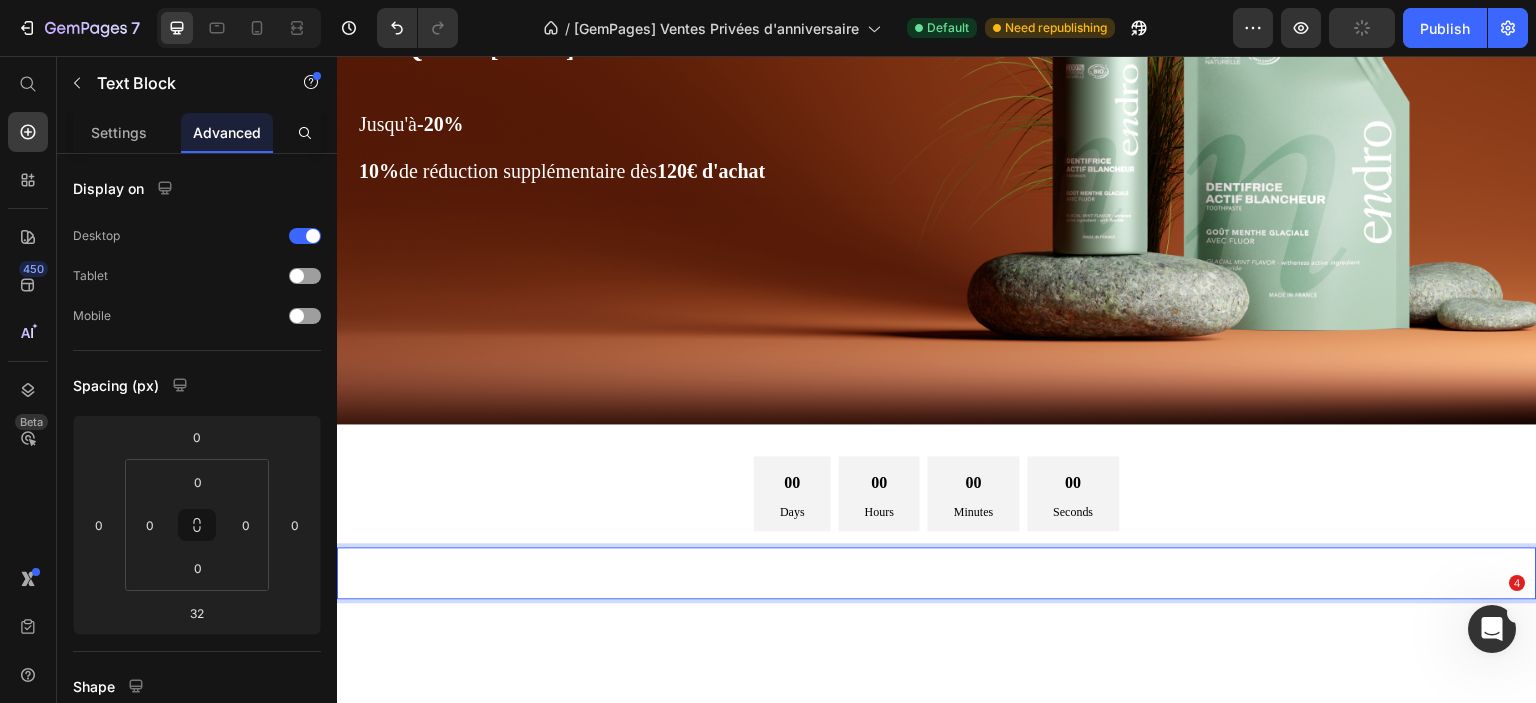 click on "Offre exclusive de lancement : -10% sur les recharges de nos dentifrices" at bounding box center [674, 583] 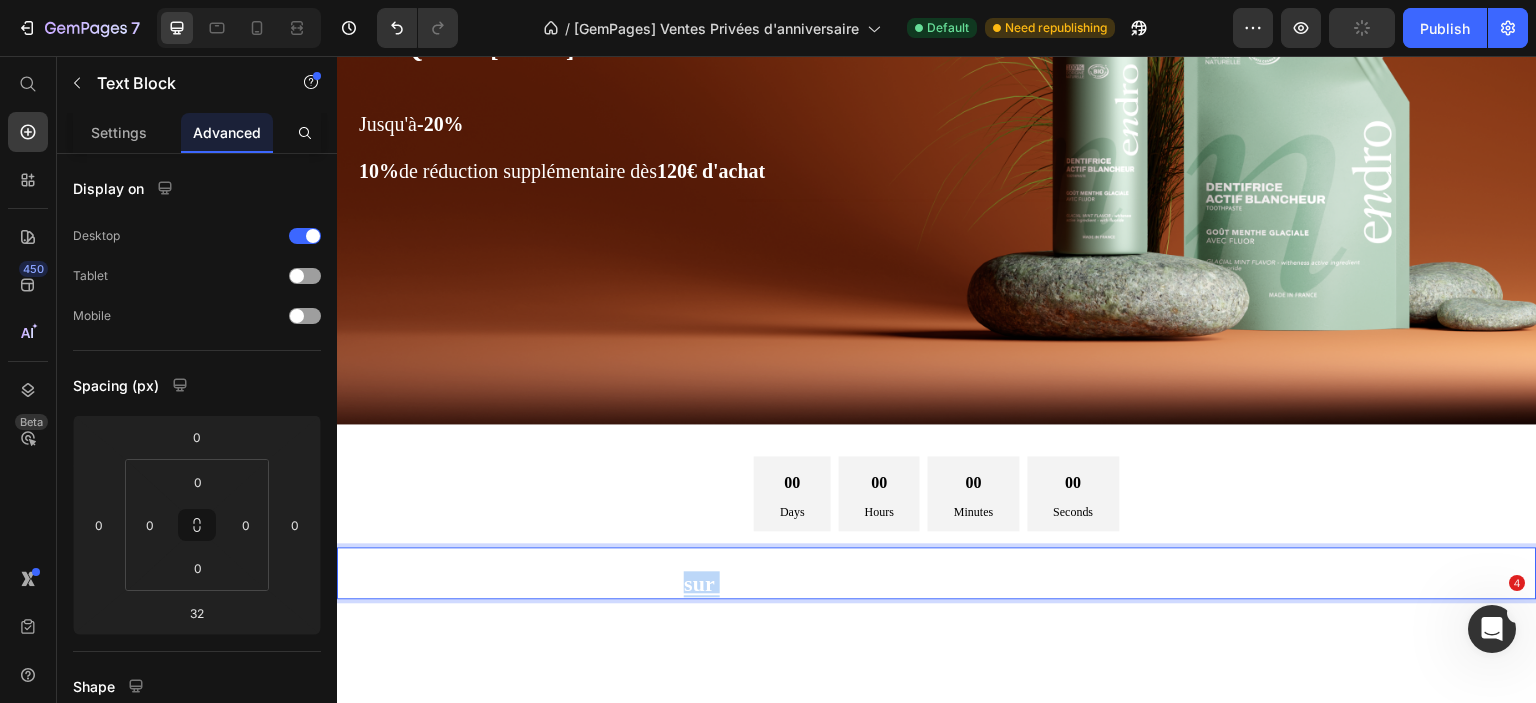 click on "Offre exclusive de lancement : -10% sur les recharges de nos dentifrices" at bounding box center (674, 583) 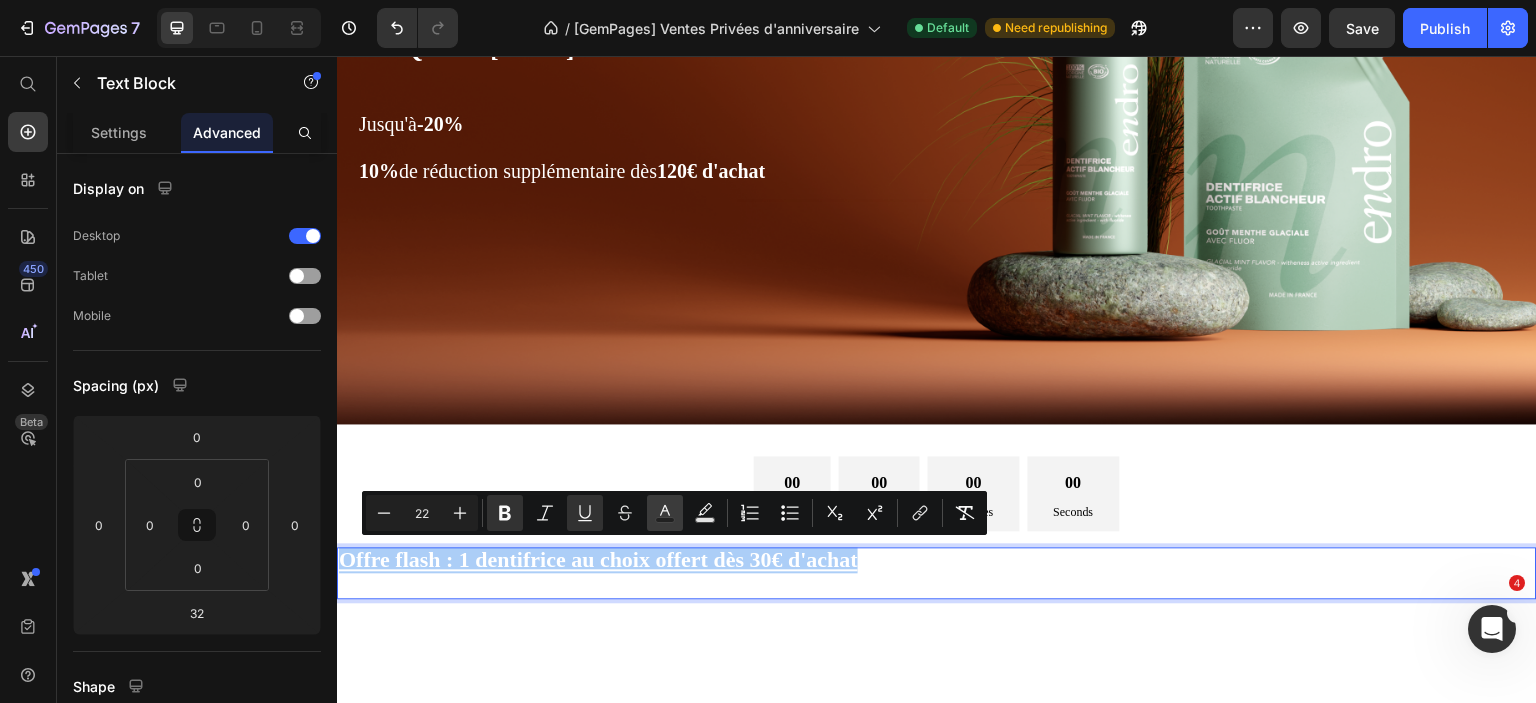 click 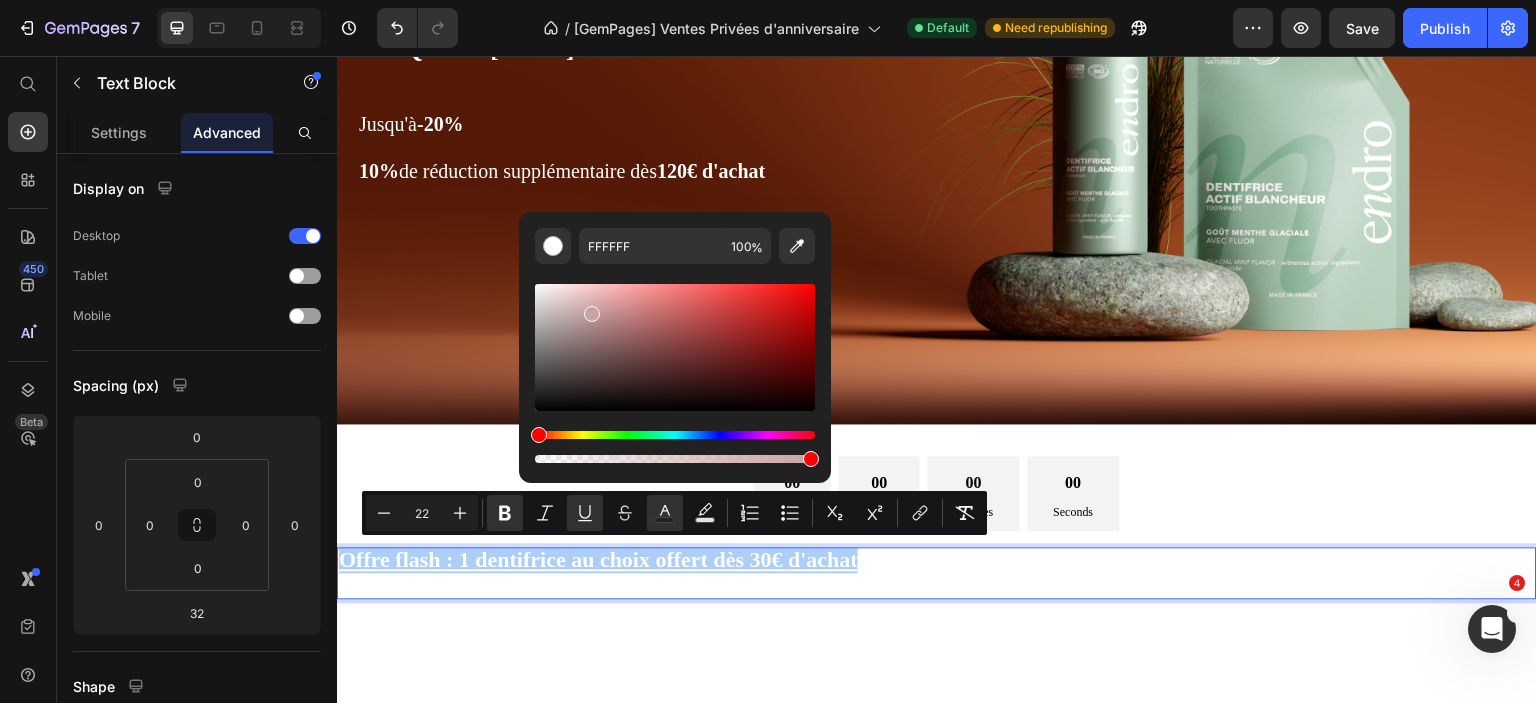click at bounding box center [675, 347] 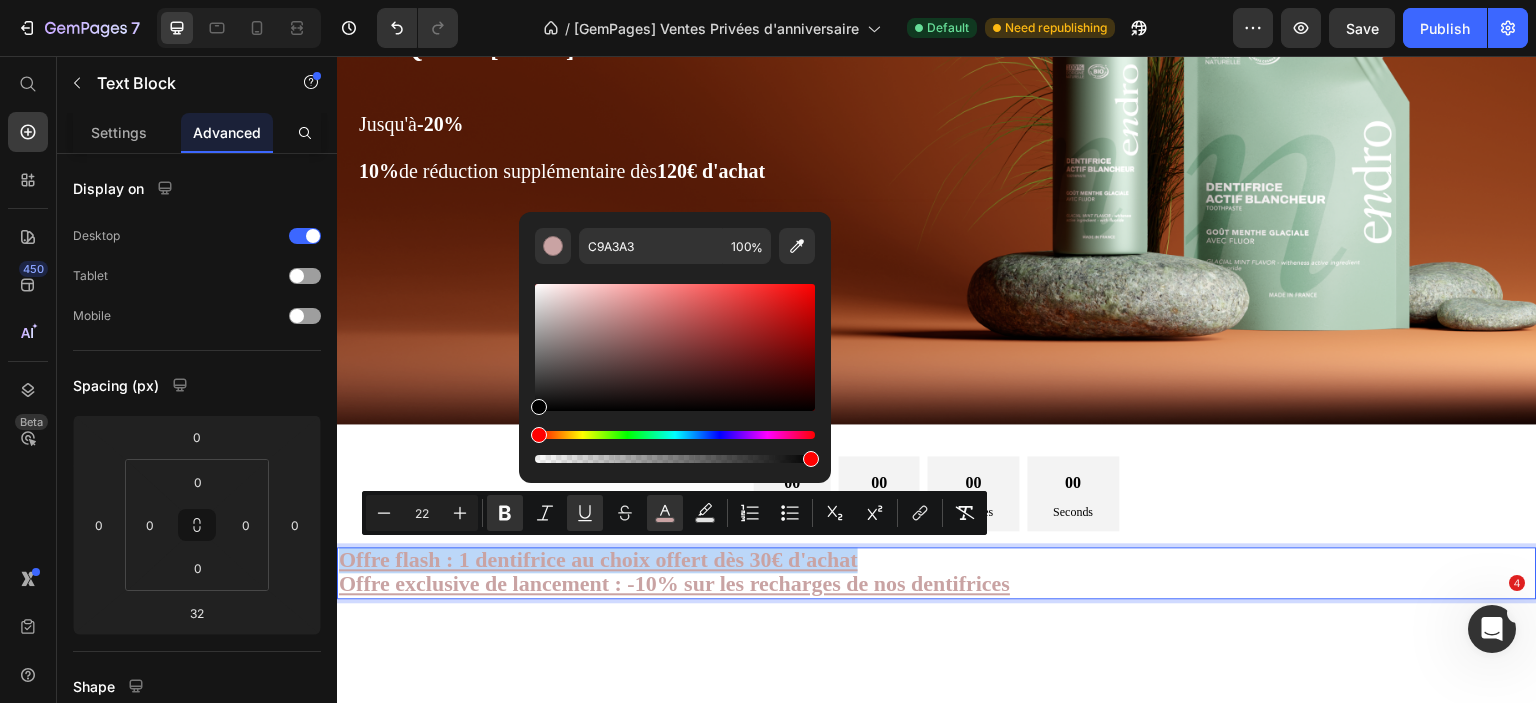 drag, startPoint x: 584, startPoint y: 346, endPoint x: 523, endPoint y: 410, distance: 88.4138 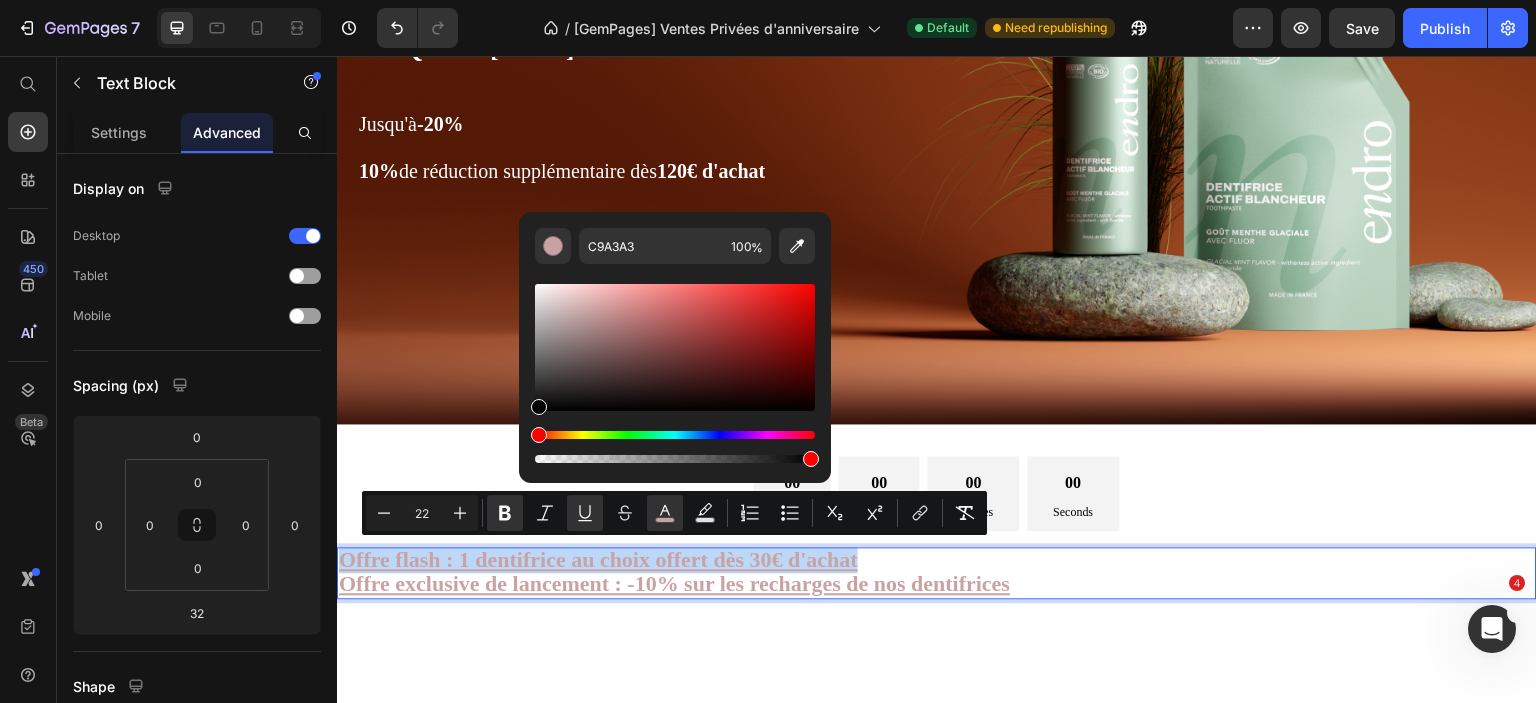 click on "C9A3A3 100 %" at bounding box center [675, 339] 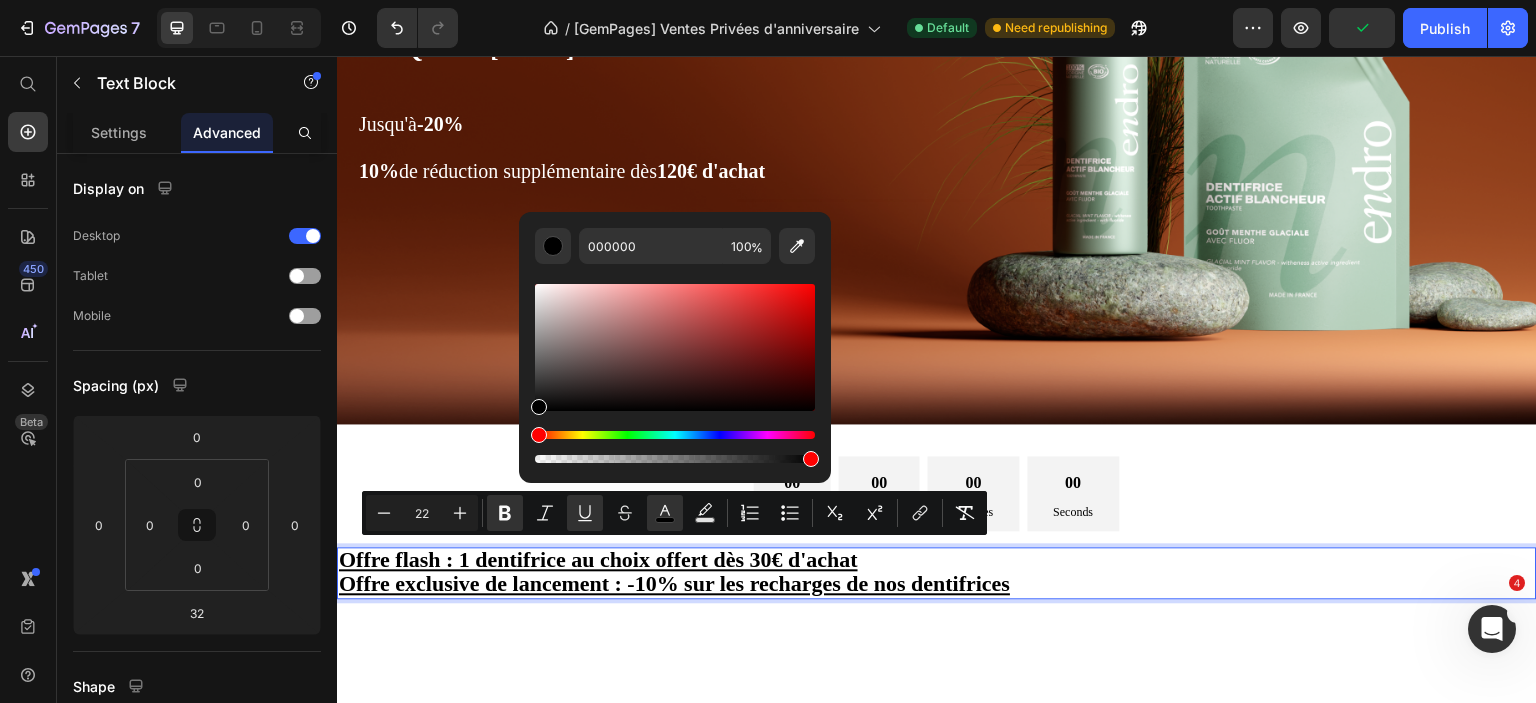click on "Offre exclusive de lancement : -10% sur les recharges de nos dentifrices" at bounding box center (937, 585) 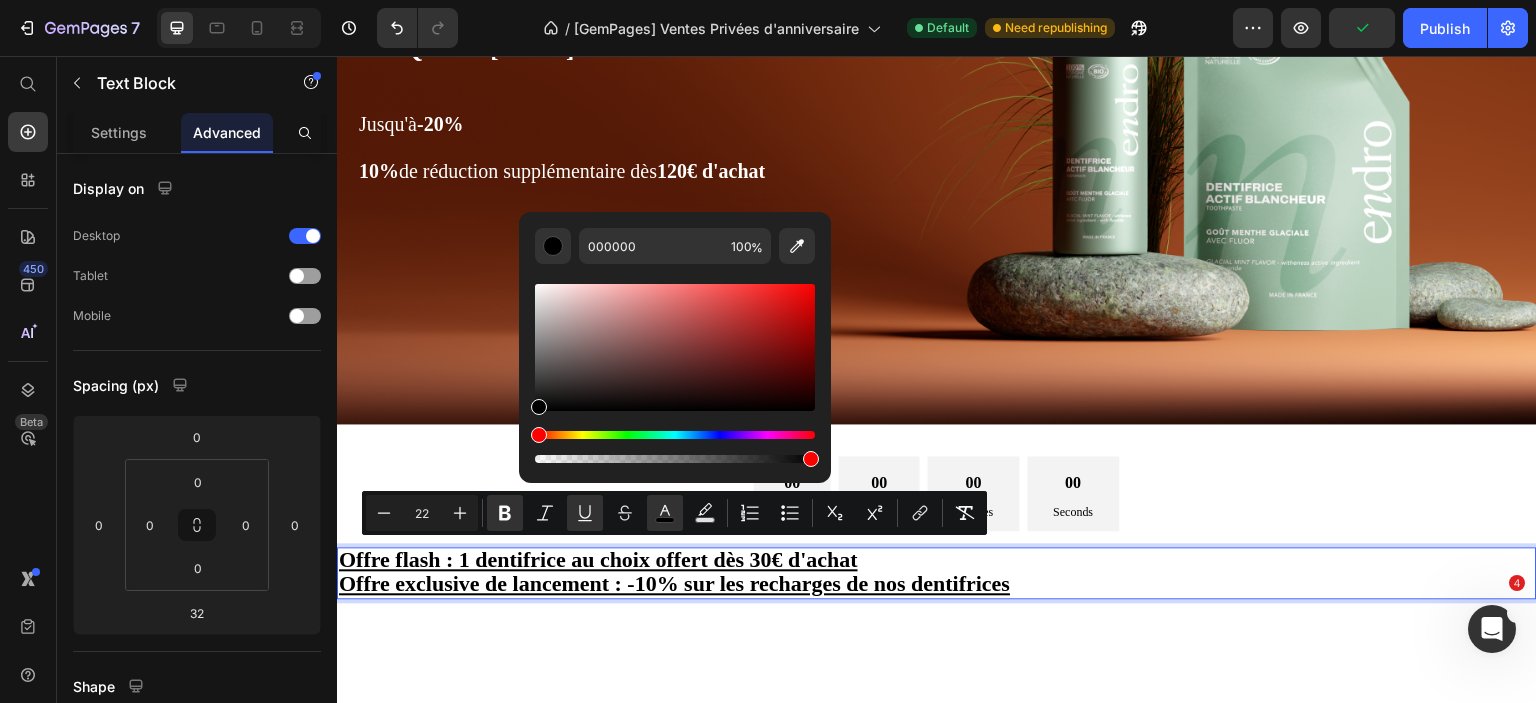 scroll, scrollTop: 600, scrollLeft: 0, axis: vertical 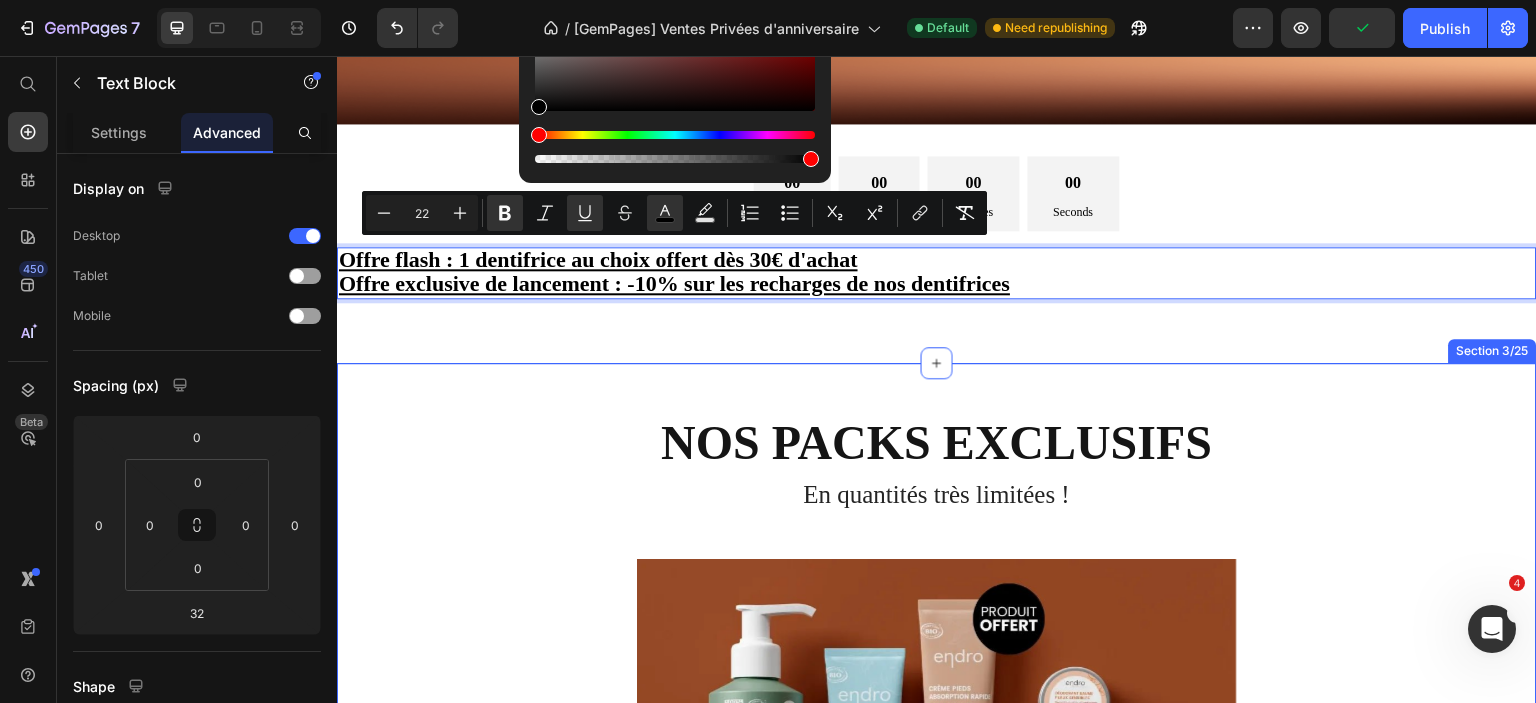 click on "Nos packs exclusifs Heading En quantités très limitées ! Text block Product Images
VITE!  PLUS QUE 103 restants Stock Counter Pack Indispensables Product Title 33,40€ Product Price 43,30€ Product Price - 23% Discount Tag Row
Custom Code
Preview or Publish the page to see the content. Custom Code 1 Product Quantity
Ajouter au panier Add to Cart Product Row Section 3/25" at bounding box center (937, 937) 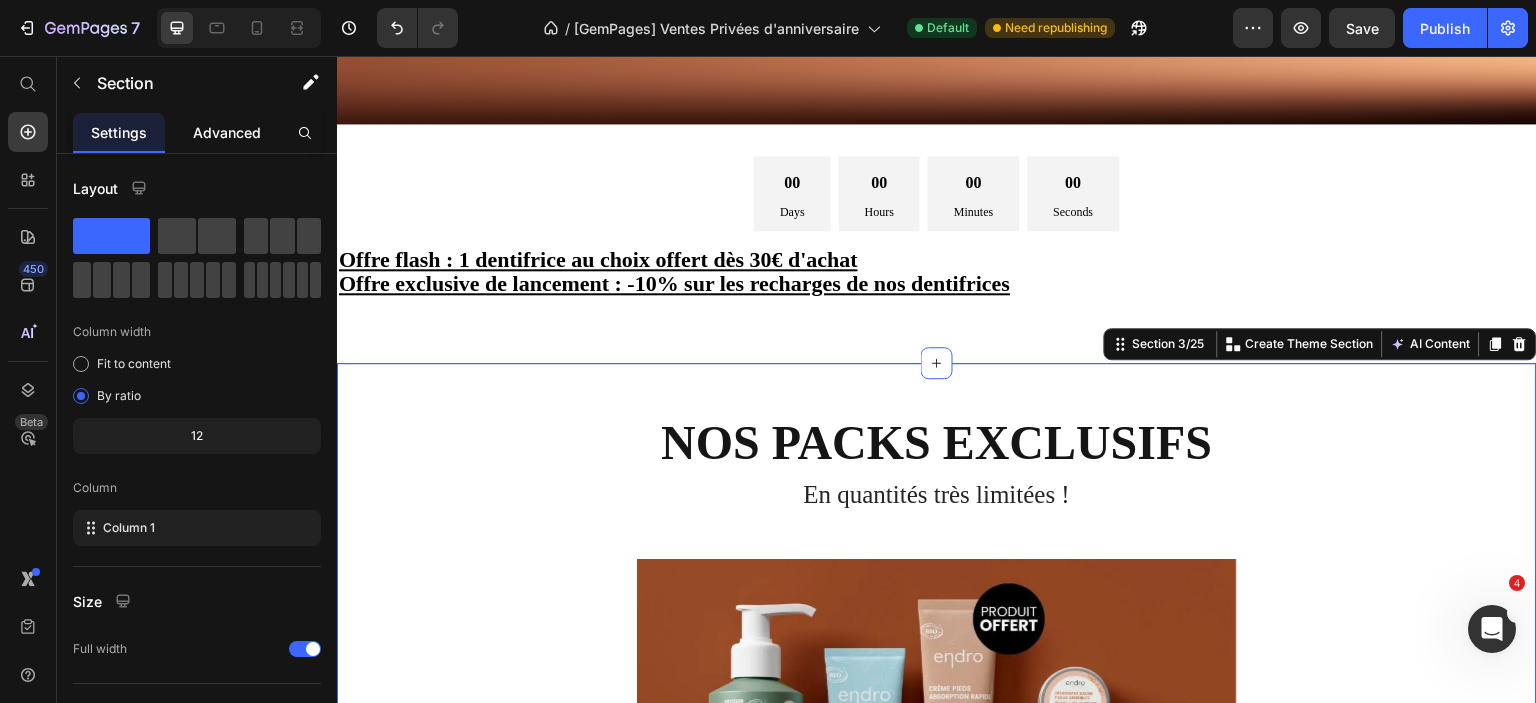 click on "Advanced" at bounding box center [227, 132] 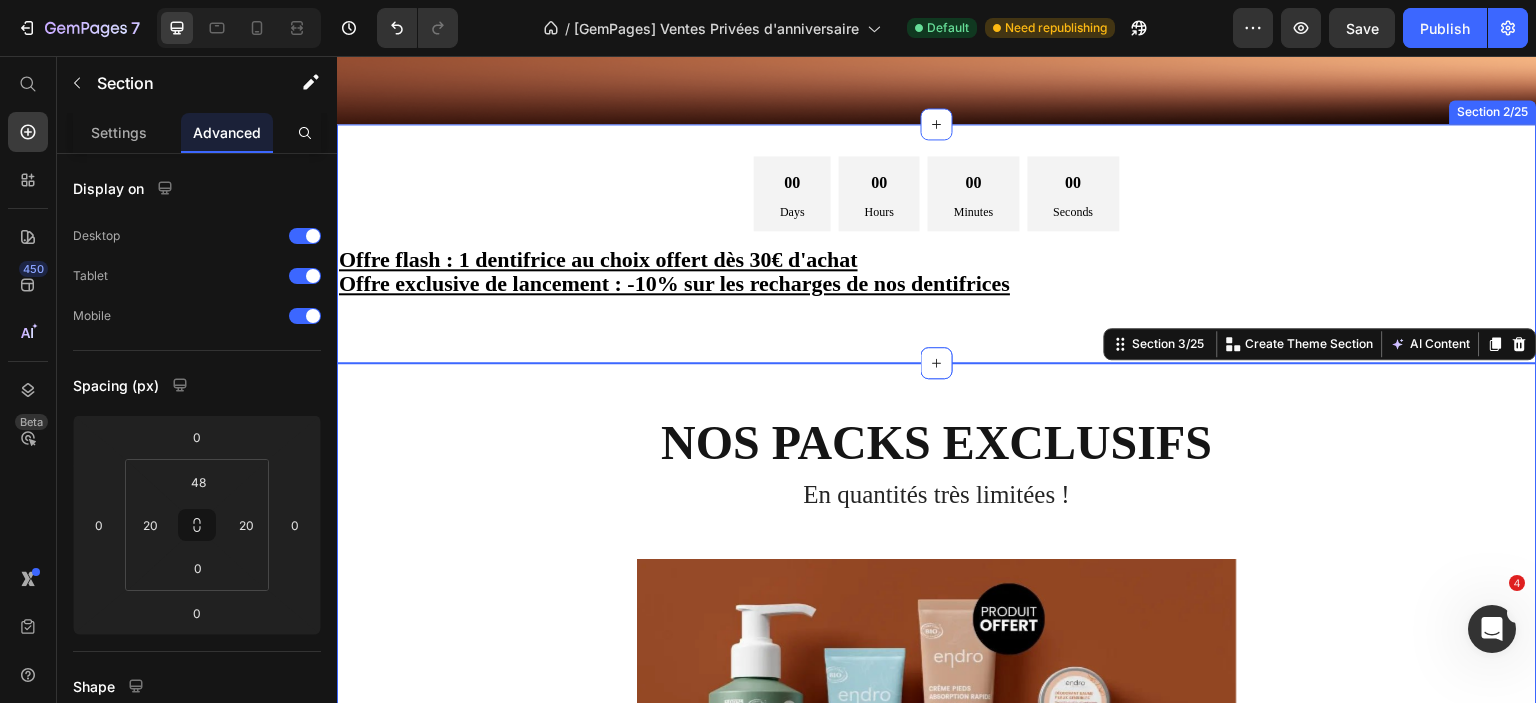 click on "00 Days 00 Hours 00 Minutes 00 Seconds Countdown Timer Offre flash : 1 dentifrice au choix offert dès 30€ d'achat Offre exclusive de lancement : -10% sur les recharges de nos dentifrices Text Block Section 2/25" at bounding box center [937, 243] 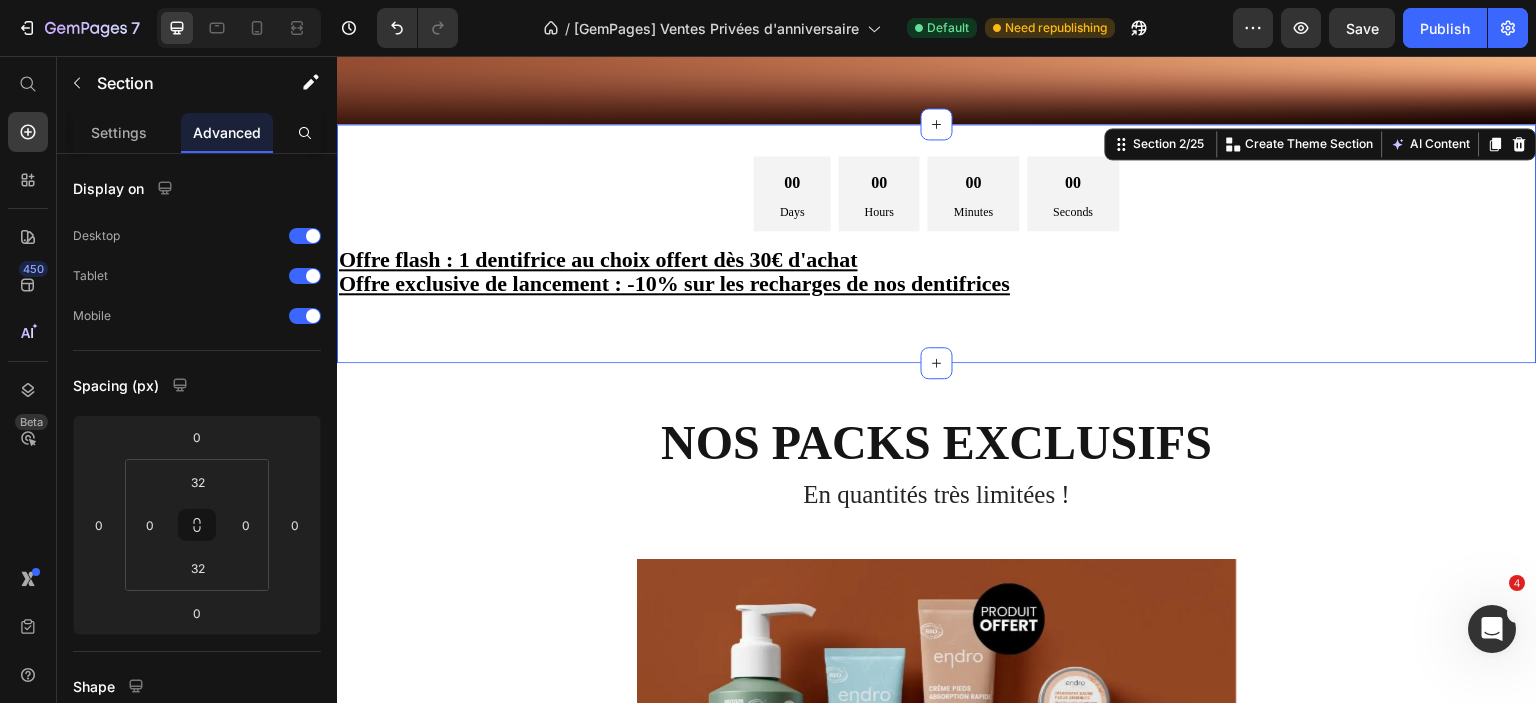 click on "00 Days 00 Hours 00 Minutes 00 Seconds Countdown Timer Offre flash : 1 dentifrice au choix offert dès 30€ d'achat Offre exclusive de lancement : -10% sur les recharges de nos dentifrices Text Block" at bounding box center [937, 243] 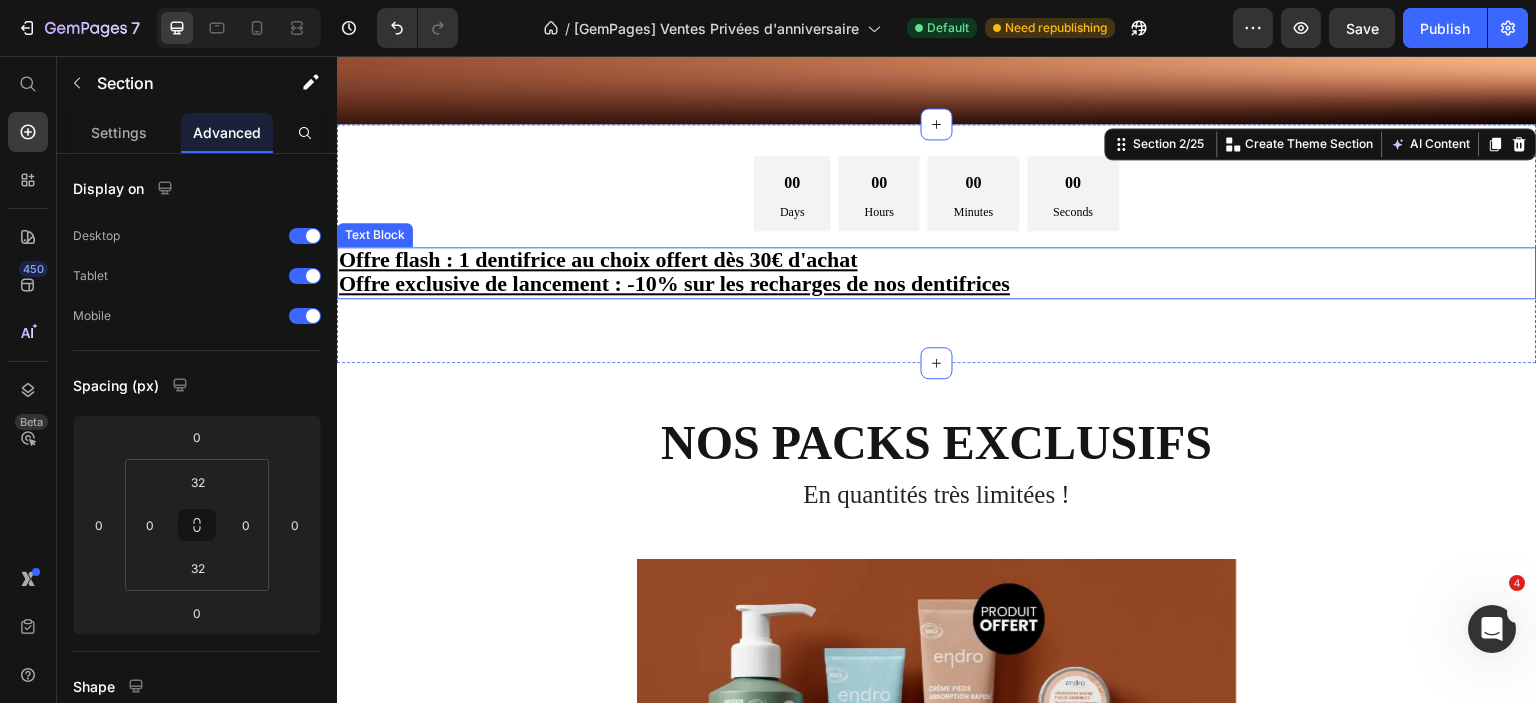 click on "Offre flash : 1 dentifrice au choix offert dès 30€ d'achat" at bounding box center [937, 261] 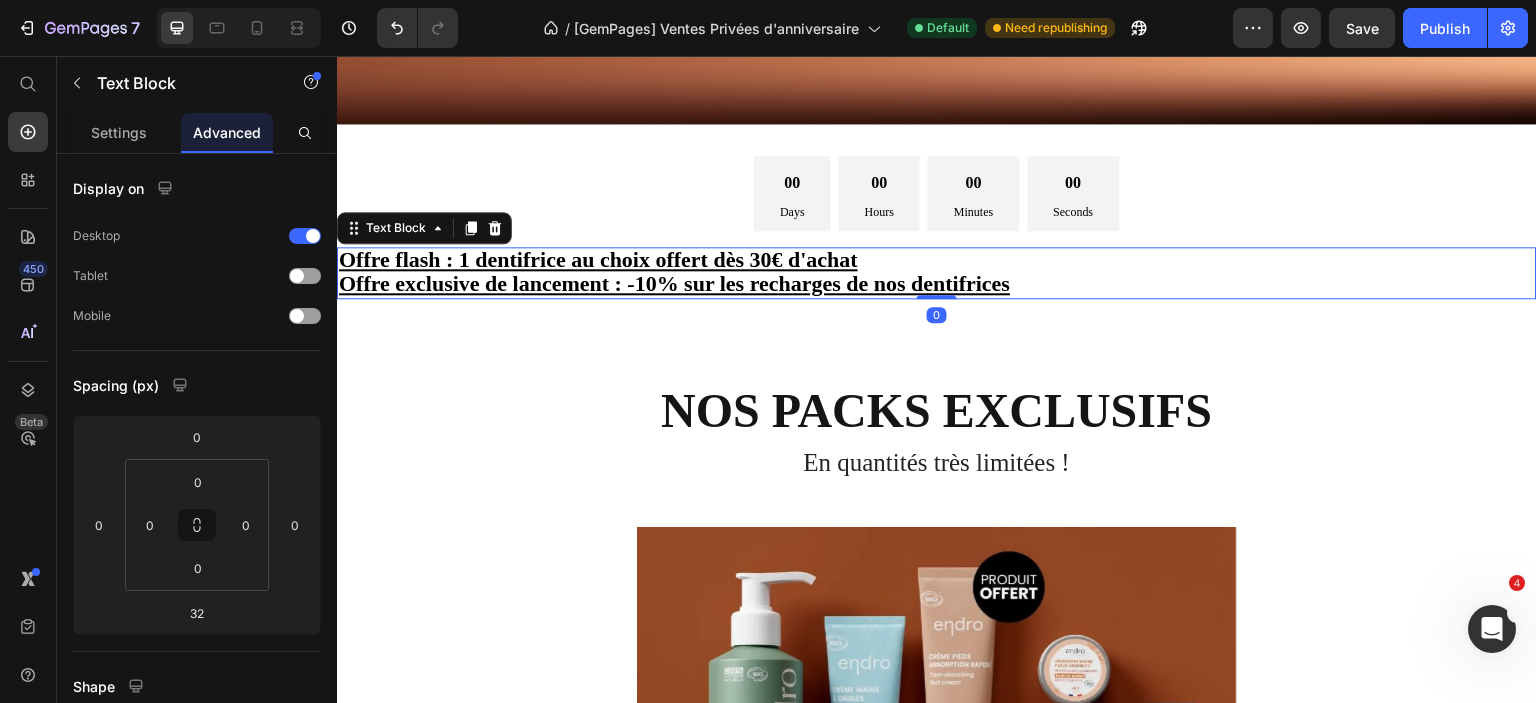 drag, startPoint x: 938, startPoint y: 326, endPoint x: 949, endPoint y: 280, distance: 47.296936 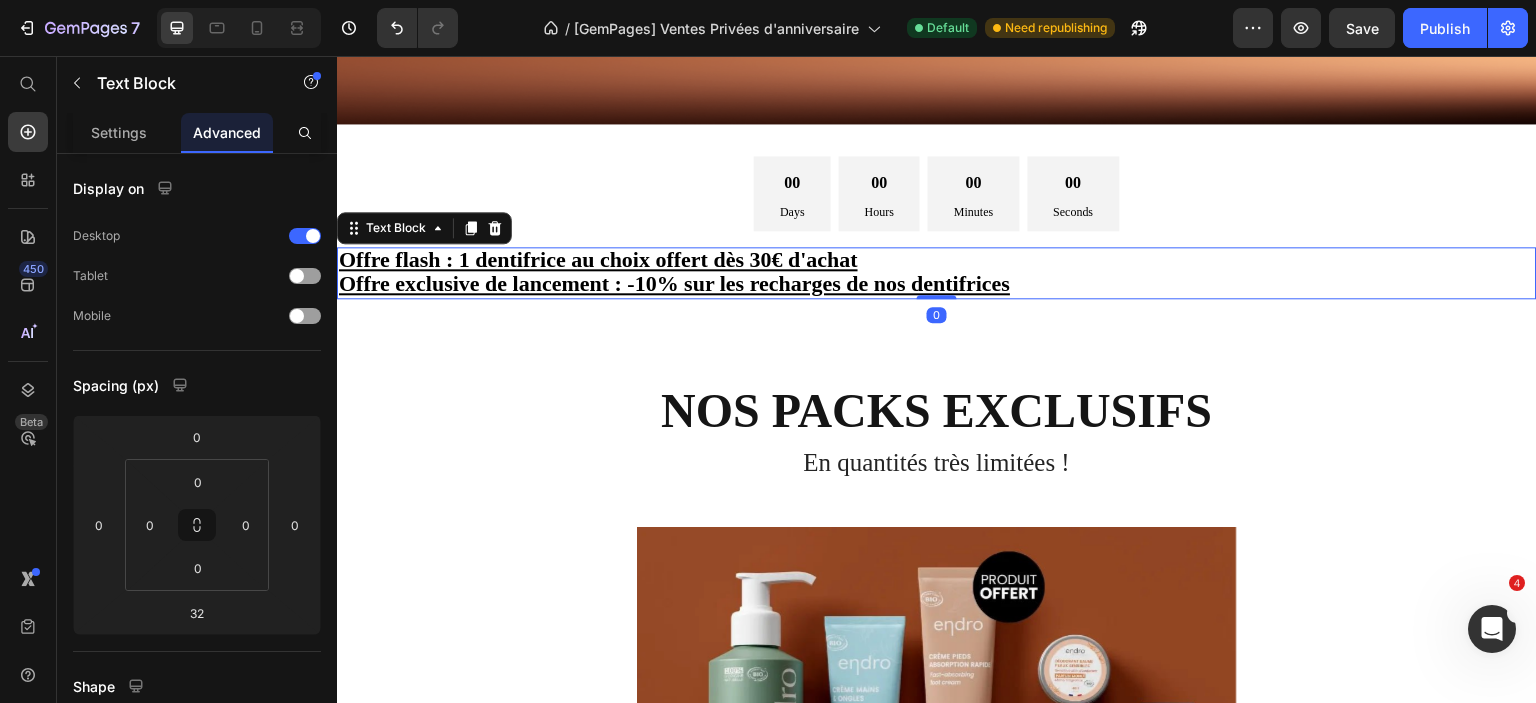 click on "Offre flash : 1 dentifrice au choix offert dès 30€ d'achat Offre exclusive de lancement : -10% sur les recharges de nos dentifrices Text Block   0" at bounding box center (937, 273) 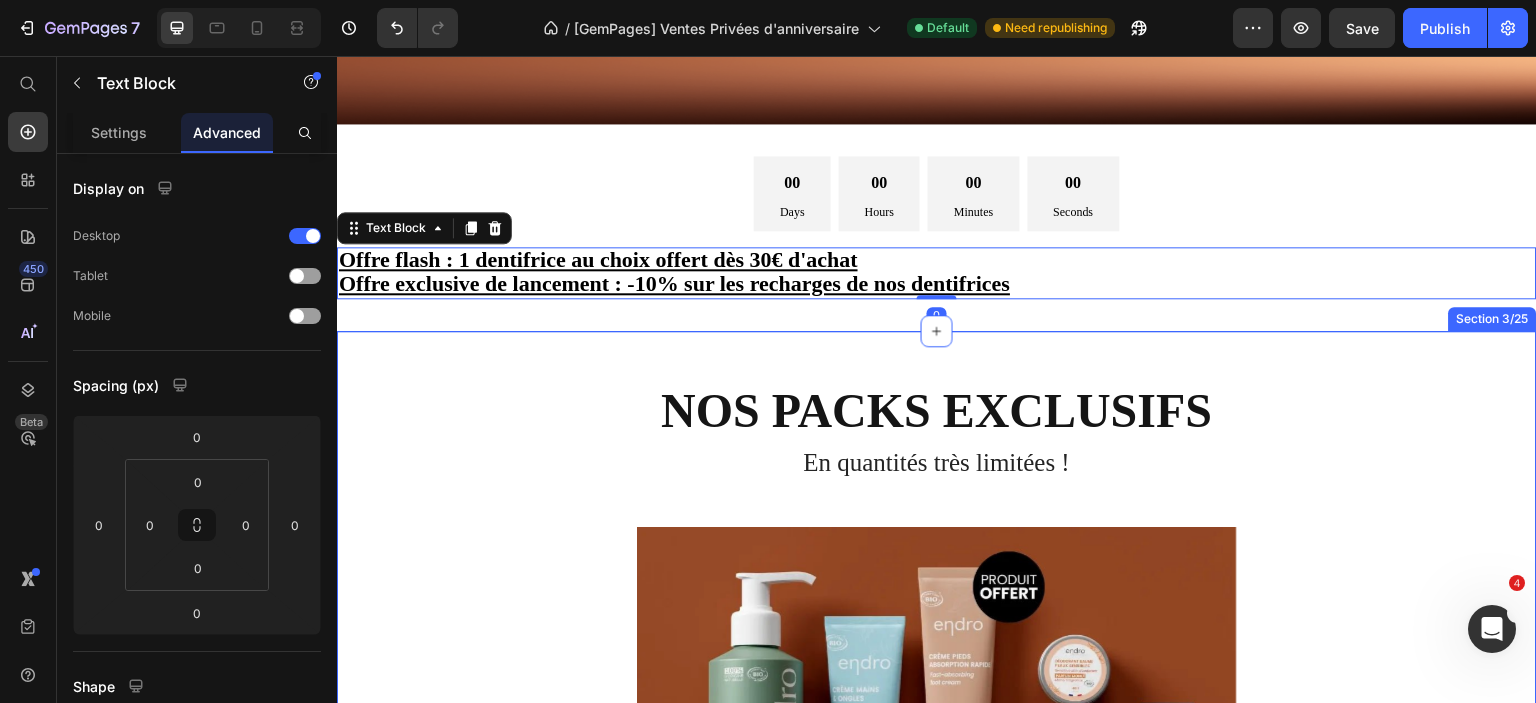 click on "Nos packs exclusifs Heading En quantités très limitées ! Text block Product Images
VITE!  PLUS QUE 103 restants Stock Counter Pack Indispensables Product Title 33,40€ Product Price 43,30€ Product Price - 23% Discount Tag Row
Custom Code
Preview or Publish the page to see the content. Custom Code 1 Product Quantity
Ajouter au panier Add to Cart Product Row Section 3/25" at bounding box center (937, 905) 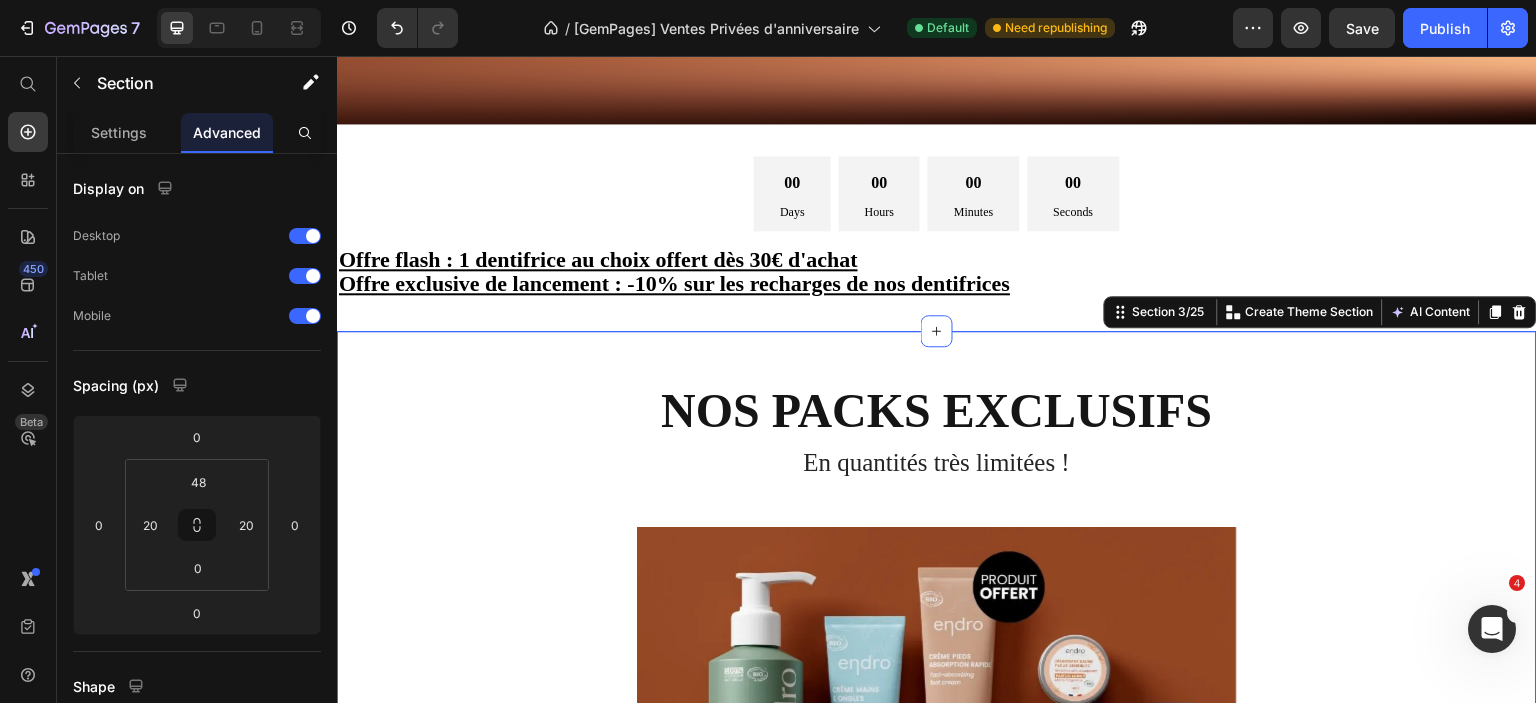 scroll, scrollTop: 0, scrollLeft: 0, axis: both 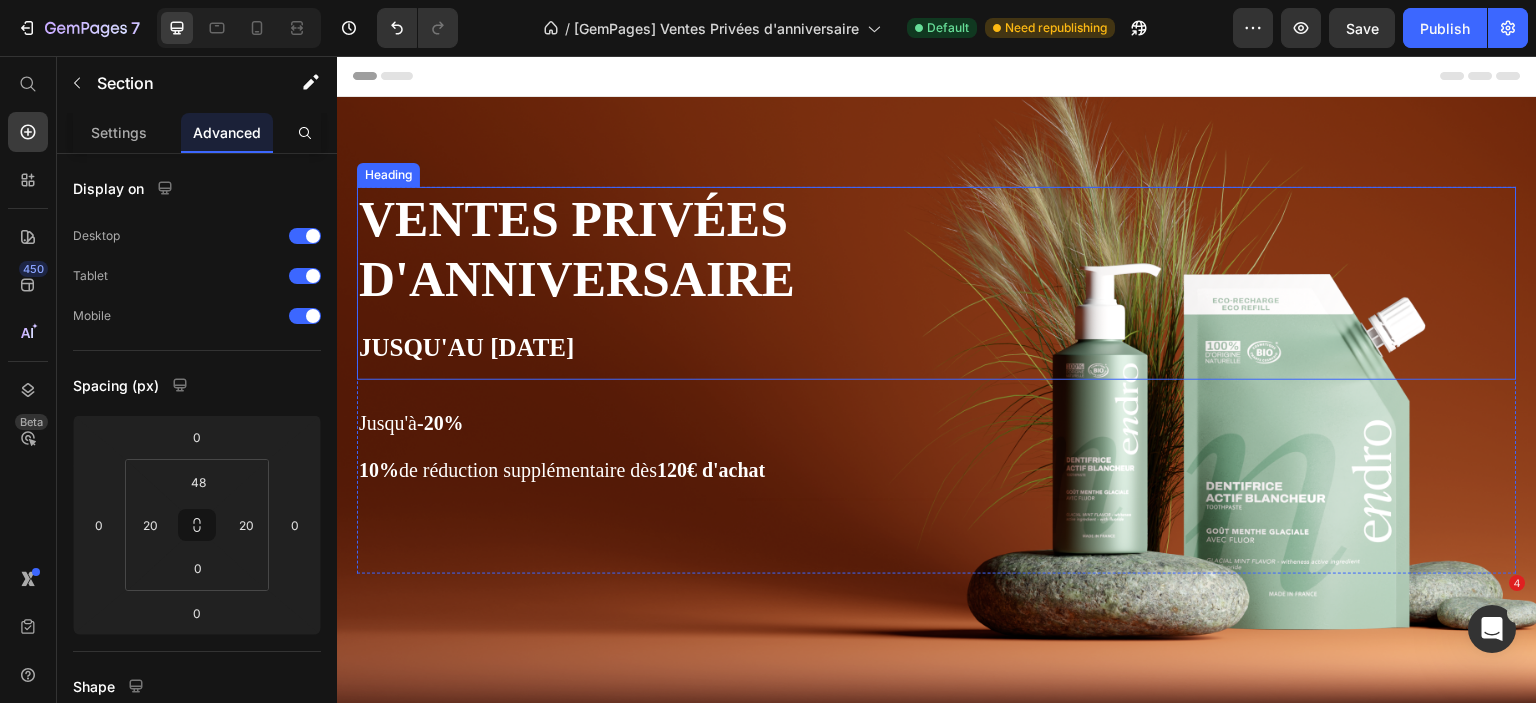 click on "Ventes privées d'anniversaire Jusqu'au 15 juillet" at bounding box center (671, 283) 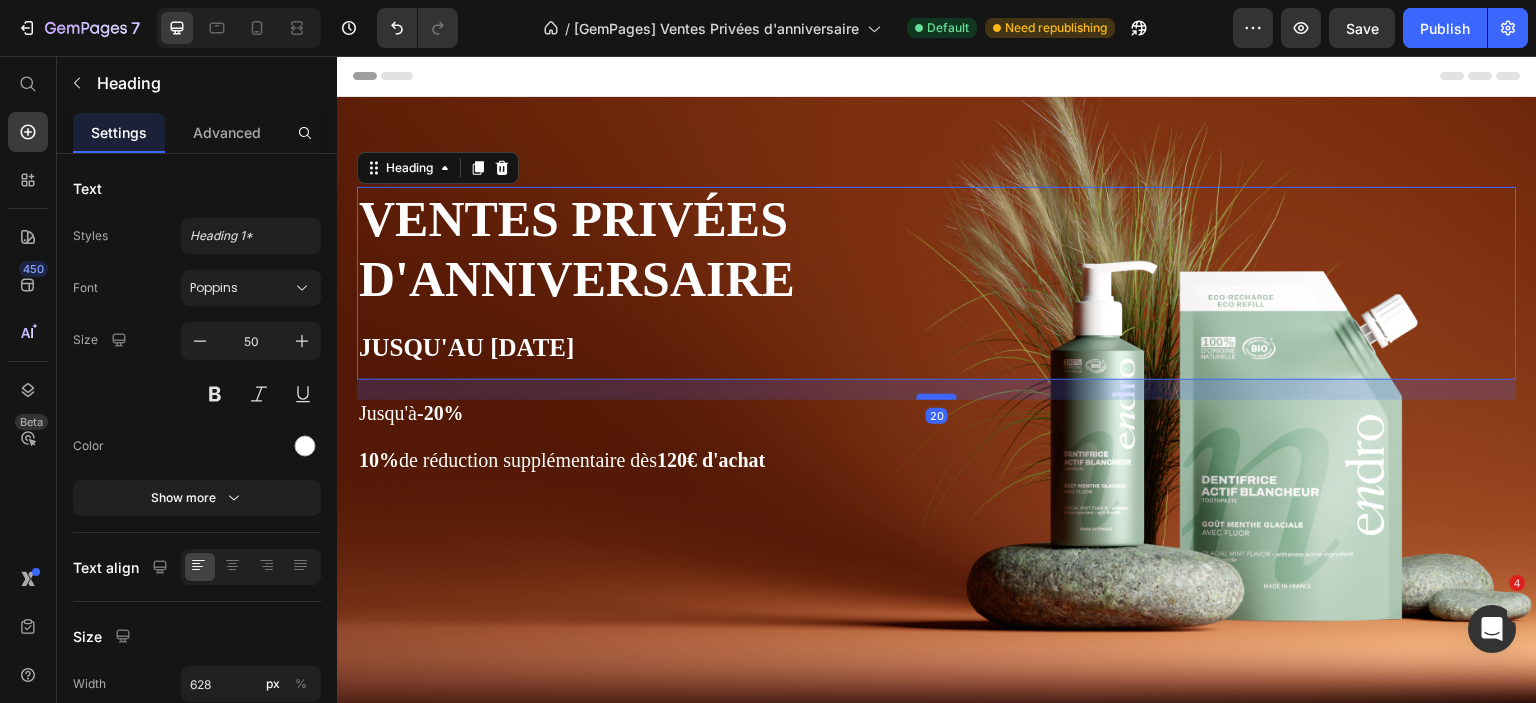 click at bounding box center (937, 397) 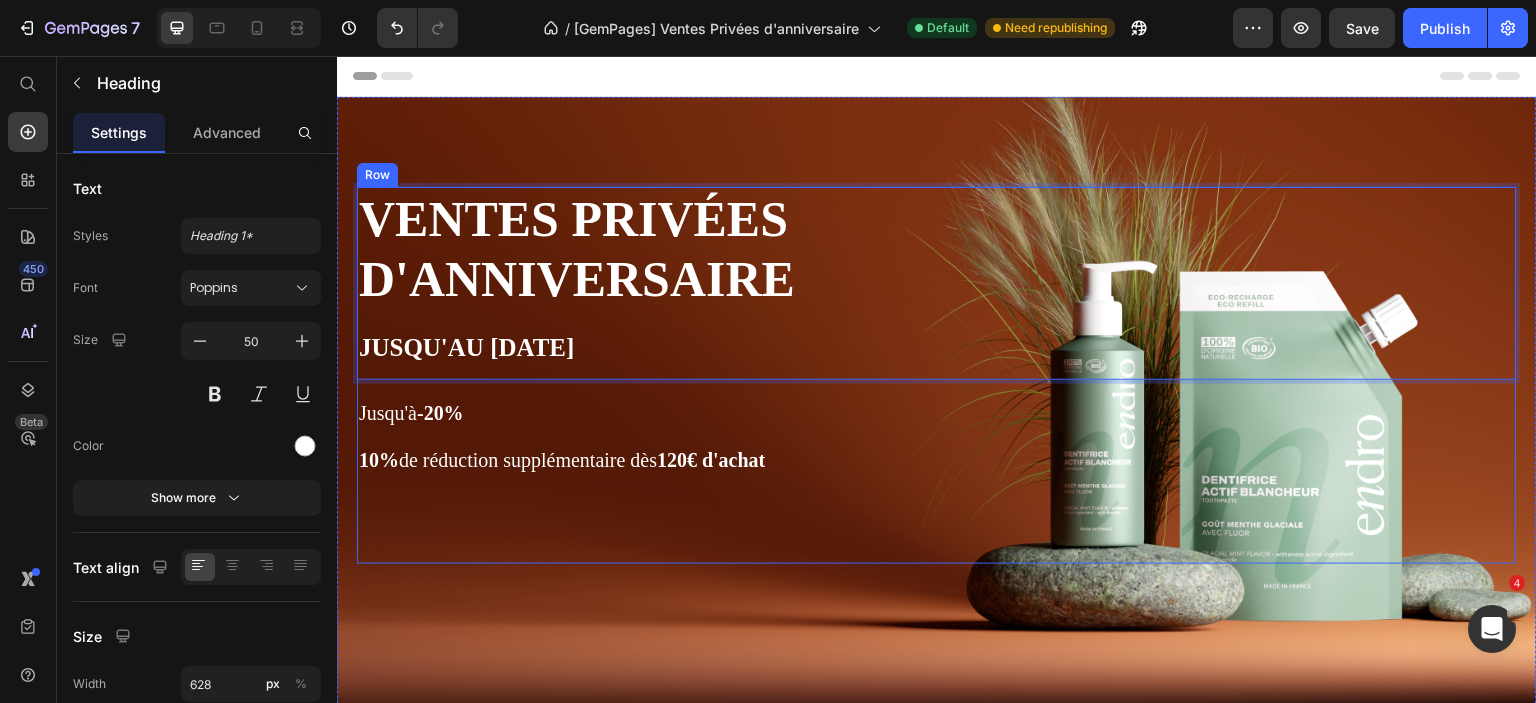 click on "Ventes privées d'anniversaire Jusqu'au 15 juillet Heading   20 Jusqu'à  -20%   10%  de réduction supplémentaire dès  120€ d'achat Text Block Jusqu'à  -20%   10%  de réduction supplémentaire dès  120€ d'achat Text Block Text Block" at bounding box center (937, 375) 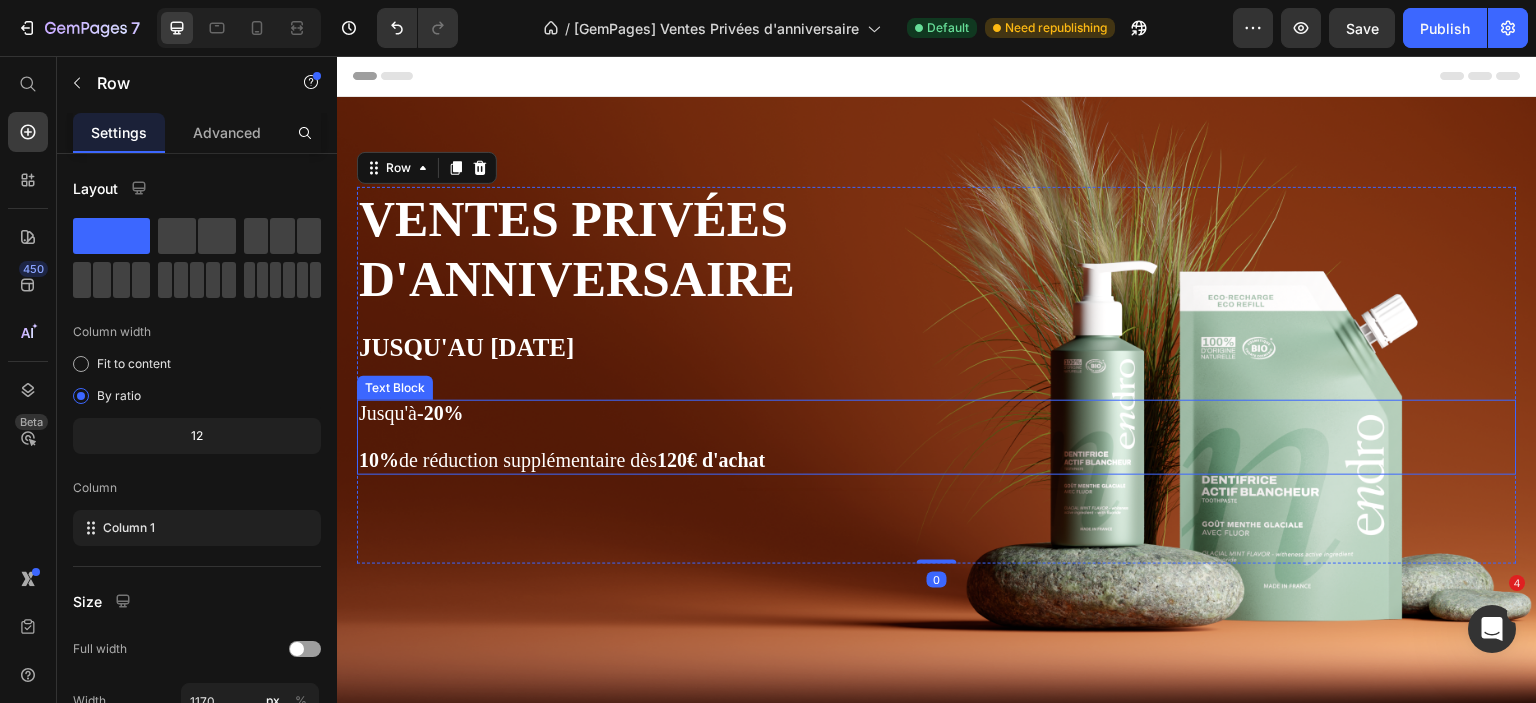 click on "Ventes privées d'anniversaire Jusqu'au 15 juillet Heading Jusqu'à  -20%   10%  de réduction supplémentaire dès  120€ d'achat Text Block Jusqu'à  -20%   10%  de réduction supplémentaire dès  120€ d'achat Text Block Text Block" at bounding box center (937, 375) 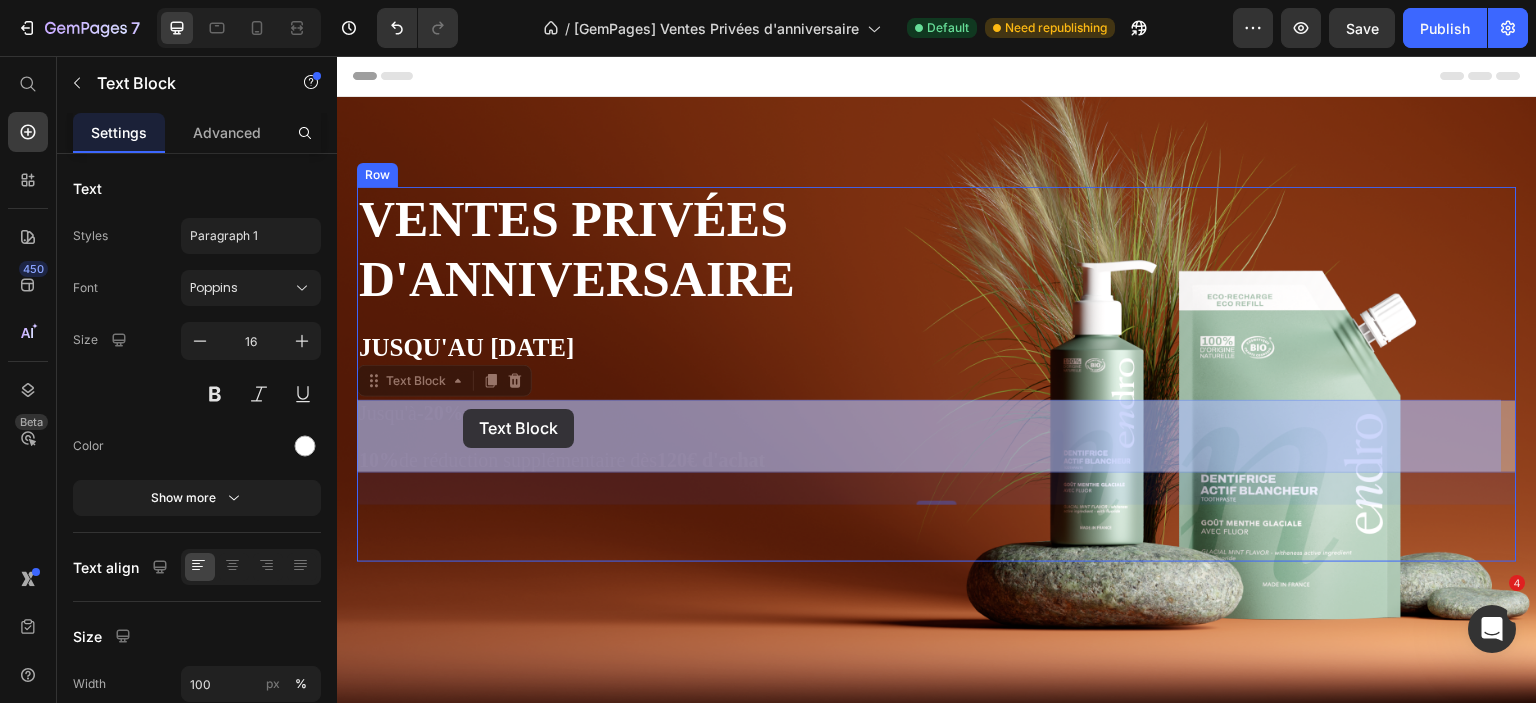 scroll, scrollTop: 300, scrollLeft: 0, axis: vertical 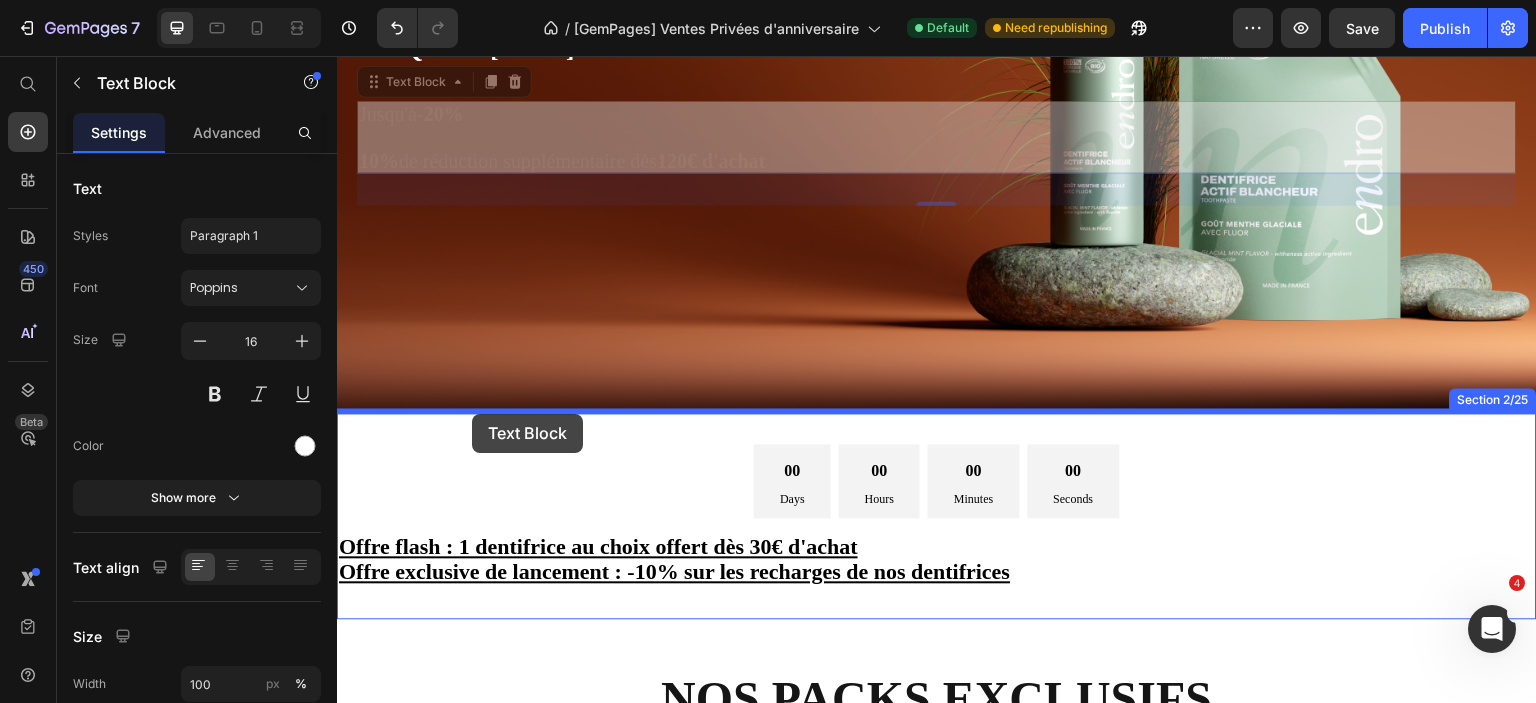 drag, startPoint x: 403, startPoint y: 380, endPoint x: 472, endPoint y: 414, distance: 76.922035 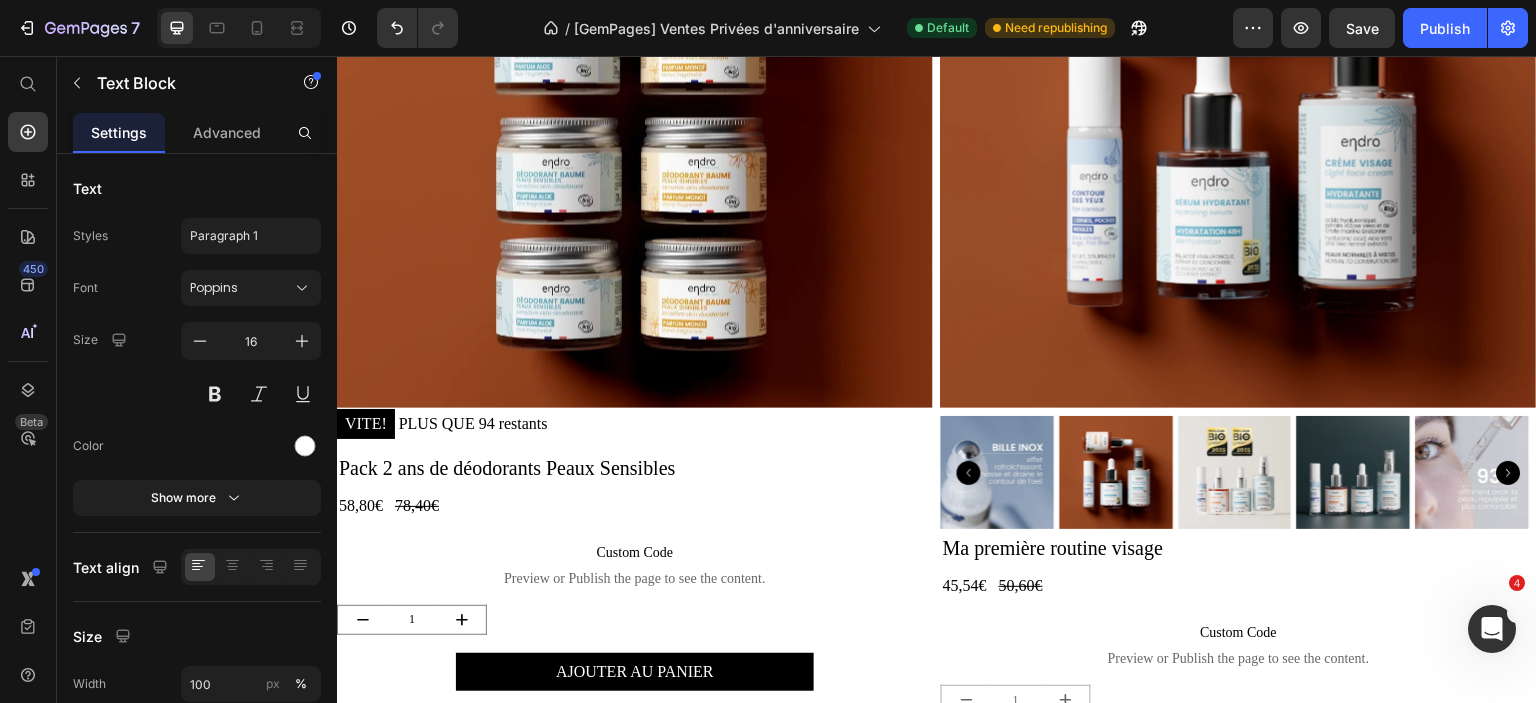 scroll, scrollTop: 3600, scrollLeft: 0, axis: vertical 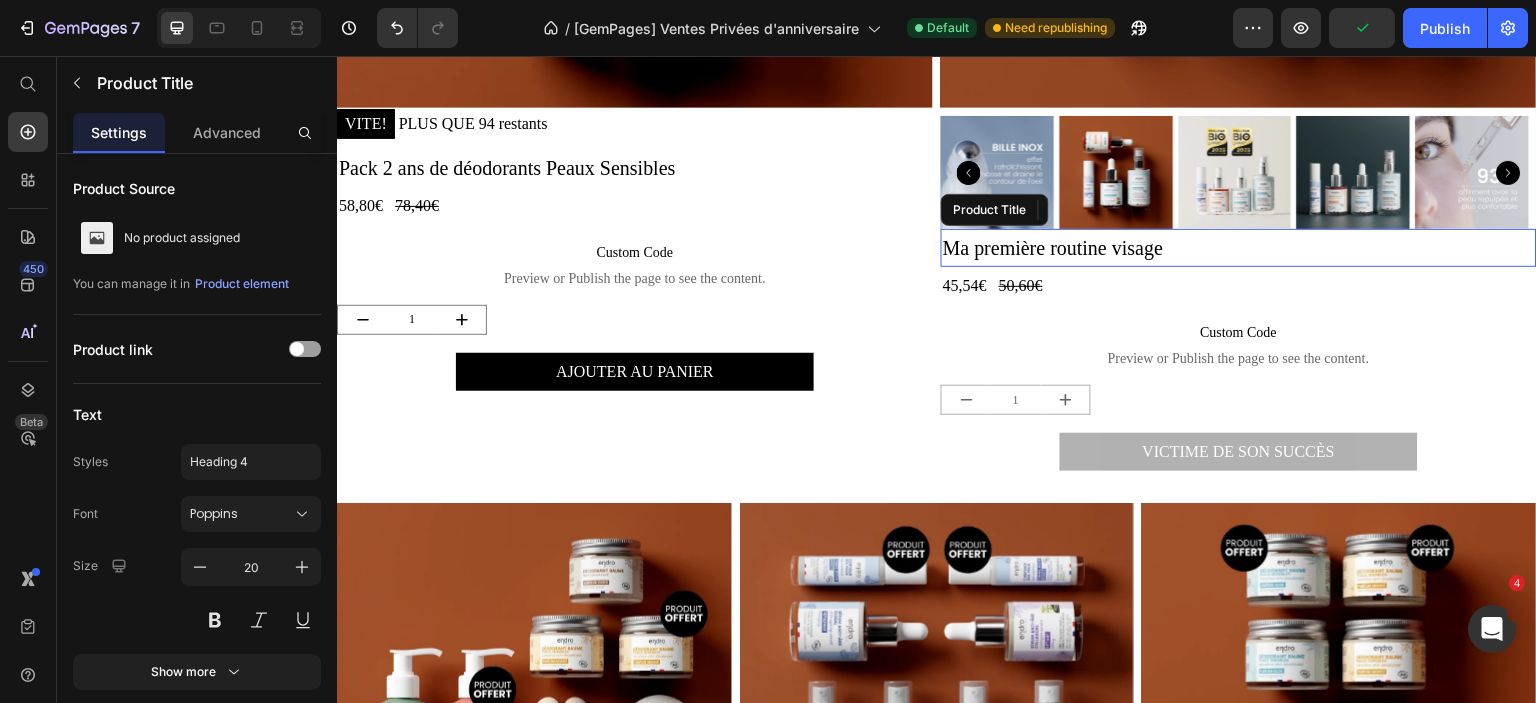 click on "Ma première routine visage" at bounding box center [1239, 248] 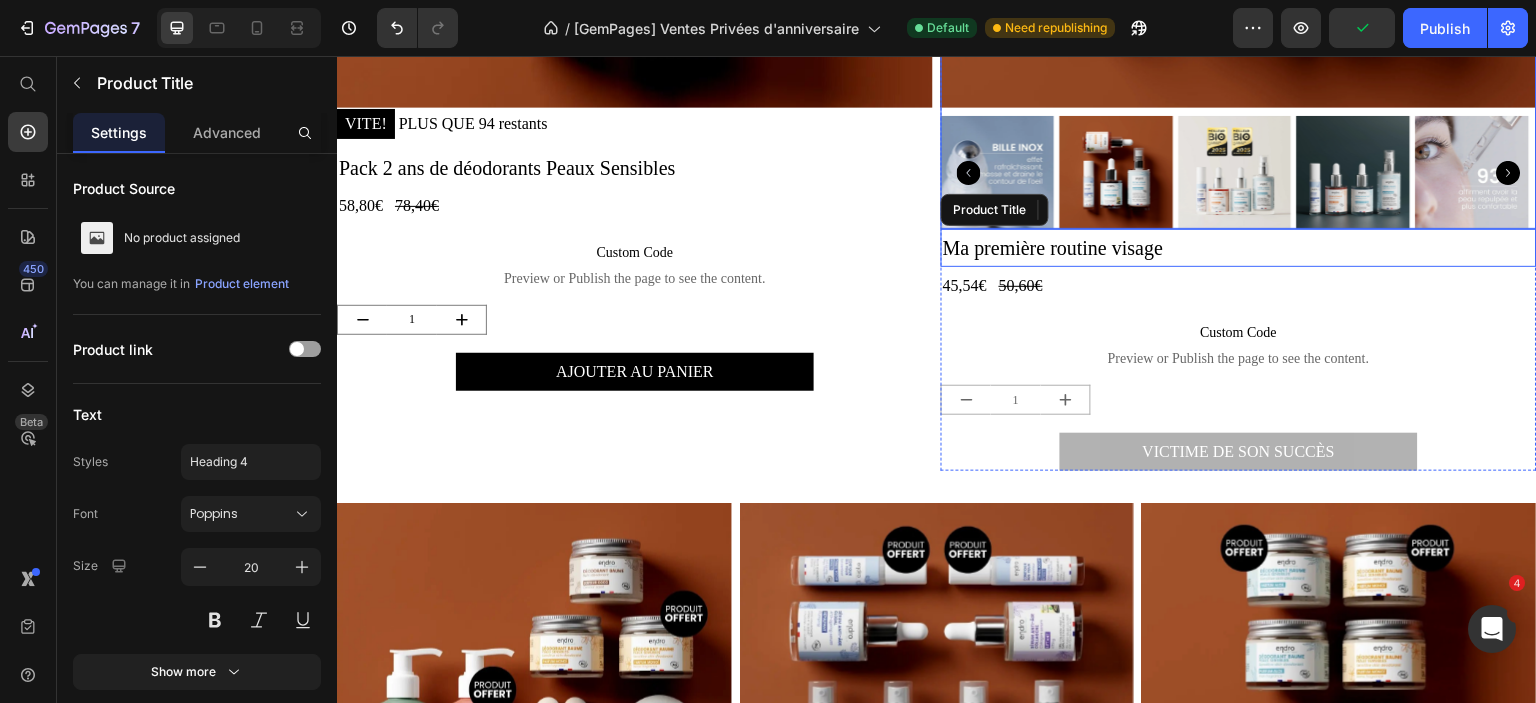 scroll, scrollTop: 3300, scrollLeft: 0, axis: vertical 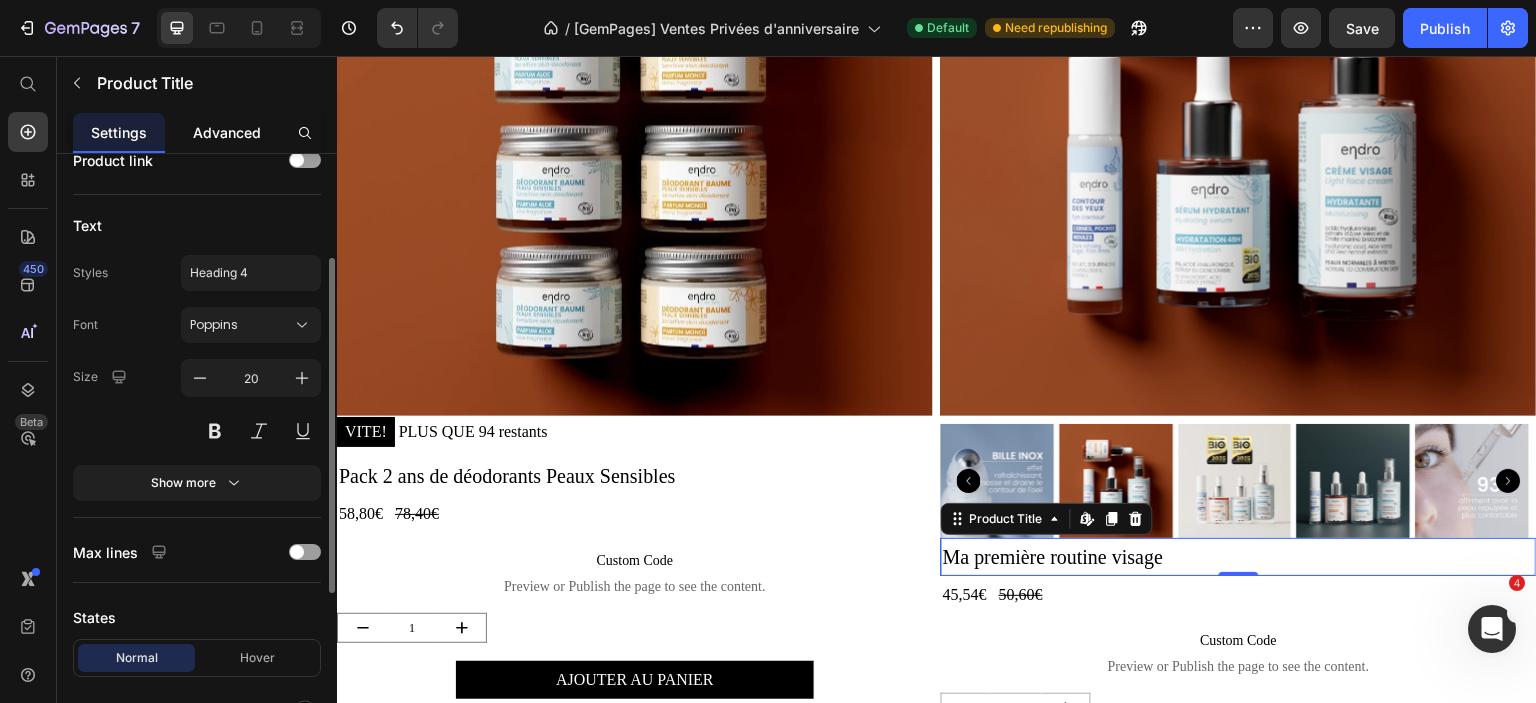 click on "Advanced" at bounding box center (227, 132) 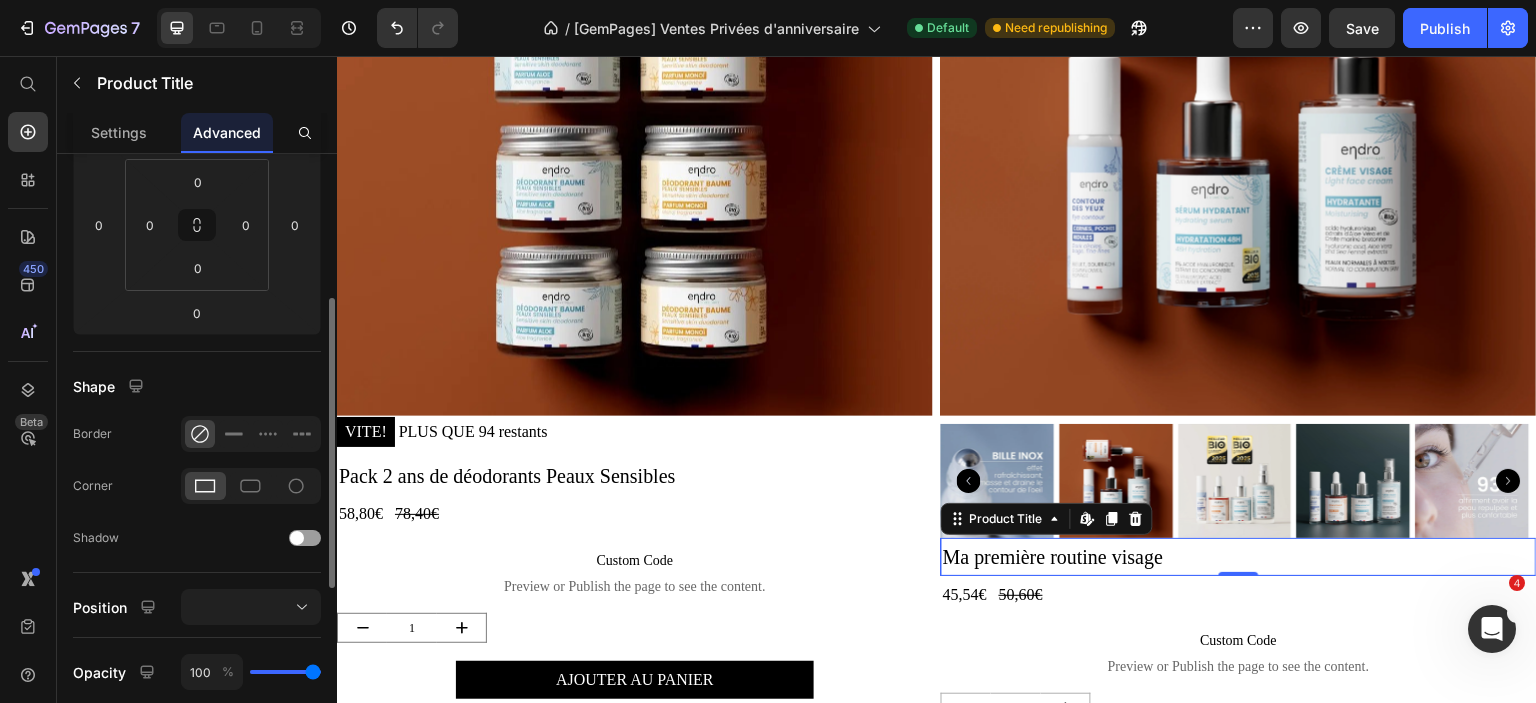 scroll, scrollTop: 600, scrollLeft: 0, axis: vertical 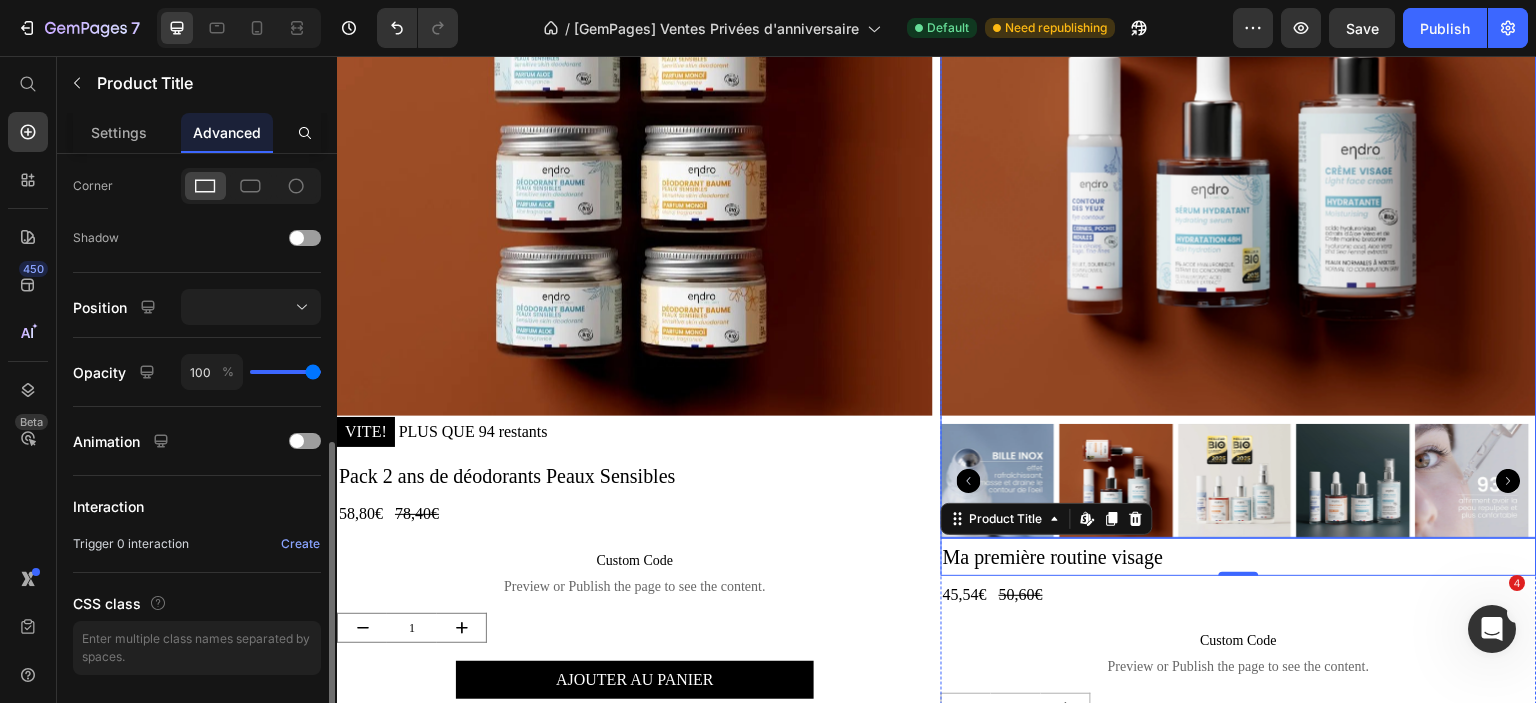 click at bounding box center [1239, 118] 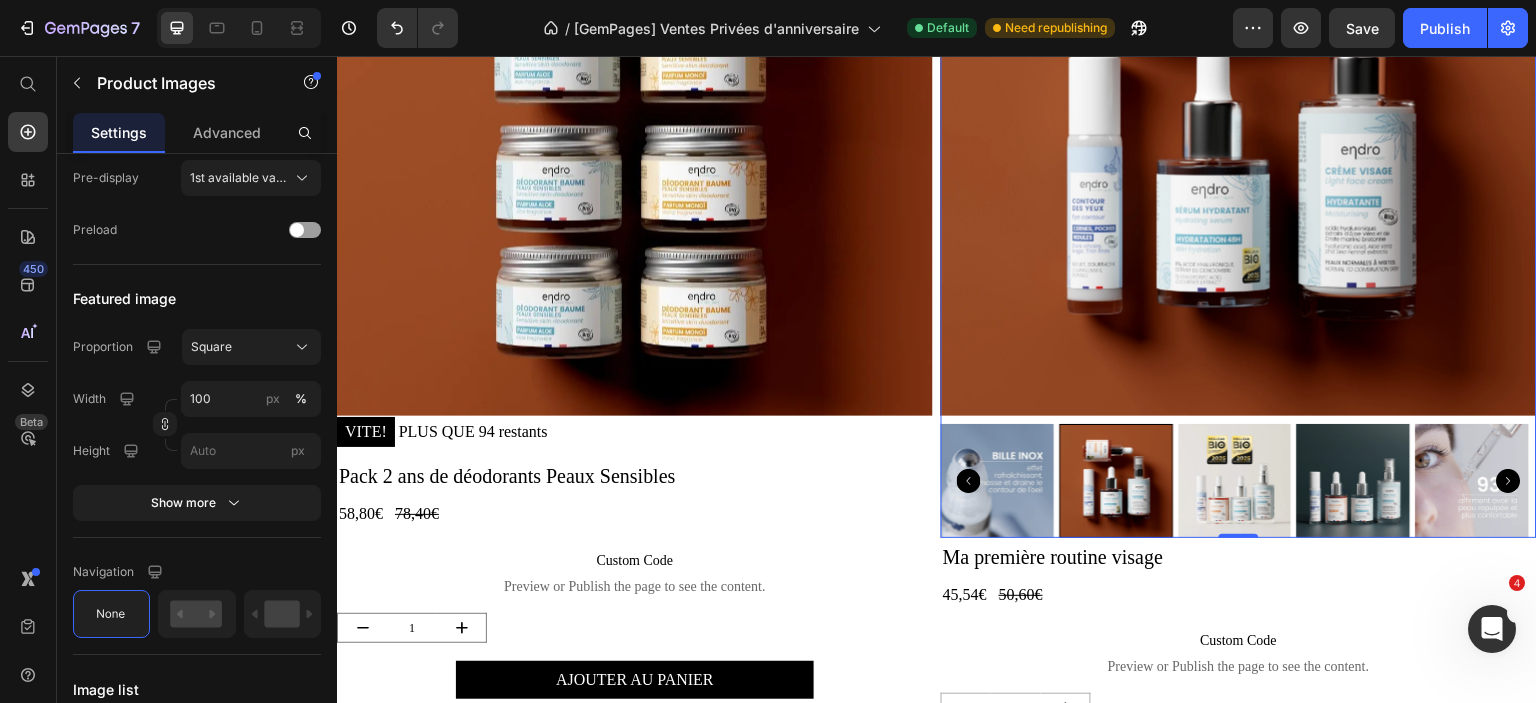 scroll, scrollTop: 3000, scrollLeft: 0, axis: vertical 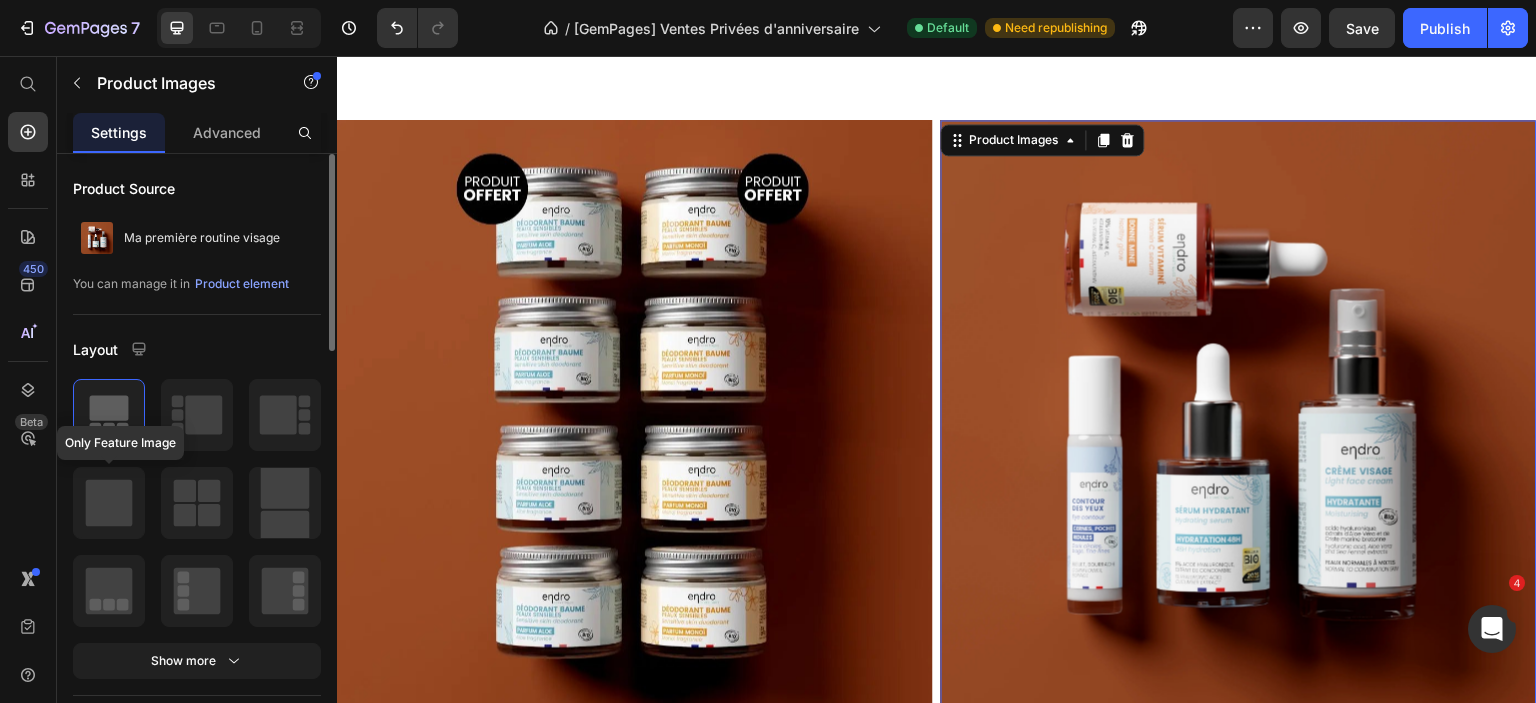 click 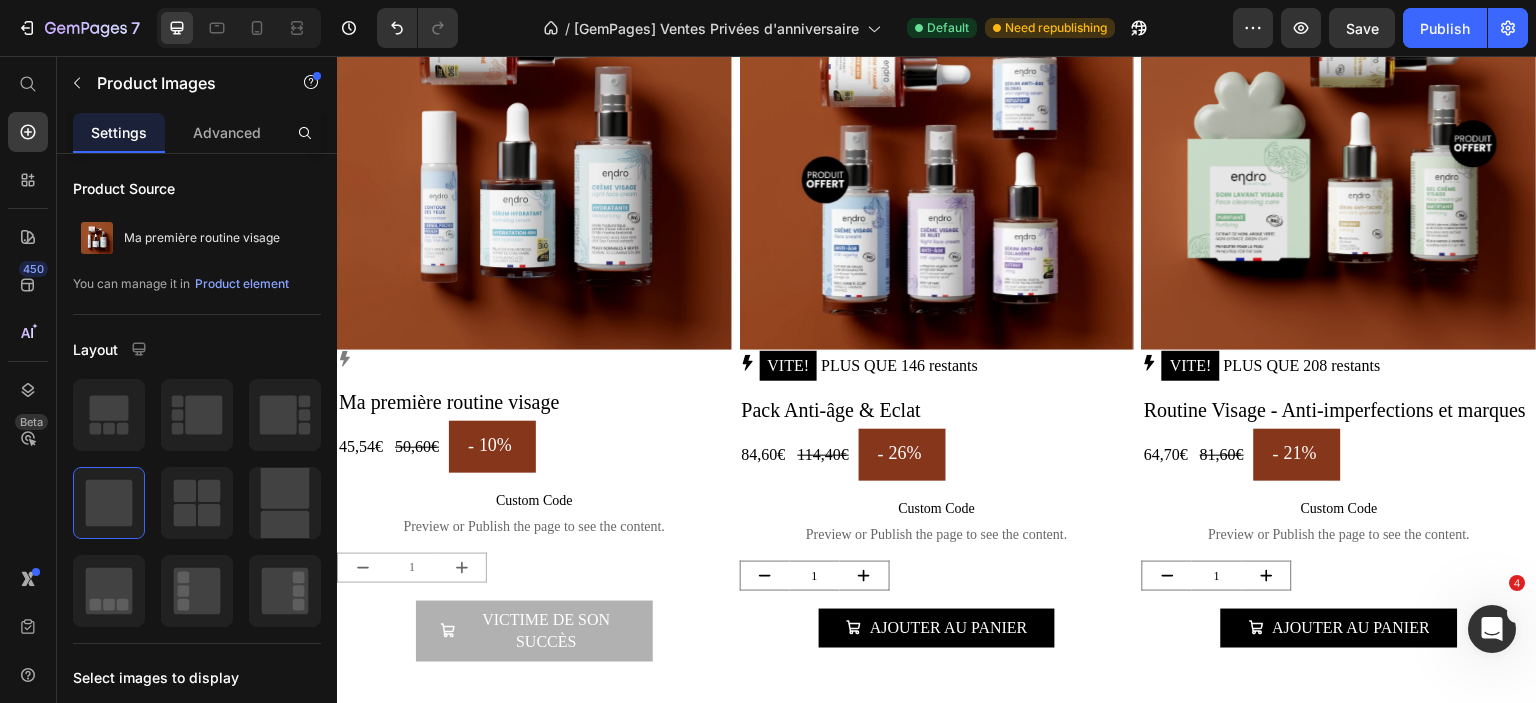 scroll, scrollTop: 4500, scrollLeft: 0, axis: vertical 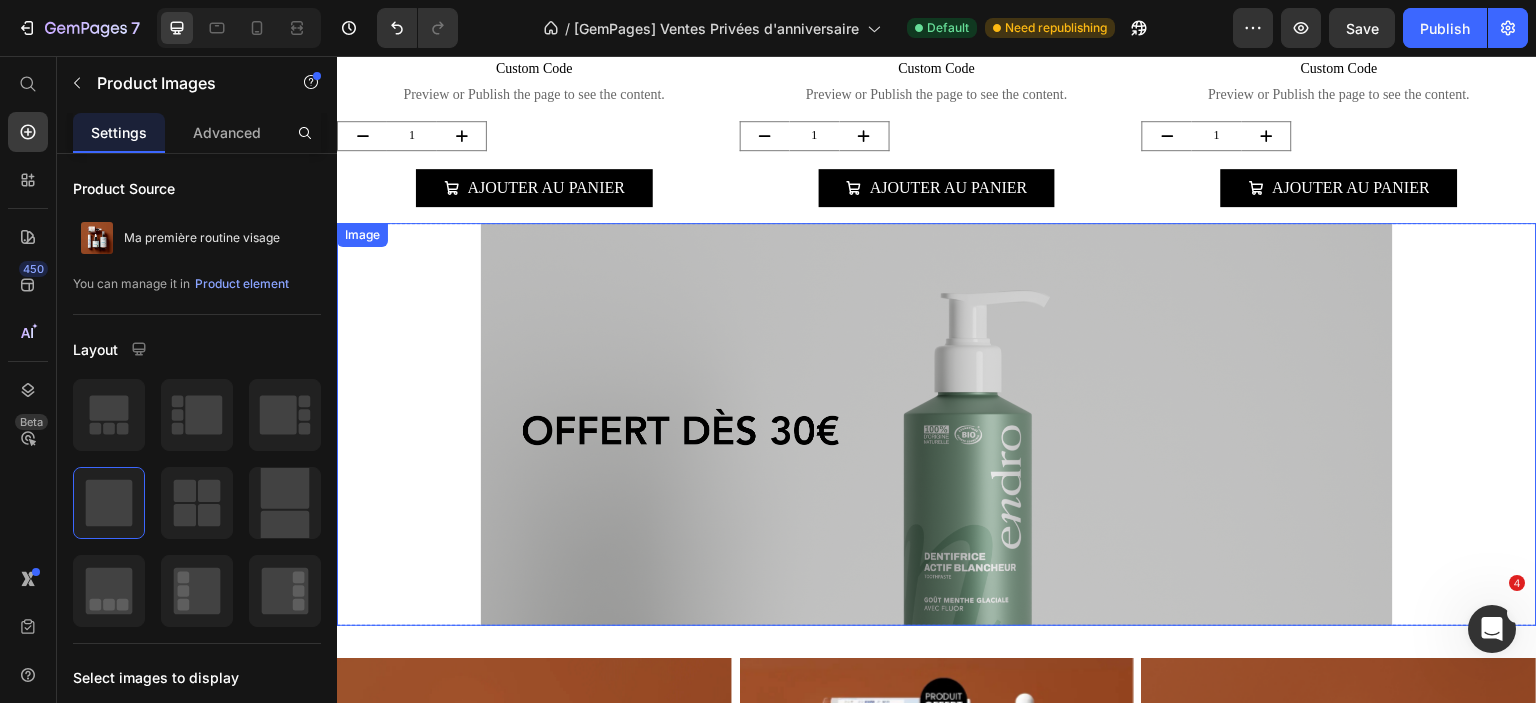 click at bounding box center [937, 424] 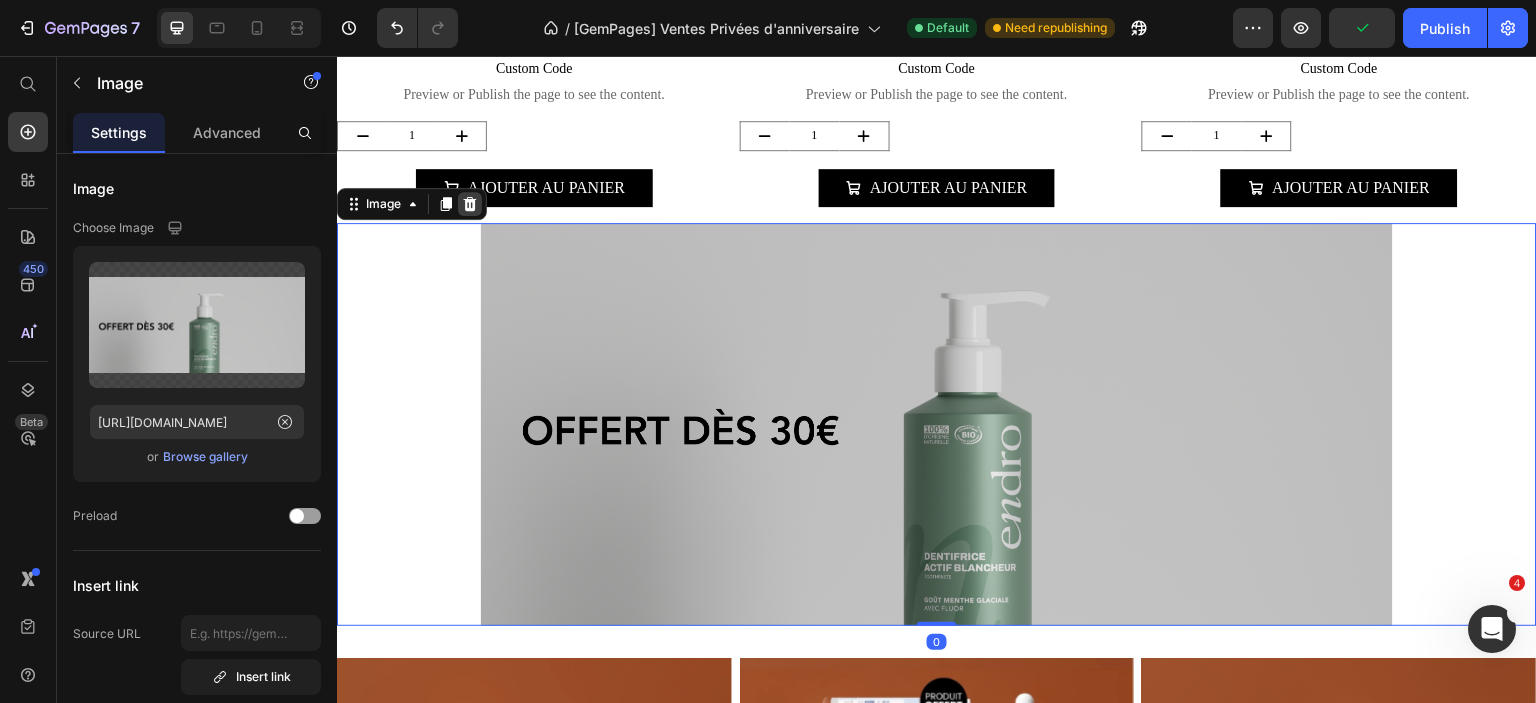 click 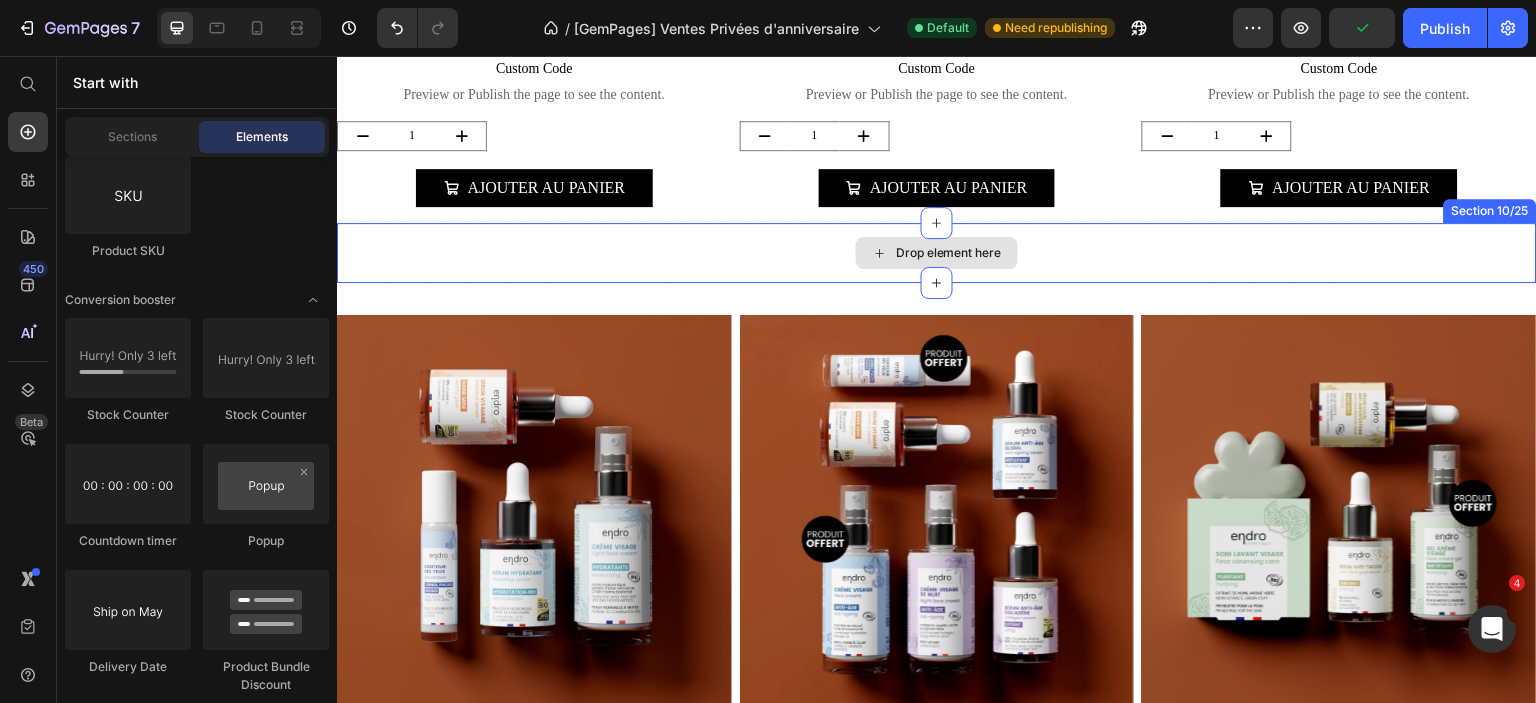 click on "Drop element here" at bounding box center (937, 253) 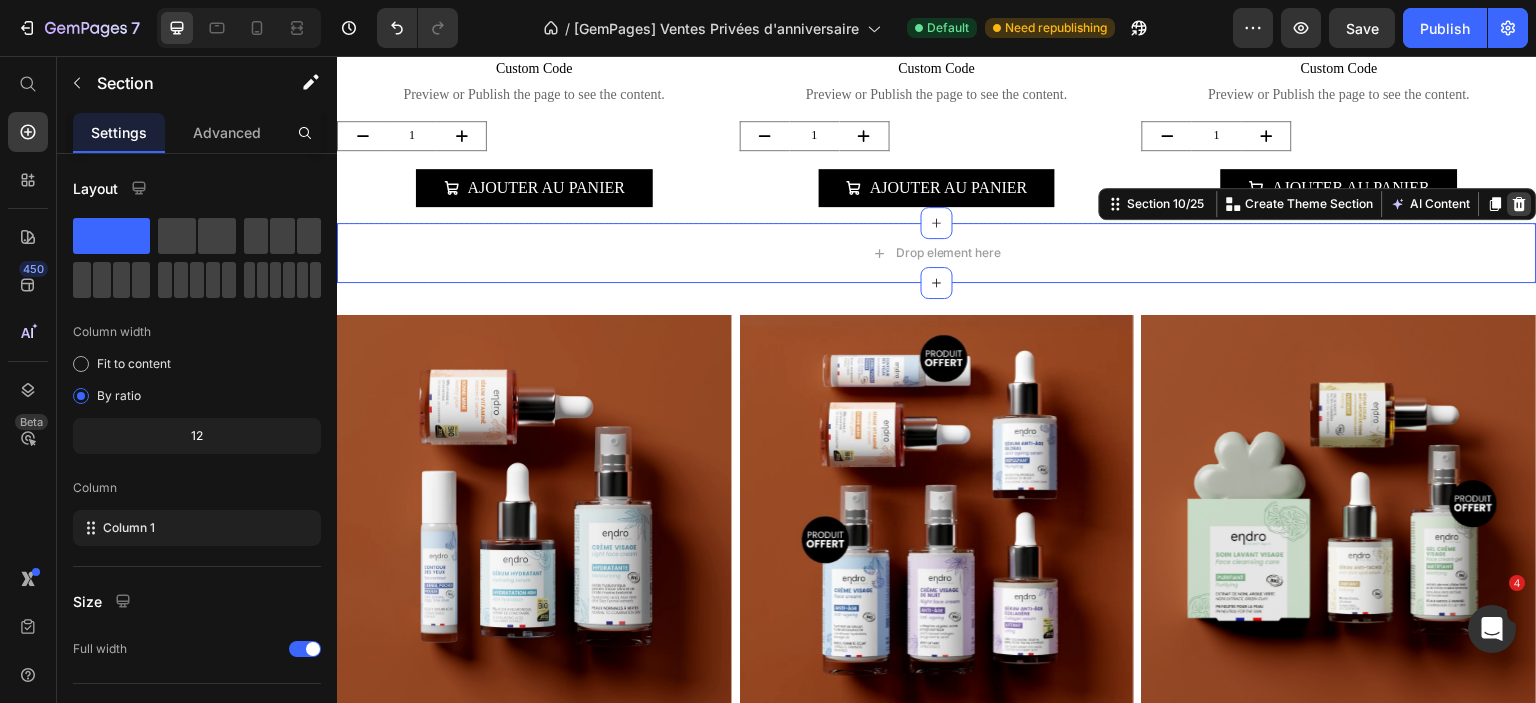 click 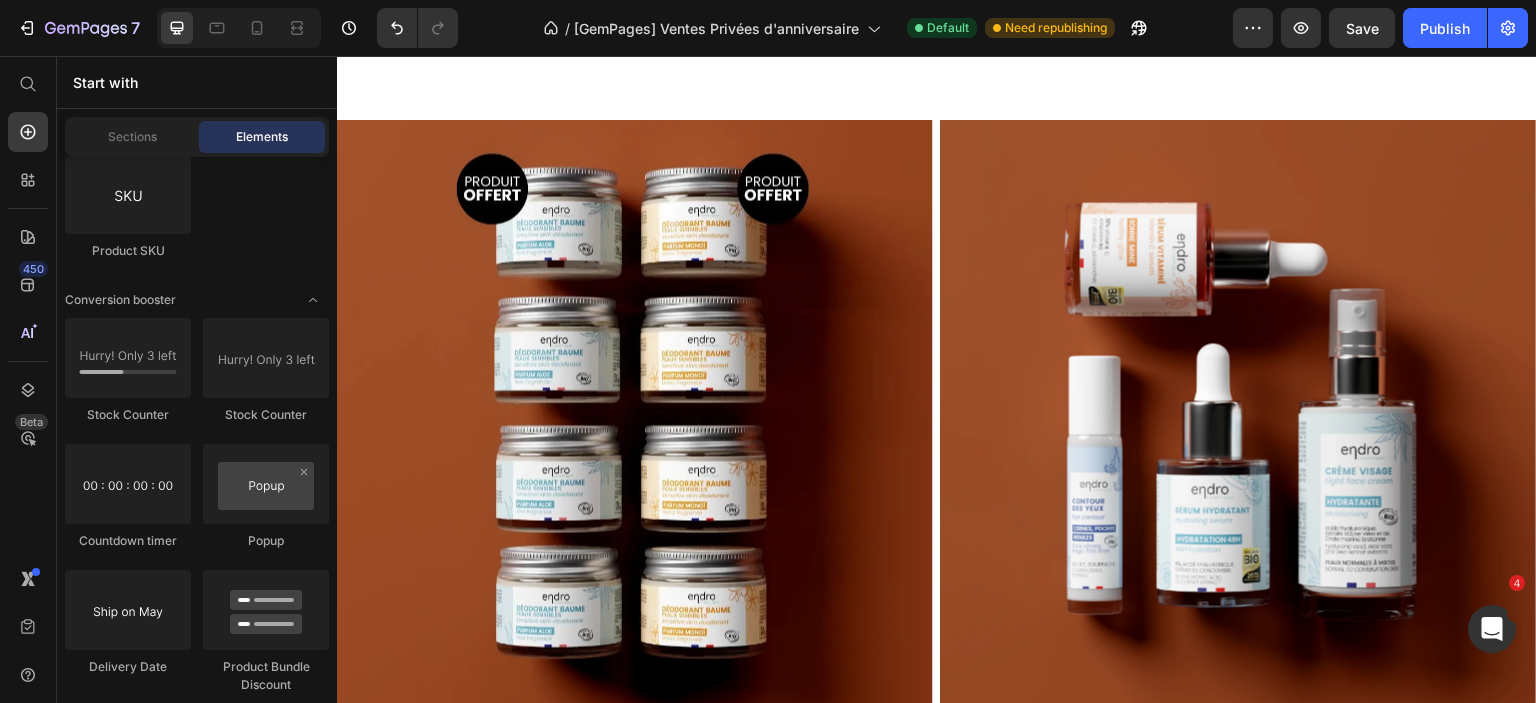 scroll, scrollTop: 2700, scrollLeft: 0, axis: vertical 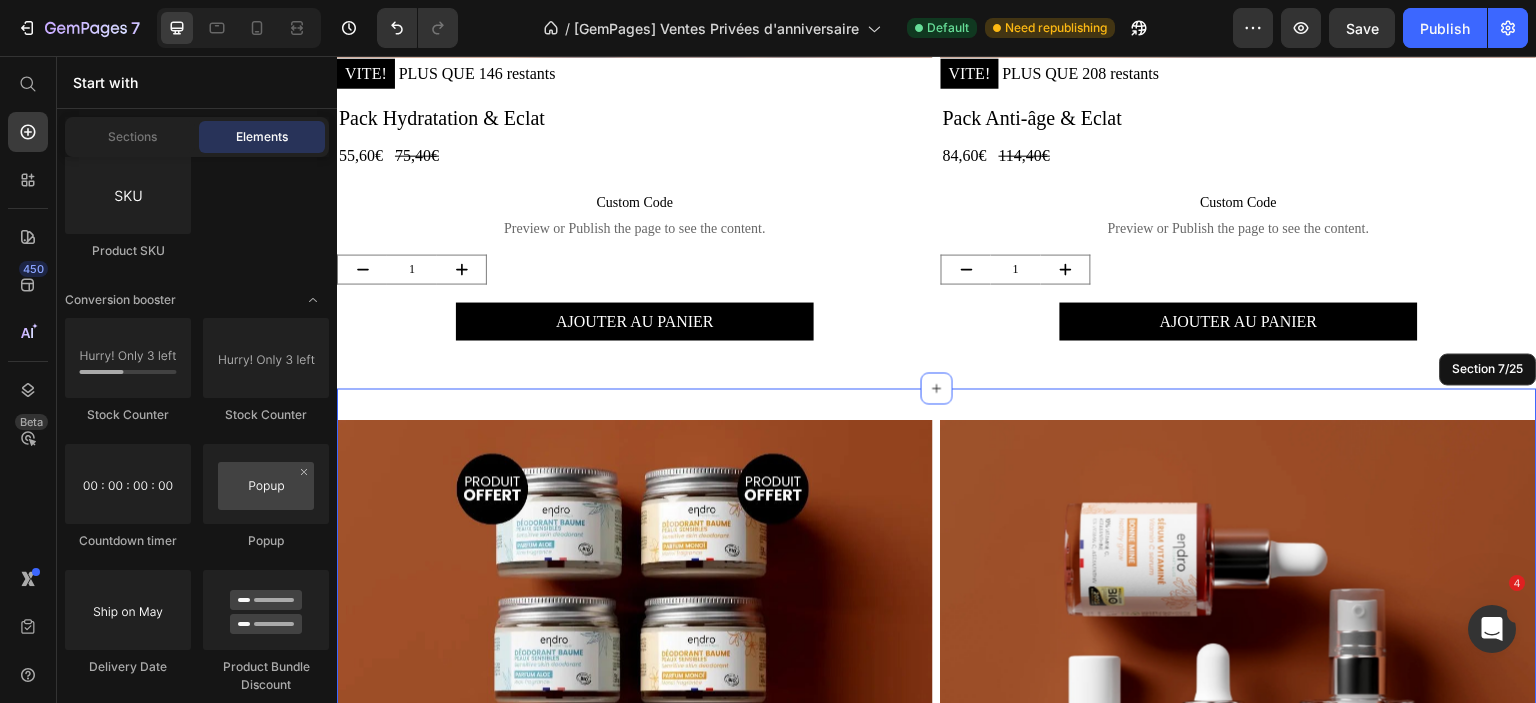 click on "Product Images
VITE!  PLUS QUE 94 restants Stock Counter Pack 2 ans de déodorants Peaux Sensibles Product Title 58,80€ Product Price 78,40€ Product Price - 25% Discount Tag Row
Custom Code
Preview or Publish the page to see the content. Custom Code 1 Product Quantity Ajouter au panier Add to Cart Product Product Images Ma première routine visage Product Title 45,54€ Product Price 50,60€ Product Price - 10% Discount Tag Row
Custom Code
Preview or Publish the page to see the content. Custom Code 1 Product Quantity Victime de son succès Add to Cart Product Row Section 7/25" at bounding box center [937, 859] 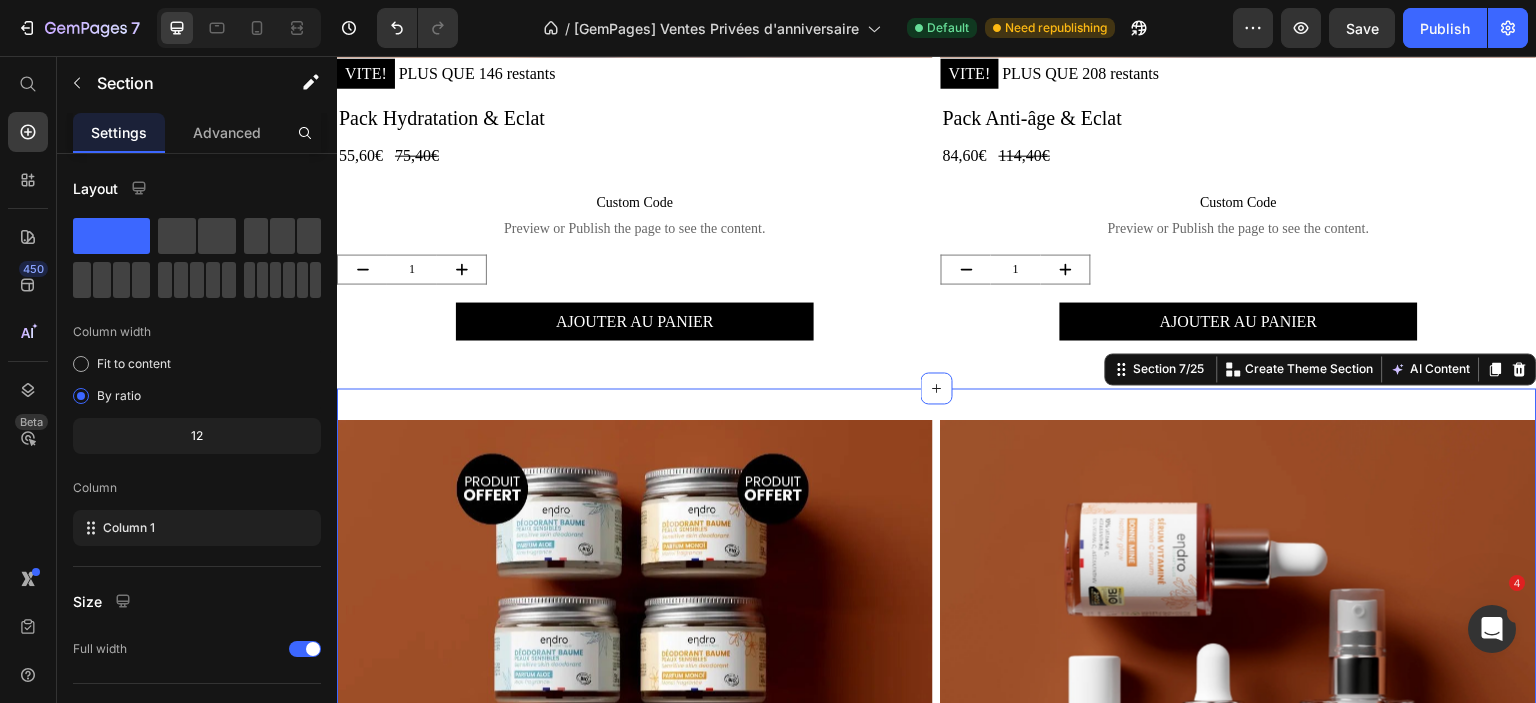 scroll, scrollTop: 2100, scrollLeft: 0, axis: vertical 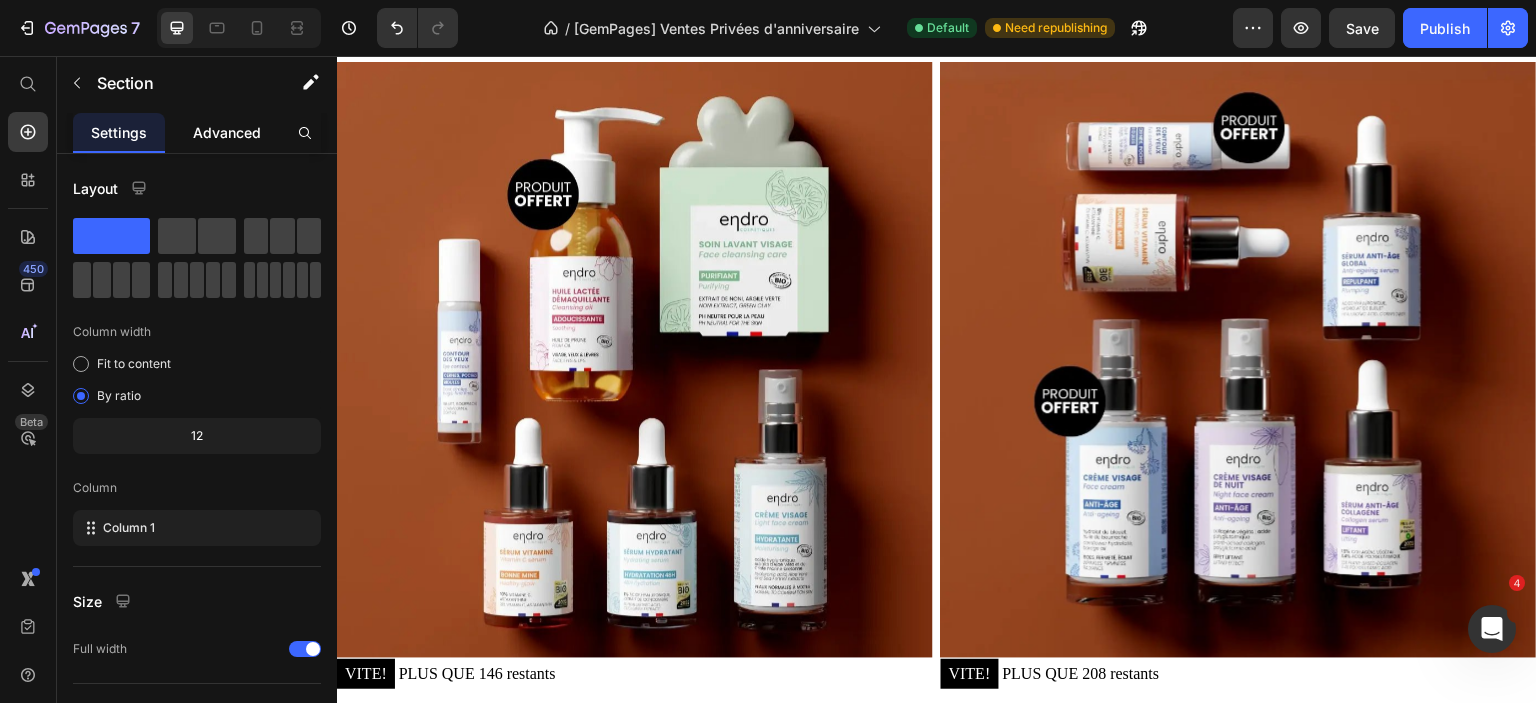 click on "Advanced" at bounding box center (227, 132) 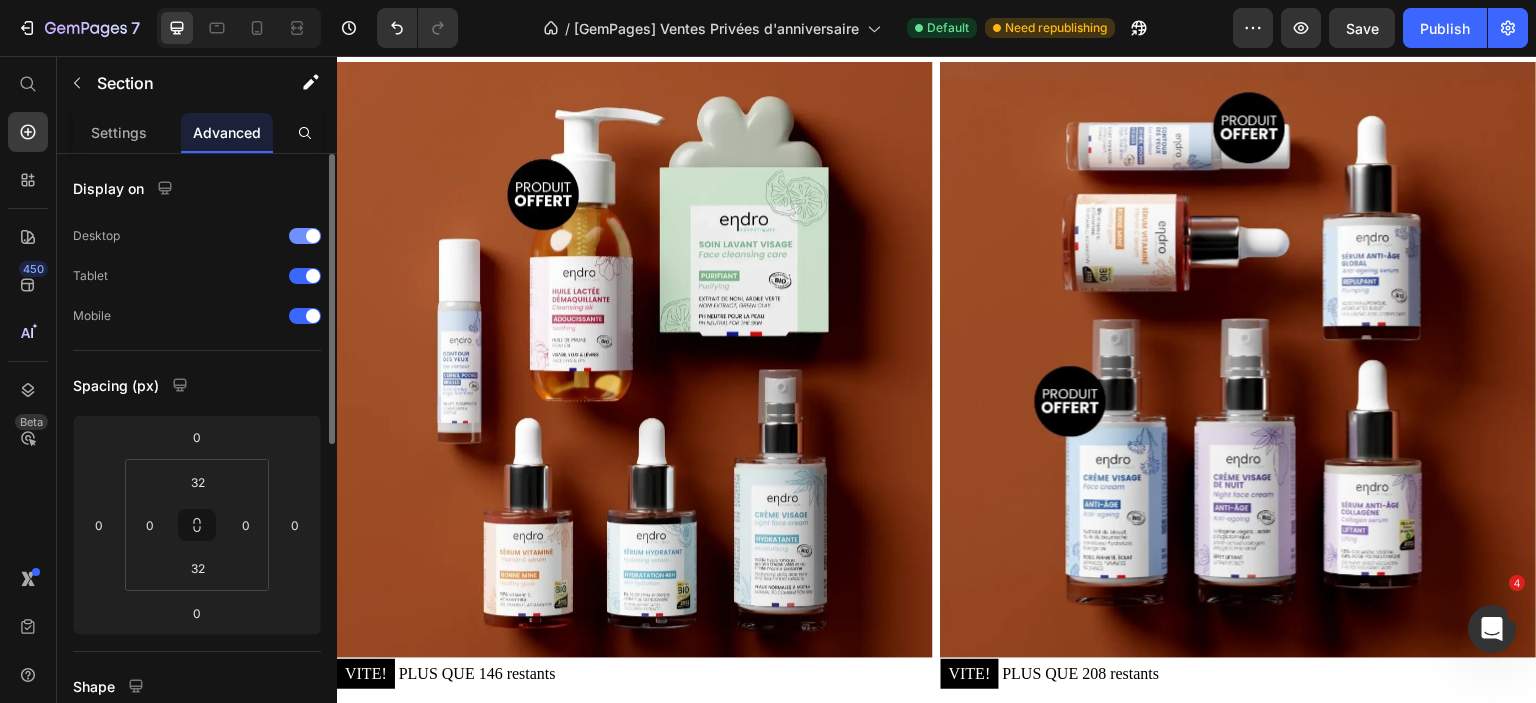 click at bounding box center (313, 236) 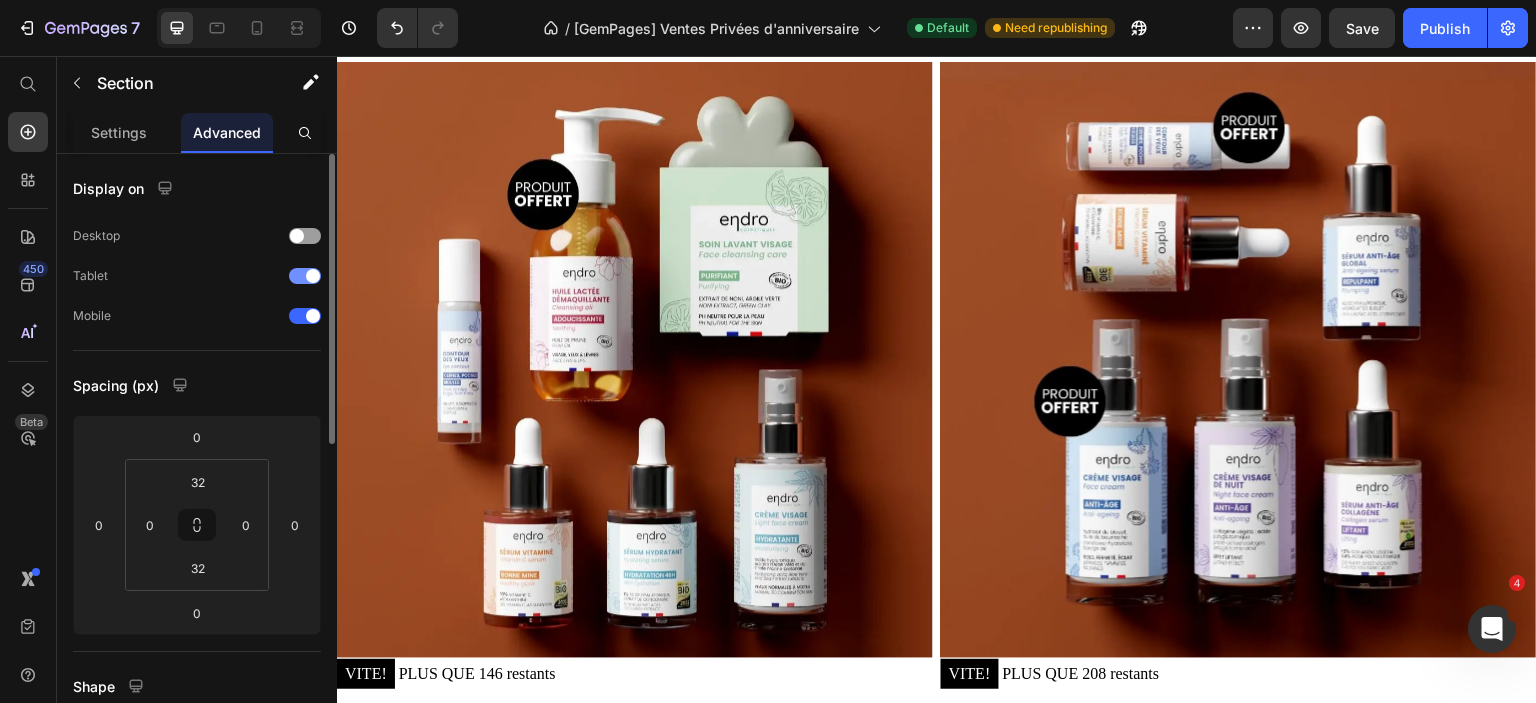 click at bounding box center [305, 276] 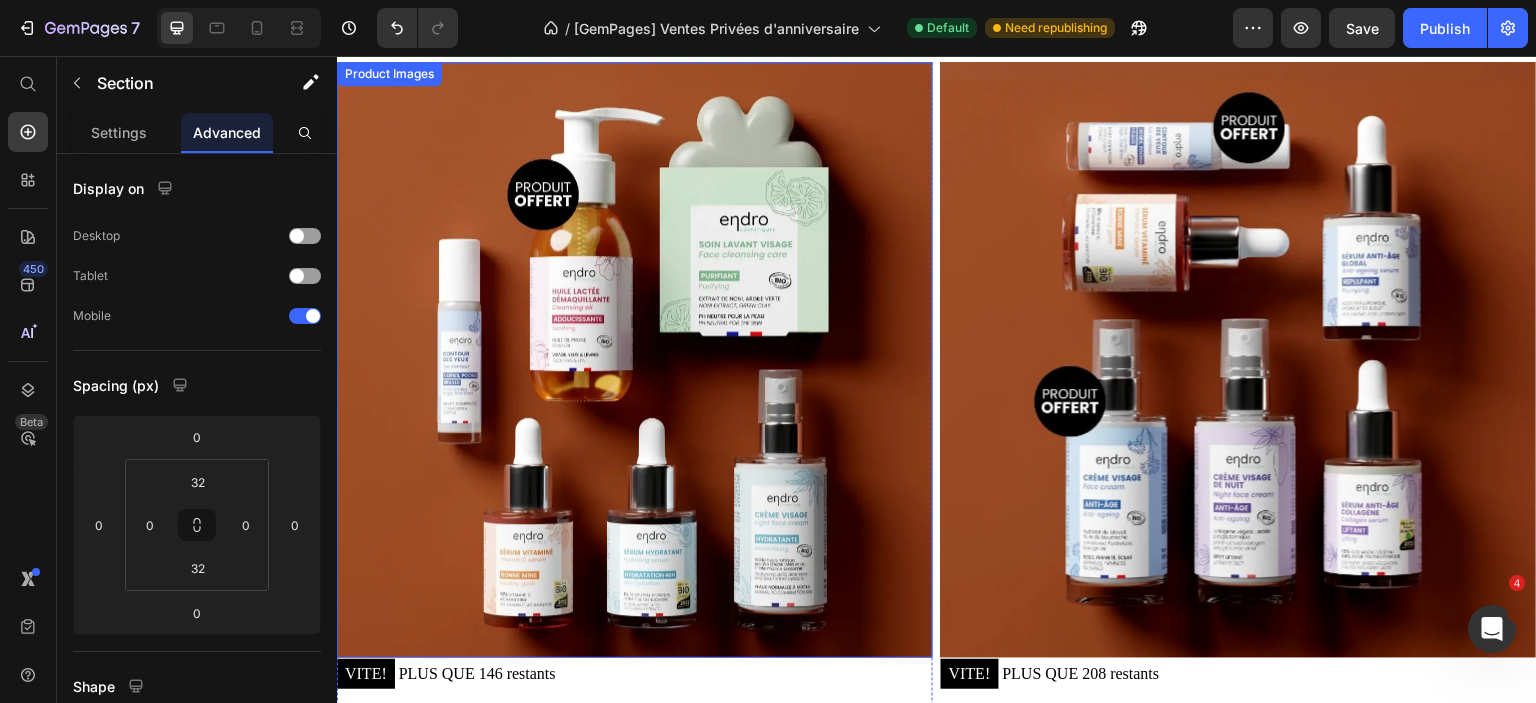 scroll, scrollTop: 1800, scrollLeft: 0, axis: vertical 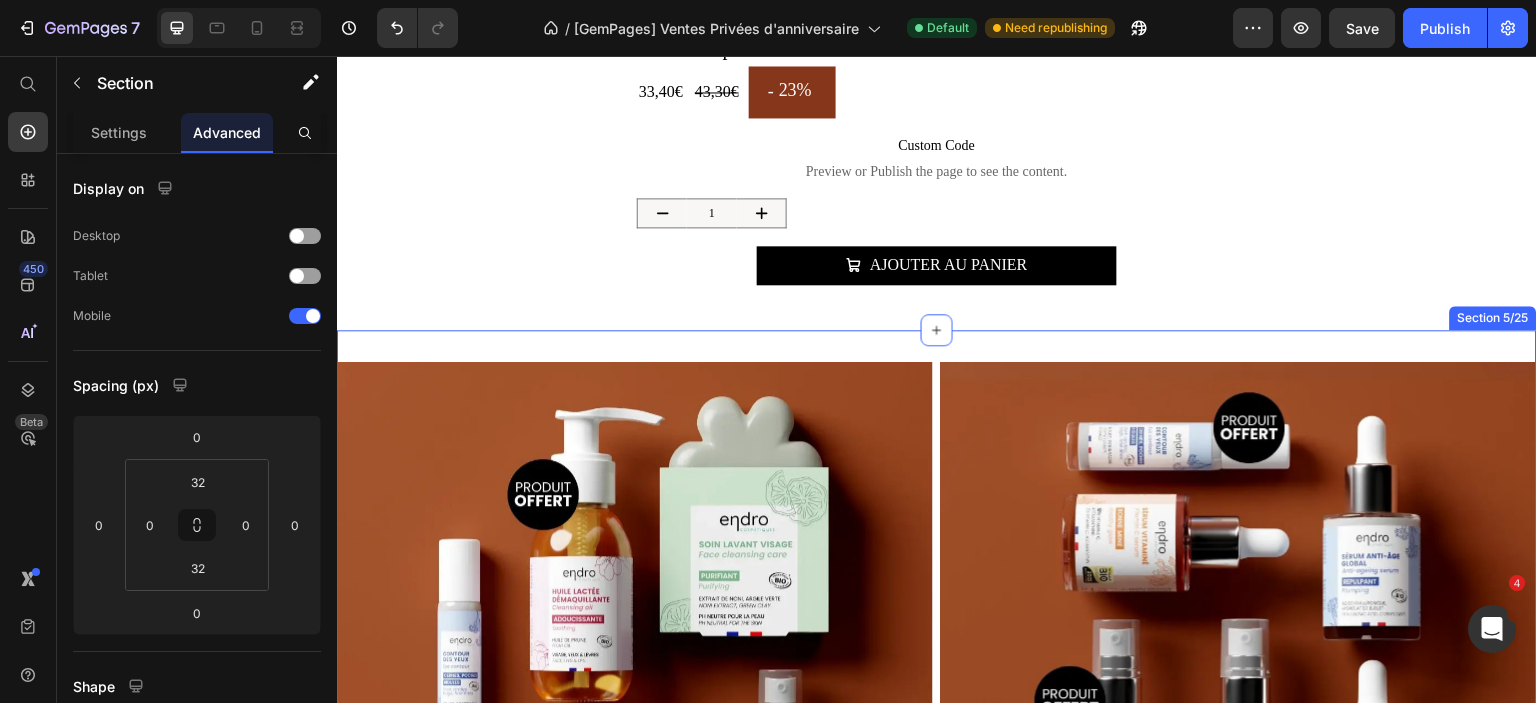 click on "Product Images
VITE!  PLUS QUE 146 restants Stock Counter Pack Hydratation & Eclat Product Title 55,60€ Product Price 75,40€ Product Price - 26% Discount Tag Row
Custom Code
Preview or Publish the page to see the content. Custom Code 1 Product Quantity Ajouter au panier Add to Cart Product Product Images
VITE!  PLUS QUE 208 restants Stock Counter Pack Anti-âge & Eclat Product Title 84,60€ Product Price 114,40€ Product Price - 26% Discount Tag Row
Custom Code
Preview or Publish the page to see the content. Custom Code 1 Product Quantity Ajouter au panier Add to Cart Product Row Section 5/25" at bounding box center [937, 809] 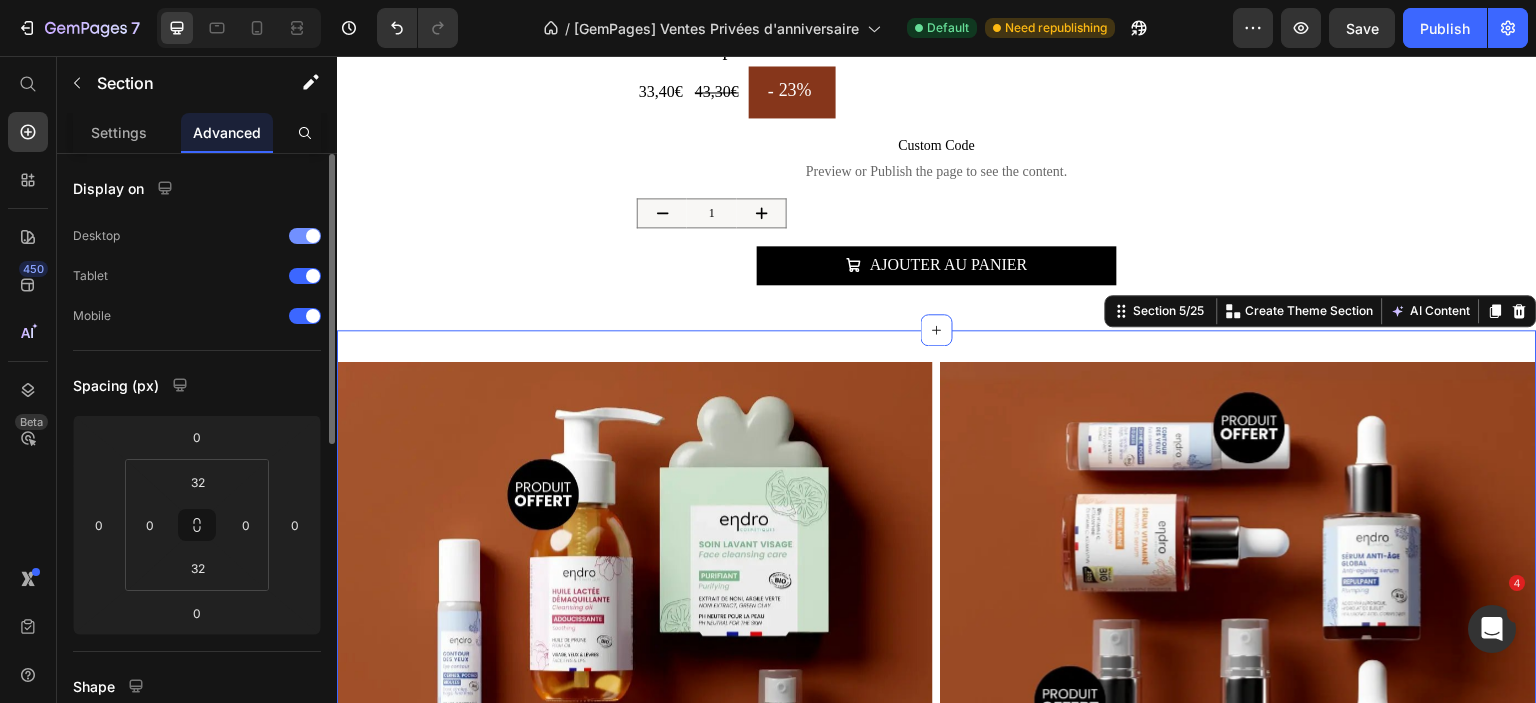 click at bounding box center (305, 236) 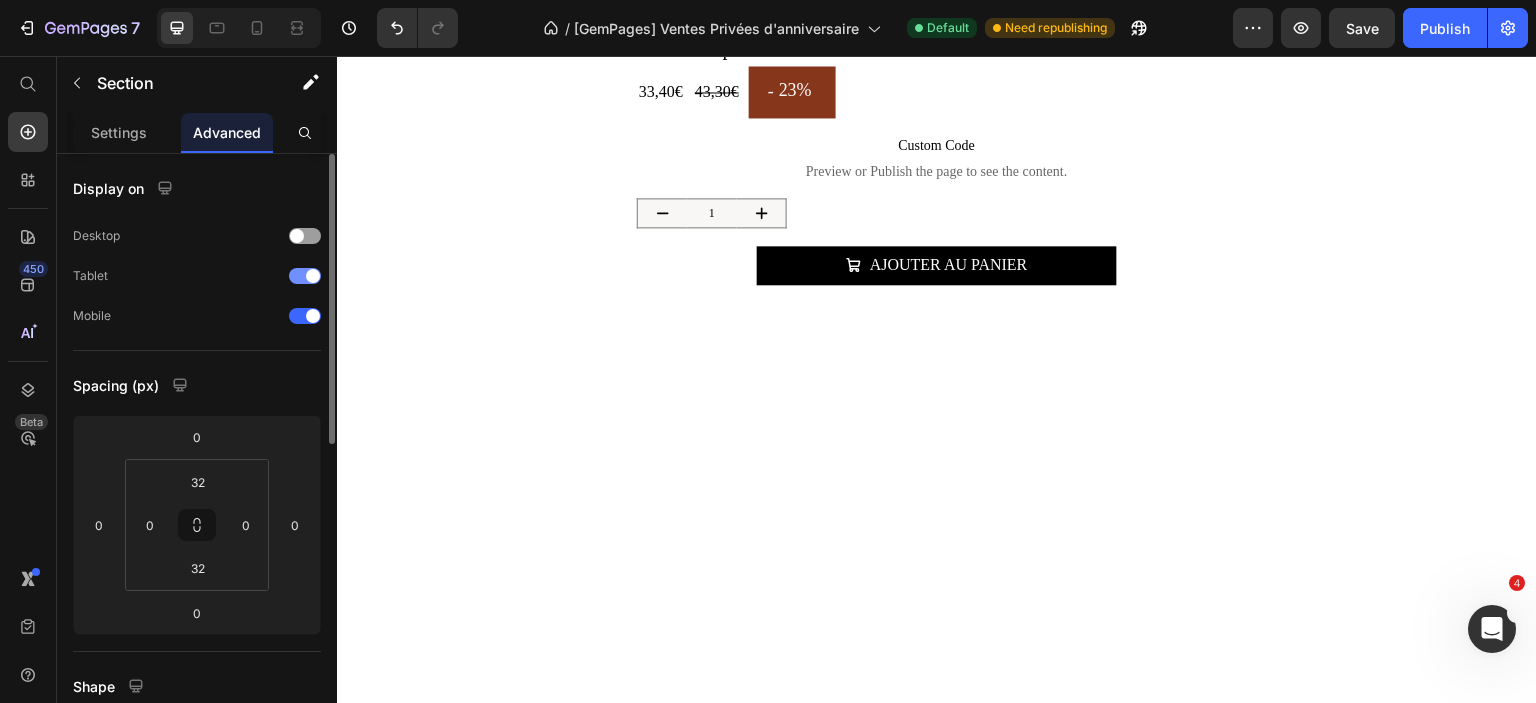 click at bounding box center (313, 276) 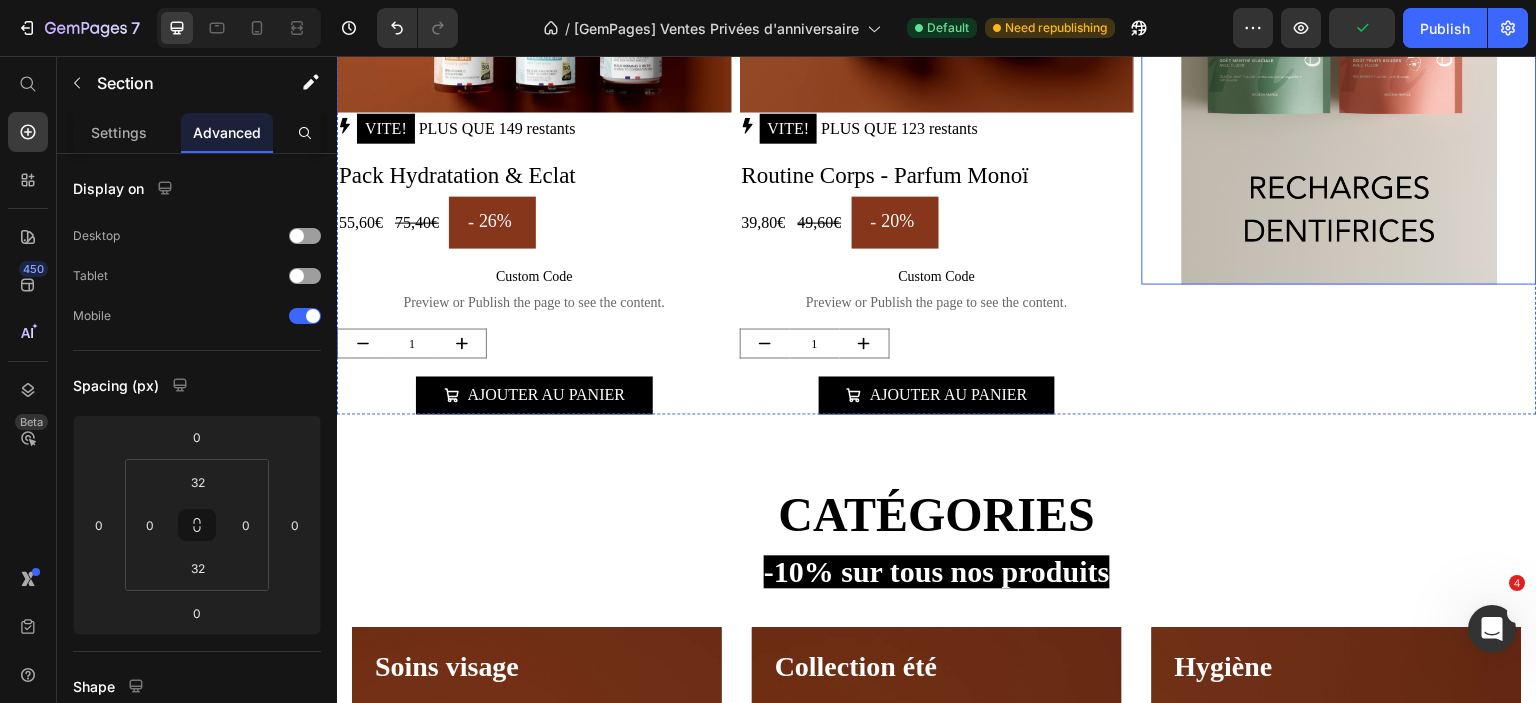 scroll, scrollTop: 3600, scrollLeft: 0, axis: vertical 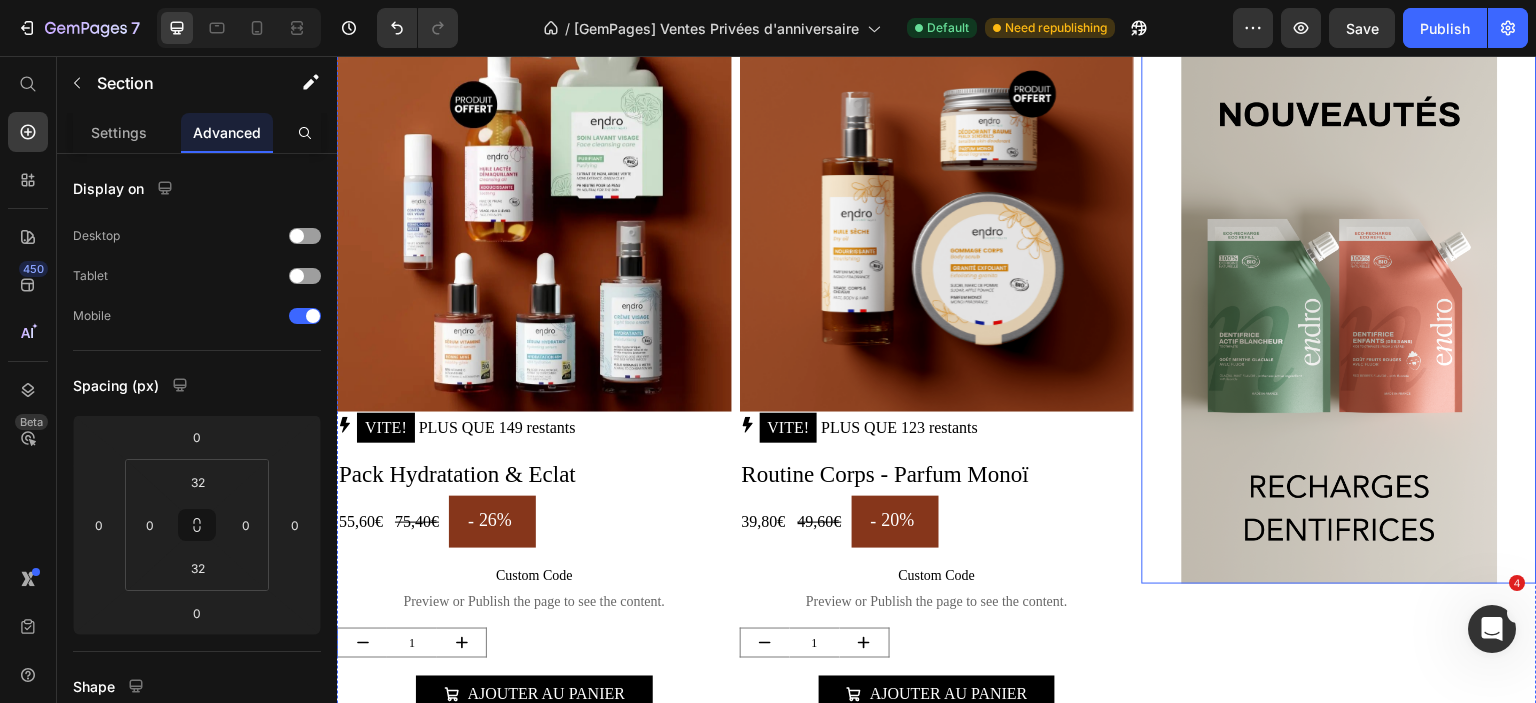 click at bounding box center (1339, 300) 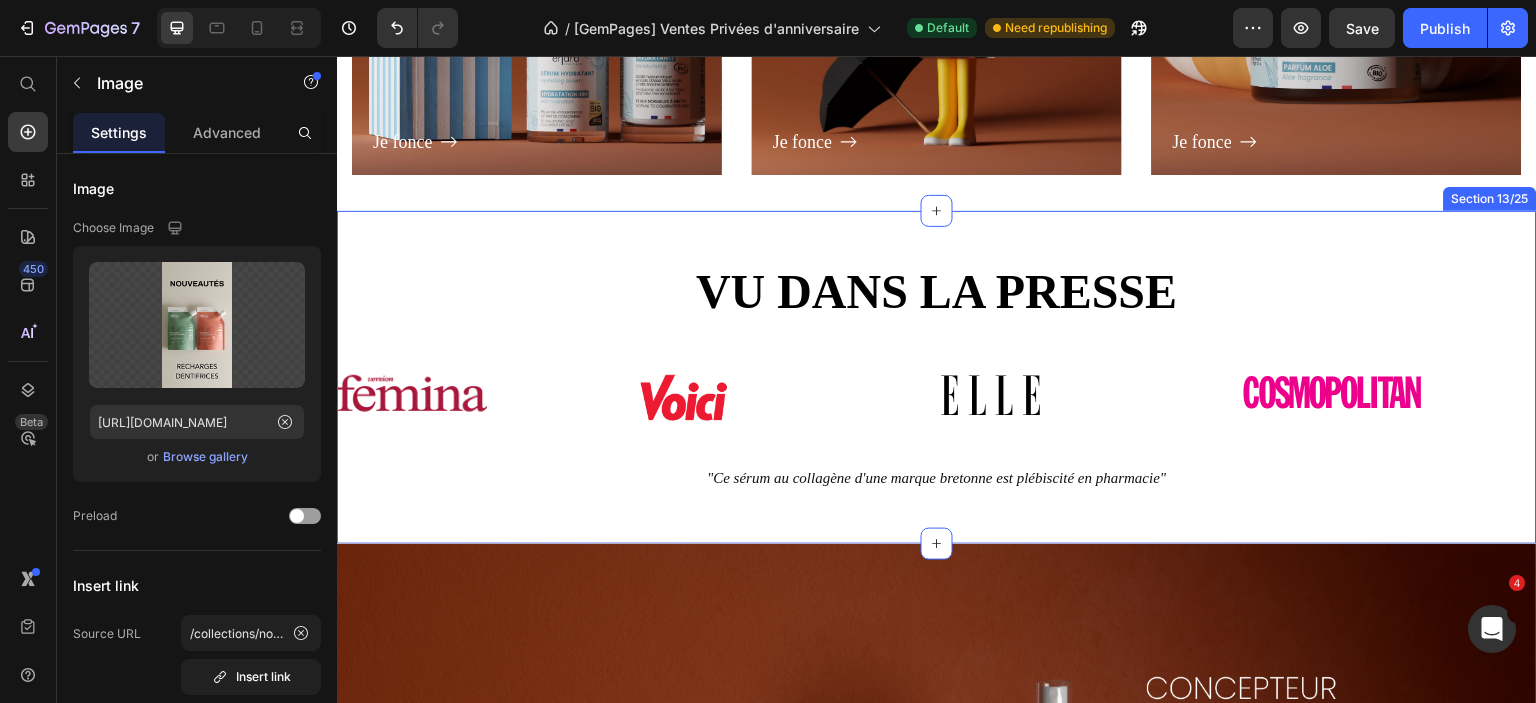 scroll, scrollTop: 5700, scrollLeft: 0, axis: vertical 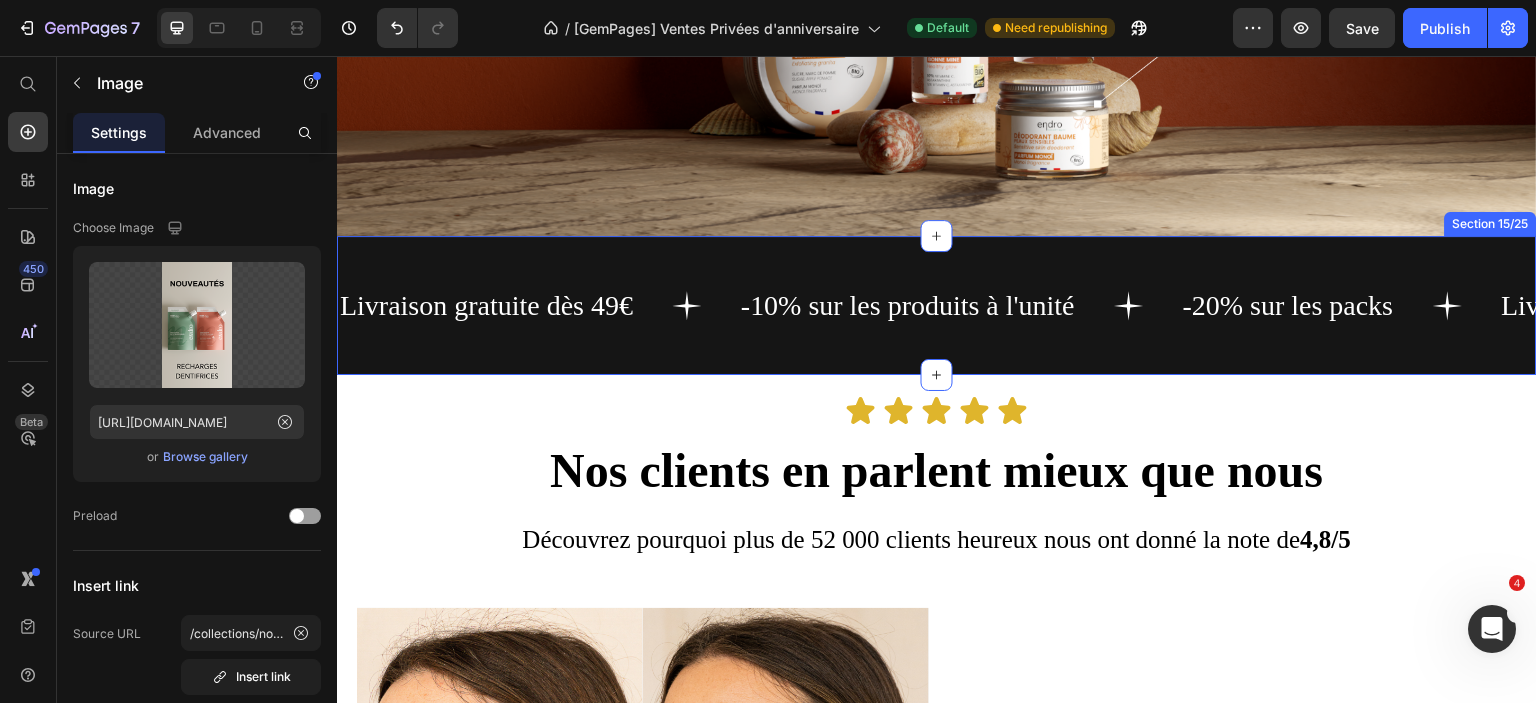 click on "Livraison gratuite dès 49€ Text
-10% sur les produits à l'unité Text
-20% sur les packs Text
Livraison gratuite dès 49€ Text
-10% sur les produits à l'unité Text
-20% sur les packs Text
Livraison gratuite dès 49€ Text
-10% sur les produits à l'unité Text
-20% sur les packs Text
Livraison gratuite dès 49€ Text
-10% sur les produits à l'unité Text
-20% sur les packs Text
Livraison gratuite dès 49€ Text
-10% sur les produits à l'unité Text
-20% sur les packs Text
Livraison gratuite dès 49€ Text
-10% sur les produits à l'unité Text
-20% sur les packs Text
Marquee Section 15/25" at bounding box center (937, 305) 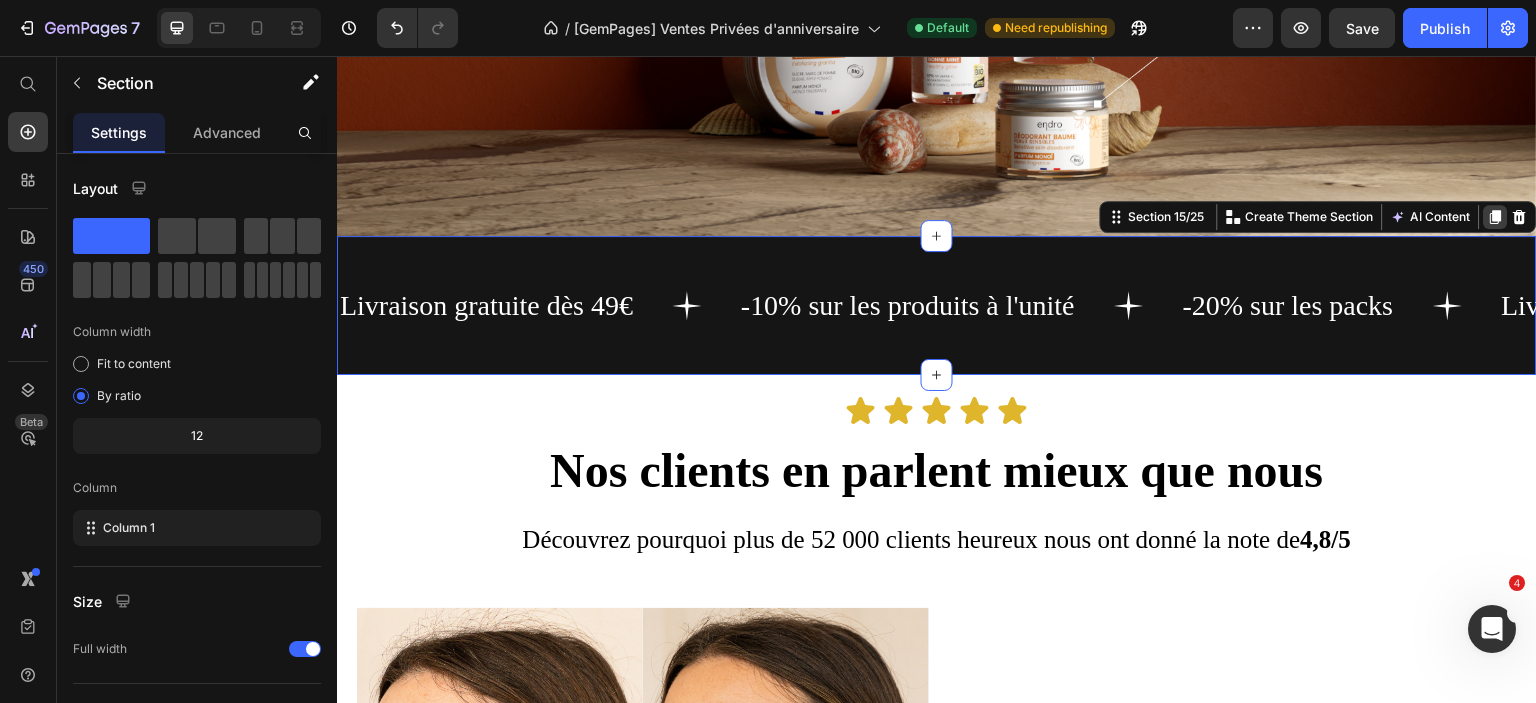 click 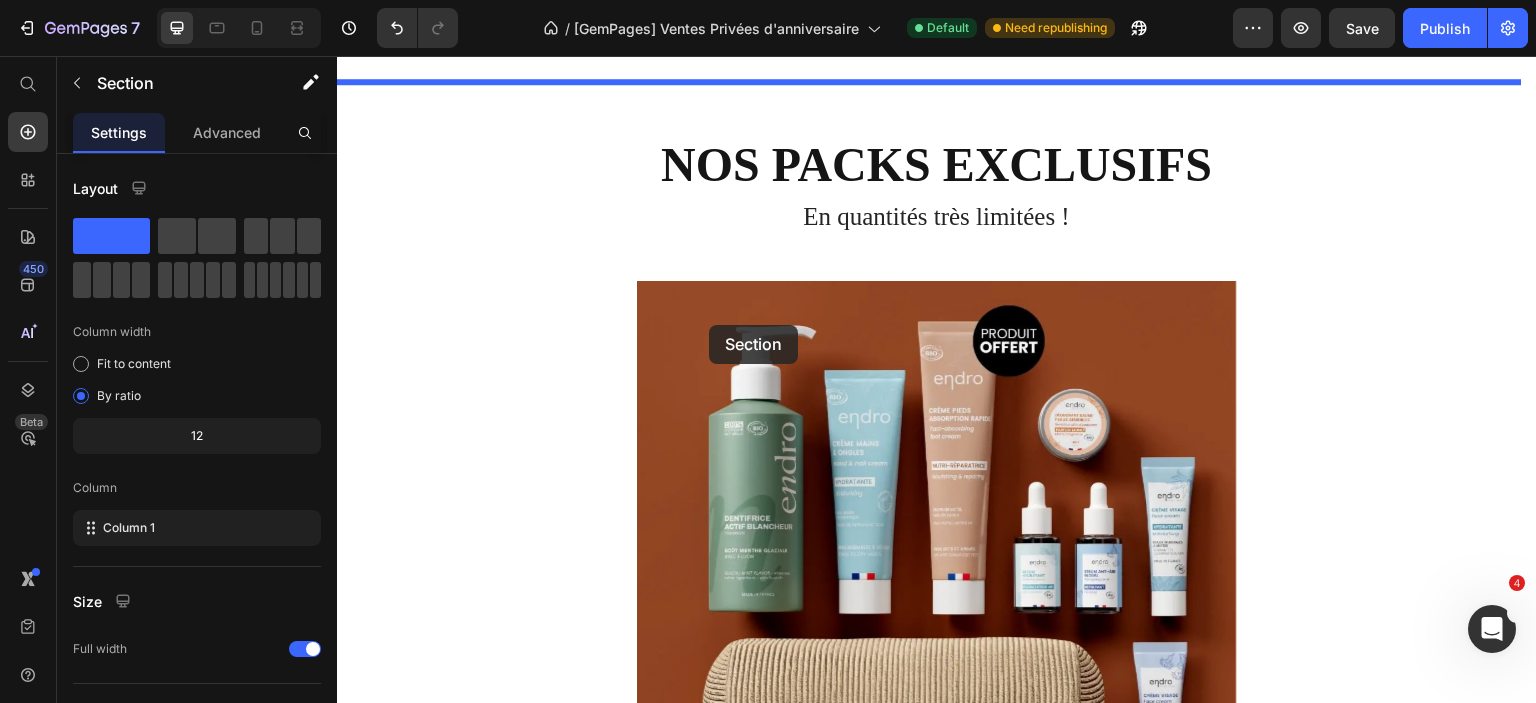 scroll, scrollTop: 300, scrollLeft: 0, axis: vertical 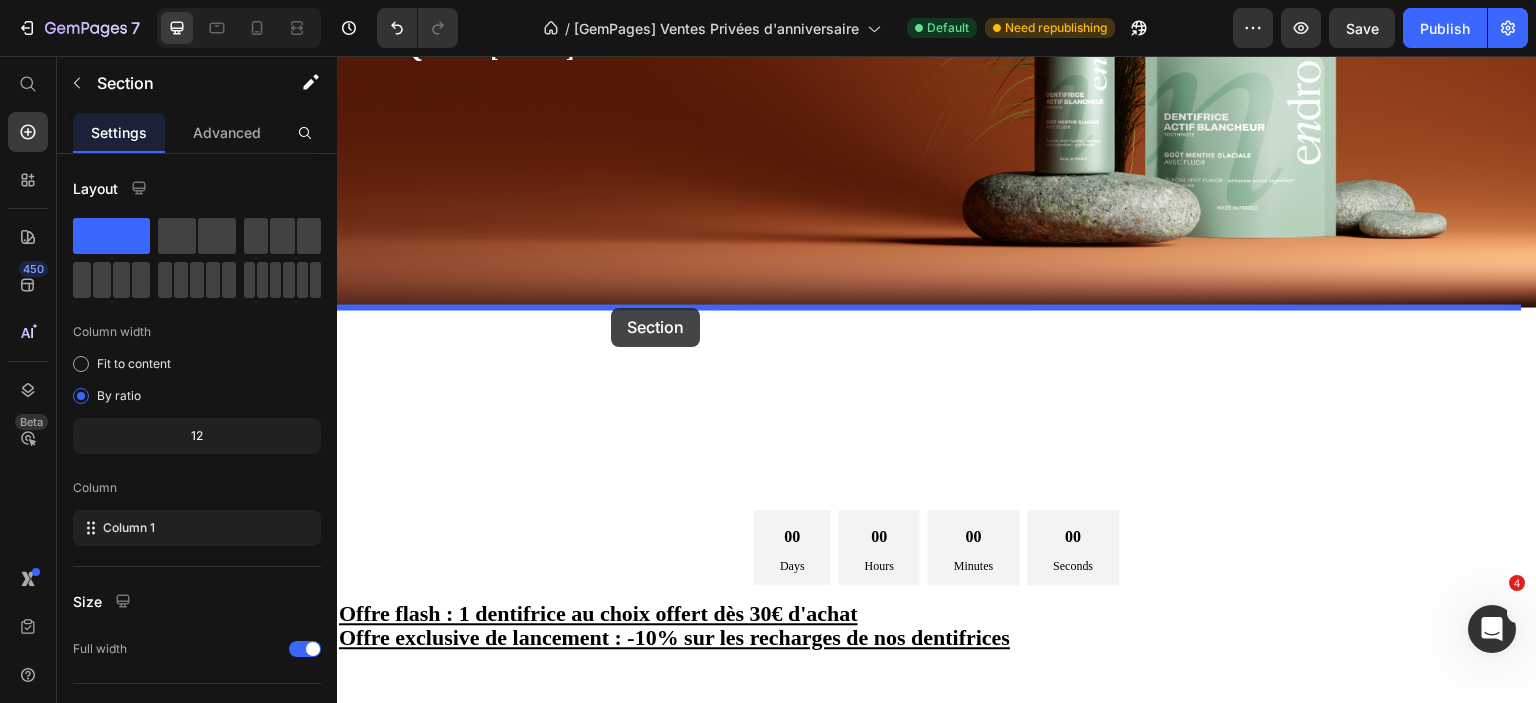 drag, startPoint x: 708, startPoint y: 394, endPoint x: 611, endPoint y: 308, distance: 129.6341 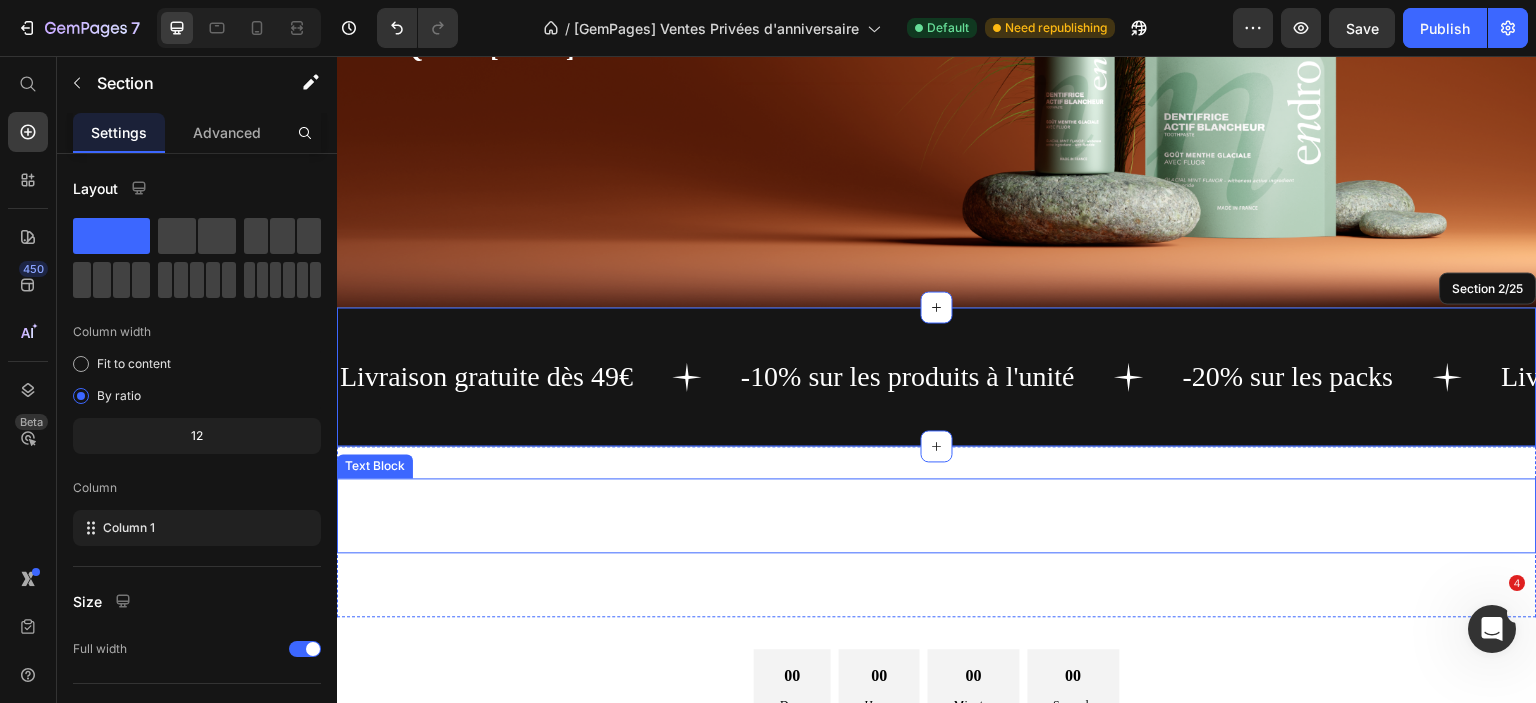 click at bounding box center [937, 515] 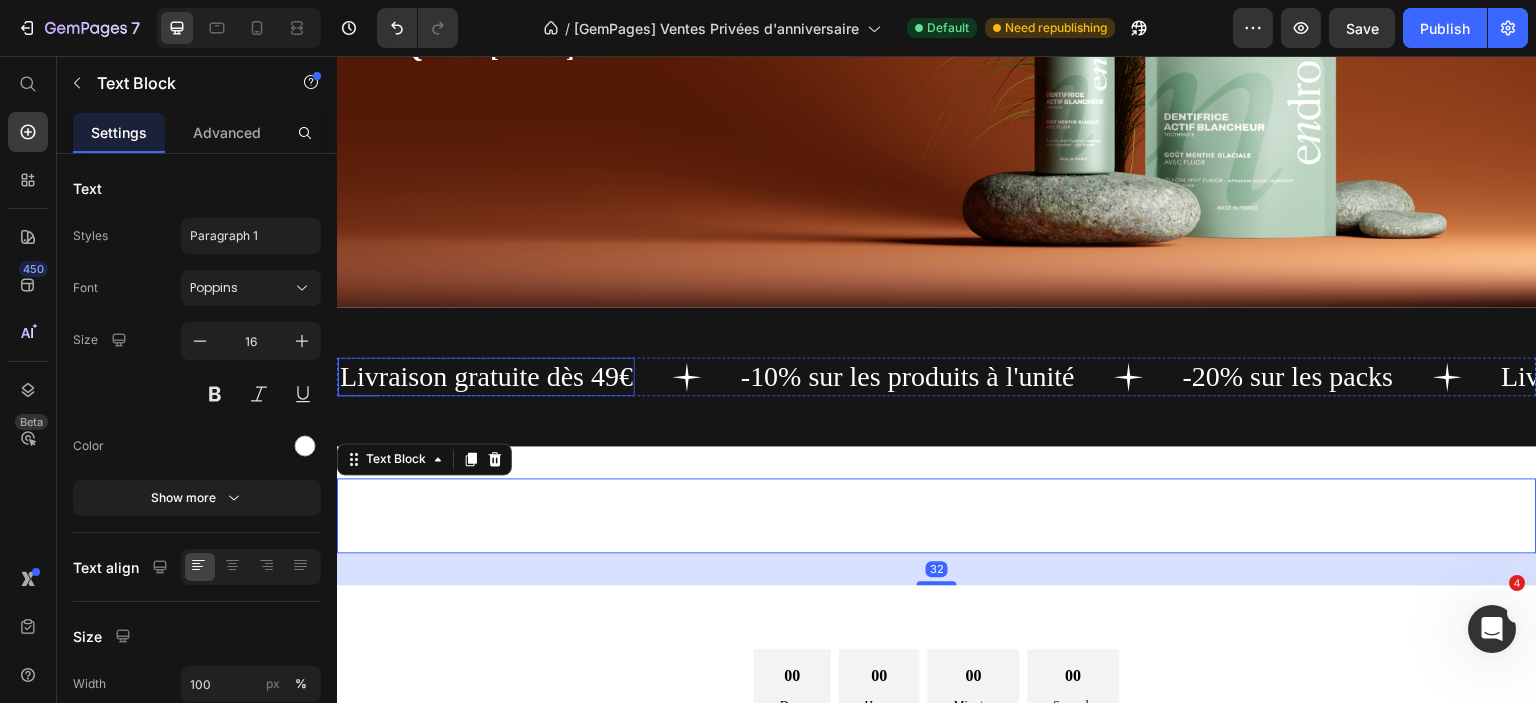click on "Livraison gratuite dès 49€" at bounding box center (486, 376) 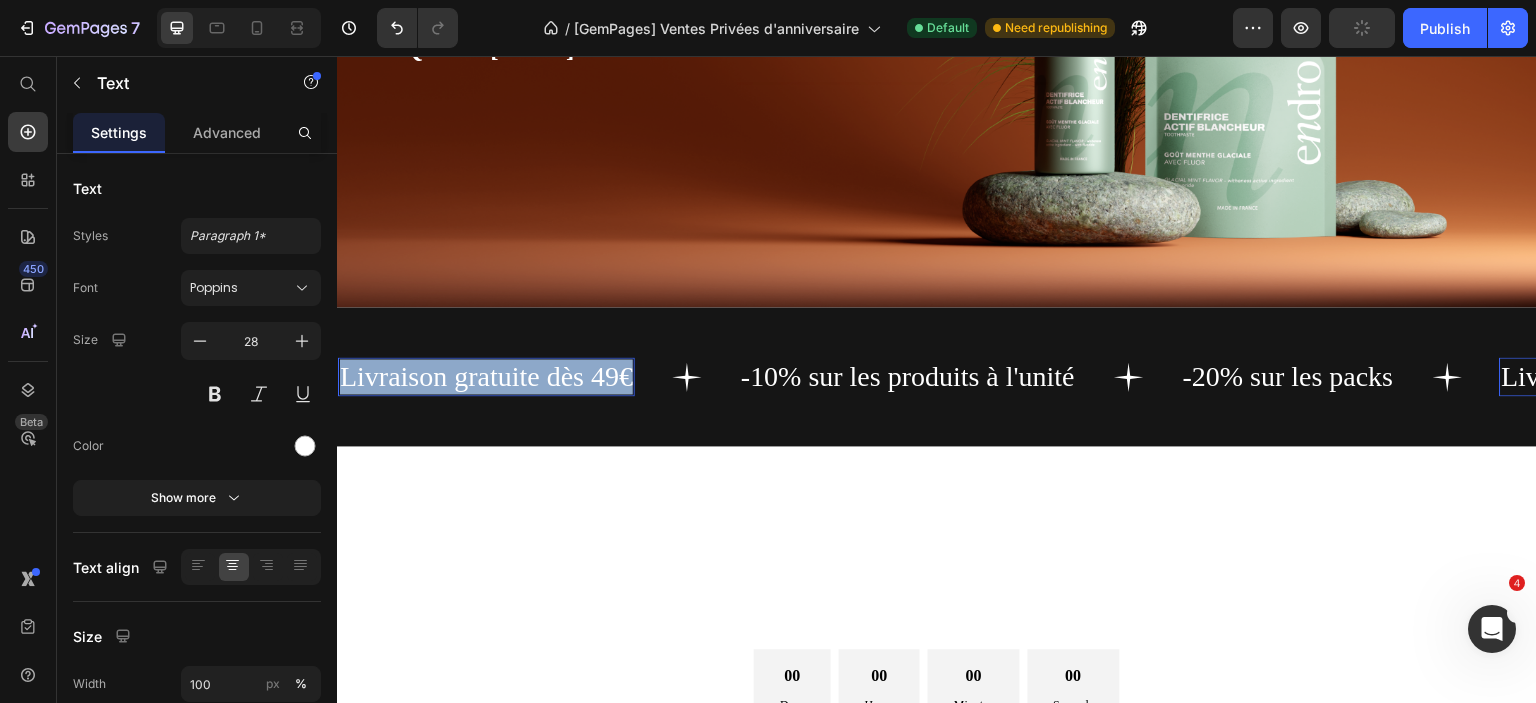 drag, startPoint x: 630, startPoint y: 380, endPoint x: 347, endPoint y: 373, distance: 283.08655 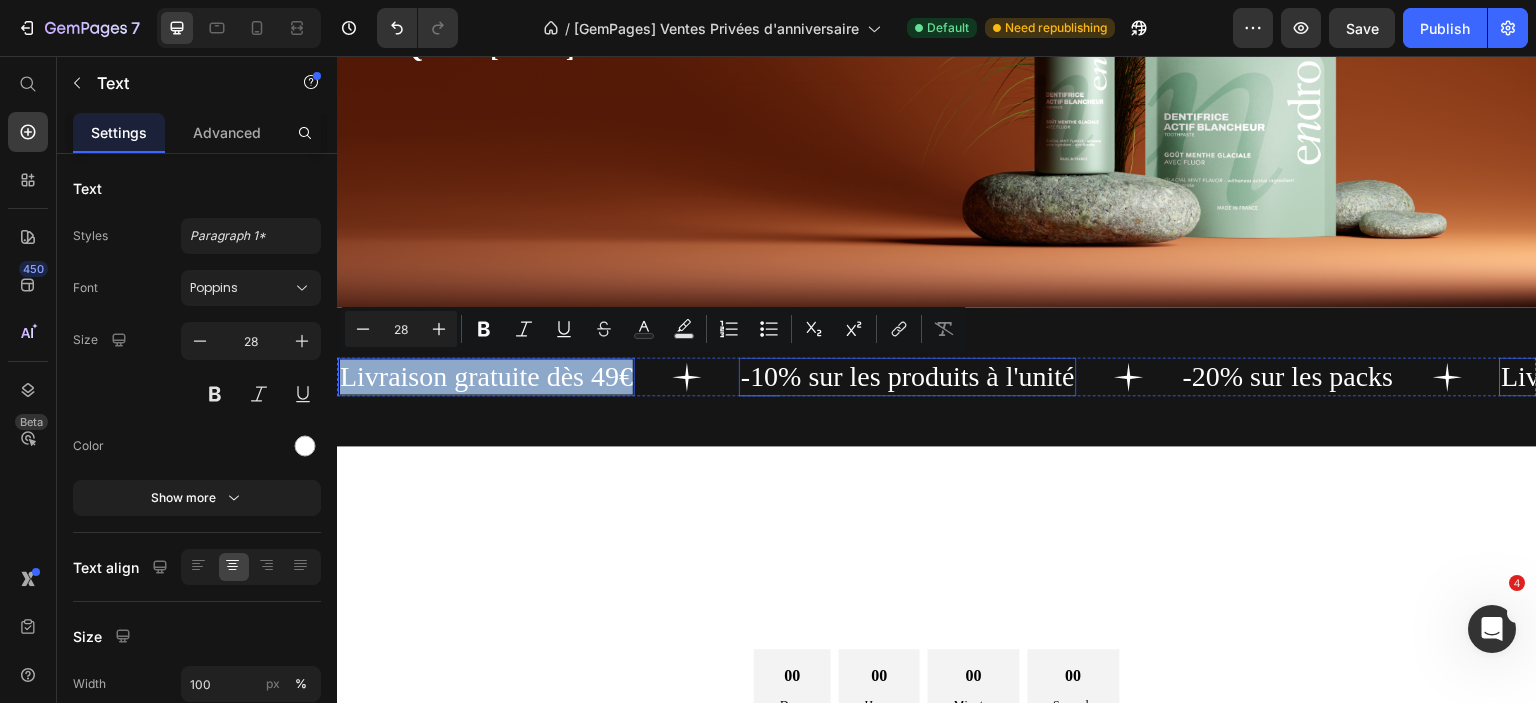 click on "-10% sur les produits à l'unité" at bounding box center [908, 376] 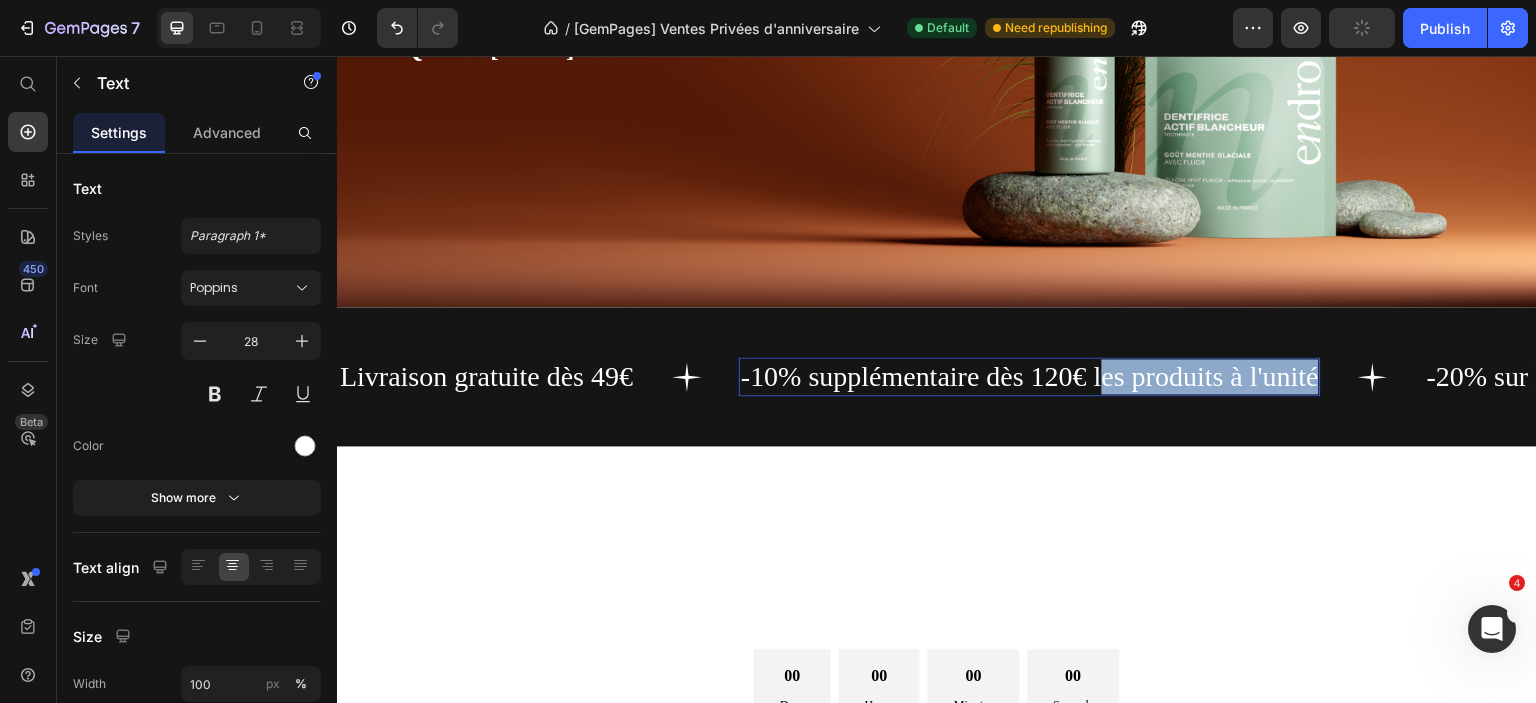drag, startPoint x: 1316, startPoint y: 380, endPoint x: 1103, endPoint y: 381, distance: 213.00235 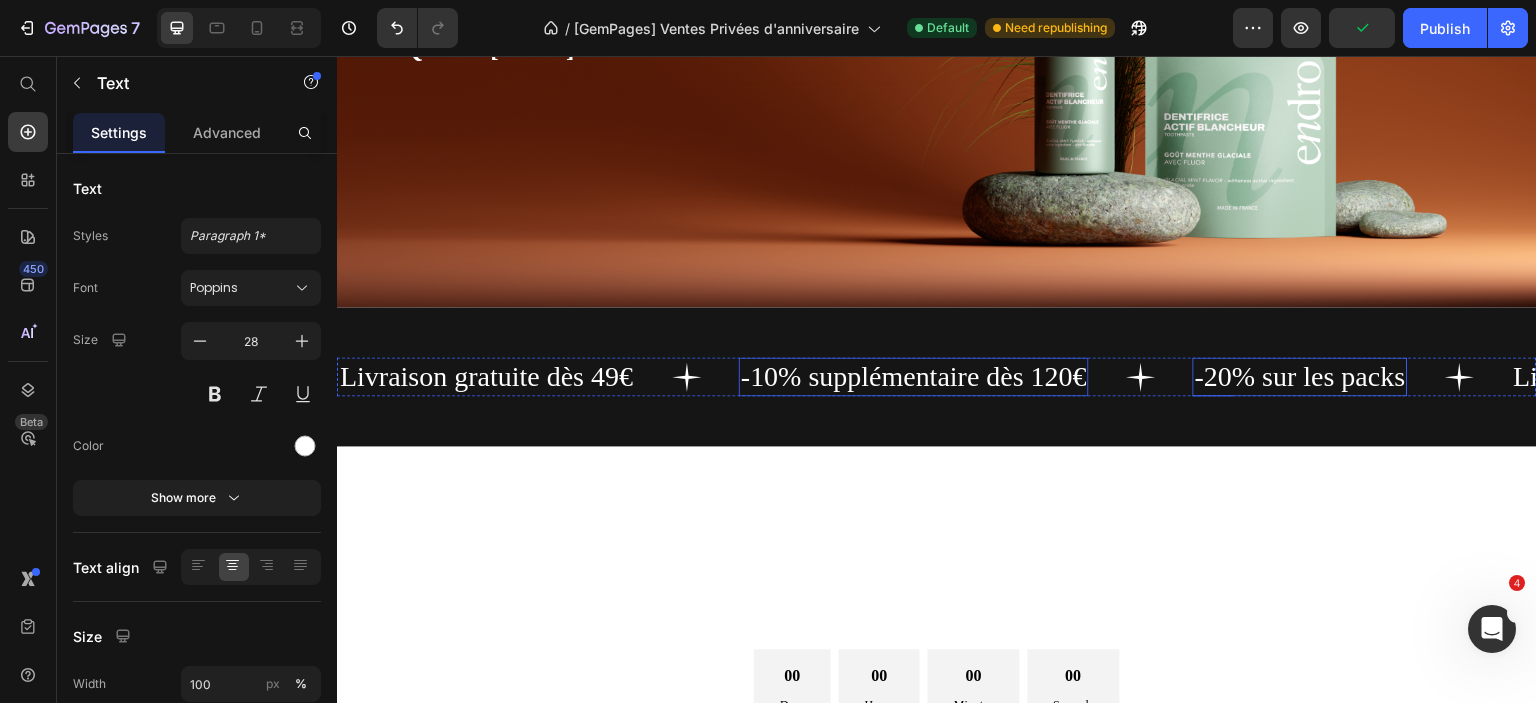 click on "-20% sur les packs" at bounding box center [1300, 376] 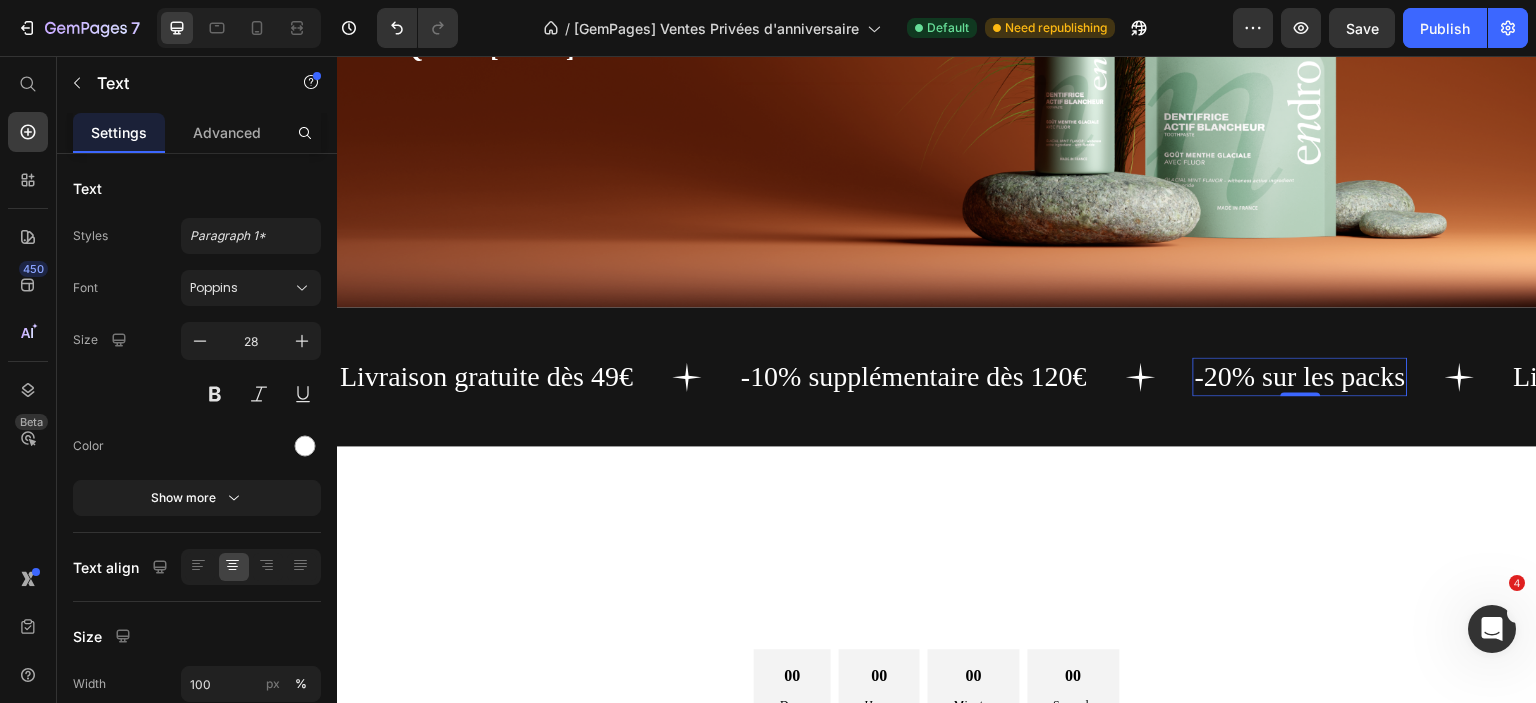 click on "-20% sur les packs" at bounding box center (1300, 376) 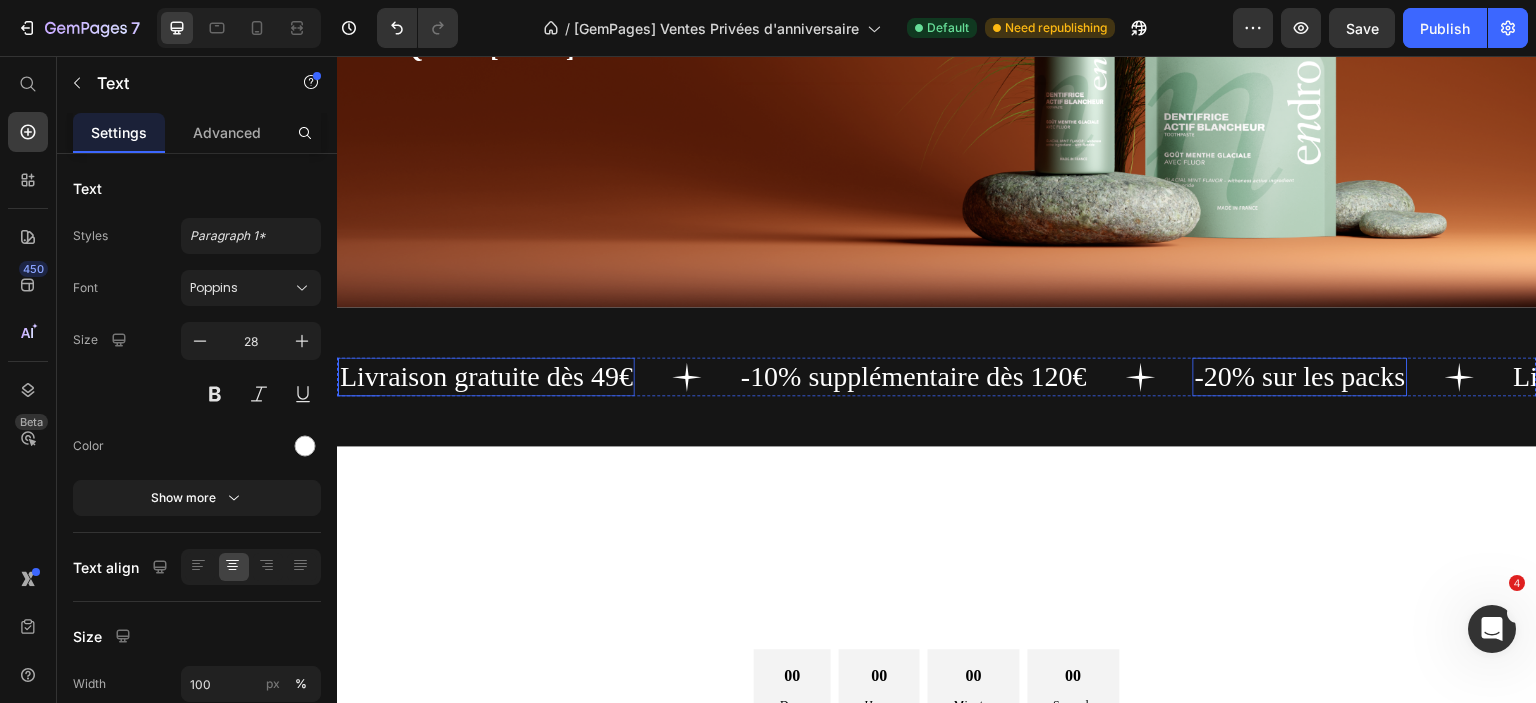 click on "Livraison gratuite dès 49€" at bounding box center (486, 376) 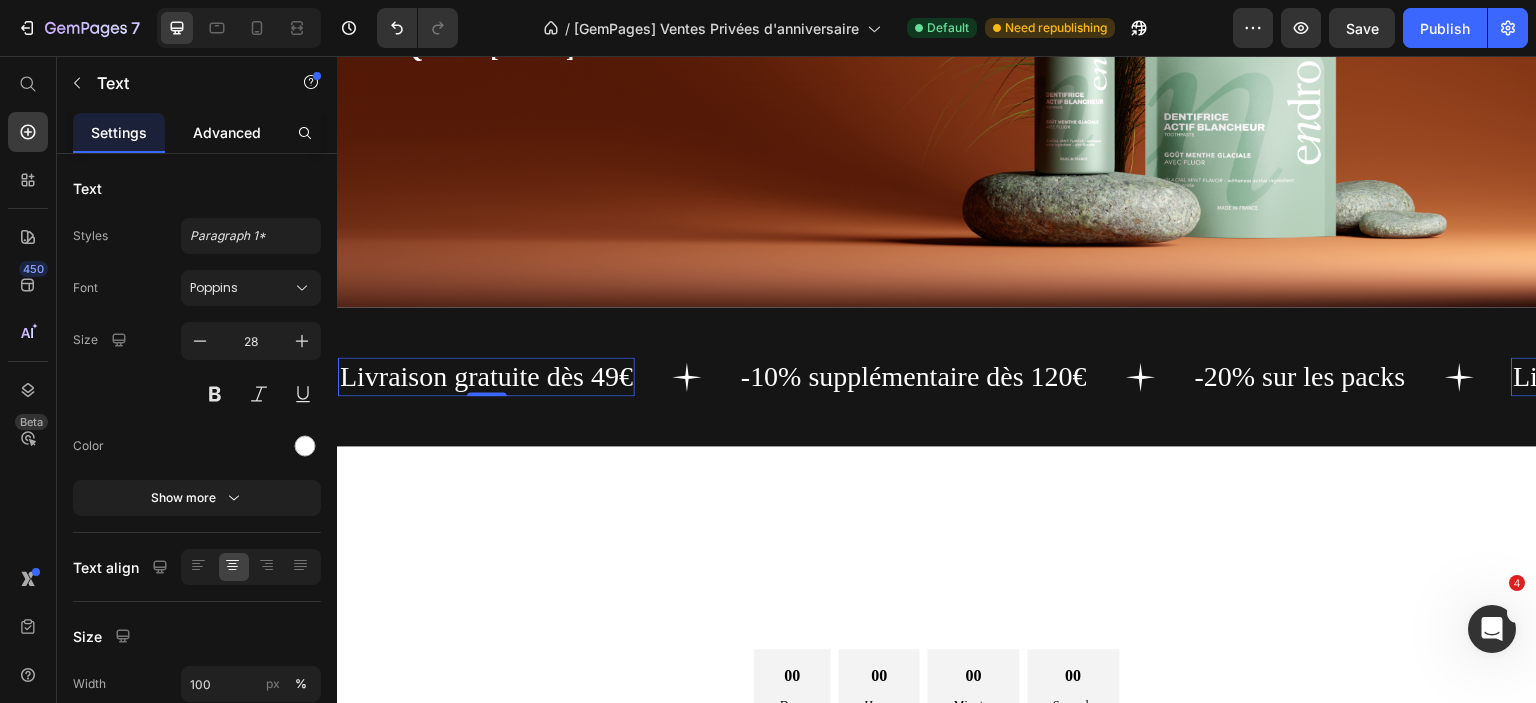 click on "Advanced" at bounding box center [227, 132] 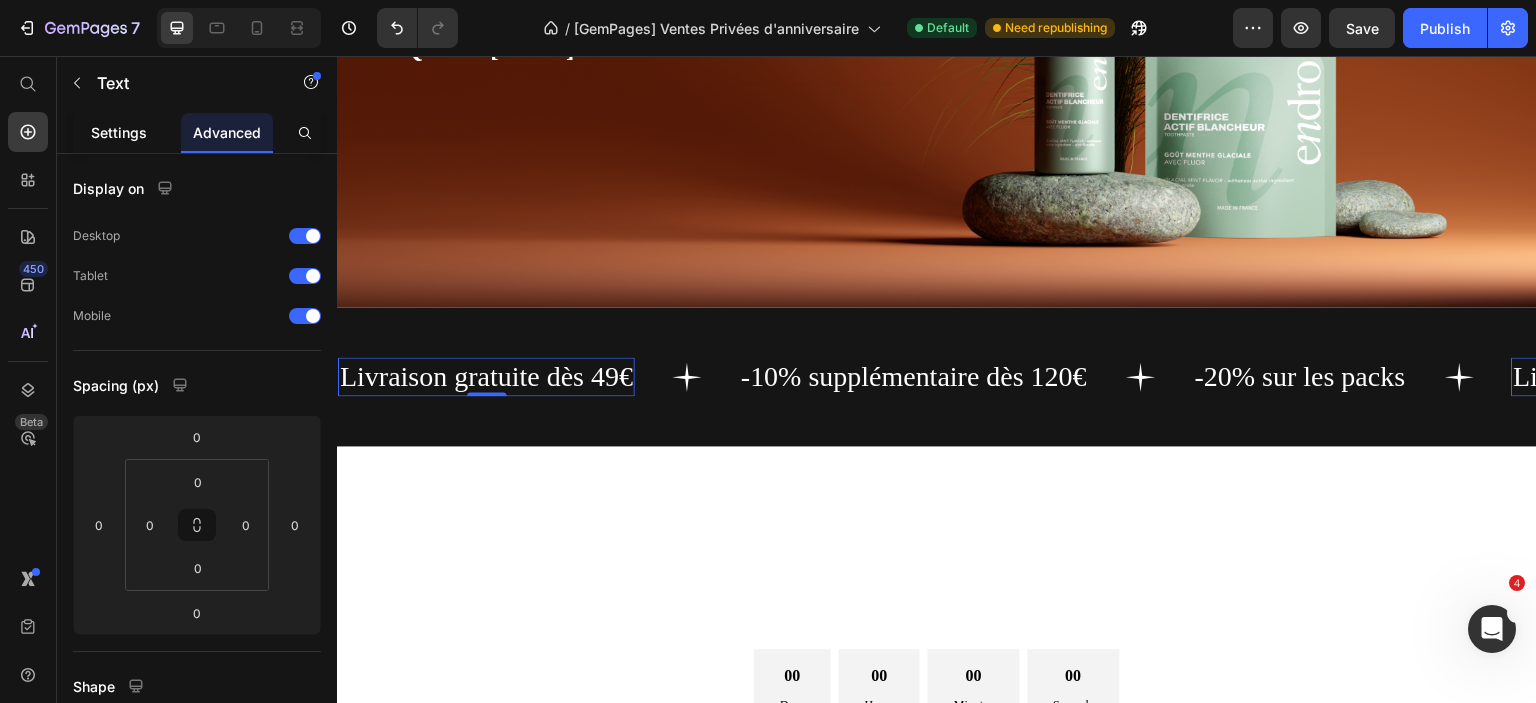 click on "Settings" at bounding box center [119, 132] 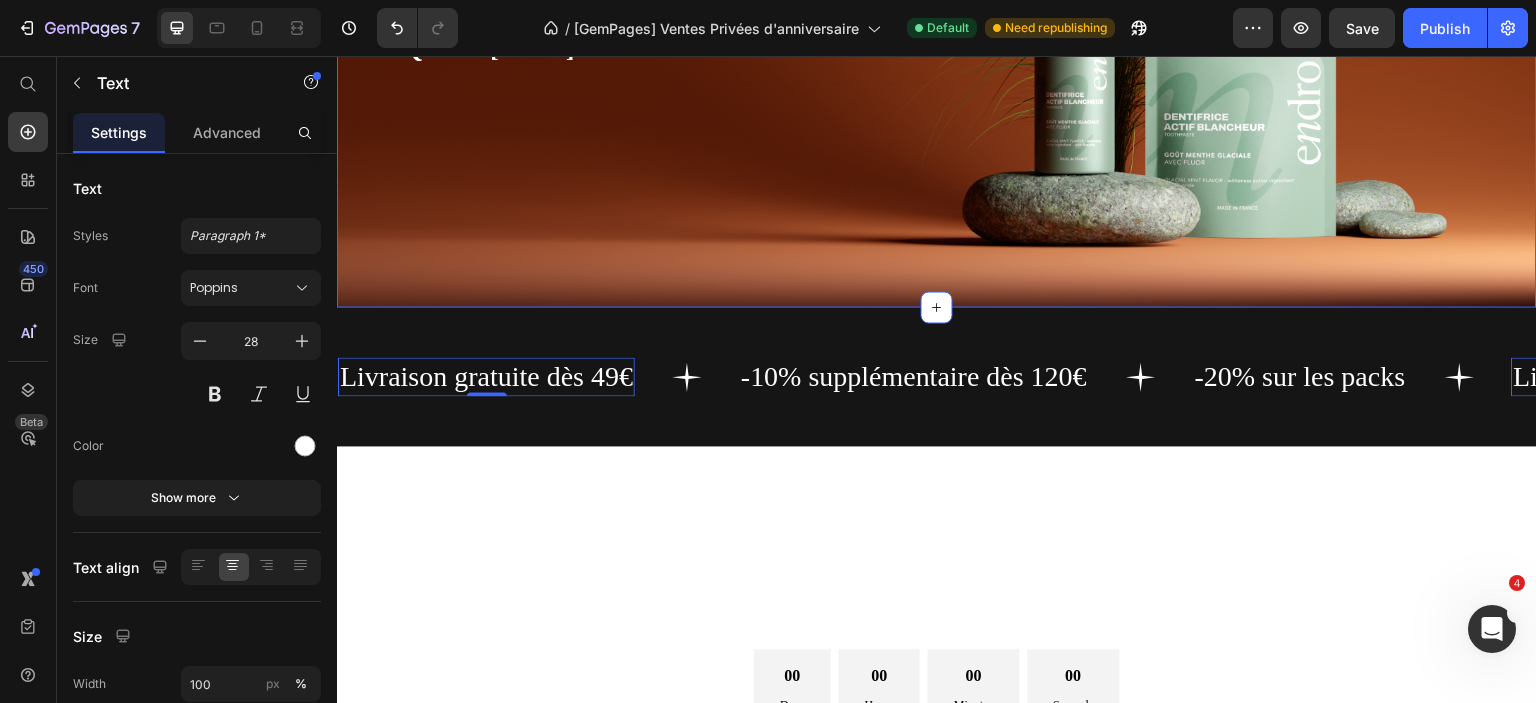 click on "Livraison gratuite dès 49€ Text   0
-10% supplémentaire dès 120€ Text
-20% sur les packs Text
Livraison gratuite dès 49€ Text   0
-10% supplémentaire dès 120€ Text
-20% sur les packs Text
Livraison gratuite dès 49€ Text   0
-10% supplémentaire dès 120€ Text
-20% sur les packs Text
Livraison gratuite dès 49€ Text   0
-10% supplémentaire dès 120€ Text
-20% sur les packs Text
Livraison gratuite dès 49€ Text   0
-10% supplémentaire dès 120€ Text
-20% sur les packs Text
Livraison gratuite dès 49€ Text   0
-10% supplémentaire dès 120€ Text
-20% sur les packs Text
Marquee Section 2/25" at bounding box center (937, 376) 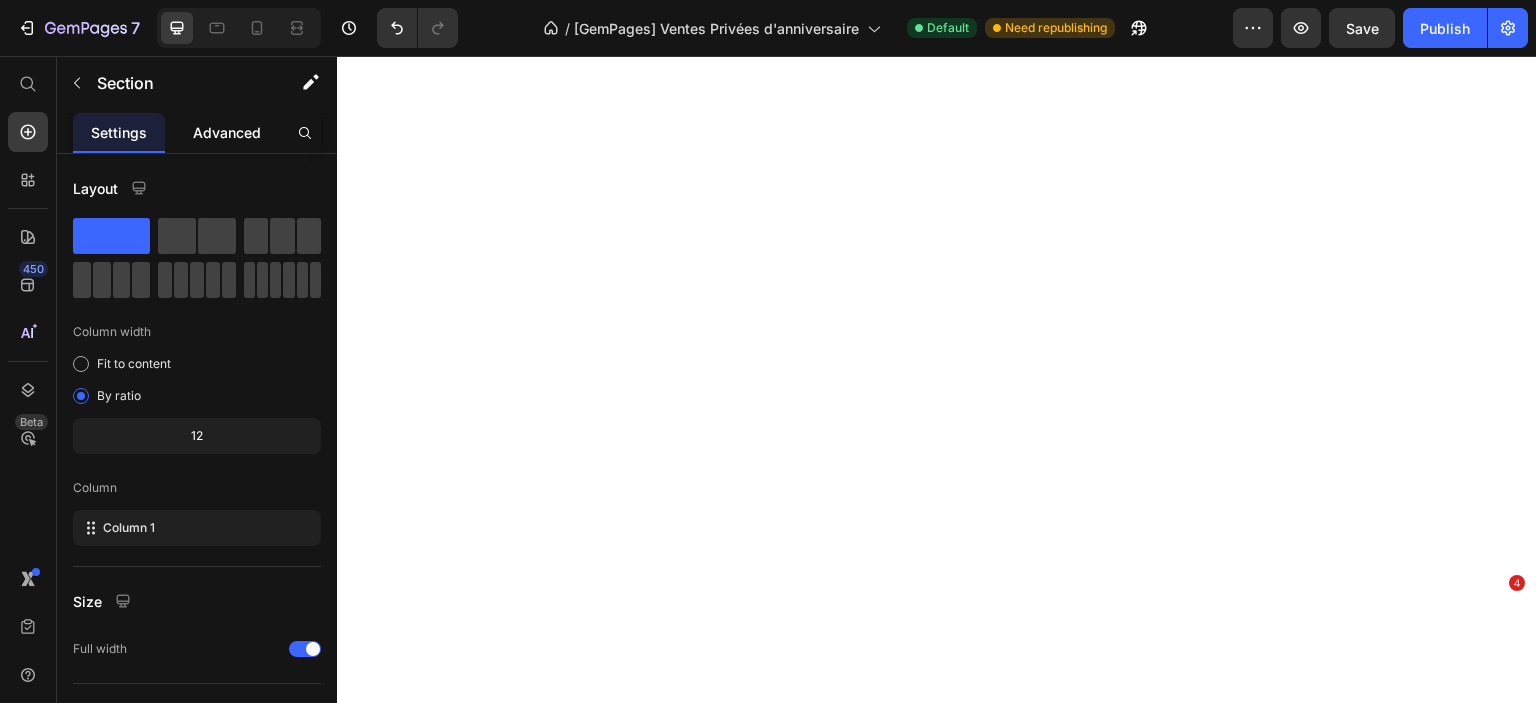 scroll, scrollTop: 0, scrollLeft: 0, axis: both 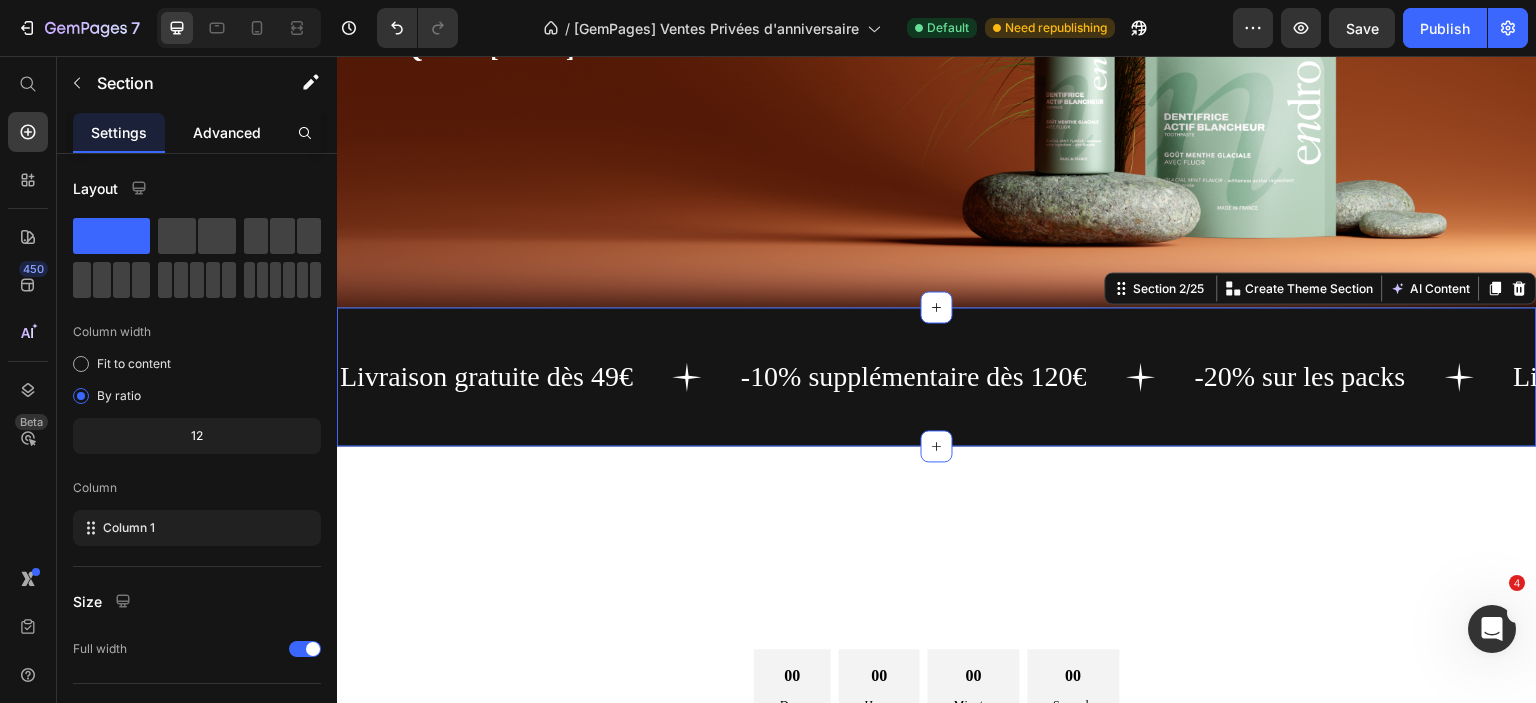 drag, startPoint x: 232, startPoint y: 127, endPoint x: 232, endPoint y: 171, distance: 44 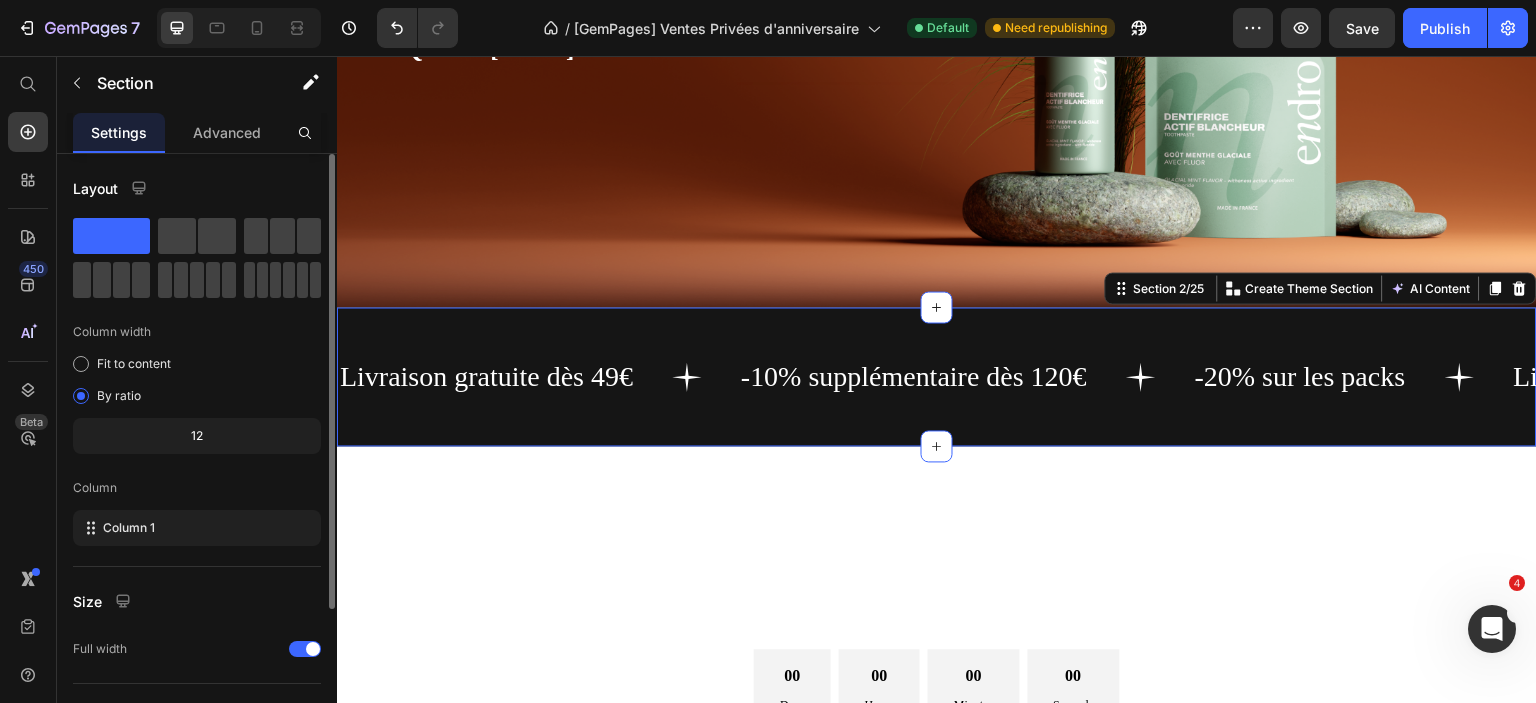 click on "Advanced" at bounding box center [227, 132] 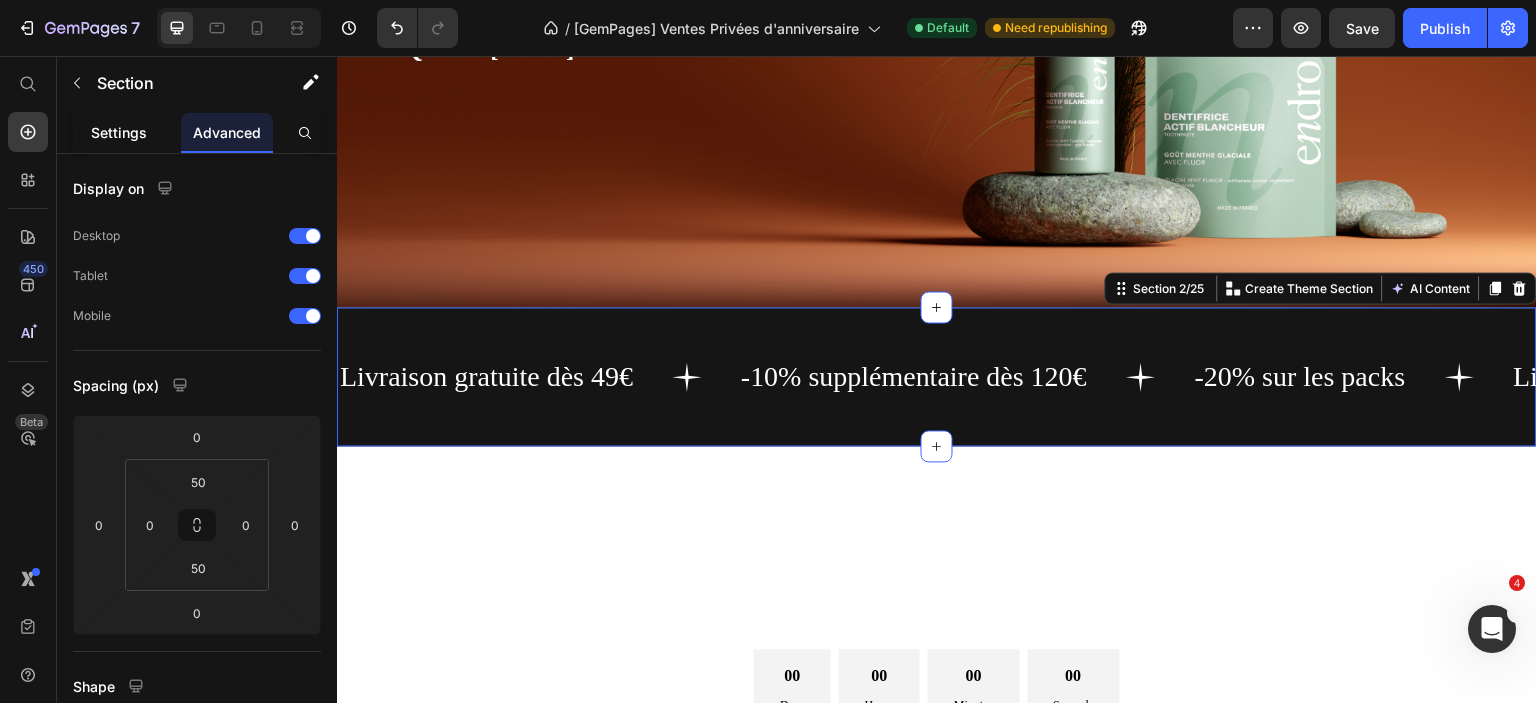 click on "Settings" at bounding box center (119, 132) 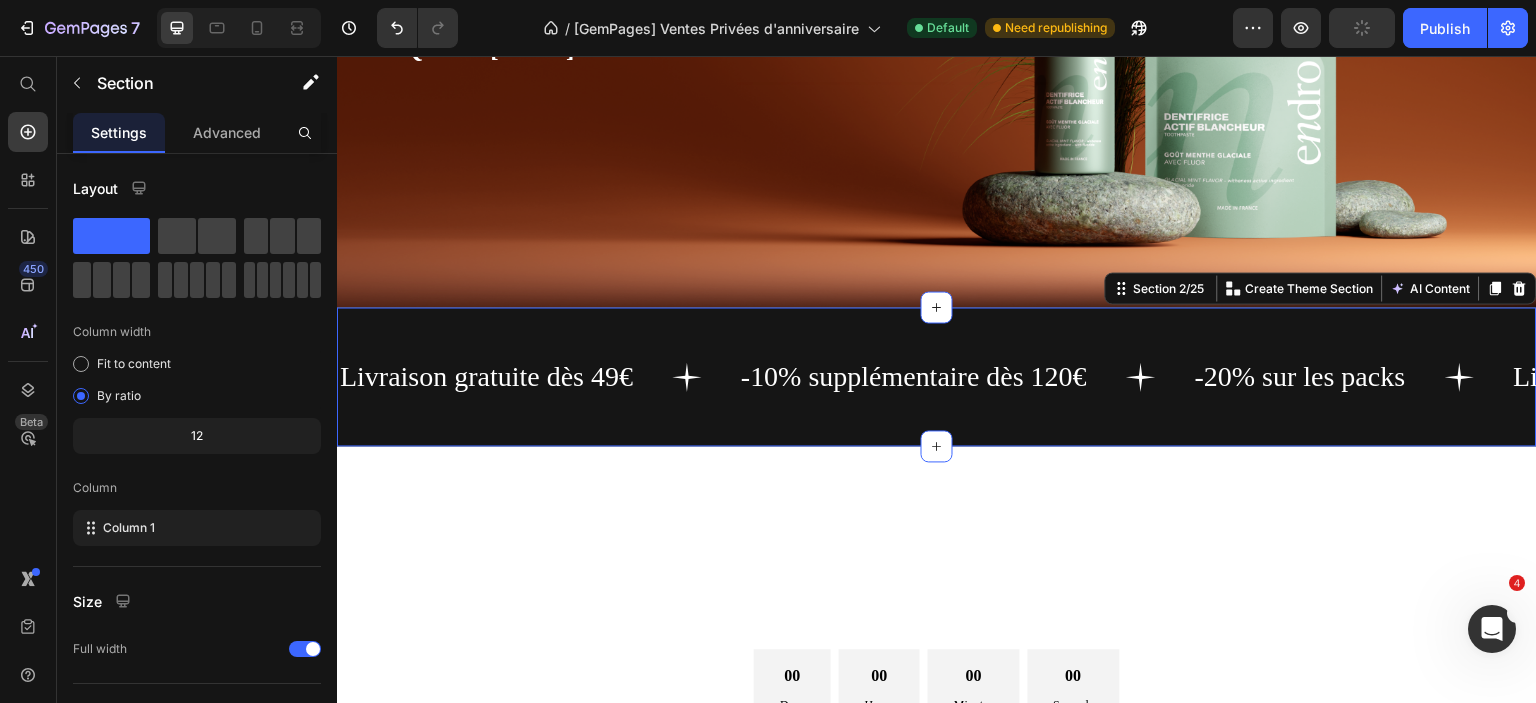 click on "Livraison gratuite dès 49€ Text
-10% supplémentaire dès 120€ Text
-20% sur les packs Text
Livraison gratuite dès 49€ Text
-10% supplémentaire dès 120€ Text
-20% sur les packs Text
Livraison gratuite dès 49€ Text
-10% supplémentaire dès 120€ Text
-20% sur les packs Text
Livraison gratuite dès 49€ Text
-10% supplémentaire dès 120€ Text
-20% sur les packs Text
Livraison gratuite dès 49€ Text
-10% supplémentaire dès 120€ Text
-20% sur les packs Text
Livraison gratuite dès 49€ Text
-10% supplémentaire dès 120€ Text
-20% sur les packs Text
Marquee Section 2/25   Create Theme Section AI Content Write with GemAI What would you like to describe here? Tone and Voice Persuasive Product Pack Hydratation & Eclat Show more Generate" at bounding box center [937, 376] 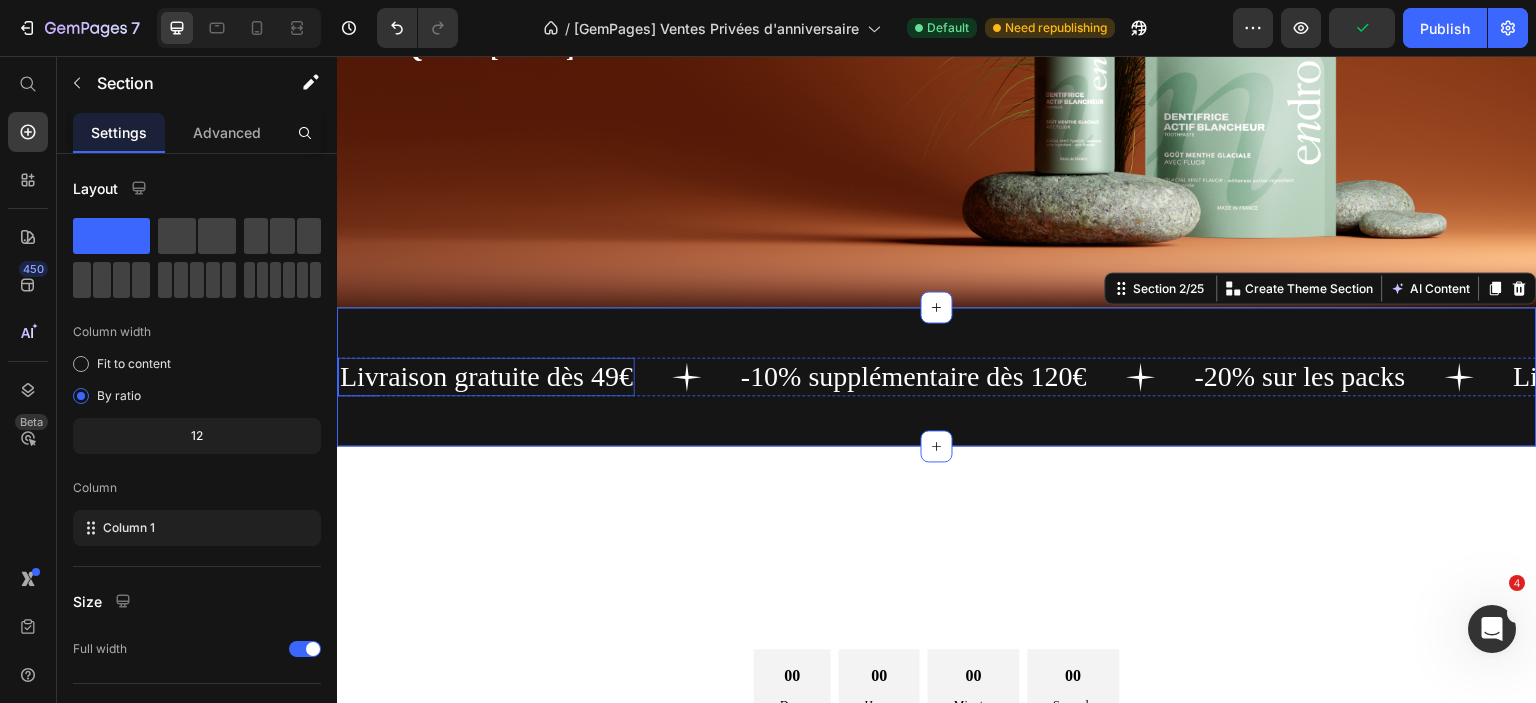 click on "Livraison gratuite dès 49€" at bounding box center [486, 376] 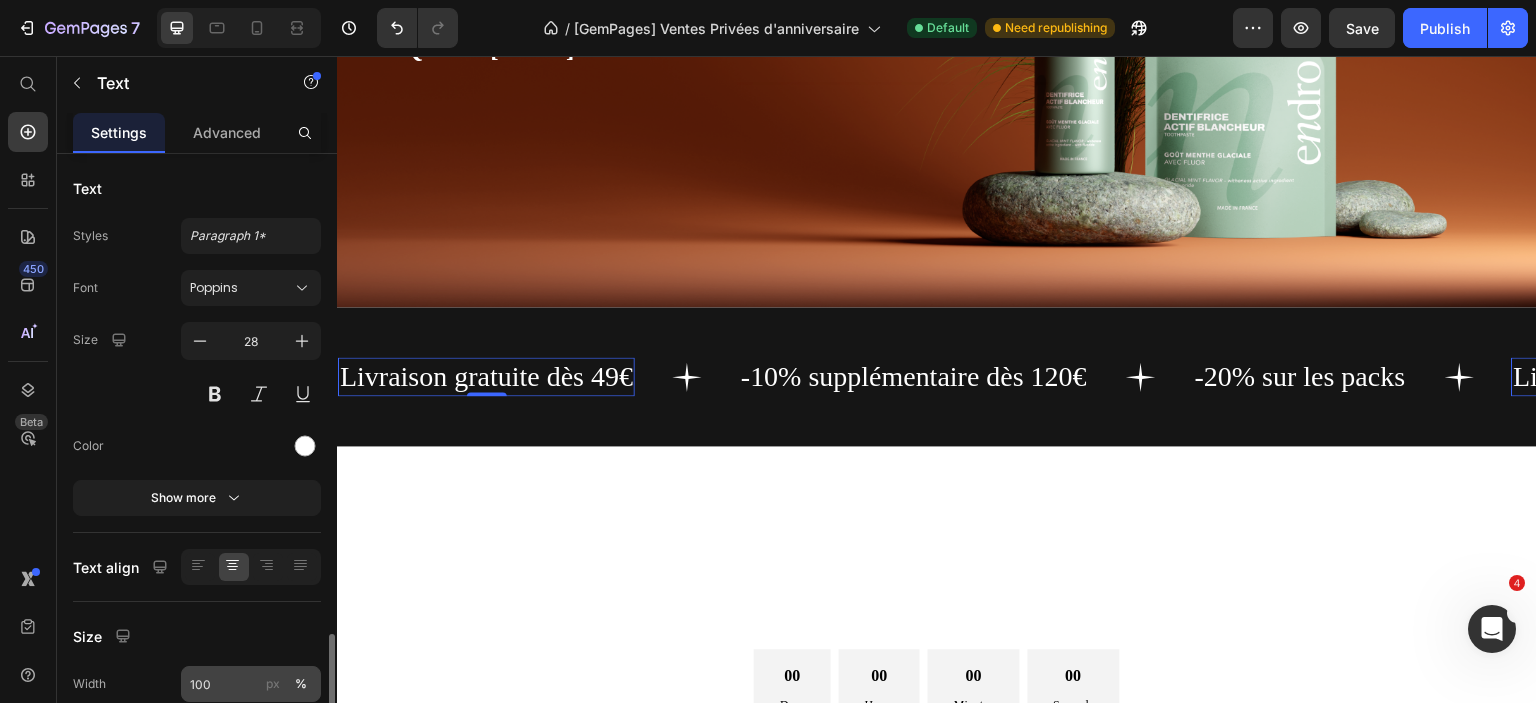scroll, scrollTop: 286, scrollLeft: 0, axis: vertical 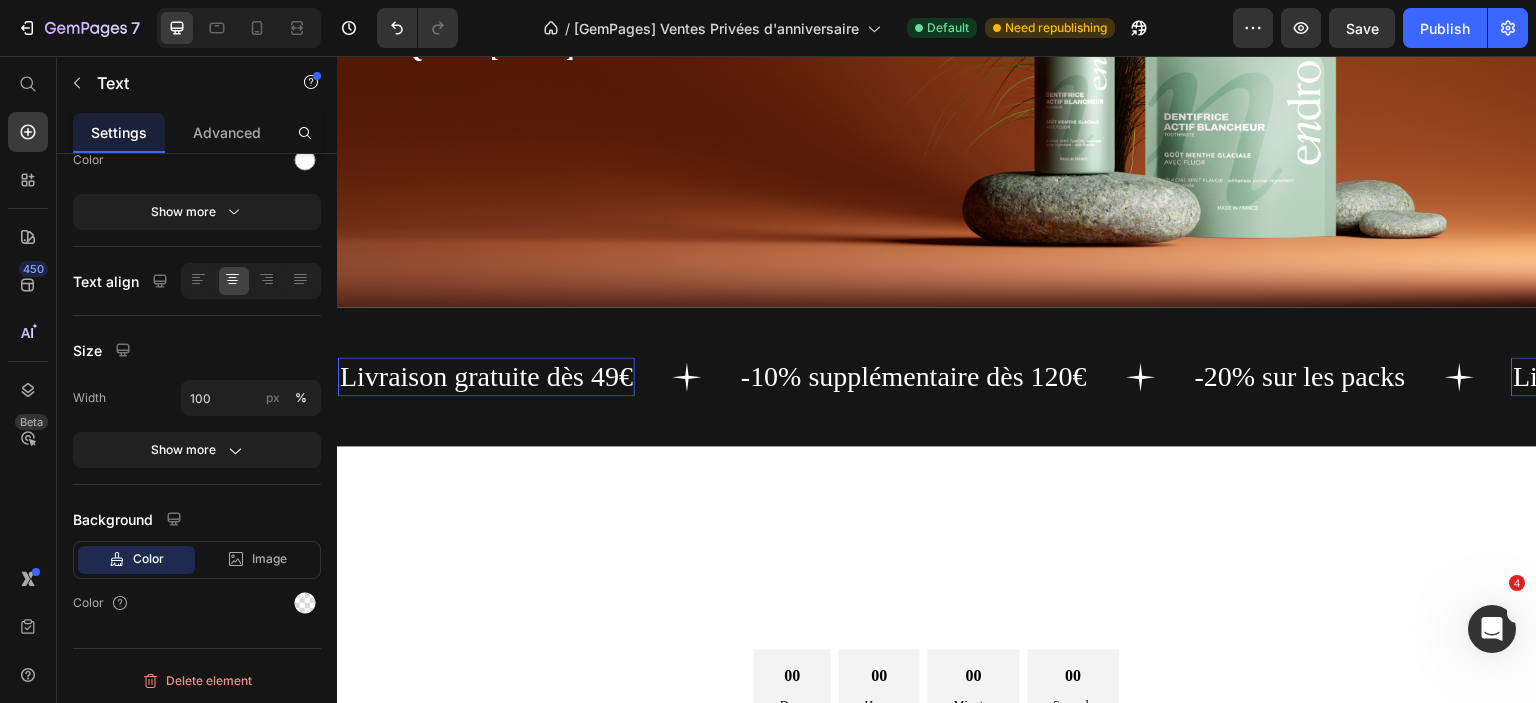 drag, startPoint x: 488, startPoint y: 371, endPoint x: 523, endPoint y: 379, distance: 35.902645 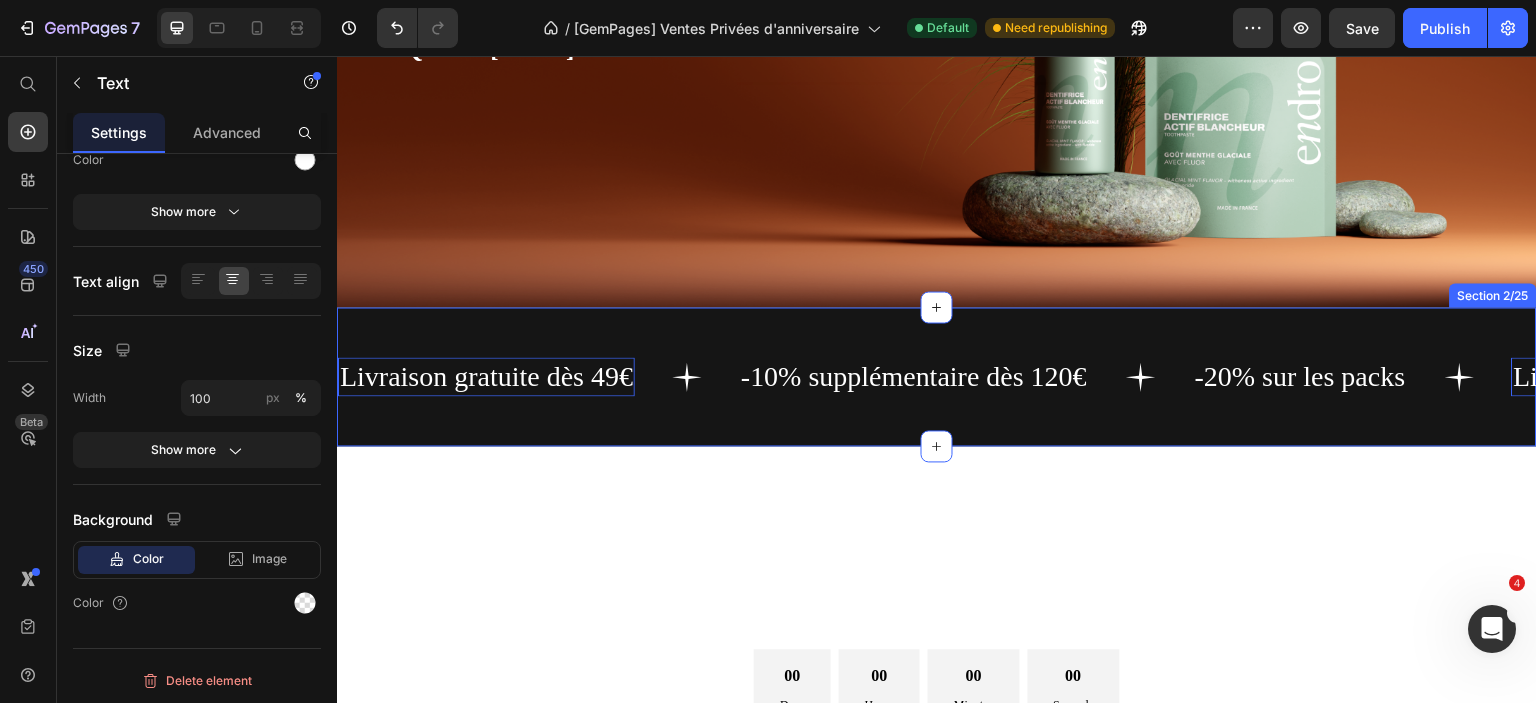 click on "Livraison gratuite dès 49€ Text   0
-10% supplémentaire dès 120€ Text
-20% sur les packs Text
Livraison gratuite dès 49€ Text   0
-10% supplémentaire dès 120€ Text
-20% sur les packs Text
Livraison gratuite dès 49€ Text   0
-10% supplémentaire dès 120€ Text
-20% sur les packs Text
Livraison gratuite dès 49€ Text   0
-10% supplémentaire dès 120€ Text
-20% sur les packs Text
Livraison gratuite dès 49€ Text   0
-10% supplémentaire dès 120€ Text
-20% sur les packs Text
Livraison gratuite dès 49€ Text   0
-10% supplémentaire dès 120€ Text
-20% sur les packs Text
Marquee Section 2/25" at bounding box center [937, 376] 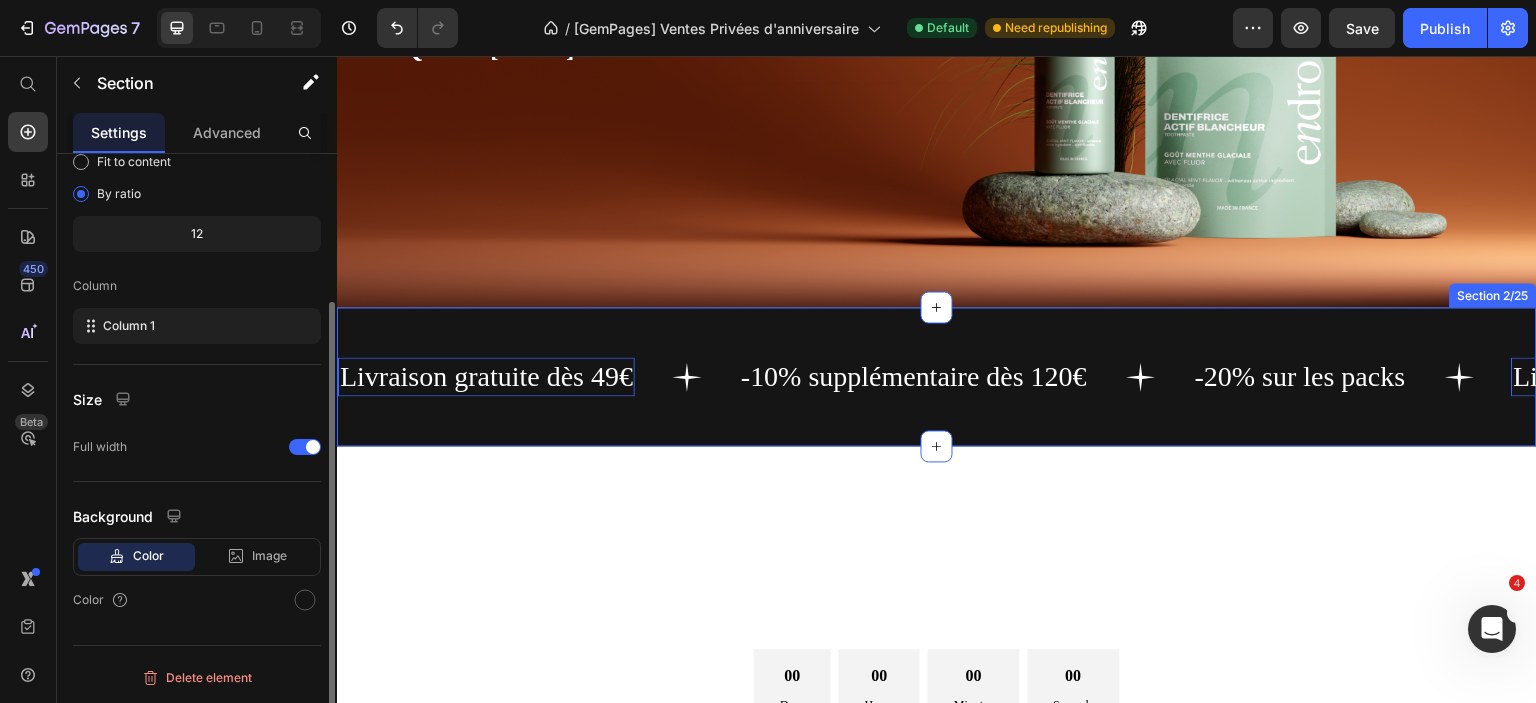 scroll, scrollTop: 0, scrollLeft: 0, axis: both 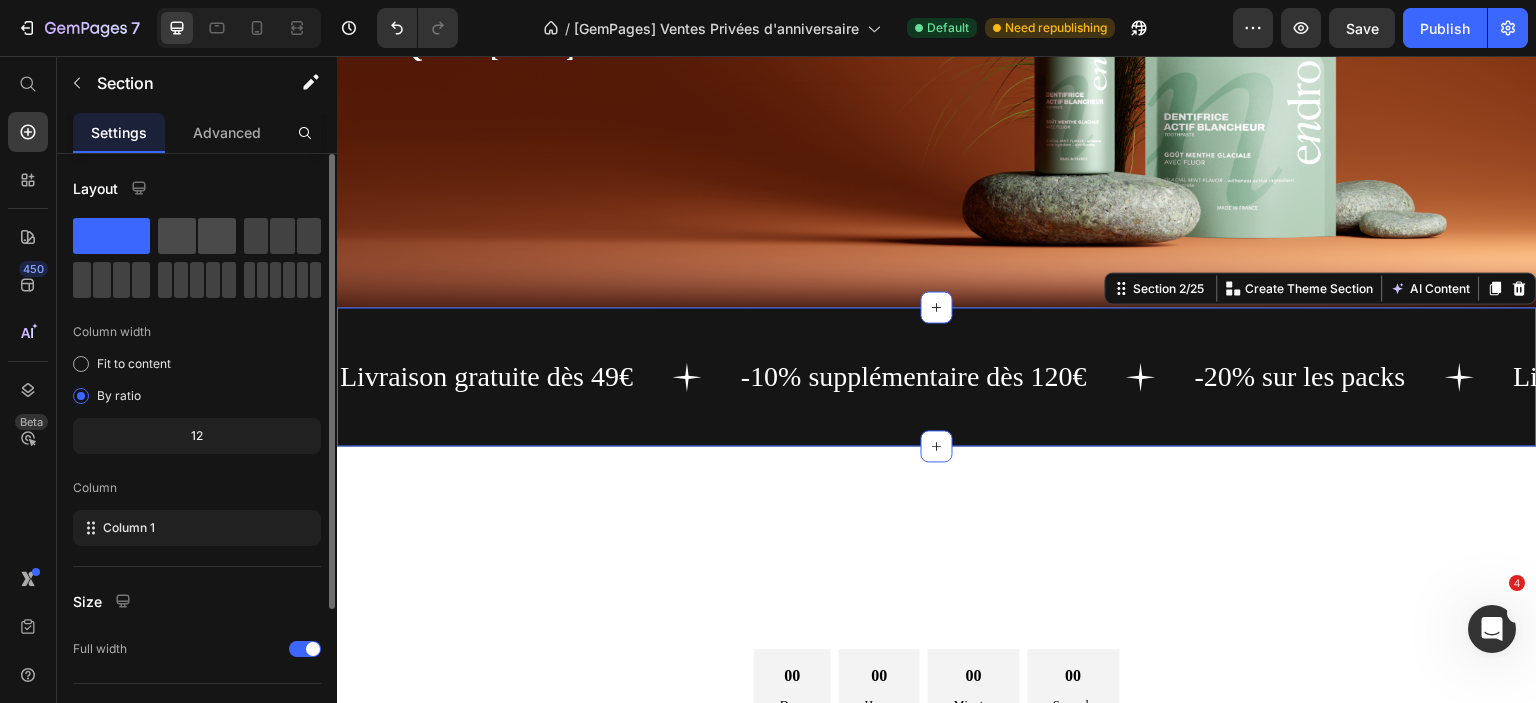 click 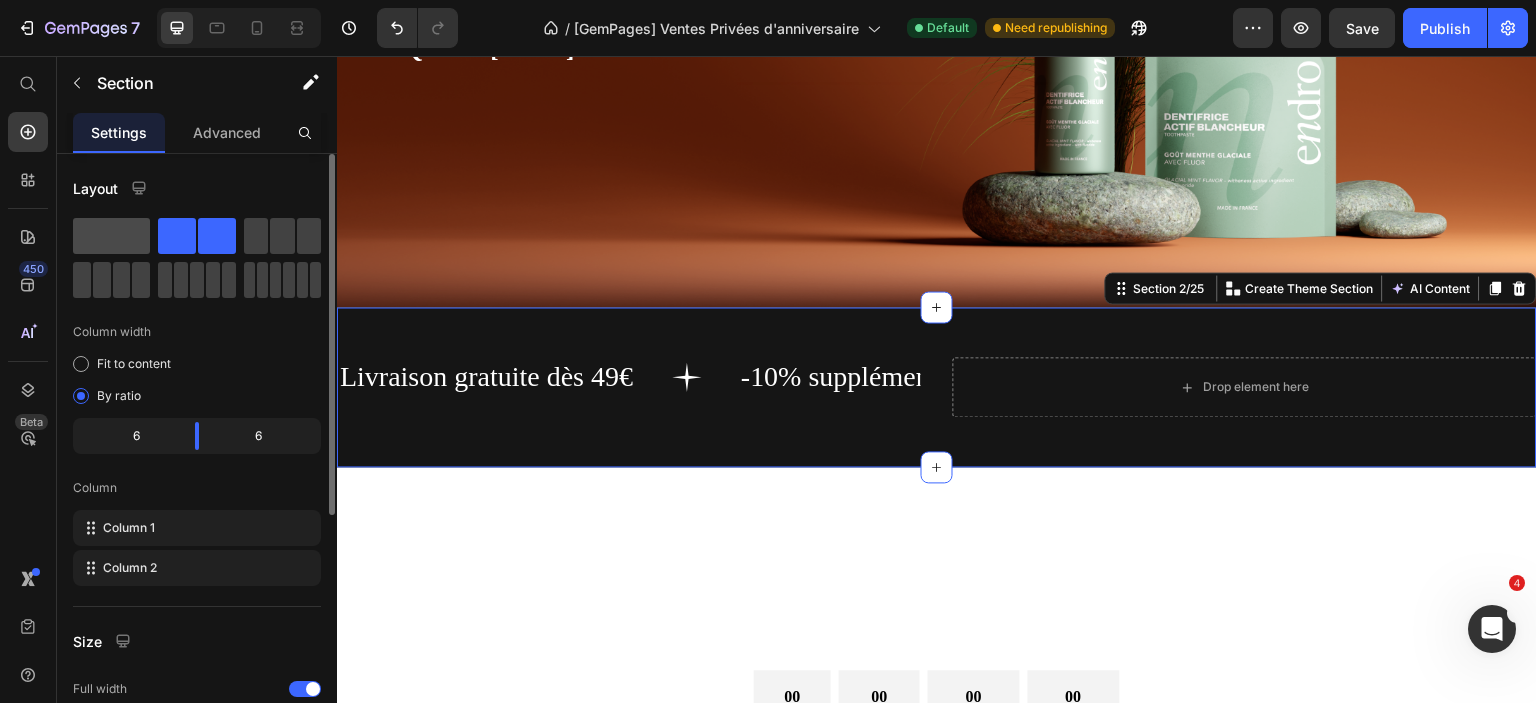 click 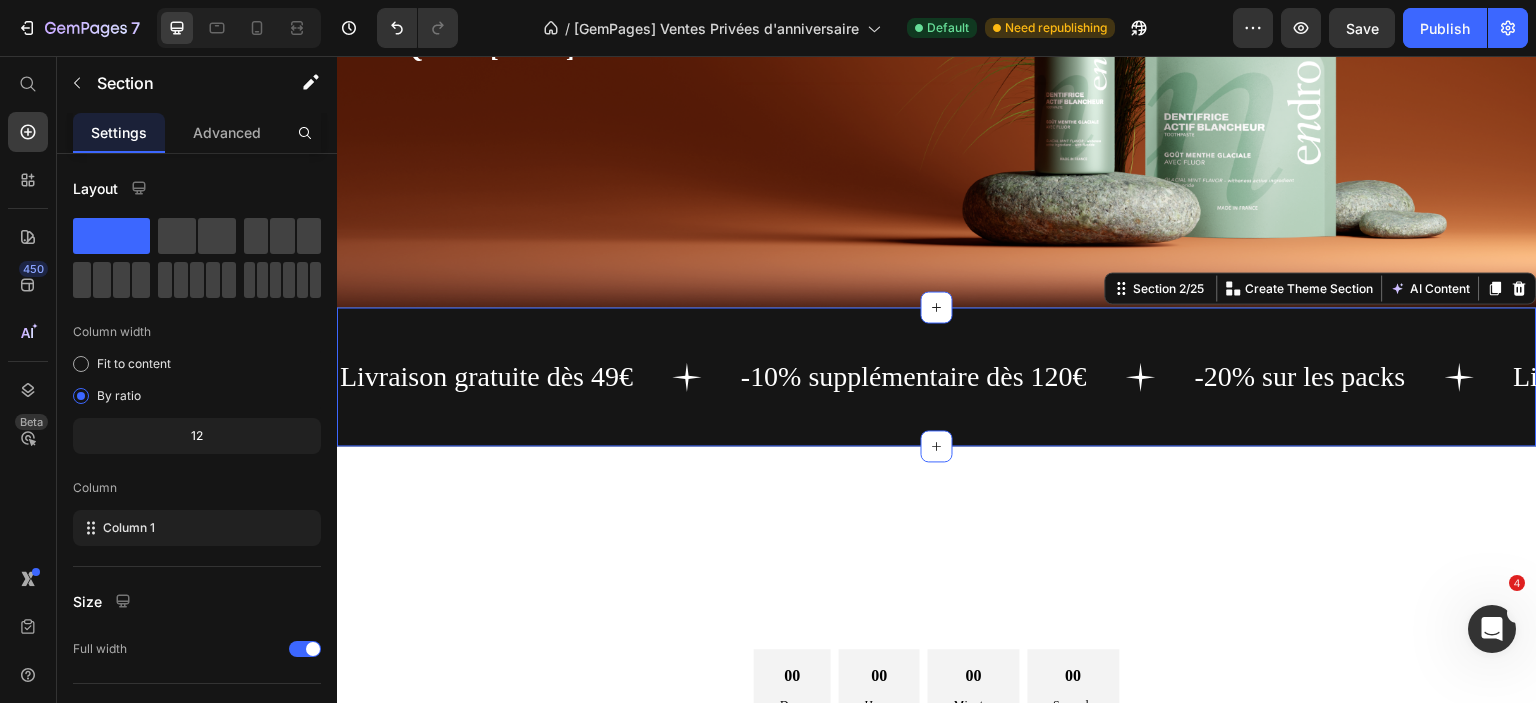 click on "Livraison gratuite dès 49€ Text
-10% supplémentaire dès 120€ Text
-20% sur les packs Text
Livraison gratuite dès 49€ Text
-10% supplémentaire dès 120€ Text
-20% sur les packs Text
Livraison gratuite dès 49€ Text
-10% supplémentaire dès 120€ Text
-20% sur les packs Text
Livraison gratuite dès 49€ Text
-10% supplémentaire dès 120€ Text
-20% sur les packs Text
Livraison gratuite dès 49€ Text
-10% supplémentaire dès 120€ Text
-20% sur les packs Text
Livraison gratuite dès 49€ Text
-10% supplémentaire dès 120€ Text
-20% sur les packs Text
Marquee Section 2/25   Create Theme Section AI Content Write with GemAI What would you like to describe here? Tone and Voice Persuasive Product Pack Hydratation & Eclat Show more Generate" at bounding box center [937, 376] 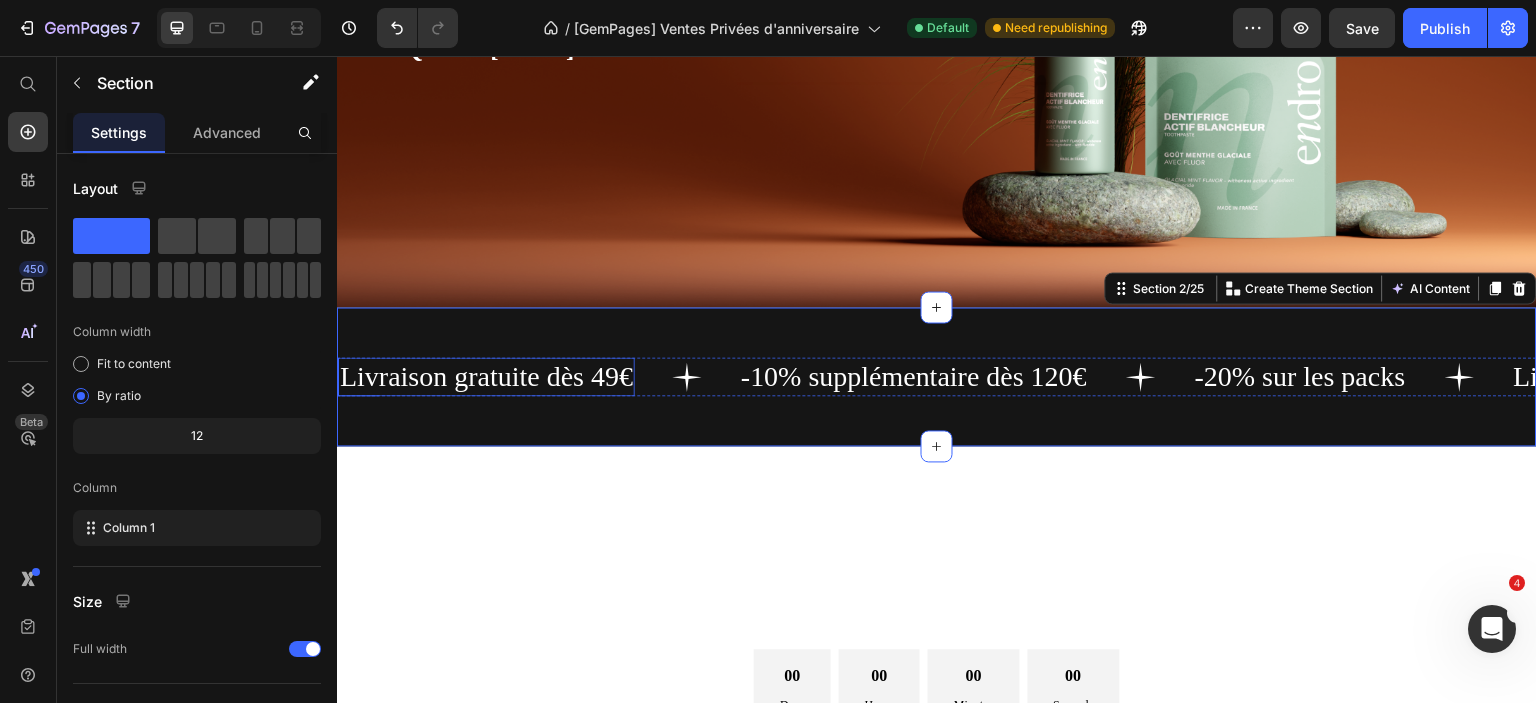 click on "Livraison gratuite dès 49€" at bounding box center (486, 376) 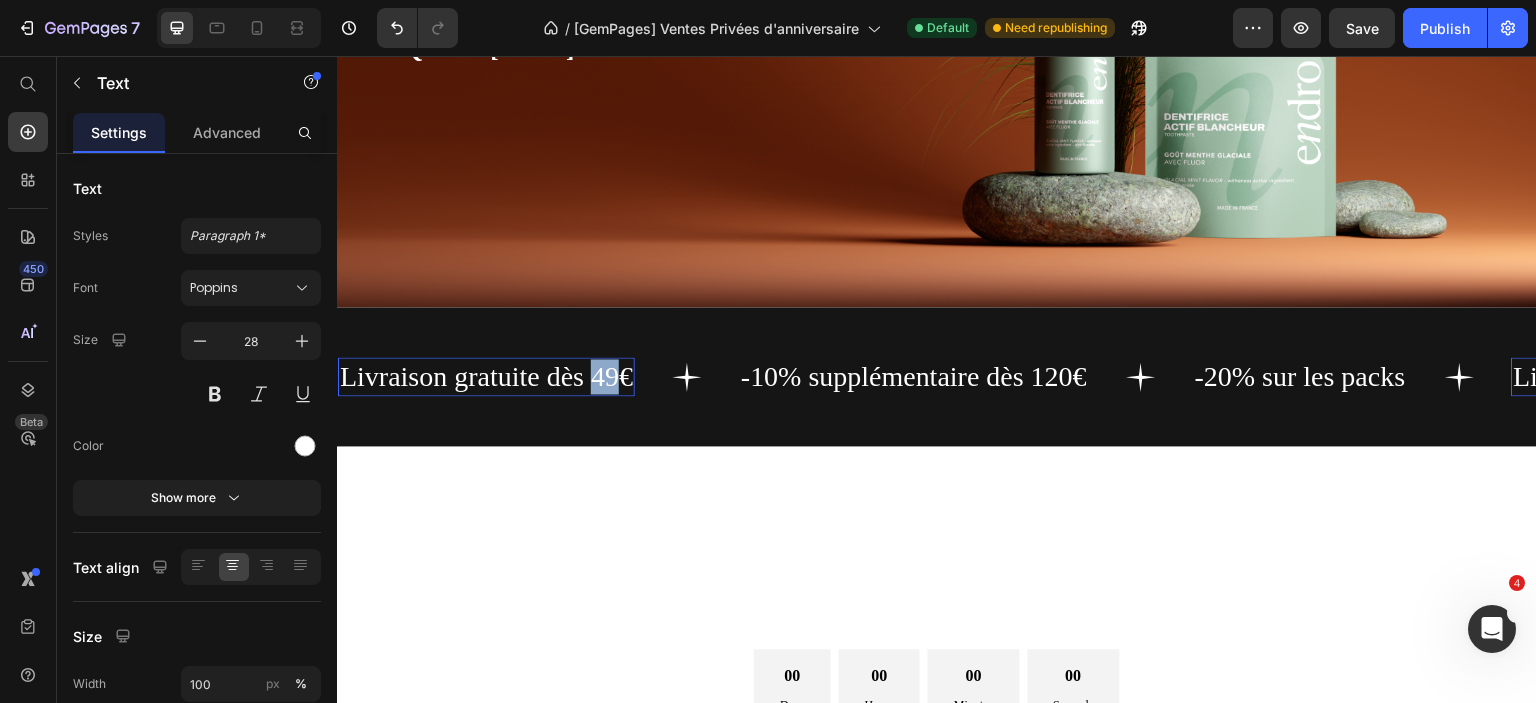 click on "Livraison gratuite dès 49€" at bounding box center [486, 376] 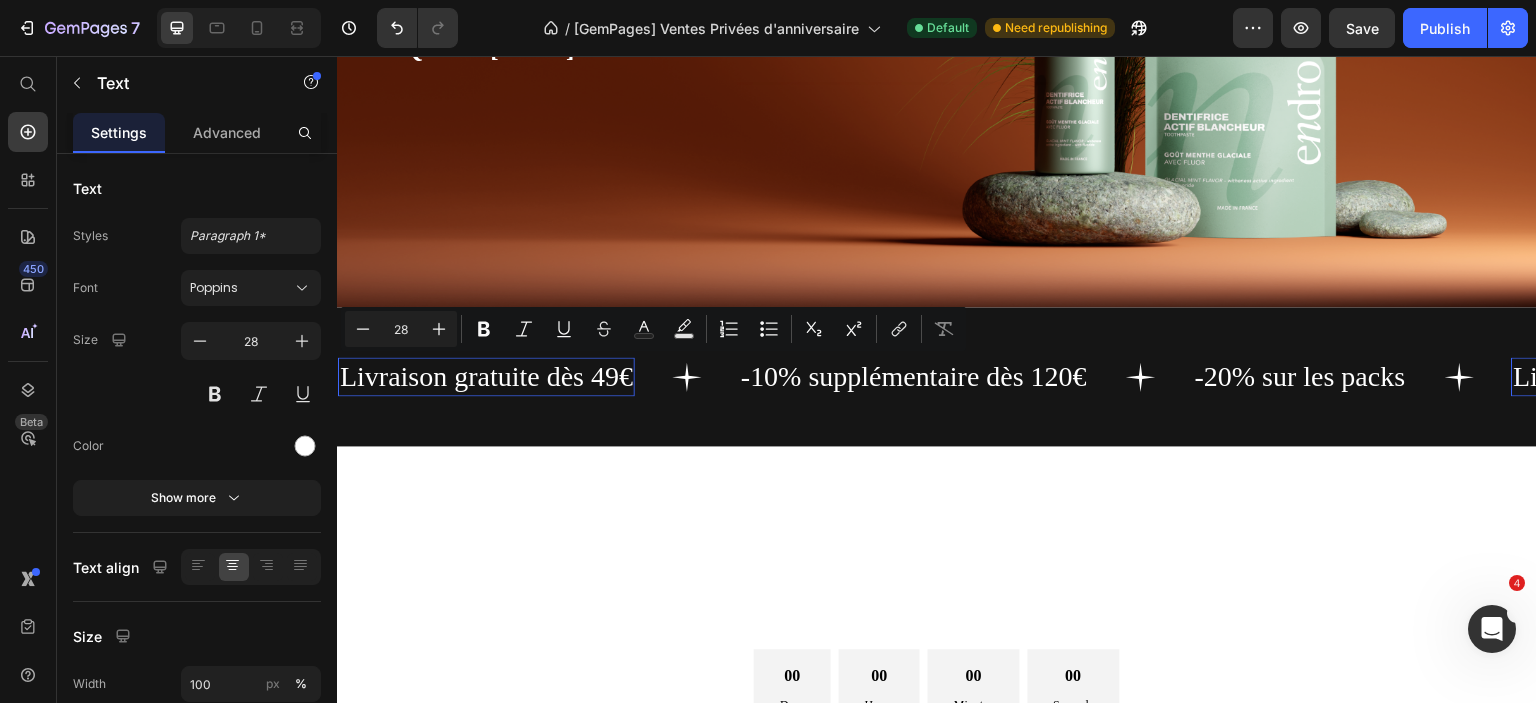 click on "Livraison gratuite dès 49€" at bounding box center (486, 376) 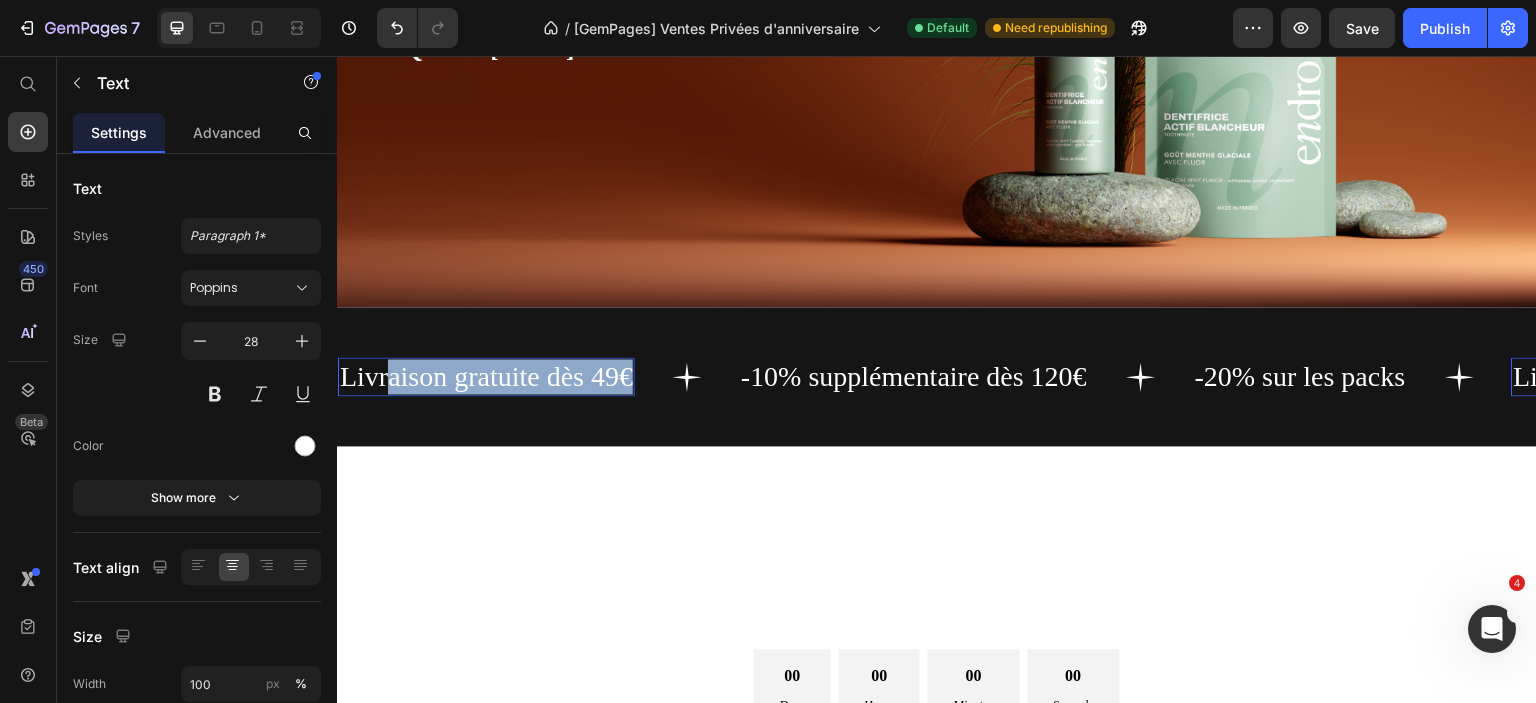 drag, startPoint x: 628, startPoint y: 375, endPoint x: 385, endPoint y: 386, distance: 243.24884 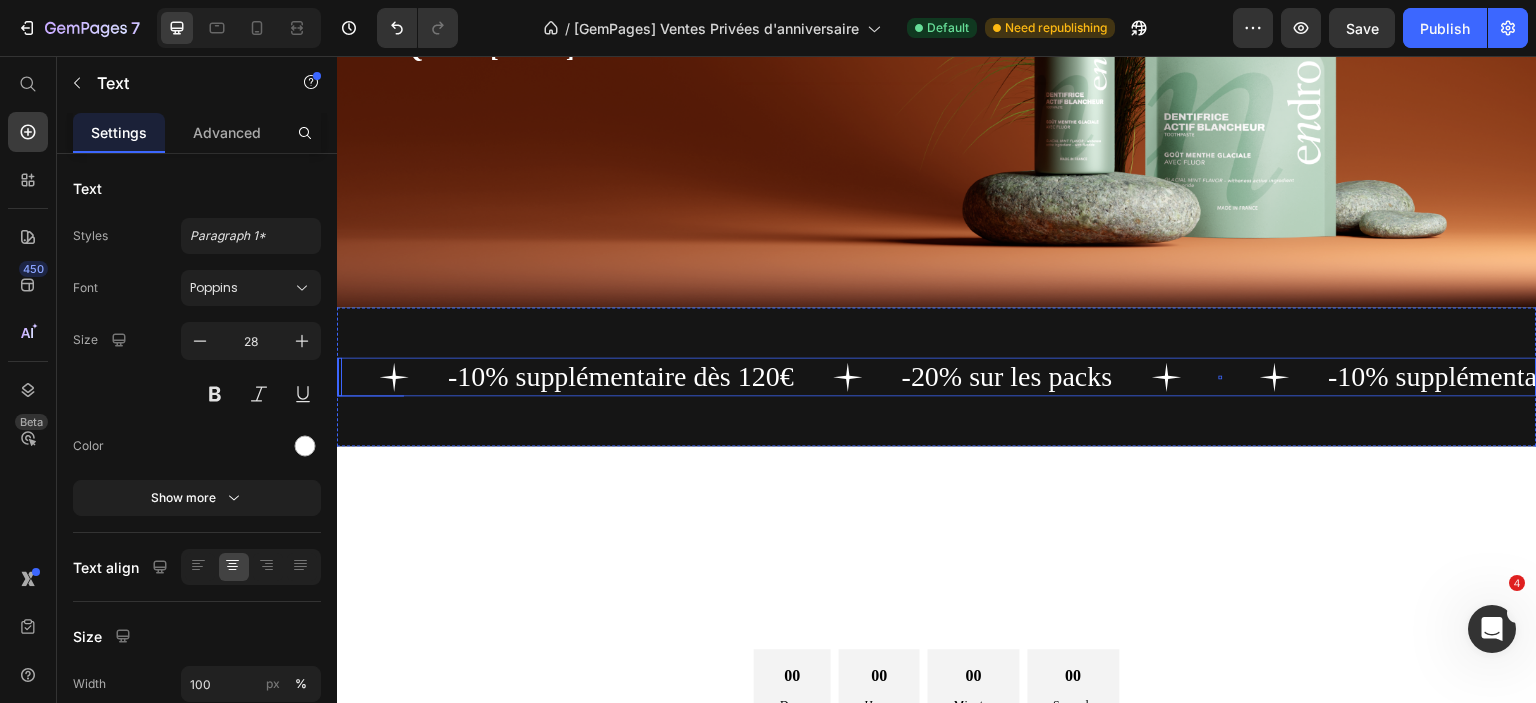 scroll, scrollTop: 282, scrollLeft: 0, axis: vertical 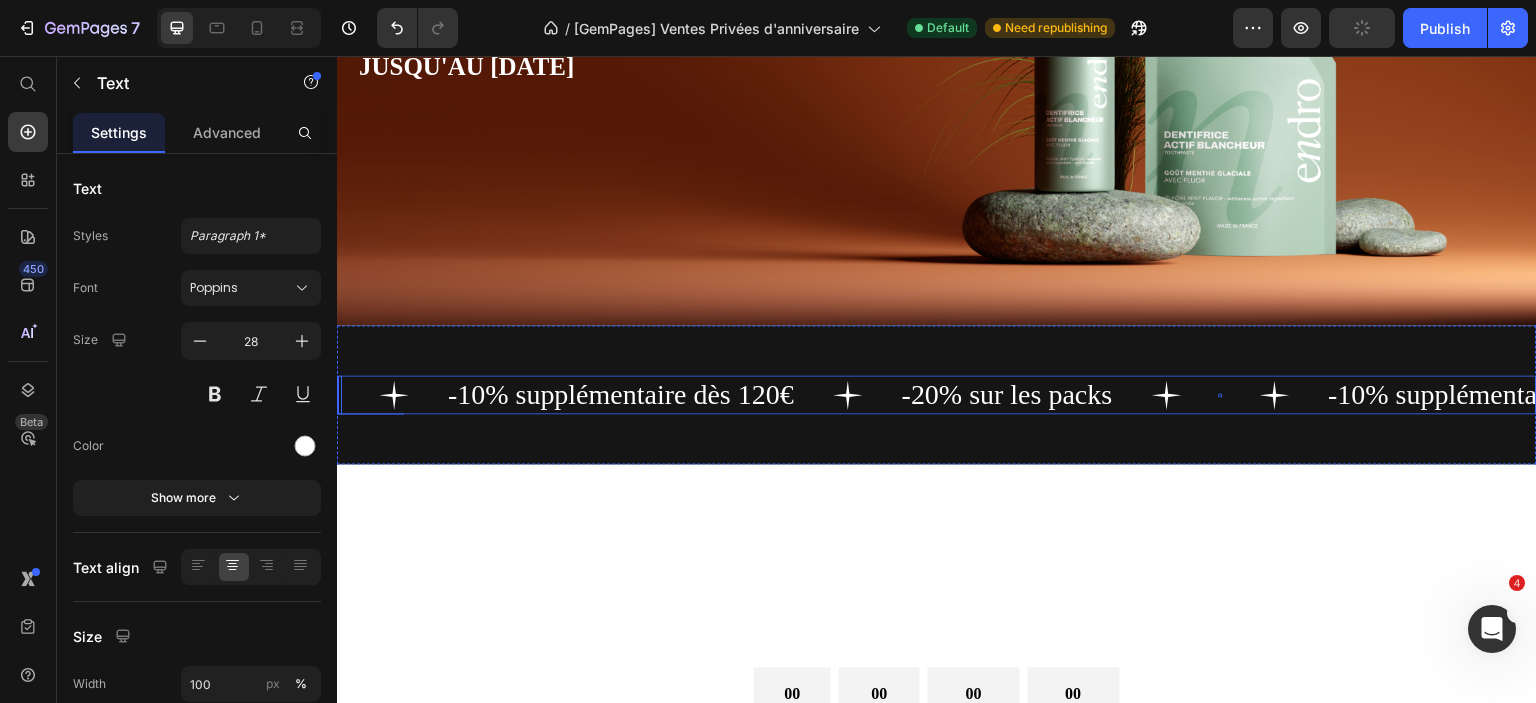 click on "Text   0" at bounding box center (392, 394) 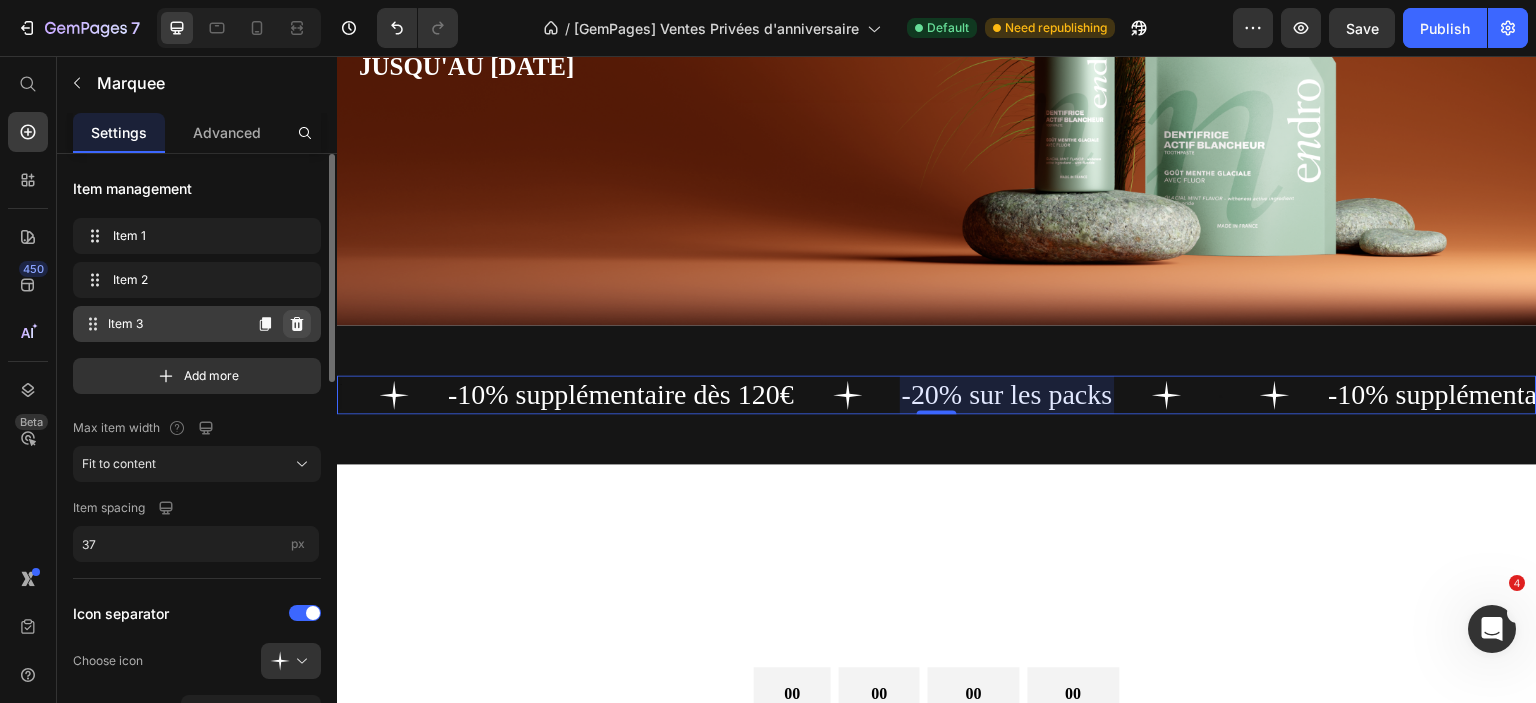 click 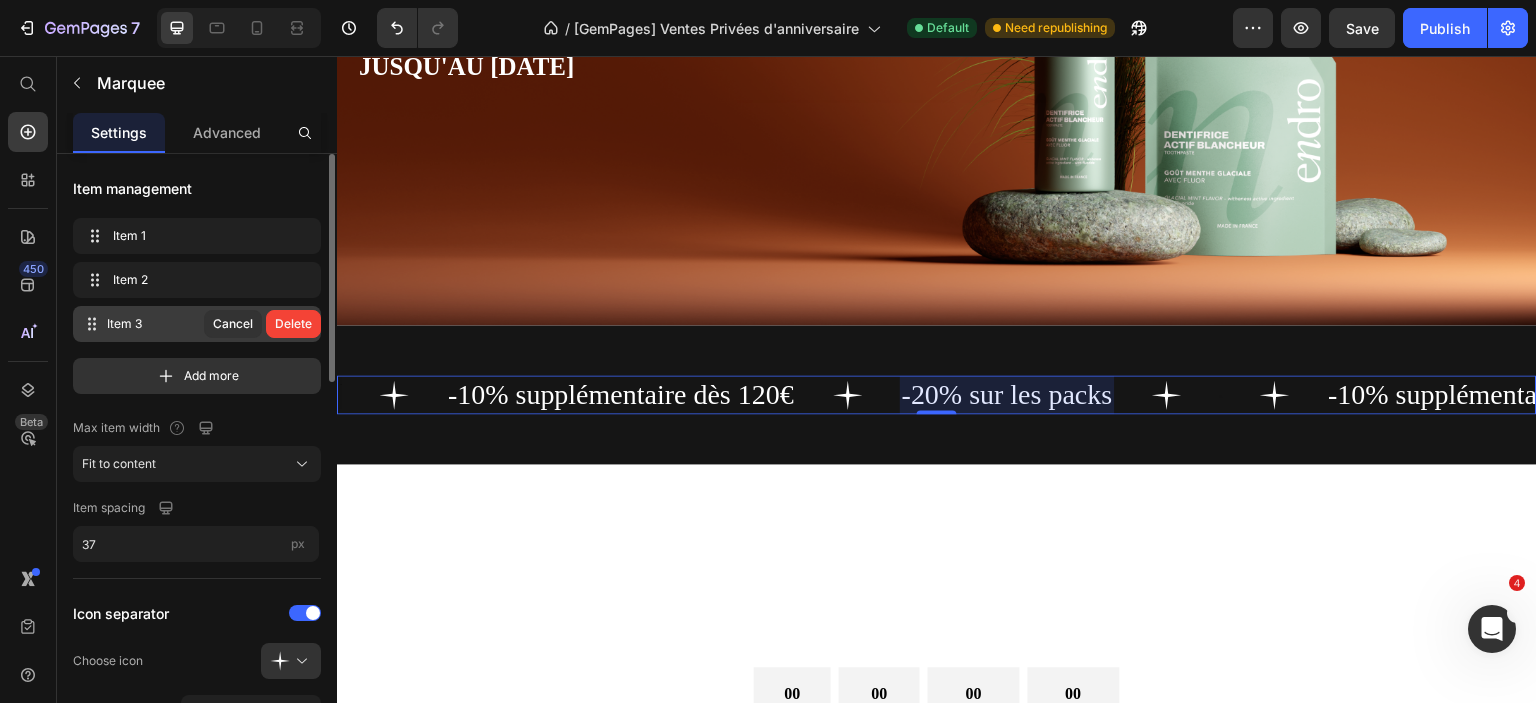 click on "Delete" at bounding box center (293, 324) 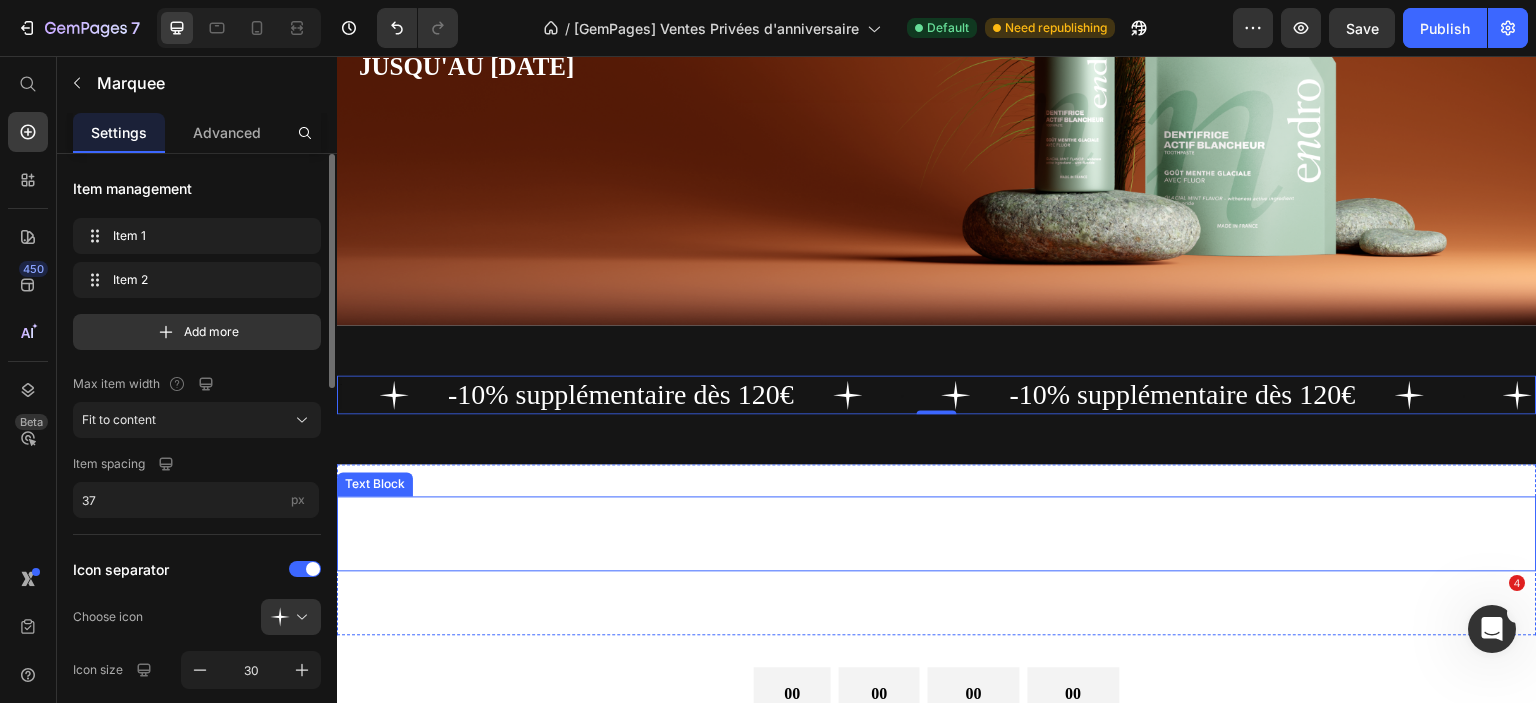 click at bounding box center [937, 533] 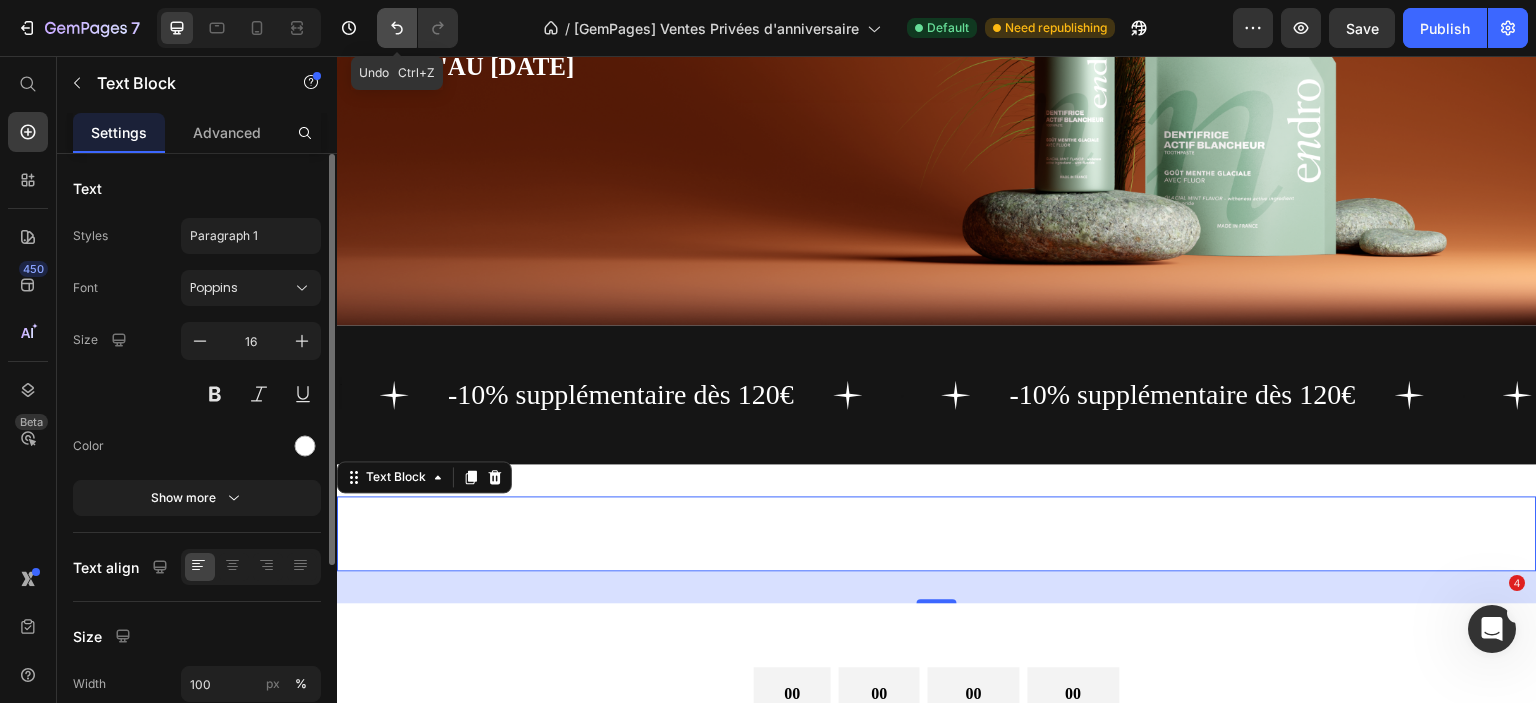 click 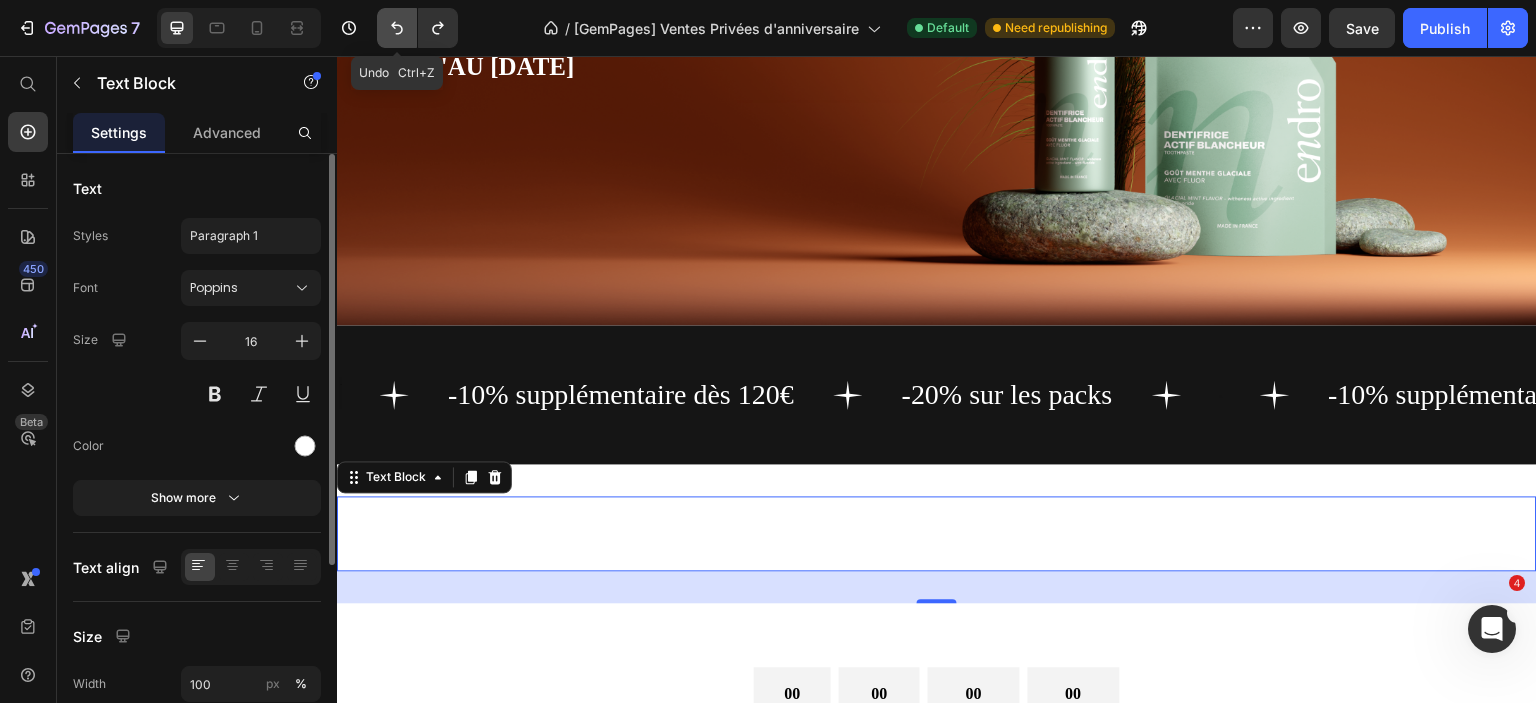 click 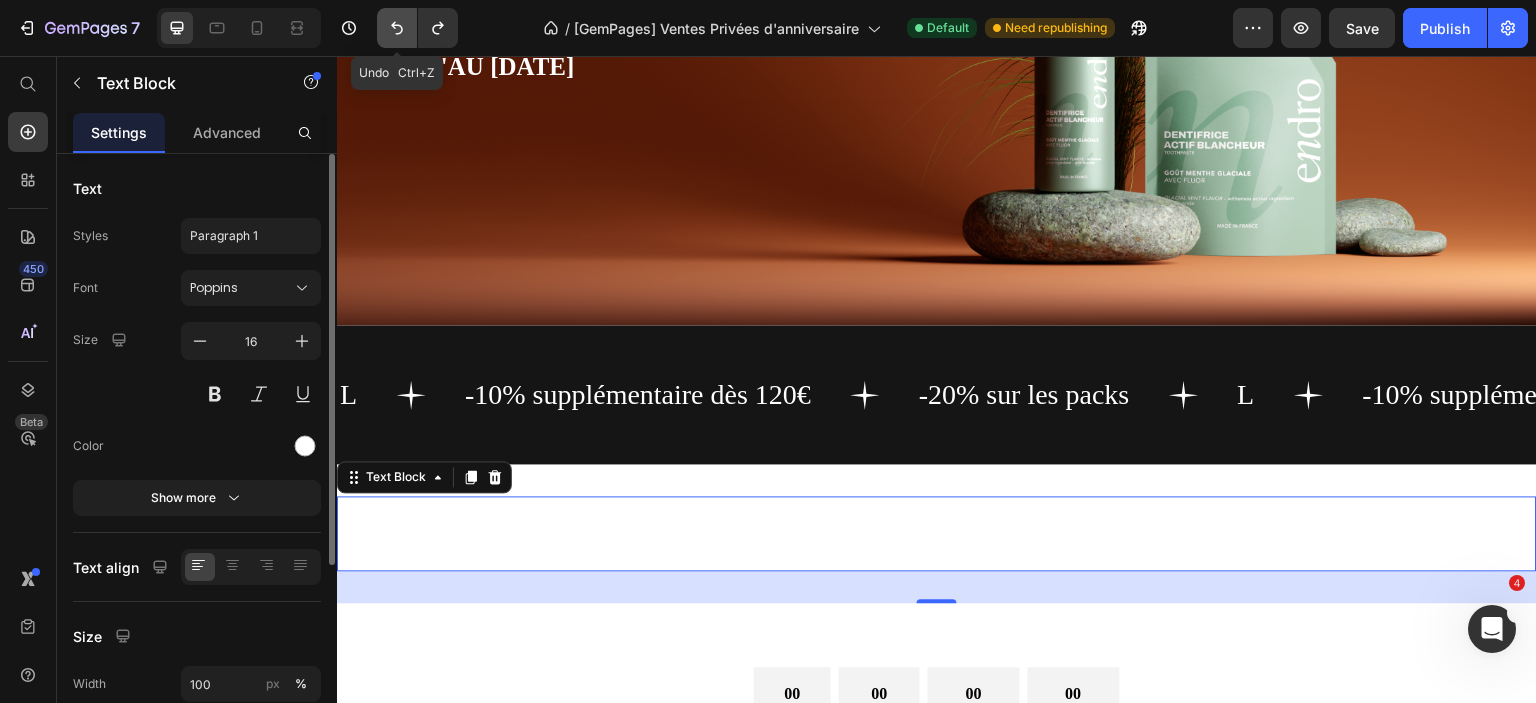 click 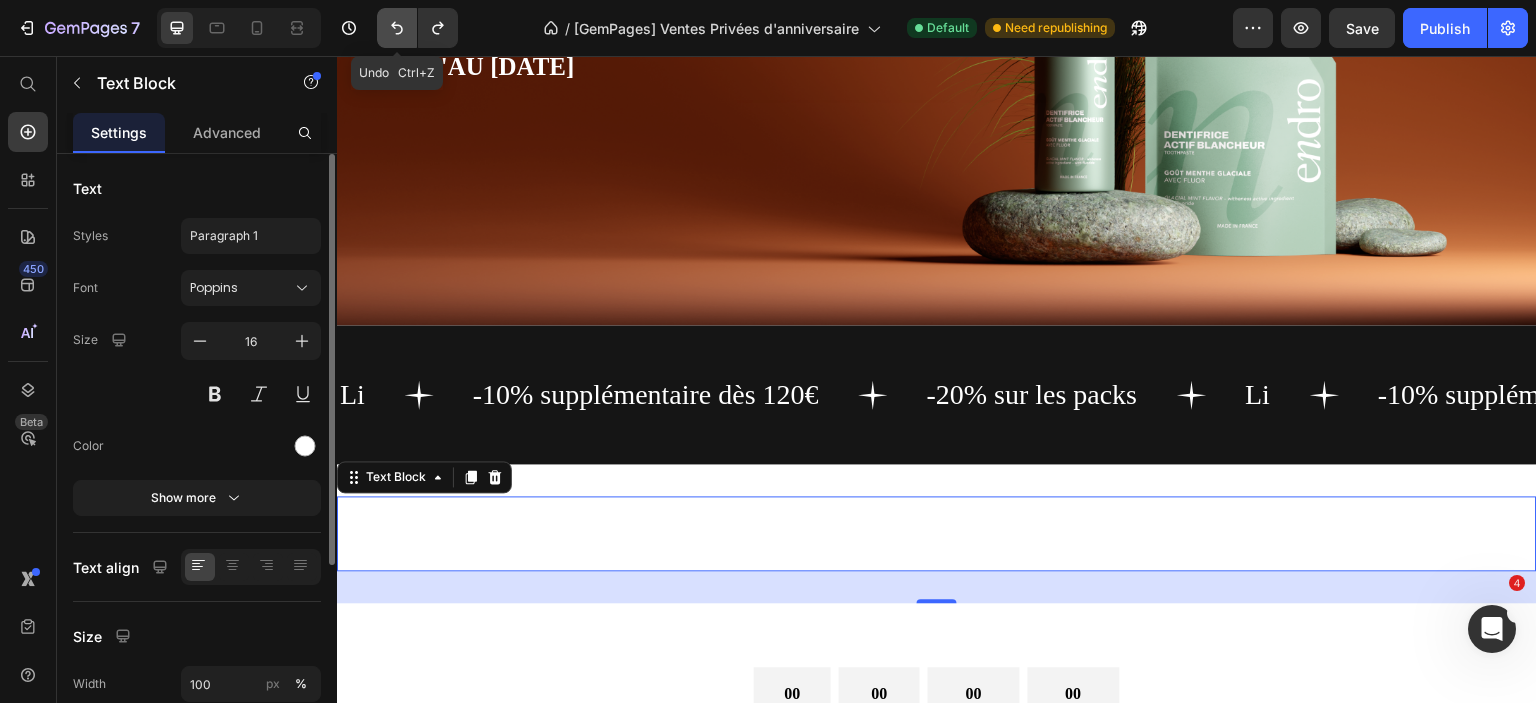 click 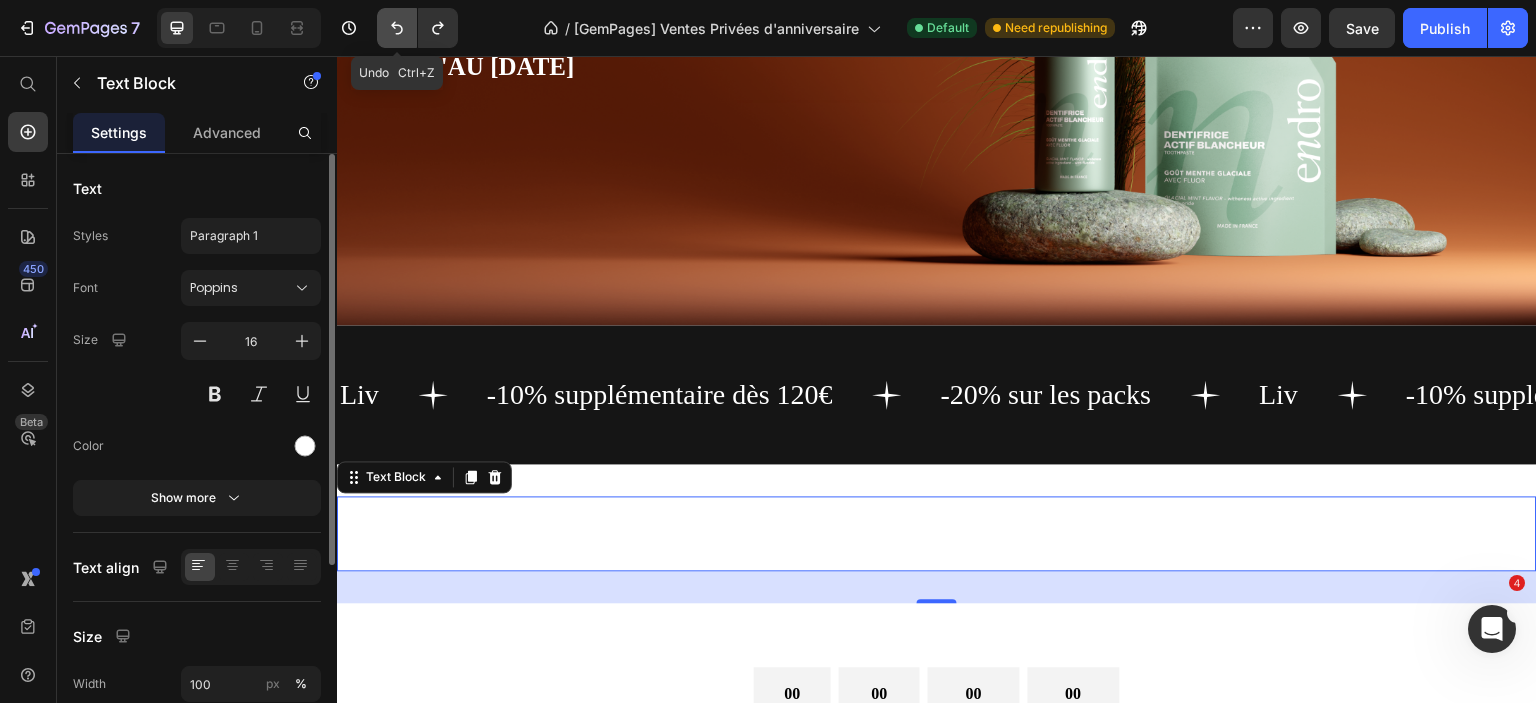 click 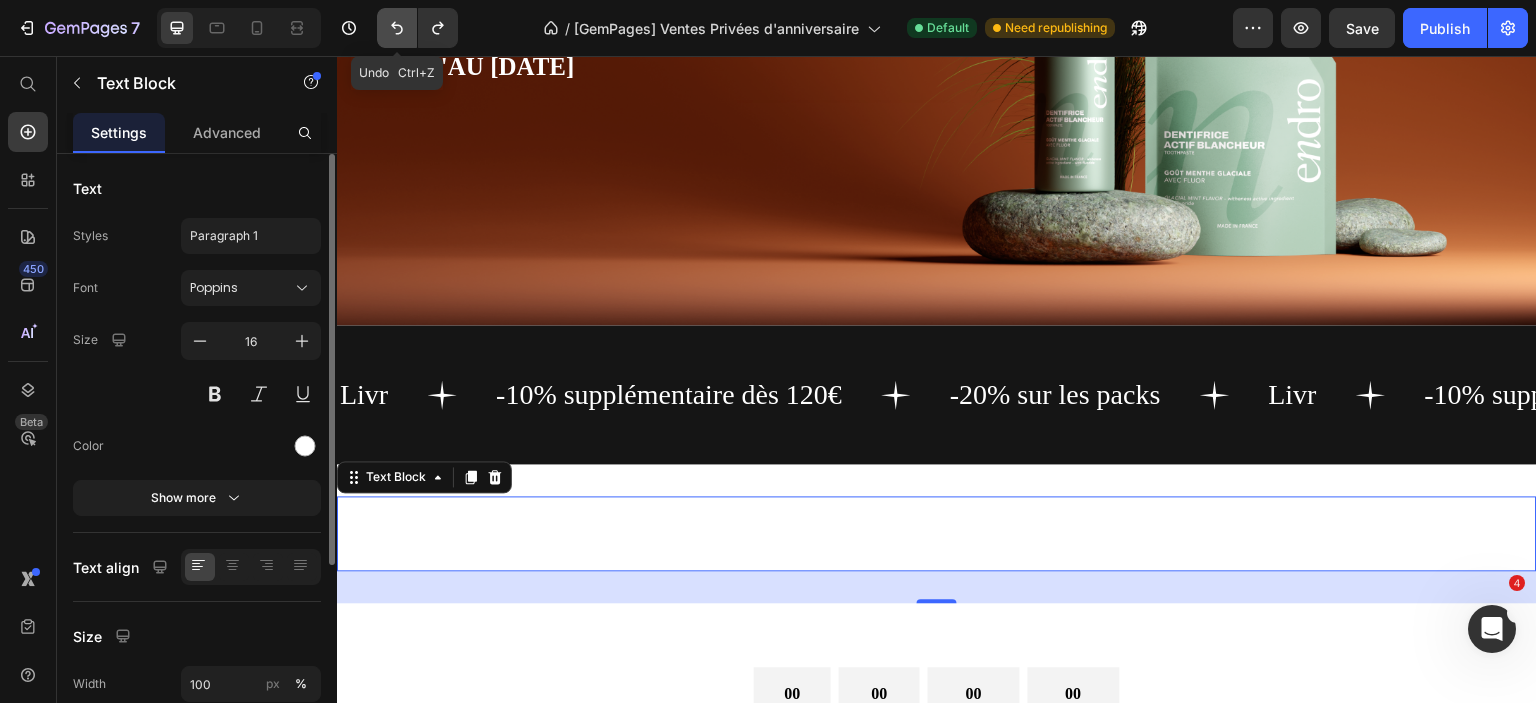 click 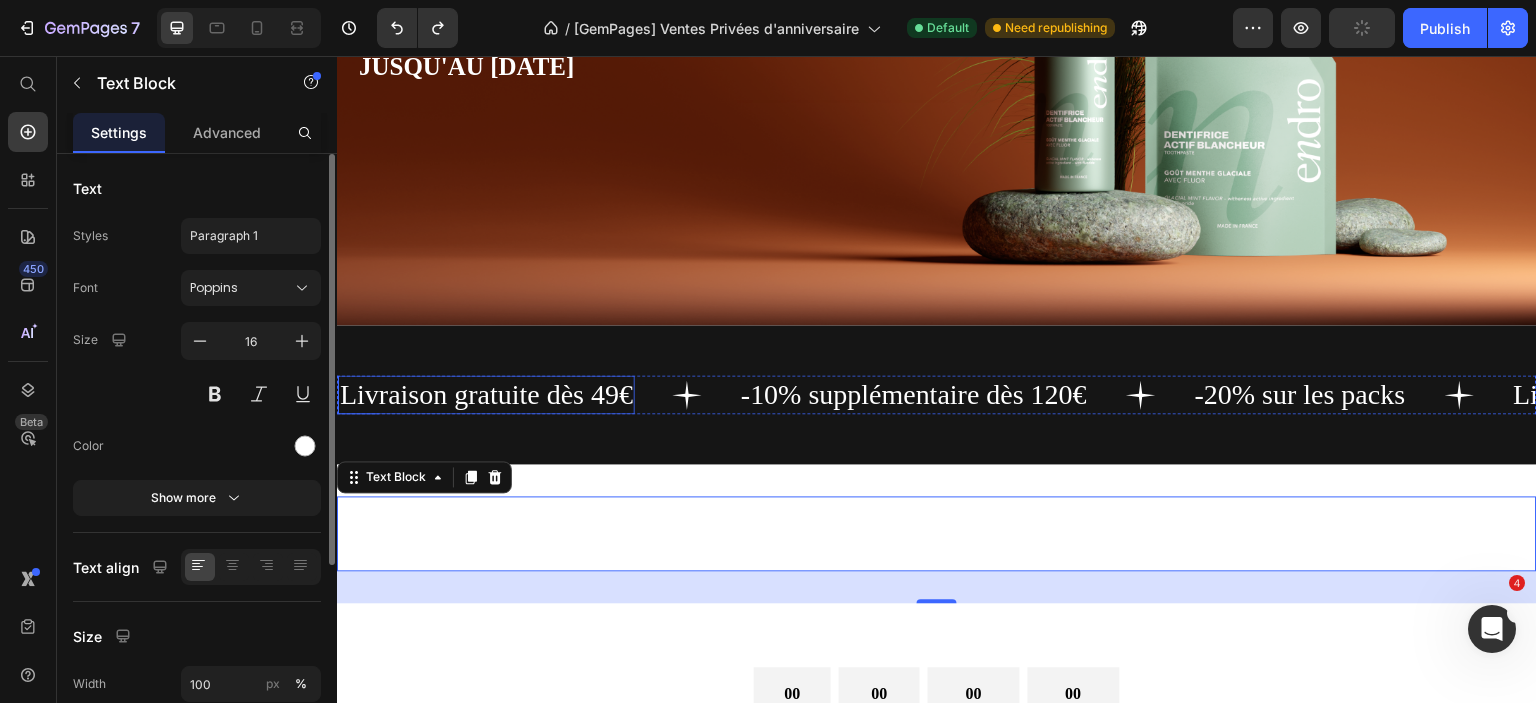 click on "Livraison gratuite dès 49€" at bounding box center (486, 394) 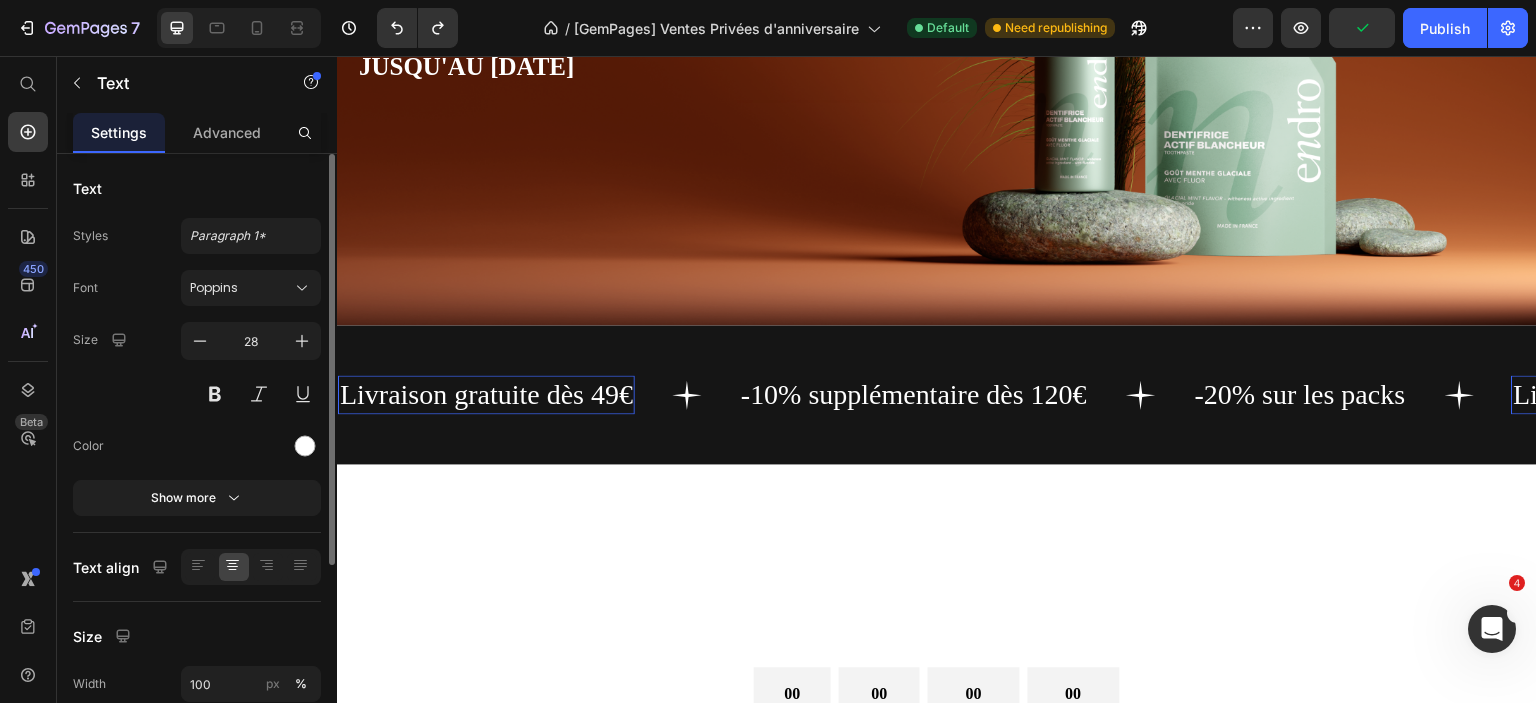 click on "Livraison gratuite dès 49€" at bounding box center (486, 394) 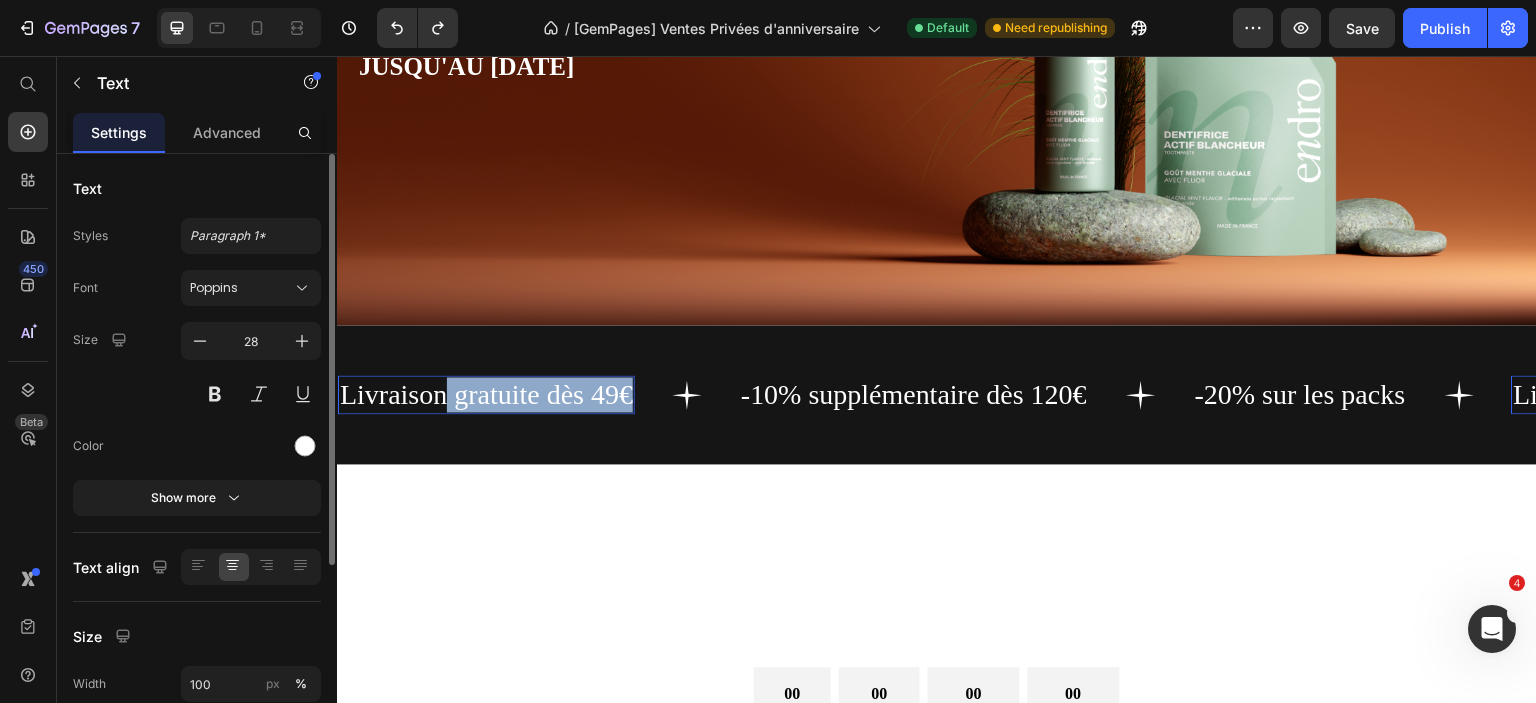 drag, startPoint x: 626, startPoint y: 396, endPoint x: 537, endPoint y: 418, distance: 91.67879 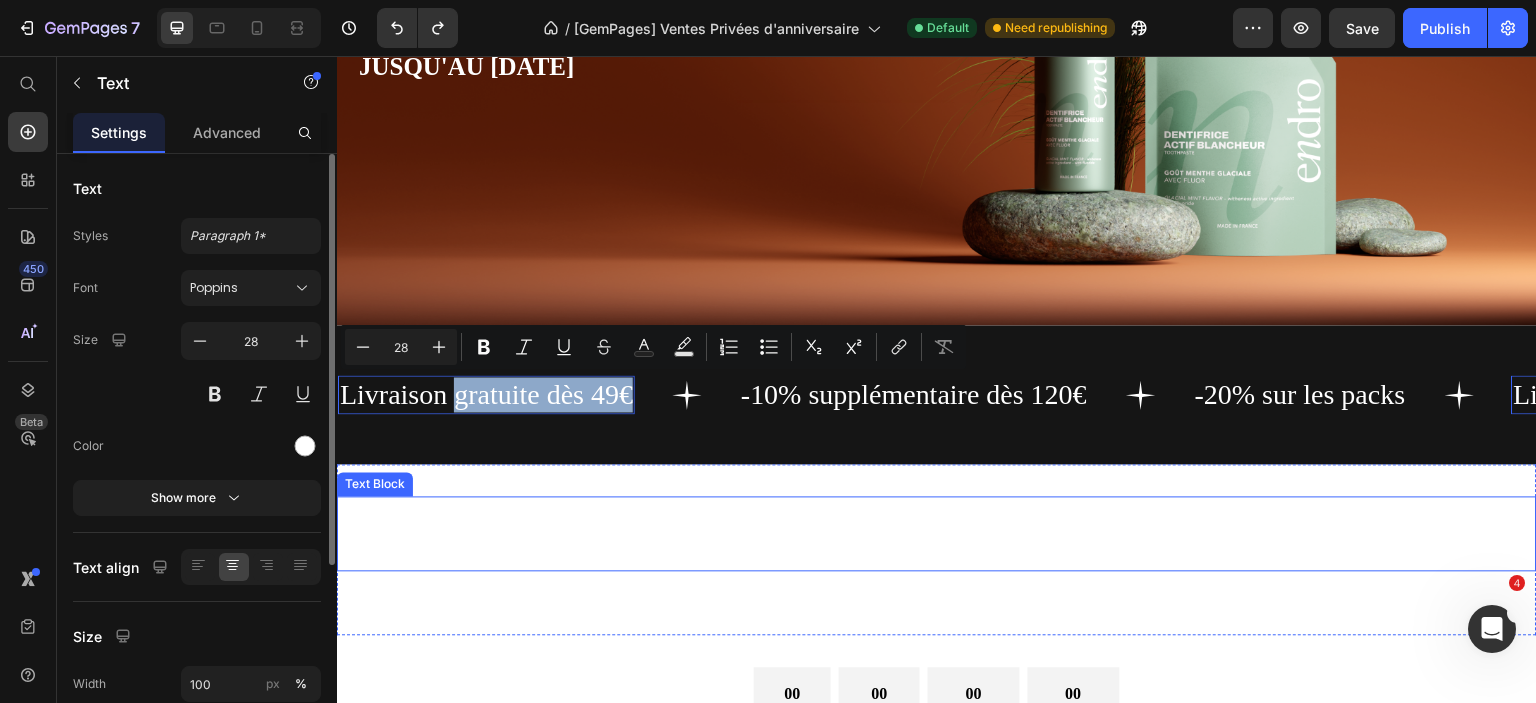 click on "Jusqu'à  -20%" at bounding box center [937, 510] 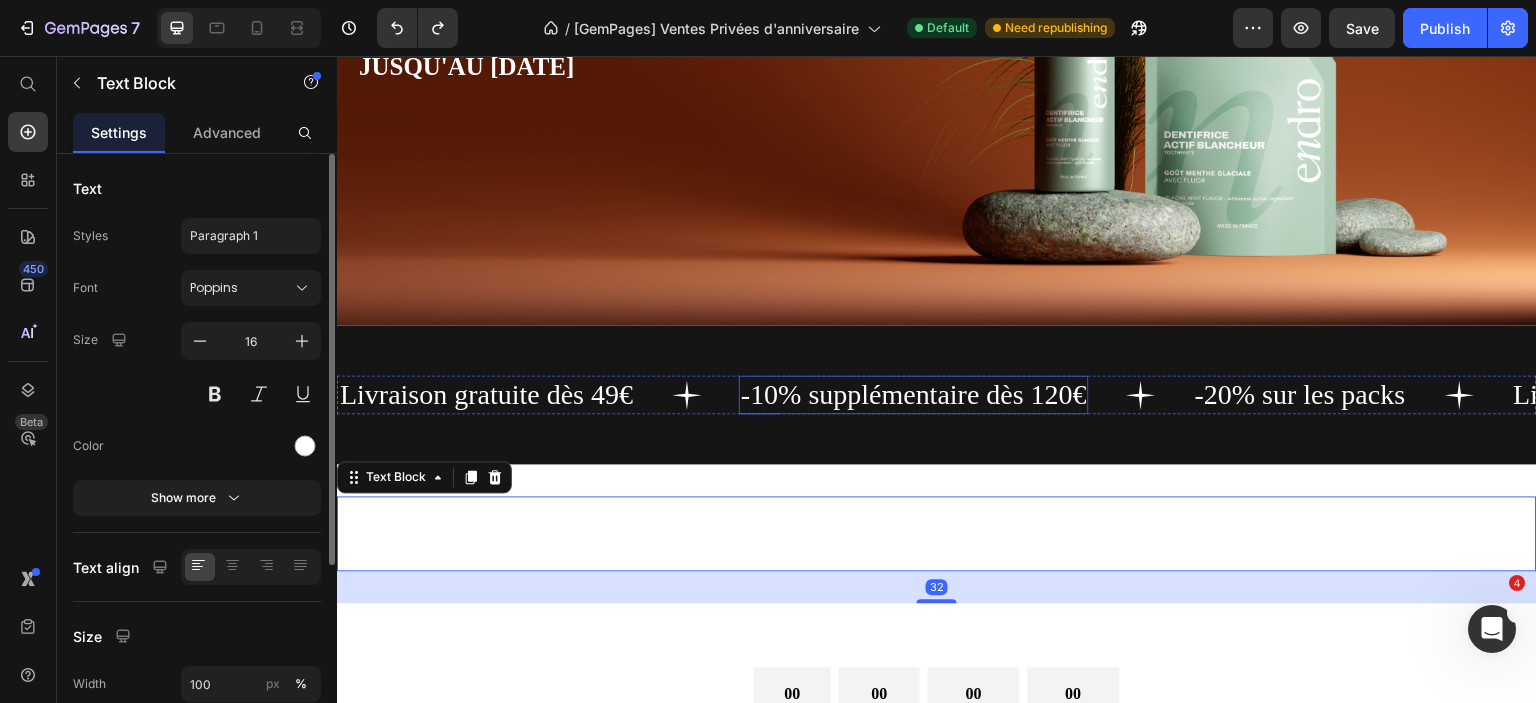 click on "-10% supplémentaire dès 120€" at bounding box center (914, 394) 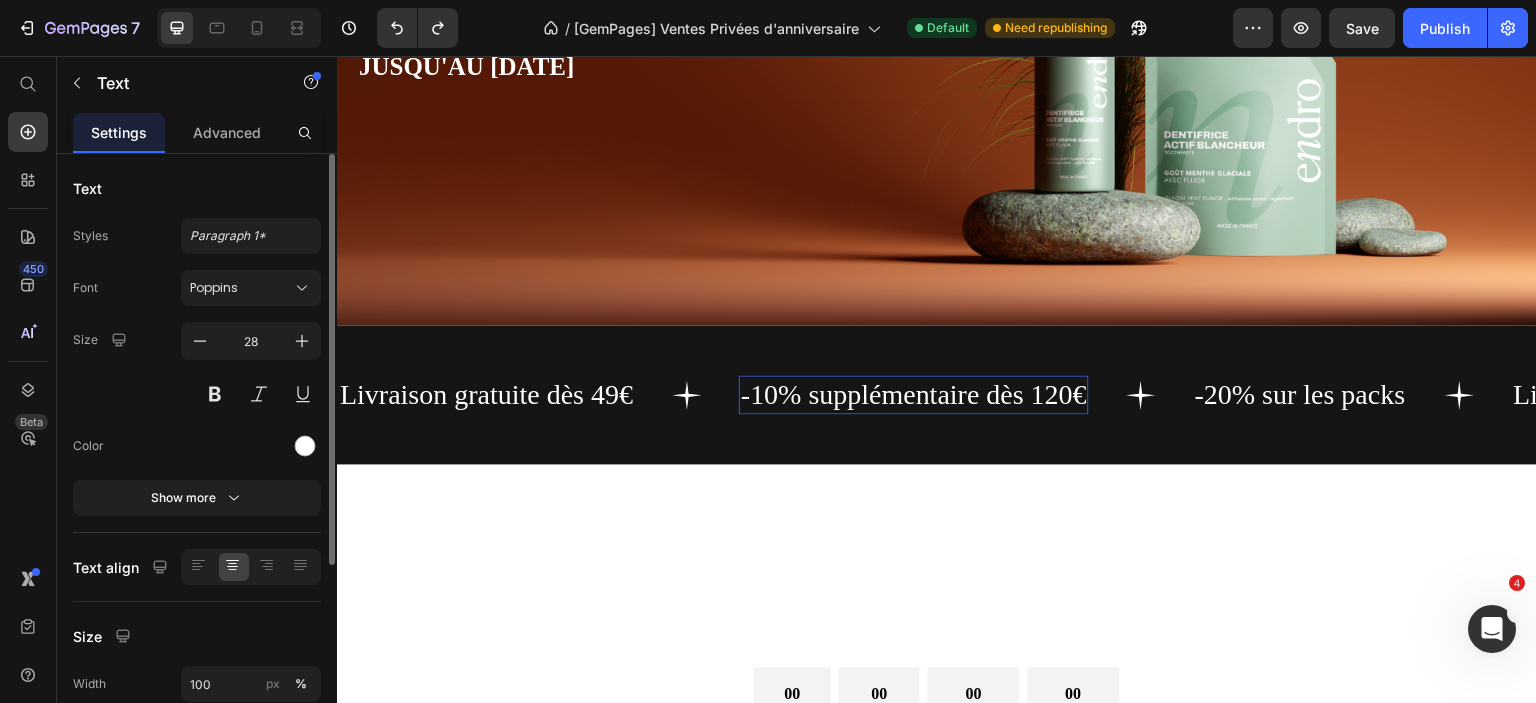 click on "-10% supplémentaire dès 120€" at bounding box center [914, 394] 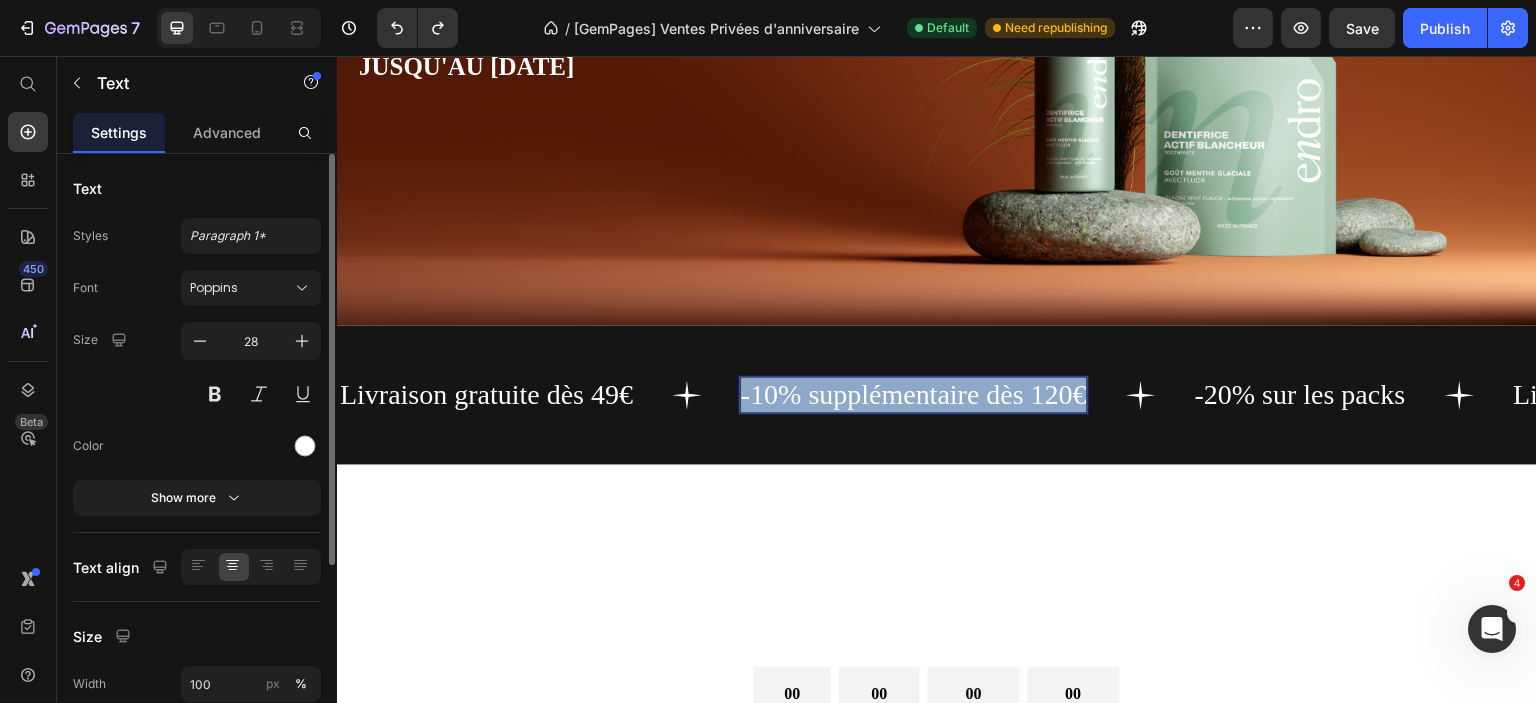 drag, startPoint x: 743, startPoint y: 402, endPoint x: 1083, endPoint y: 384, distance: 340.47614 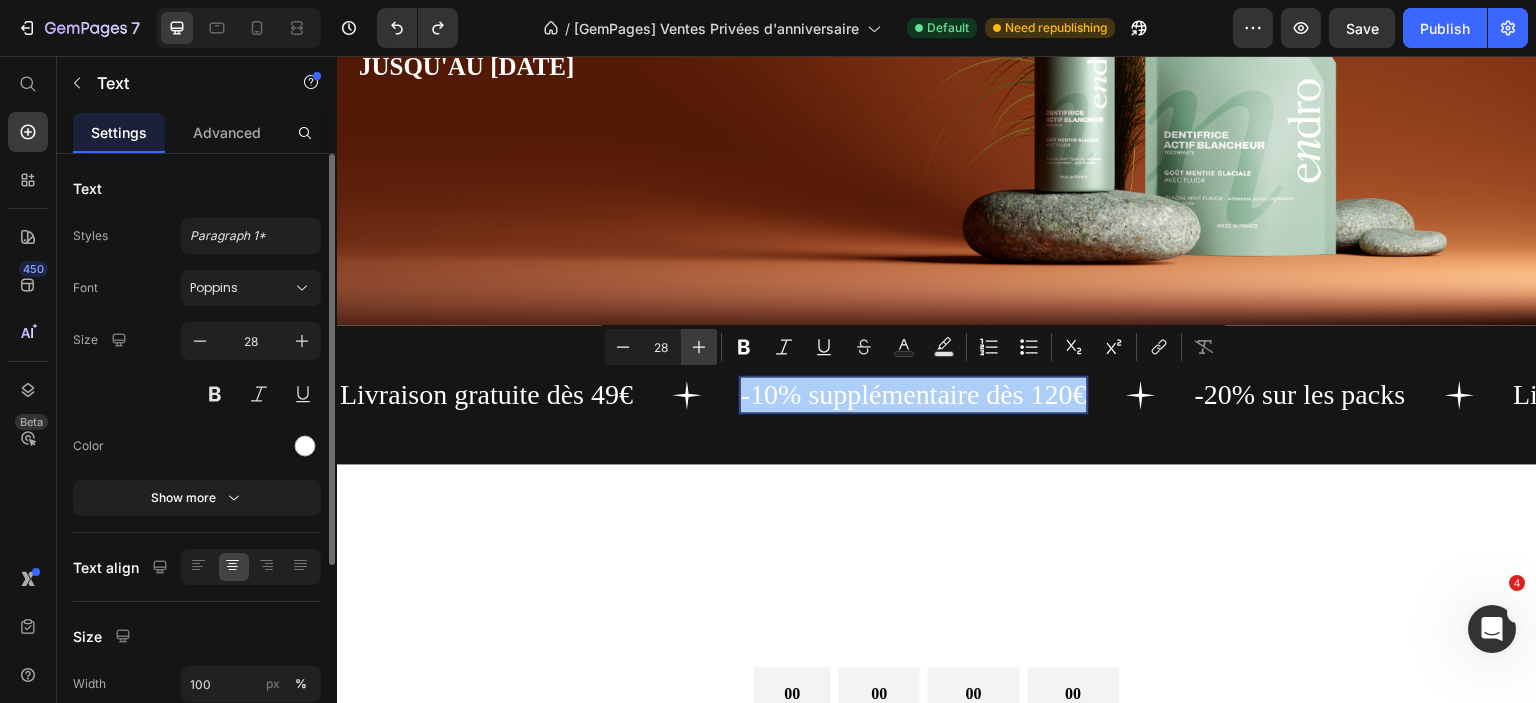 click 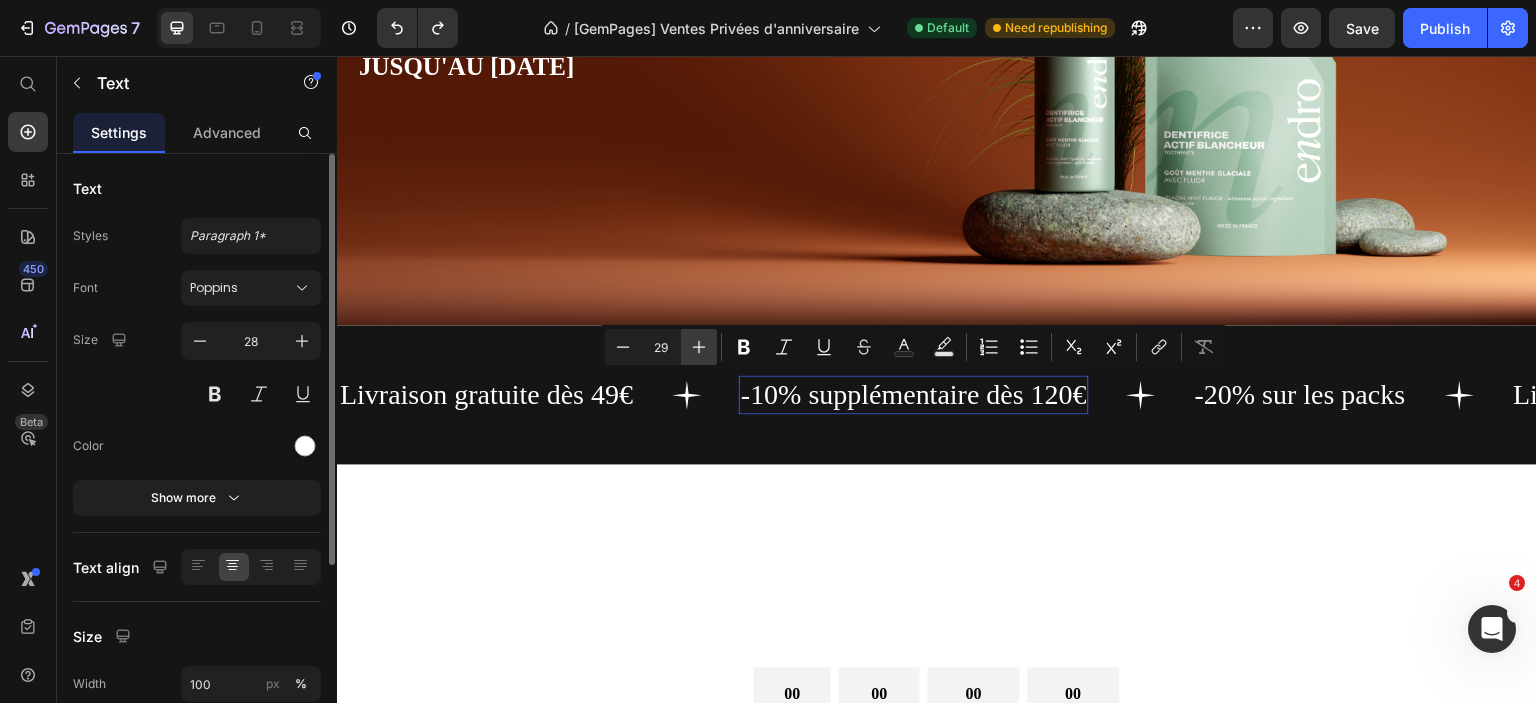 click 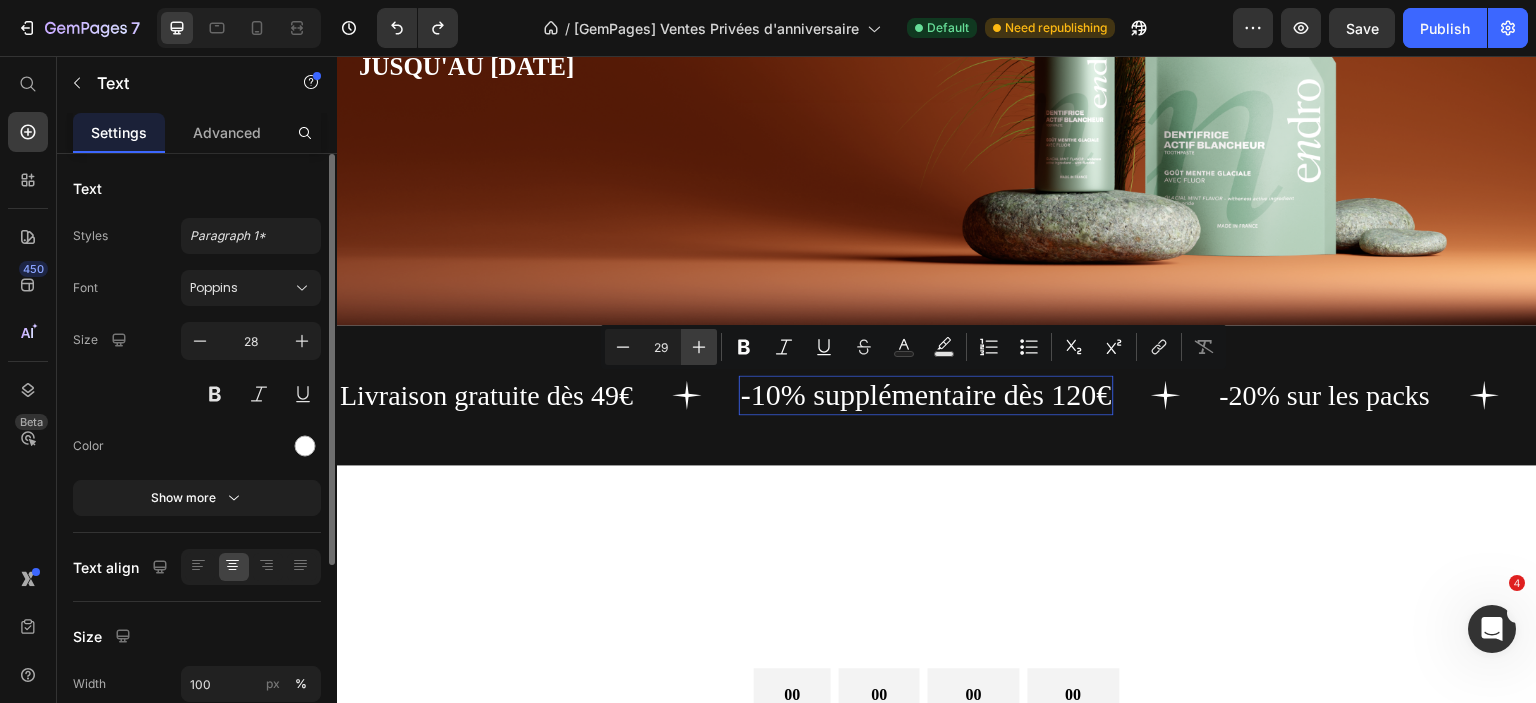 type on "30" 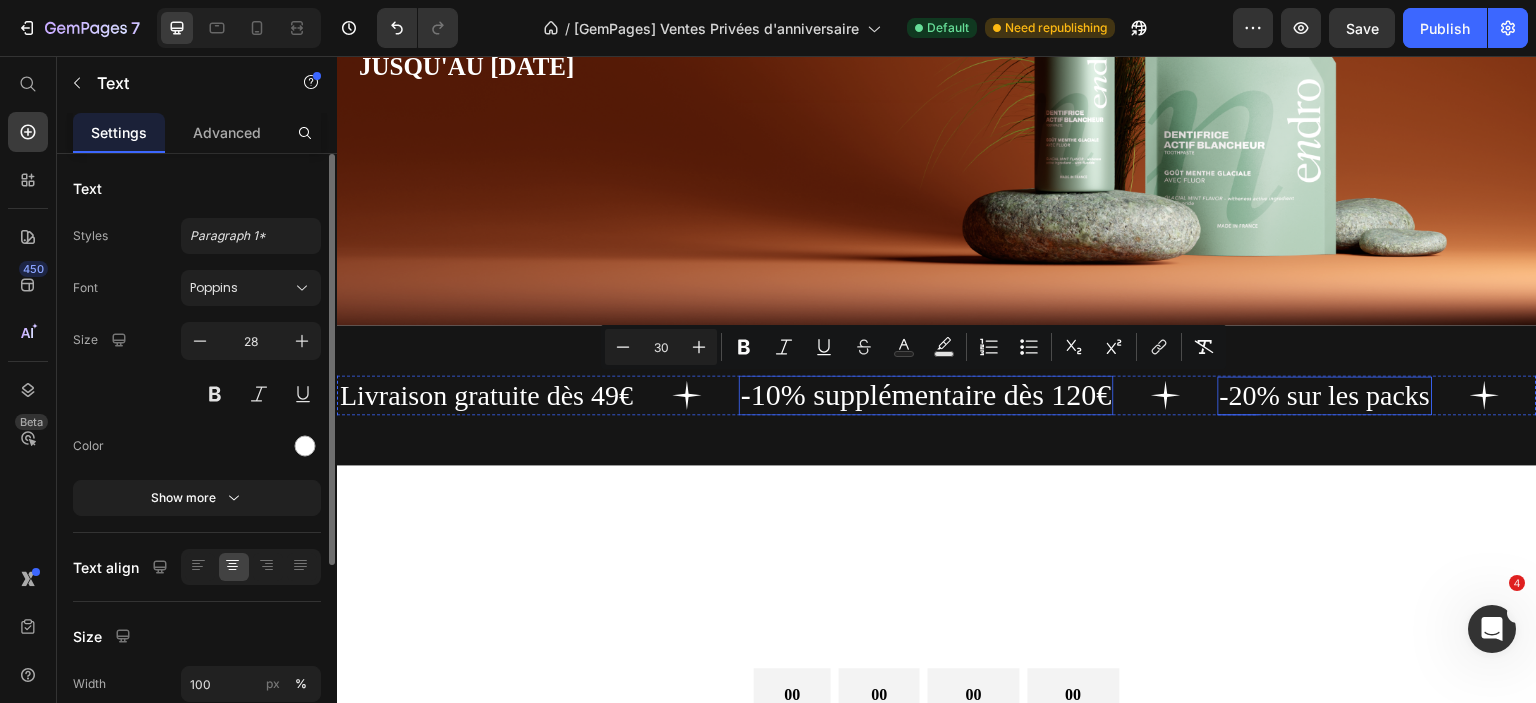 click on "-20% sur les packs" at bounding box center (1325, 395) 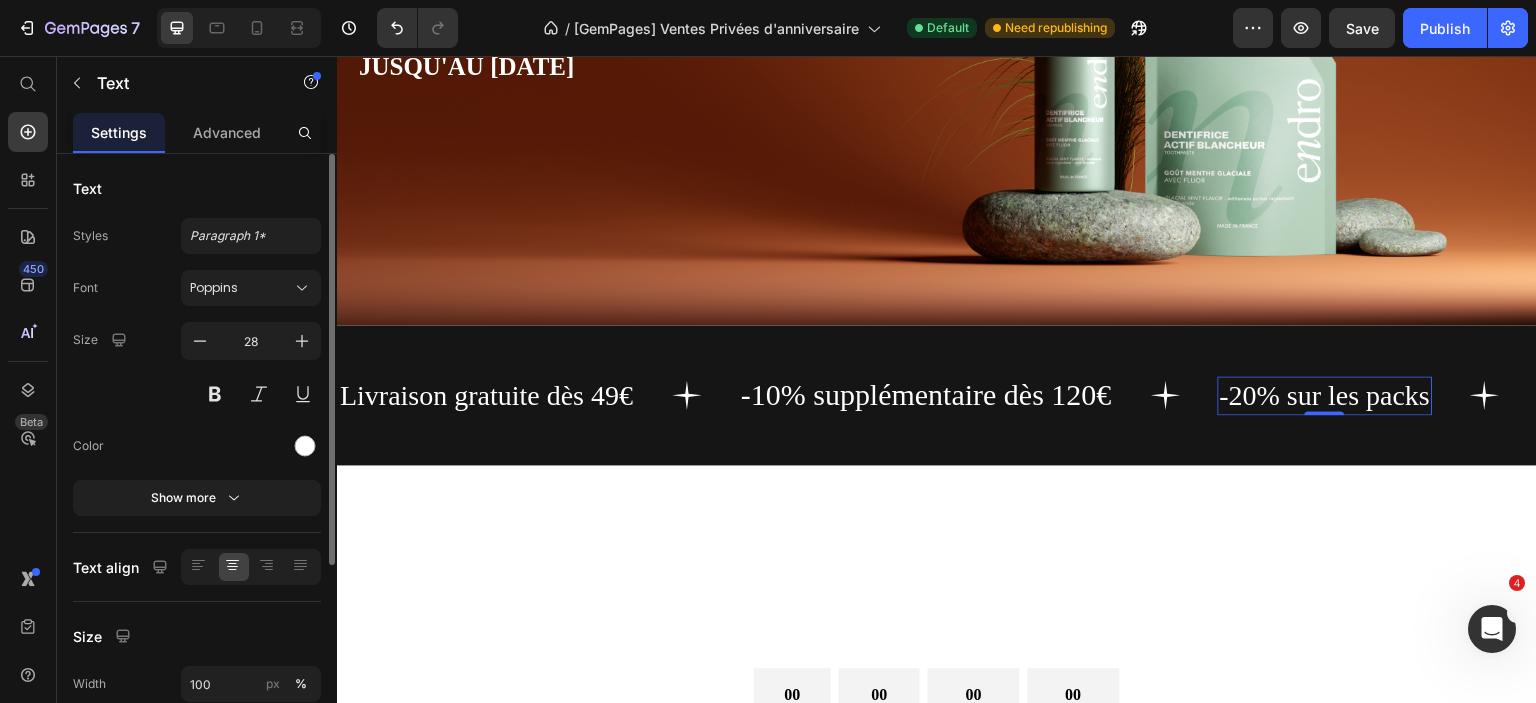 click on "-20% sur les packs" at bounding box center (1325, 395) 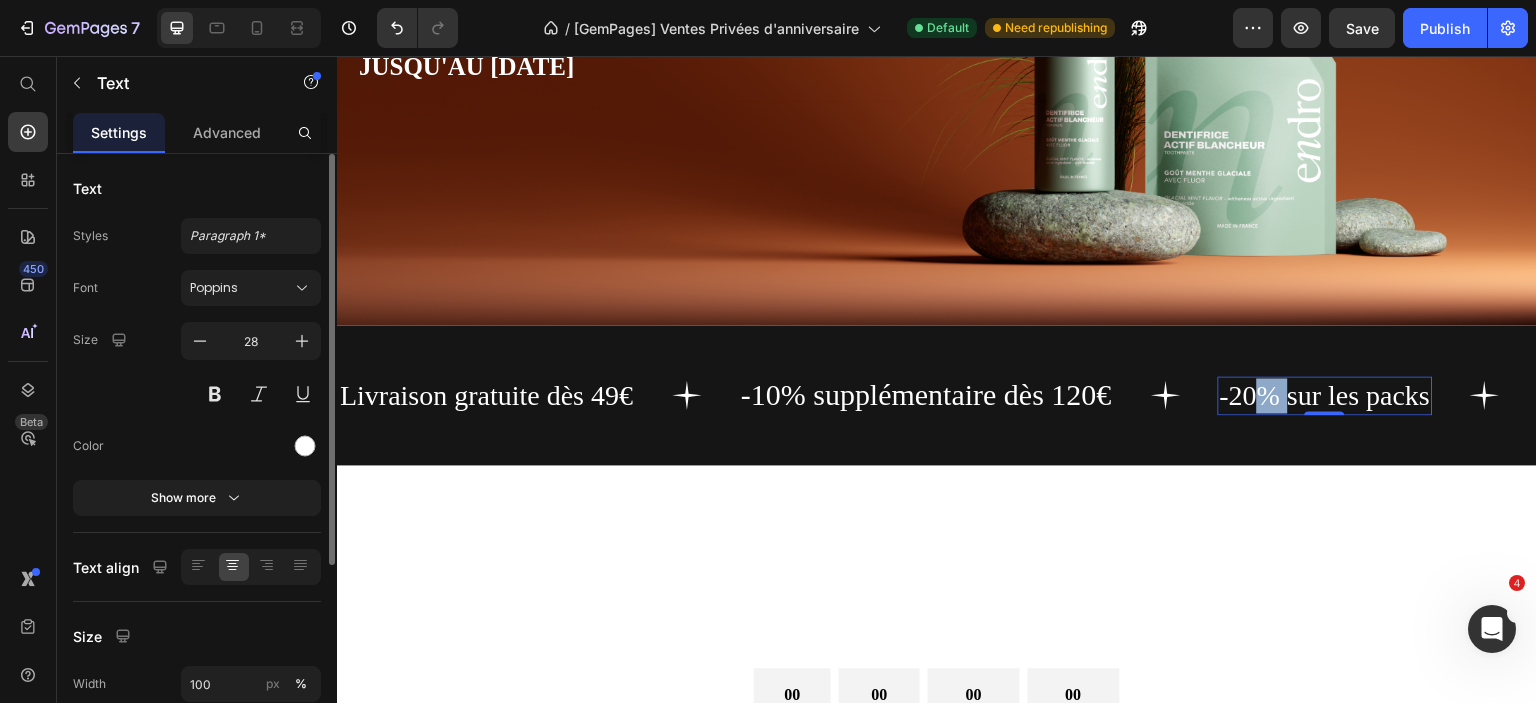 click on "-20% sur les packs" at bounding box center (1325, 395) 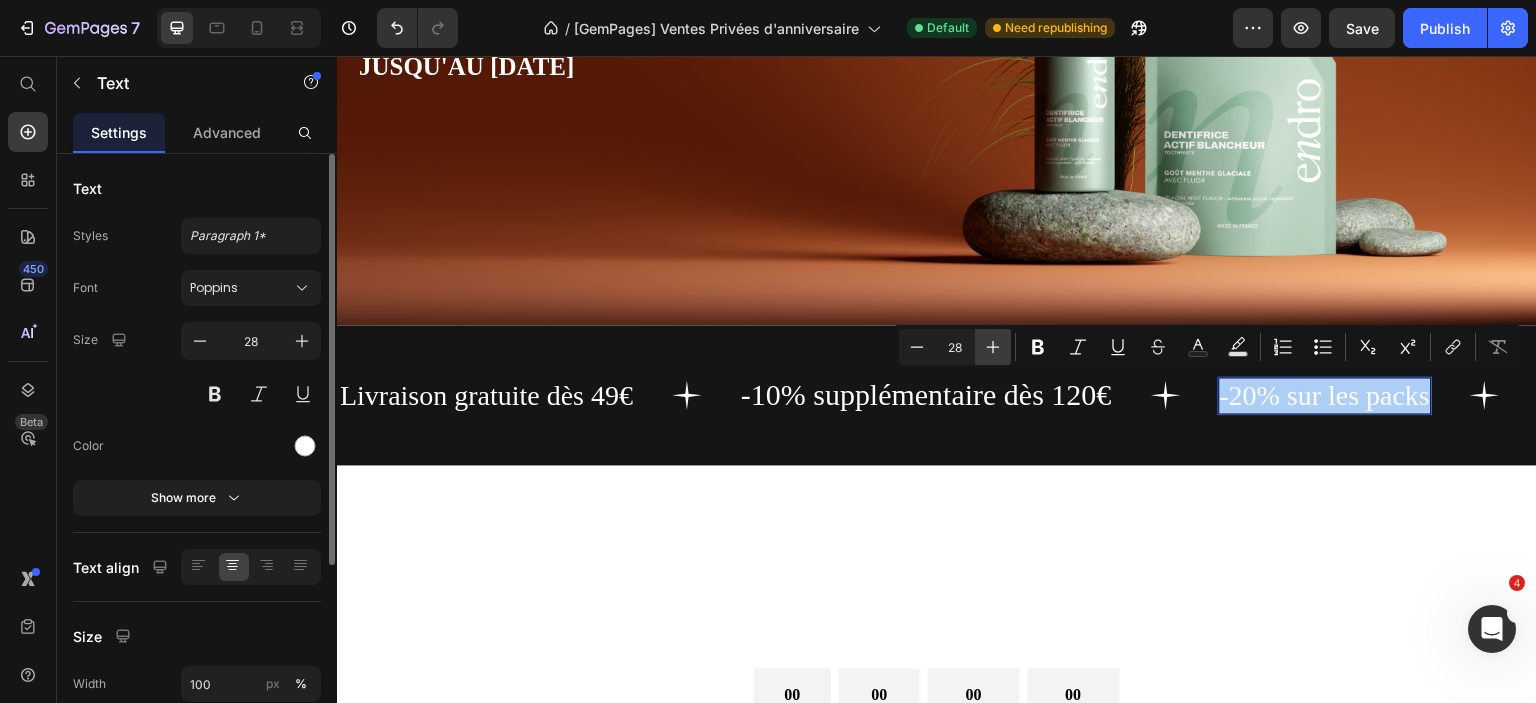 click 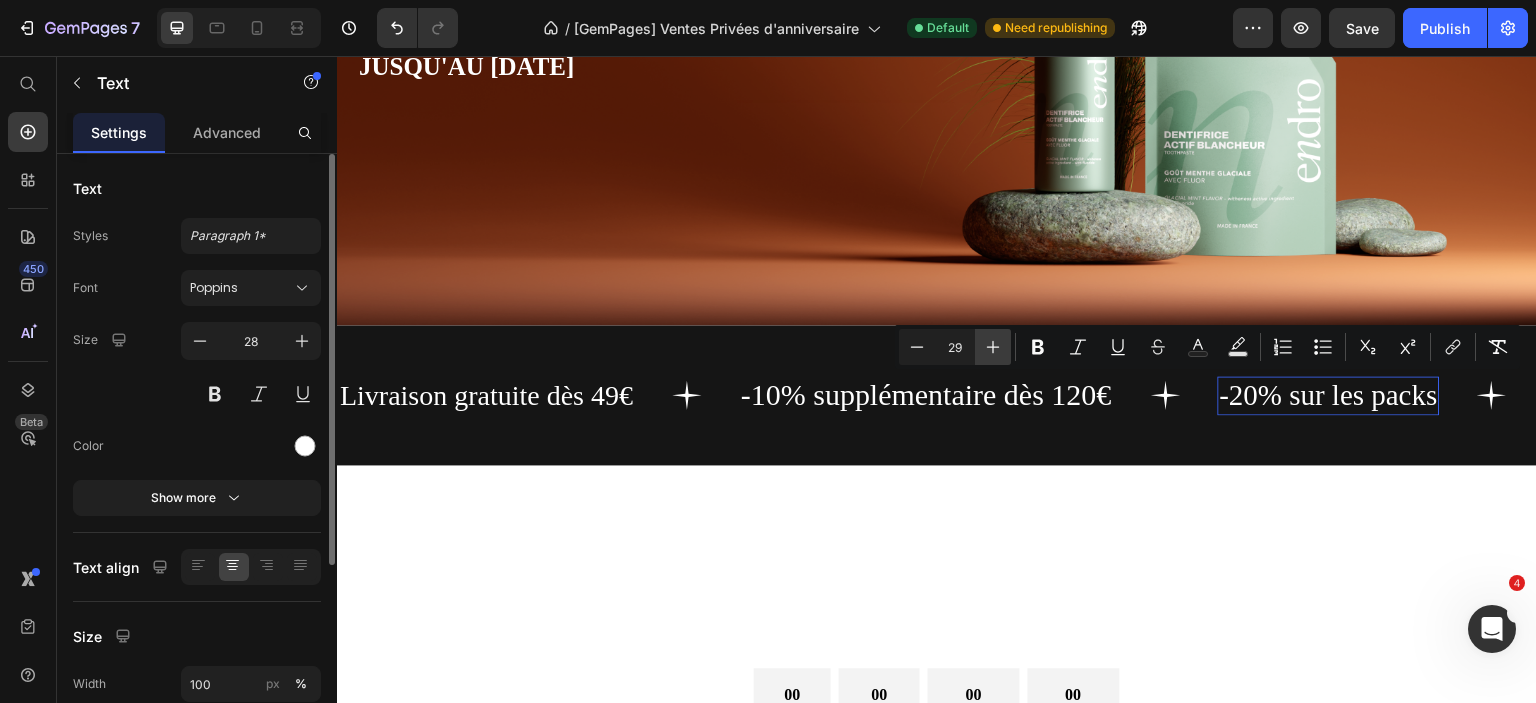 click 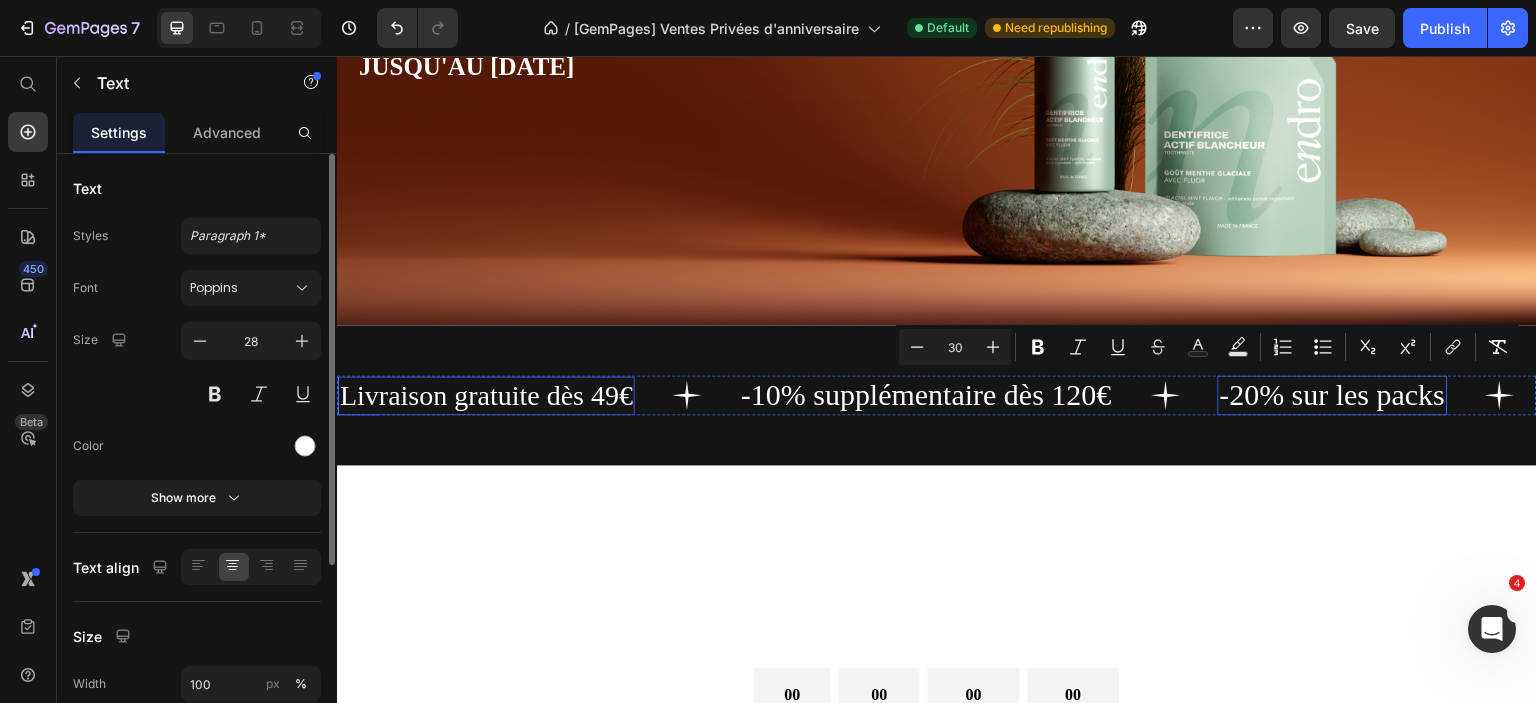 click on "Livraison gratuite dès 49€" at bounding box center (486, 395) 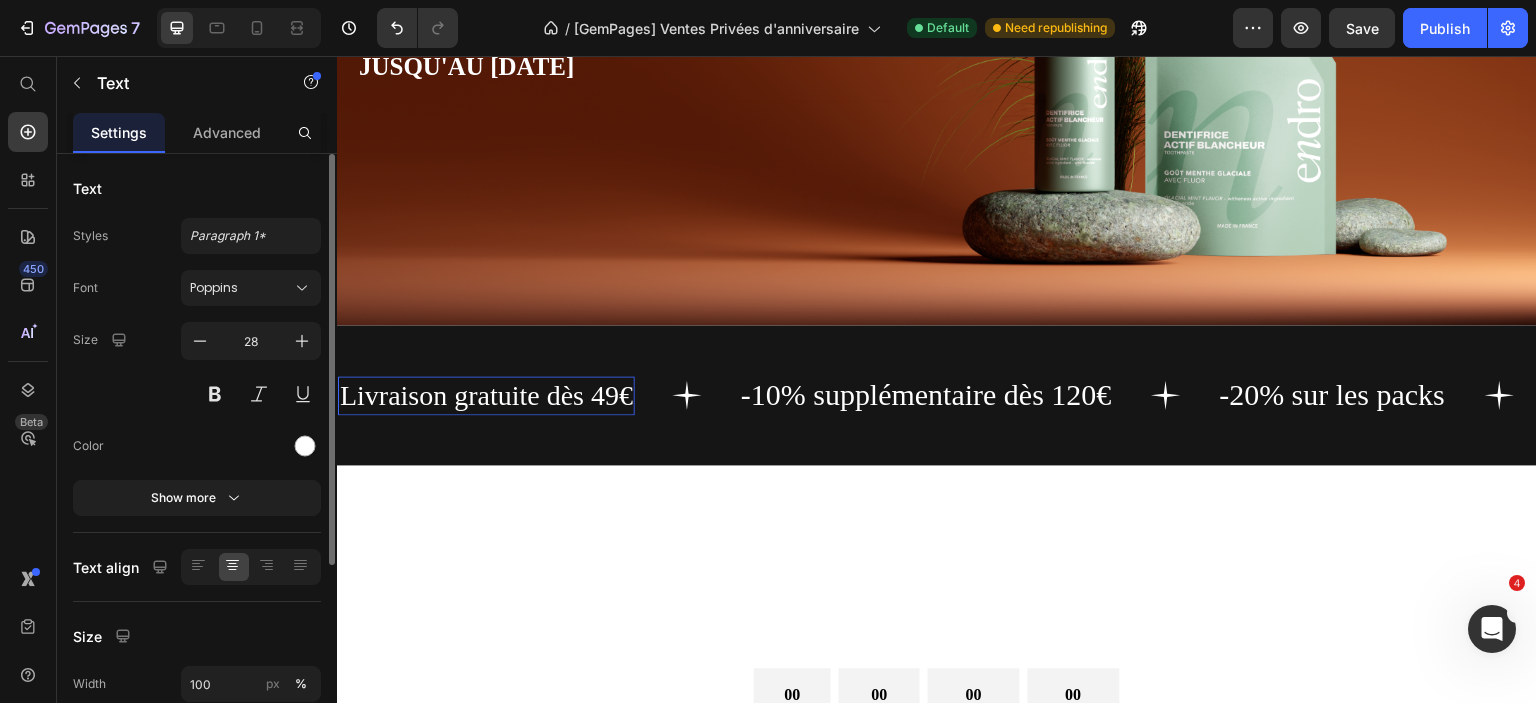 click on "Livraison gratuite dès 49€" at bounding box center (486, 395) 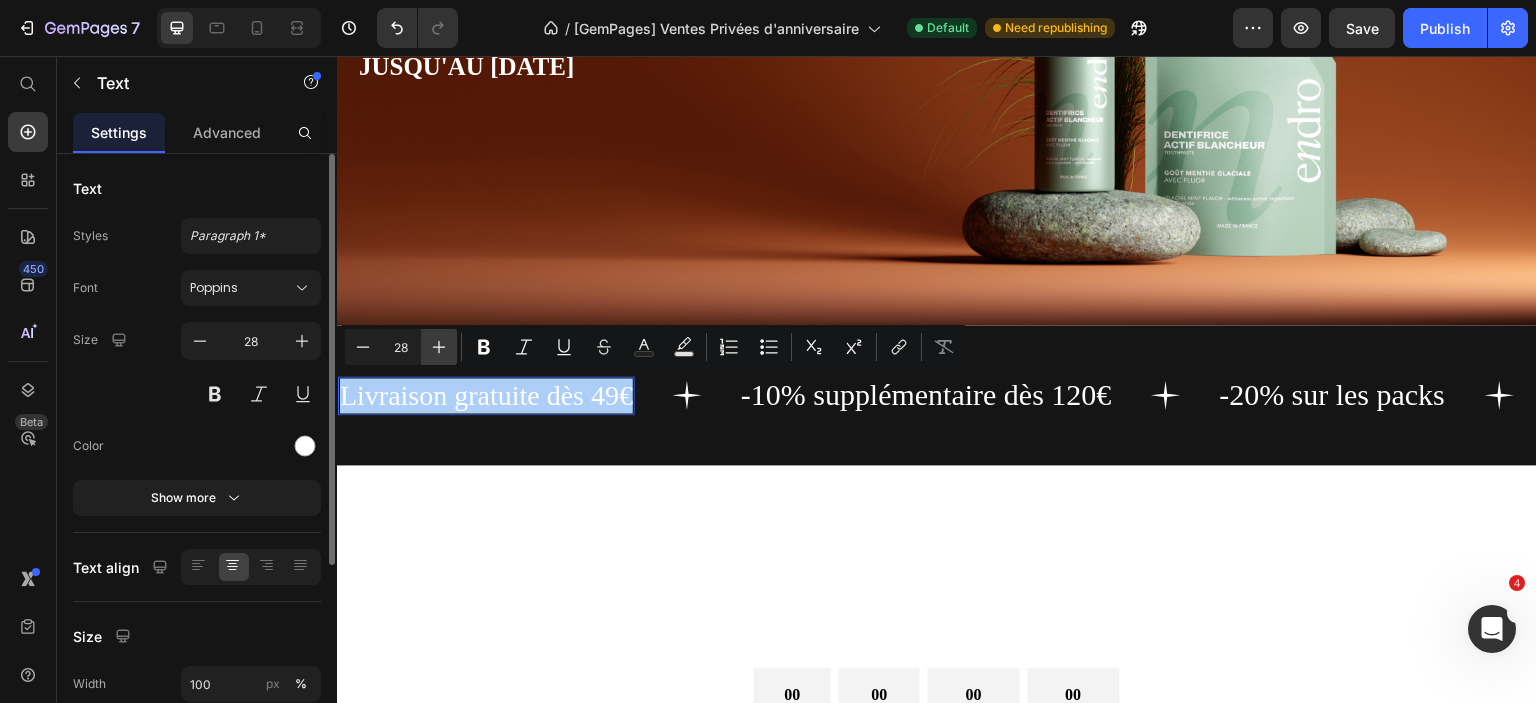 click 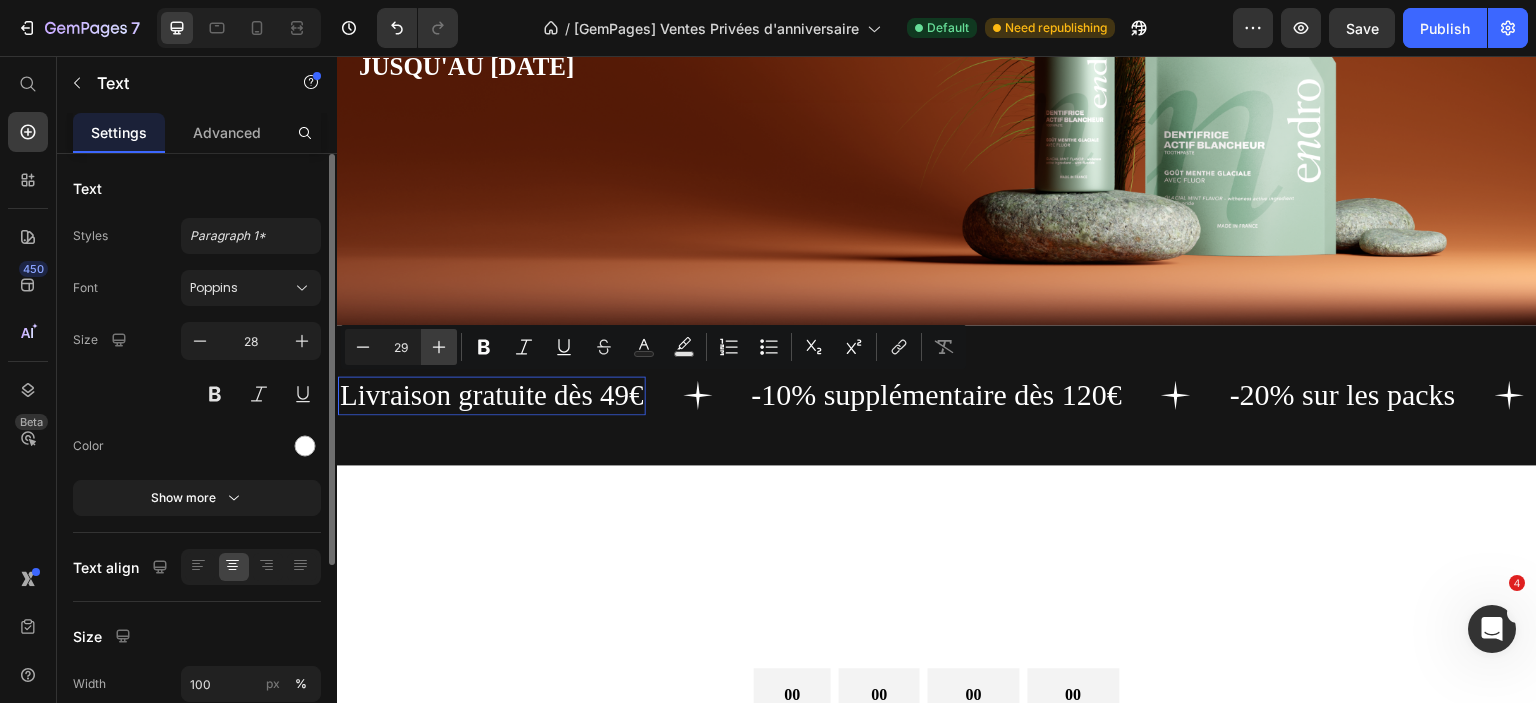 click 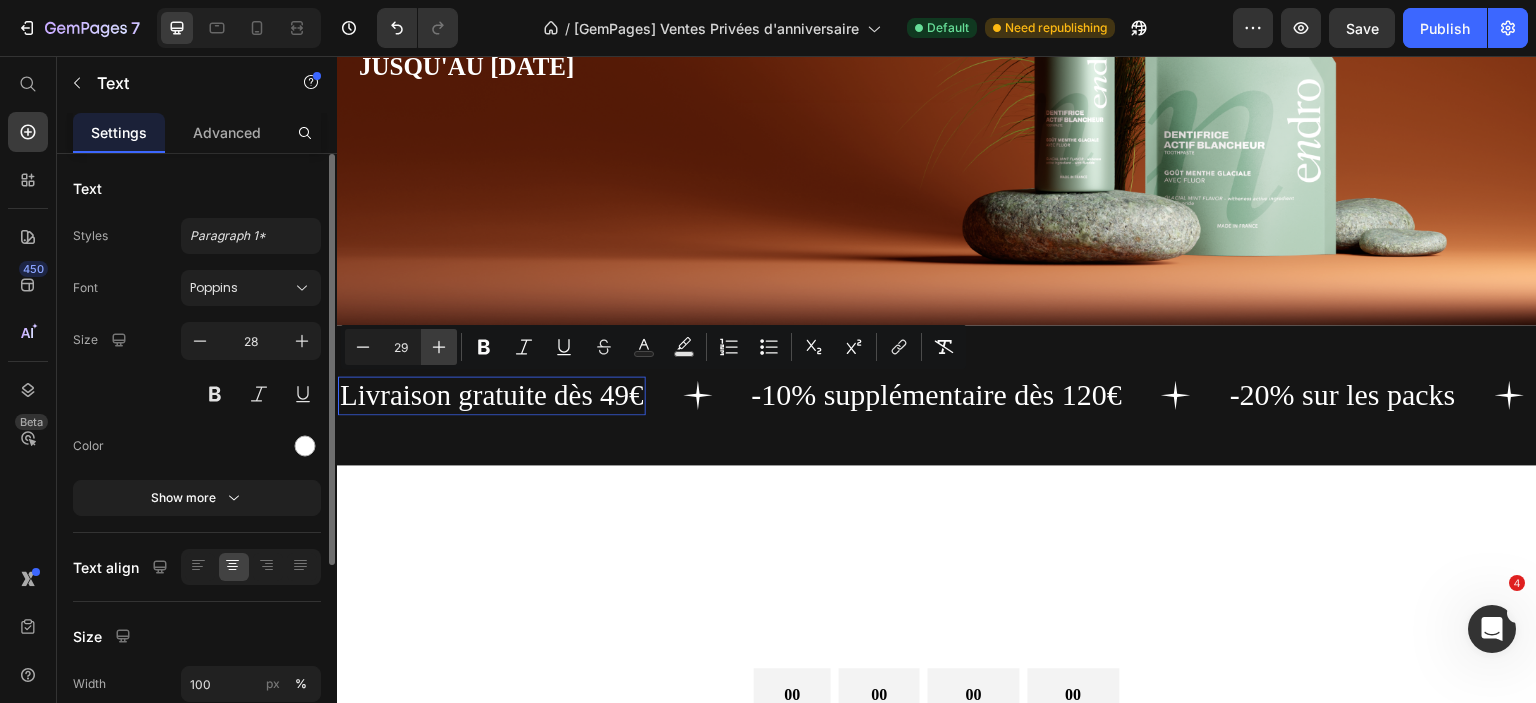 type on "30" 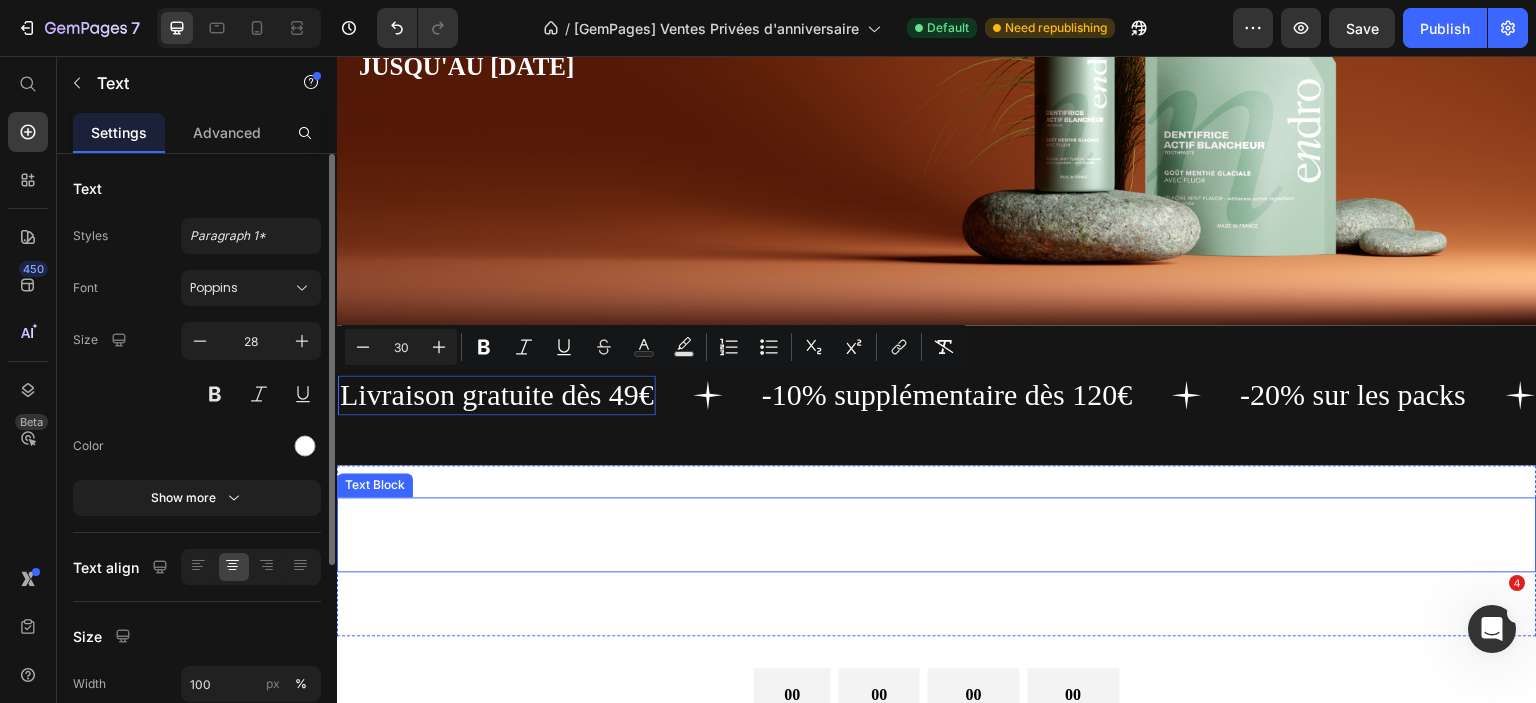 click on "Jusqu'à  -20%" at bounding box center (937, 511) 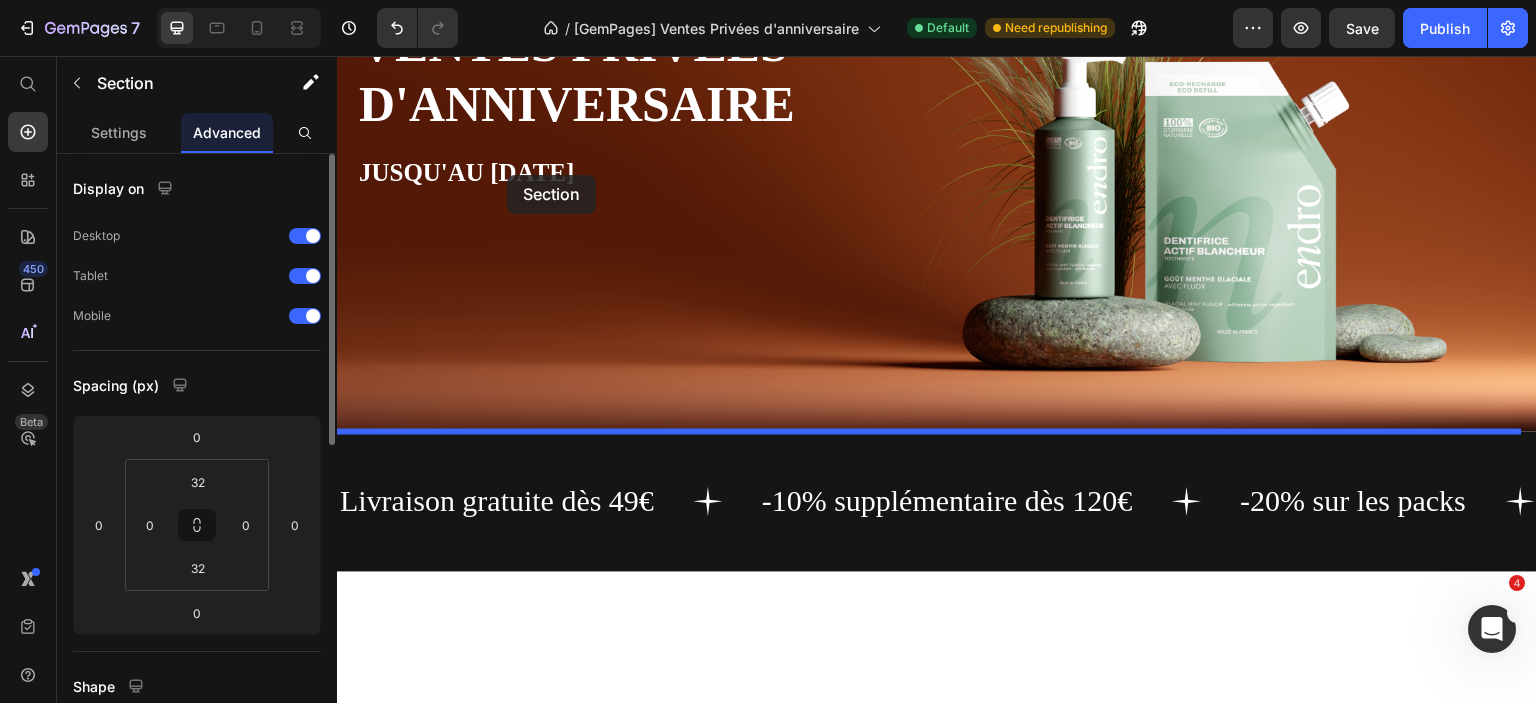 scroll, scrollTop: 168, scrollLeft: 0, axis: vertical 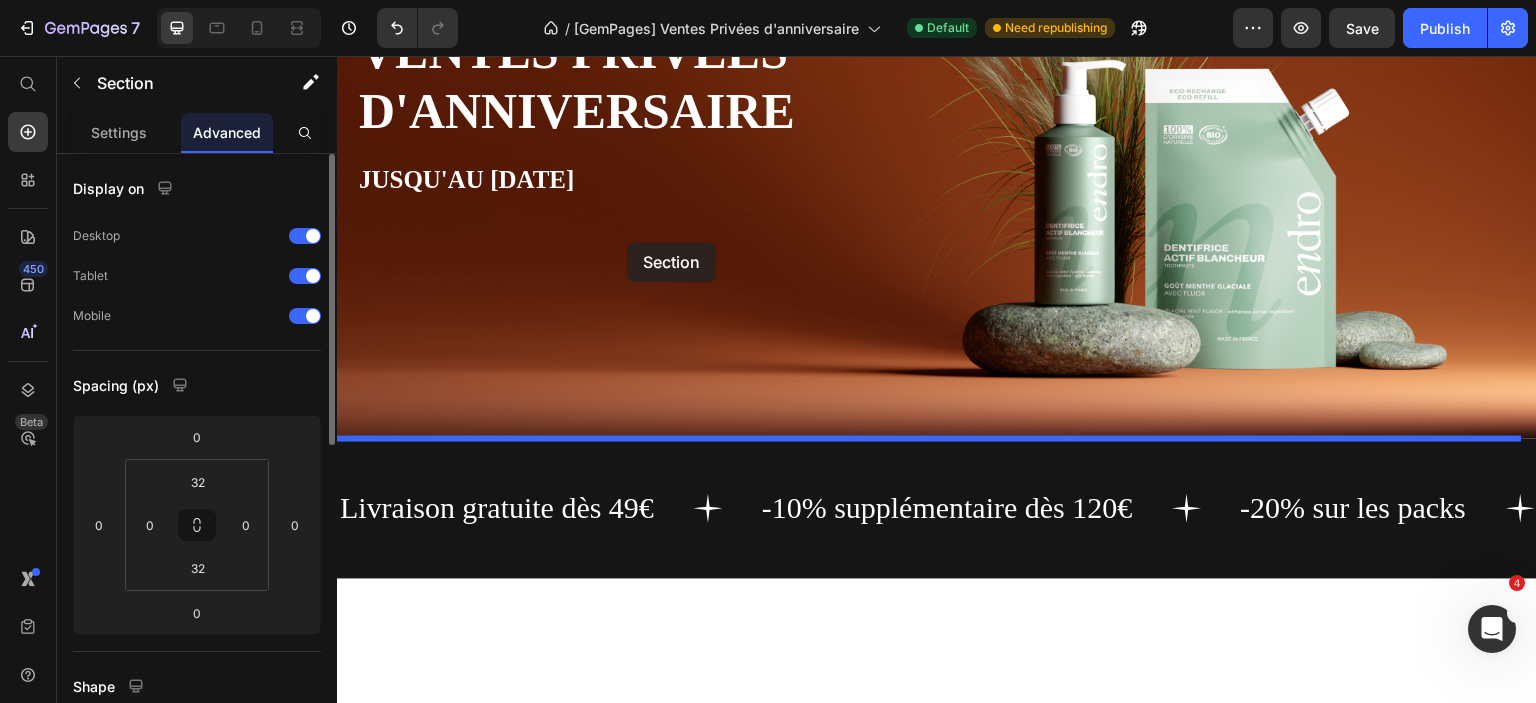 drag, startPoint x: 707, startPoint y: 481, endPoint x: 627, endPoint y: 243, distance: 251.08565 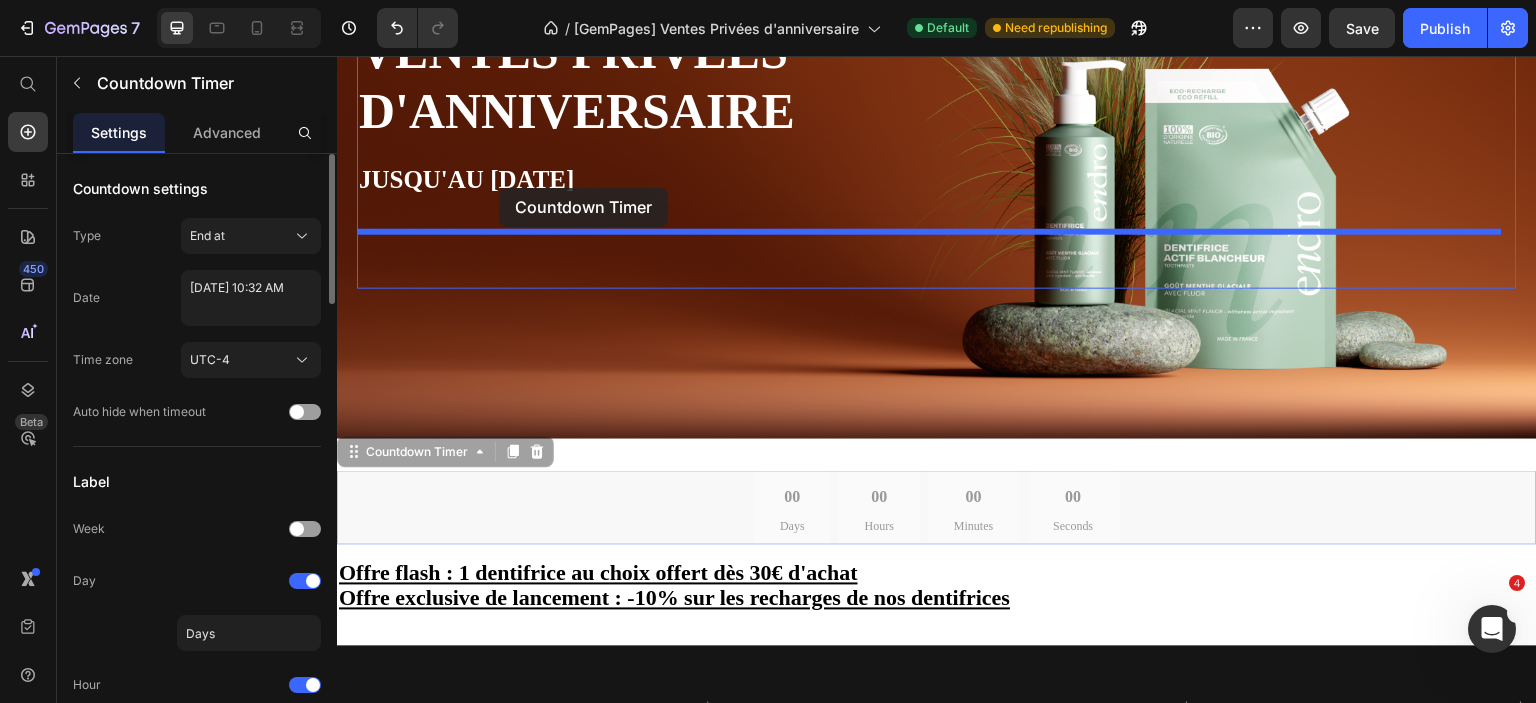 drag, startPoint x: 577, startPoint y: 327, endPoint x: 499, endPoint y: 188, distance: 159.38947 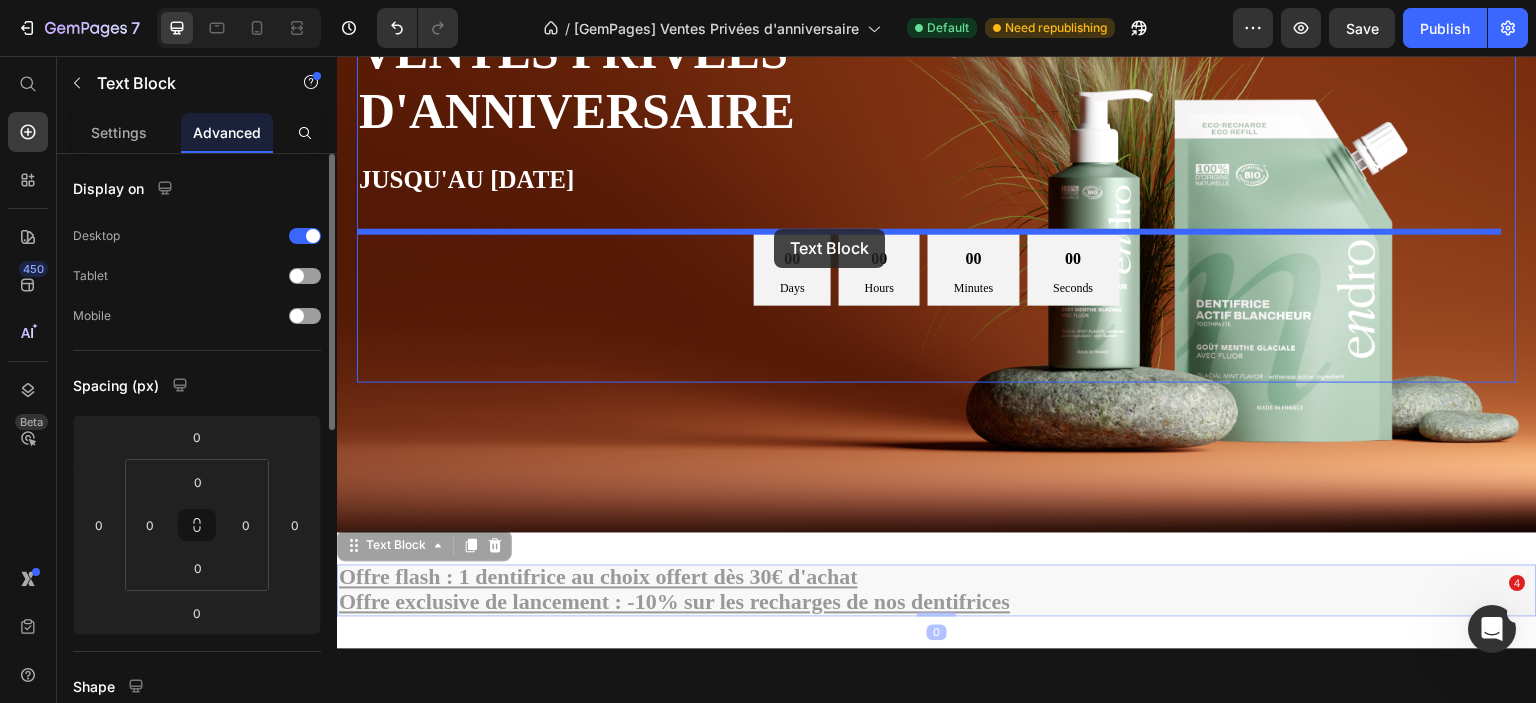 drag, startPoint x: 896, startPoint y: 392, endPoint x: 774, endPoint y: 229, distance: 203.6001 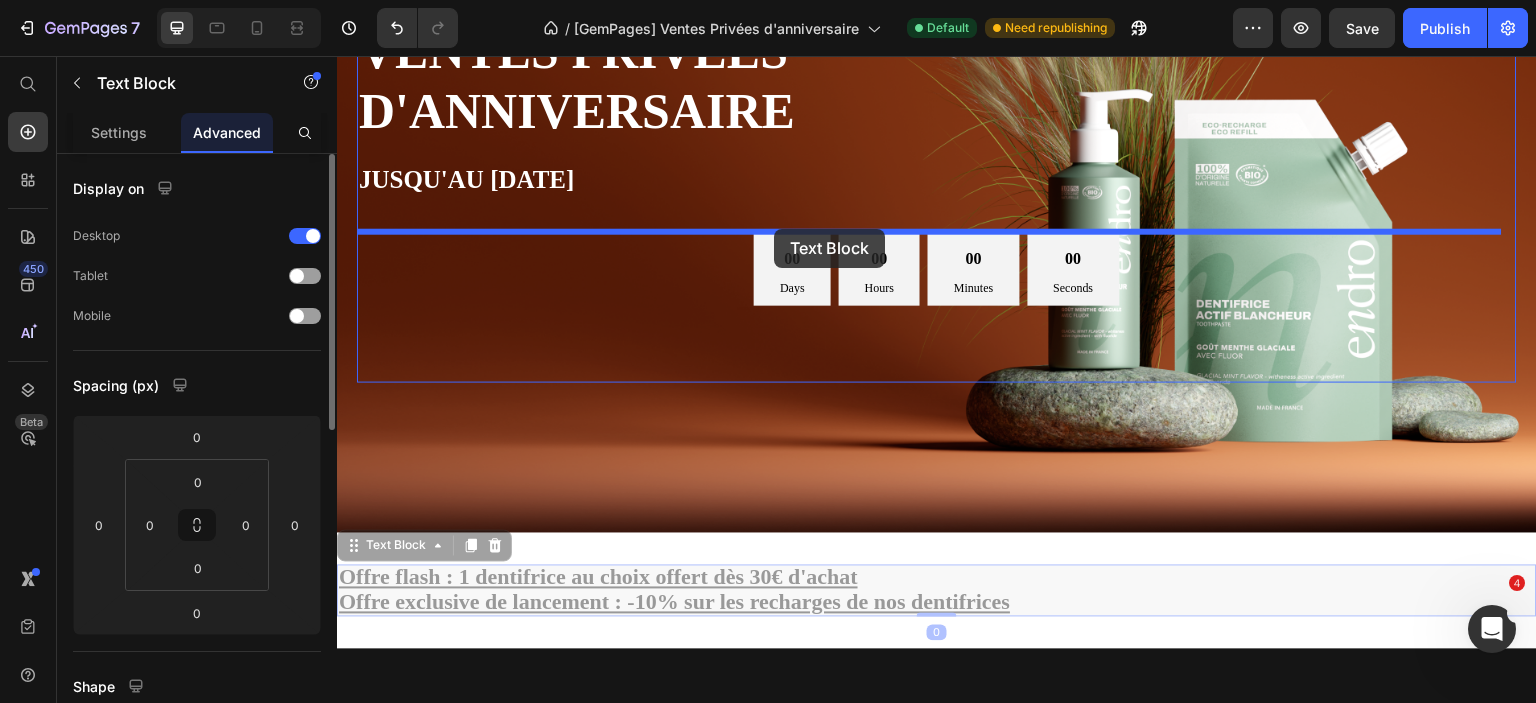 type on "20" 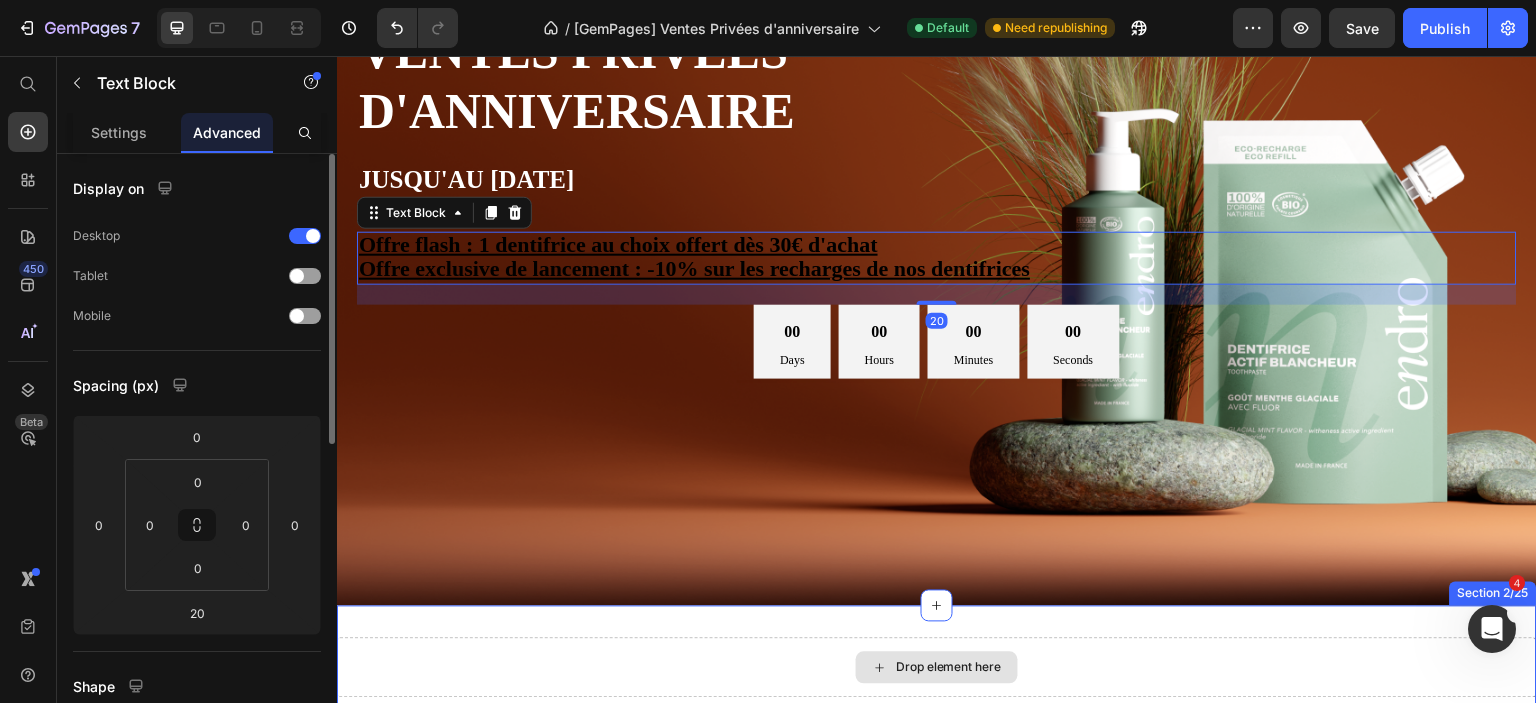 click on "Drop element here" at bounding box center (937, 668) 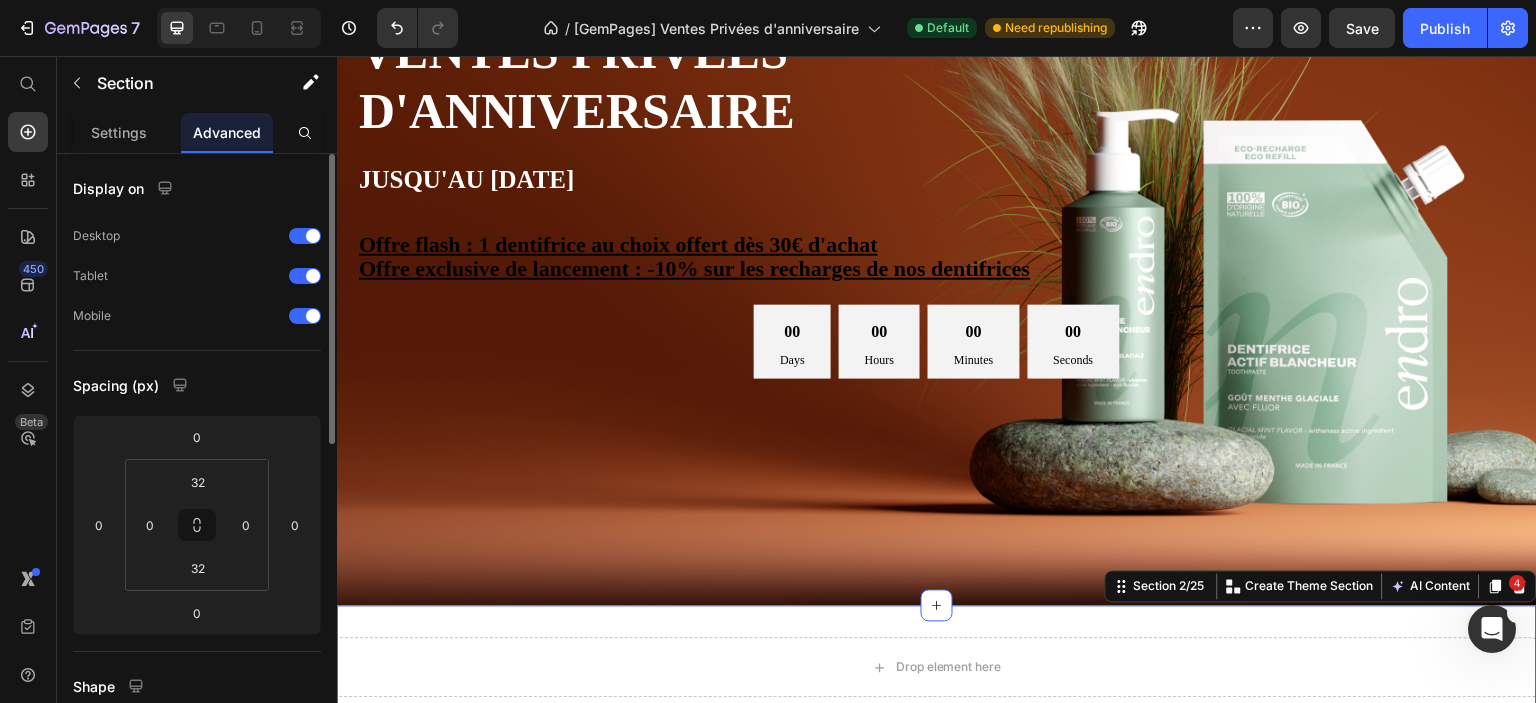 scroll, scrollTop: 468, scrollLeft: 0, axis: vertical 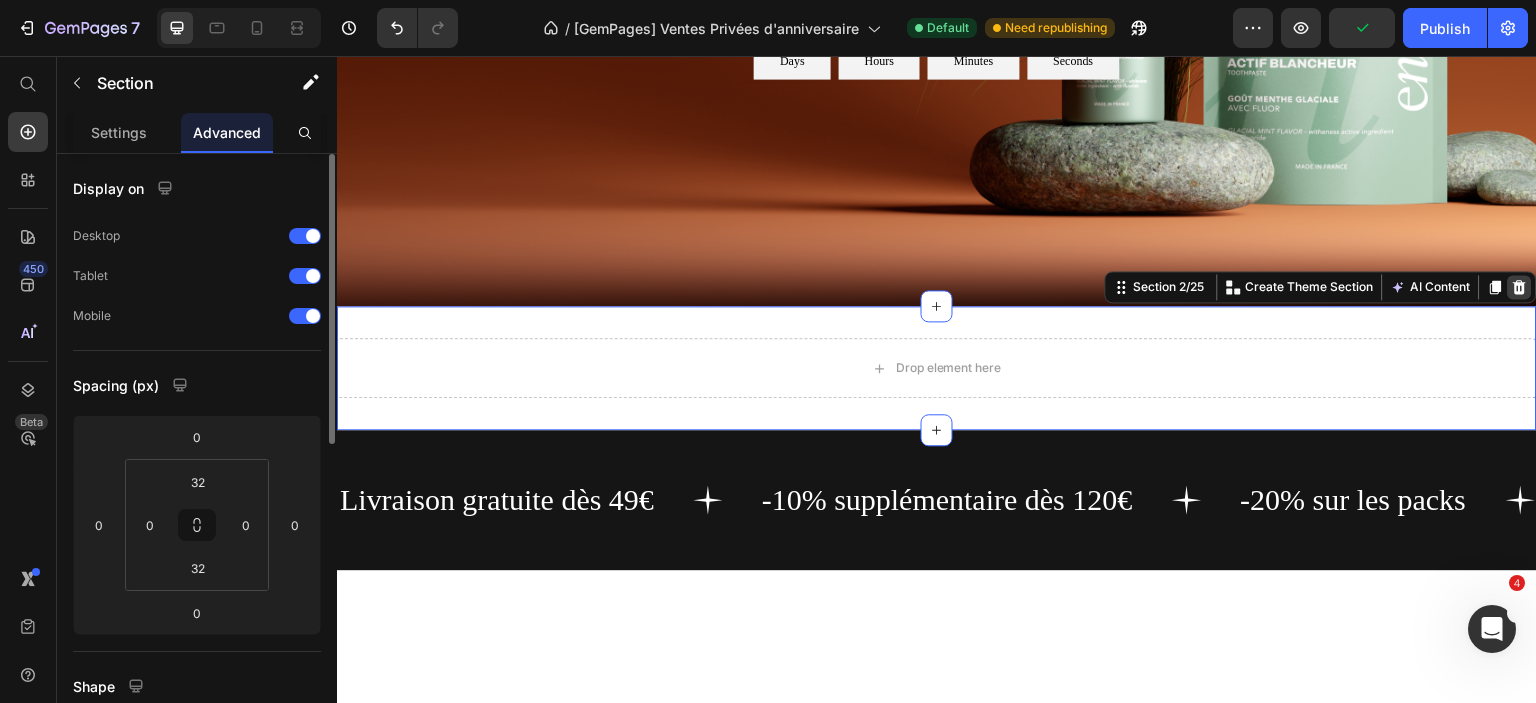 click 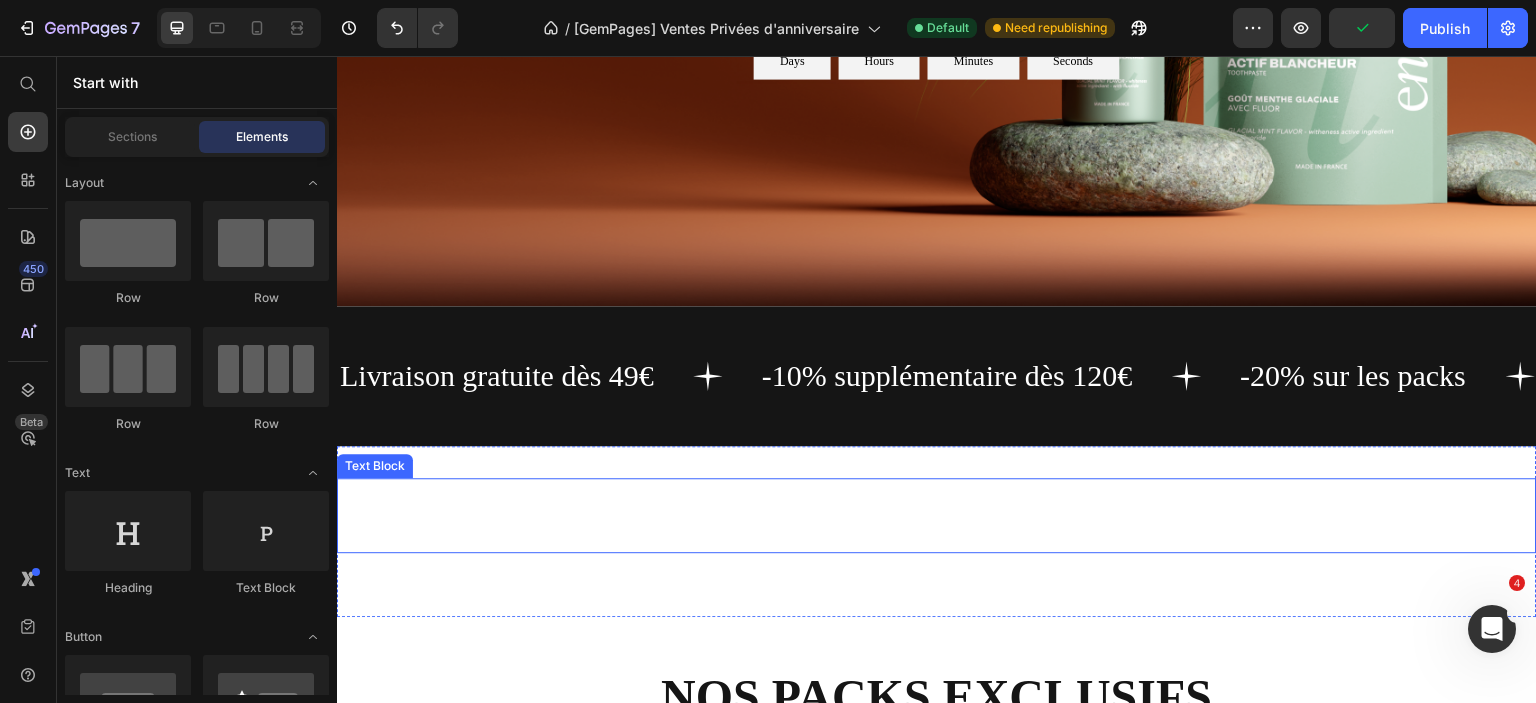 click on "10%  de réduction supplémentaire dès  120€ d'achat" at bounding box center [937, 539] 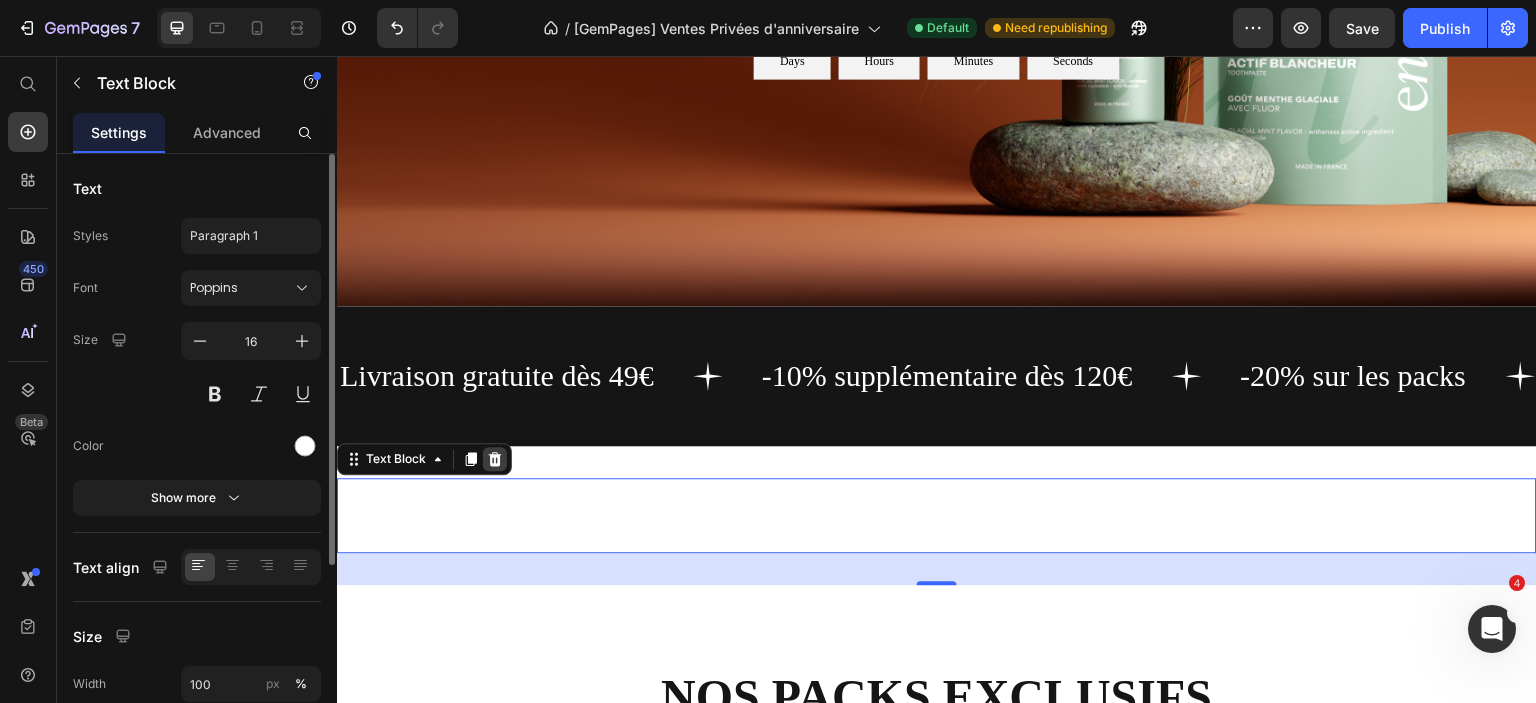click 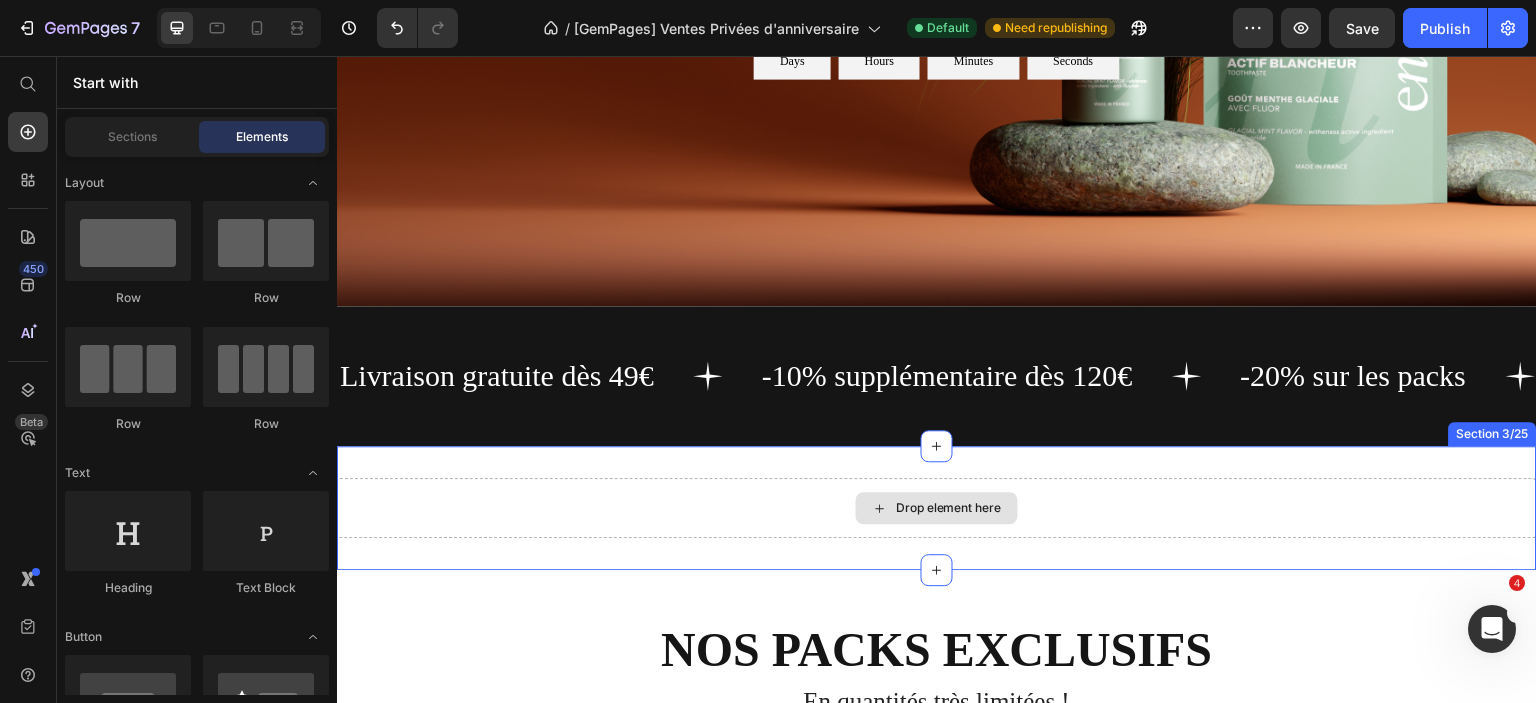 click on "Drop element here" at bounding box center (937, 508) 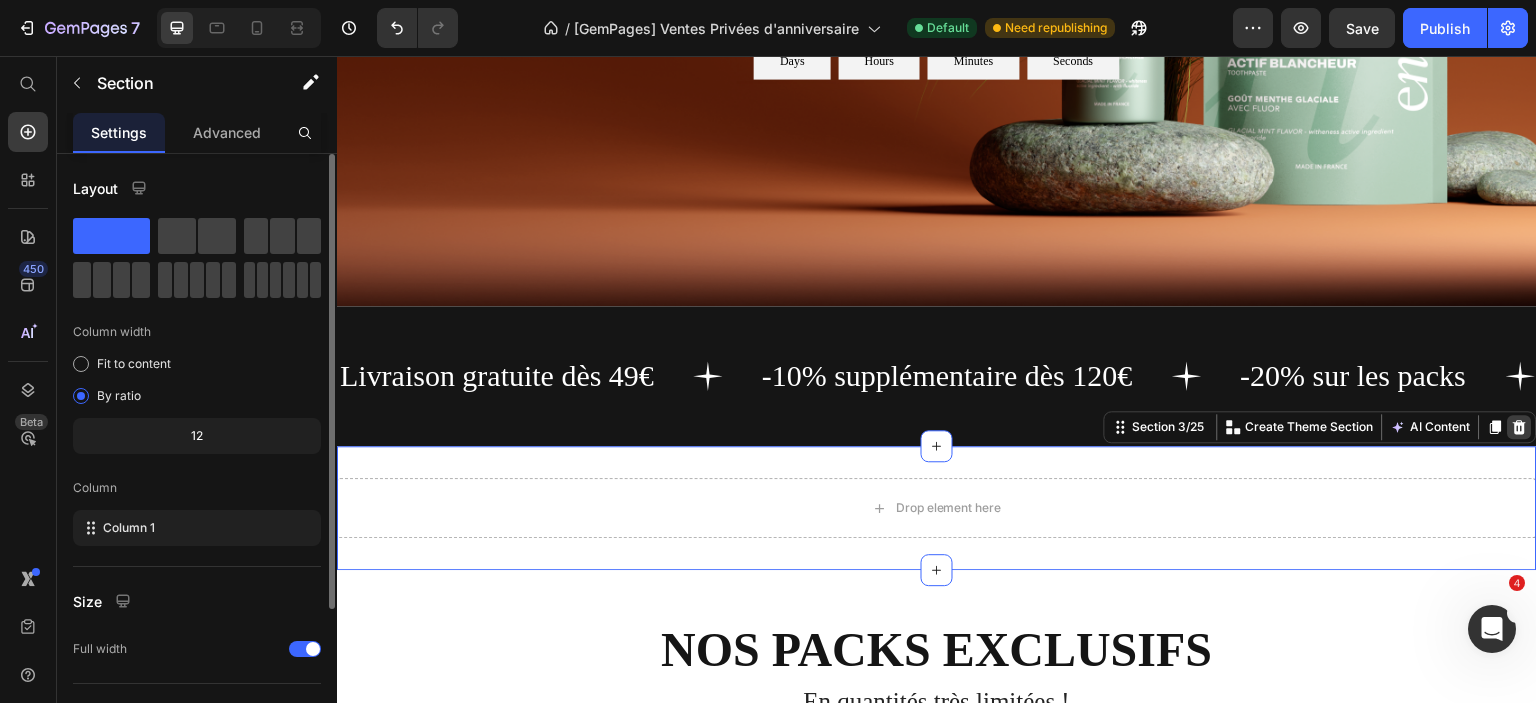 click 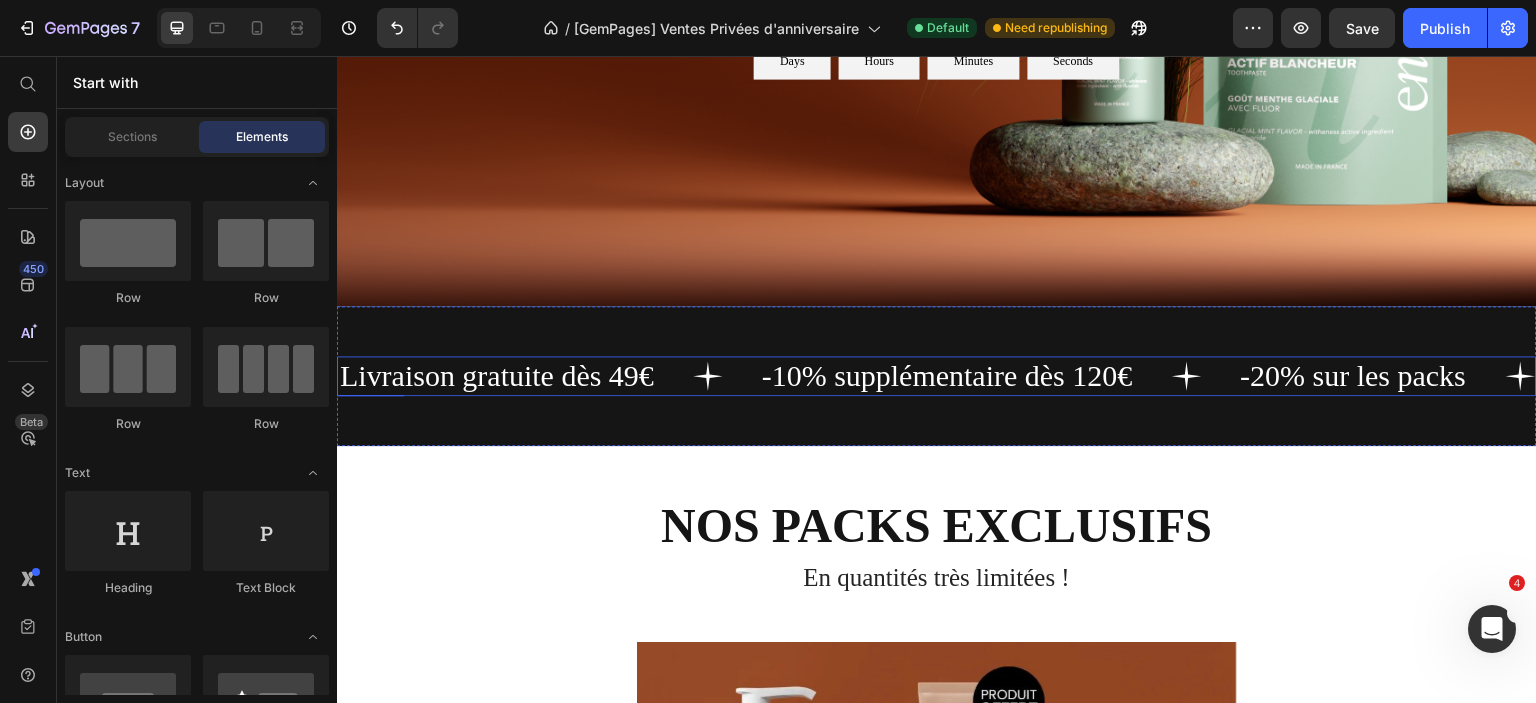 scroll, scrollTop: 0, scrollLeft: 0, axis: both 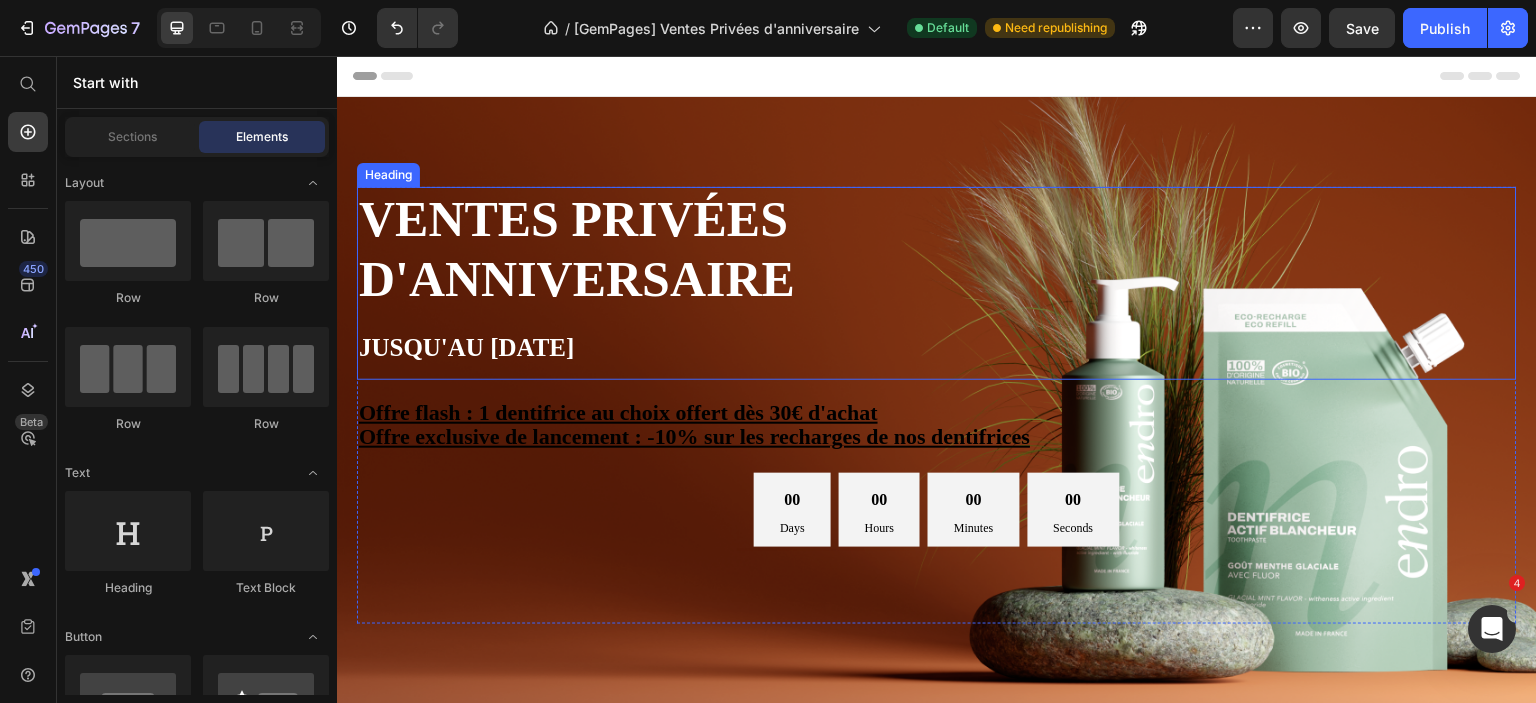 click on "Ventes privées d'anniversaire Jusqu'au 15 juillet" at bounding box center [671, 283] 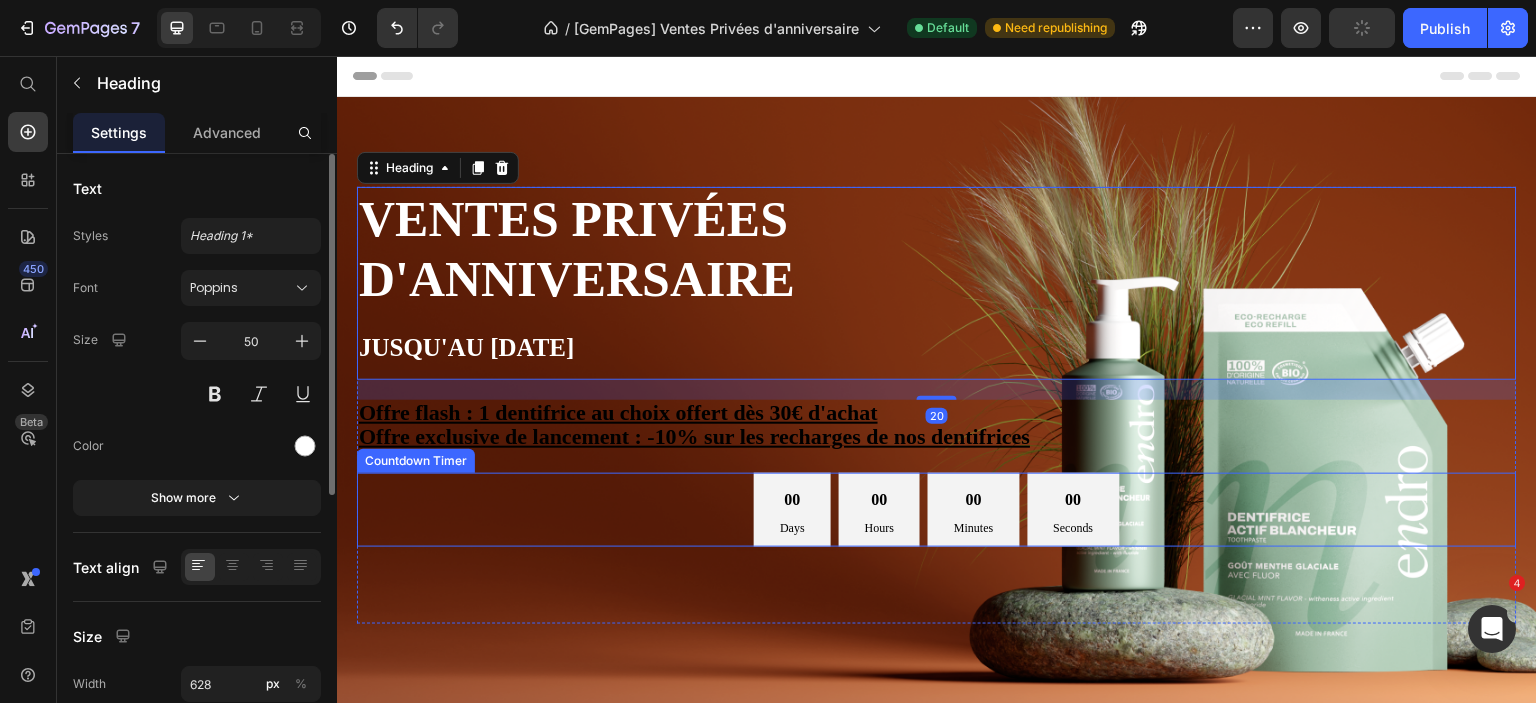 click on "00" at bounding box center (792, 500) 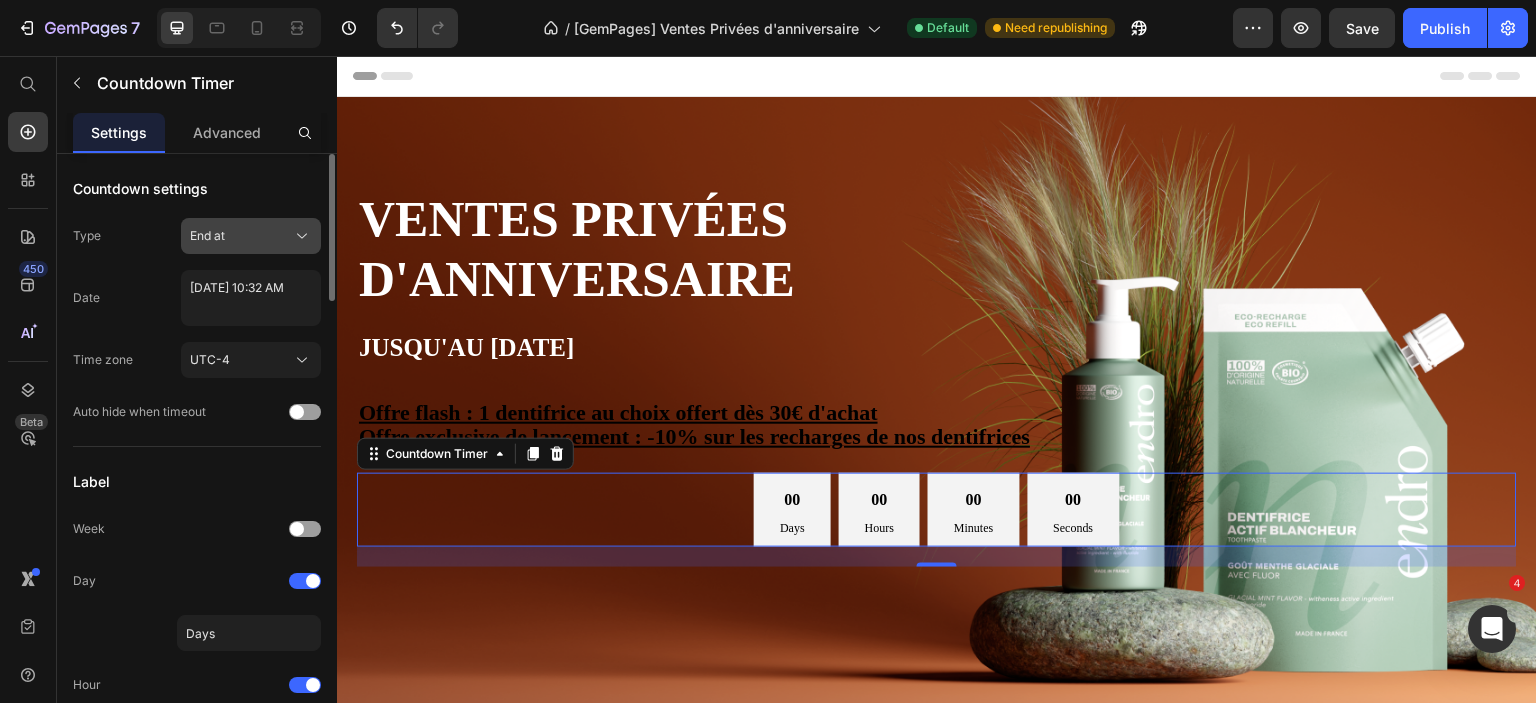 click on "End at" 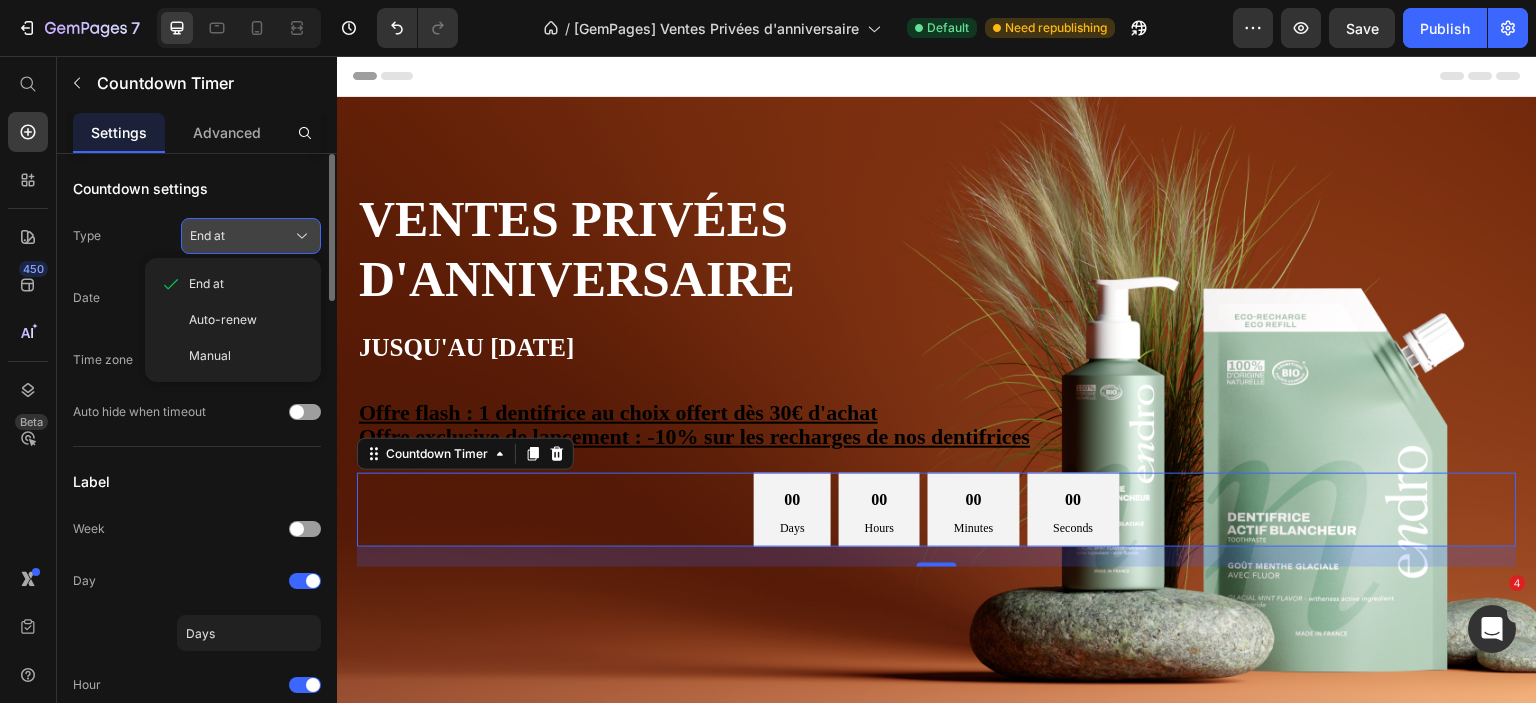 click on "End at" 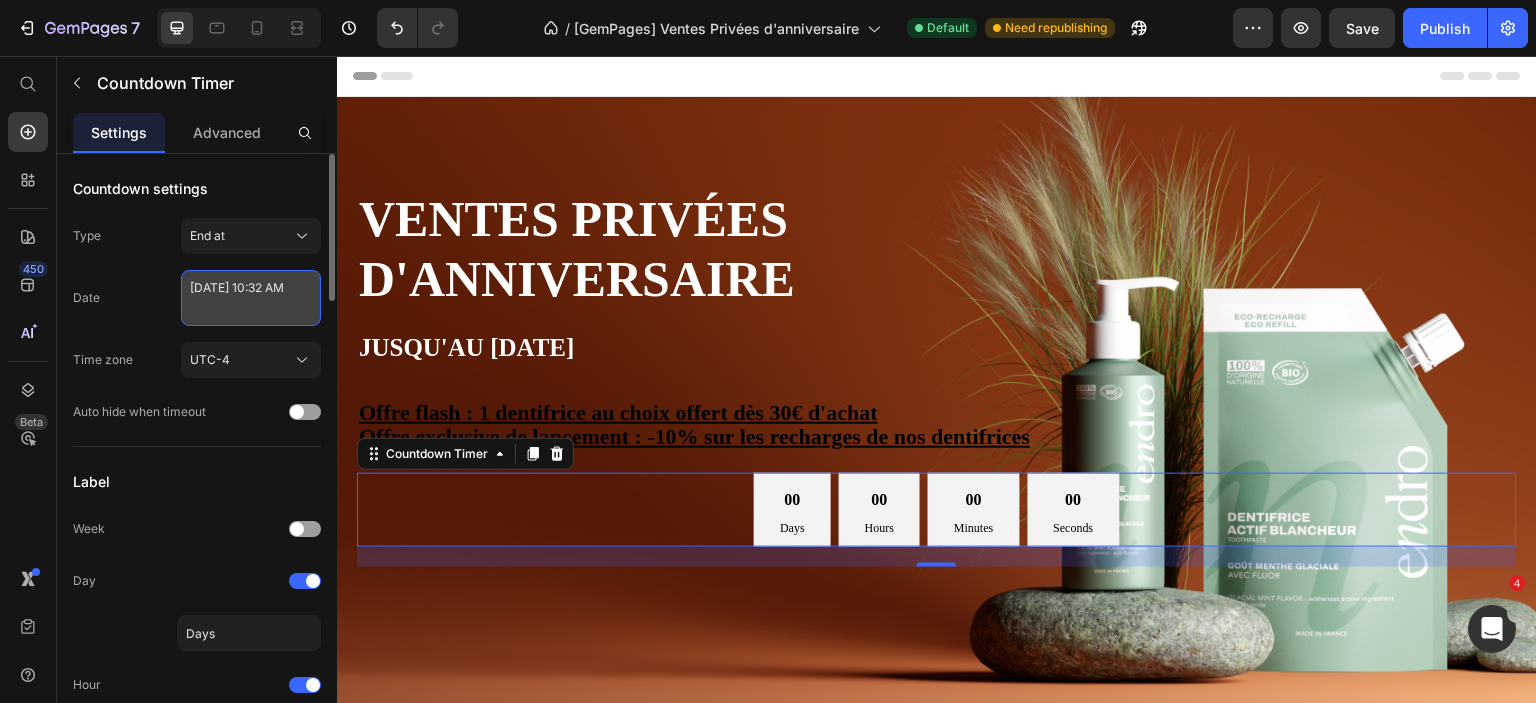 click on "July 07 2025 10:32 AM" at bounding box center (251, 298) 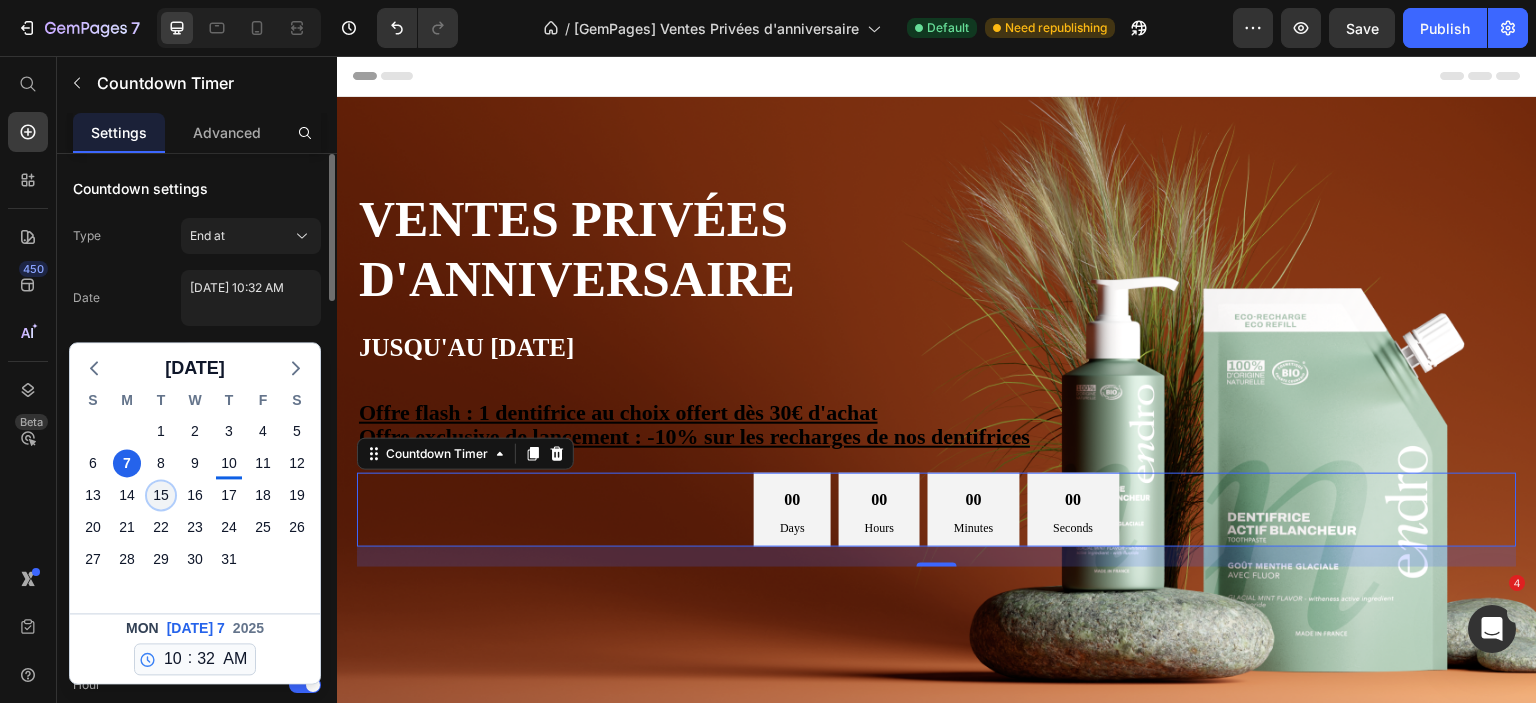 click on "15" 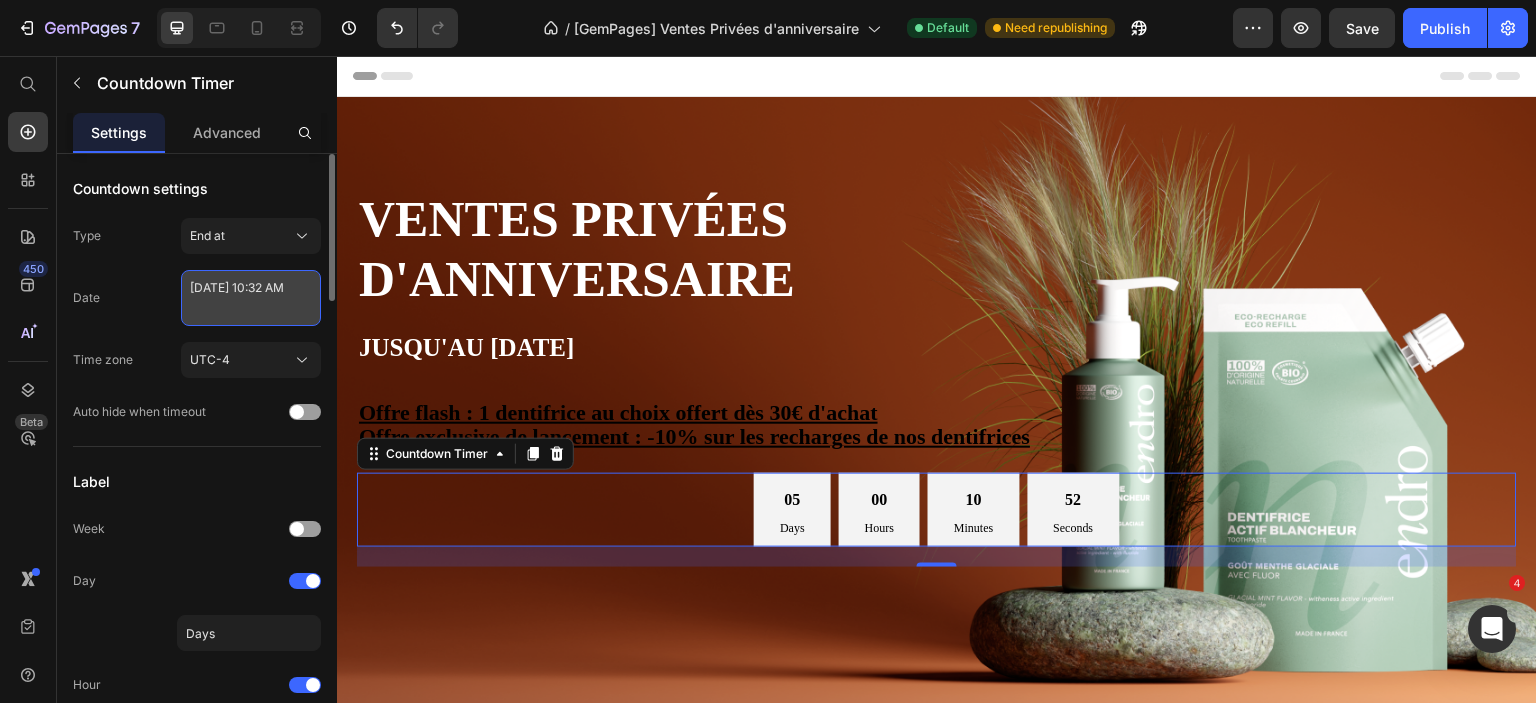 select on "10" 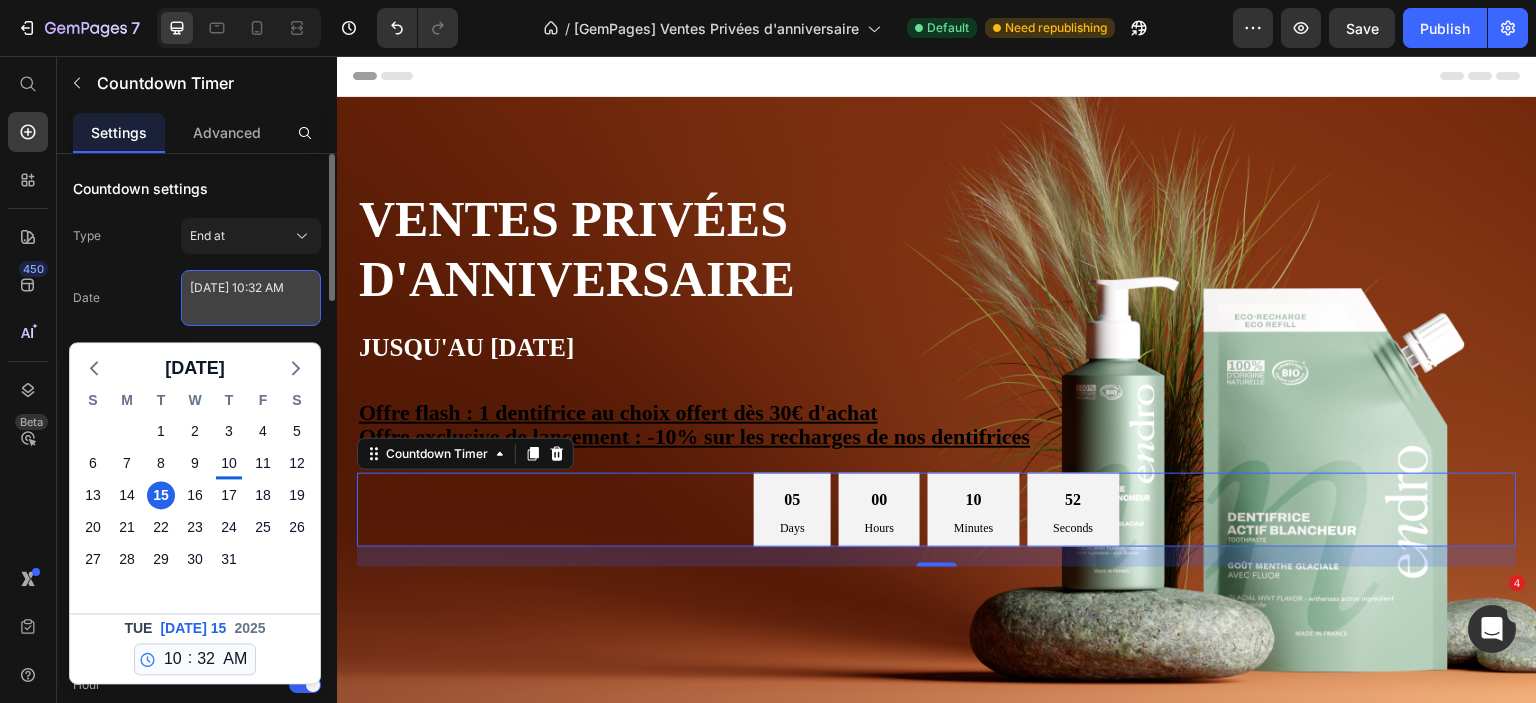 click on "July 15 2025 10:32 AM" at bounding box center (251, 298) 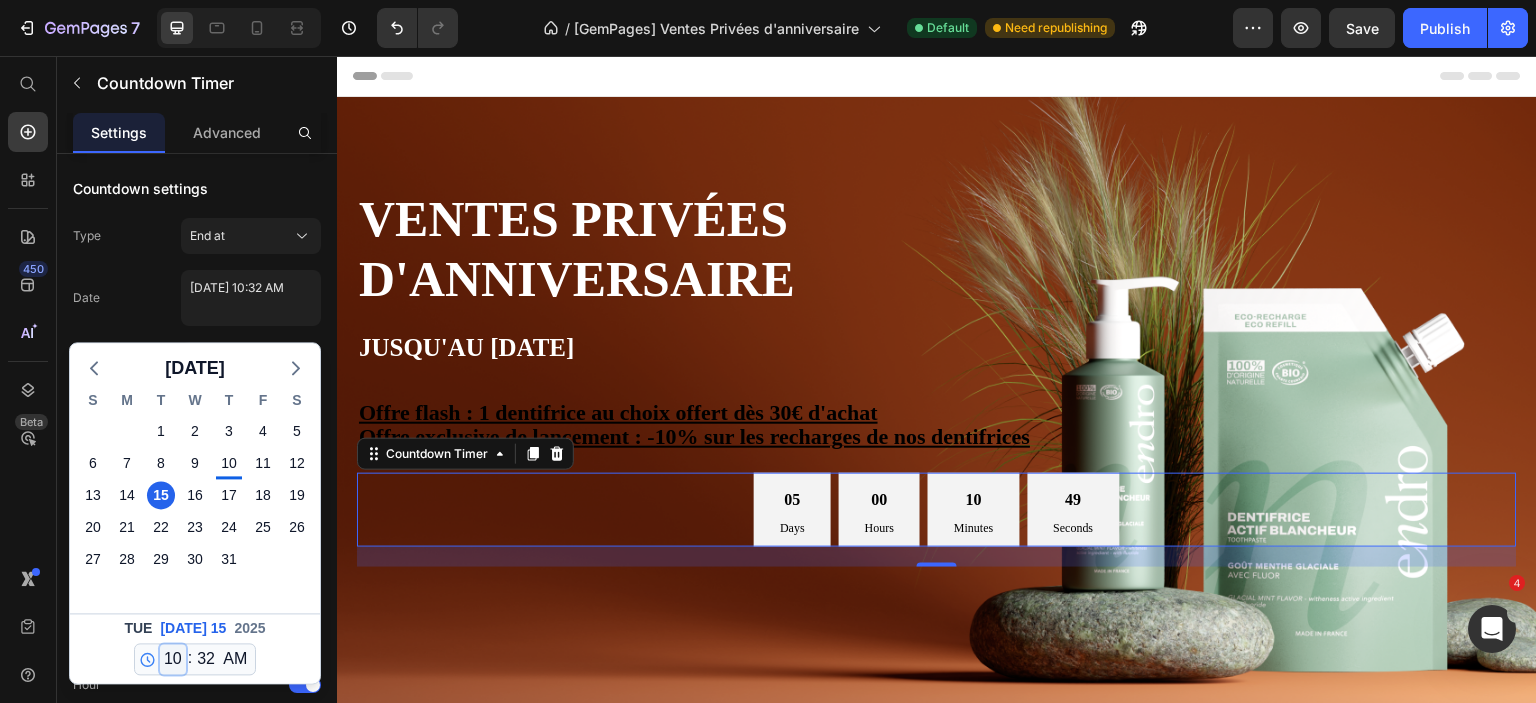 click on "12 1 2 3 4 5 6 7 8 9 10 11" at bounding box center (173, 659) 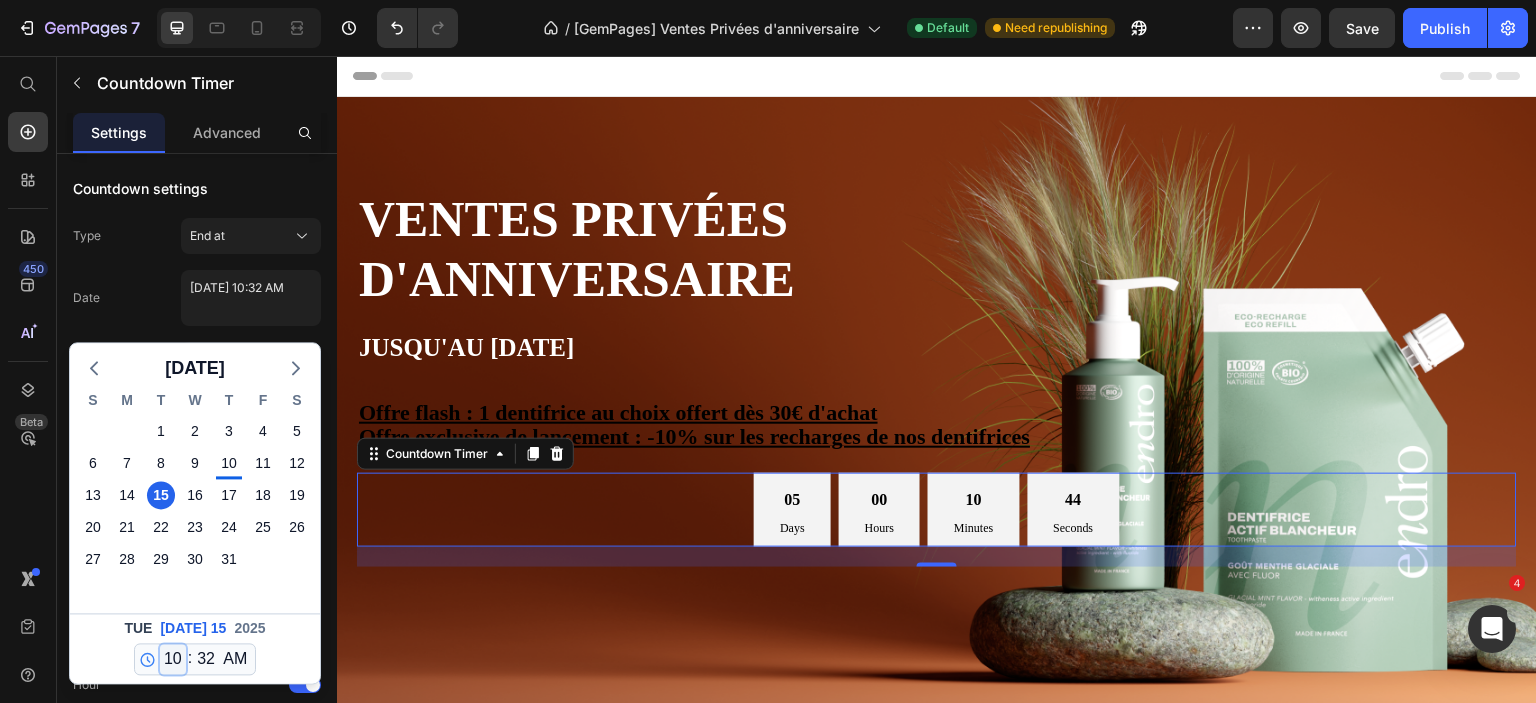 select on "11" 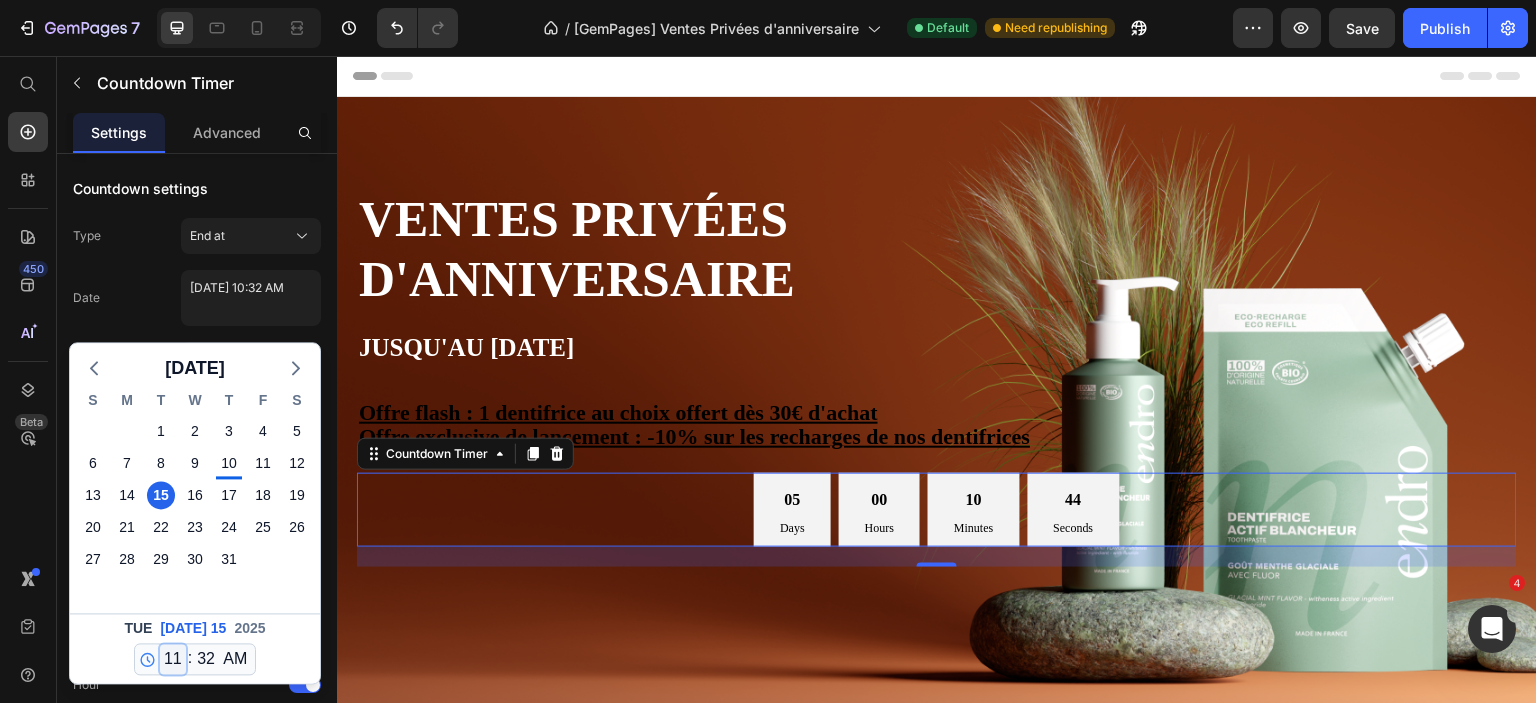 click on "12 1 2 3 4 5 6 7 8 9 10 11" at bounding box center (173, 659) 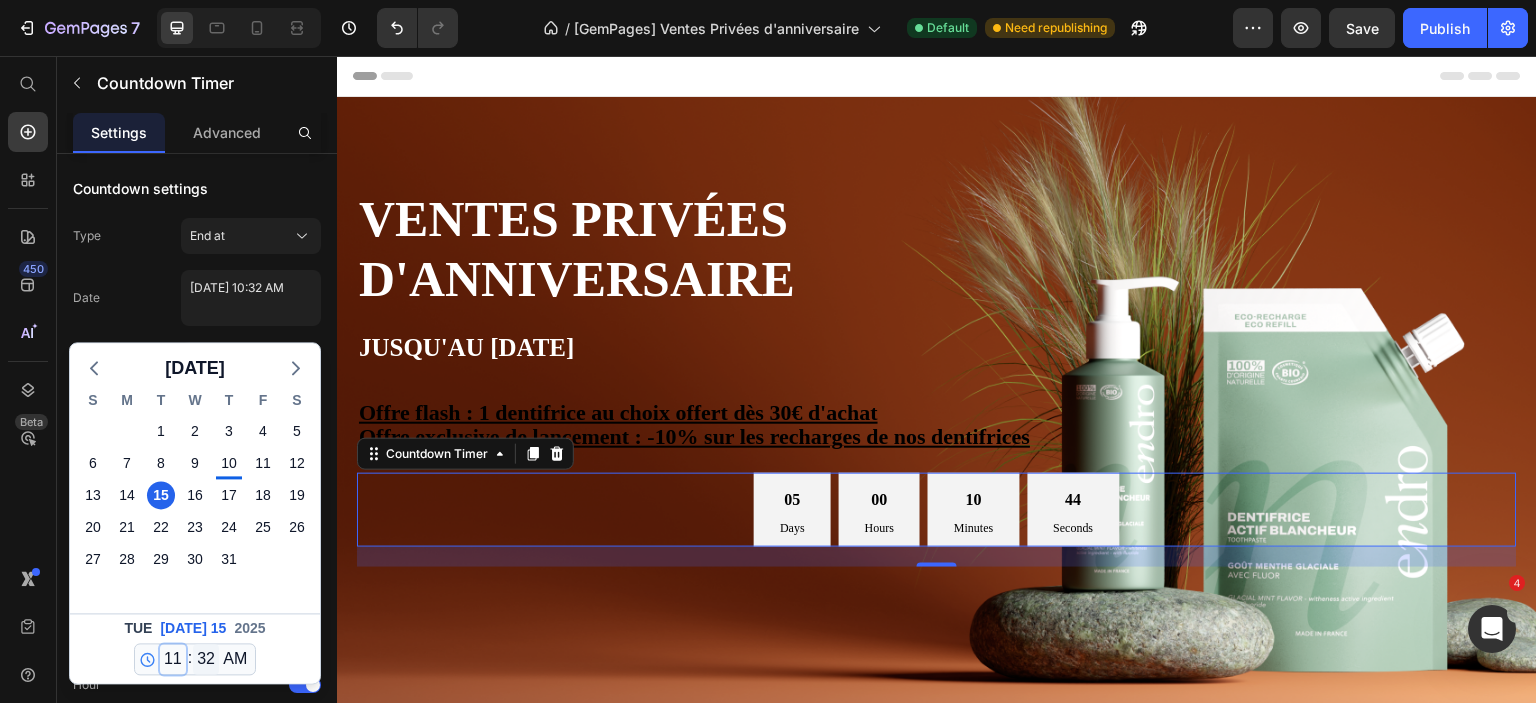 type on "July 15 2025 11:32 AM" 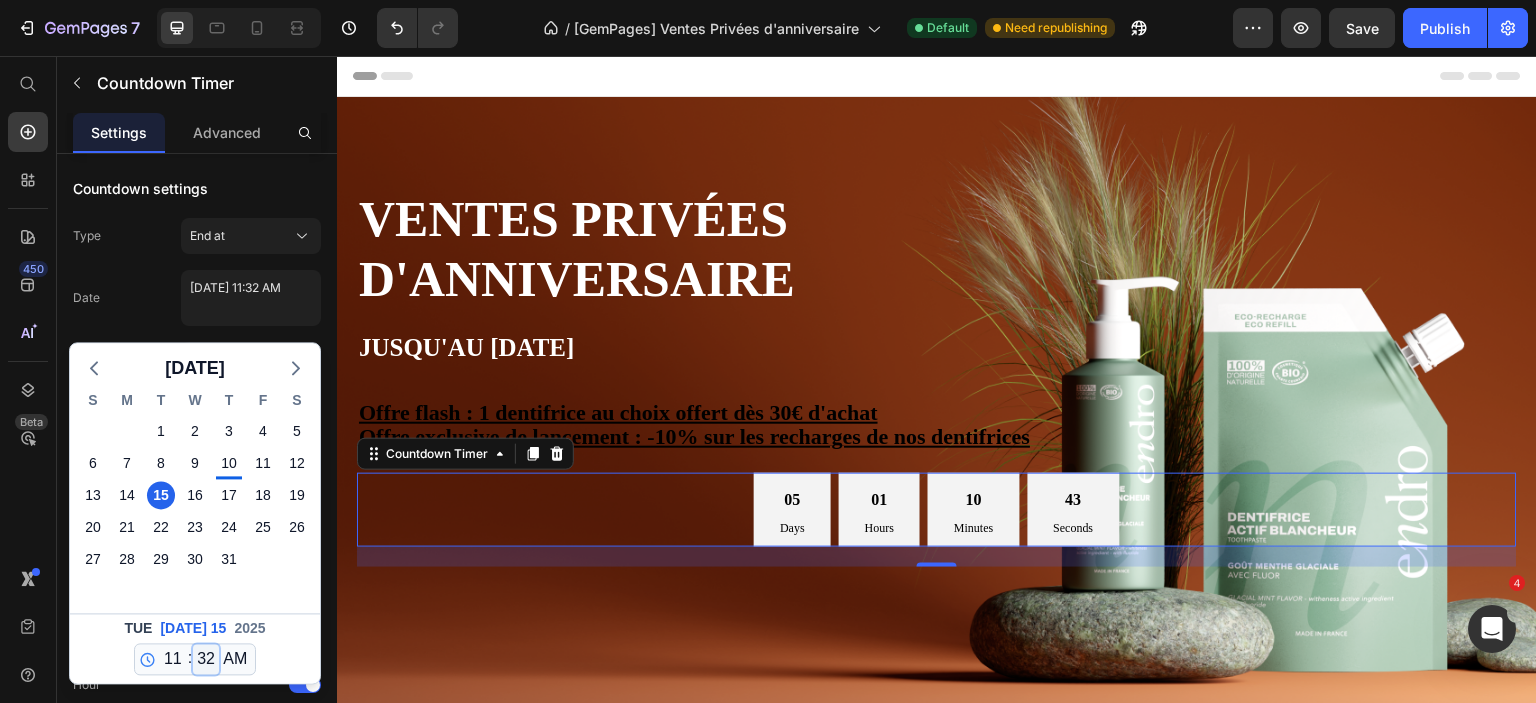 click on "00 01 02 03 04 05 06 07 08 09 10 11 12 13 14 15 16 17 18 19 20 21 22 23 24 25 26 27 28 29 30 31 32 33 34 35 36 37 38 39 40 41 42 43 44 45 46 47 48 49 50 51 52 53 54 55 56 57 58 59" at bounding box center (206, 659) 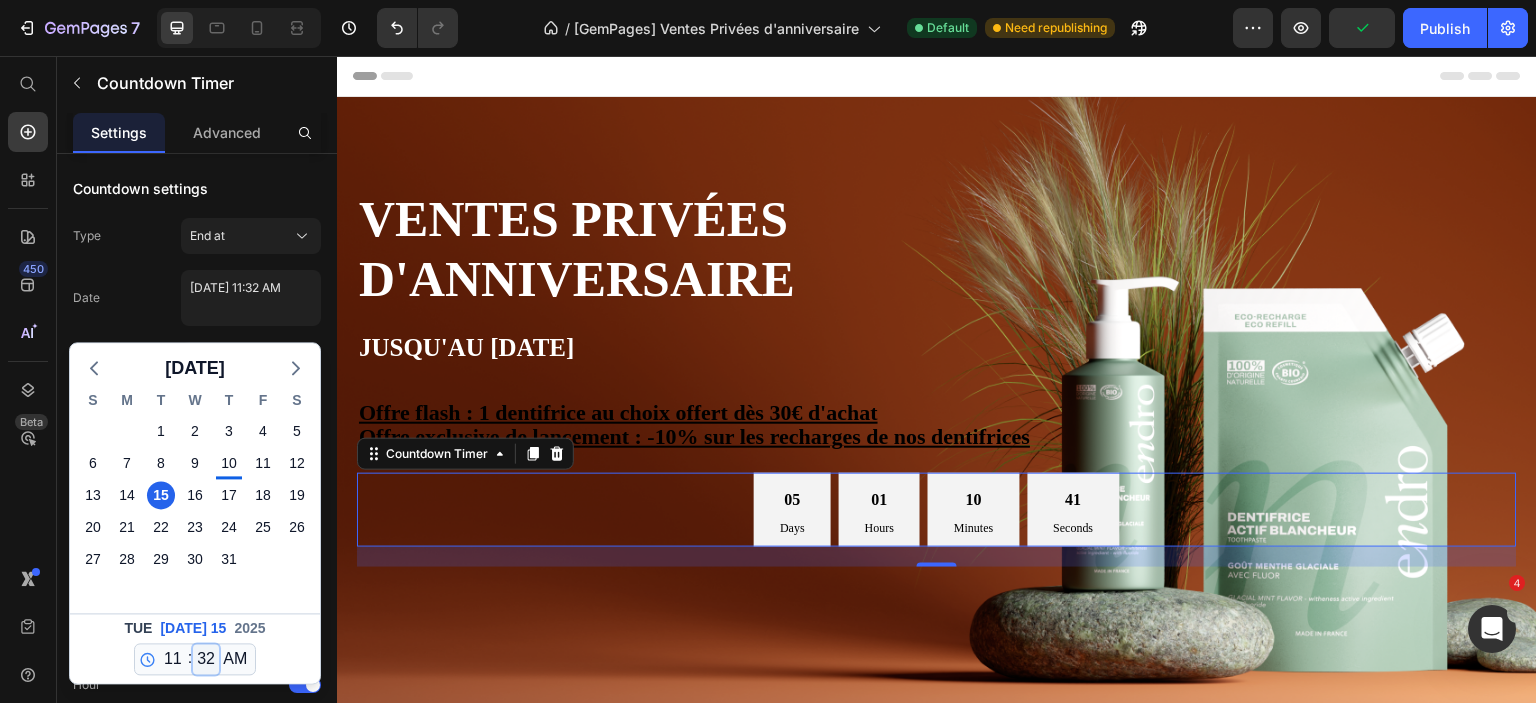 select on "59" 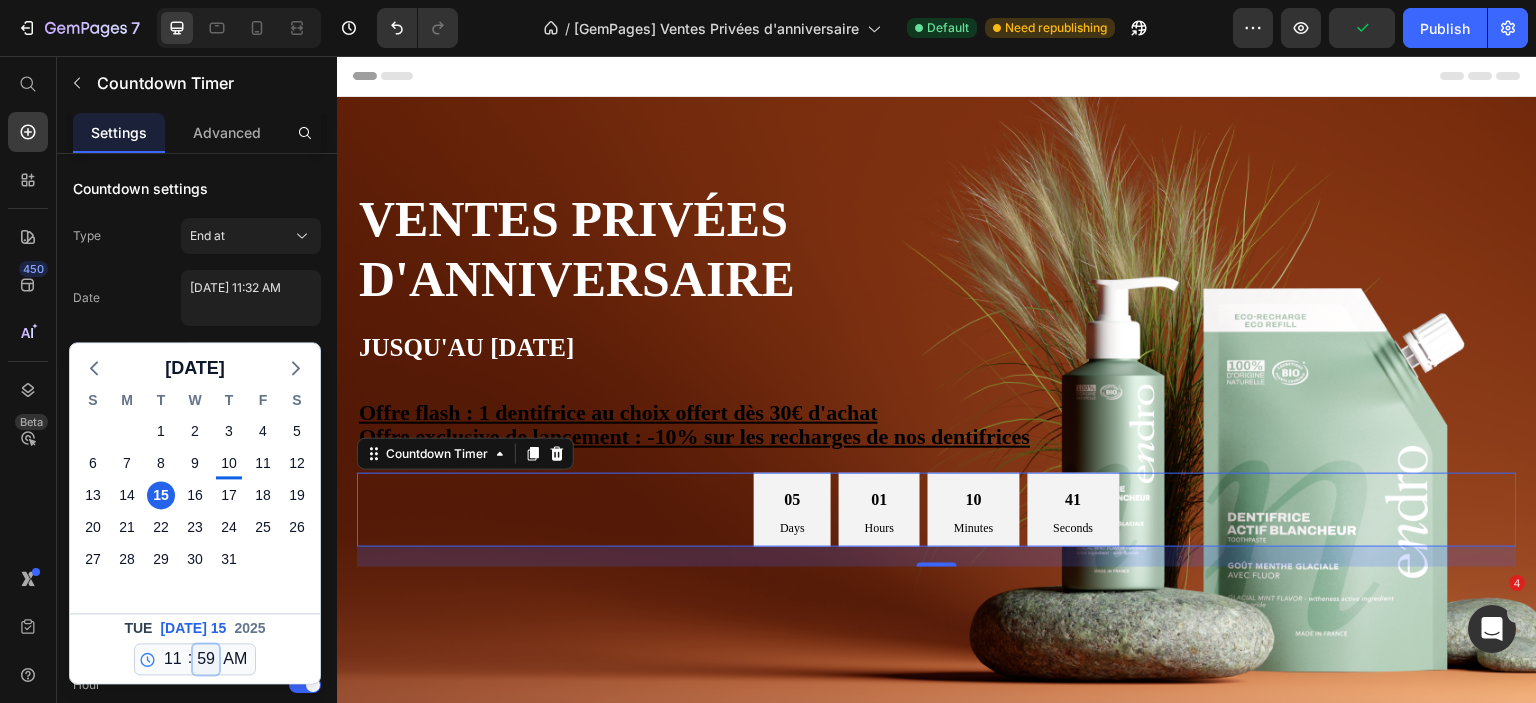click on "00 01 02 03 04 05 06 07 08 09 10 11 12 13 14 15 16 17 18 19 20 21 22 23 24 25 26 27 28 29 30 31 32 33 34 35 36 37 38 39 40 41 42 43 44 45 46 47 48 49 50 51 52 53 54 55 56 57 58 59" at bounding box center [206, 659] 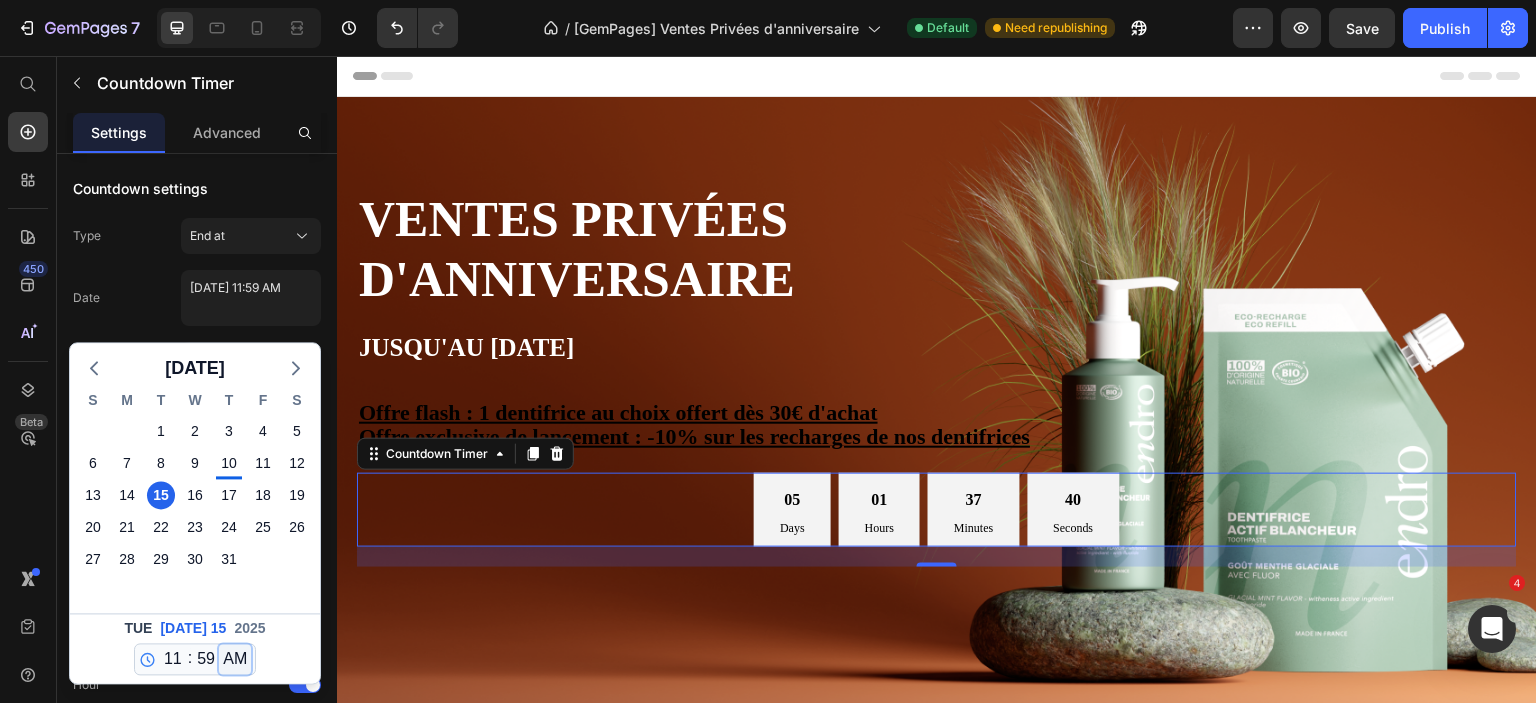 click on "AM PM" at bounding box center [235, 659] 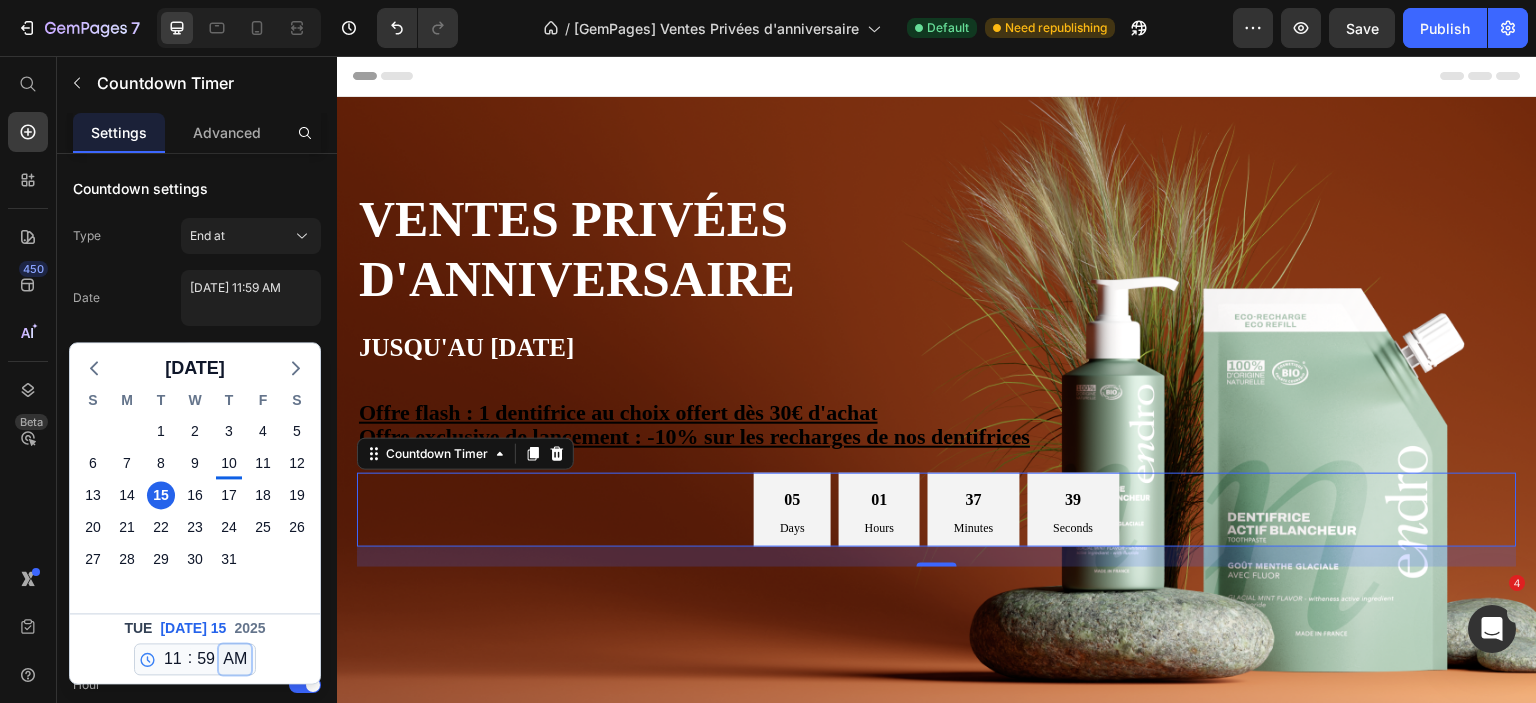 select on "false" 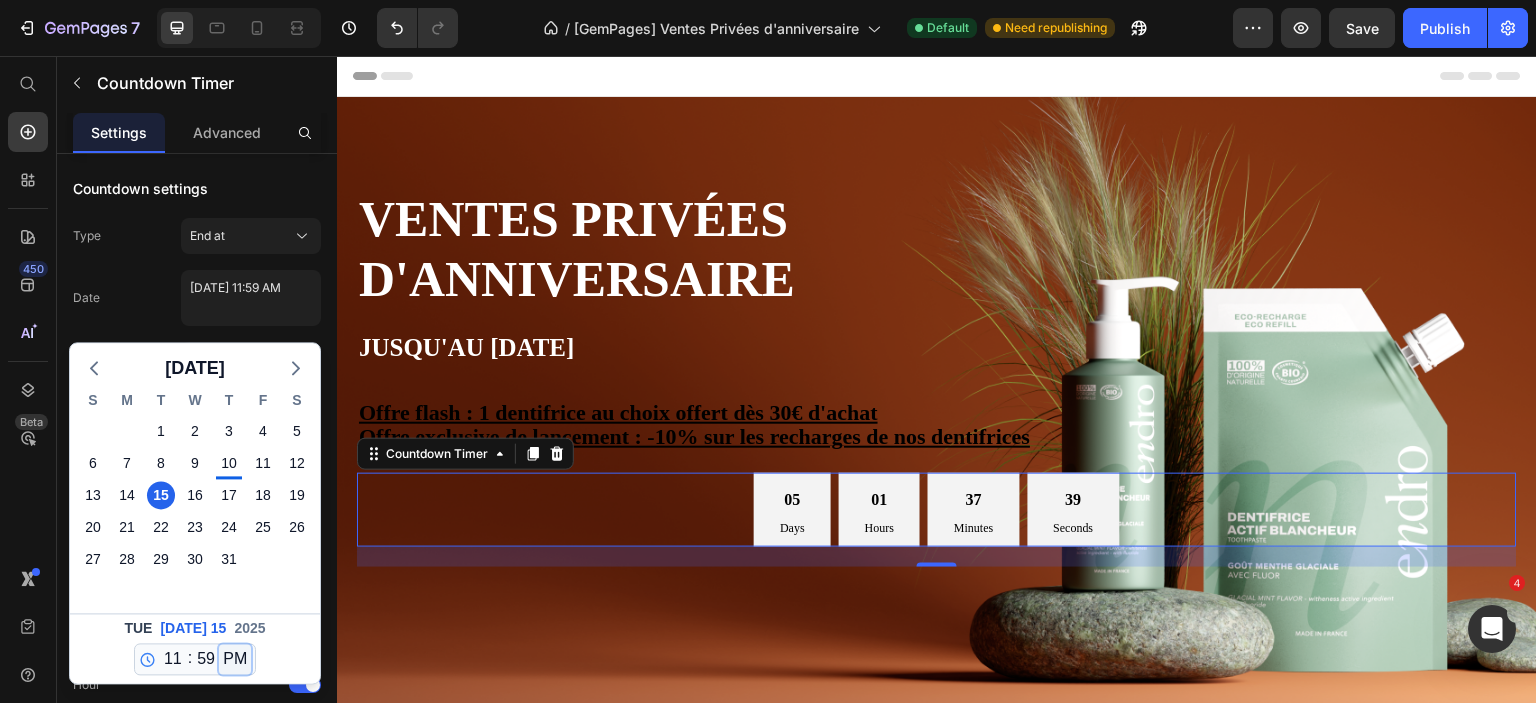 click on "AM PM" at bounding box center [235, 659] 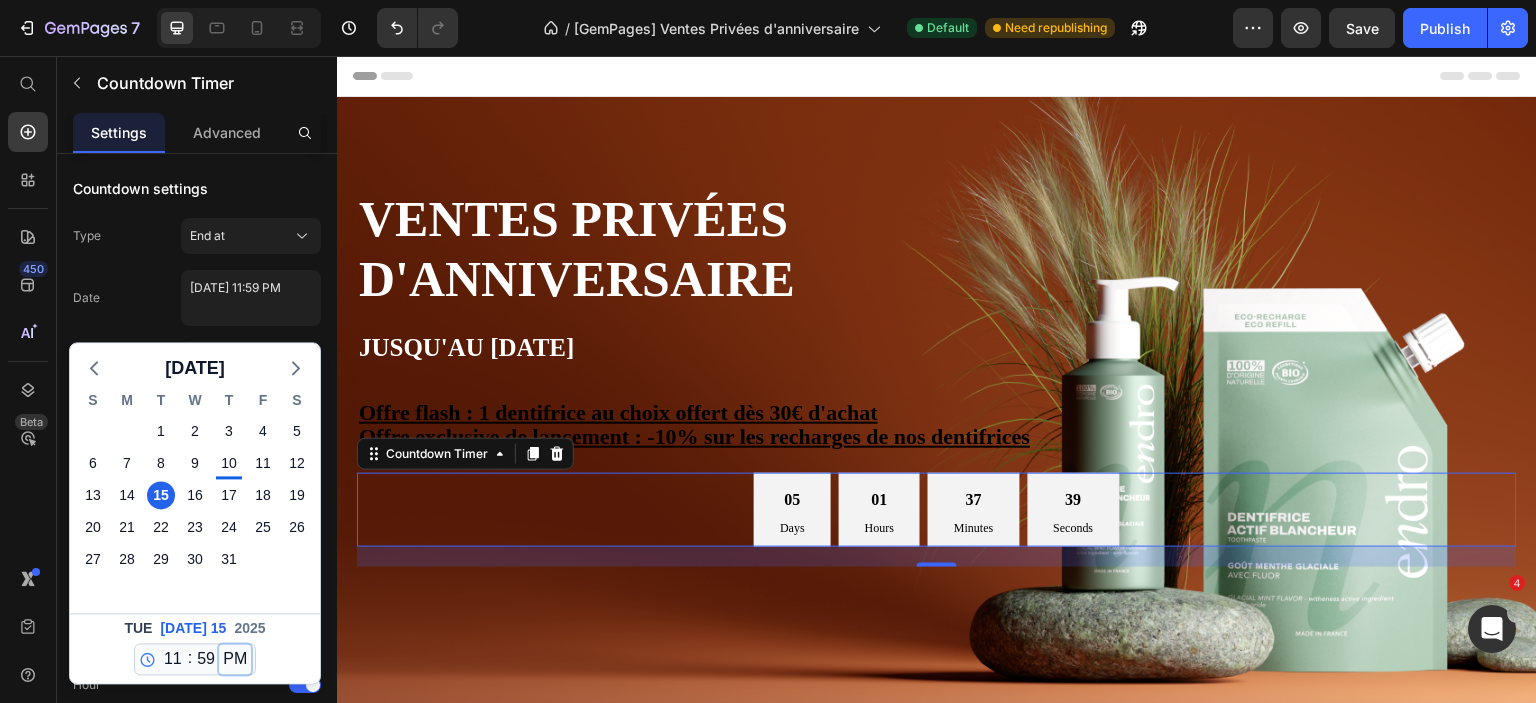 select on "23" 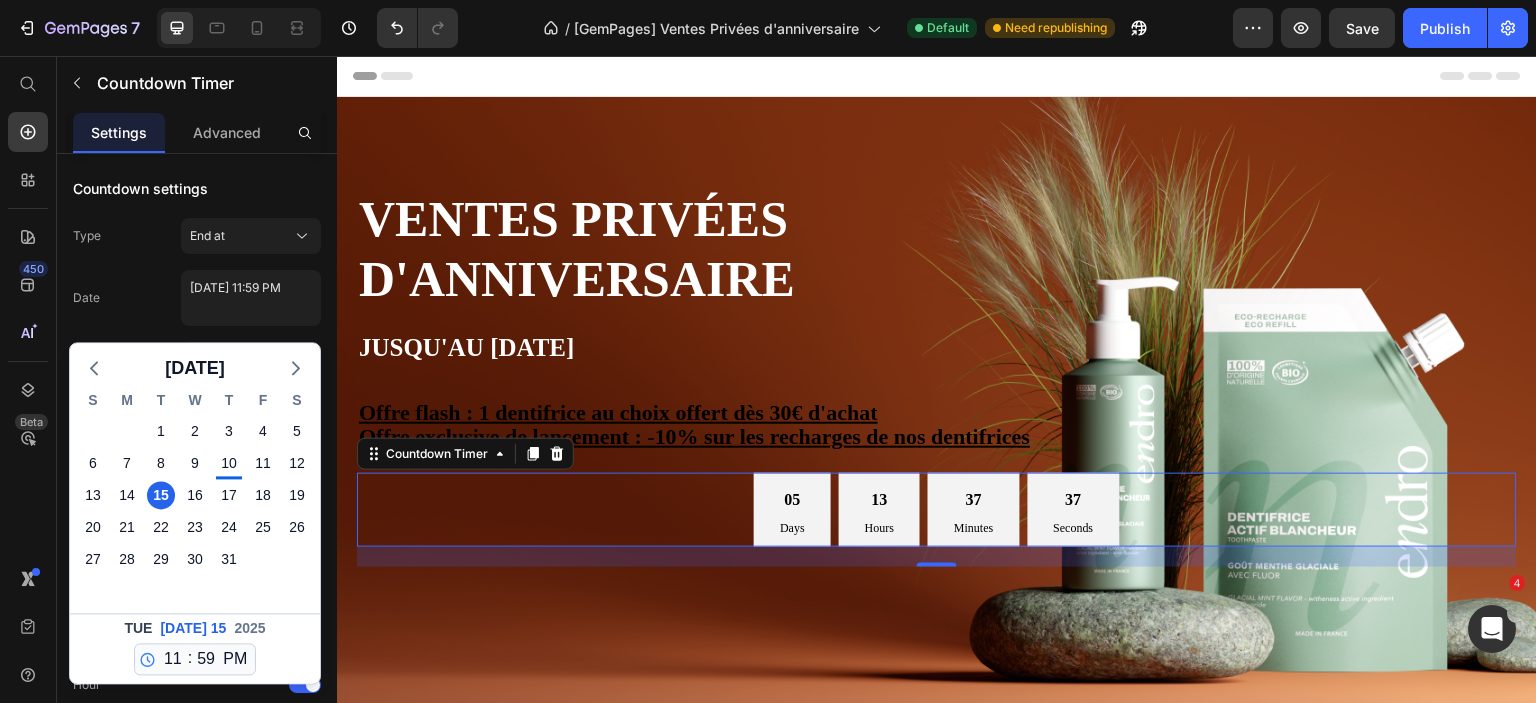click on "8" 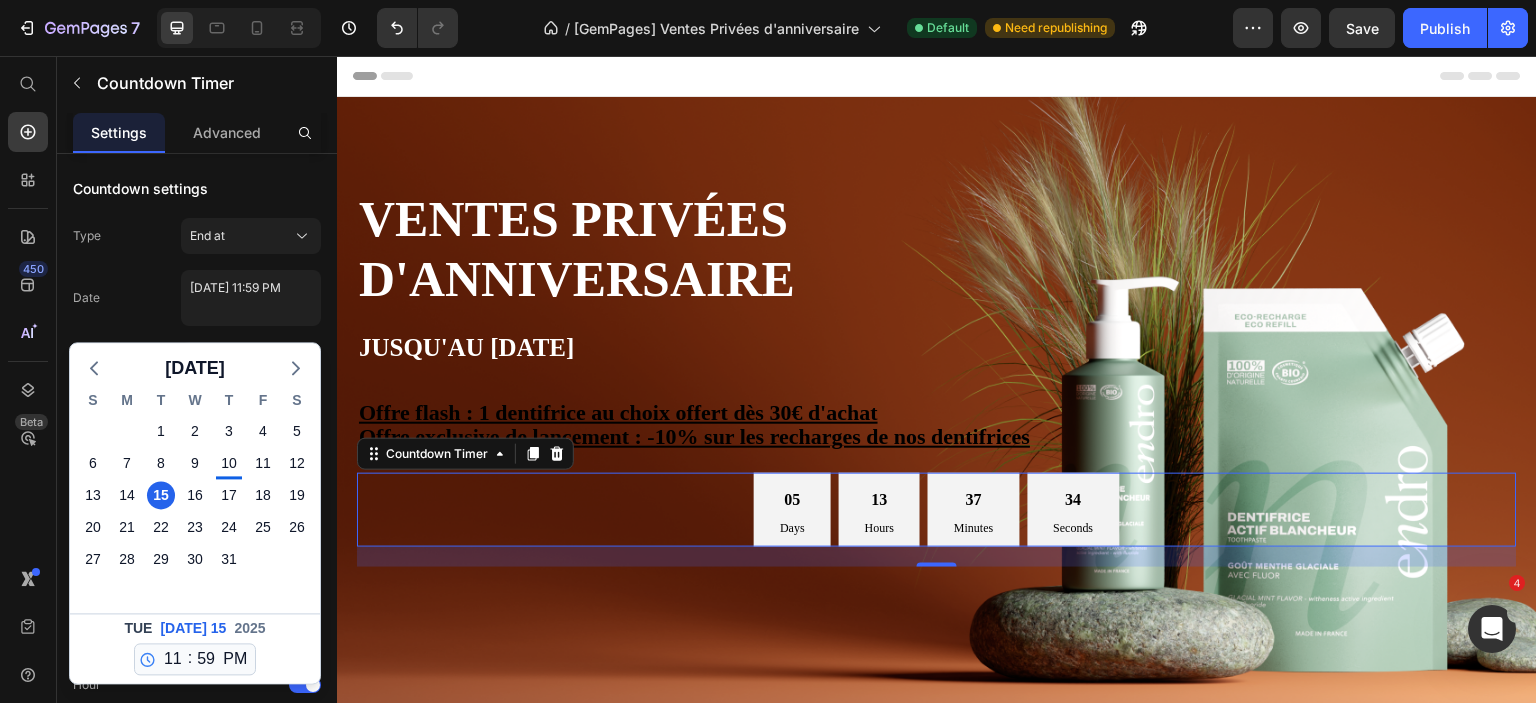 click on "July 15 2025 11:59 PM" 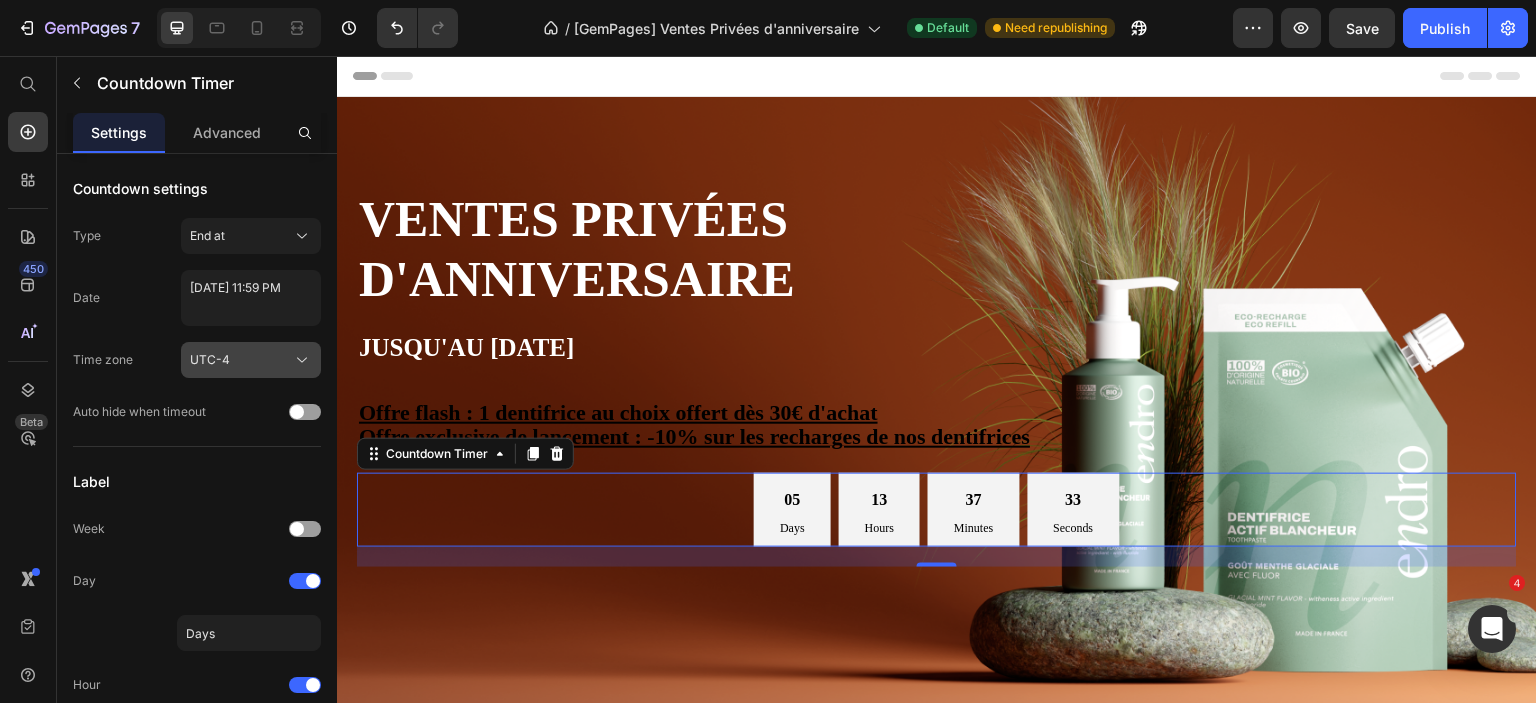 click on "UTC-4" 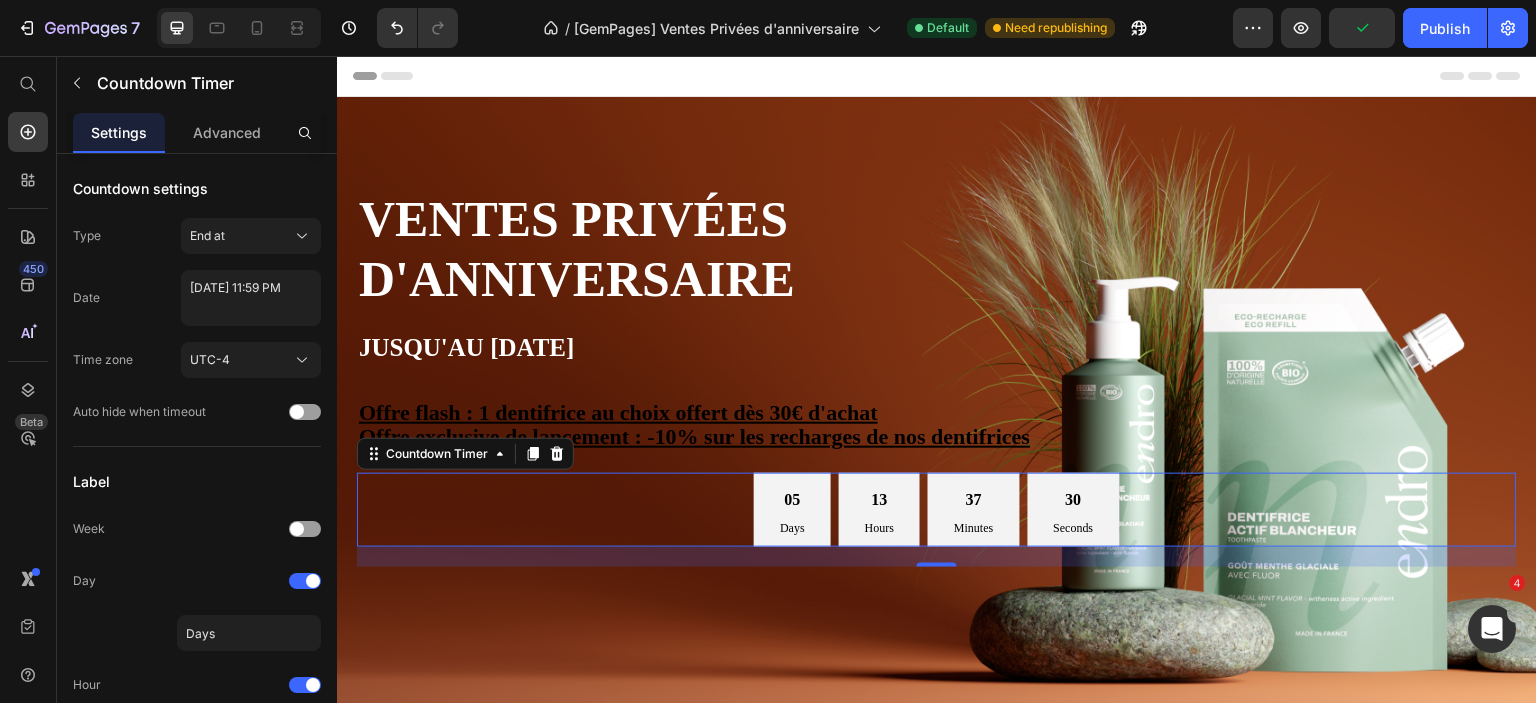 click on "Date July 15 2025 11:59 PM" 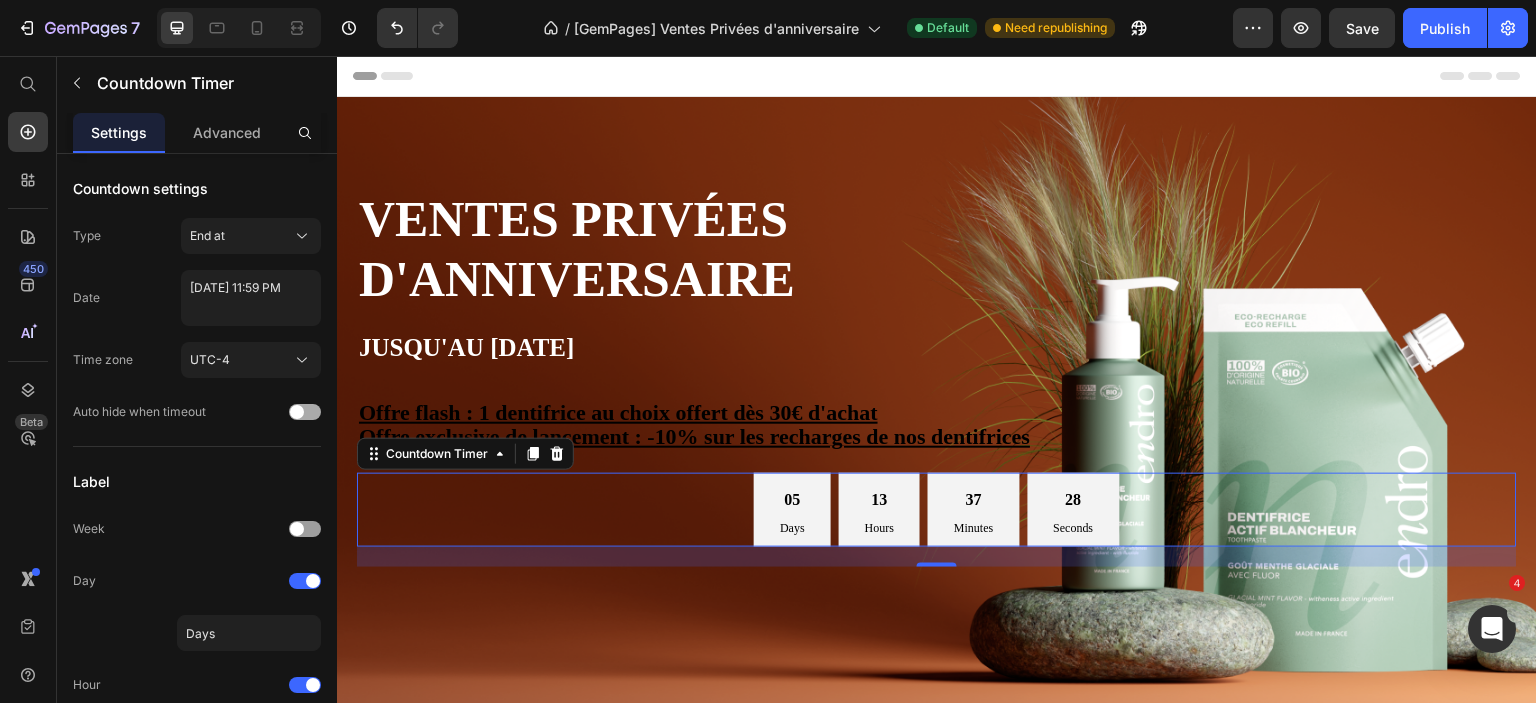 scroll, scrollTop: 300, scrollLeft: 0, axis: vertical 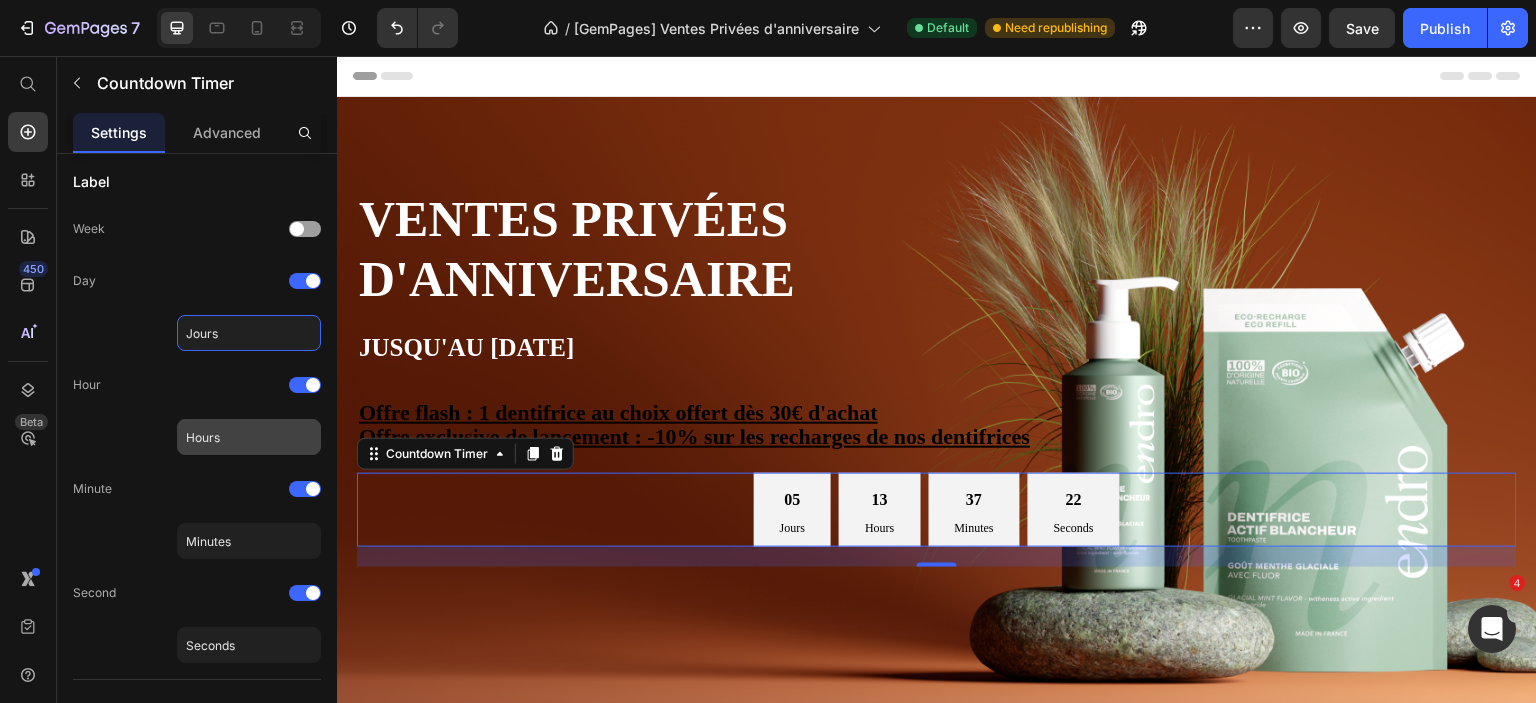 type on "Jours" 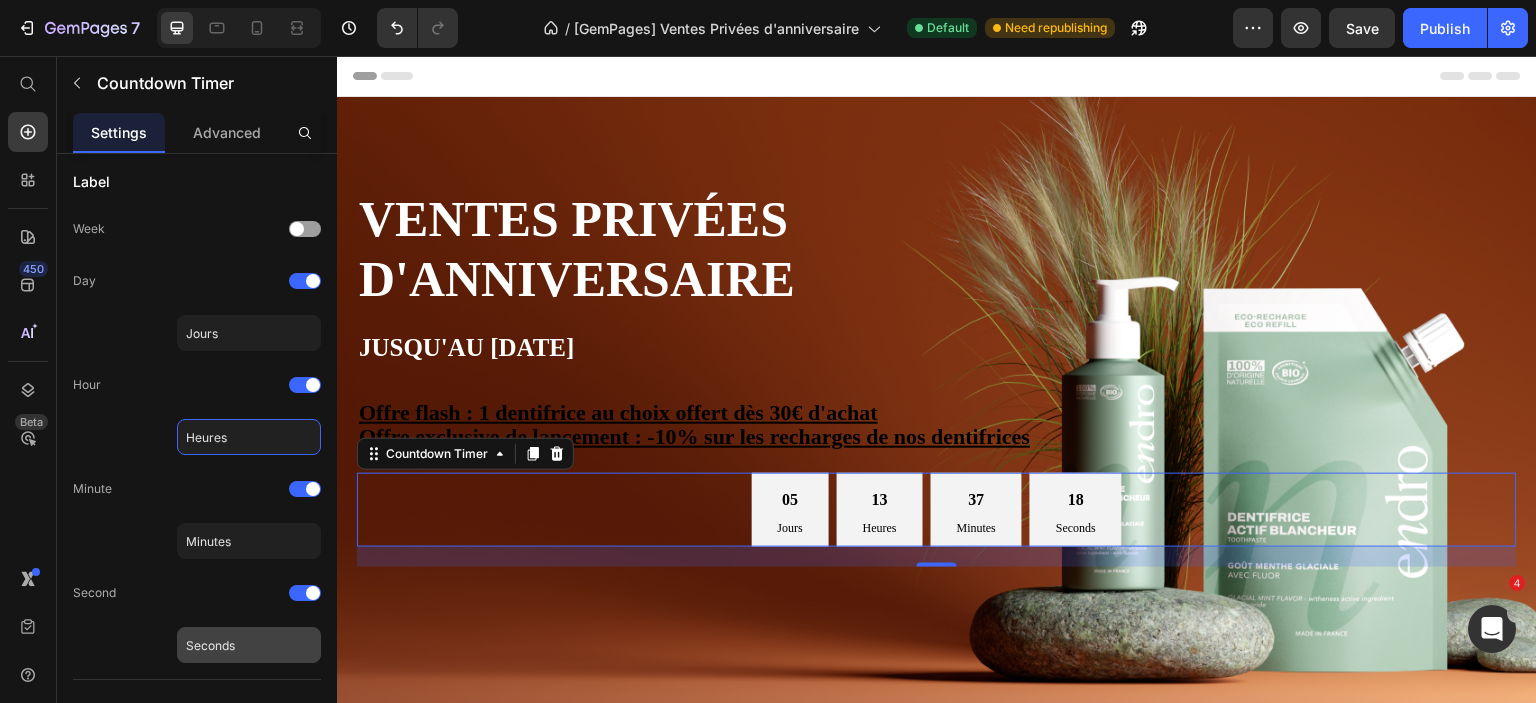 type on "Heures" 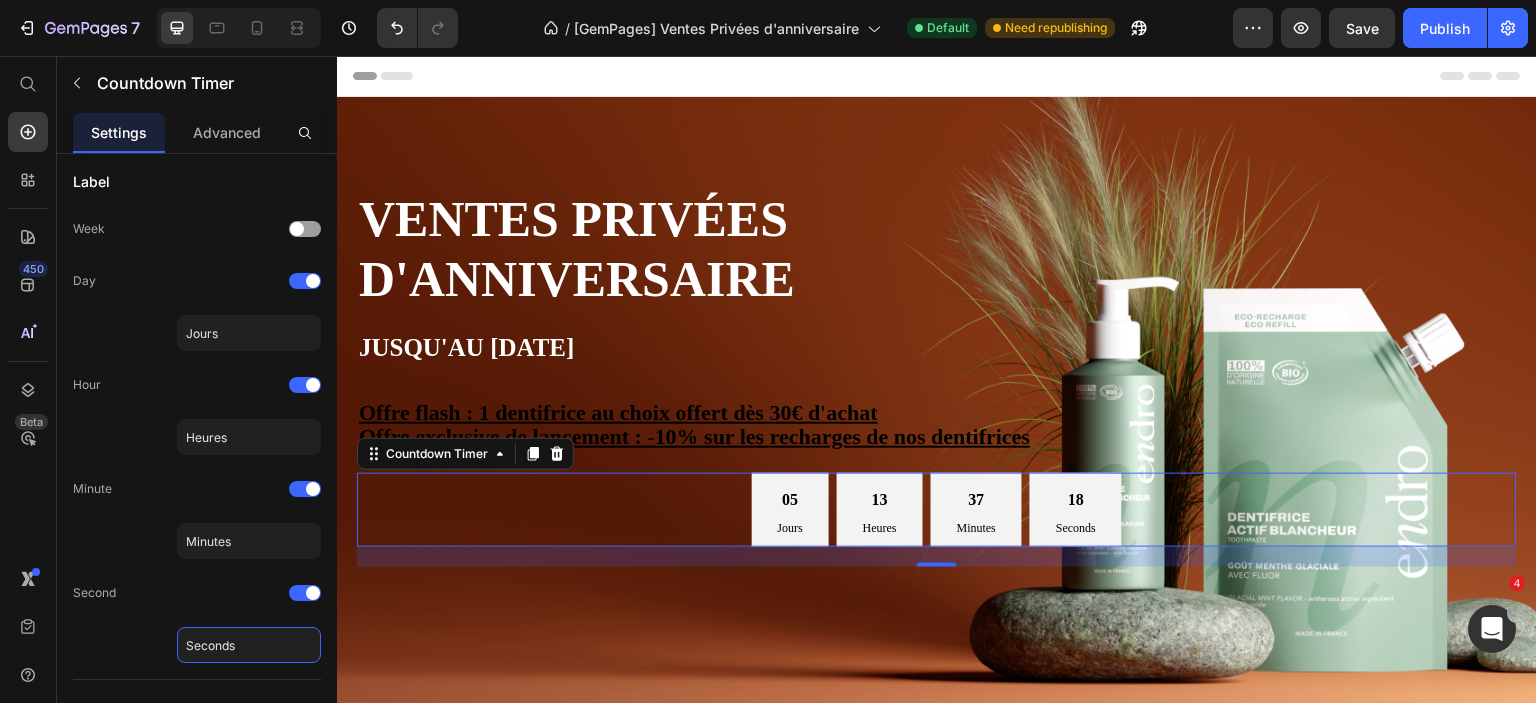 click on "Seconds" 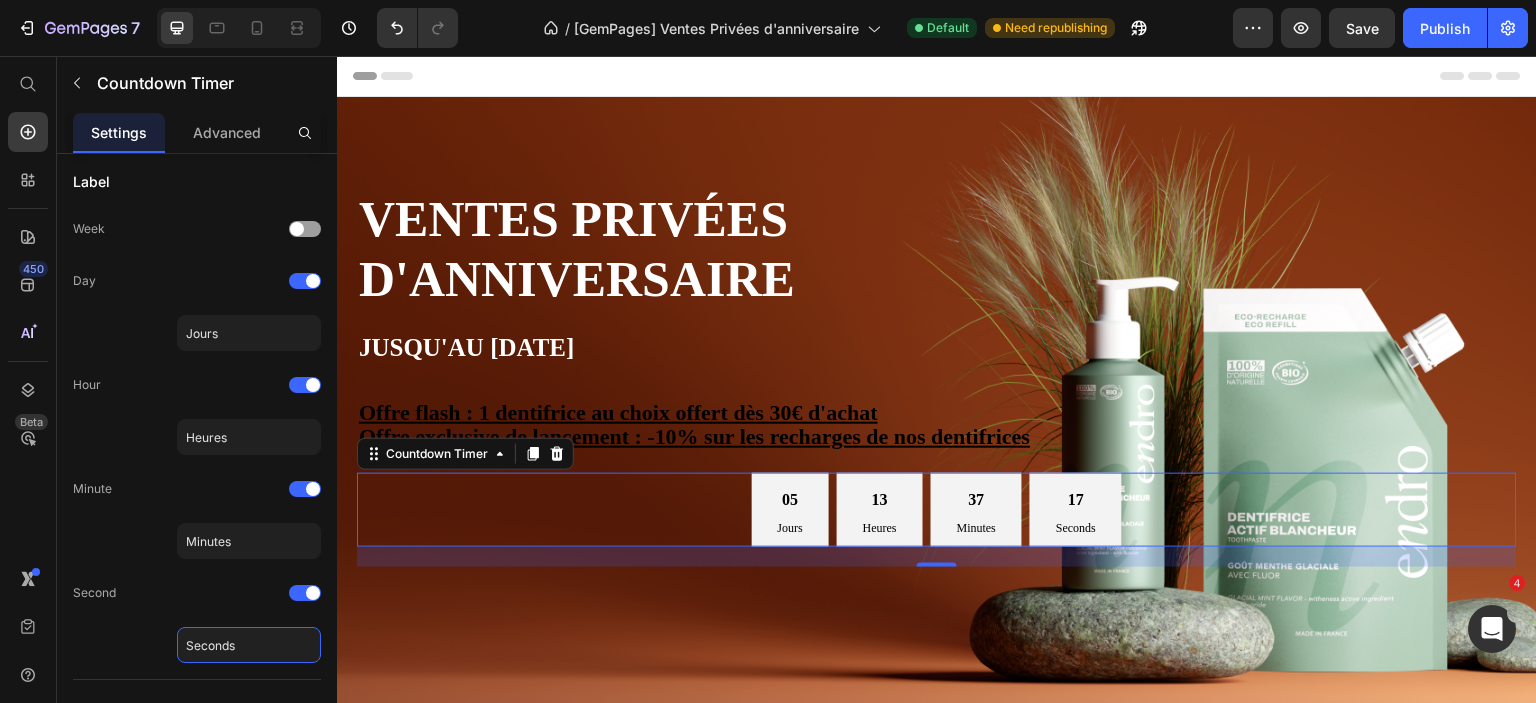 click on "Seconds" 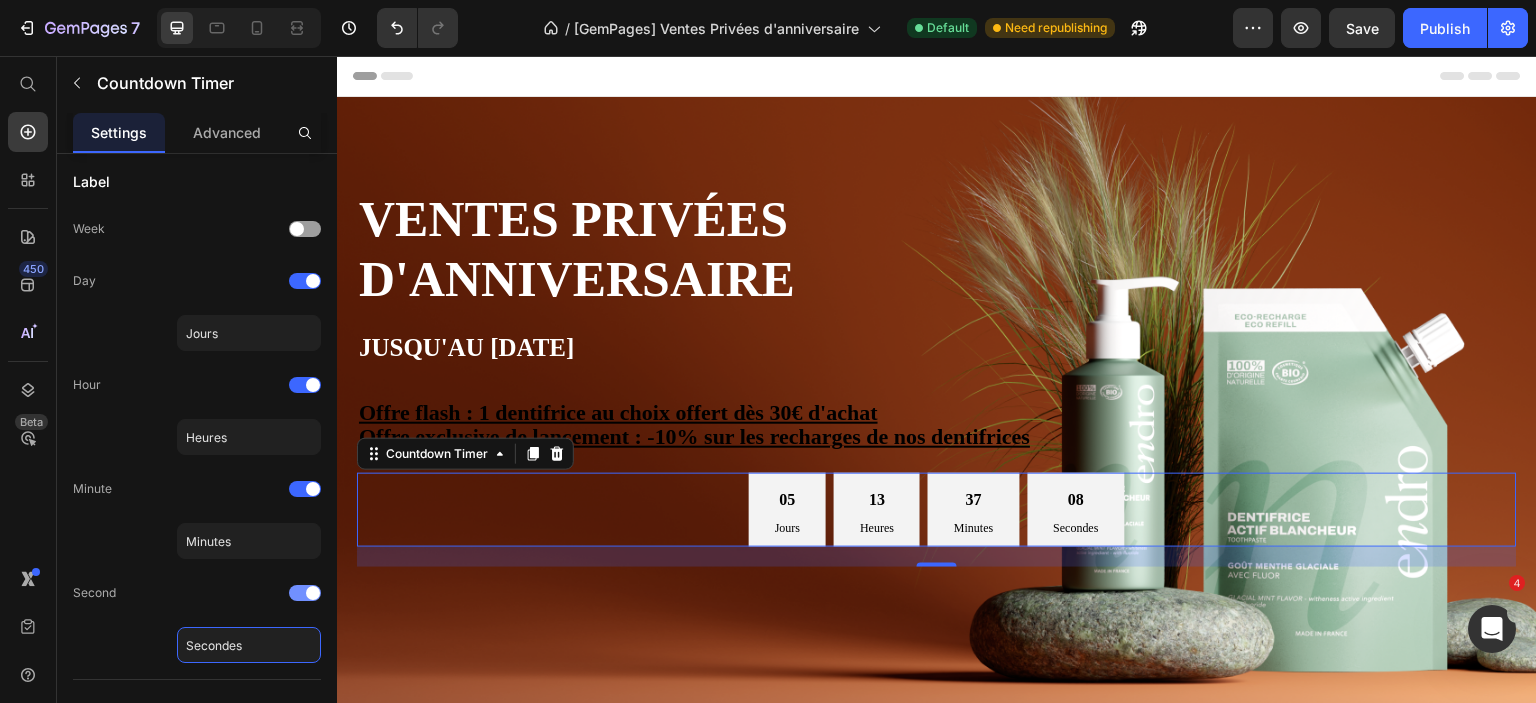 type on "Secondes" 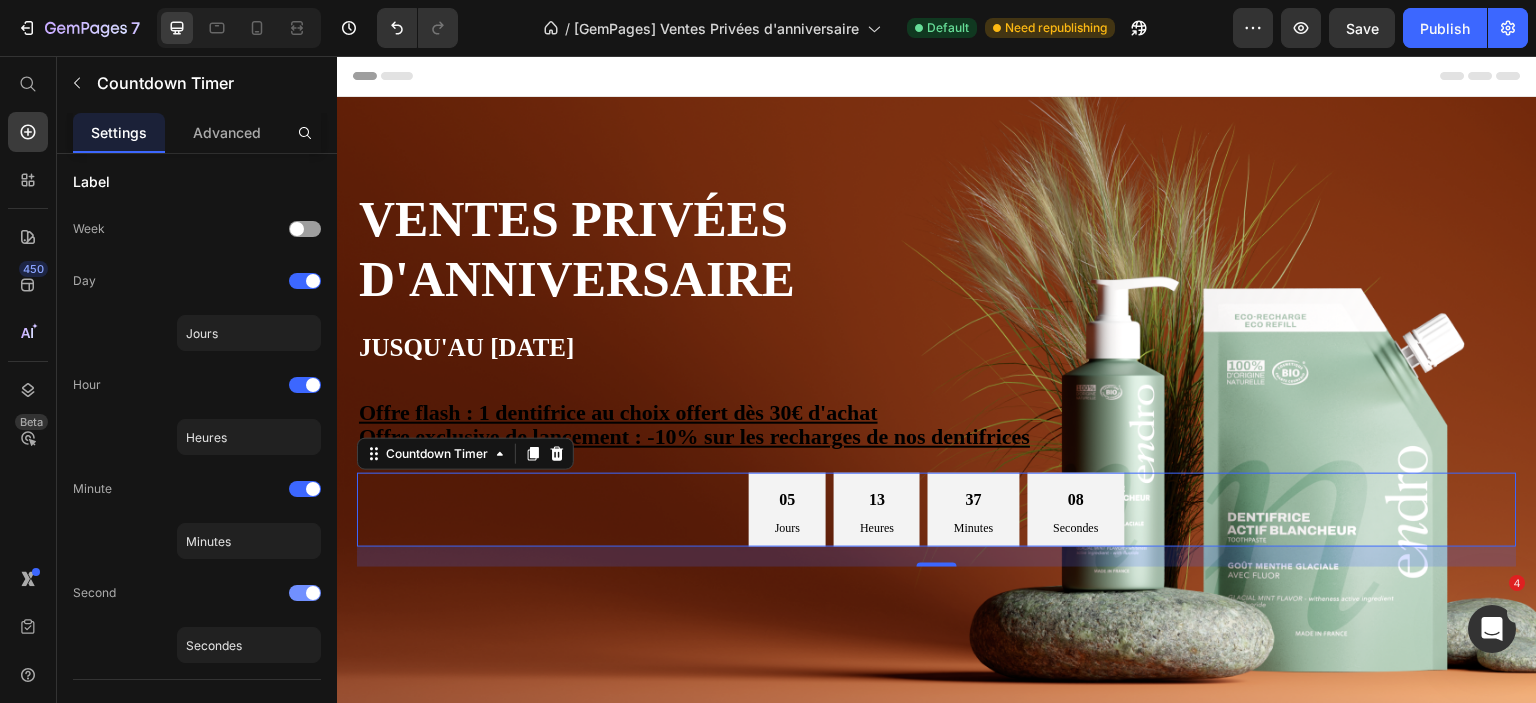 click on "Second" 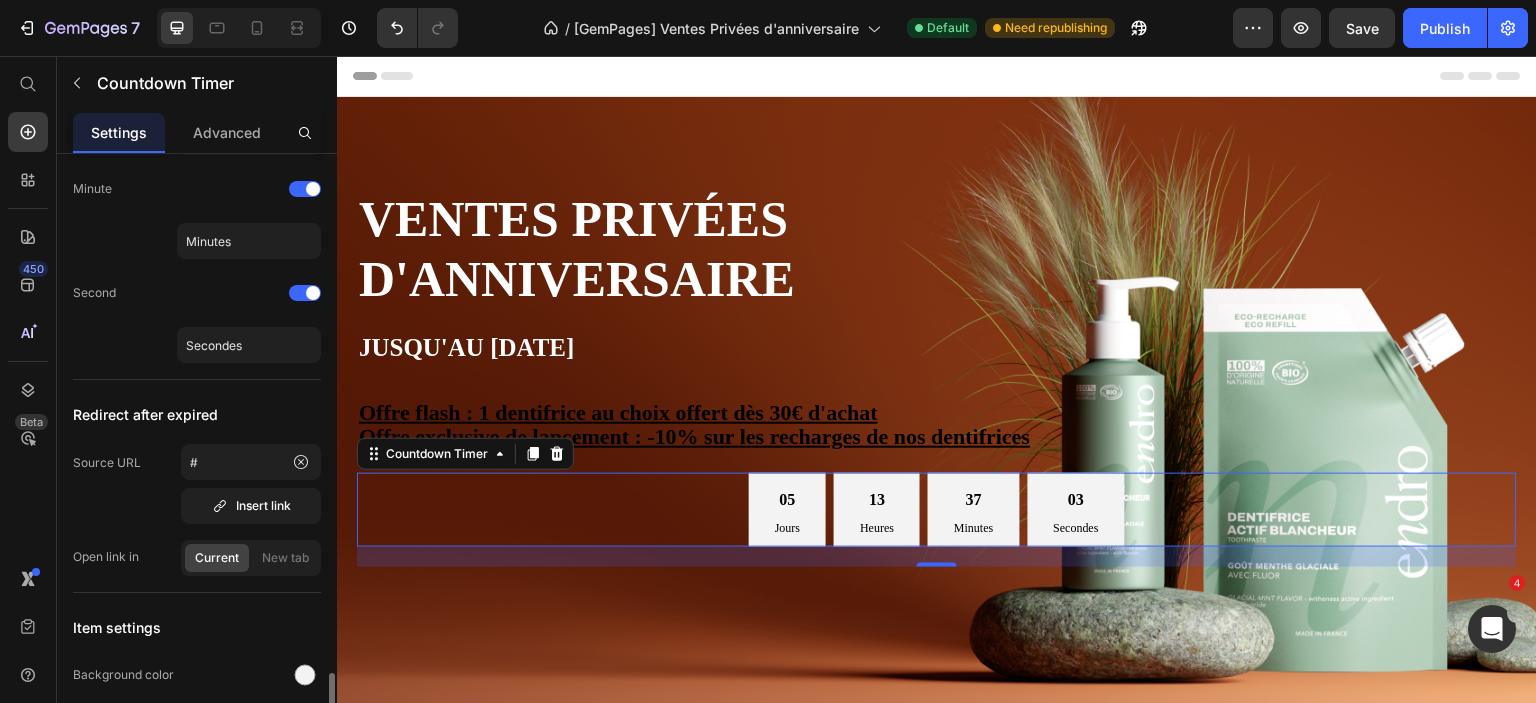 scroll, scrollTop: 900, scrollLeft: 0, axis: vertical 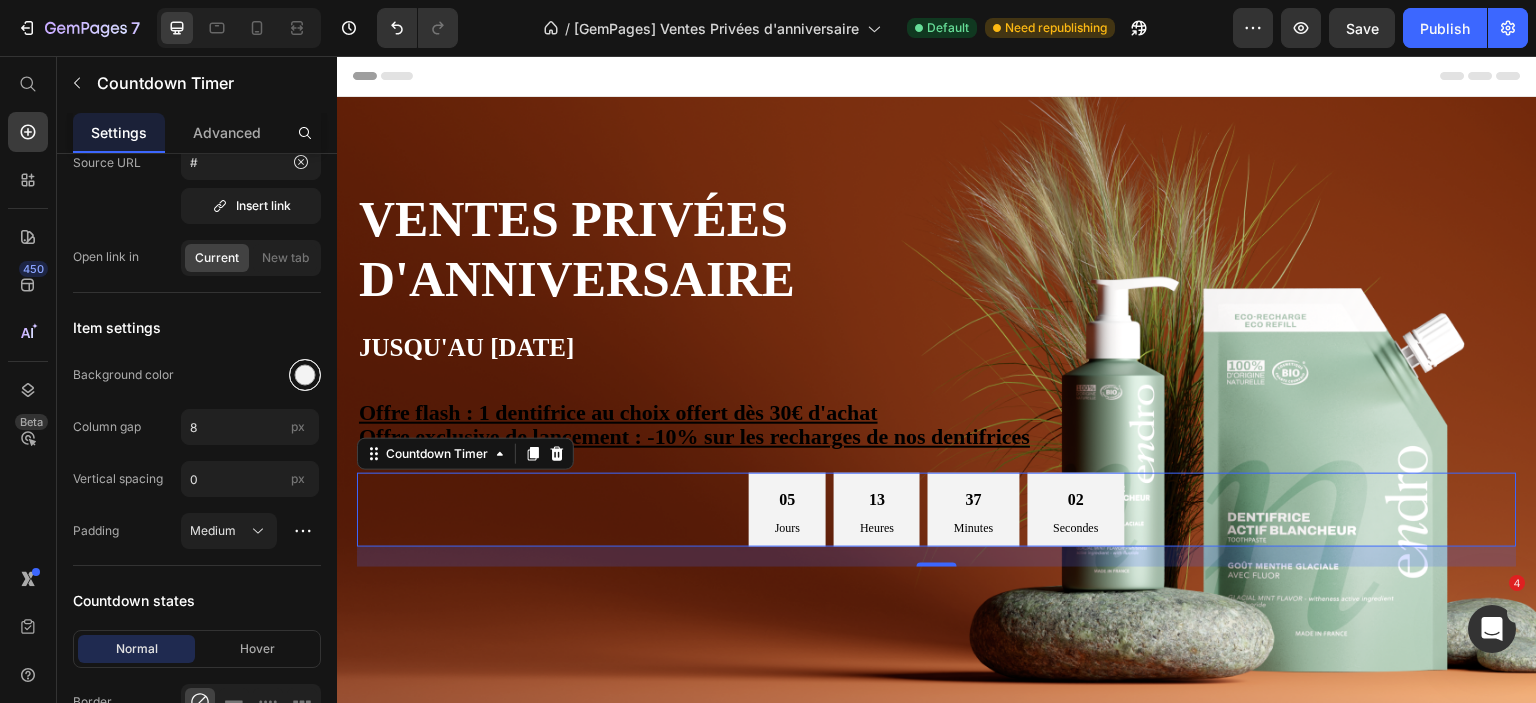 click at bounding box center [305, 375] 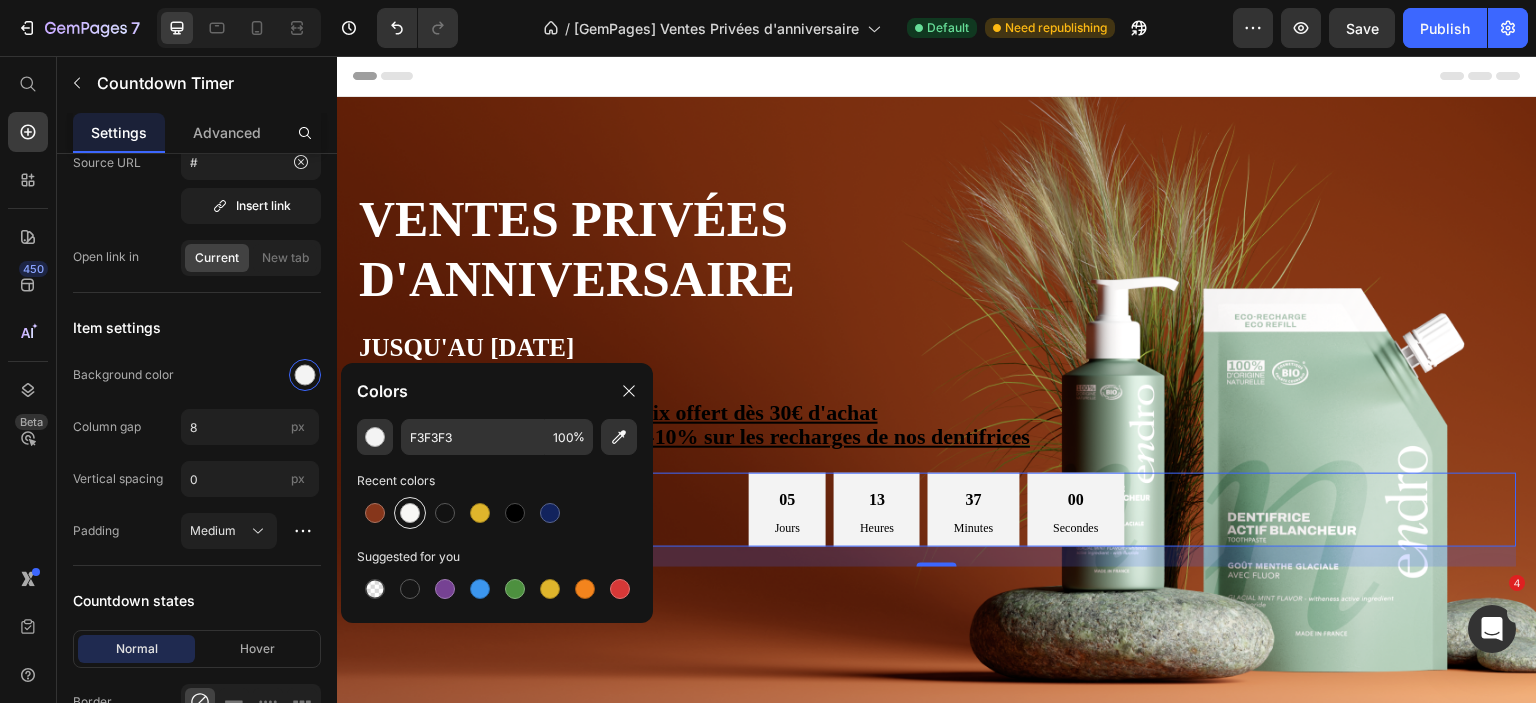 click at bounding box center (410, 513) 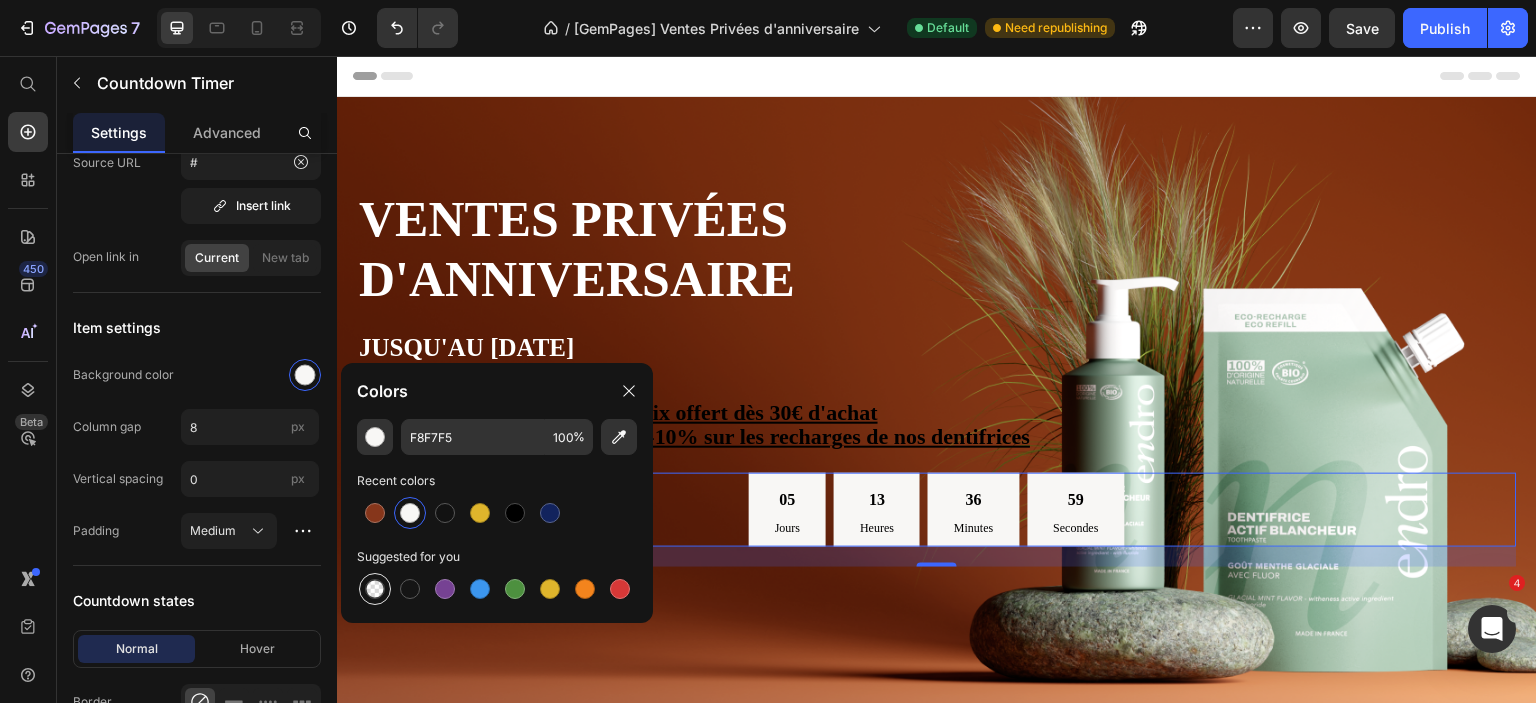 click at bounding box center [375, 589] 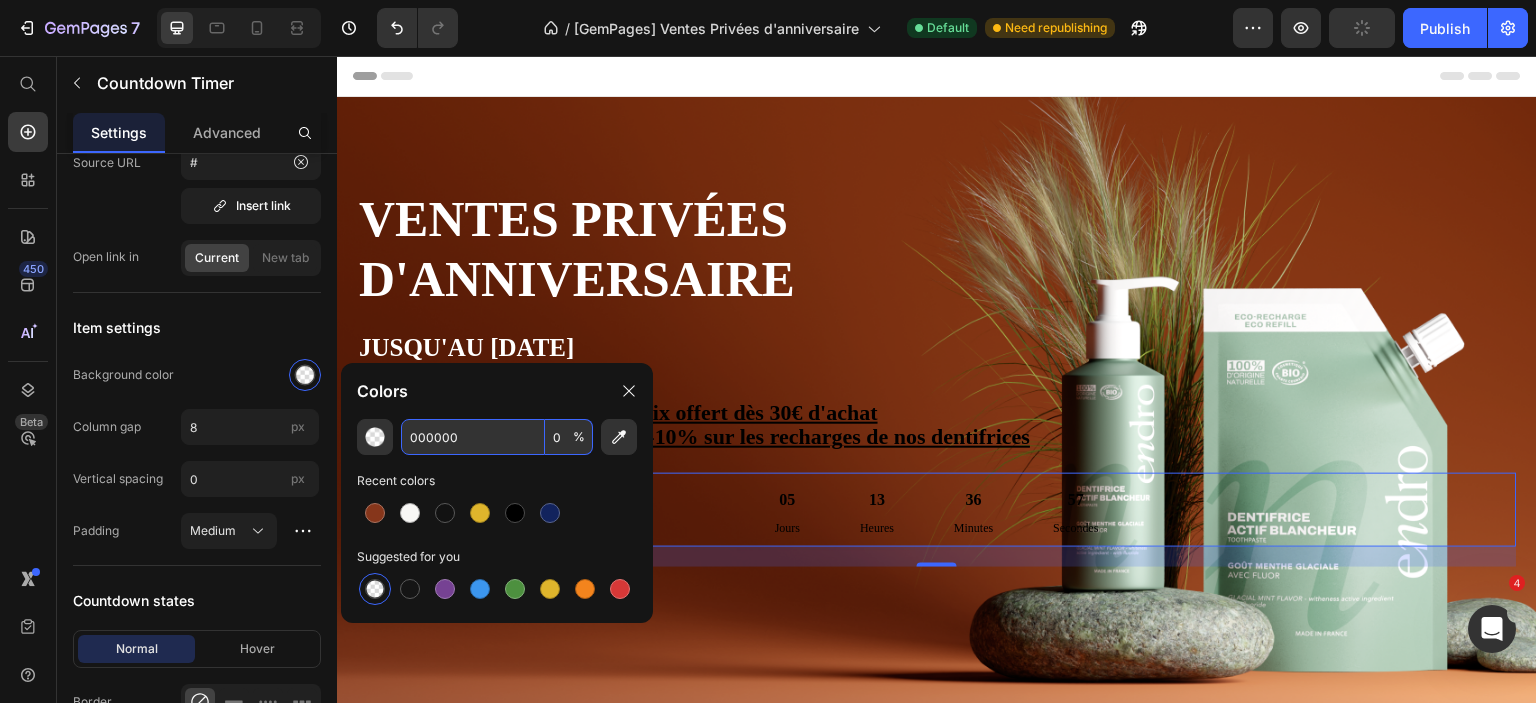 click on "000000" at bounding box center (473, 437) 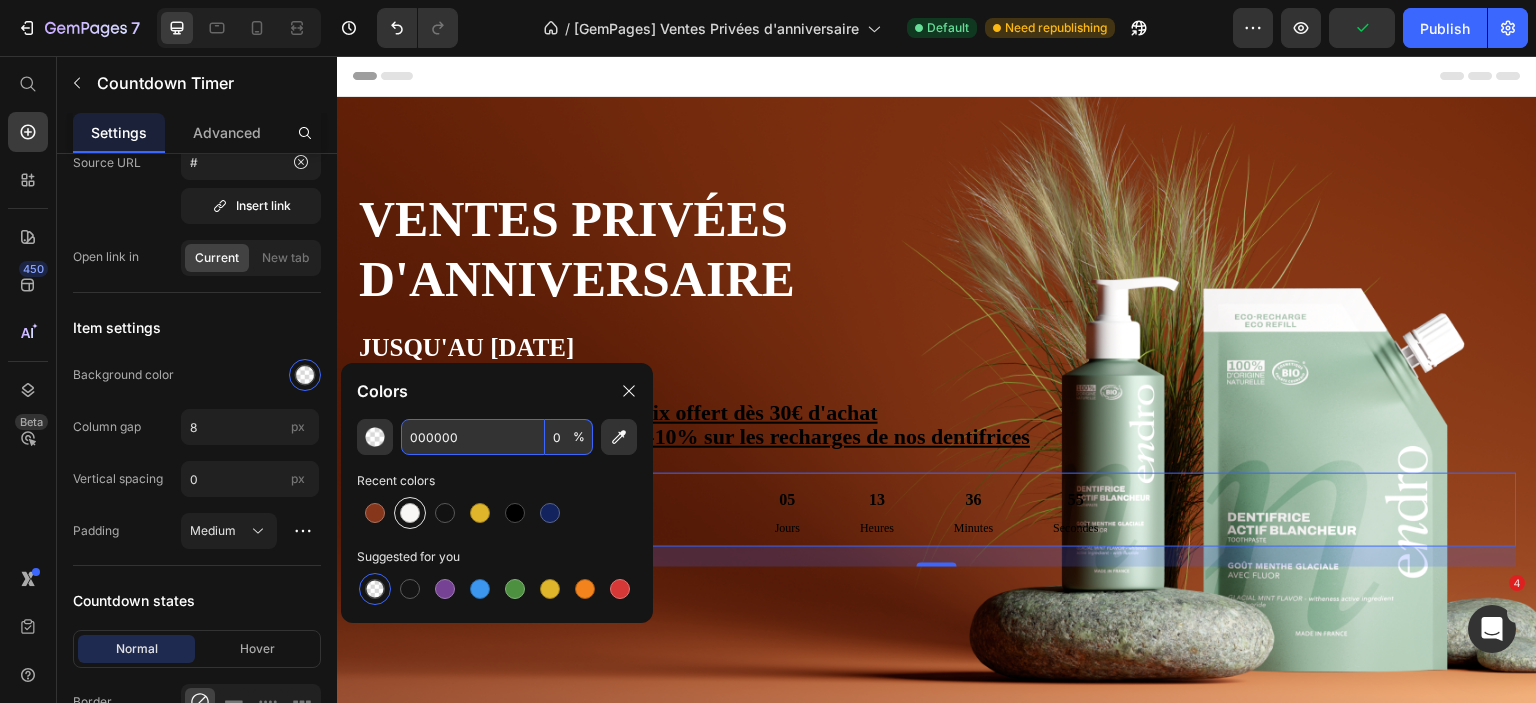 click at bounding box center (410, 513) 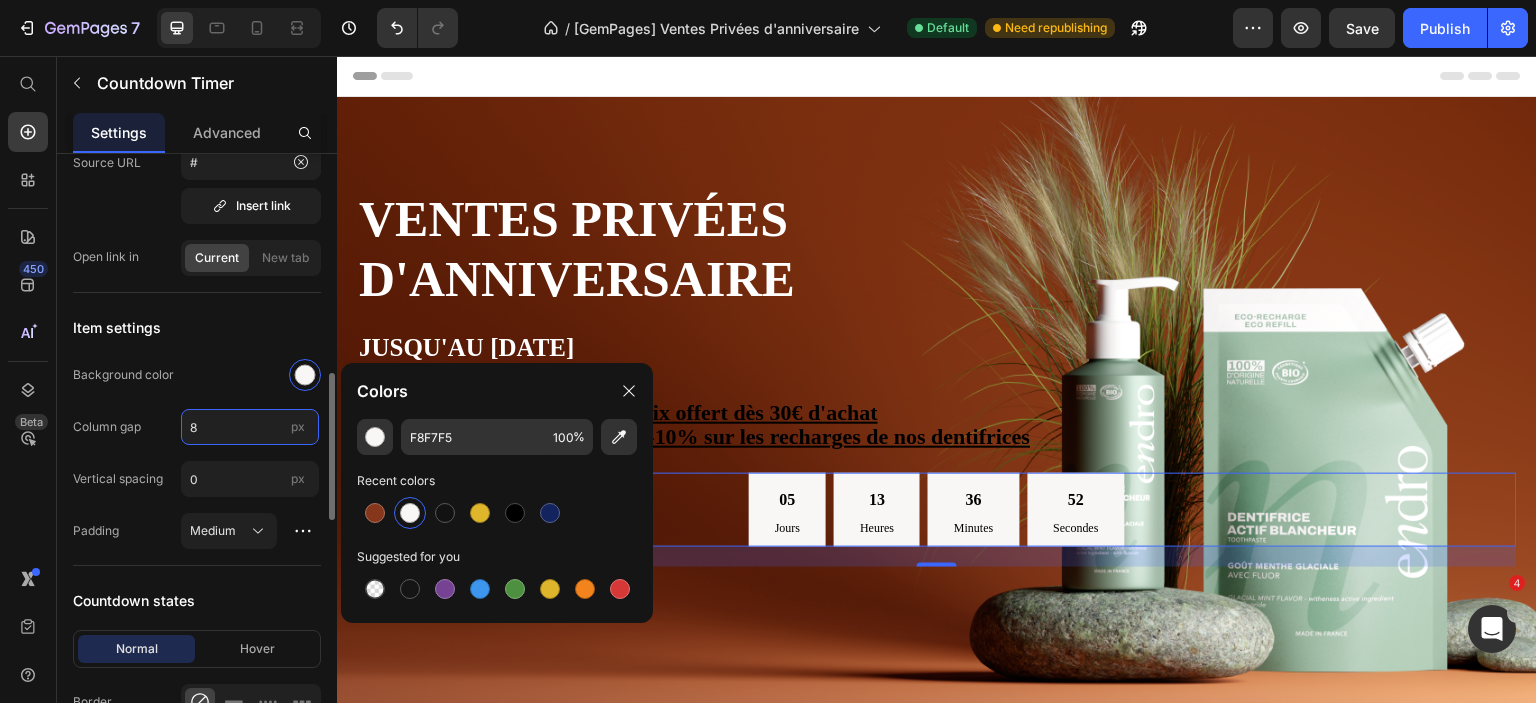 click on "8" at bounding box center [250, 427] 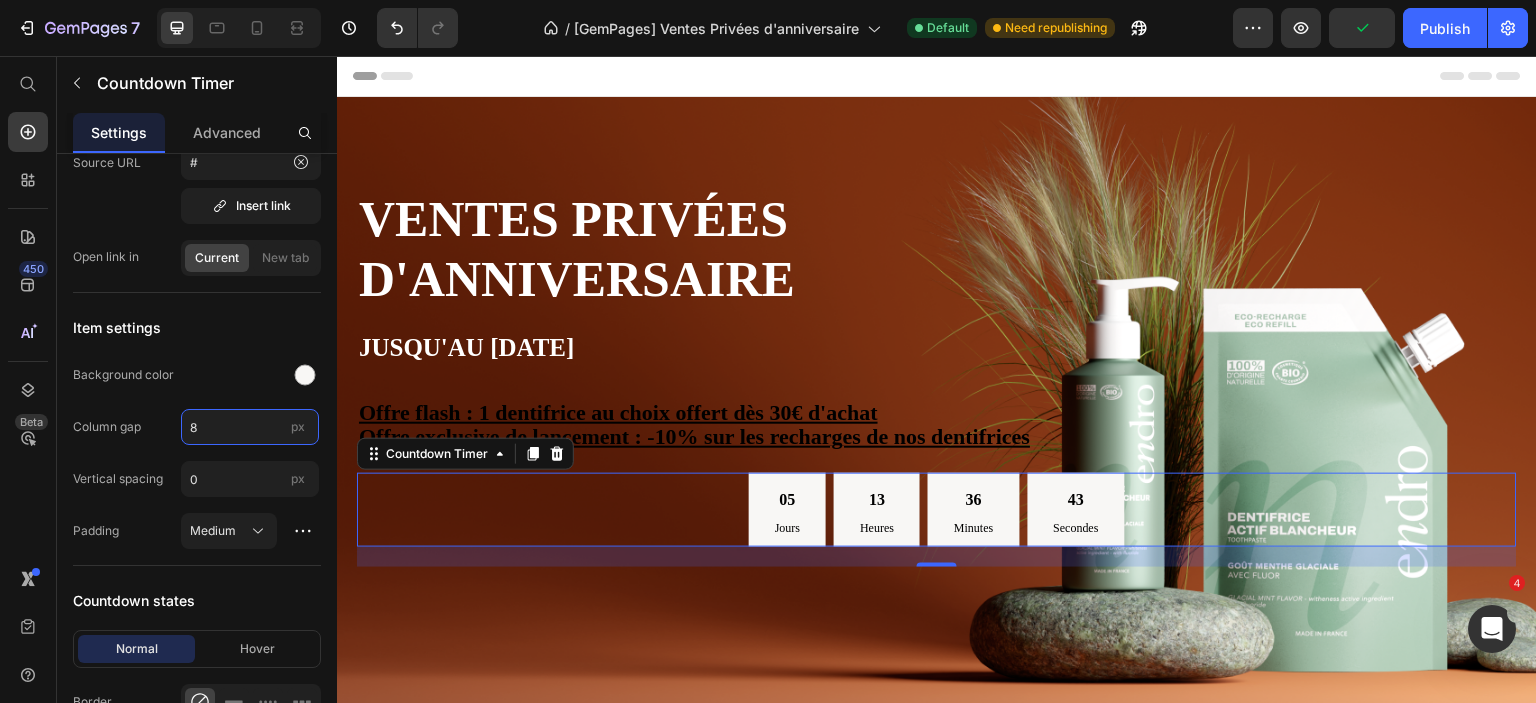 scroll, scrollTop: 1200, scrollLeft: 0, axis: vertical 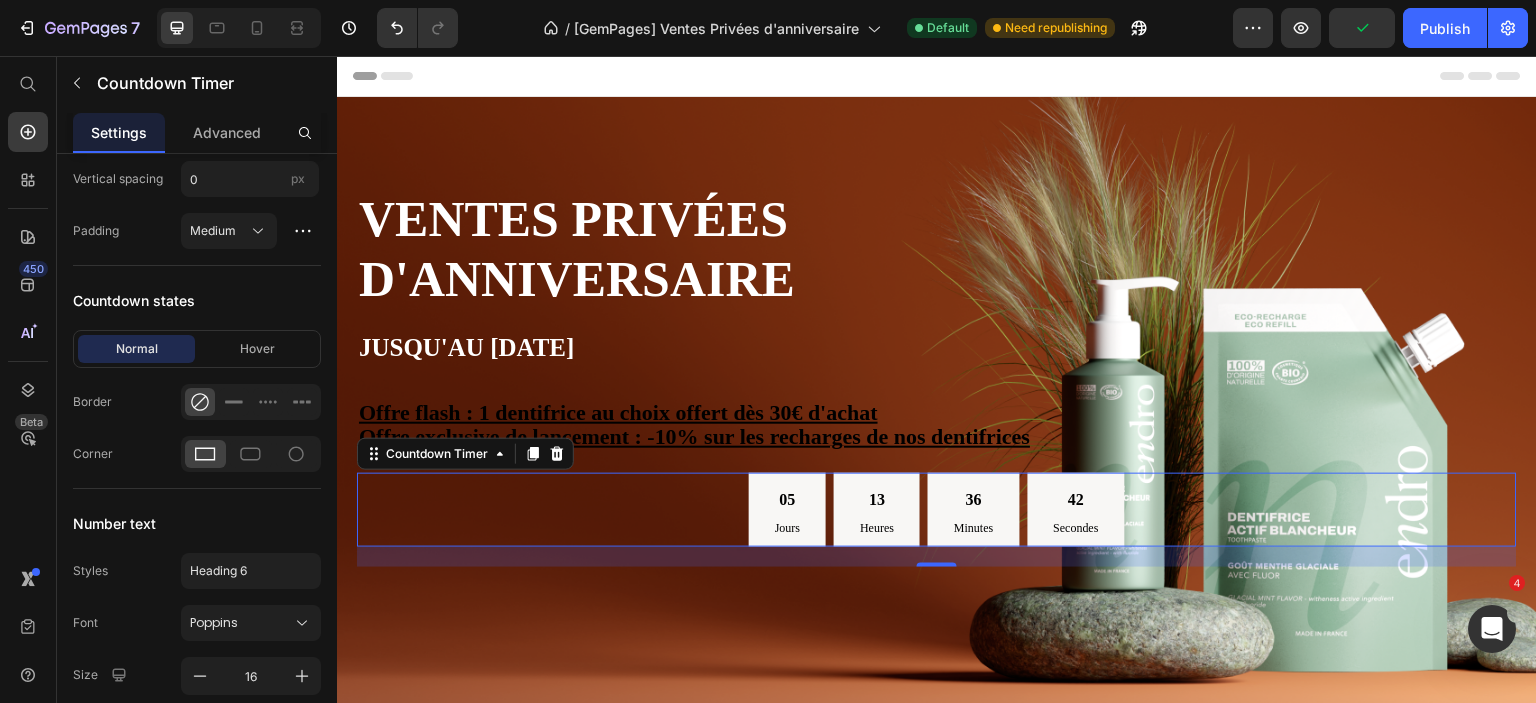 click on "05" at bounding box center [787, 500] 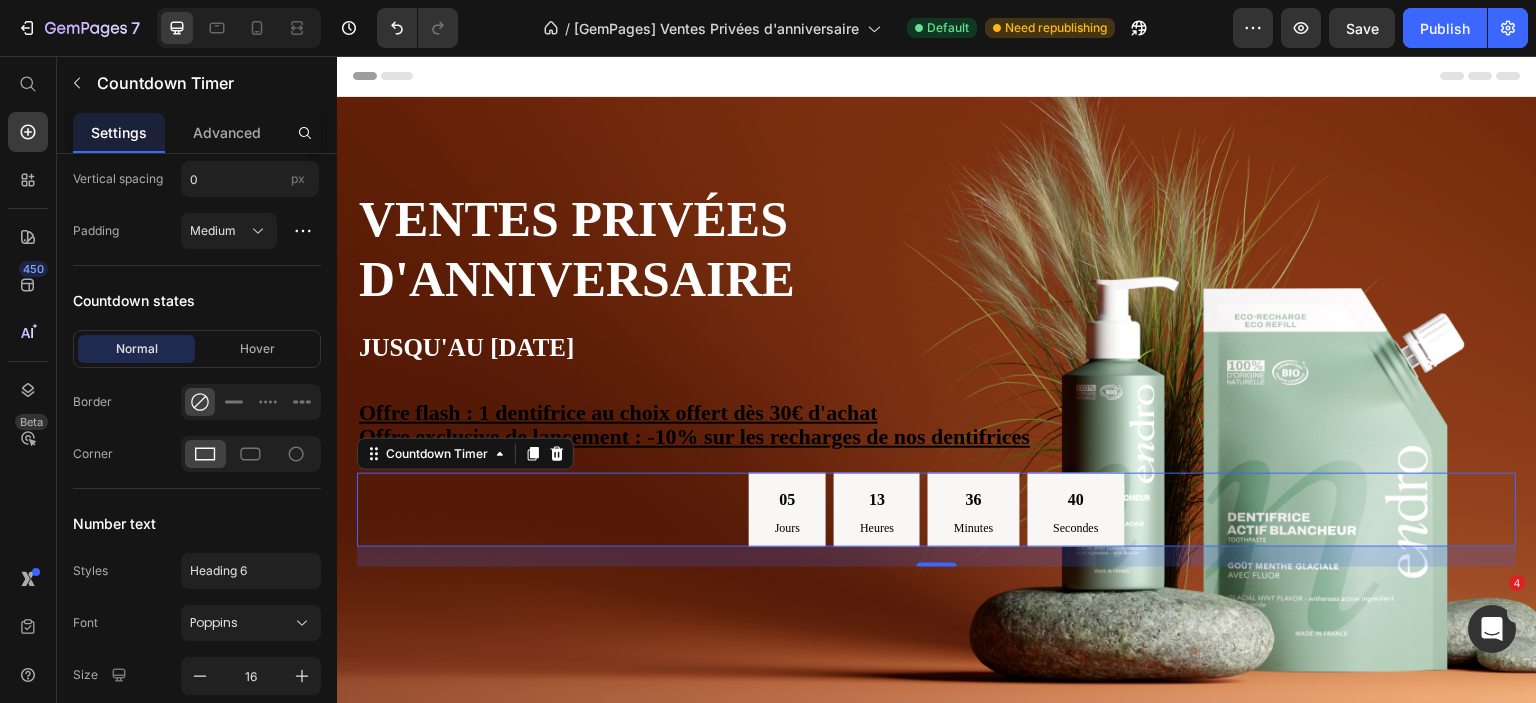 scroll, scrollTop: 1500, scrollLeft: 0, axis: vertical 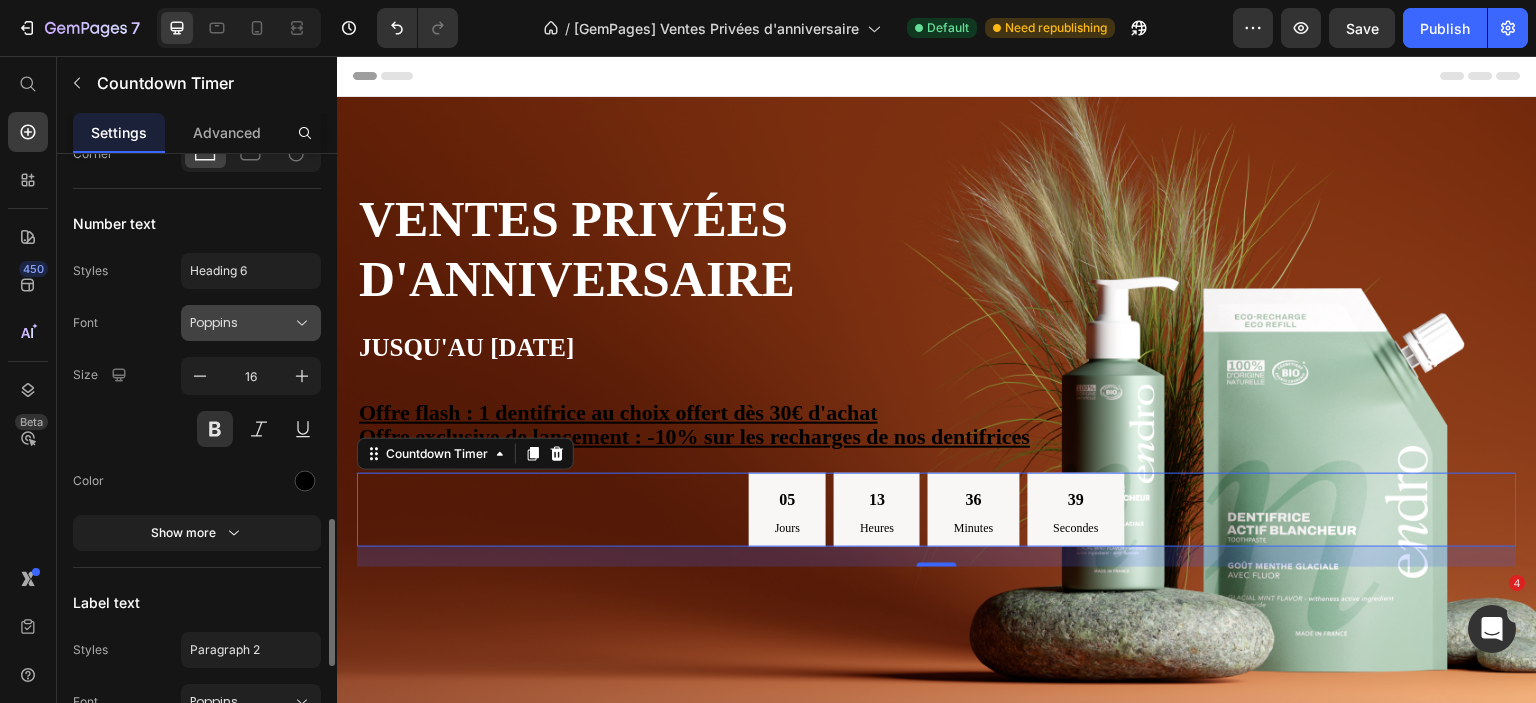 click on "Poppins" at bounding box center (251, 323) 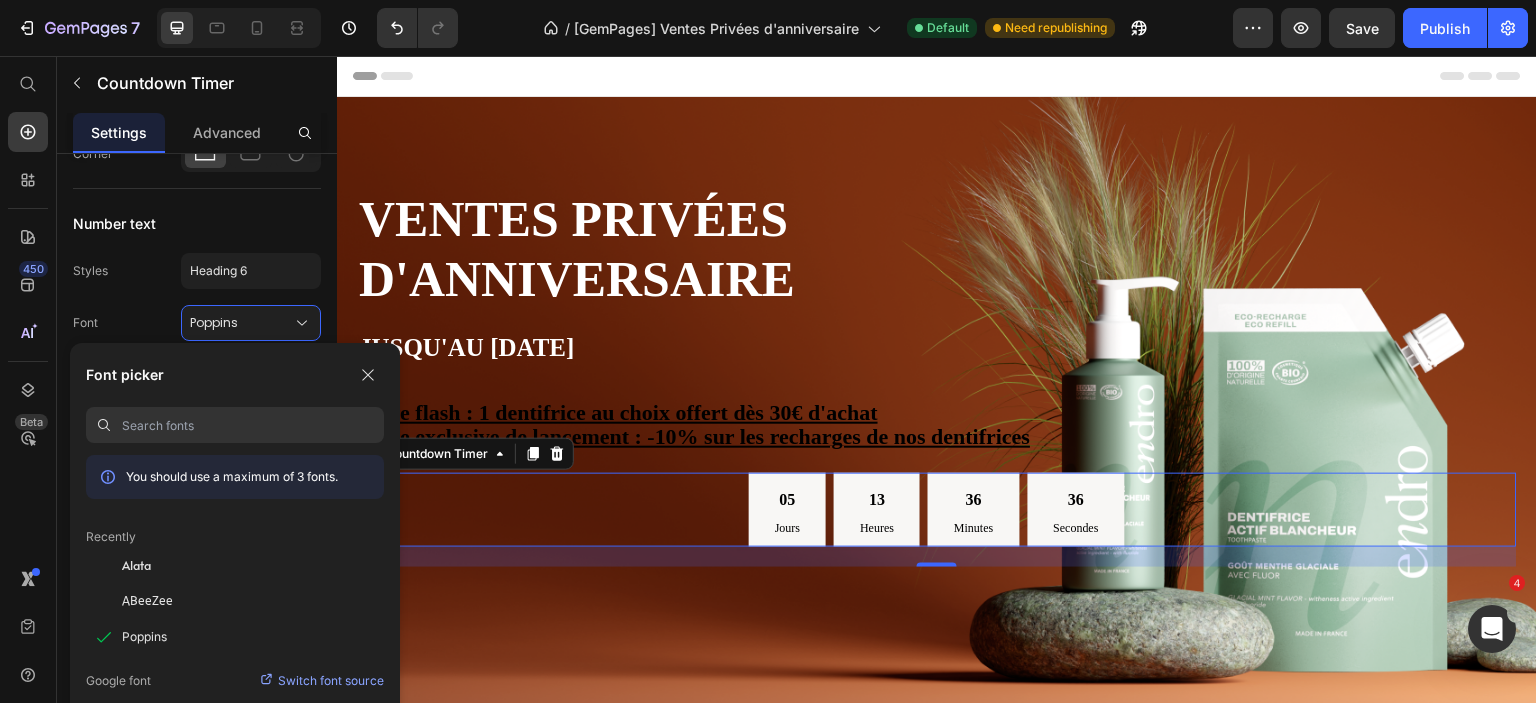 click on "Font Poppins" at bounding box center (197, 323) 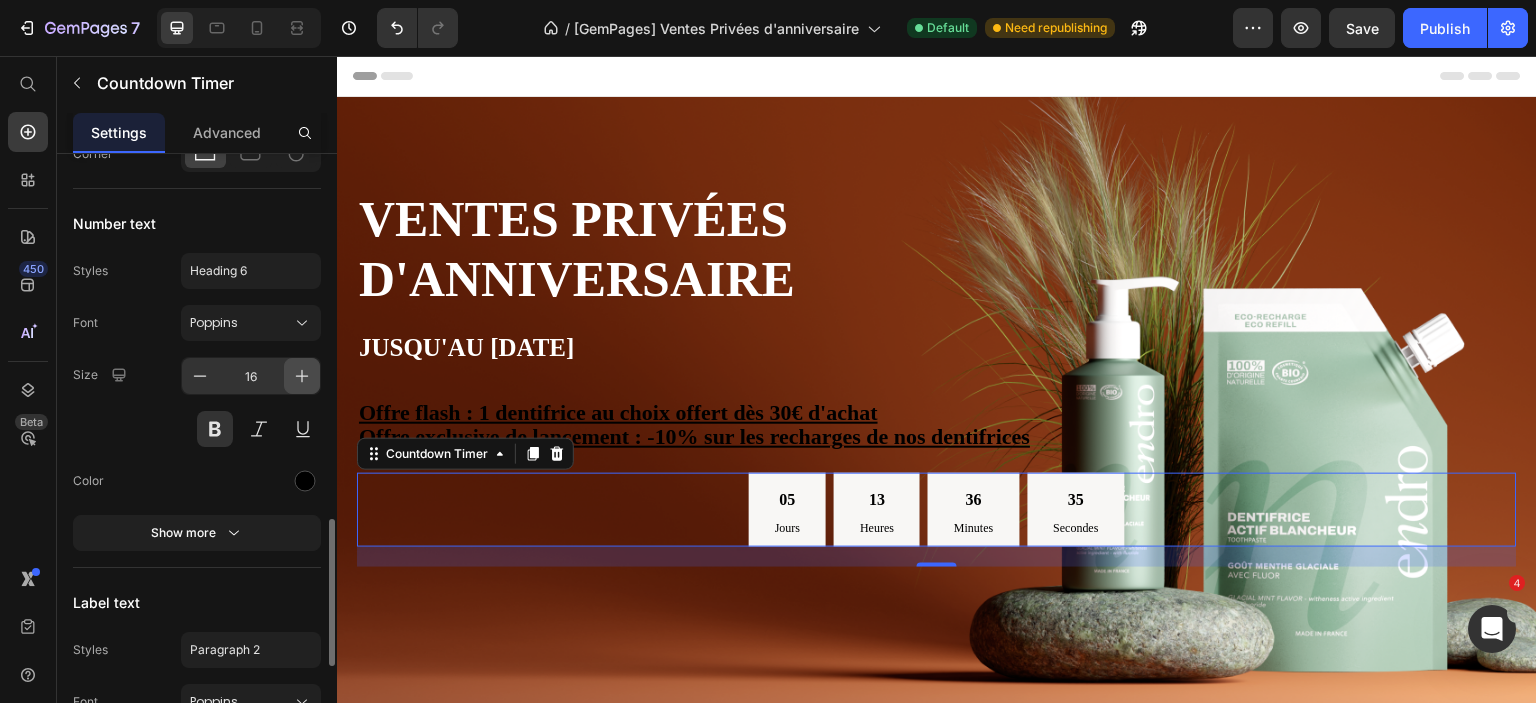 click 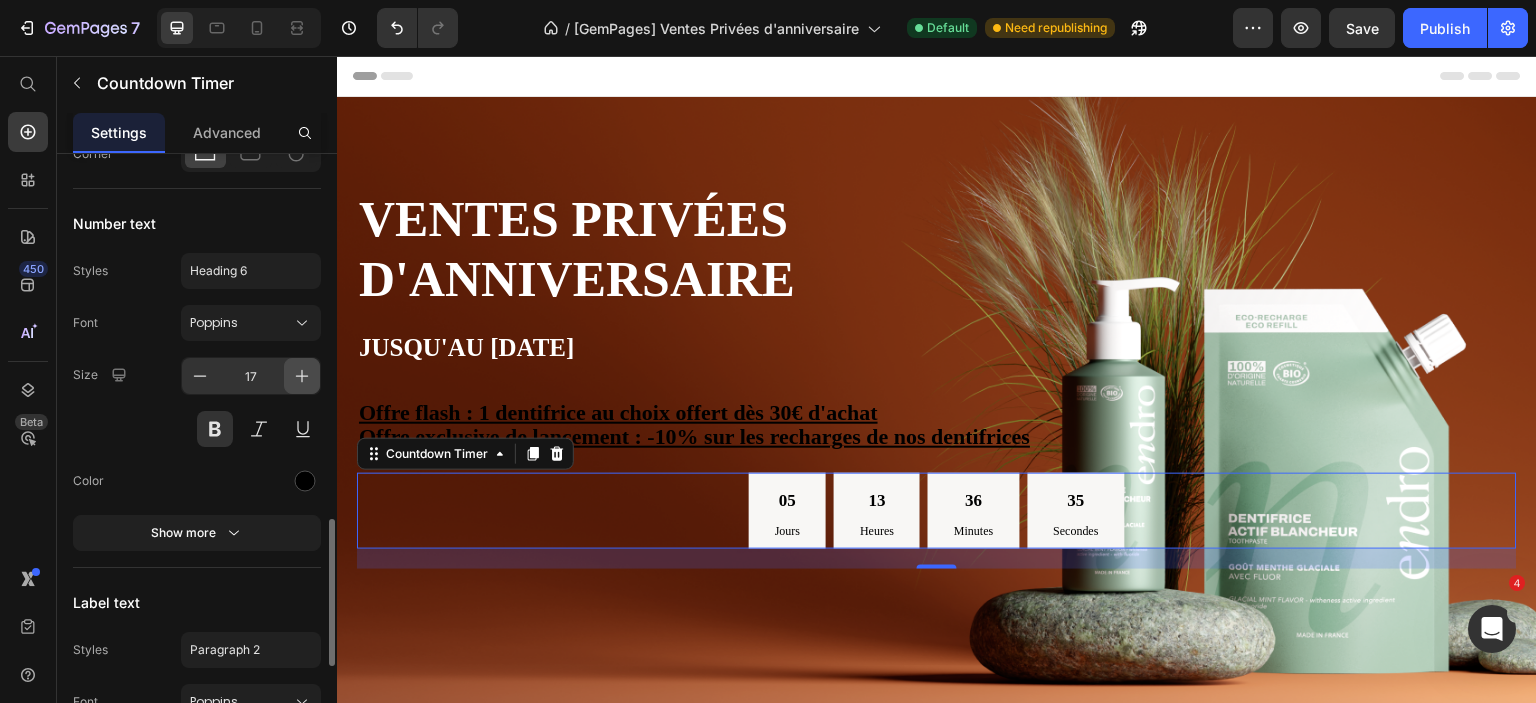click 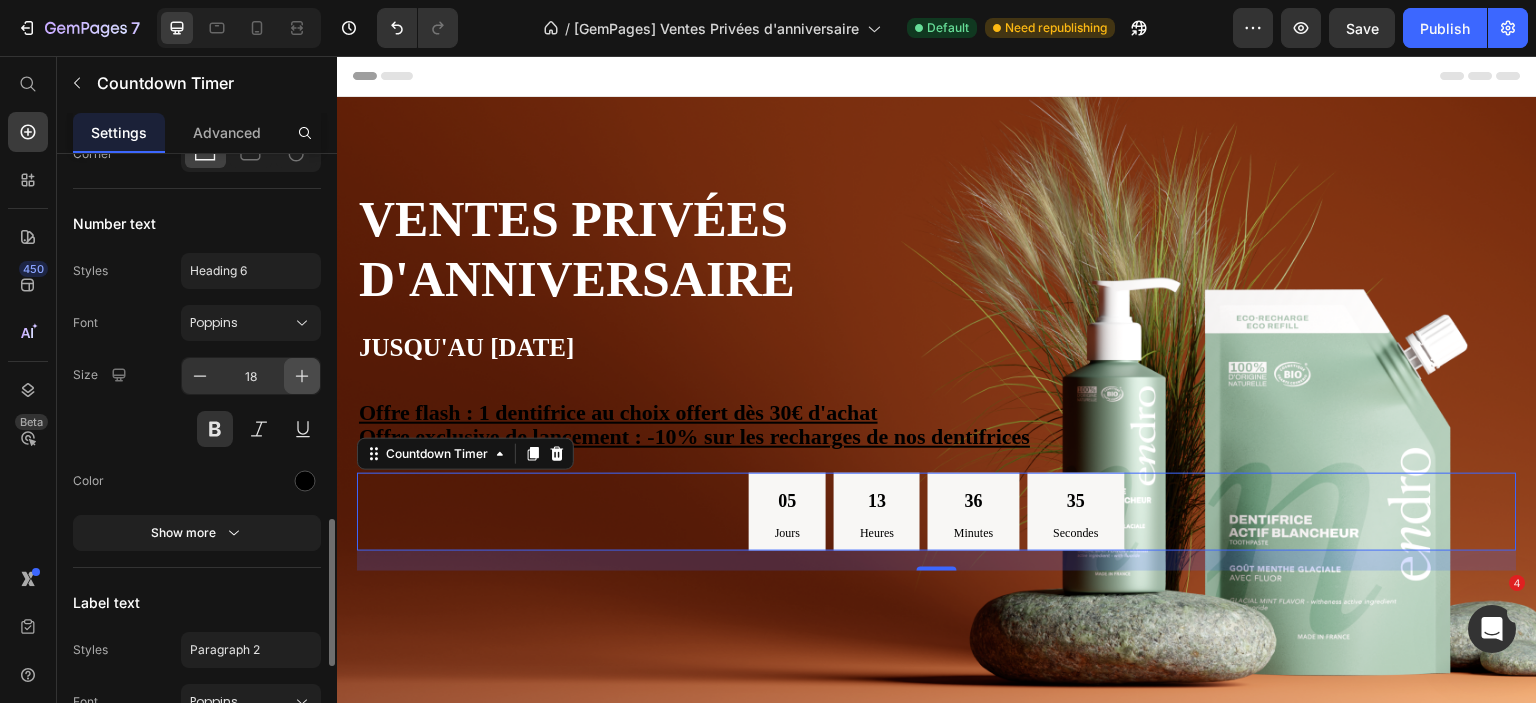 click 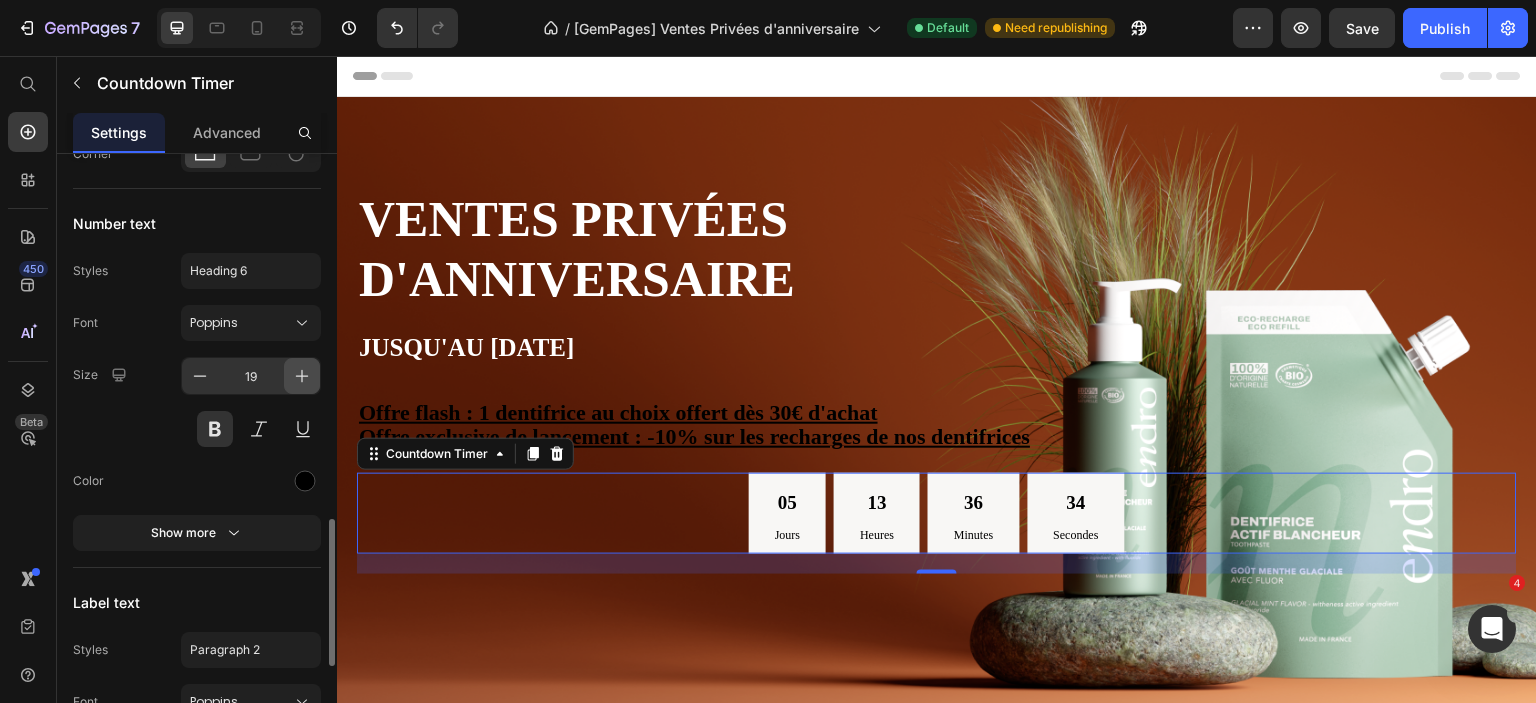 click 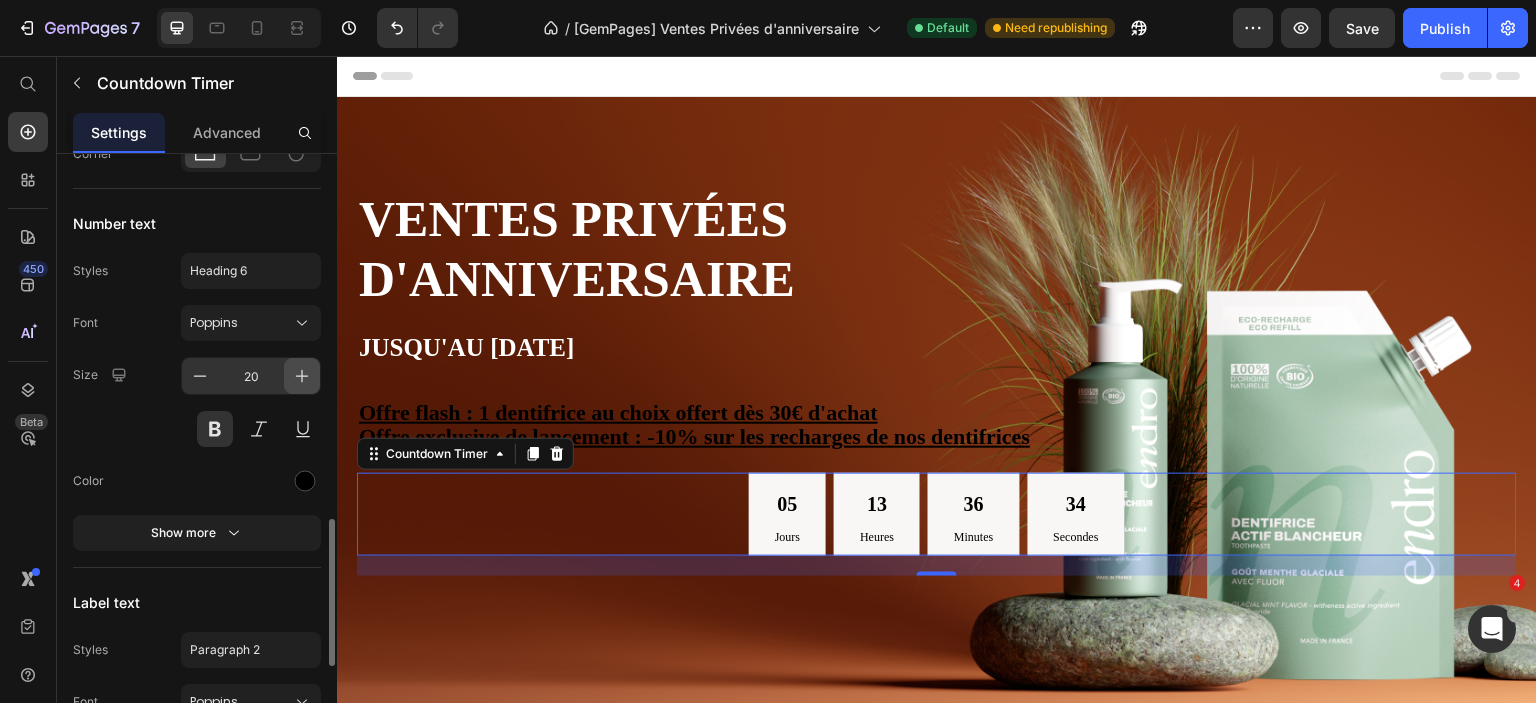 click 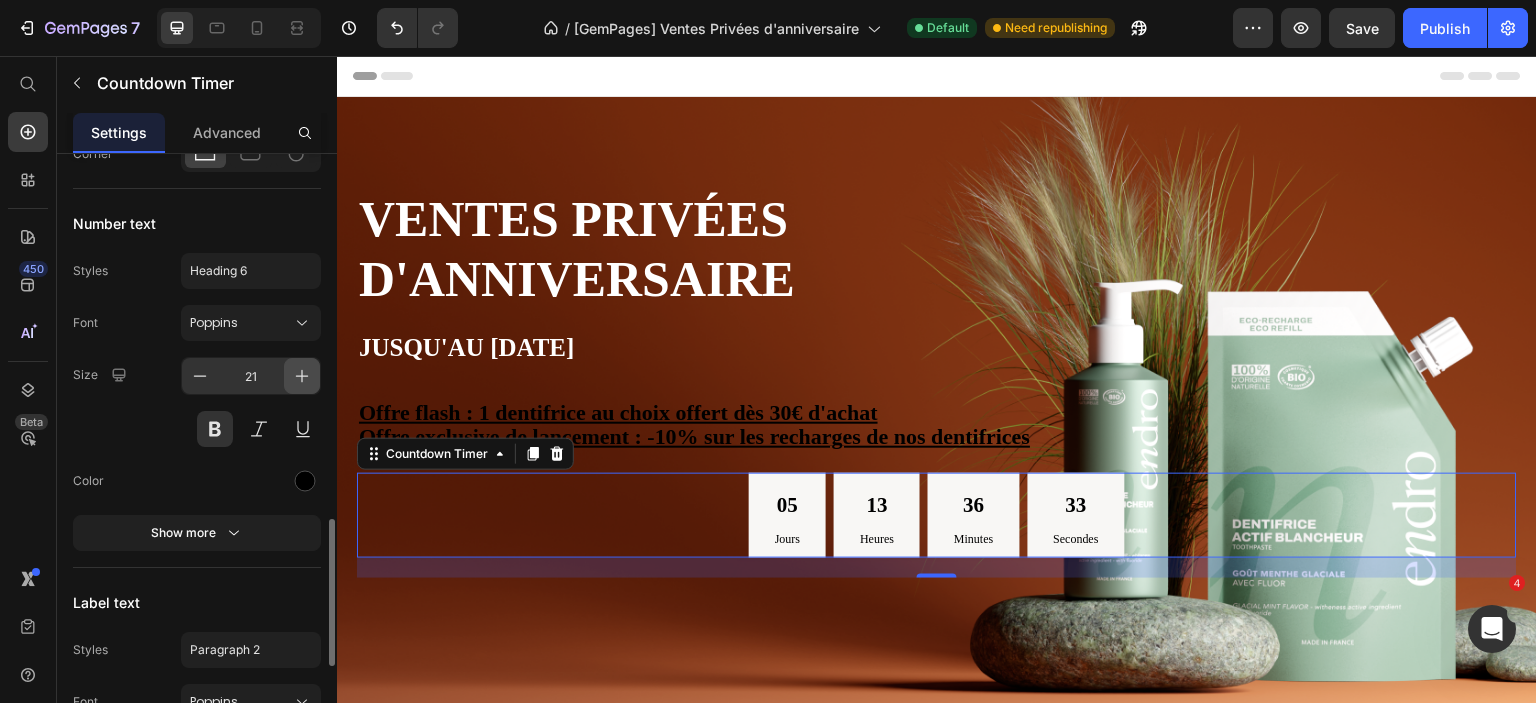 click 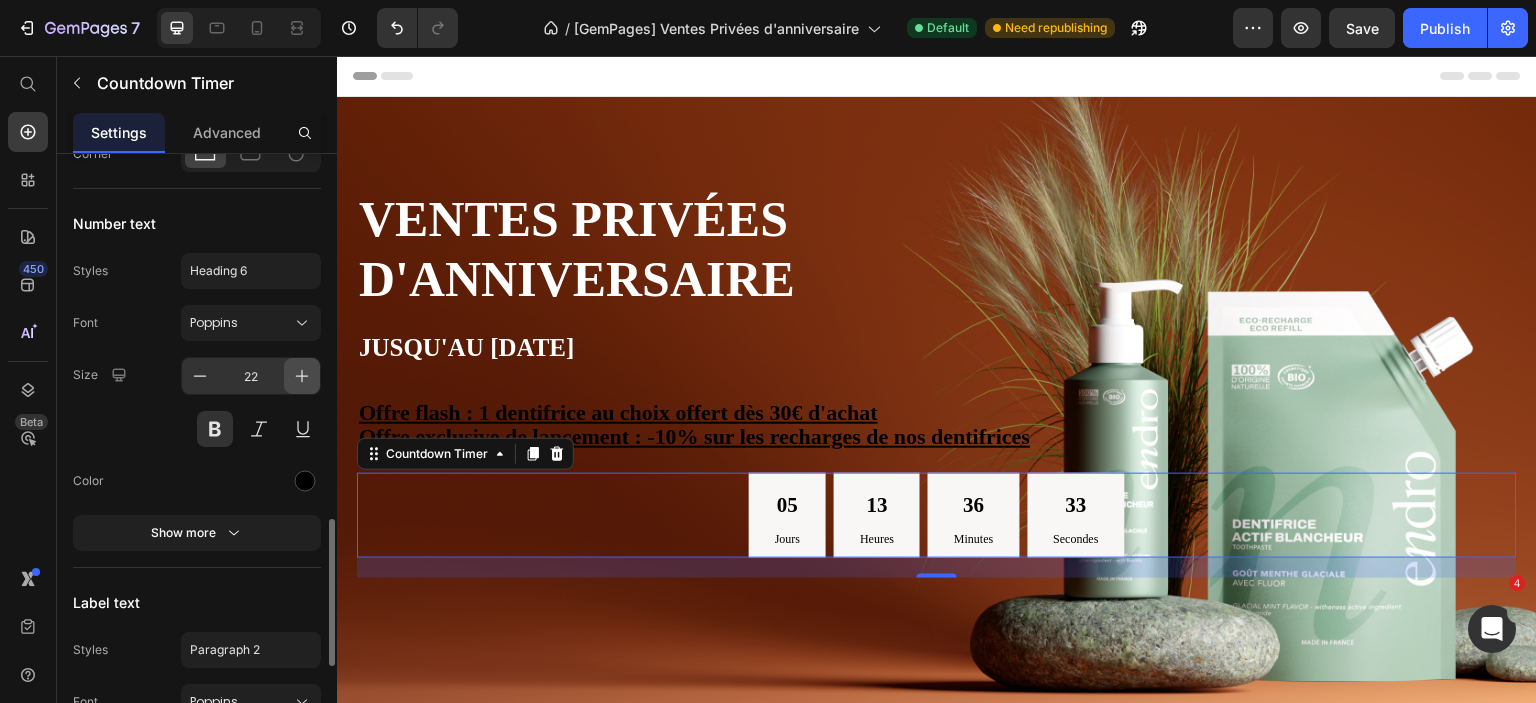 click 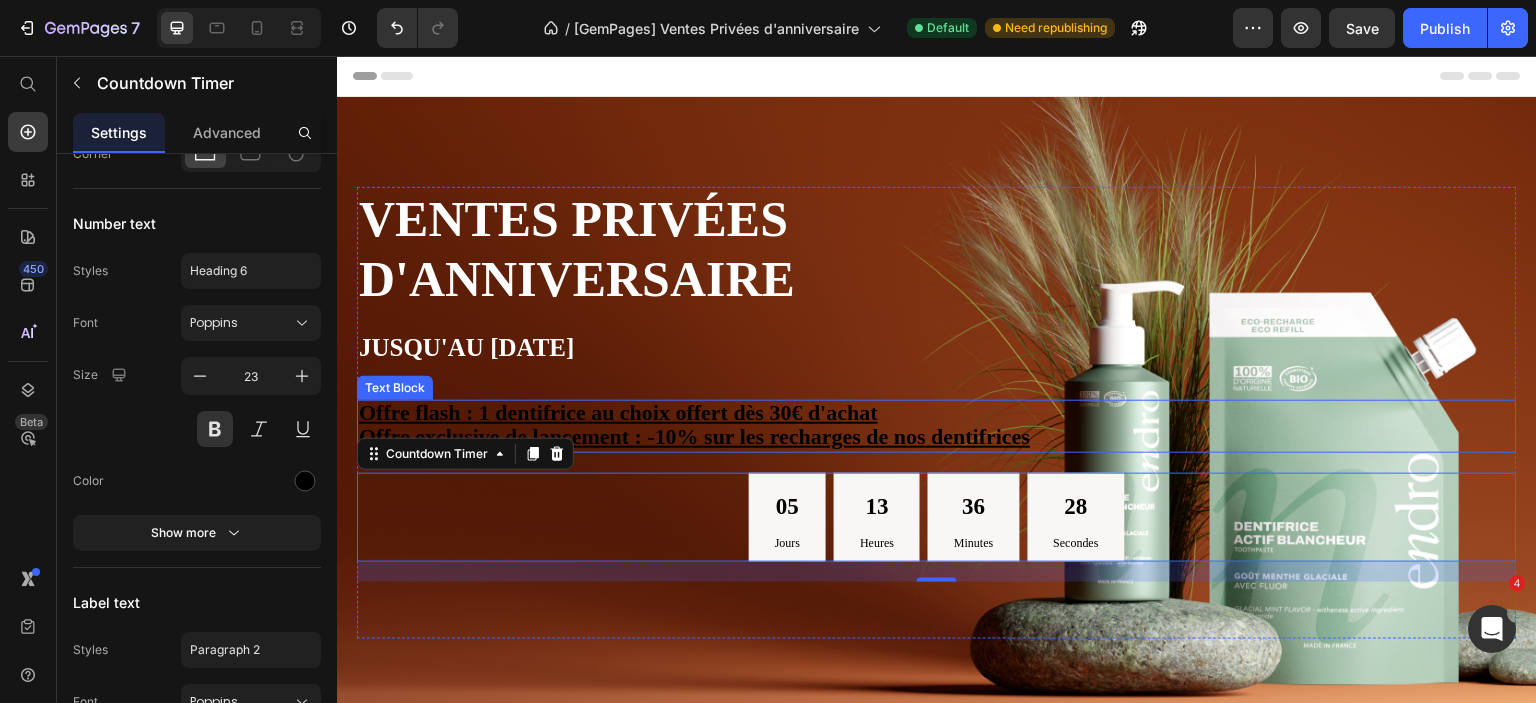 click on "Offre flash : 1 dentifrice au choix offert dès 30€ d'achat" at bounding box center (618, 412) 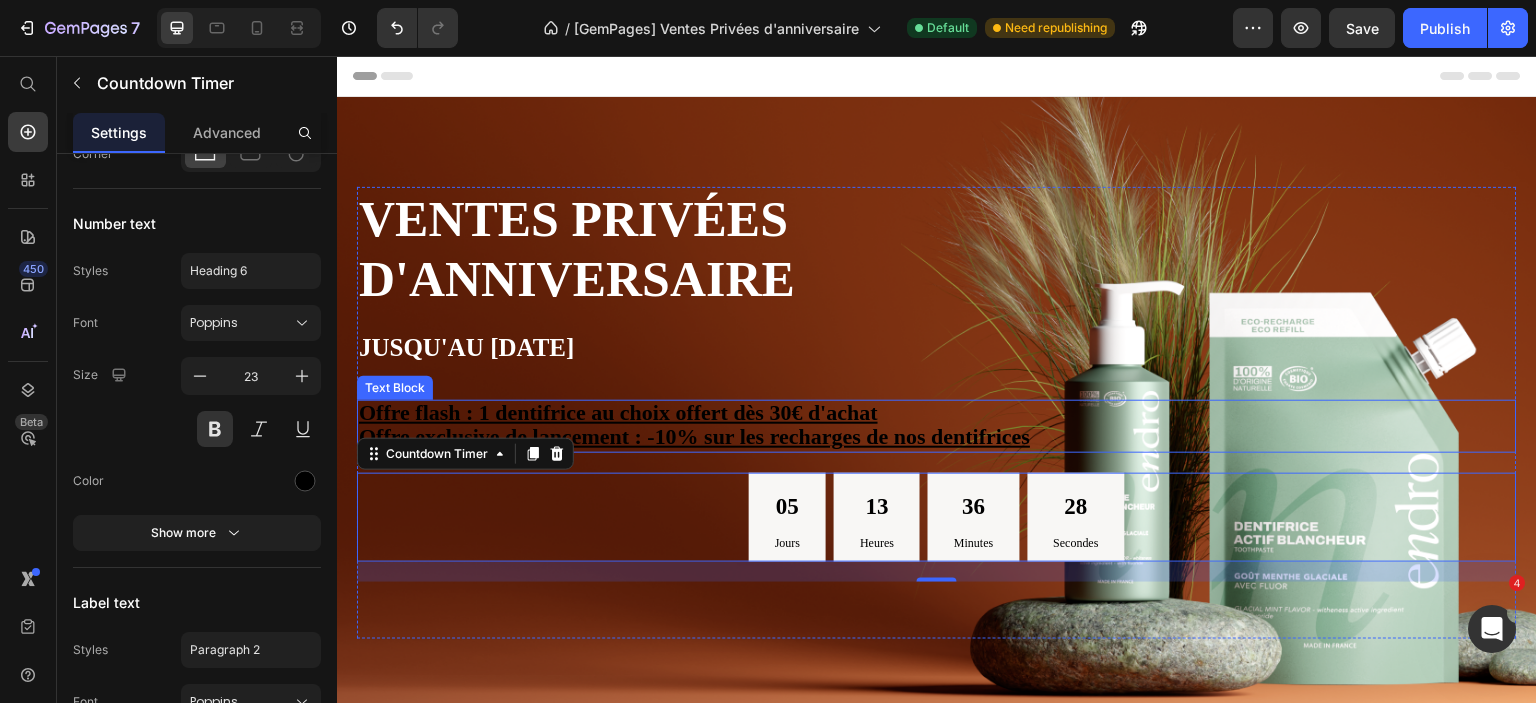 click on "Offre flash : 1 dentifrice au choix offert dès 30€ d'achat" at bounding box center [618, 412] 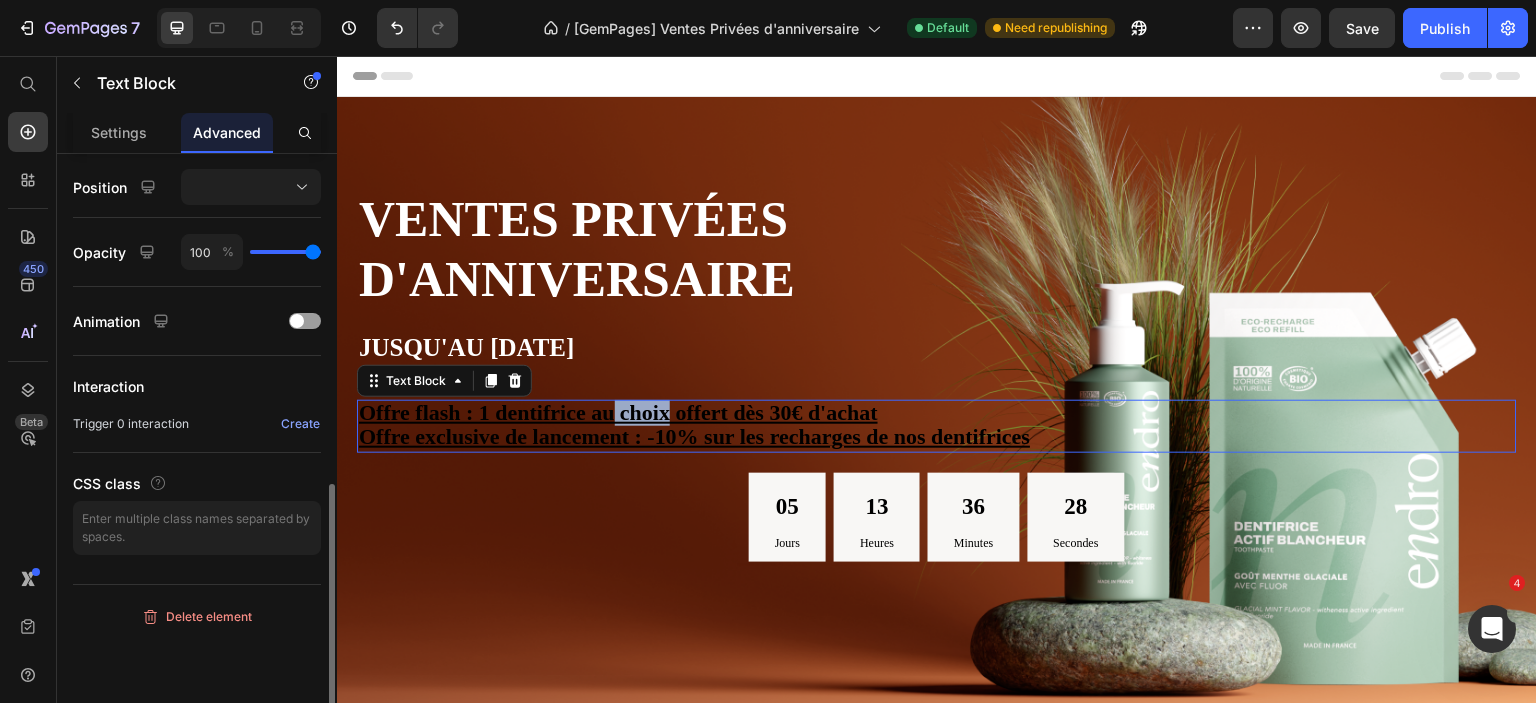 scroll, scrollTop: 0, scrollLeft: 0, axis: both 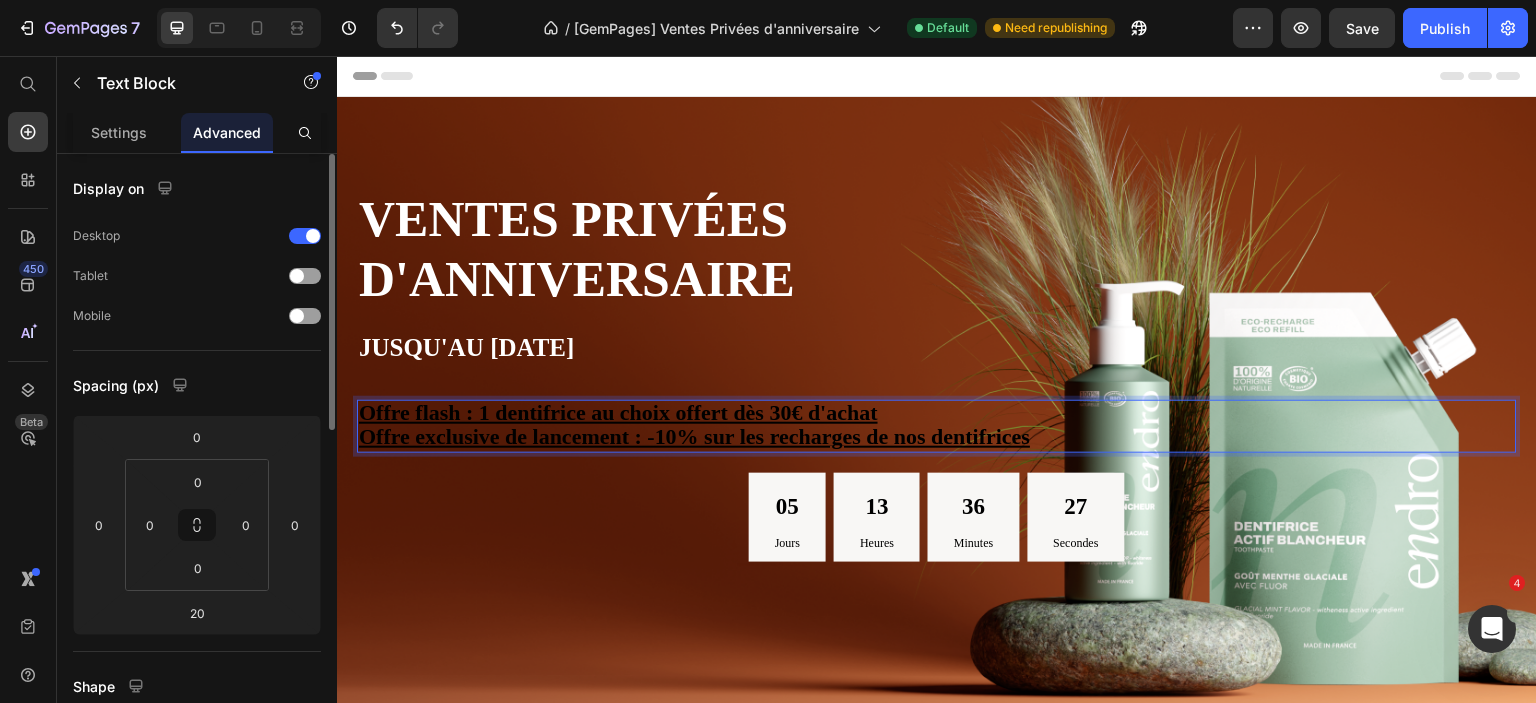 click on "Offre flash : 1 dentifrice au choix offert dès 30€ d'achat" at bounding box center (937, 414) 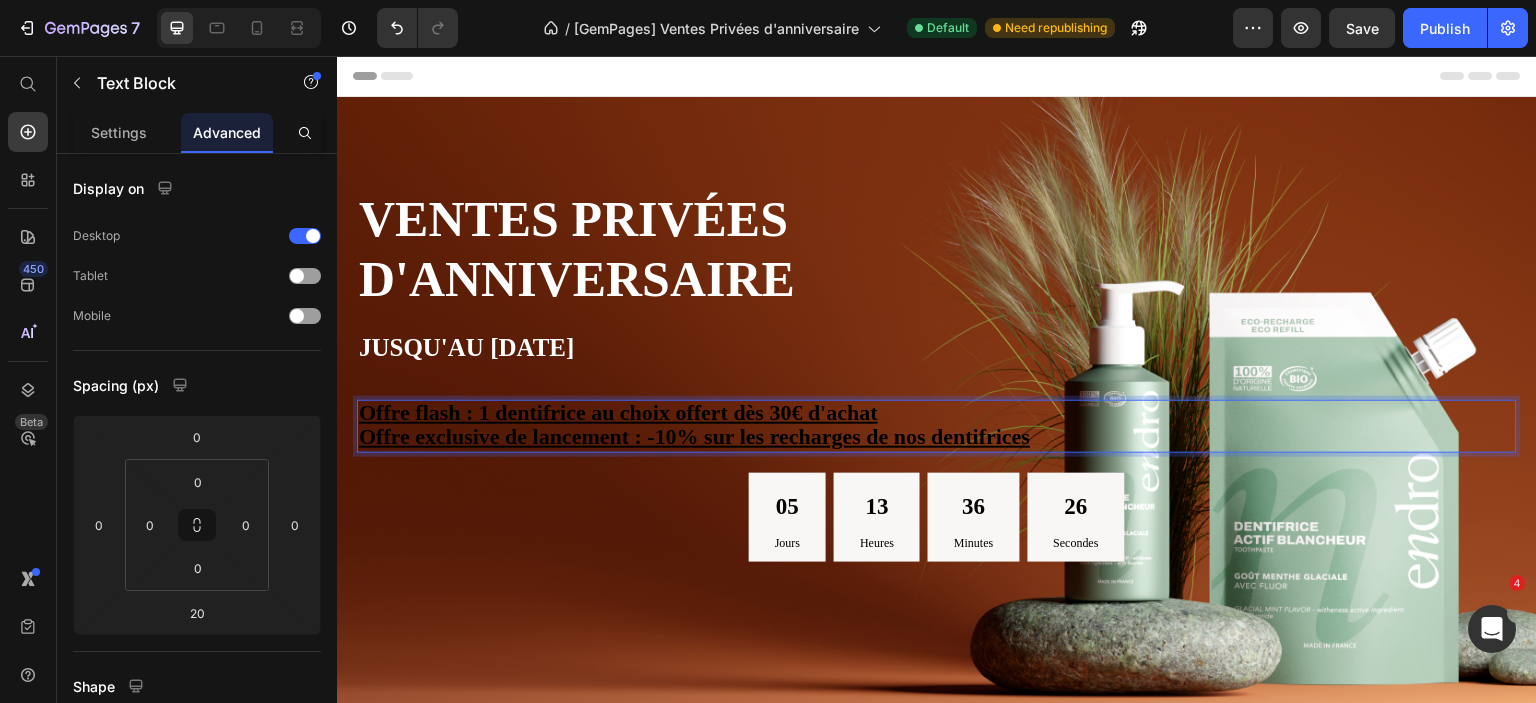 click on "Offre exclusive de lancement : -10% sur les recharges de nos dentifrices" at bounding box center [937, 438] 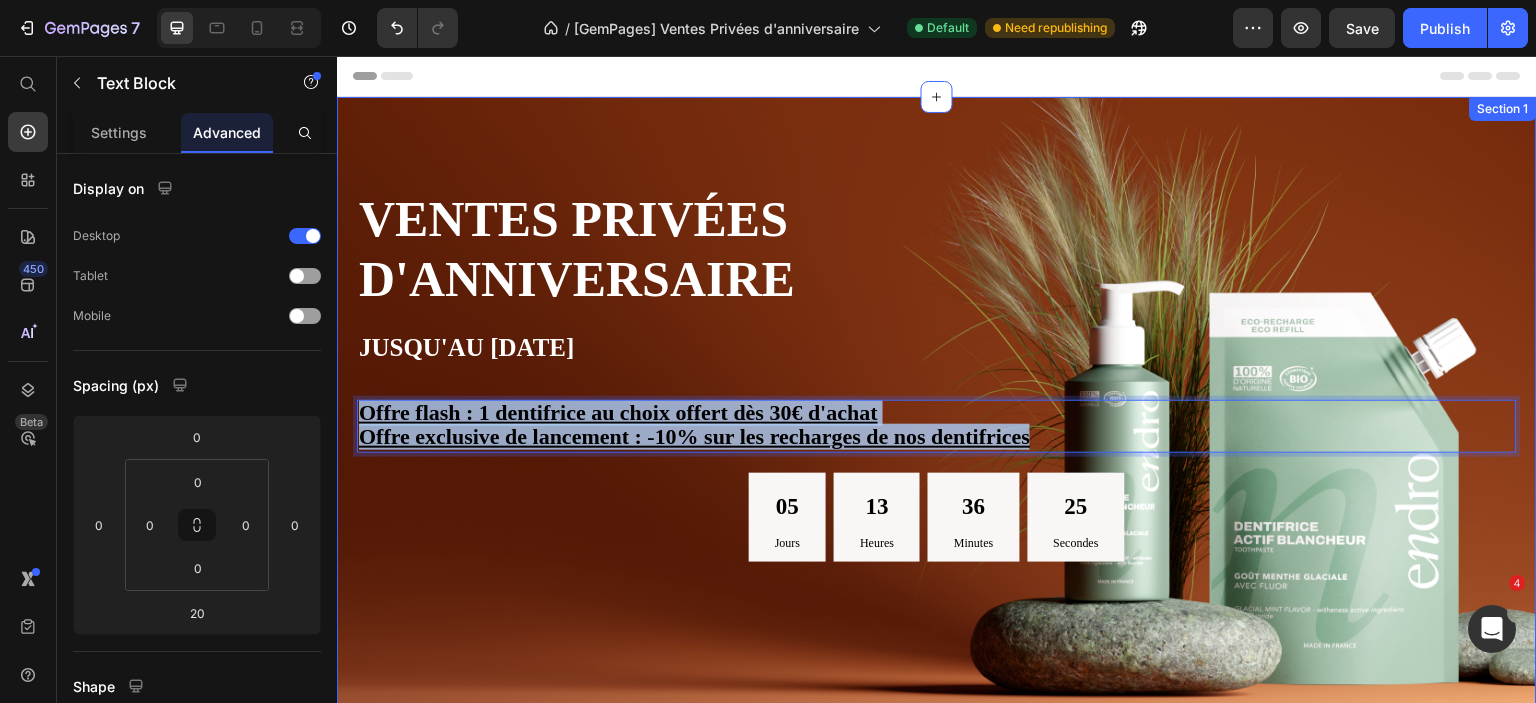 drag, startPoint x: 1011, startPoint y: 436, endPoint x: 432, endPoint y: 284, distance: 598.61926 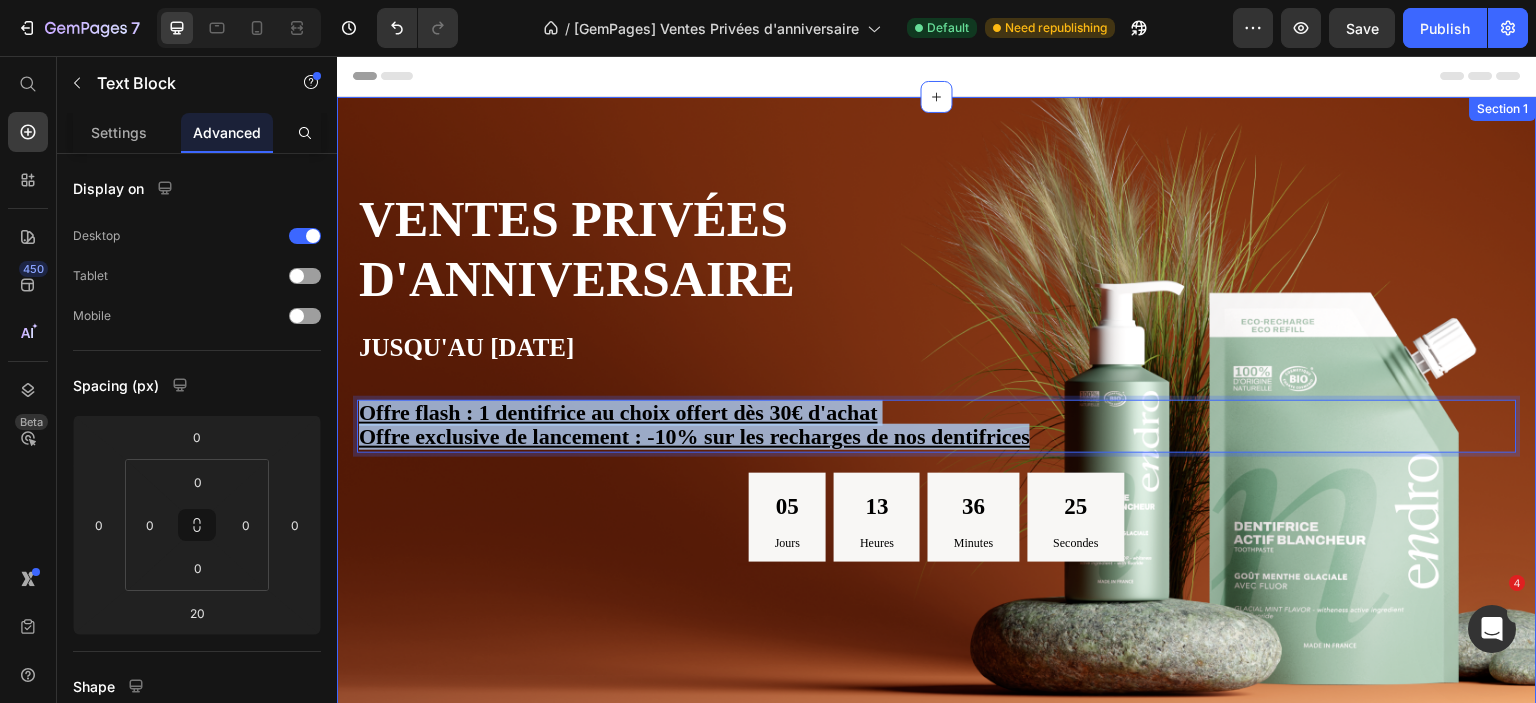 click on "Ventes privées d'anniversaire Jusqu'au 15 juillet Heading Offre flash : 1 dentifrice au choix offert dès 30€ d'achat Offre exclusive de lancement : -10% sur les recharges de nos dentifrices Text Block   20 05 Jours 13 Heures 36 Minutes 25 Secondes Countdown Timer Jusqu'à  -20%   10%  de réduction supplémentaire dès  120€ d'achat Text Block Text Block Row Section 1" at bounding box center (937, 443) 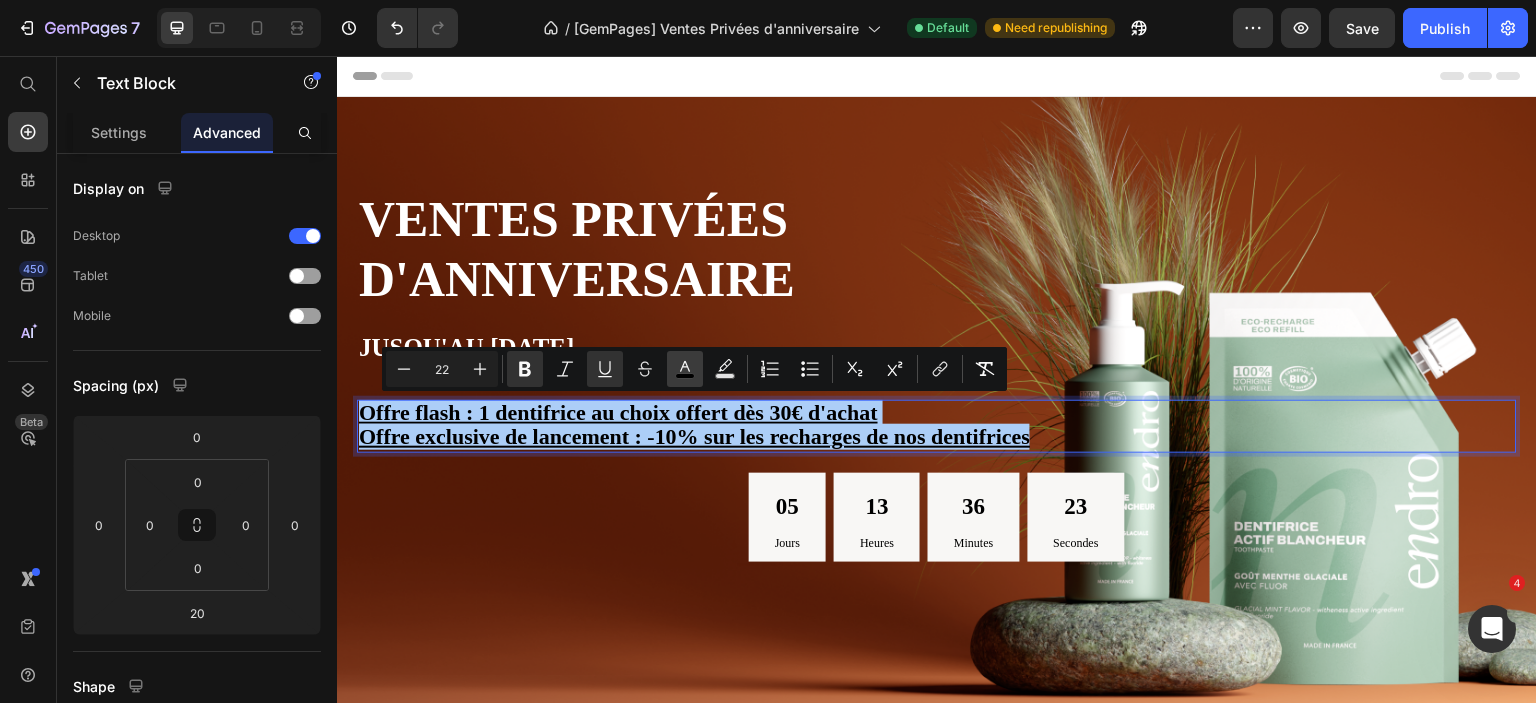 click 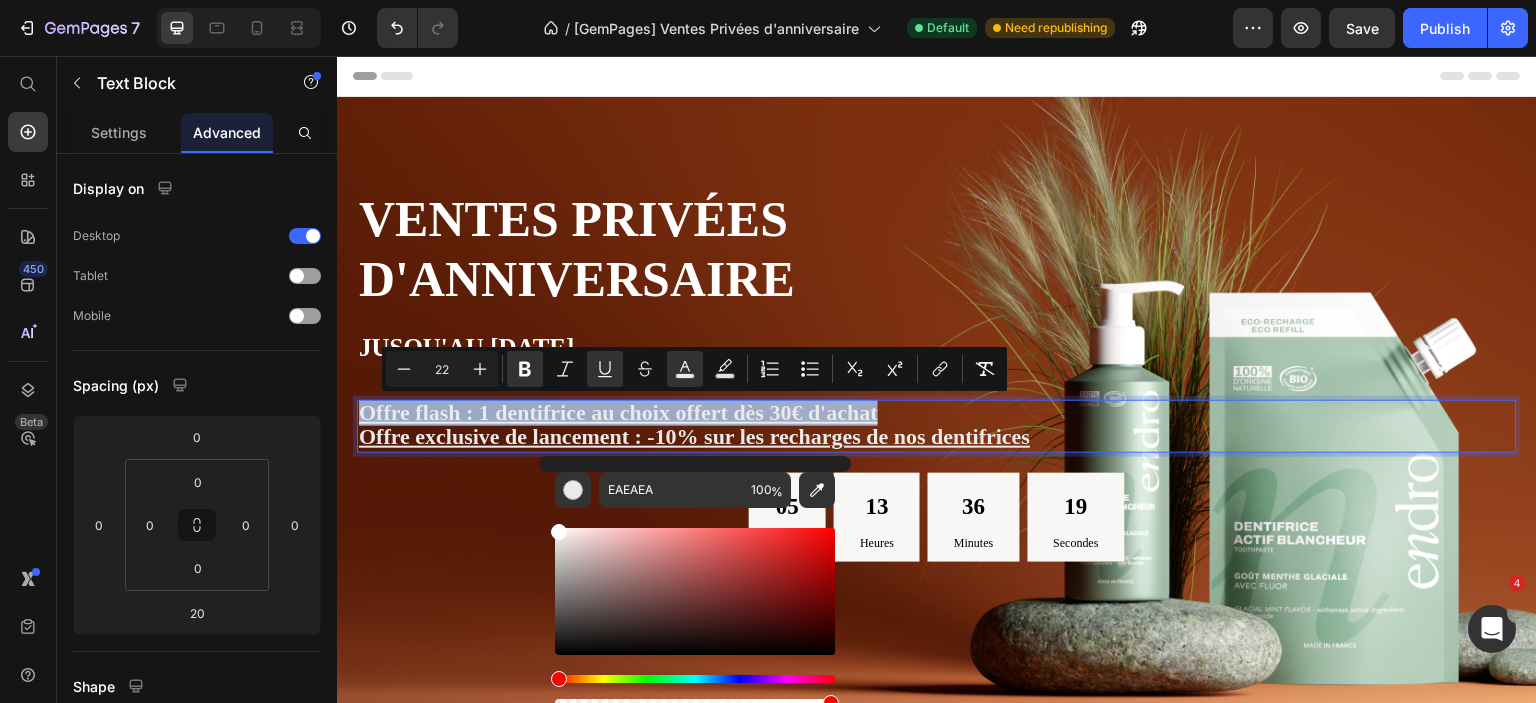 type on "FFFFFF" 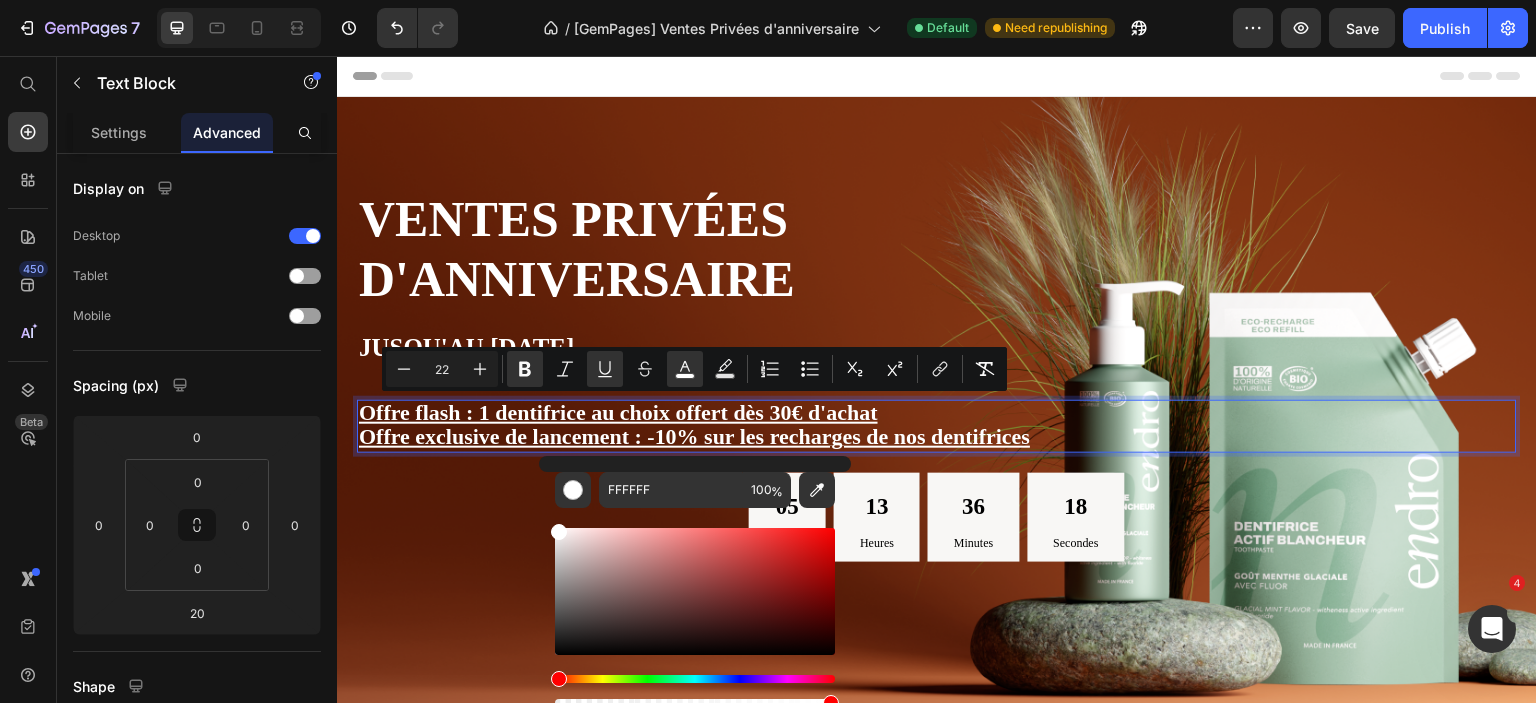 drag, startPoint x: 558, startPoint y: 651, endPoint x: 552, endPoint y: 508, distance: 143.12582 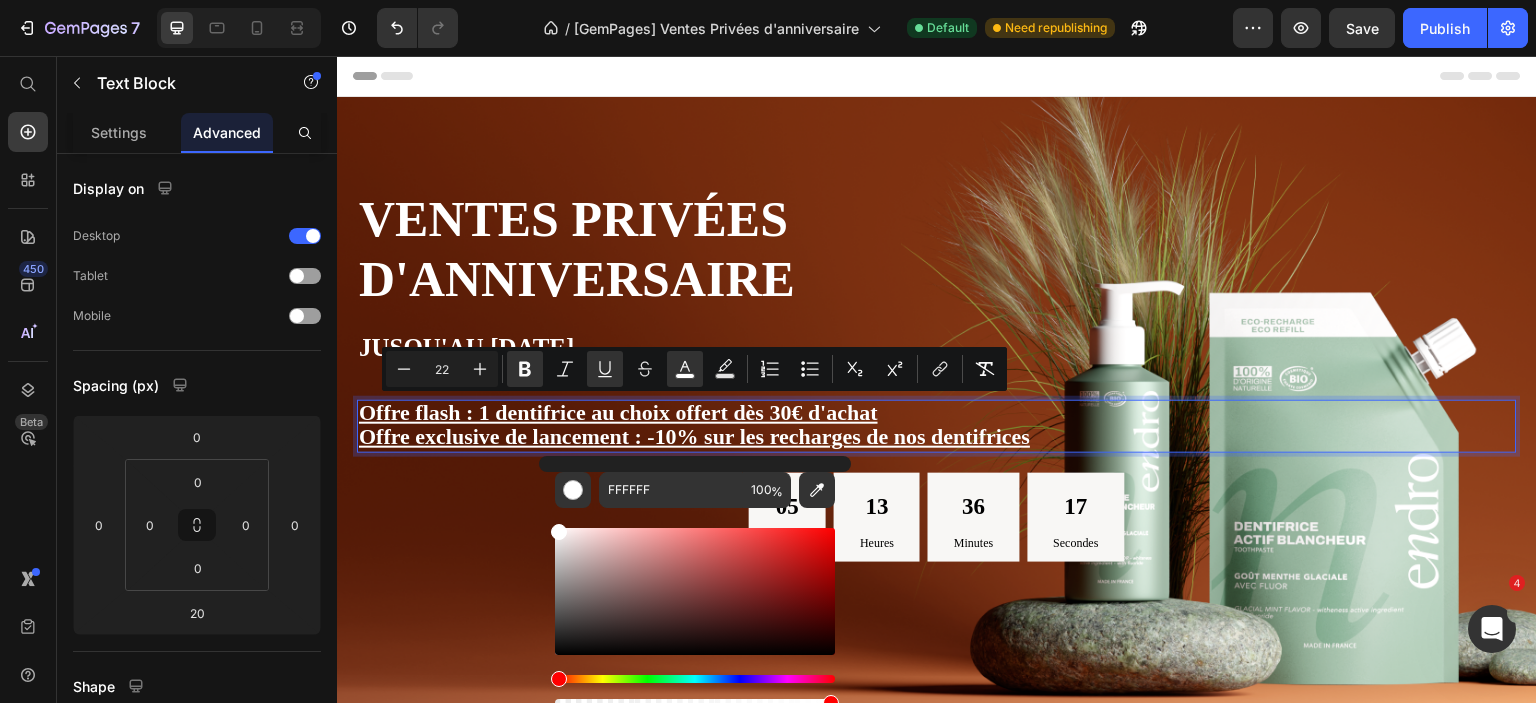 click on "Offre flash : 1 dentifrice au choix offert dès 30€ d'achat" at bounding box center (937, 414) 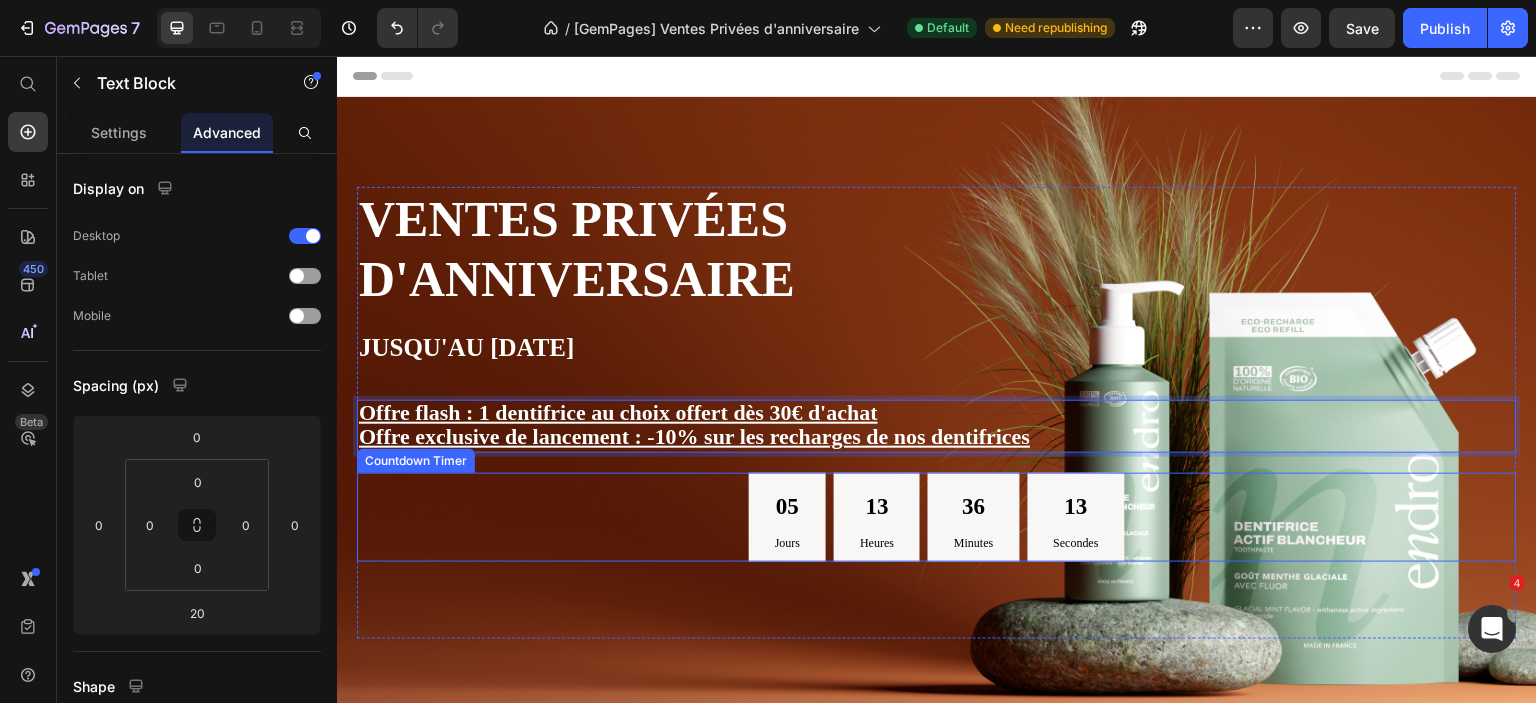 scroll, scrollTop: 300, scrollLeft: 0, axis: vertical 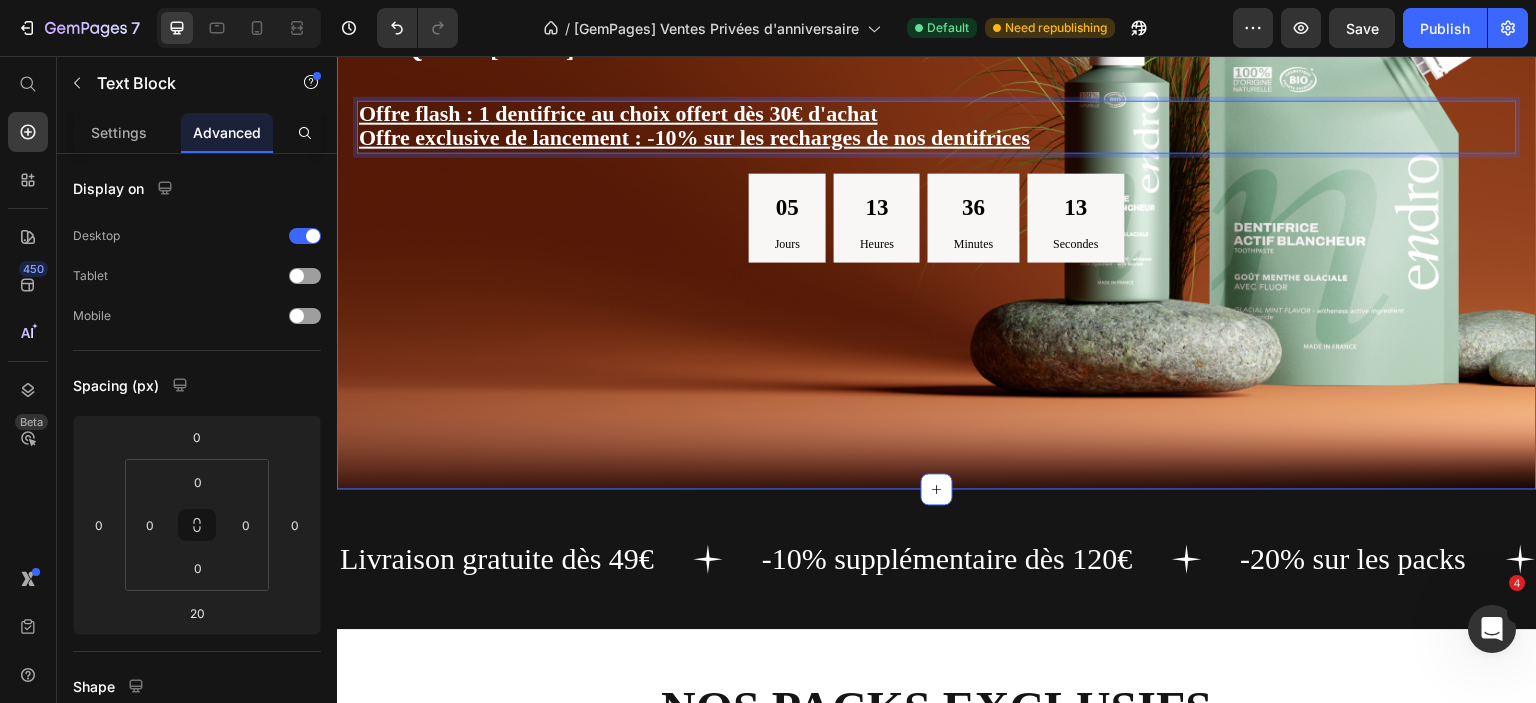 click on "Ventes privées d'anniversaire Jusqu'au 15 juillet Heading Offre flash : 1 dentifrice au choix offert dès 30€ d'achat Offre exclusive de lancement : -10% sur les recharges de nos dentifrices Text Block   20 05 Jours 13 Heures 36 Minutes 13 Secondes Countdown Timer Jusqu'à  -20%   10%  de réduction supplémentaire dès  120€ d'achat Text Block Text Block" at bounding box center [937, 113] 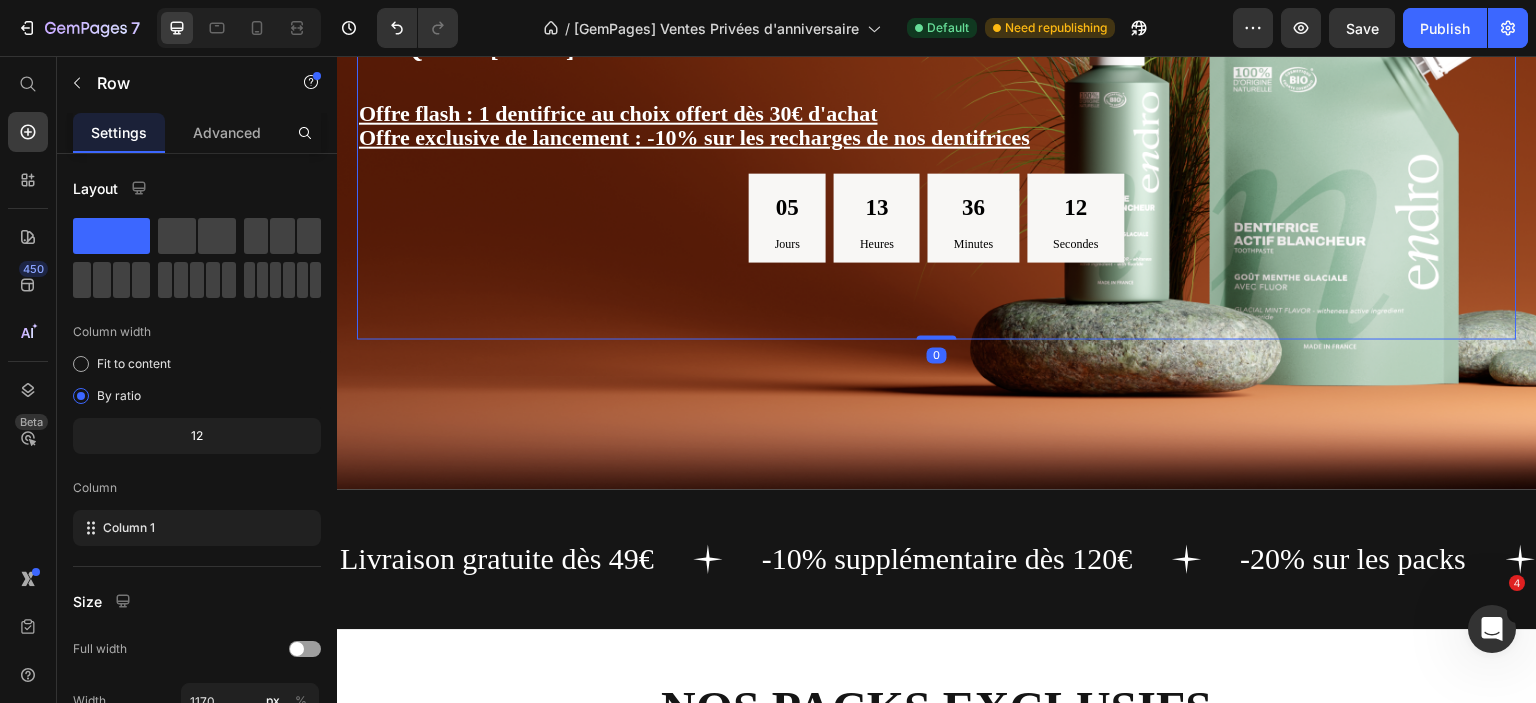 click on "Ventes privées d'anniversaire Jusqu'au 15 juillet Heading Offre flash : 1 dentifrice au choix offert dès 30€ d'achat Offre exclusive de lancement : -10% sur les recharges de nos dentifrices Text Block 05 Jours 13 Heures 36 Minutes 12 Secondes Countdown Timer Jusqu'à  -20%   10%  de réduction supplémentaire dès  120€ d'achat Text Block Text Block" at bounding box center (937, 113) 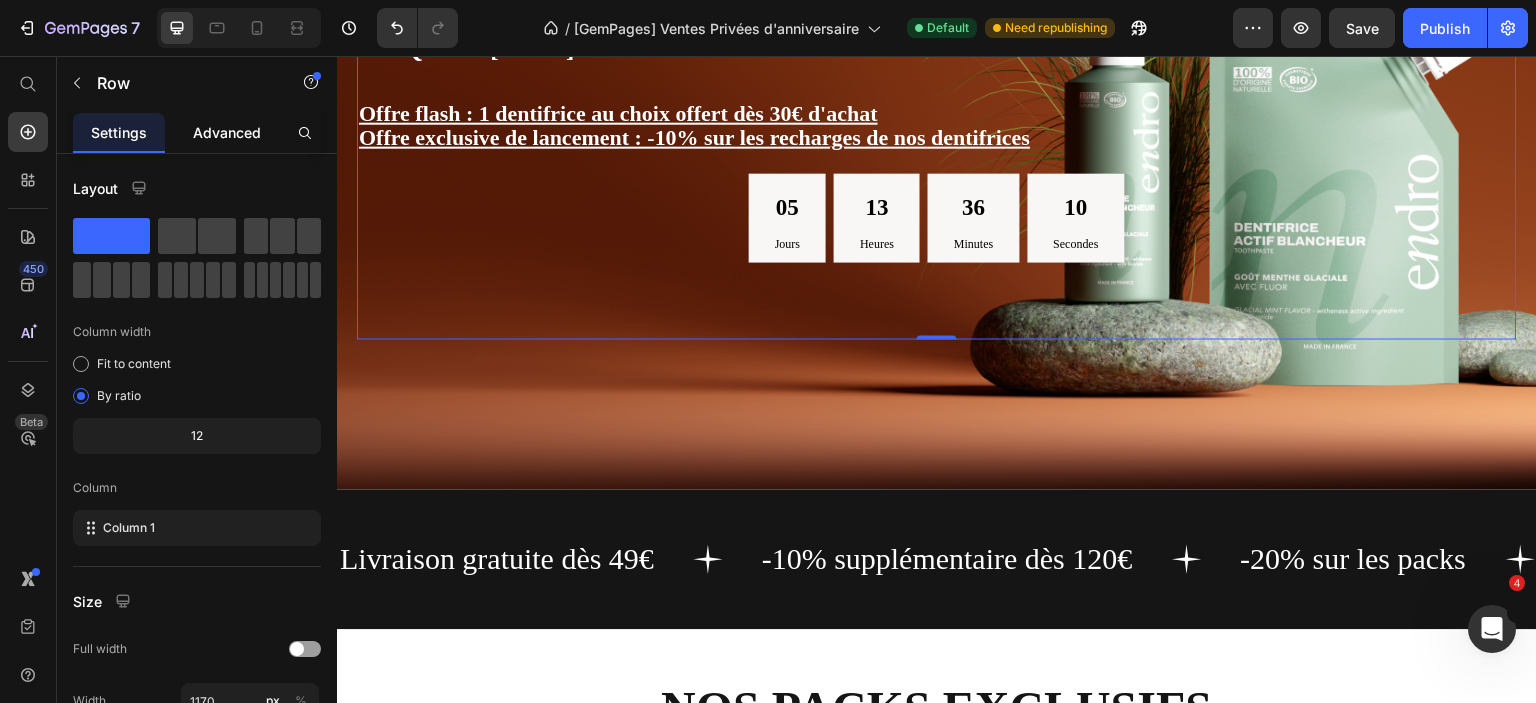 click on "Advanced" at bounding box center (227, 132) 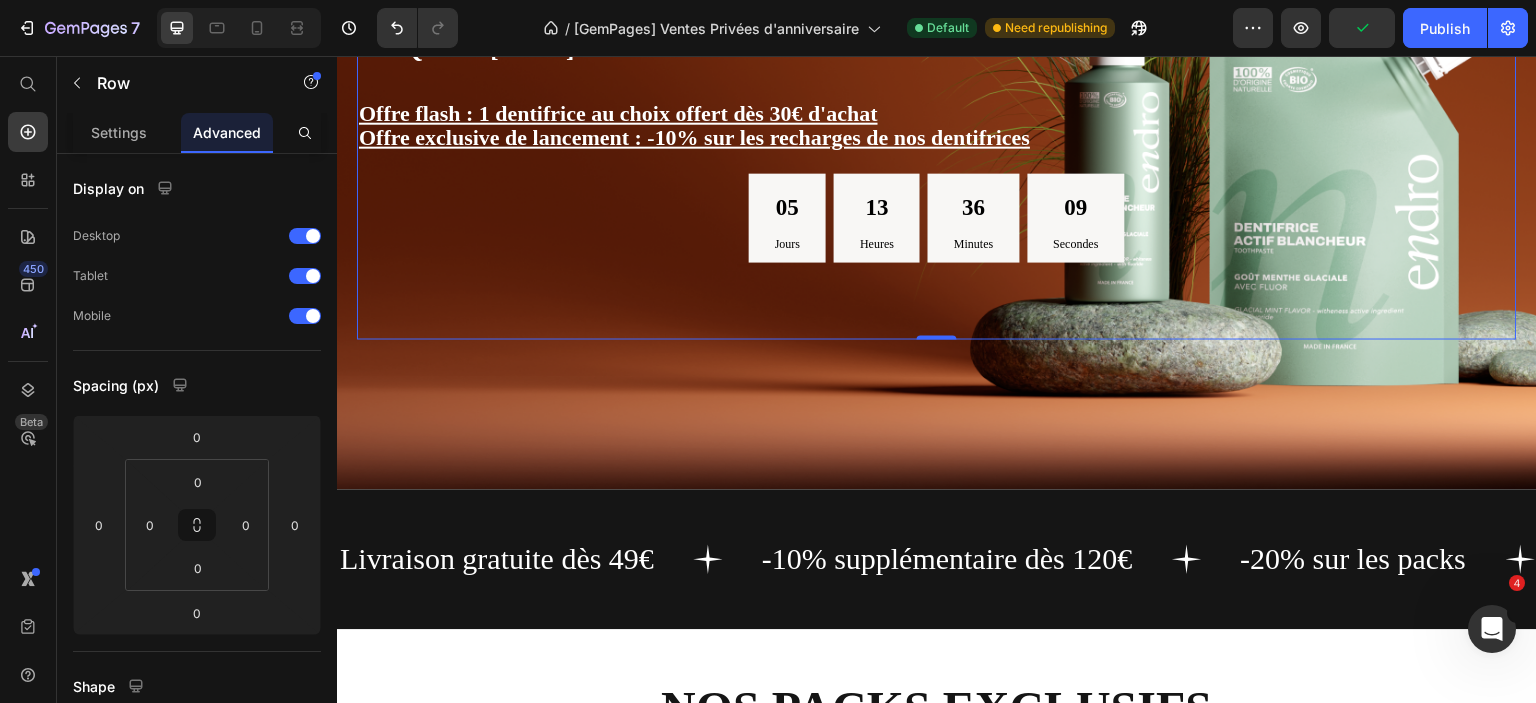 click on "Ventes privées d'anniversaire Jusqu'au 15 juillet Heading Offre flash : 1 dentifrice au choix offert dès 30€ d'achat Offre exclusive de lancement : -10% sur les recharges de nos dentifrices Text Block 05 Jours 13 Heures 36 Minutes 09 Secondes Countdown Timer Jusqu'à  -20%   10%  de réduction supplémentaire dès  120€ d'achat Text Block Text Block" at bounding box center [937, 113] 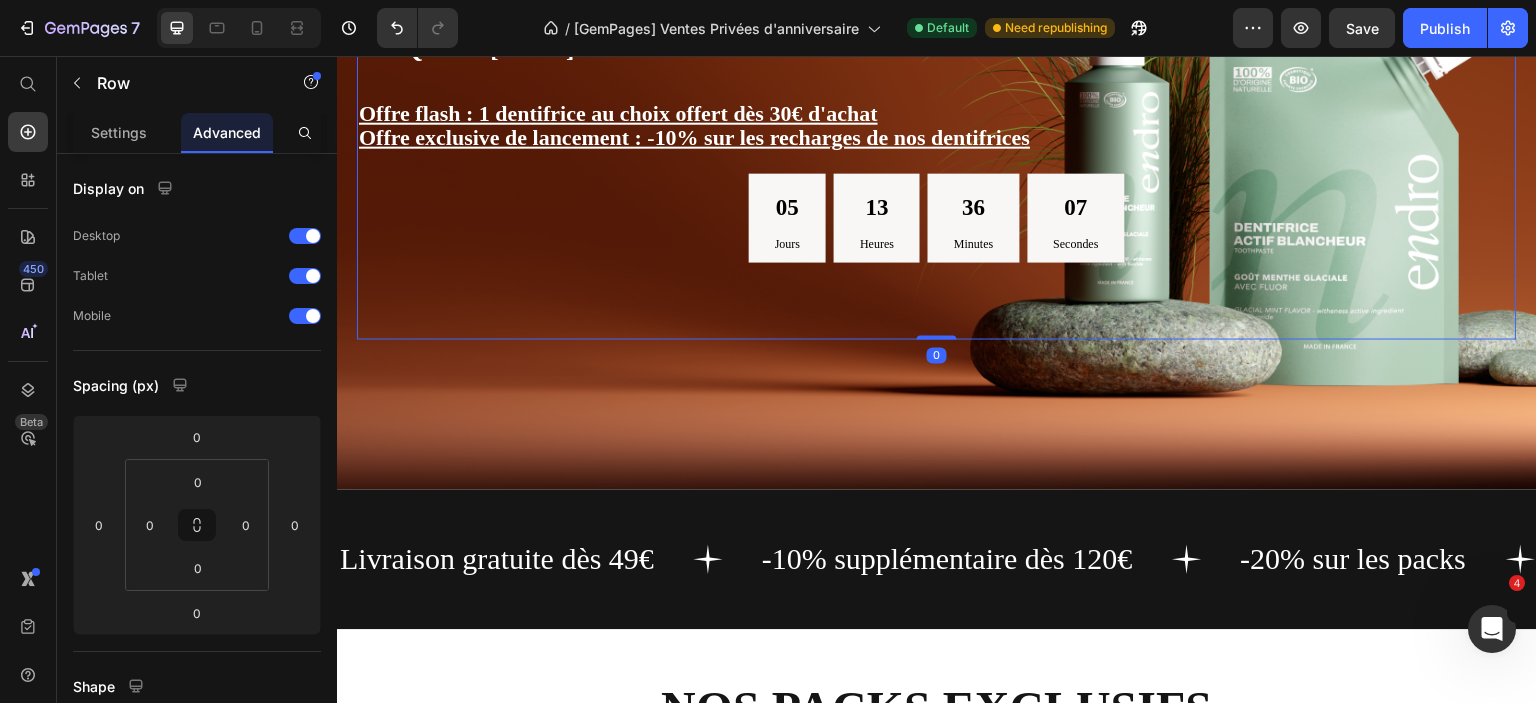 drag, startPoint x: 930, startPoint y: 334, endPoint x: 912, endPoint y: 367, distance: 37.589893 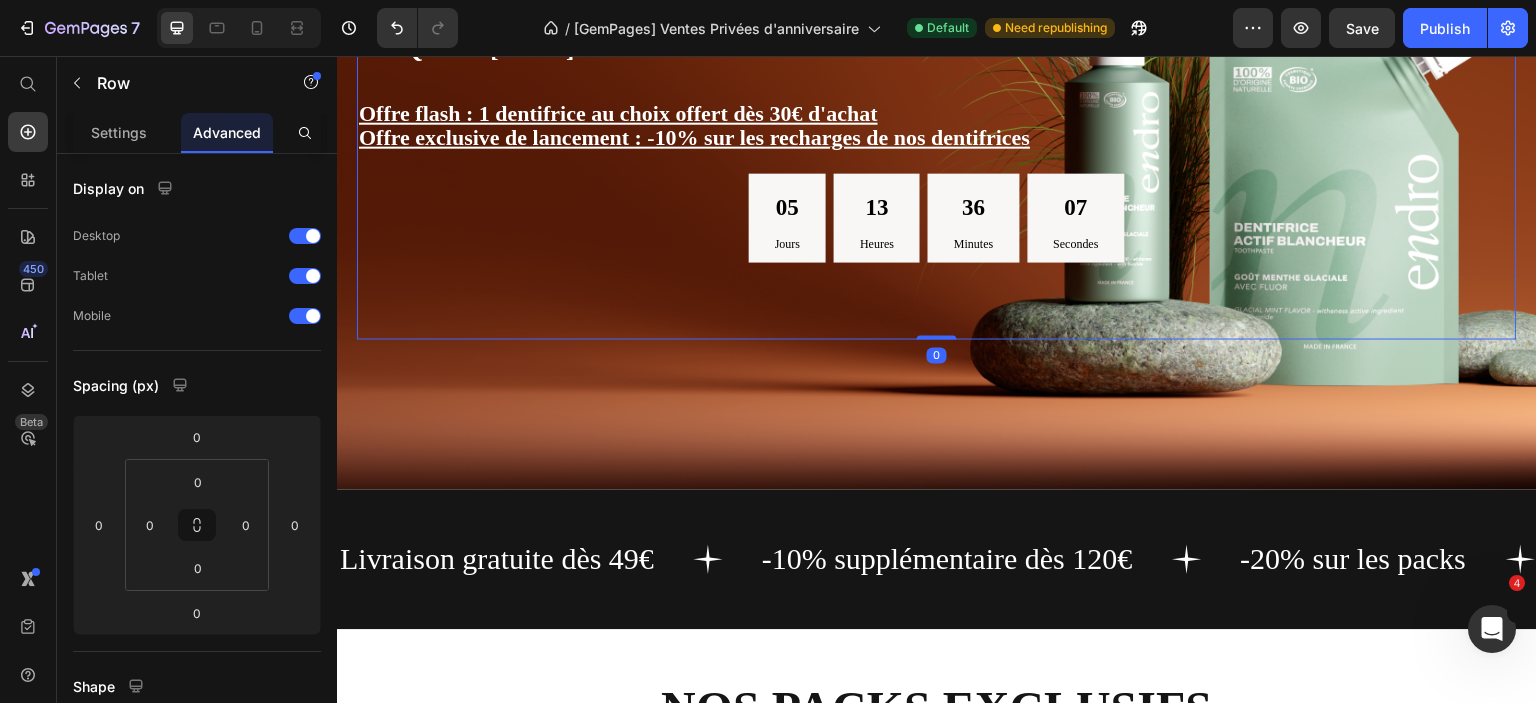 click on "Ventes privées d'anniversaire Jusqu'au 15 juillet Heading Offre flash : 1 dentifrice au choix offert dès 30€ d'achat Offre exclusive de lancement : -10% sur les recharges de nos dentifrices Text Block 05 Jours 13 Heures 36 Minutes 07 Secondes Countdown Timer Jusqu'à  -20%   10%  de réduction supplémentaire dès  120€ d'achat Text Block Text Block Row   0" at bounding box center [937, 113] 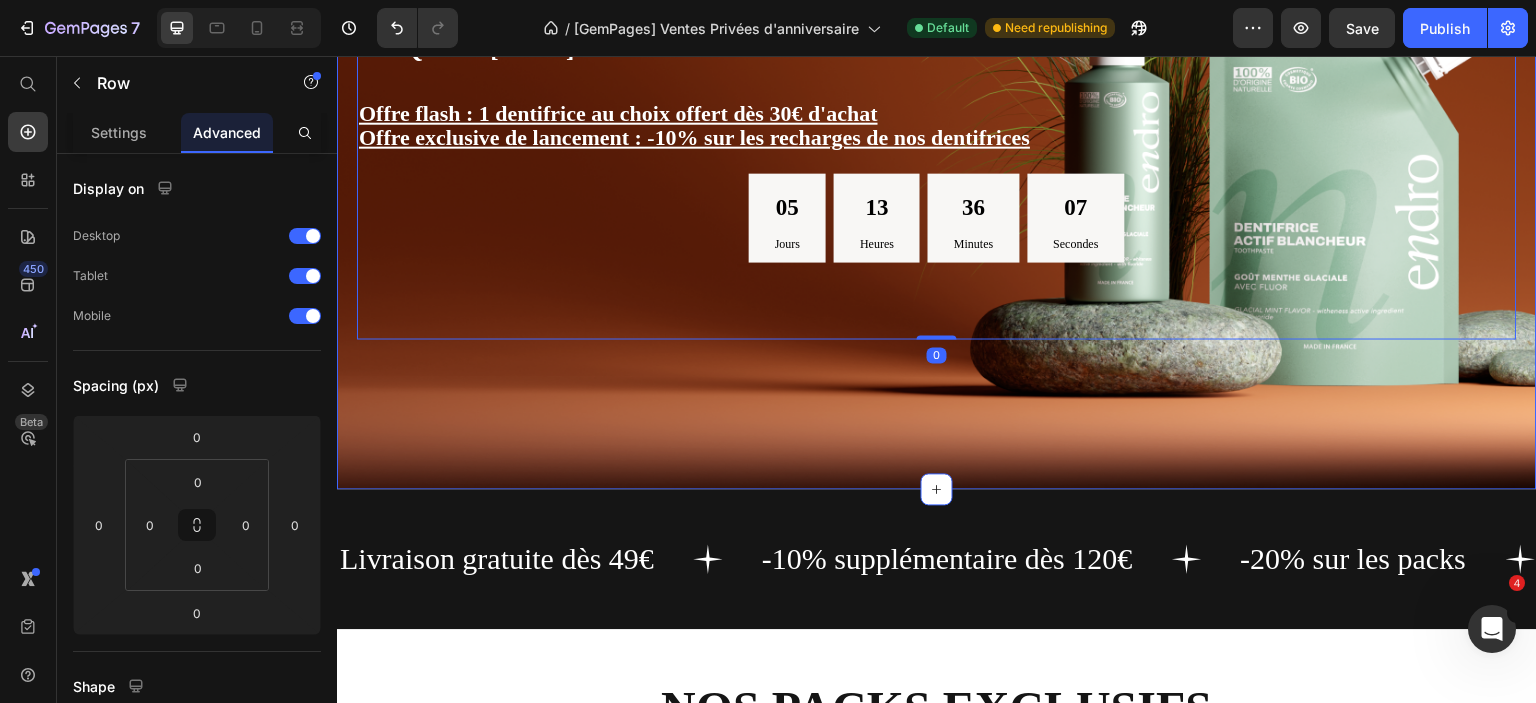 click on "Ventes privées d'anniversaire Jusqu'au 15 juillet Heading Offre flash : 1 dentifrice au choix offert dès 30€ d'achat Offre exclusive de lancement : -10% sur les recharges de nos dentifrices Text Block 05 Jours 13 Heures 36 Minutes 07 Secondes Countdown Timer Jusqu'à  -20%   10%  de réduction supplémentaire dès  120€ d'achat Text Block Text Block Row   0 Section 1" at bounding box center (937, 143) 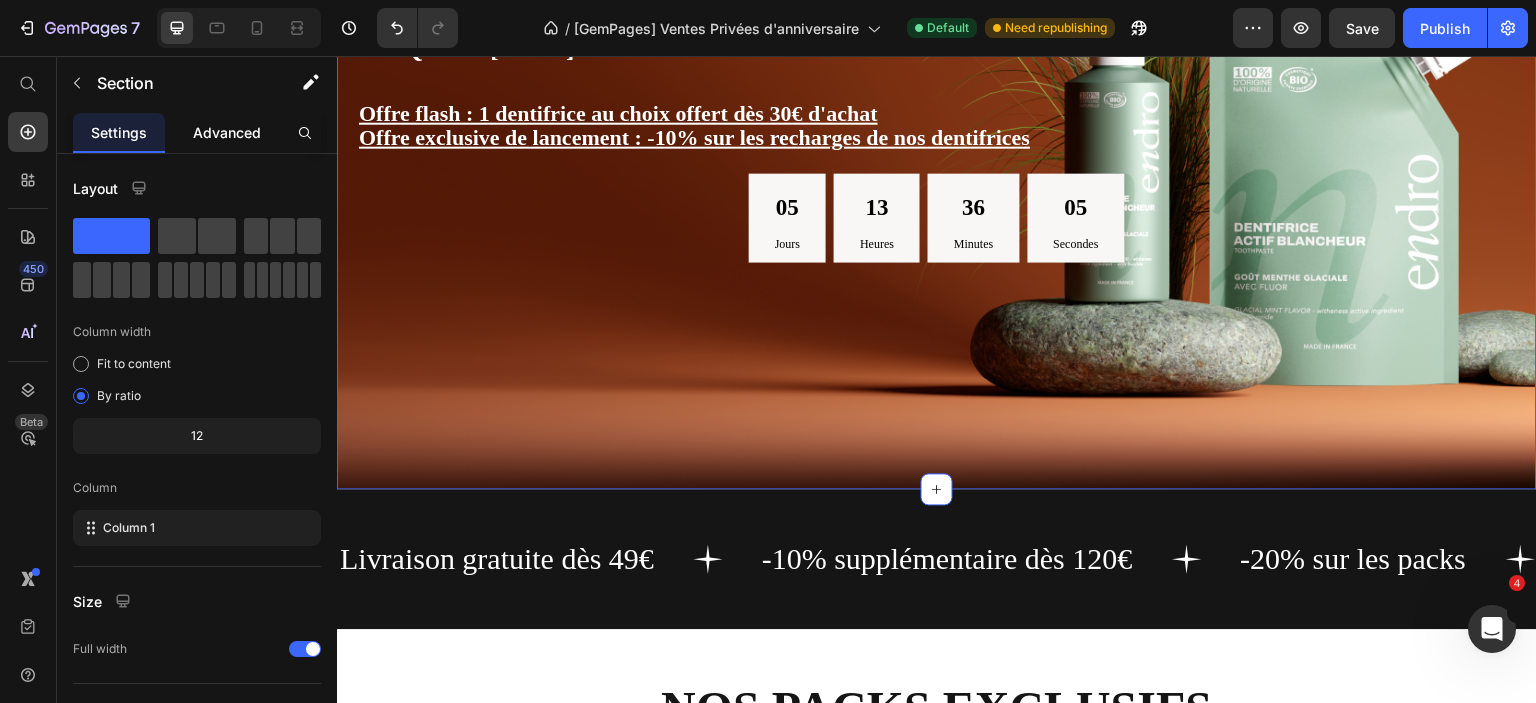 click on "Advanced" 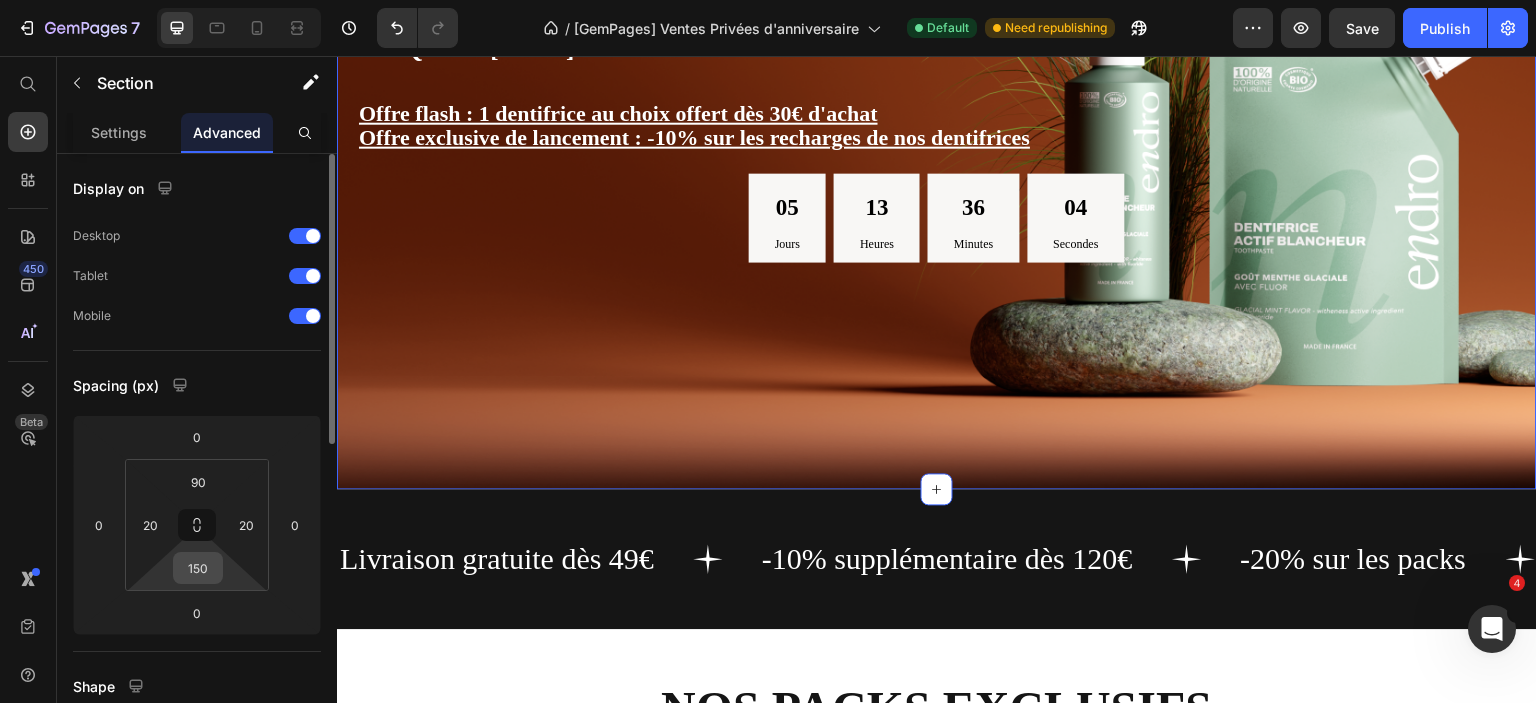 click on "150" at bounding box center [198, 568] 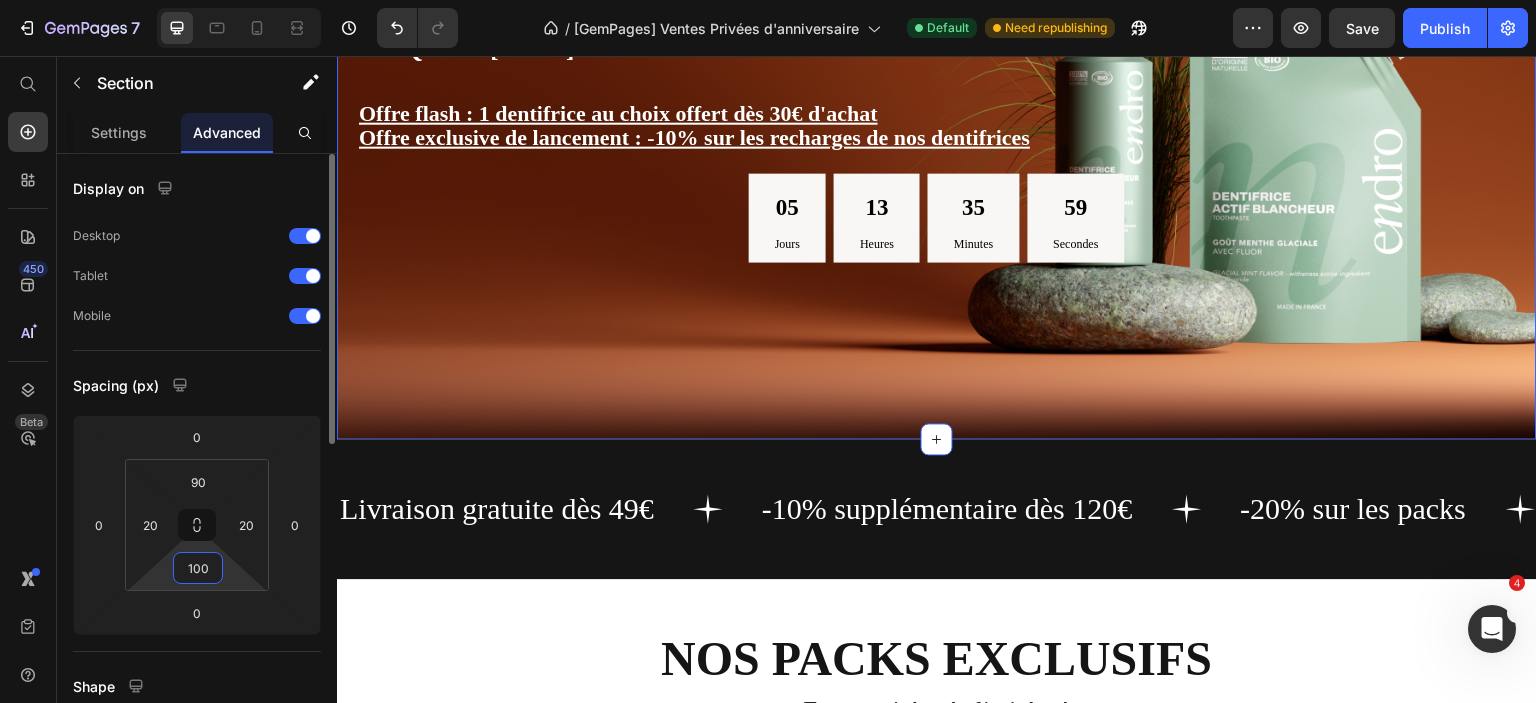 click on "90 20 100 20" at bounding box center [197, 525] 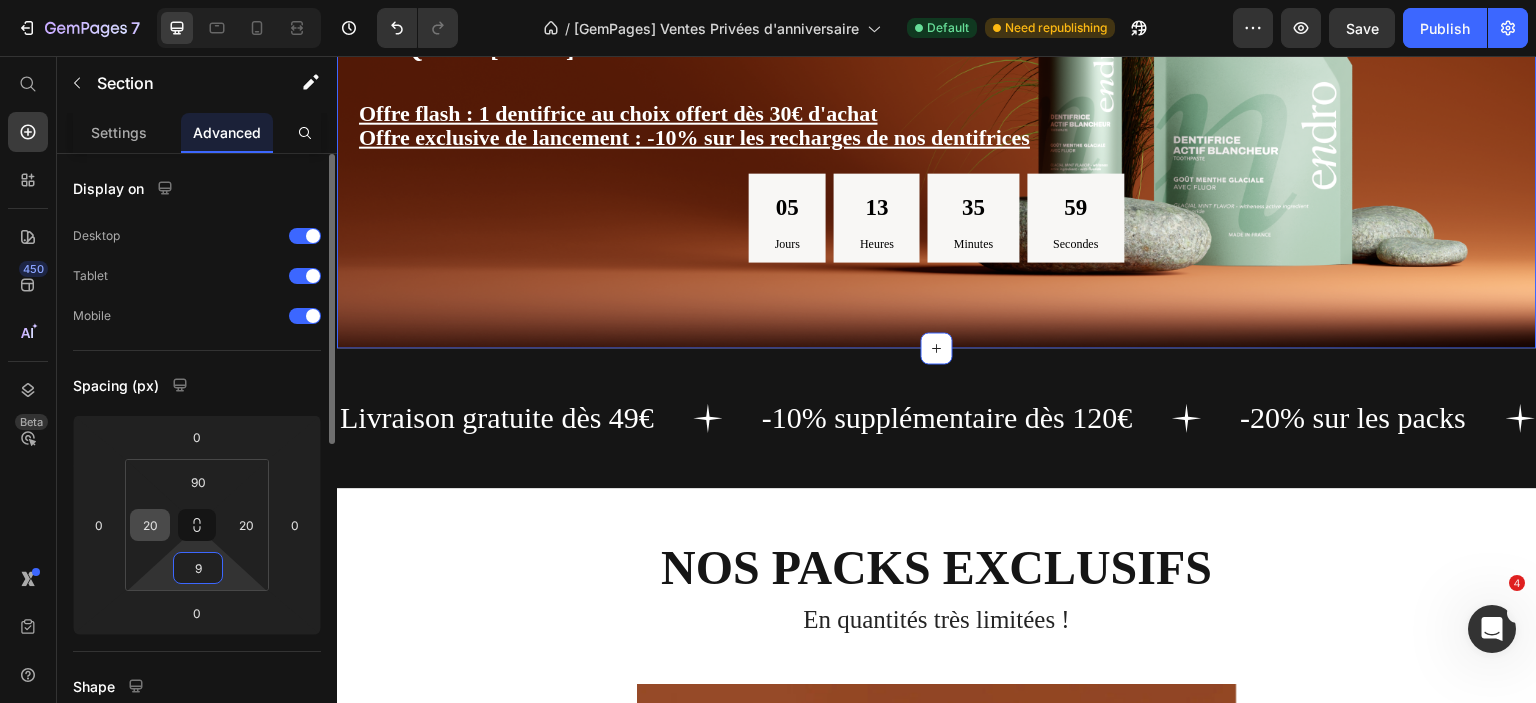 type on "90" 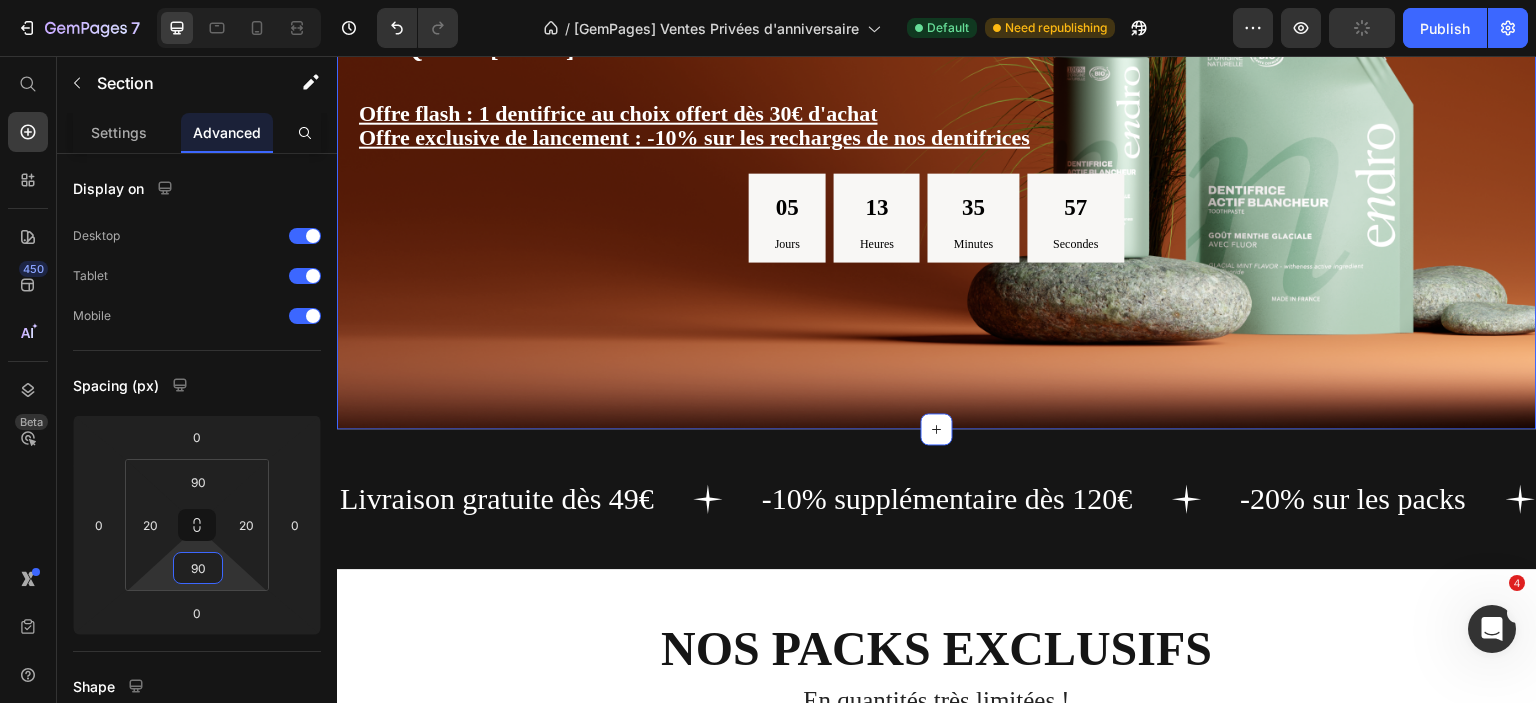 scroll, scrollTop: 0, scrollLeft: 0, axis: both 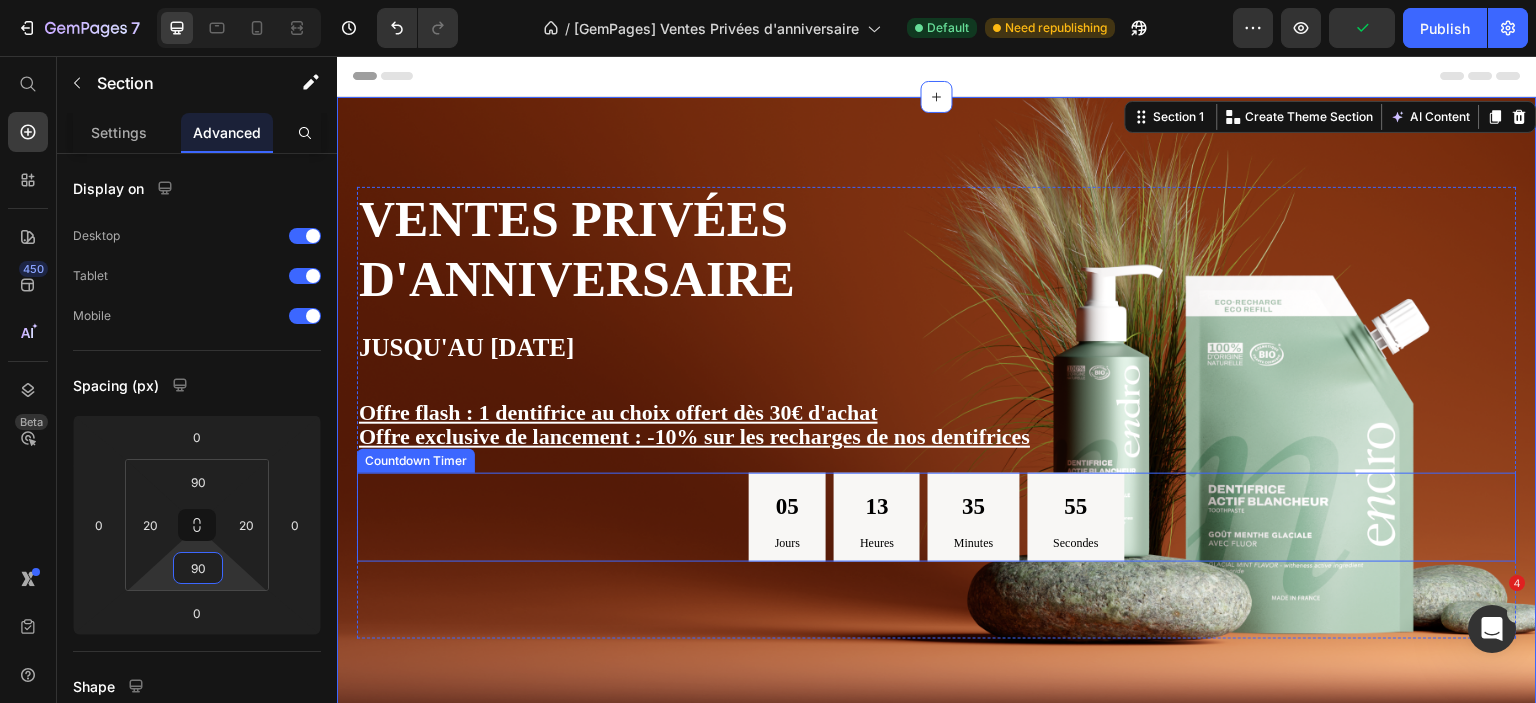 click on "05 Jours 13 Heures 35 Minutes 55 Secondes" at bounding box center (937, 517) 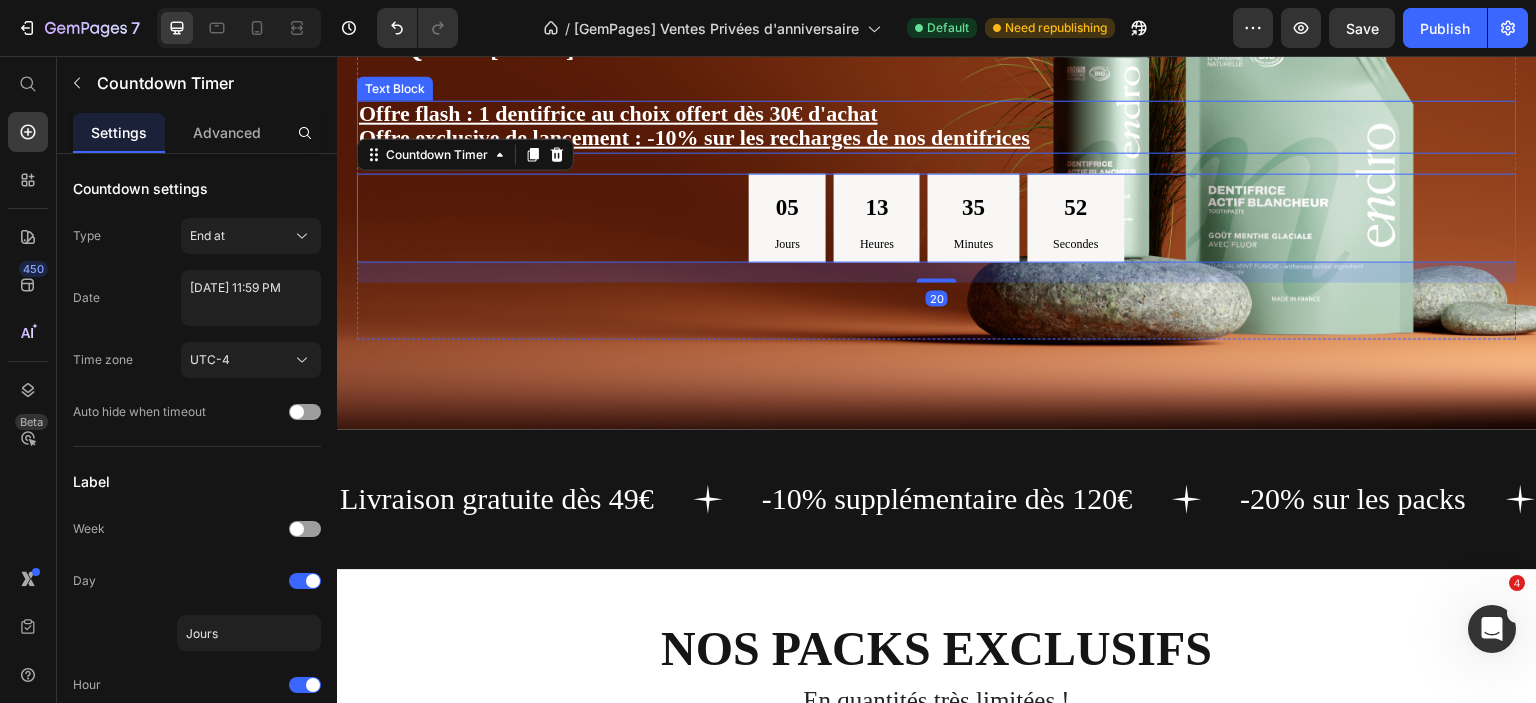 scroll, scrollTop: 0, scrollLeft: 0, axis: both 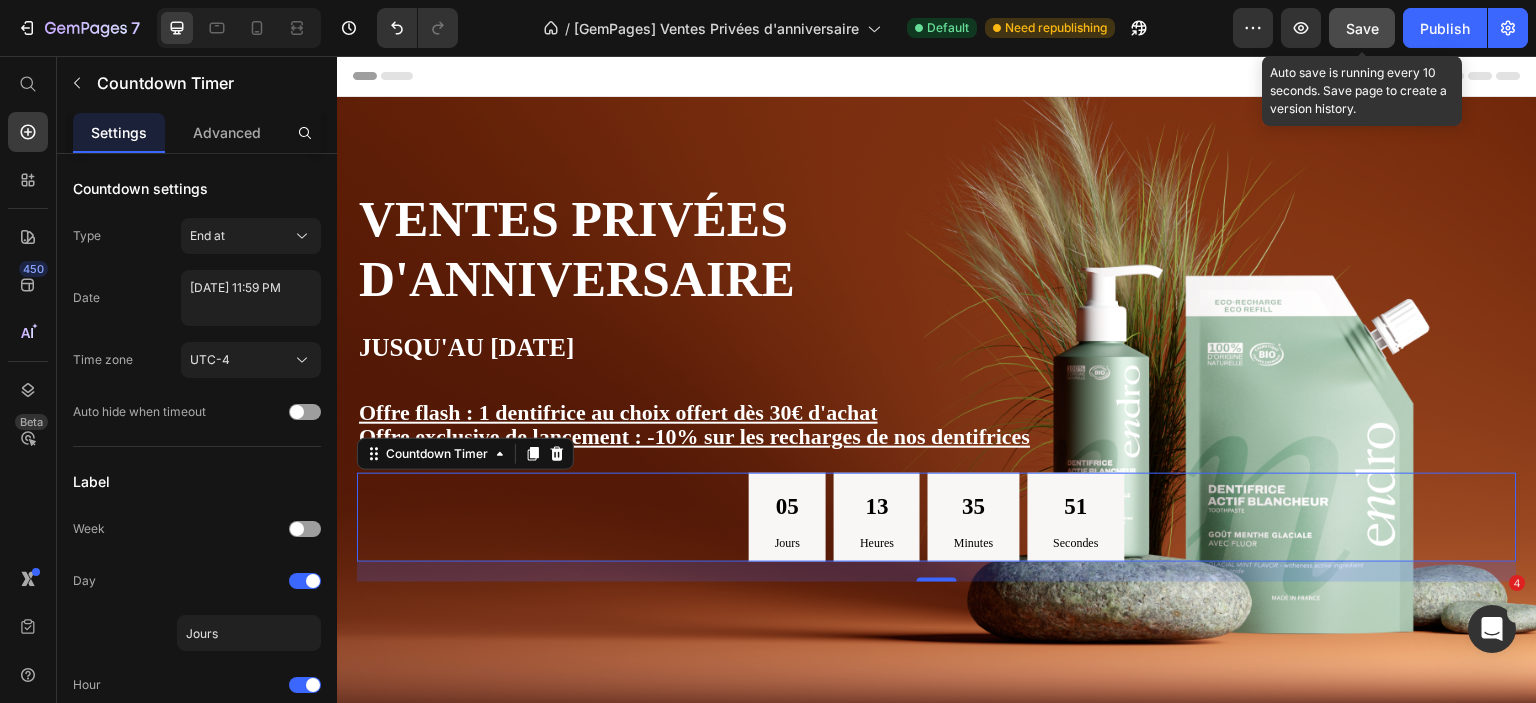 click on "Save" at bounding box center (1362, 28) 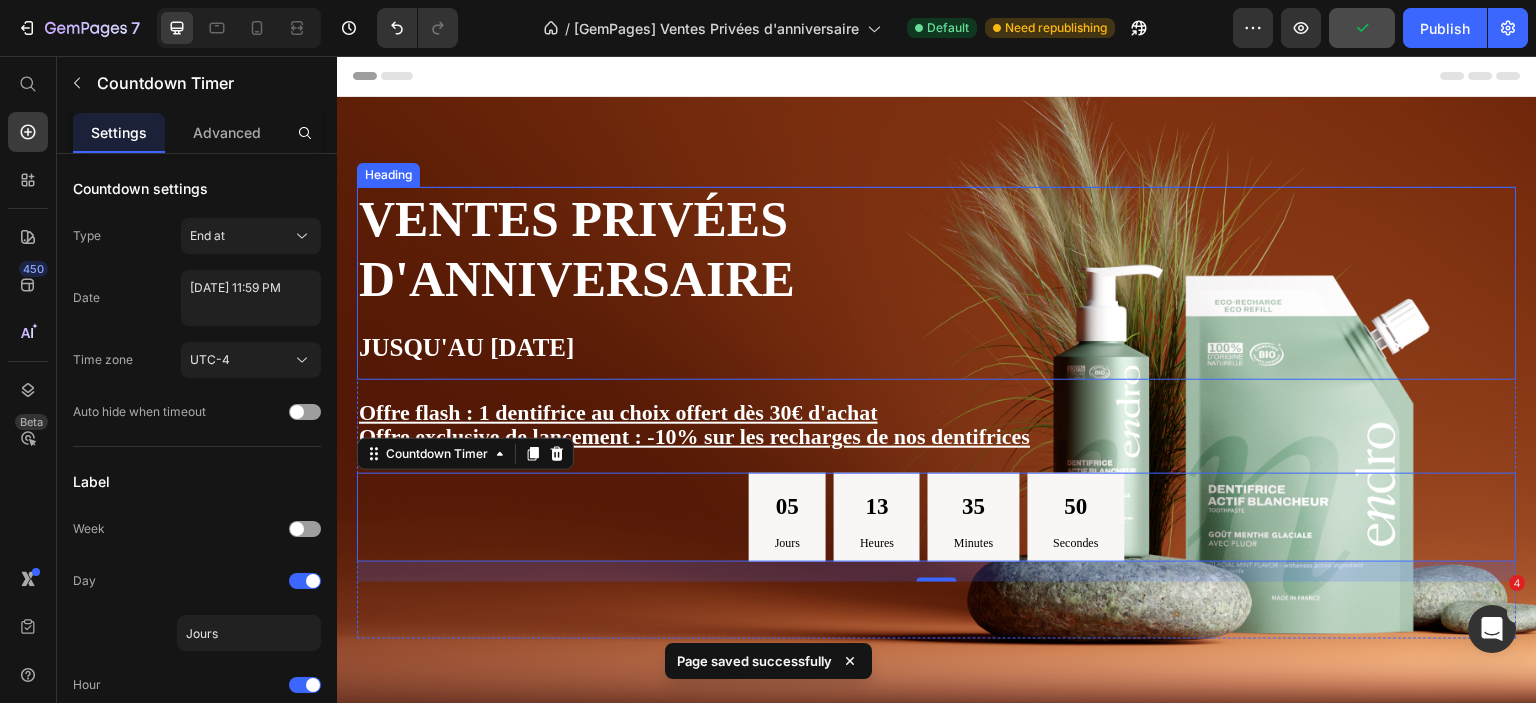 click on "Ventes privées d'anniversaire Jusqu'au 15 juillet" at bounding box center (671, 283) 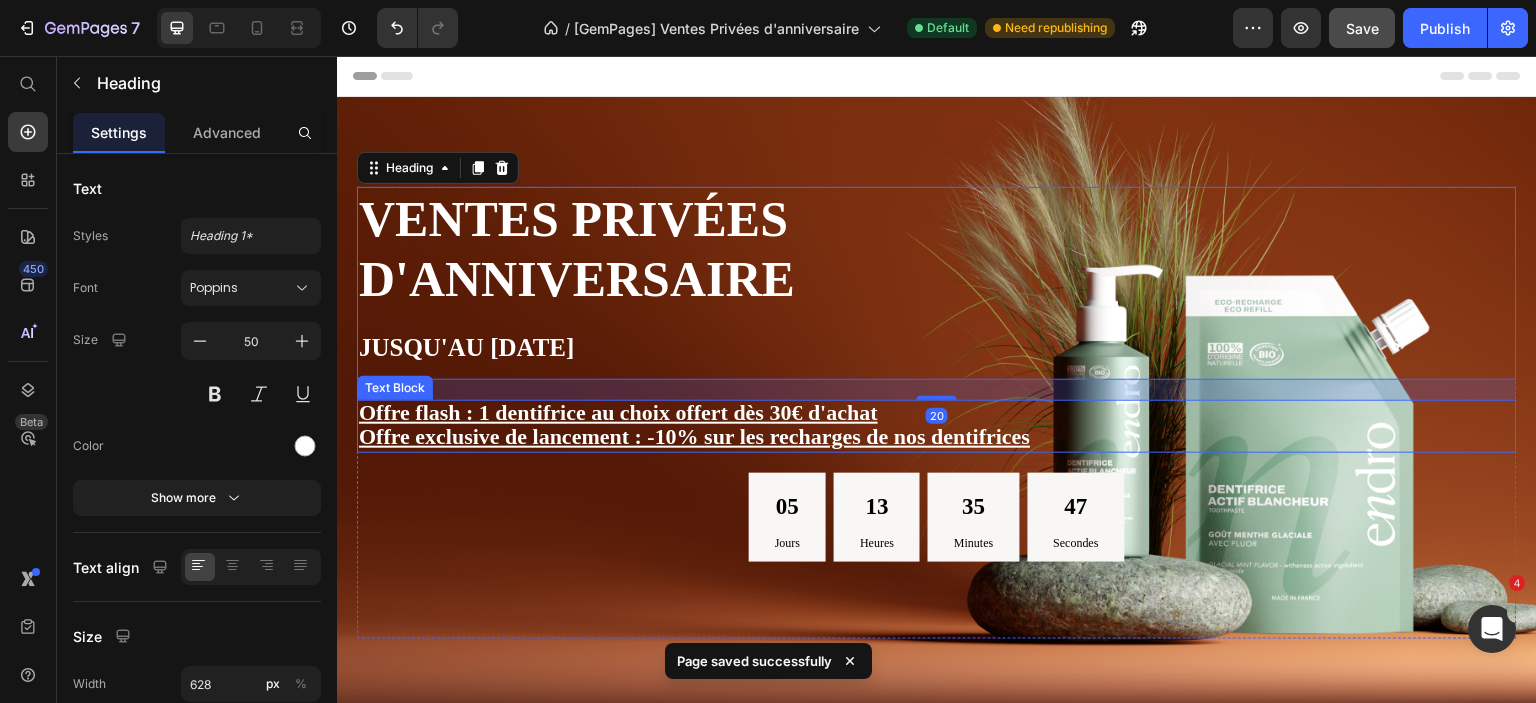 click on "Offre exclusive de lancement : -10% sur les recharges de nos dentifrices" at bounding box center (694, 436) 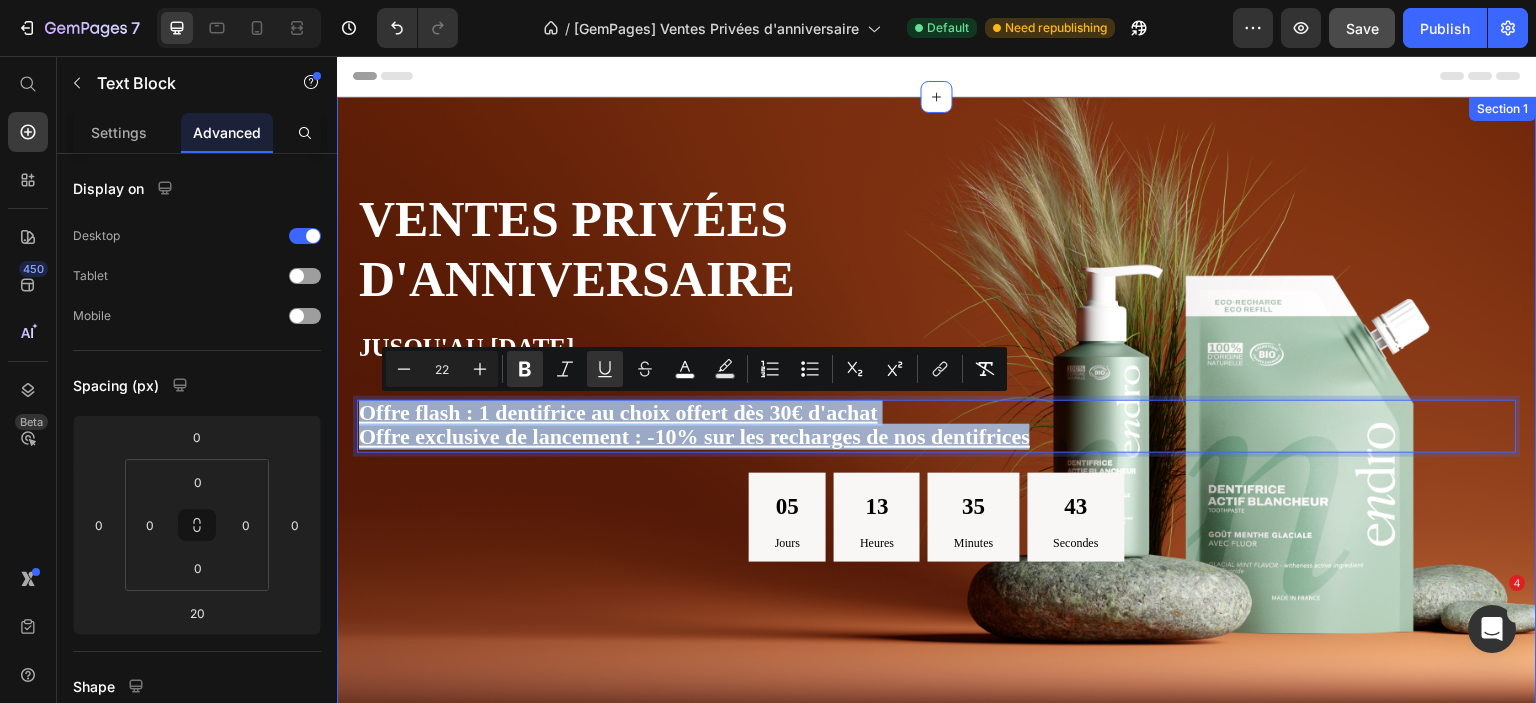 drag, startPoint x: 1054, startPoint y: 437, endPoint x: 350, endPoint y: 406, distance: 704.6822 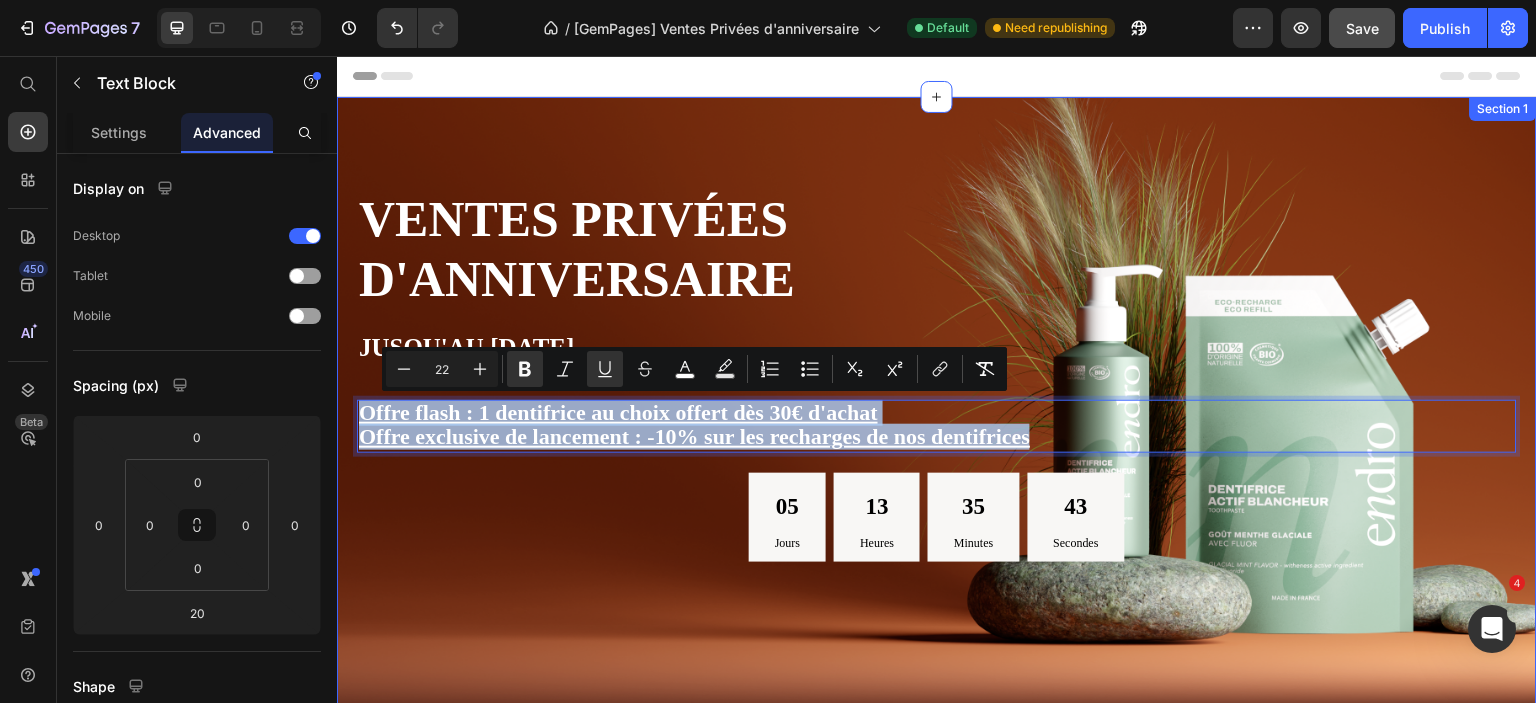 click on "Ventes privées d'anniversaire Jusqu'au 15 juillet Heading Offre flash : 1 dentifrice au choix offert dès 30€ d'achat Offre exclusive de lancement : -10% sur les recharges de nos dentifrices Text Block   20 05 Jours 13 Heures 35 Minutes 43 Secondes Countdown Timer Jusqu'à  -20%   10%  de réduction supplémentaire dès  120€ d'achat Text Block Text Block Row Section 1" at bounding box center [937, 413] 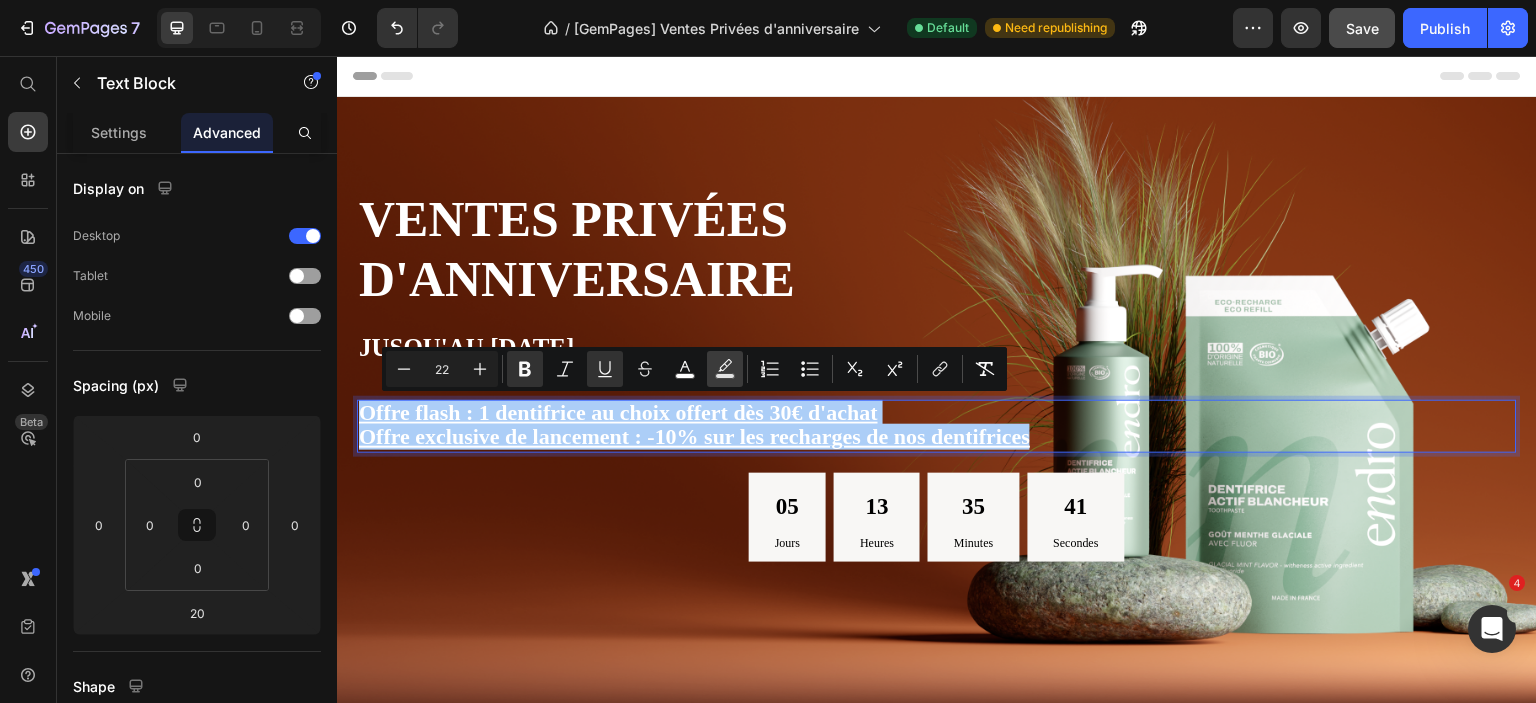 click on "Text Background Color" at bounding box center (725, 369) 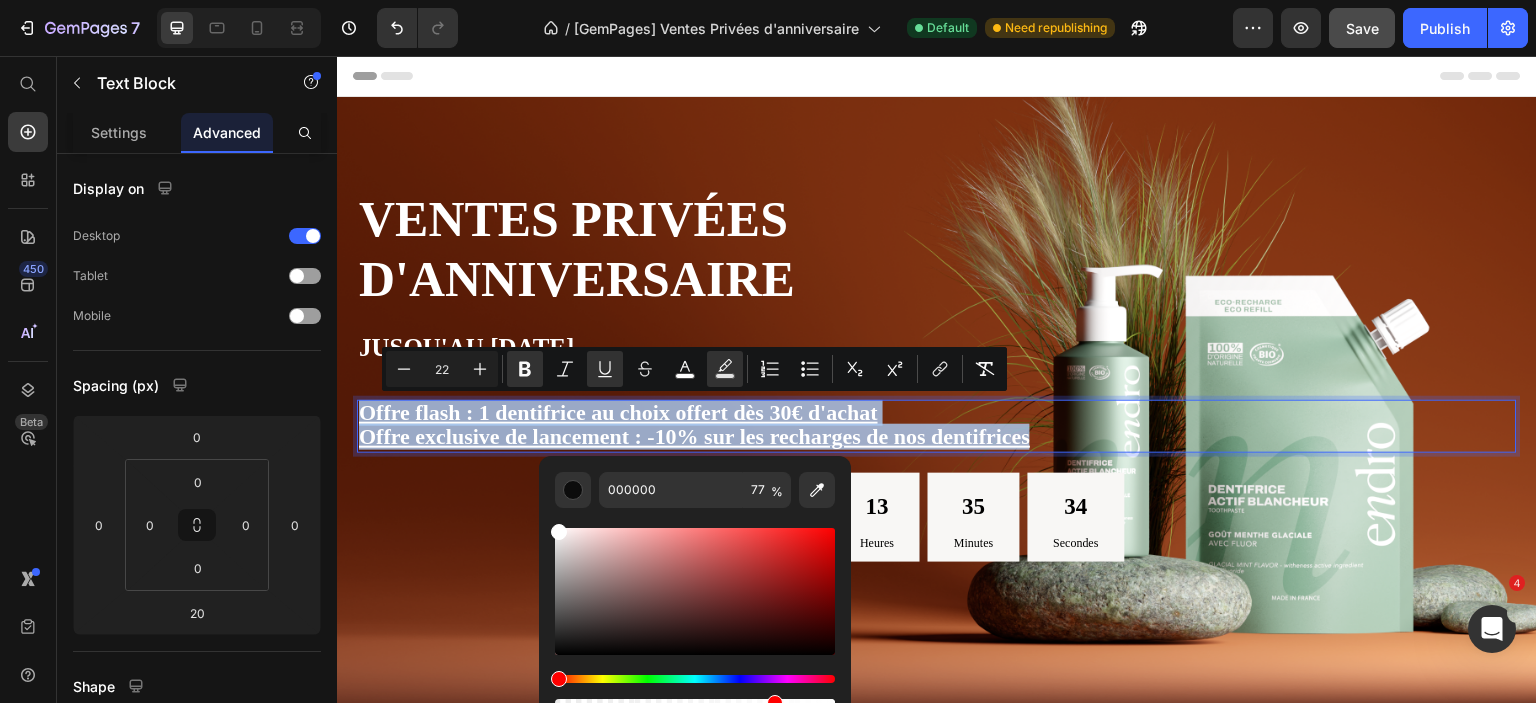 drag, startPoint x: 556, startPoint y: 654, endPoint x: 539, endPoint y: 502, distance: 152.94771 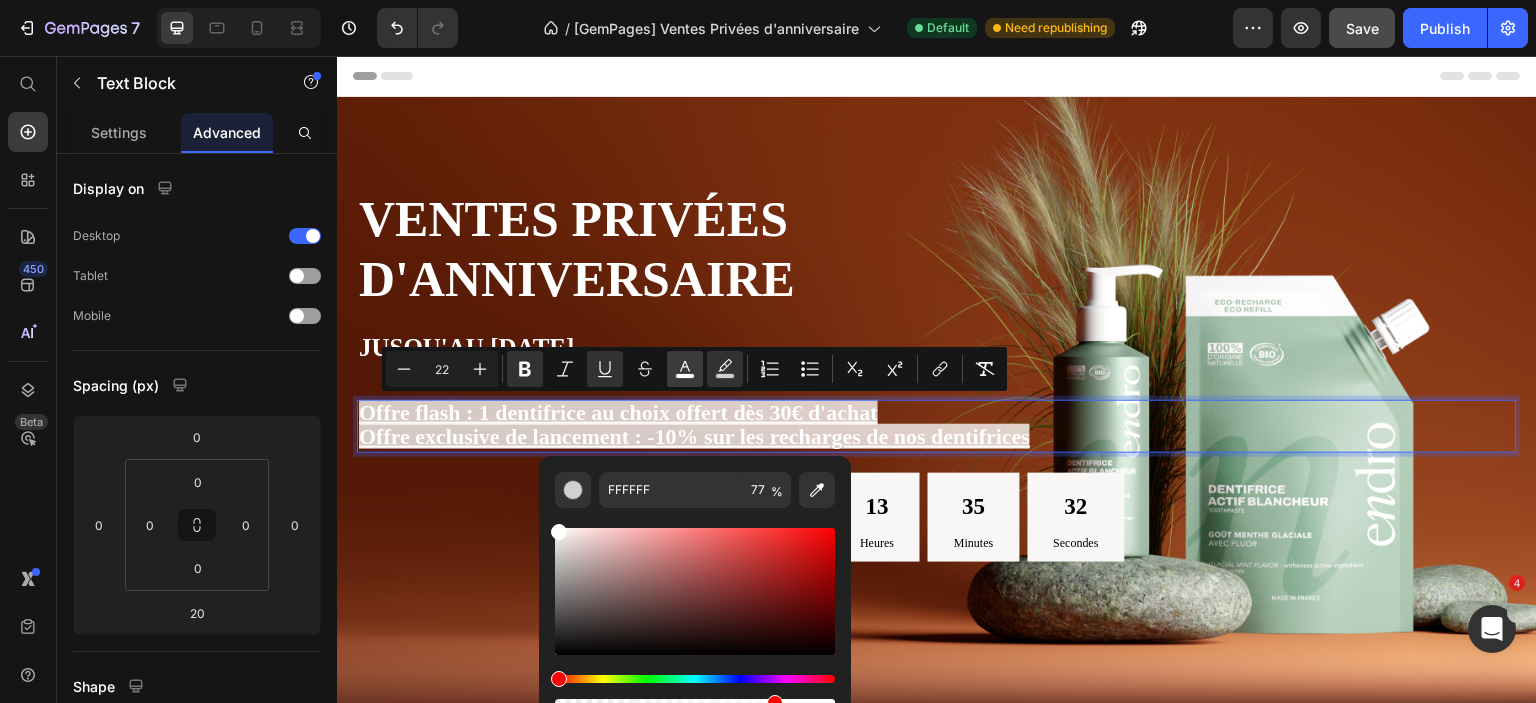 click 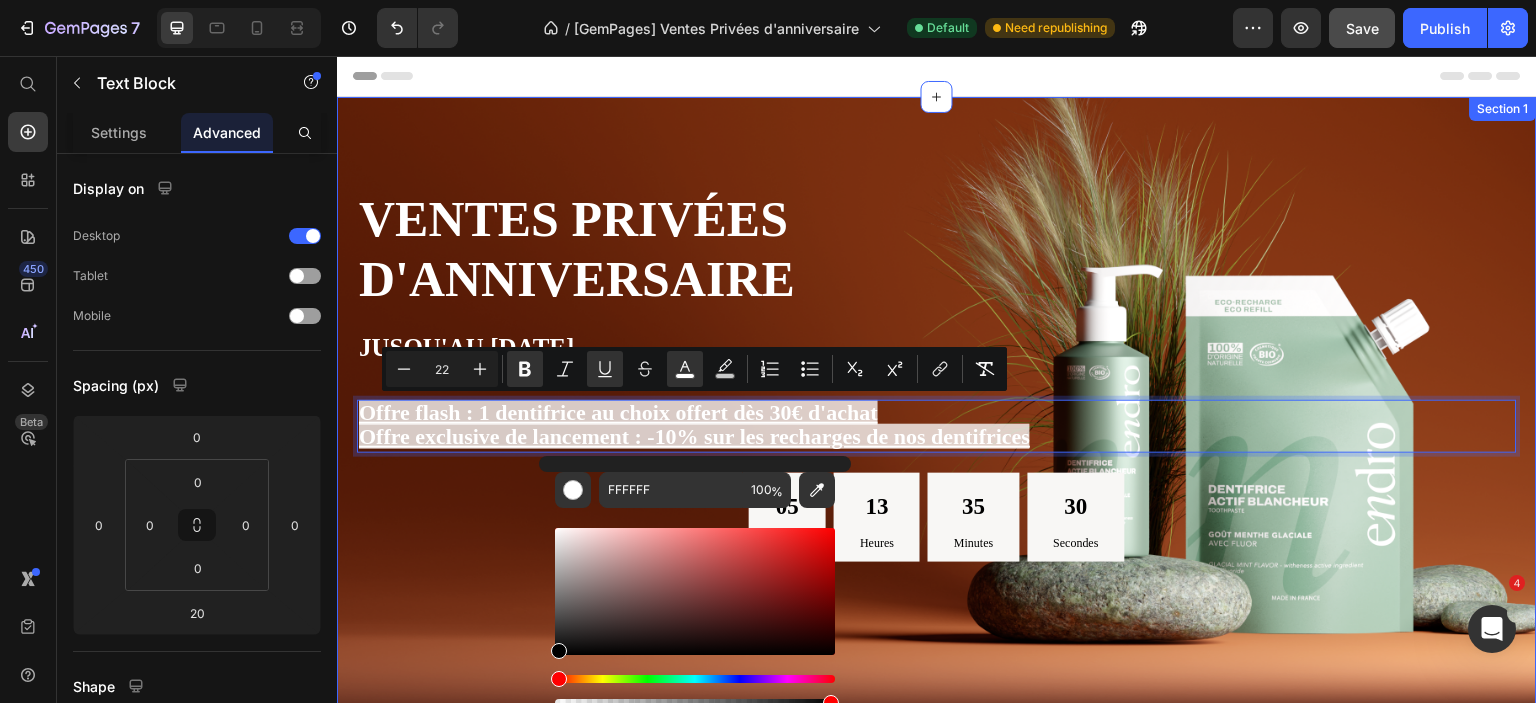 type on "000000" 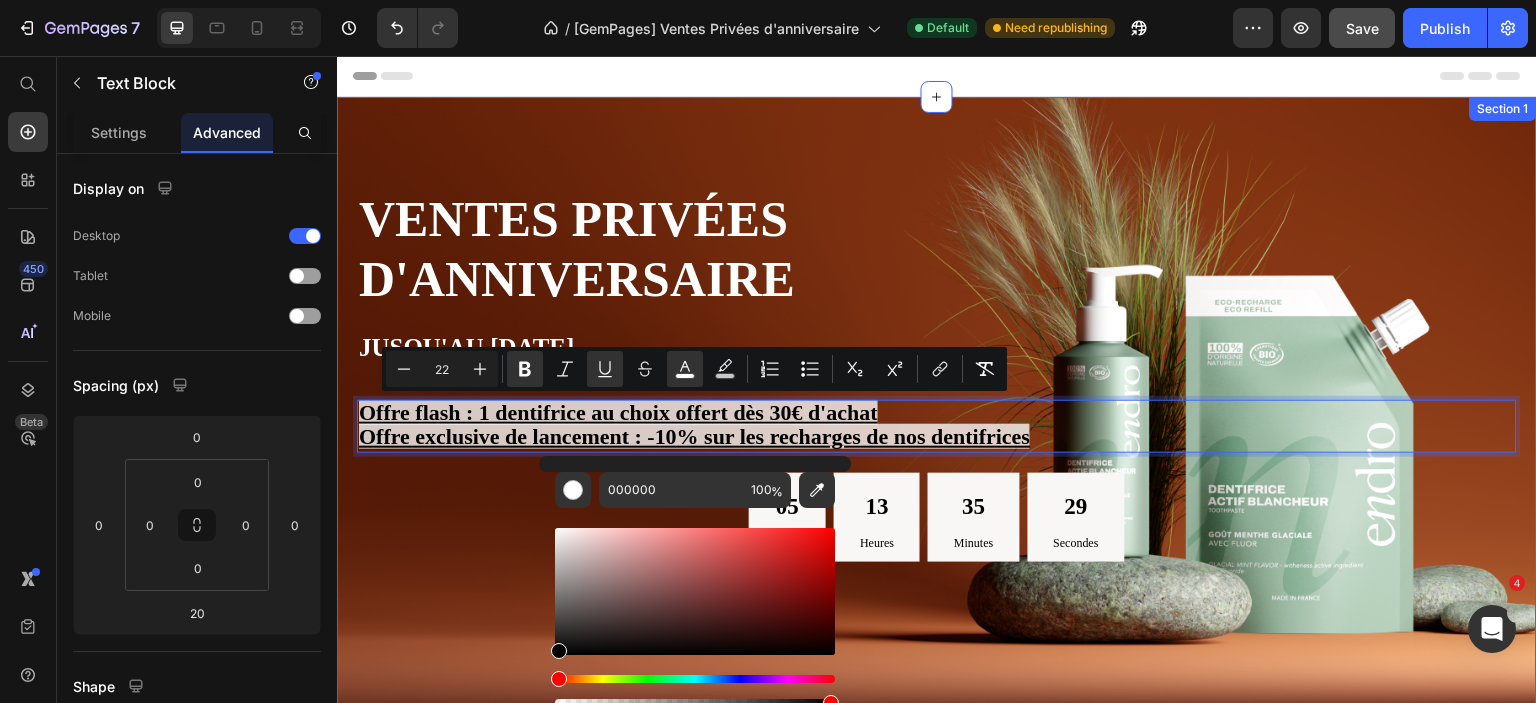 drag, startPoint x: 895, startPoint y: 588, endPoint x: 523, endPoint y: 671, distance: 381.14694 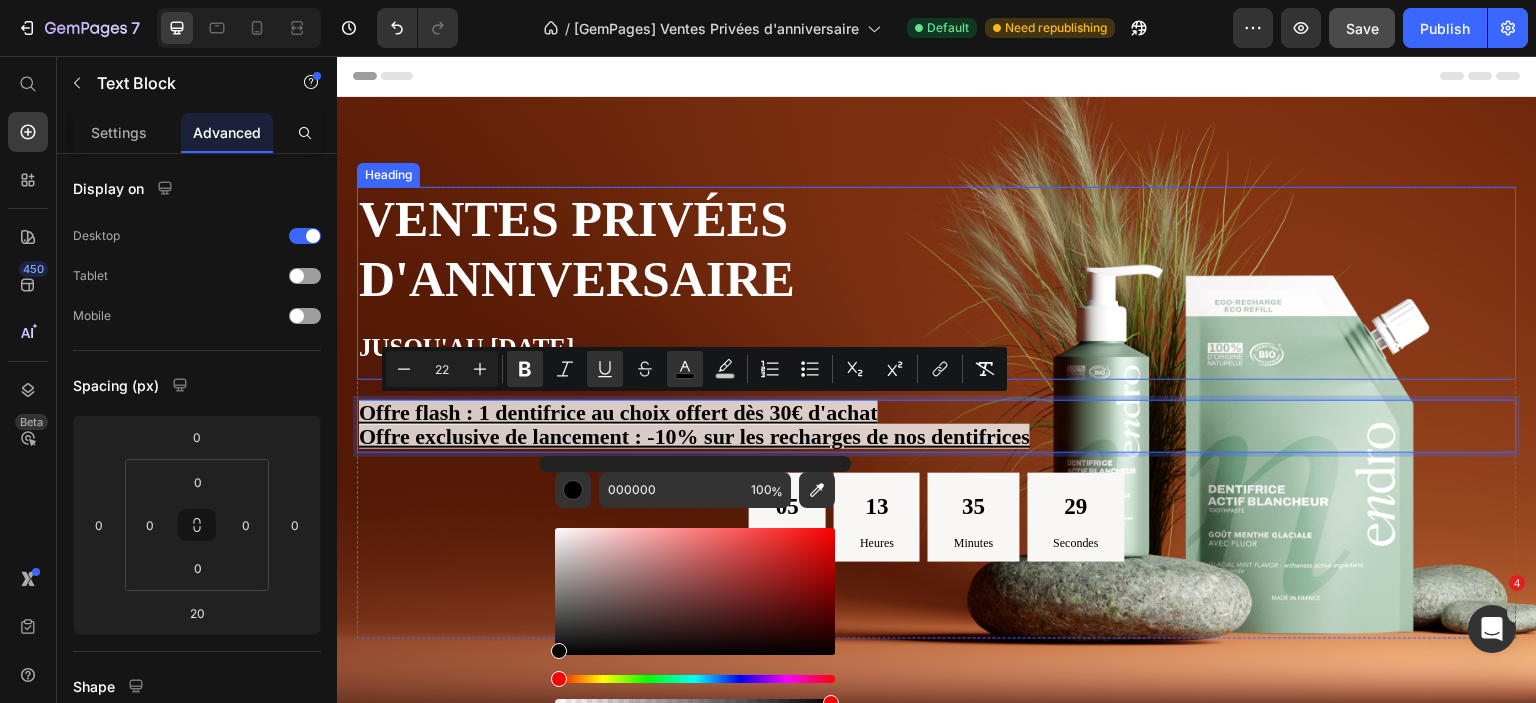click on "Ventes privées d'anniversaire Jusqu'au 15 juillet" at bounding box center (671, 283) 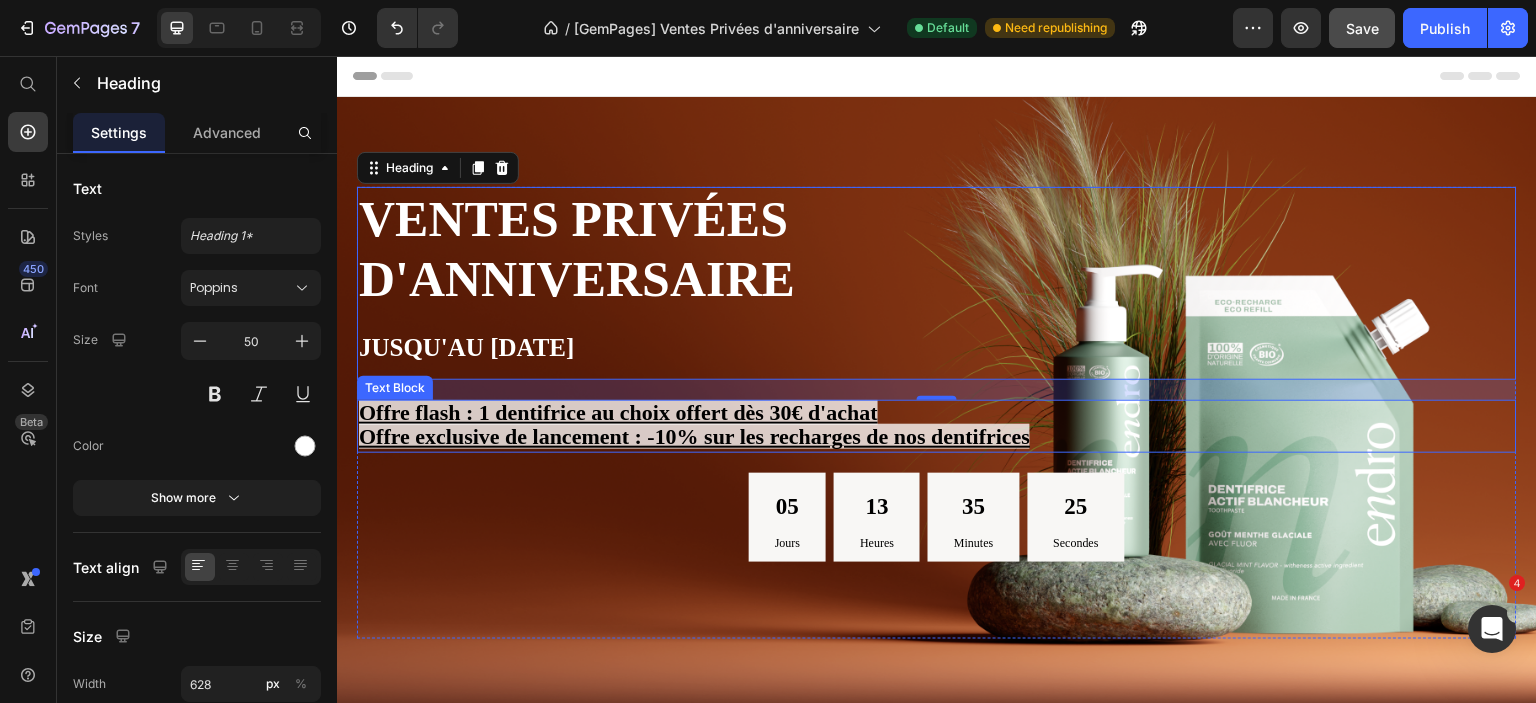 click on "Offre exclusive de lancement : -10% sur les recharges de nos dentifrices" at bounding box center [694, 436] 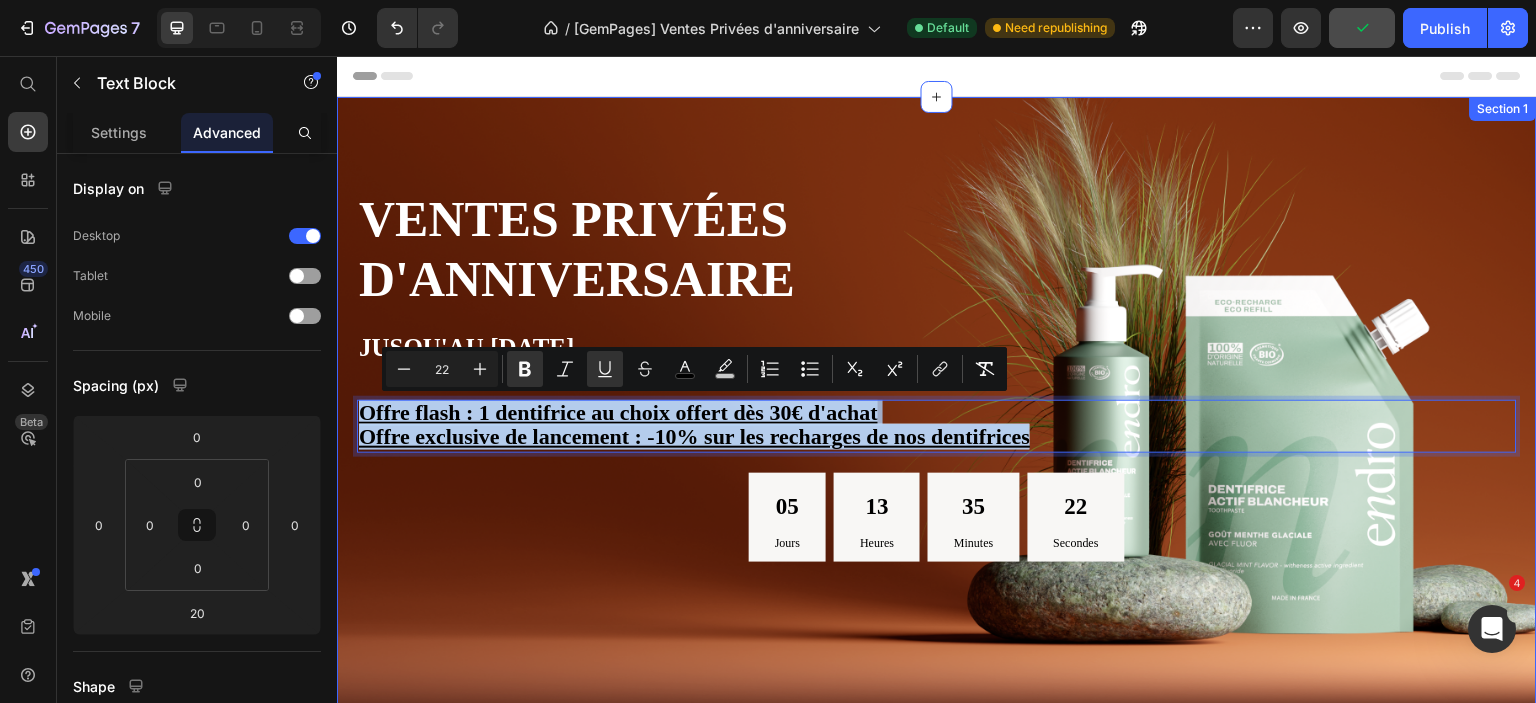 drag, startPoint x: 925, startPoint y: 444, endPoint x: 368, endPoint y: 400, distance: 558.73517 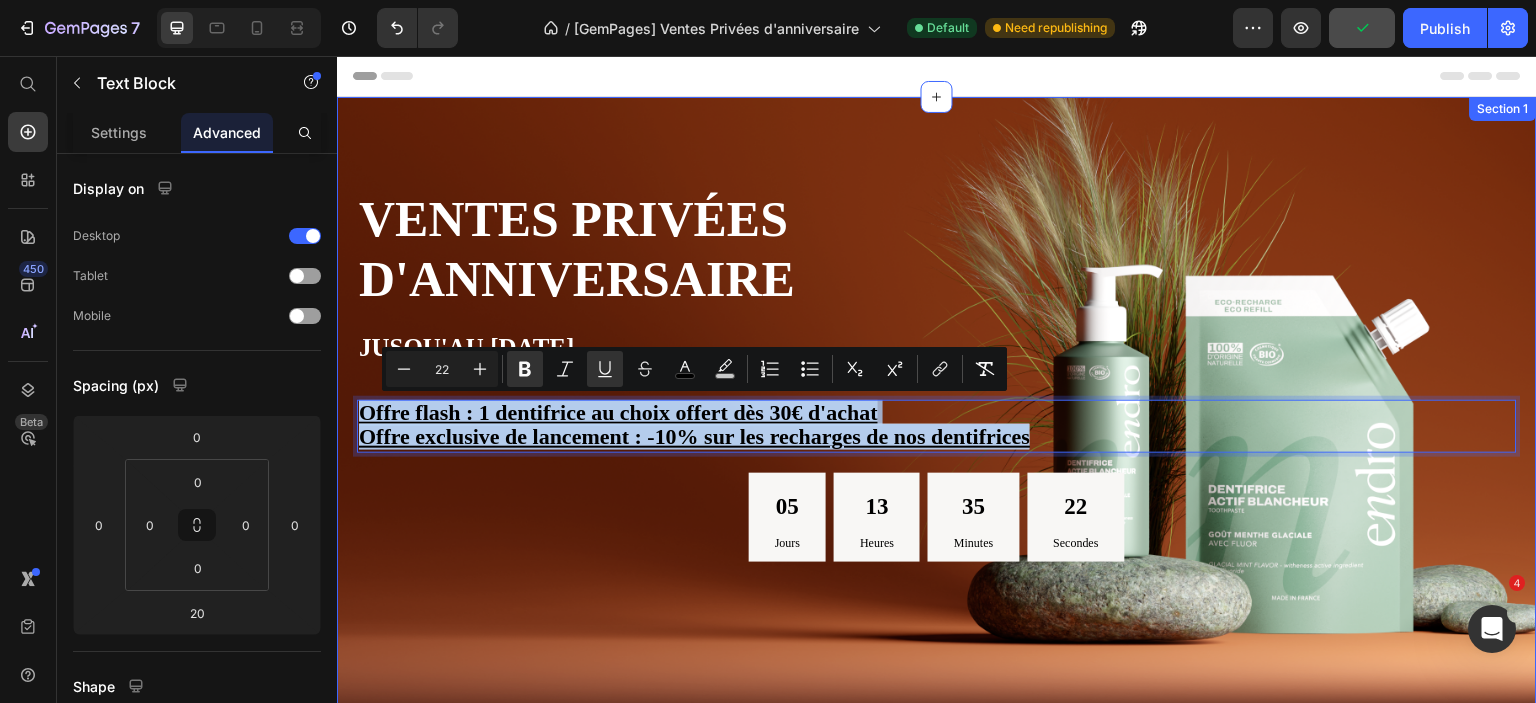 click on "Ventes privées d'anniversaire Jusqu'au 15 juillet Heading Offre flash : 1 dentifrice au choix offert dès 30€ d'achat Offre exclusive de lancement : -10% sur les recharges de nos dentifrices Text Block   20 05 Jours 13 Heures 35 Minutes 22 Secondes Countdown Timer Jusqu'à  -20%   10%  de réduction supplémentaire dès  120€ d'achat Text Block Text Block Row Section 1" at bounding box center [937, 413] 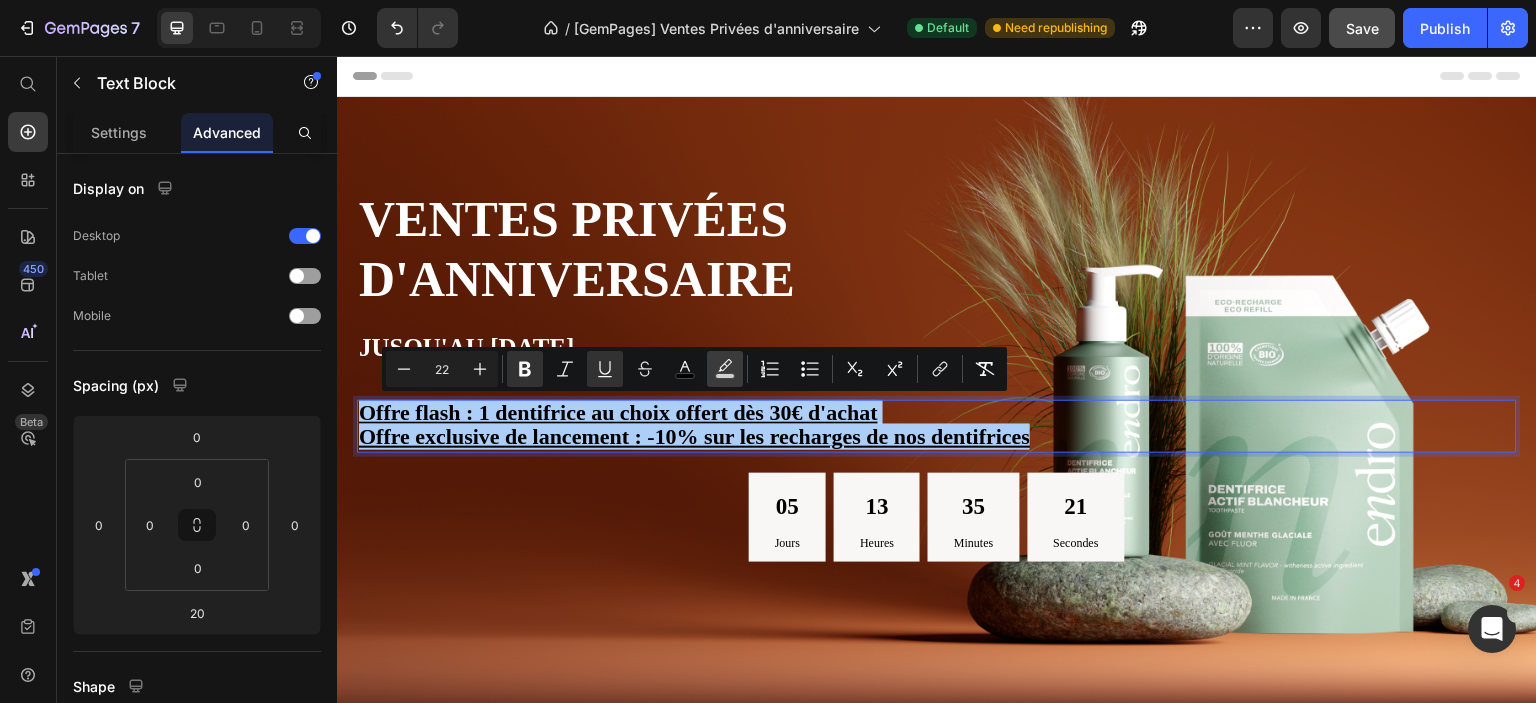 click on "color" at bounding box center (725, 369) 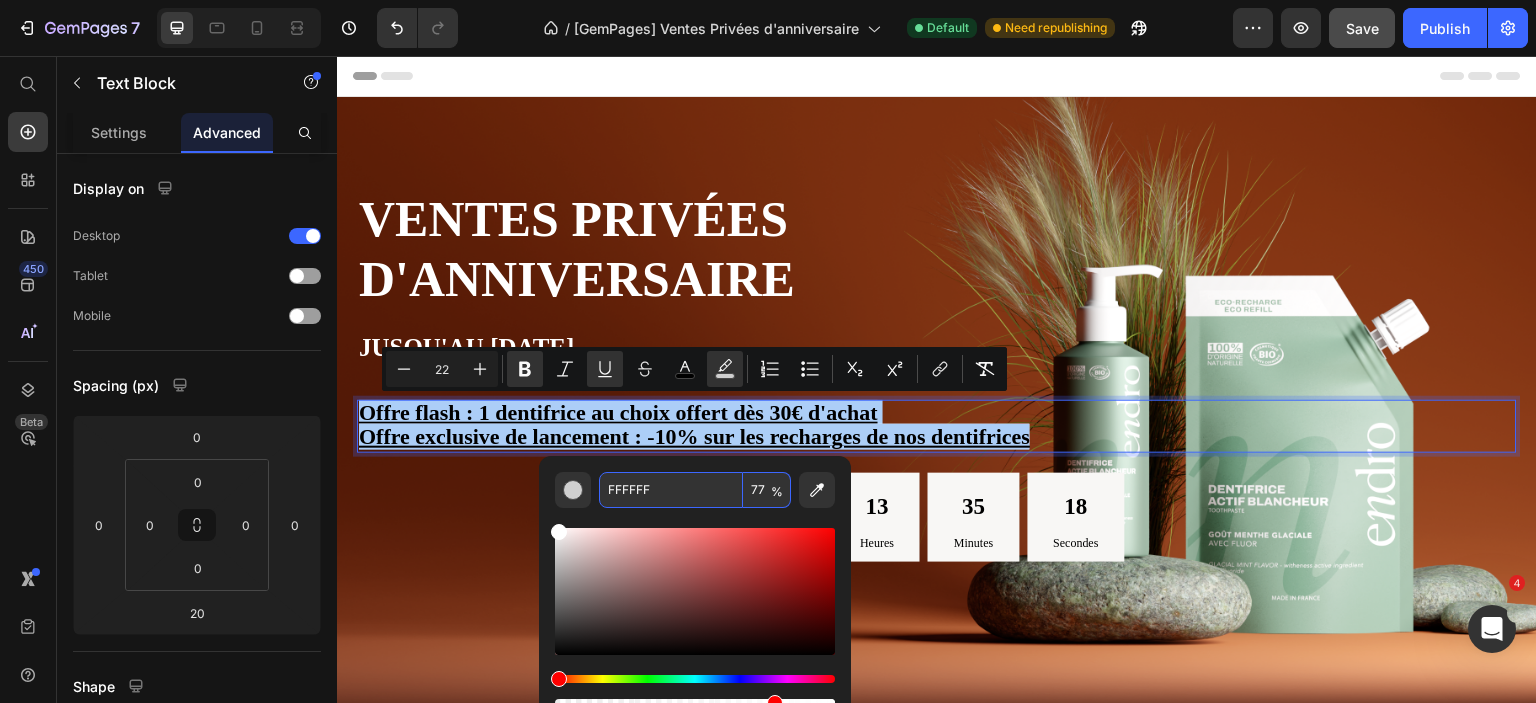 click on "77" at bounding box center (767, 490) 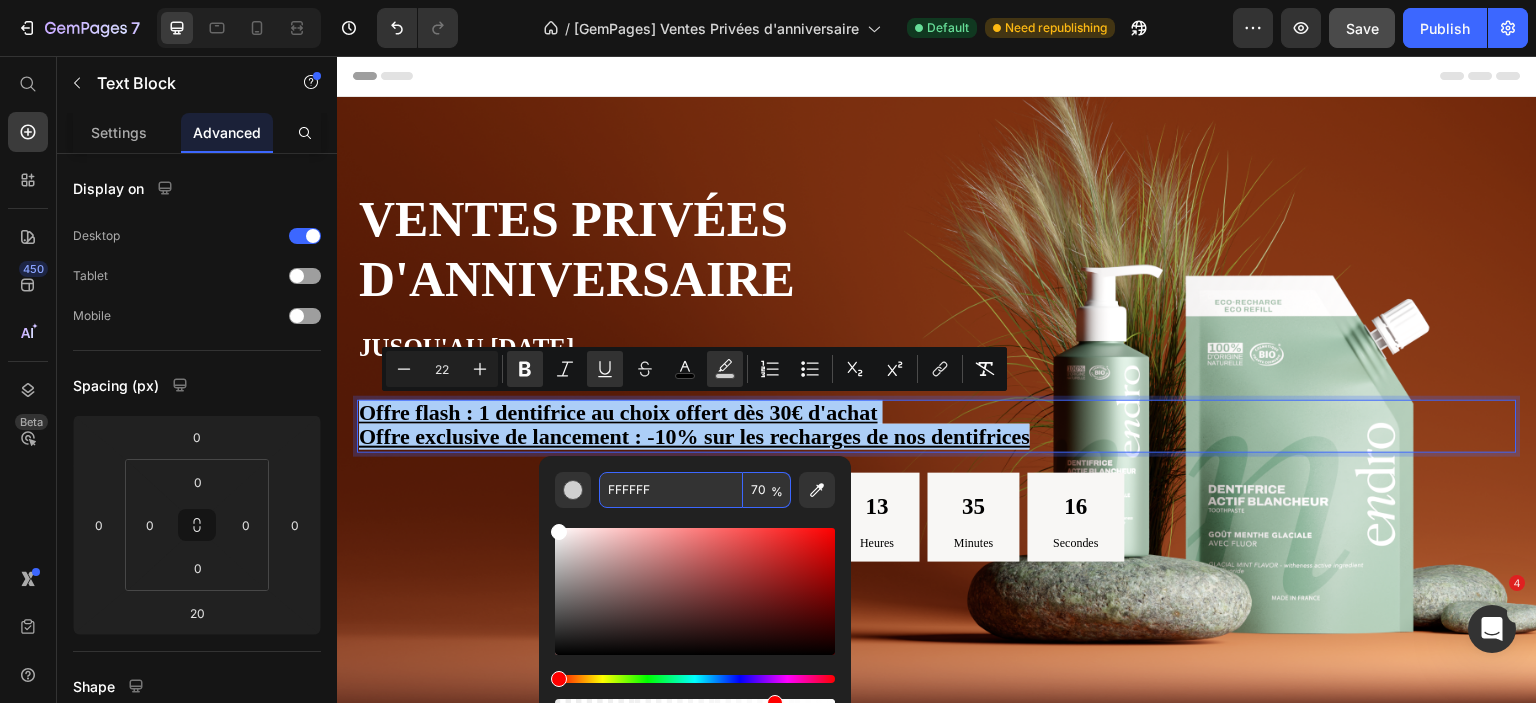 type on "70" 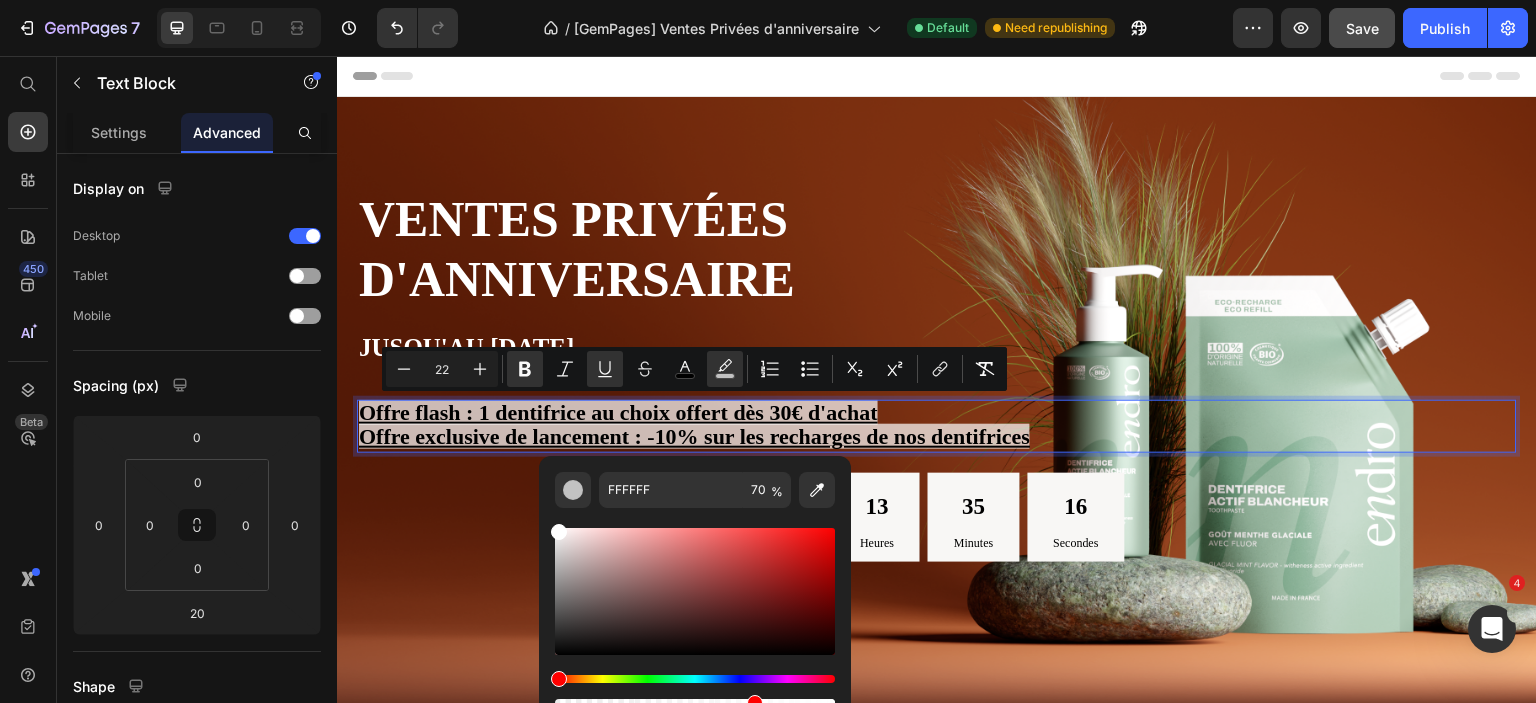 click on "Ventes privées d'anniversaire Jusqu'au 15 juillet" at bounding box center [671, 283] 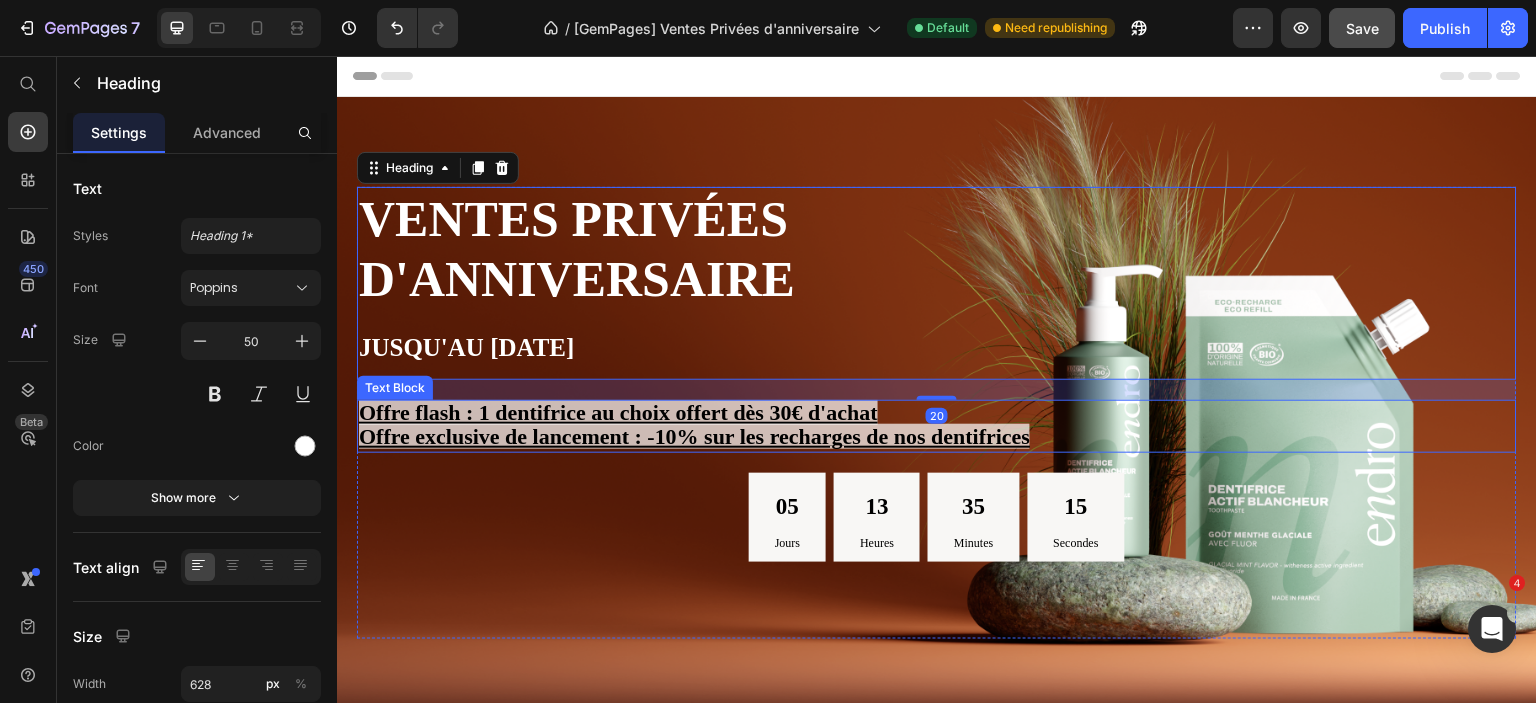 click on "Offre flash : 1 dentifrice au choix offert dès 30€ d'achat" at bounding box center [618, 412] 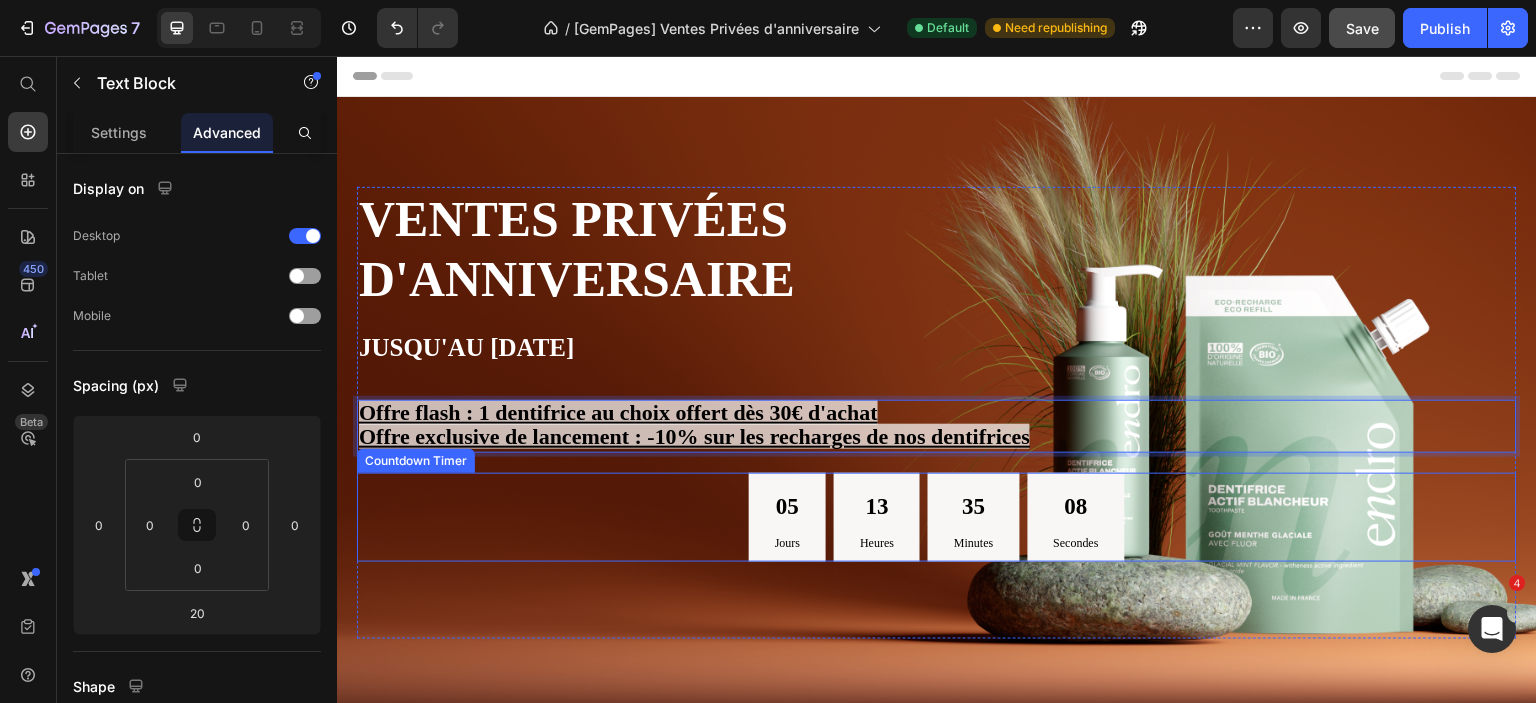 click on "05 Jours" at bounding box center (787, 517) 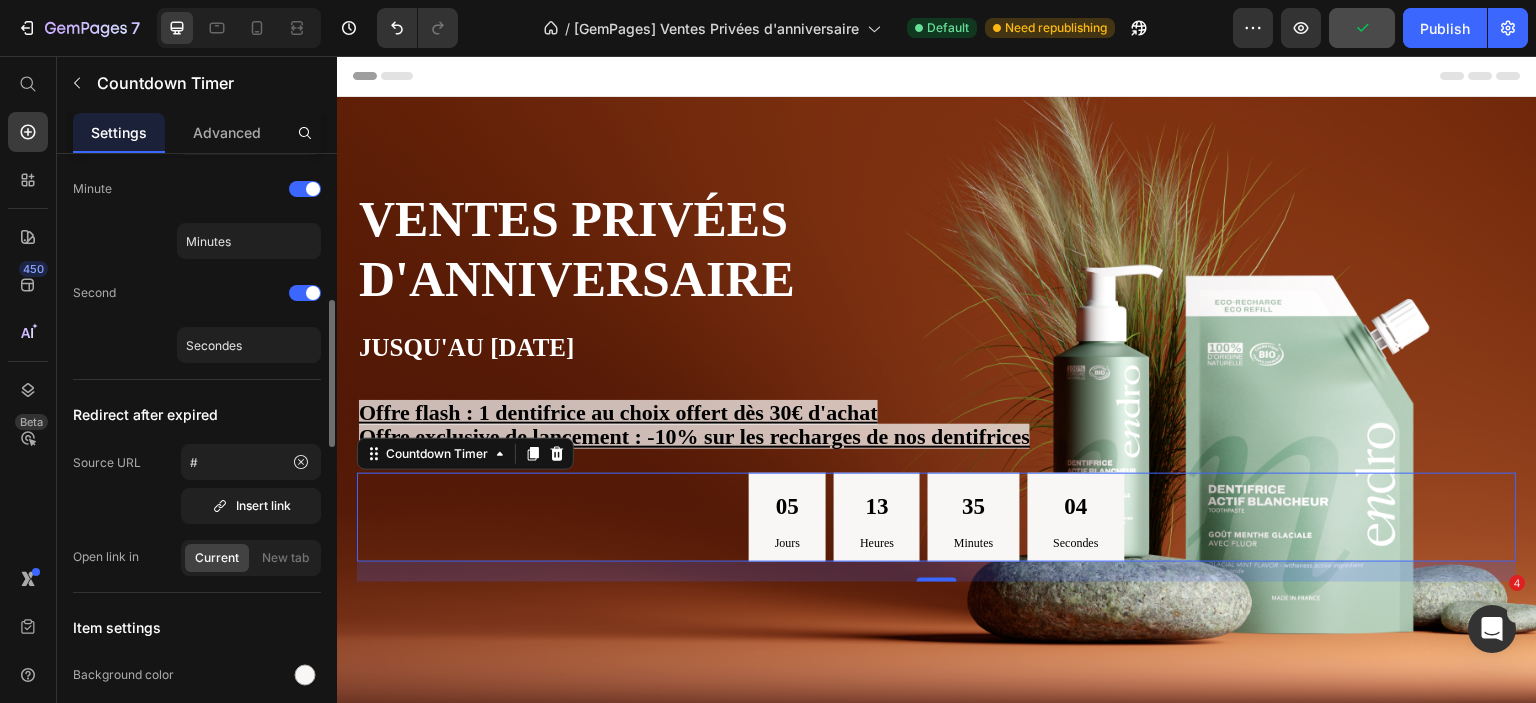 scroll, scrollTop: 900, scrollLeft: 0, axis: vertical 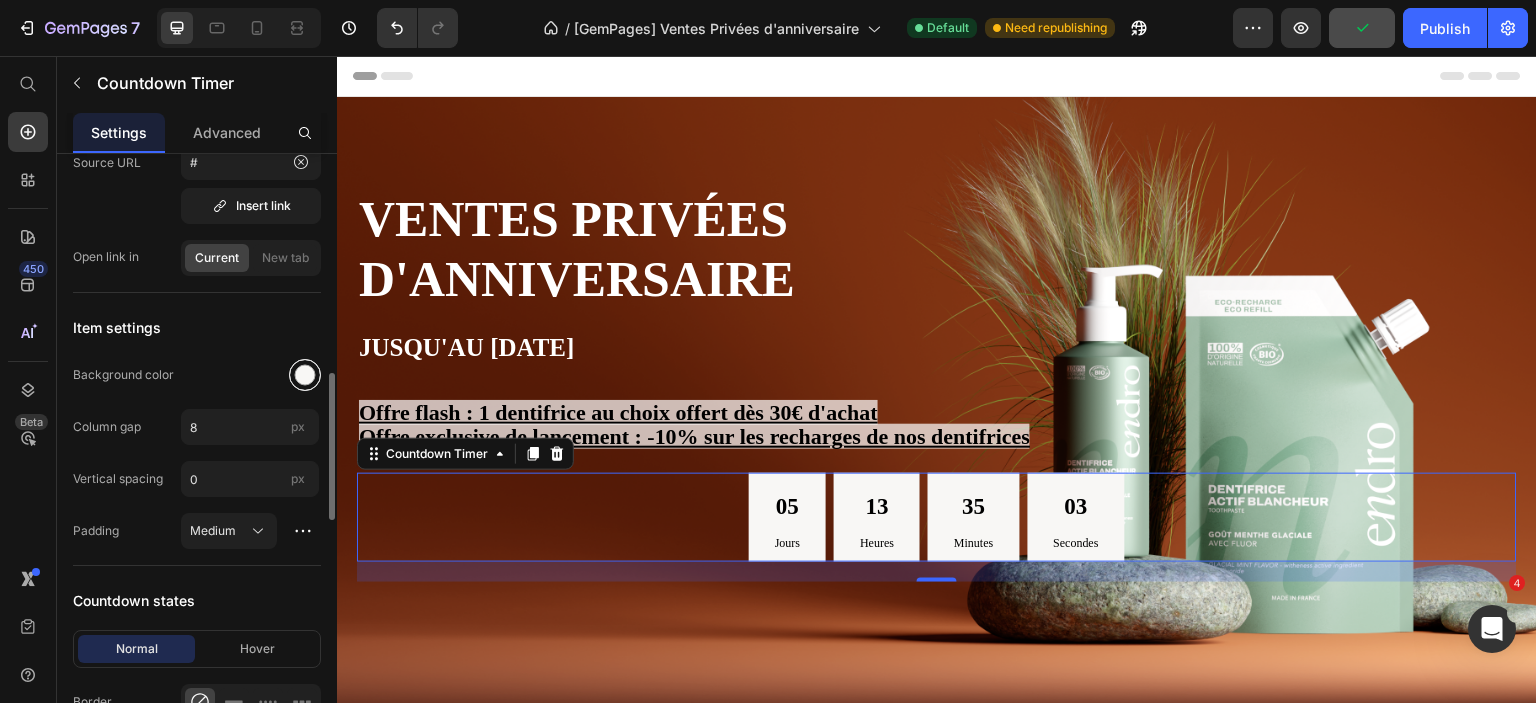 click at bounding box center [305, 375] 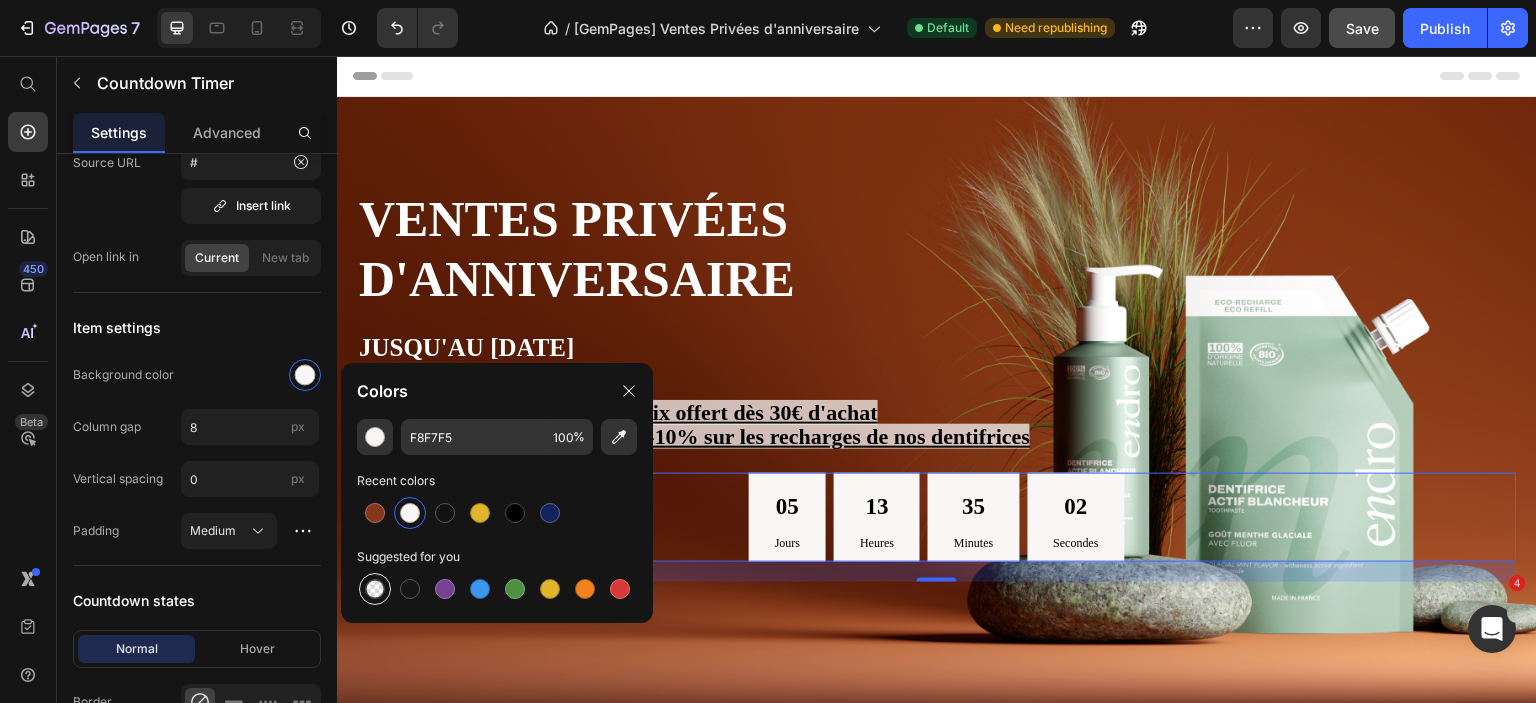 click at bounding box center [375, 589] 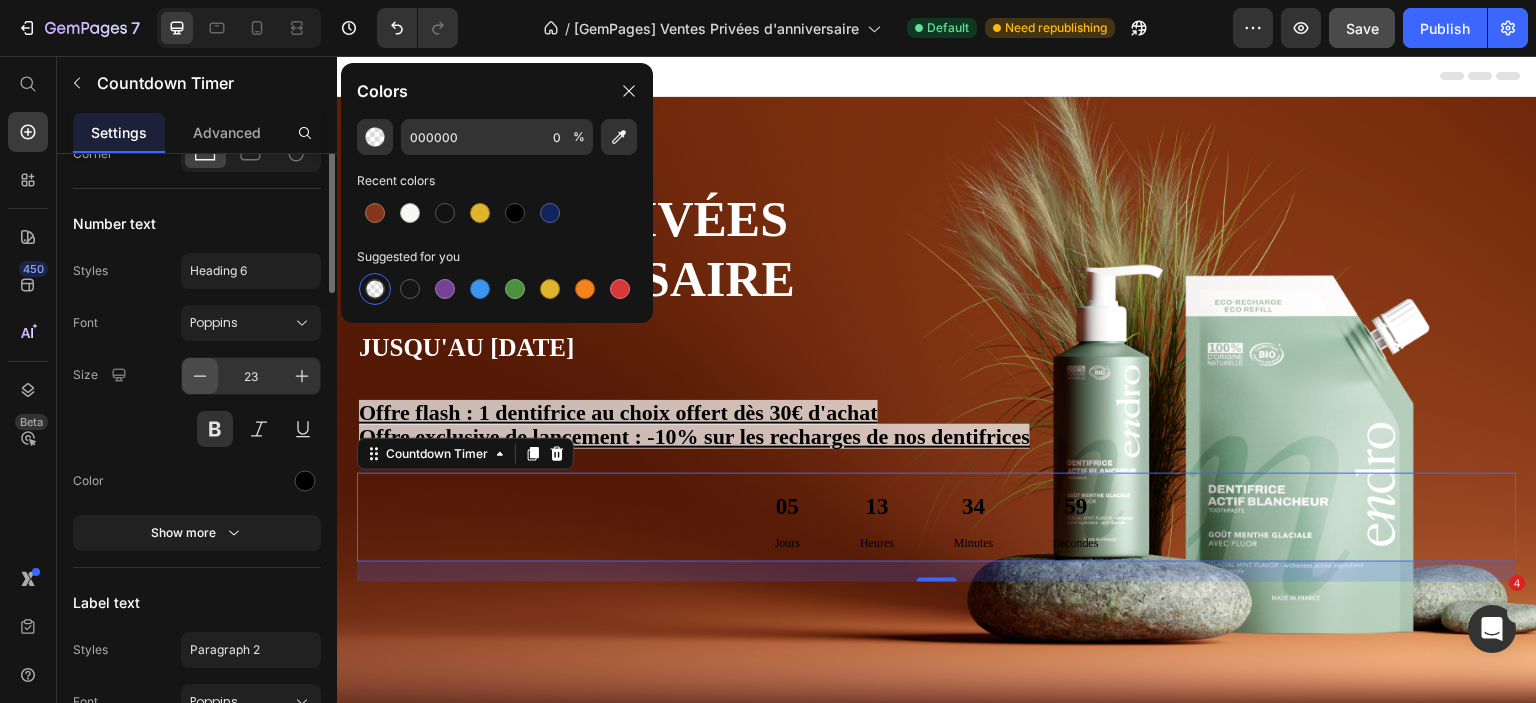 scroll, scrollTop: 1200, scrollLeft: 0, axis: vertical 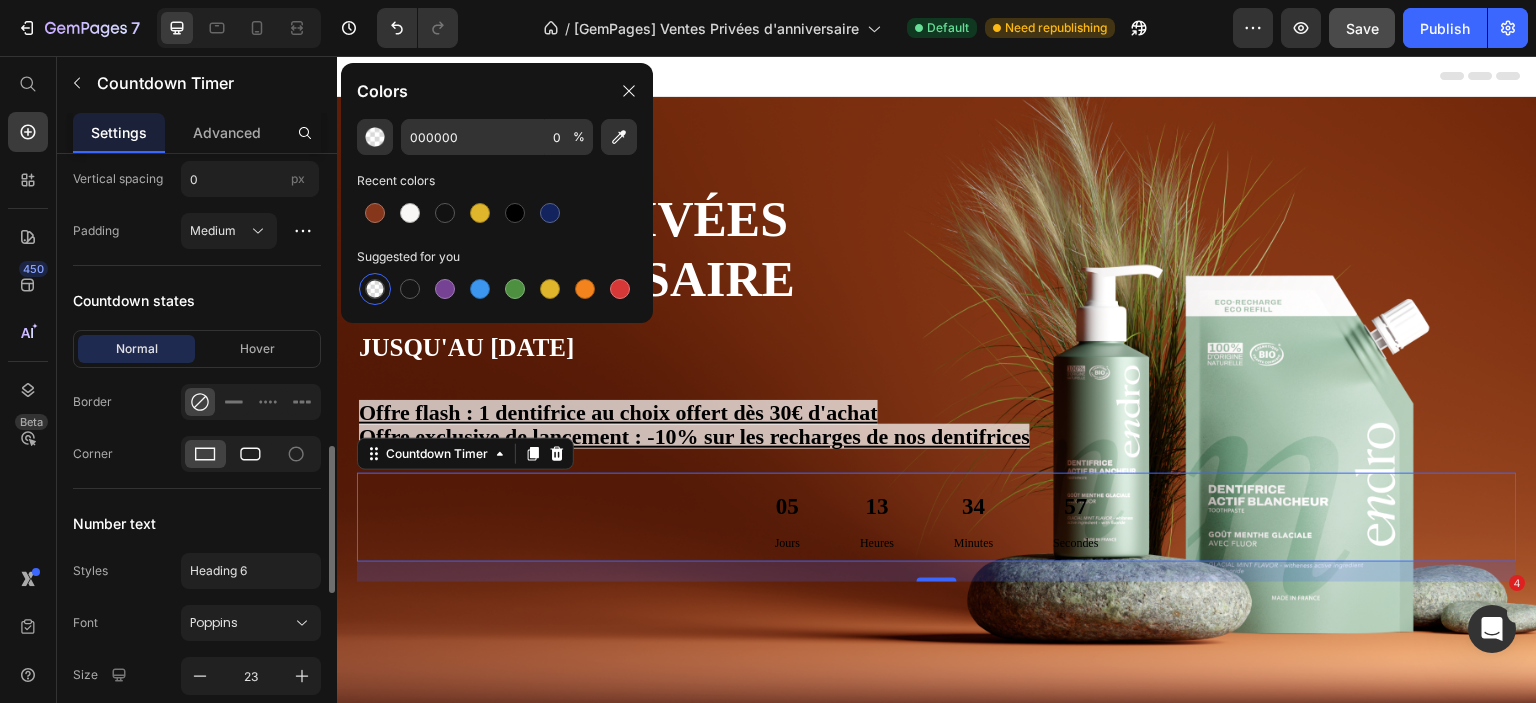 click 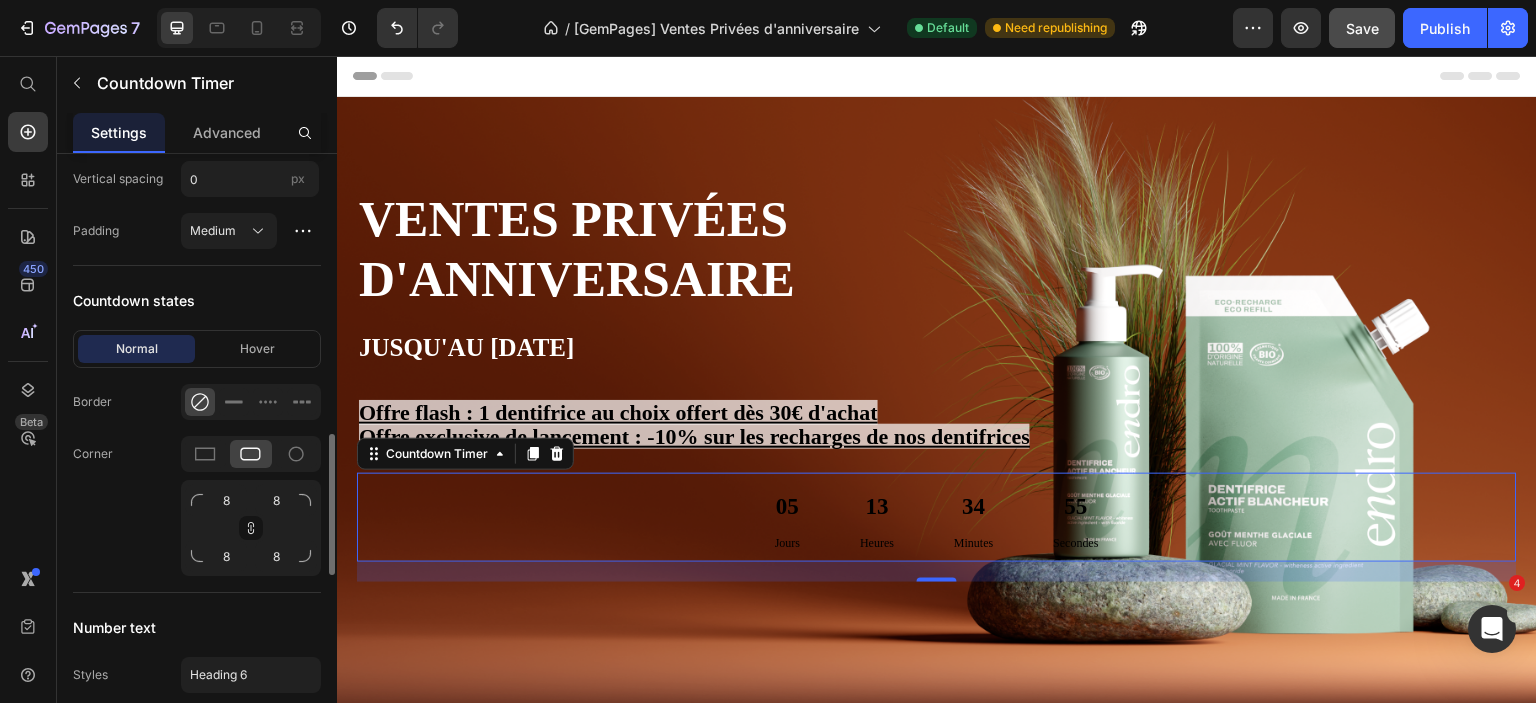 click on "Corner 8 8 8 8" 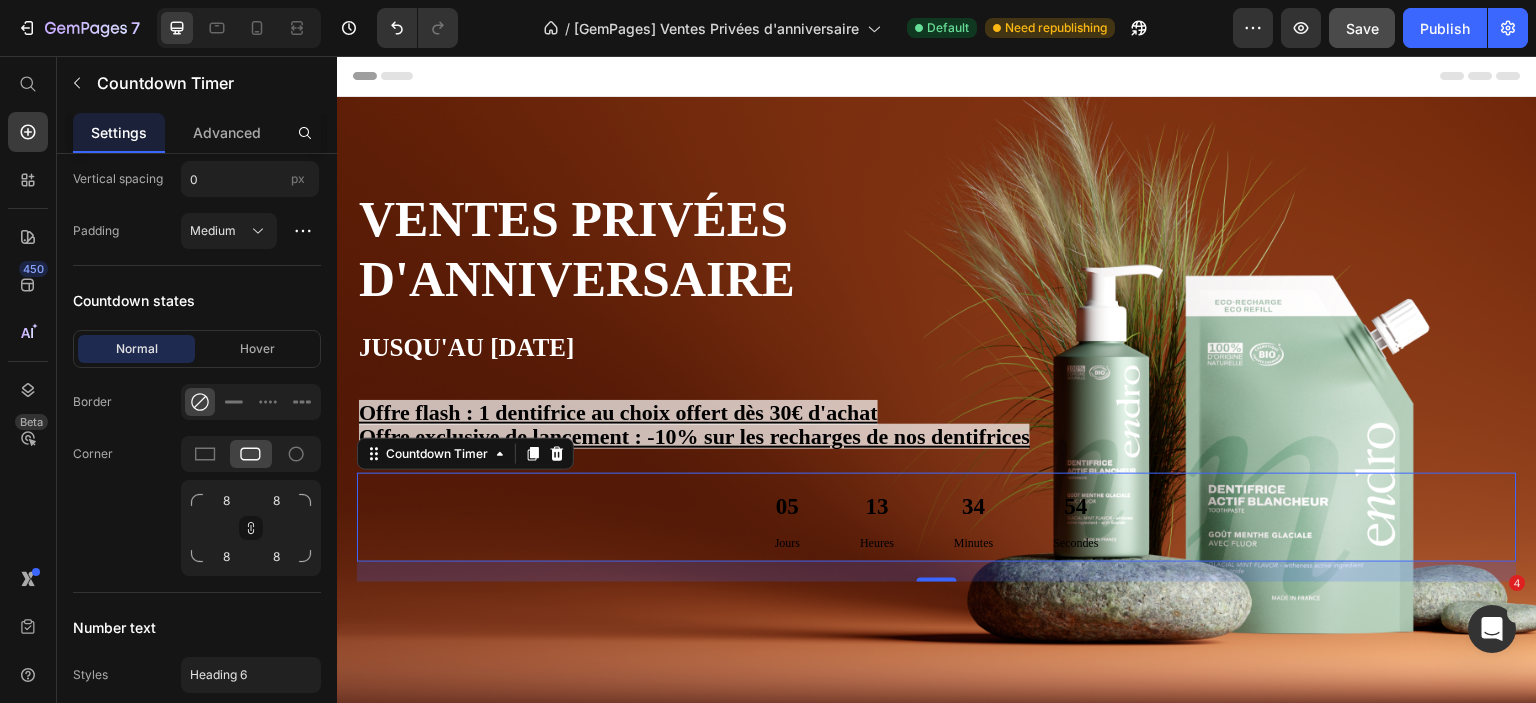 scroll, scrollTop: 1500, scrollLeft: 0, axis: vertical 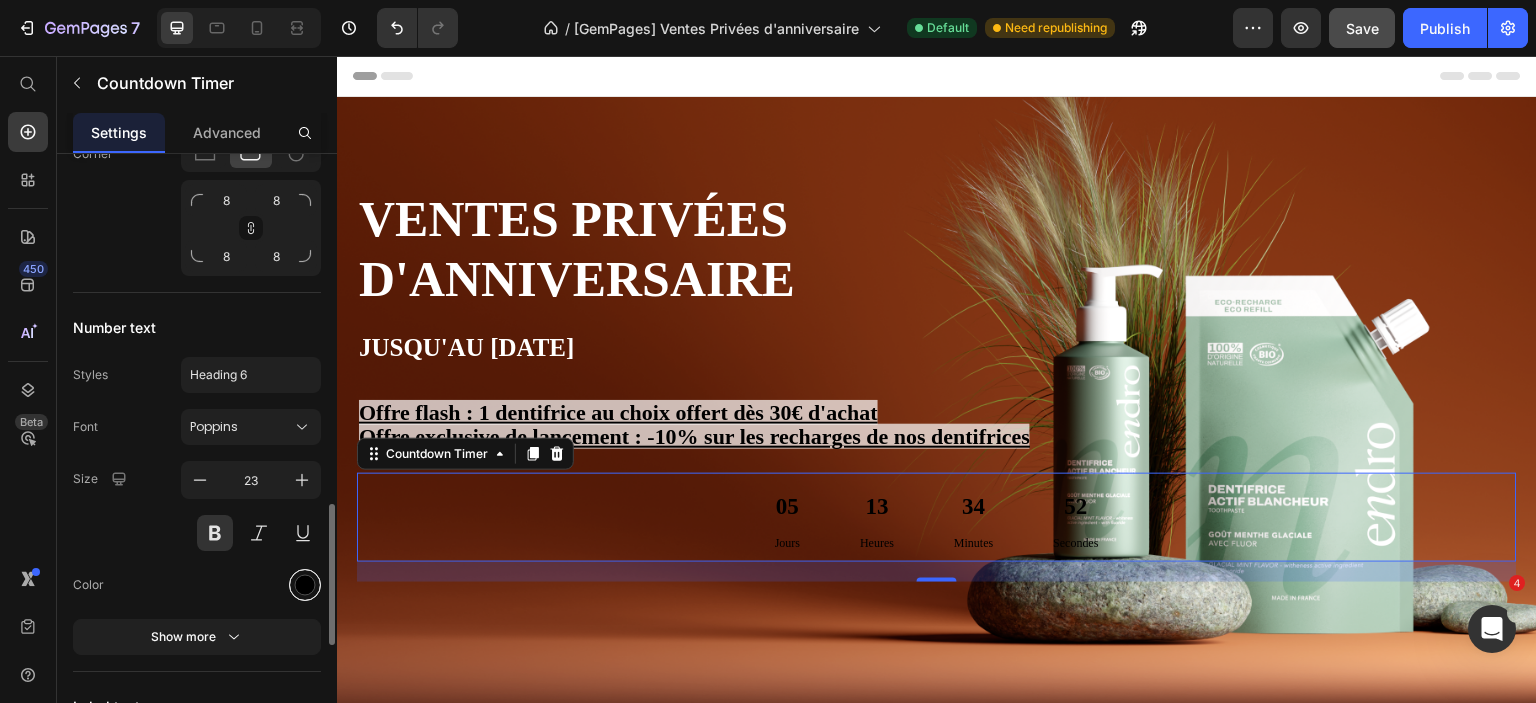 click at bounding box center (305, 585) 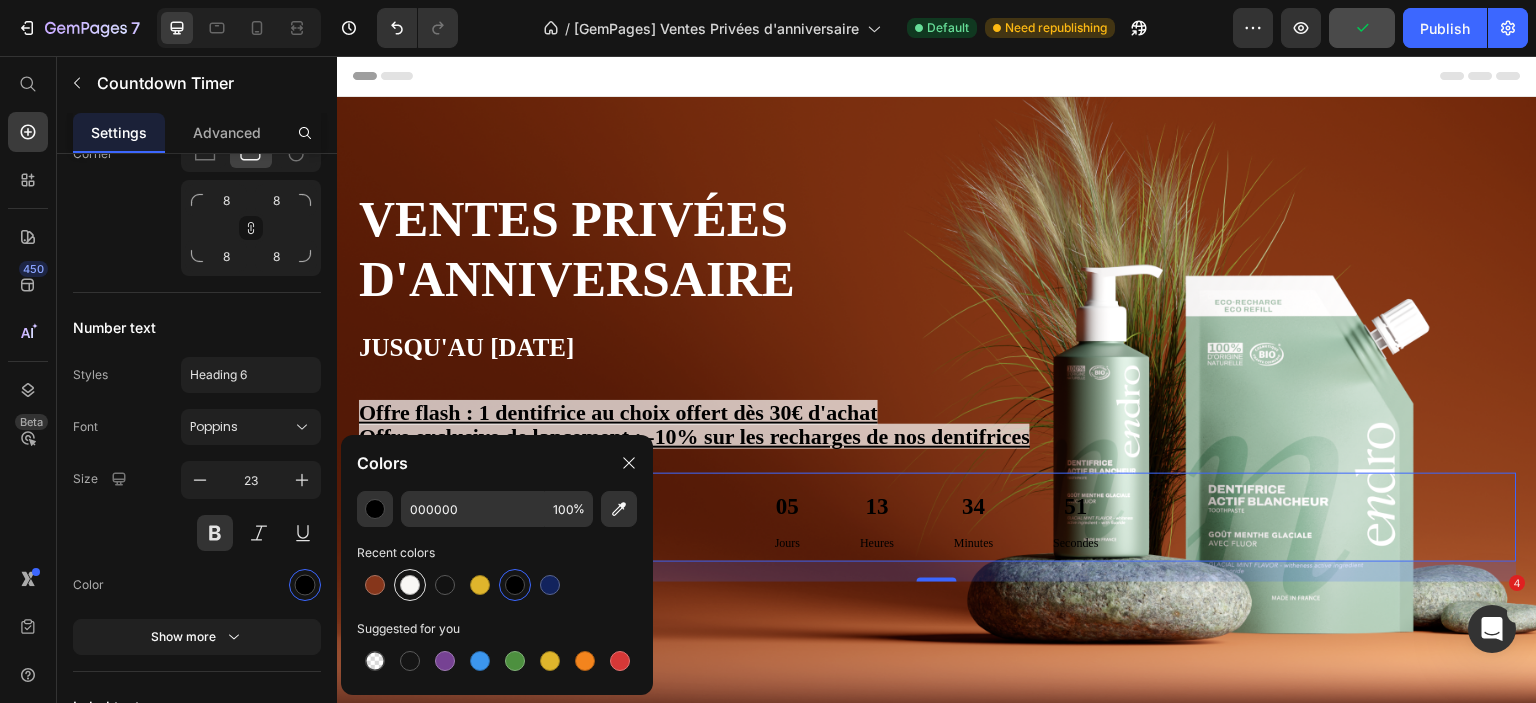 click at bounding box center [410, 585] 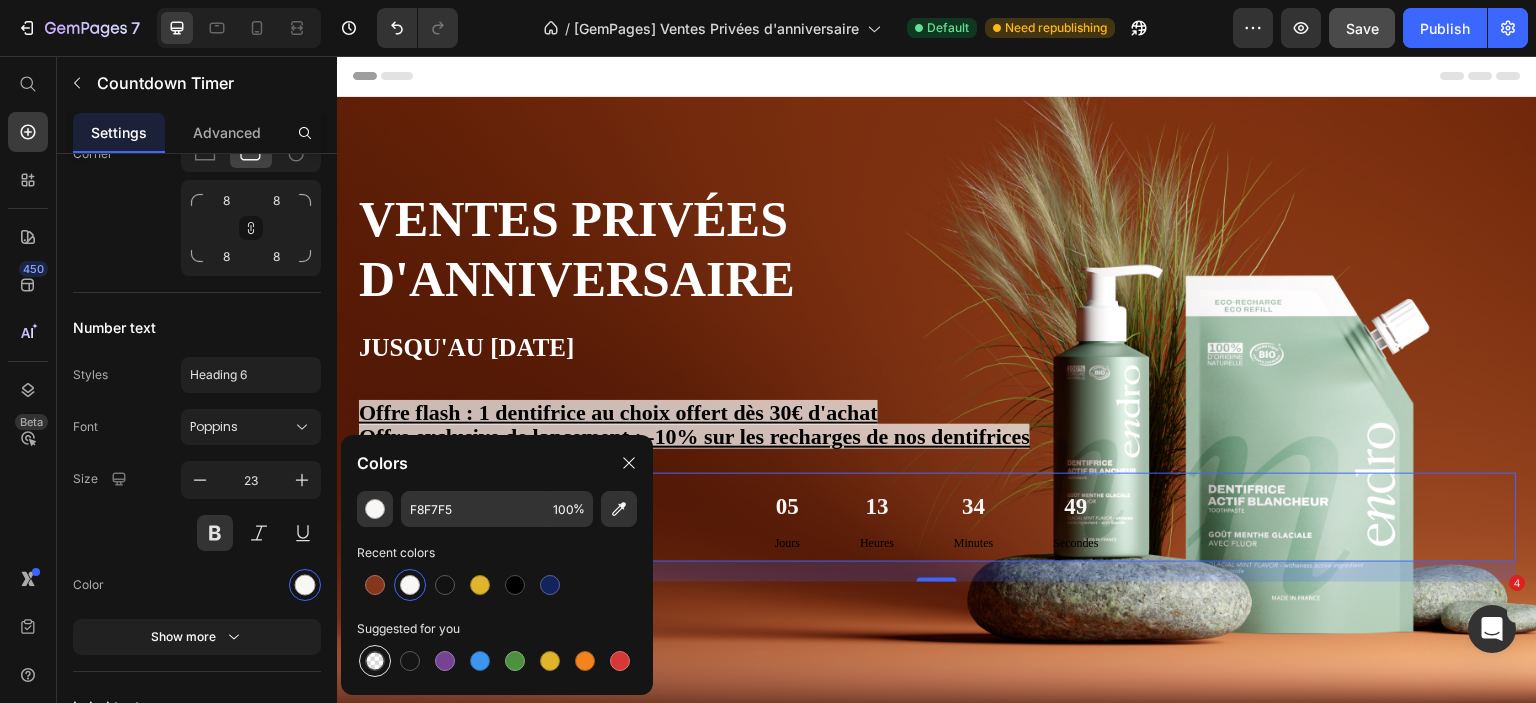 click at bounding box center [375, 661] 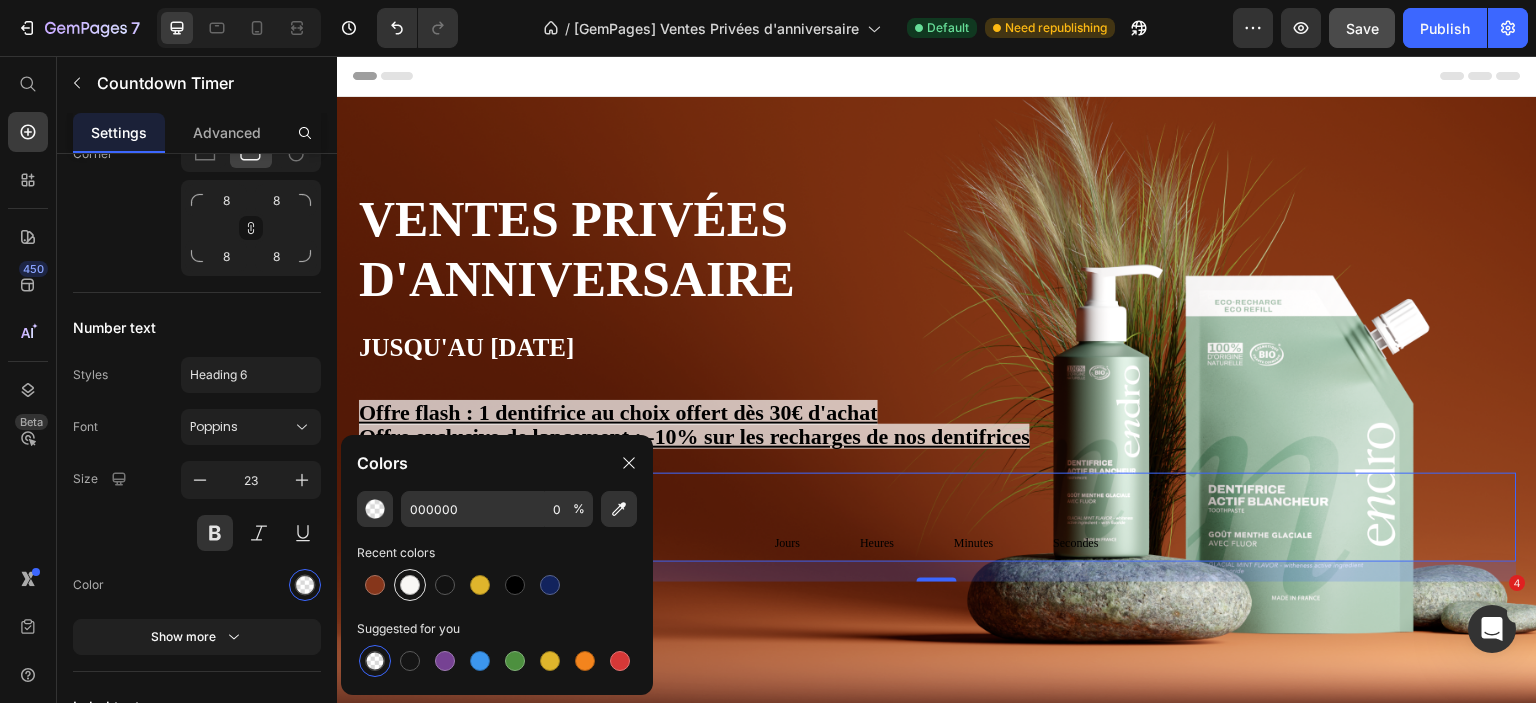 click at bounding box center [410, 585] 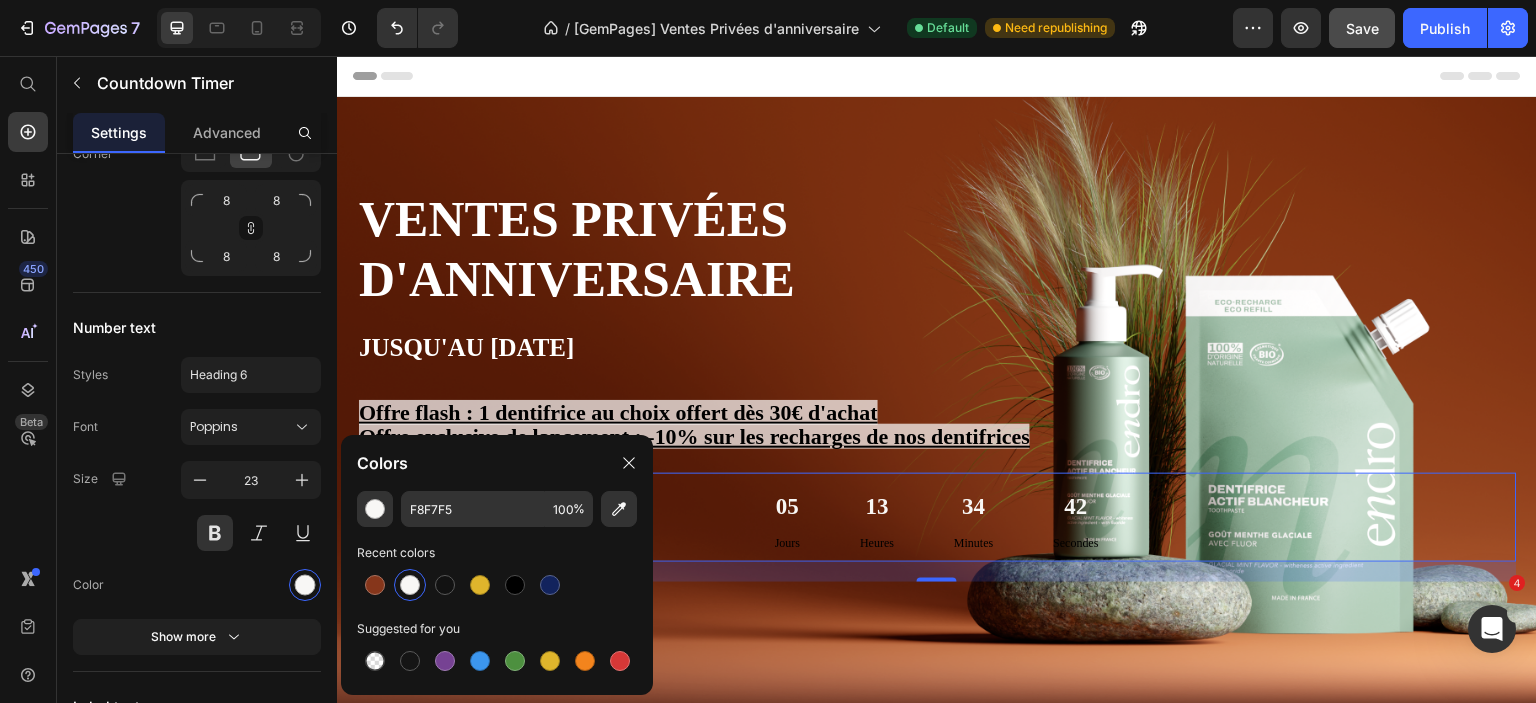 click on "Colors" 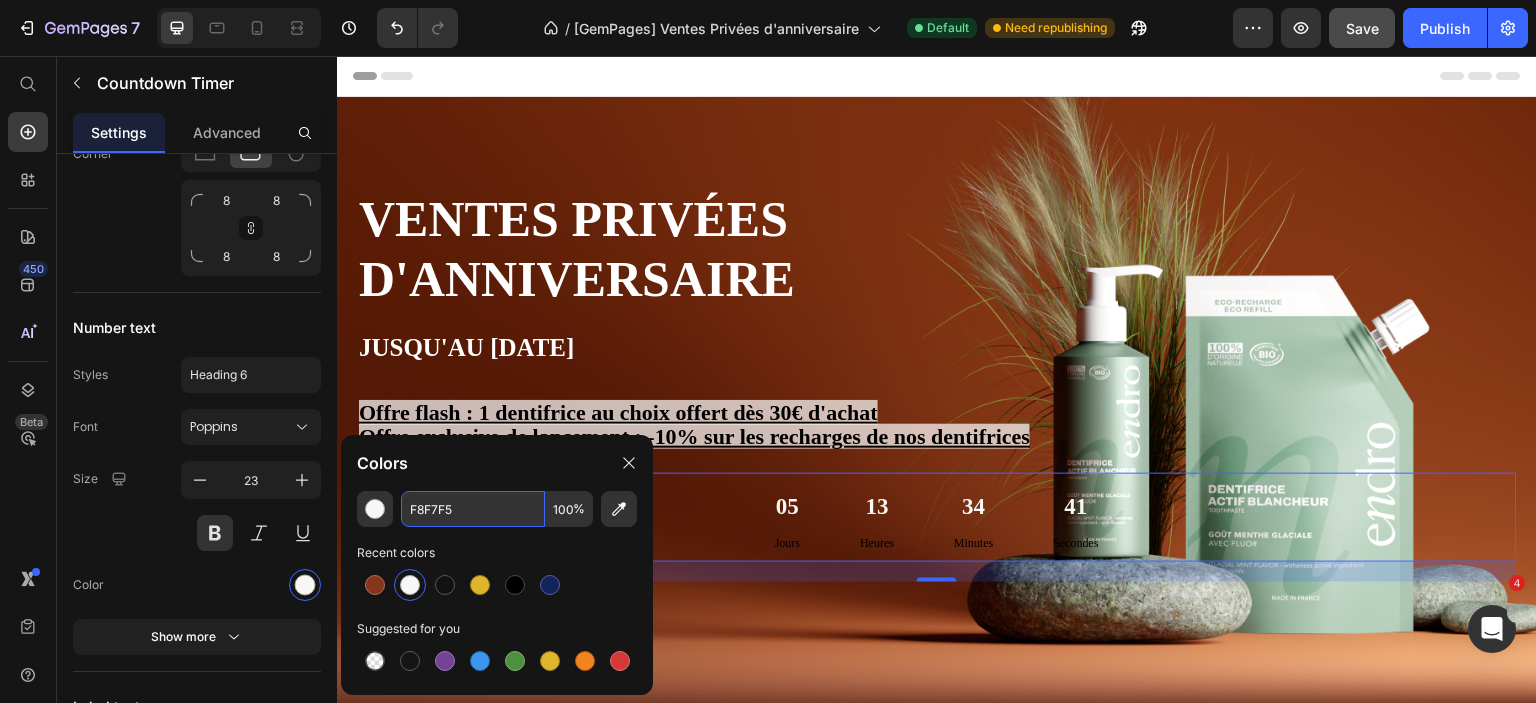 click on "F8F7F5" at bounding box center [473, 509] 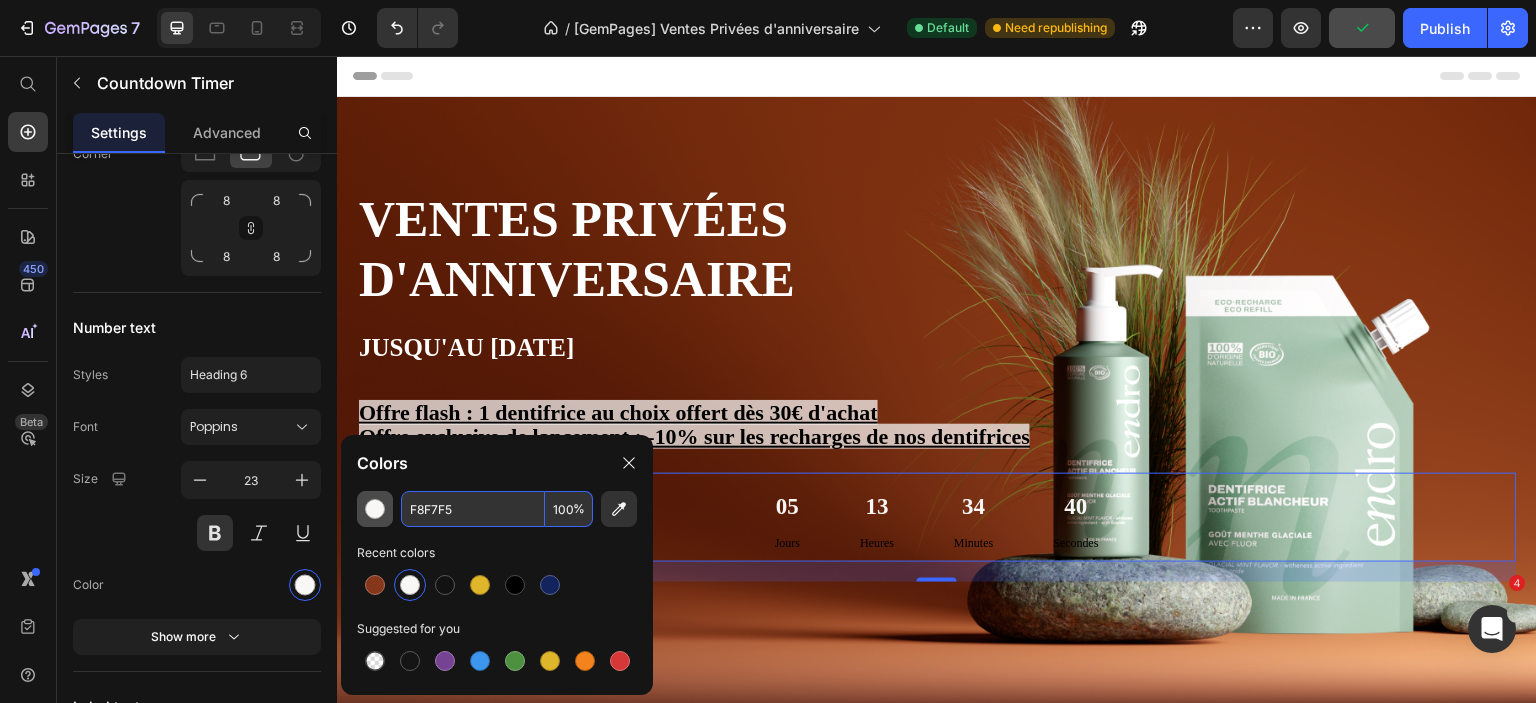 click at bounding box center [375, 509] 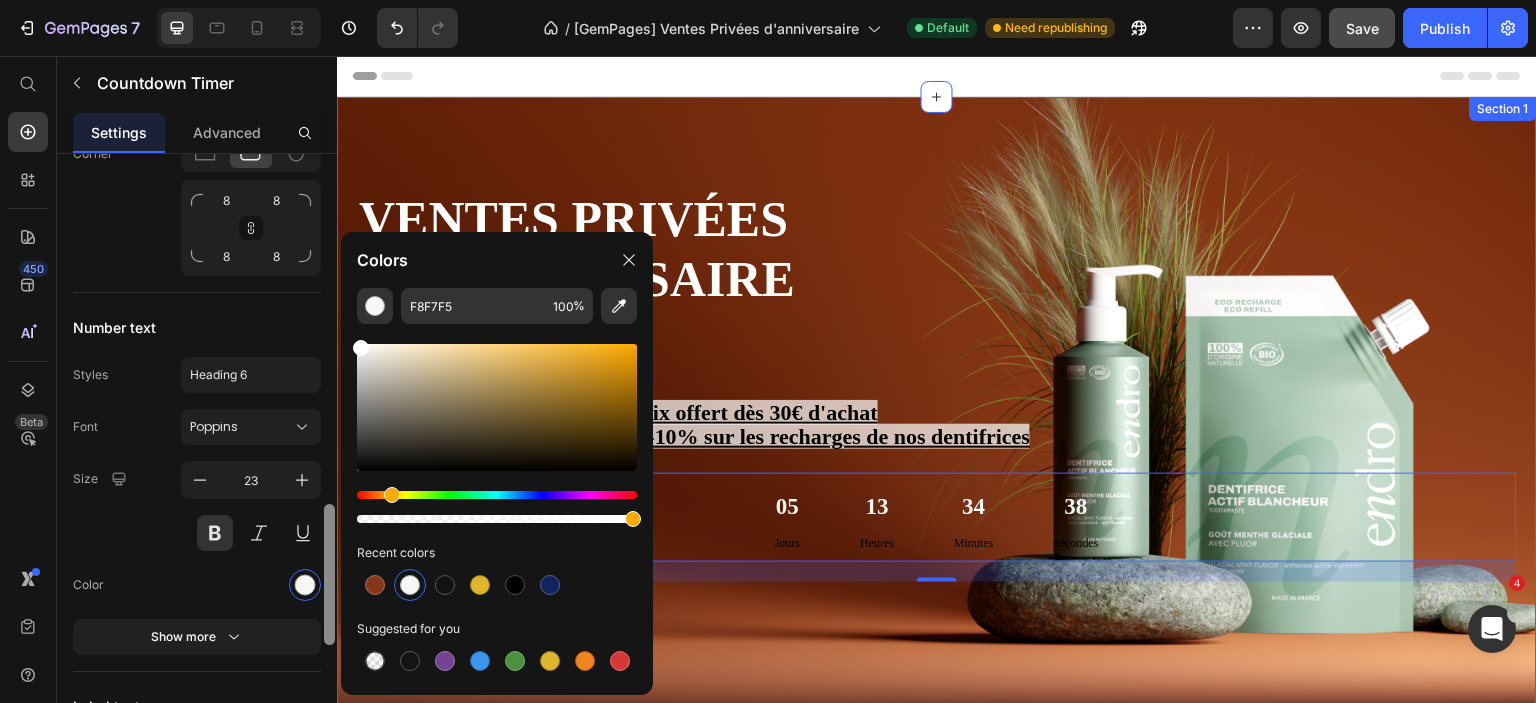 drag, startPoint x: 364, startPoint y: 351, endPoint x: 335, endPoint y: 322, distance: 41.01219 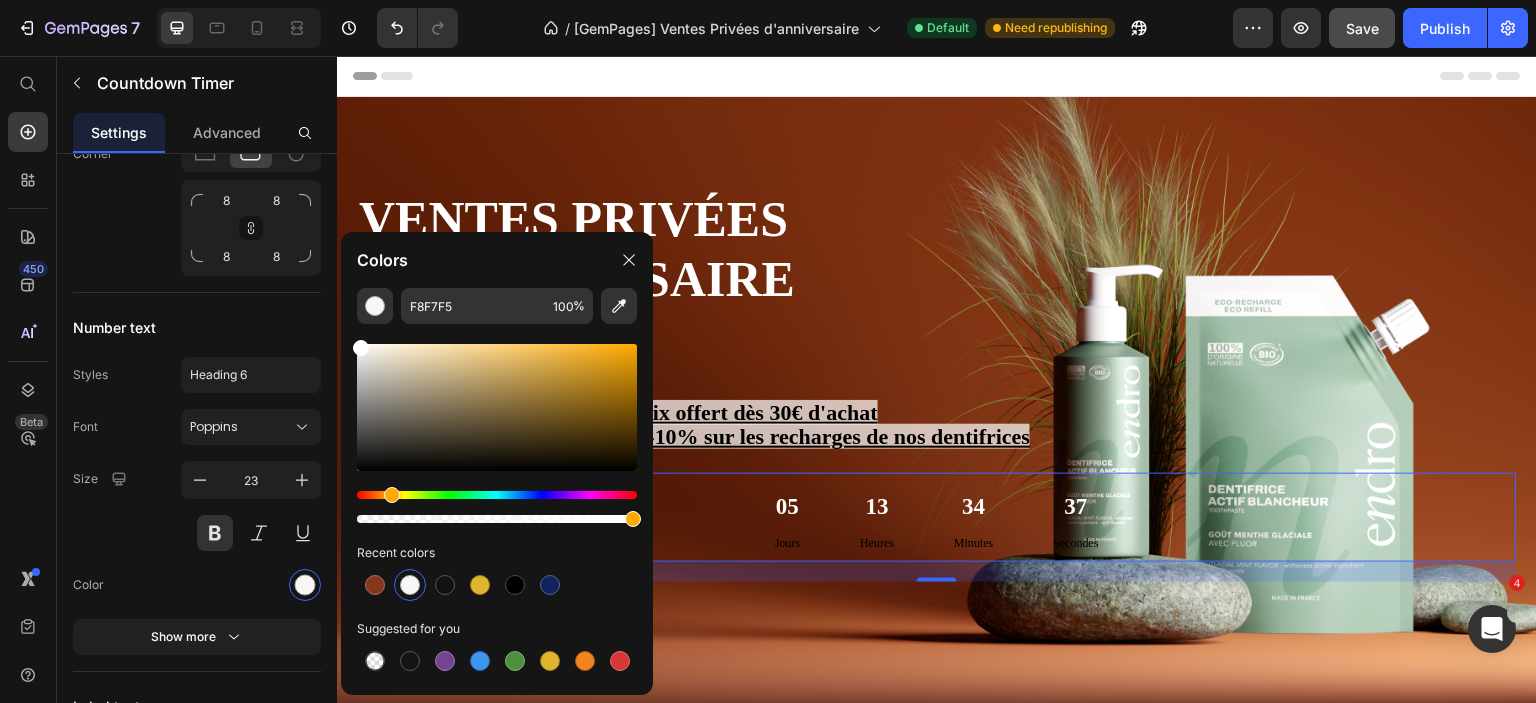 type on "FFFFFF" 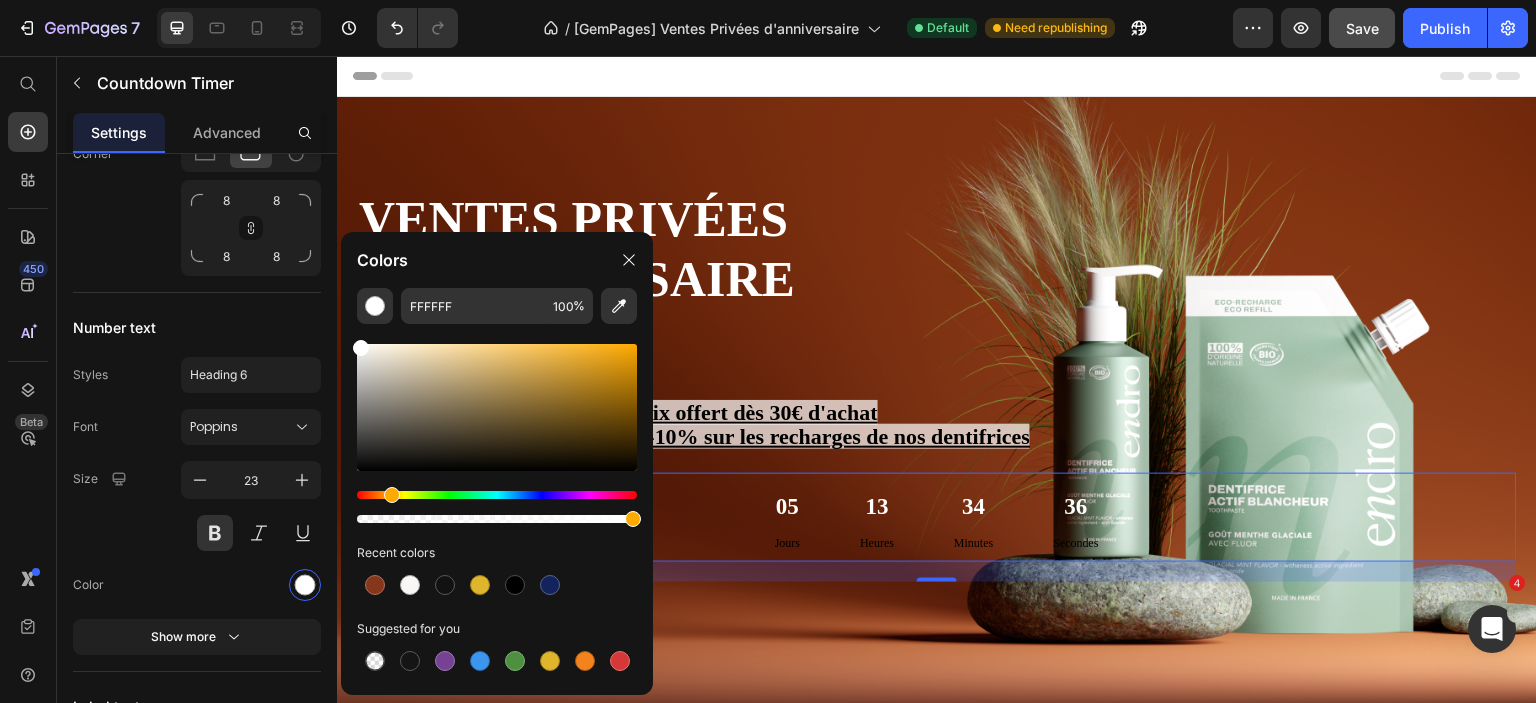 click 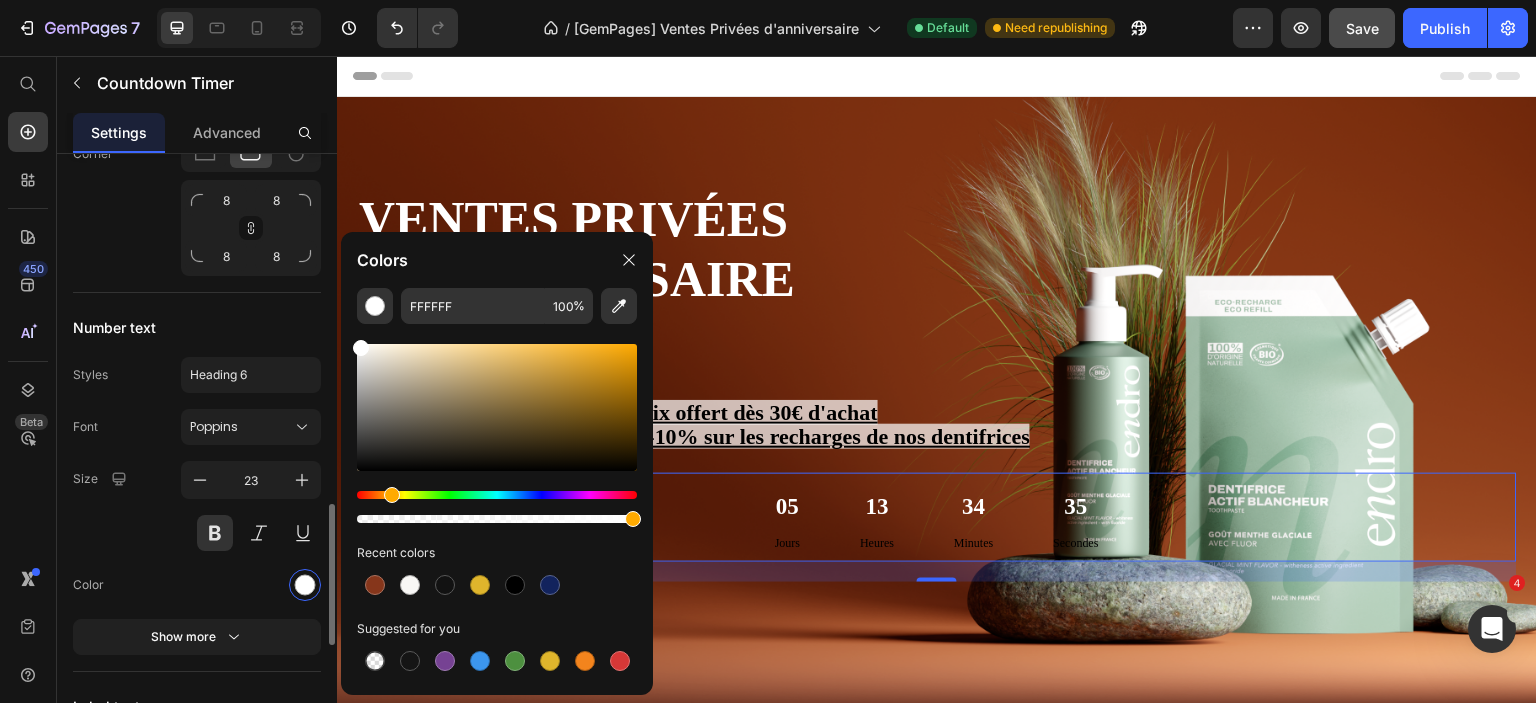 click on "Color" at bounding box center [197, 585] 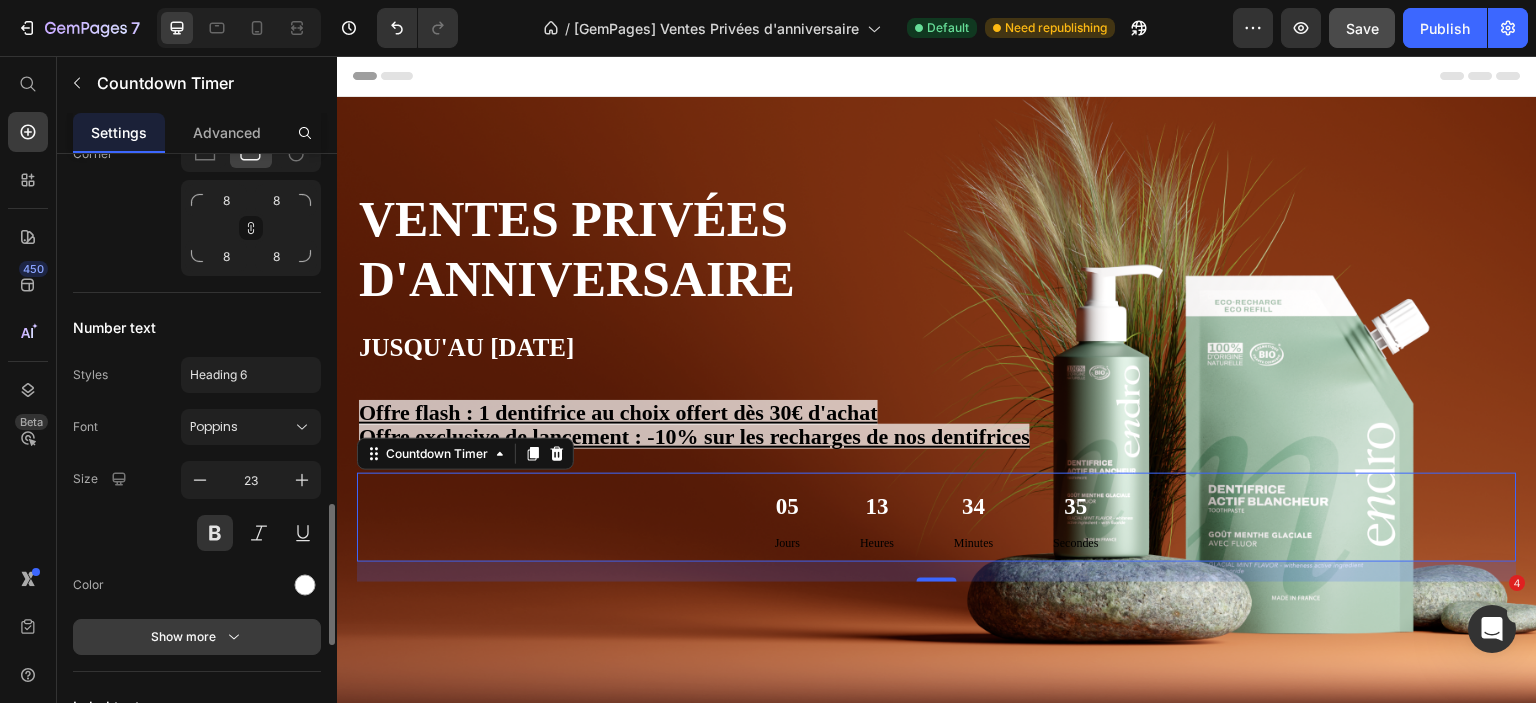 click on "Show more" at bounding box center [197, 637] 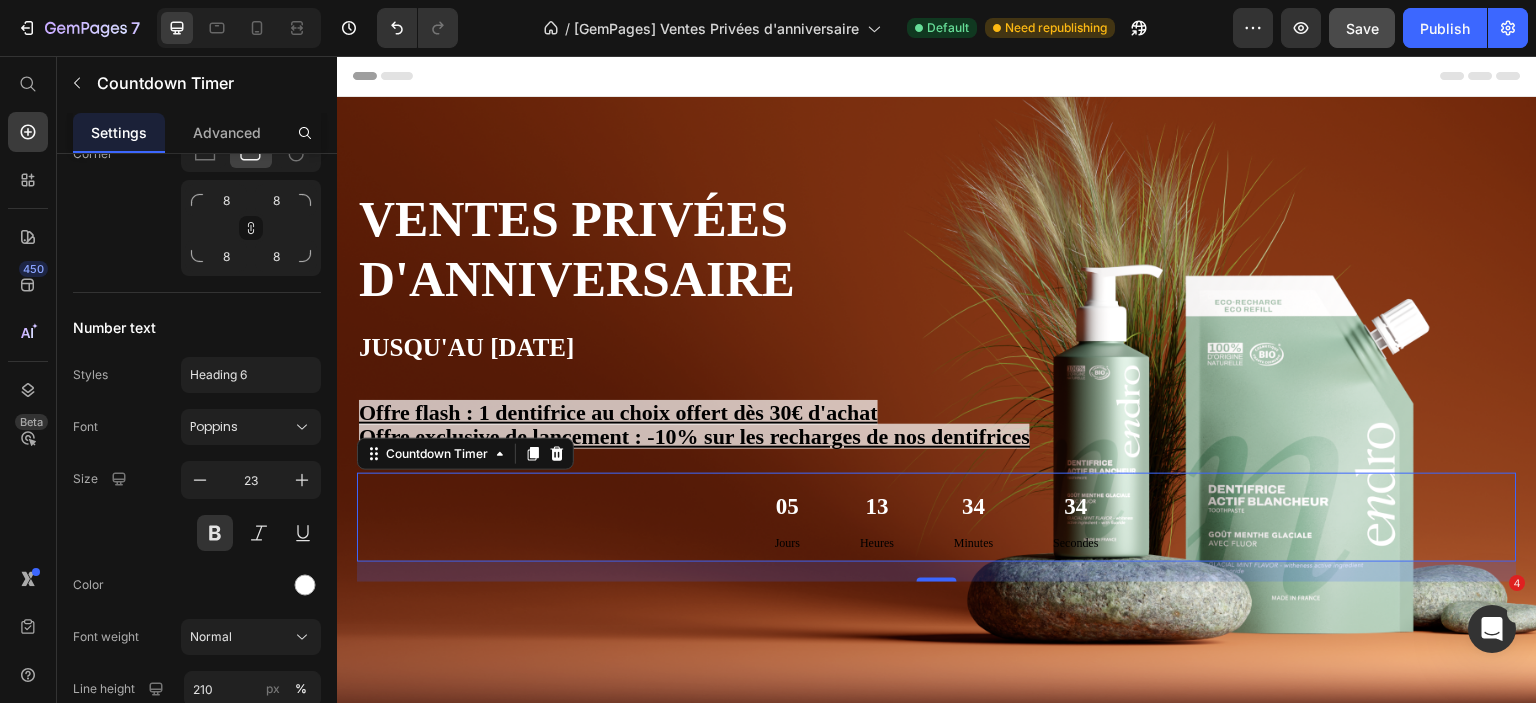scroll, scrollTop: 1800, scrollLeft: 0, axis: vertical 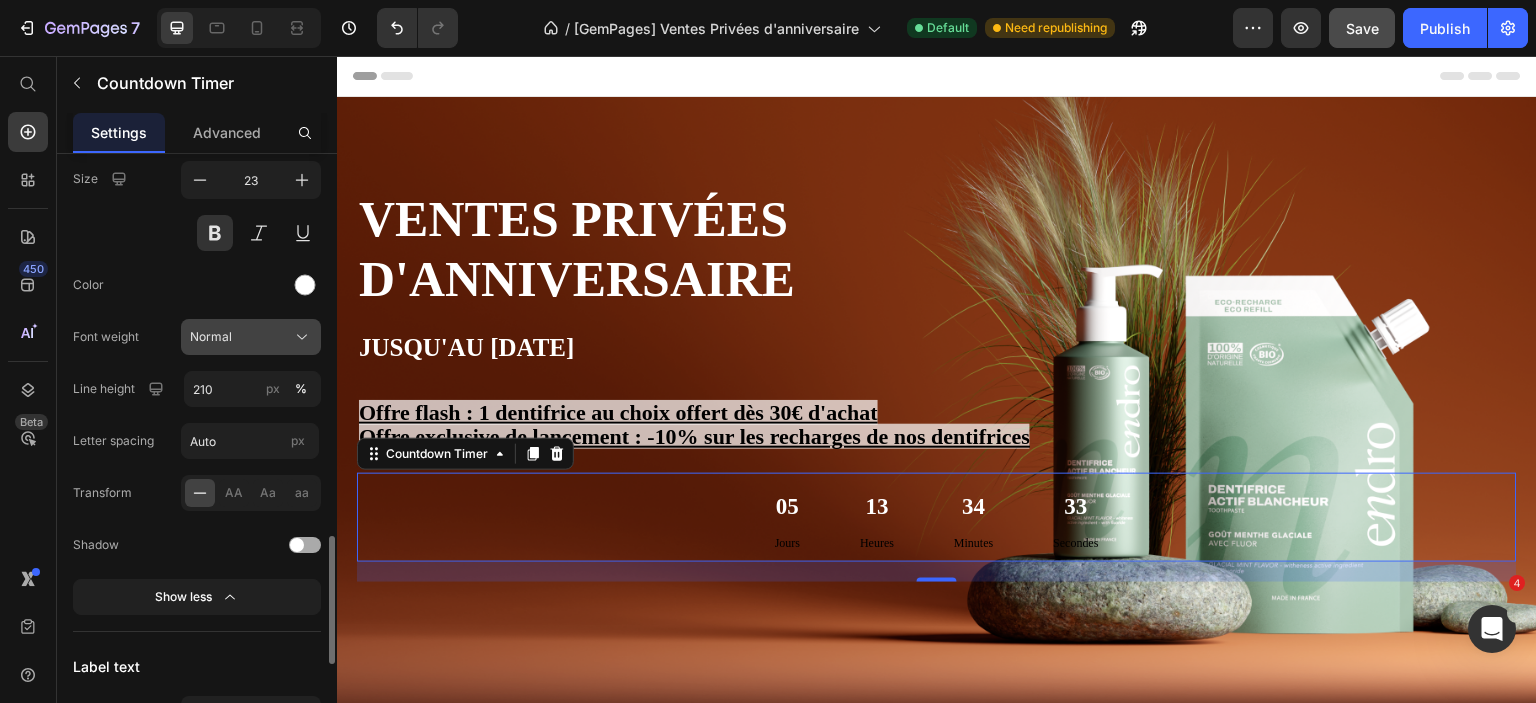 click on "Normal" at bounding box center [251, 337] 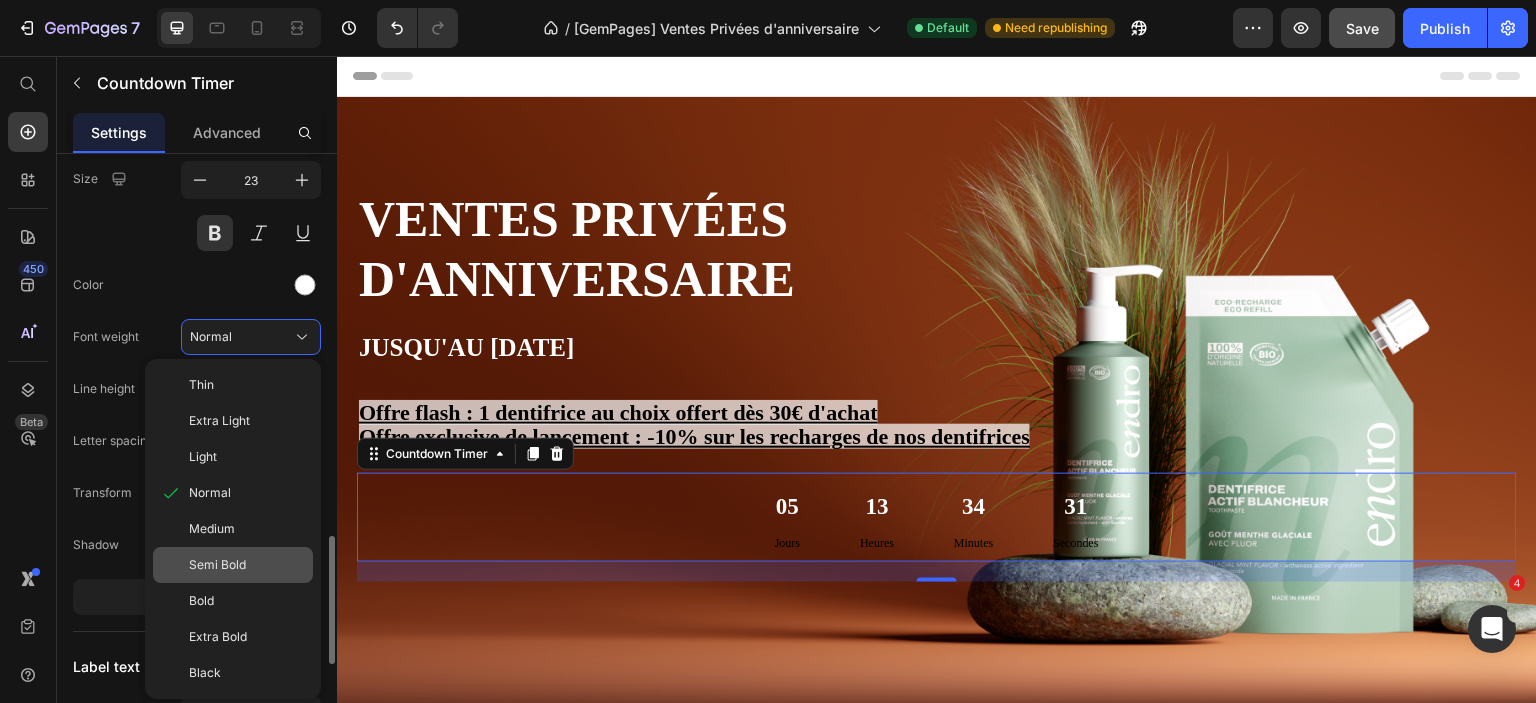 click on "Semi Bold" at bounding box center [247, 565] 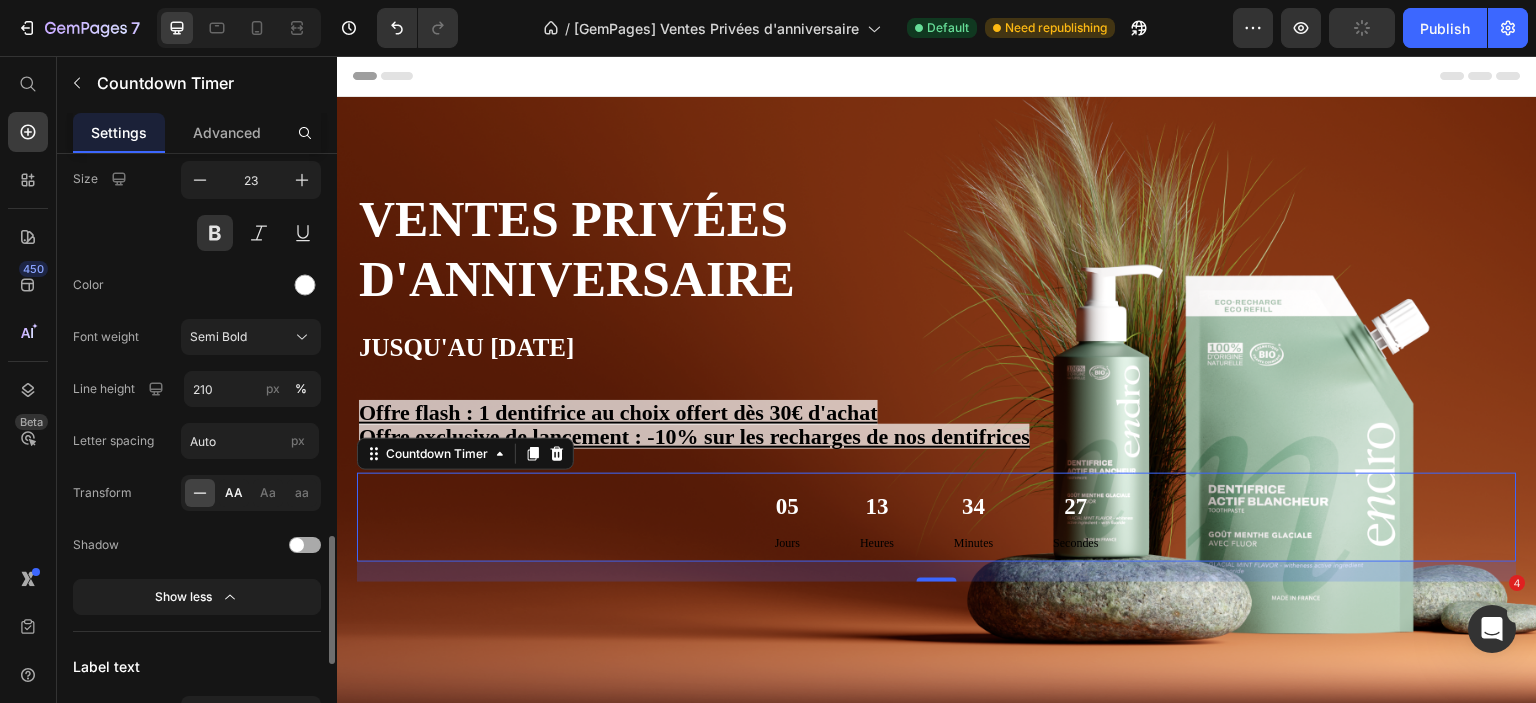 click on "AA" 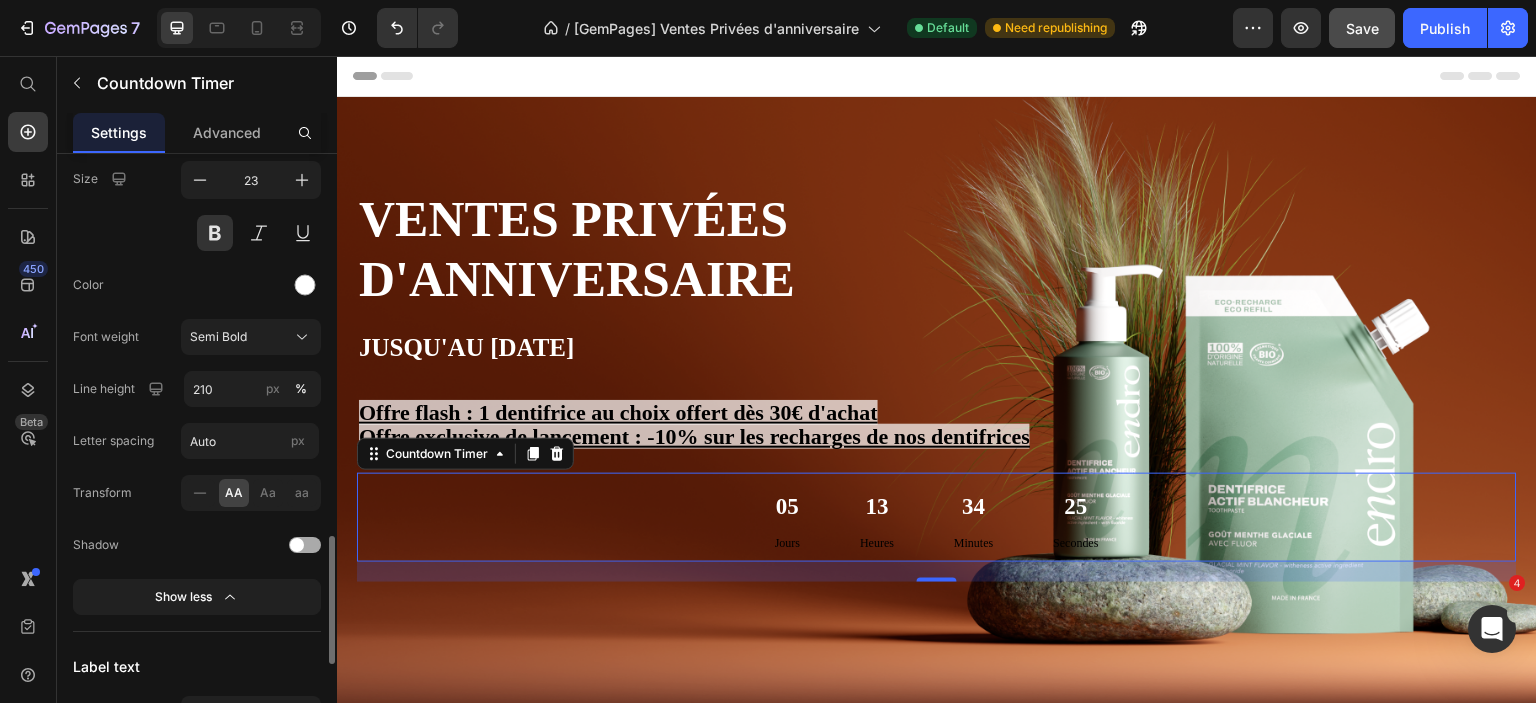click at bounding box center [297, 545] 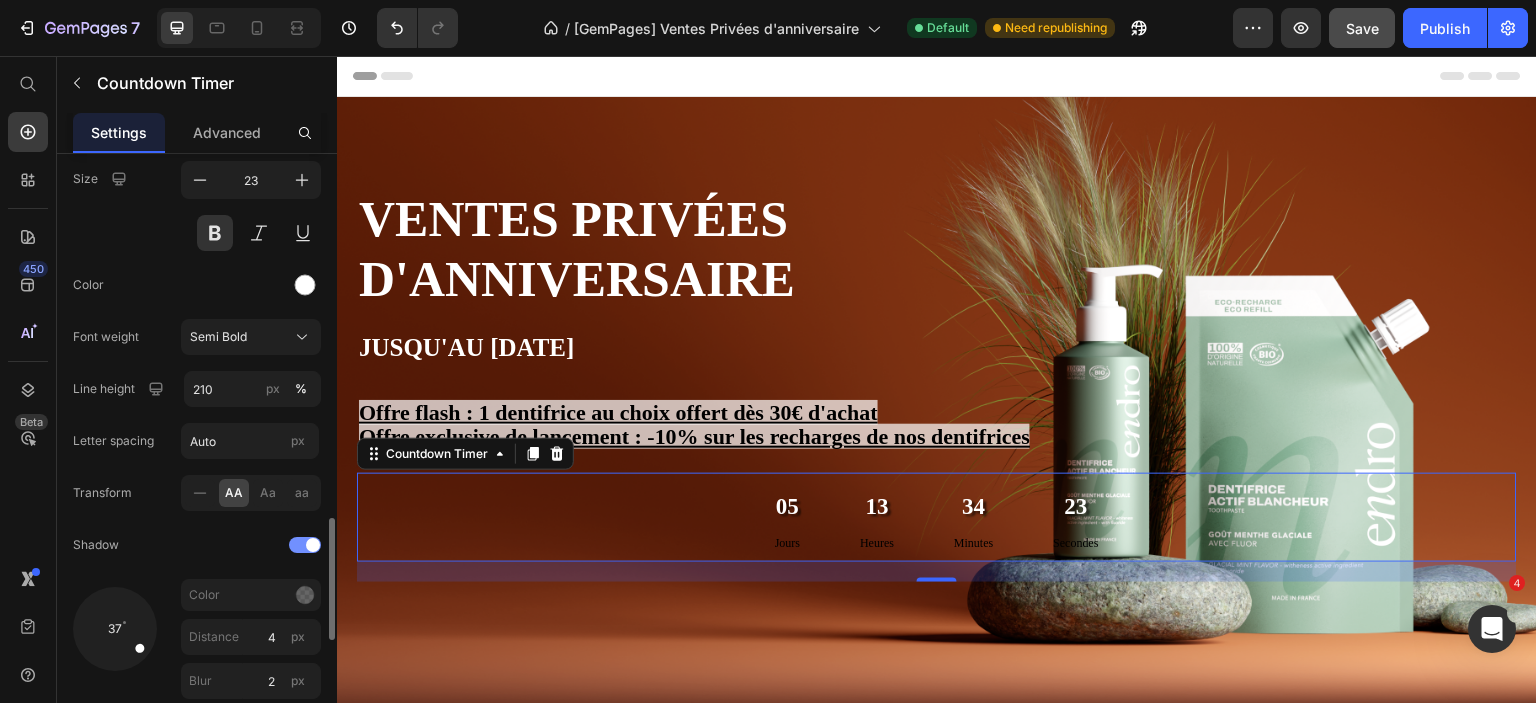 click at bounding box center (220, 545) 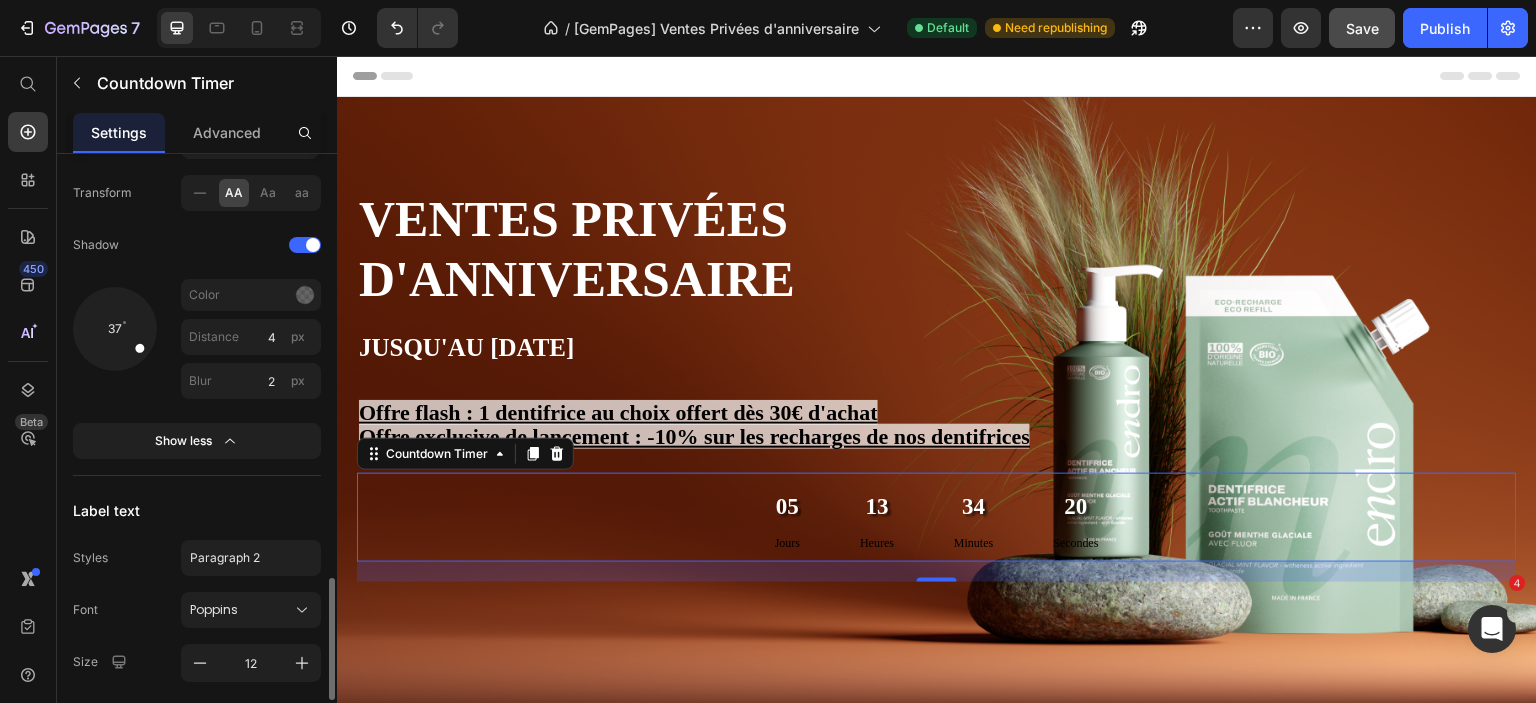scroll, scrollTop: 2392, scrollLeft: 0, axis: vertical 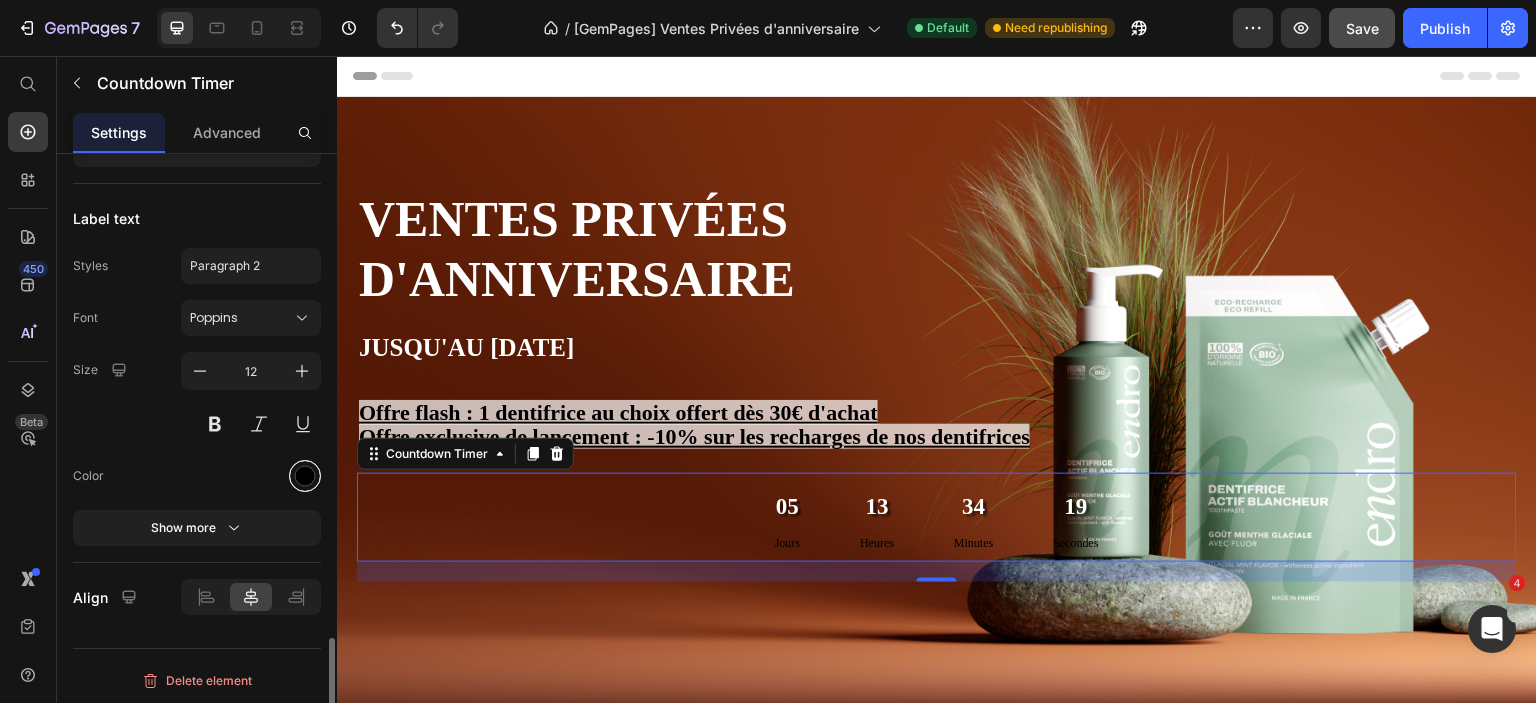 click at bounding box center [305, 476] 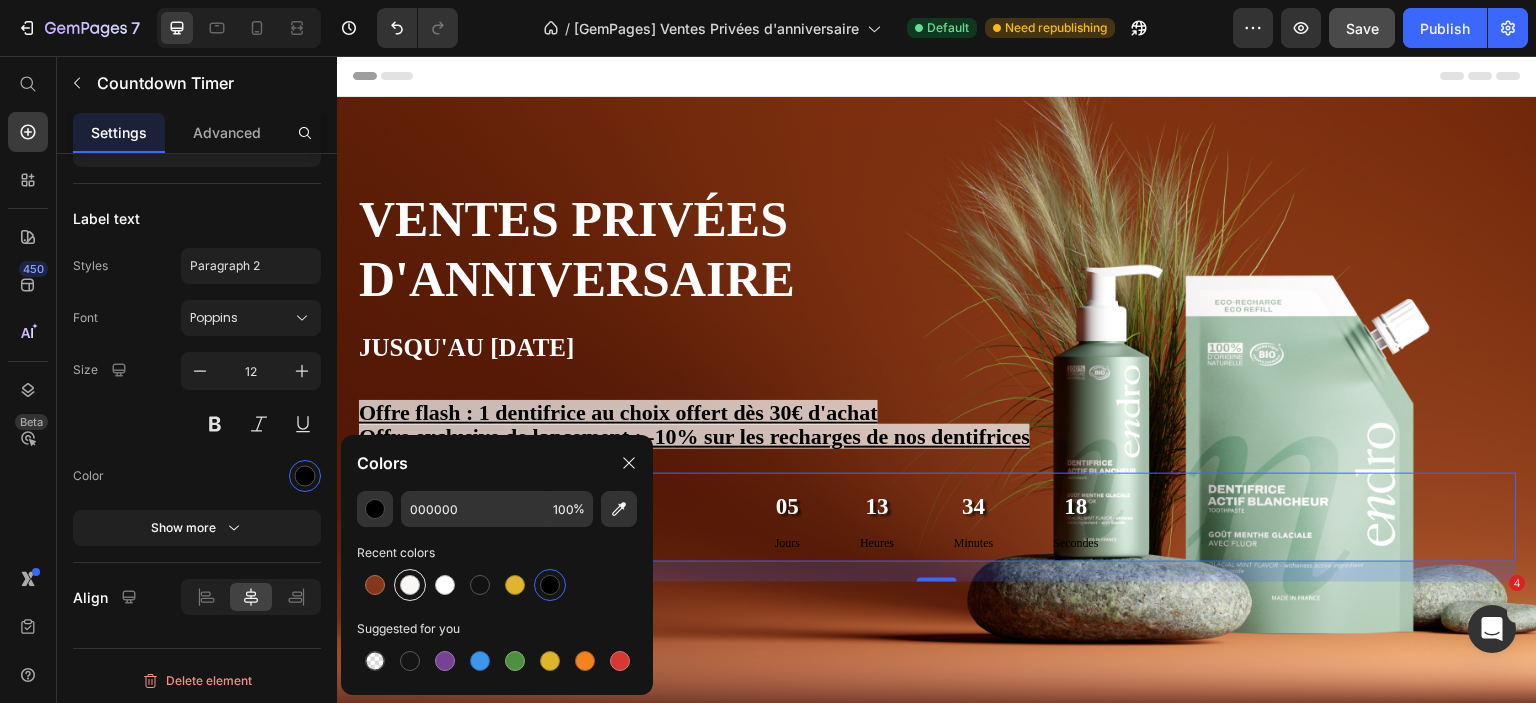 click at bounding box center (410, 585) 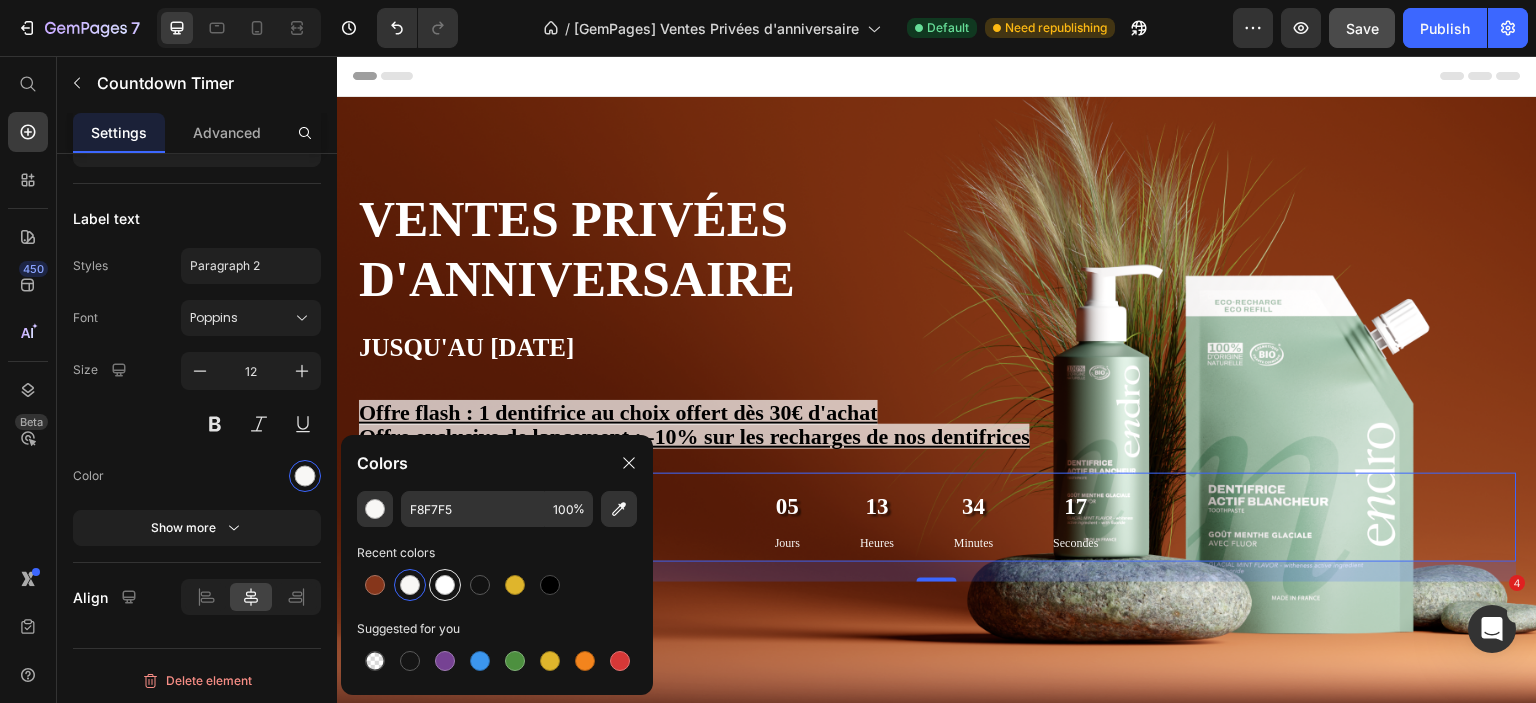 click at bounding box center [445, 585] 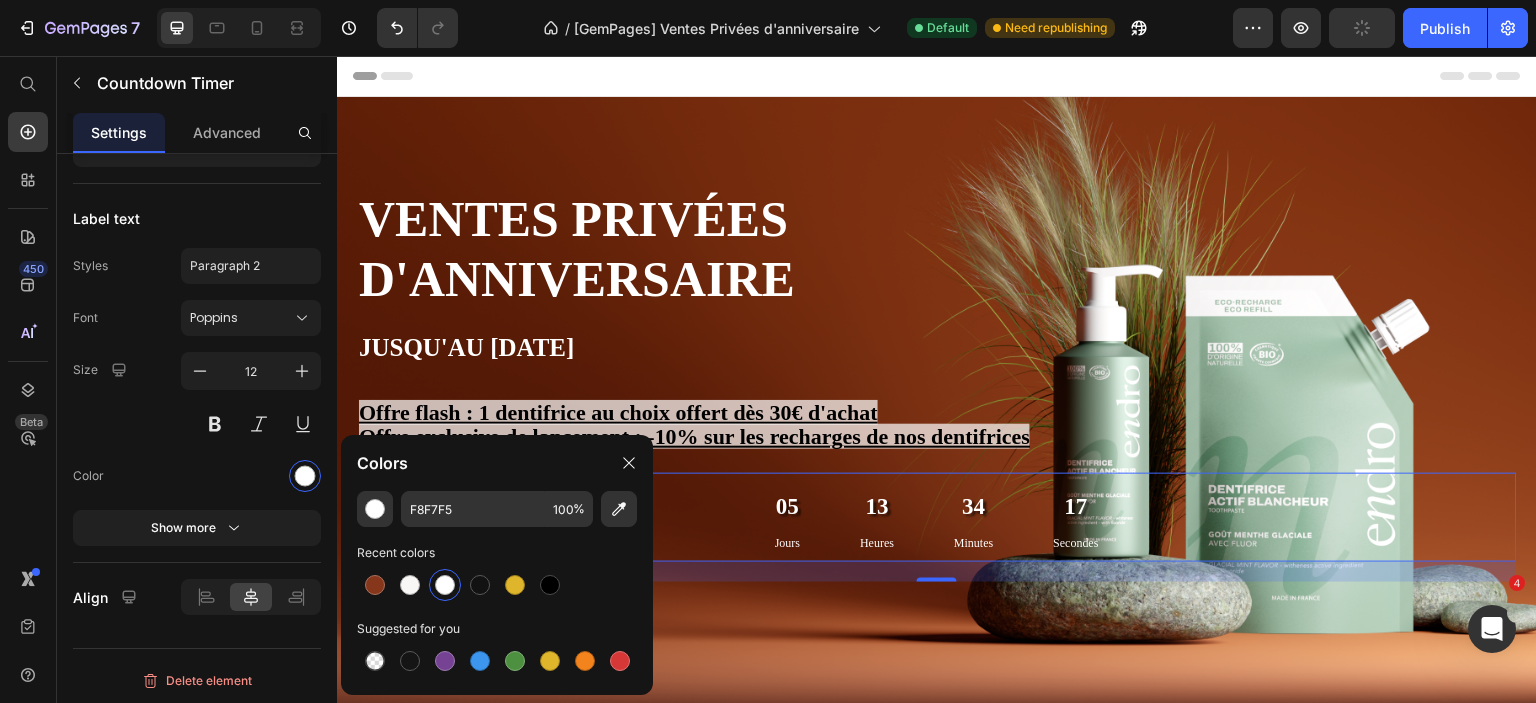 type on "FFFFFF" 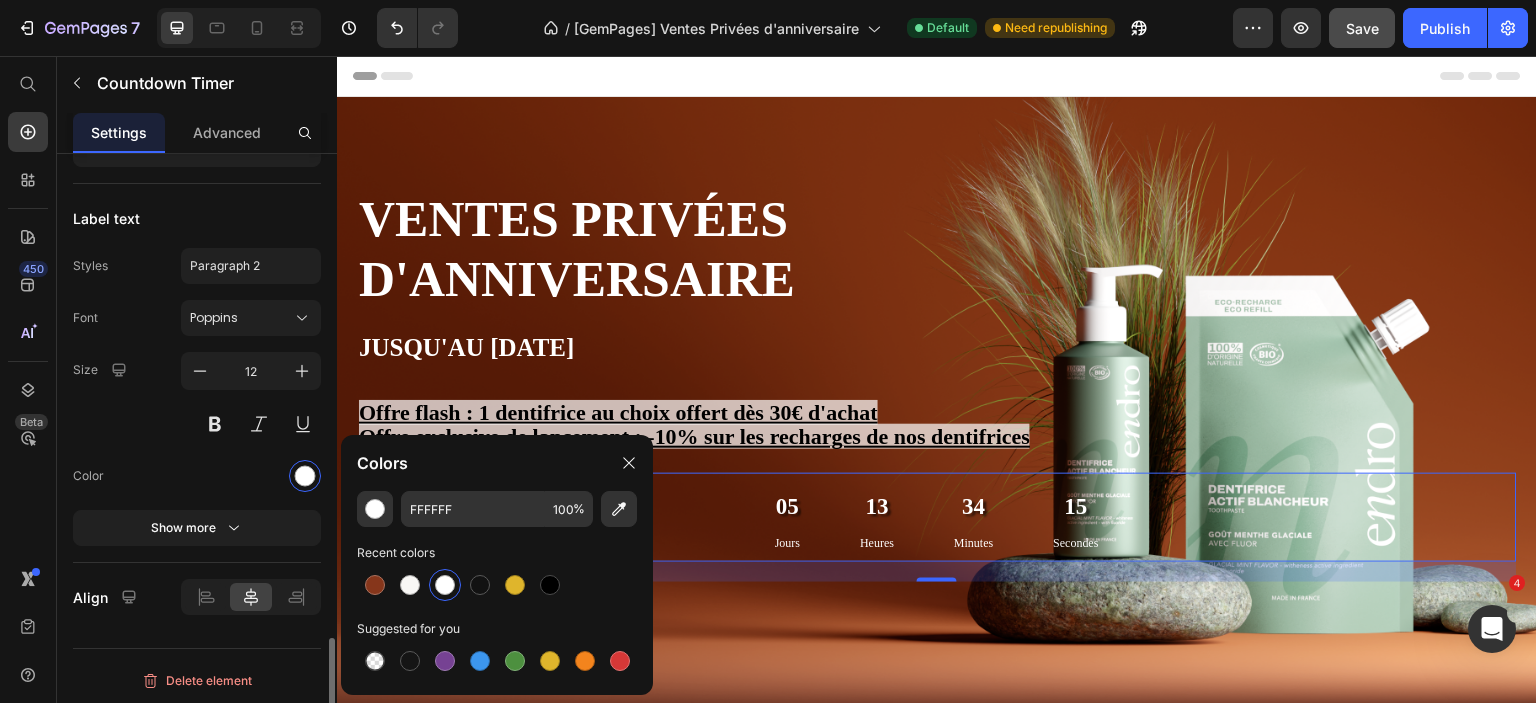 click at bounding box center (251, 476) 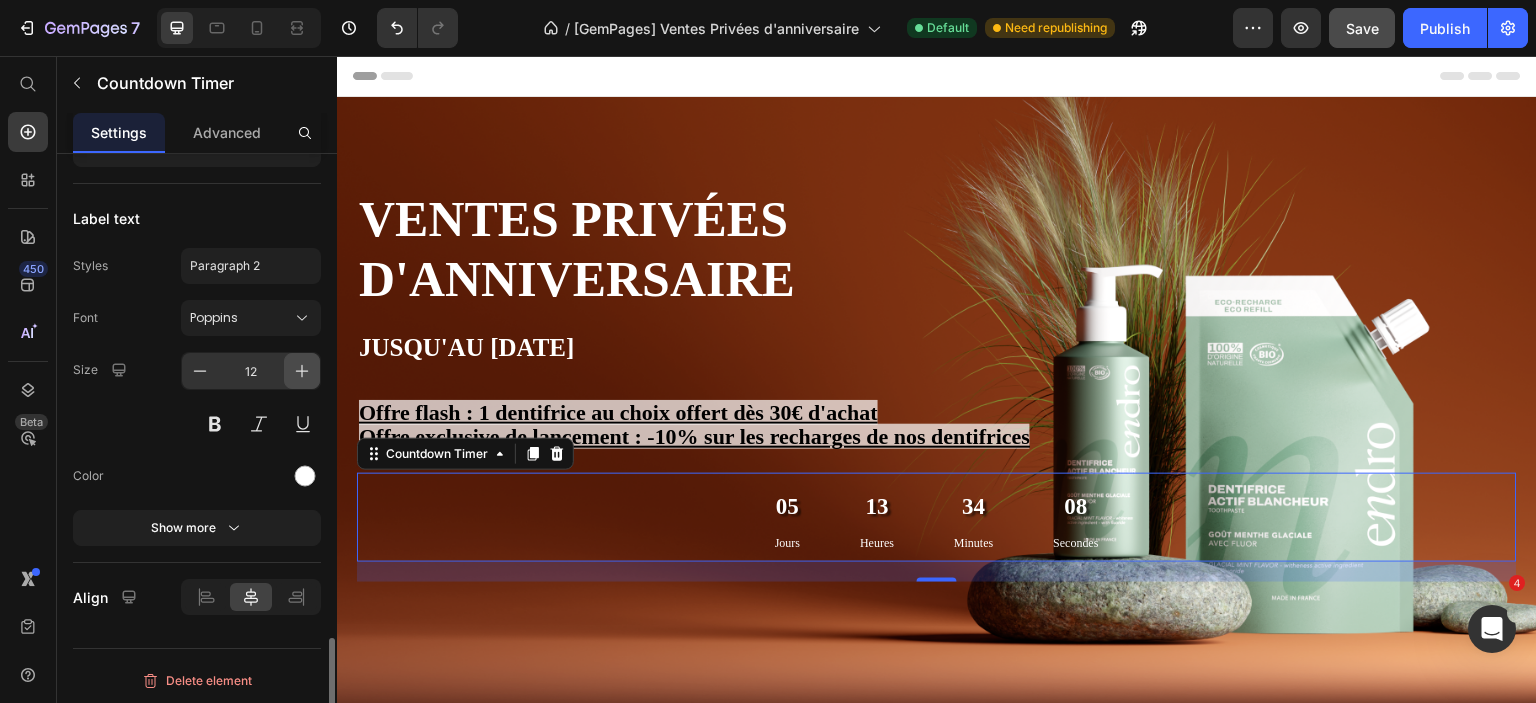 click 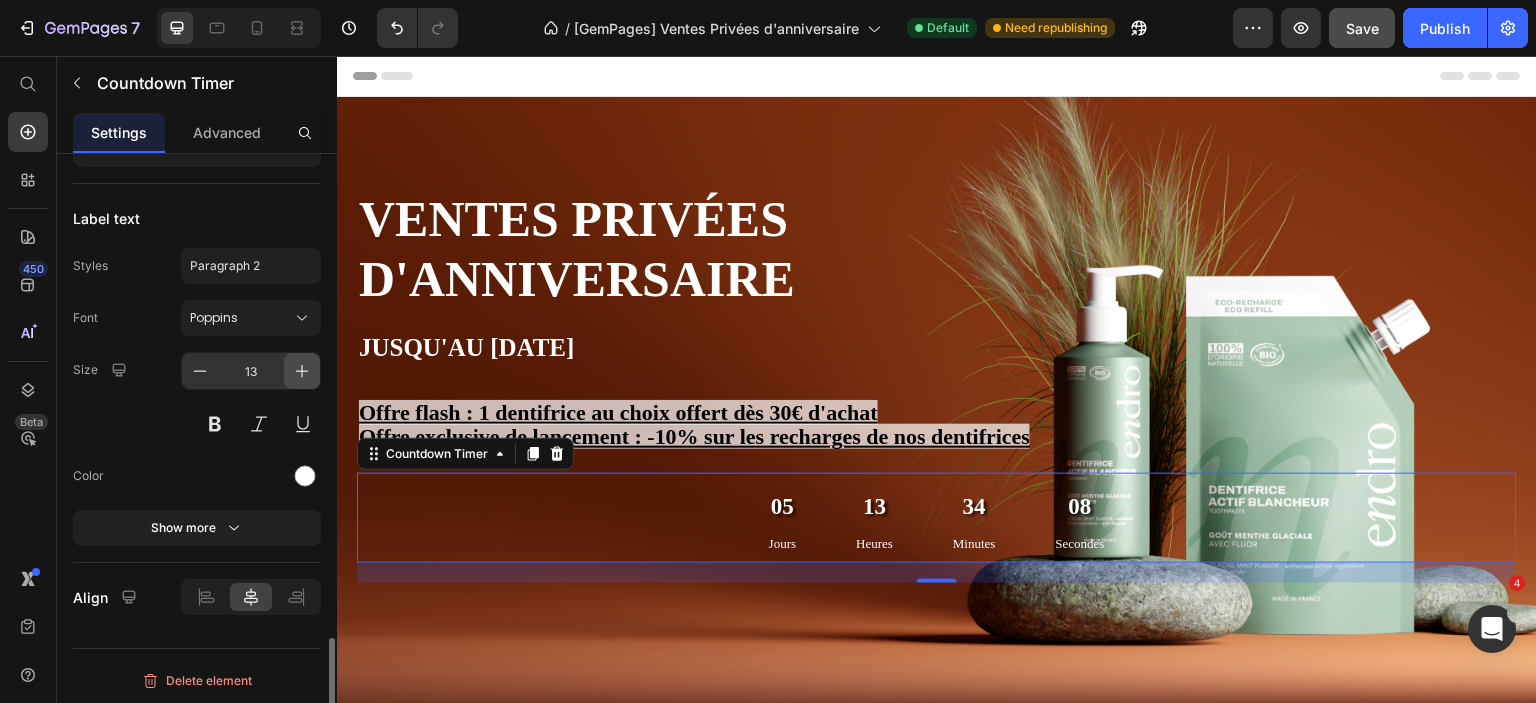 click 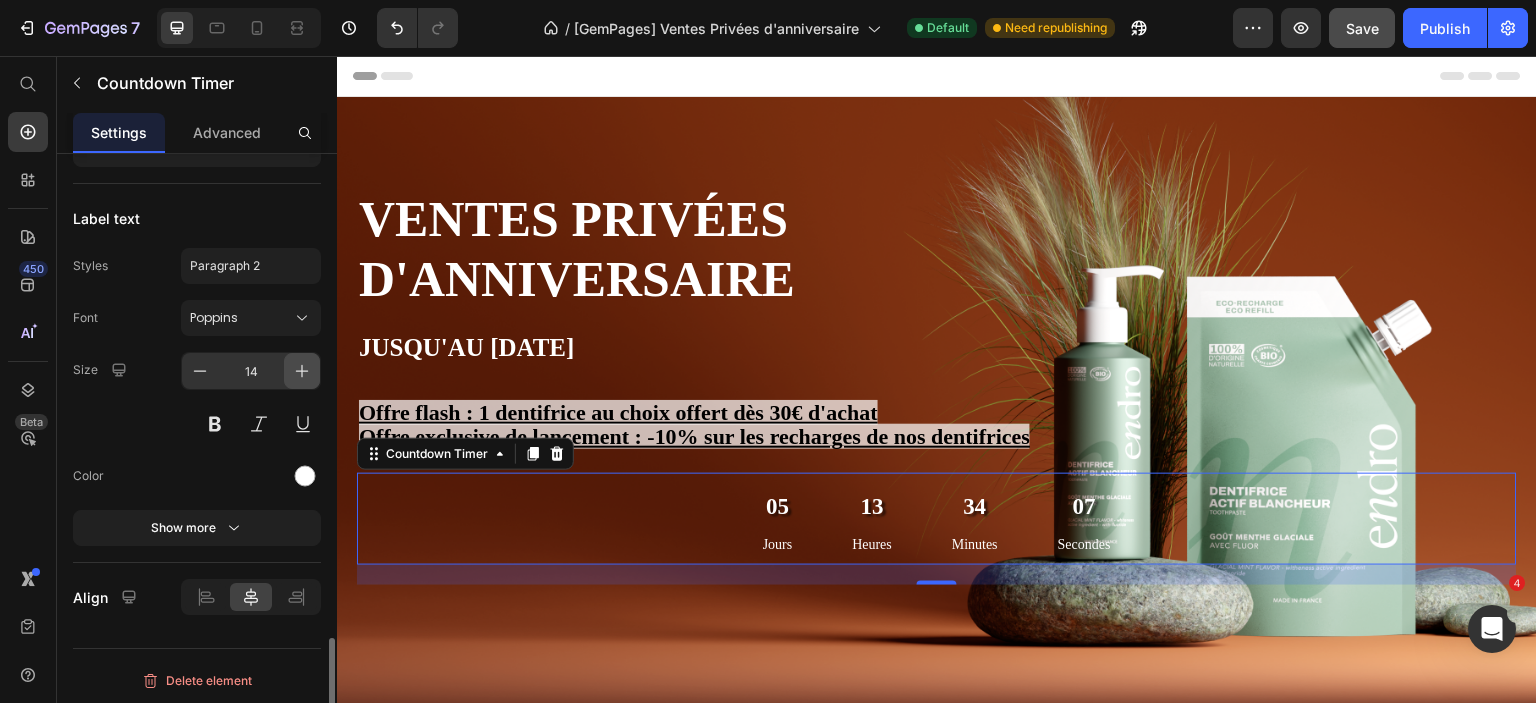 click 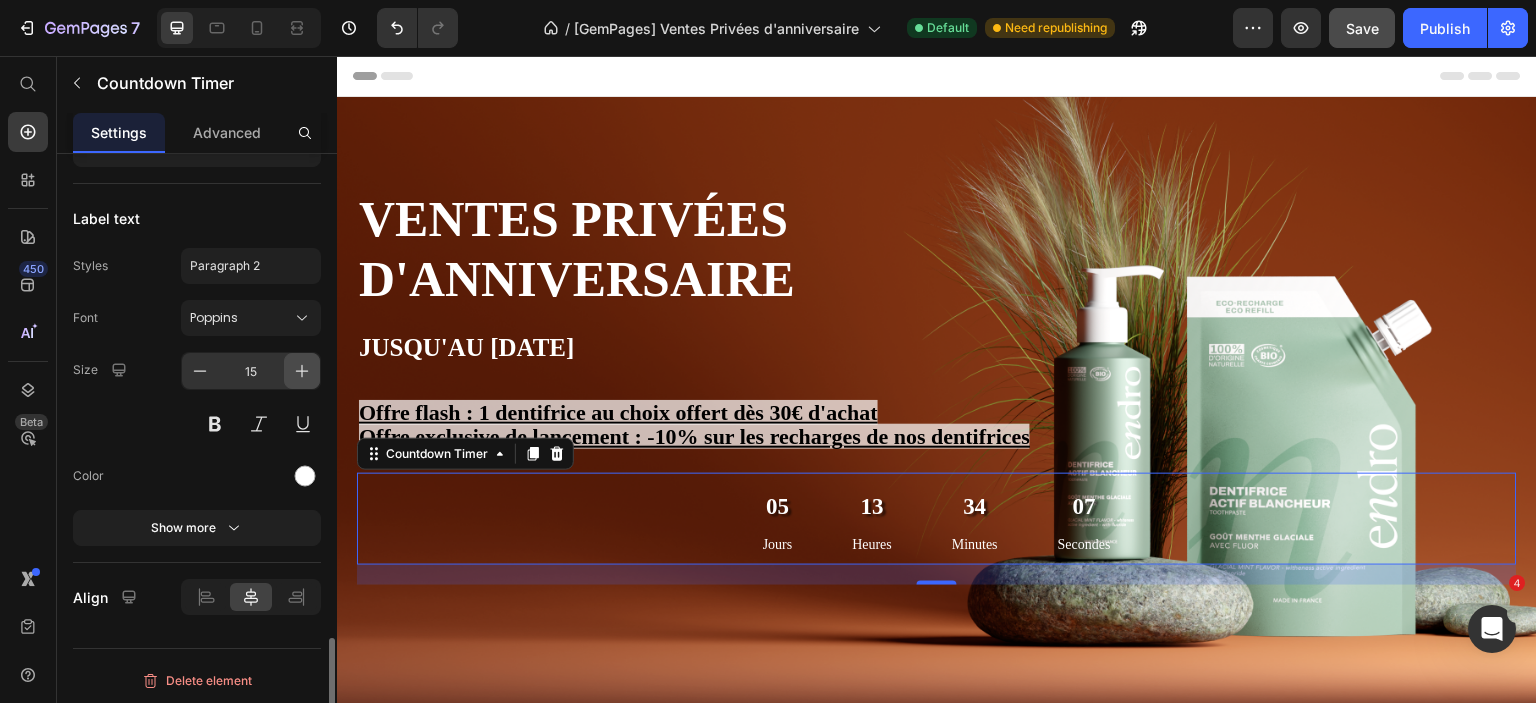 click 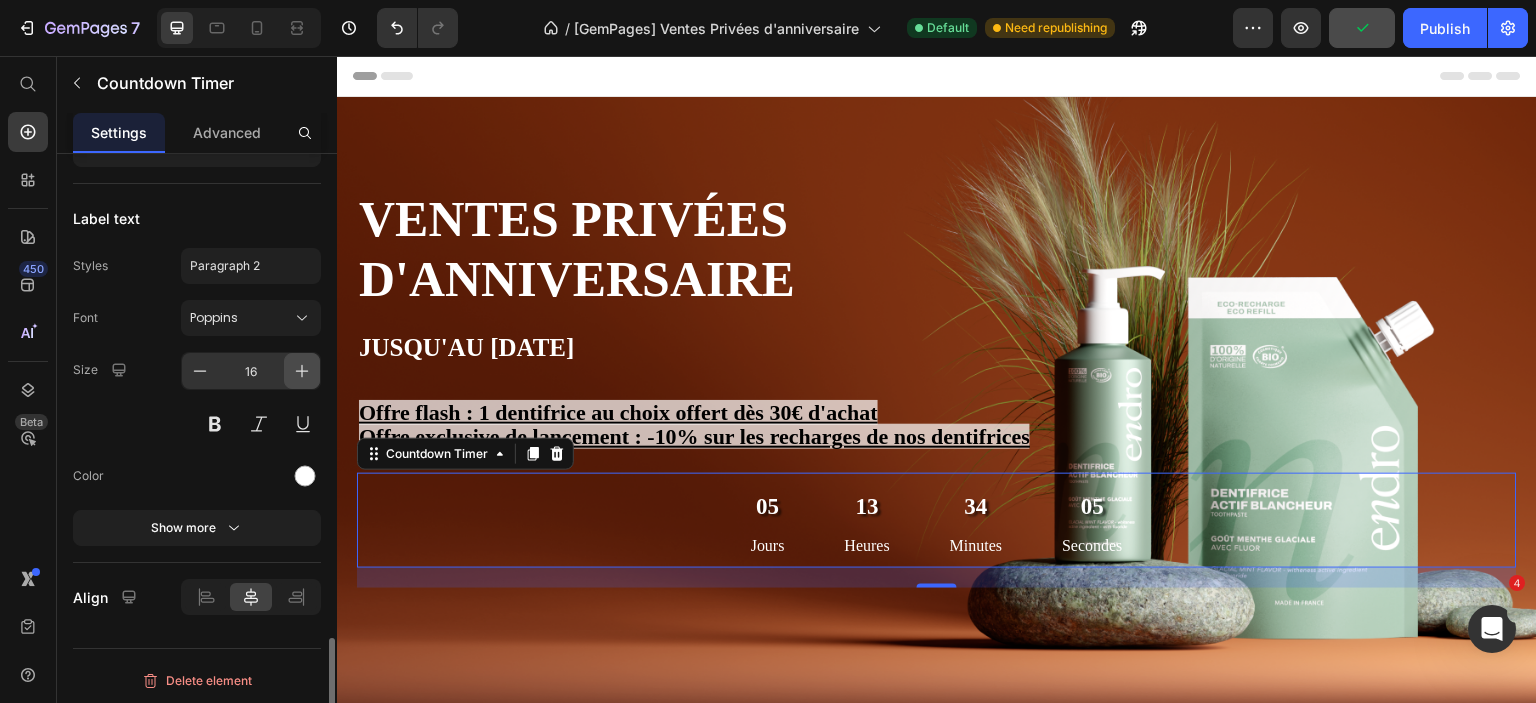 click 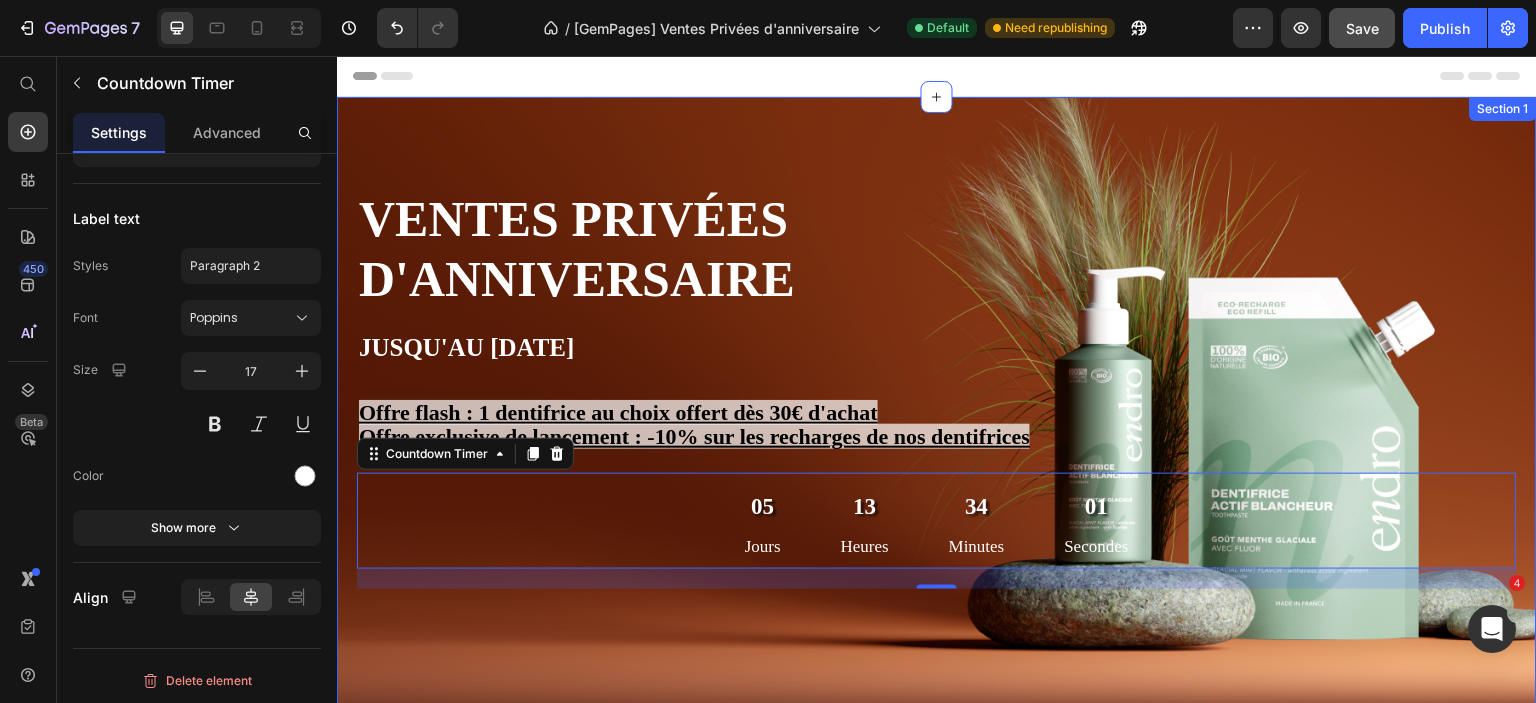 click on "Ventes privées d'anniversaire Jusqu'au 15 juillet Heading Offre flash : 1 dentifrice au choix offert dès 30€ d'achat Offre exclusive de lancement : -10% sur les recharges de nos dentifrices Text Block 05 Jours 13 Heures 34 Minutes 01 Secondes Countdown Timer   20 Jusqu'à  -20%   10%  de réduction supplémentaire dès  120€ d'achat Text Block Text Block Row Section 1" at bounding box center [937, 416] 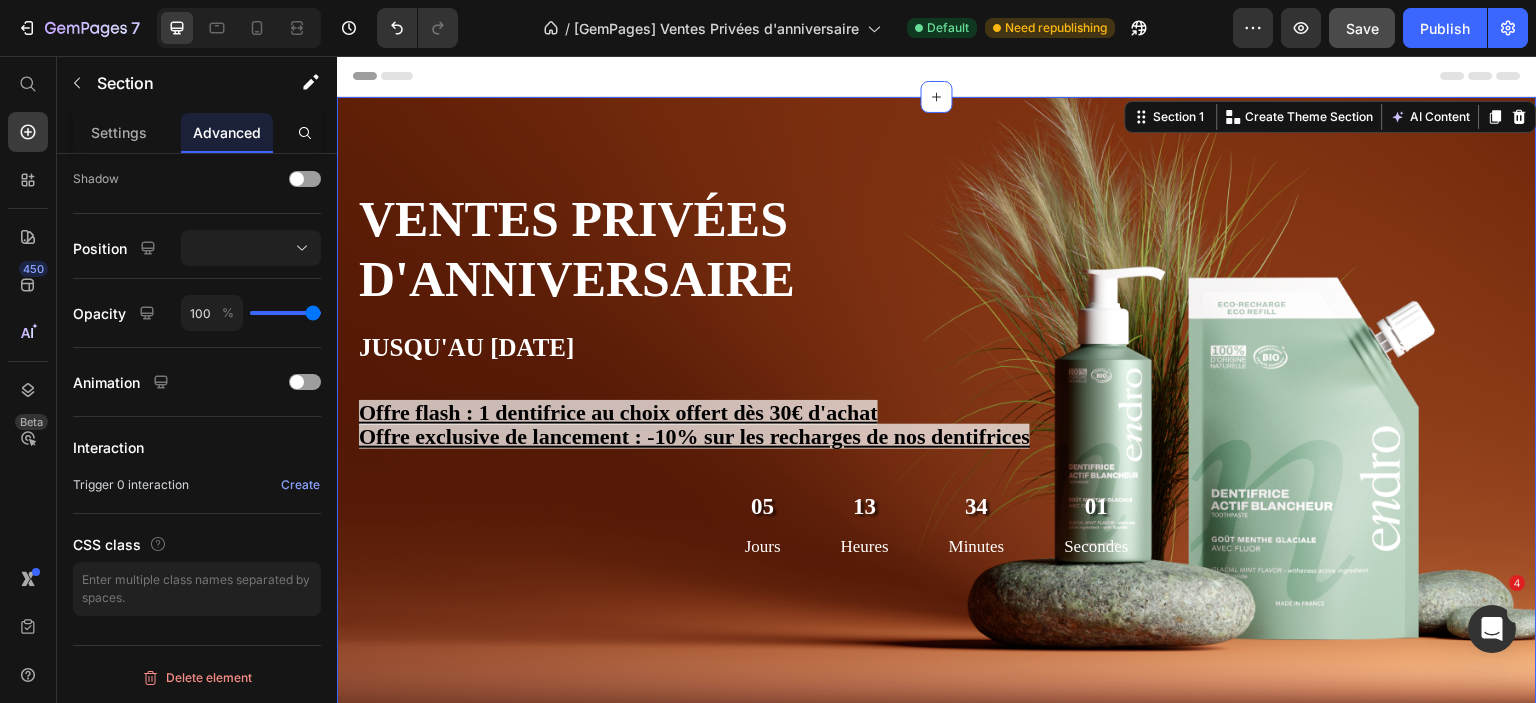 scroll, scrollTop: 0, scrollLeft: 0, axis: both 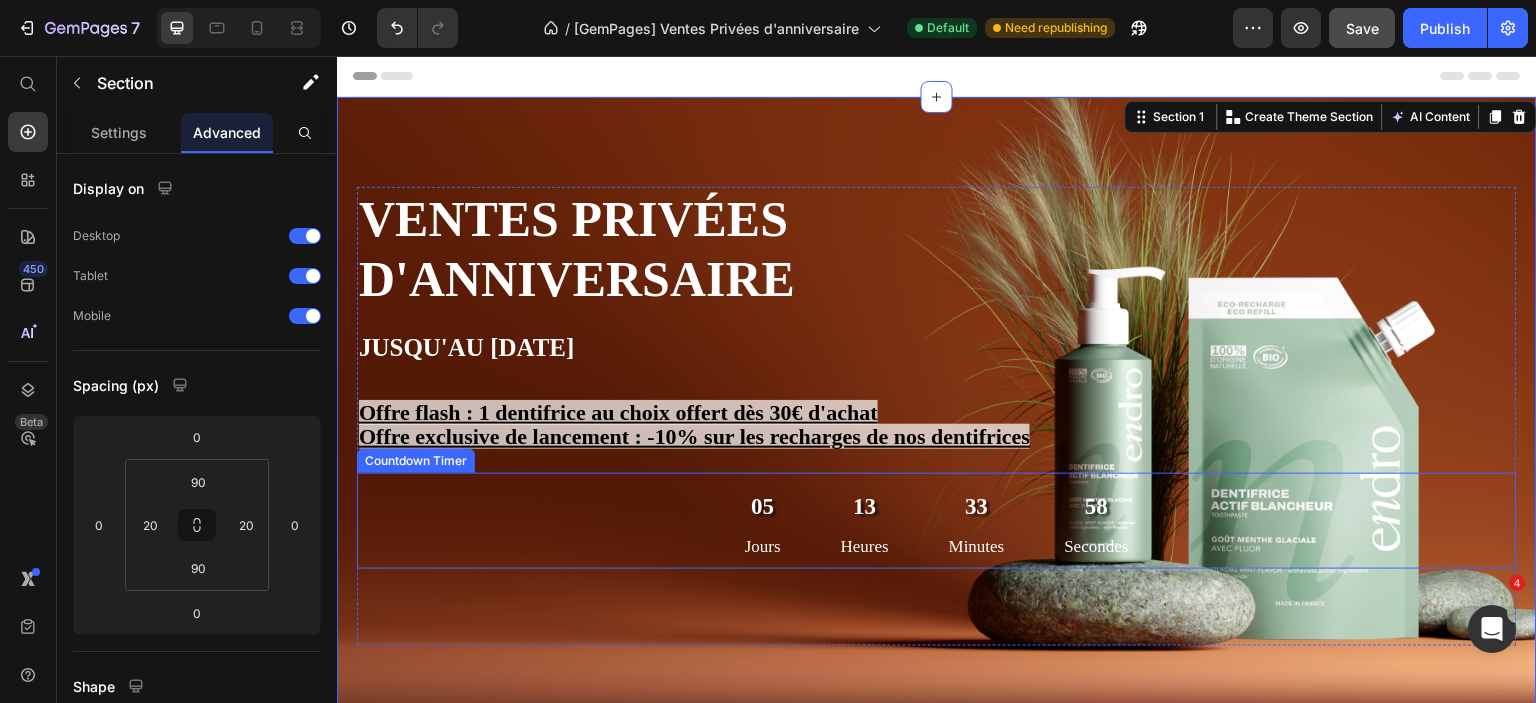 click on "05 Jours 13 Heures 33 Minutes 58 Secondes" at bounding box center (937, 521) 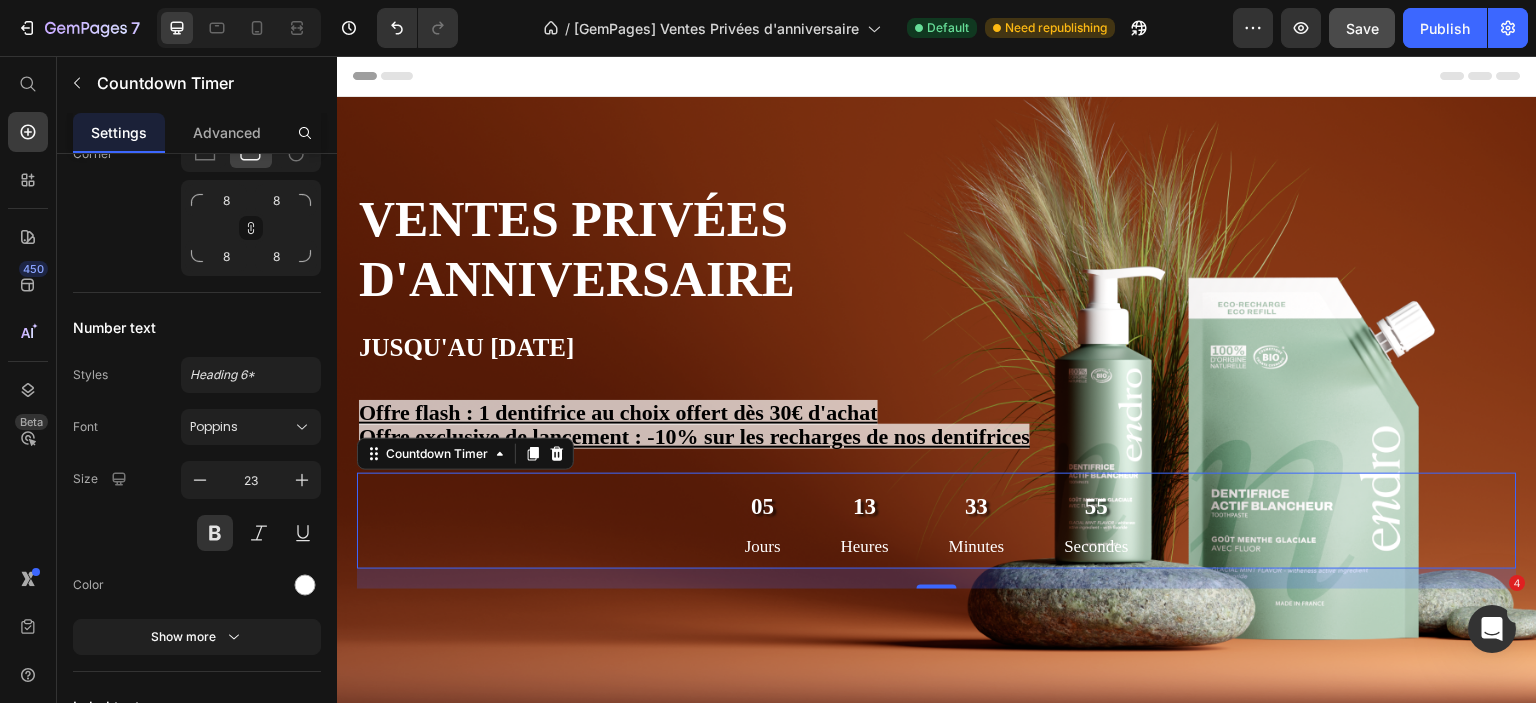 scroll, scrollTop: 1988, scrollLeft: 0, axis: vertical 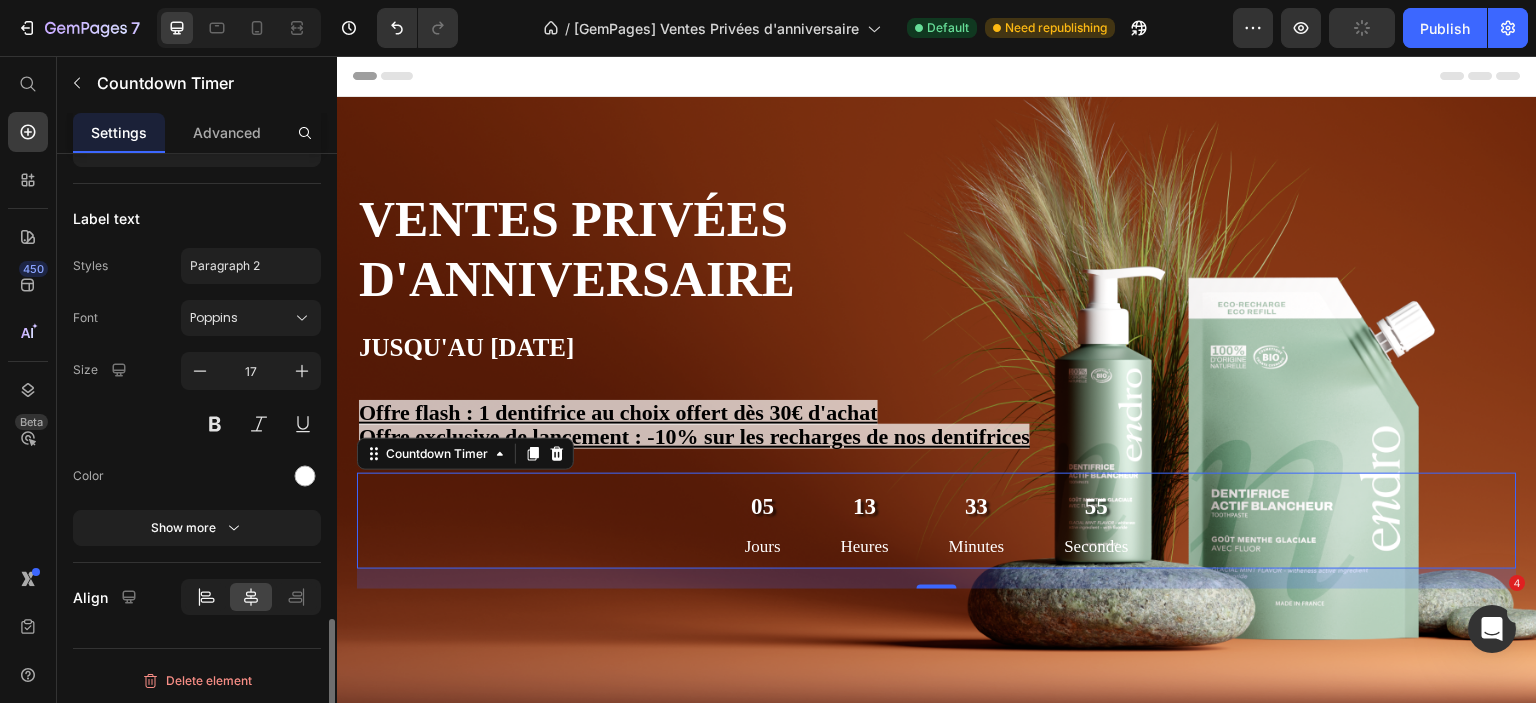 click 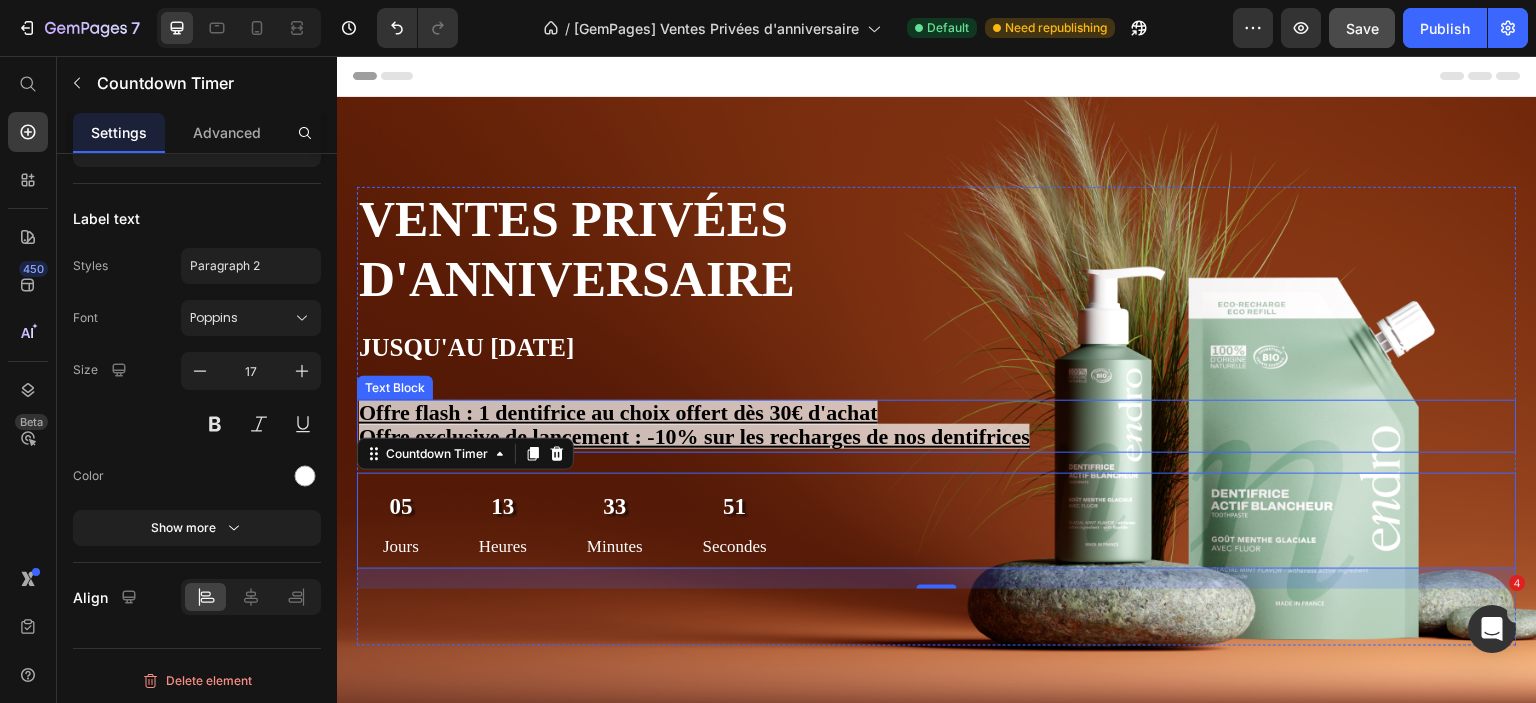 click on "Offre flash : 1 dentifrice au choix offert dès 30€ d'achat" at bounding box center (937, 414) 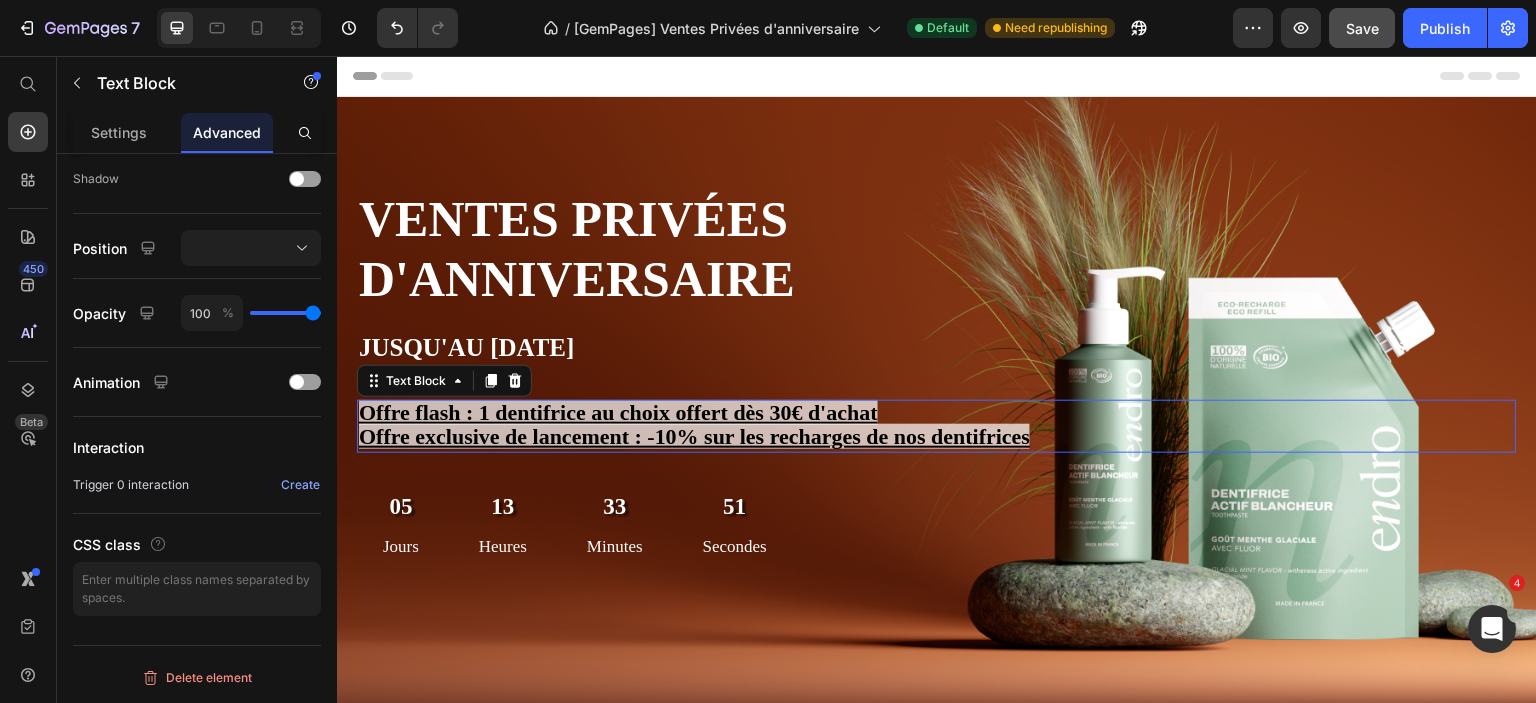 scroll, scrollTop: 0, scrollLeft: 0, axis: both 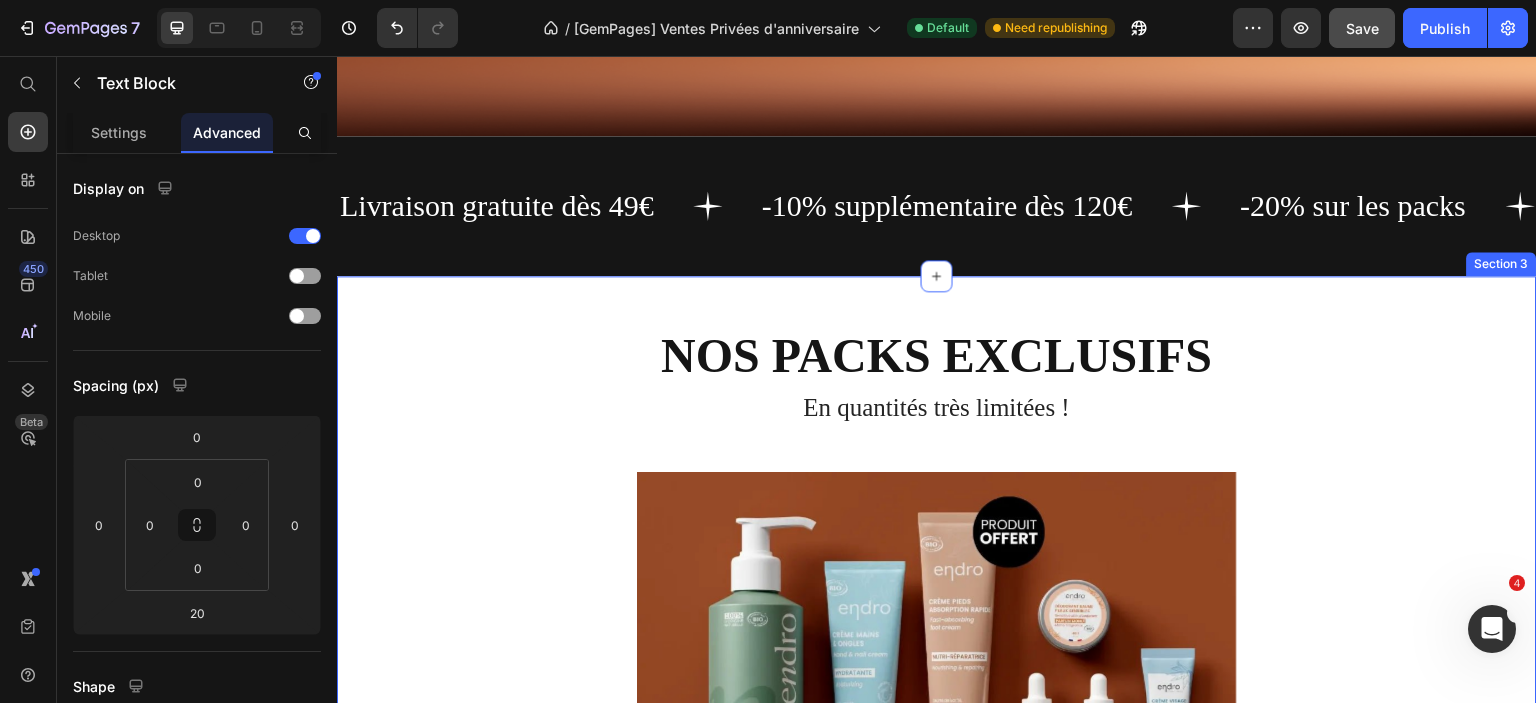 click on "Nos packs exclusifs Heading En quantités très limitées ! Text block Product Images
VITE!  PLUS QUE 103 restants Stock Counter Pack Indispensables Product Title 33,40€ Product Price 43,30€ Product Price - 23% Discount Tag Row
Custom Code
Preview or Publish the page to see the content. Custom Code 1 Product Quantity
Ajouter au panier Add to Cart Product Row Section 3" at bounding box center [937, 850] 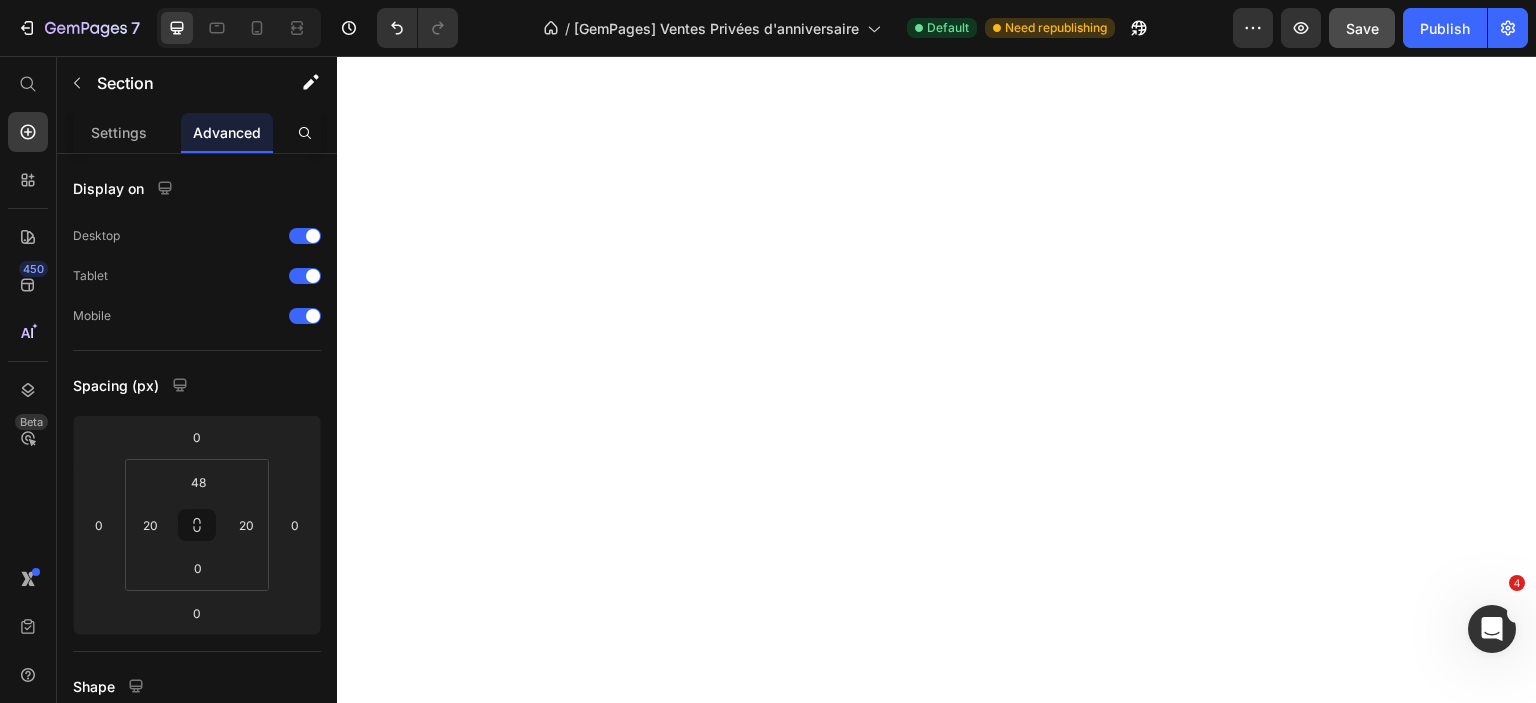 scroll, scrollTop: 3000, scrollLeft: 0, axis: vertical 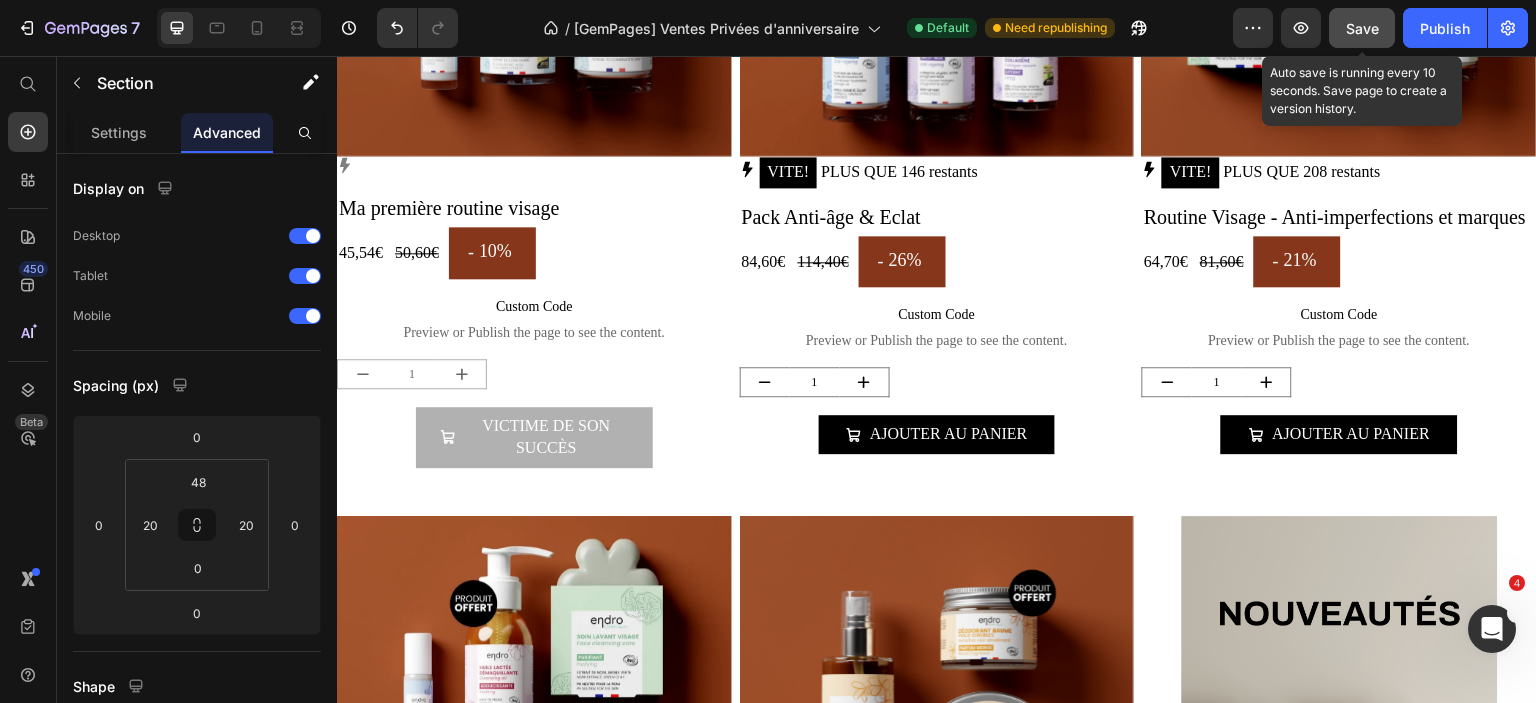 click on "Save" at bounding box center [1362, 28] 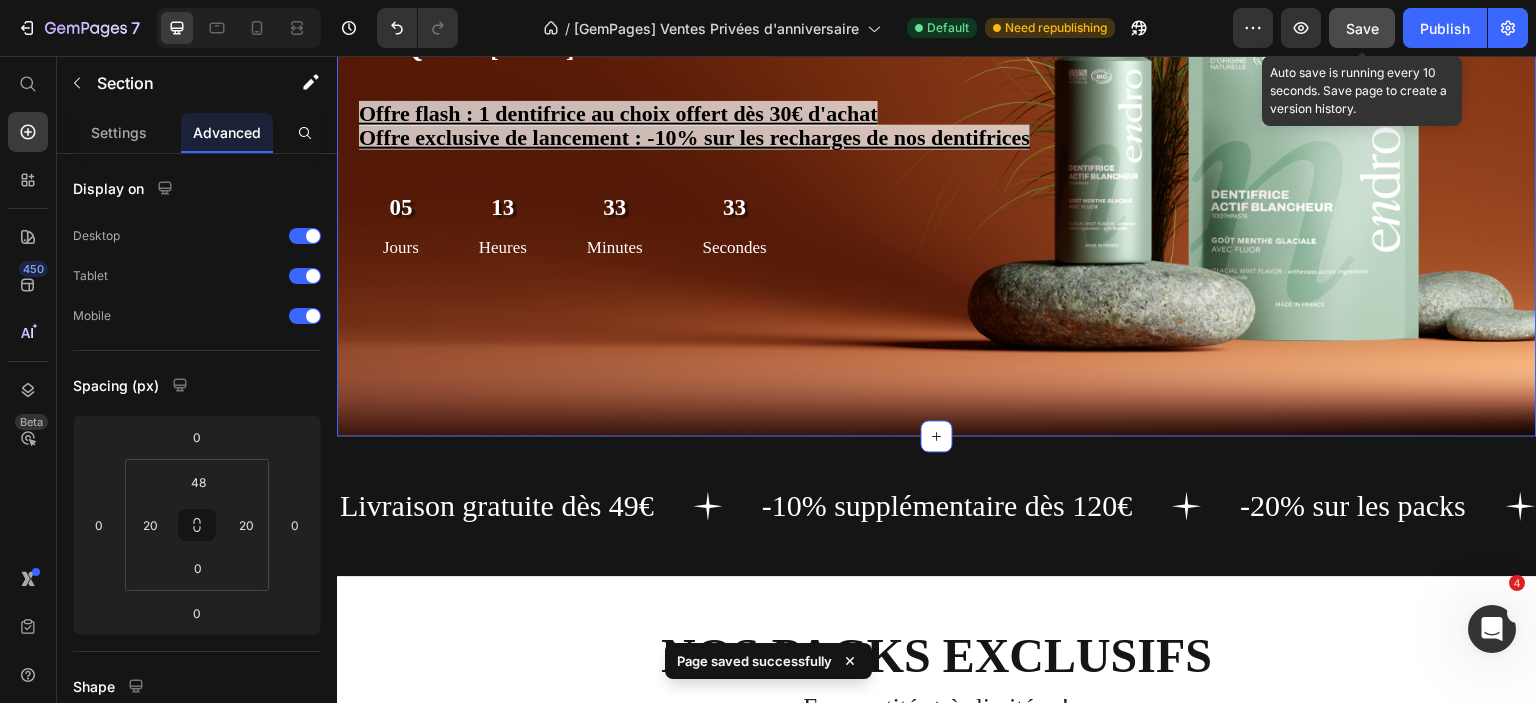 scroll, scrollTop: 0, scrollLeft: 0, axis: both 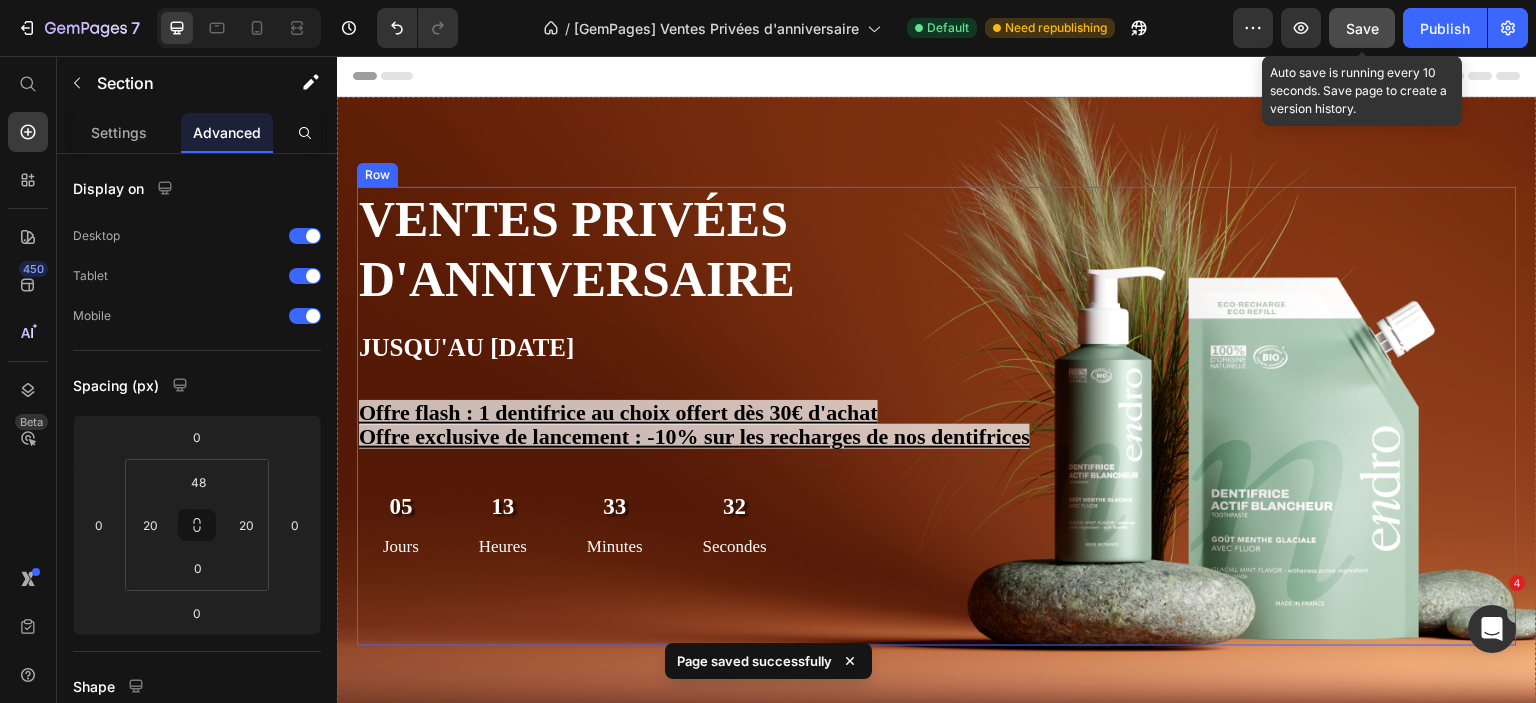 click on "Ventes privées d'anniversaire Jusqu'au 15 juillet Heading Offre flash : 1 dentifrice au choix offert dès 30€ d'achat Offre exclusive de lancement : -10% sur les recharges de nos dentifrices Text Block 05 Jours 13 Heures 33 Minutes 32 Secondes Countdown Timer Jusqu'à  -20%   10%  de réduction supplémentaire dès  120€ d'achat Text Block Text Block" at bounding box center (937, 416) 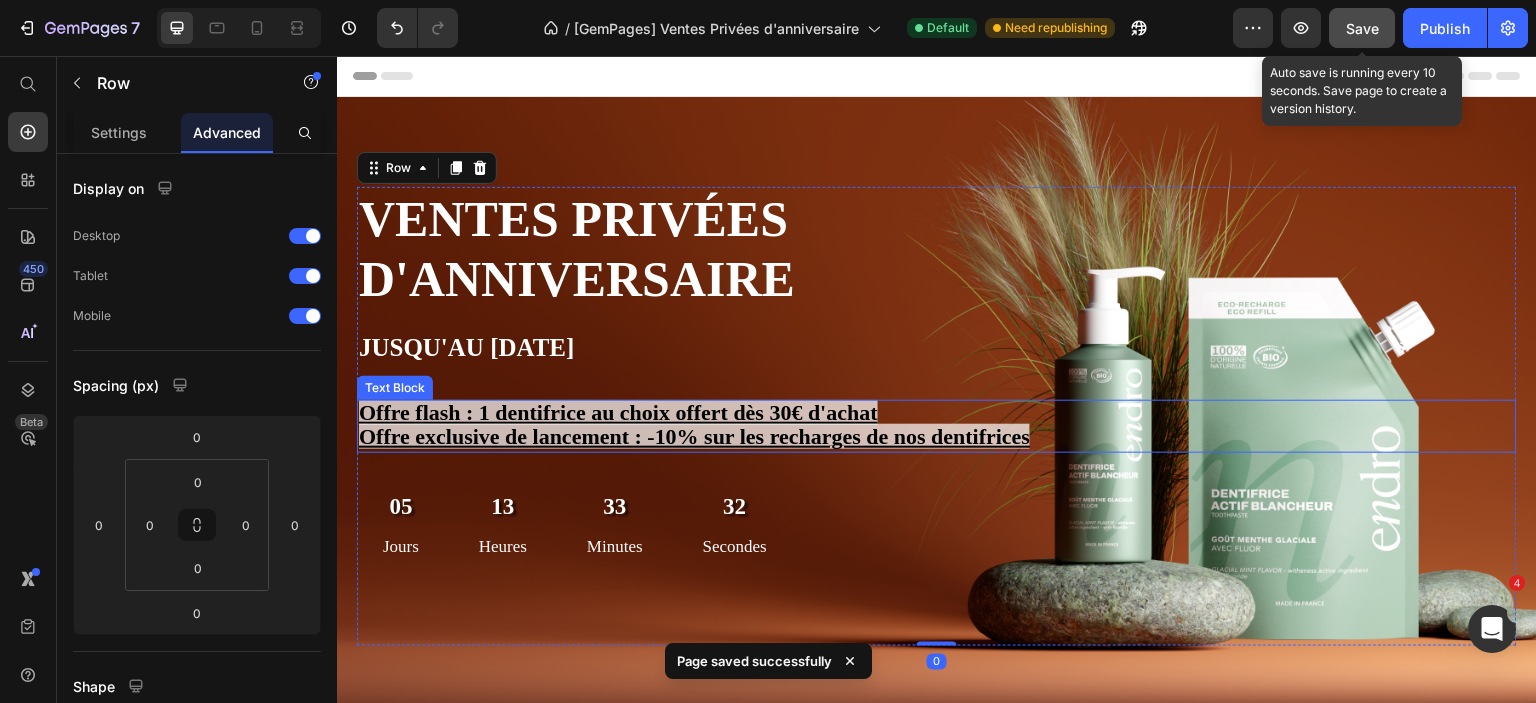 click on "Offre flash : 1 dentifrice au choix offert dès 30€ d'achat" at bounding box center [937, 414] 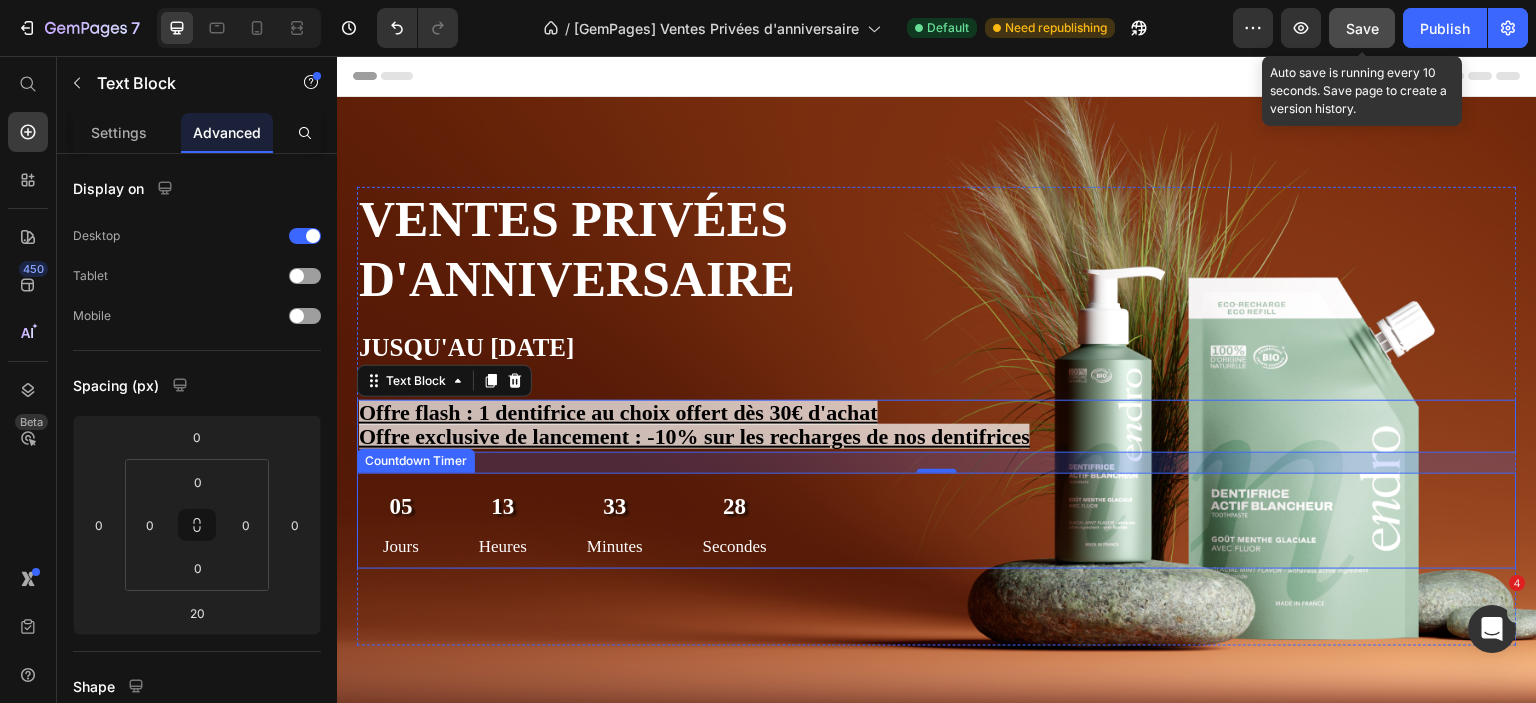click on "05 Jours 13 Heures 33 Minutes 28 Secondes" at bounding box center [937, 521] 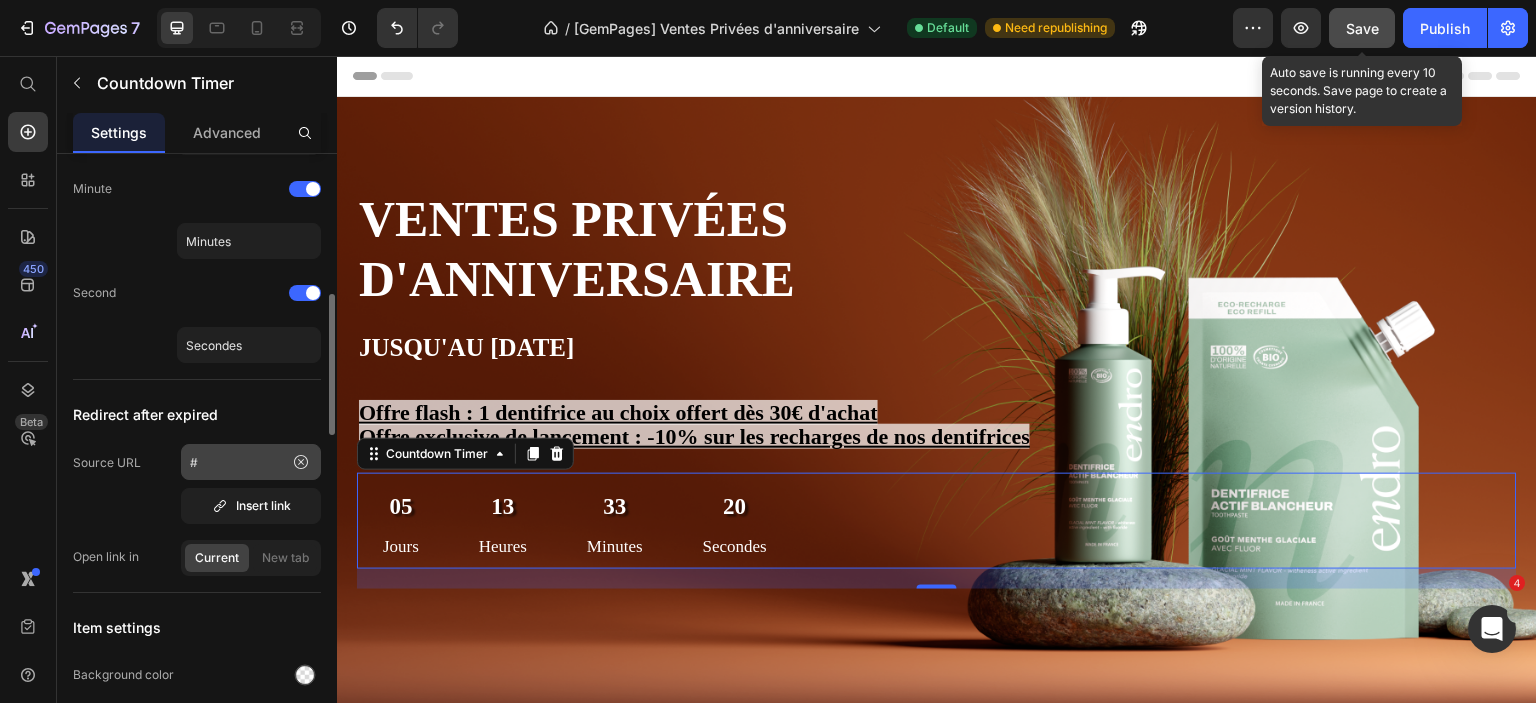 scroll, scrollTop: 900, scrollLeft: 0, axis: vertical 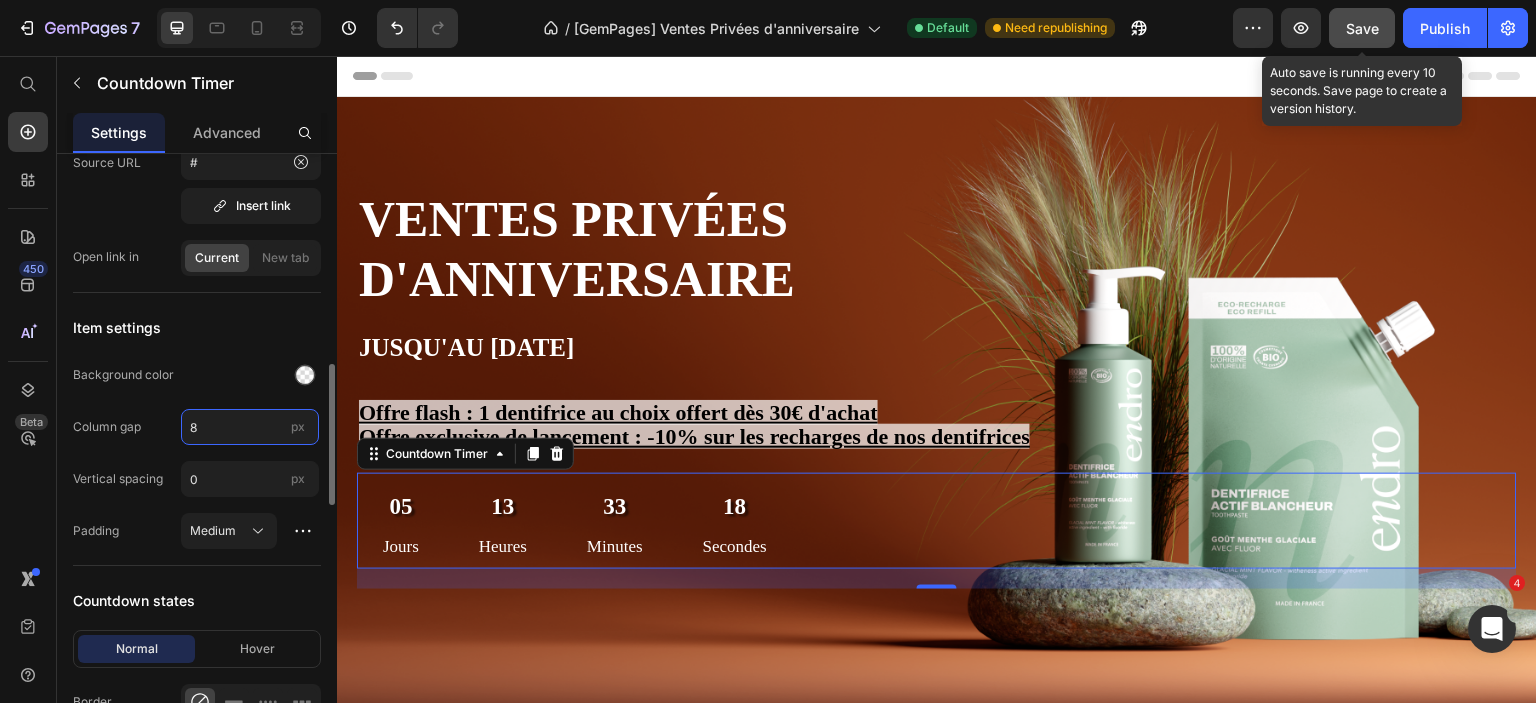 click on "8" at bounding box center [250, 427] 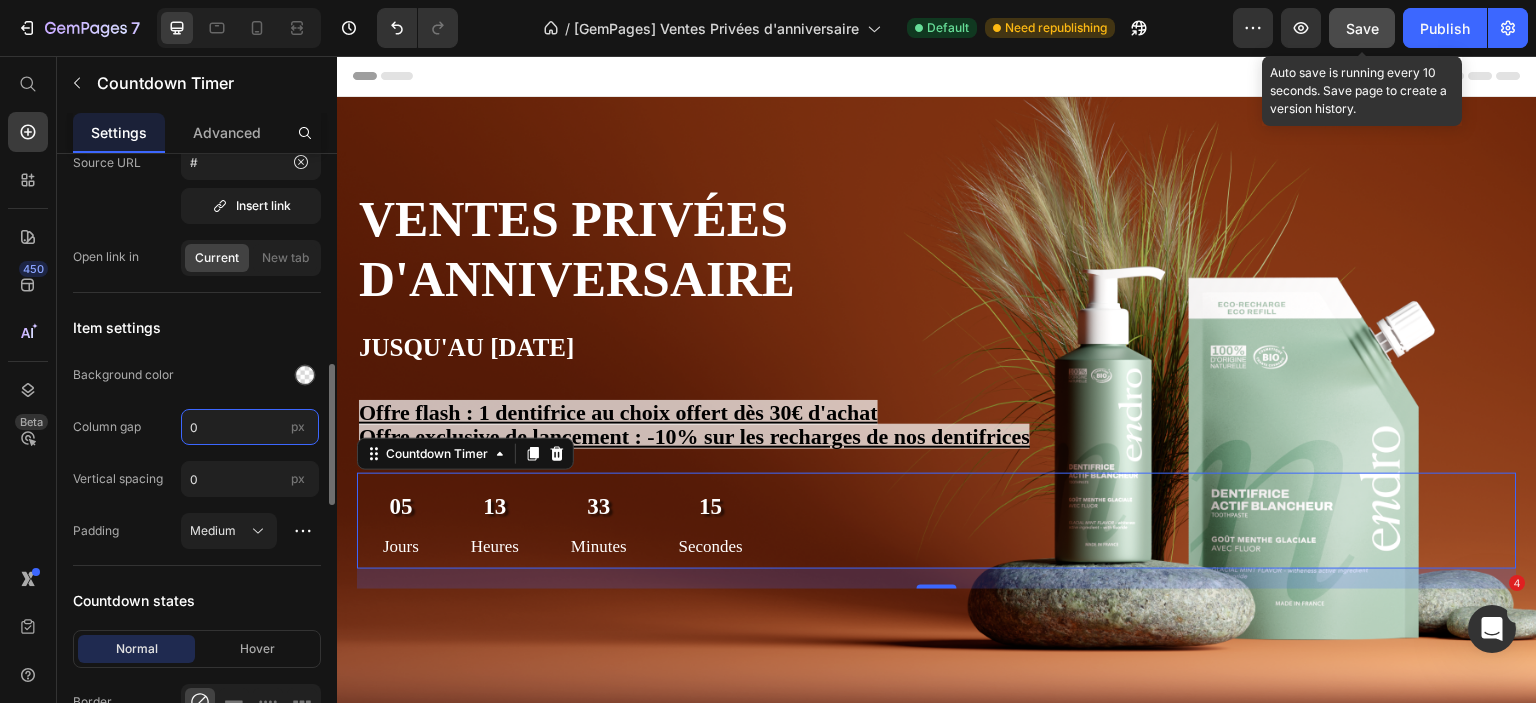 type on "0" 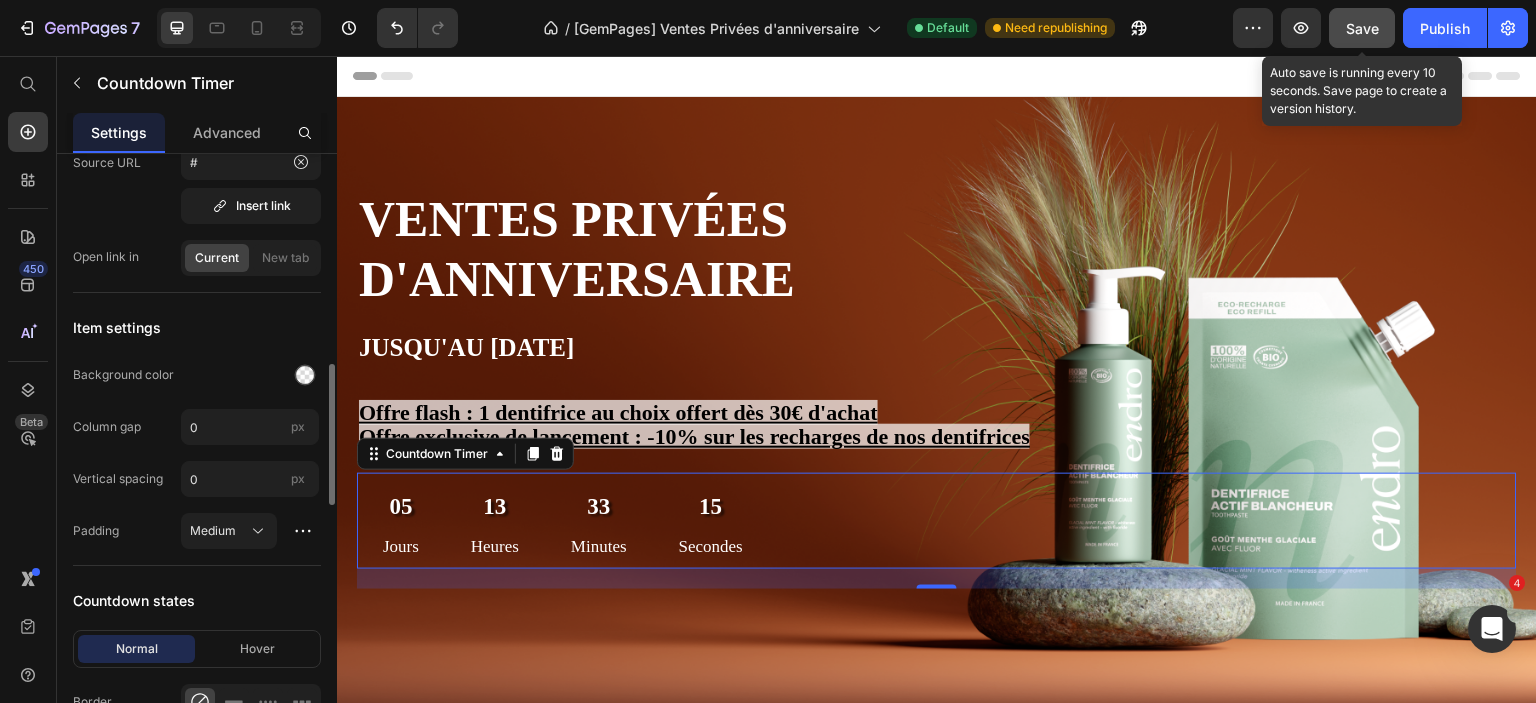 click on "Background color" 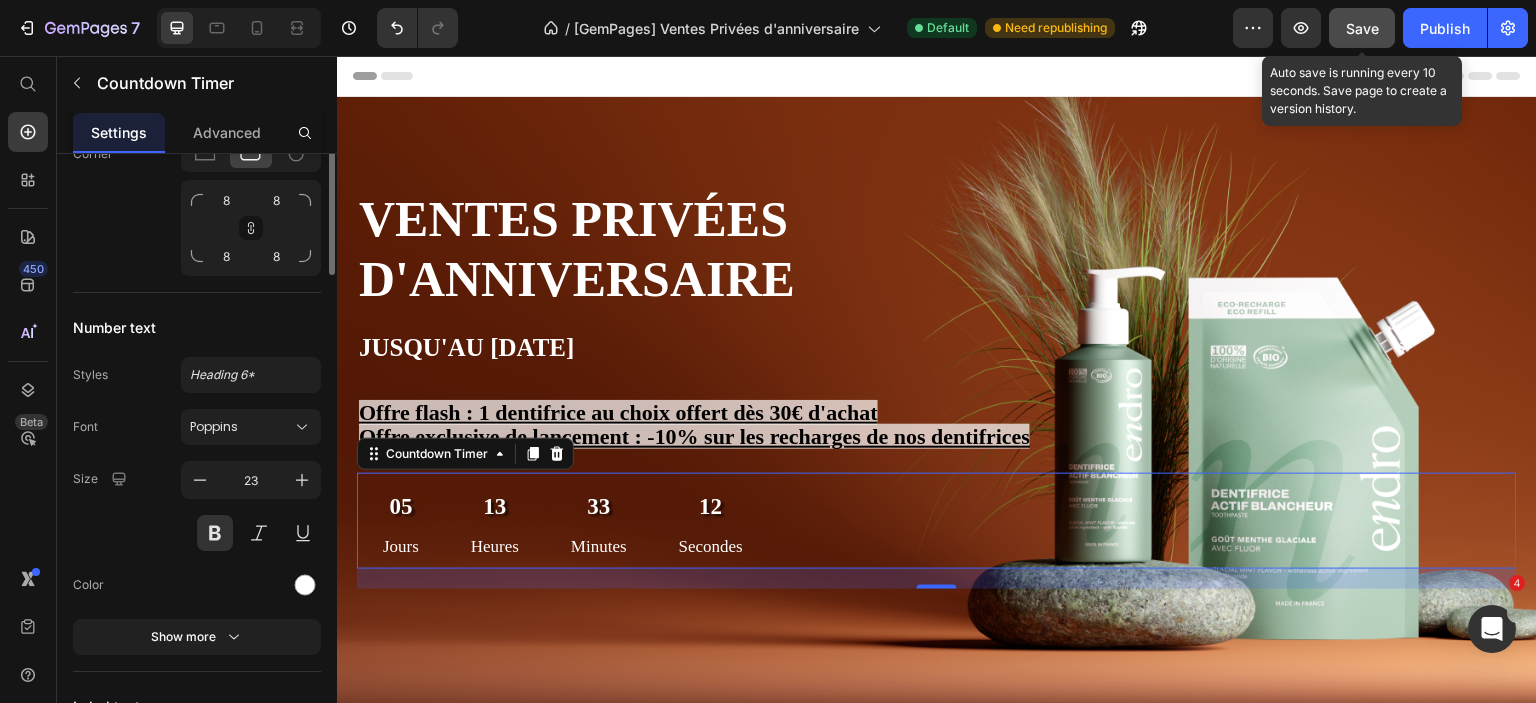 scroll, scrollTop: 1200, scrollLeft: 0, axis: vertical 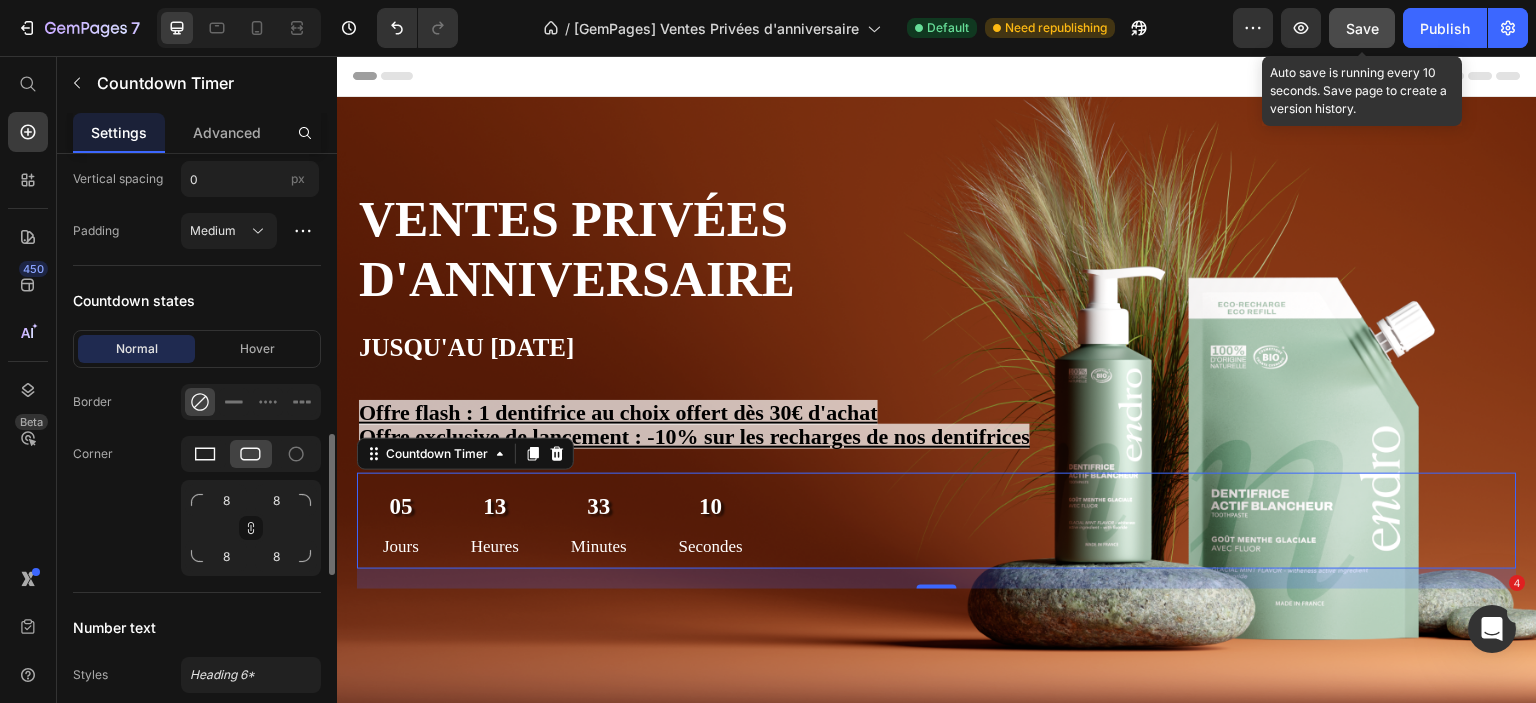 click 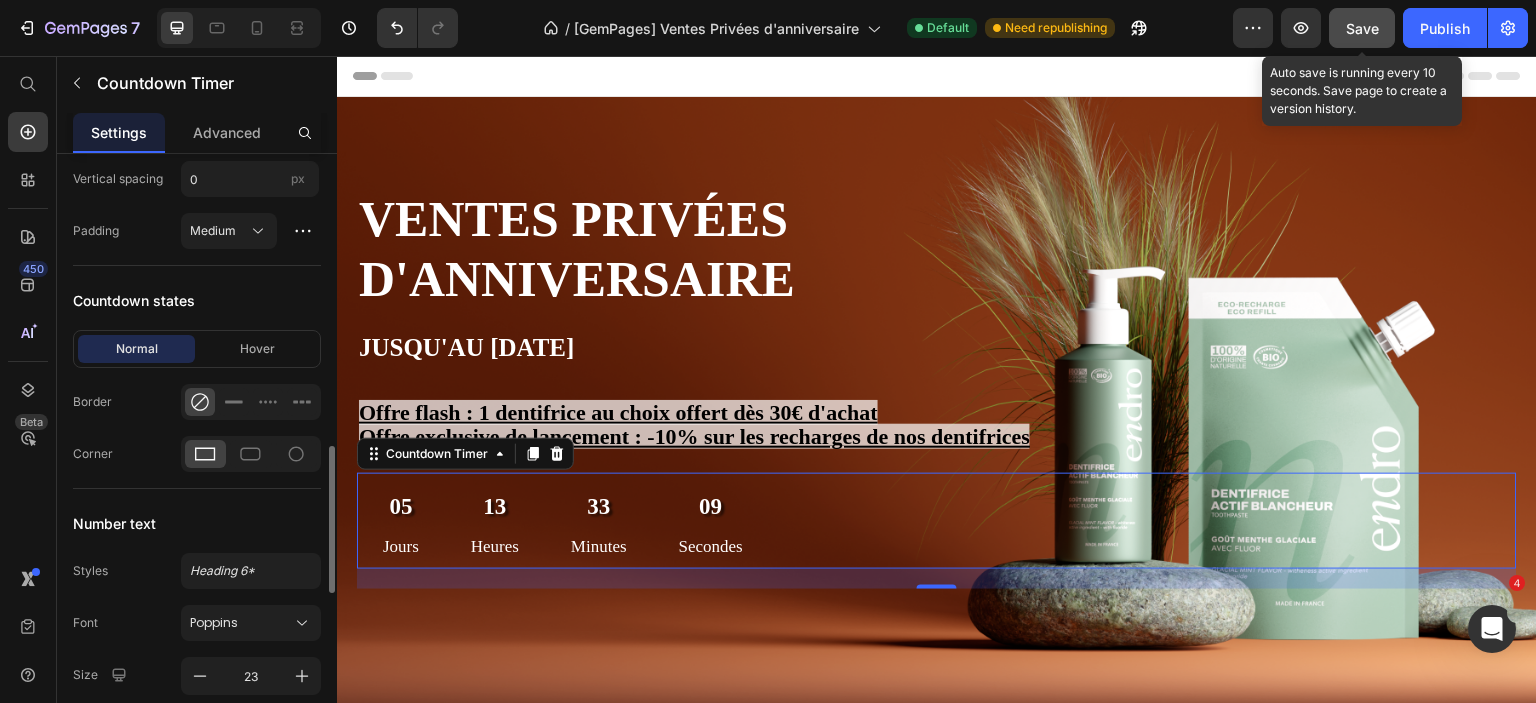 scroll, scrollTop: 1500, scrollLeft: 0, axis: vertical 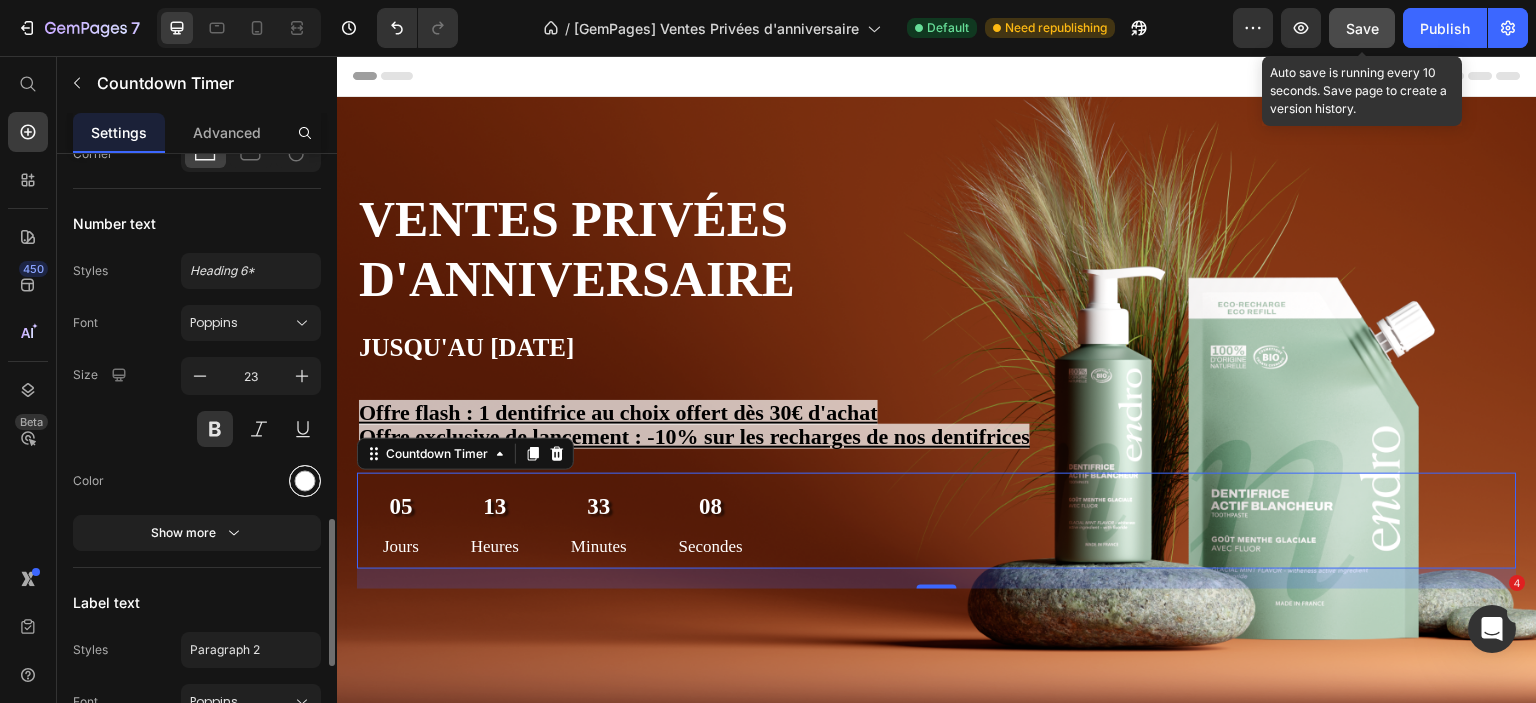click at bounding box center (305, 481) 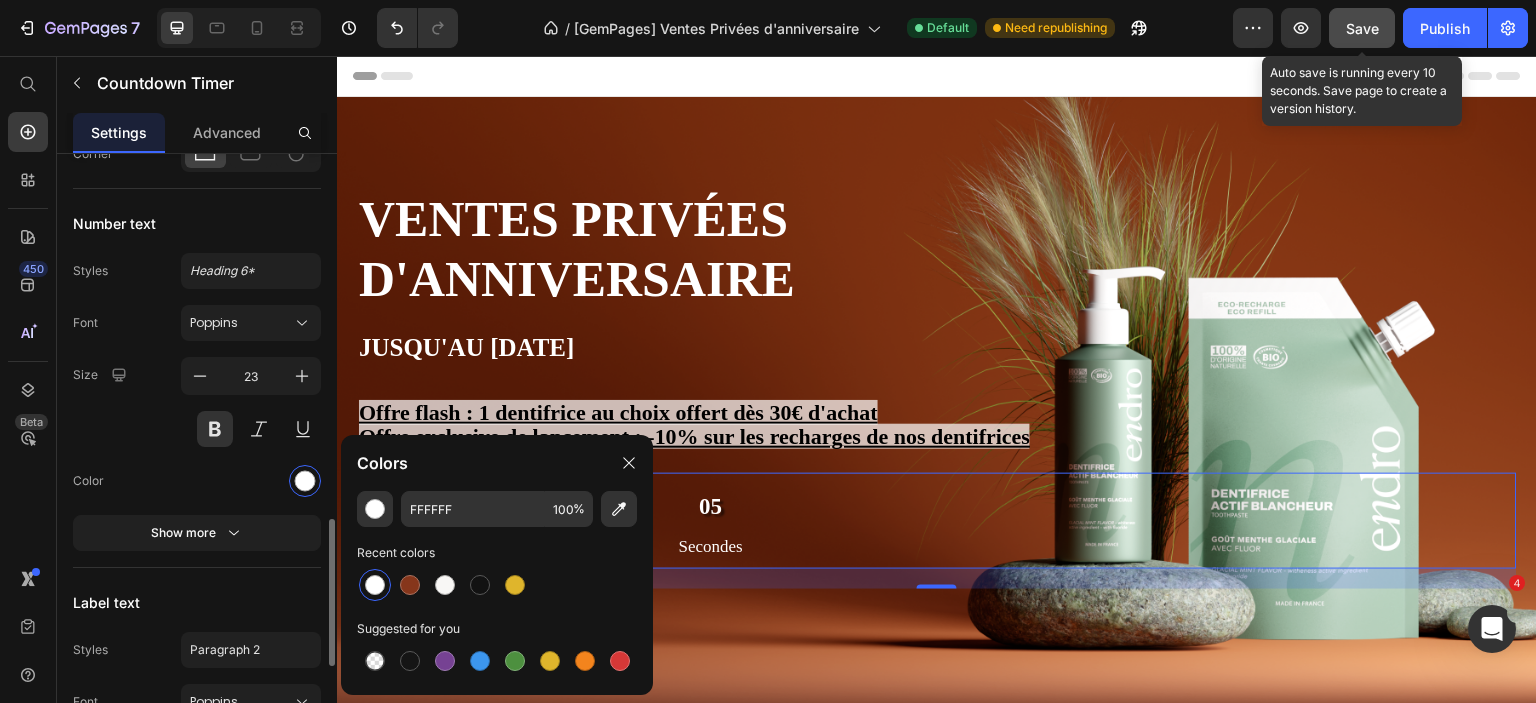click on "Color" at bounding box center [197, 481] 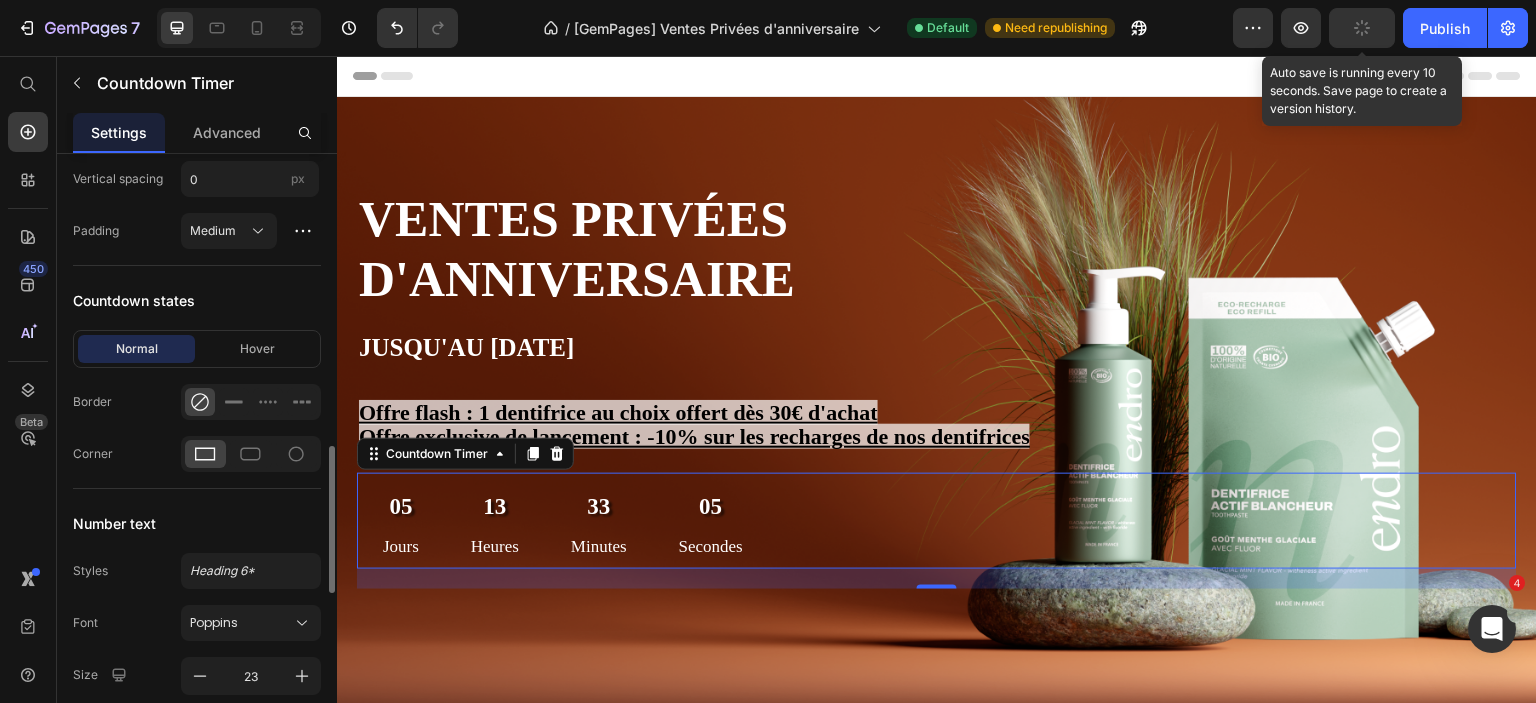scroll, scrollTop: 900, scrollLeft: 0, axis: vertical 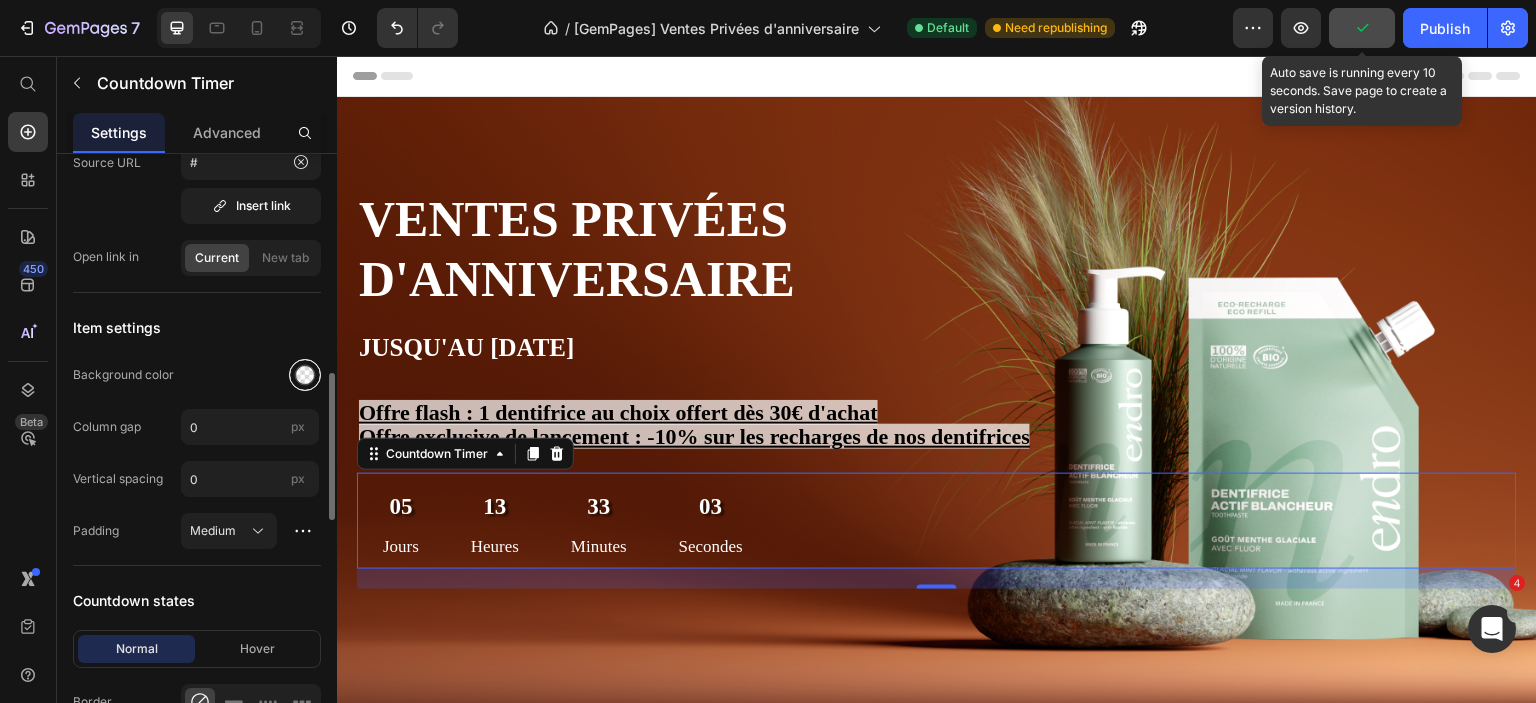 click at bounding box center [305, 375] 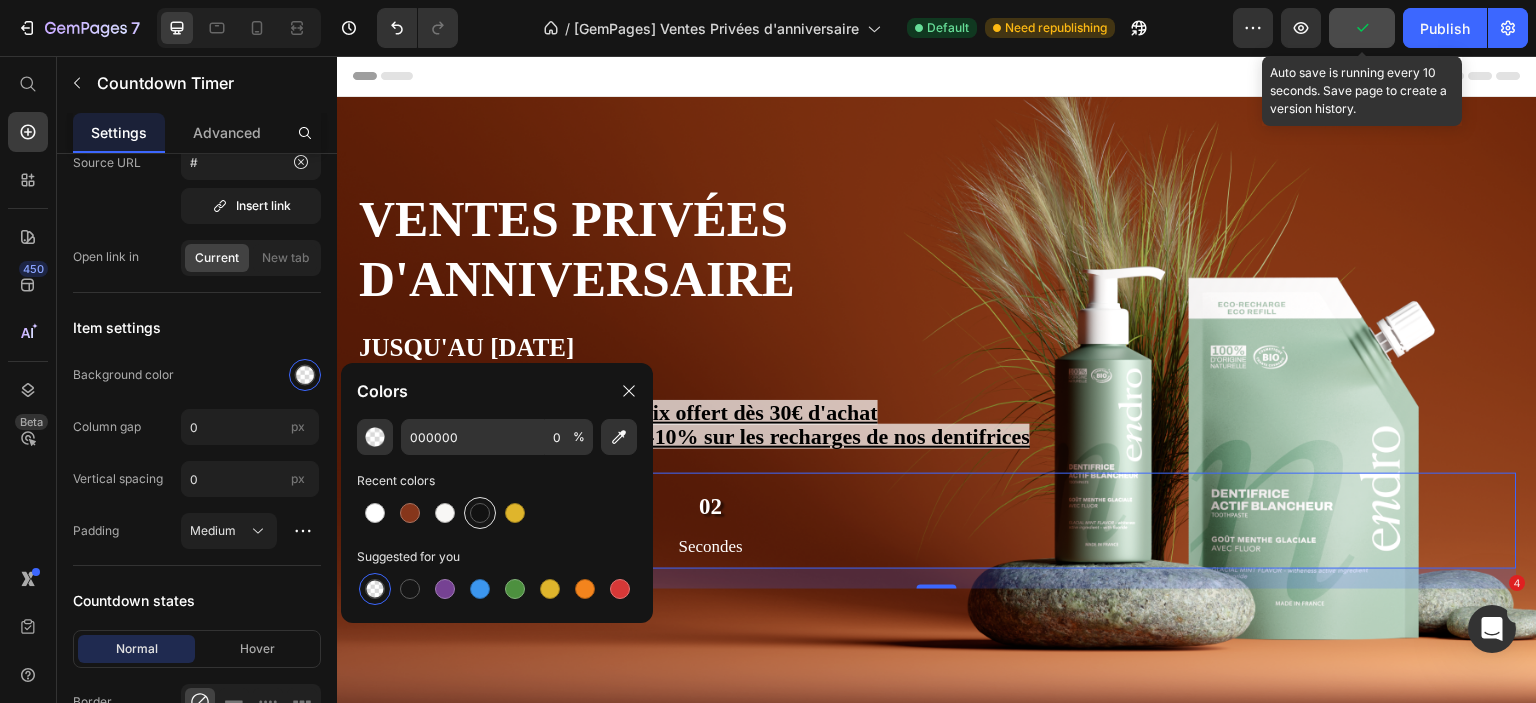 click at bounding box center (480, 513) 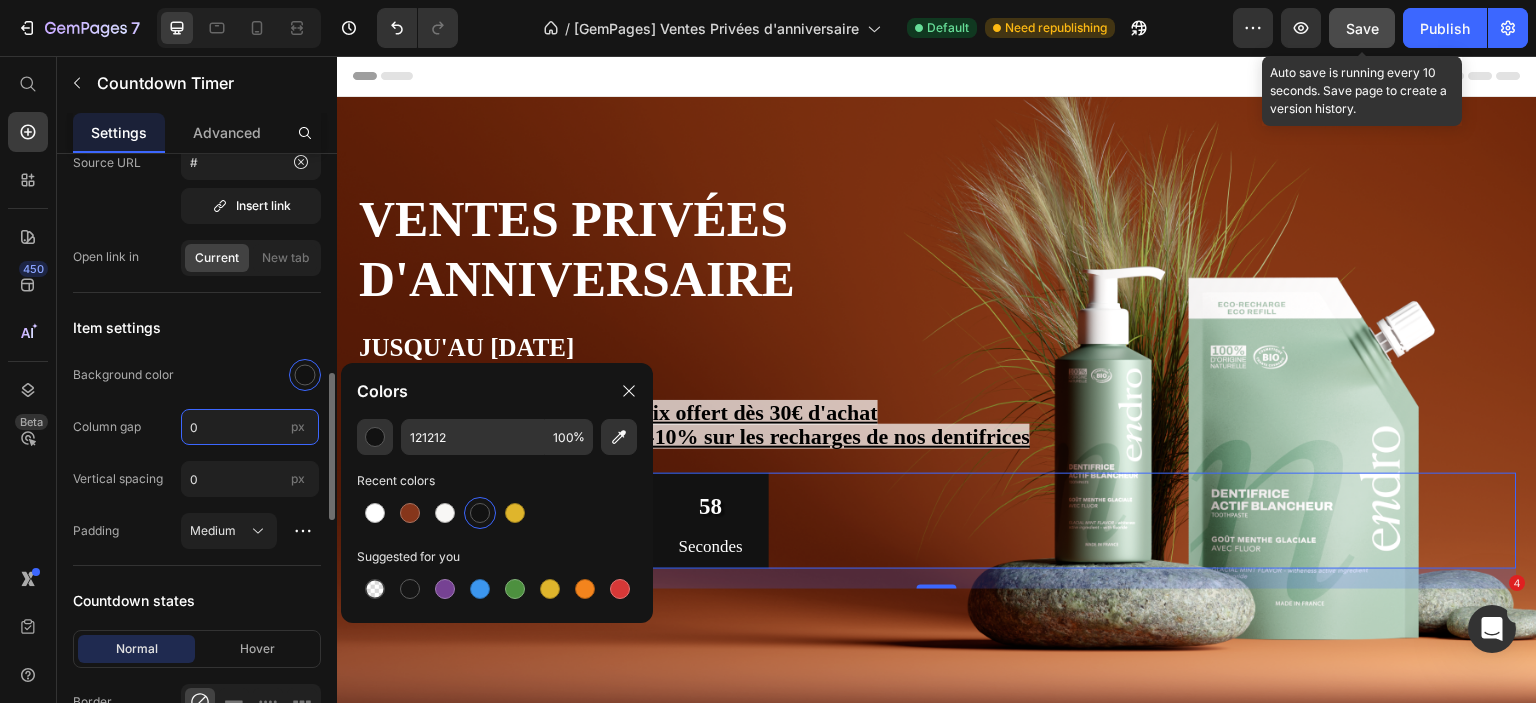 click on "0" at bounding box center (250, 427) 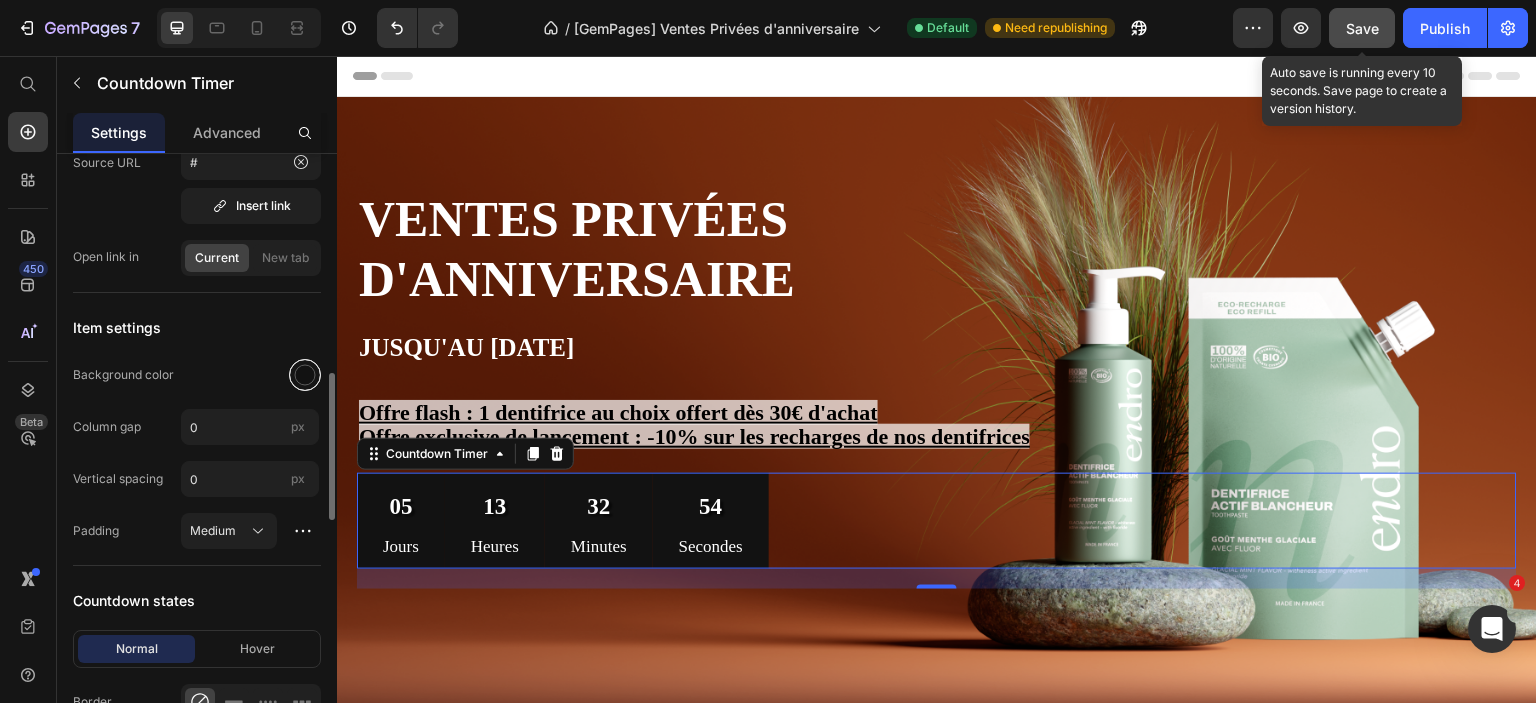 click at bounding box center (305, 375) 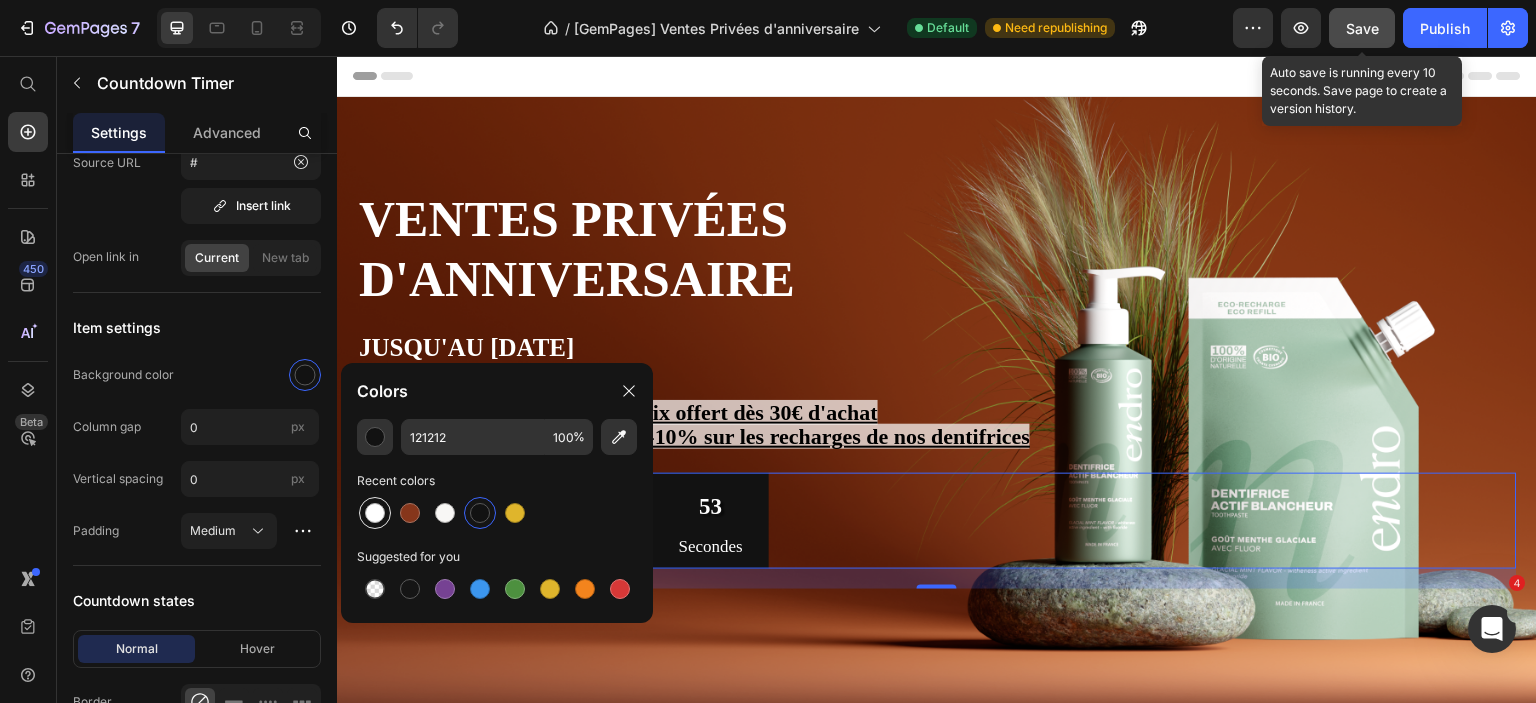 click at bounding box center [375, 513] 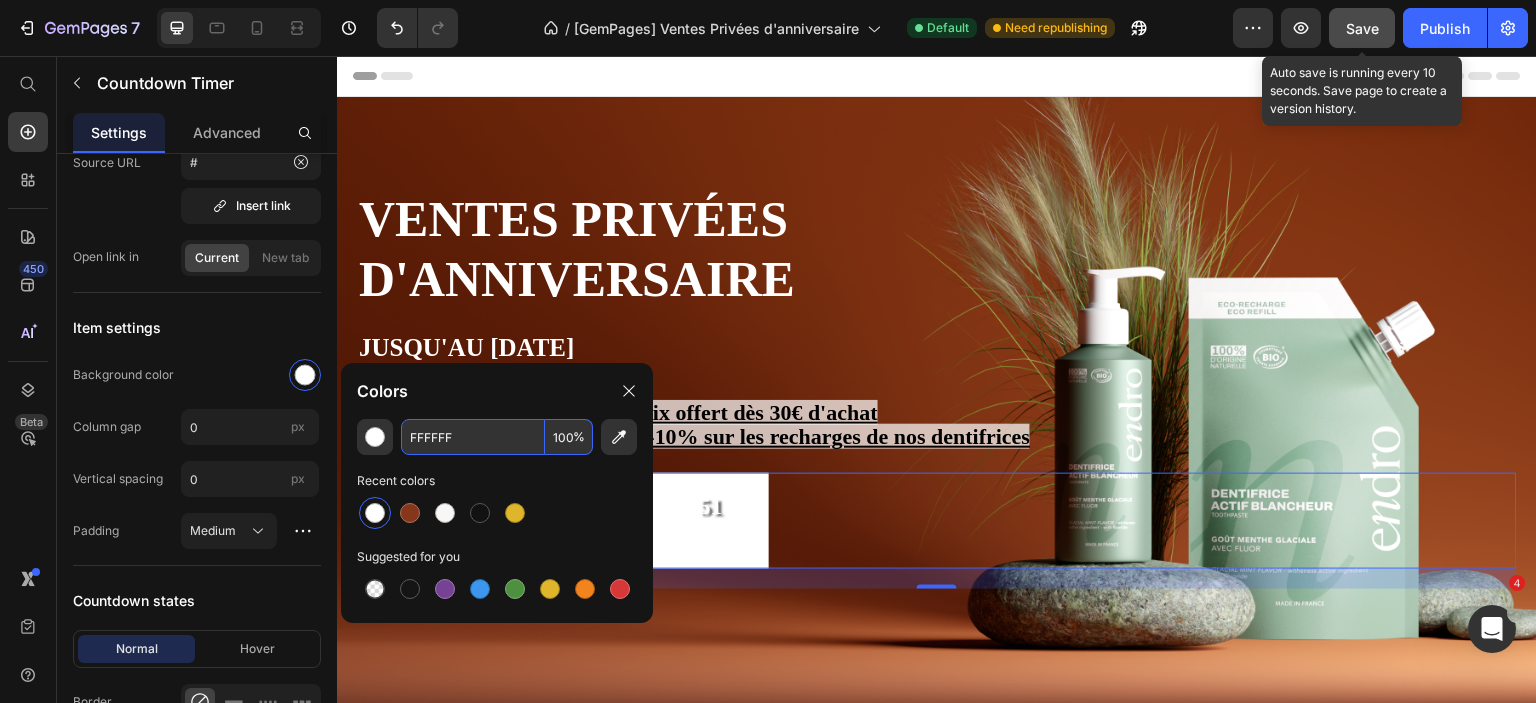 click on "100" at bounding box center (569, 437) 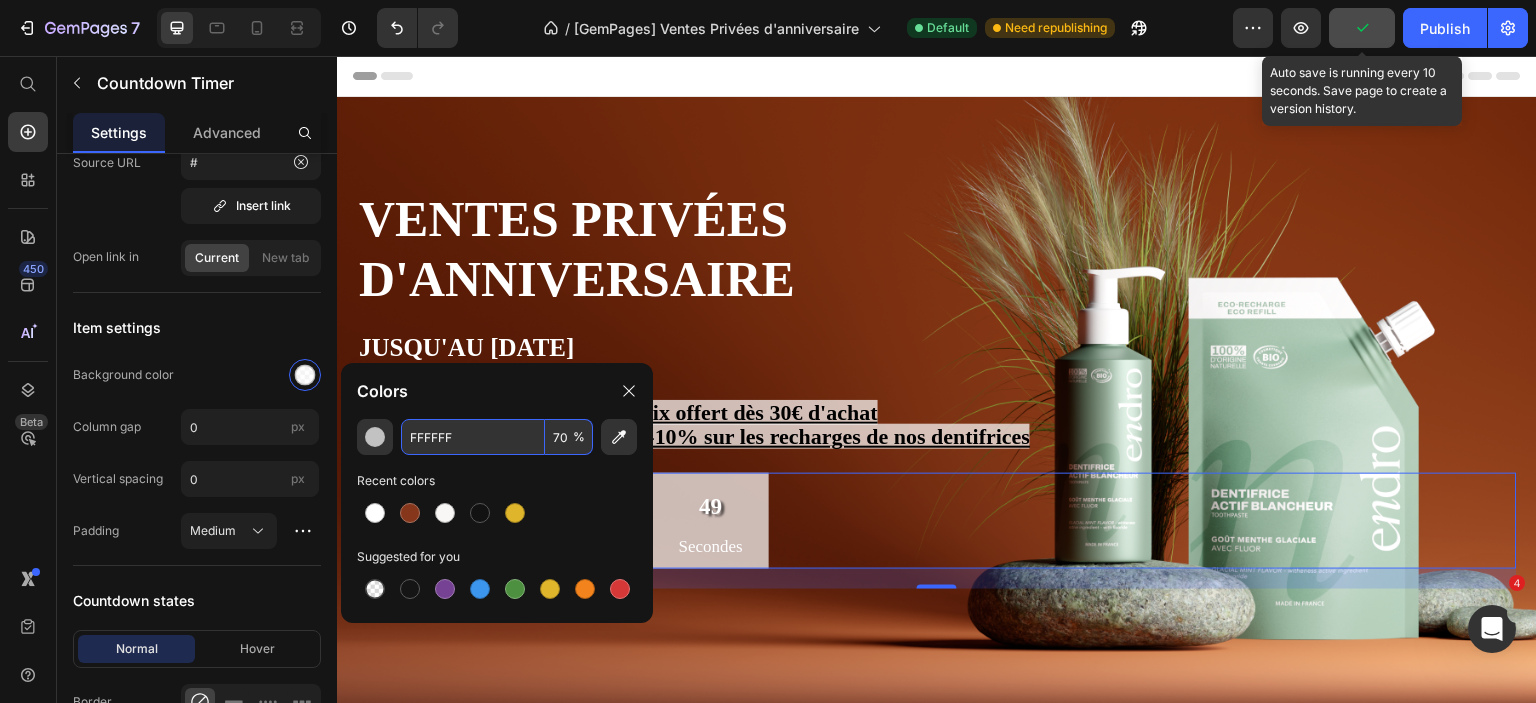 type on "70" 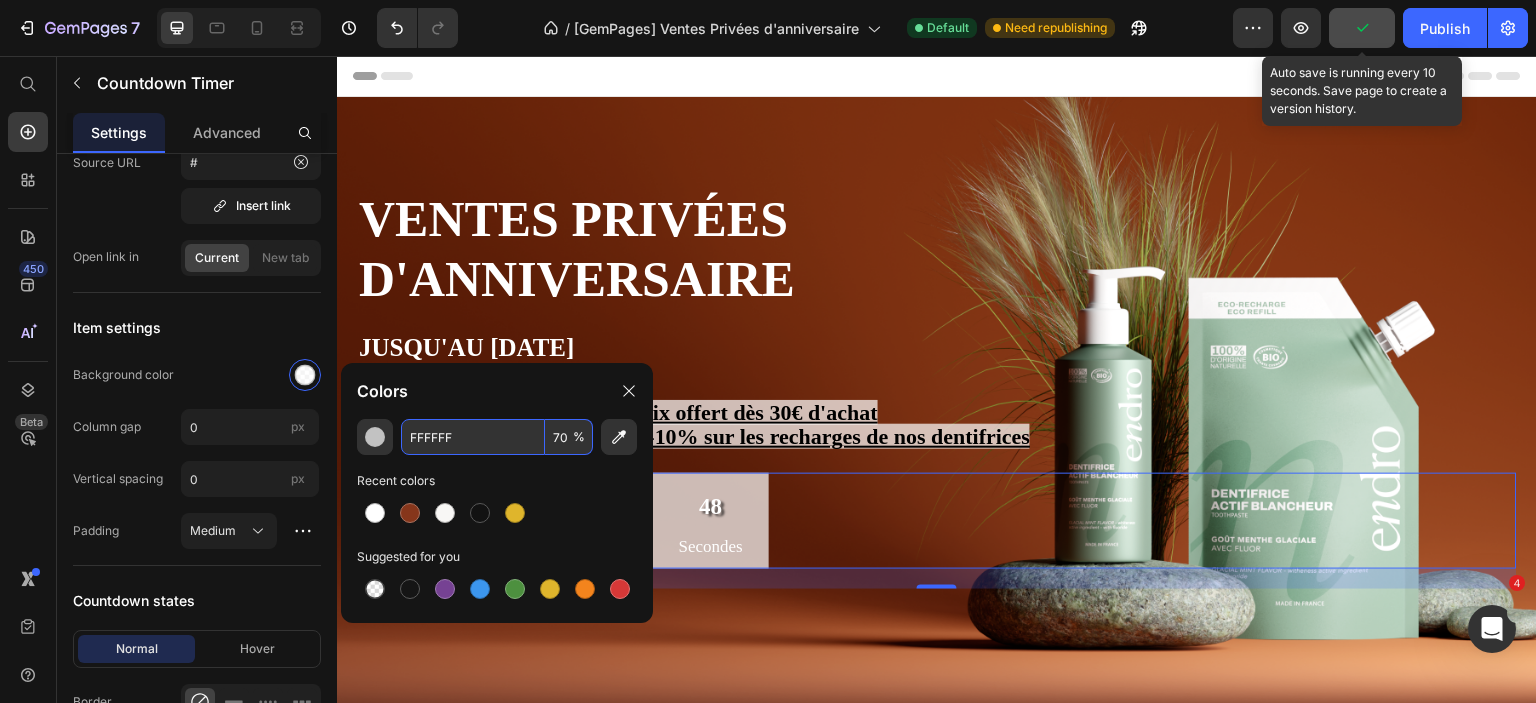 click on "Colors" 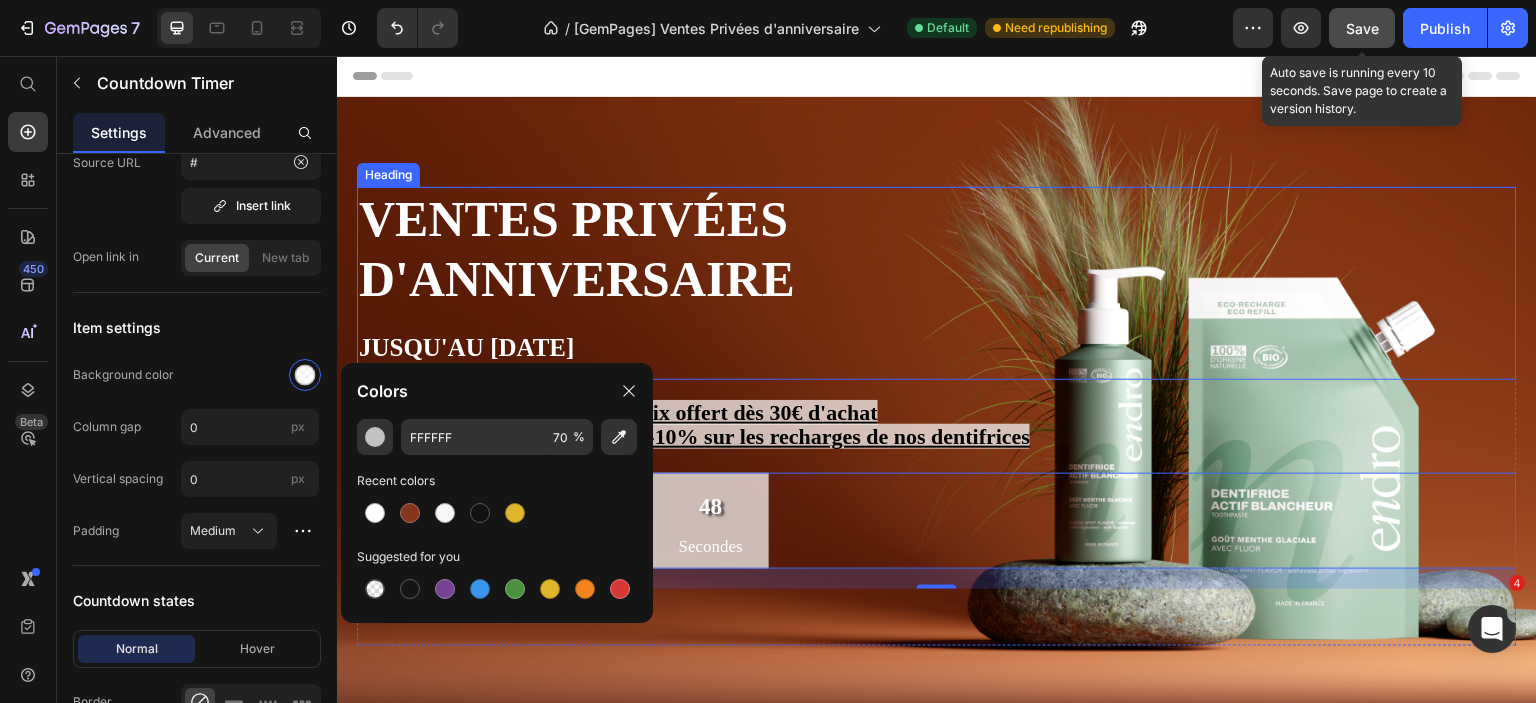 click on "Ventes privées d'anniversaire Jusqu'au 15 juillet" at bounding box center (937, 283) 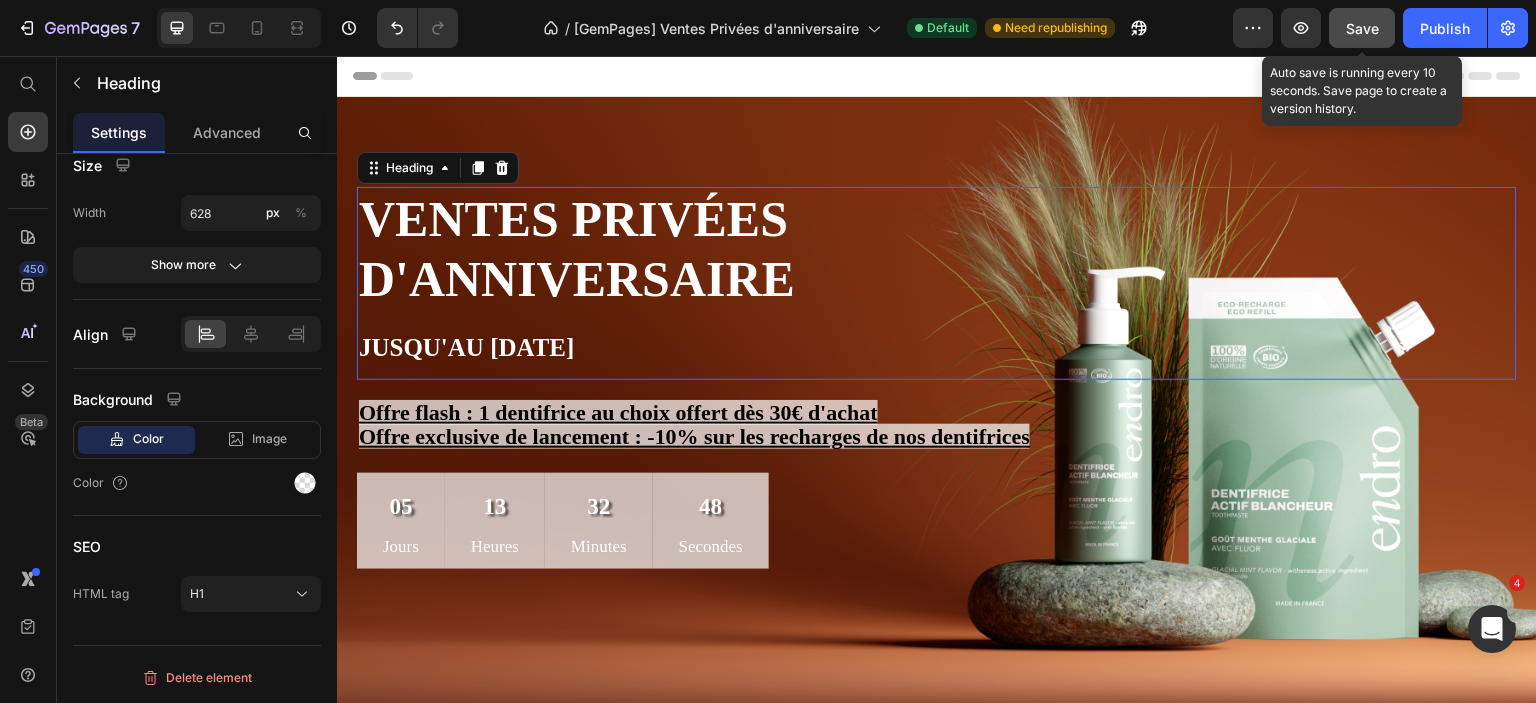 scroll, scrollTop: 0, scrollLeft: 0, axis: both 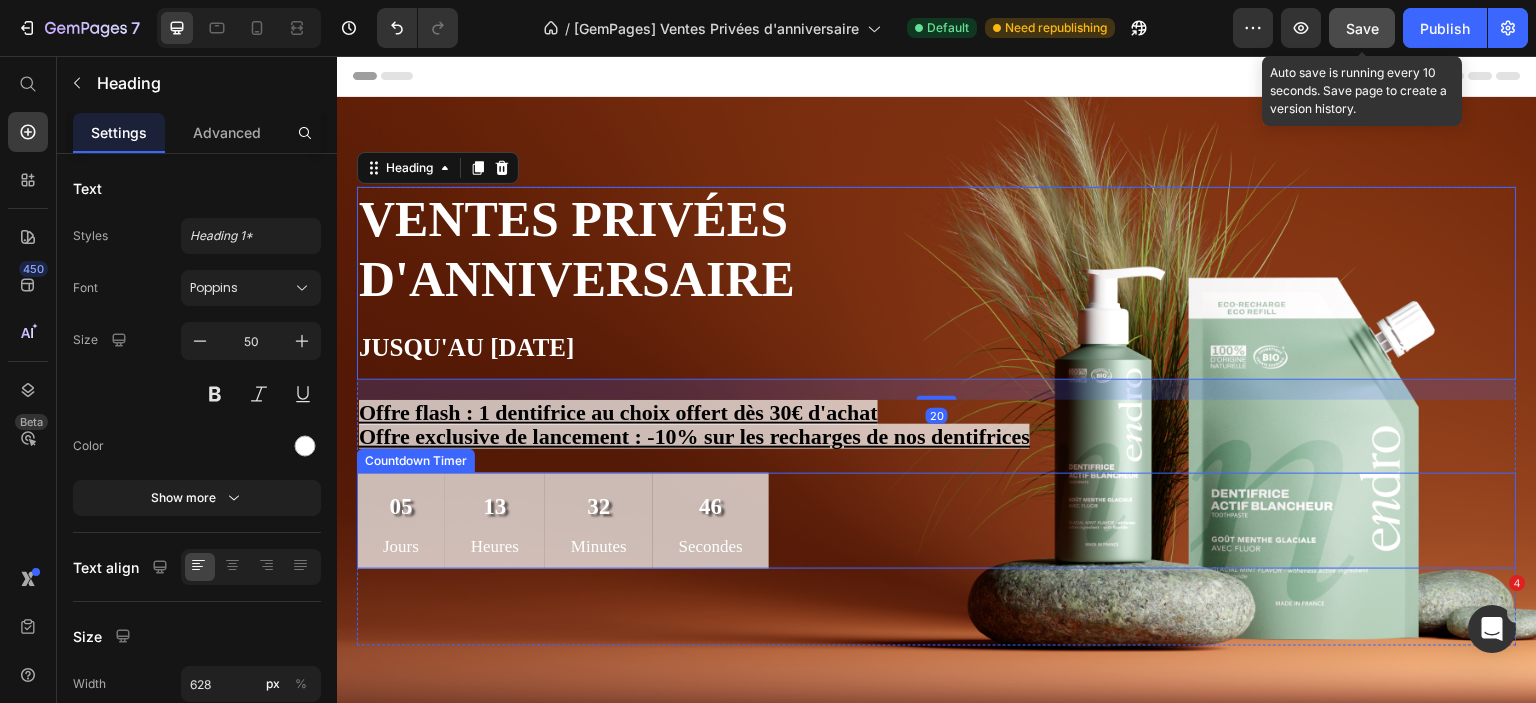 click on "46 Secondes" at bounding box center (711, 521) 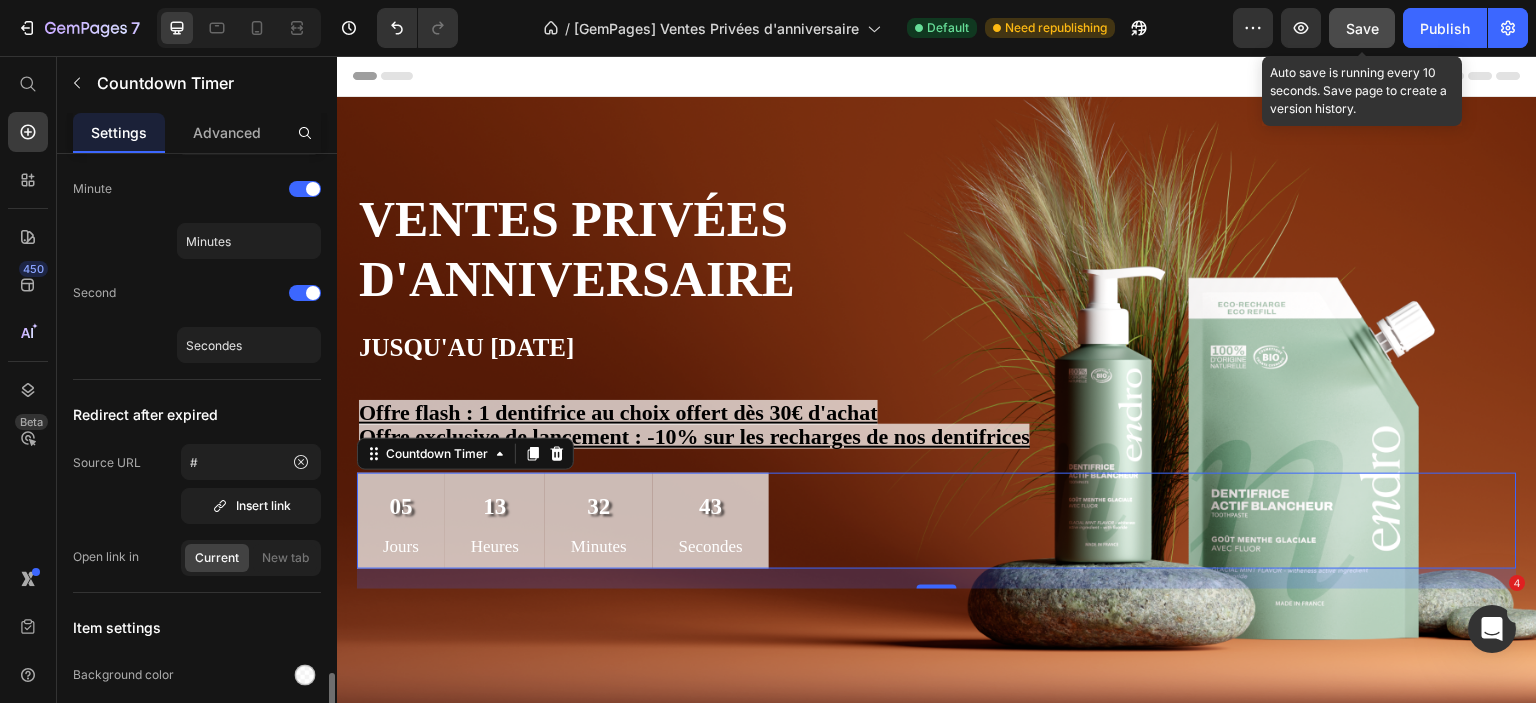 scroll, scrollTop: 900, scrollLeft: 0, axis: vertical 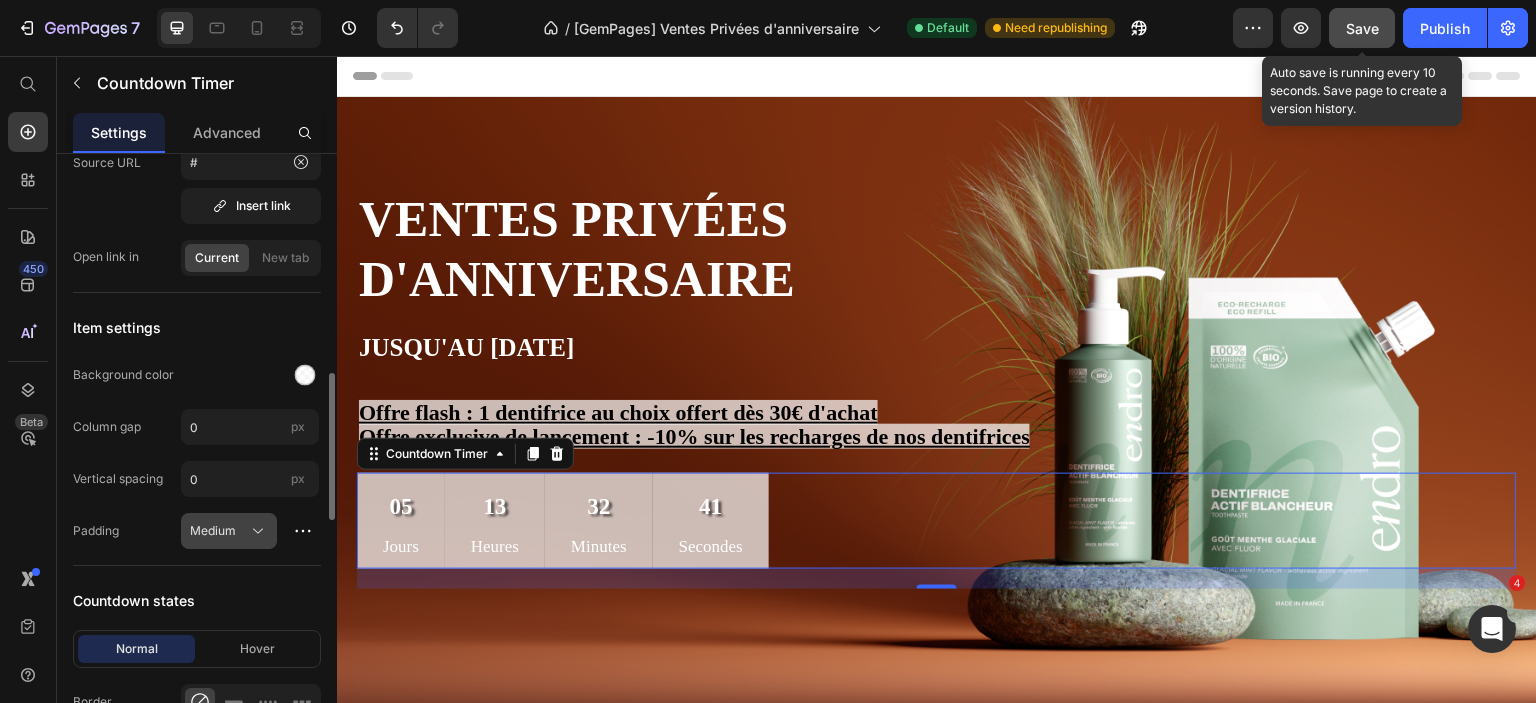 click on "Medium" 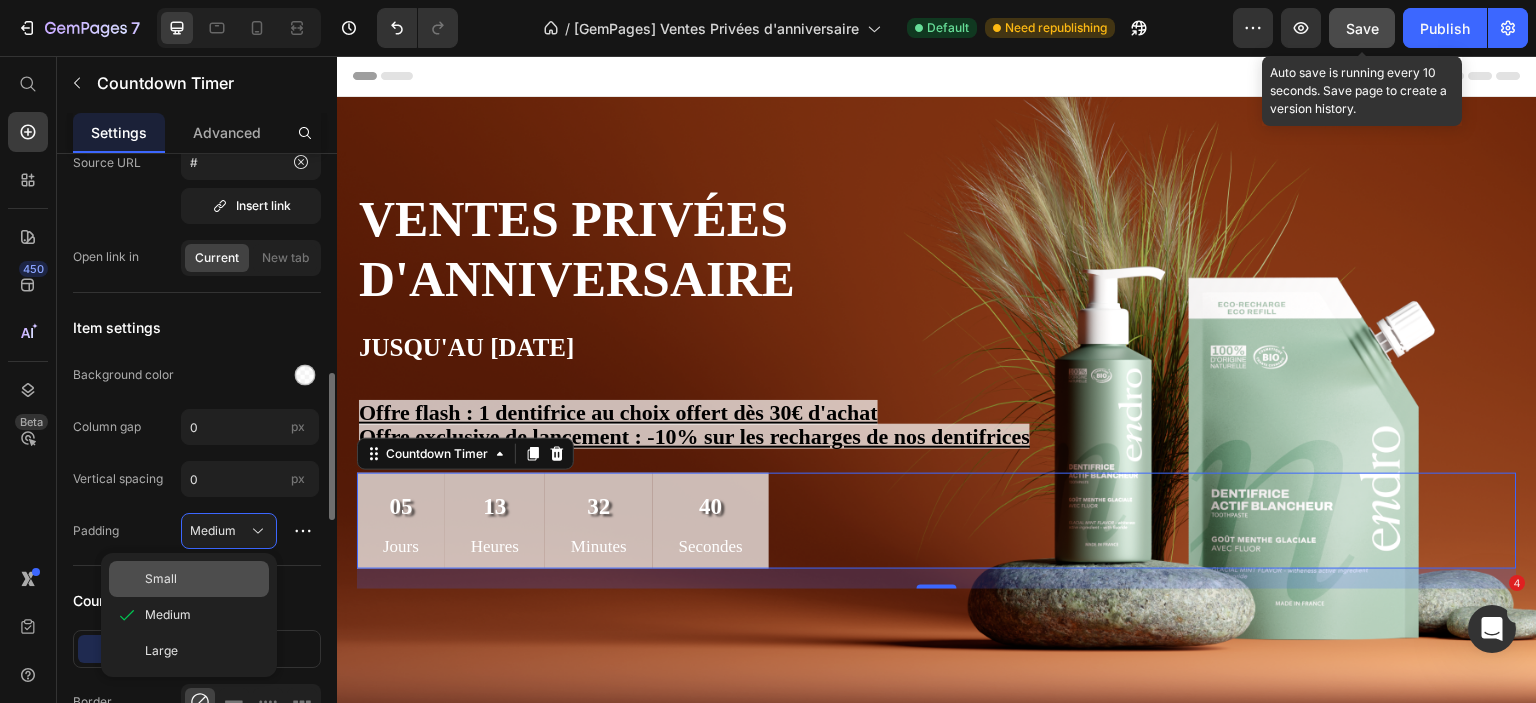 click on "Small" 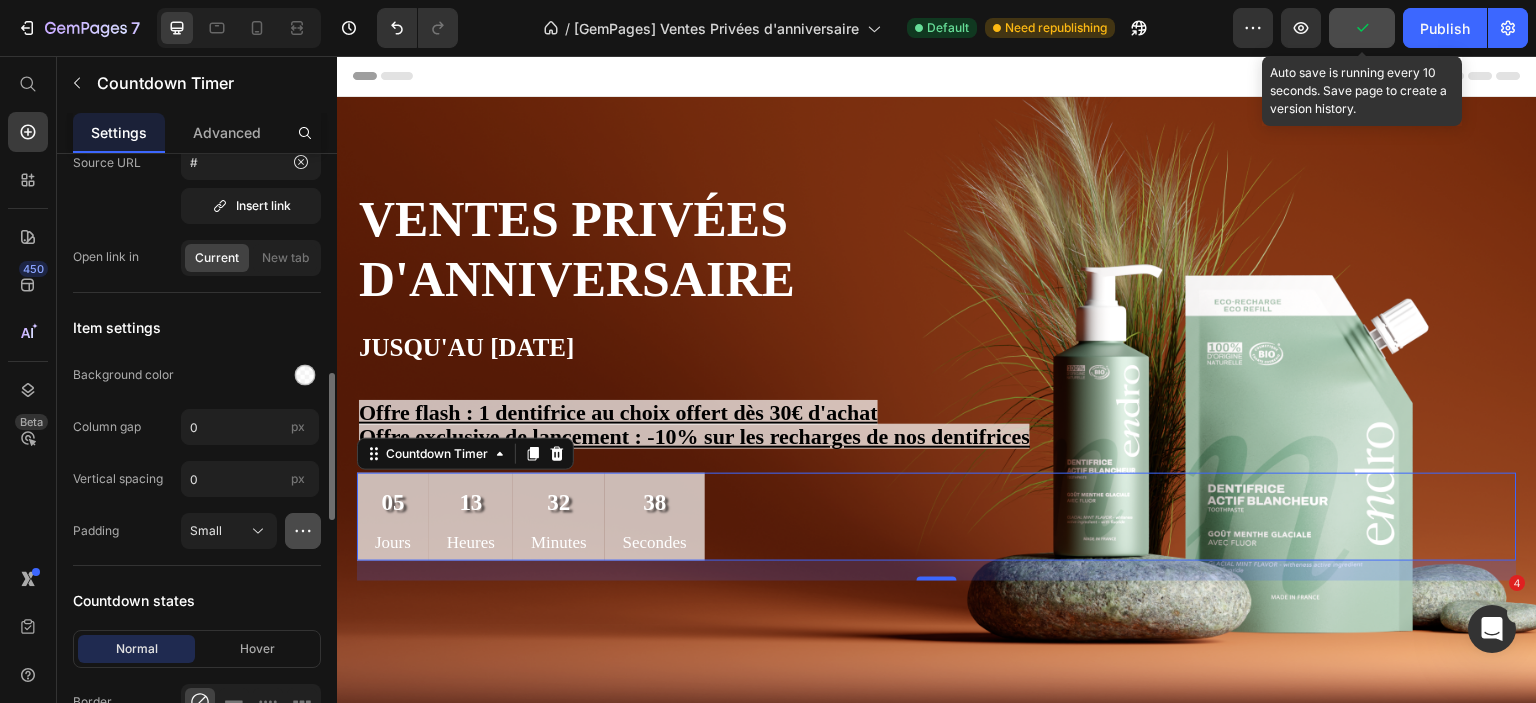 click 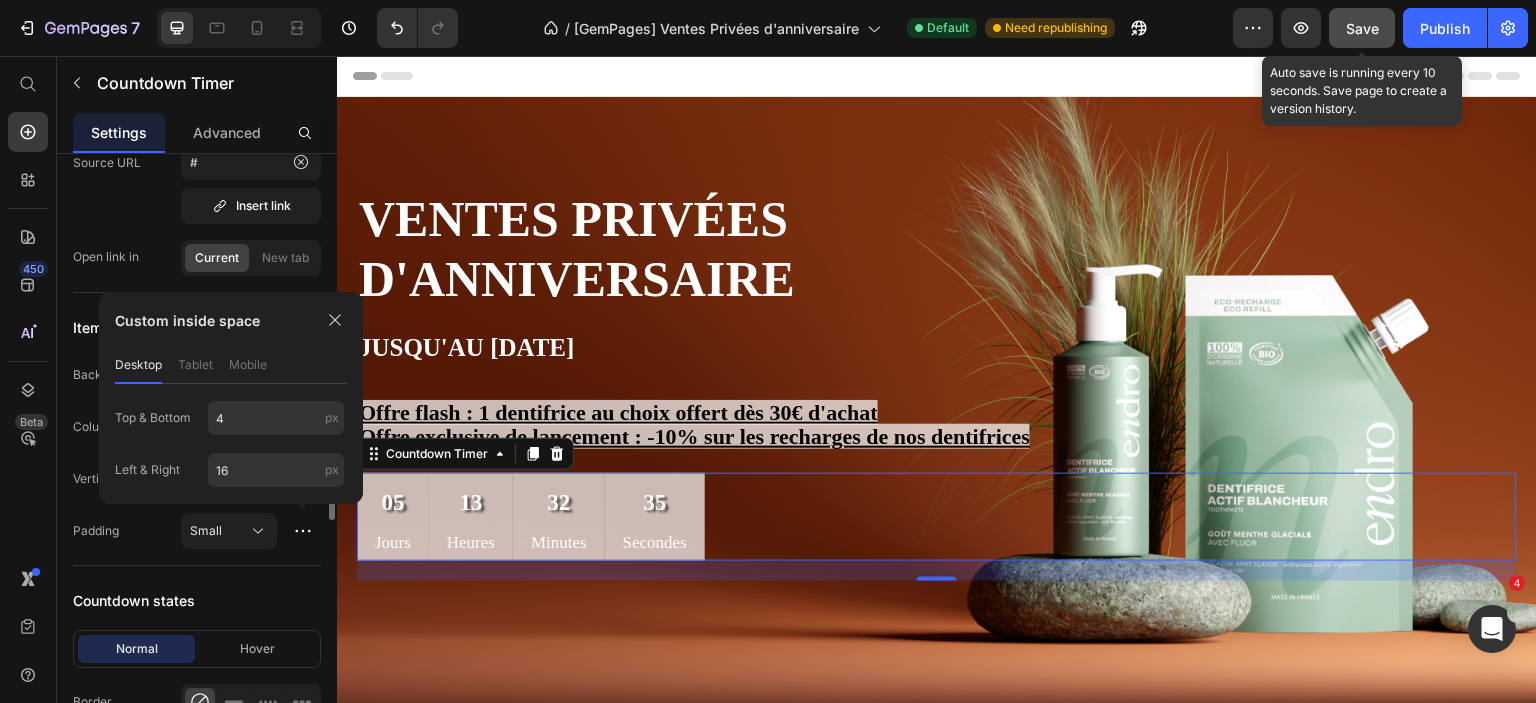 click on "Padding Small" 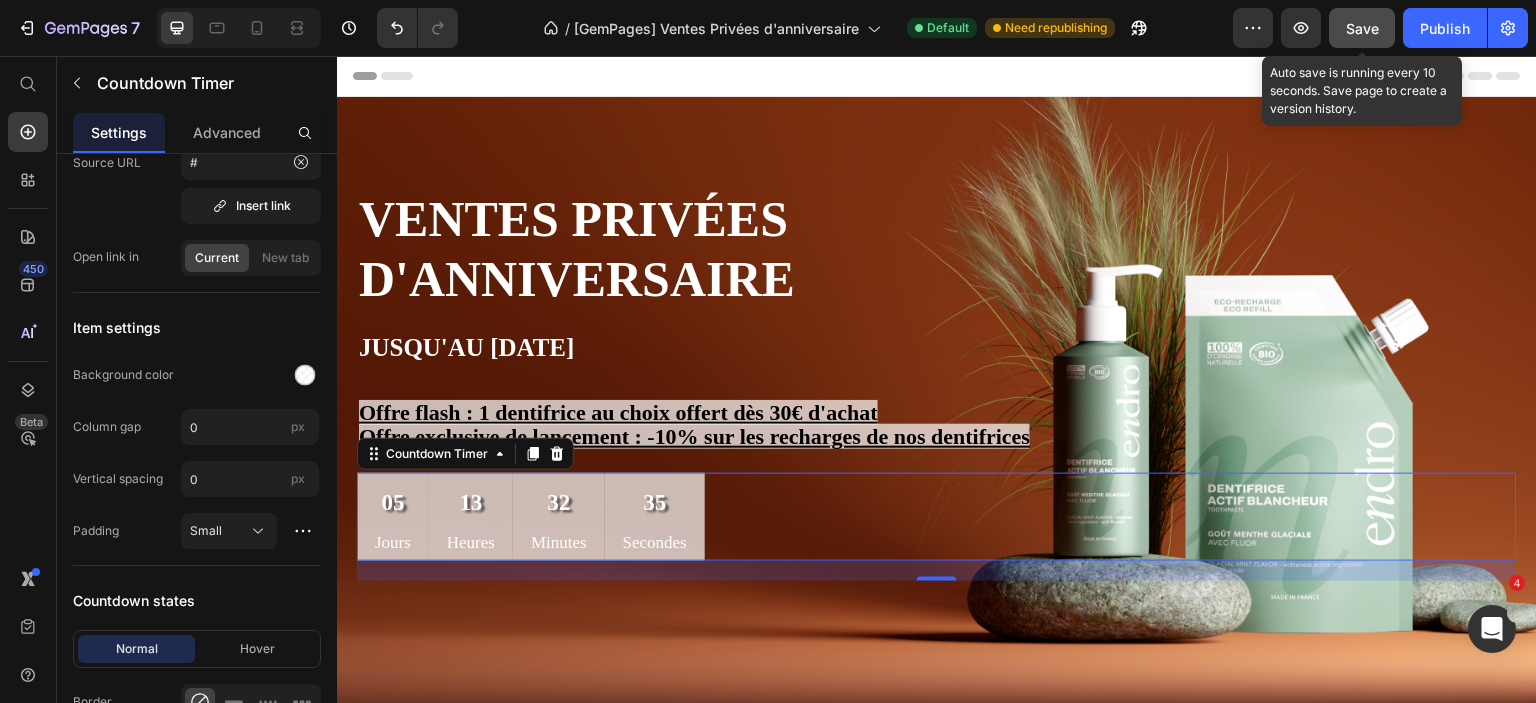 scroll, scrollTop: 1200, scrollLeft: 0, axis: vertical 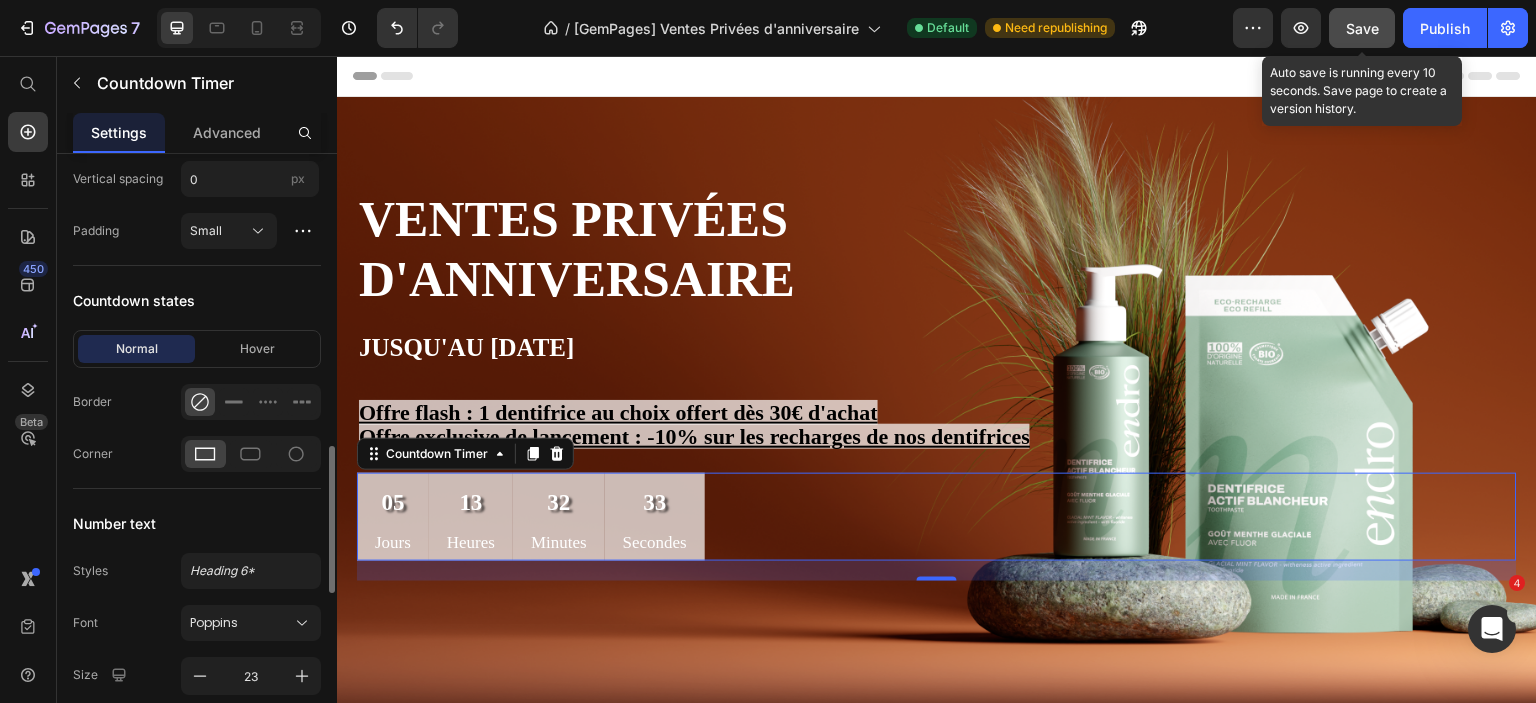 click 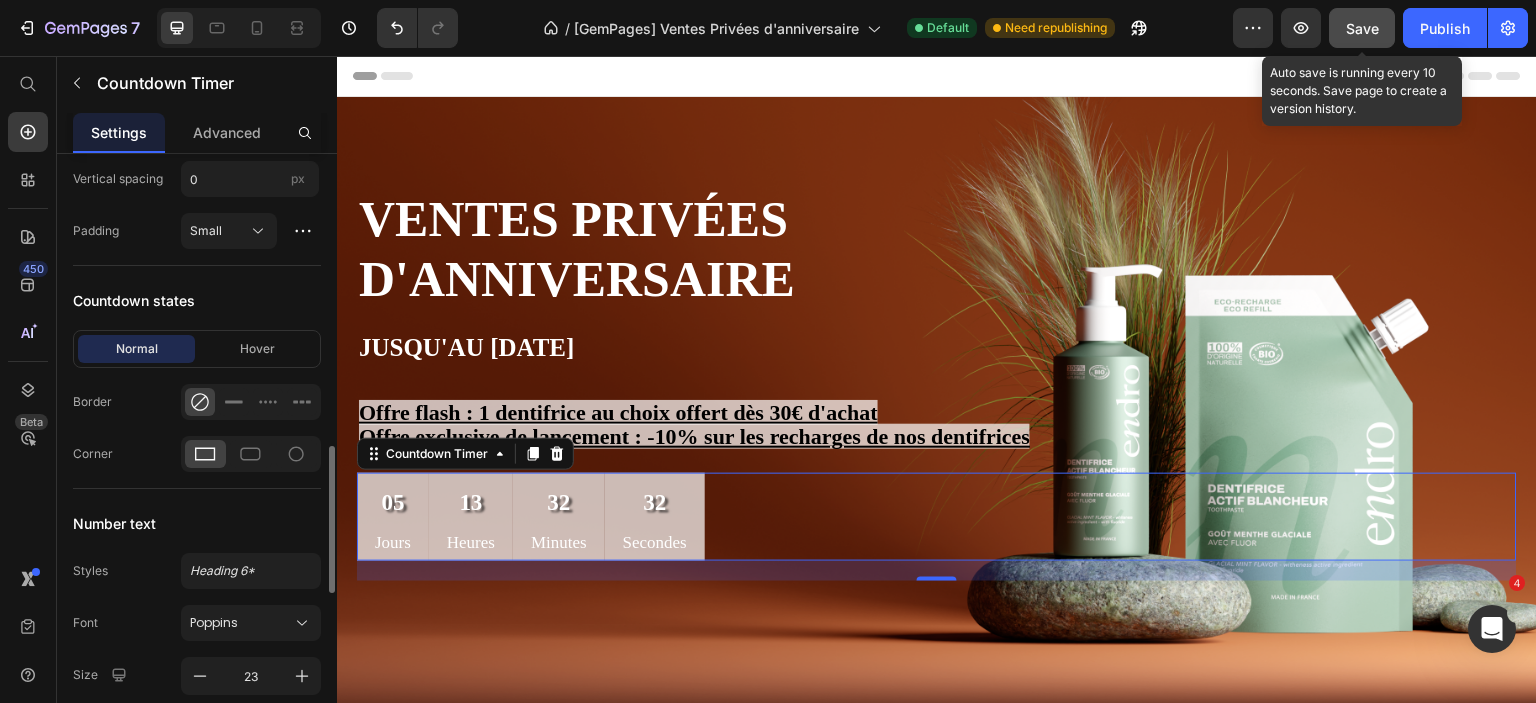 click 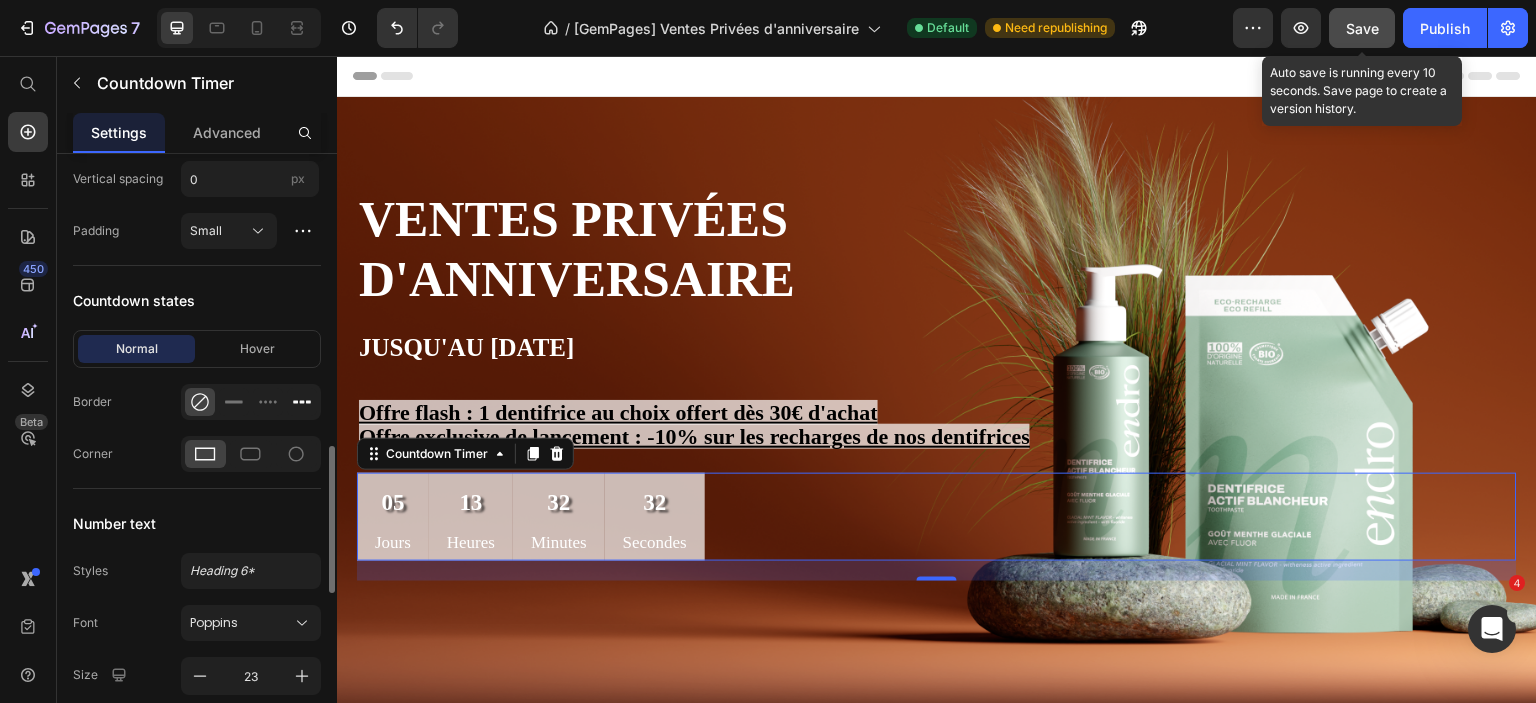 click 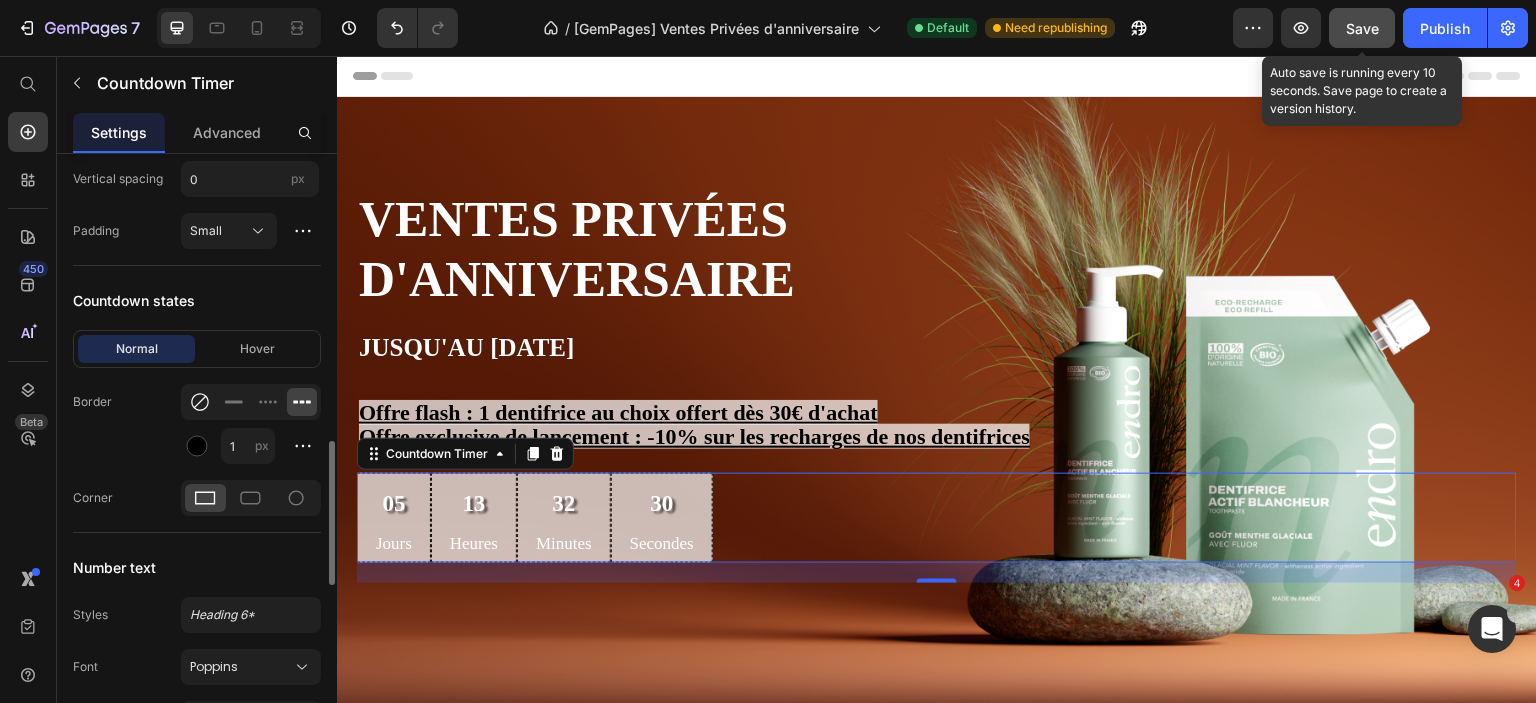click 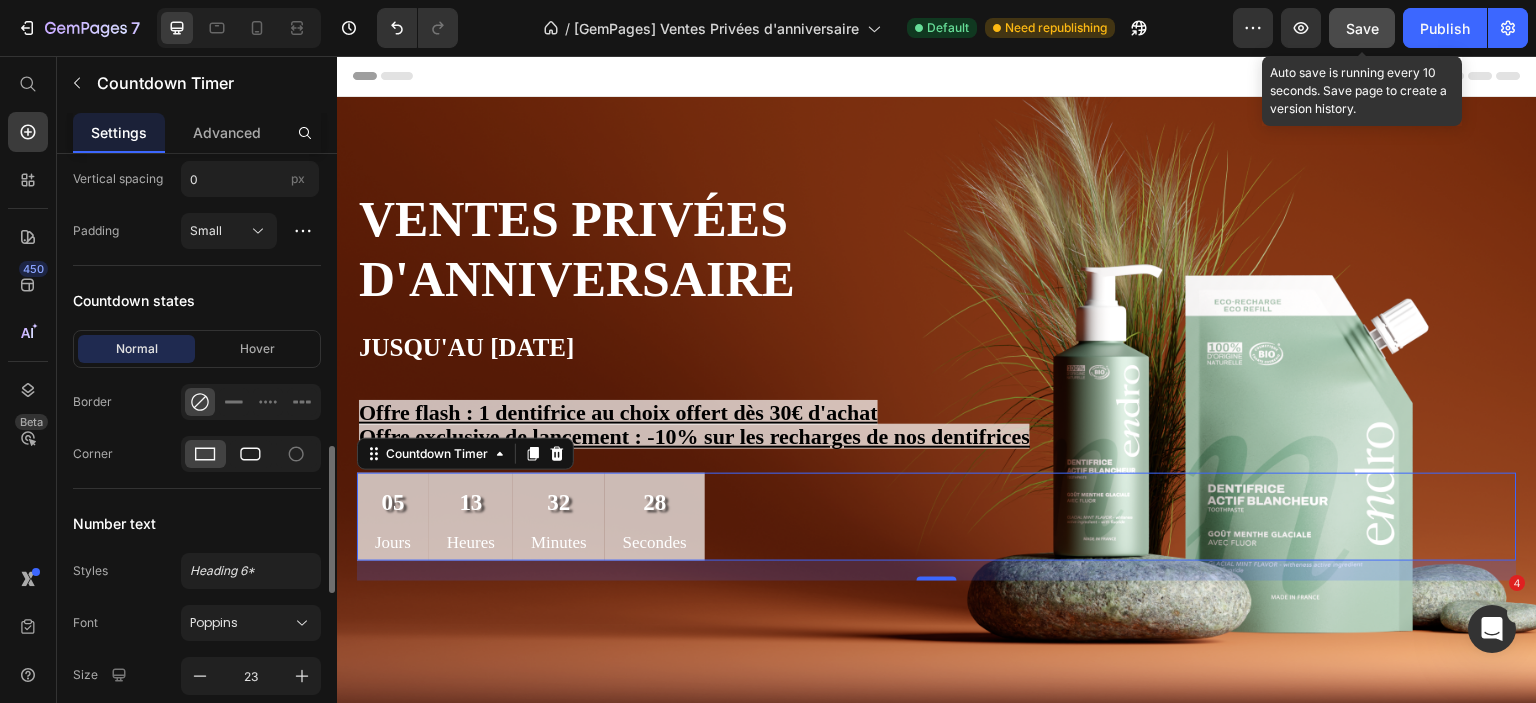 click 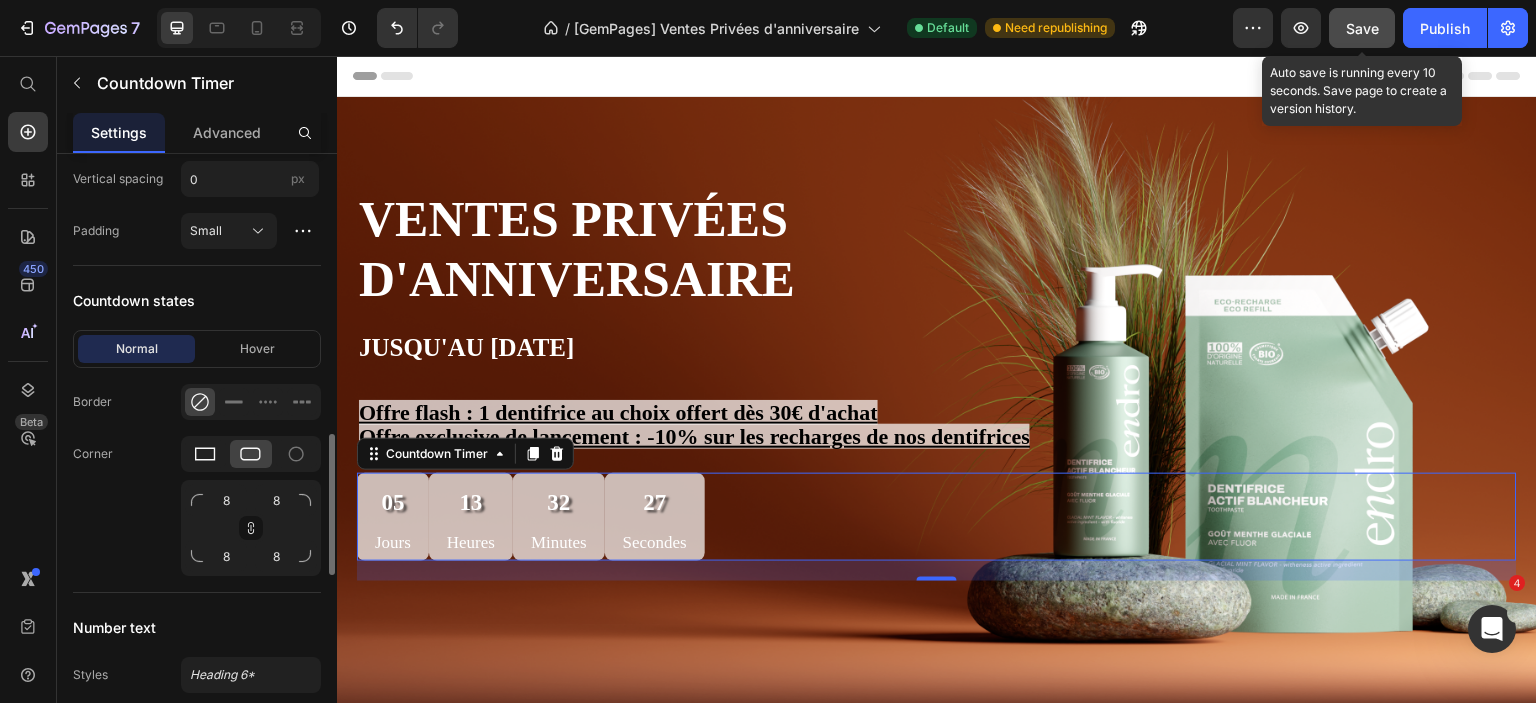 click 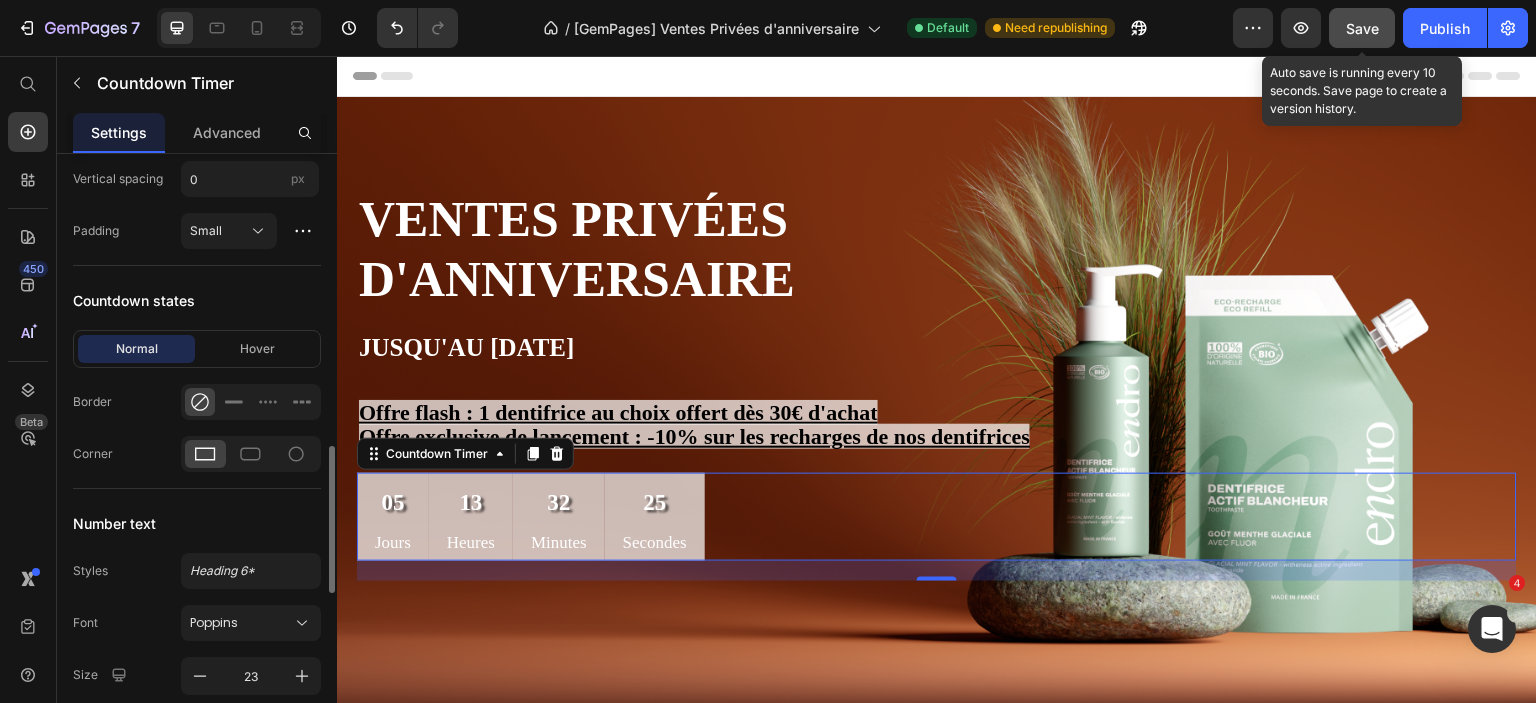 click 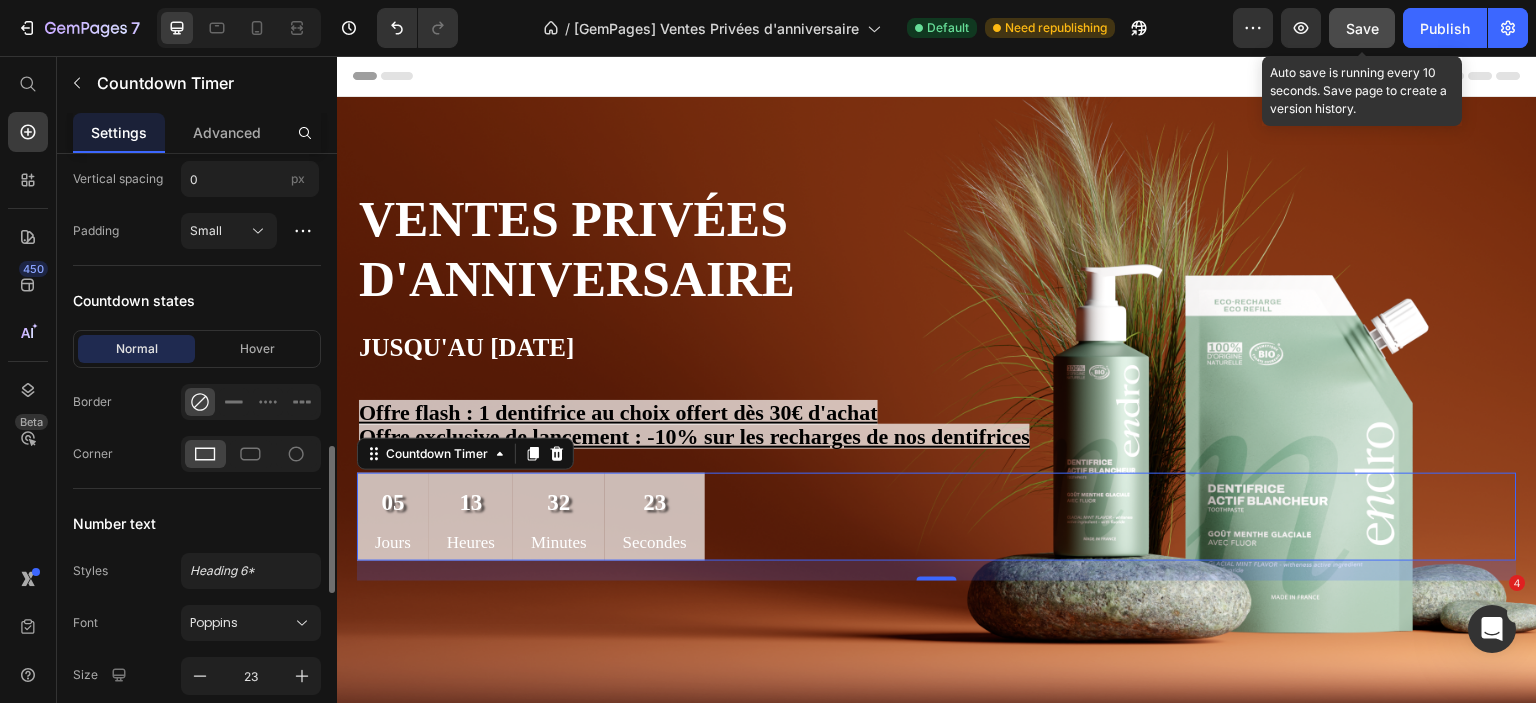 scroll, scrollTop: 900, scrollLeft: 0, axis: vertical 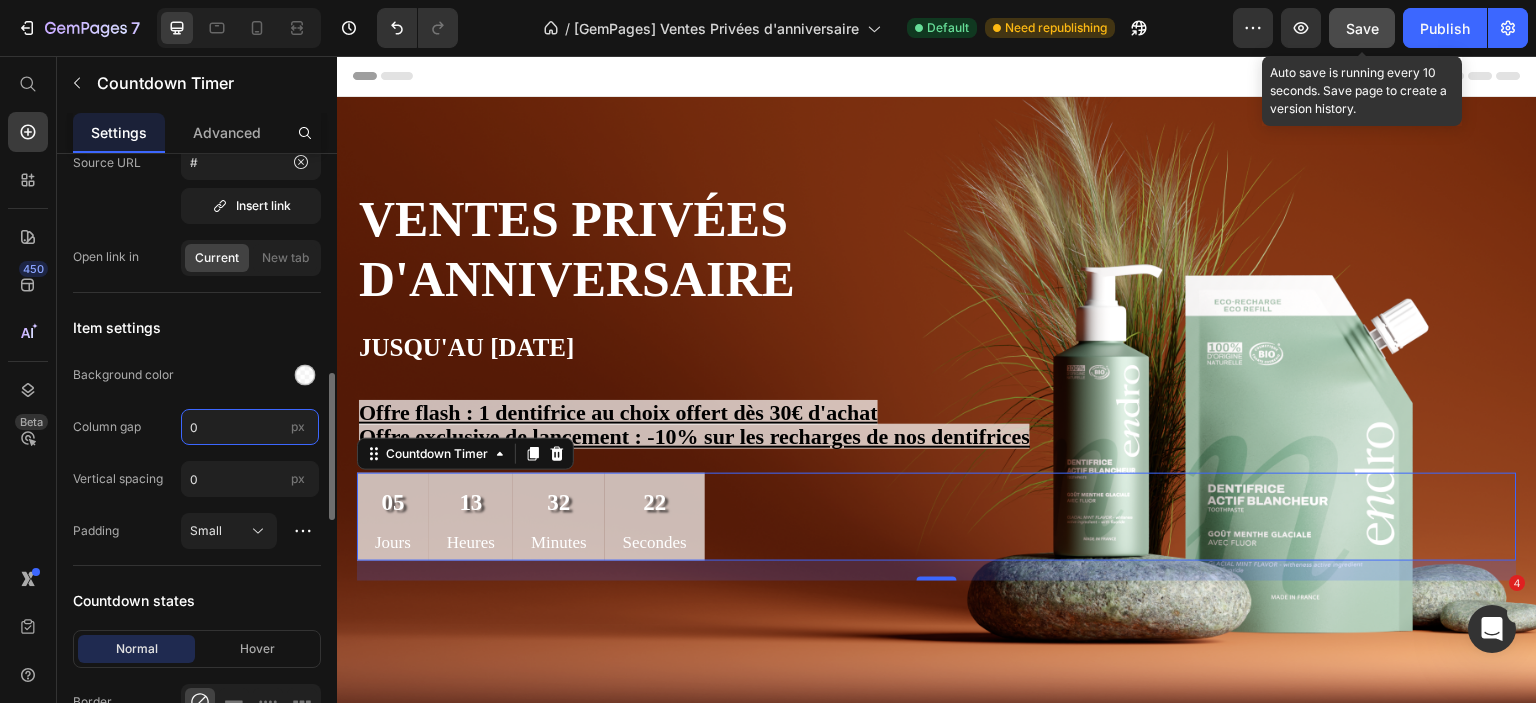 click on "0" at bounding box center (250, 427) 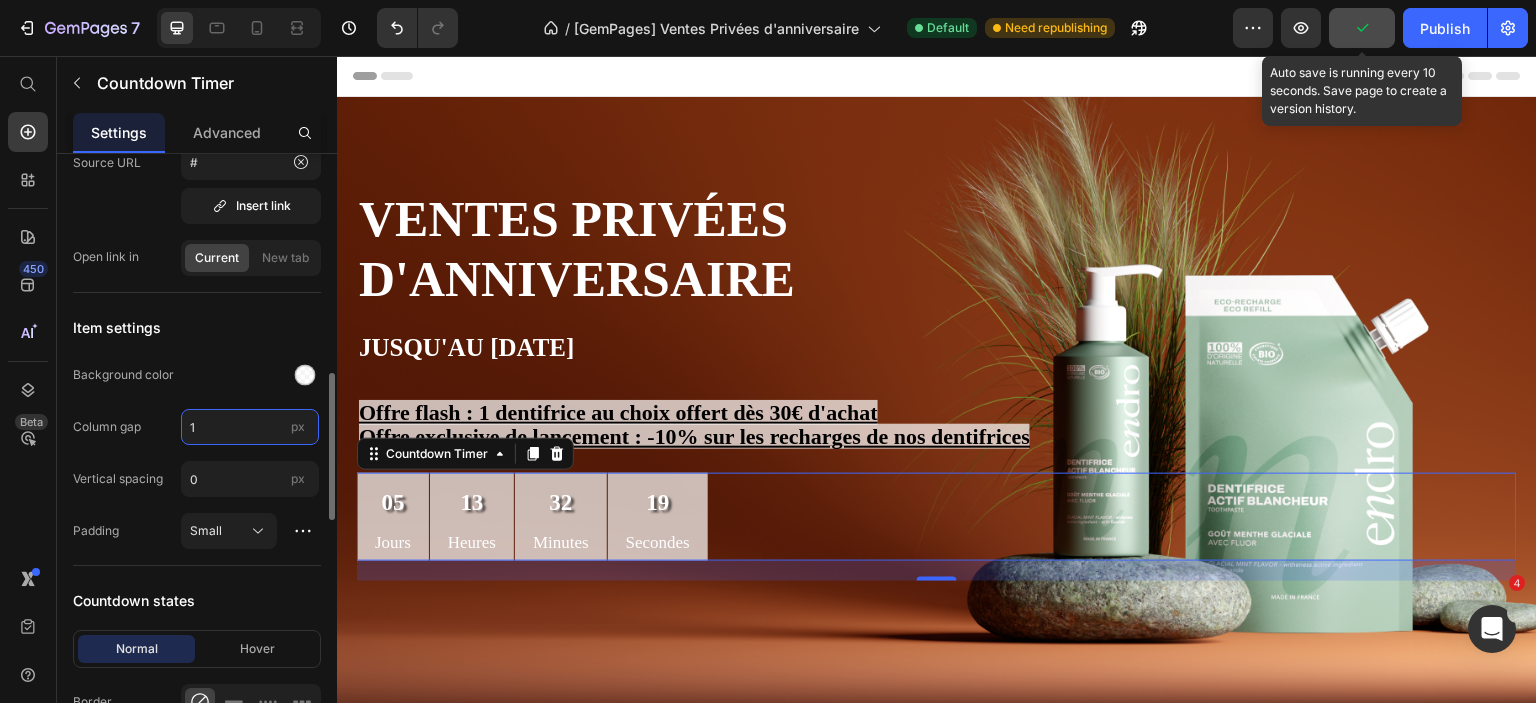 drag, startPoint x: 212, startPoint y: 425, endPoint x: 182, endPoint y: 423, distance: 30.066593 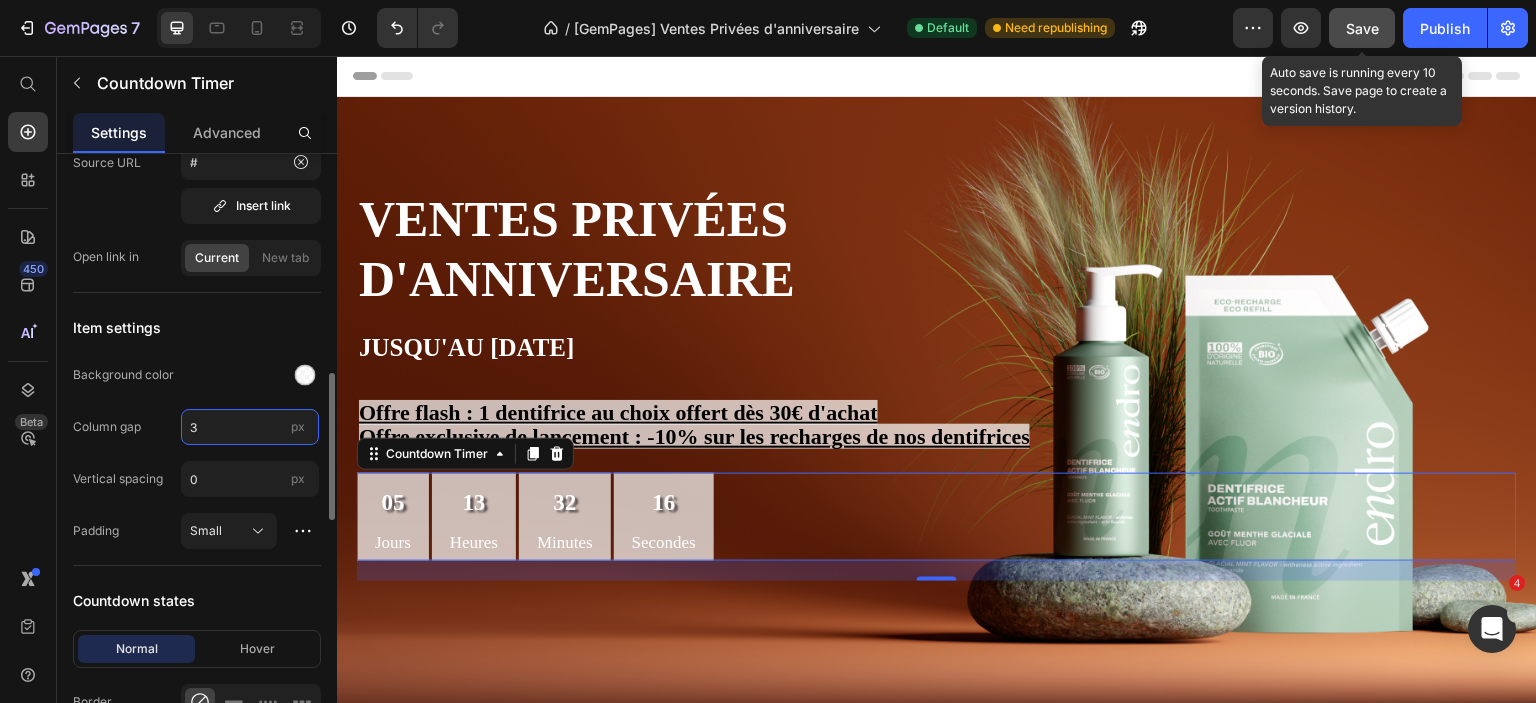 drag, startPoint x: 205, startPoint y: 424, endPoint x: 183, endPoint y: 425, distance: 22.022715 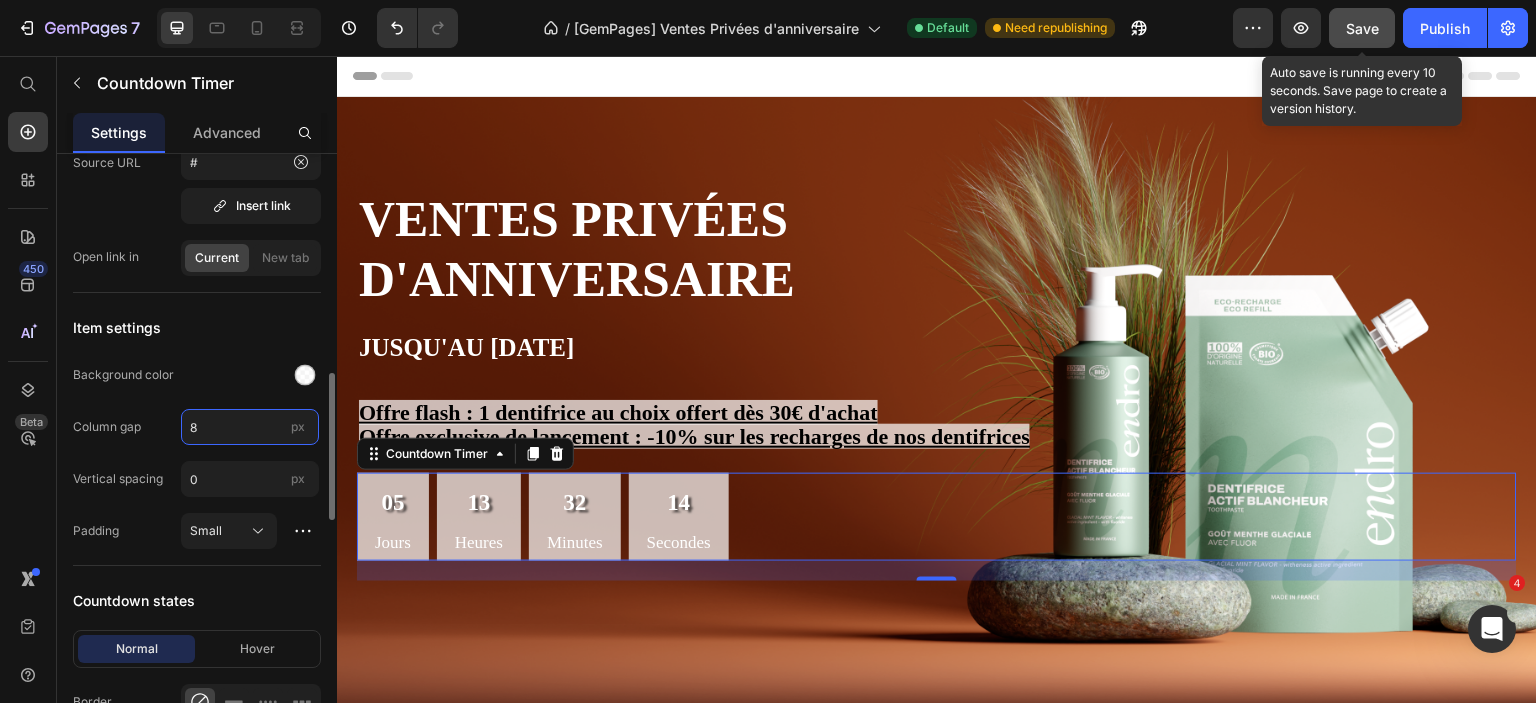 type on "8" 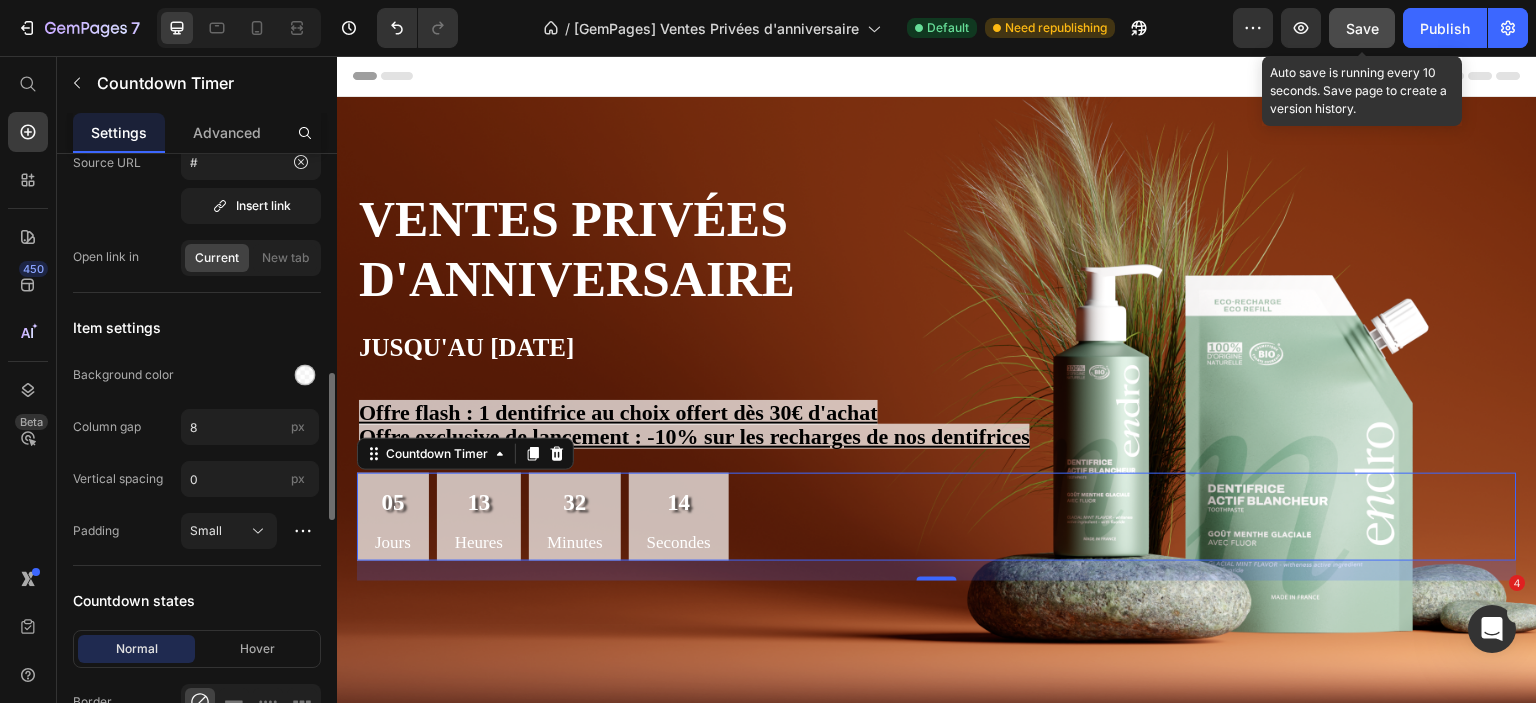 click on "Background color" 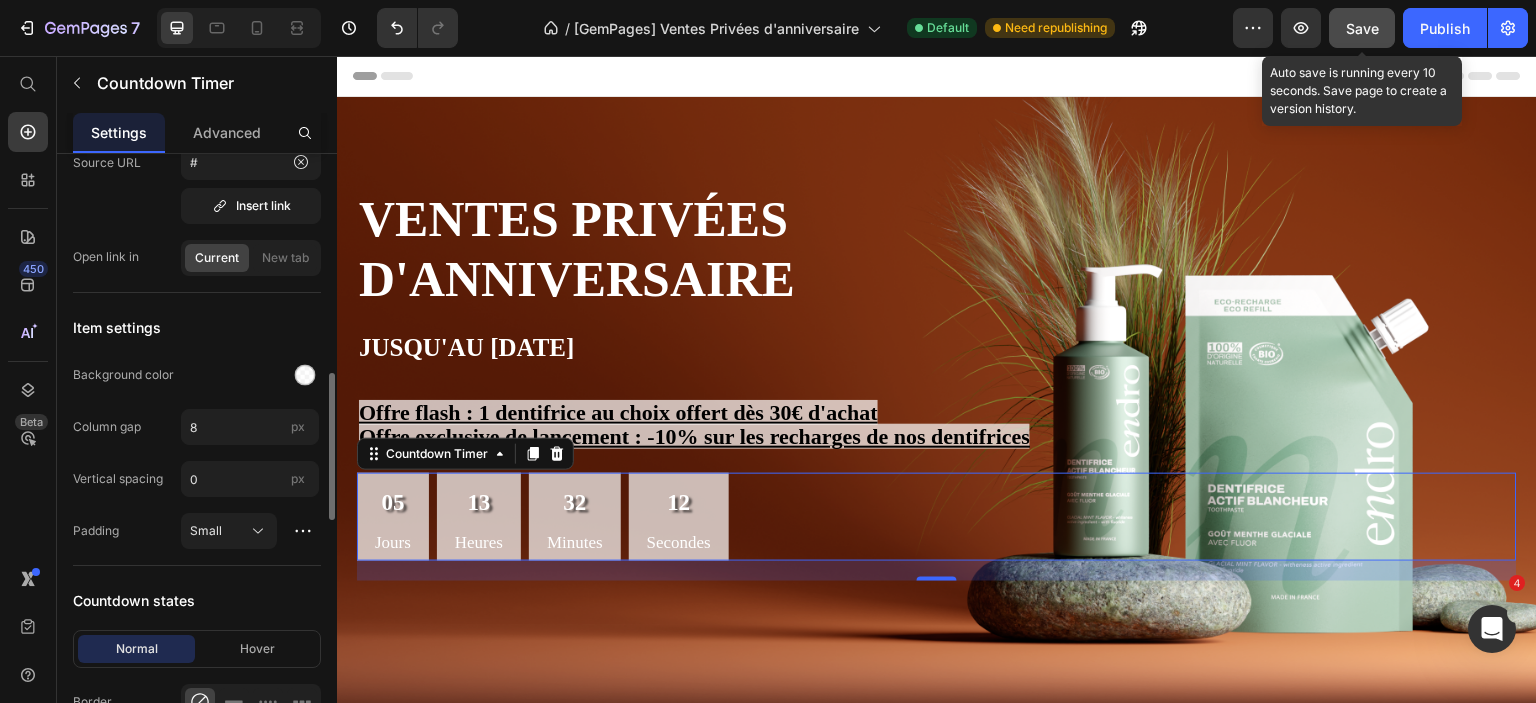 click on "Item settings" at bounding box center (197, 327) 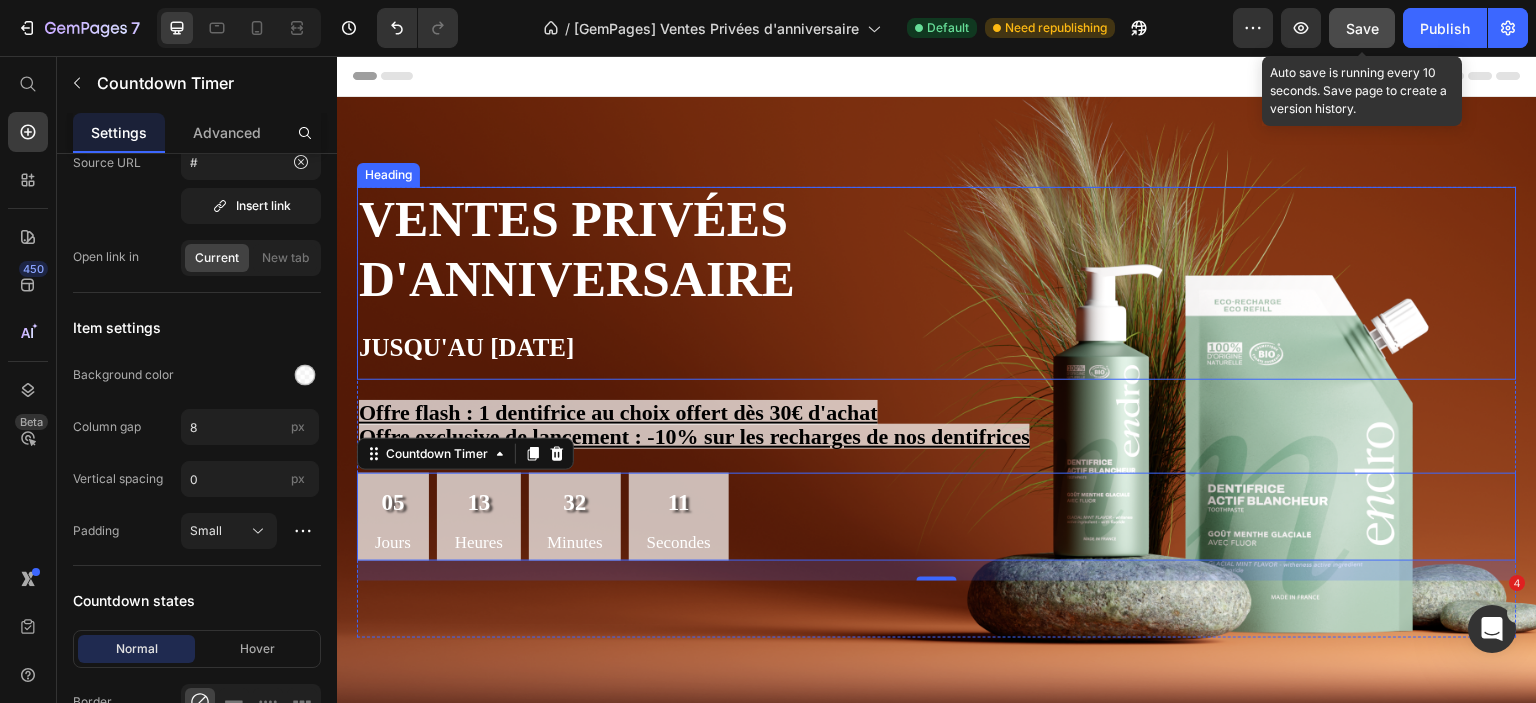 click on "Ventes privées d'anniversaire Jusqu'au 15 juillet" at bounding box center [671, 283] 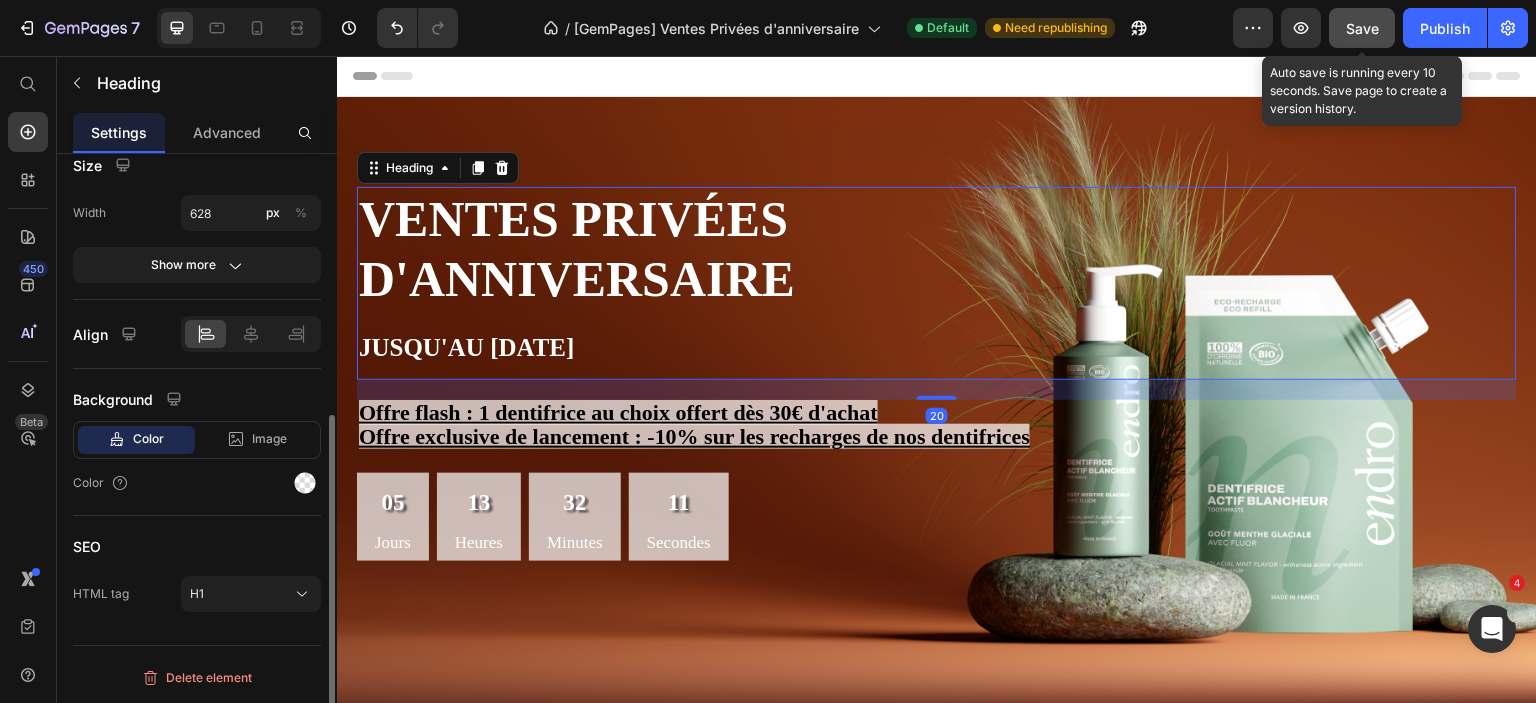 scroll, scrollTop: 0, scrollLeft: 0, axis: both 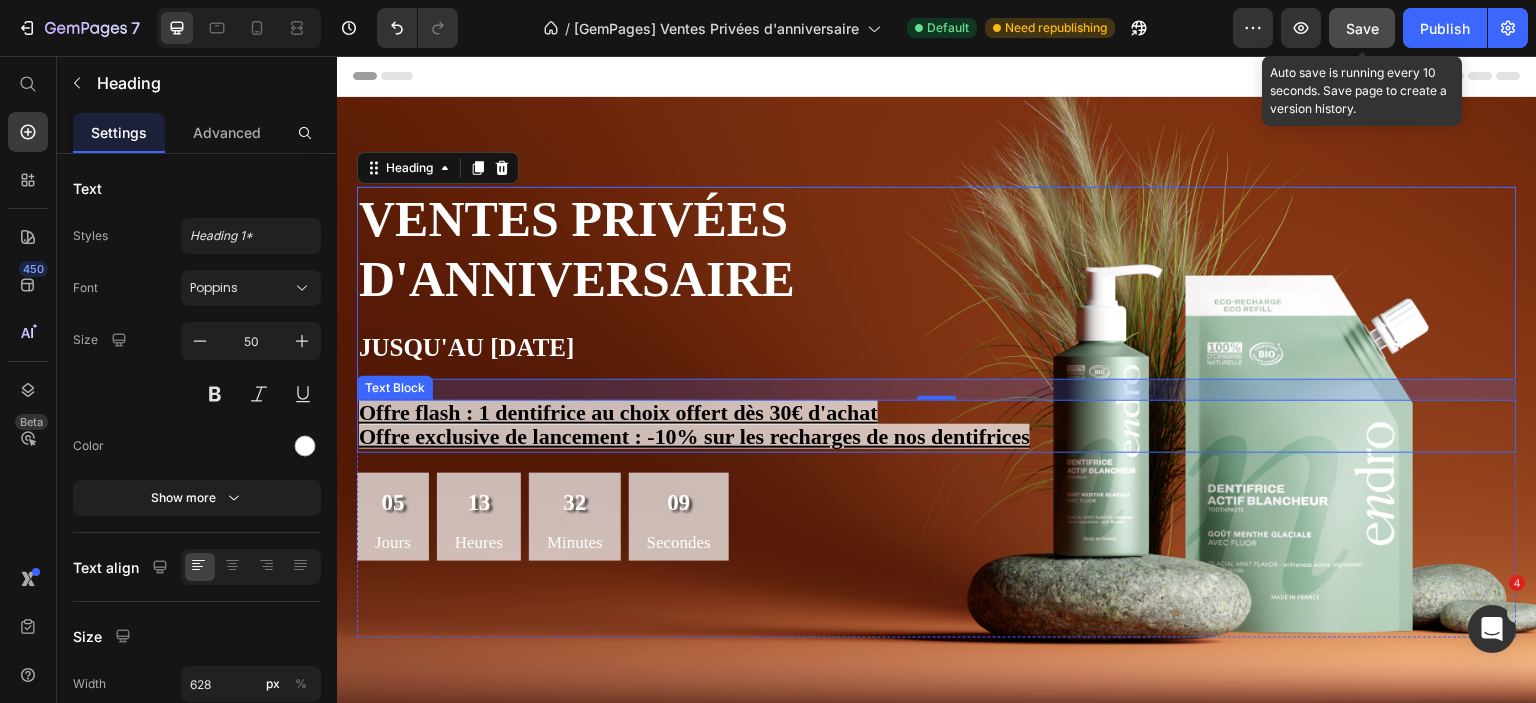 click on "Offre exclusive de lancement : -10% sur les recharges de nos dentifrices" at bounding box center (694, 436) 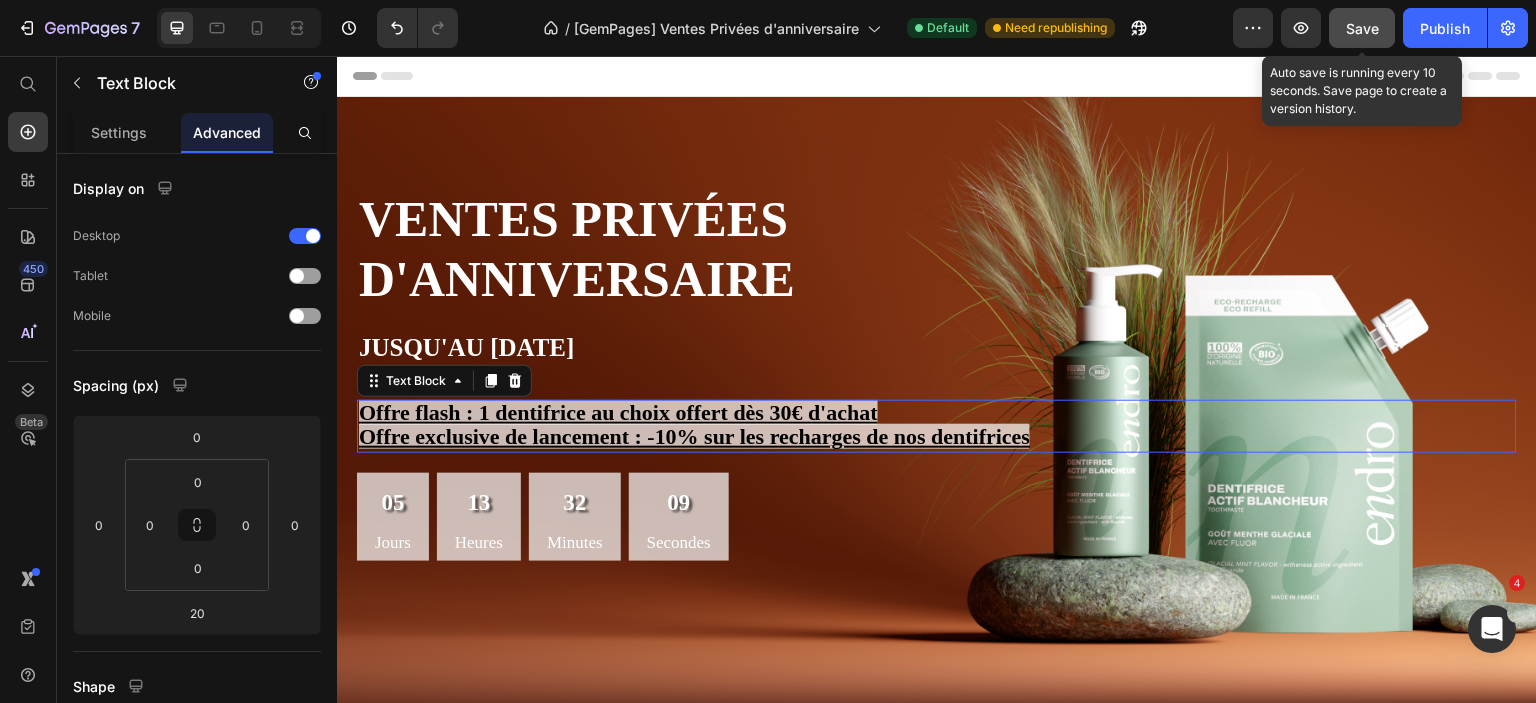 click on "Offre exclusive de lancement : -10% sur les recharges de nos dentifrices" at bounding box center (694, 436) 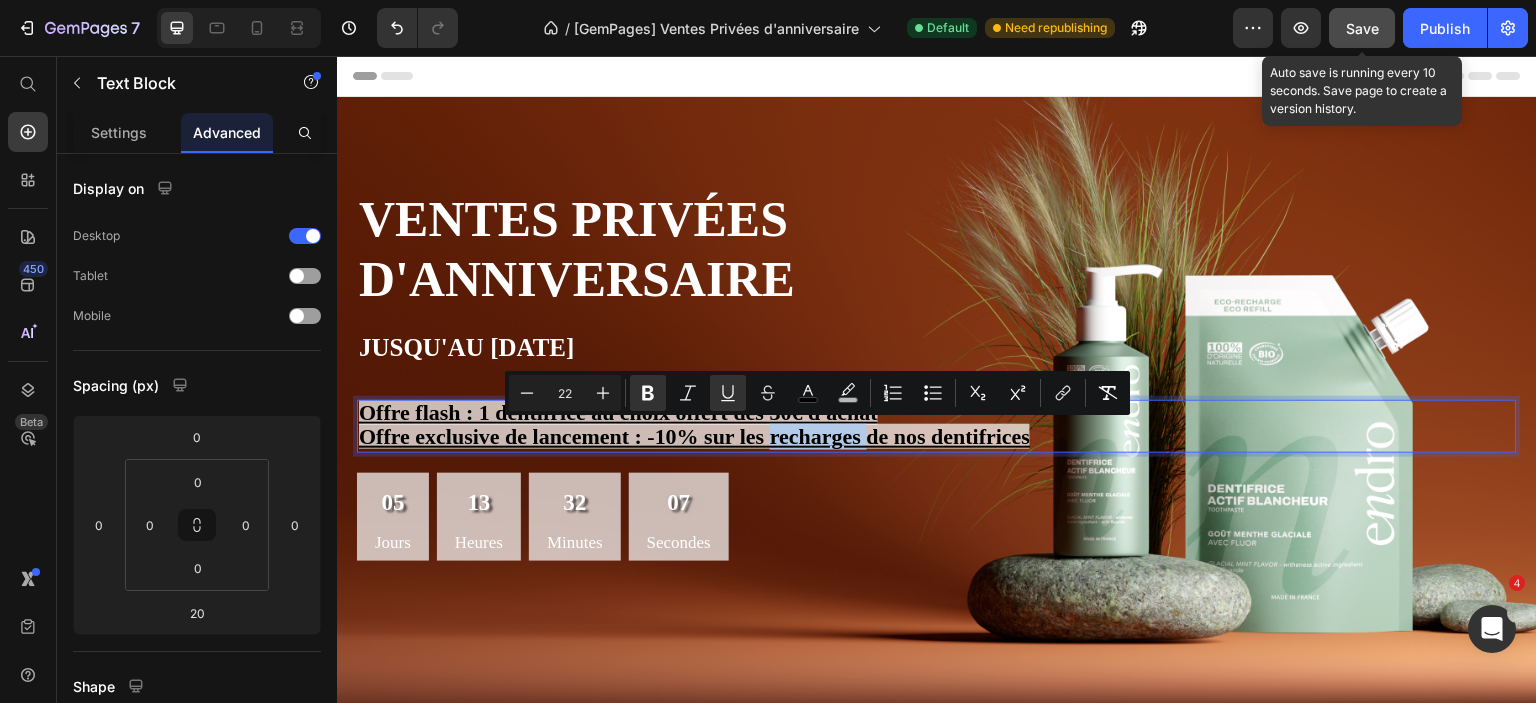 click on "Offre exclusive de lancement : -10% sur les recharges de nos dentifrices" at bounding box center [937, 438] 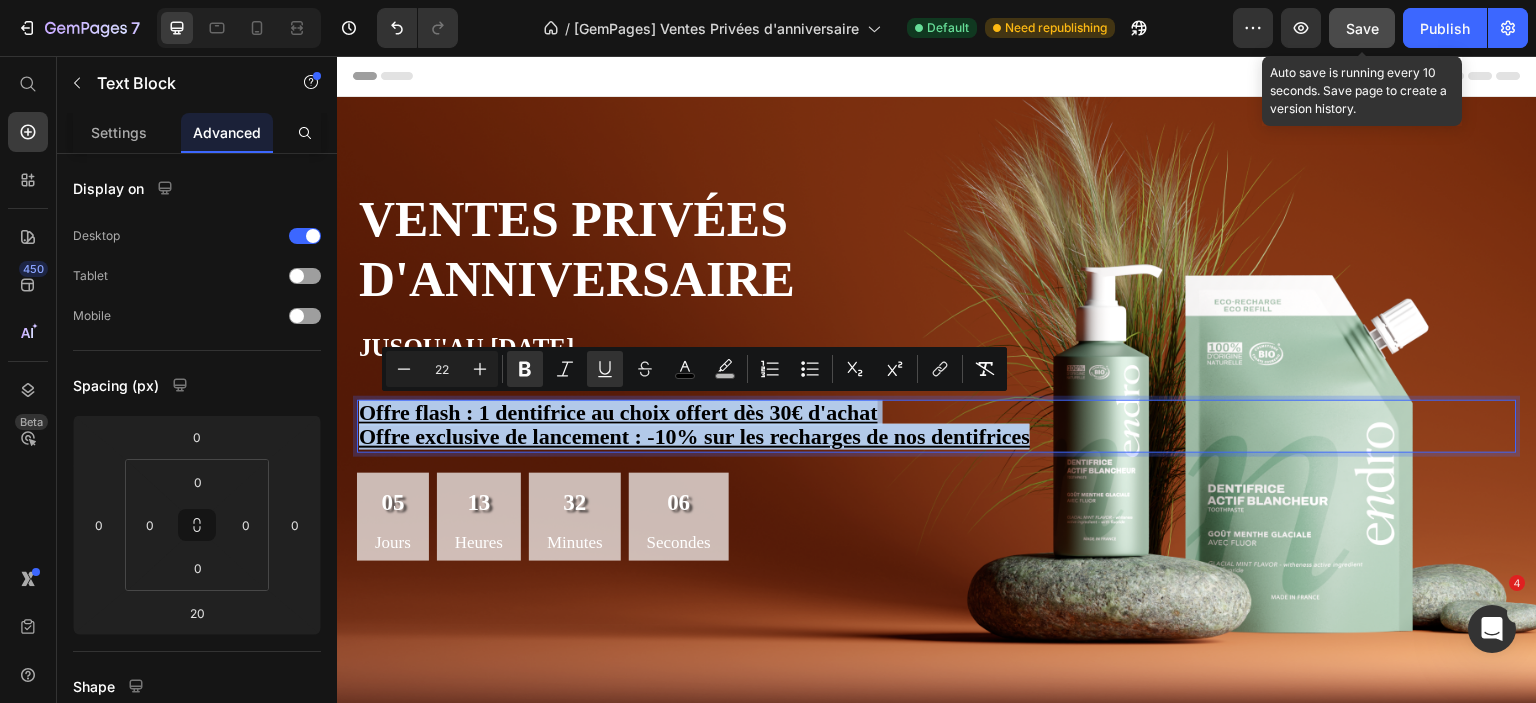 drag, startPoint x: 992, startPoint y: 436, endPoint x: 353, endPoint y: 400, distance: 640.0133 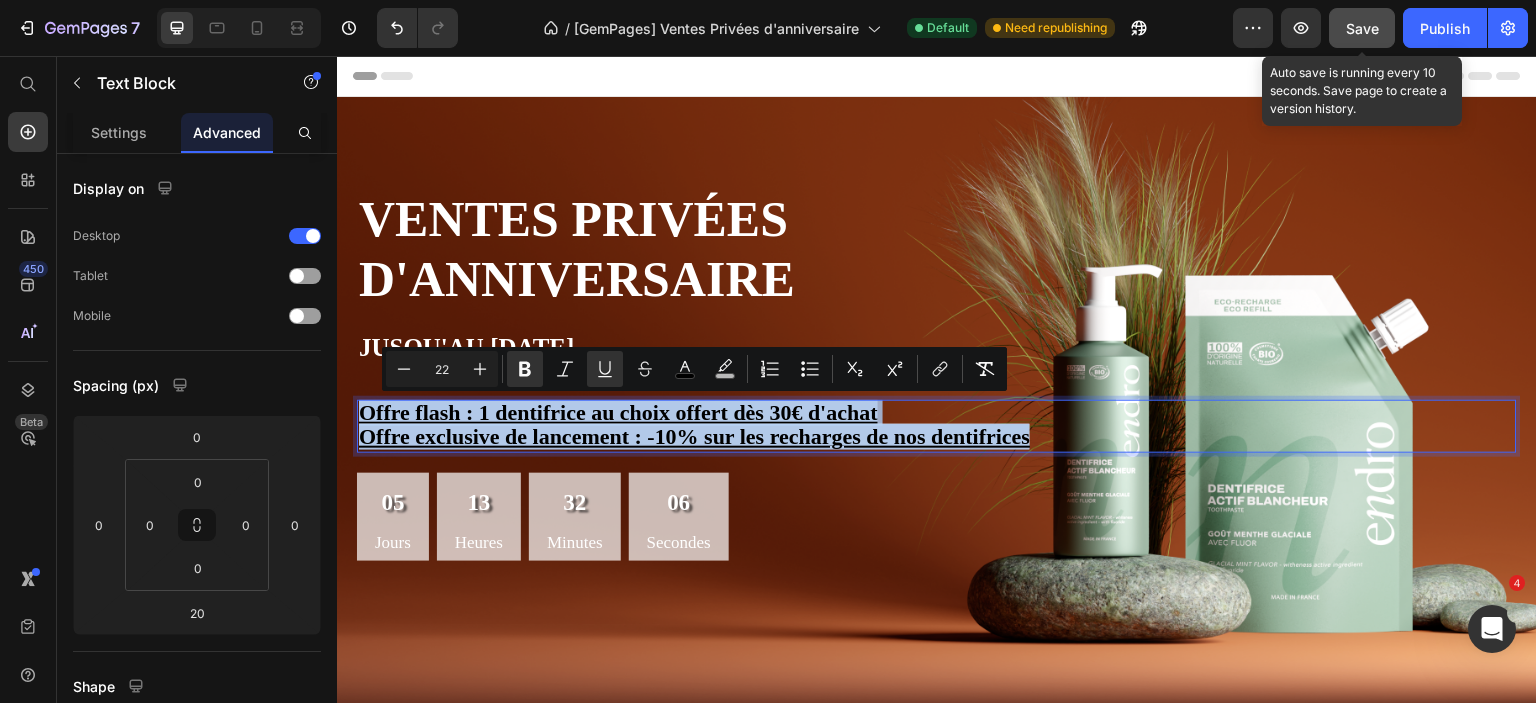 click on "Ventes privées d'anniversaire Jusqu'au 15 juillet Heading Offre flash : 1 dentifrice au choix offert dès 30€ d'achat Offre exclusive de lancement : -10% sur les recharges de nos dentifrices Text Block   20 05 Jours 13 Heures 32 Minutes 06 Secondes Countdown Timer Jusqu'à  -20%   10%  de réduction supplémentaire dès  120€ d'achat Text Block Text Block Row Section 1" at bounding box center (937, 412) 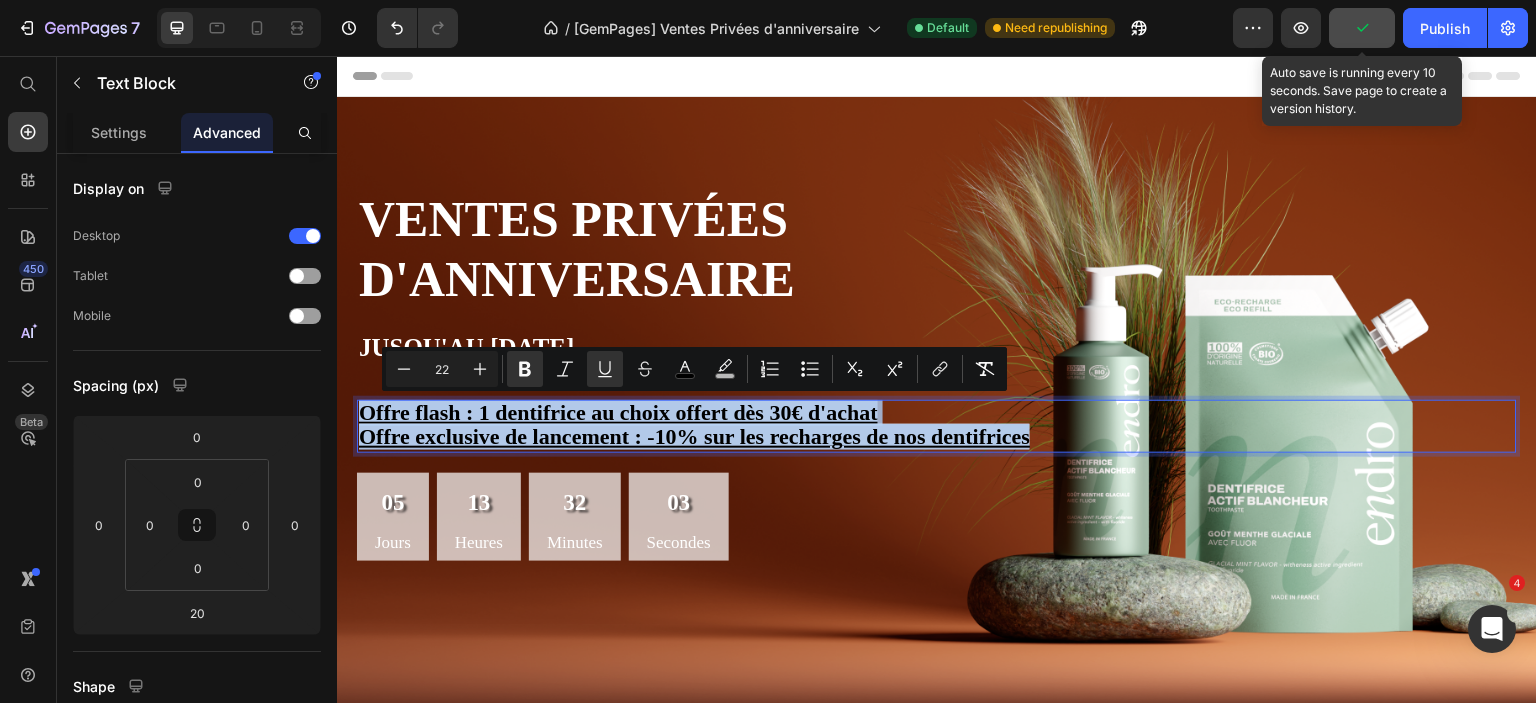 click on "Header" at bounding box center [937, 76] 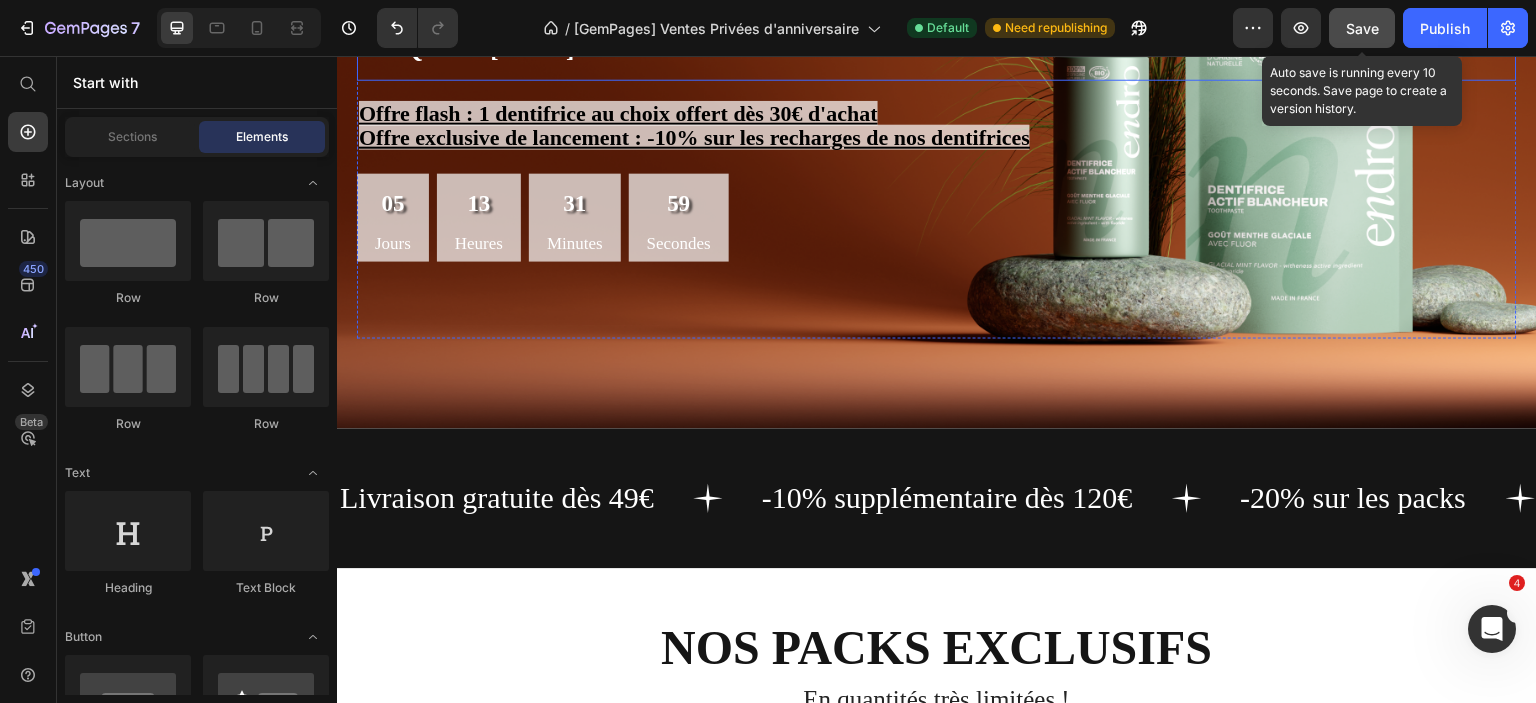 scroll, scrollTop: 0, scrollLeft: 0, axis: both 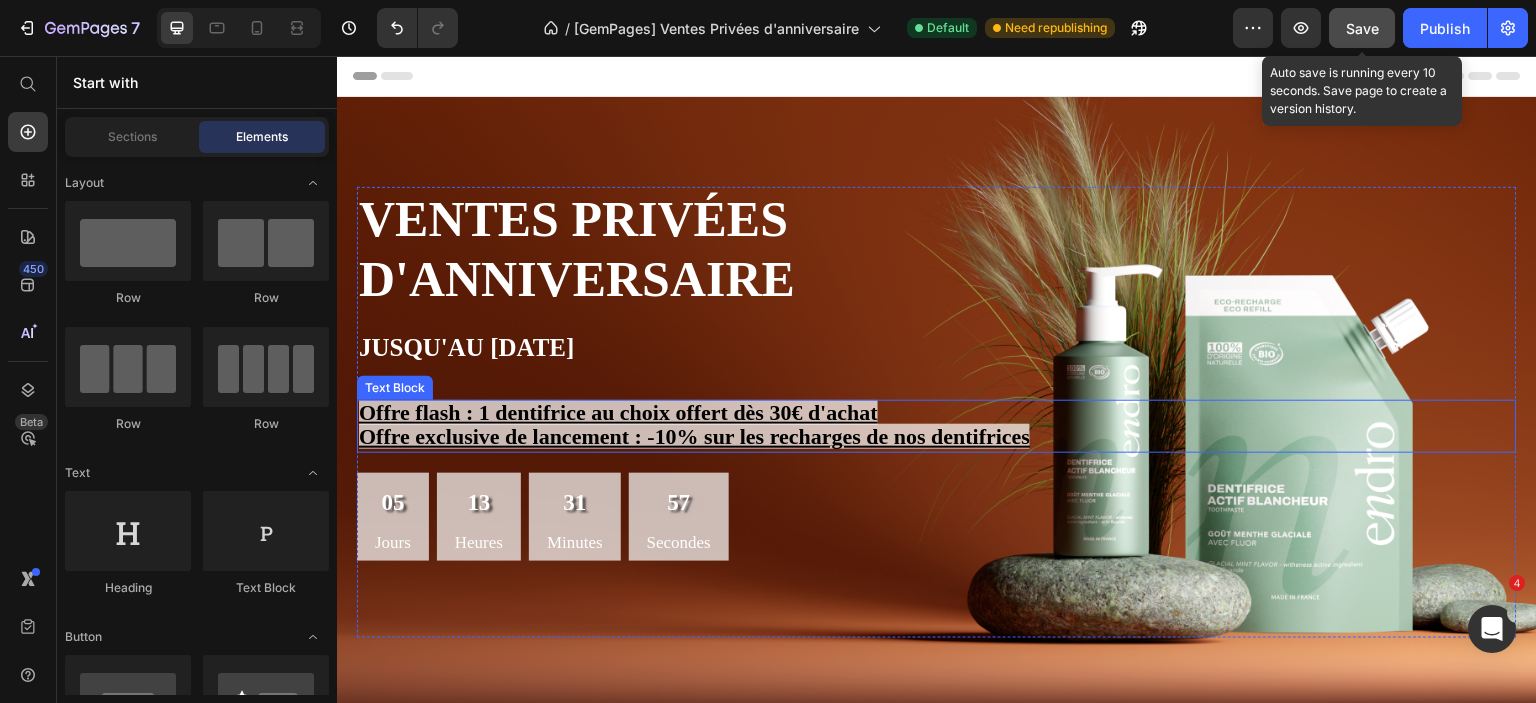 click on "Offre flash : 1 dentifrice au choix offert dès 30€ d'achat" at bounding box center (618, 412) 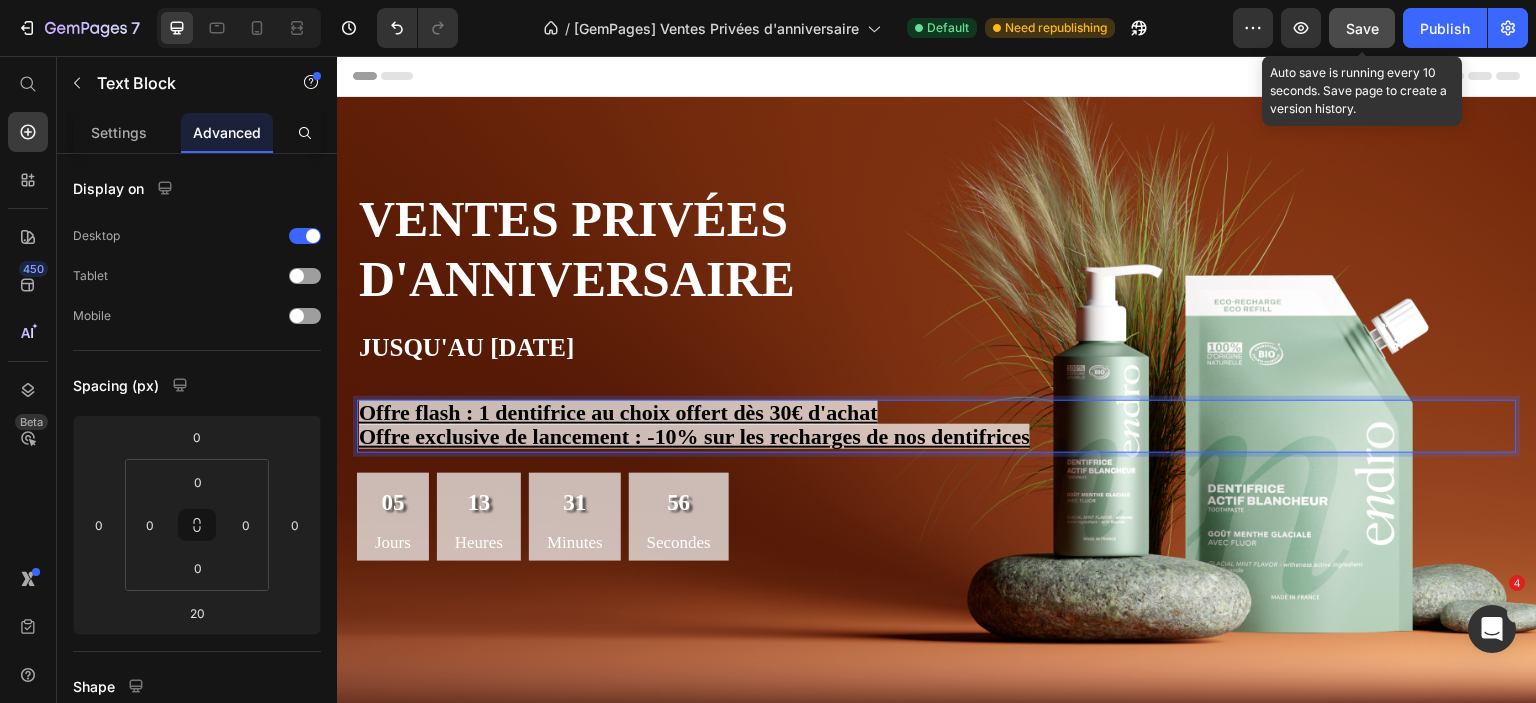 click on "Offre flash : 1 dentifrice au choix offert dès 30€ d'achat" at bounding box center (937, 414) 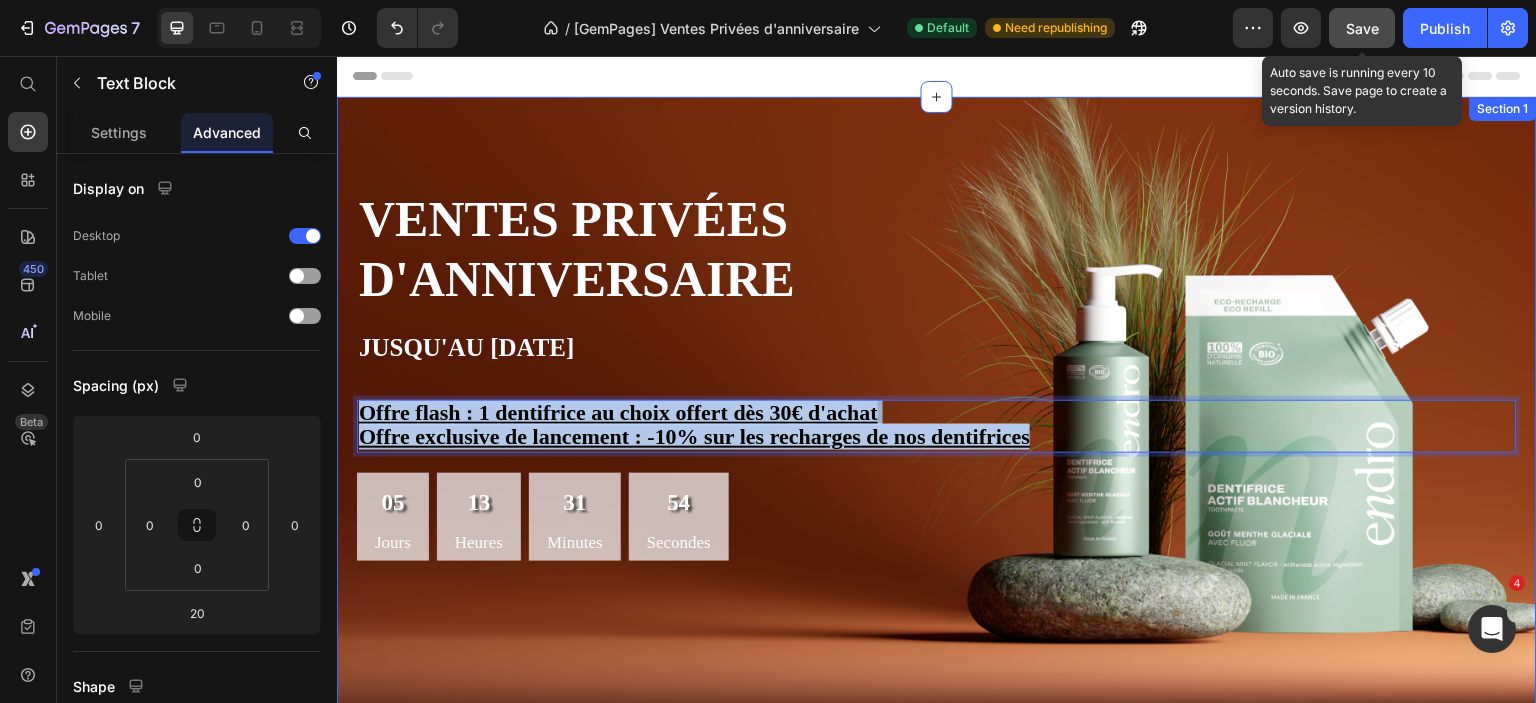 drag, startPoint x: 997, startPoint y: 435, endPoint x: 380, endPoint y: 371, distance: 620.3104 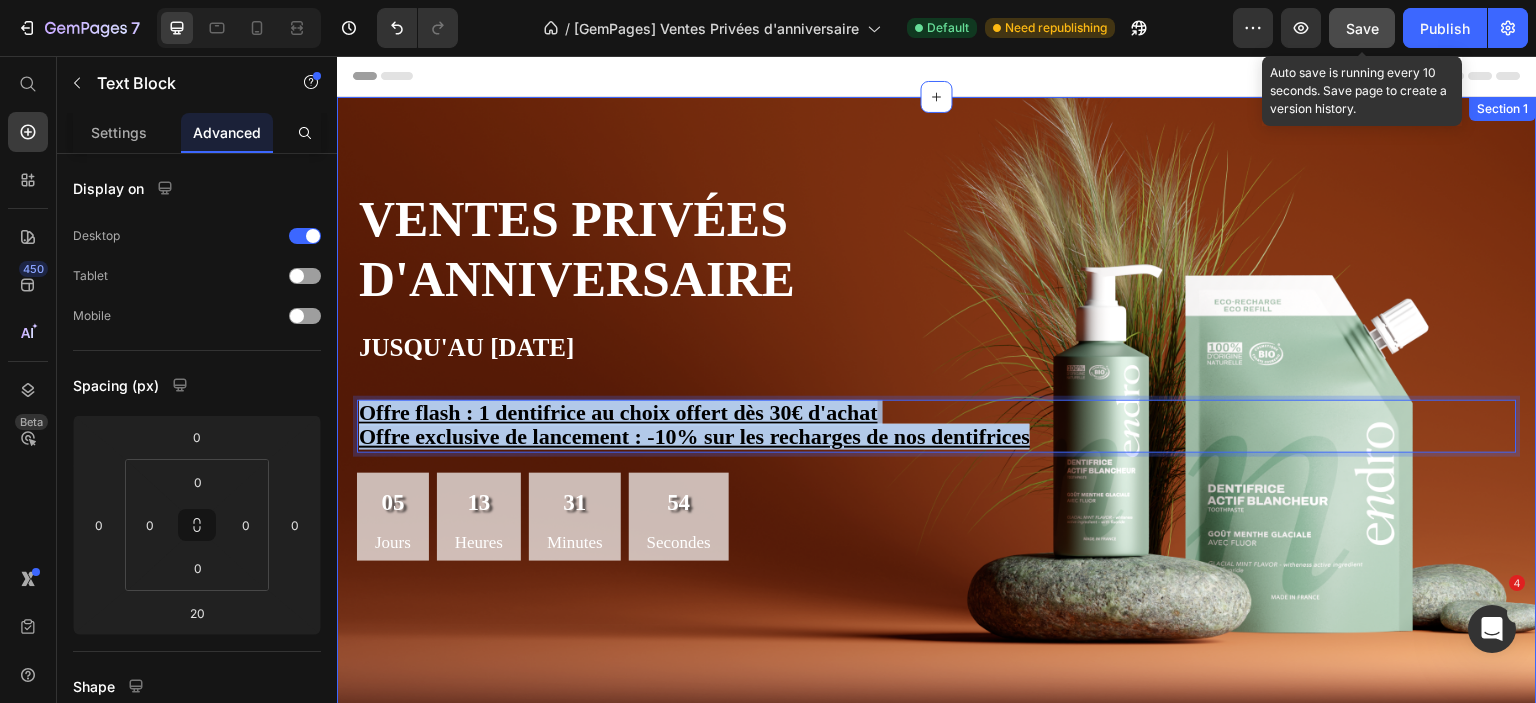 click on "Ventes privées d'anniversaire Jusqu'au 15 juillet Heading Offre flash : 1 dentifrice au choix offert dès 30€ d'achat Offre exclusive de lancement : -10% sur les recharges de nos dentifrices Text Block   20 05 Jours 13 Heures 31 Minutes 54 Secondes Countdown Timer Jusqu'à  -20%   10%  de réduction supplémentaire dès  120€ d'achat Text Block Text Block Row Section 1" at bounding box center (937, 412) 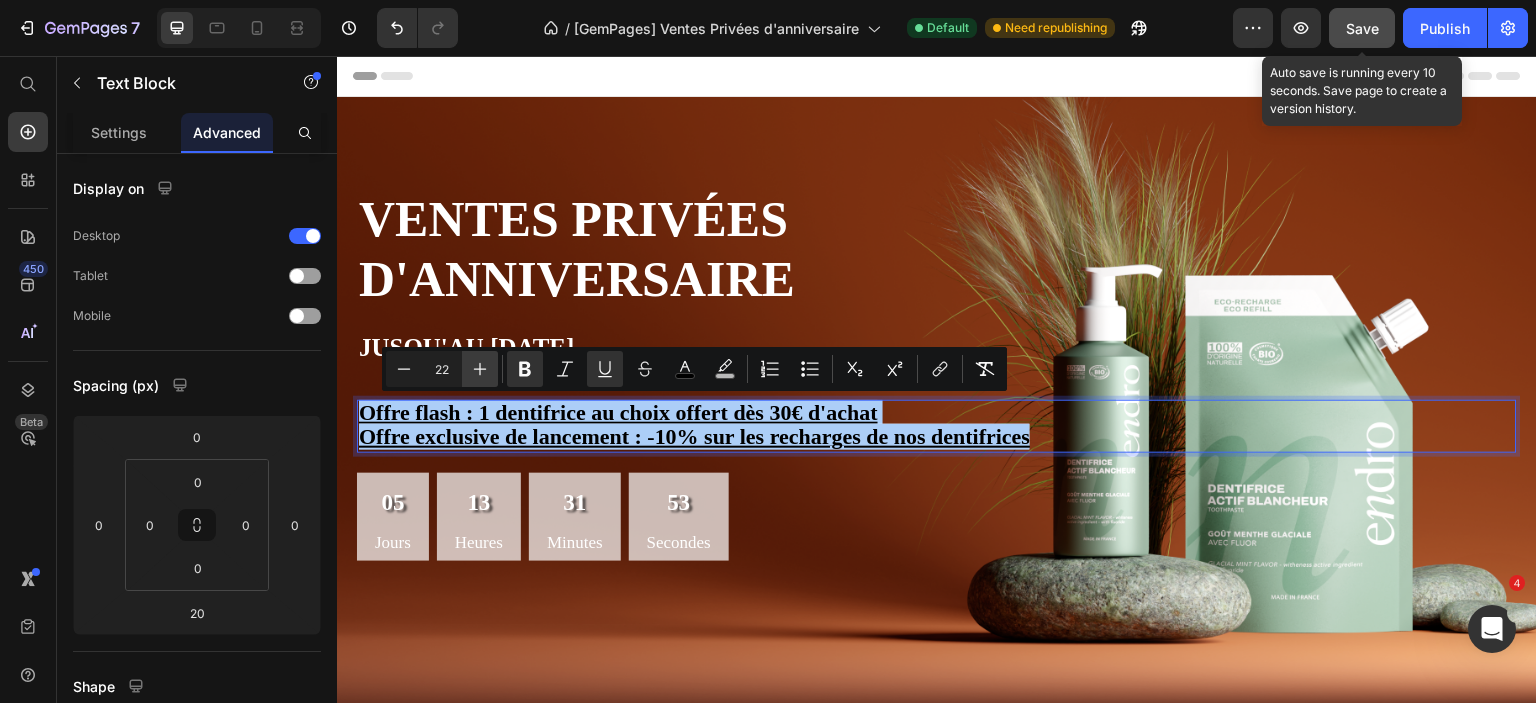 click 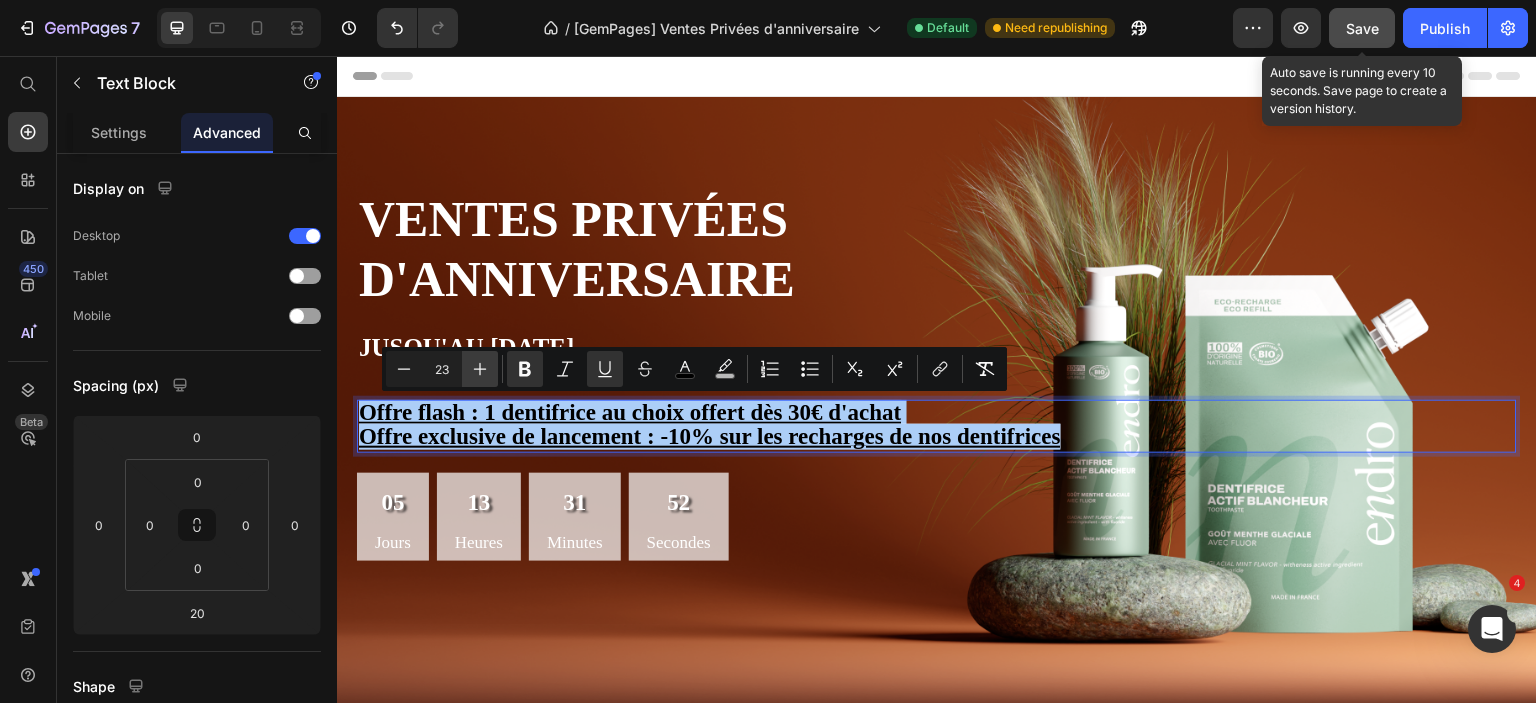click 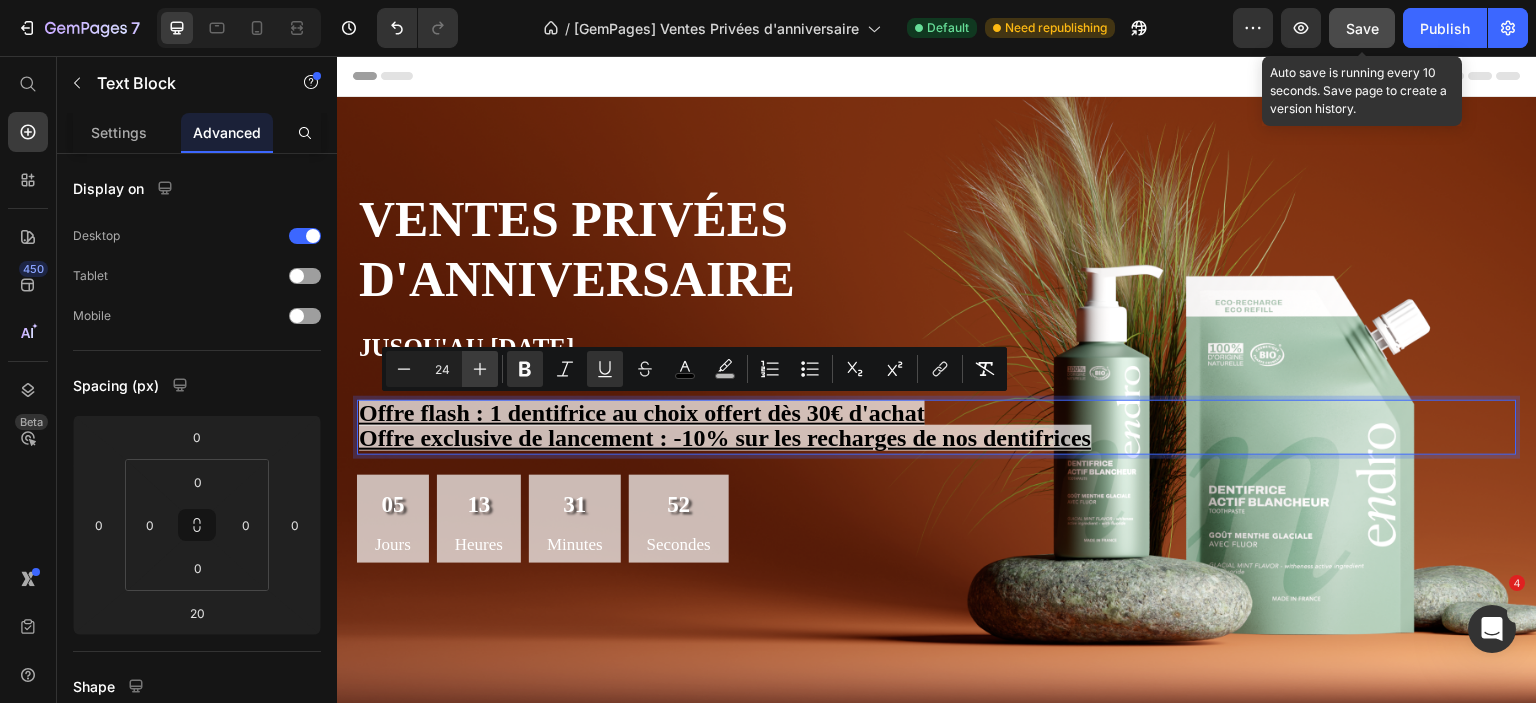 click 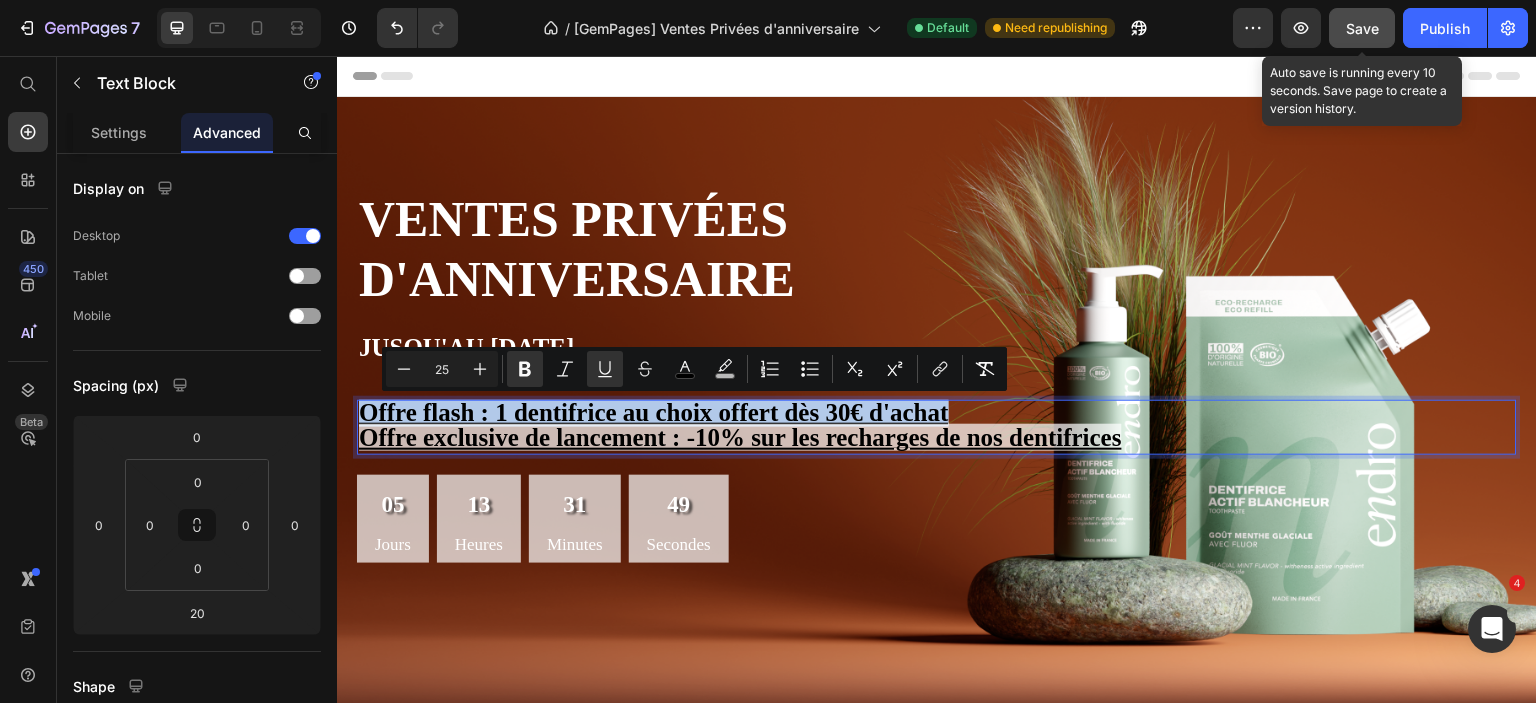 click on "Offre exclusive de lancement : -10% sur les recharges de nos dentifrices" at bounding box center [740, 437] 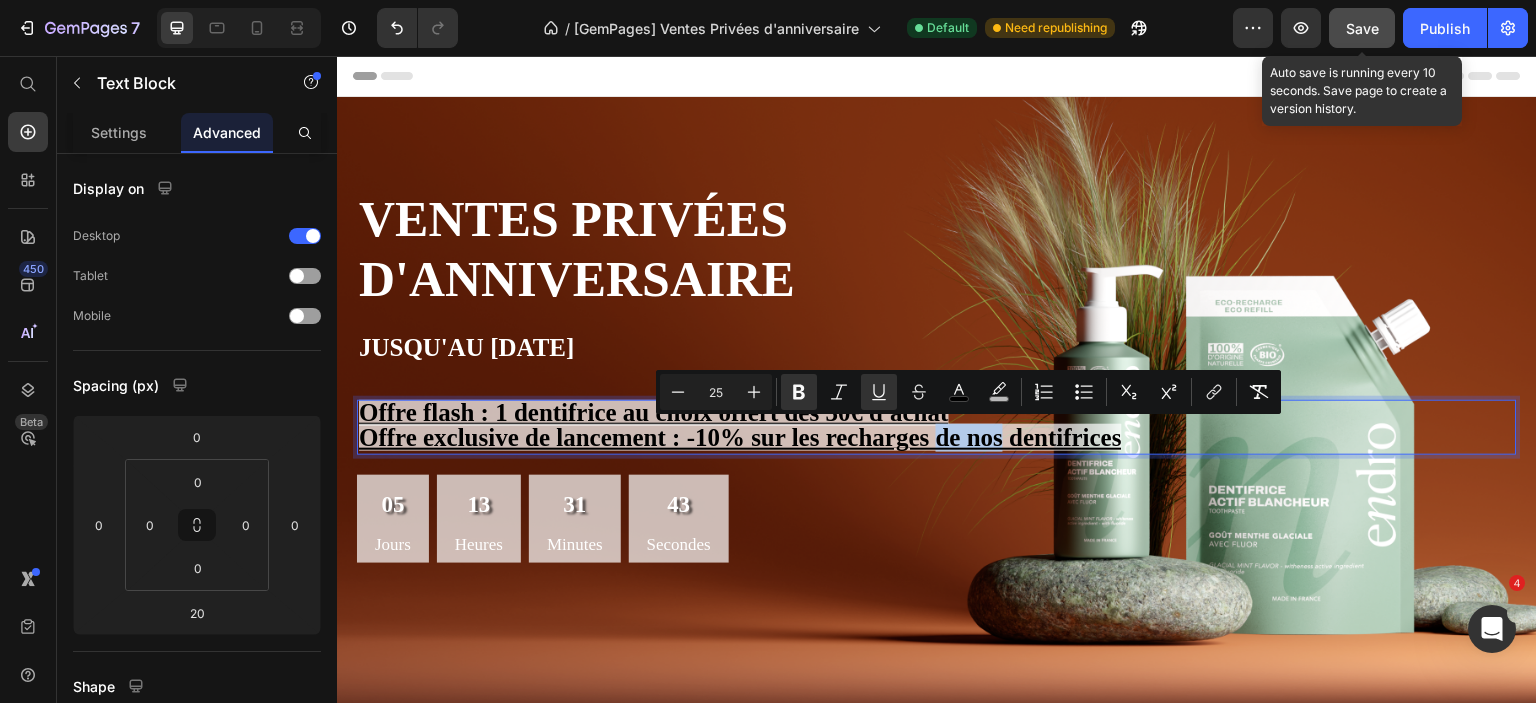 drag, startPoint x: 939, startPoint y: 438, endPoint x: 1001, endPoint y: 436, distance: 62.03225 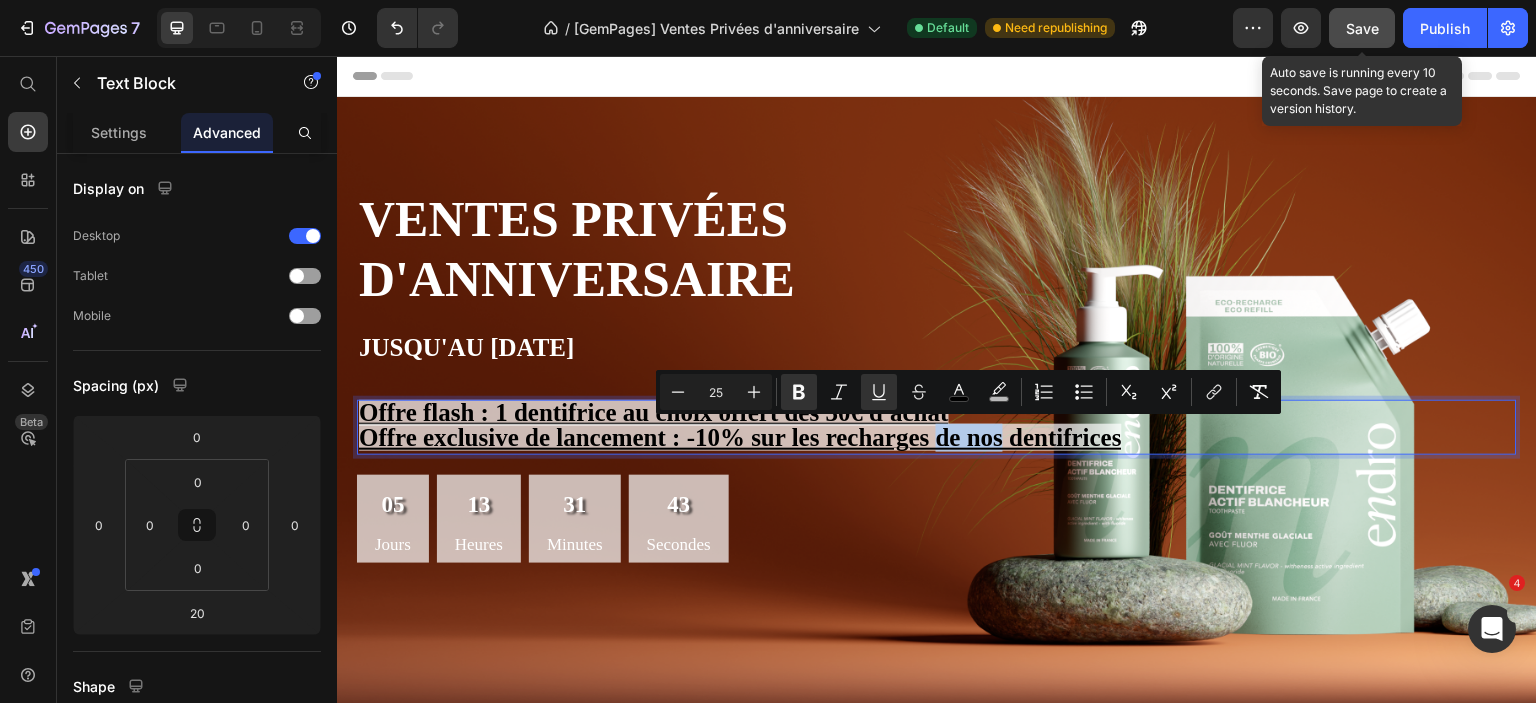 click on "Offre exclusive de lancement : -10% sur les recharges de nos dentifrices" at bounding box center (740, 437) 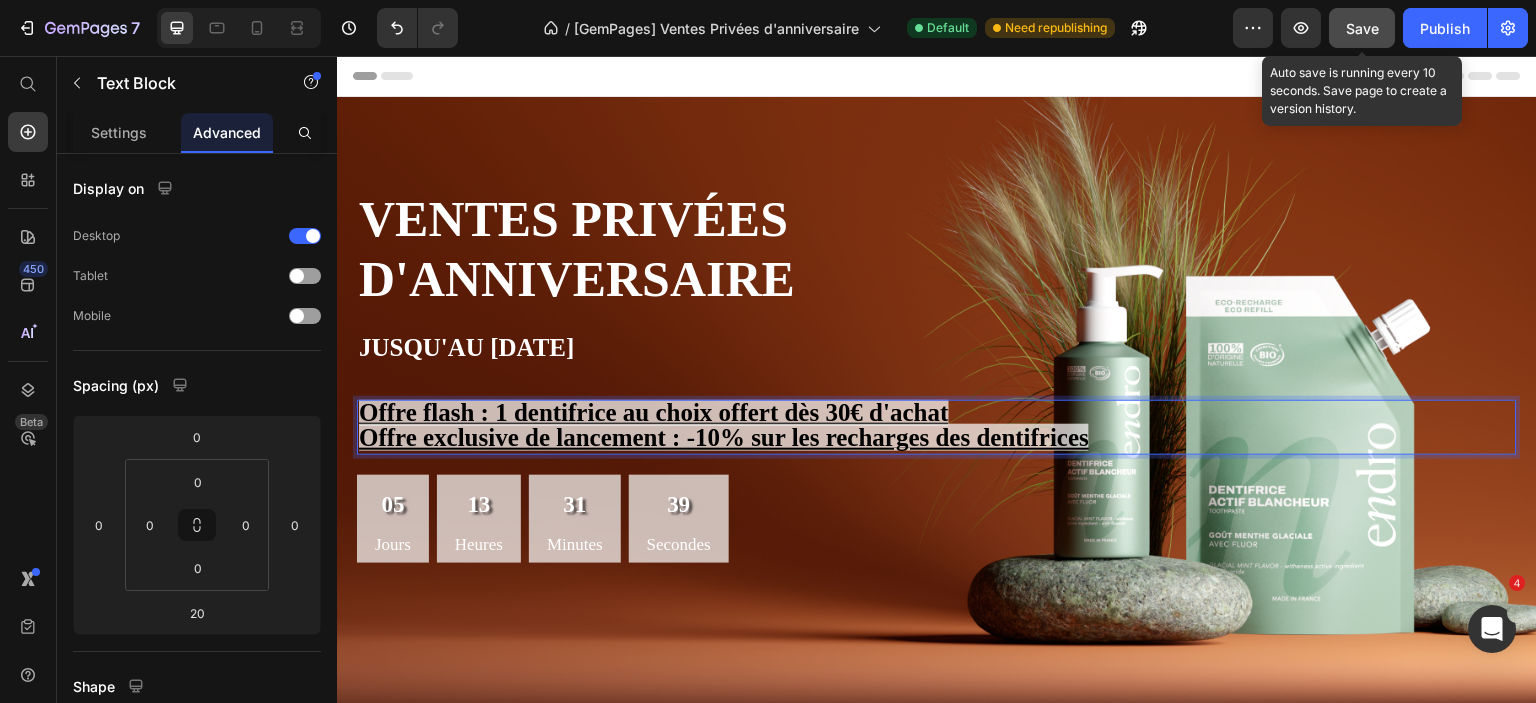 click on "Offre exclusive de lancement : -10% sur les recharges des dentifrices" at bounding box center (724, 437) 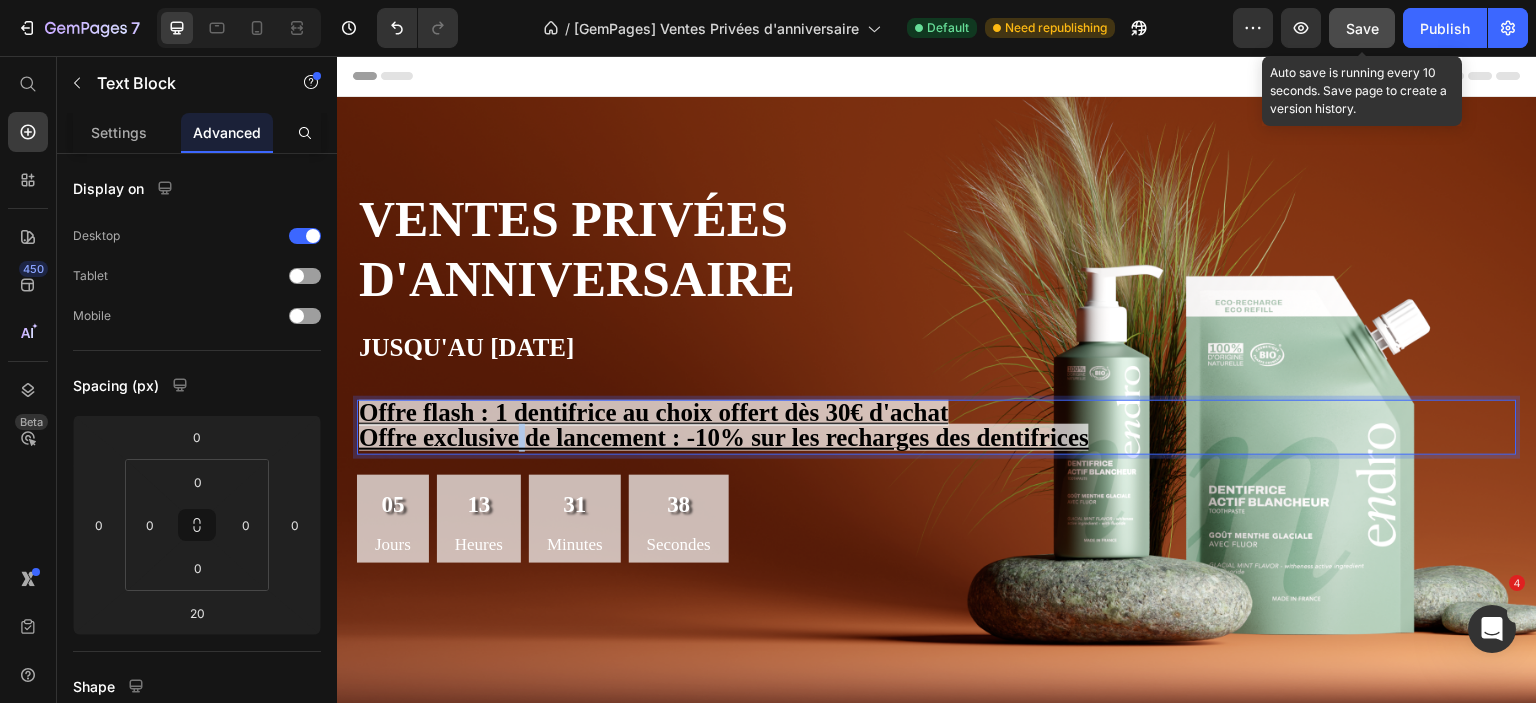 click on "Offre exclusive de lancement : -10% sur les recharges des dentifrices" at bounding box center (724, 437) 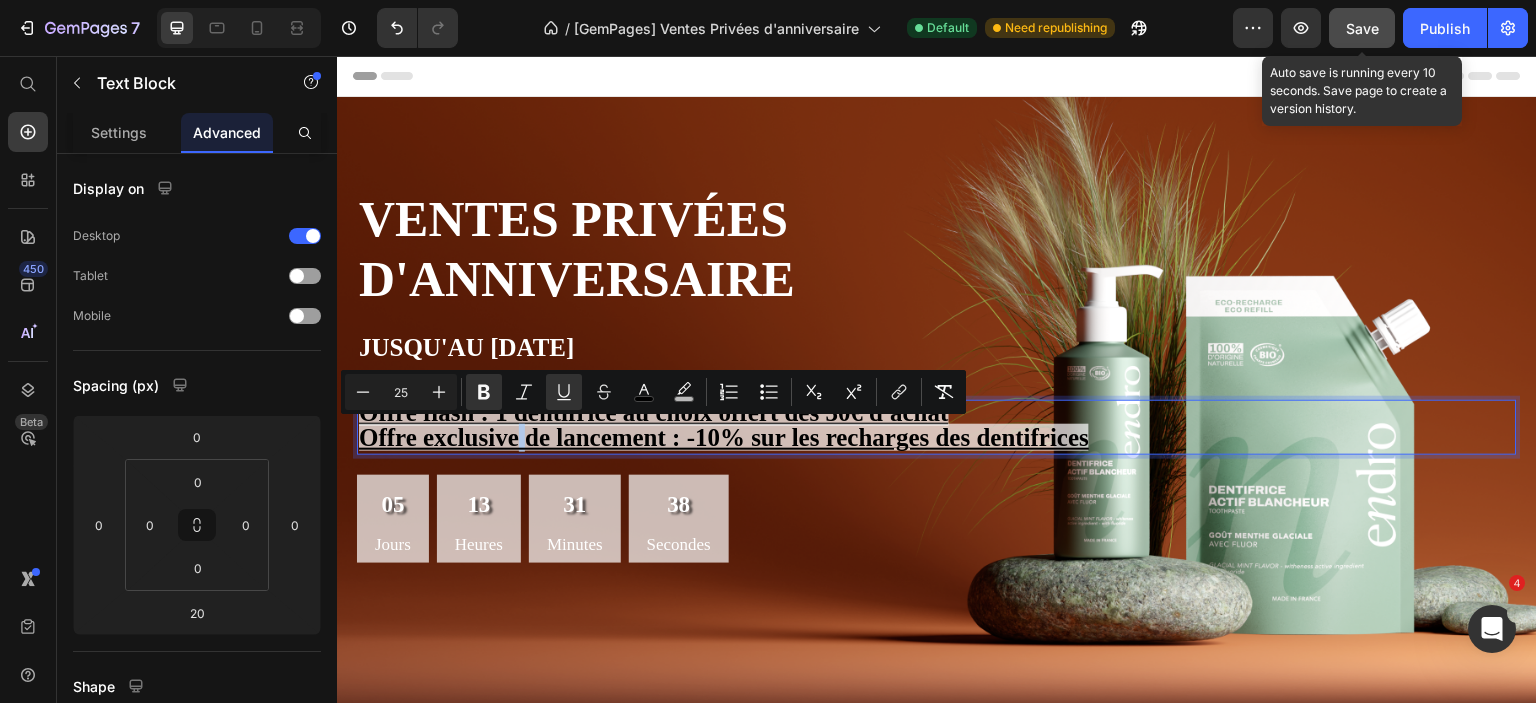 click on "Offre exclusive de lancement : -10% sur les recharges des dentifrices" at bounding box center (724, 437) 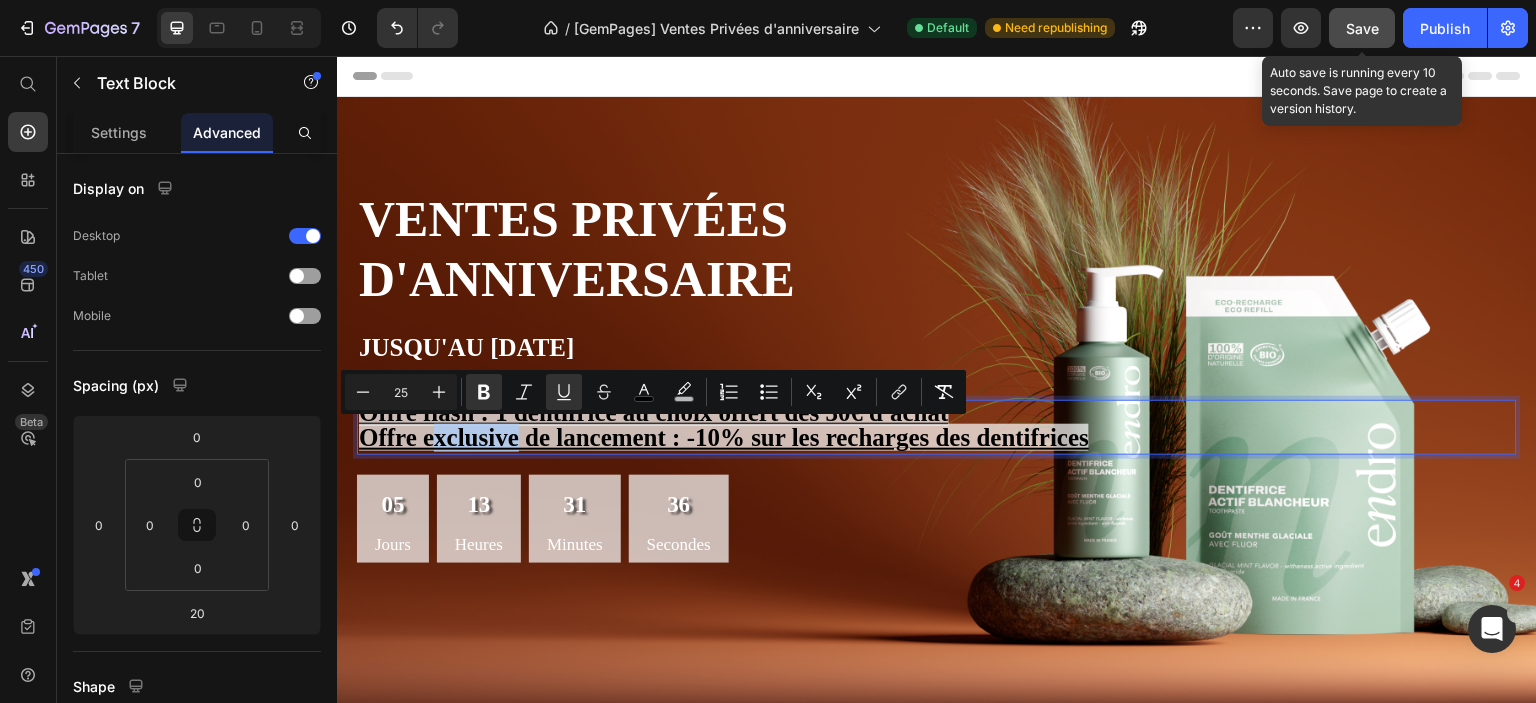 drag, startPoint x: 520, startPoint y: 441, endPoint x: 430, endPoint y: 439, distance: 90.02222 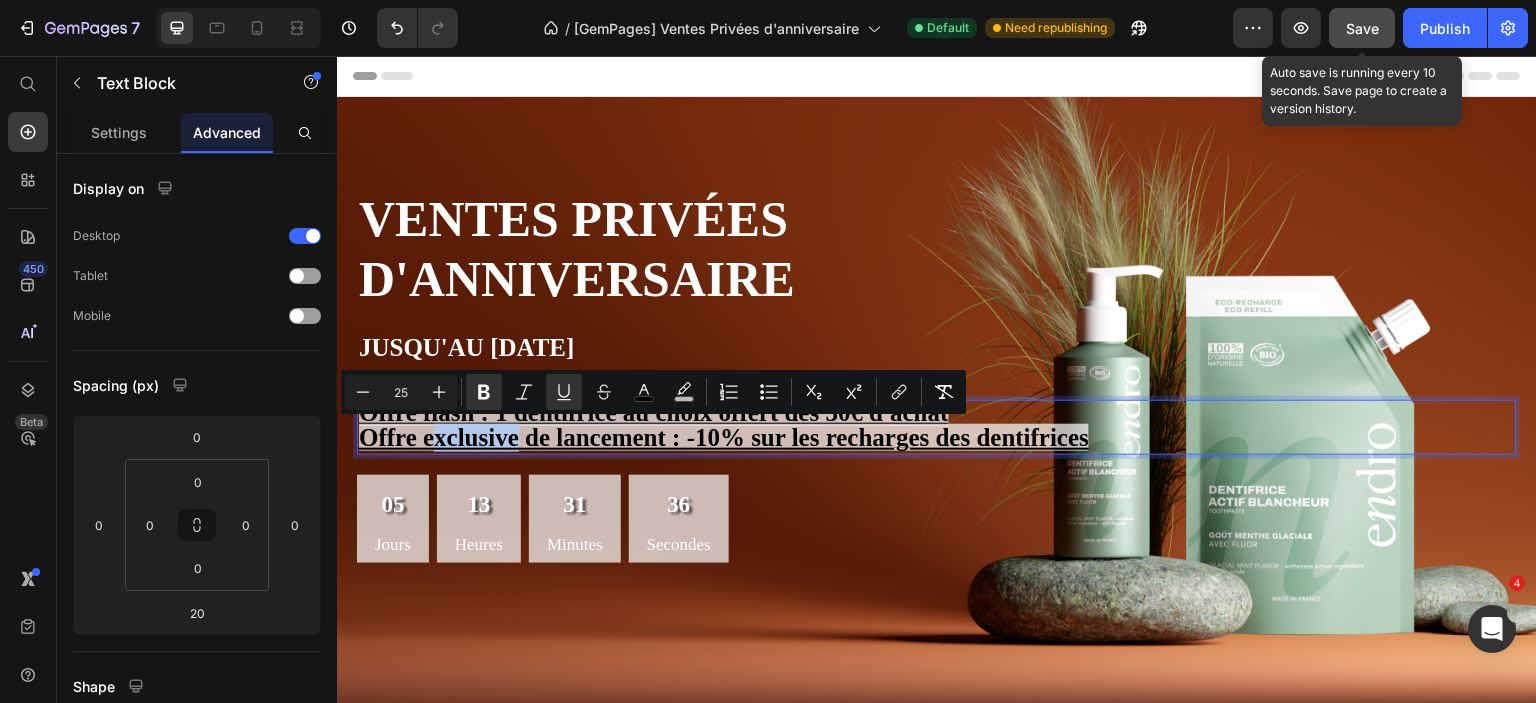 click on "Offre exclusive de lancement : -10% sur les recharges des dentifrices" at bounding box center (724, 437) 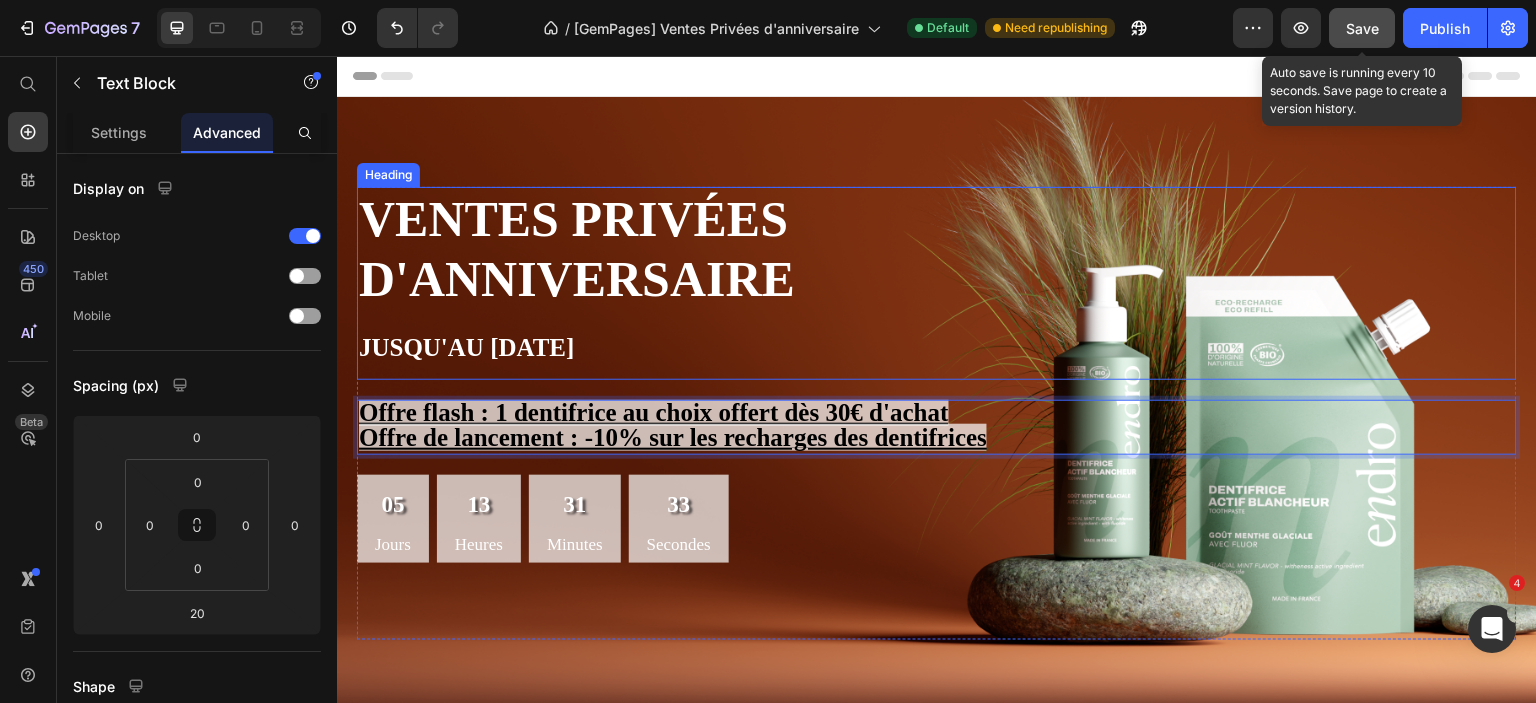 click on "Ventes privées d'anniversaire Jusqu'au 15 juillet" at bounding box center (937, 283) 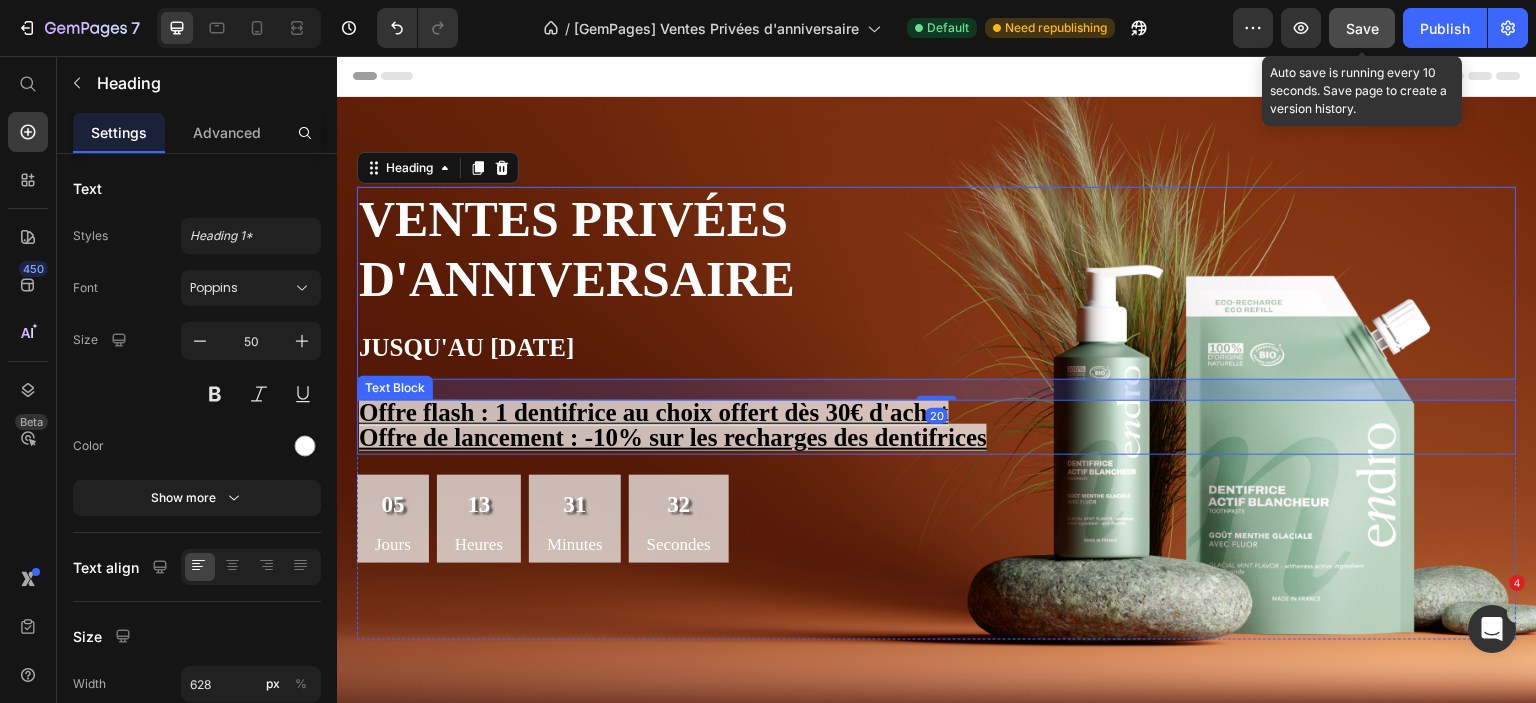 click on "Offre de lancement : -10% sur les recharges des dentifrices" at bounding box center [673, 437] 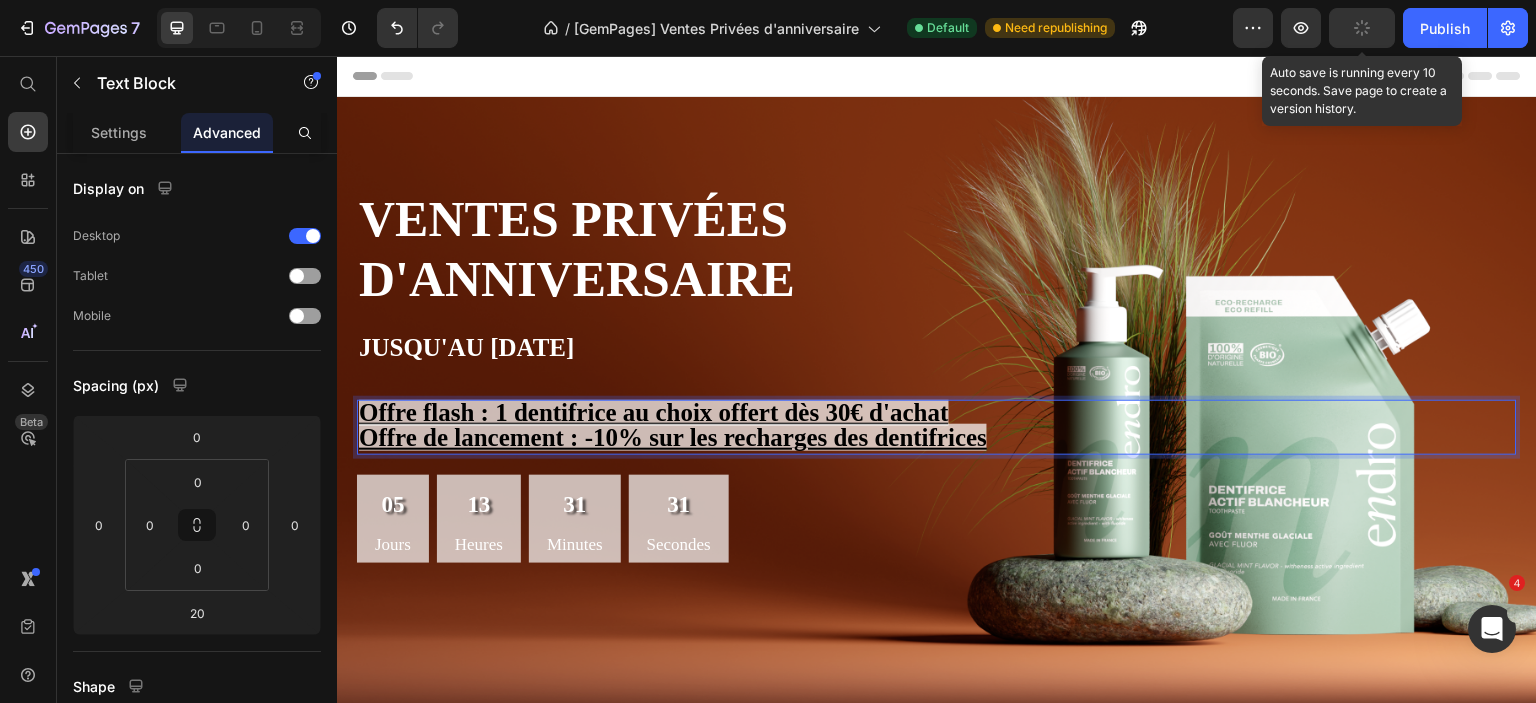 click on "Offre flash : 1 dentifrice au choix offert dès 30€ d'achat" at bounding box center (937, 414) 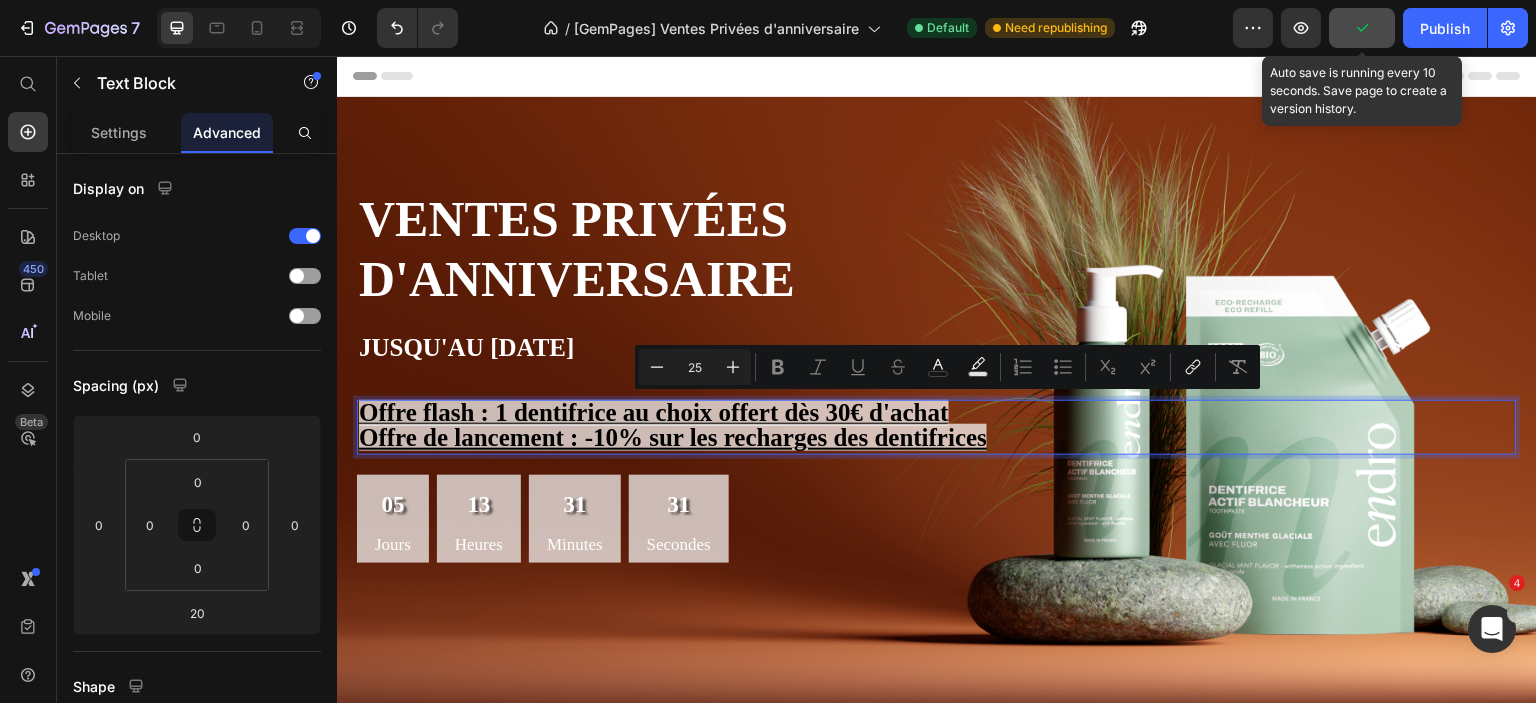 click on "Offre flash : 1 dentifrice au choix offert dès 30€ d'achat" at bounding box center (937, 414) 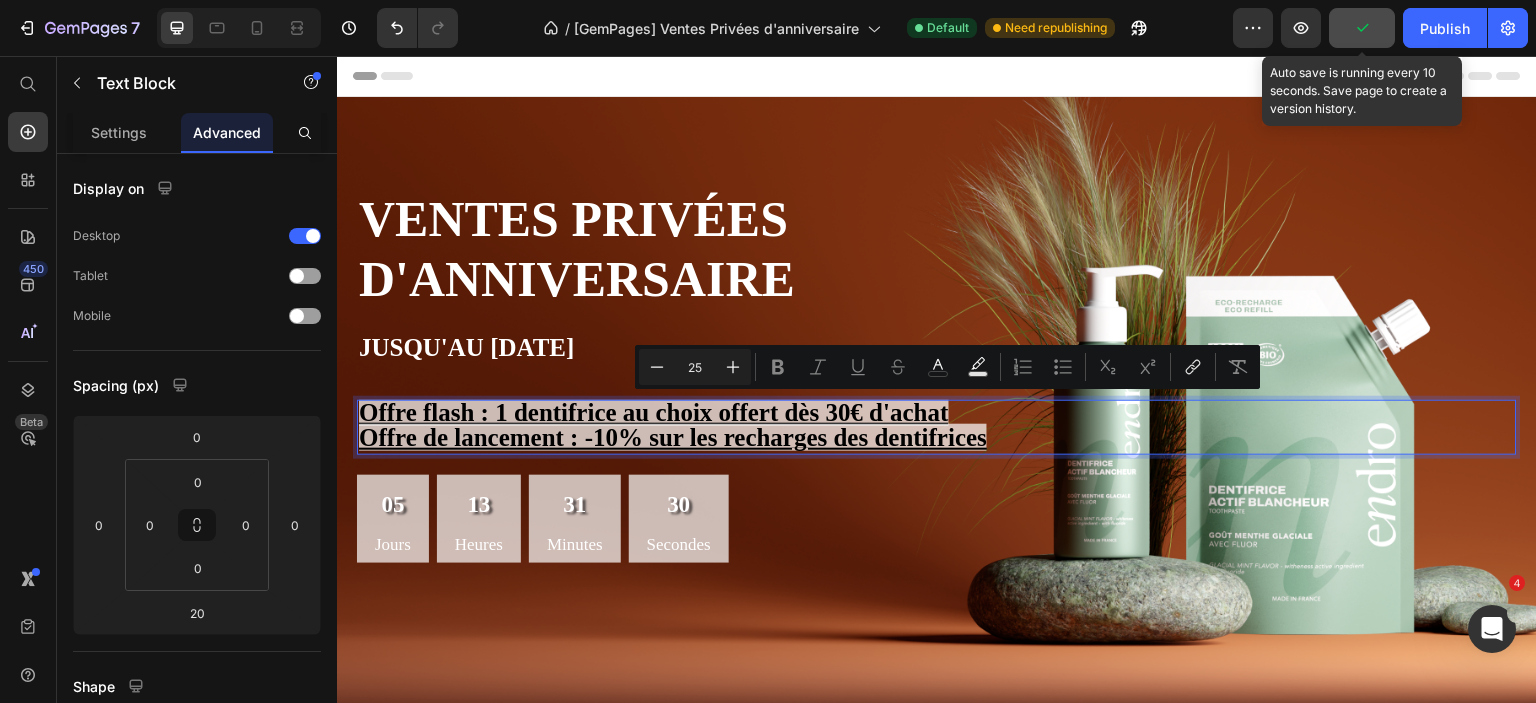 click on "Offre flash : 1 dentifrice au choix offert dès 30€ d'achat" at bounding box center [937, 414] 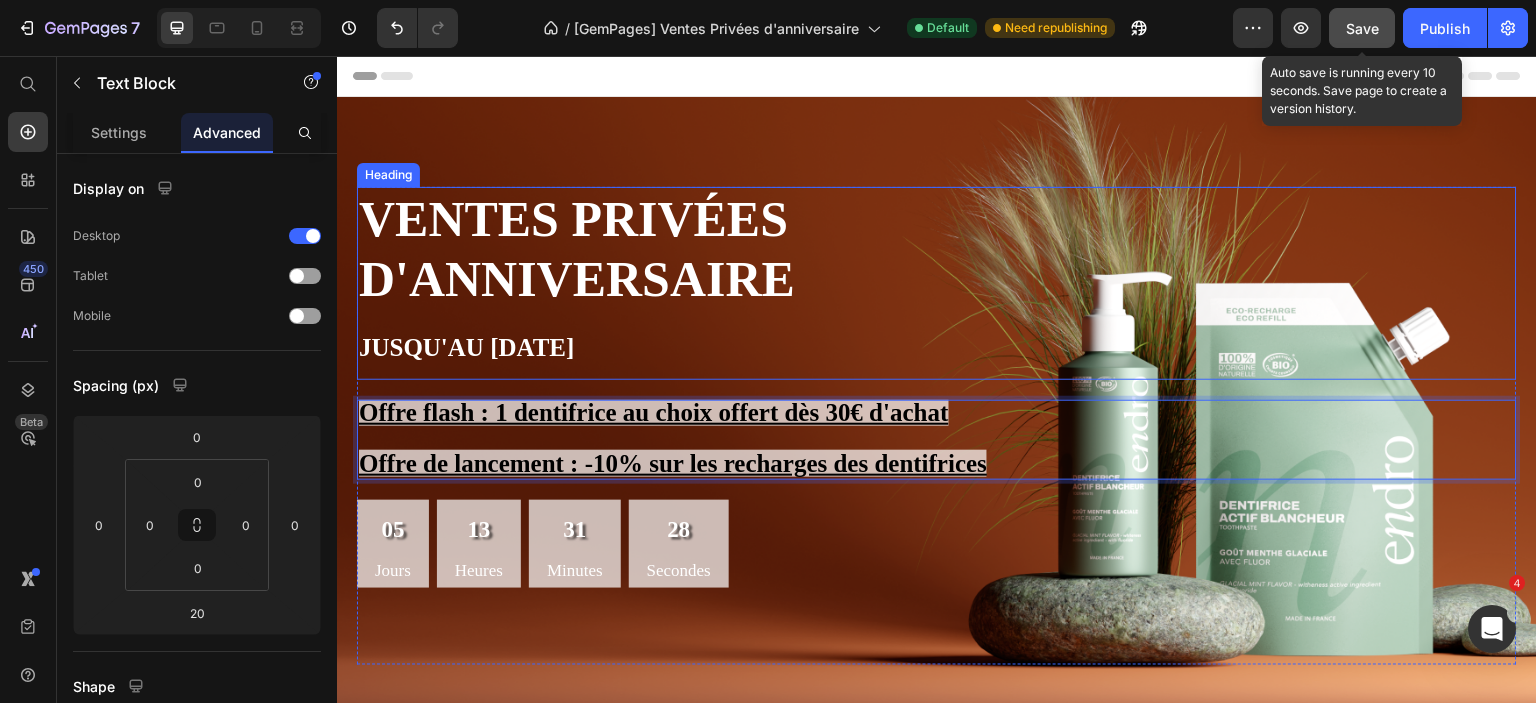 click on "Ventes privées d'anniversaire Jusqu'au 15 juillet" at bounding box center [937, 283] 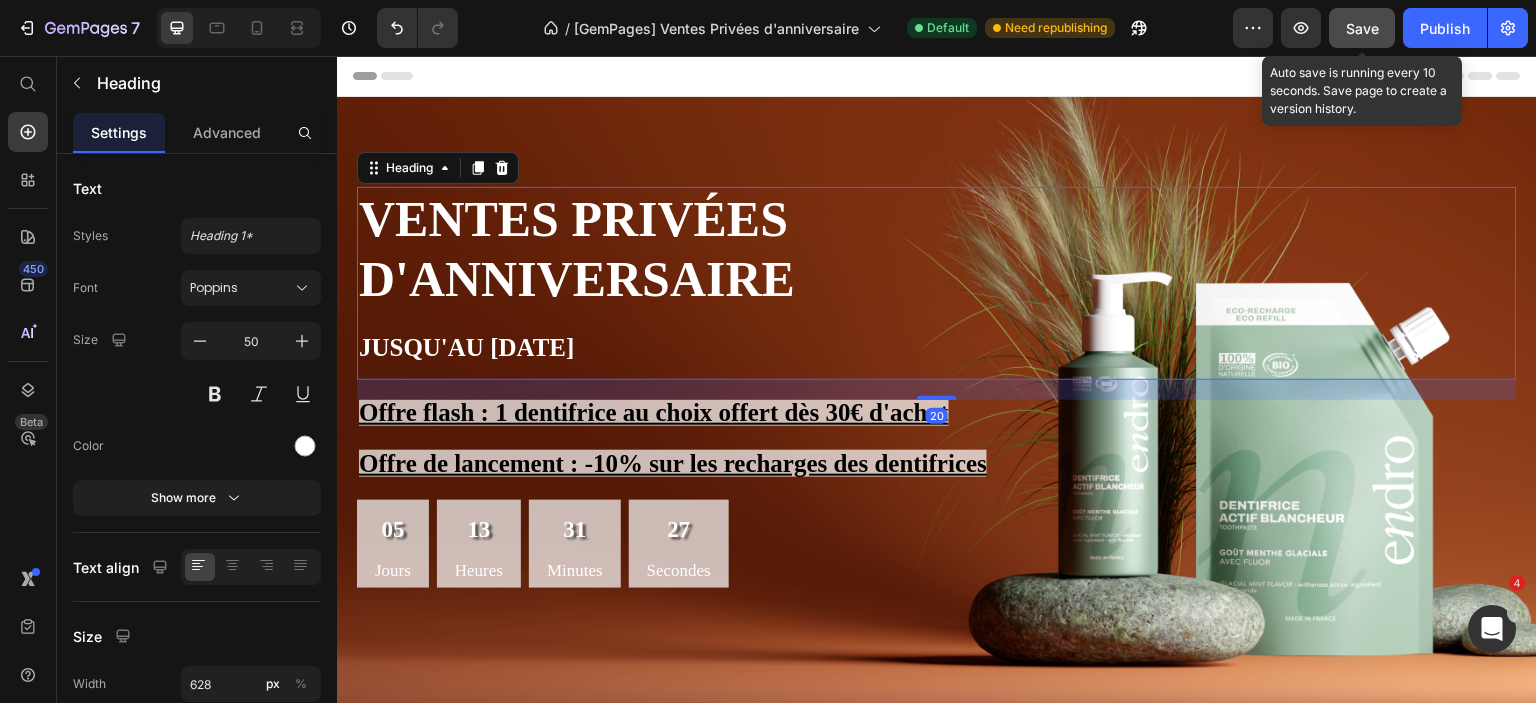 click on "Header" at bounding box center [937, 76] 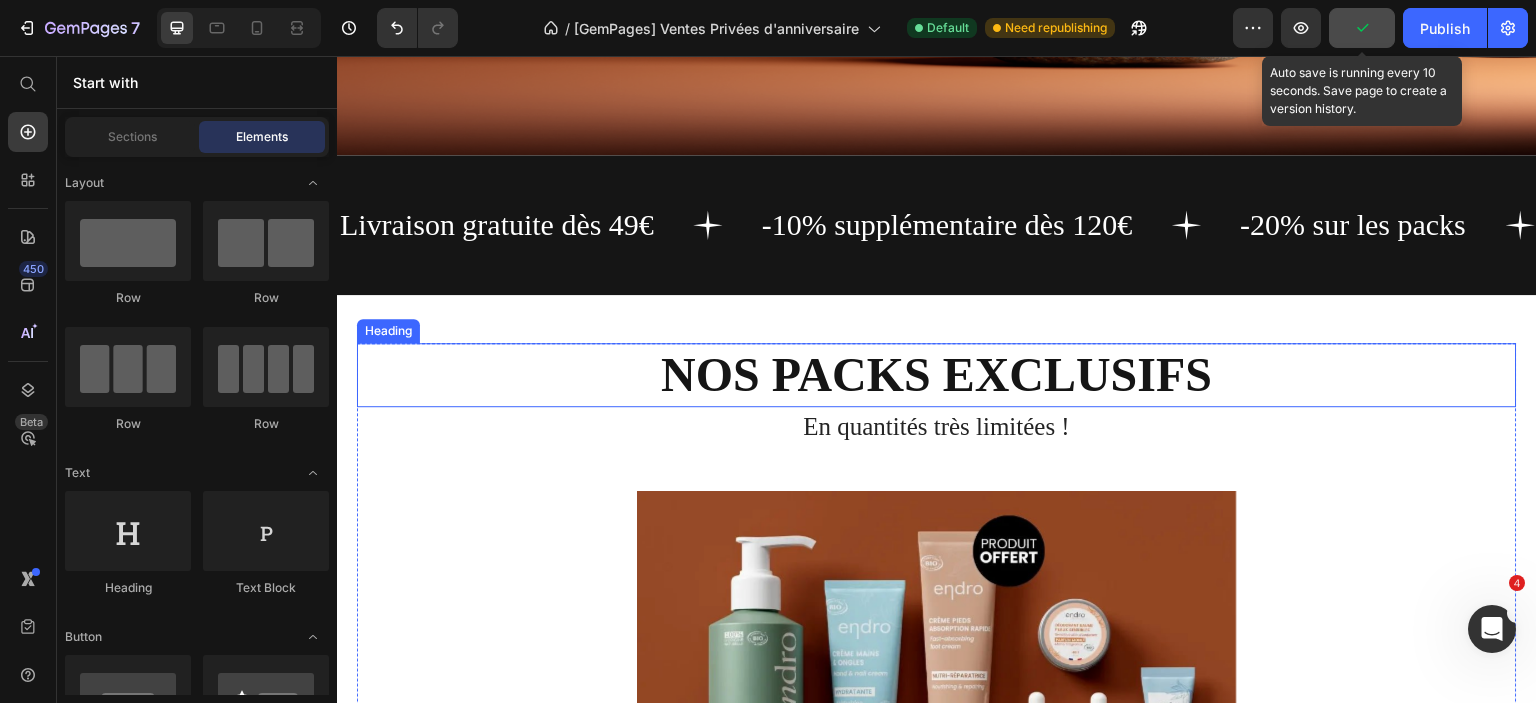 scroll, scrollTop: 0, scrollLeft: 0, axis: both 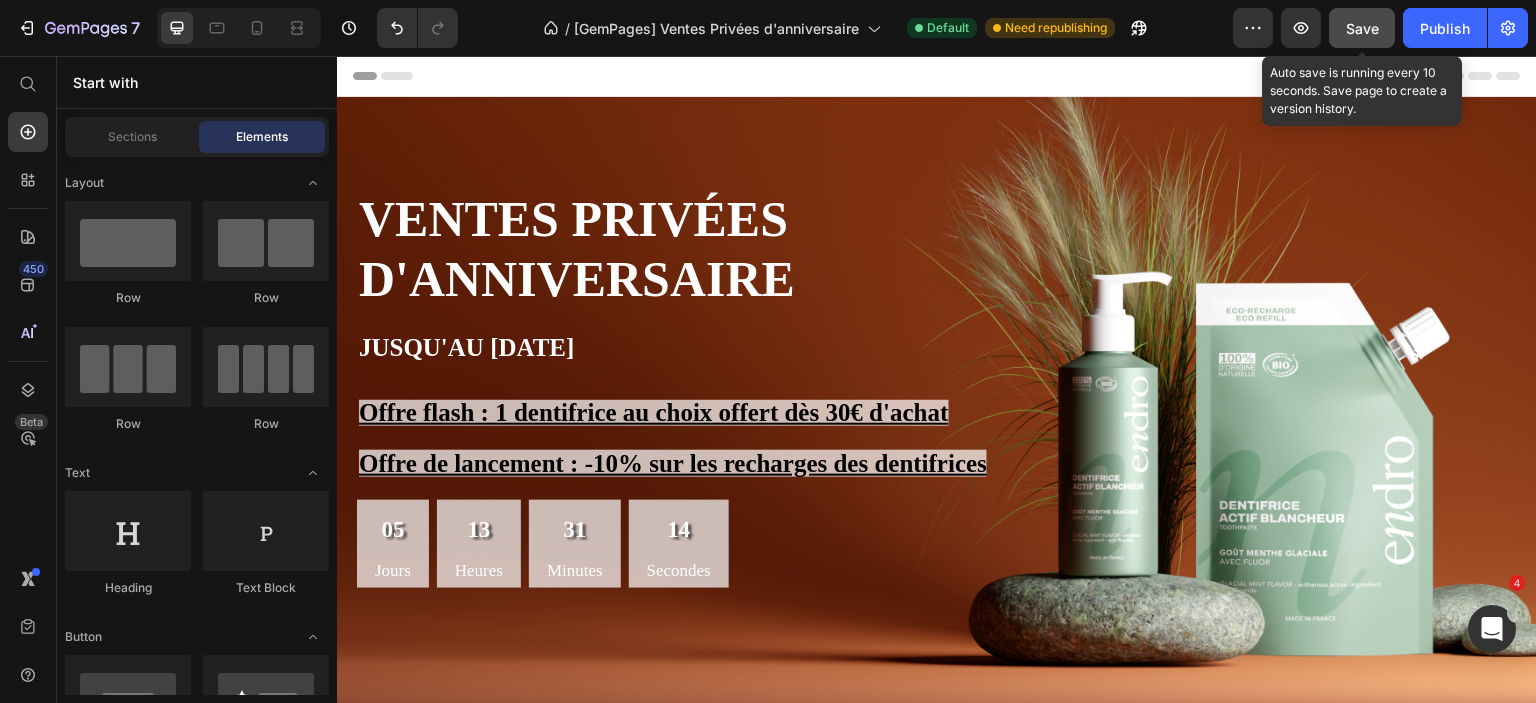 click on "Save" 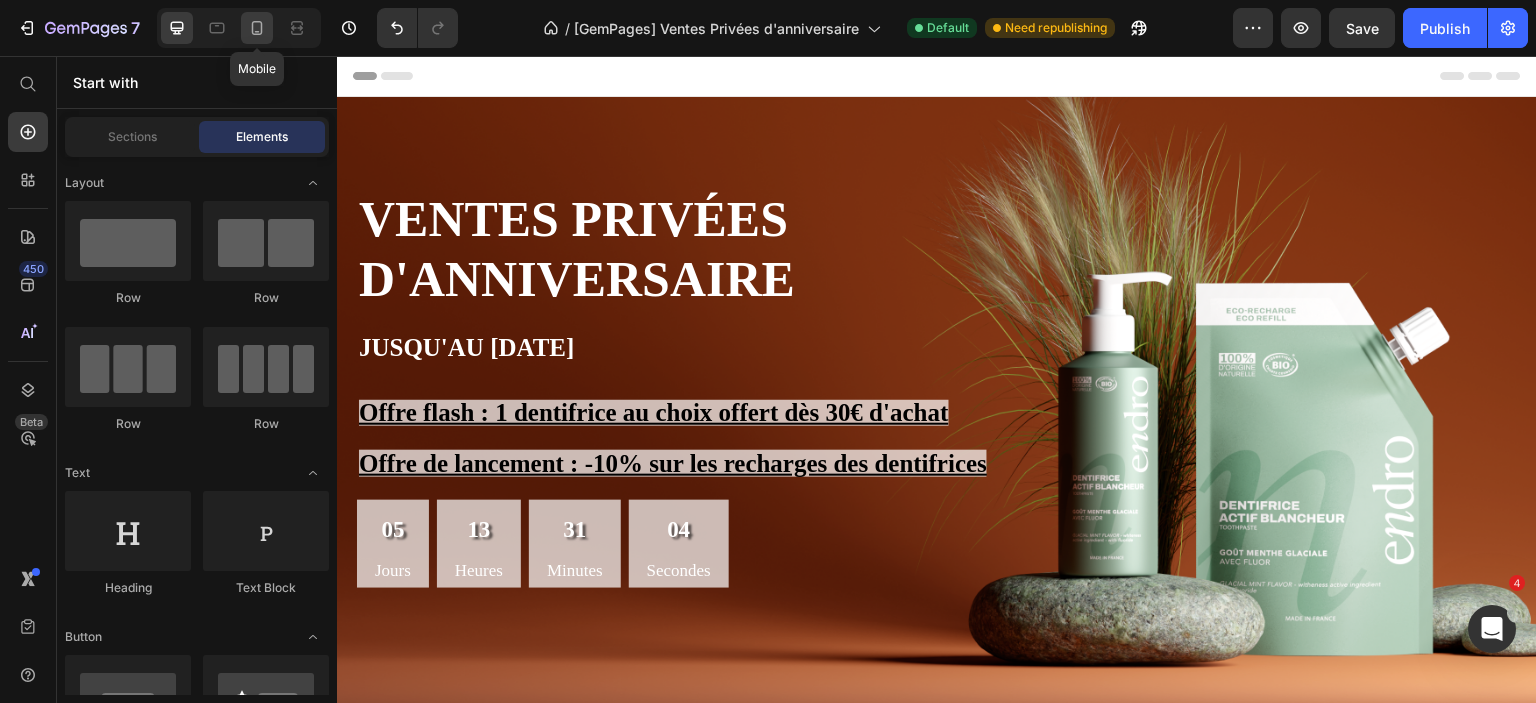 click 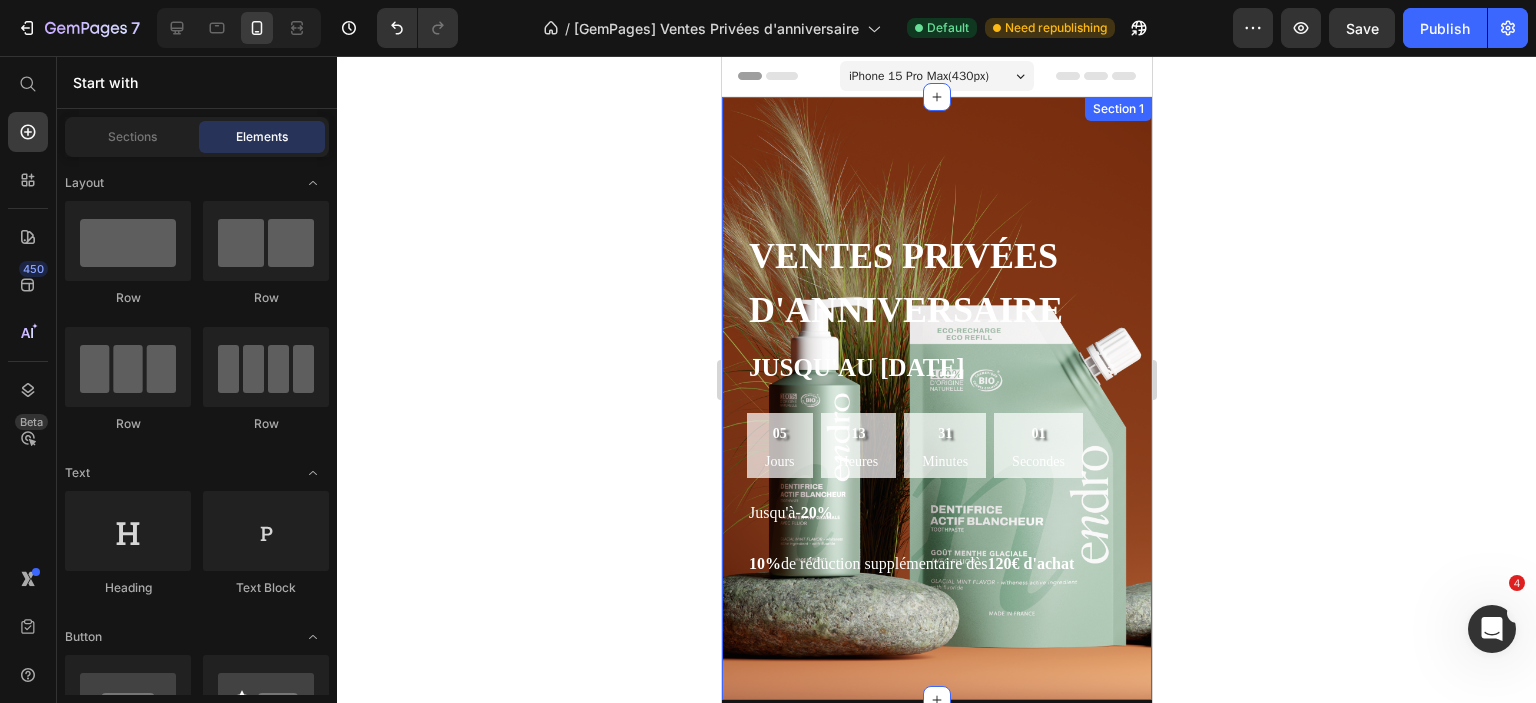 click on "Ventes privées d'anniversaire Jusqu'au 15 juillet Heading Offre flash : 1 dentifrice au choix offert dès 30€ d'achat Offre de lancement : -10% sur les recharges des dentifrices Text Block 05 Jours 13 Heures 31 Minutes 01 Secondes Countdown Timer Jusqu'à  -20%   10%  de réduction supplémentaire dès  120€ d'achat Text Block Text Block Row Section 1" at bounding box center (936, 398) 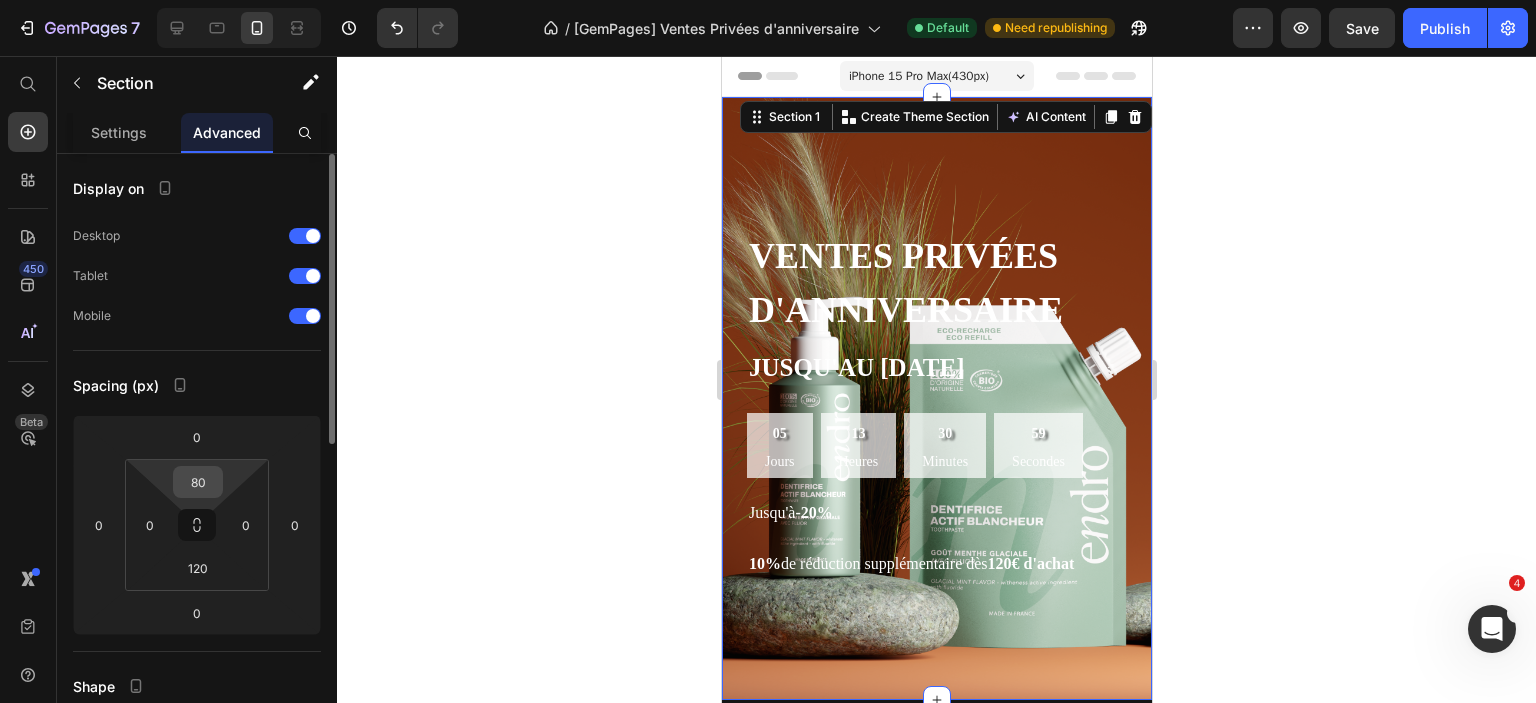 click on "80" at bounding box center [198, 482] 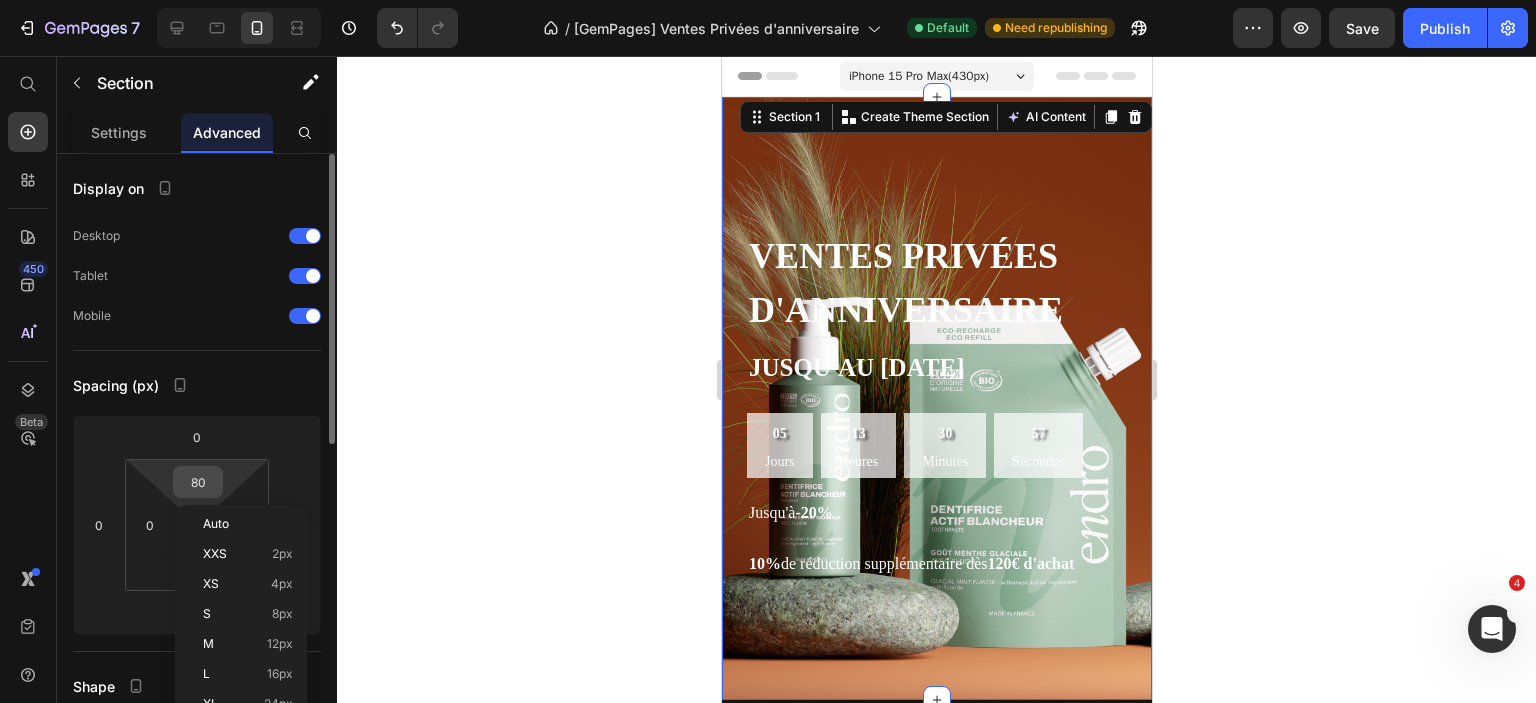 click on "80" at bounding box center [198, 482] 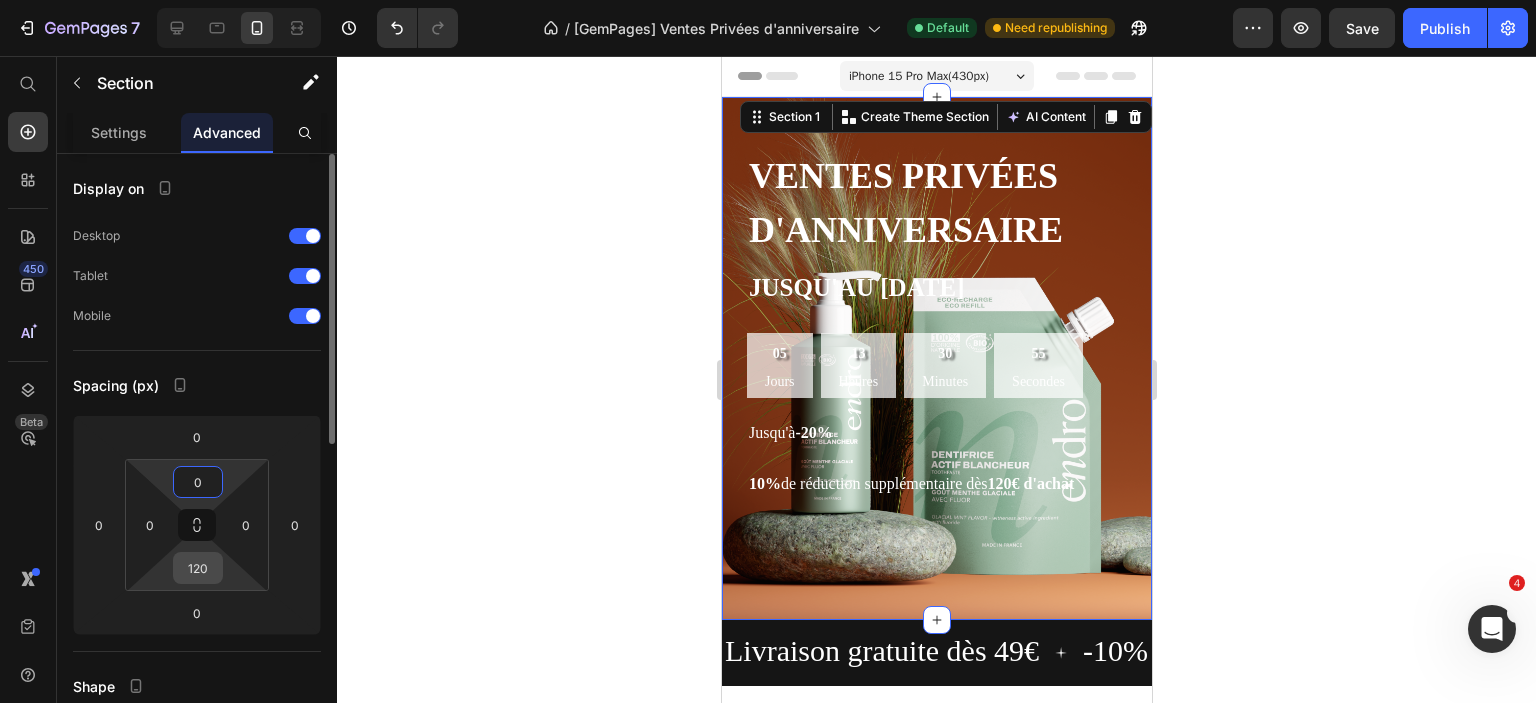 type on "0" 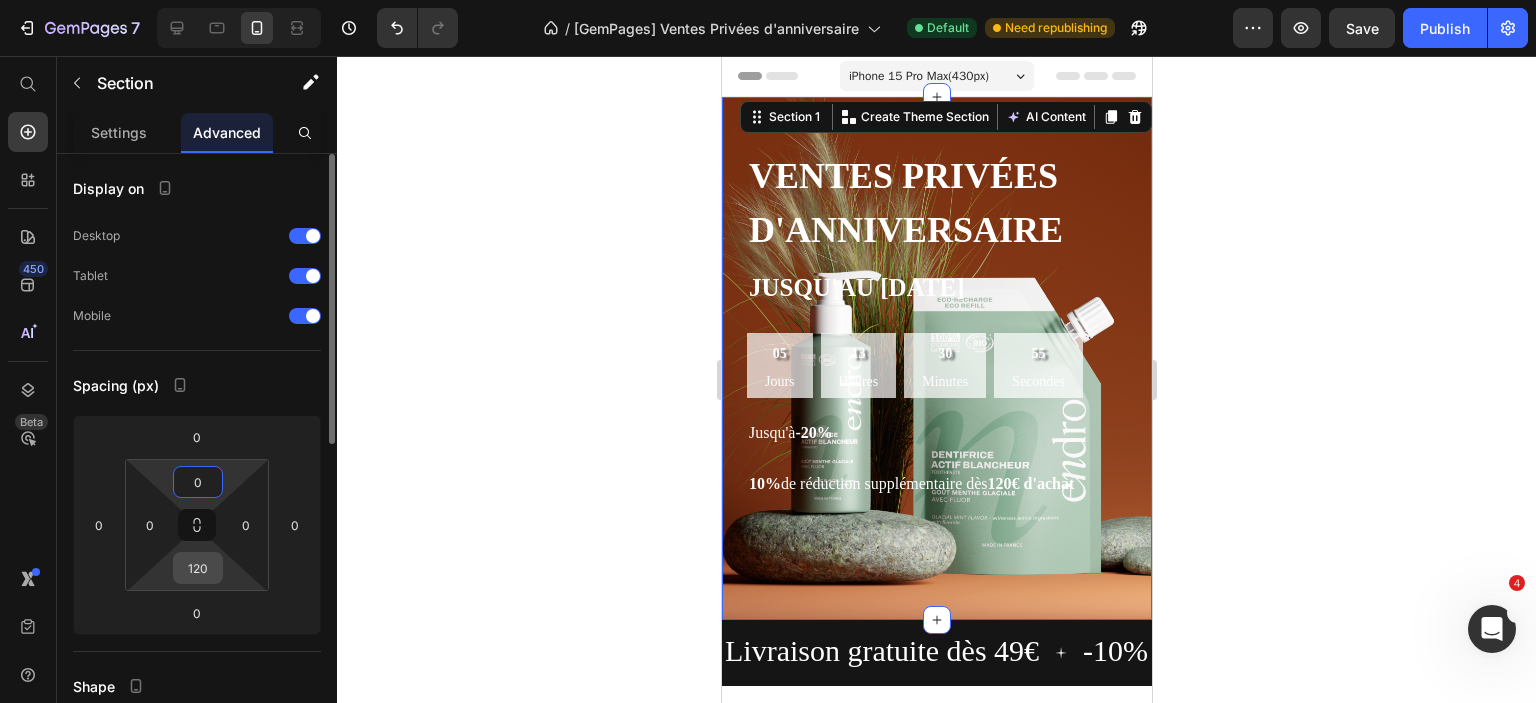 click on "120" at bounding box center [198, 568] 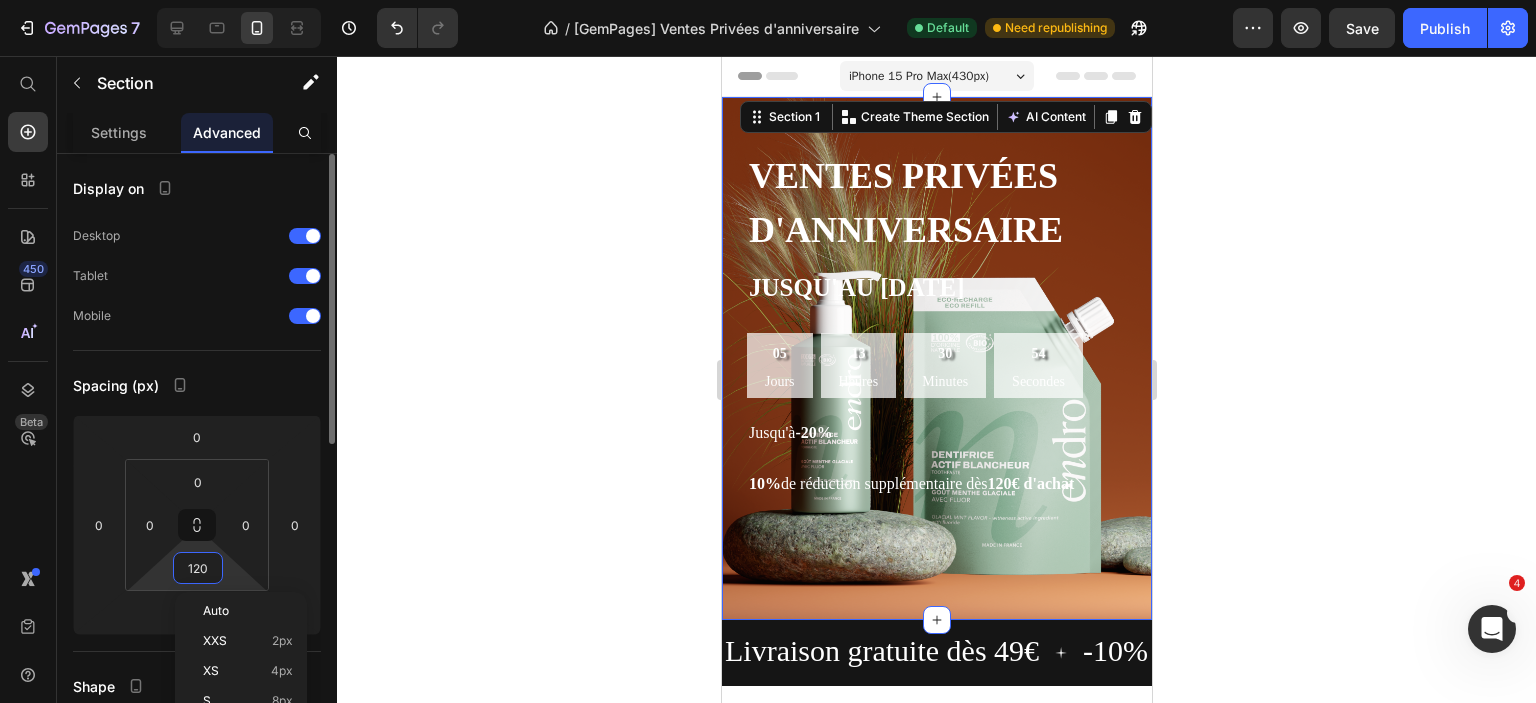 type on "0" 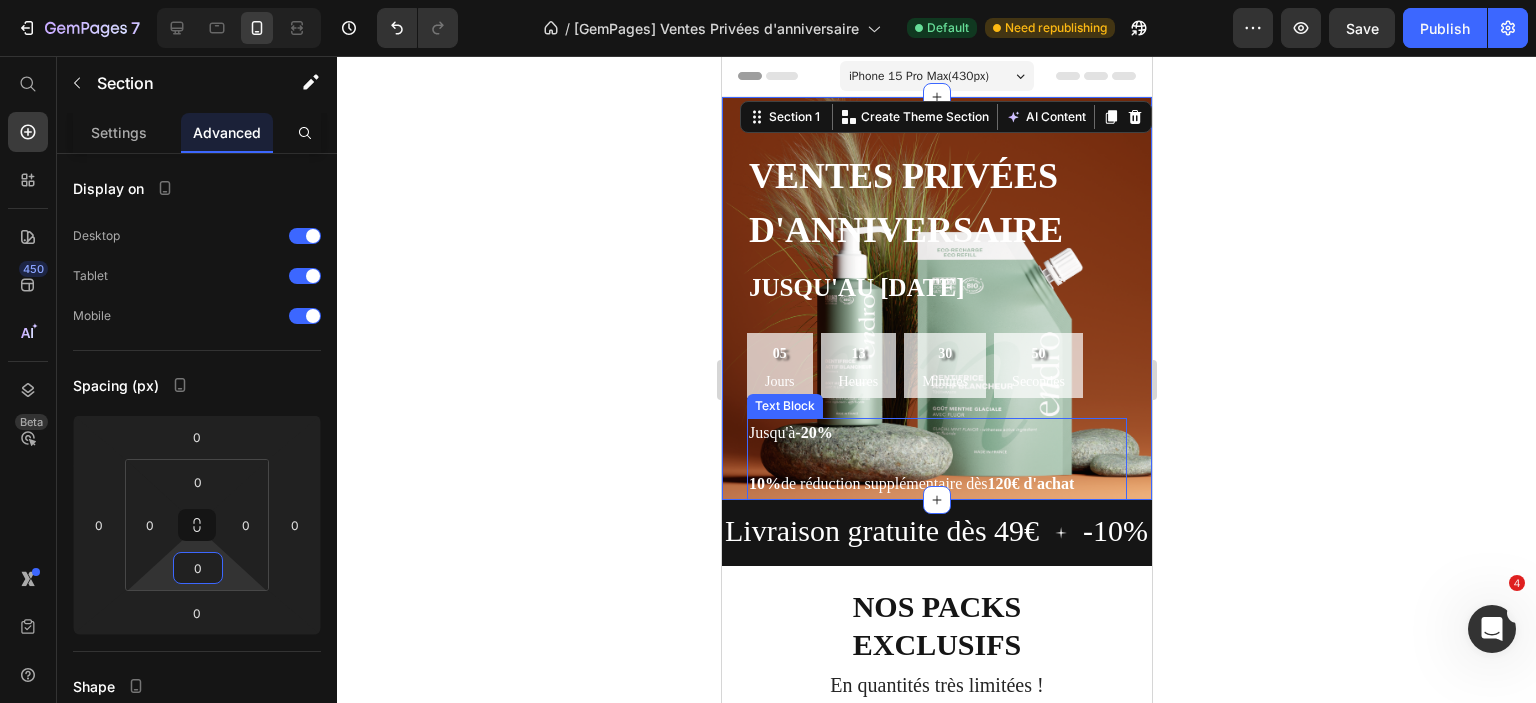 click at bounding box center [910, 458] 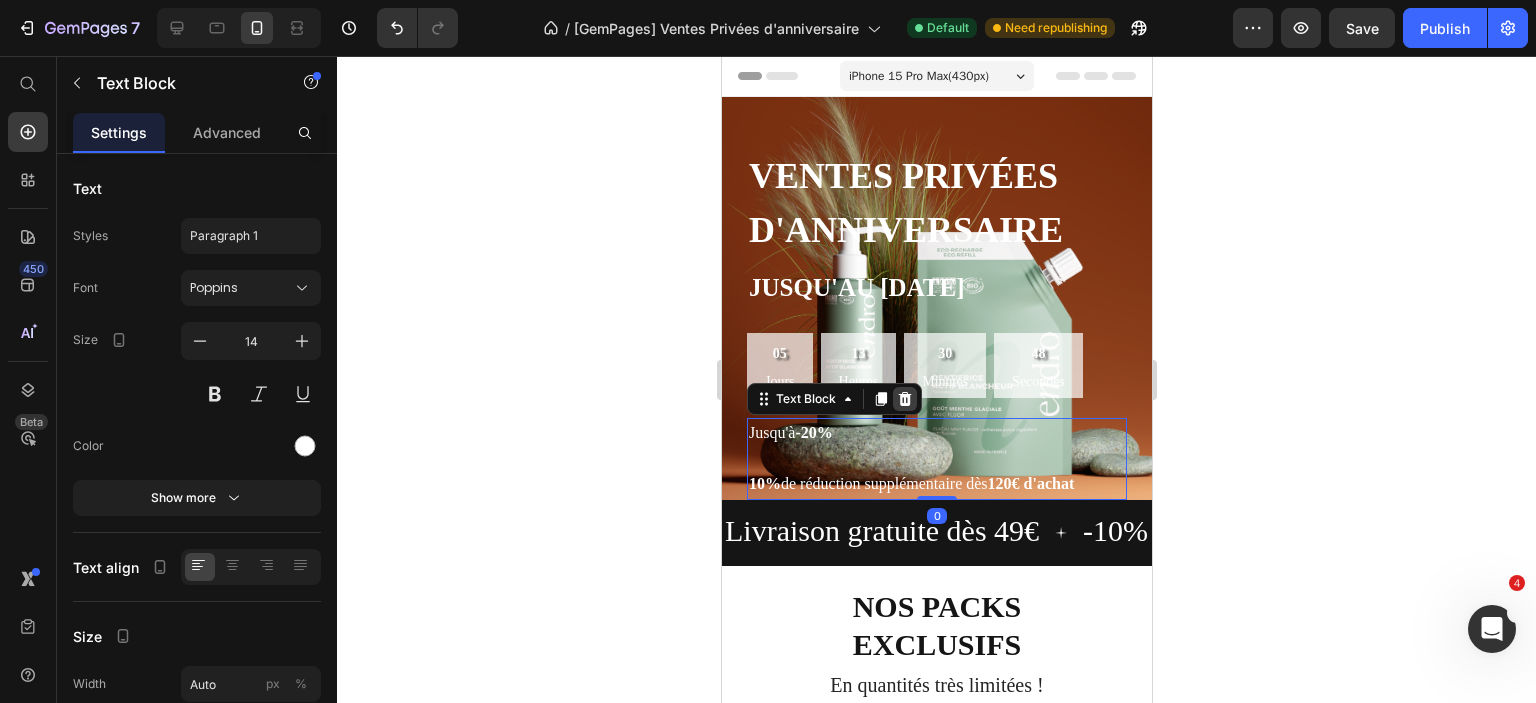 click 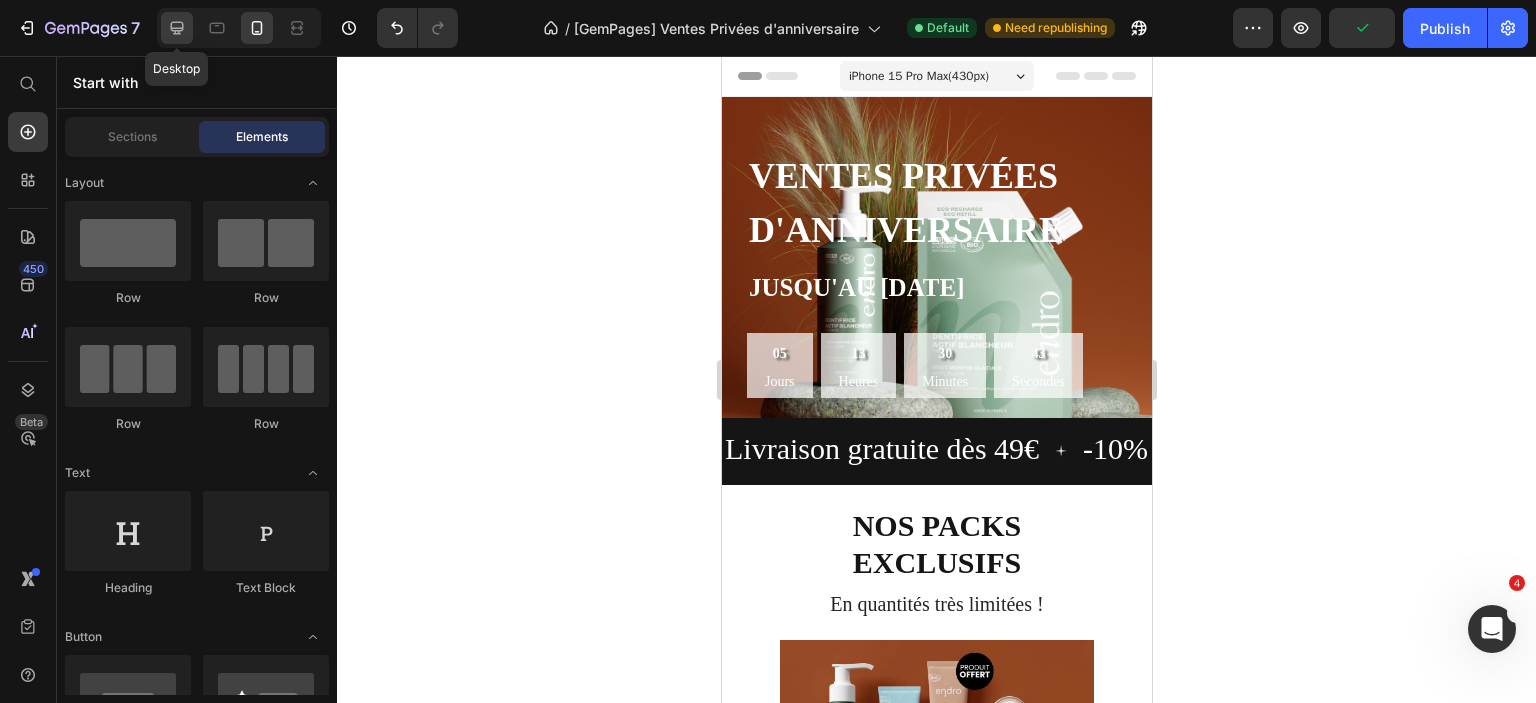 click 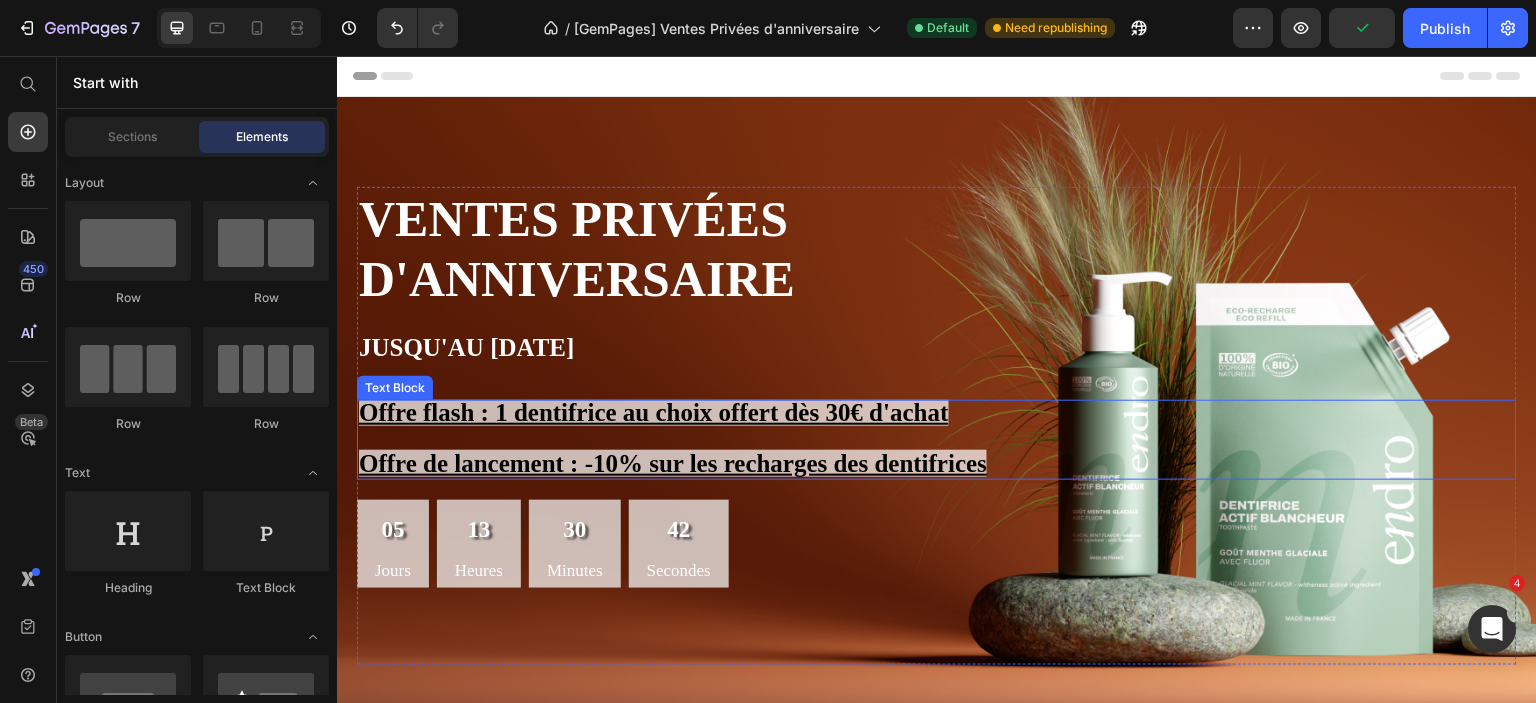 click on "Offre flash : 1 dentifrice au choix offert dès 30€ d'achat" at bounding box center (937, 414) 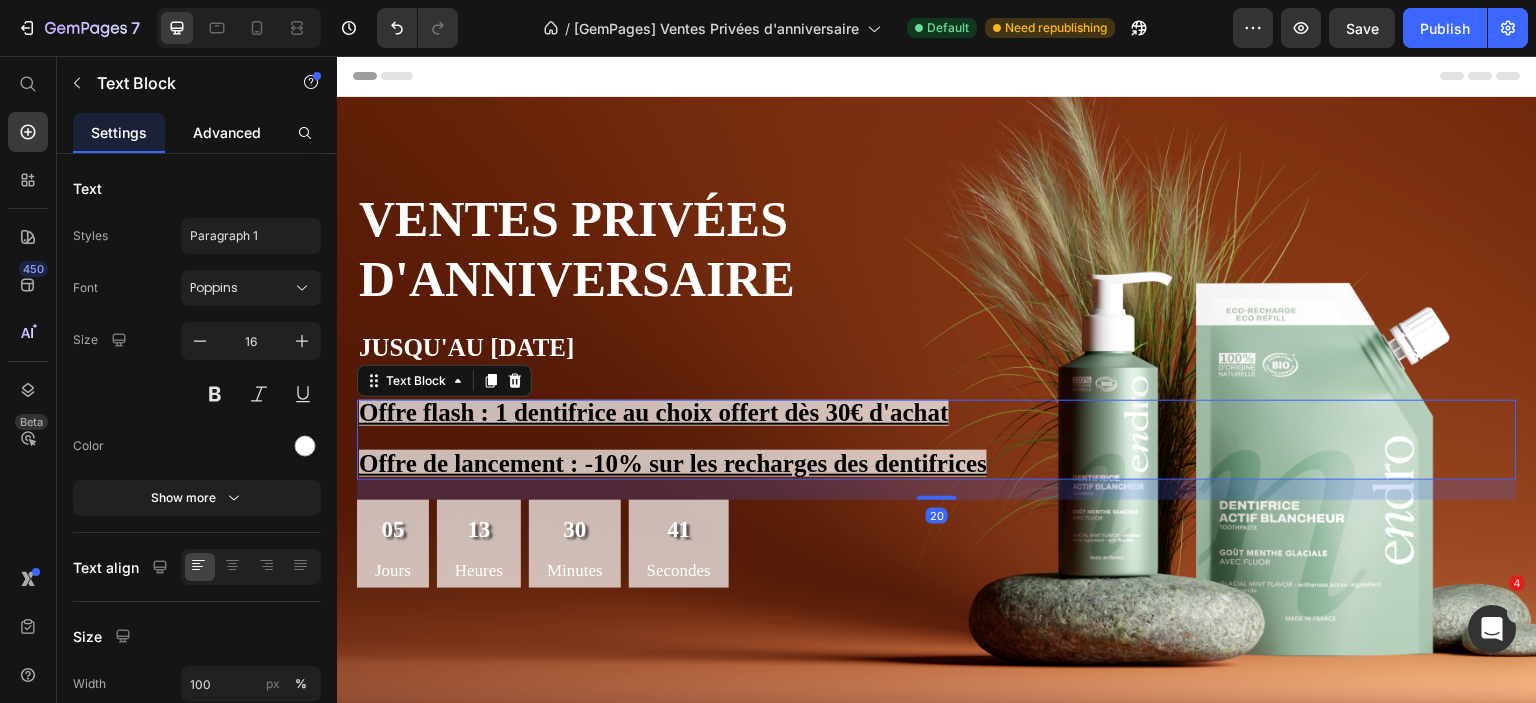 click on "Advanced" at bounding box center [227, 132] 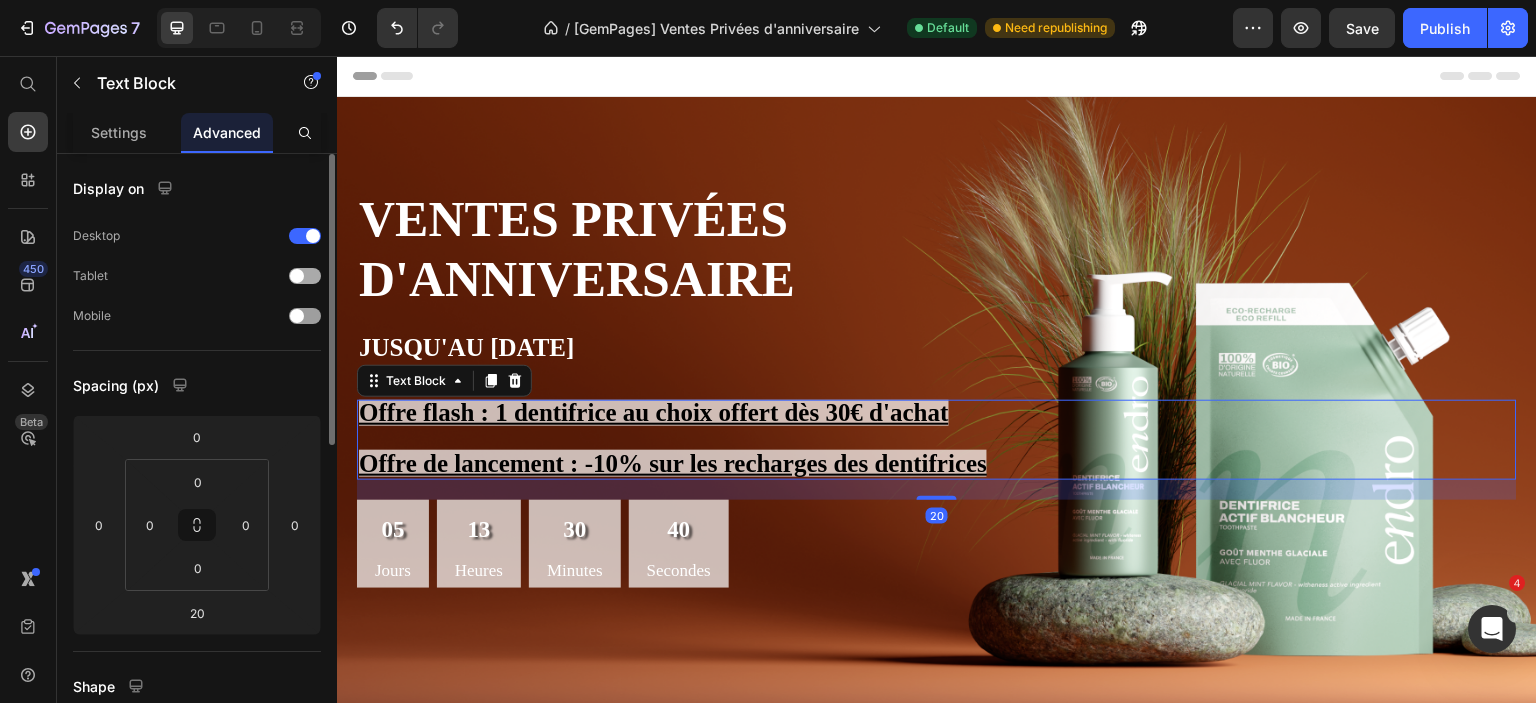 click at bounding box center [297, 276] 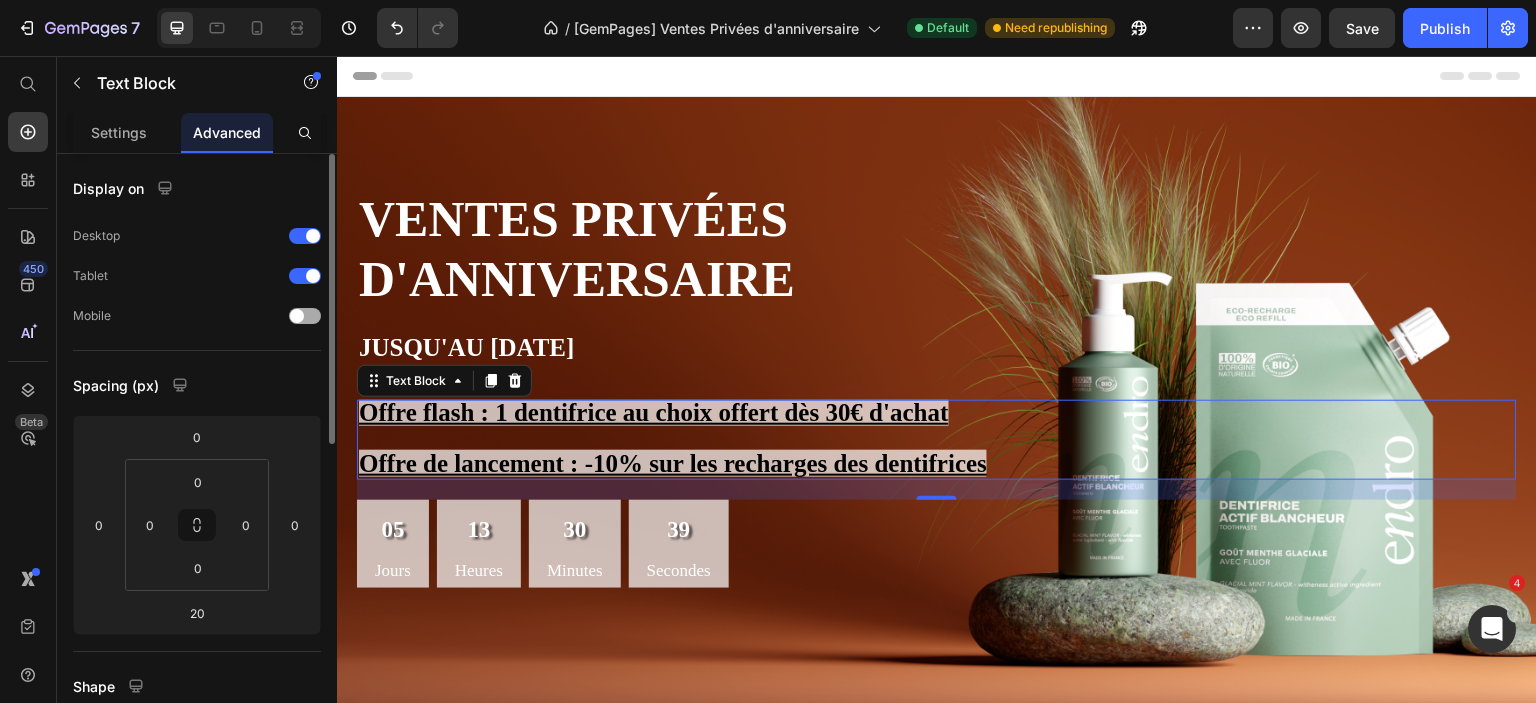 click at bounding box center (305, 316) 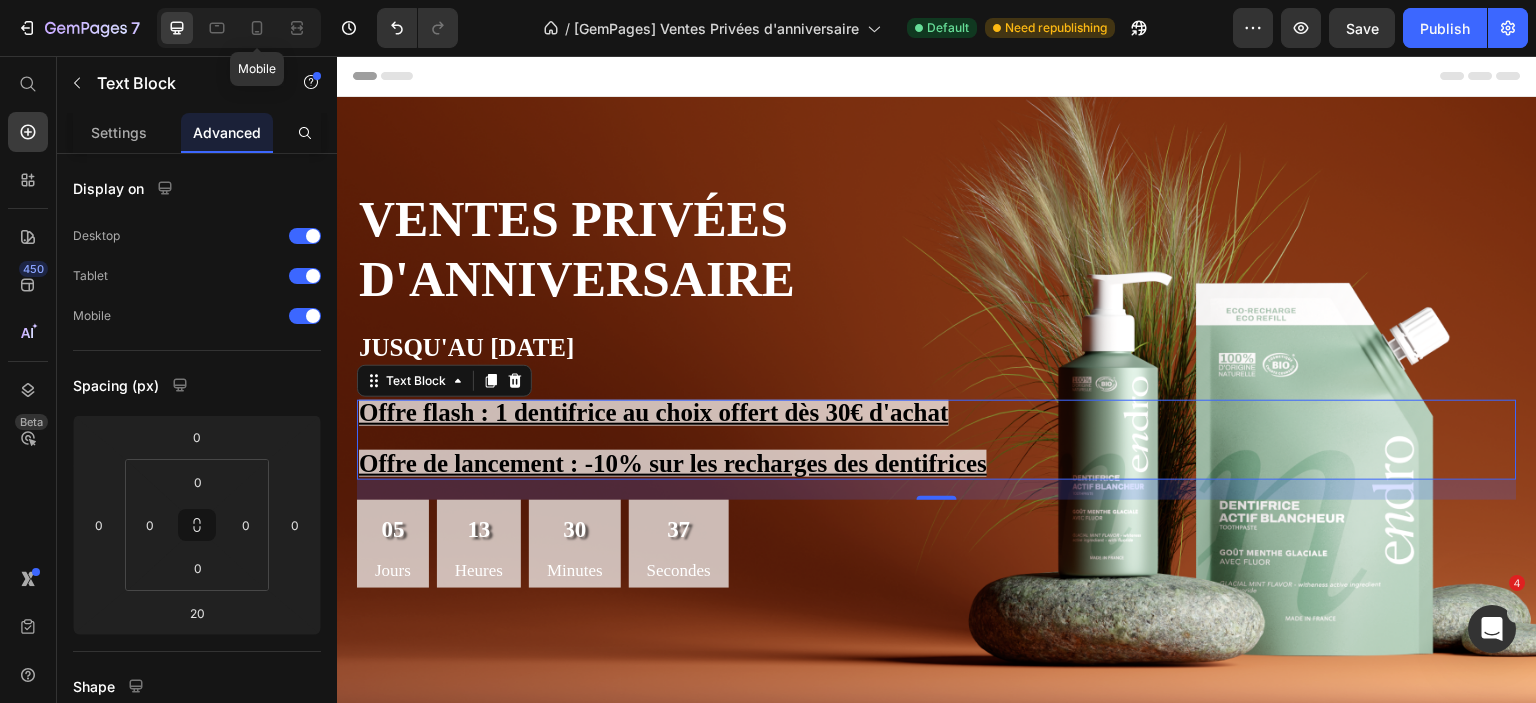 drag, startPoint x: 256, startPoint y: 22, endPoint x: 335, endPoint y: 112, distance: 119.753914 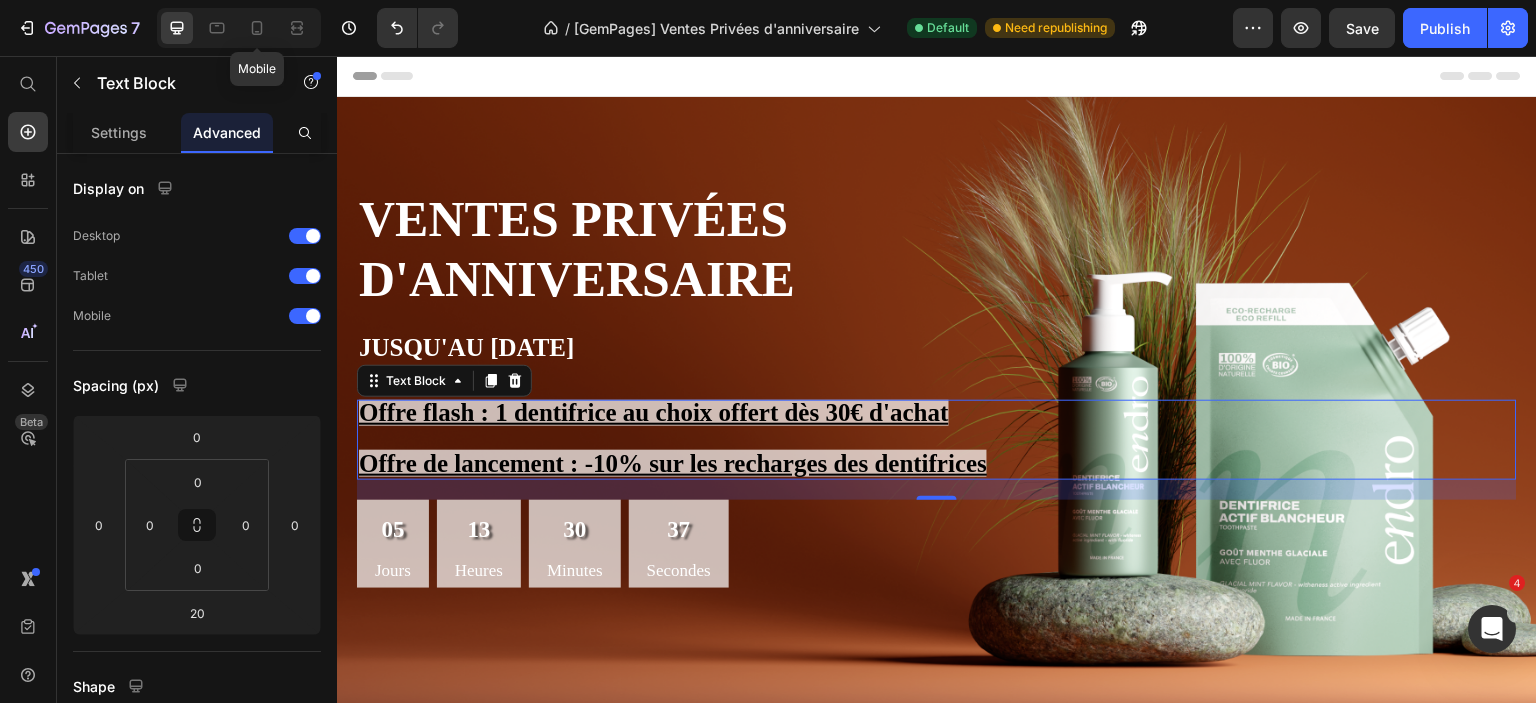 click 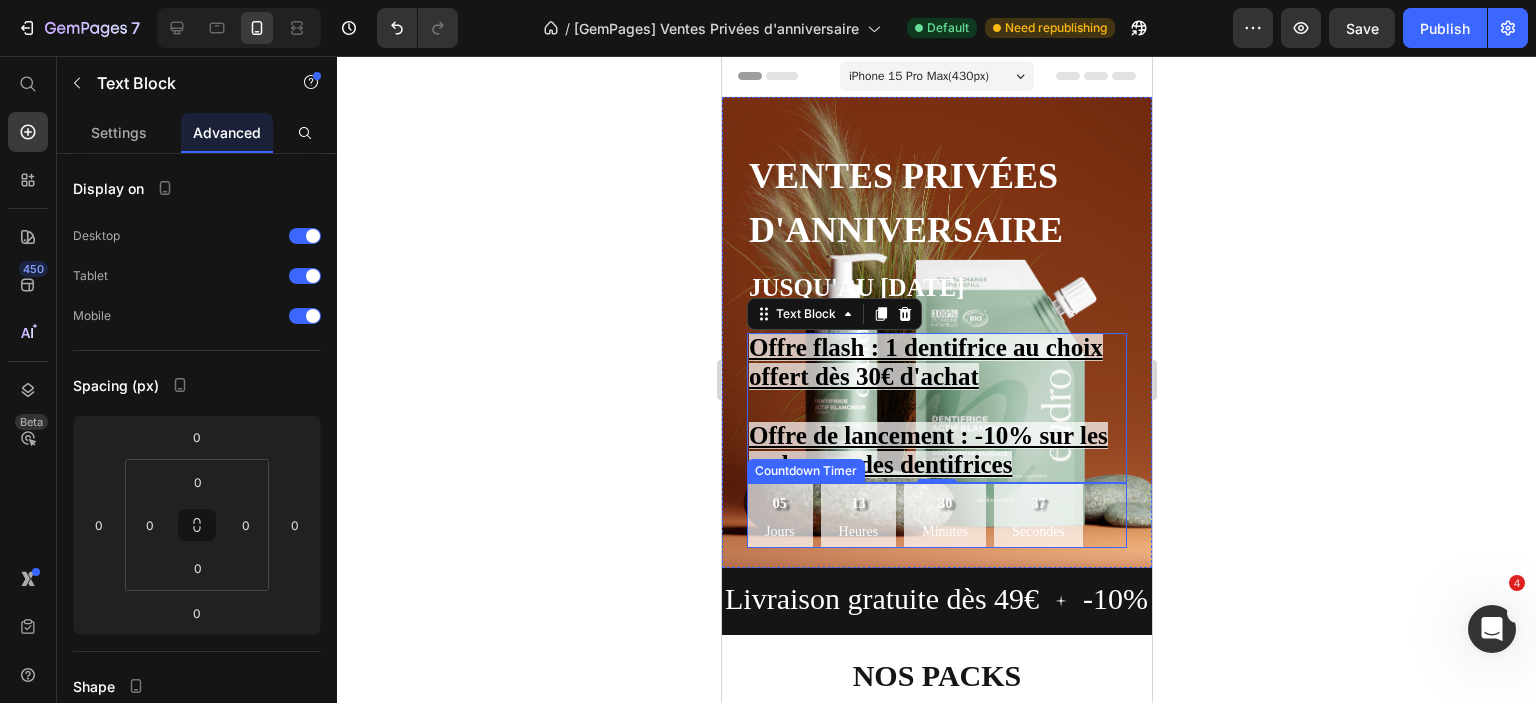 scroll, scrollTop: 207, scrollLeft: 0, axis: vertical 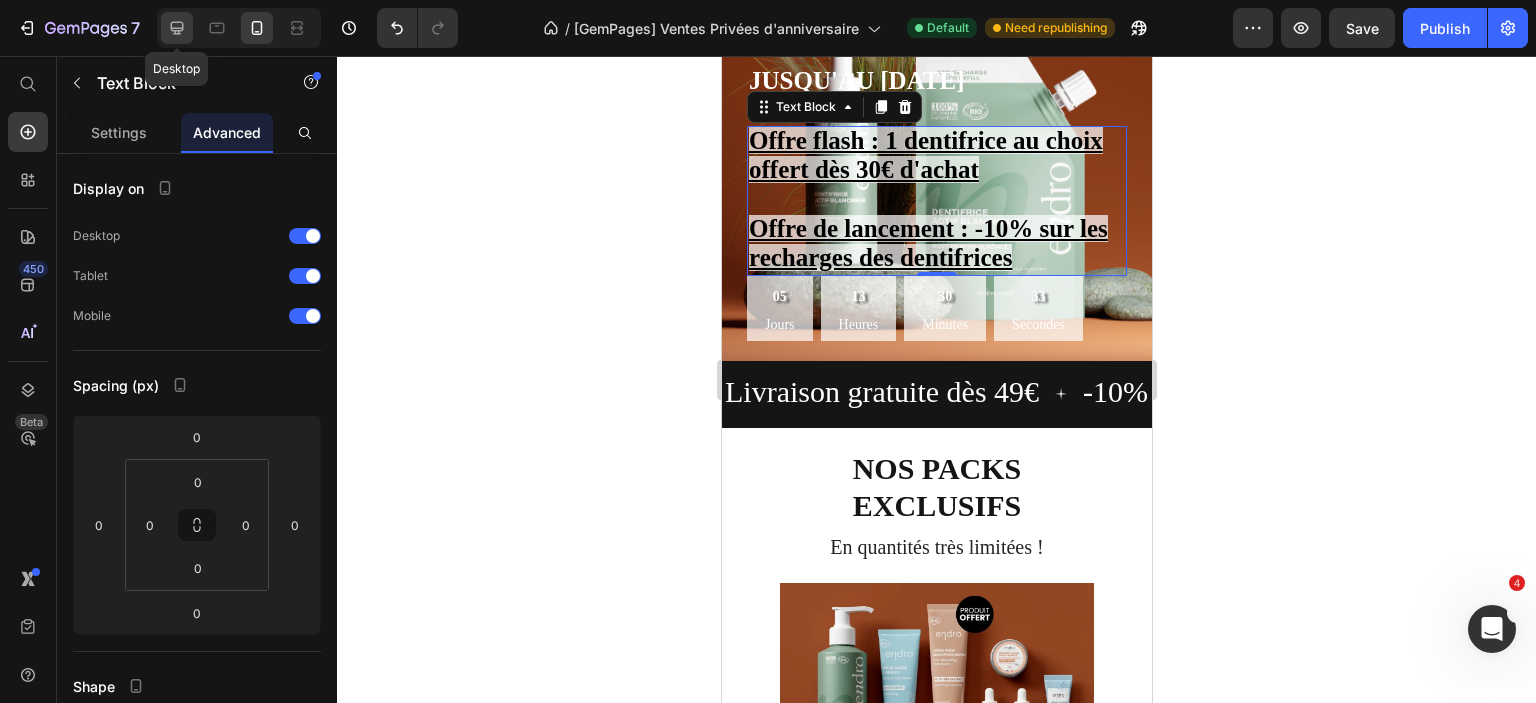 click 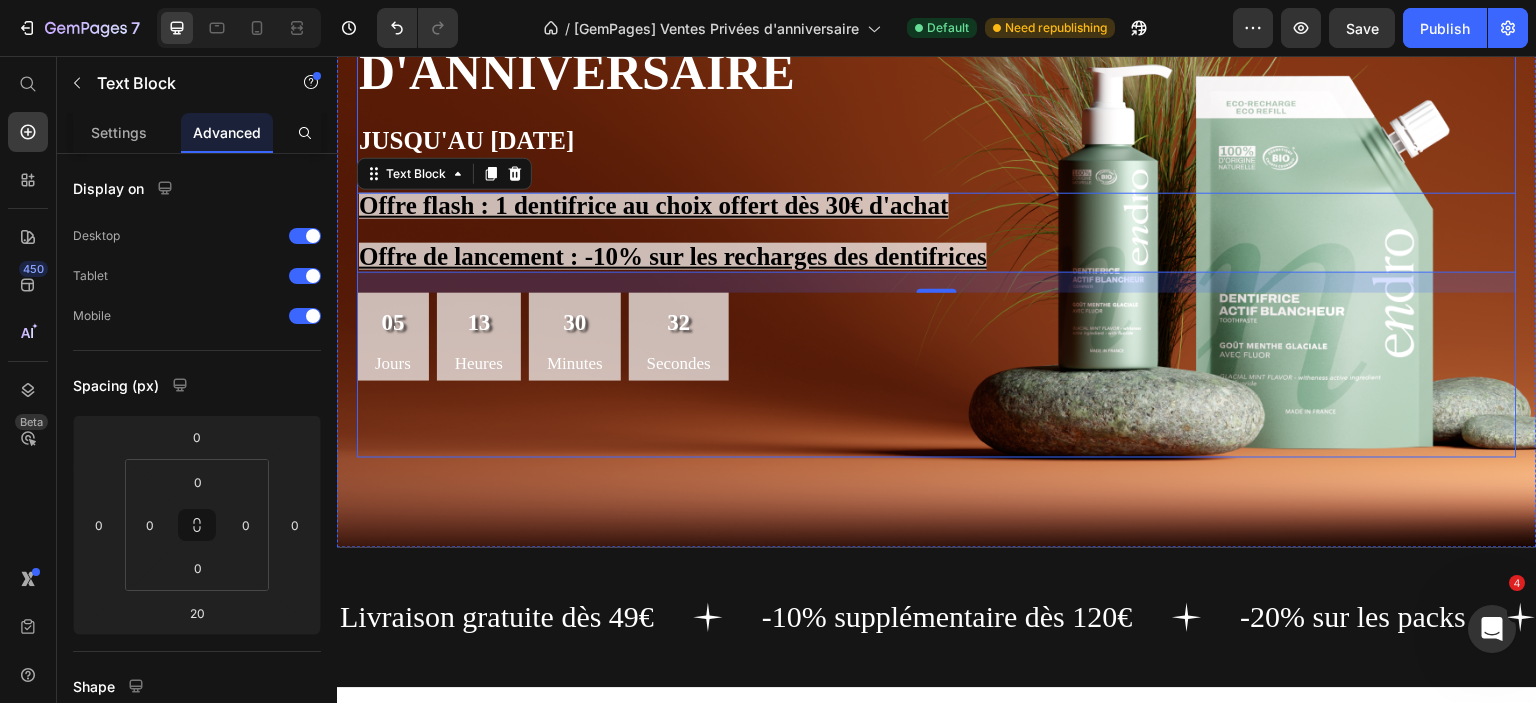 scroll, scrollTop: 273, scrollLeft: 0, axis: vertical 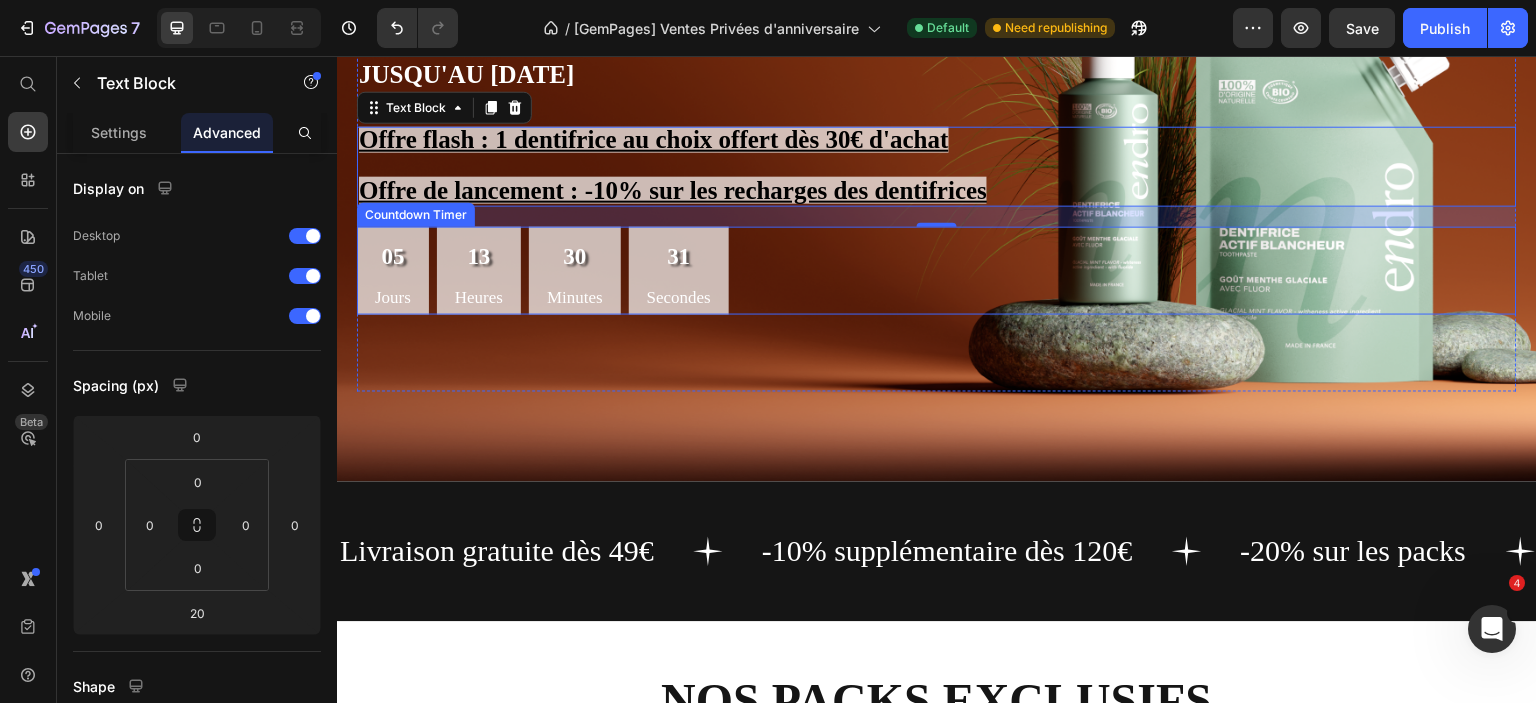click on "05 Jours 13 Heures 30 Minutes 31 Secondes" at bounding box center (937, 271) 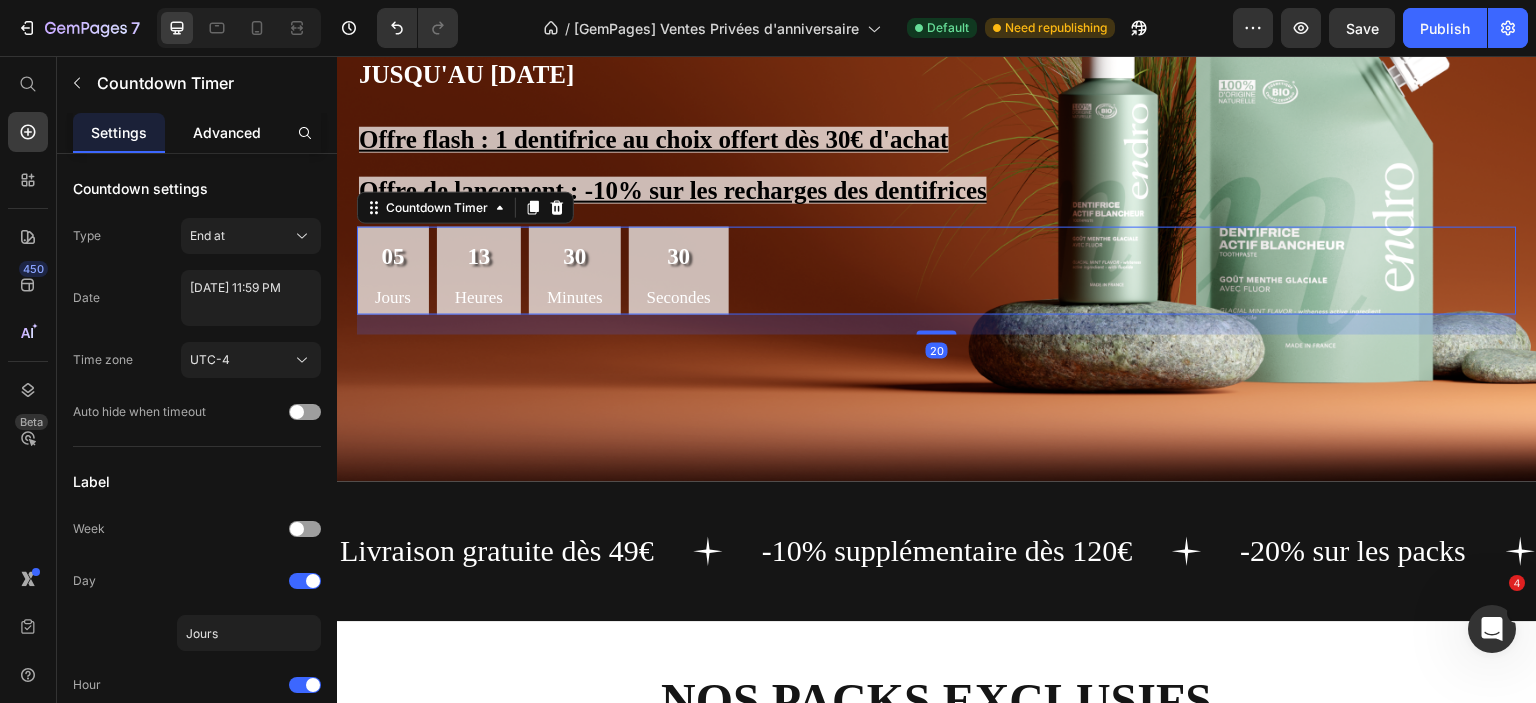 click on "Advanced" at bounding box center (227, 132) 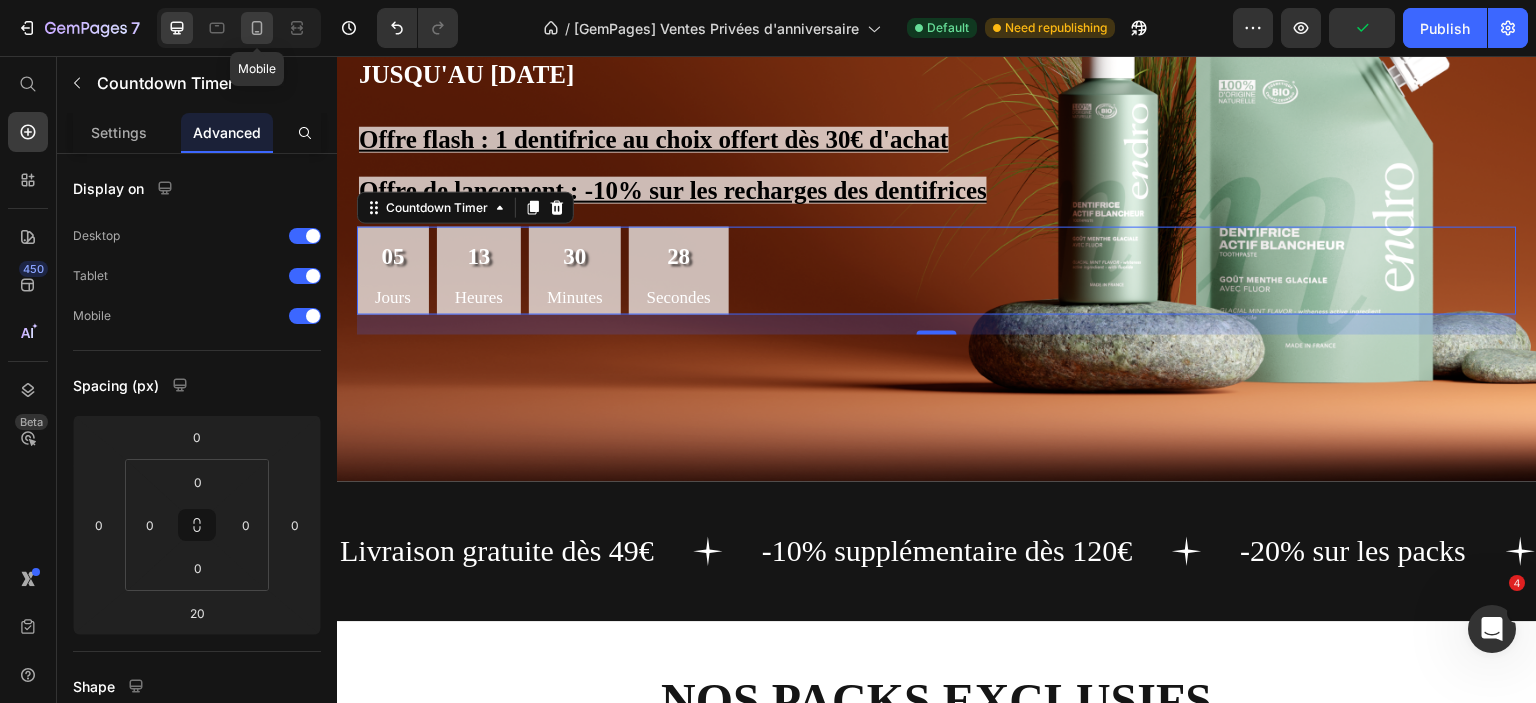click 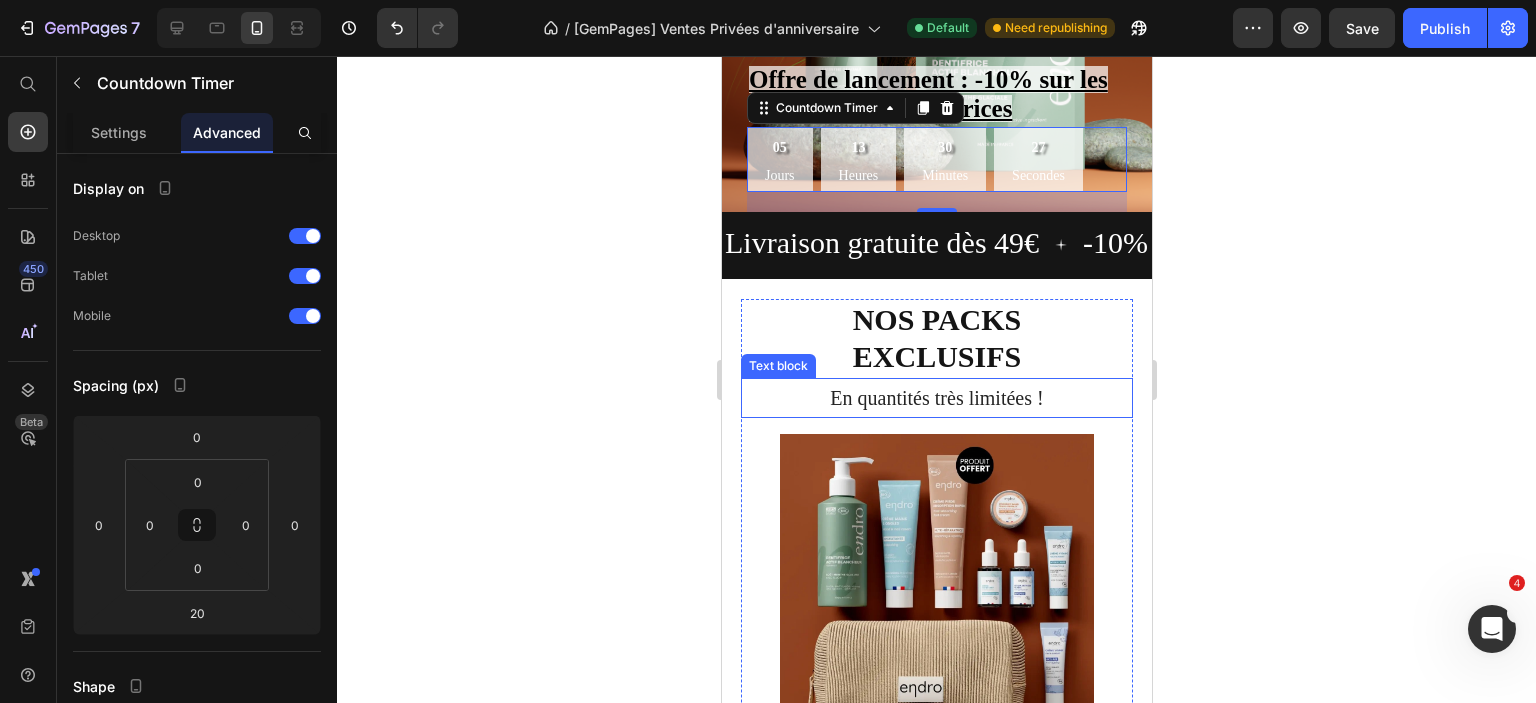 scroll, scrollTop: 56, scrollLeft: 0, axis: vertical 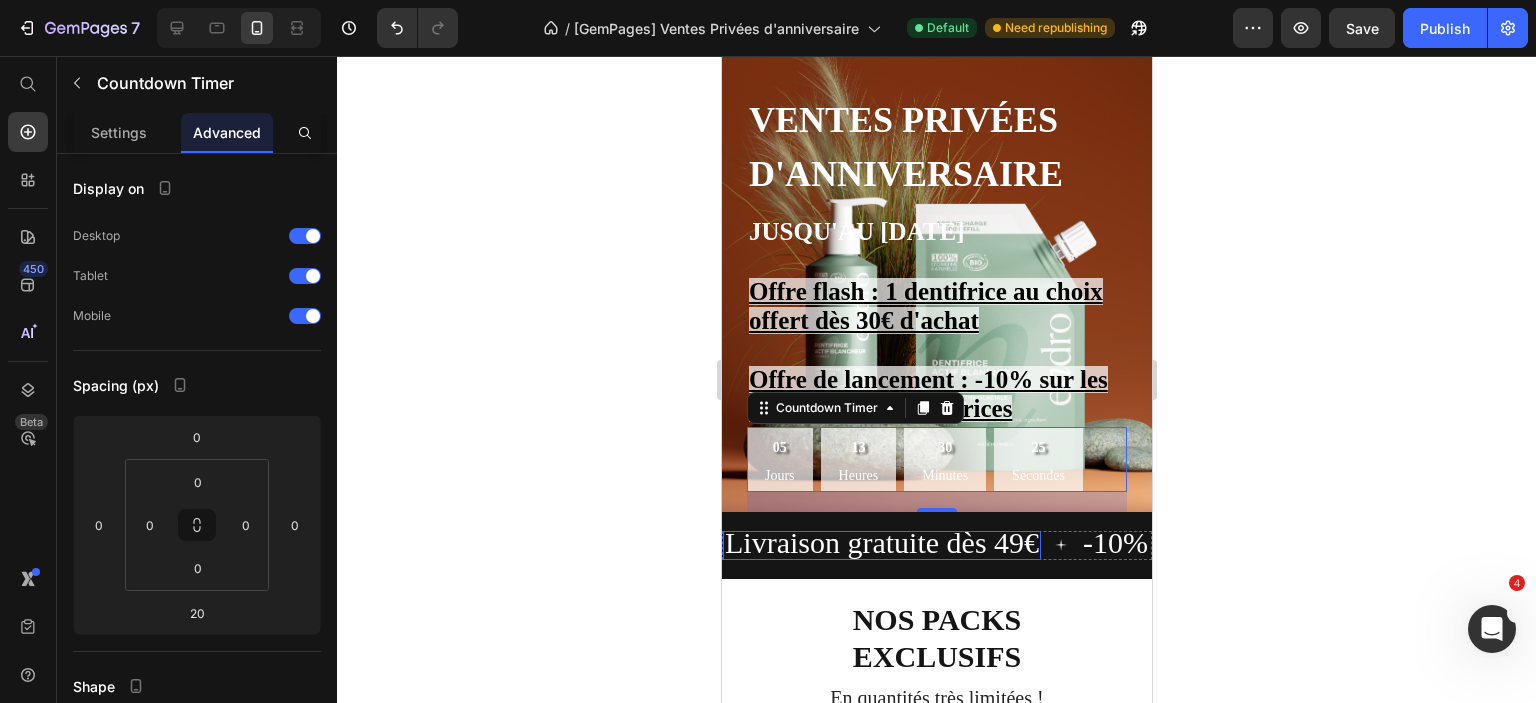 click on "Livraison gratuite dès 49€" at bounding box center (881, 542) 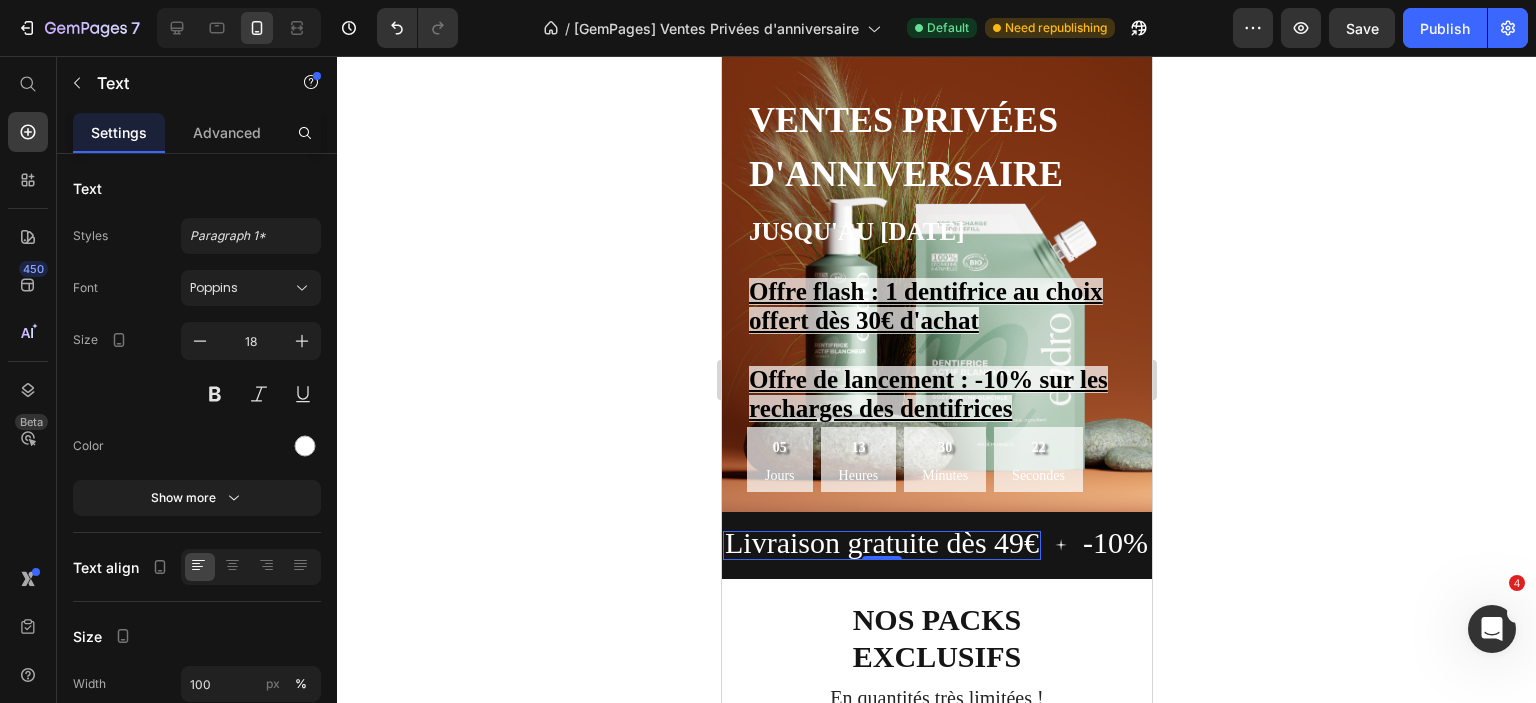 click on "Livraison gratuite dès 49€" at bounding box center [881, 542] 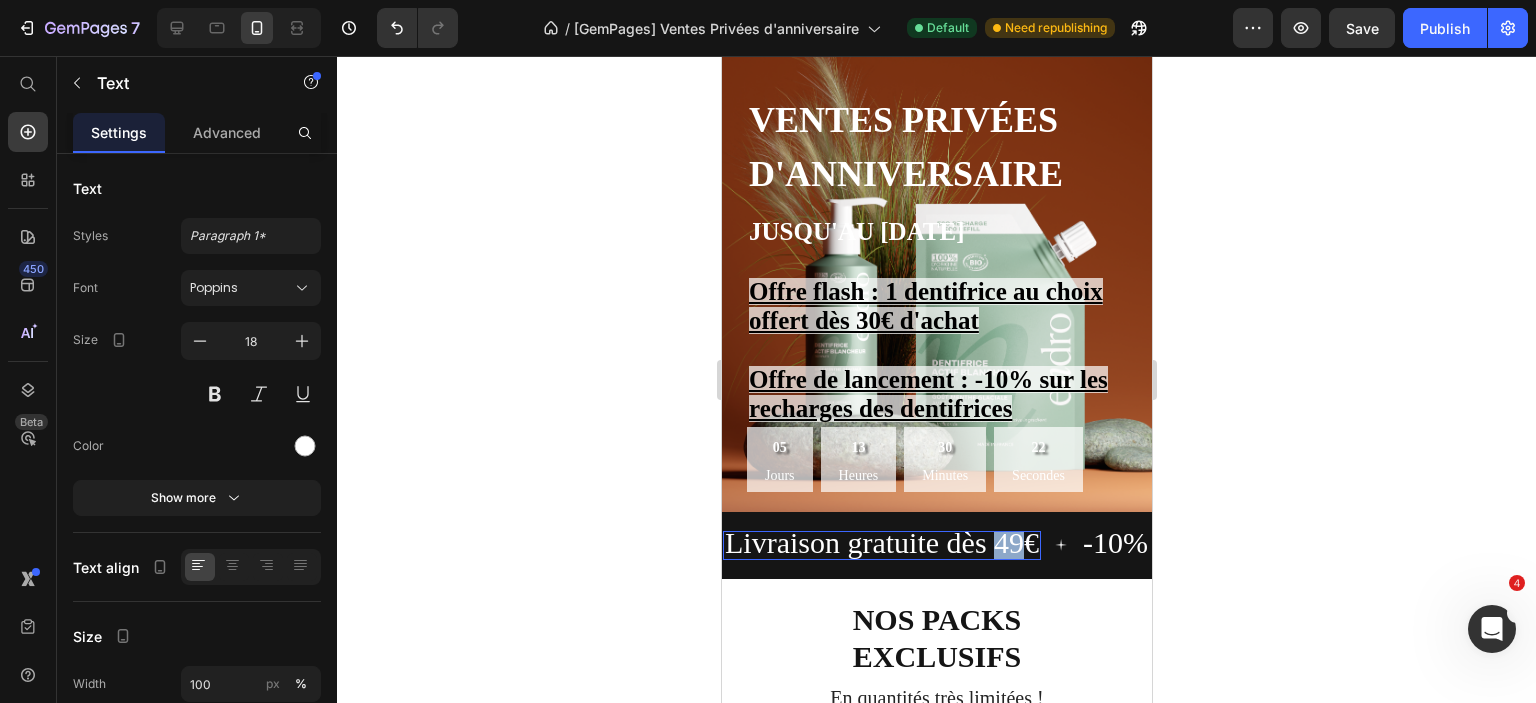 click on "Livraison gratuite dès 49€" at bounding box center (881, 542) 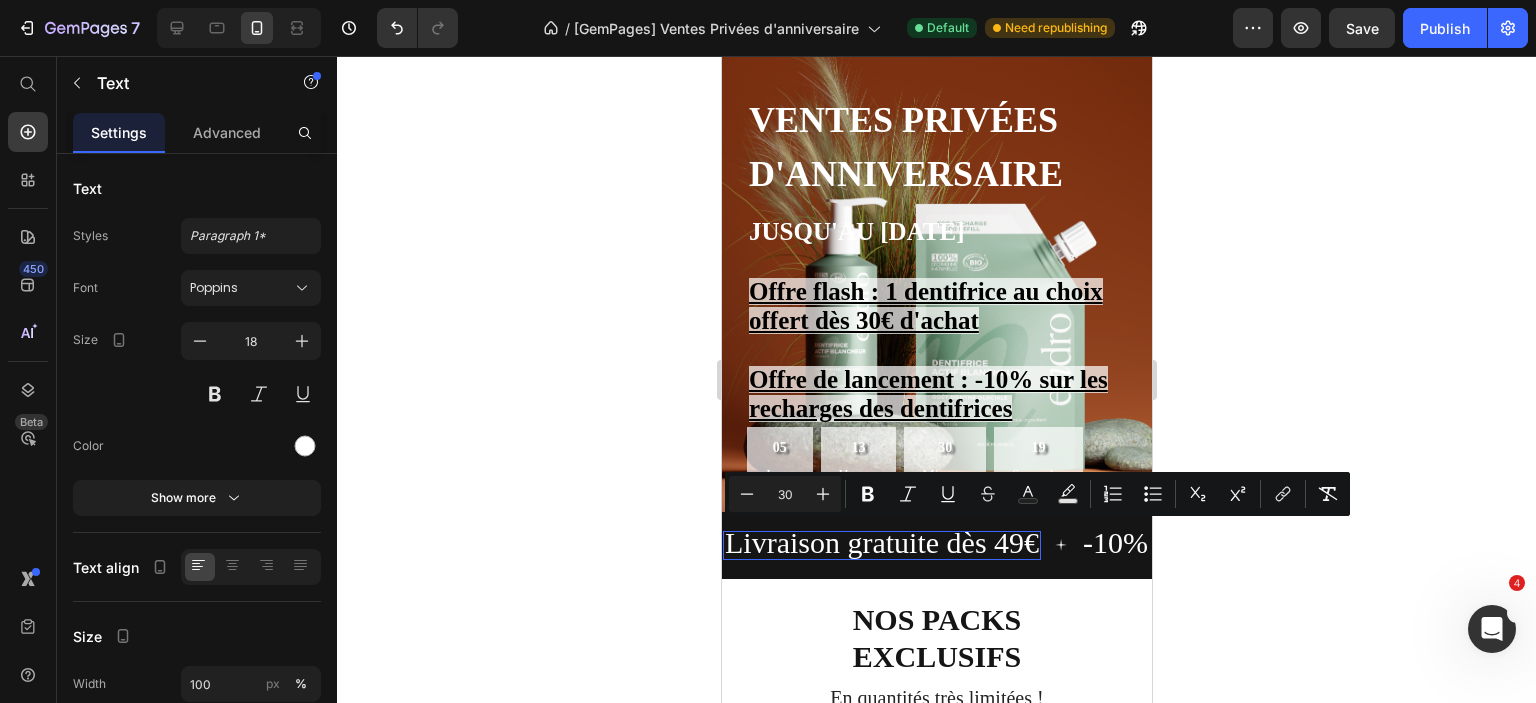 click on "Livraison gratuite dès 49€" at bounding box center [881, 542] 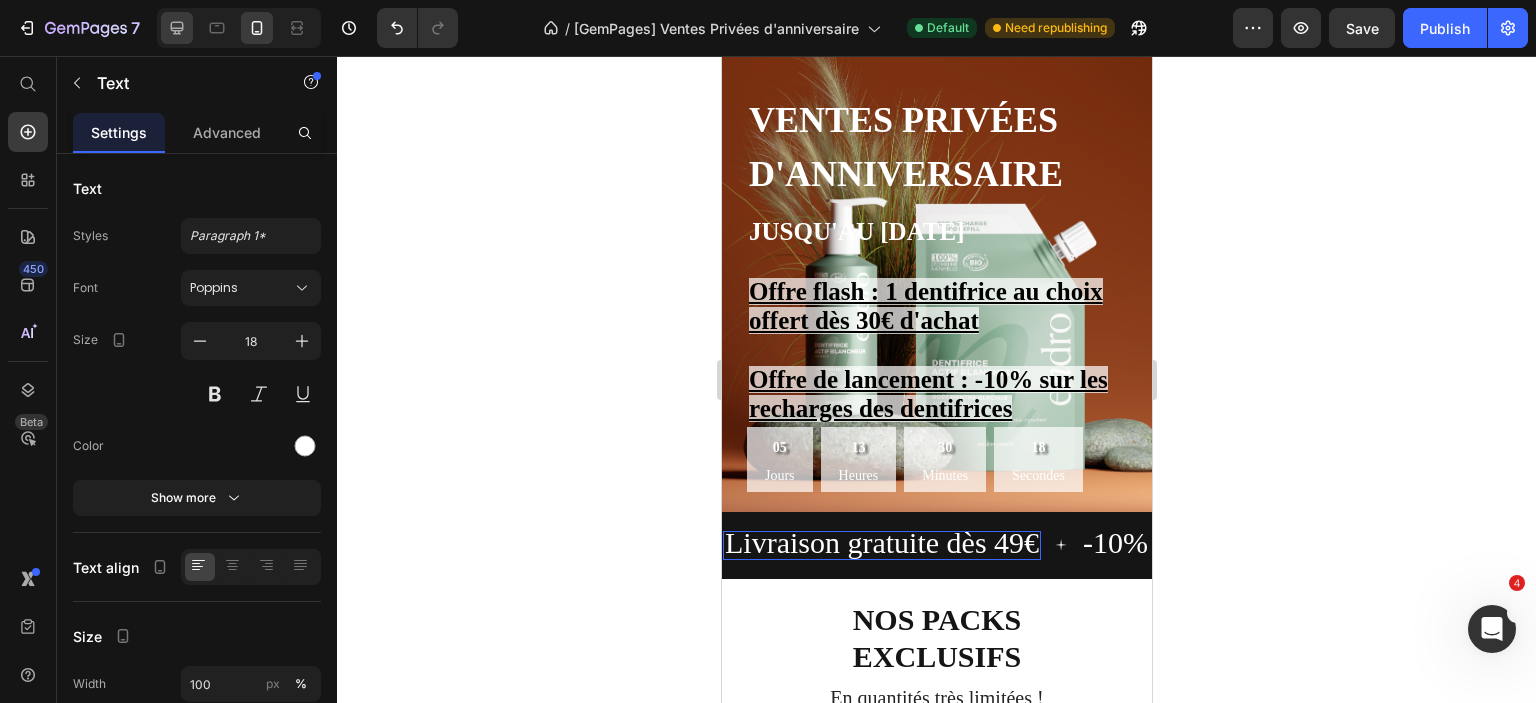 click 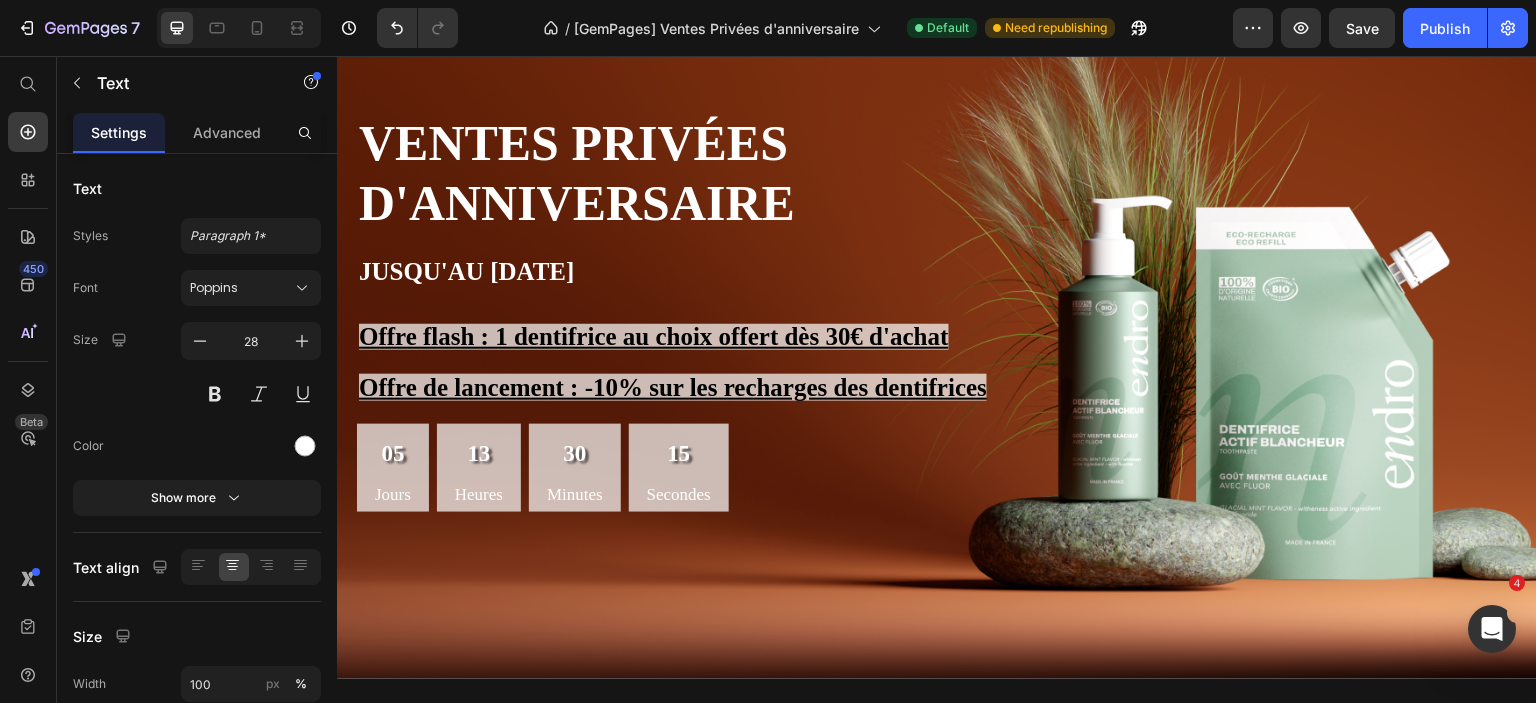 scroll, scrollTop: 376, scrollLeft: 0, axis: vertical 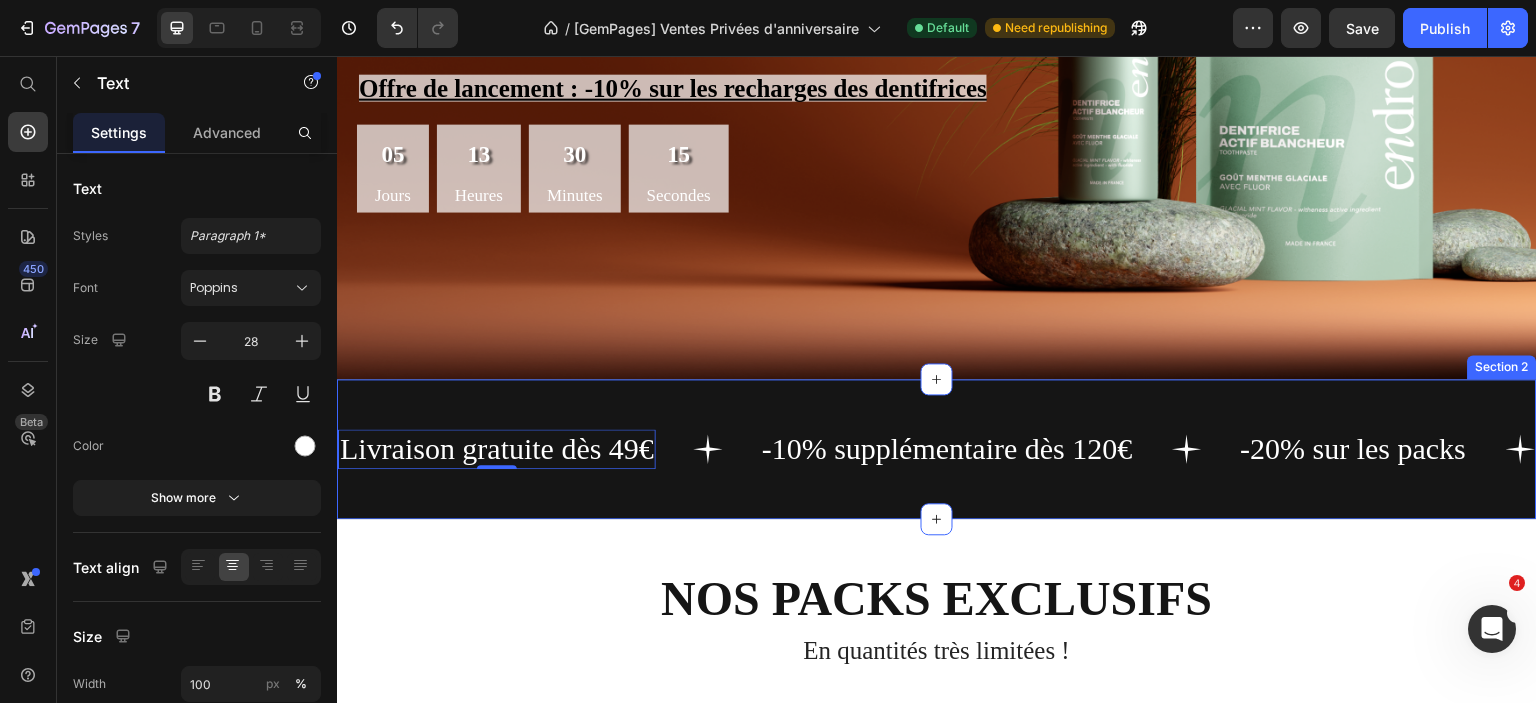 click on "-10% supplémentaire dès 120€" at bounding box center [947, 448] 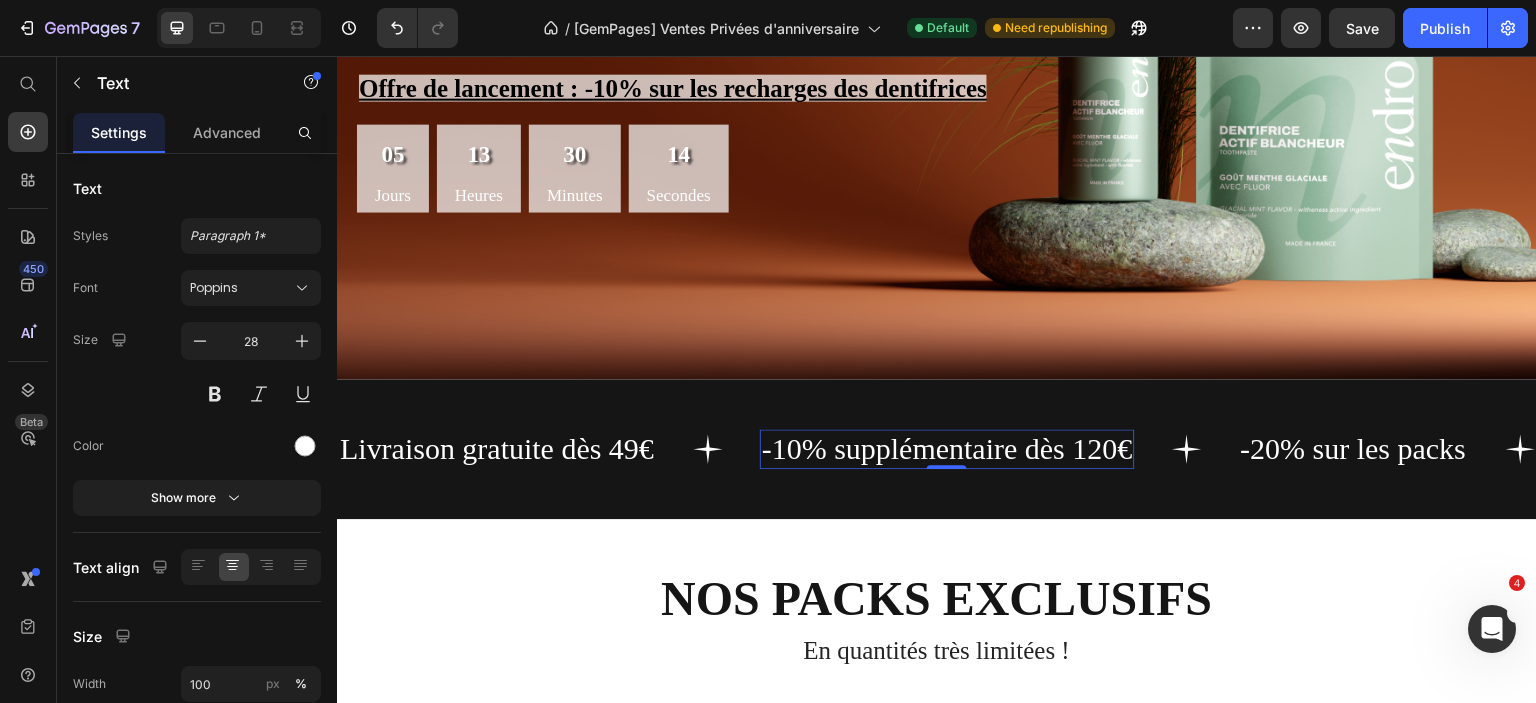 click on "-10% supplémentaire dès 120€" at bounding box center (947, 448) 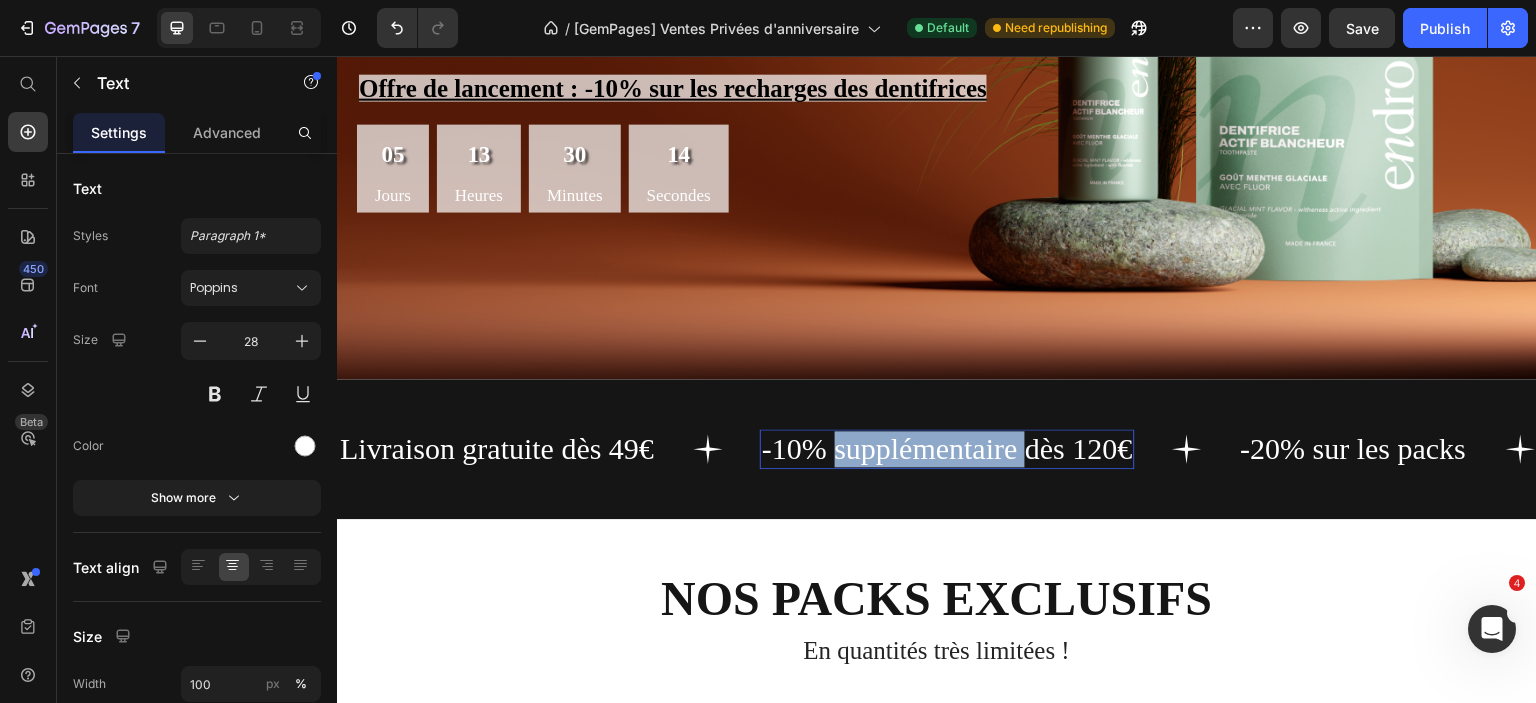 click on "-10% supplémentaire dès 120€" at bounding box center [947, 448] 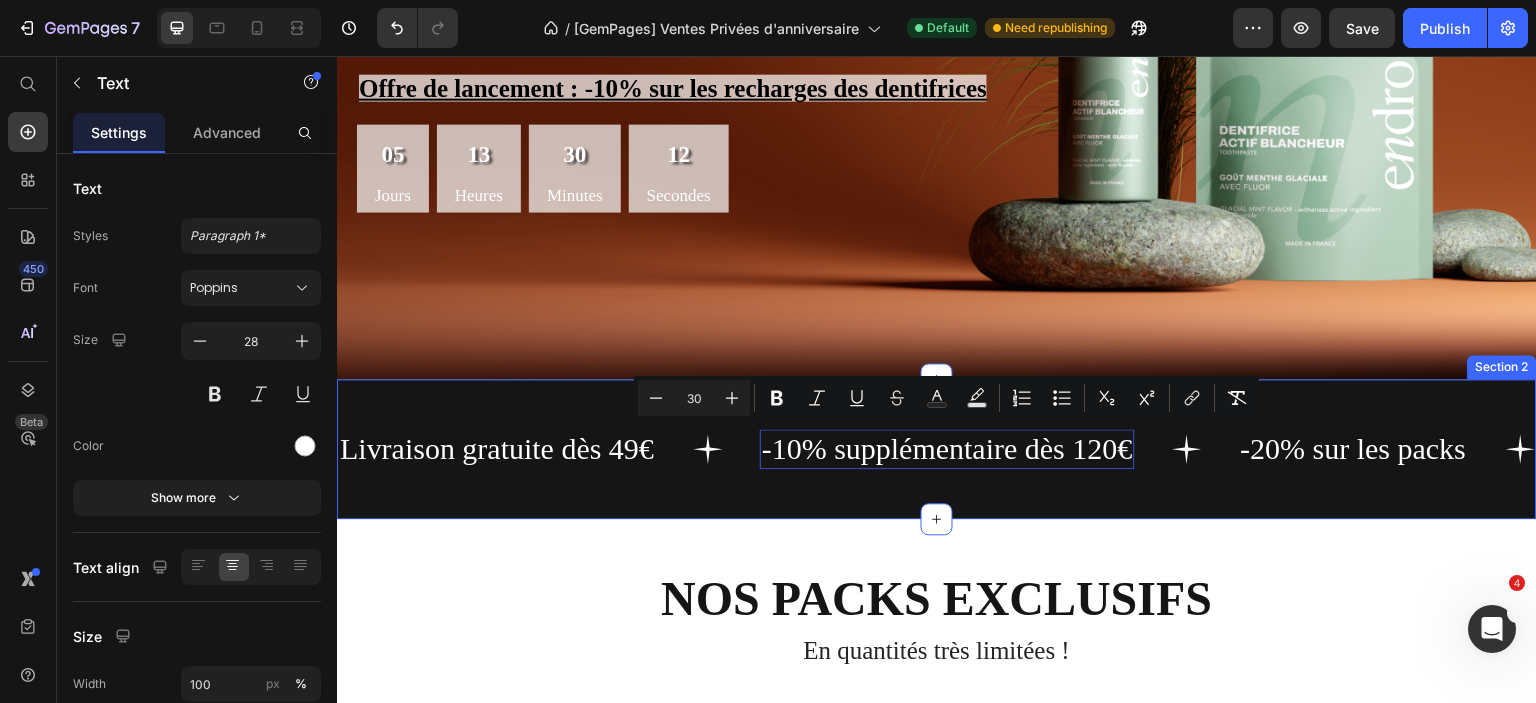 click on "Livraison gratuite dès 49€" at bounding box center [497, 448] 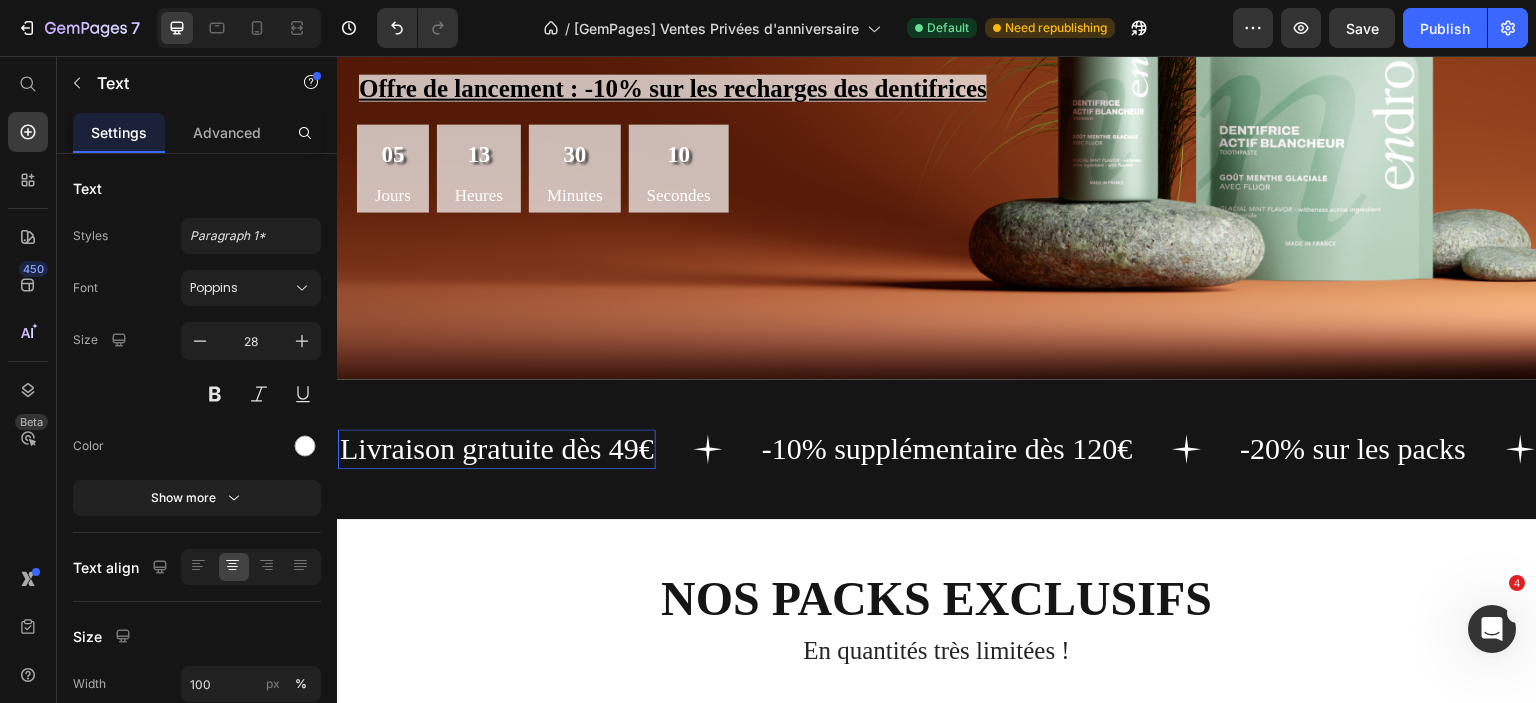 click on "Livraison gratuite dès 49€" at bounding box center [497, 448] 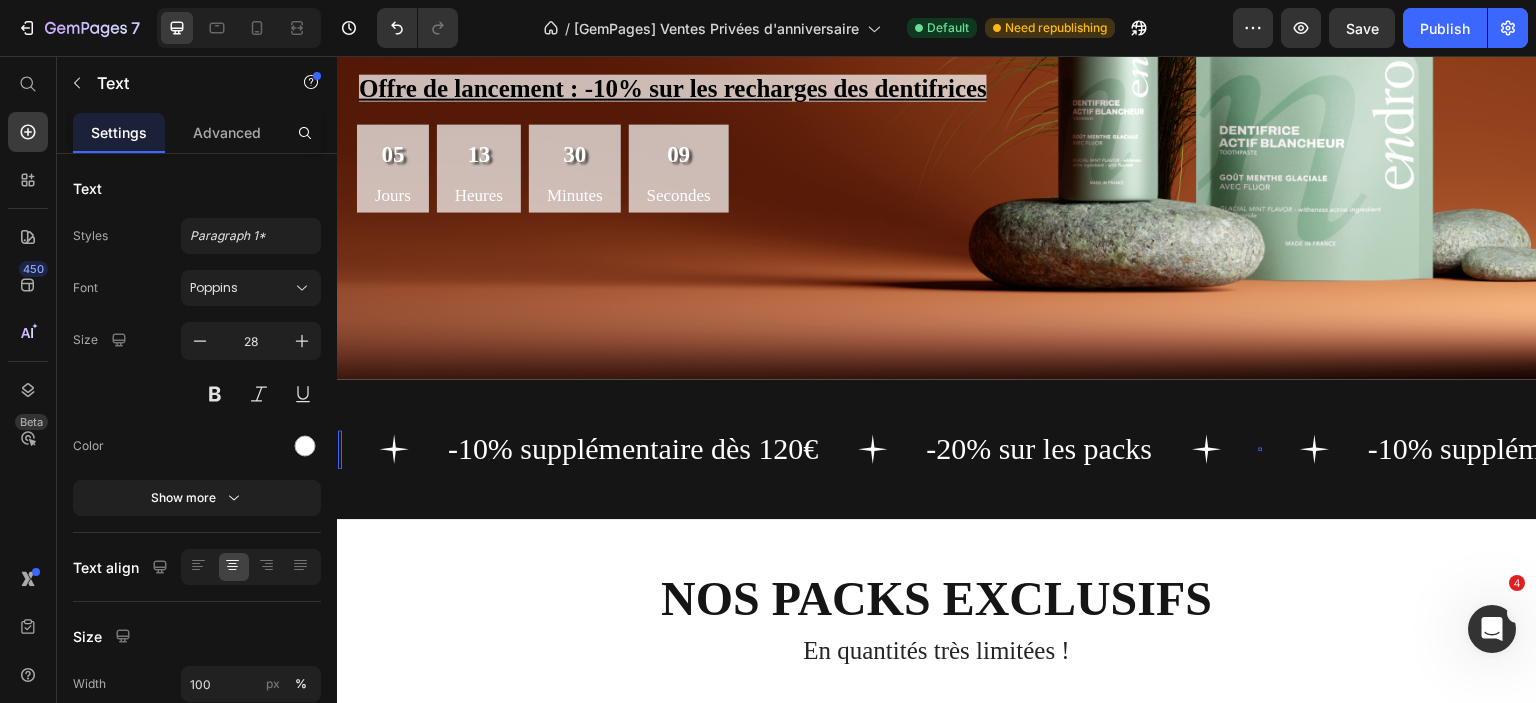 scroll, scrollTop: 359, scrollLeft: 0, axis: vertical 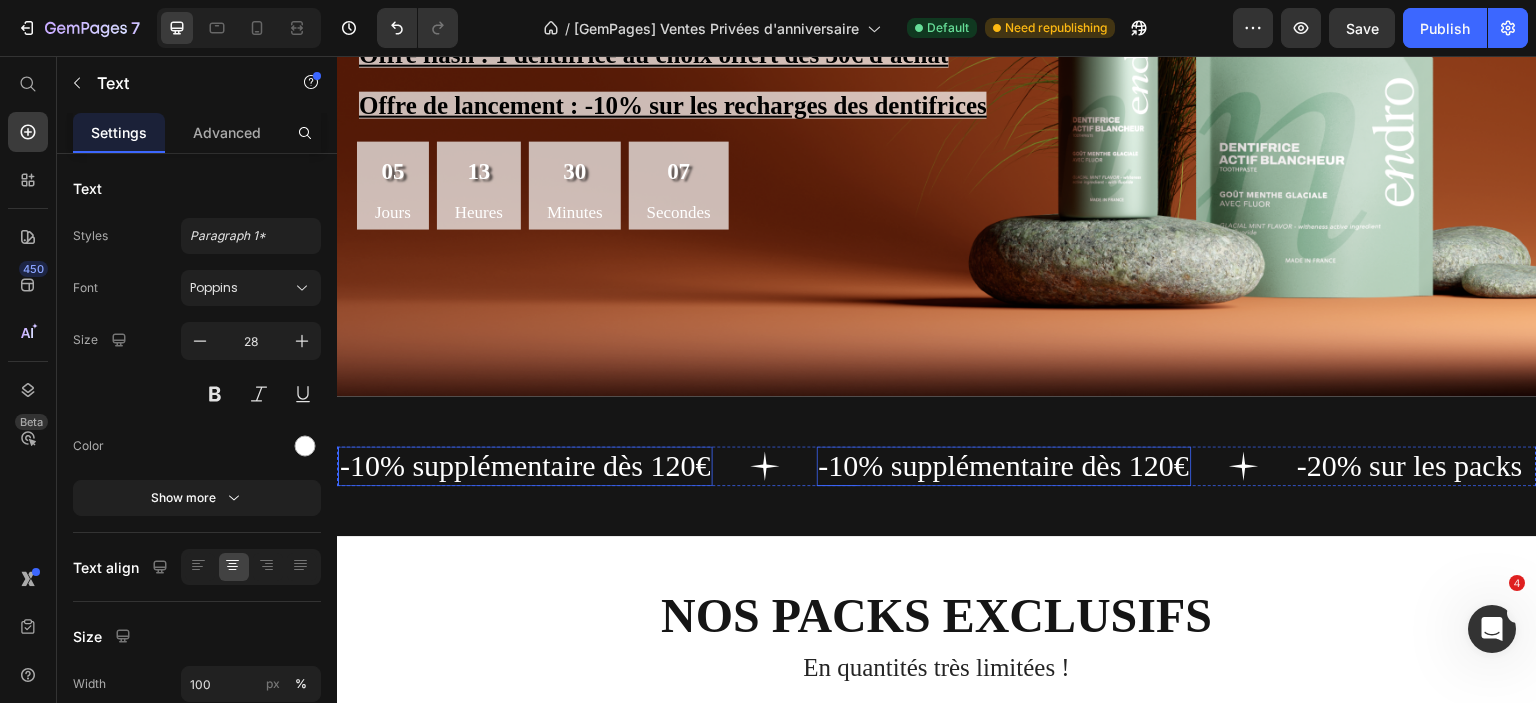 click on "-10% supplémentaire dès 120€" at bounding box center (1004, 465) 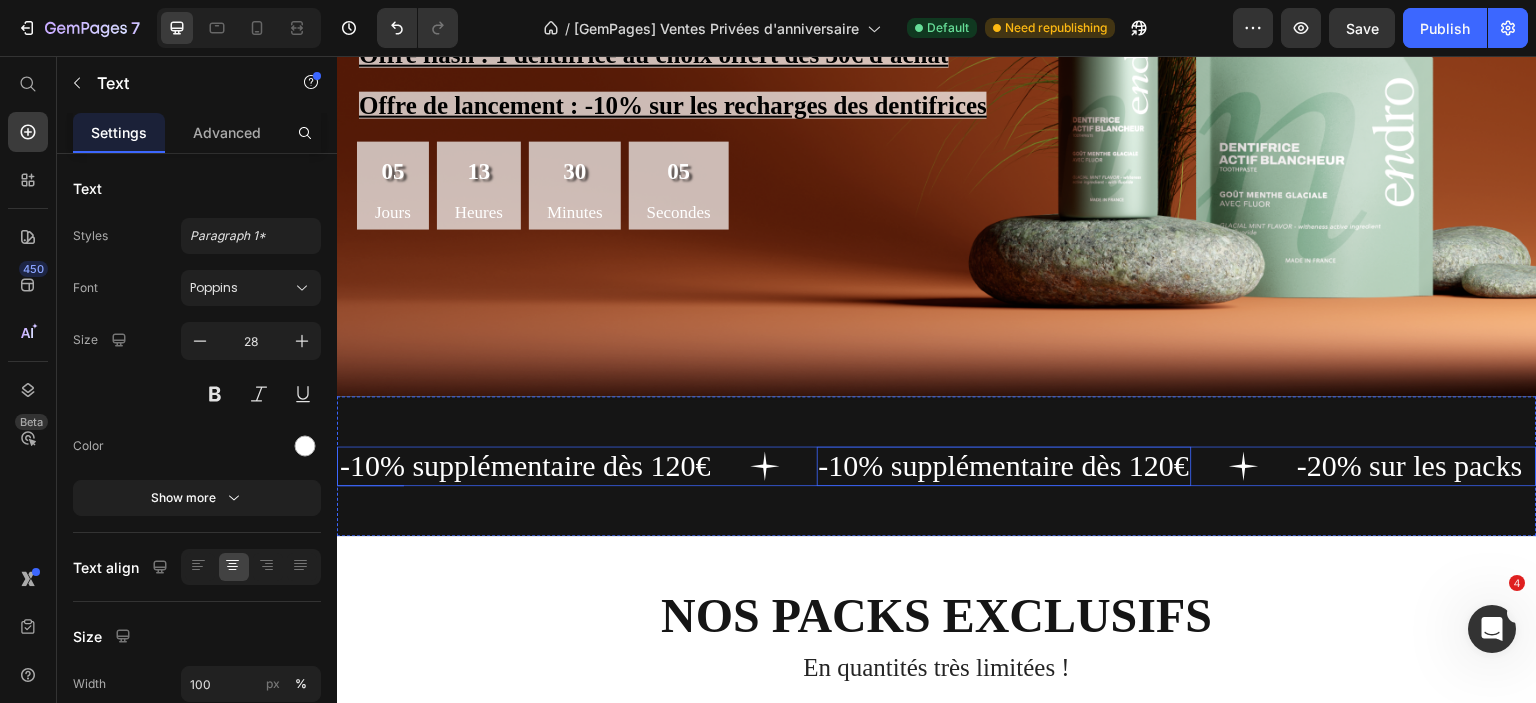 click on "-20% sur les packs" at bounding box center (1411, 465) 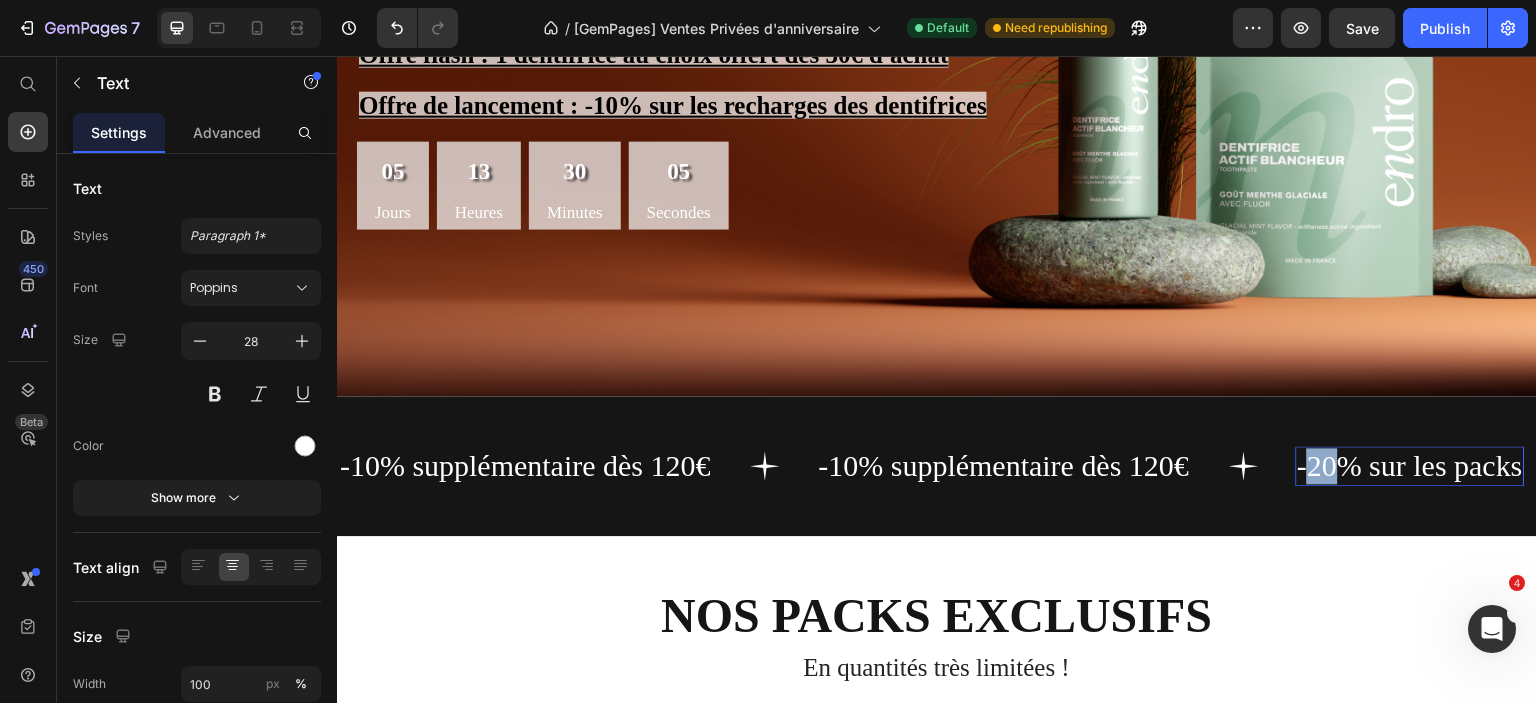 click on "-20% sur les packs" at bounding box center (1411, 465) 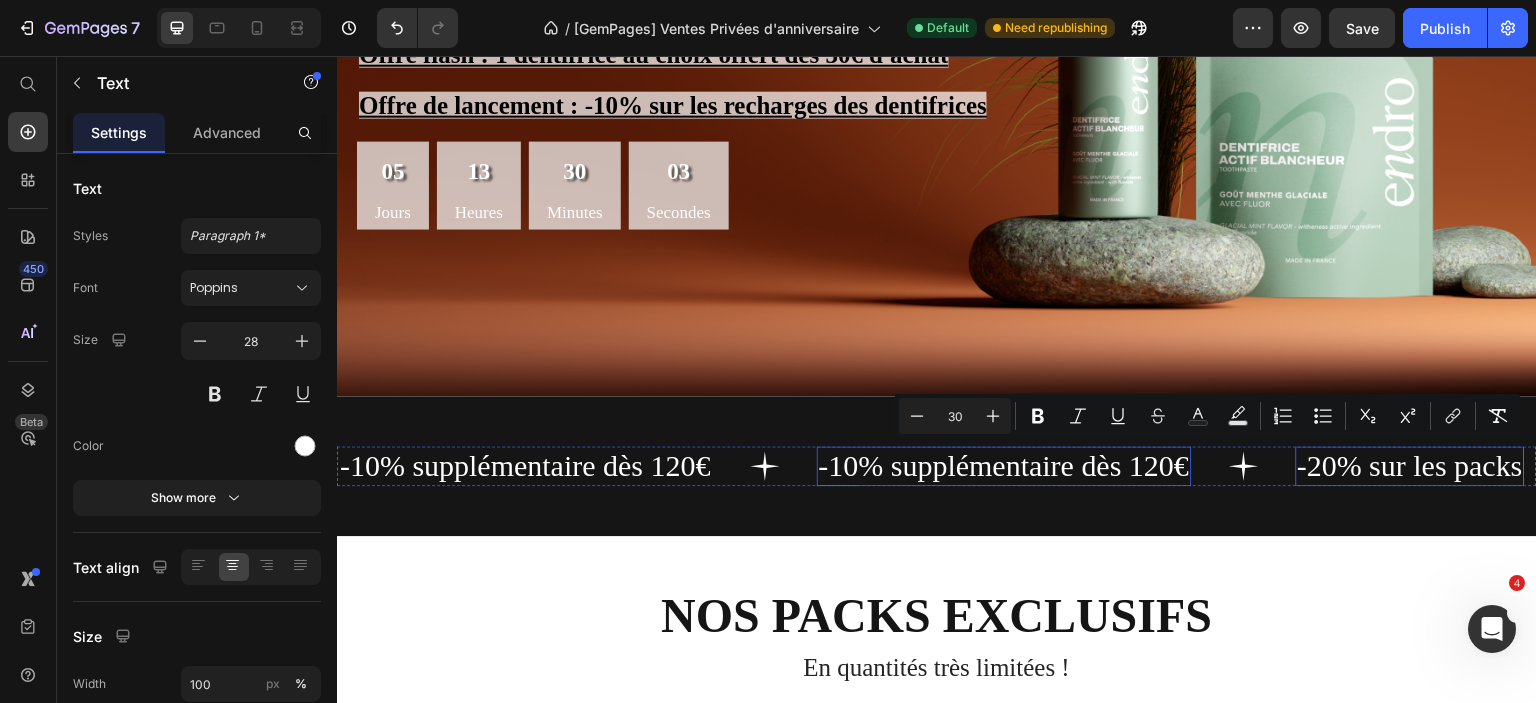 click on "-10% supplémentaire dès 120€" at bounding box center [1004, 465] 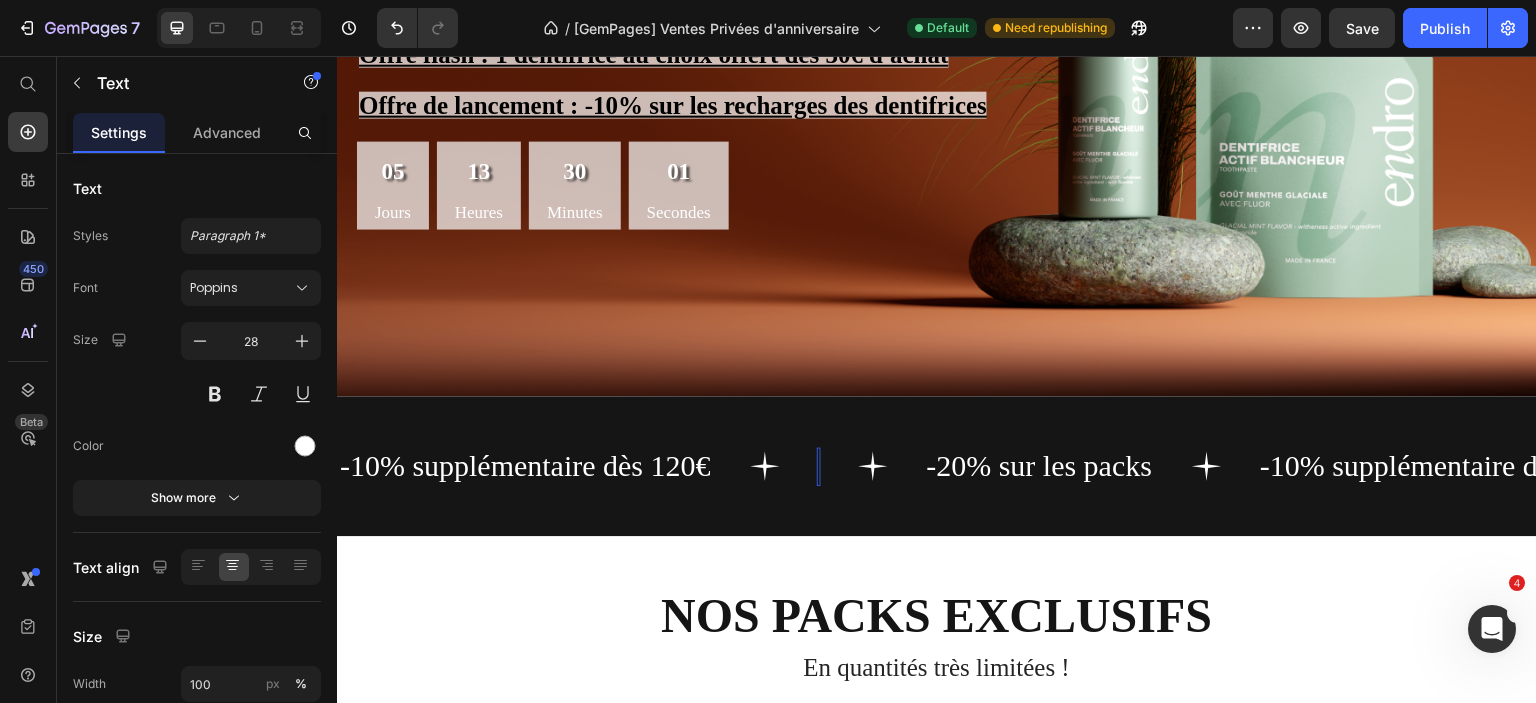 scroll, scrollTop: 341, scrollLeft: 0, axis: vertical 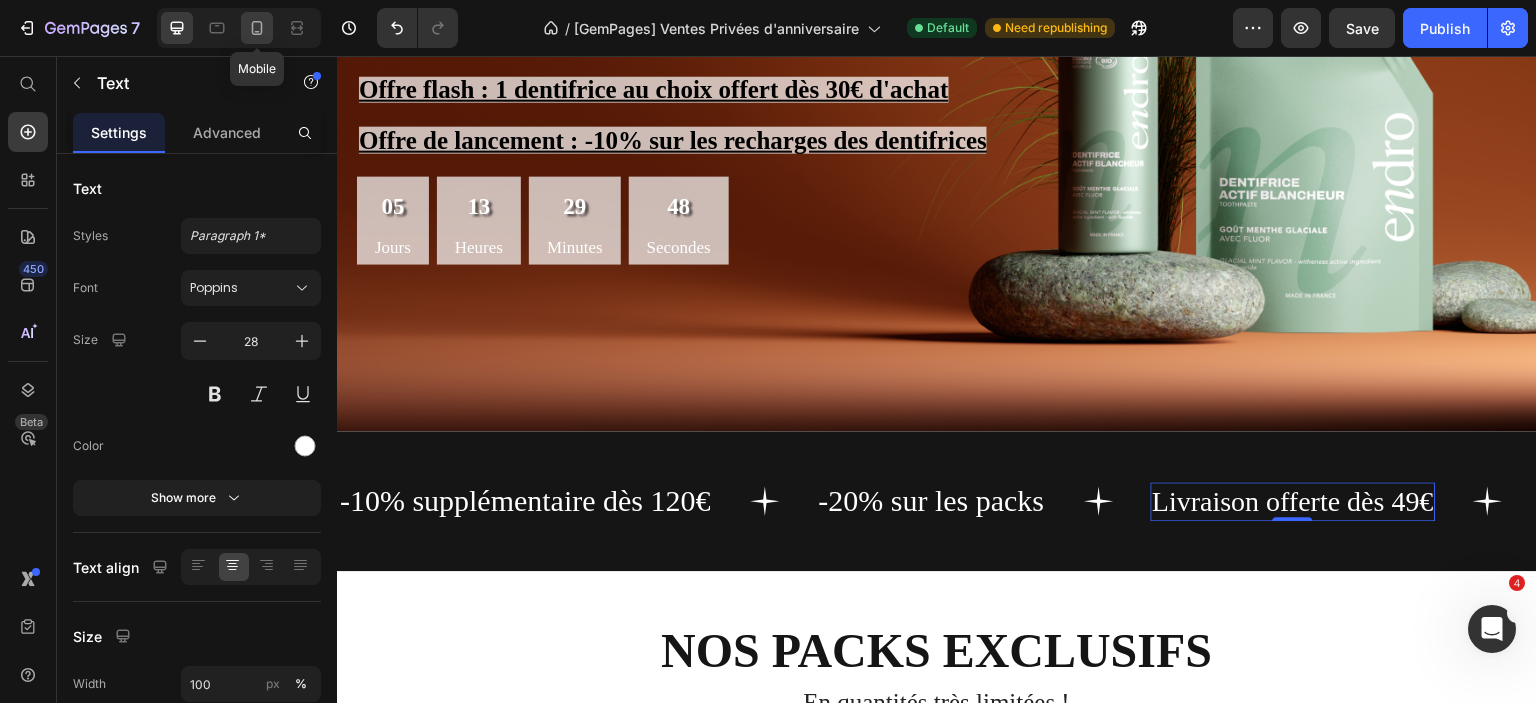 click 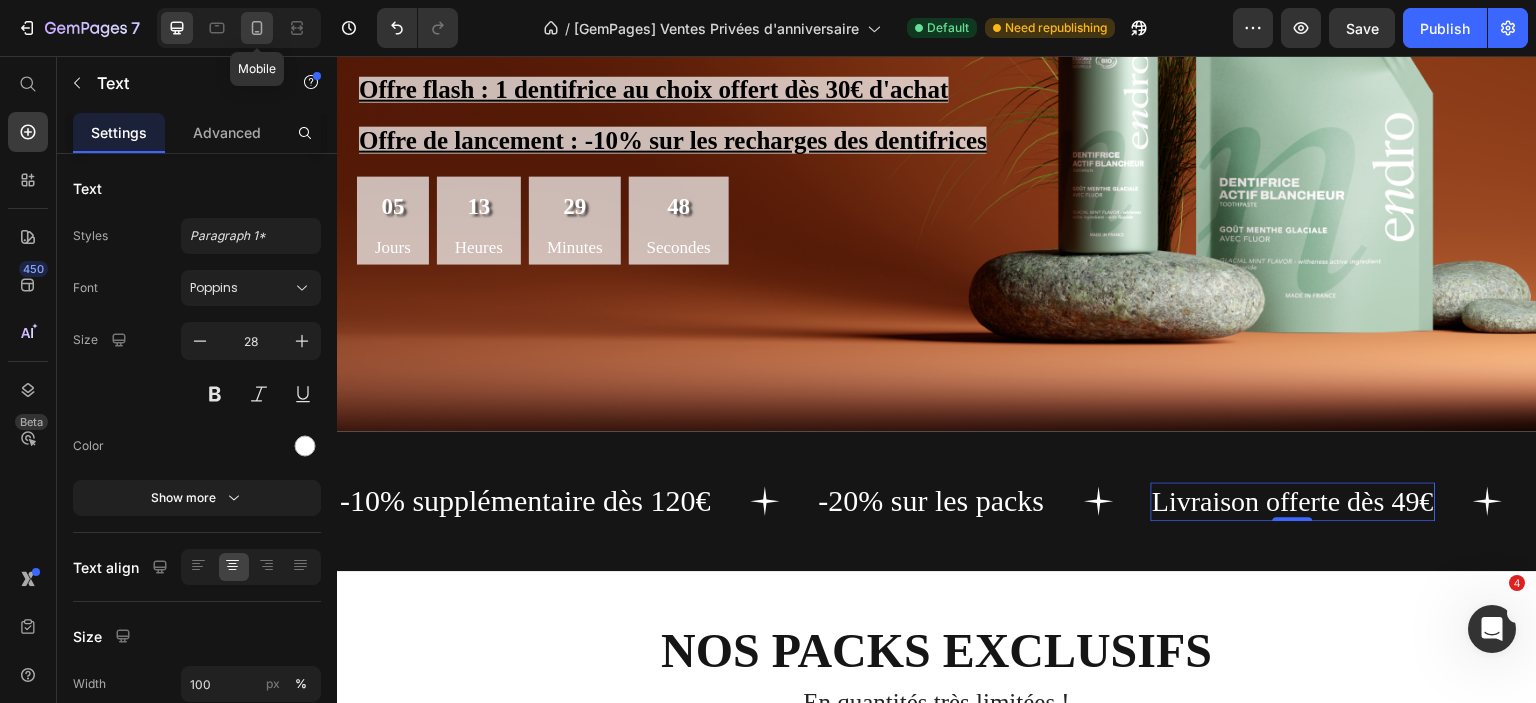 type on "18" 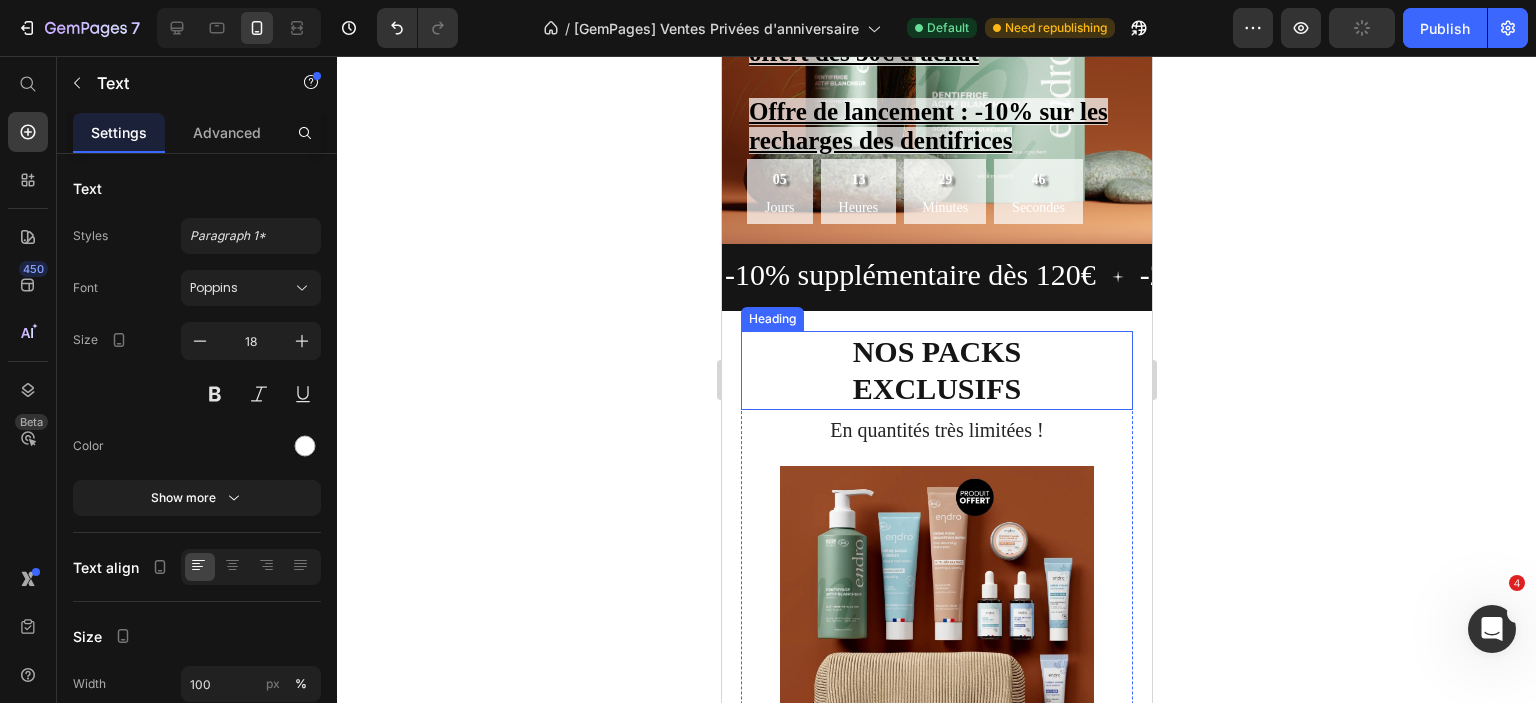 scroll, scrollTop: 464, scrollLeft: 0, axis: vertical 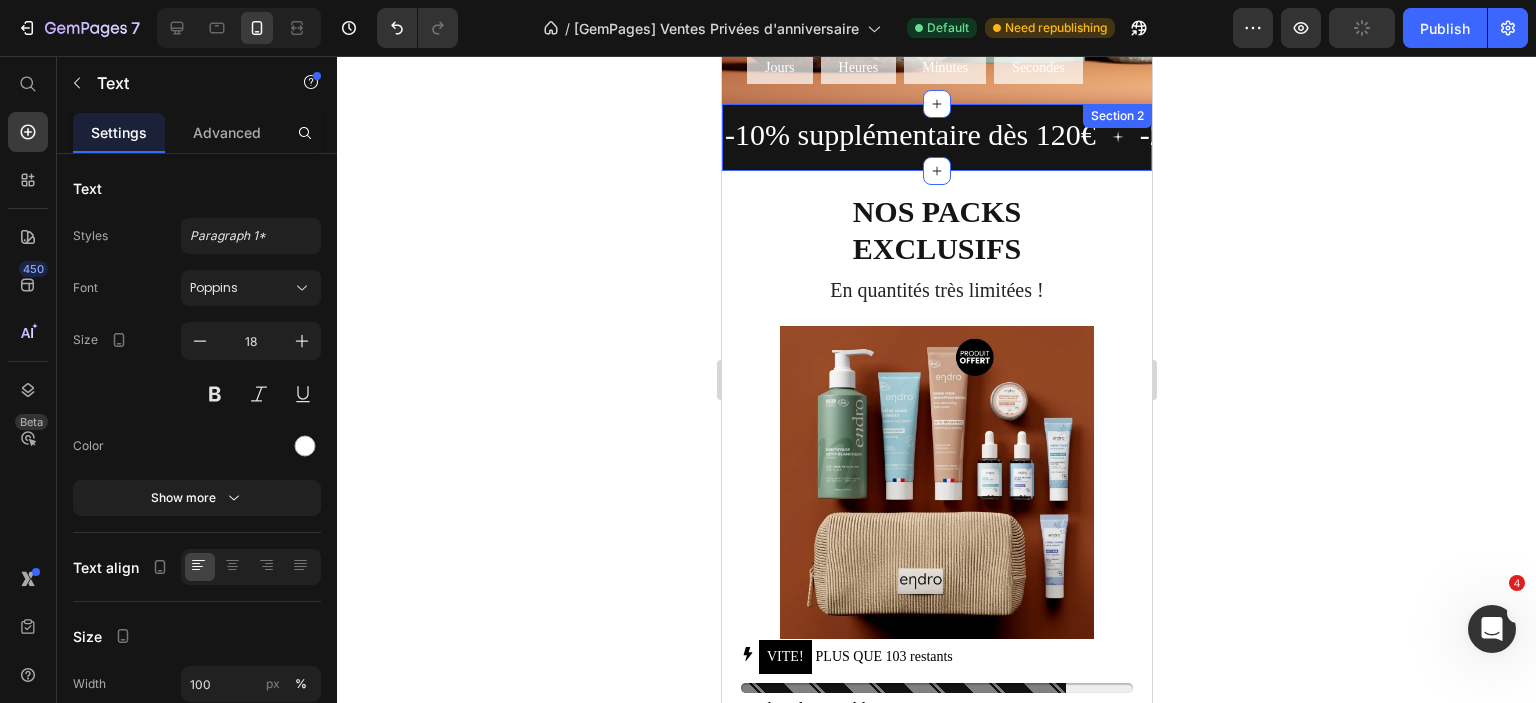 click on "-10% supplémentaire dès 120€" at bounding box center (909, 134) 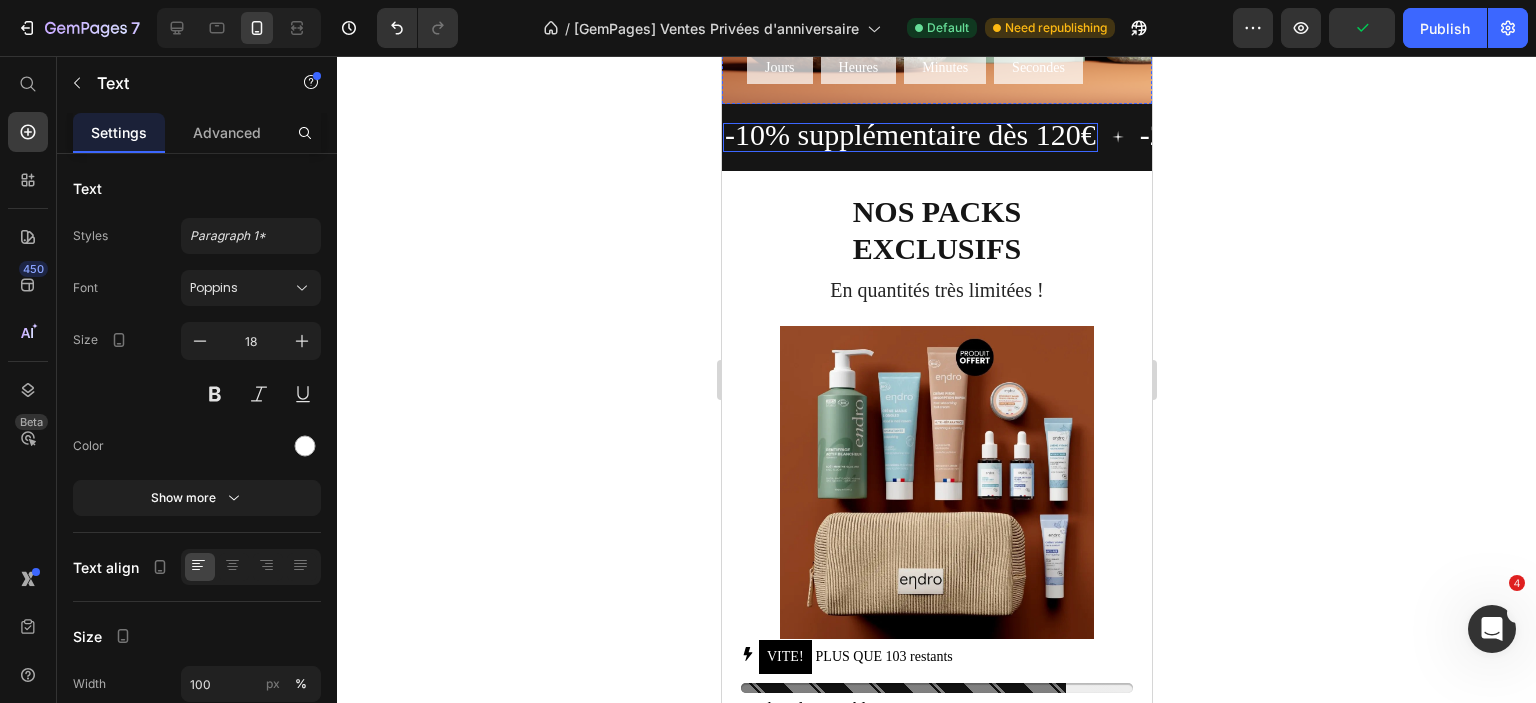 scroll, scrollTop: 164, scrollLeft: 0, axis: vertical 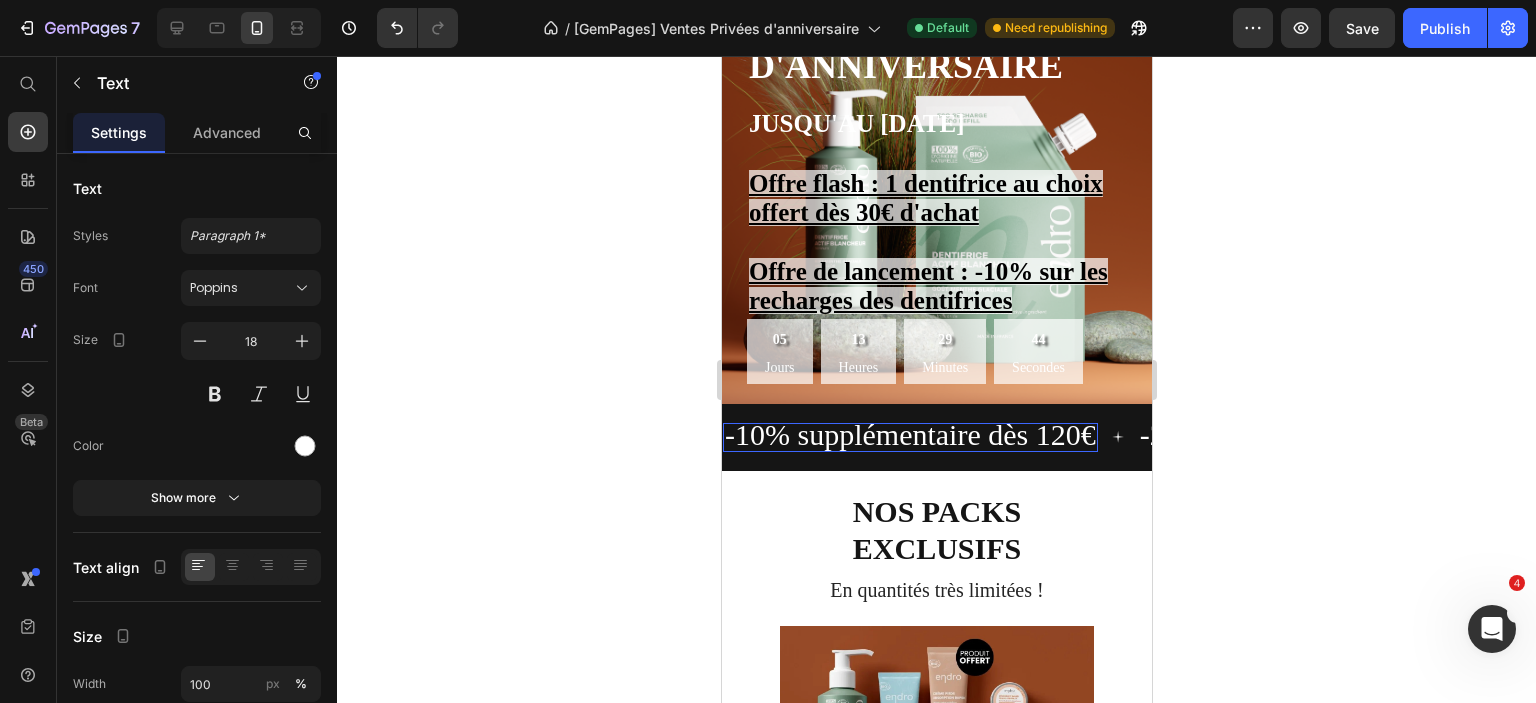 click on "-10% supplémentaire dès 120€" at bounding box center [909, 434] 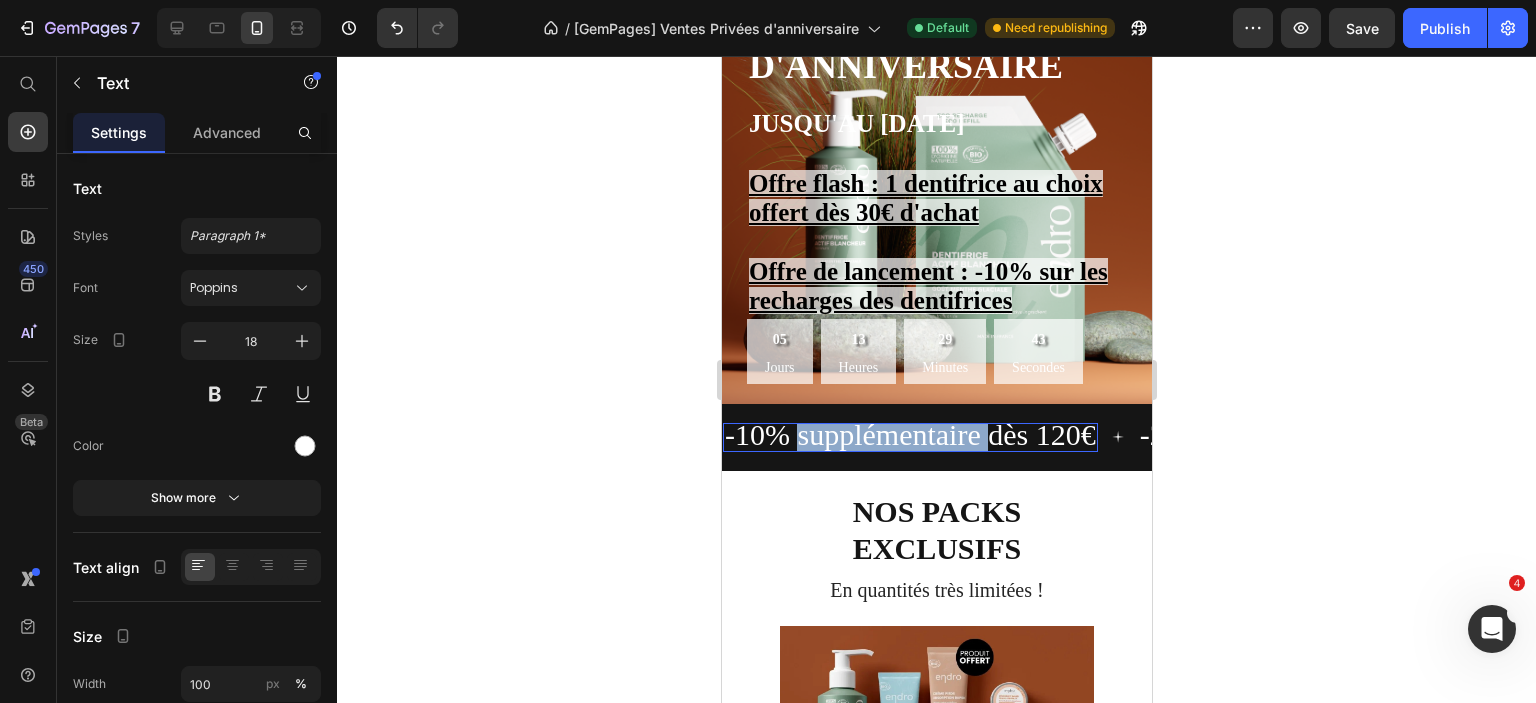 click on "-10% supplémentaire dès 120€" at bounding box center (909, 434) 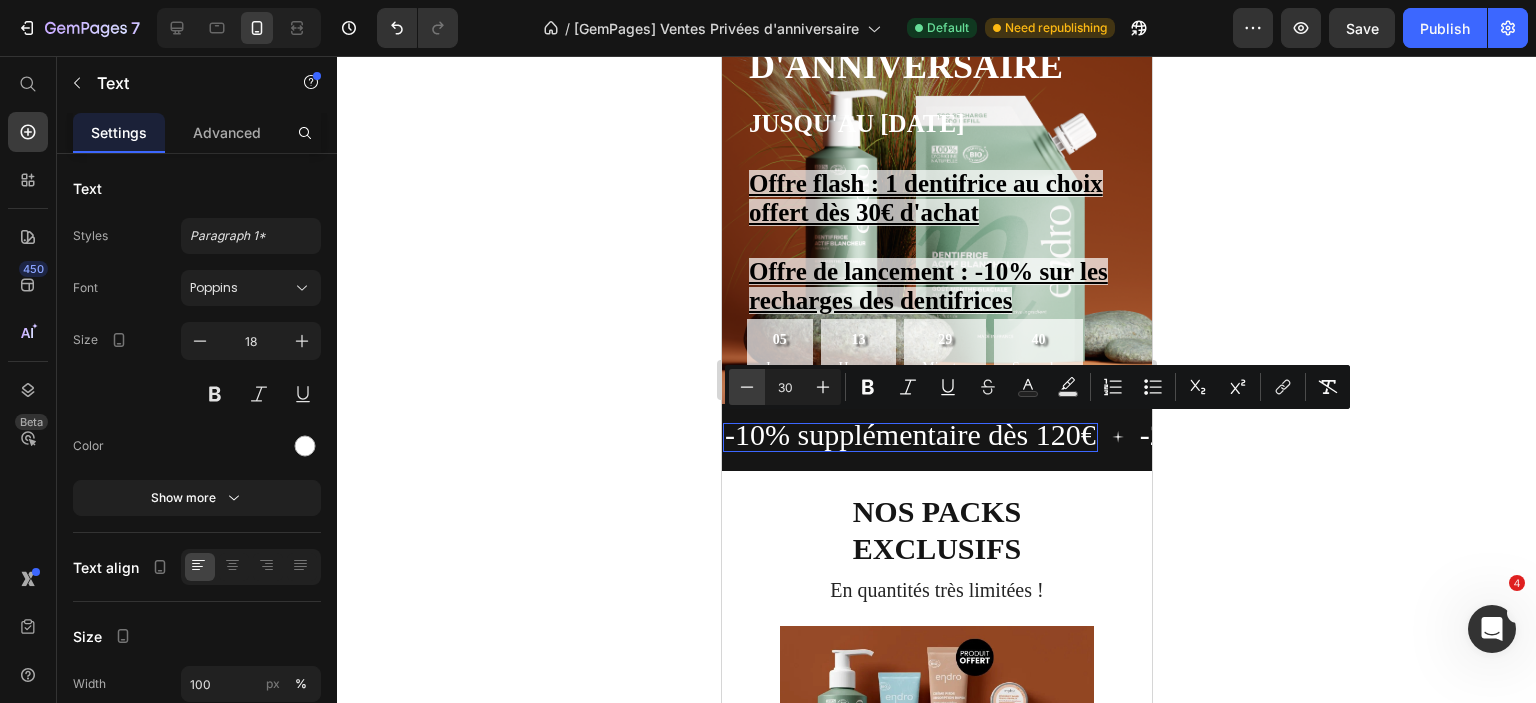 click 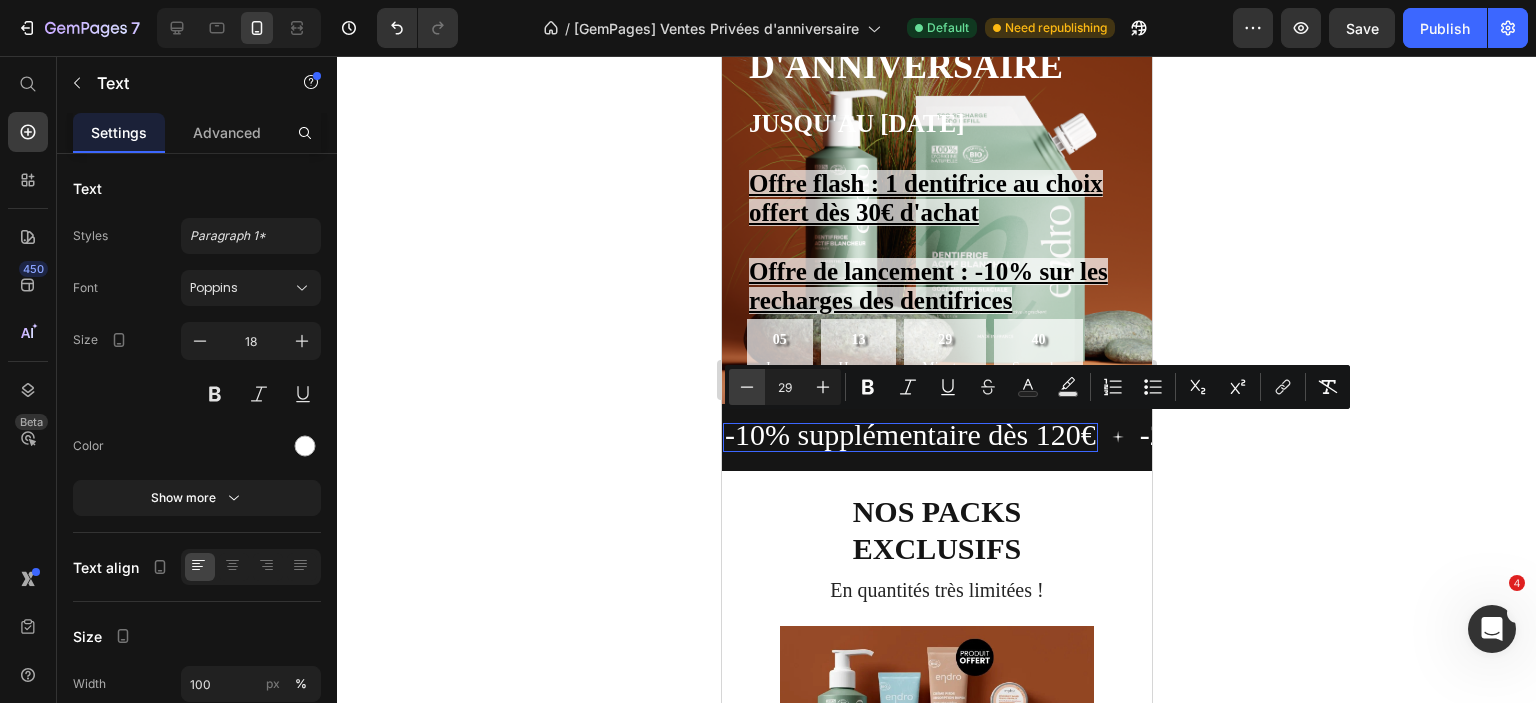 click 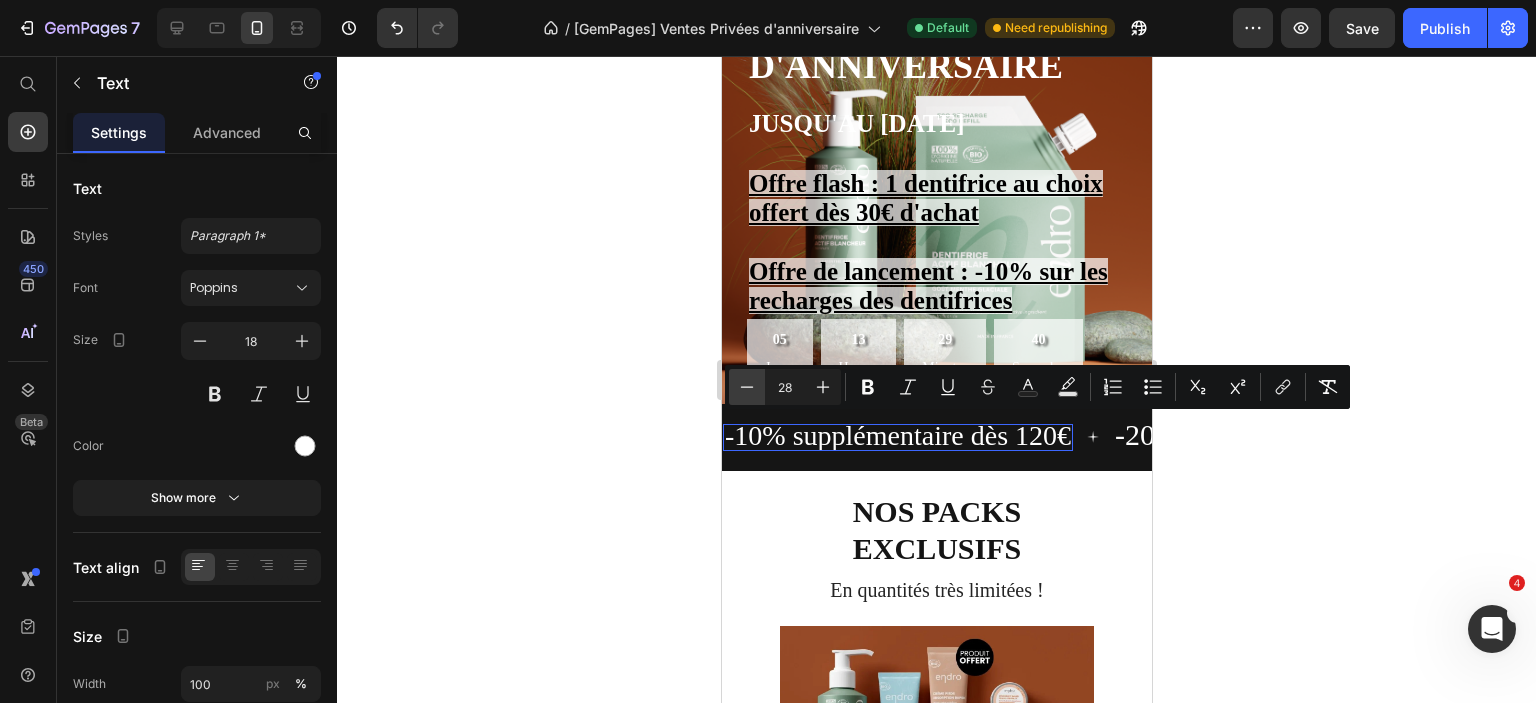 click 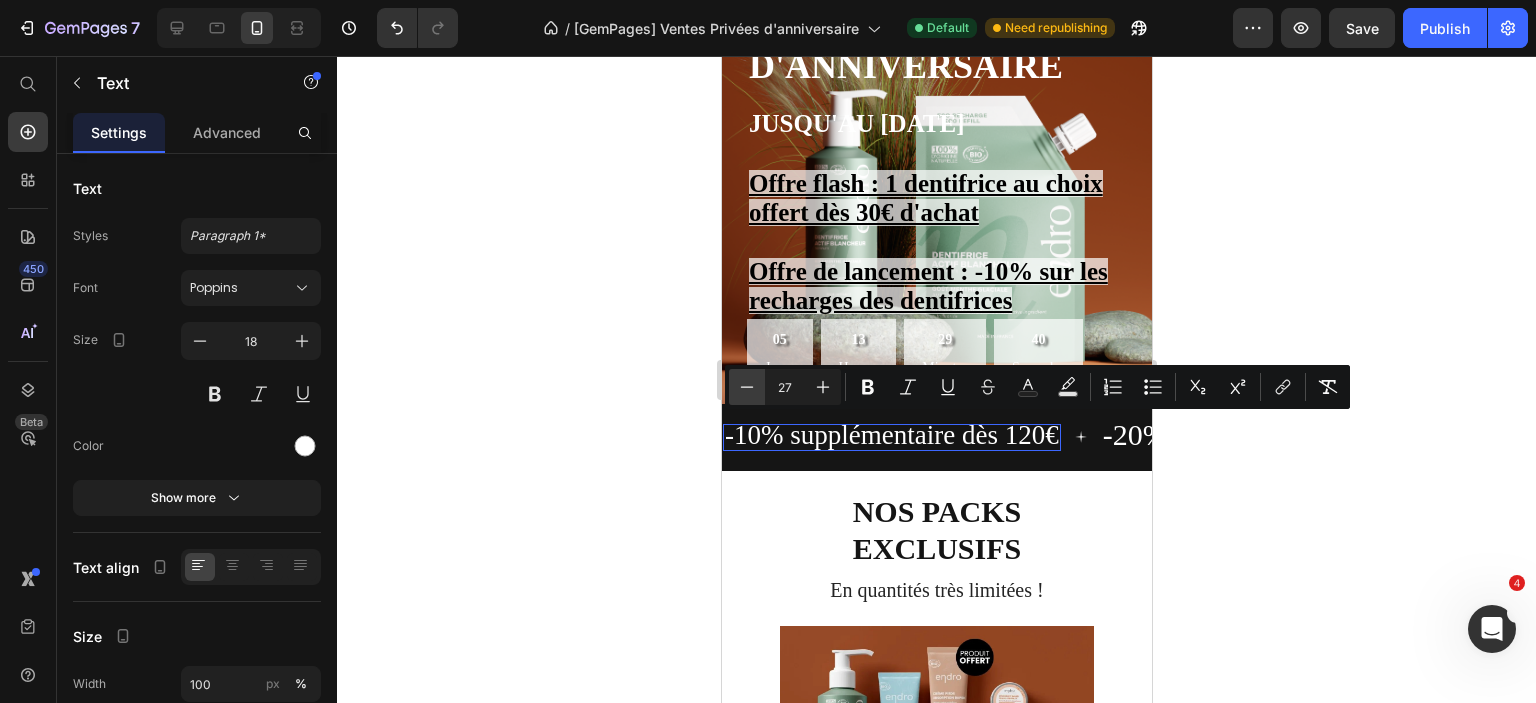 click 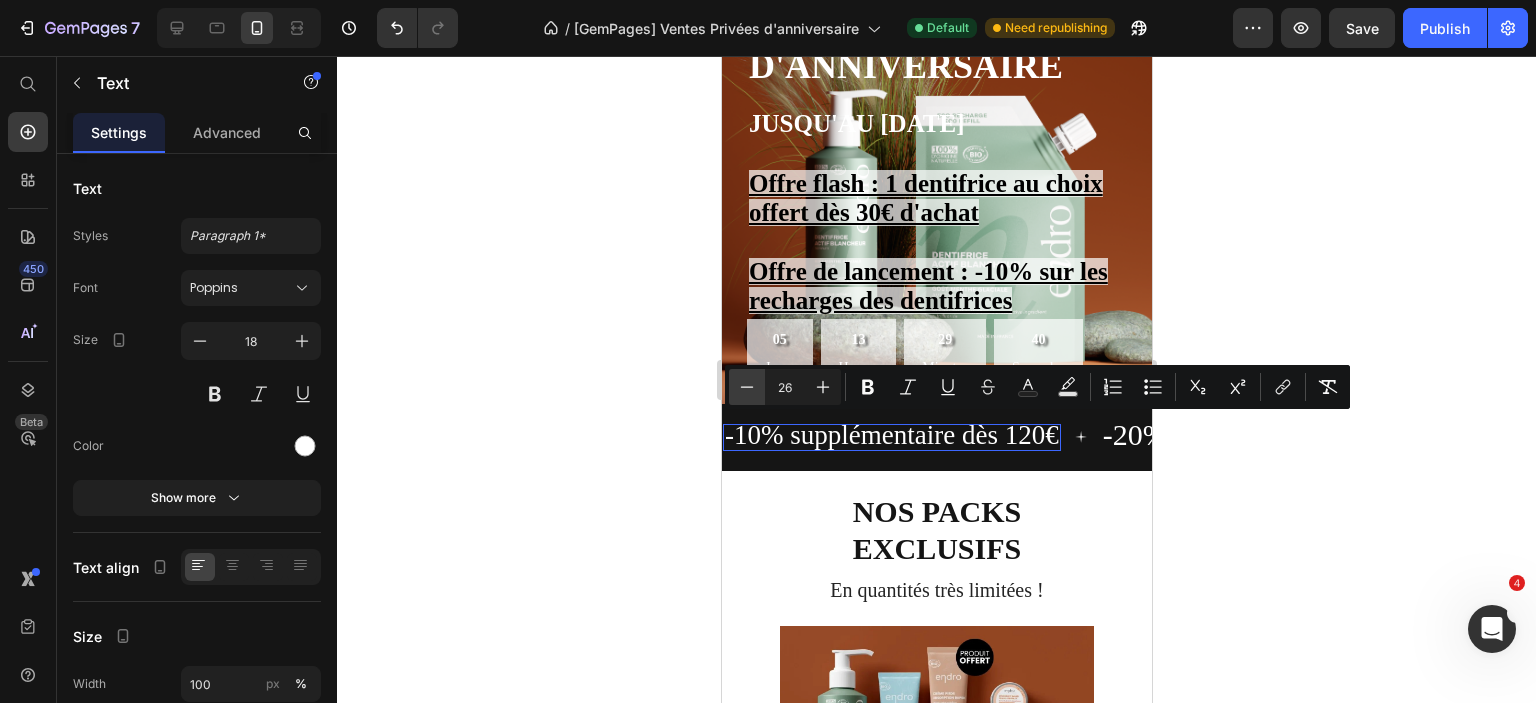 click 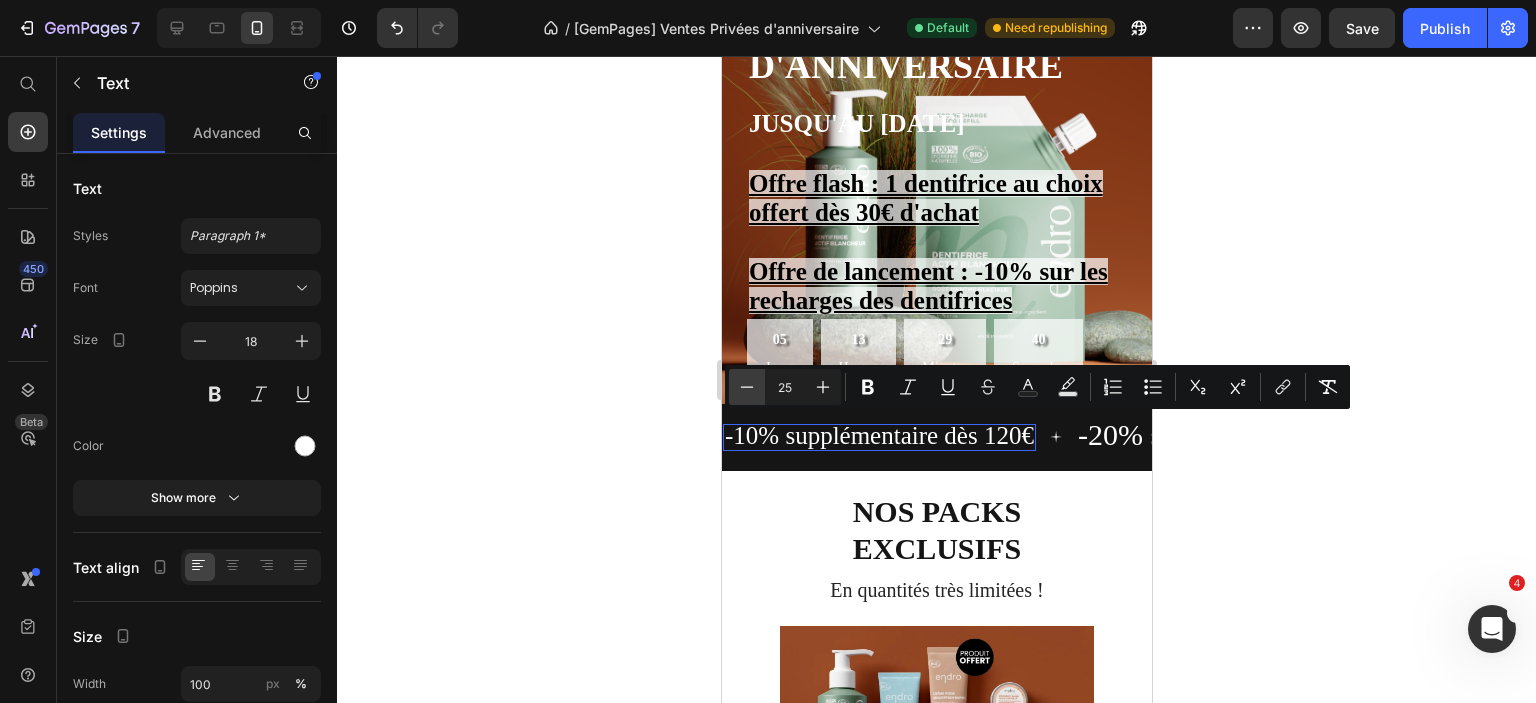 click 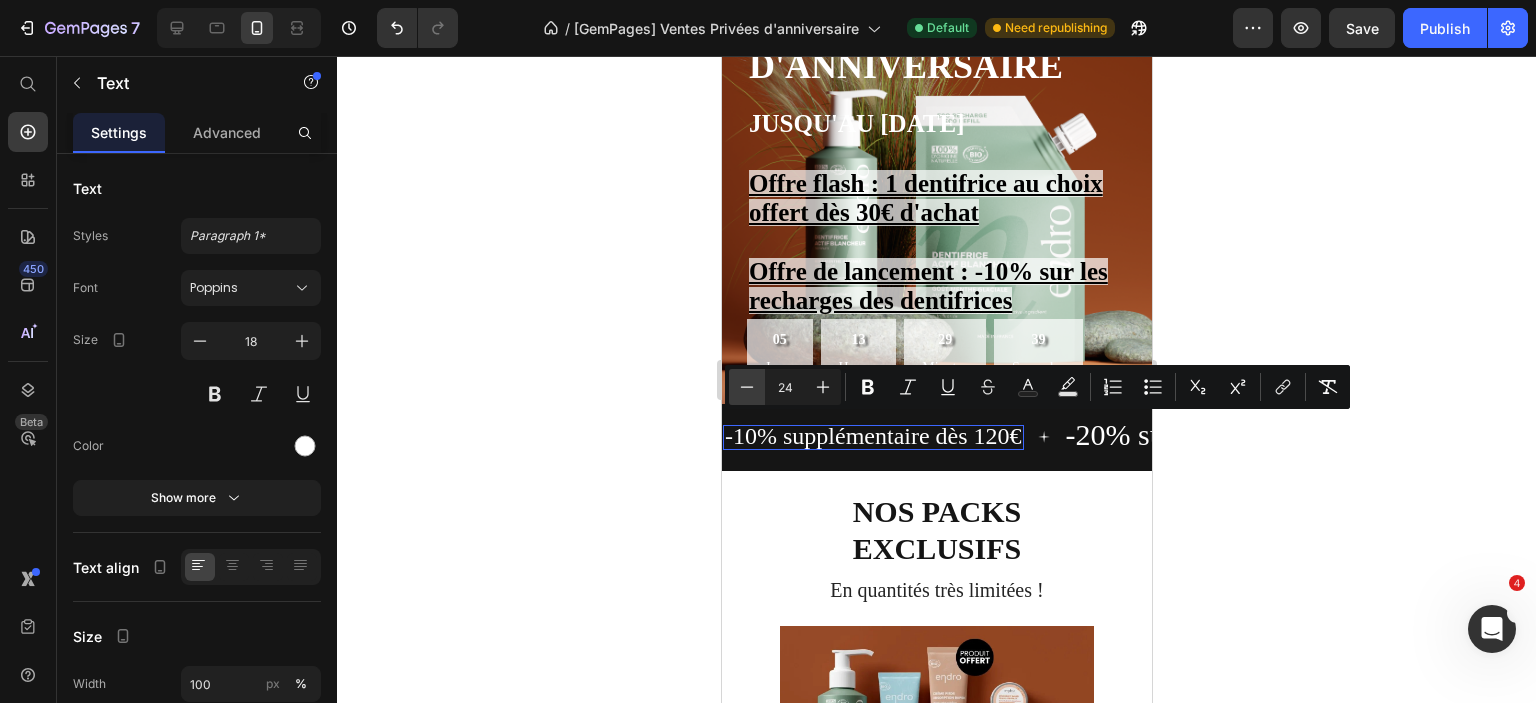 click 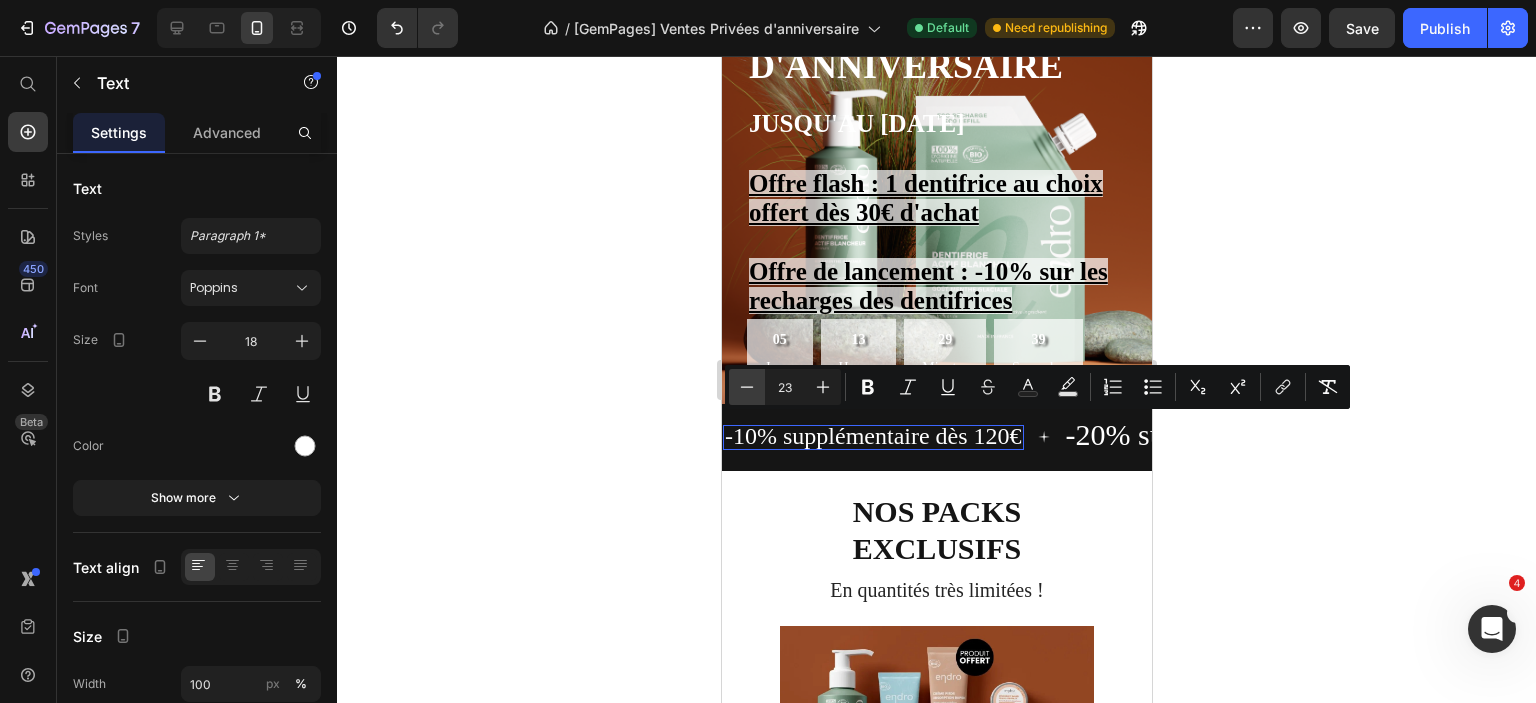 click 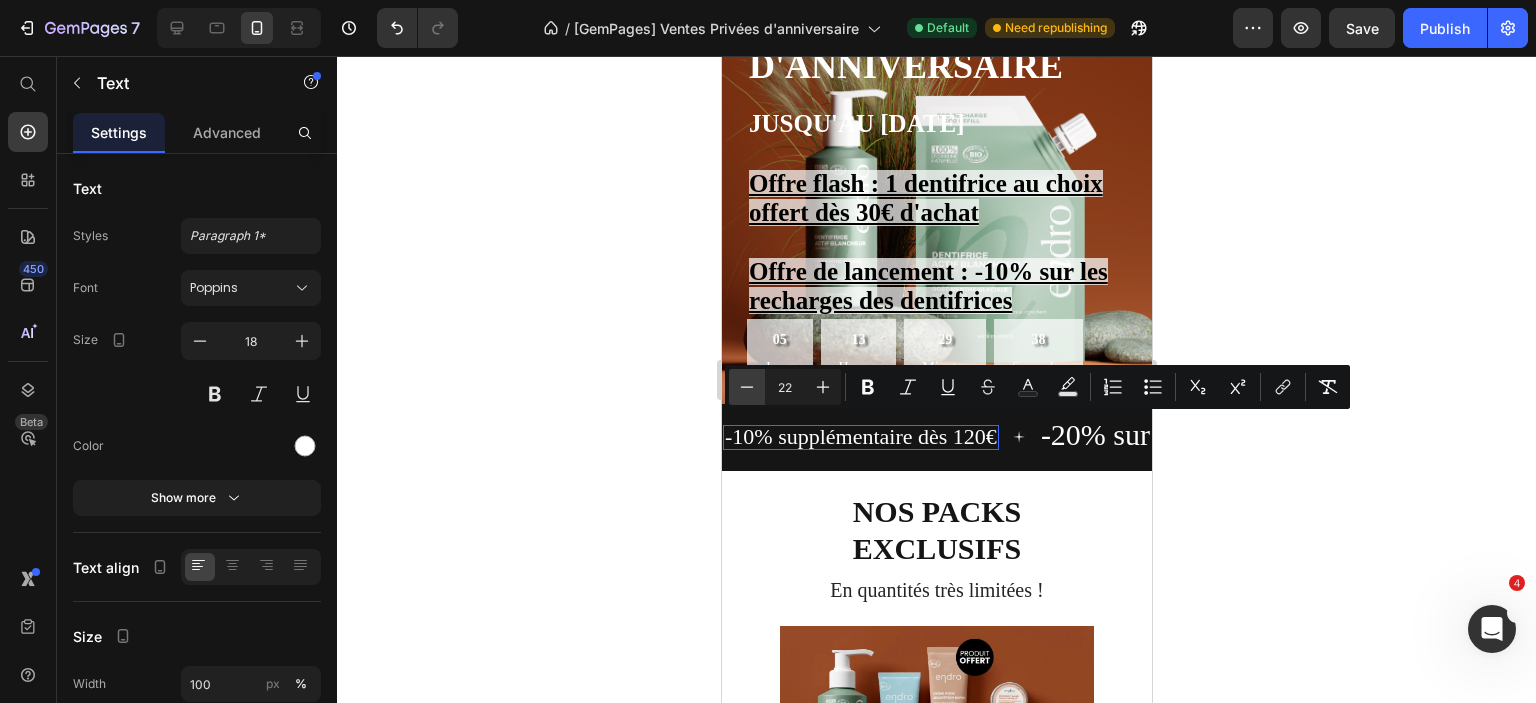 click 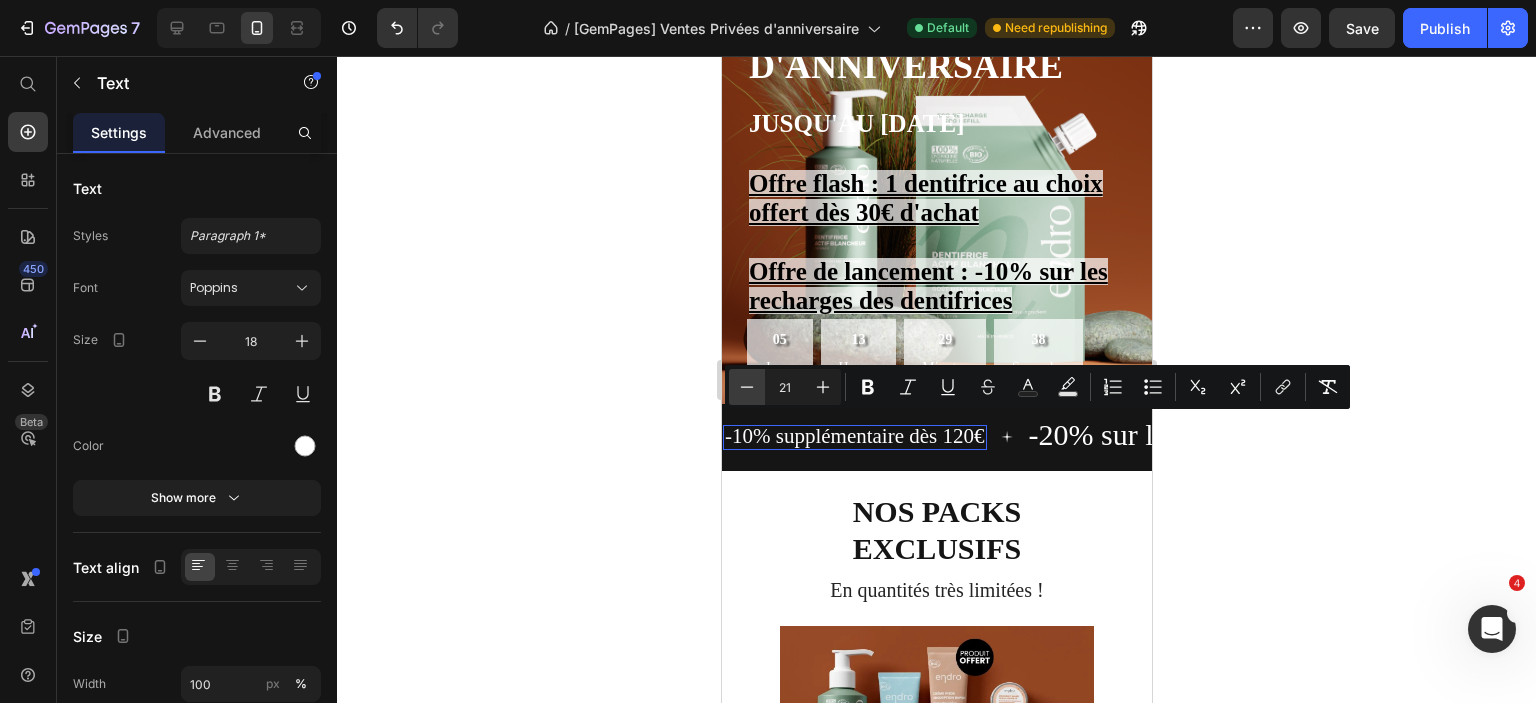 click 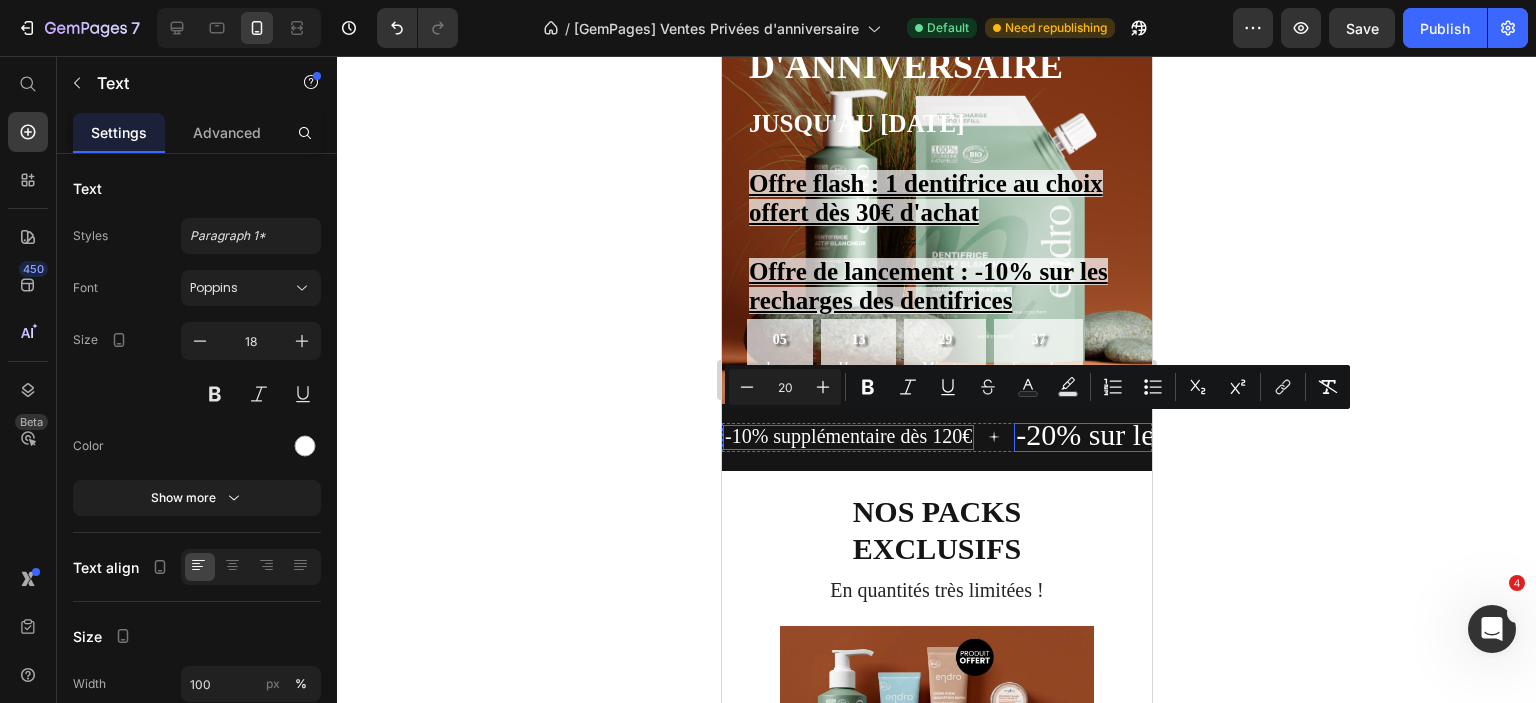 click on "-20% sur les packs" at bounding box center (1128, 434) 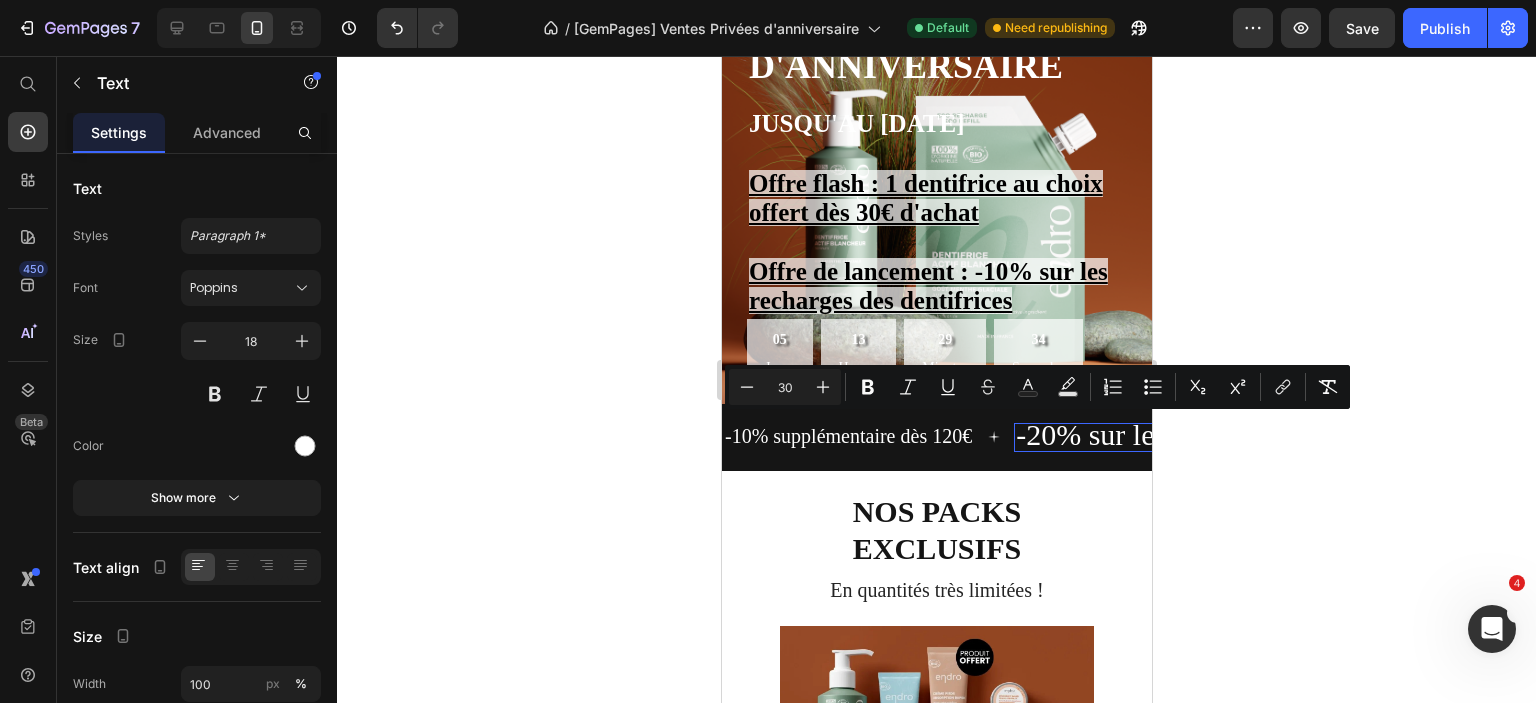 click on "30" at bounding box center (785, 387) 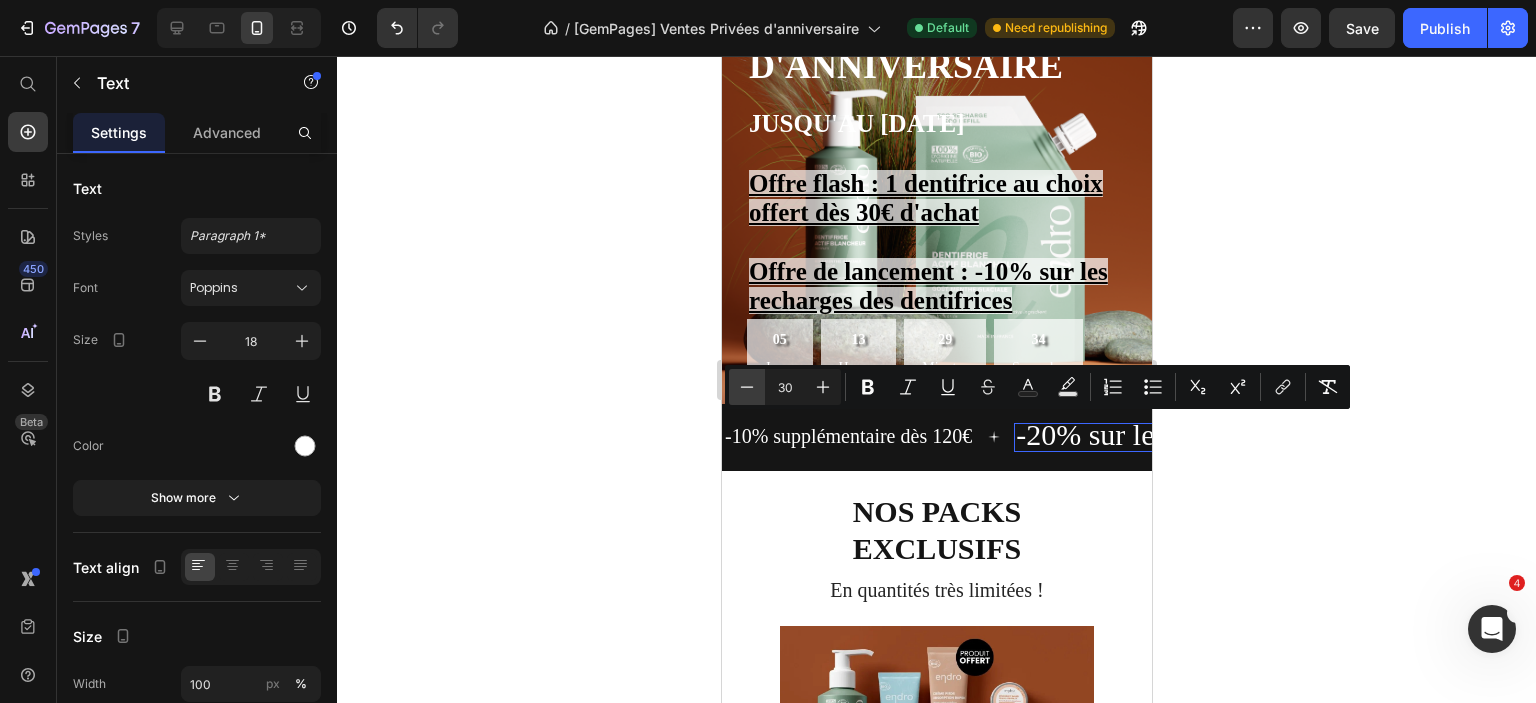 click on "Minus" at bounding box center [747, 387] 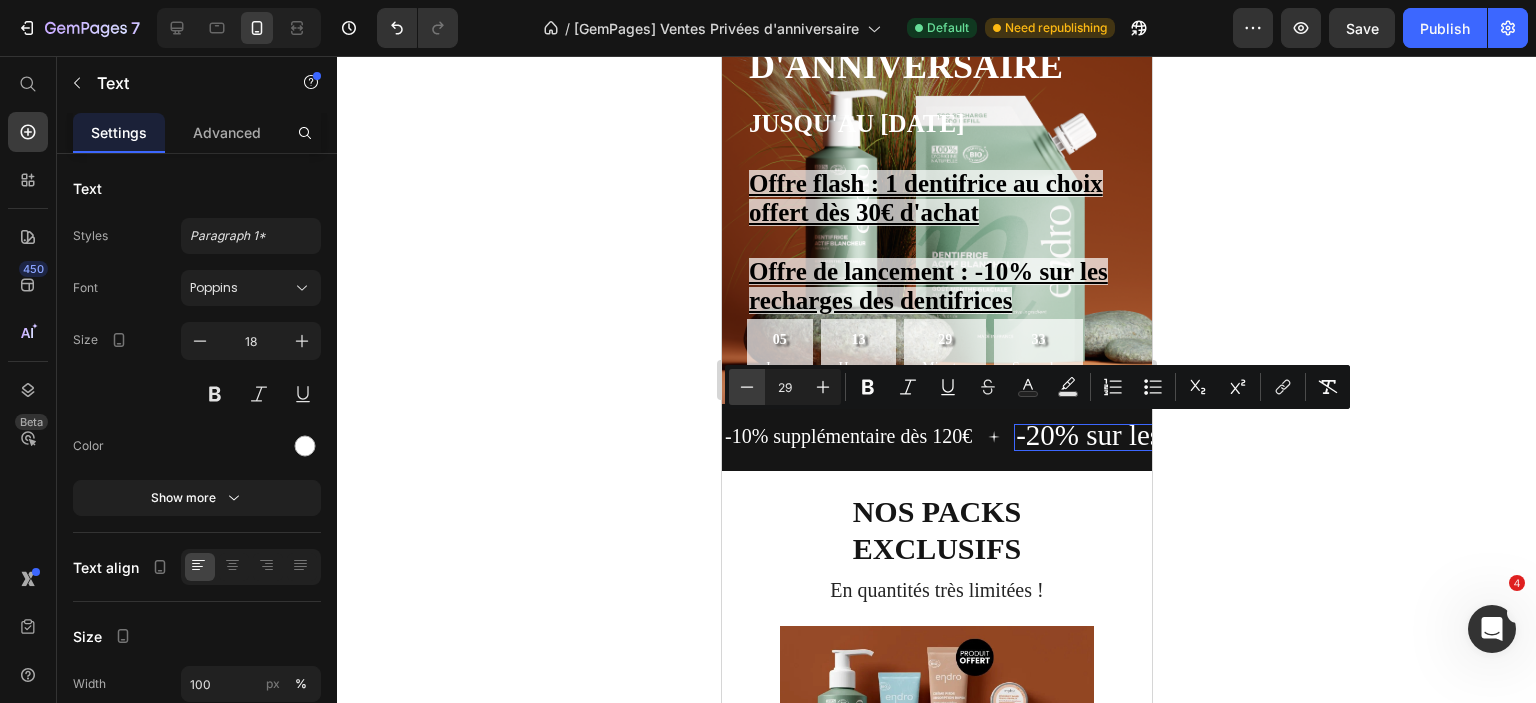 click on "Minus" at bounding box center (747, 387) 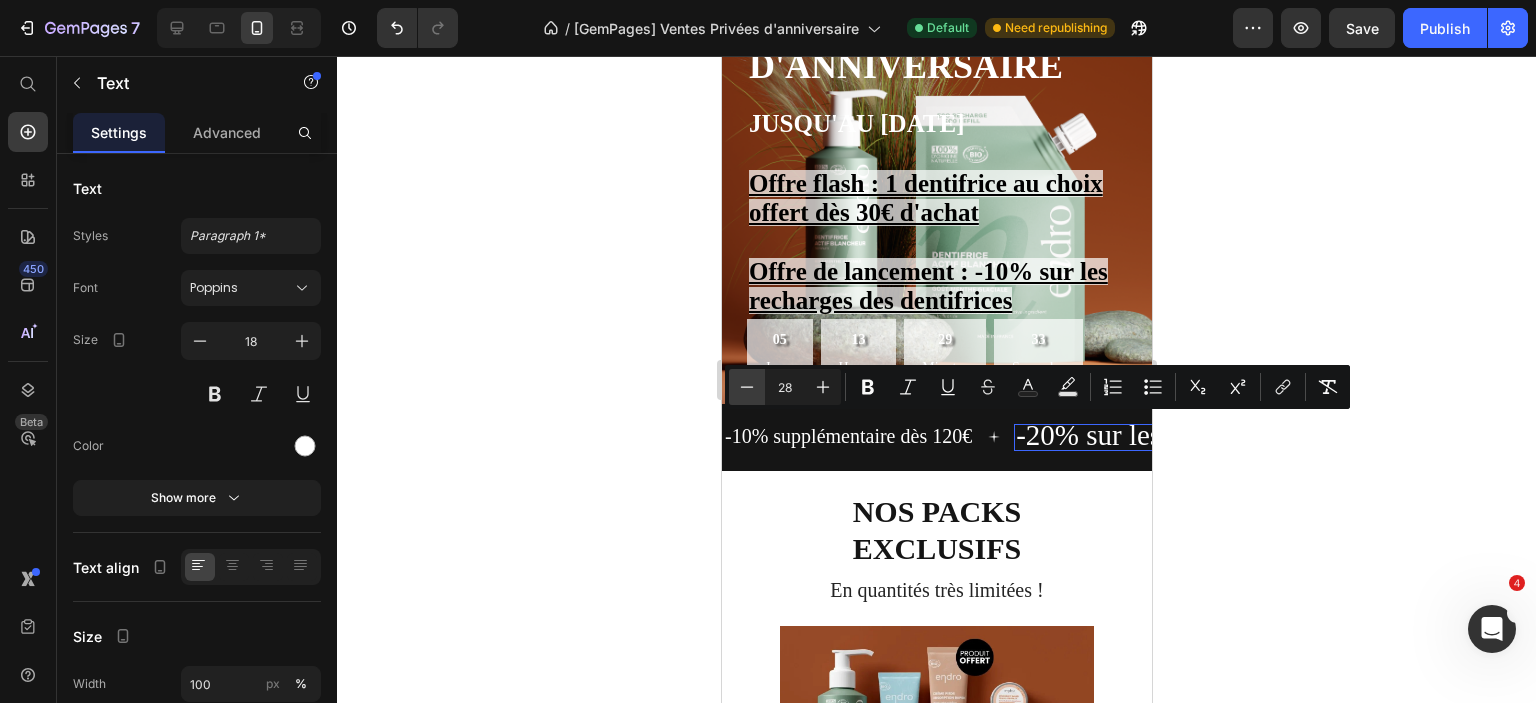click on "Minus" at bounding box center (747, 387) 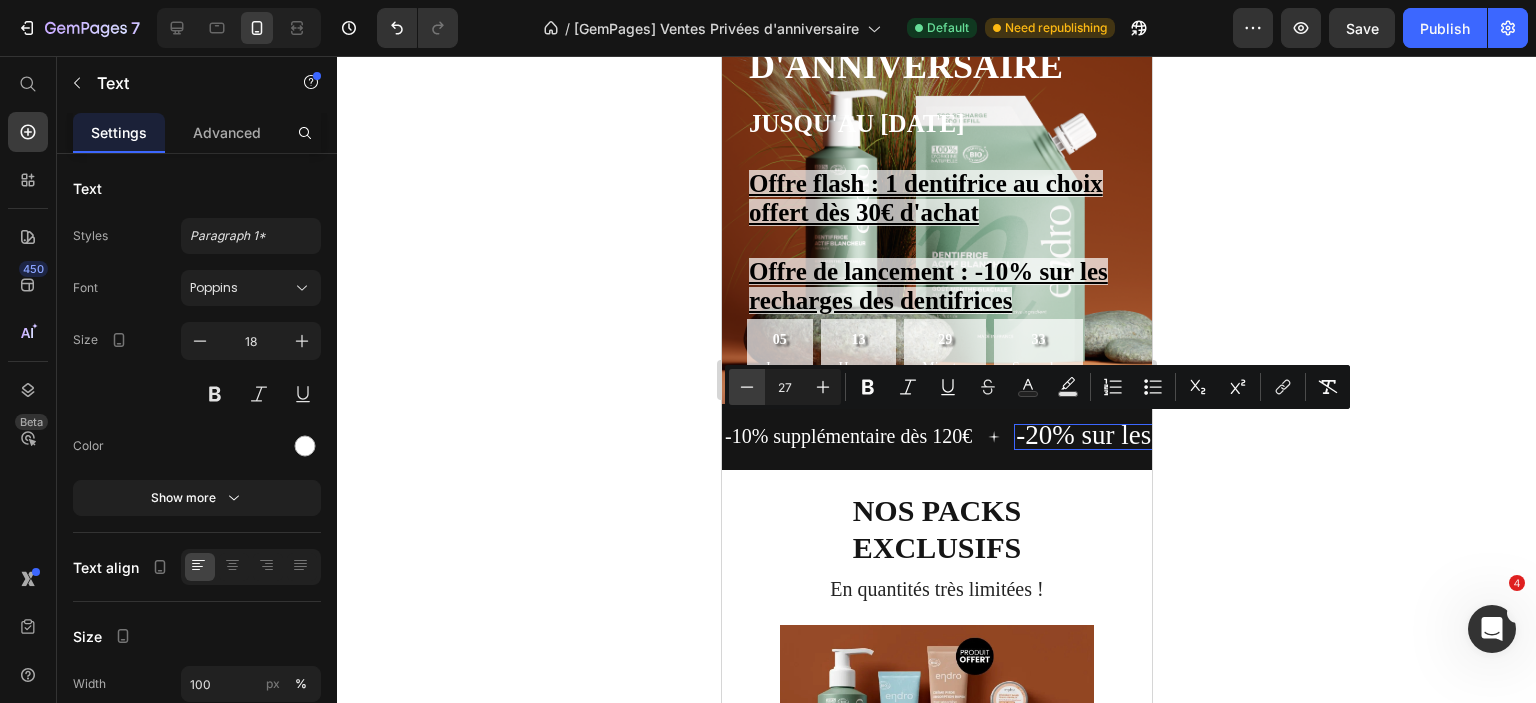 click on "Minus" at bounding box center [747, 387] 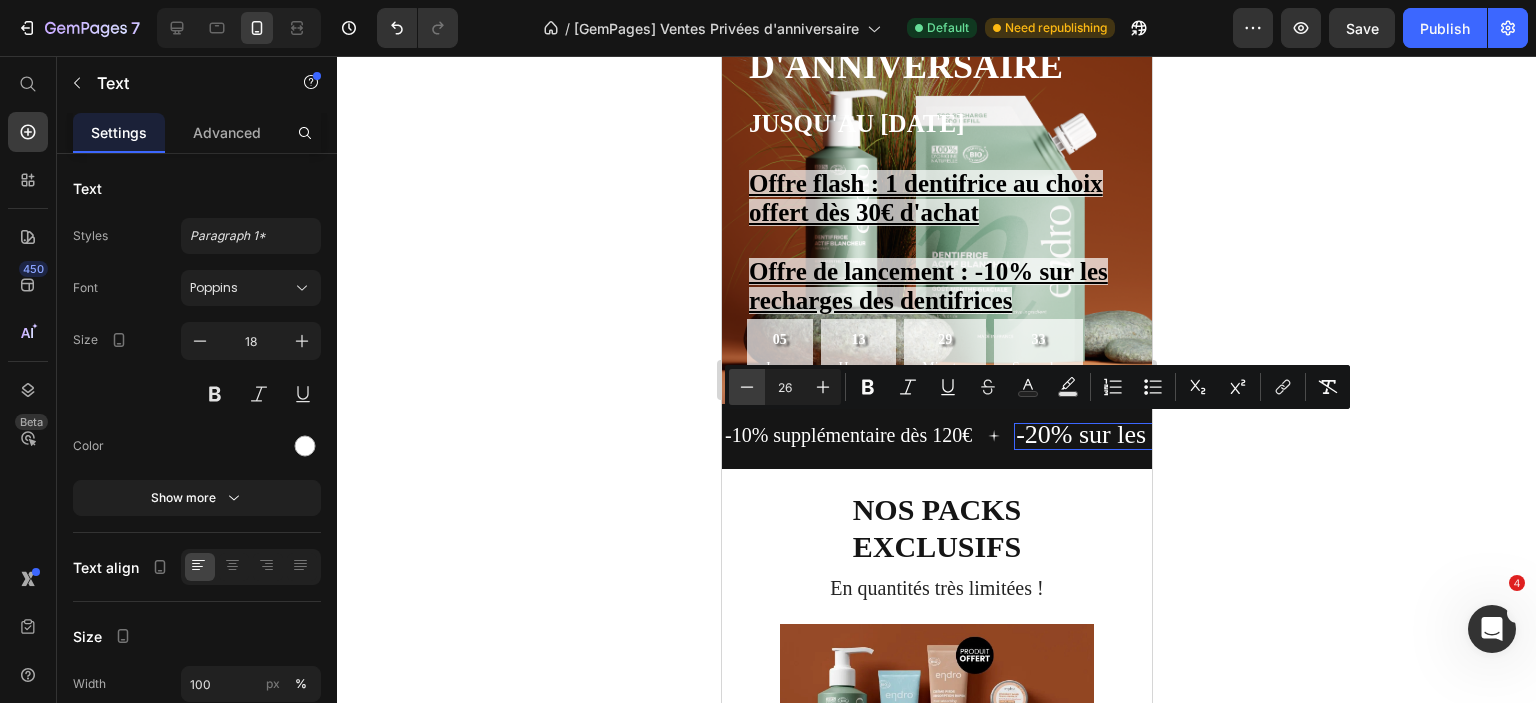 click on "Minus" at bounding box center (747, 387) 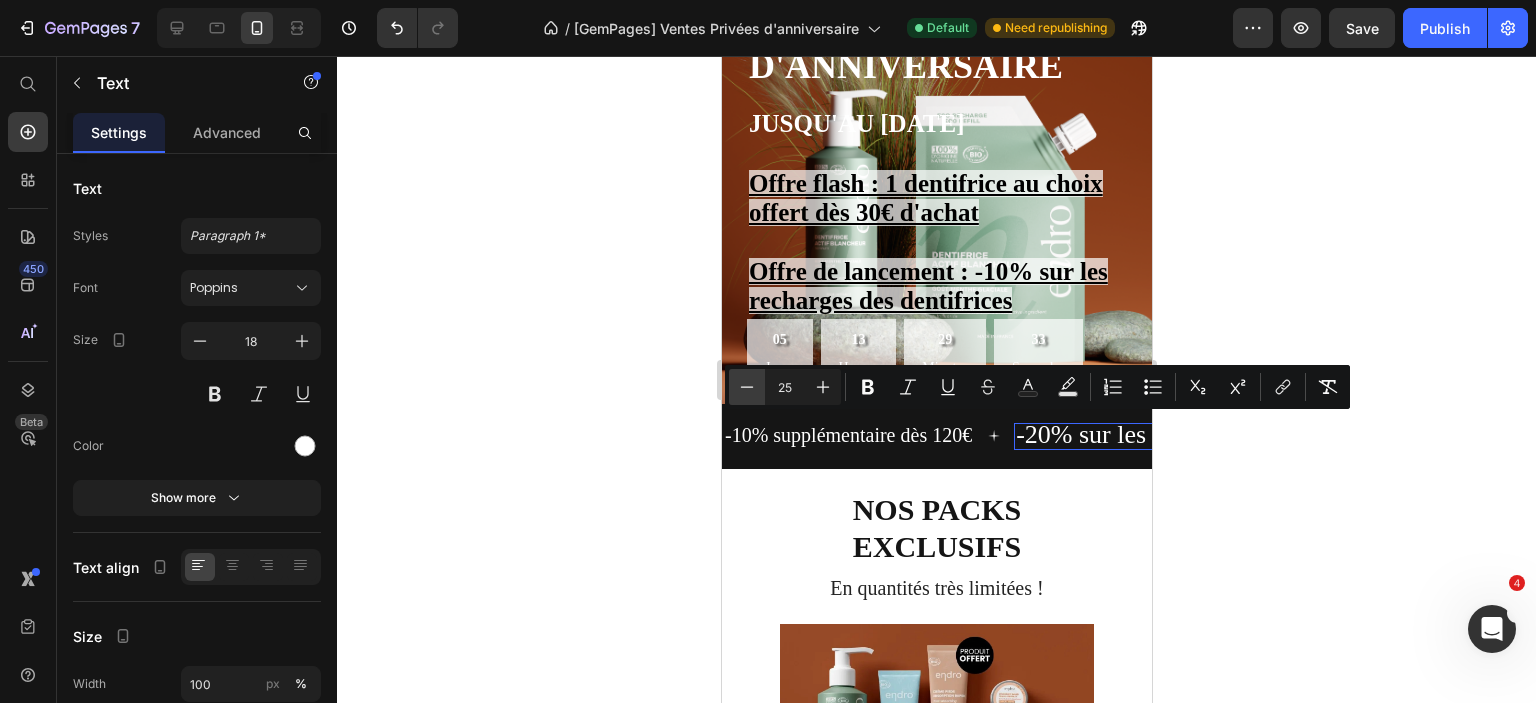 click on "Minus" at bounding box center (747, 387) 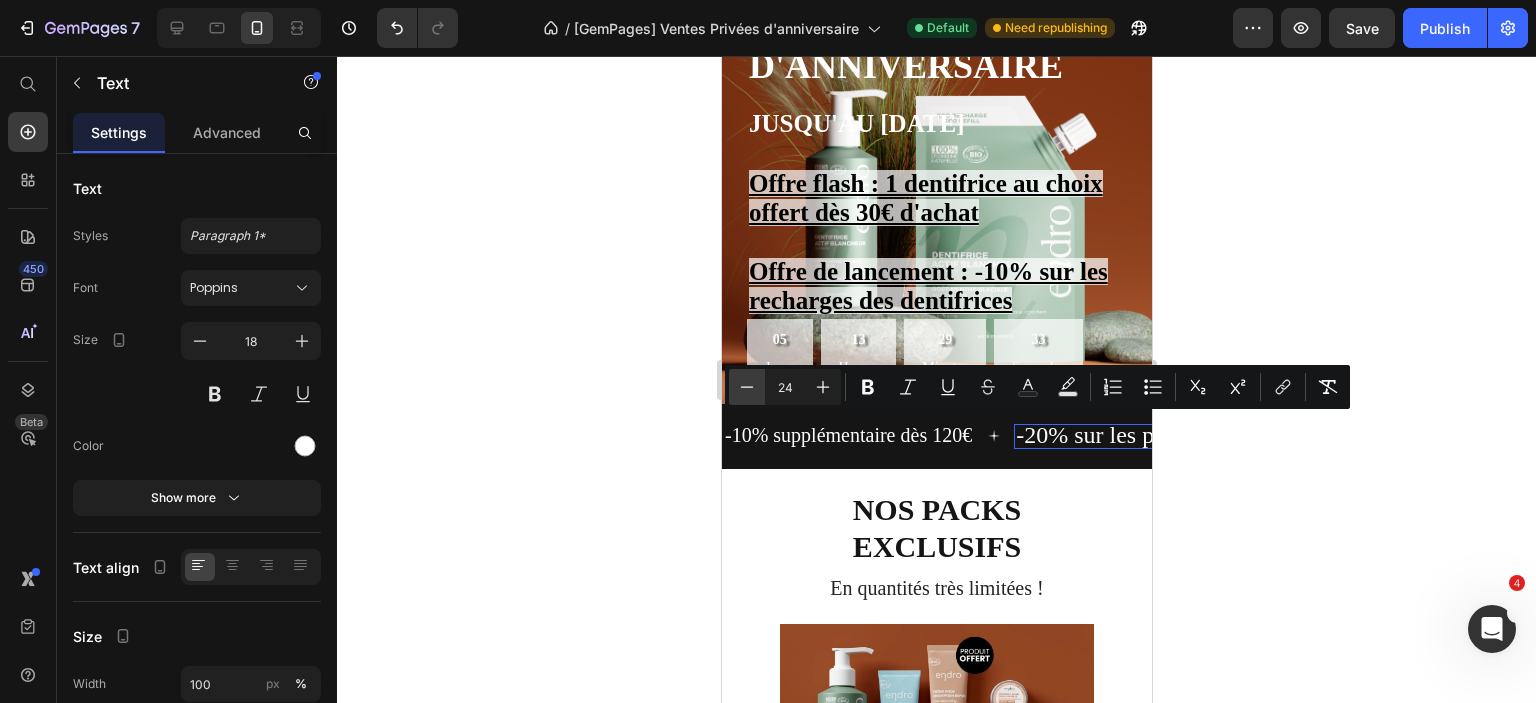 click on "Minus" at bounding box center (747, 387) 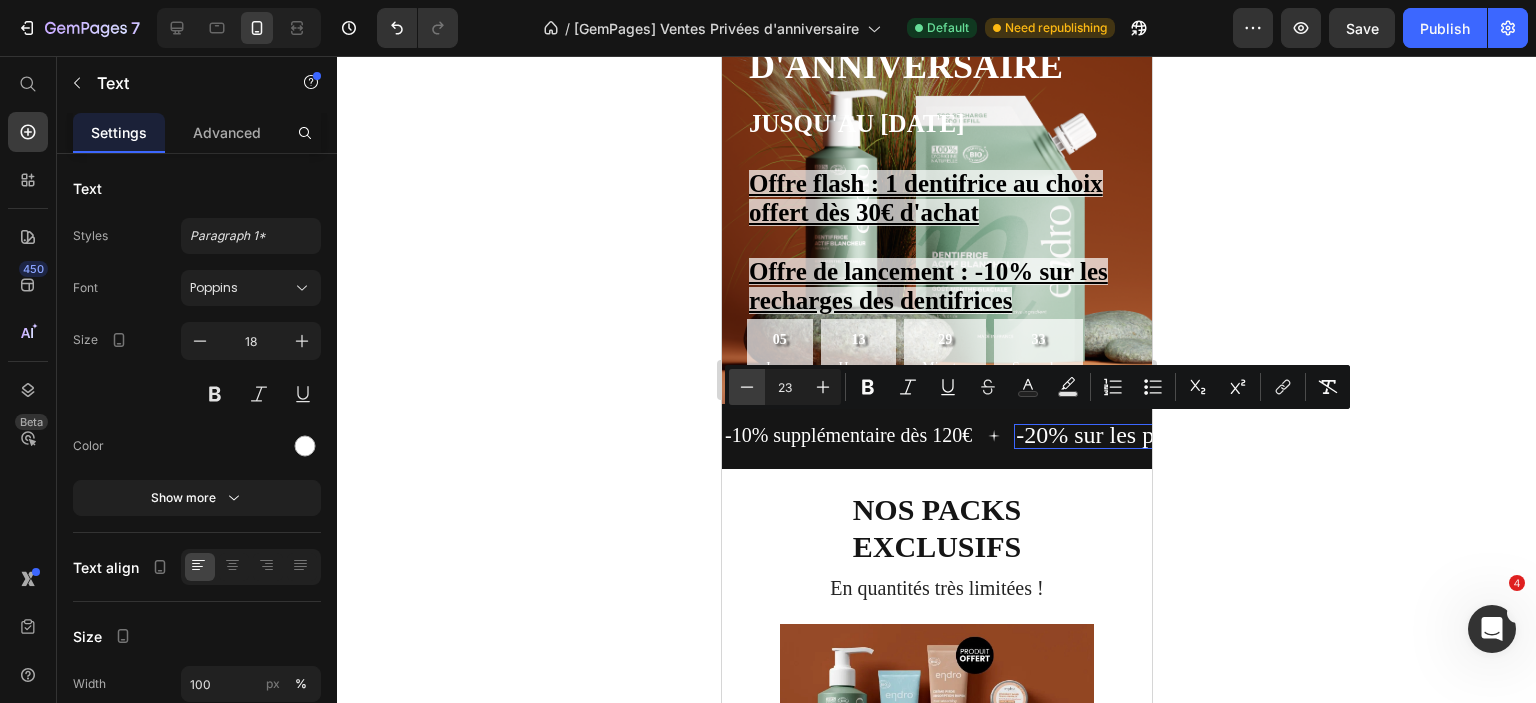 click on "Minus" at bounding box center [747, 387] 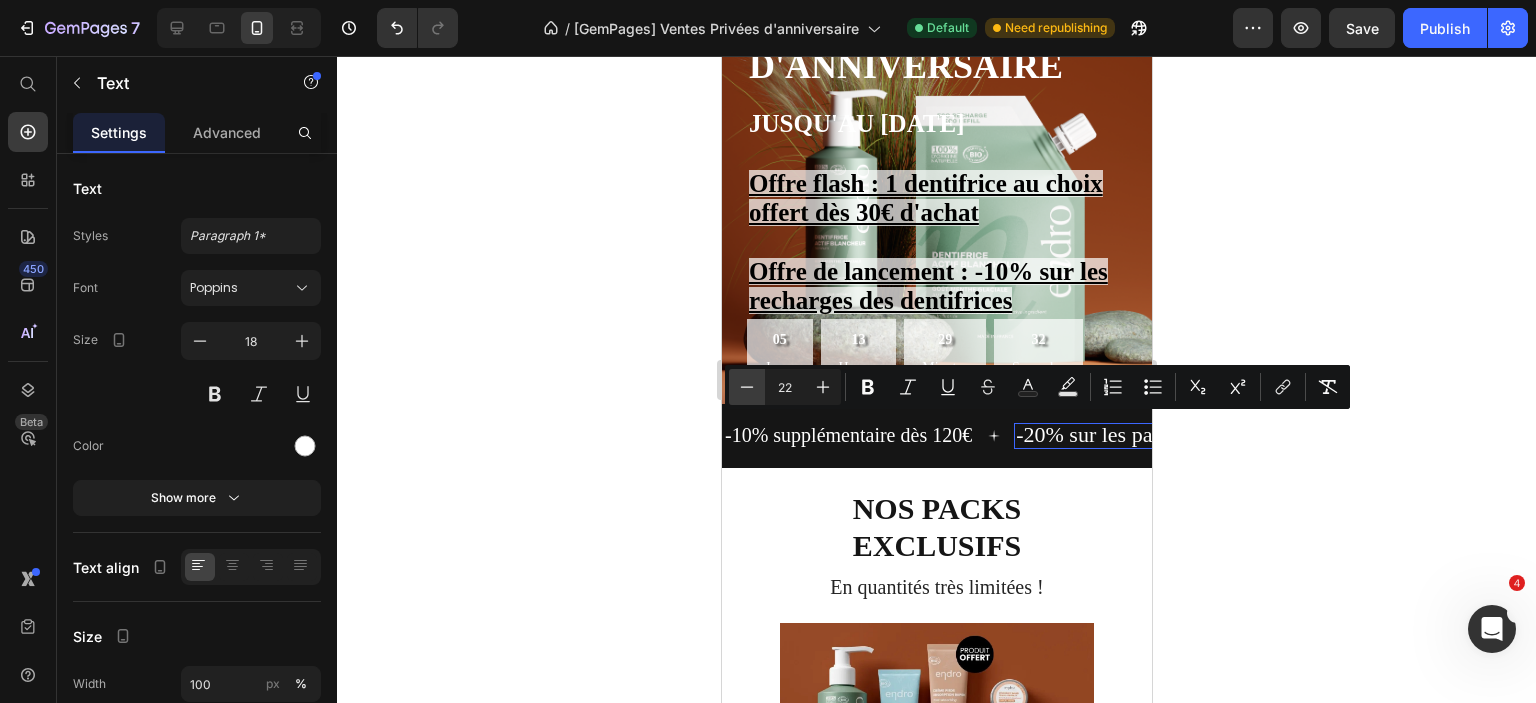 click on "Minus" at bounding box center [747, 387] 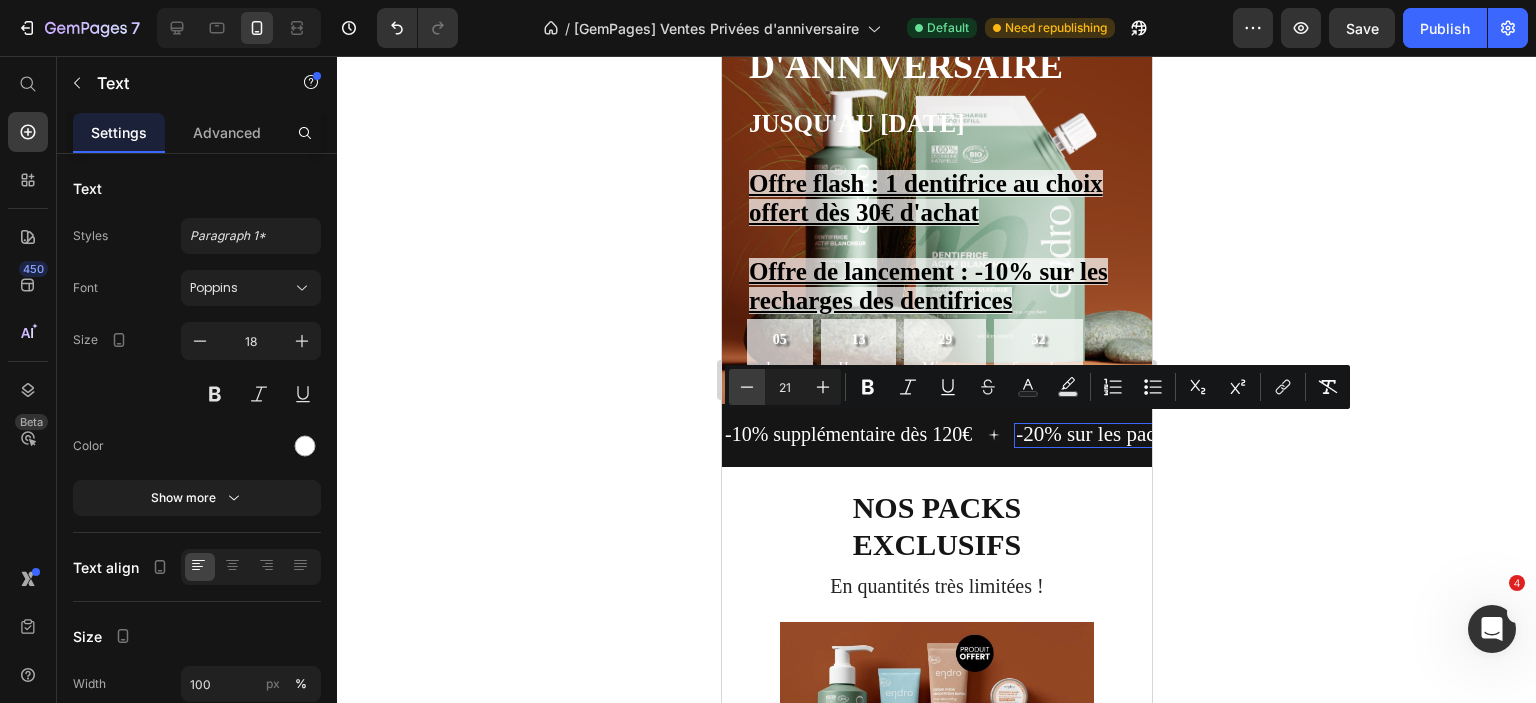 click 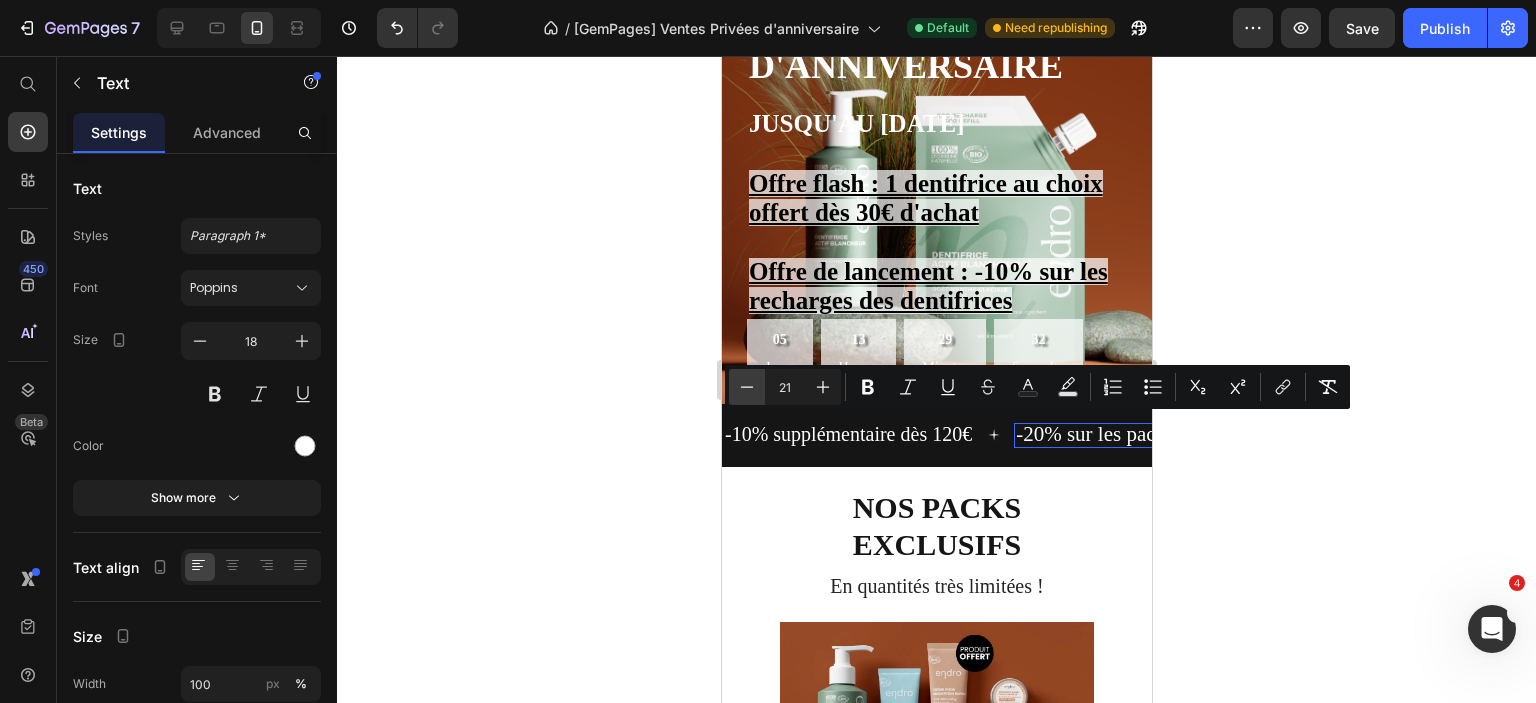 type on "20" 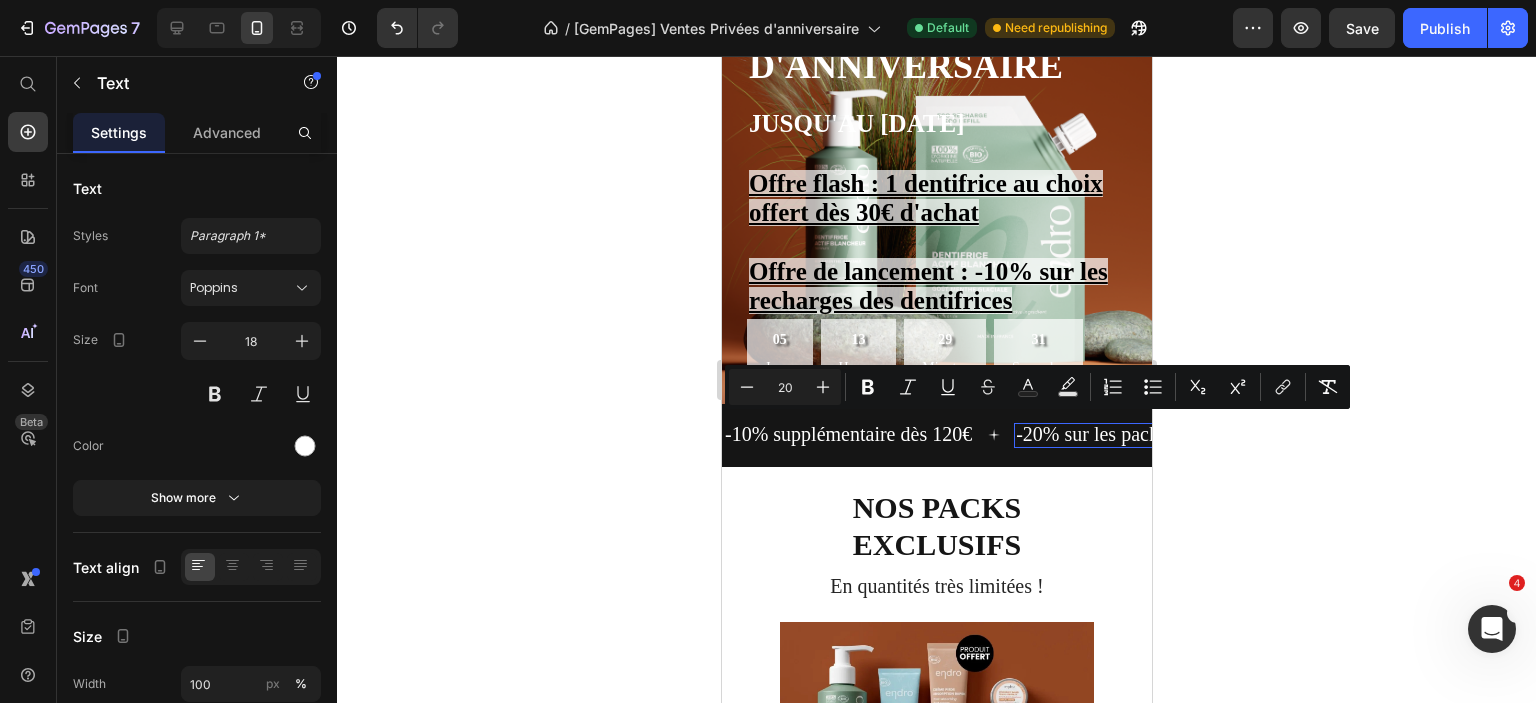 drag, startPoint x: 1296, startPoint y: 573, endPoint x: 1287, endPoint y: 562, distance: 14.21267 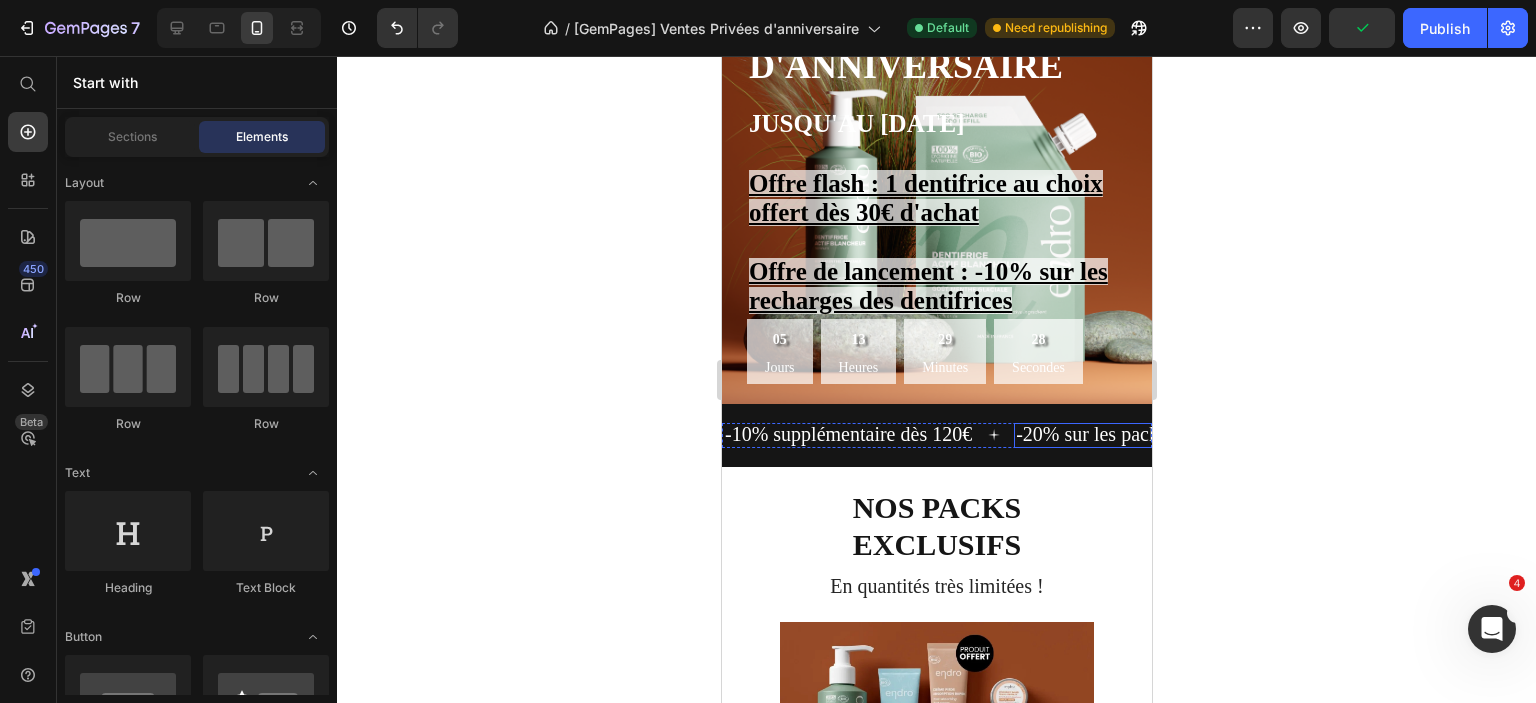click on "-20% sur les packs" at bounding box center (1090, 434) 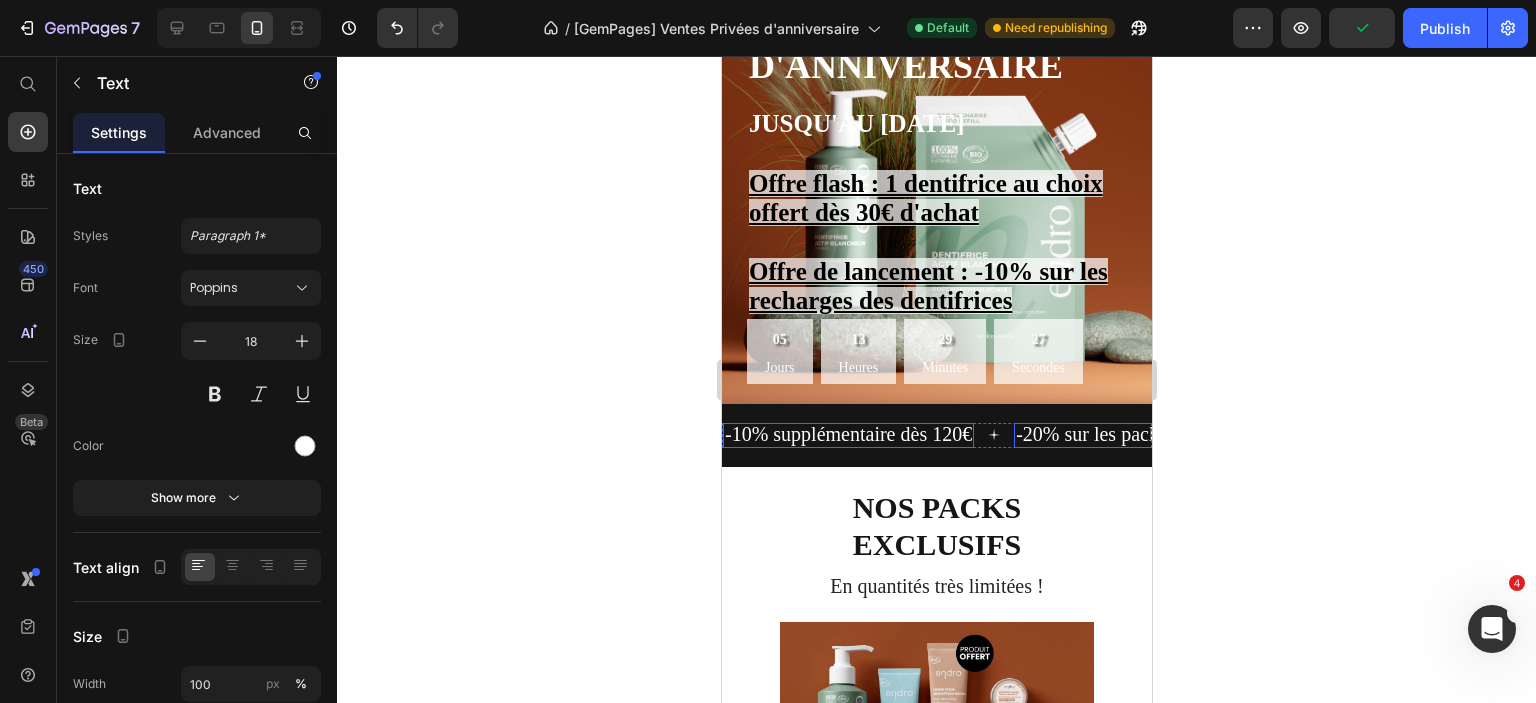 drag, startPoint x: 1073, startPoint y: 436, endPoint x: 925, endPoint y: 430, distance: 148.12157 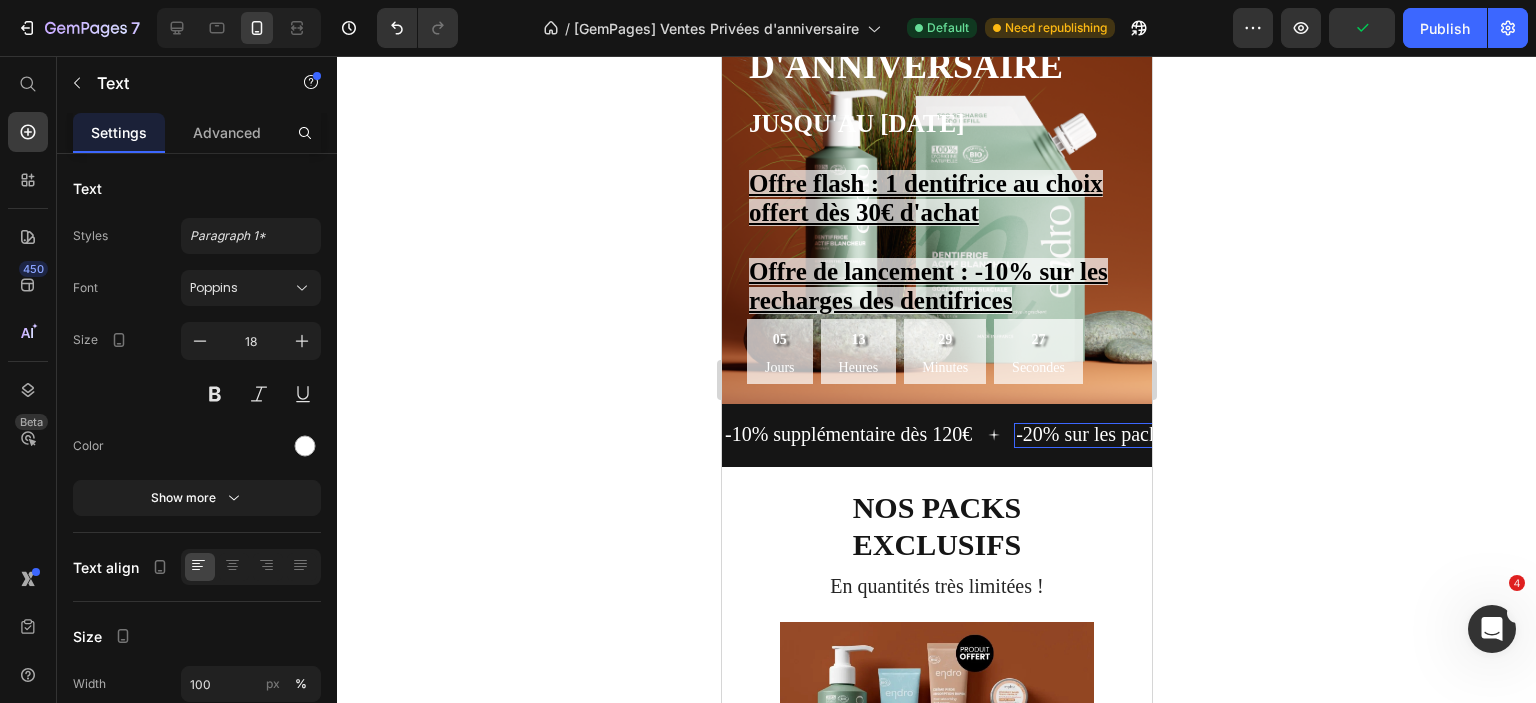 click on "-20% sur les packs" at bounding box center [1090, 434] 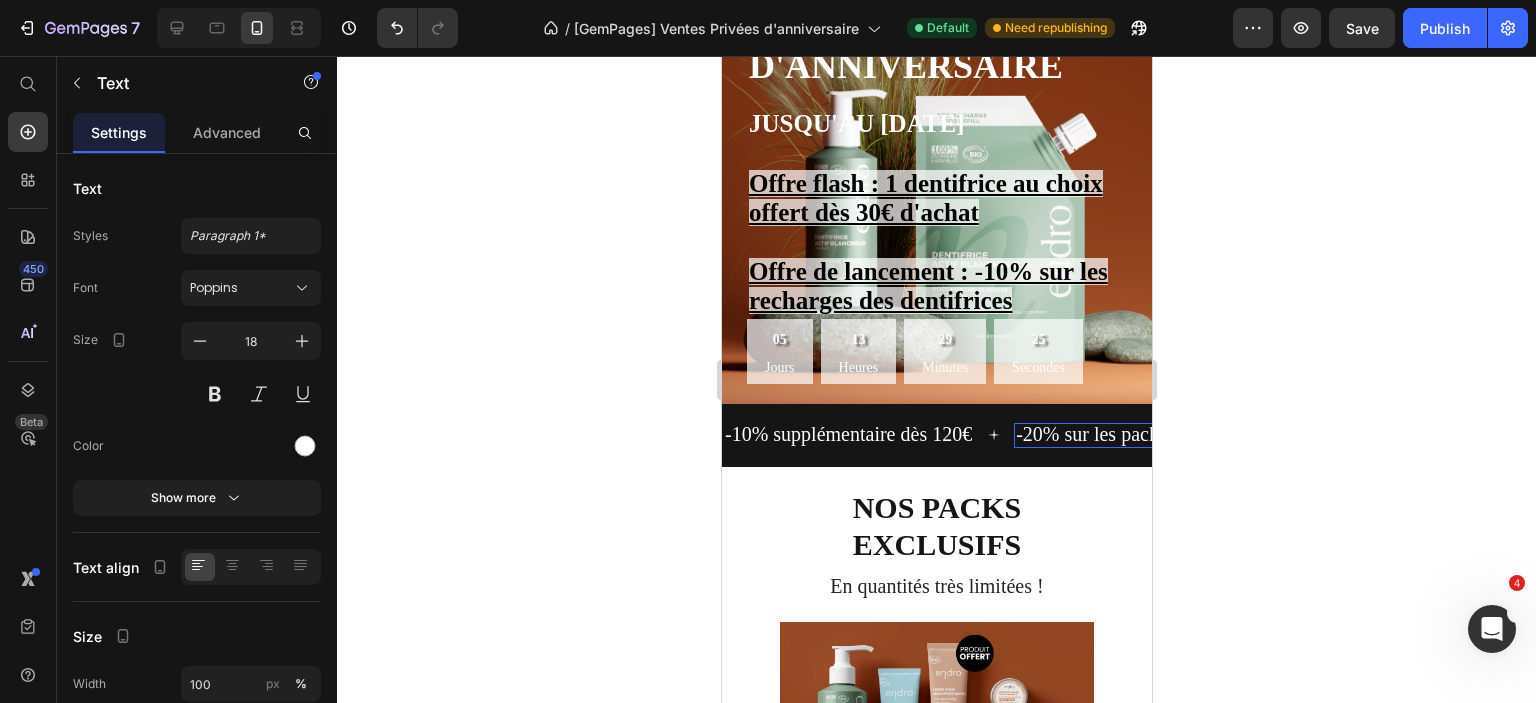 scroll, scrollTop: 0, scrollLeft: 28, axis: horizontal 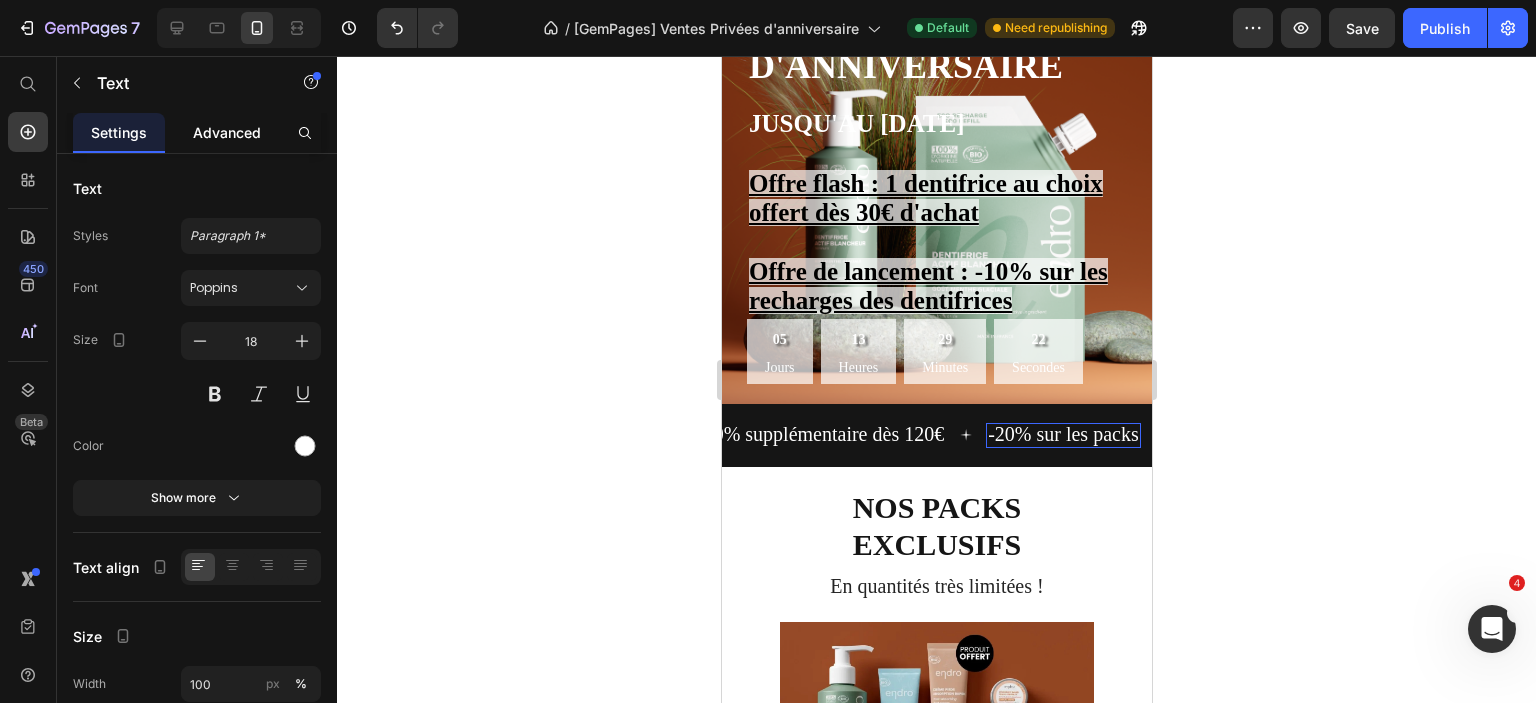 click on "Advanced" at bounding box center [227, 132] 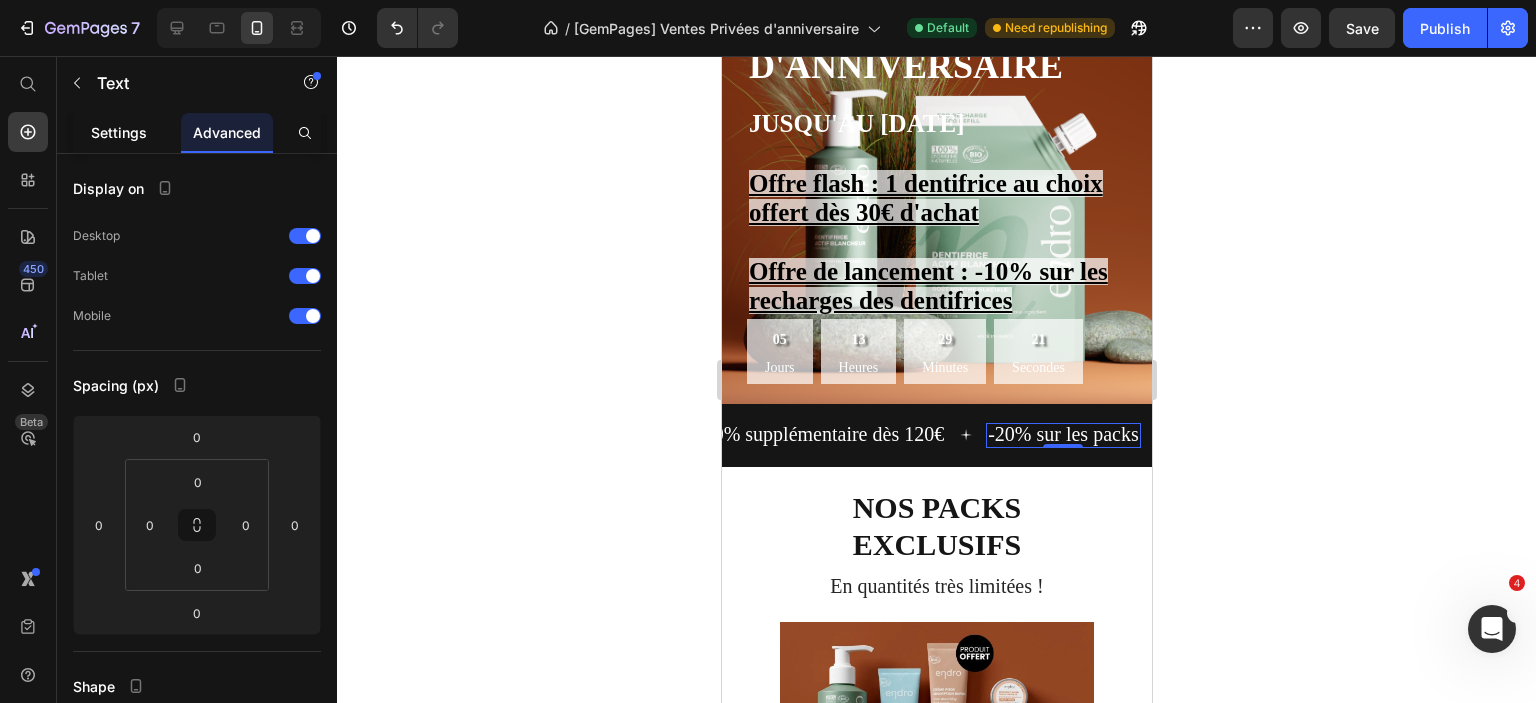 click on "Settings" at bounding box center [119, 132] 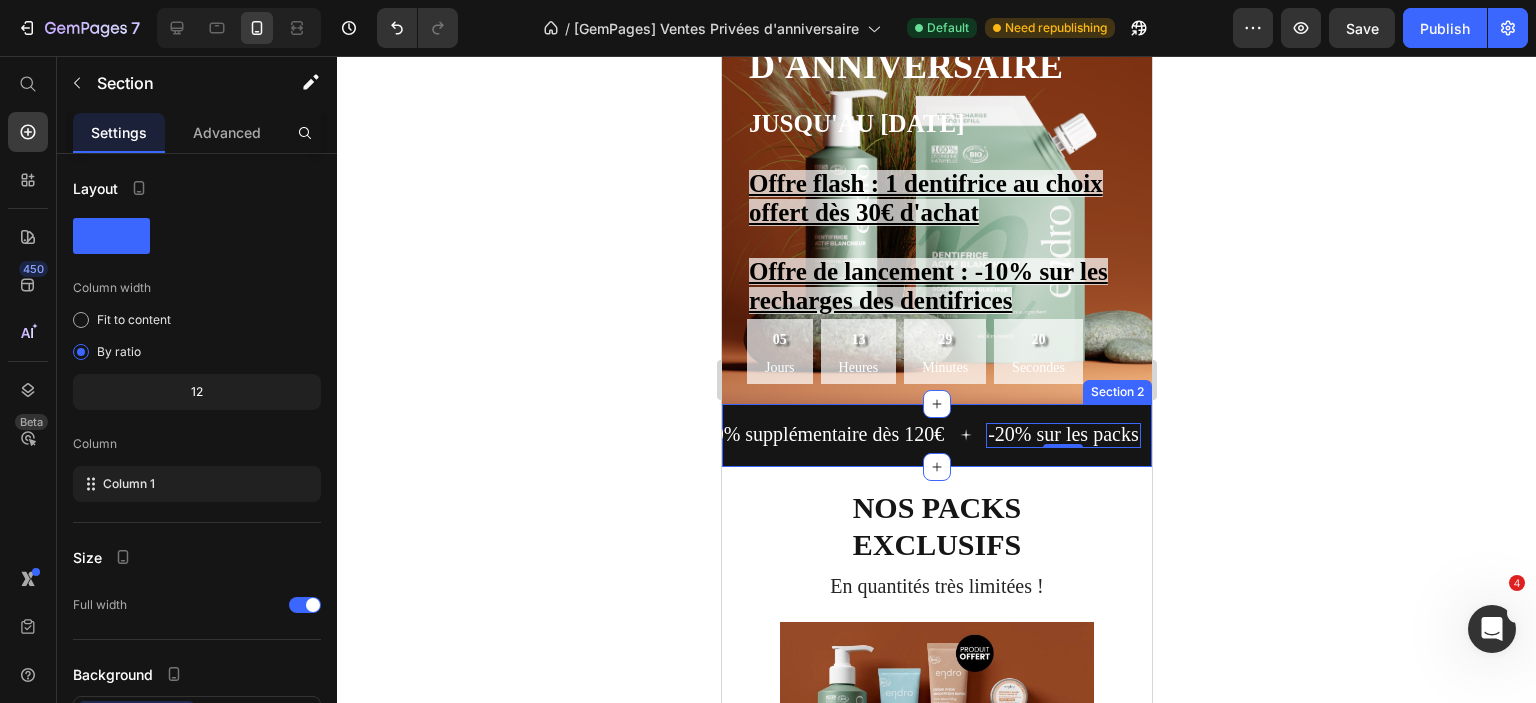 click on "-10% supplémentaire dès 120€ Text
-20% sur les packs Text   0
Livraison offerte dès 49€ Text
-10% supplémentaire dès 120€ Text
-20% sur les packs Text   0
Livraison offerte dès 49€ Text
Marquee Section 2" at bounding box center [936, 435] 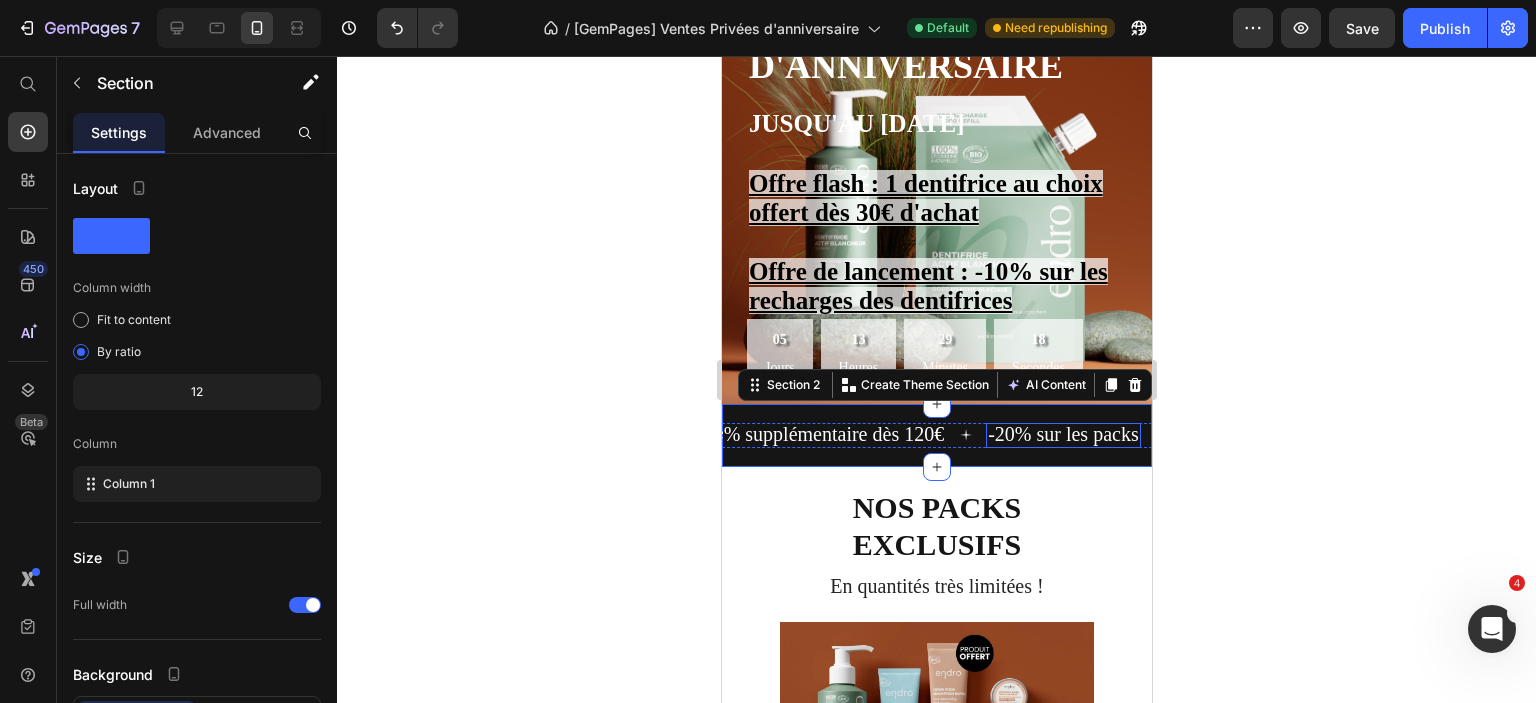 click on "-20% sur les packs" at bounding box center (1062, 434) 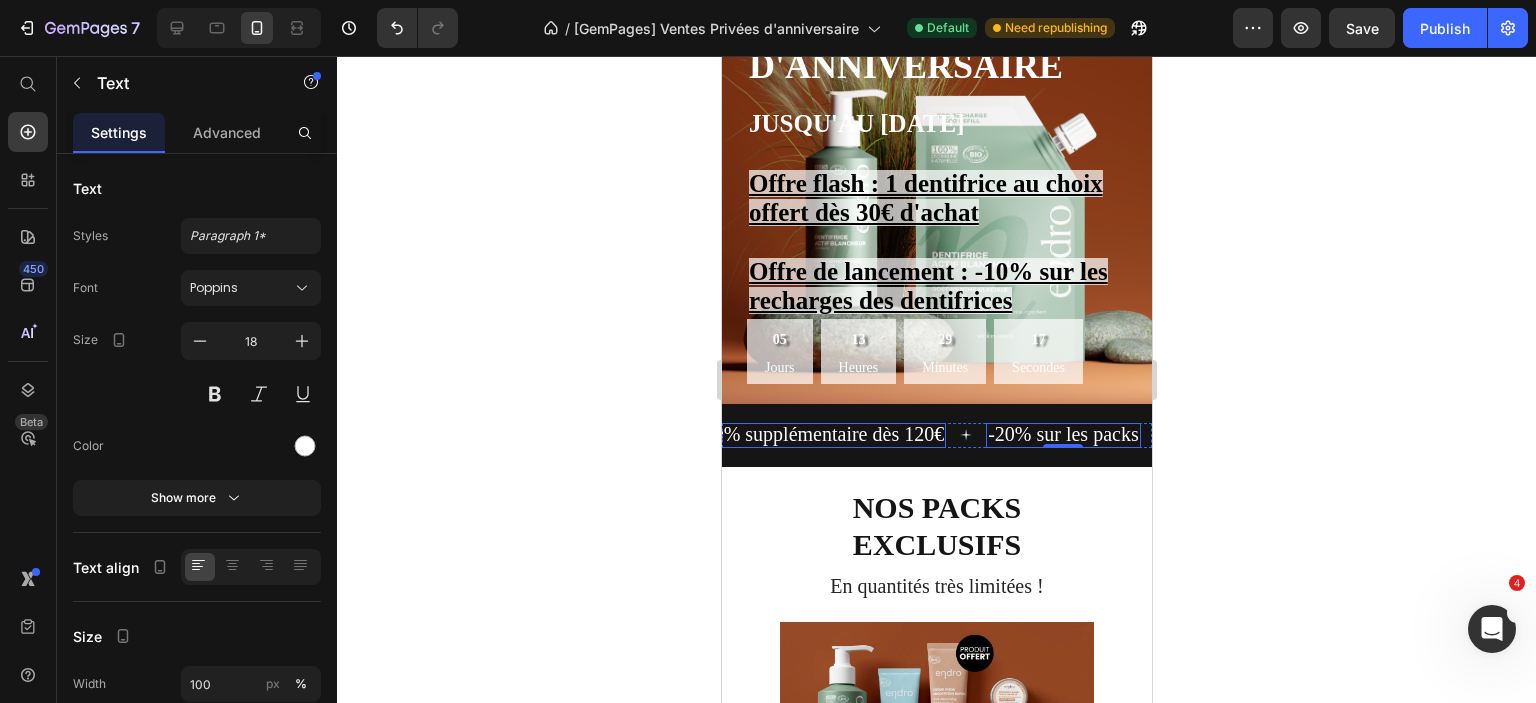click on "-10% supplémentaire dès 120€" at bounding box center (819, 434) 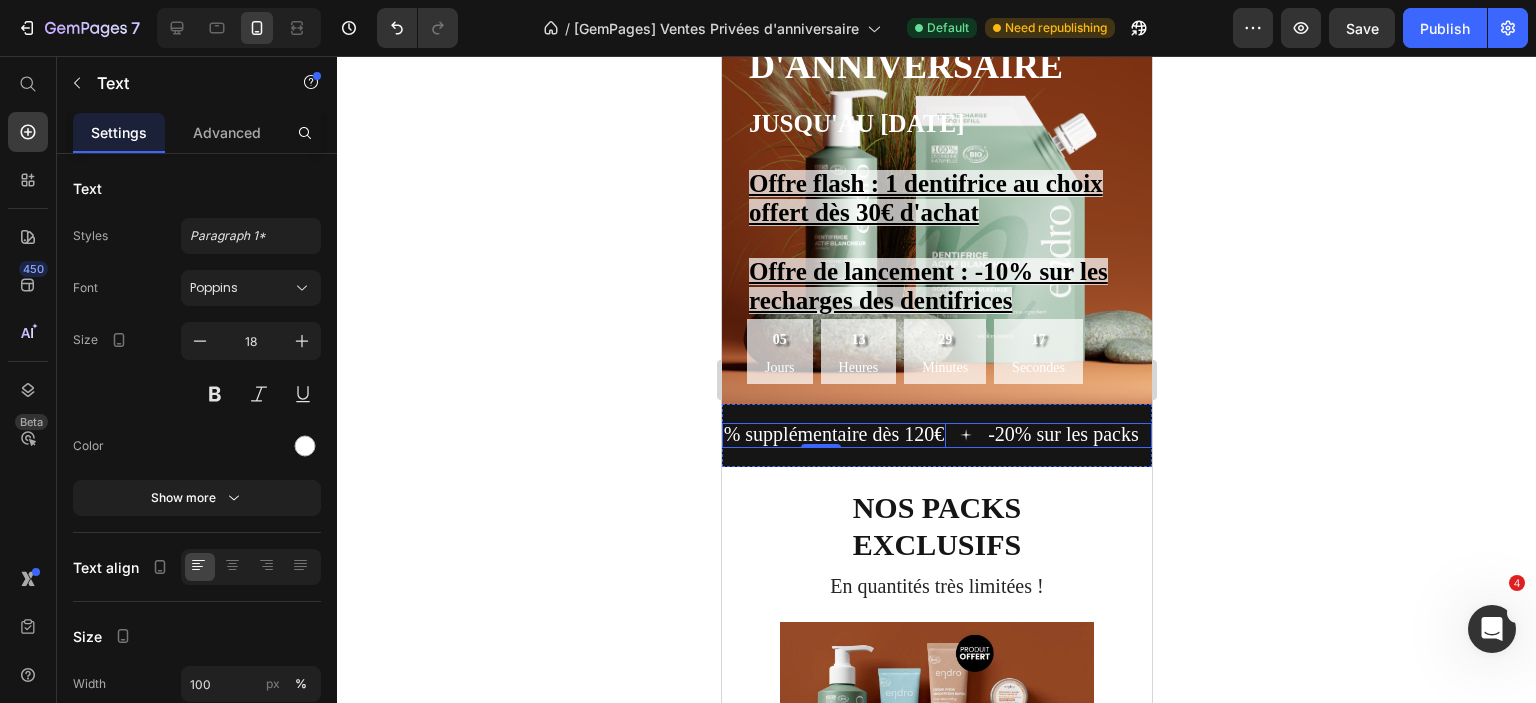 drag, startPoint x: 964, startPoint y: 430, endPoint x: 997, endPoint y: 431, distance: 33.01515 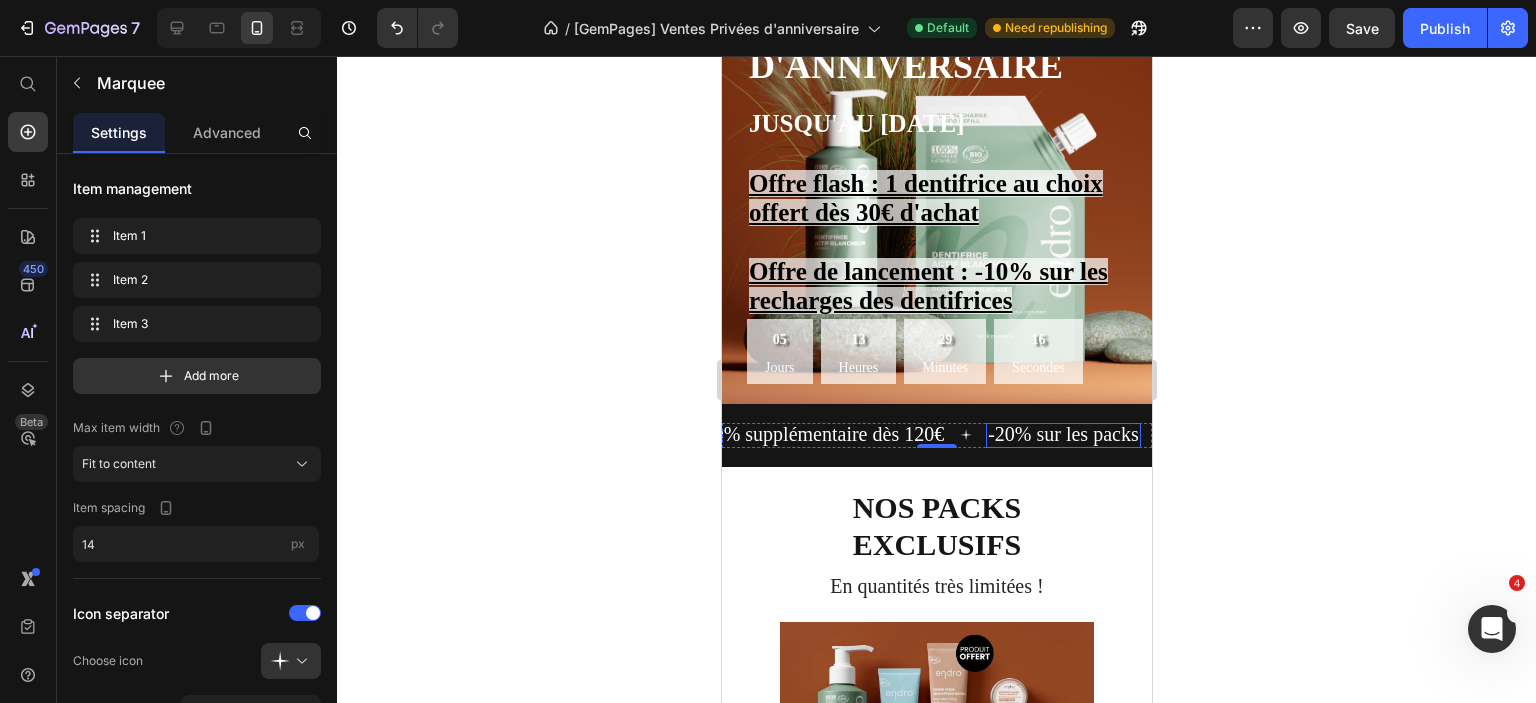 click on "-20% sur les packs" at bounding box center [1062, 434] 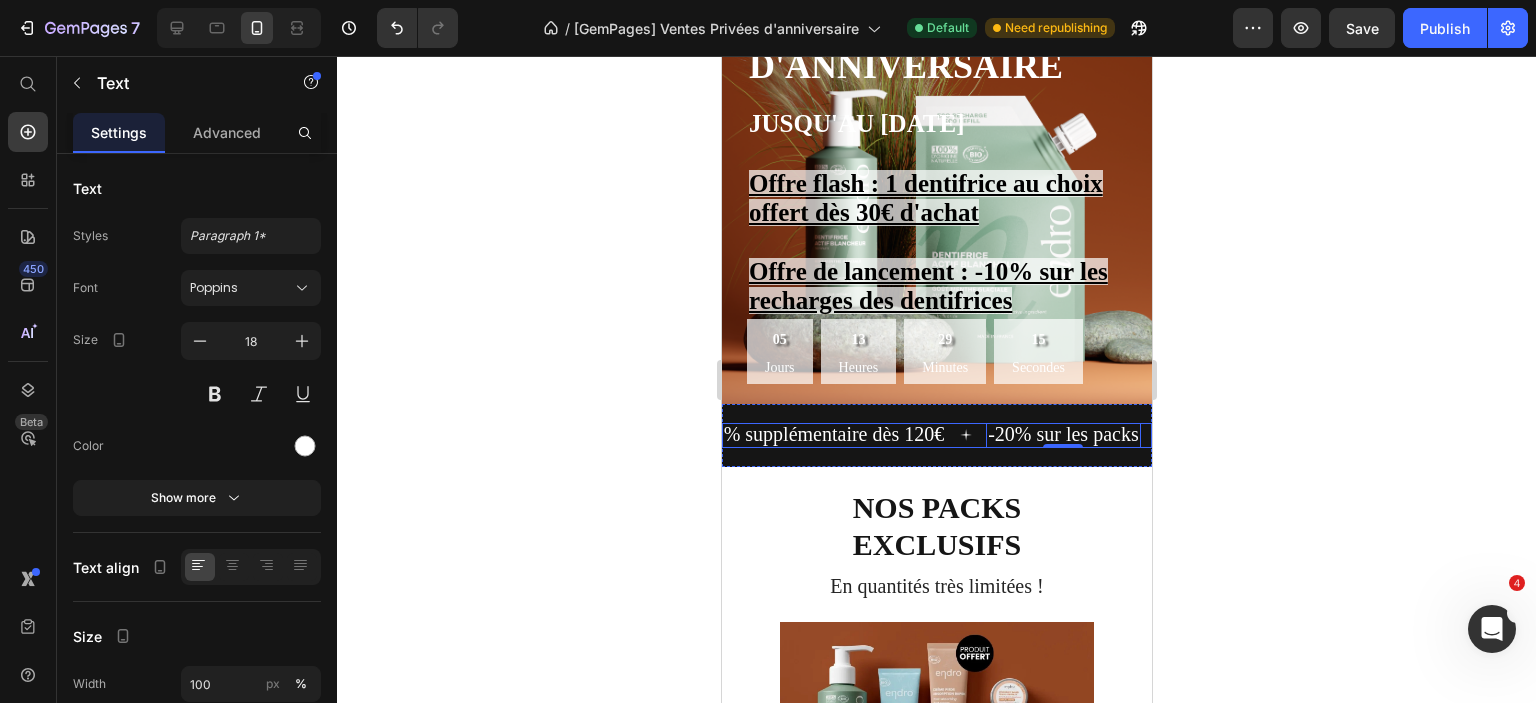 click 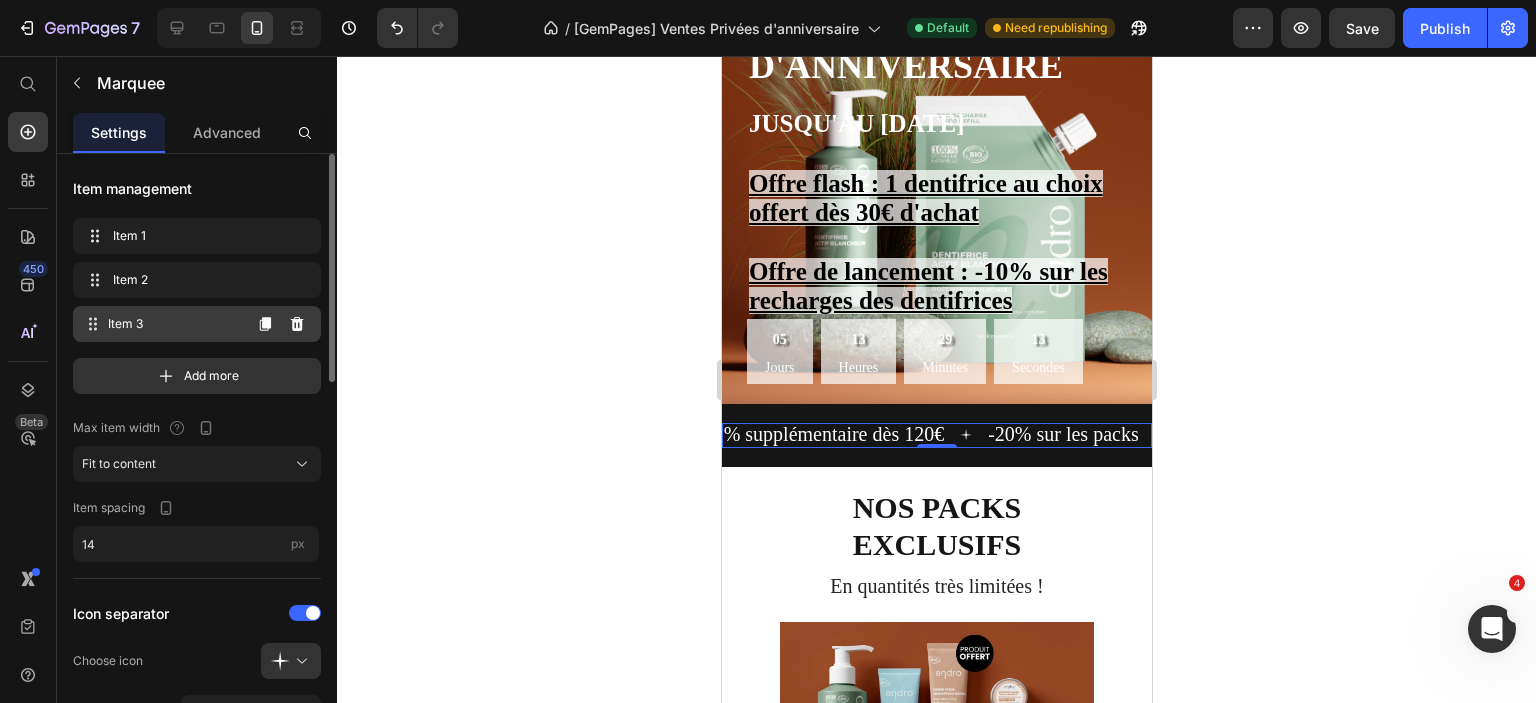click on "Item 3" at bounding box center [174, 324] 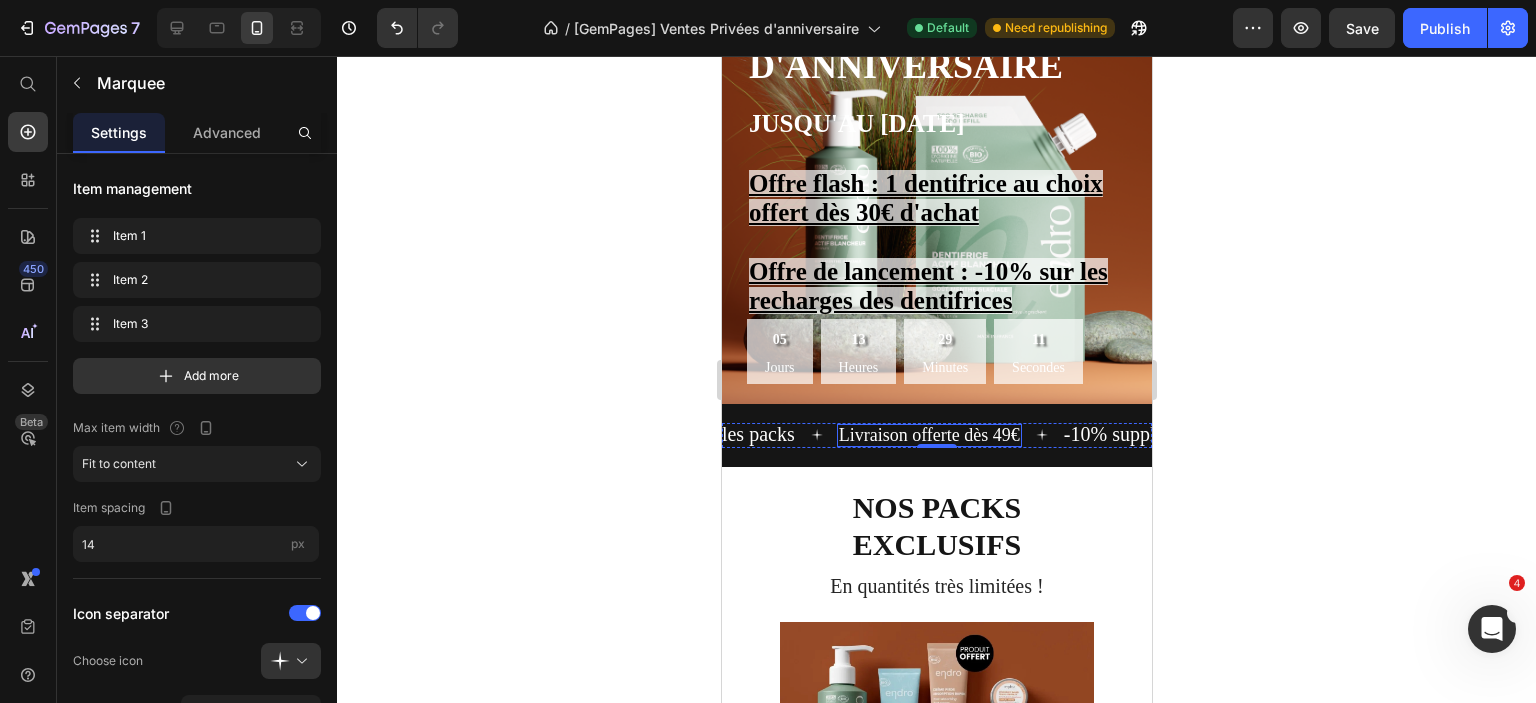 click on "Livraison offerte dès 49€" at bounding box center [928, 436] 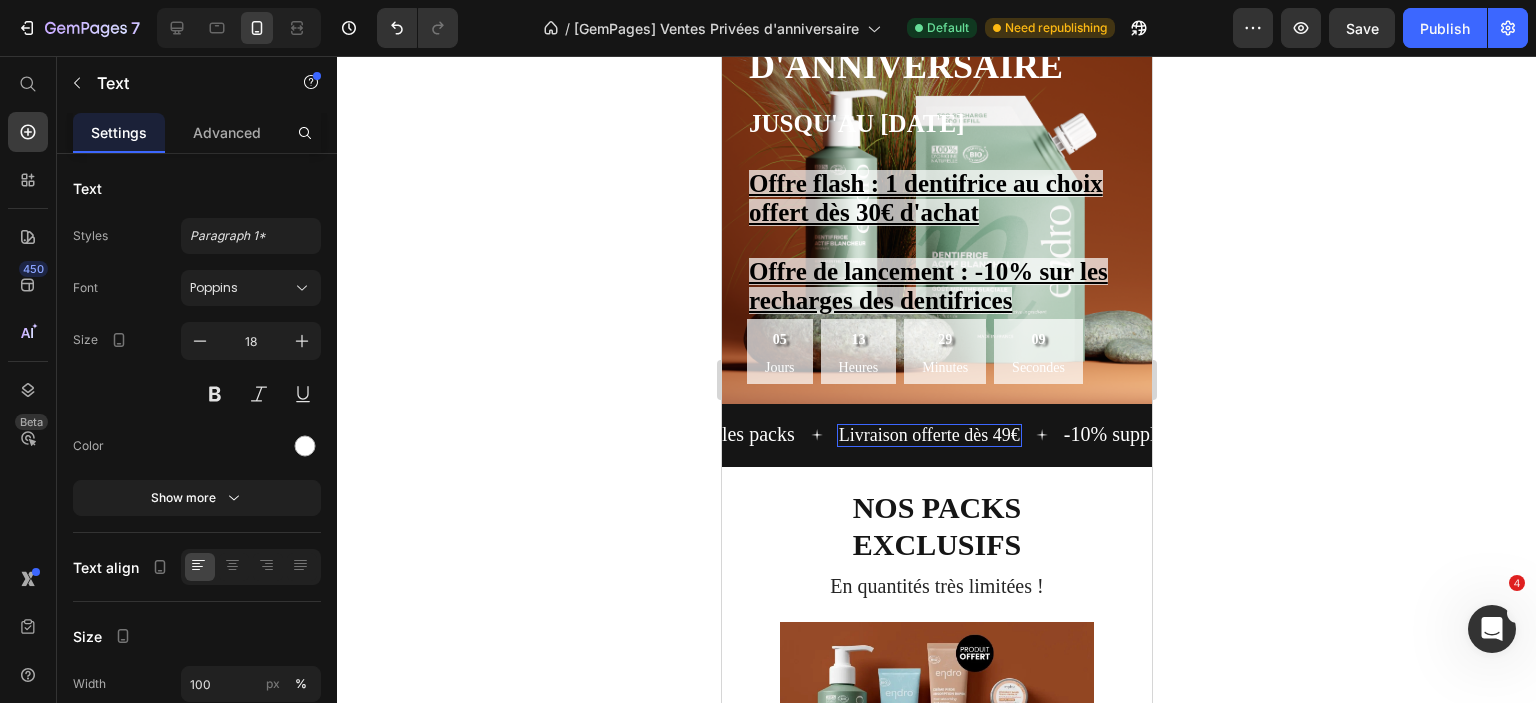 click on "Livraison offerte dès 49€" at bounding box center (928, 436) 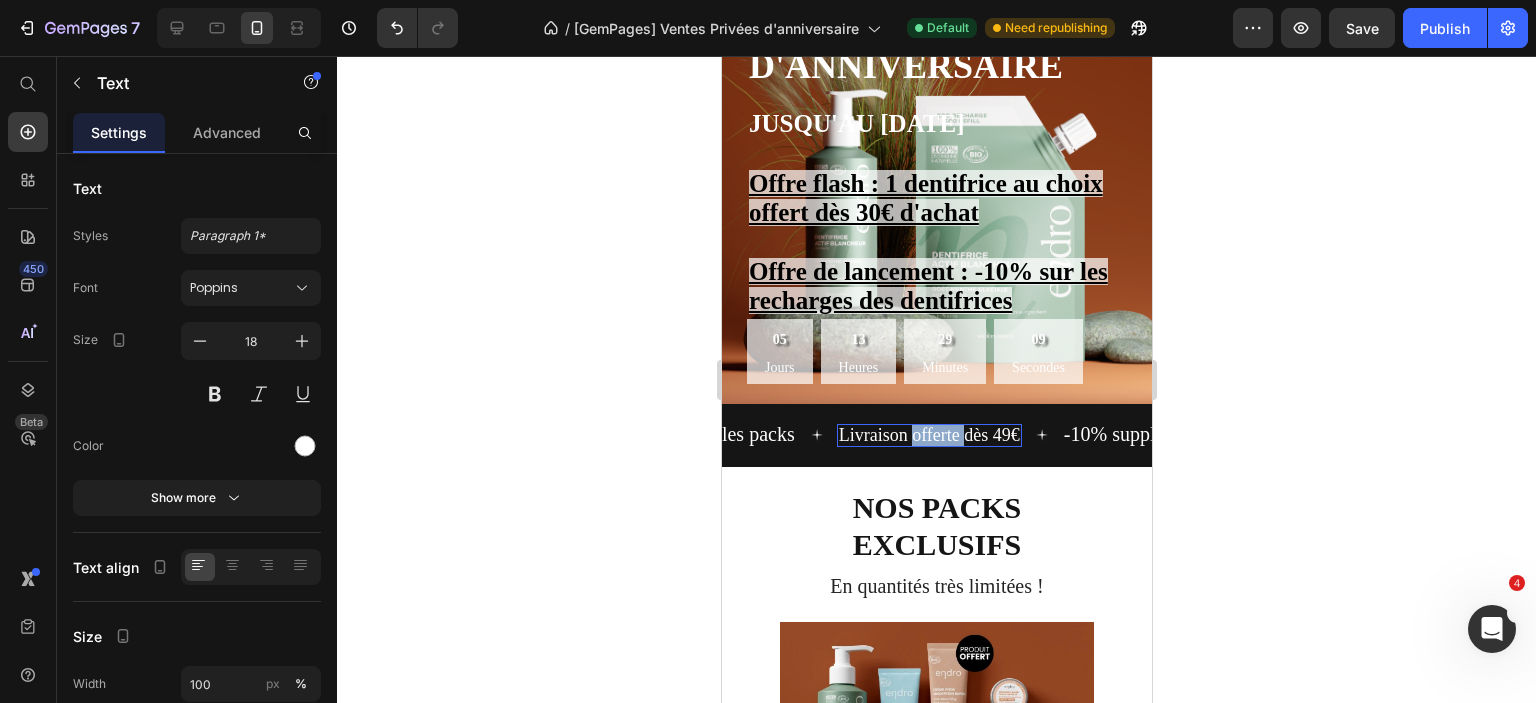 click on "Livraison offerte dès 49€" at bounding box center (928, 436) 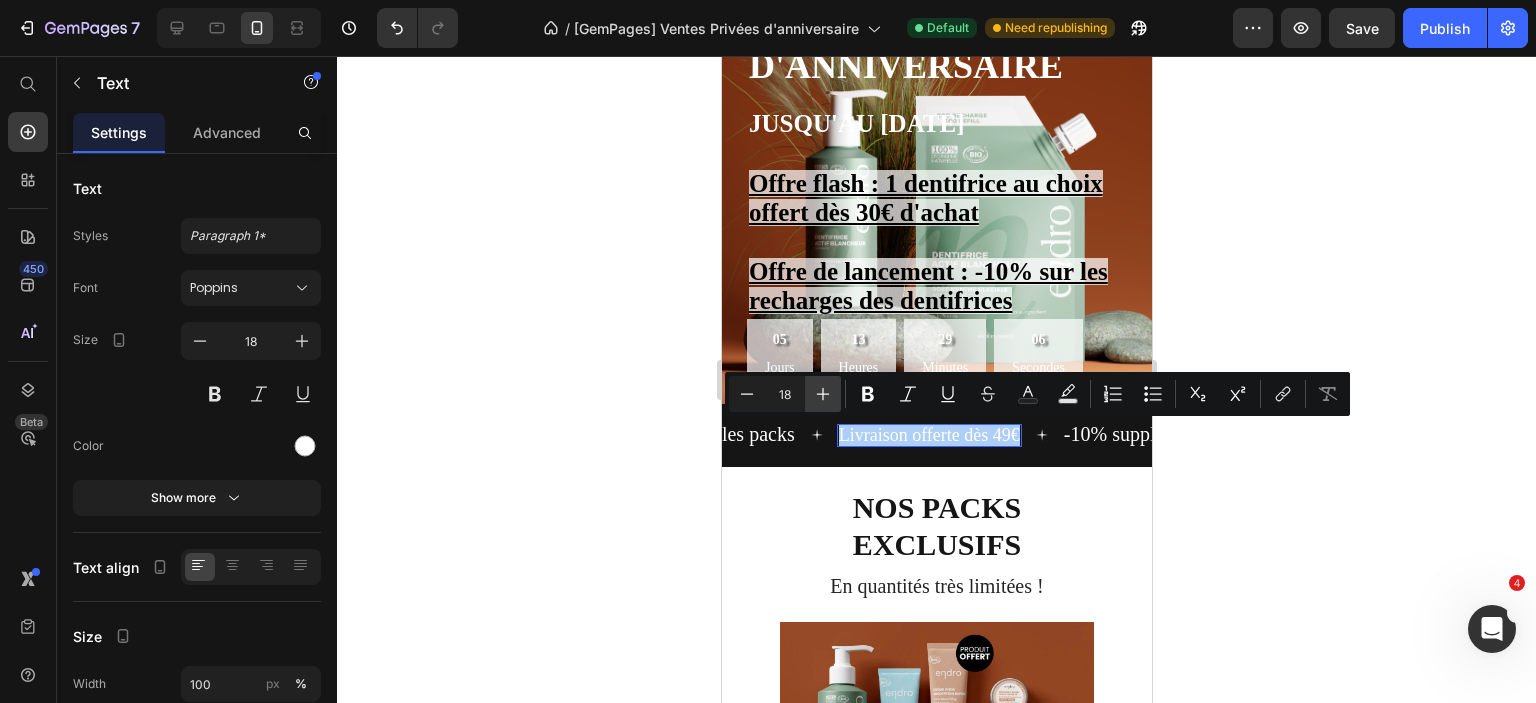 click on "Plus" at bounding box center [823, 394] 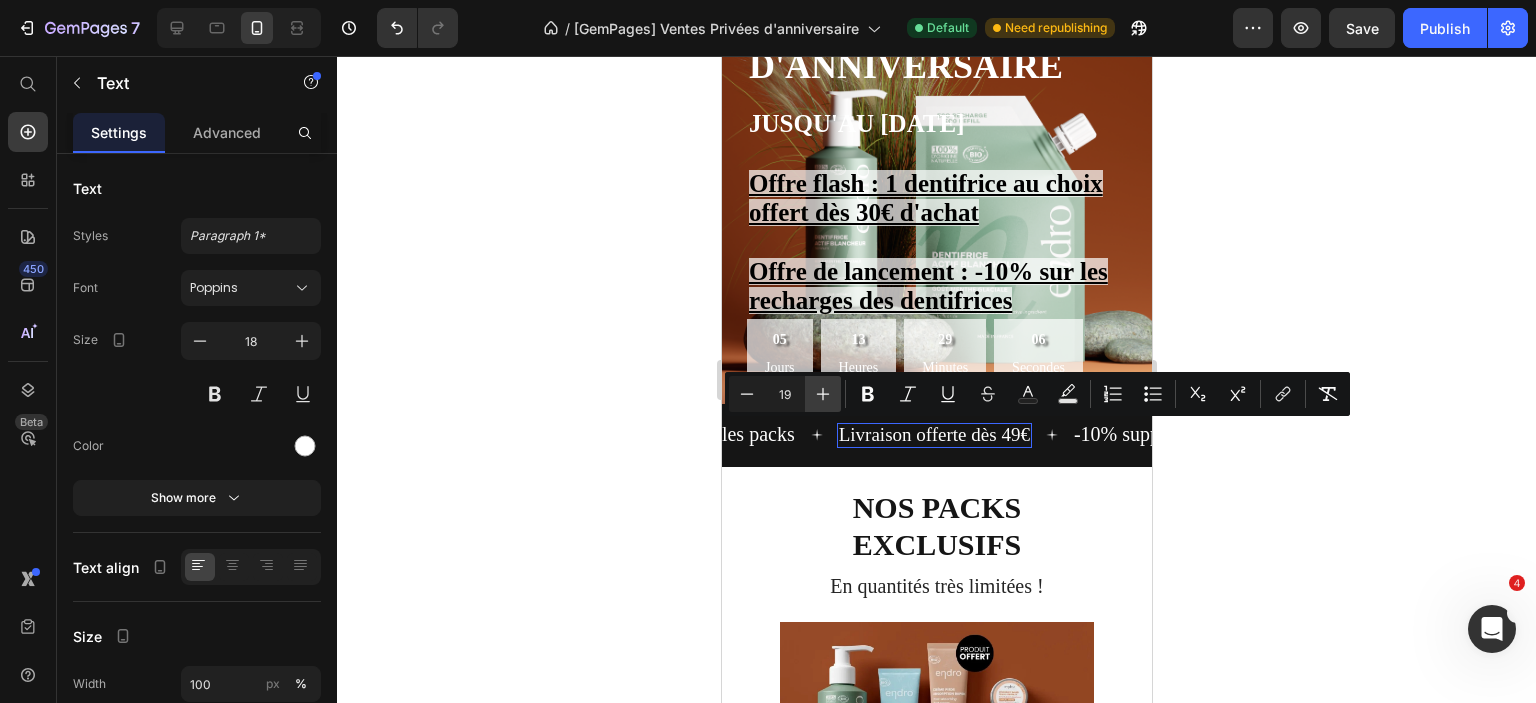 click on "Plus" at bounding box center [823, 394] 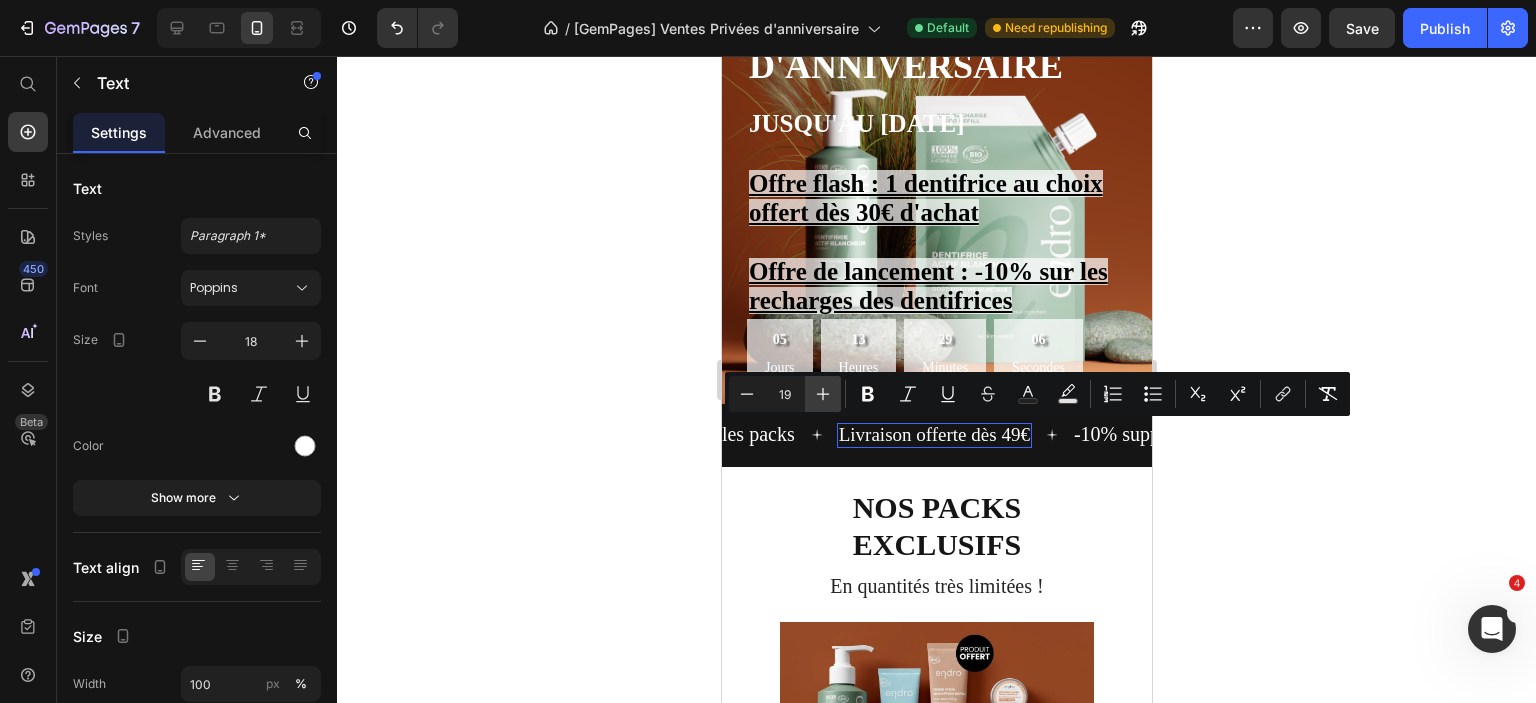 type on "20" 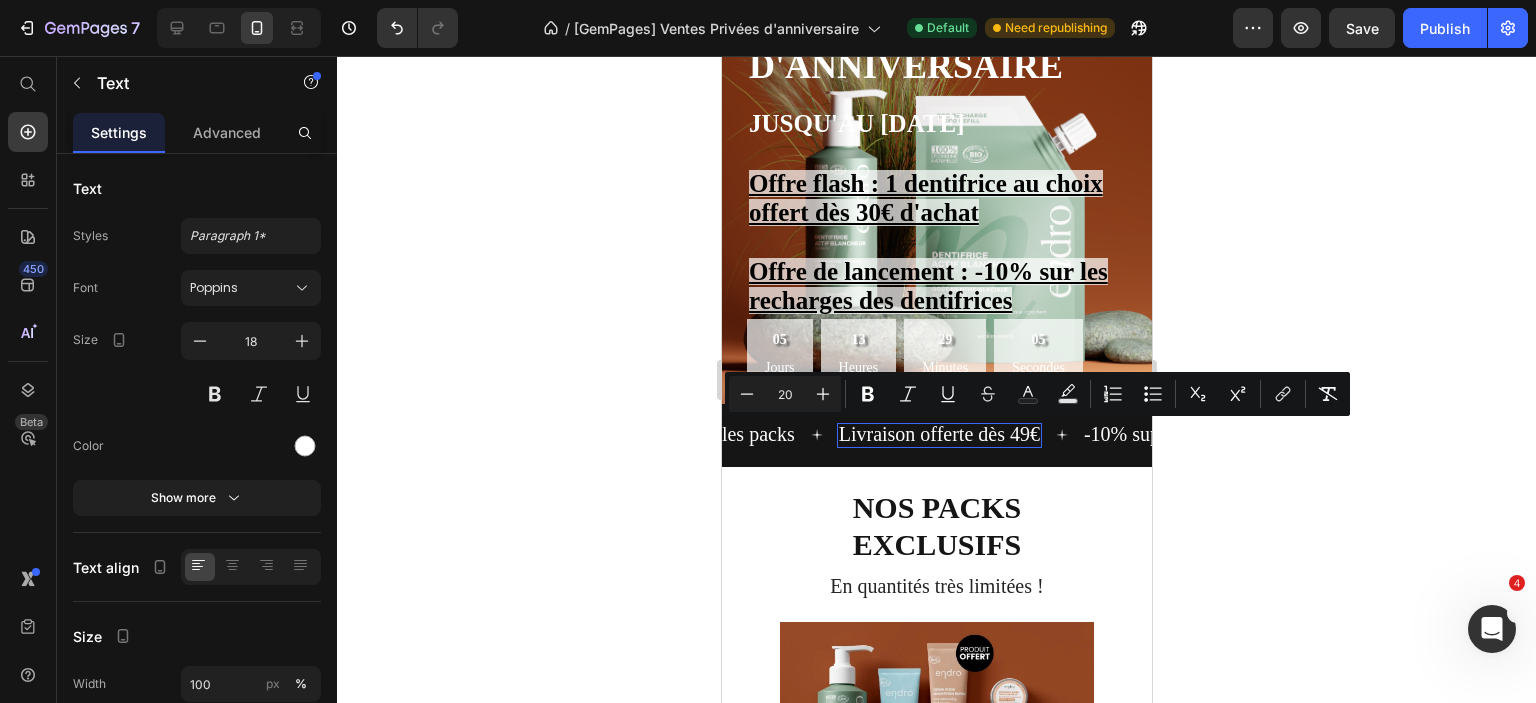 click 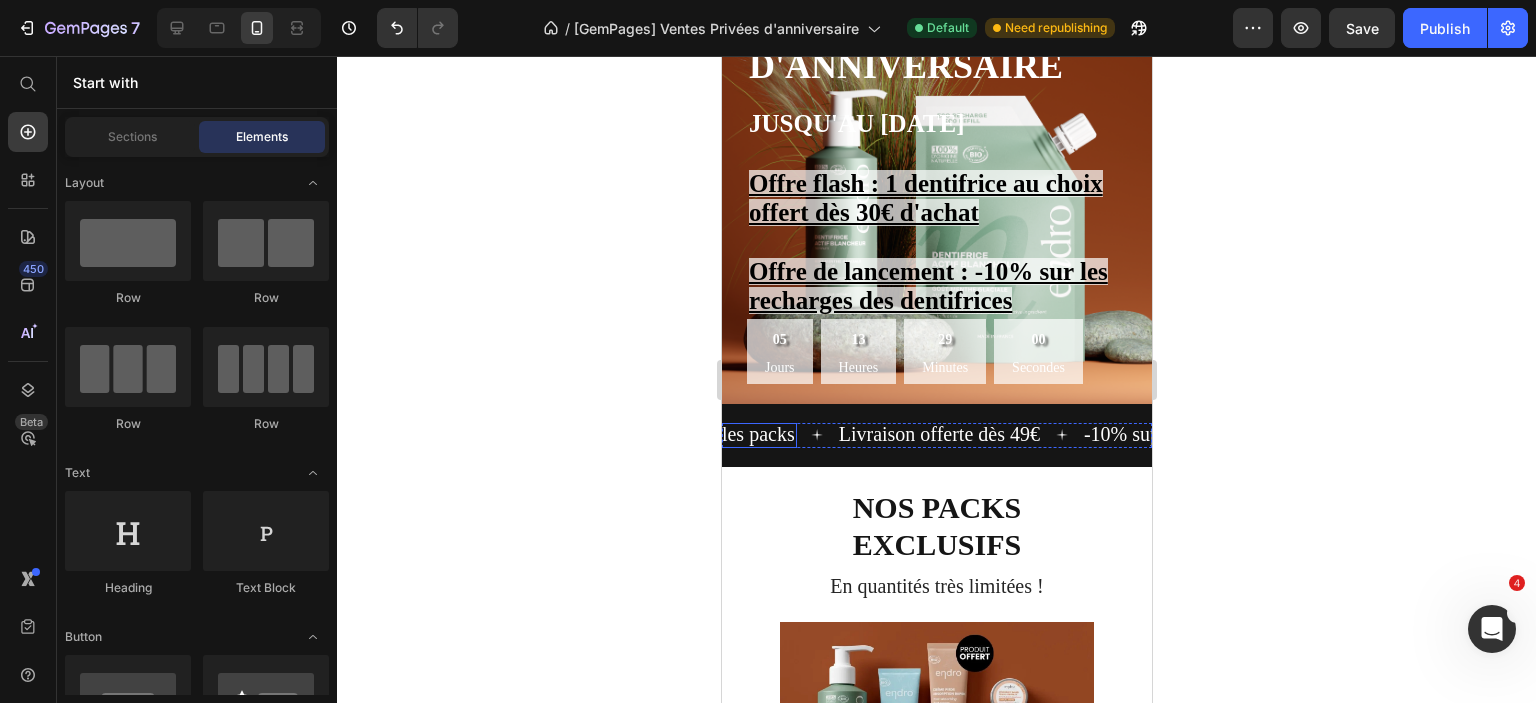 click on "-20% sur les packs" at bounding box center (718, 434) 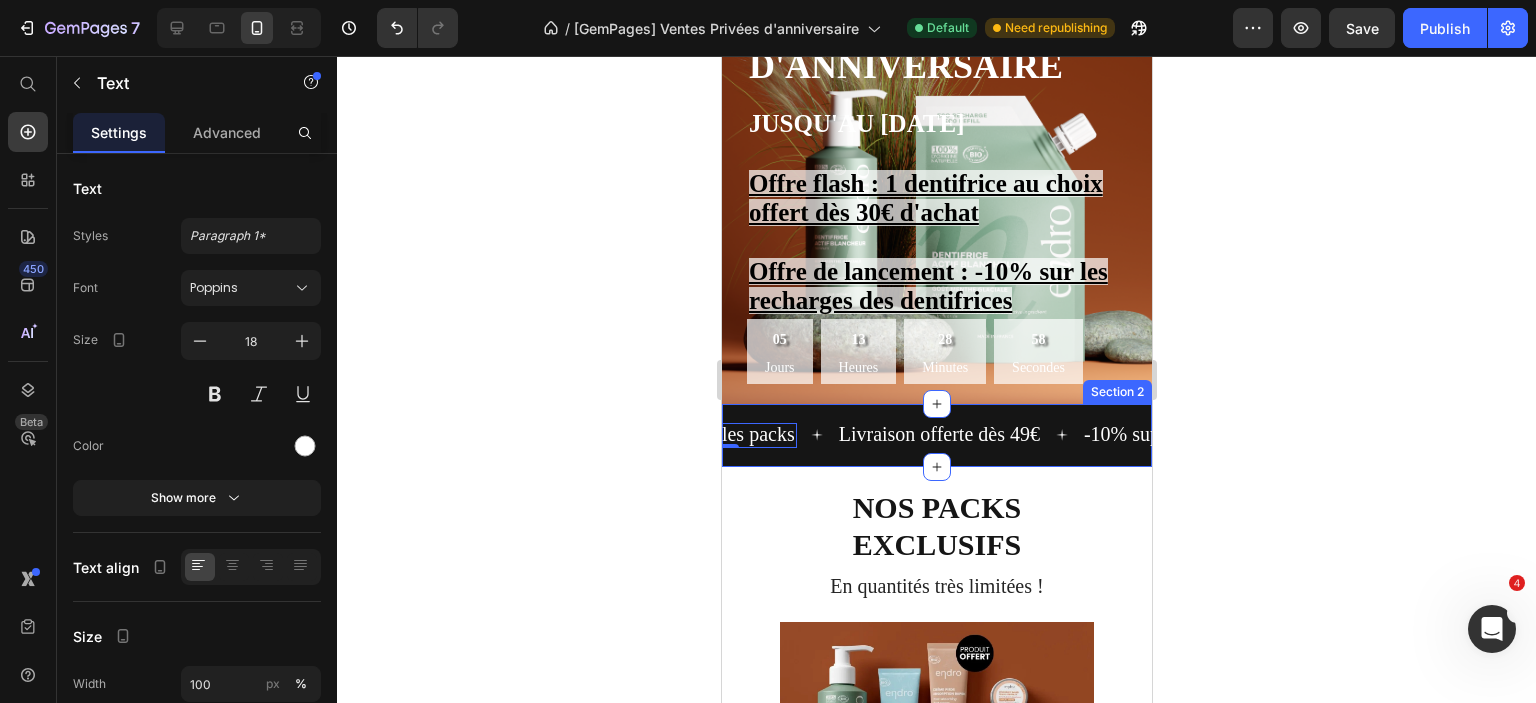 click on "-10% supplémentaire dès 120€ Text
-20% sur les packs Text   0
Livraison offerte dès 49€ Text
-10% supplémentaire dès 120€ Text
-20% sur les packs Text   0
Livraison offerte dès 49€ Text
Marquee Section 2" at bounding box center [936, 435] 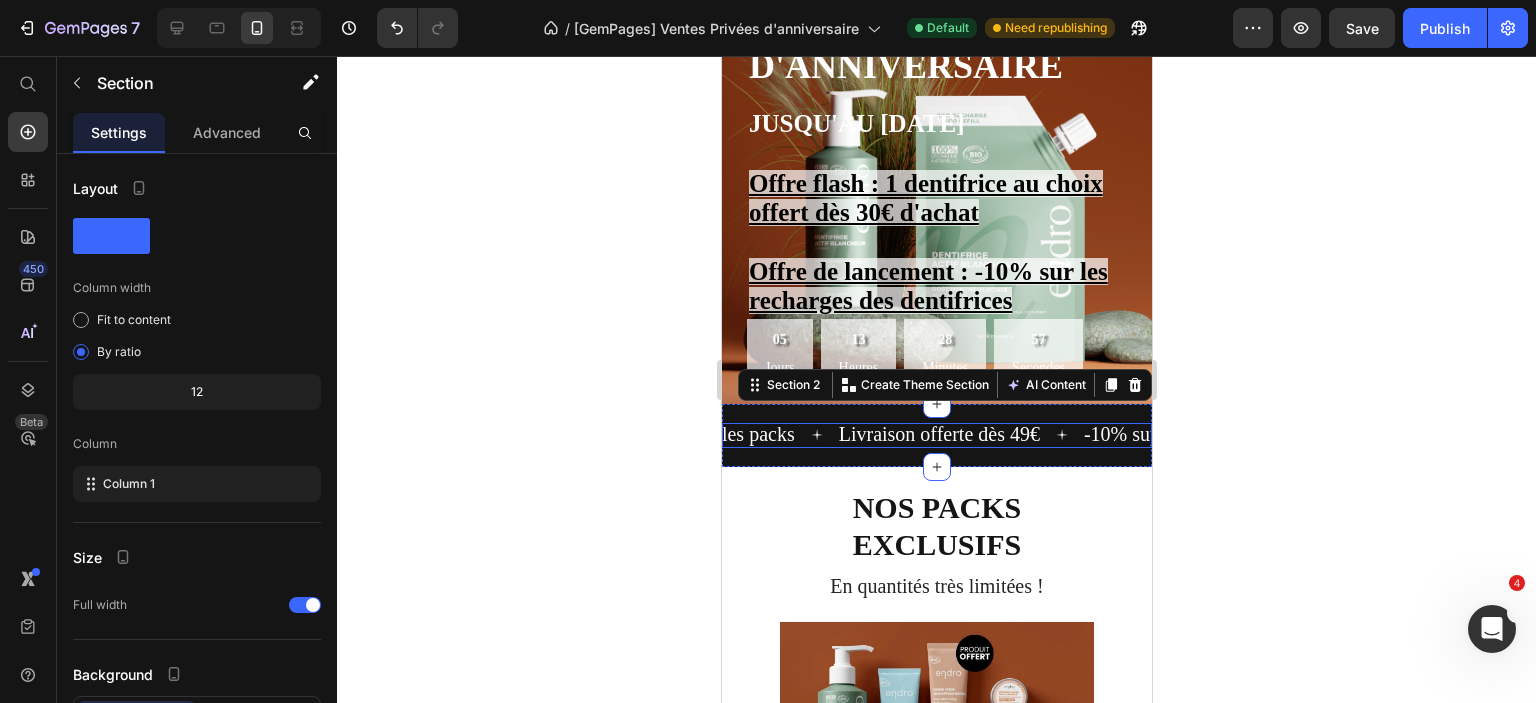 click 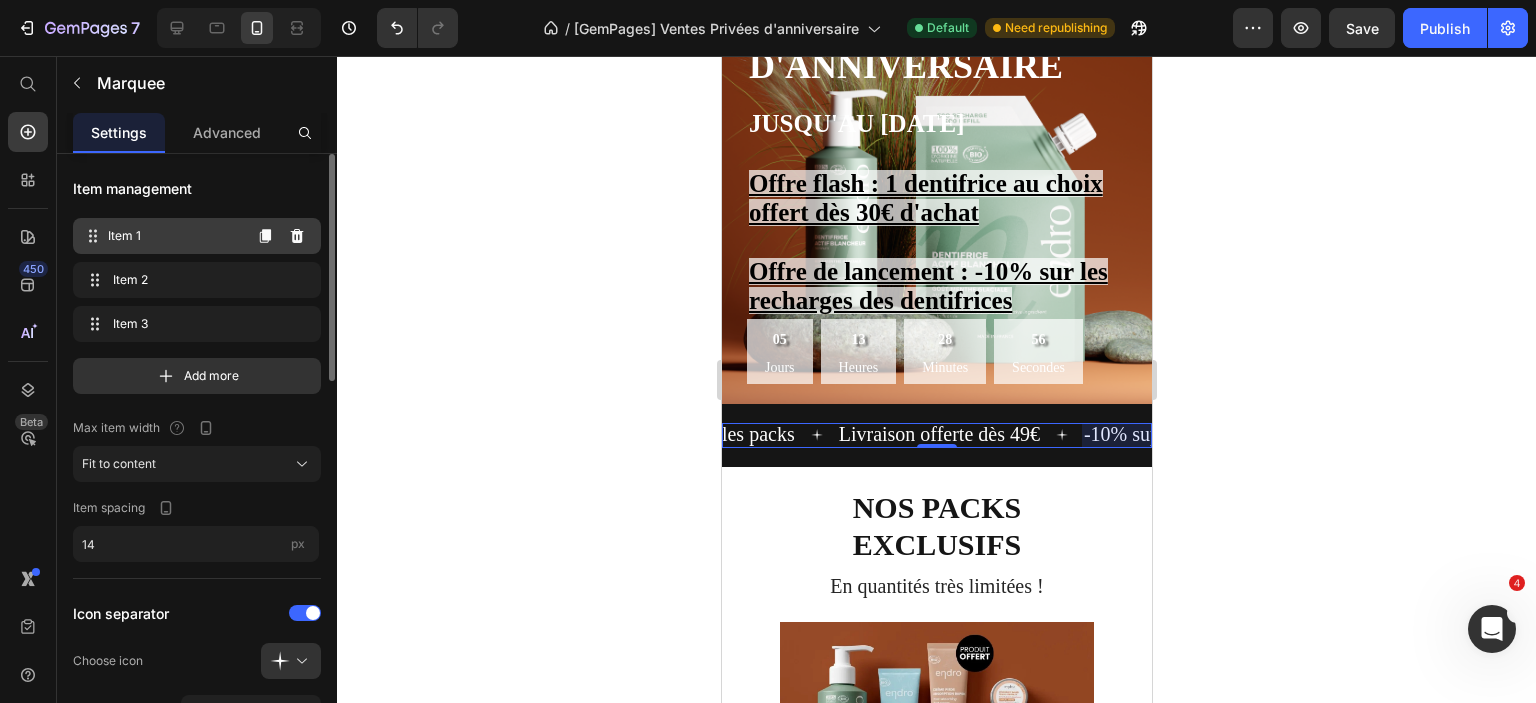 click on "Item 1" at bounding box center (174, 236) 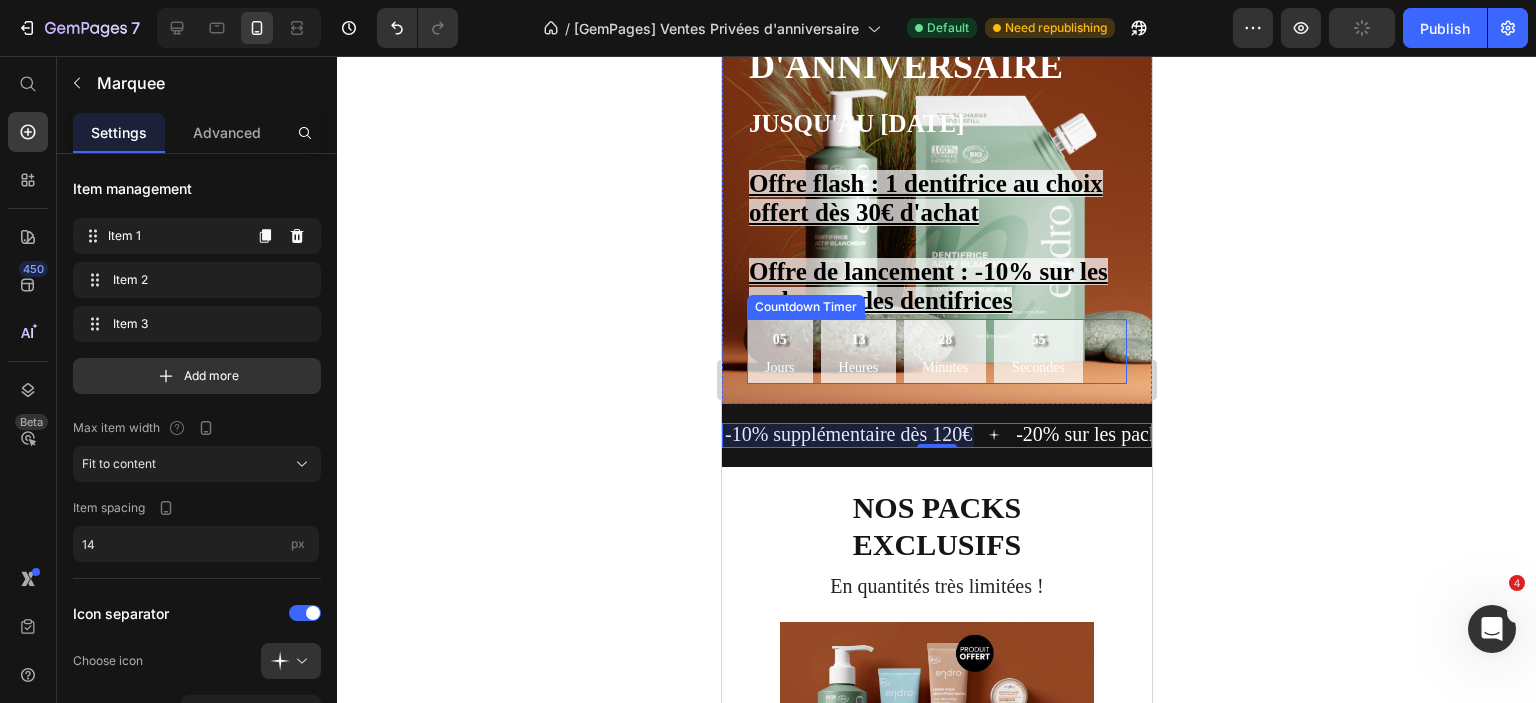 click 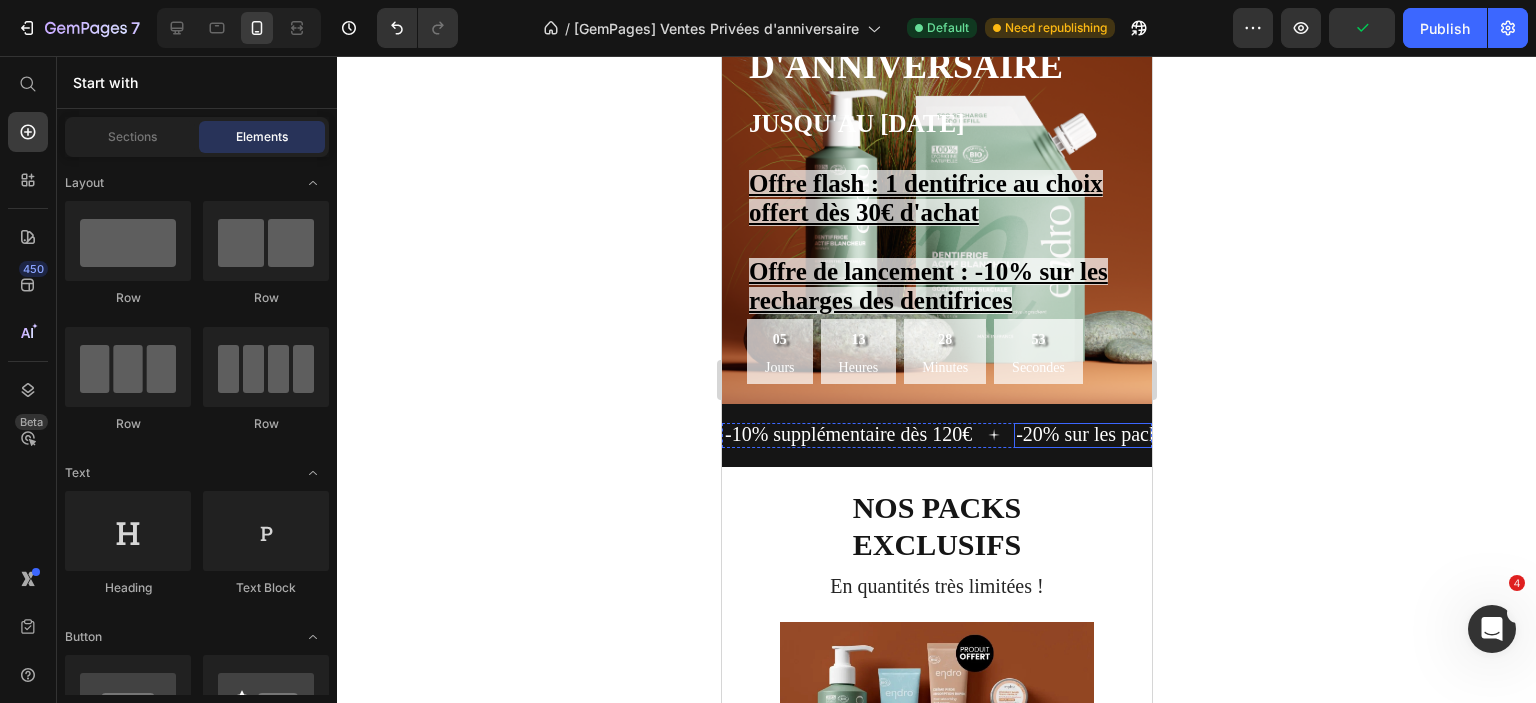scroll, scrollTop: 0, scrollLeft: 0, axis: both 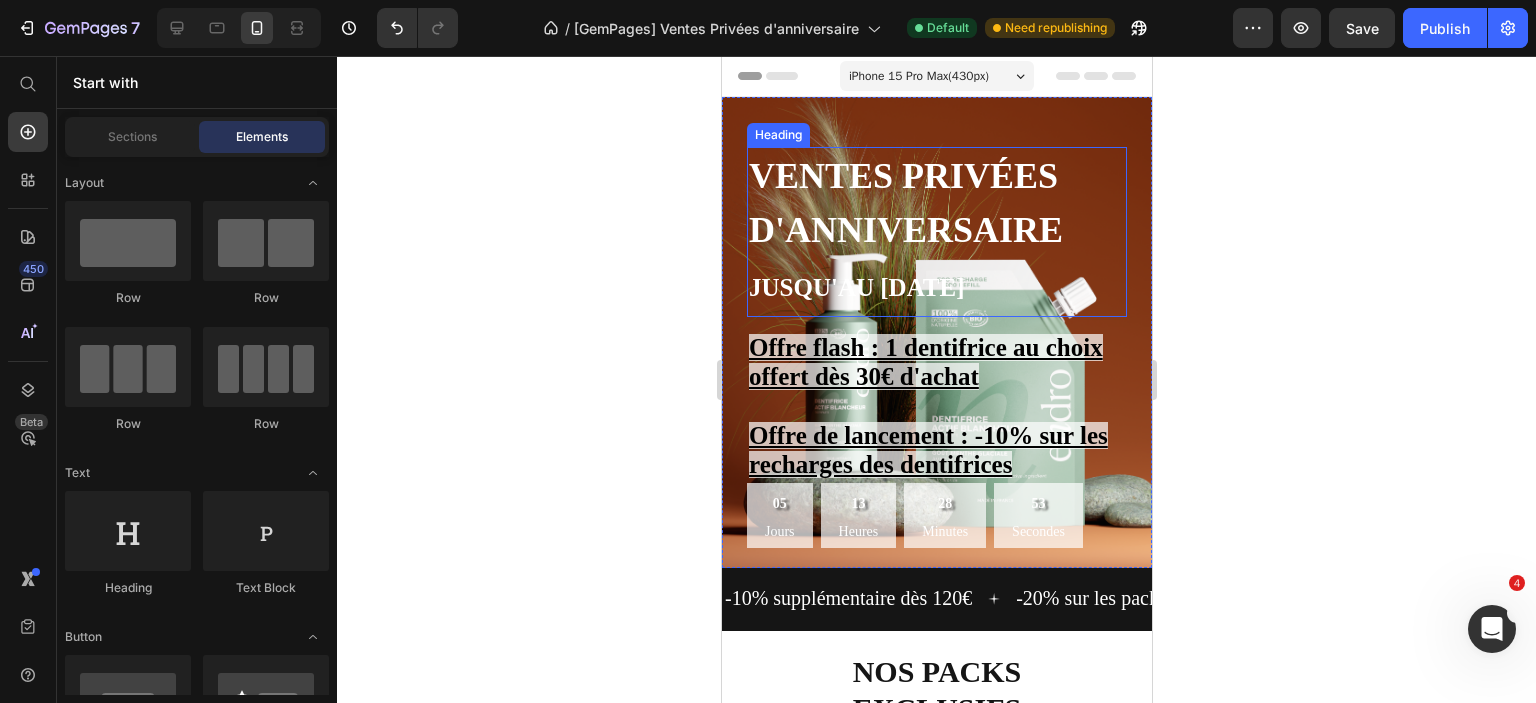 click on "Ventes privées d'anniversaire Jusqu'au 15 juillet" at bounding box center (936, 232) 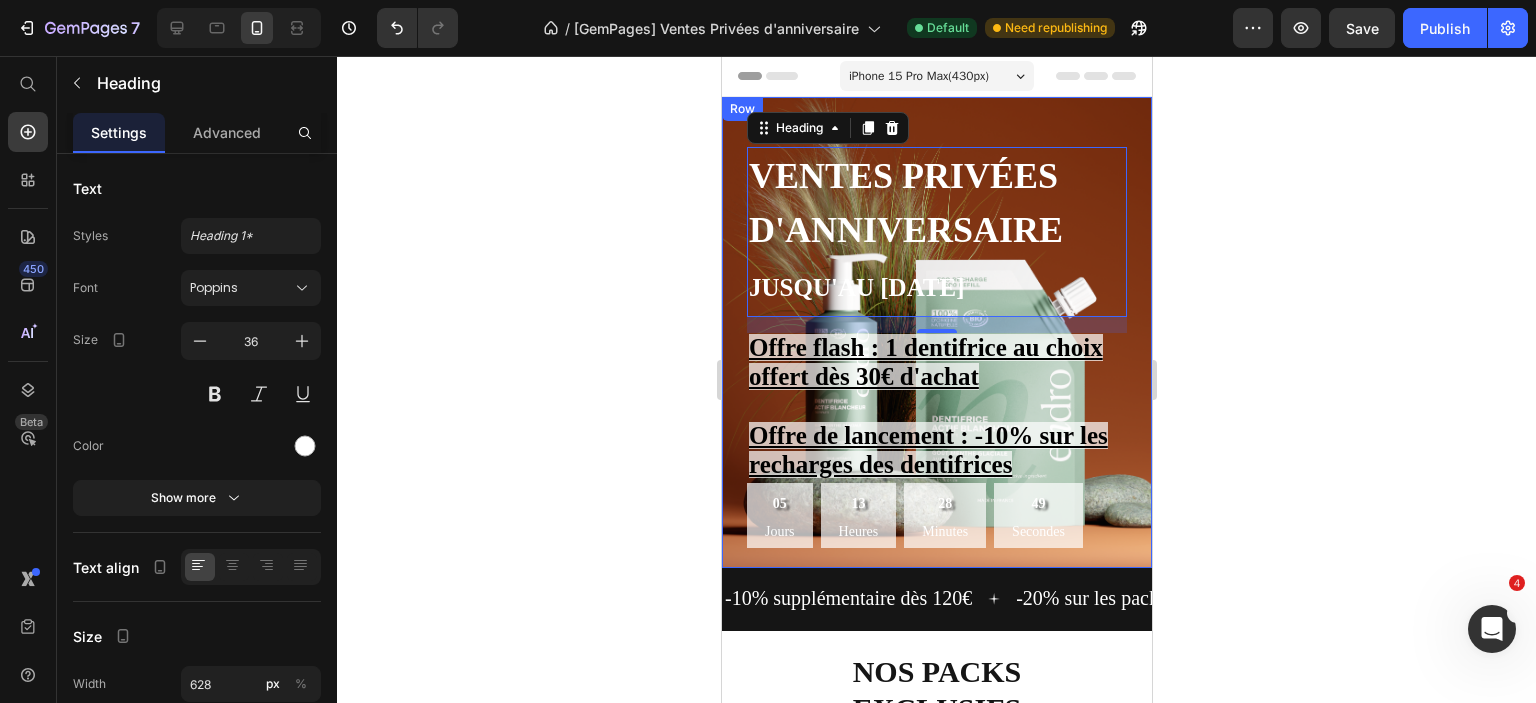 click on "Ventes privées d'anniversaire Jusqu'au 15 juillet Heading   16 Offre flash : 1 dentifrice au choix offert dès 30€ d'achat Offre de lancement : -10% sur les recharges des dentifrices Text Block 05 Jours 13 Heures 28 Minutes 49 Secondes Countdown Timer Text Block Row" at bounding box center [936, 332] 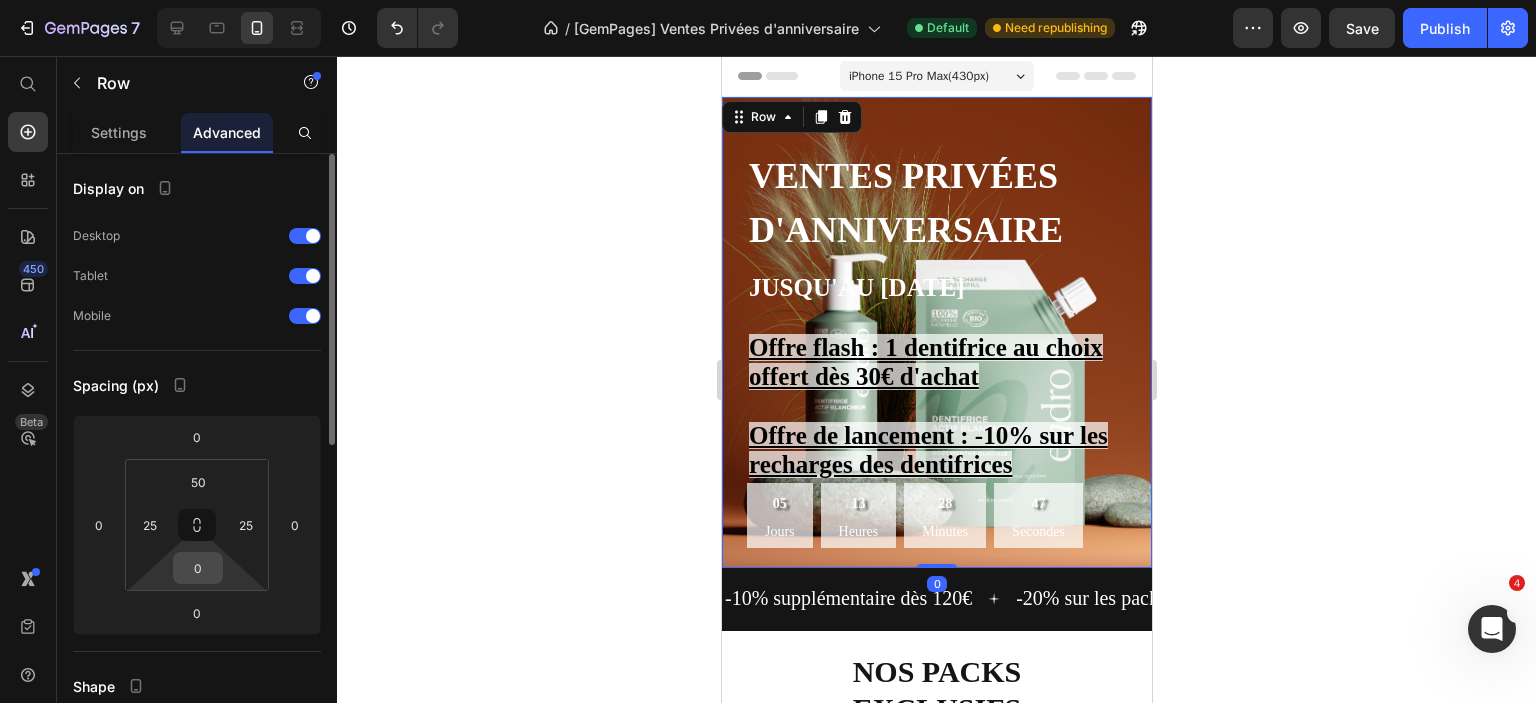 click on "0" at bounding box center [198, 568] 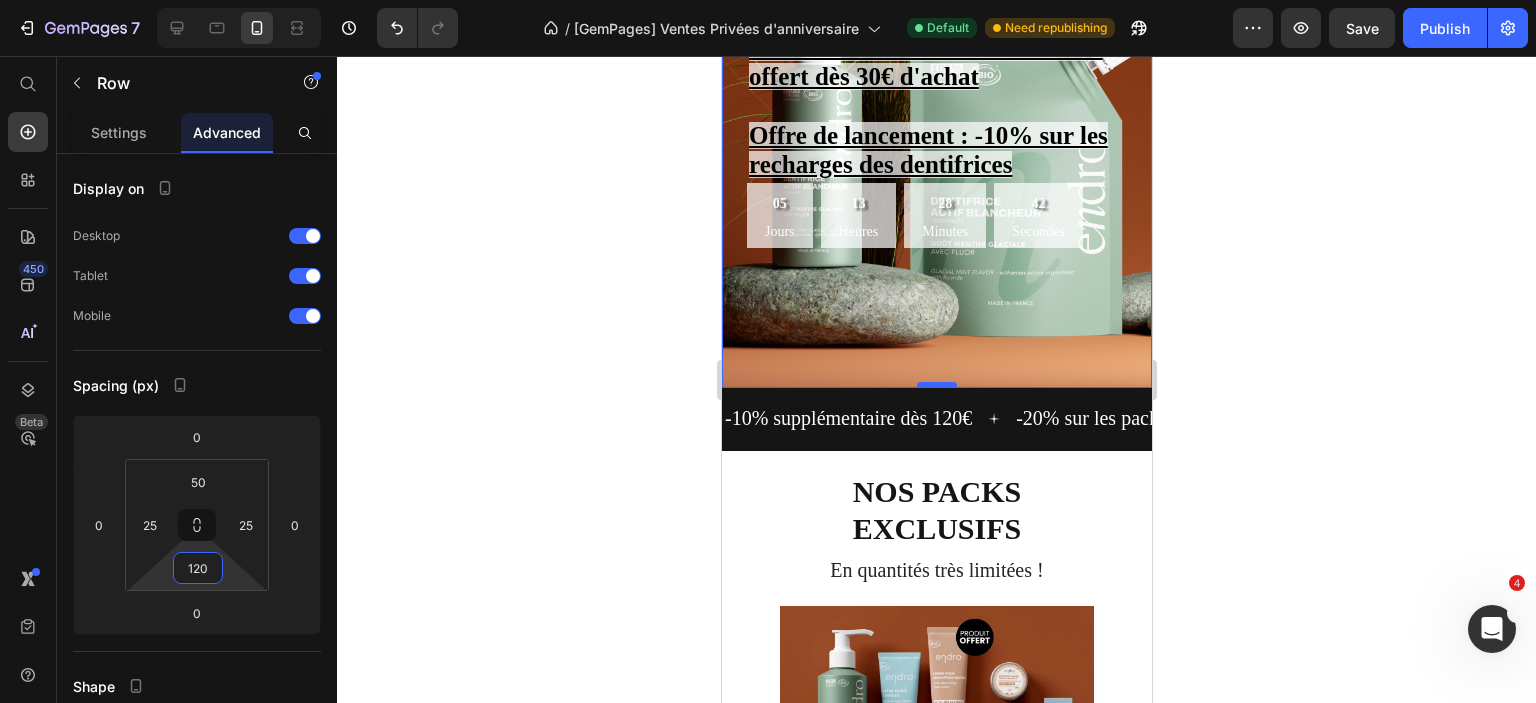 scroll, scrollTop: 0, scrollLeft: 0, axis: both 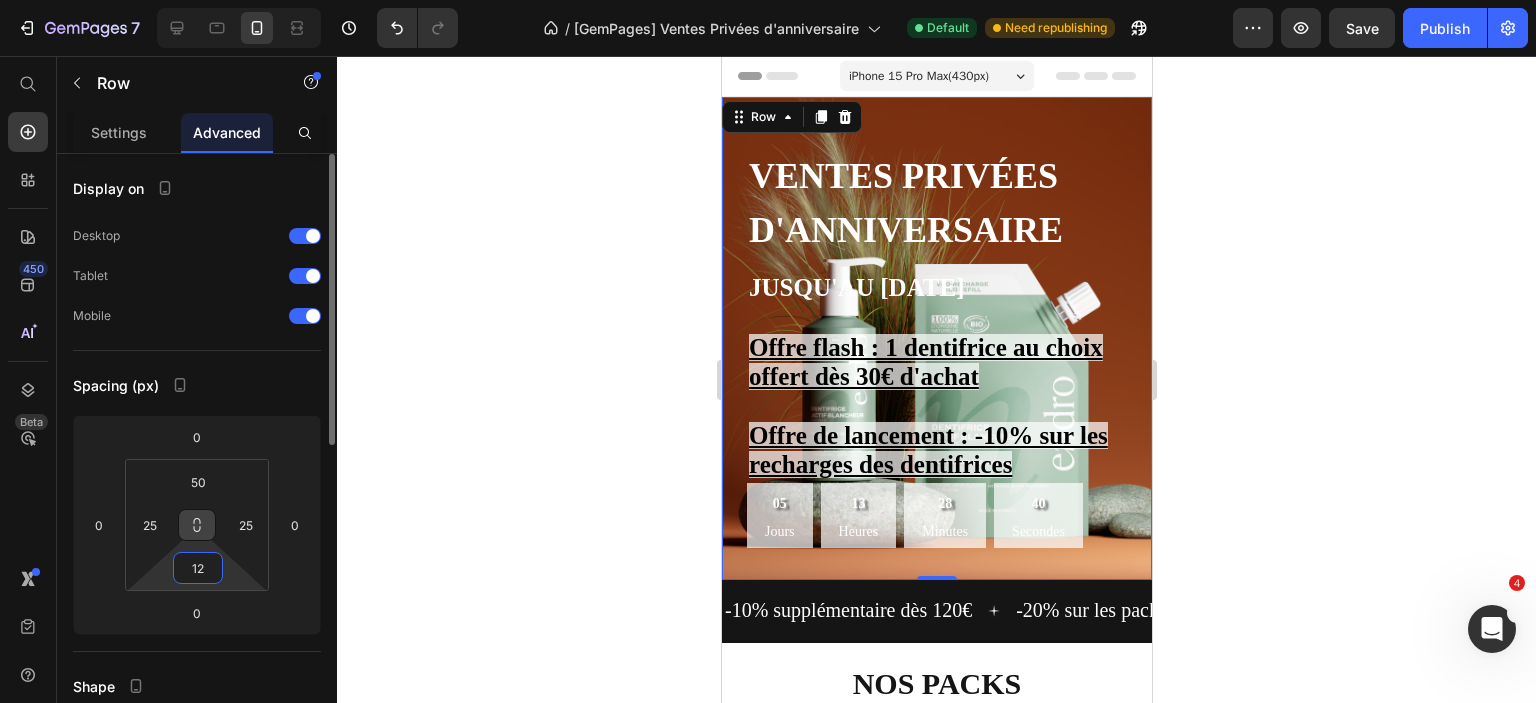 type on "1" 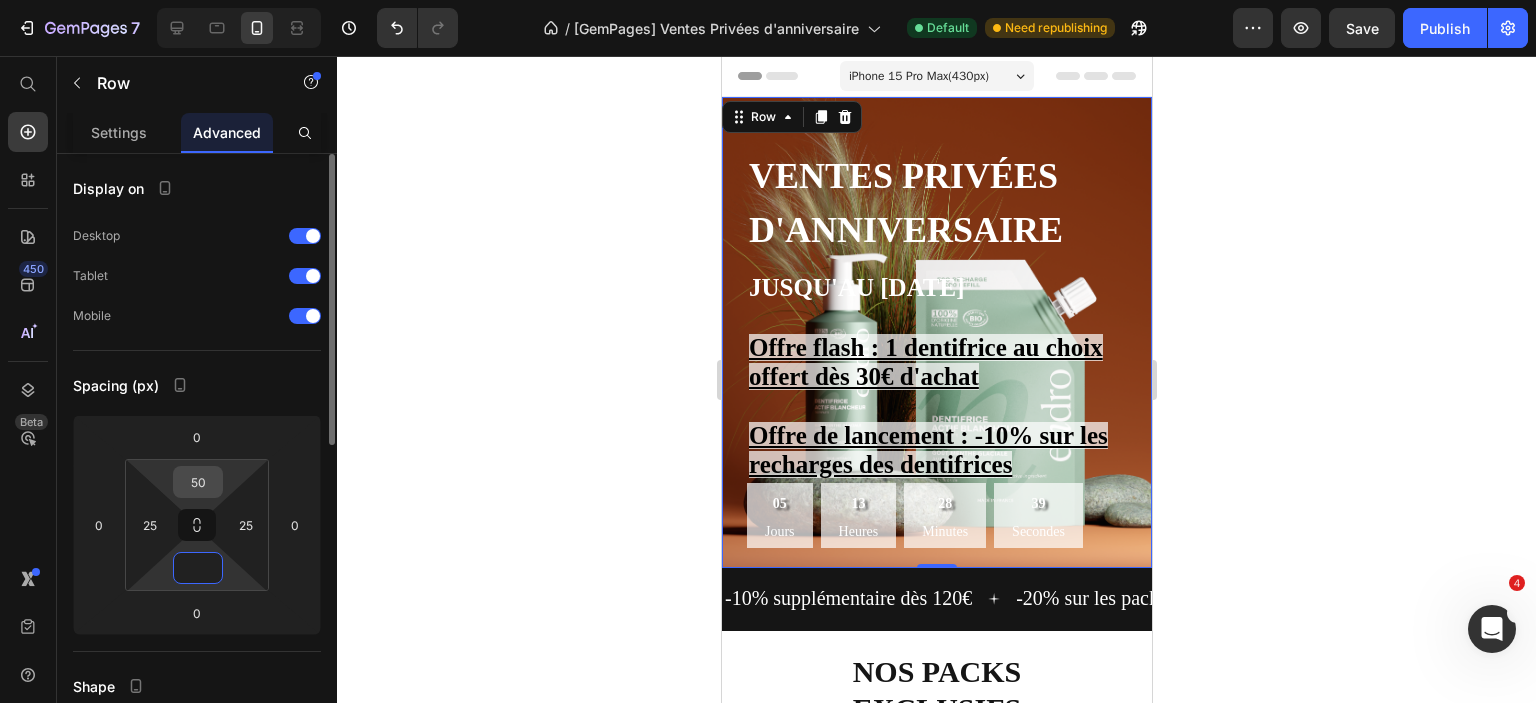 click on "50" at bounding box center [198, 482] 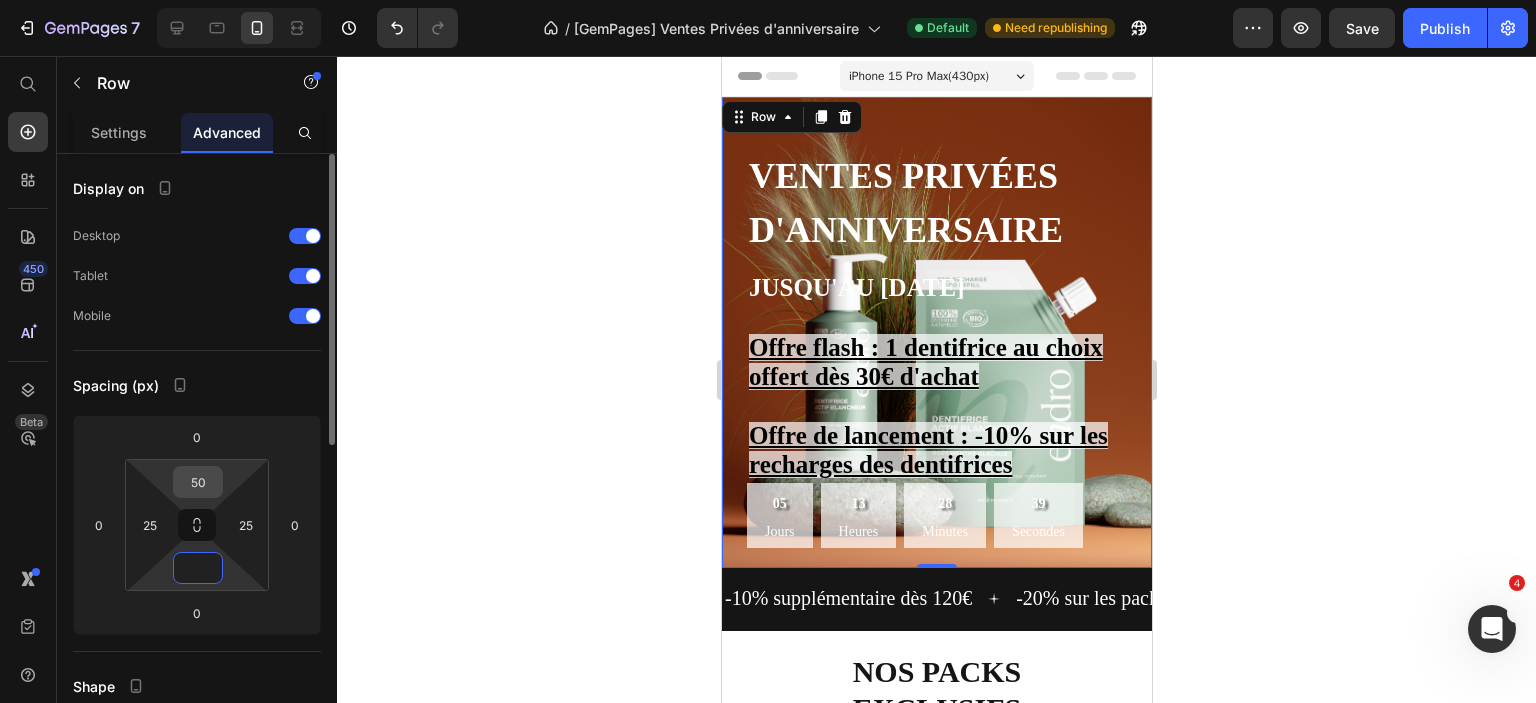 type on "0" 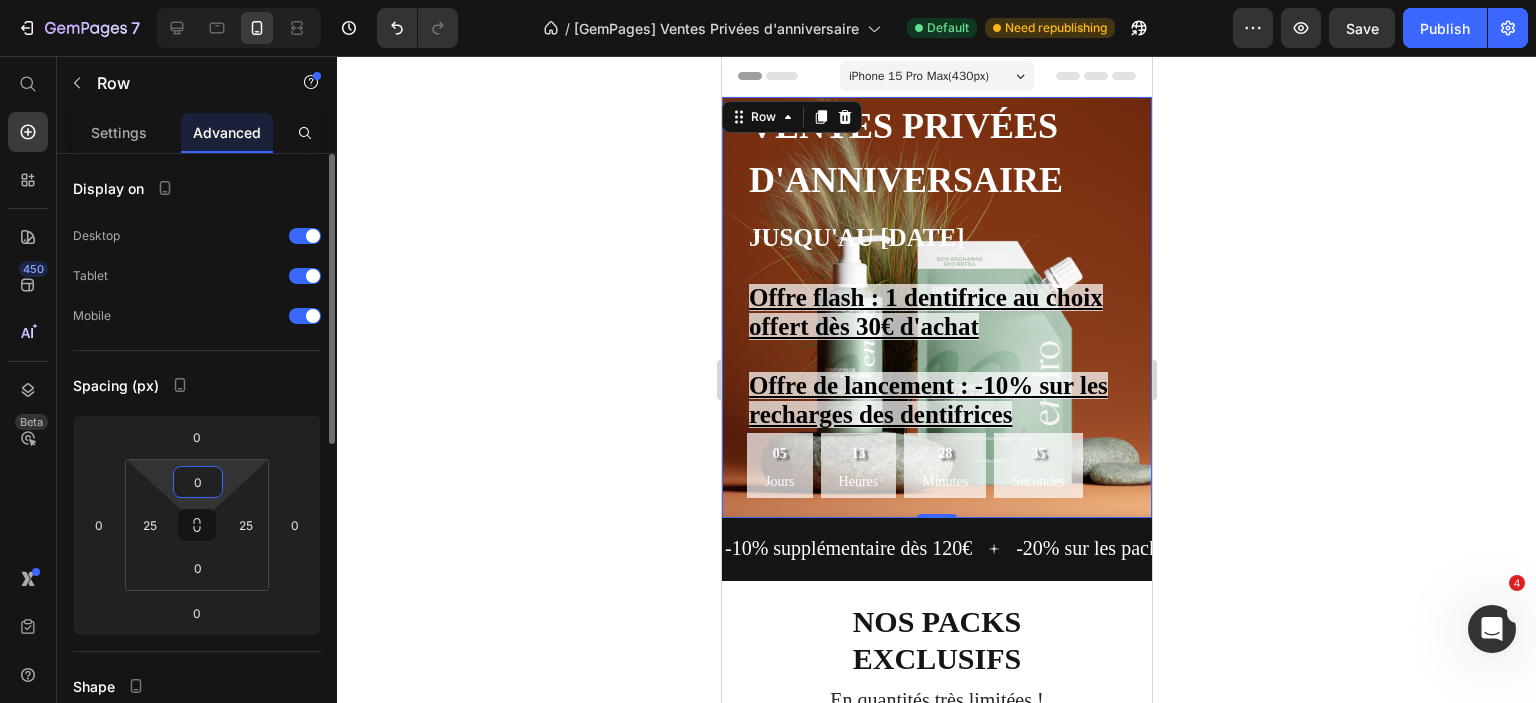 click on "0" at bounding box center [198, 482] 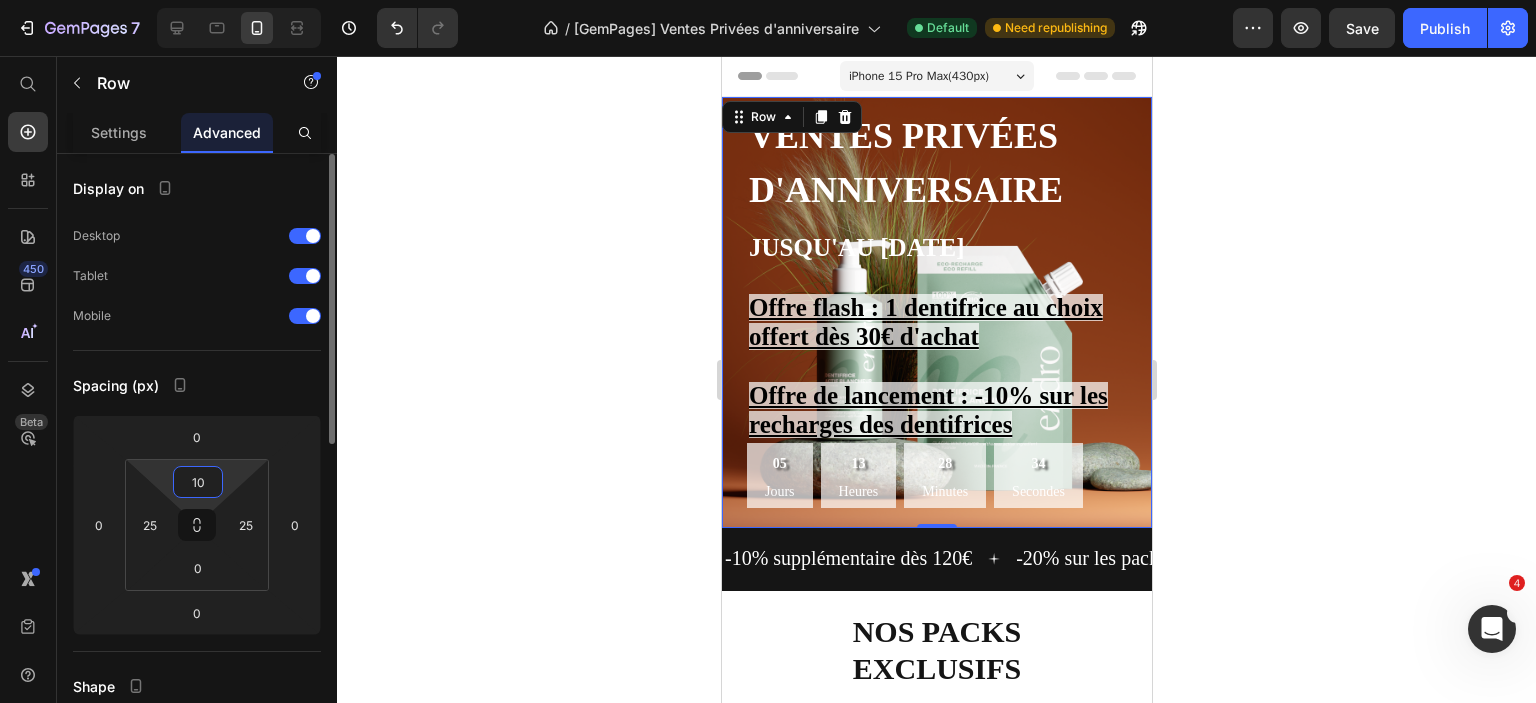 type on "100" 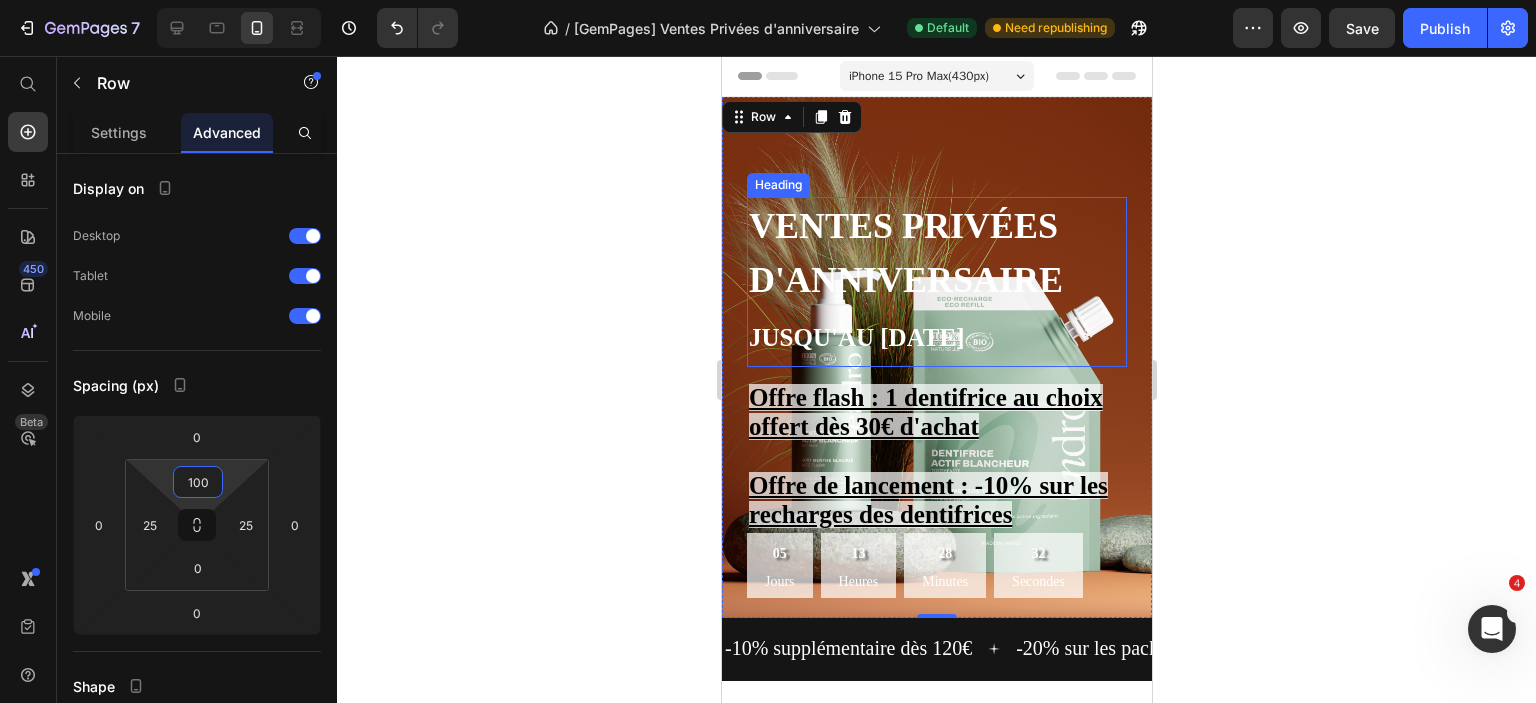 click on "Ventes privées d'anniversaire Jusqu'au 15 juillet" at bounding box center (936, 282) 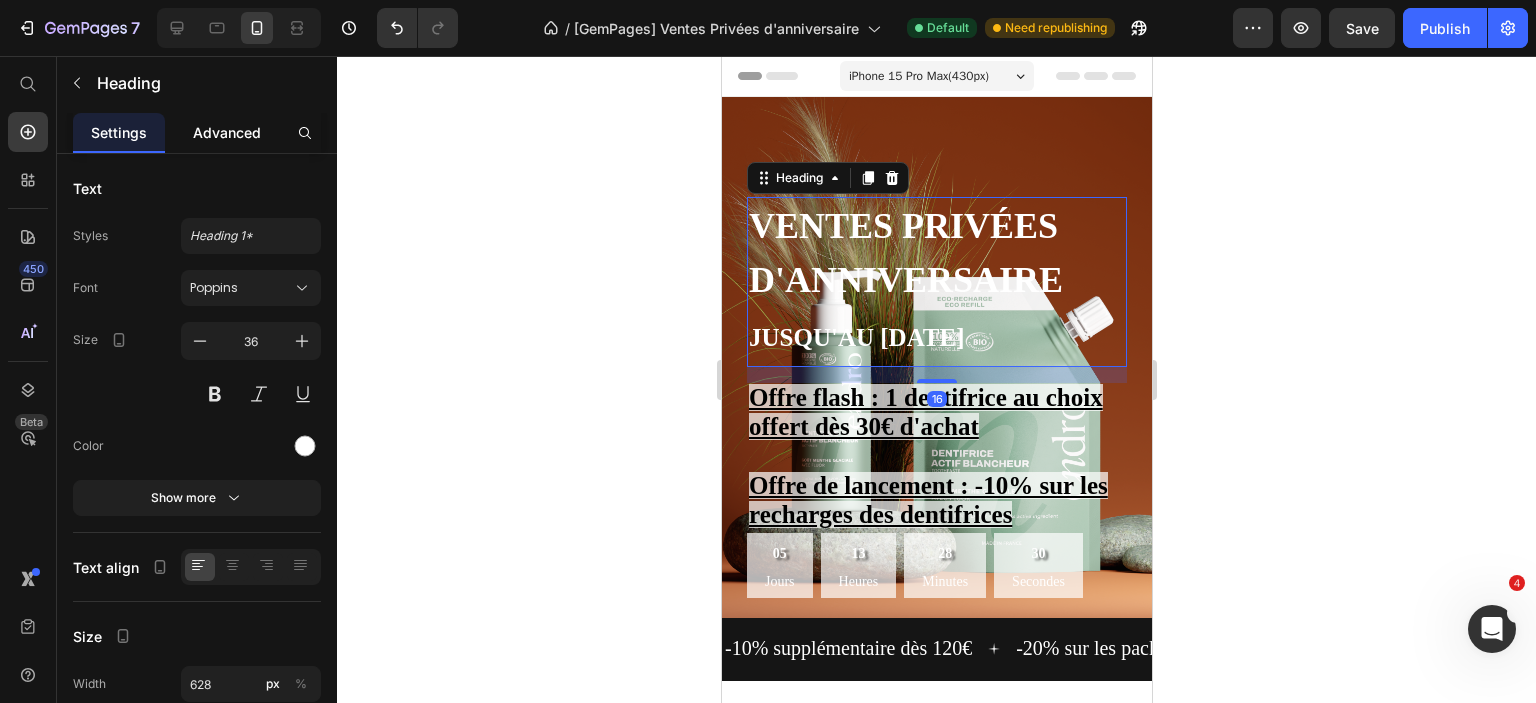 click on "Advanced" at bounding box center (227, 132) 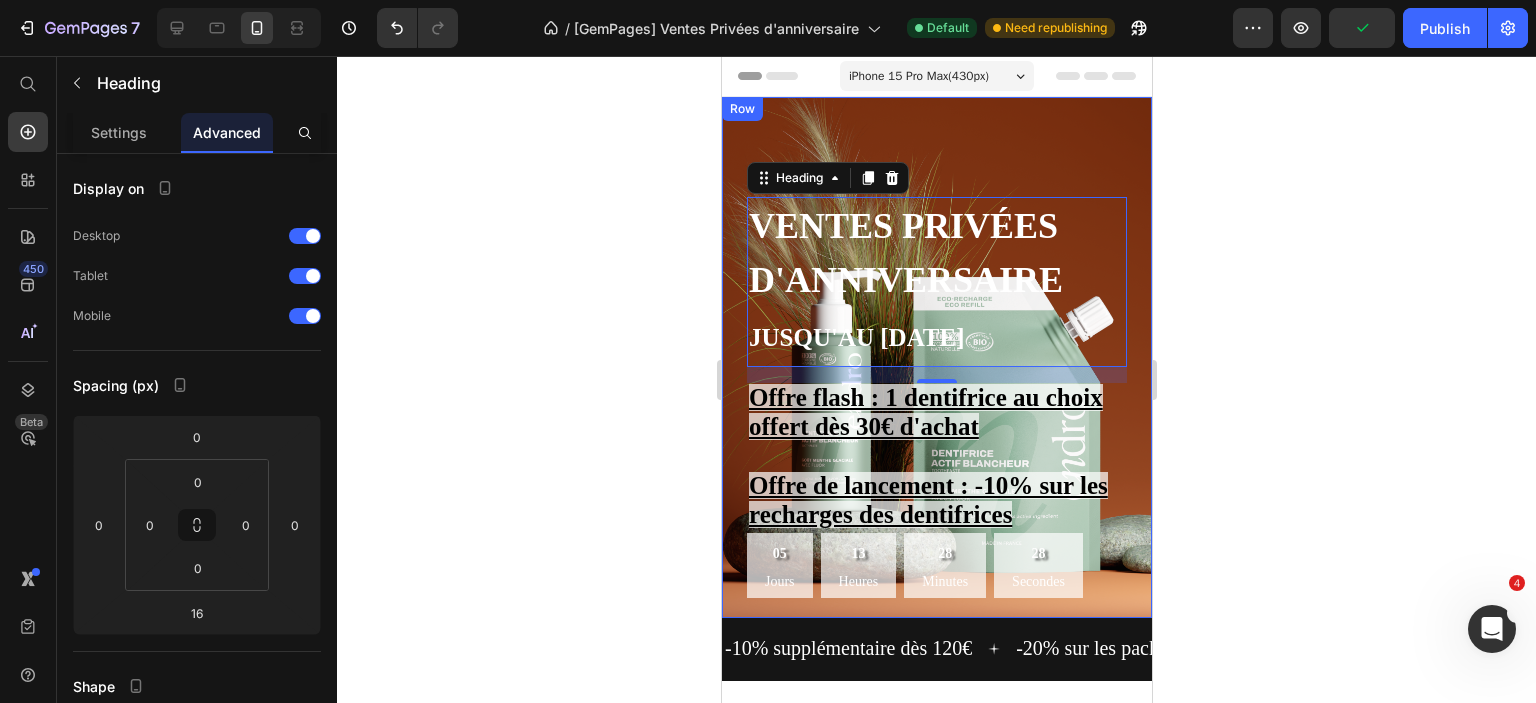 click on "Ventes privées d'anniversaire Jusqu'au 15 juillet Heading   16 Offre flash : 1 dentifrice au choix offert dès 30€ d'achat Offre de lancement : -10% sur les recharges des dentifrices Text Block 05 Jours 13 Heures 28 Minutes 28 Secondes Countdown Timer Text Block Row" at bounding box center [936, 357] 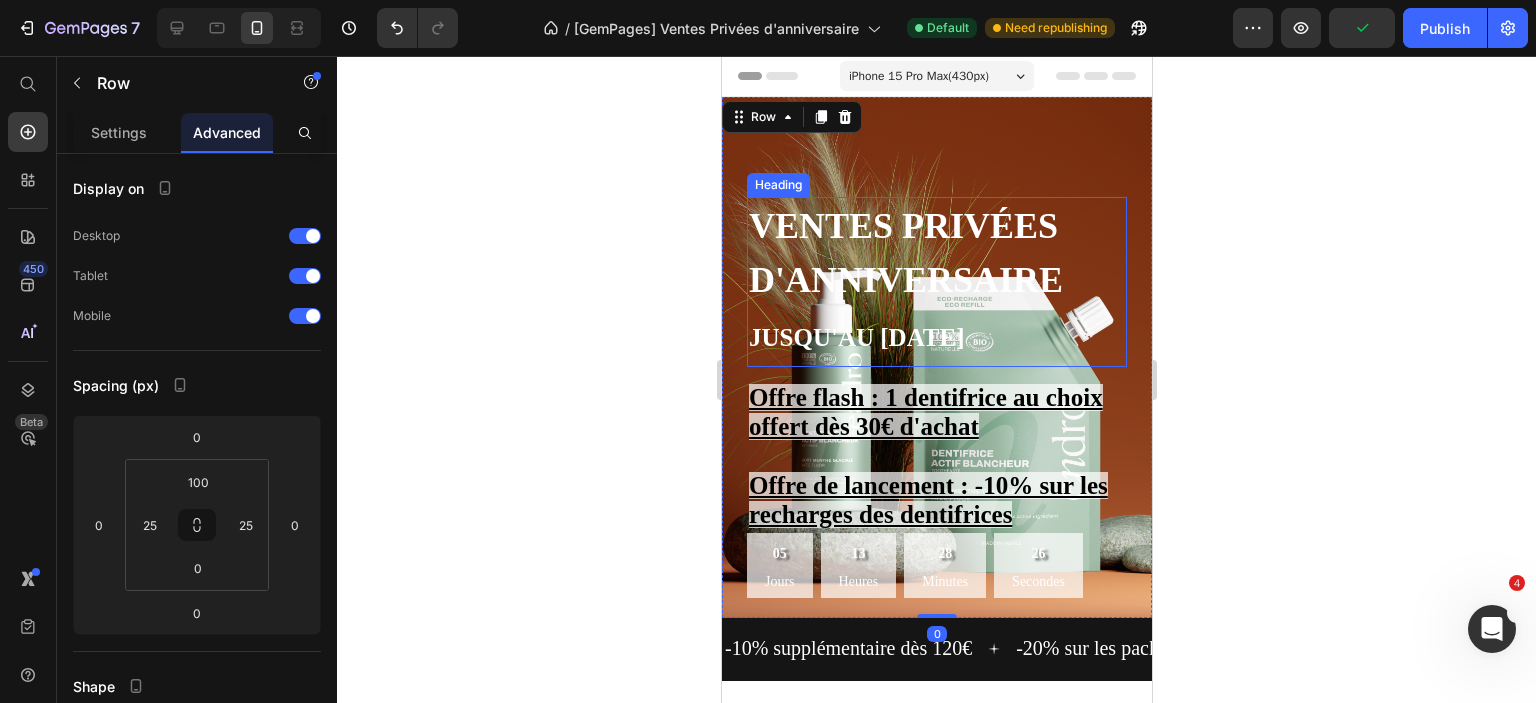click on "Ventes privées d'anniversaire Jusqu'au 15 juillet" at bounding box center [936, 282] 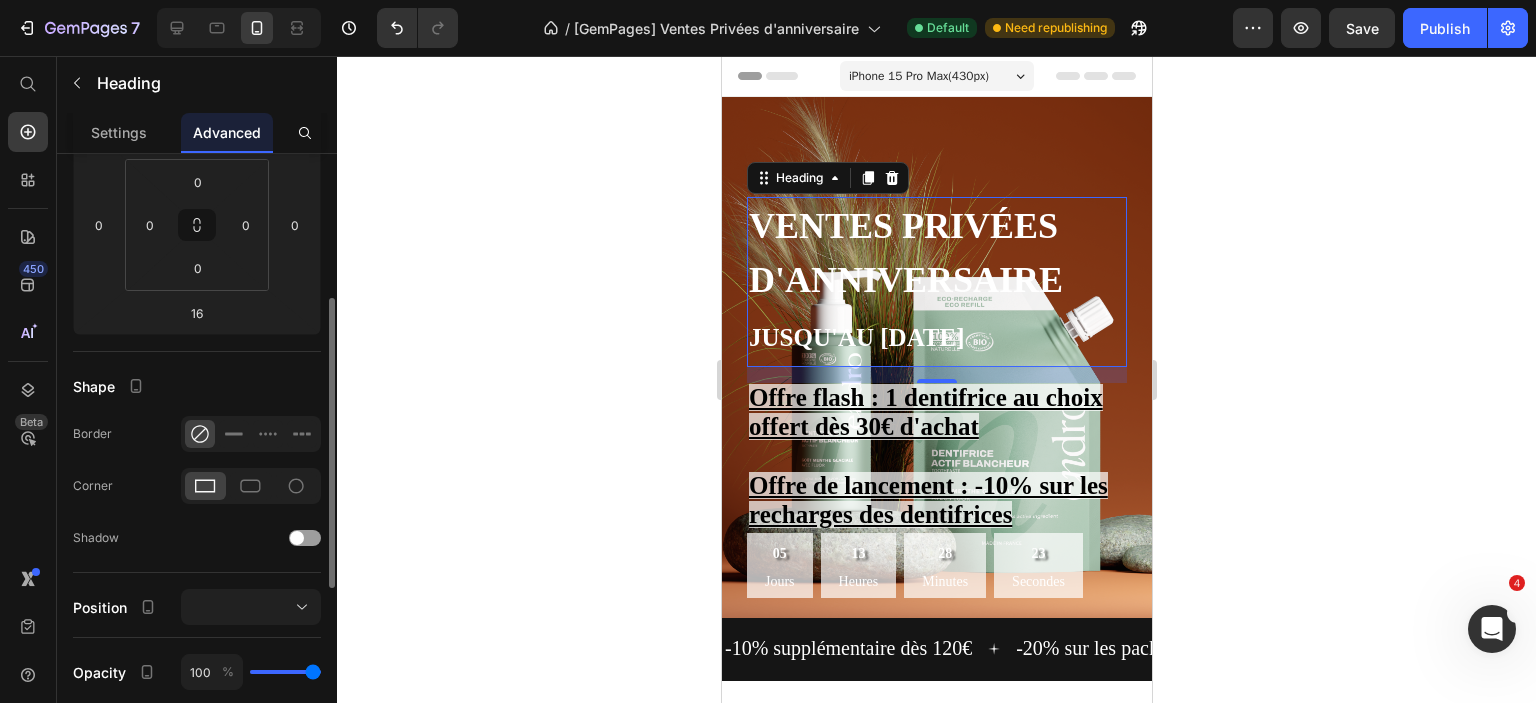 scroll, scrollTop: 600, scrollLeft: 0, axis: vertical 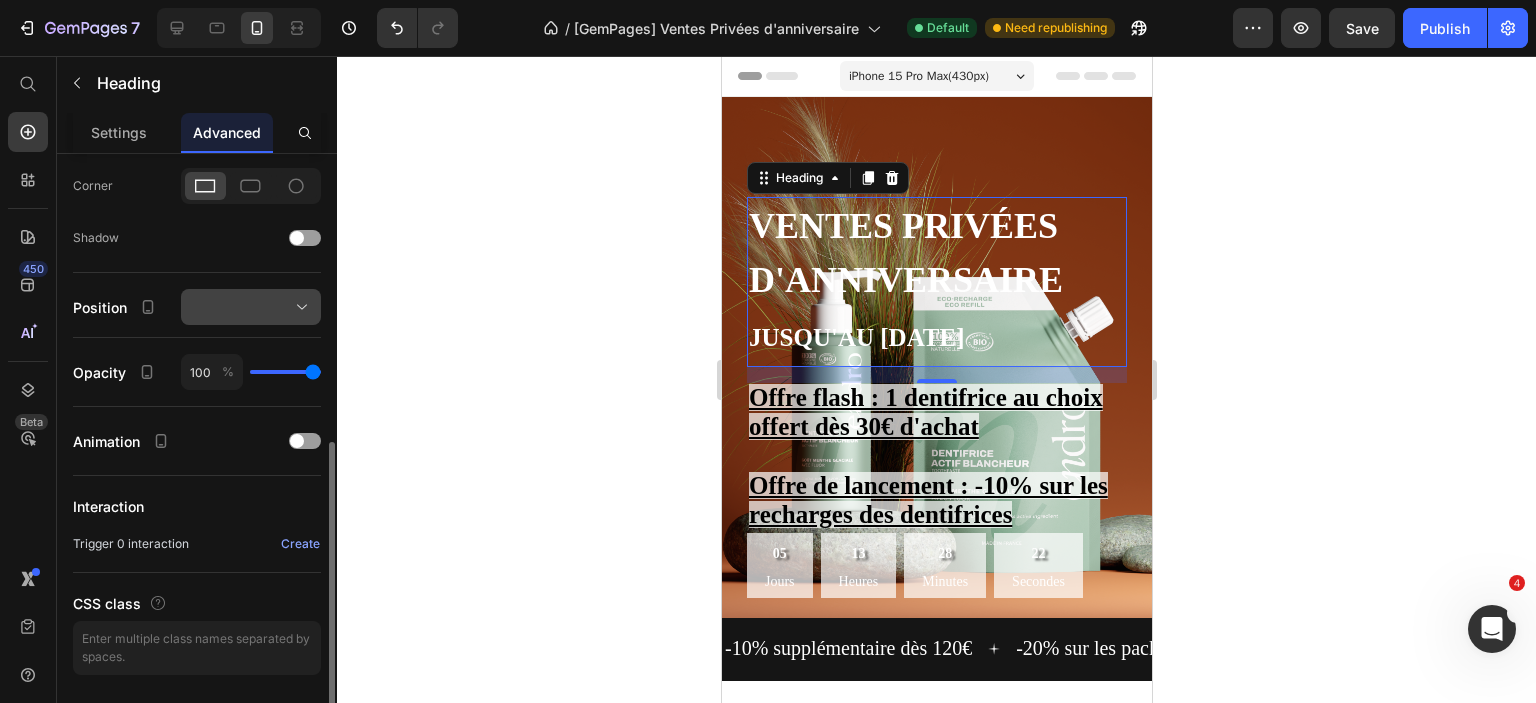 click at bounding box center (251, 307) 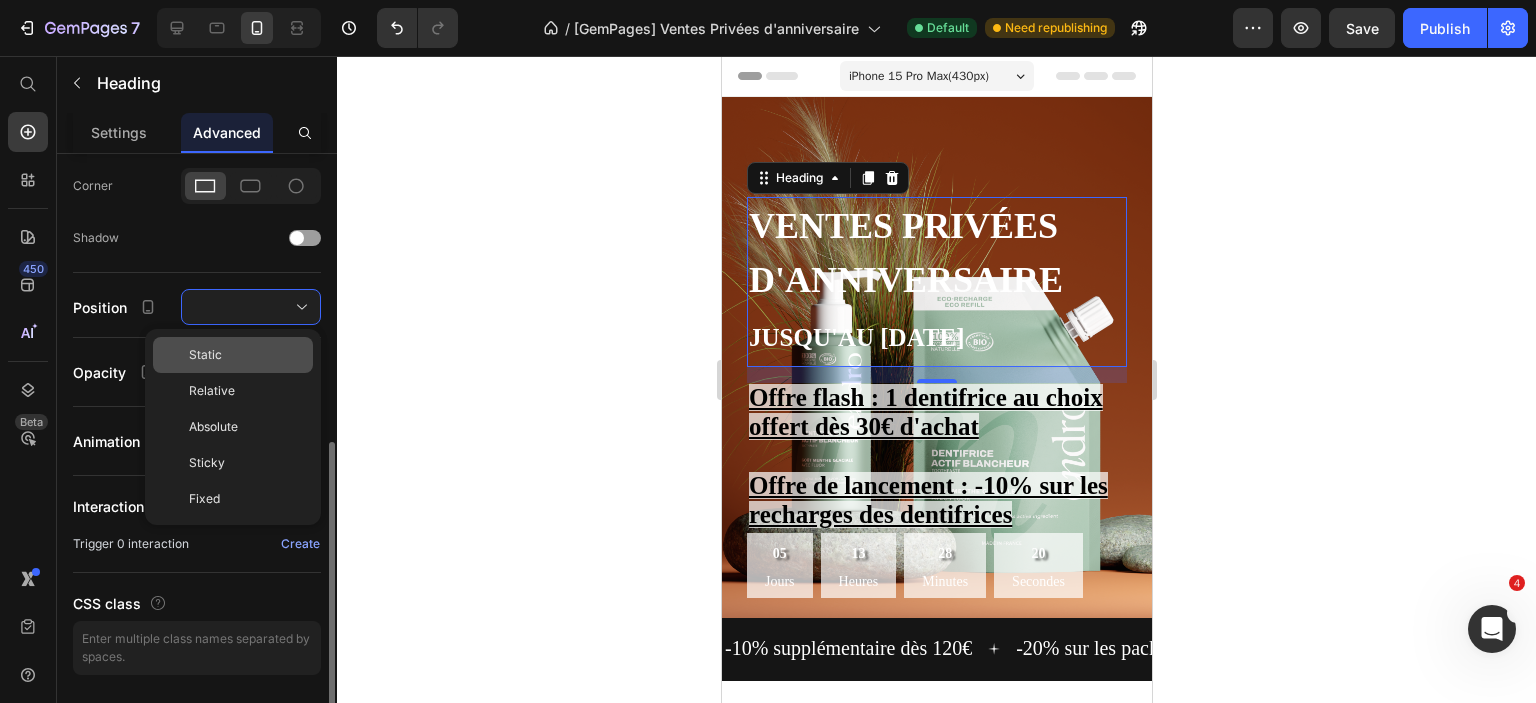 click on "Static" at bounding box center [247, 355] 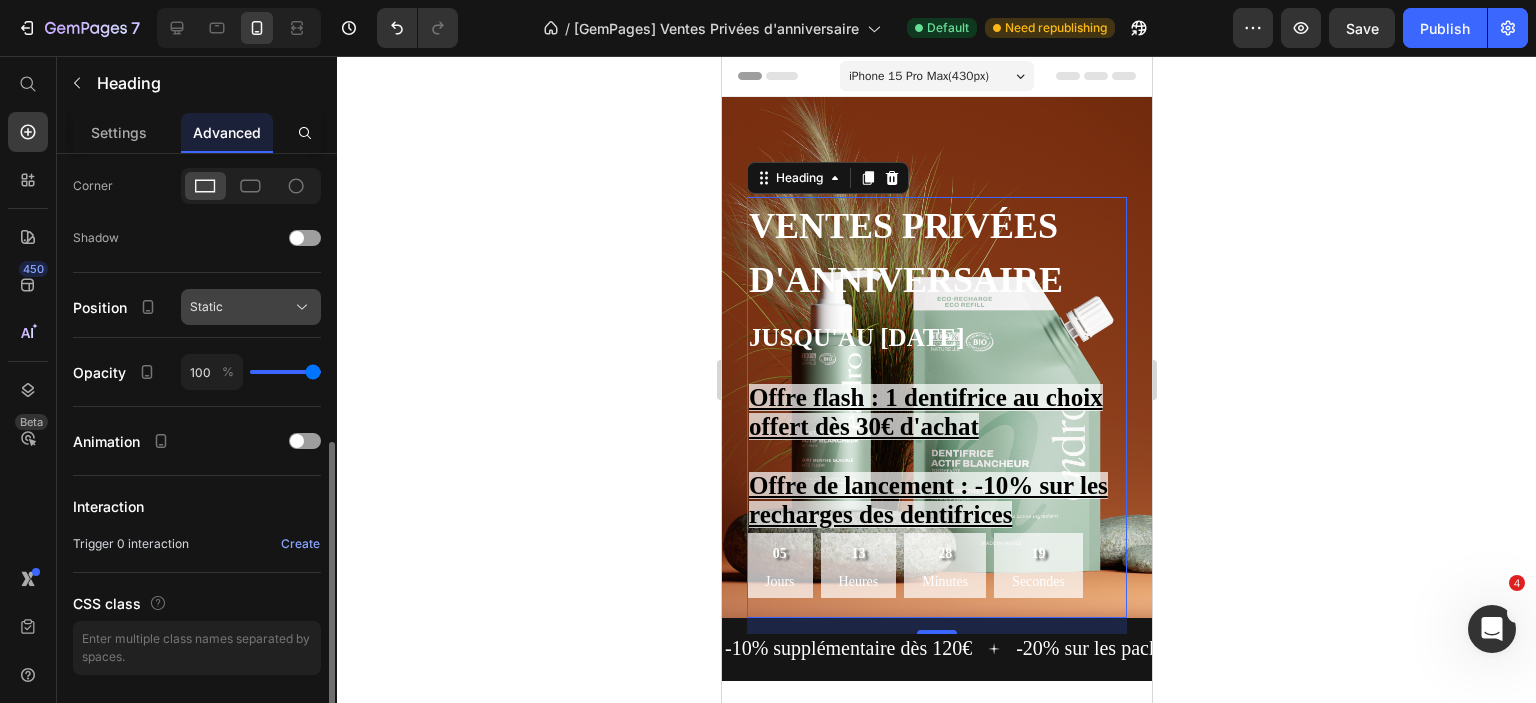click on "Static" 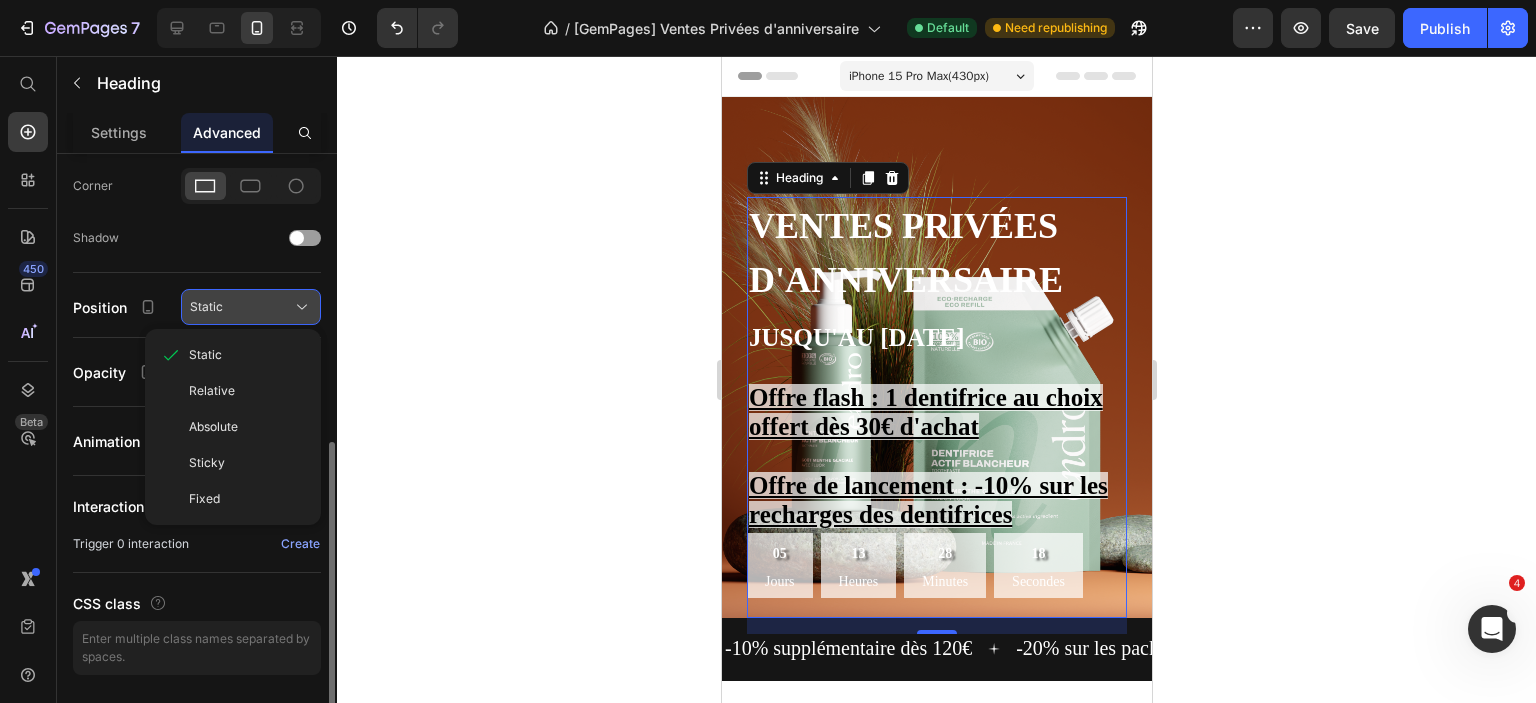 click on "Static" 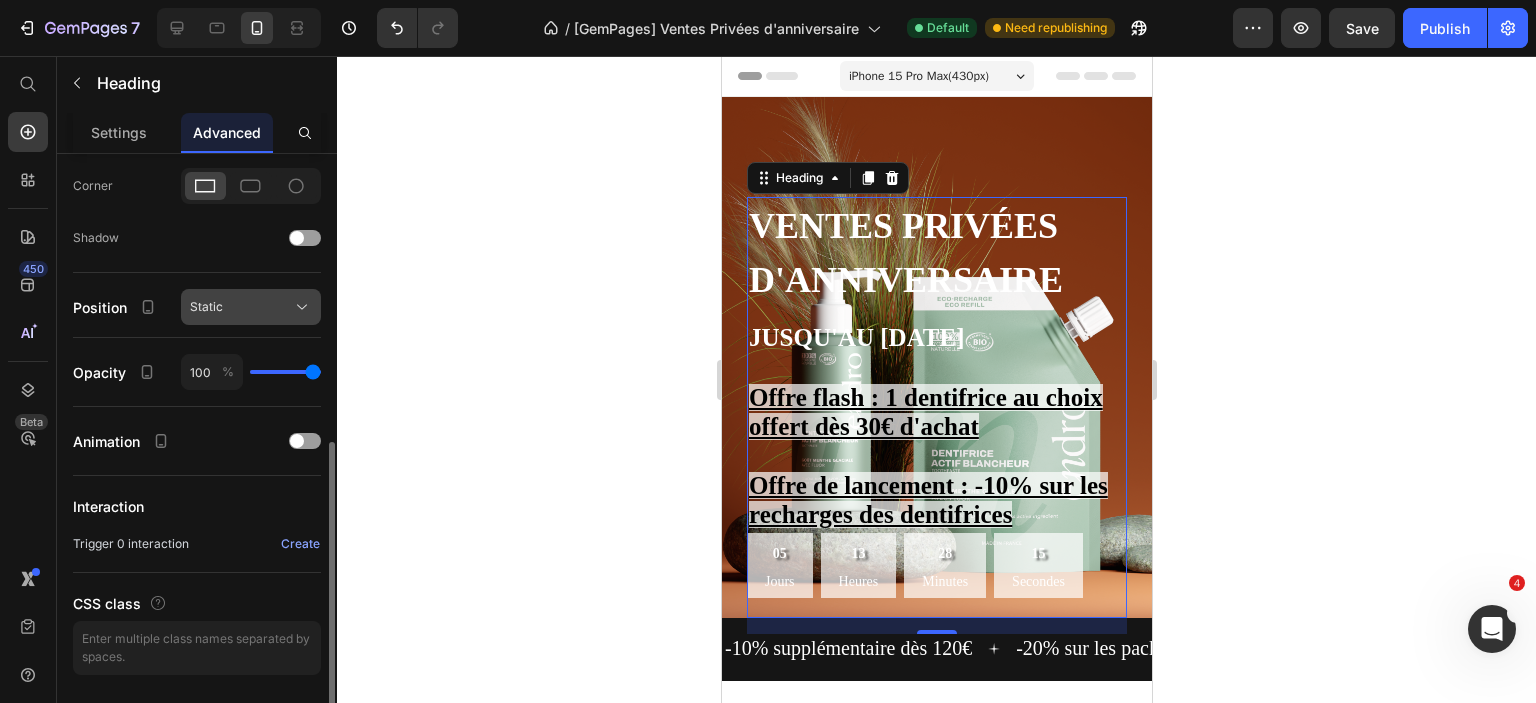 click on "Static" at bounding box center (206, 307) 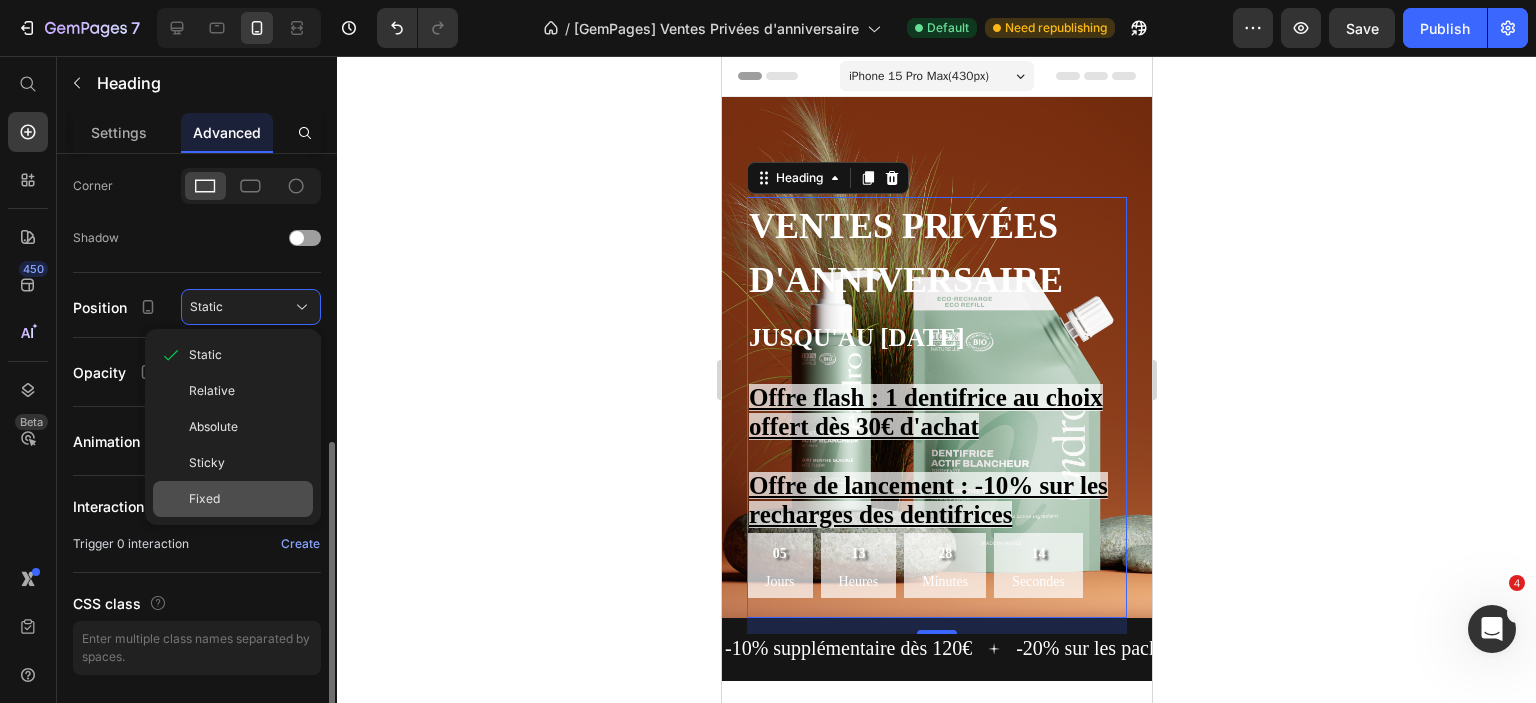 click on "Fixed" at bounding box center (247, 499) 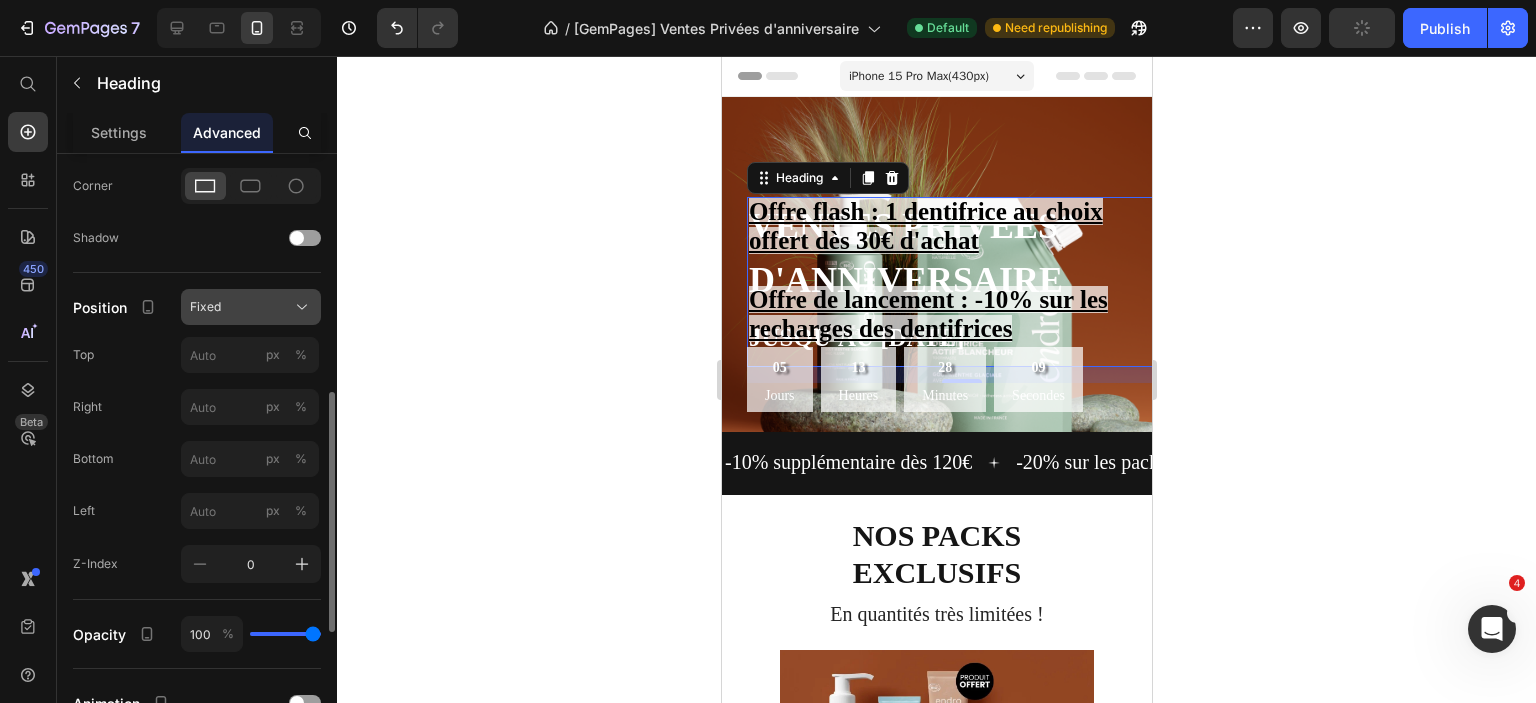 click on "Display on Desktop Tablet Mobile Spacing (px) 0 0 16 0 0 0 0 0 Shape Border Corner Shadow Position Fixed Top px % Right px % Bottom px % Left px % Z-Index 0 Opacity 100 % Animation Interaction Trigger 0 interaction Create CSS class" at bounding box center [197, 268] 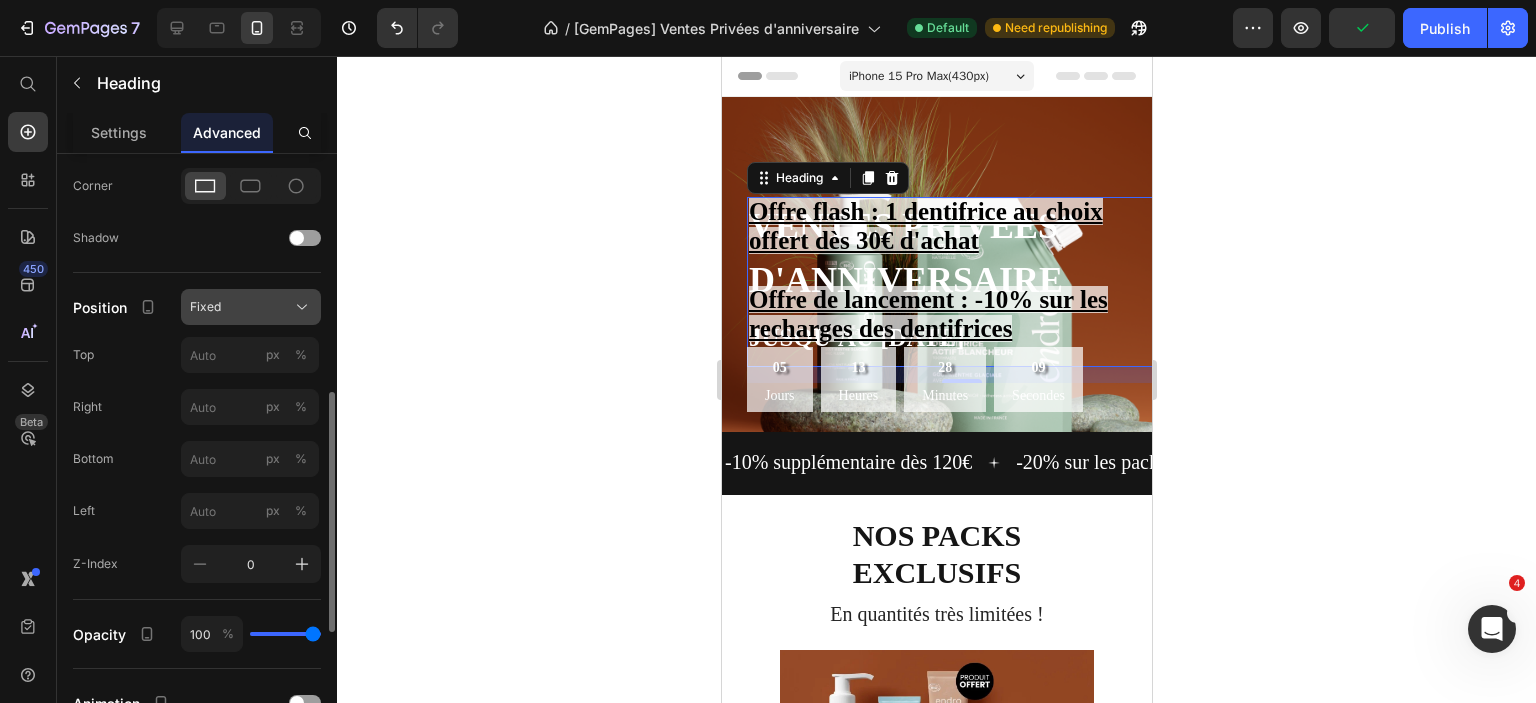 click on "Fixed" at bounding box center [205, 307] 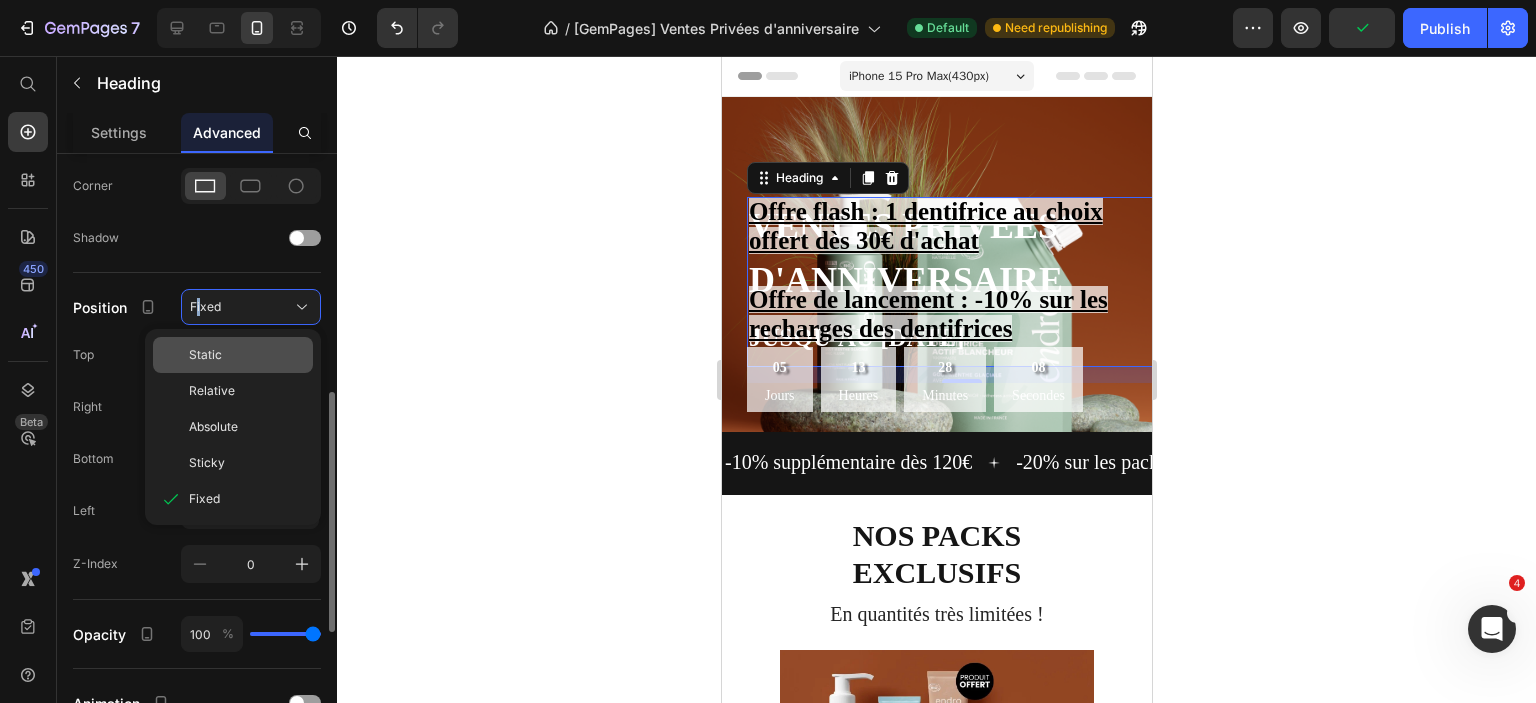 click on "Static" at bounding box center [205, 355] 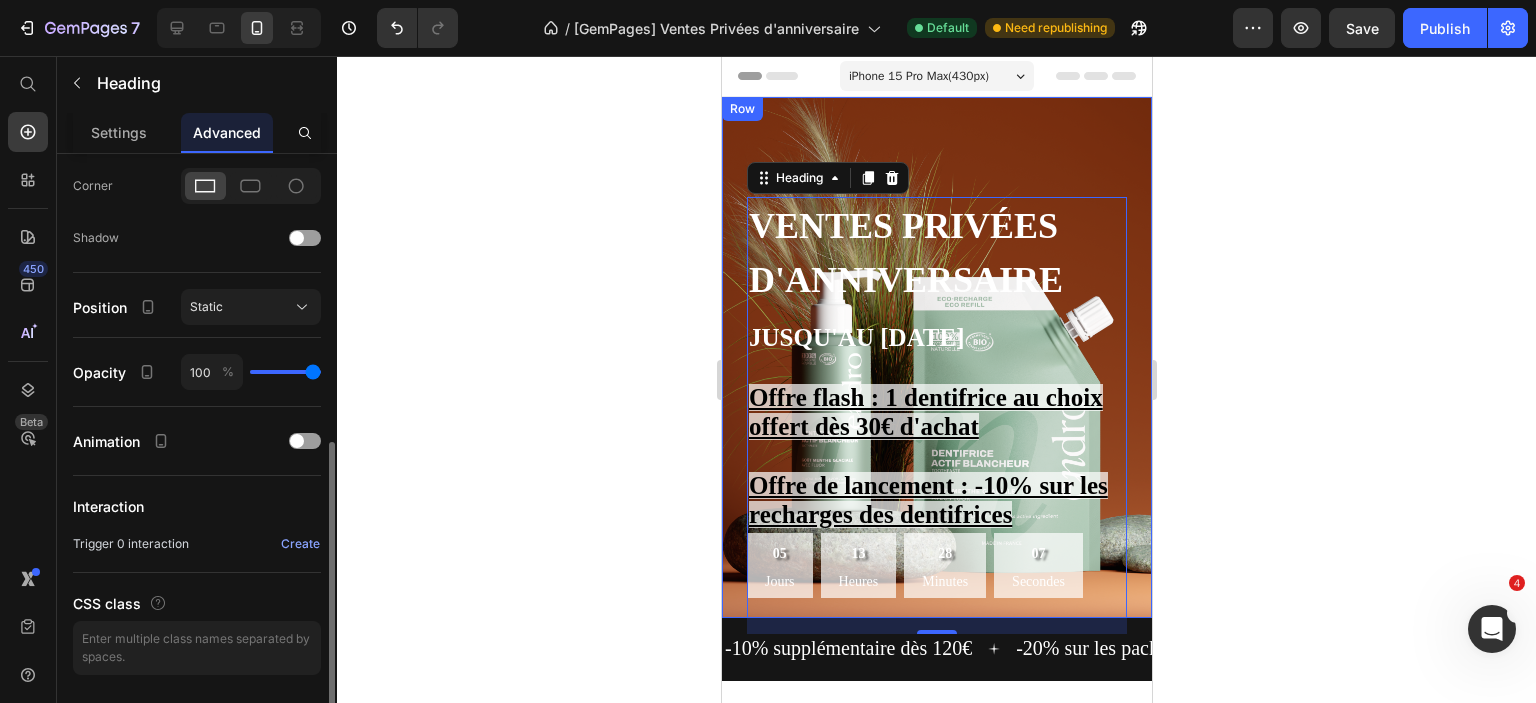 click on "Ventes privées d'anniversaire Jusqu'au 15 juillet Heading   16 Offre flash : 1 dentifrice au choix offert dès 30€ d'achat Offre de lancement : -10% sur les recharges des dentifrices Text Block 05 Jours 13 Heures 28 Minutes 07 Secondes Countdown Timer Text Block Row" at bounding box center [936, 357] 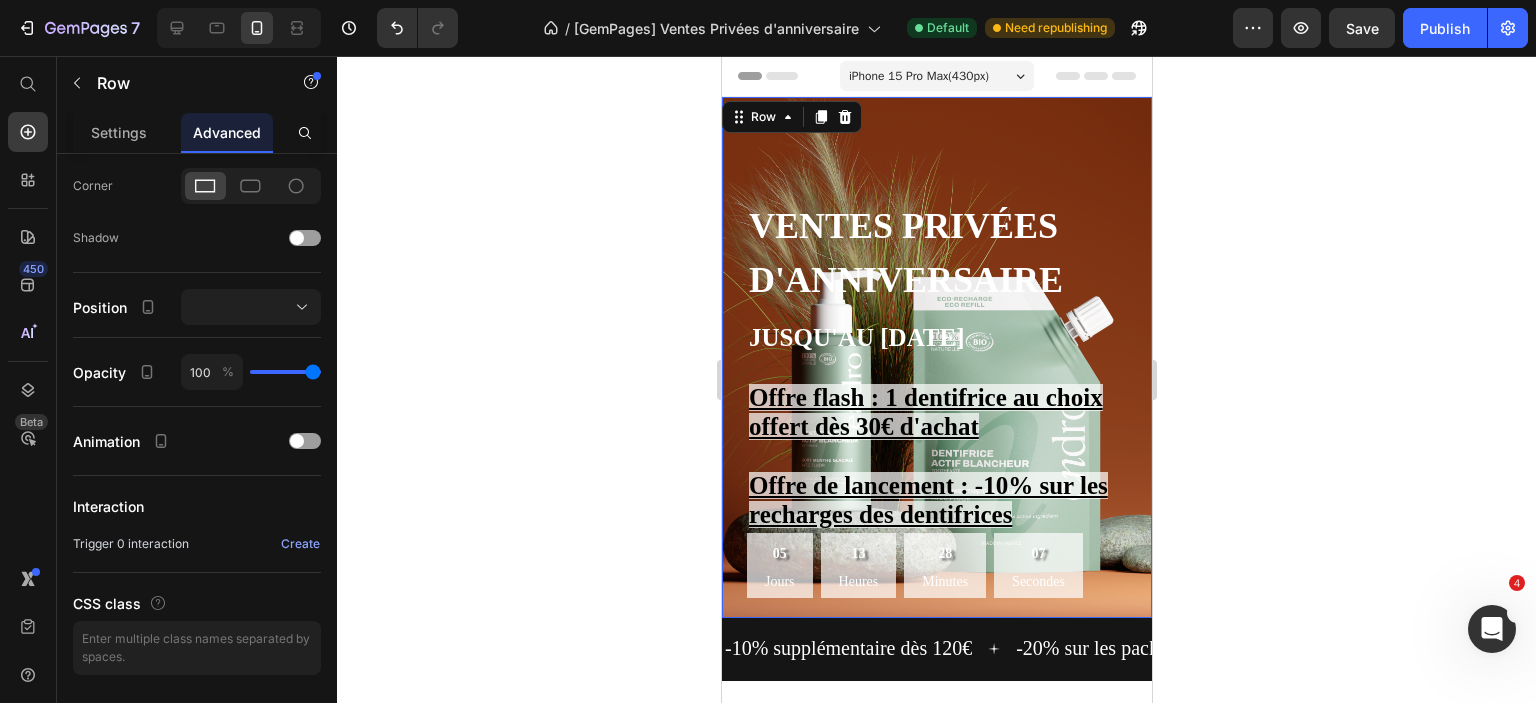 scroll, scrollTop: 0, scrollLeft: 0, axis: both 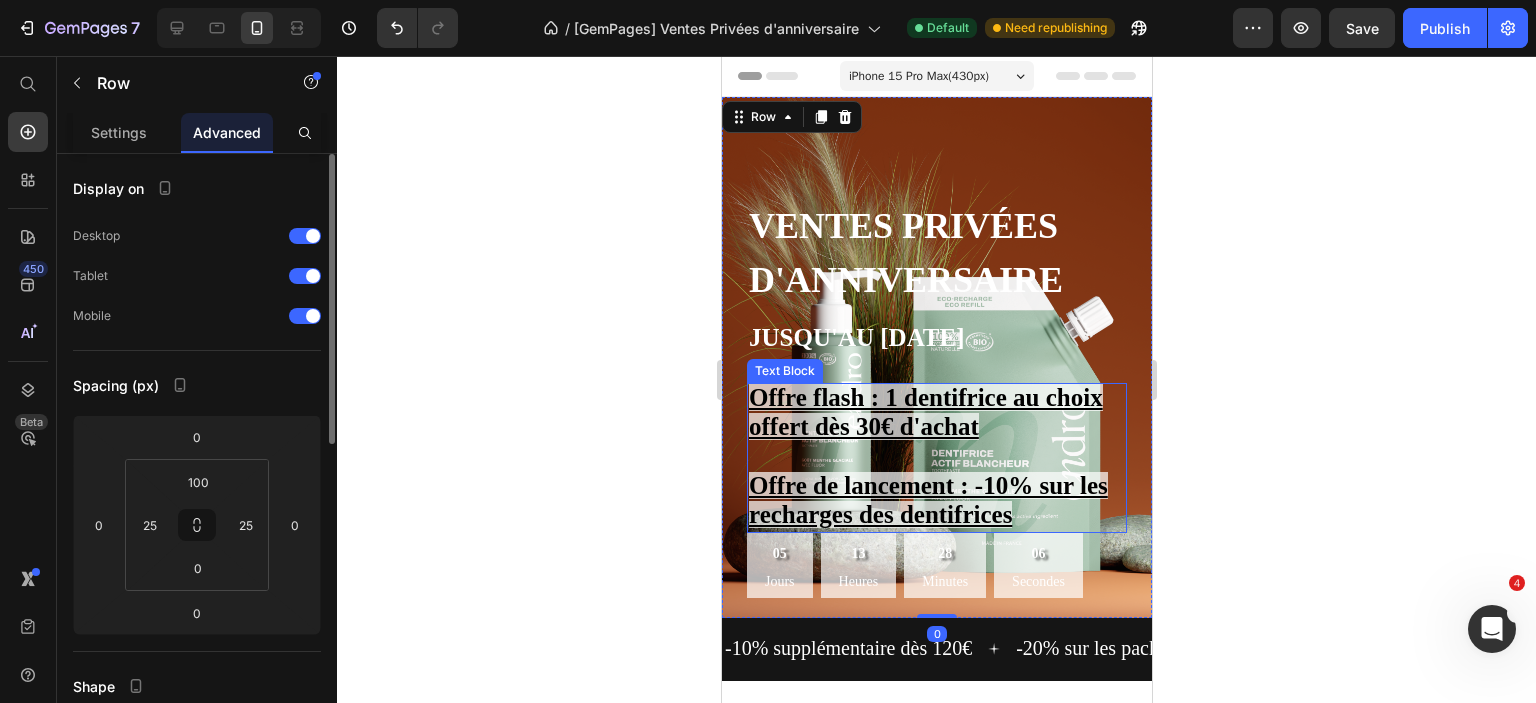 click on "Offre flash : 1 dentifrice au choix offert dès 30€ d'achat" at bounding box center [925, 412] 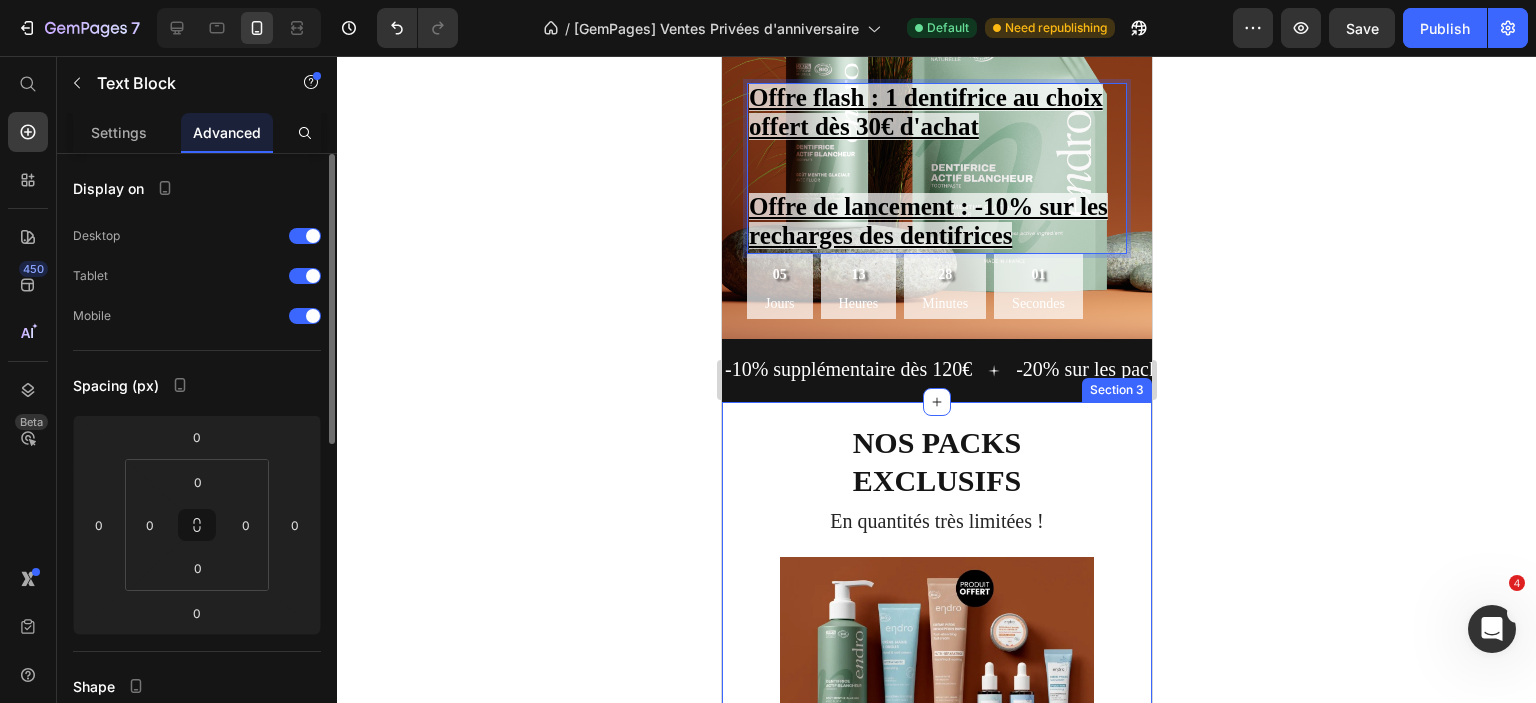 scroll, scrollTop: 0, scrollLeft: 0, axis: both 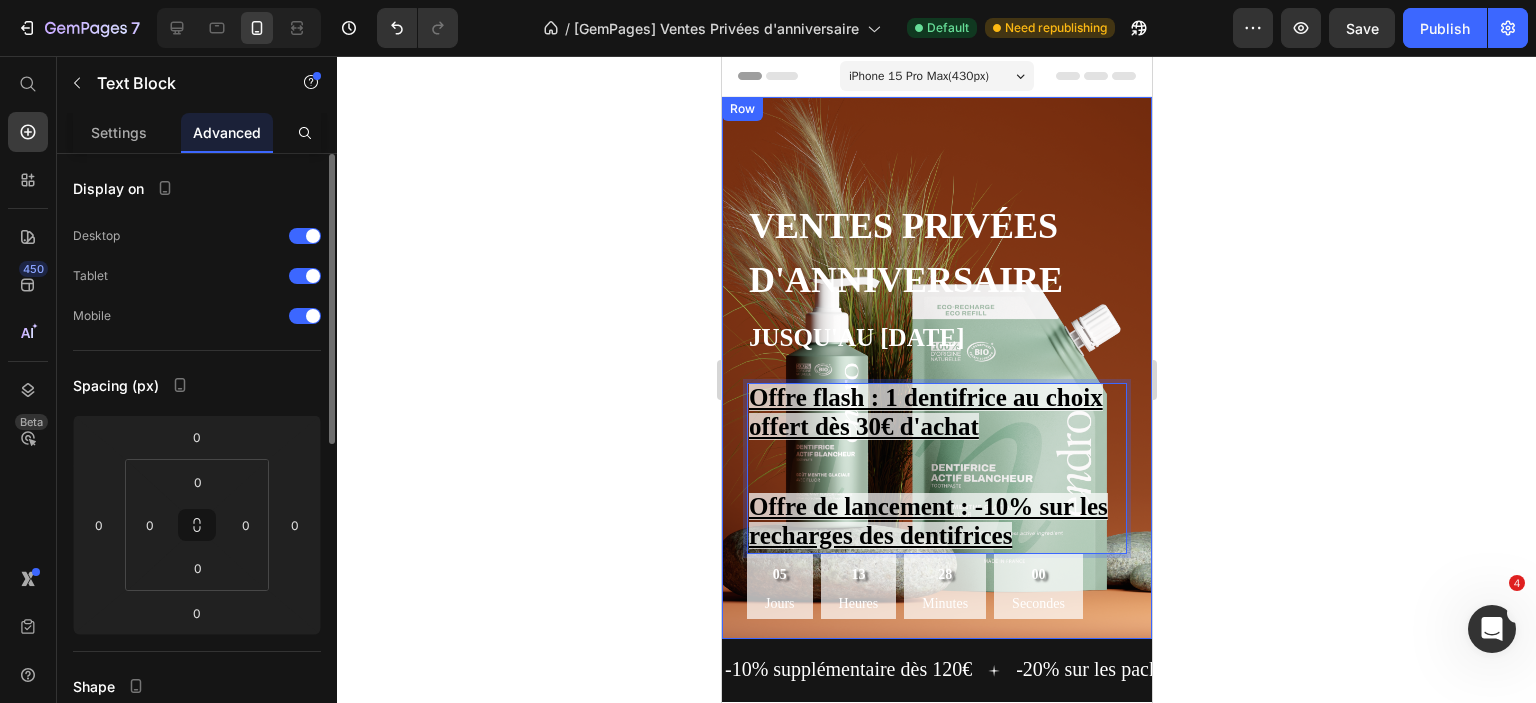 click on "Ventes privées d'anniversaire Jusqu'au 15 juillet Heading Offre flash : 1 dentifrice au choix offert dès 30€ d'achat Offre de lancement : -10% sur les recharges des dentifrices Text Block   0 05 Jours 13 Heures 28 Minutes 00 Secondes Countdown Timer Text Block Row" at bounding box center (936, 368) 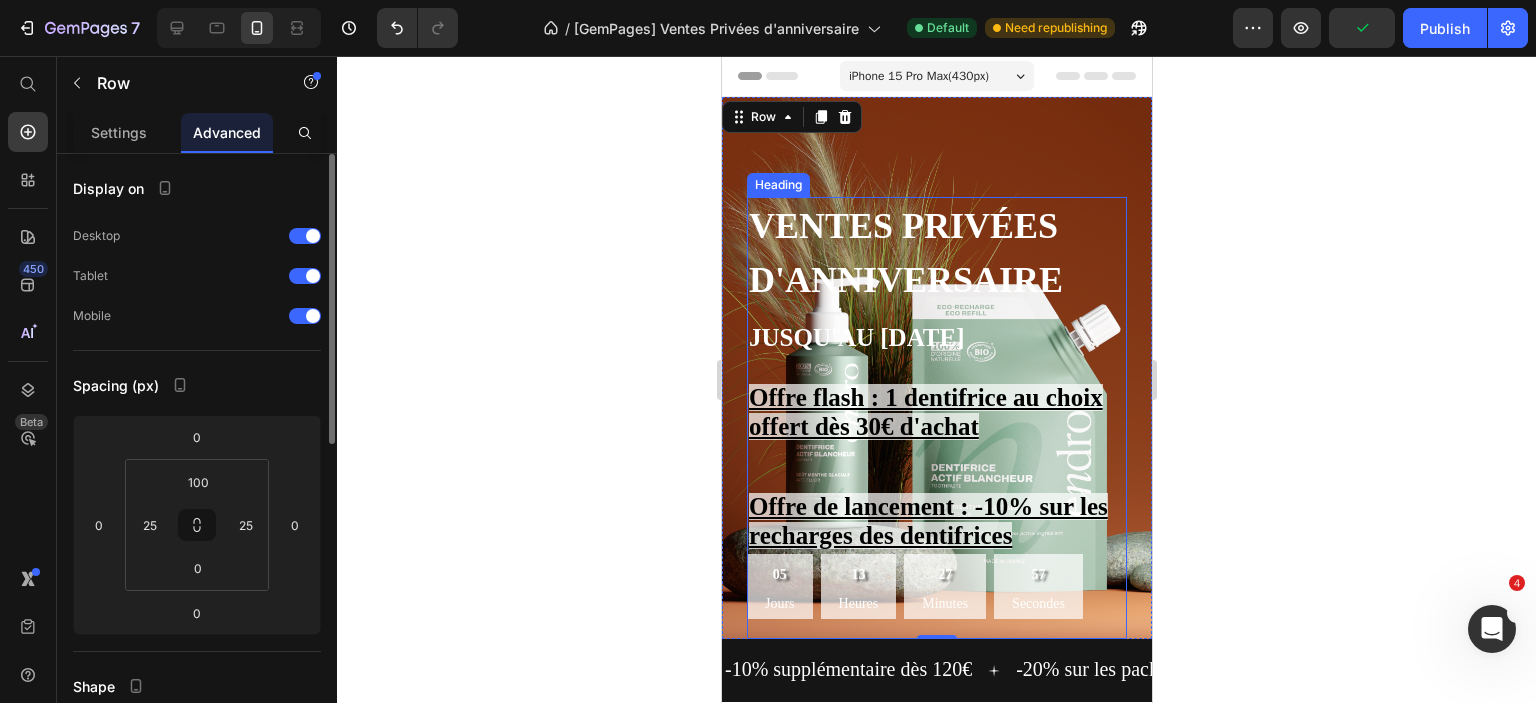 click on "Ventes privées d'anniversaire Jusqu'au 15 juillet" at bounding box center (936, 282) 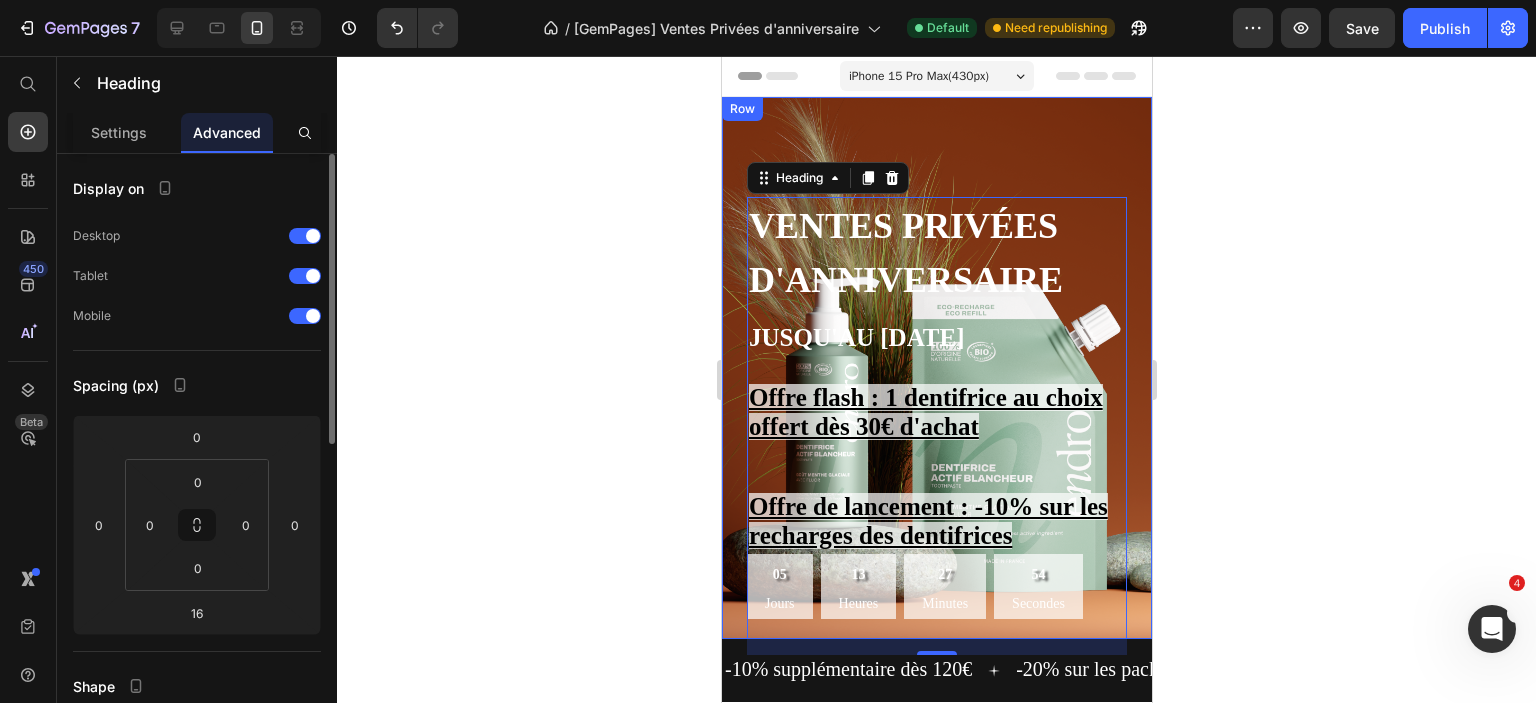click on "Ventes privées d'anniversaire Jusqu'au 15 juillet Heading   16 Offre flash : 1 dentifrice au choix offert dès 30€ d'achat Offre de lancement : -10% sur les recharges des dentifrices Text Block 05 Jours 13 Heures 27 Minutes 54 Secondes Countdown Timer Text Block Row" at bounding box center [936, 368] 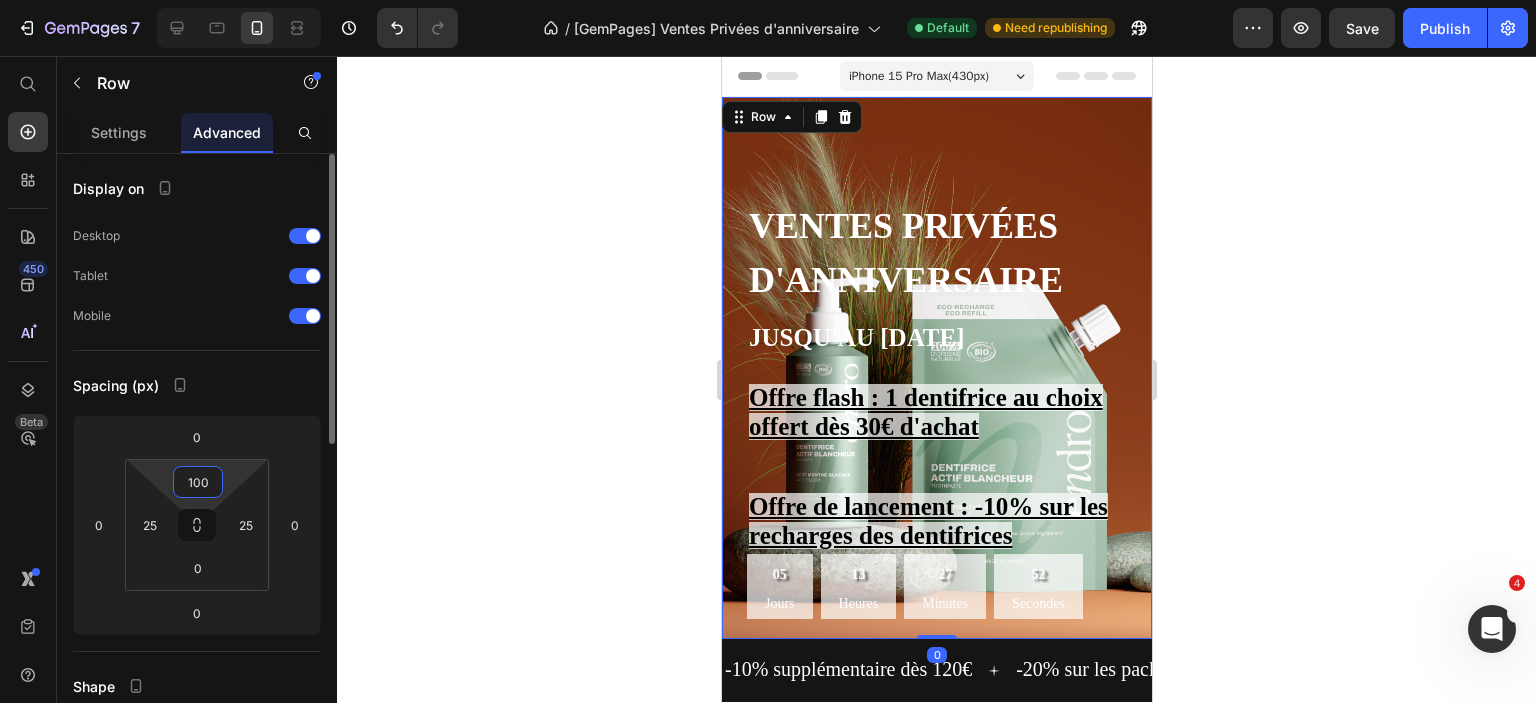 click on "100" at bounding box center [198, 482] 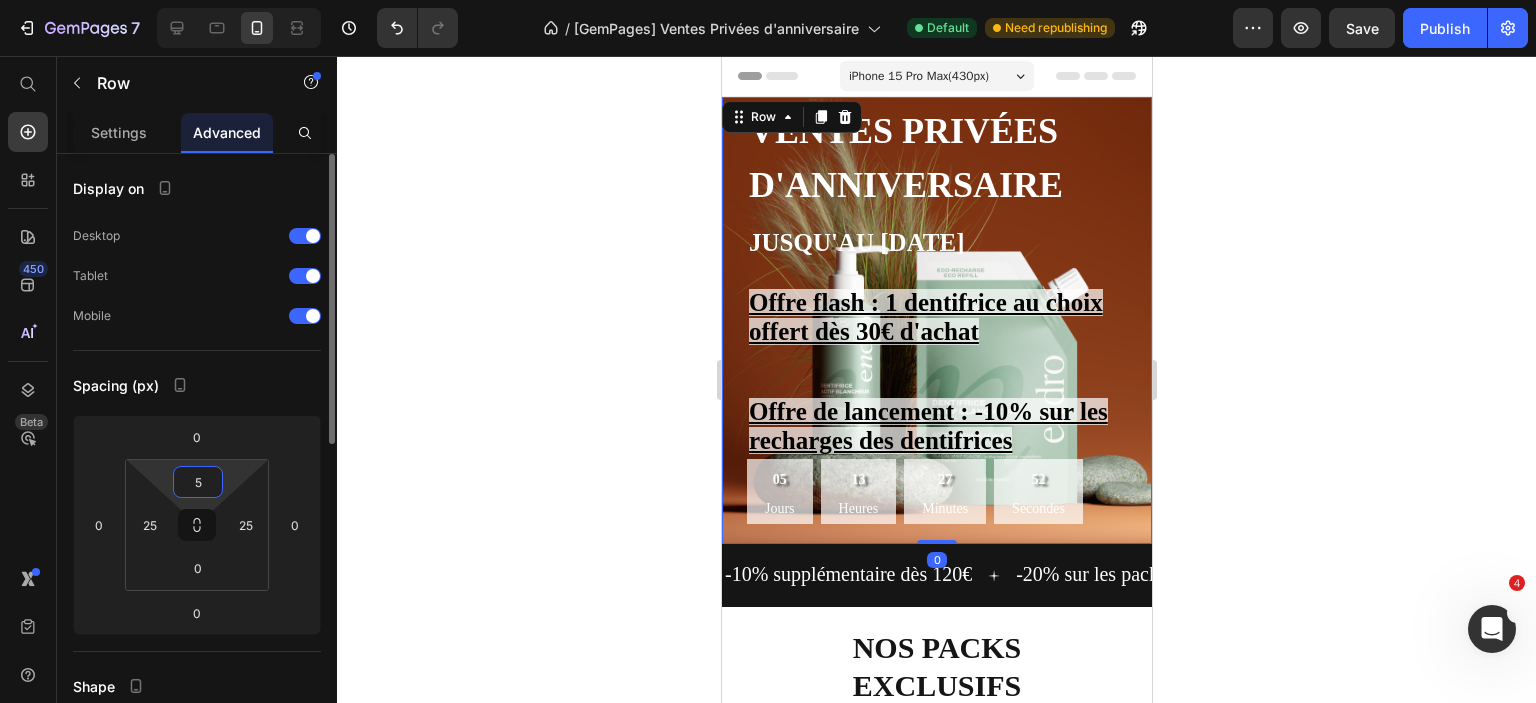 type on "50" 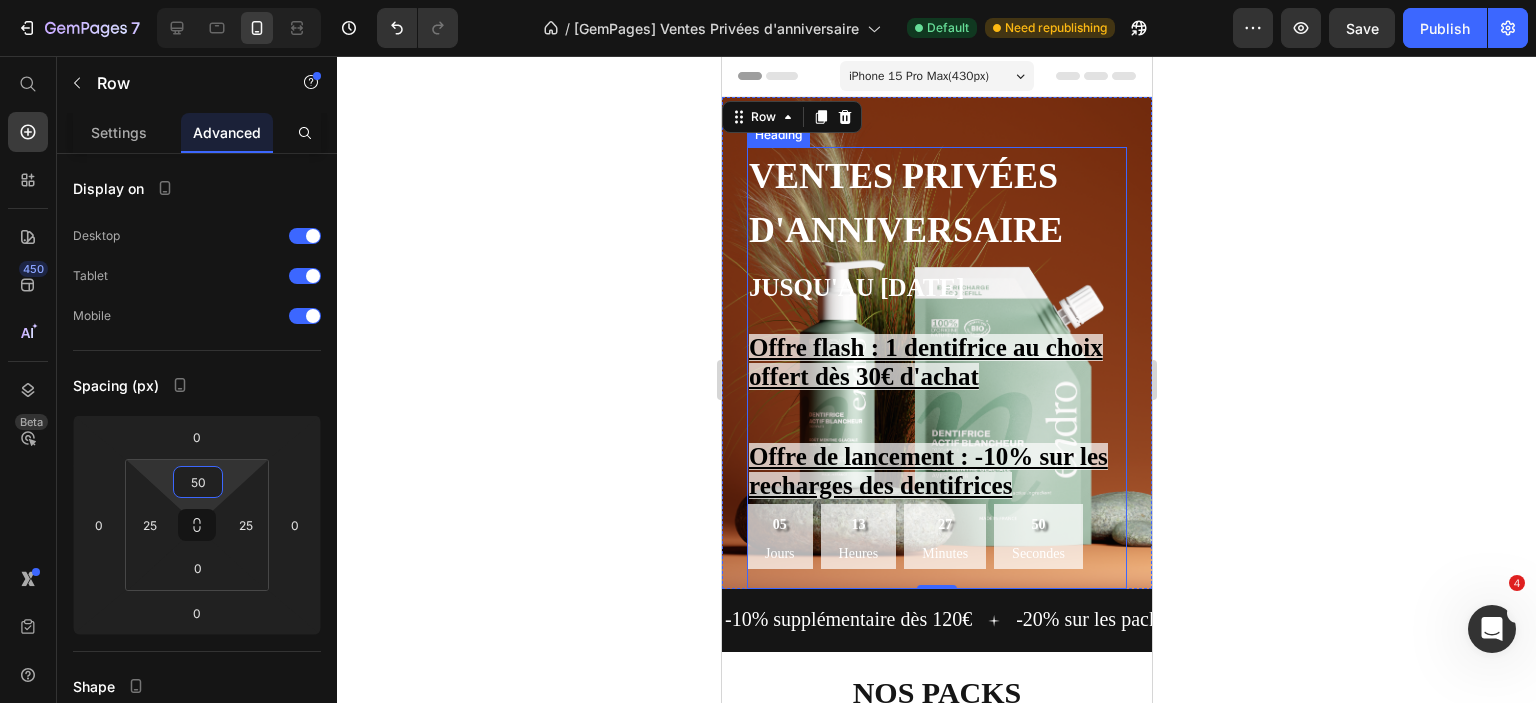 click on "Ventes privées d'anniversaire Jusqu'au 15 juillet" at bounding box center [936, 232] 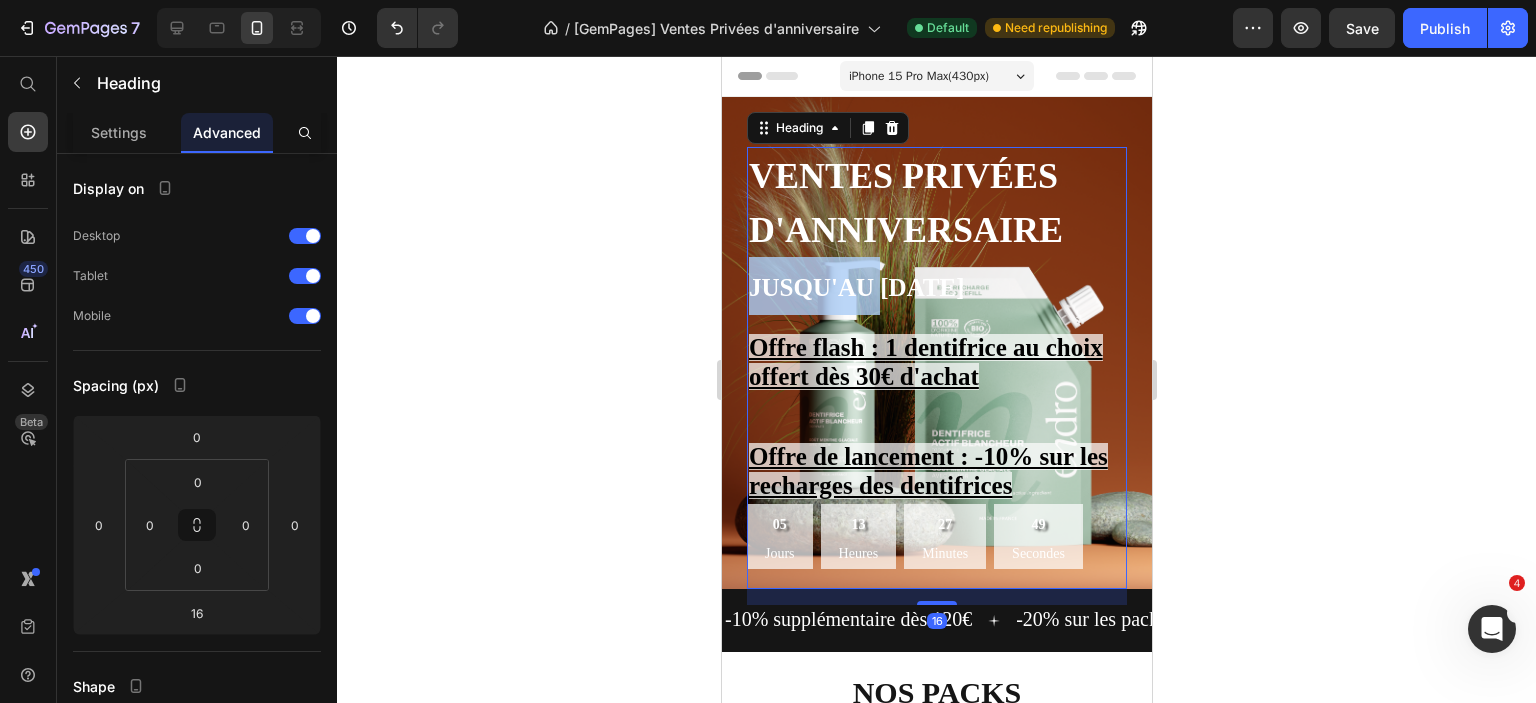 click on "Jusqu'au 15 juillet" at bounding box center (856, 287) 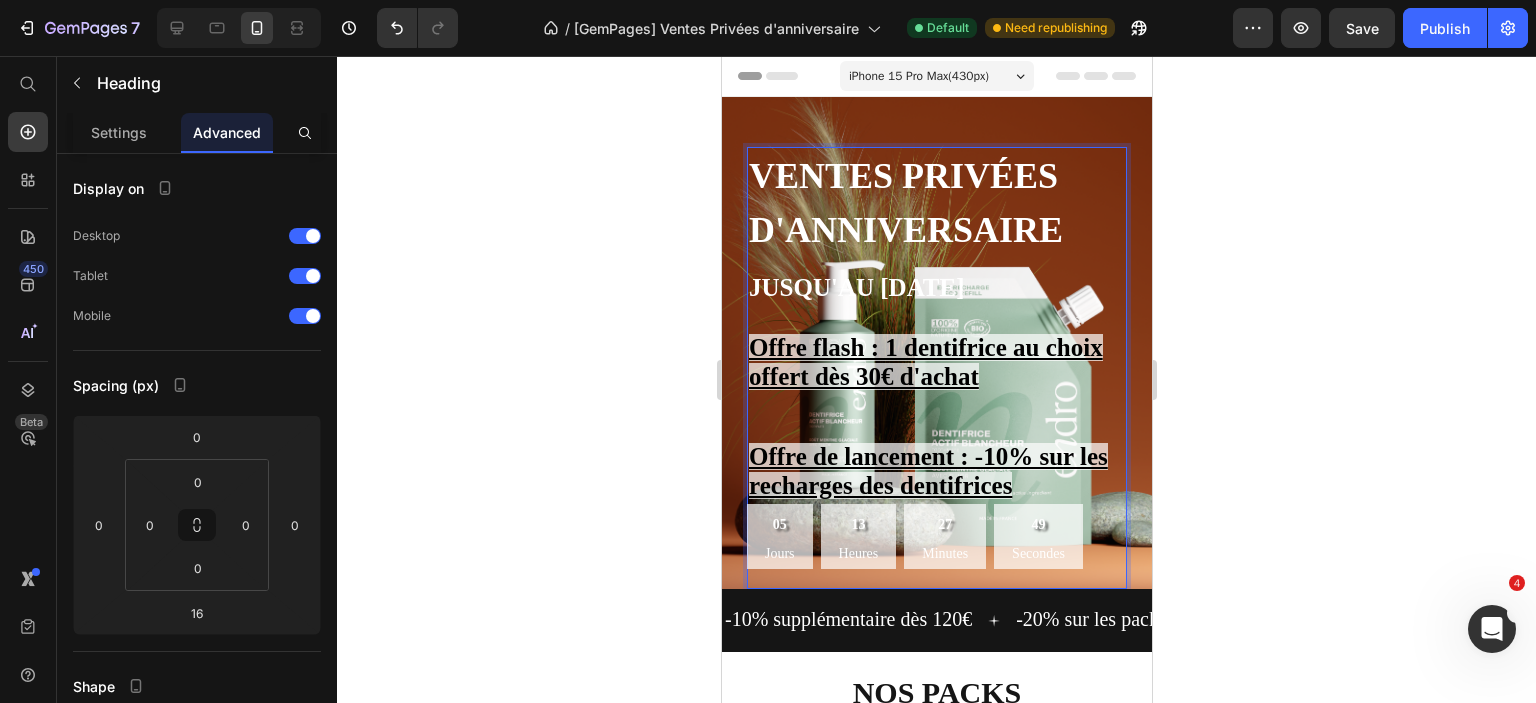 click on "Ventes privées d'anniversaire Jusqu'au 15 juillet" at bounding box center (936, 232) 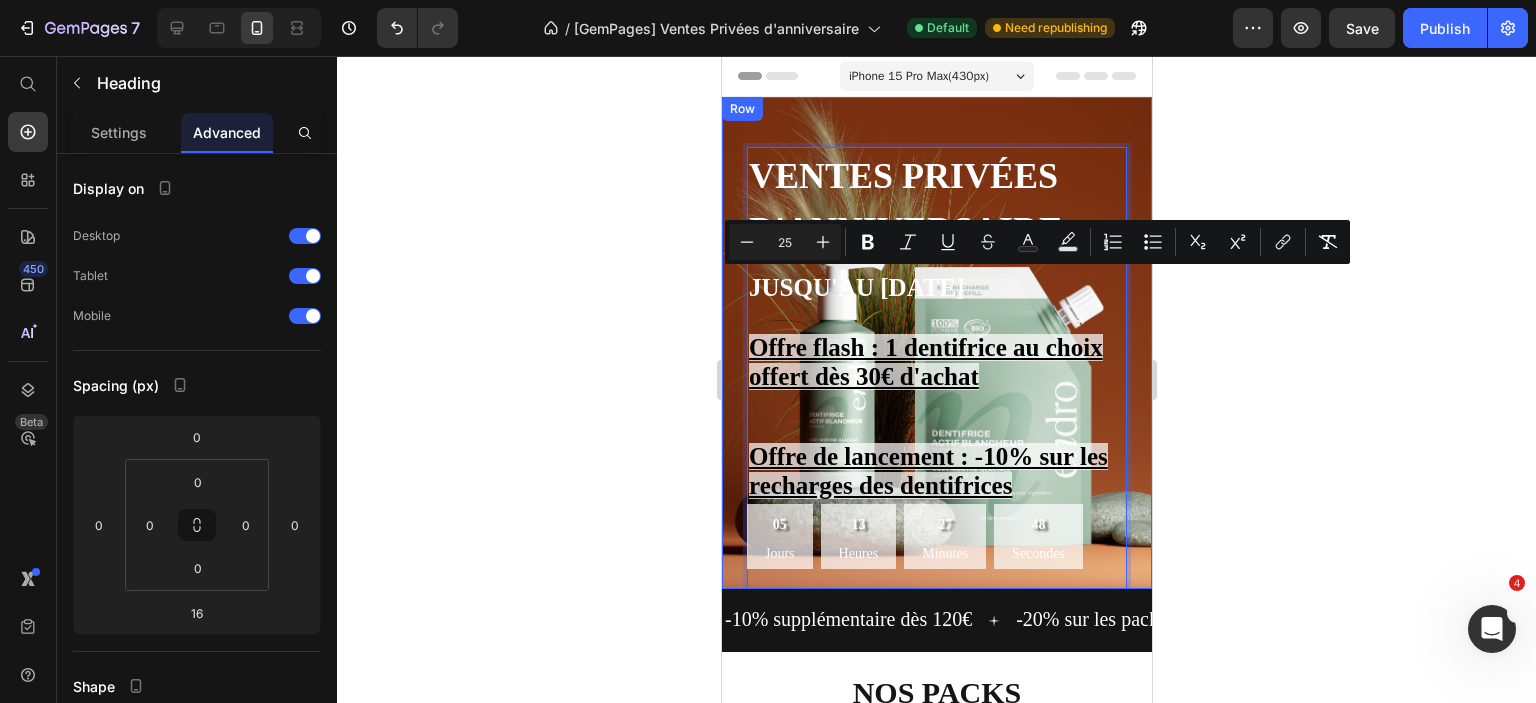 drag, startPoint x: 1060, startPoint y: 291, endPoint x: 738, endPoint y: 303, distance: 322.2235 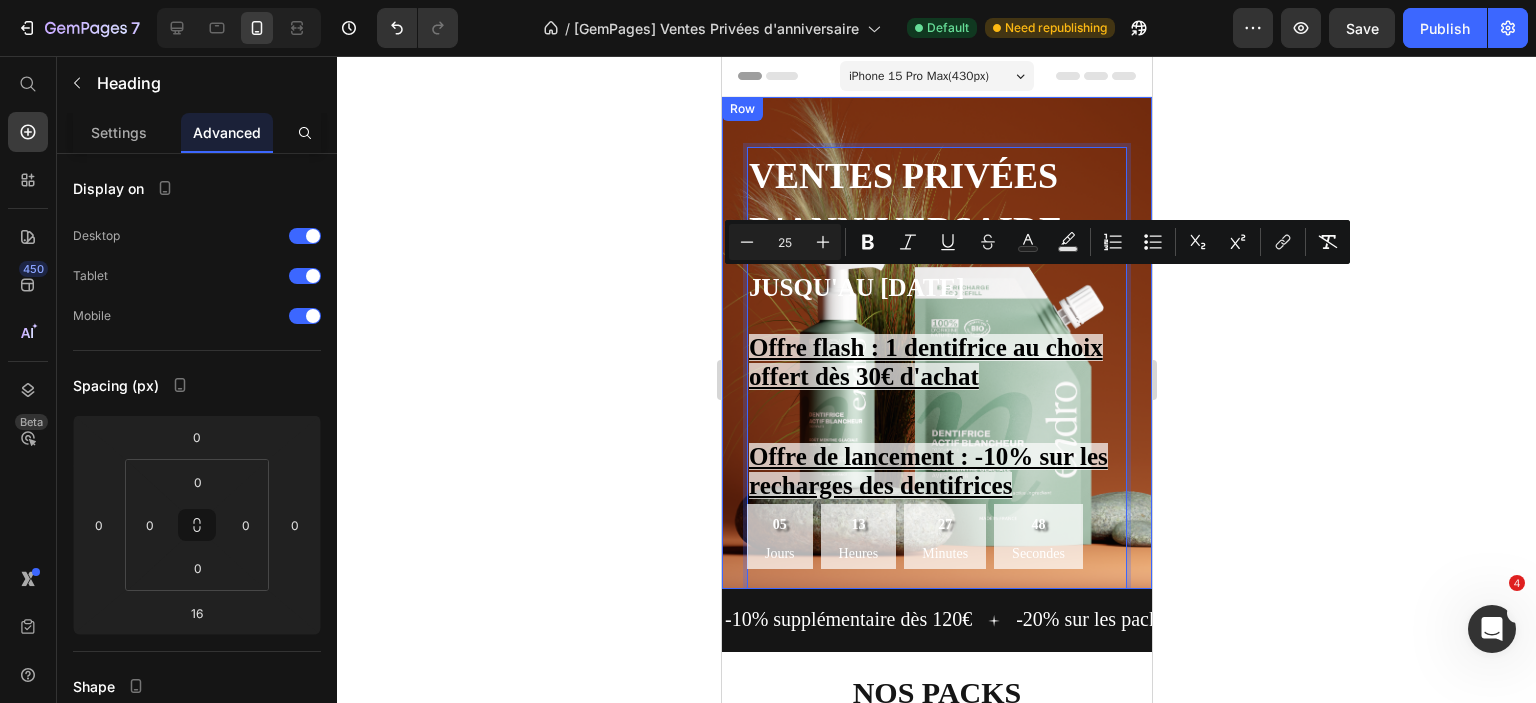 click on "Ventes privées d'anniversaire Jusqu'au 15 juillet Heading   16 Offre flash : 1 dentifrice au choix offert dès 30€ d'achat Offre de lancement : -10% sur les recharges des dentifrices Text Block 05 Jours 13 Heures 27 Minutes 48 Secondes Countdown Timer Text Block Row" at bounding box center (936, 343) 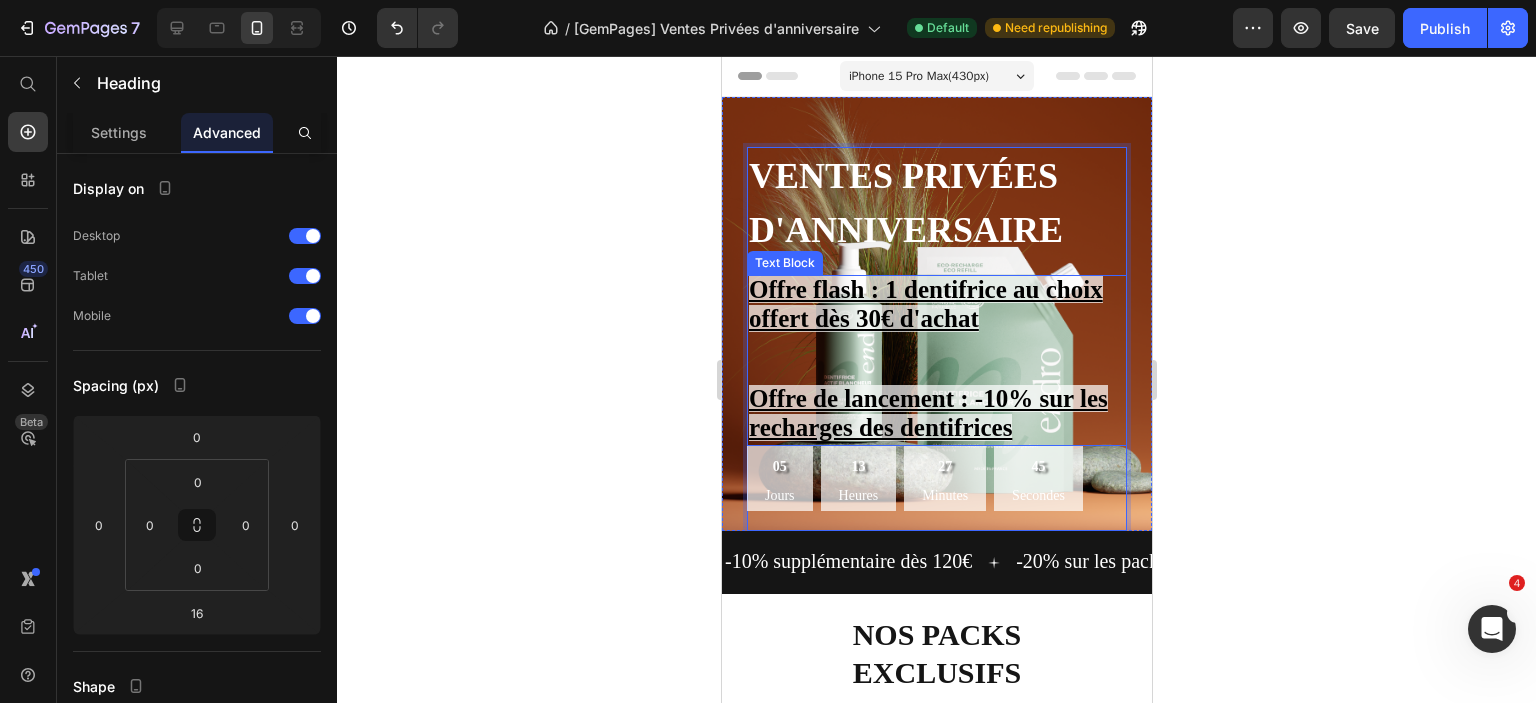 click on "Offre flash : 1 dentifrice au choix offert dès 30€ d'achat" at bounding box center [936, 306] 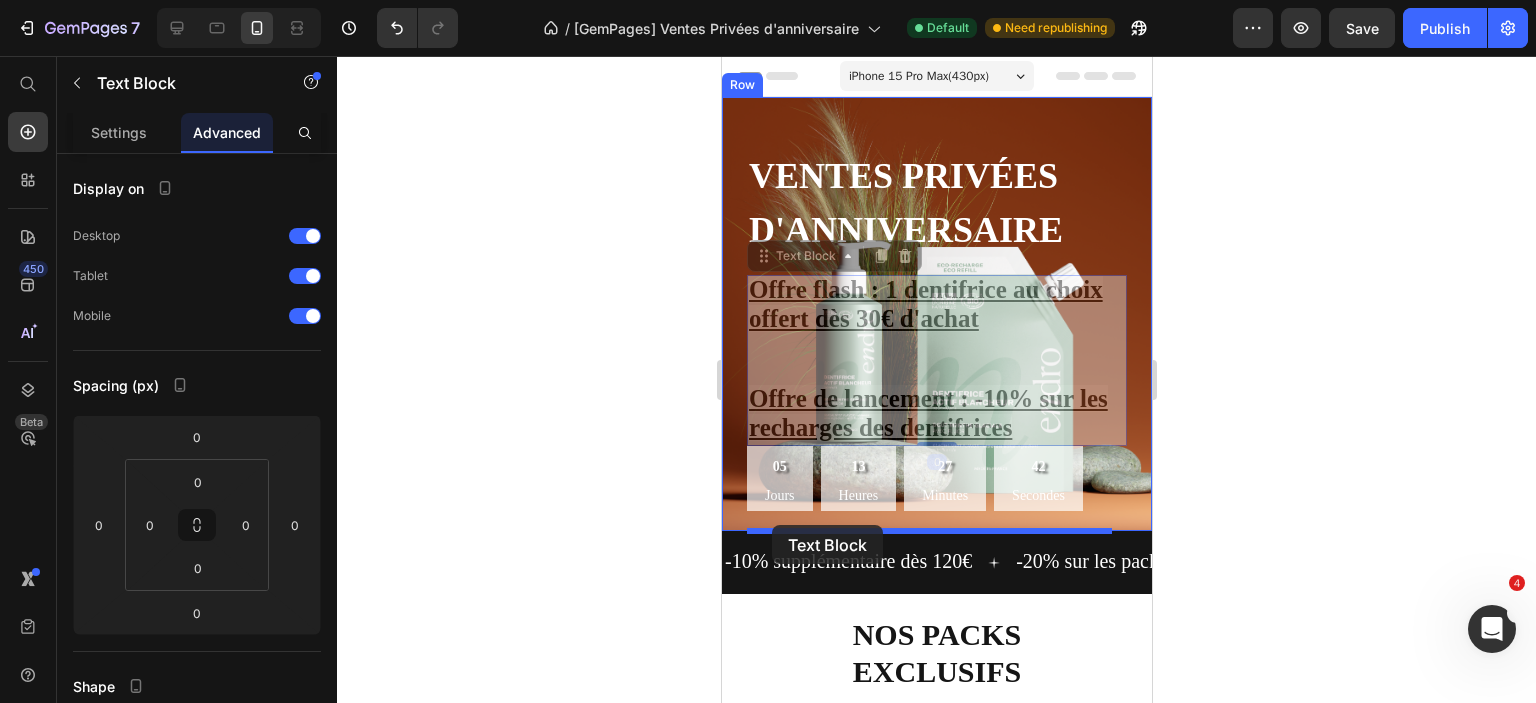 drag, startPoint x: 760, startPoint y: 260, endPoint x: 769, endPoint y: 526, distance: 266.15222 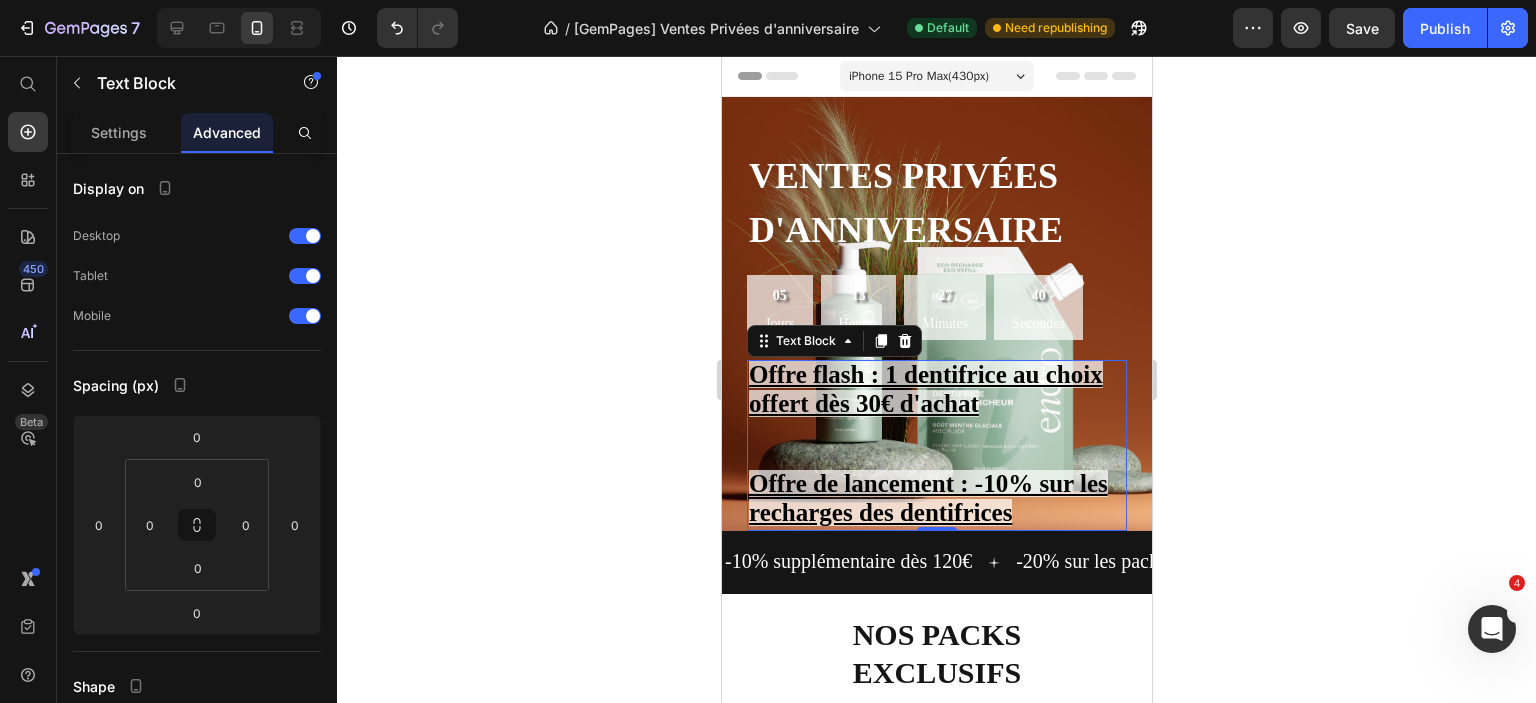 click 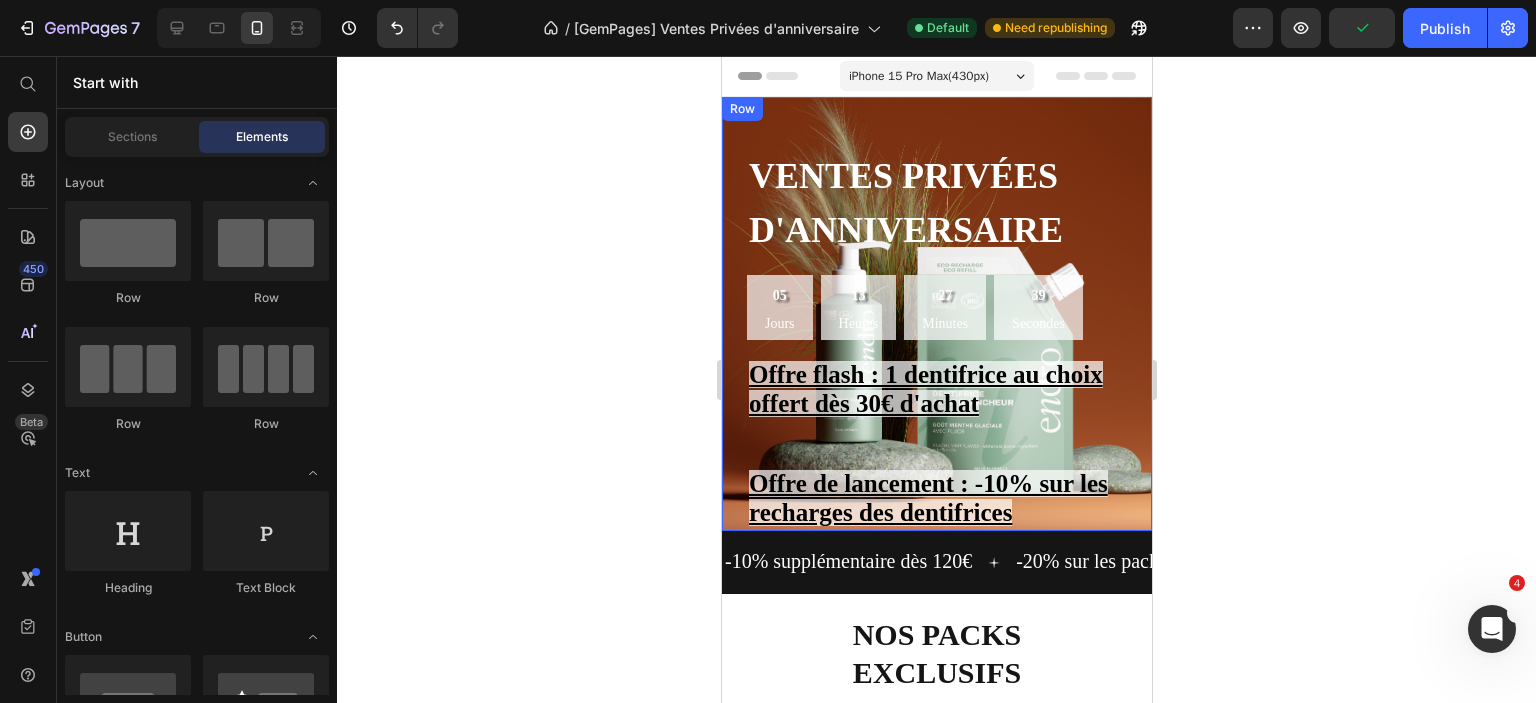 click on "Ventes privées d'anniversaire Heading 05 Jours 13 Heures 27 Minutes 39 Secondes Countdown Timer Offre flash : 1 dentifrice au choix offert dès 30€ d'achat Offre de lancement : -10% sur les recharges des dentifrices Text Block Text Block" at bounding box center [936, 339] 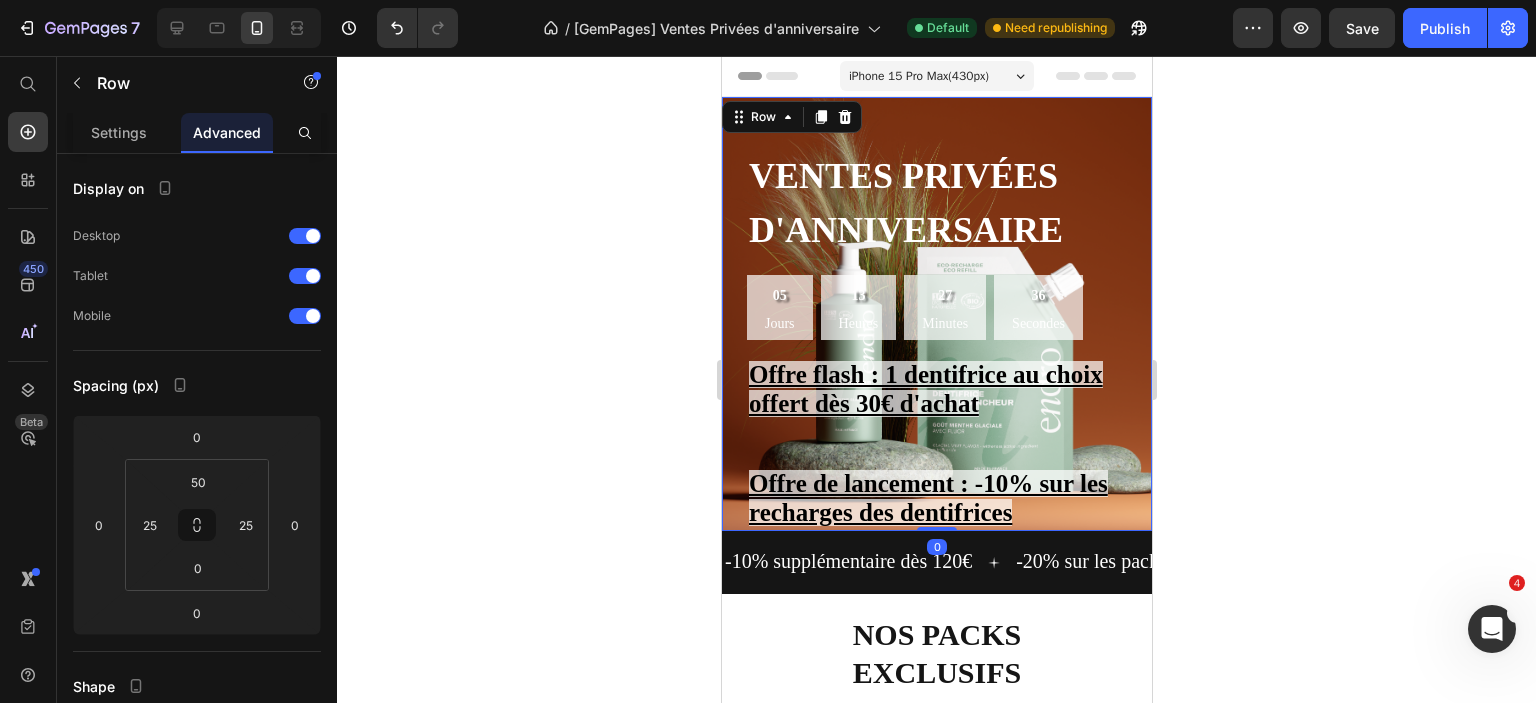 click 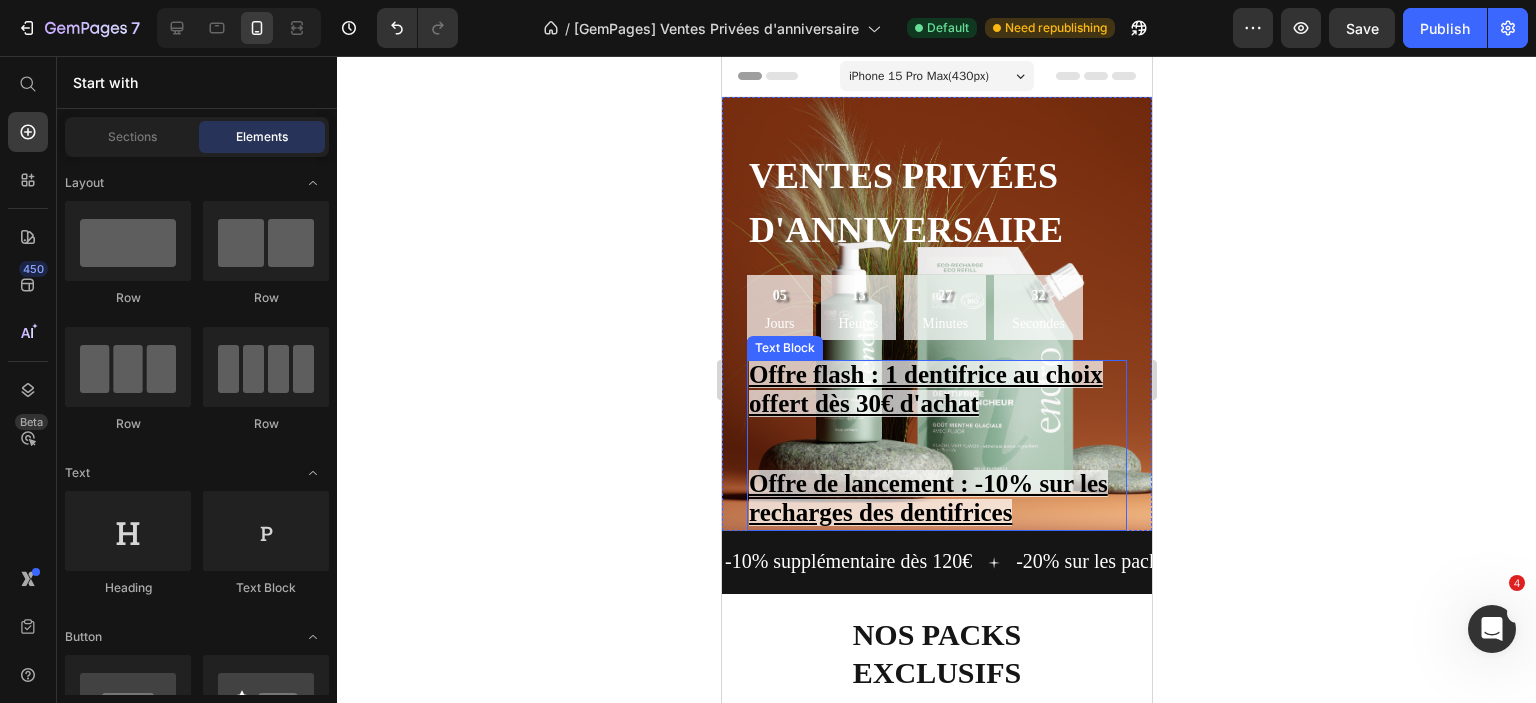 click at bounding box center (936, 445) 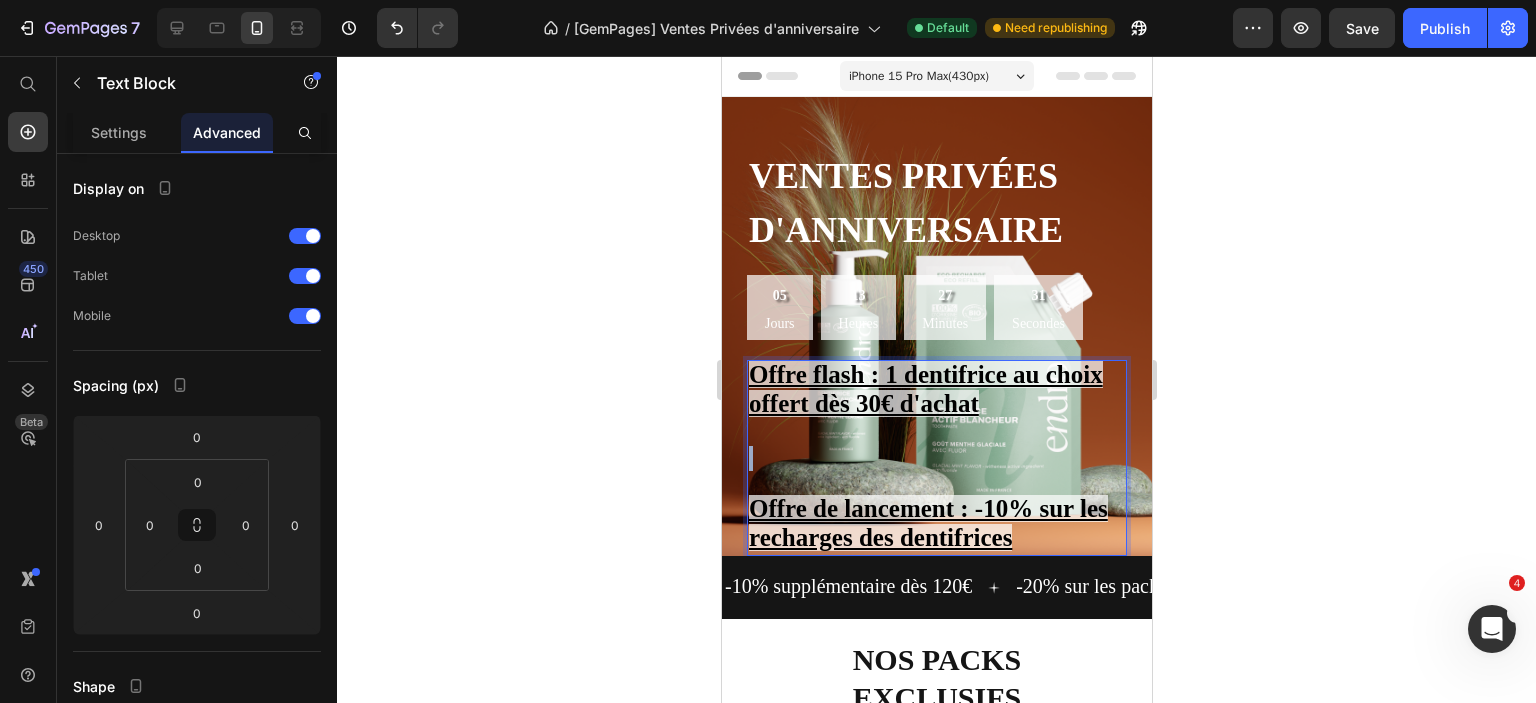 click on "⁠⁠⁠⁠⁠⁠⁠" at bounding box center [936, 458] 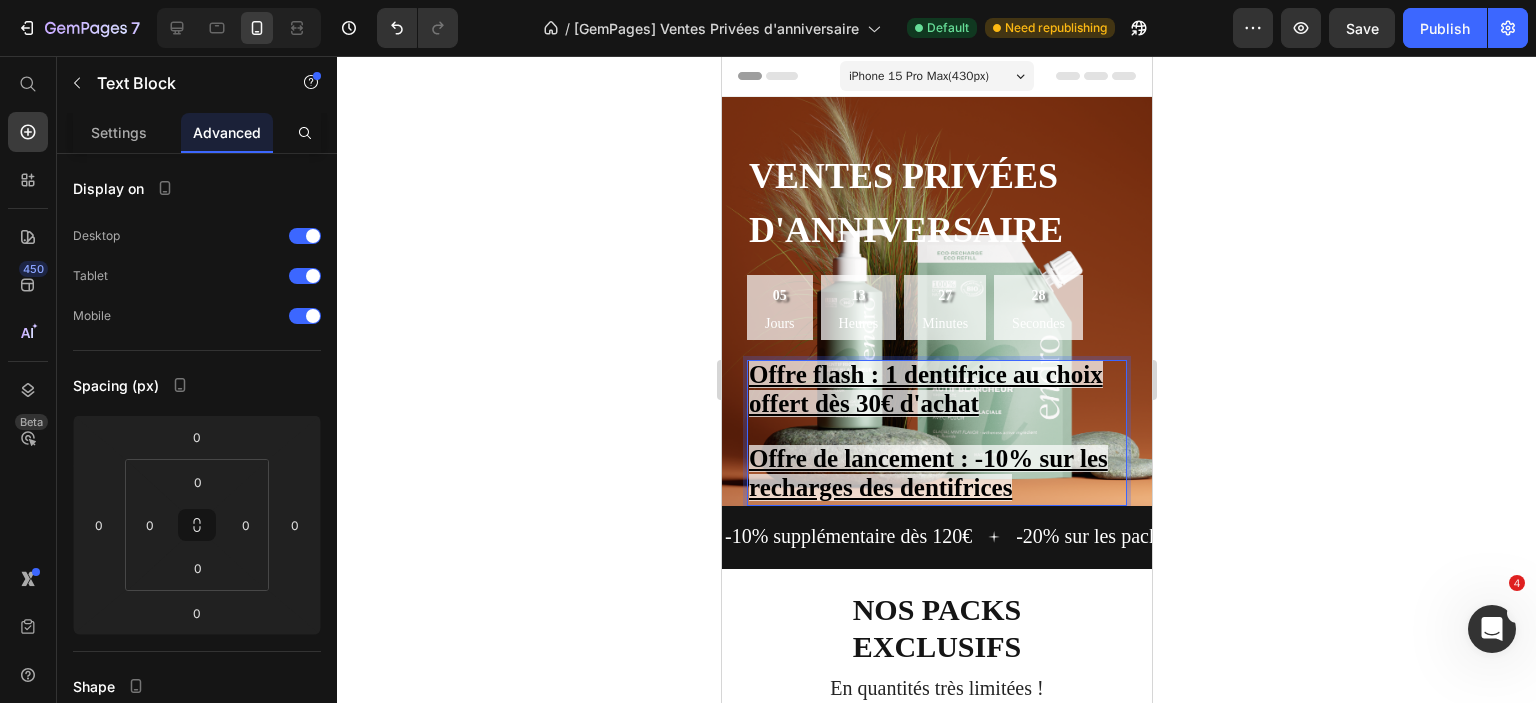click on "Offre de lancement : -10% sur les recharges des dentifrices" at bounding box center [936, 475] 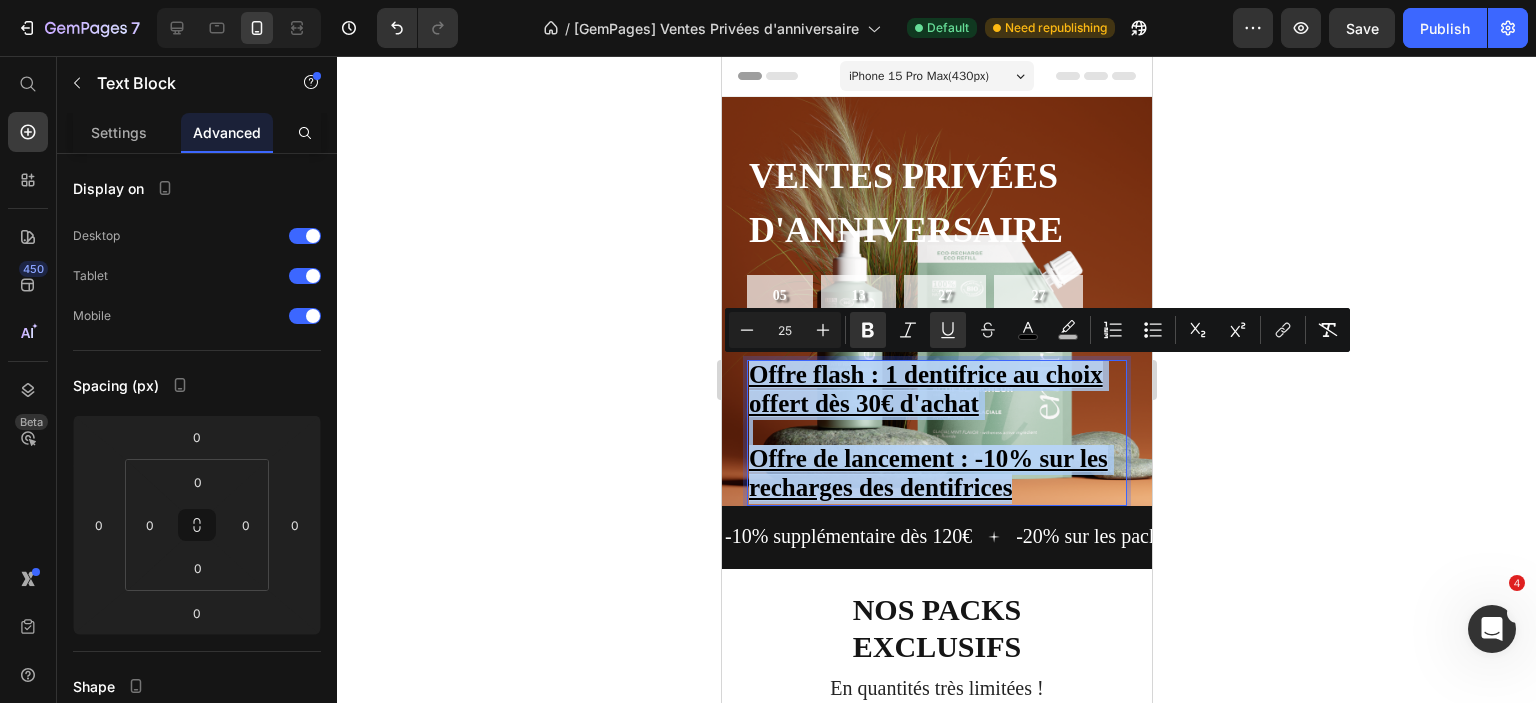 drag, startPoint x: 882, startPoint y: 463, endPoint x: 745, endPoint y: 371, distance: 165.02425 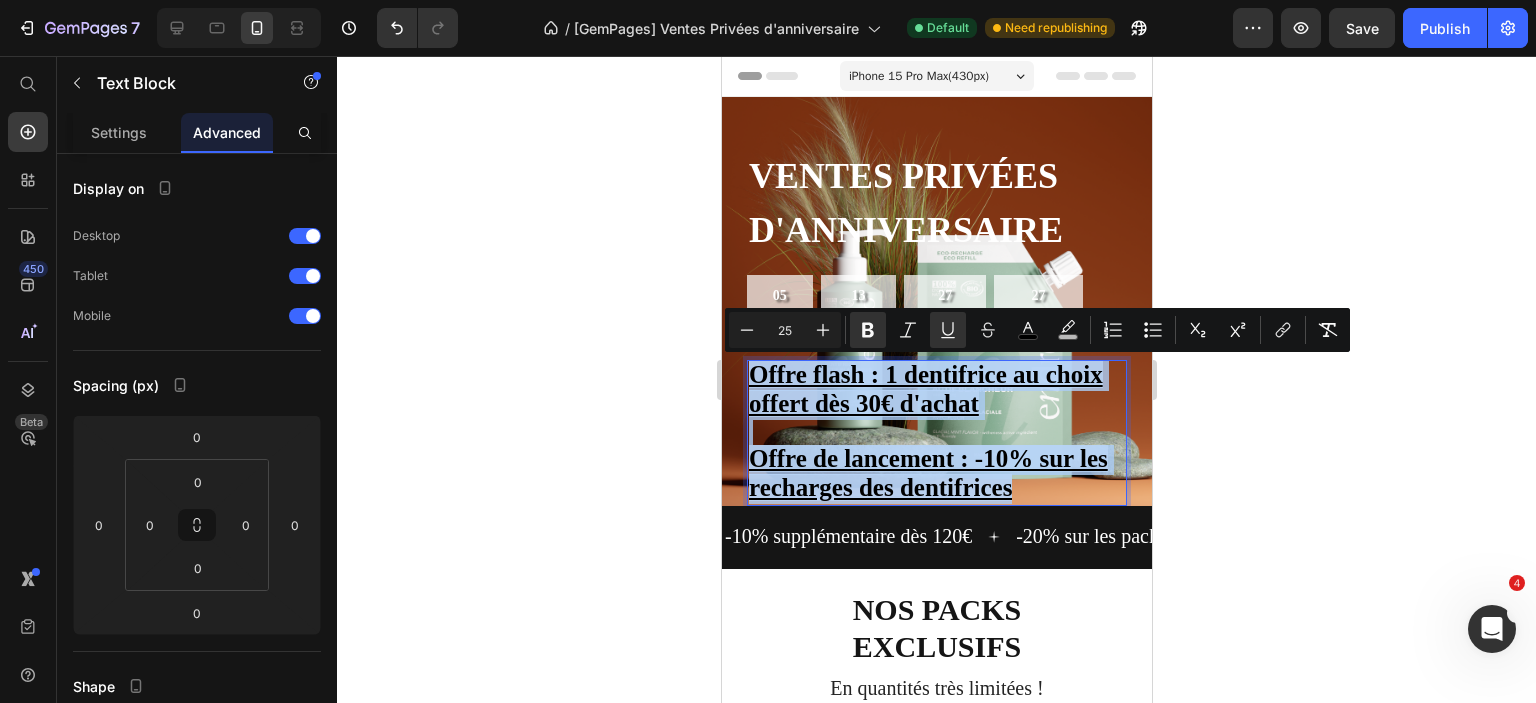 click on "Offre flash : 1 dentifrice au choix offert dès 30€ d'achat Offre de lancement : -10% sur les recharges des dentifrices" at bounding box center [936, 433] 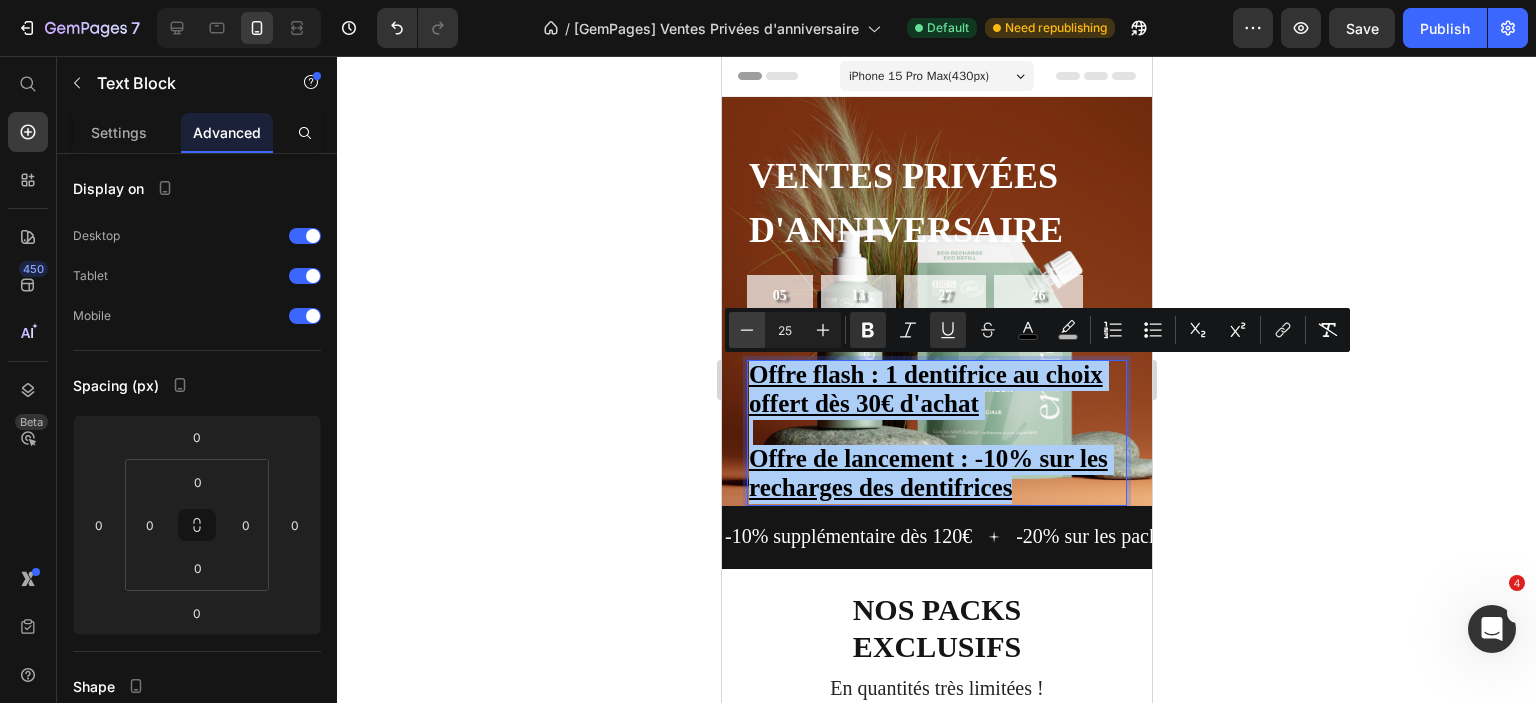 click 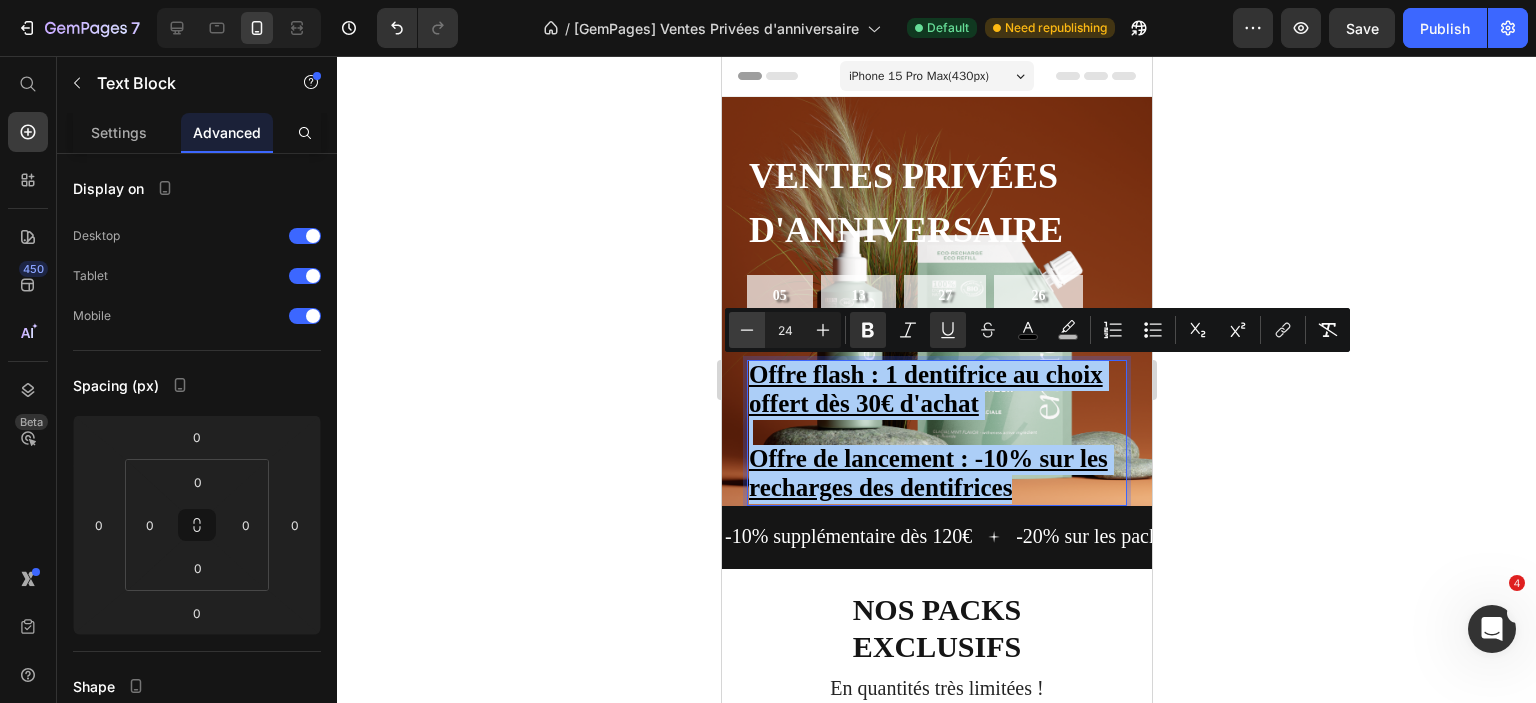 click 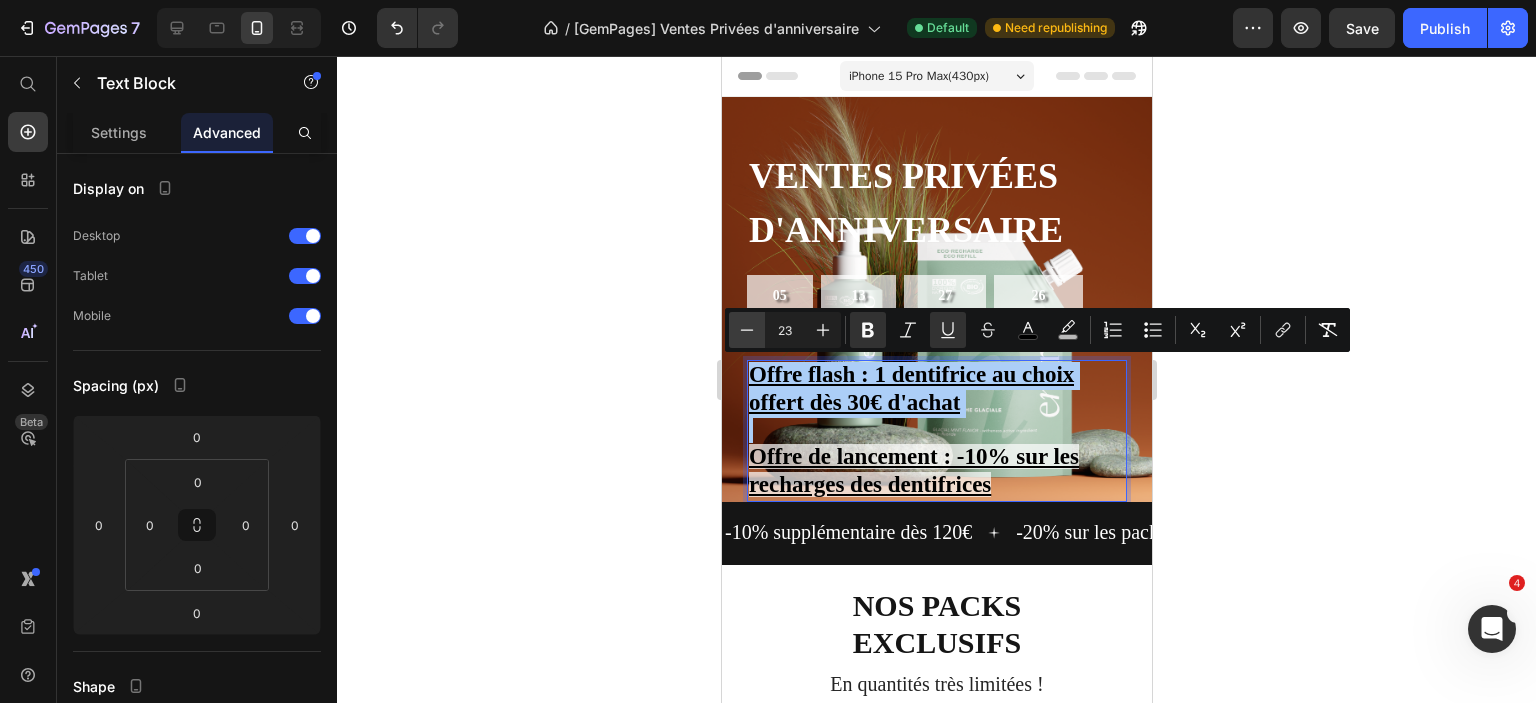 click 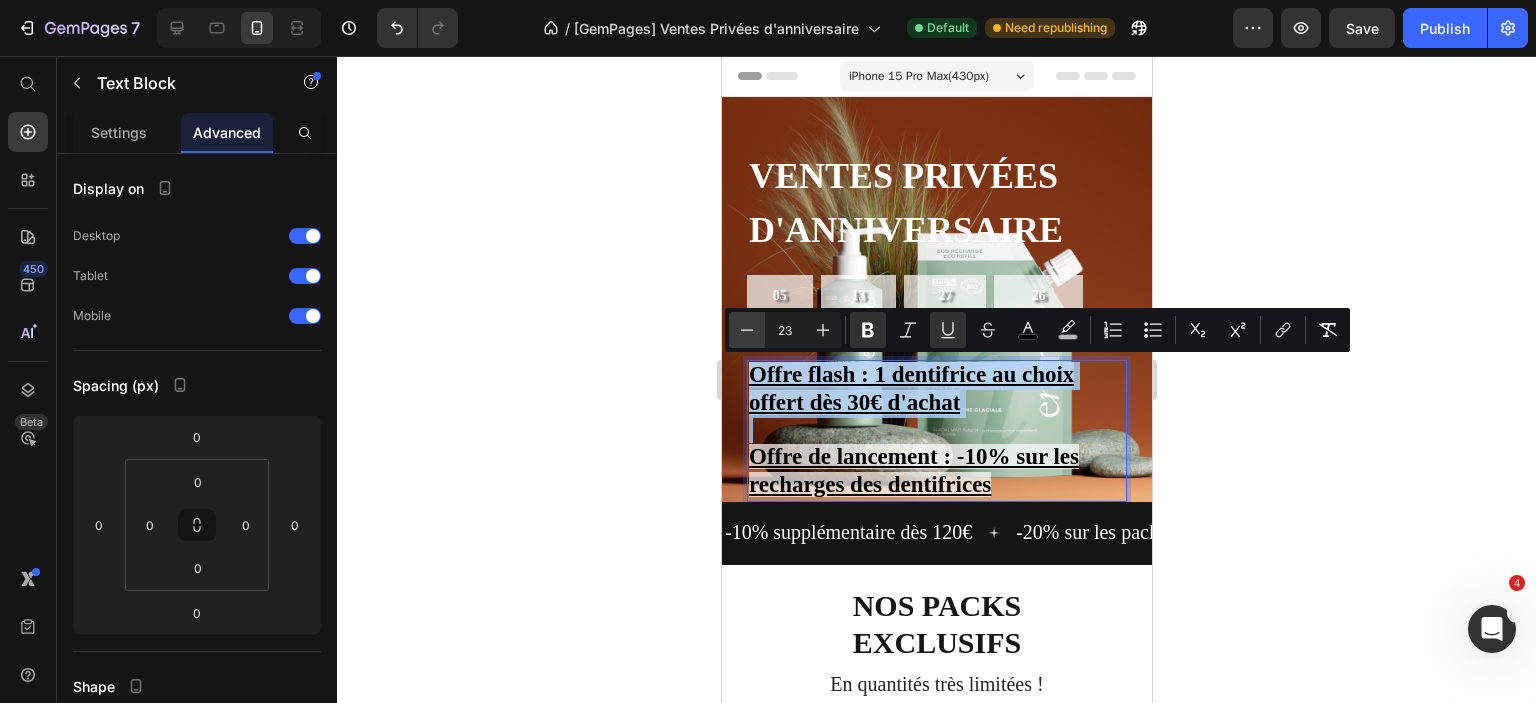 type on "22" 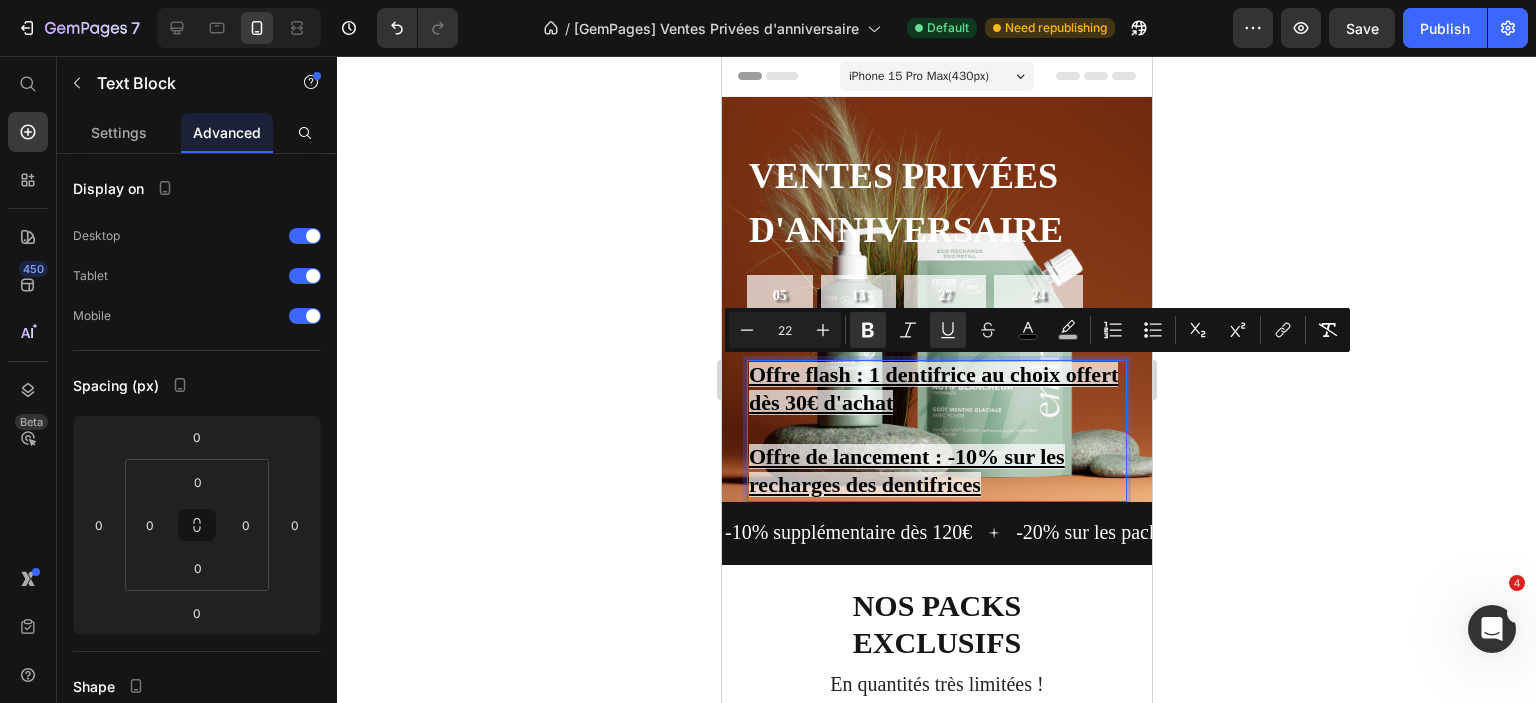 click 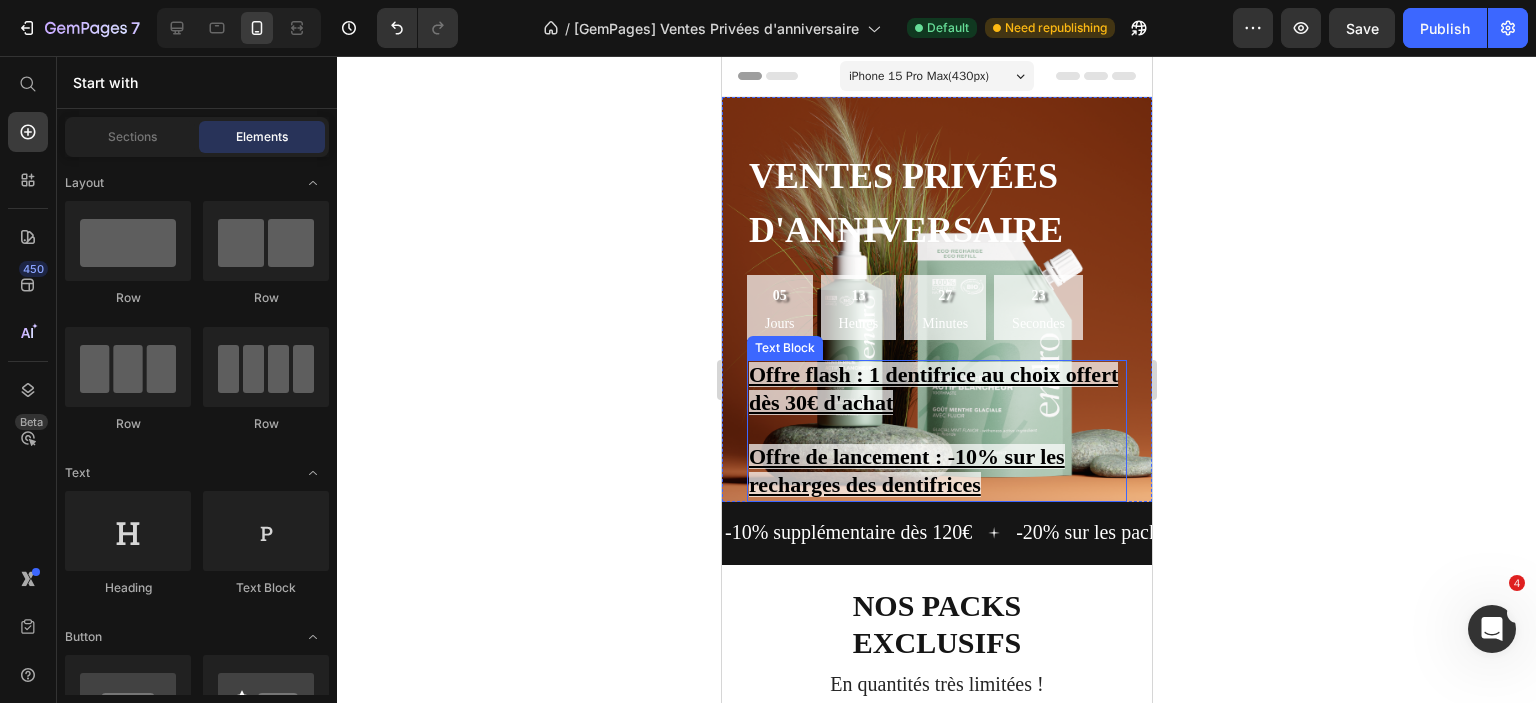click on "Offre de lancement : -10% sur les recharges des dentifrices" at bounding box center [936, 472] 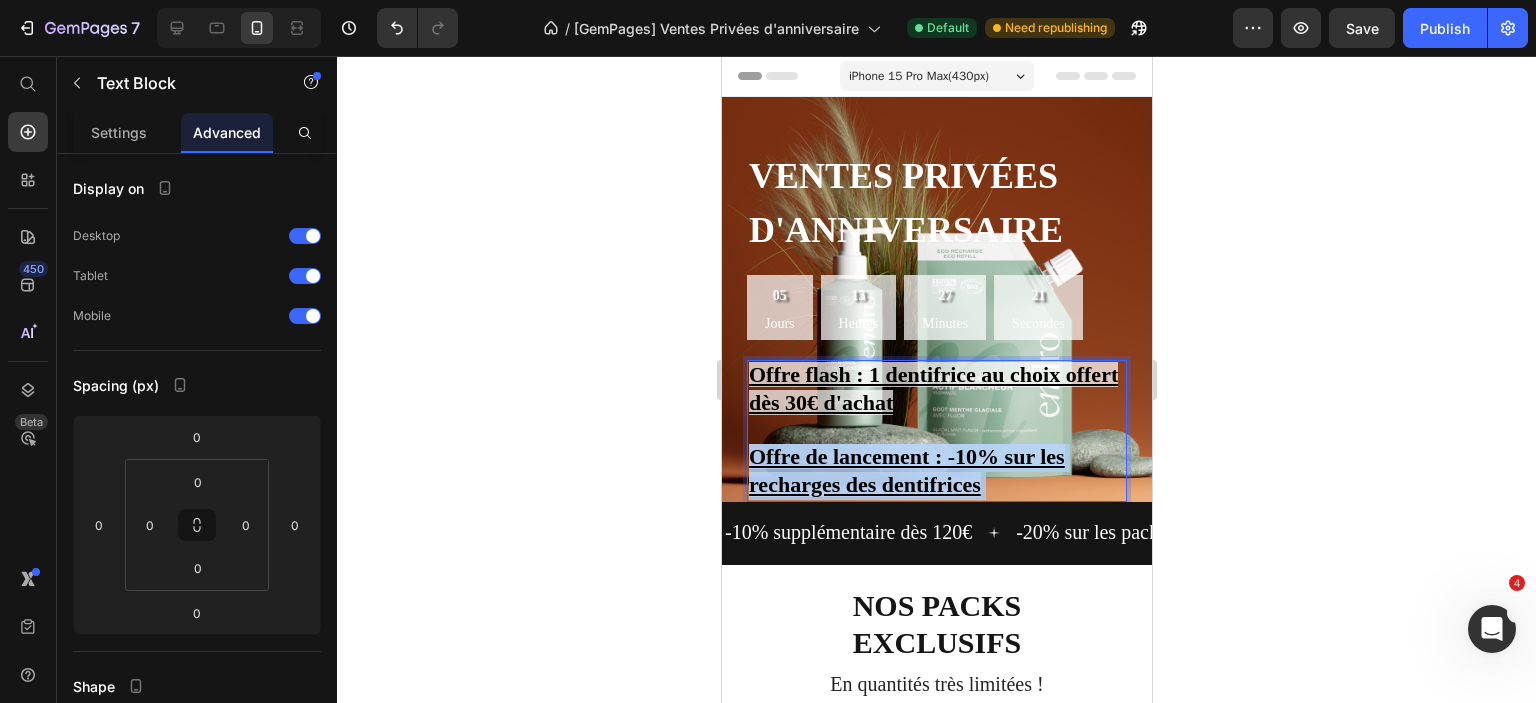drag, startPoint x: 999, startPoint y: 487, endPoint x: 753, endPoint y: 371, distance: 271.97794 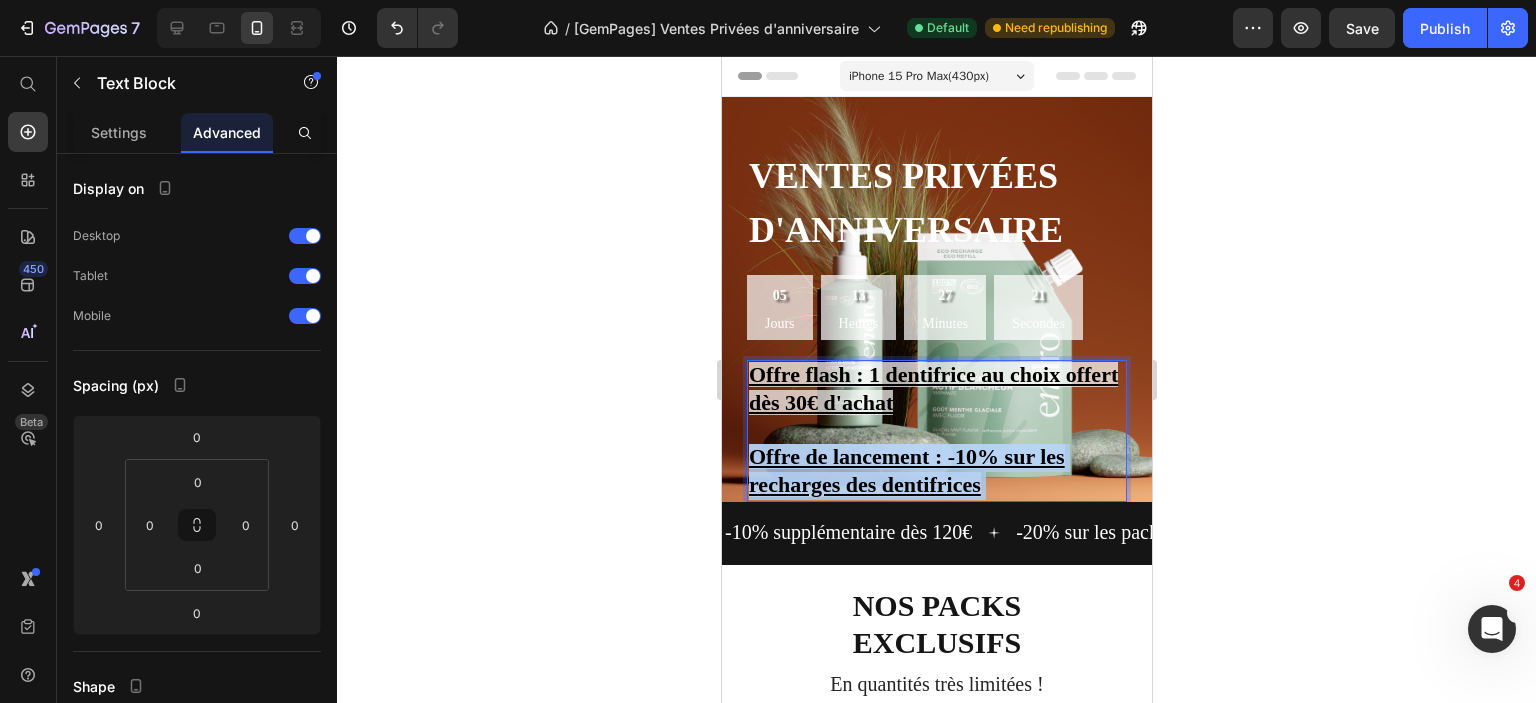 click on "Offre flash : 1 dentifrice au choix offert dès 30€ d'achat Offre de lancement : -10% sur les recharges des dentifrices" at bounding box center [936, 431] 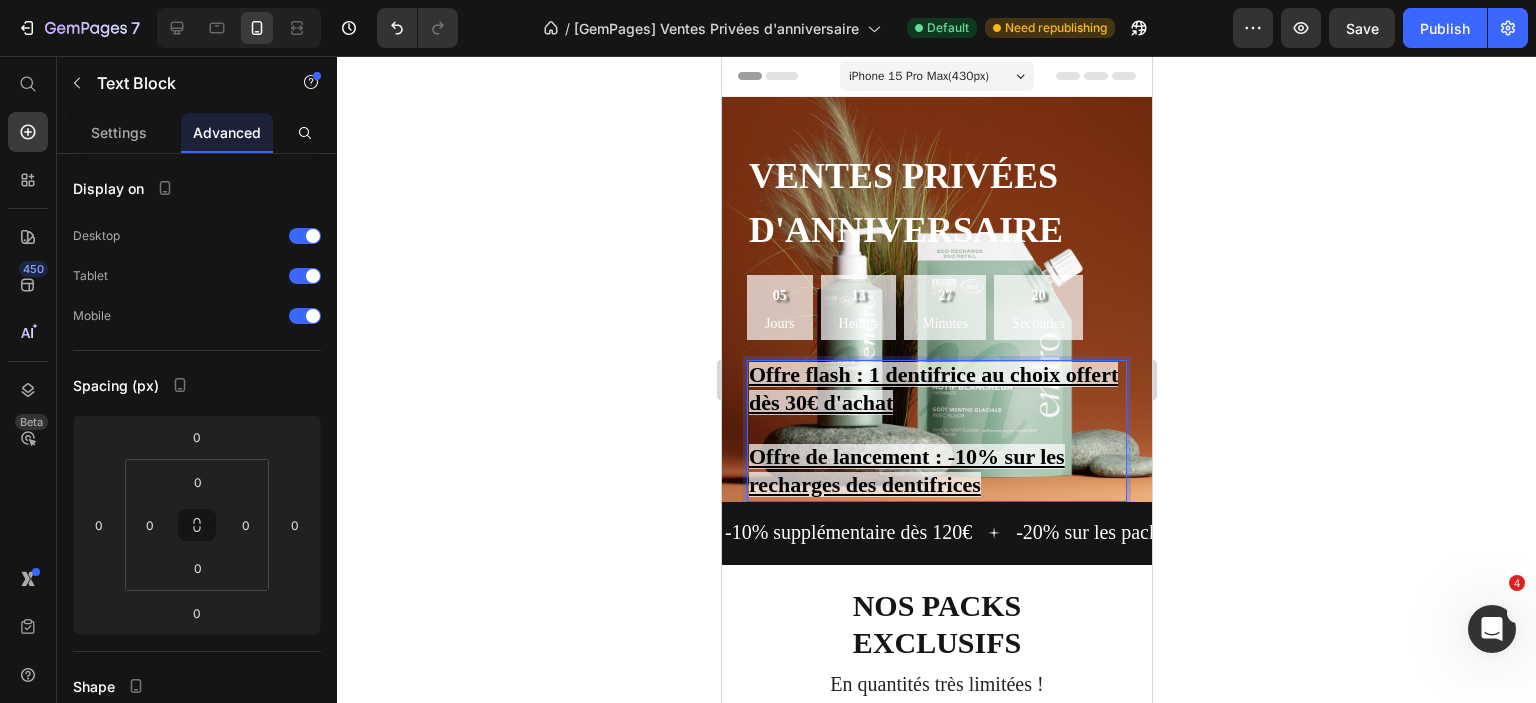 click on "Offre flash : 1 dentifrice au choix offert dès 30€ d'achat" at bounding box center (936, 390) 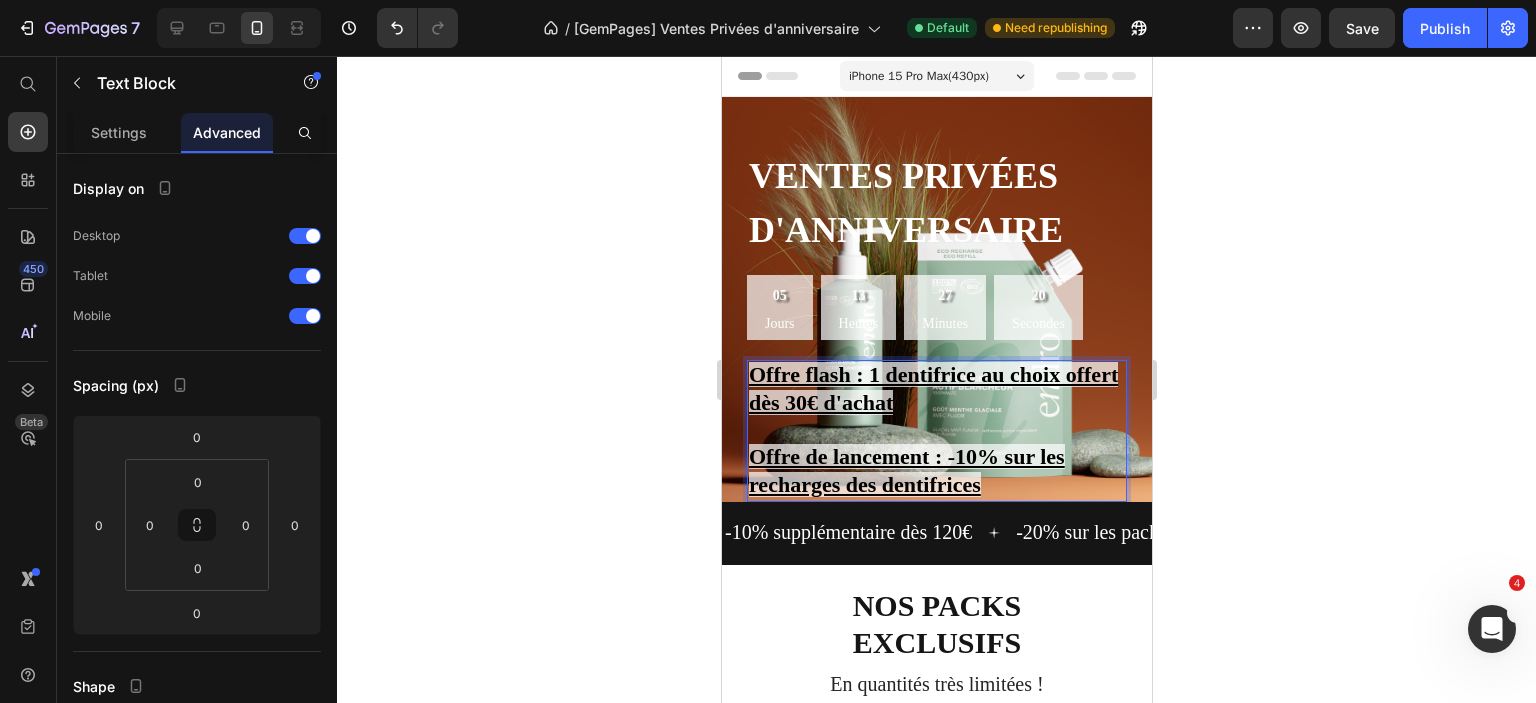 click on "Offre flash : 1 dentifrice au choix offert dès 30€ d'achat" at bounding box center [936, 390] 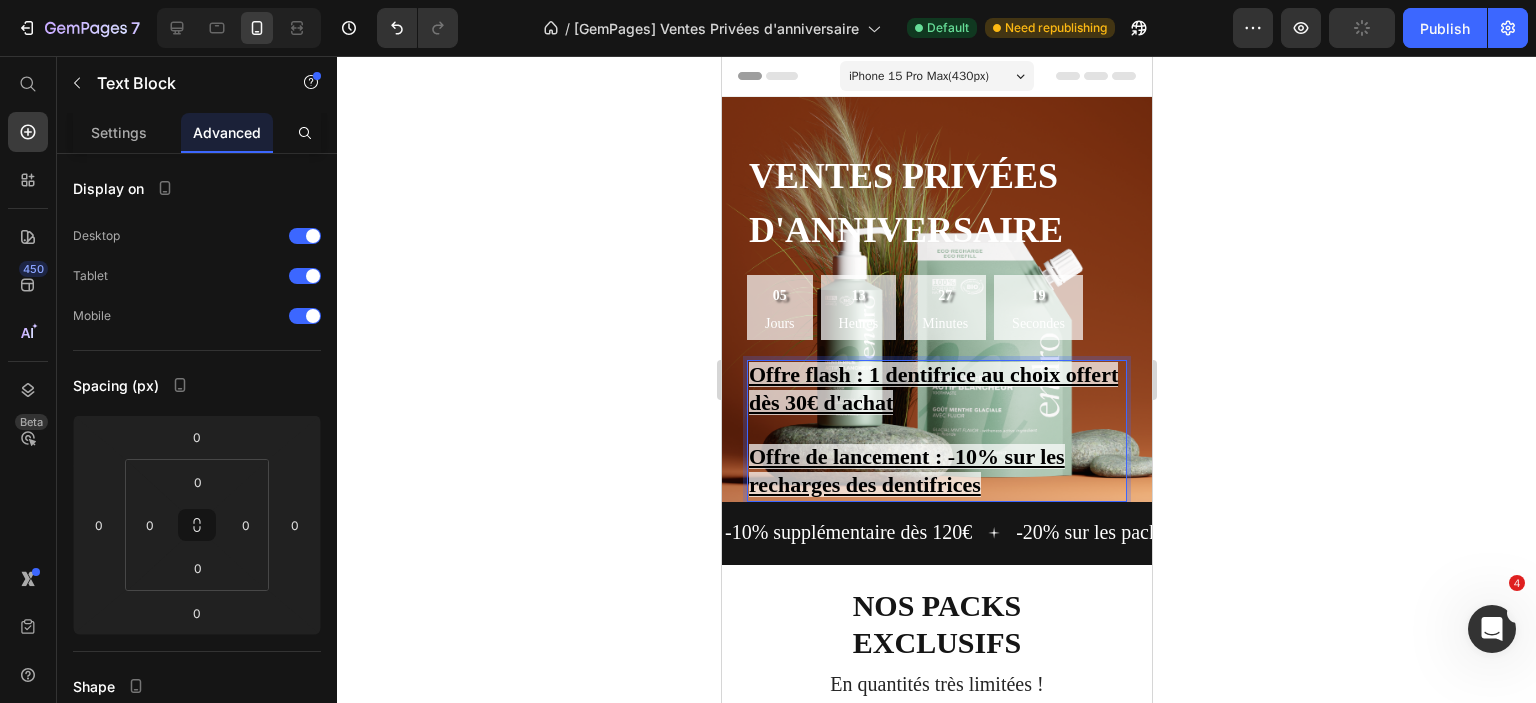 click on "Offre de lancement : -10% sur les recharges des dentifrices" at bounding box center (936, 472) 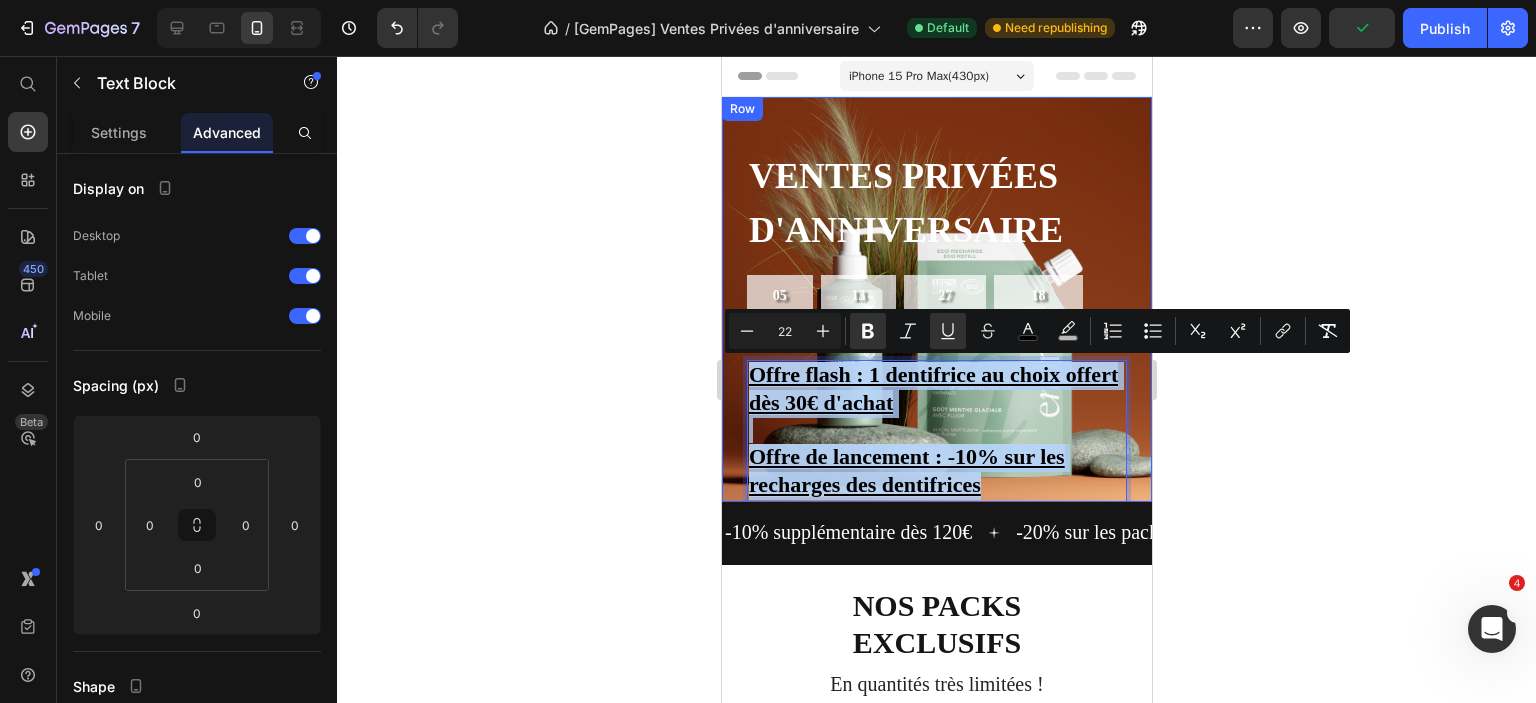 drag, startPoint x: 1005, startPoint y: 487, endPoint x: 742, endPoint y: 372, distance: 287.04355 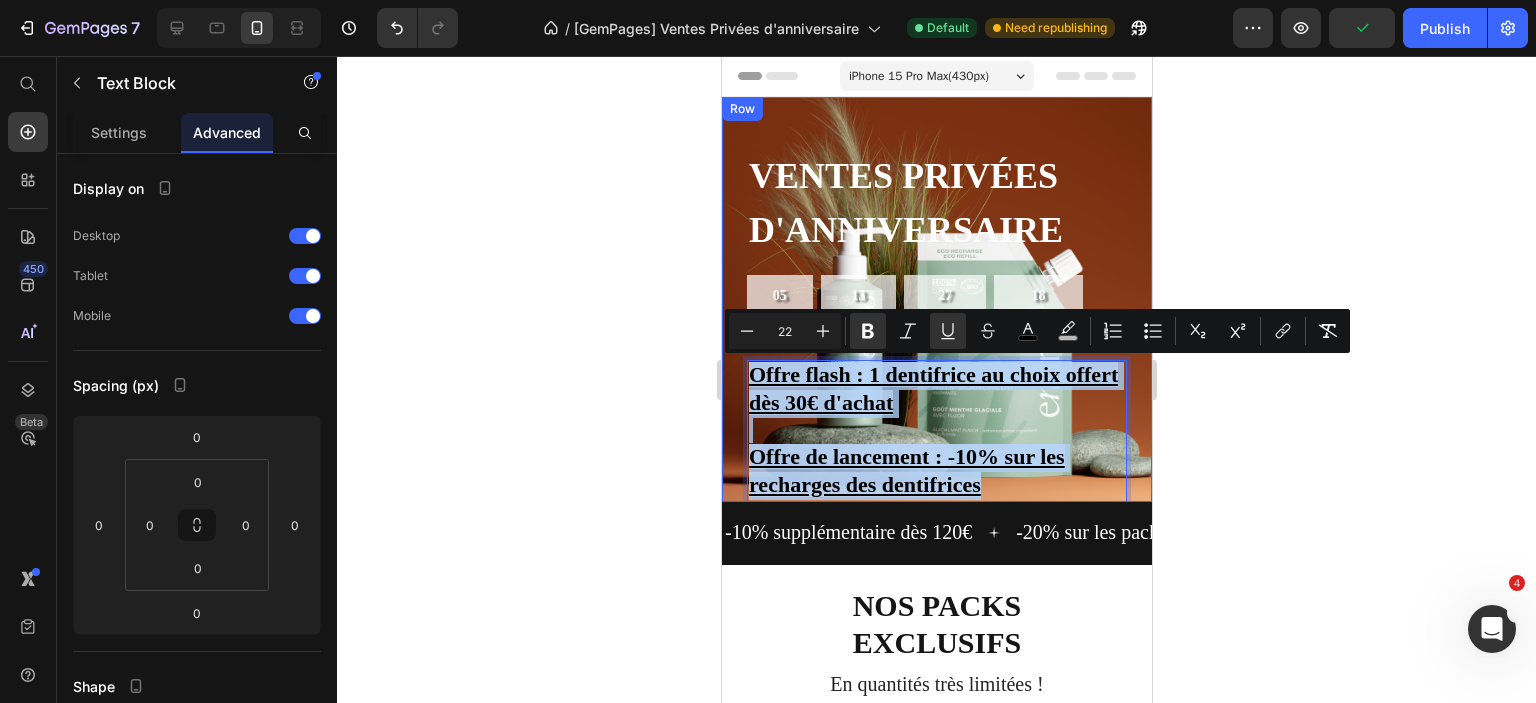 click on "Ventes privées d'anniversaire Heading 05 Jours 13 Heures 27 Minutes 18 Secondes Countdown Timer Offre flash : 1 dentifrice au choix offert dès 30€ d'achat Offre de lancement : -10% sur les recharges des dentifrices Text Block   0 Text Block Row" at bounding box center [936, 299] 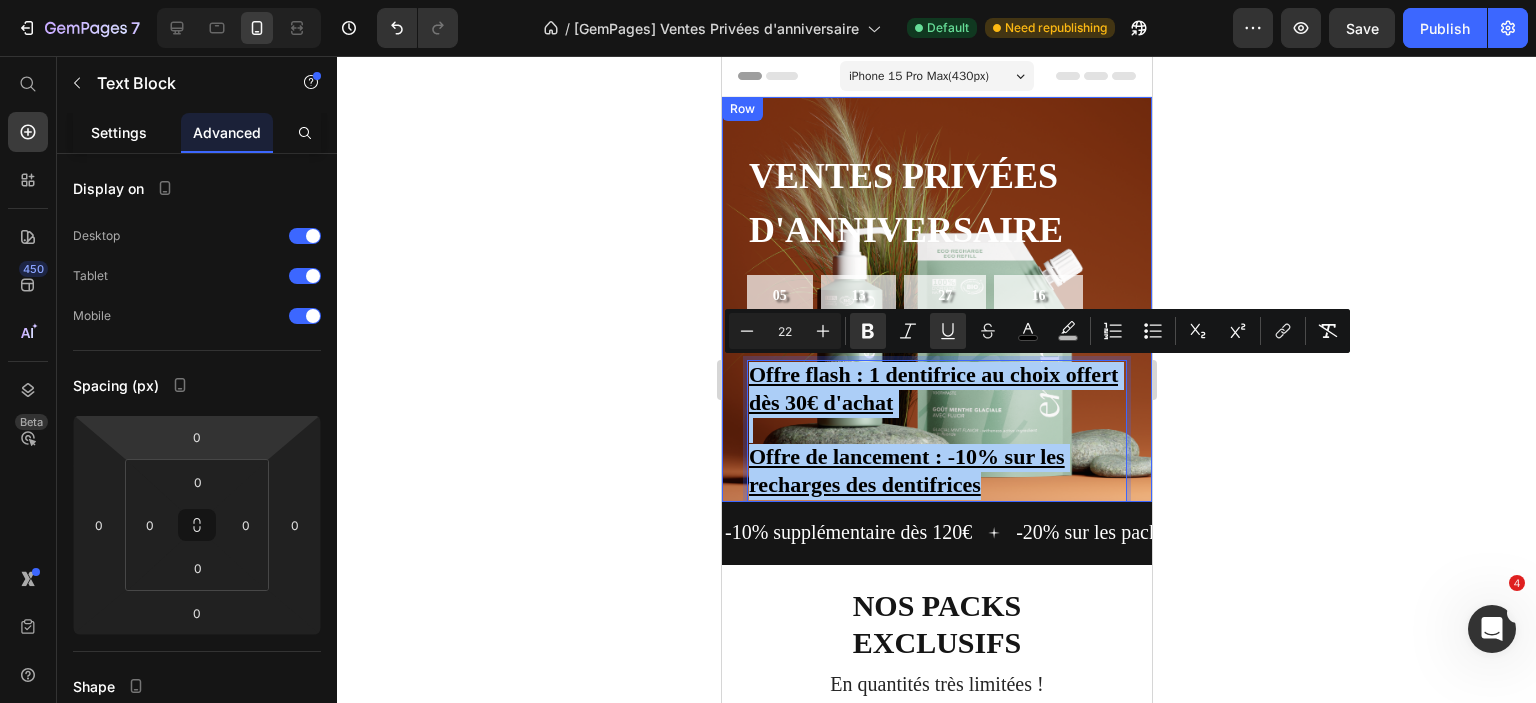 click on "Settings" at bounding box center [119, 132] 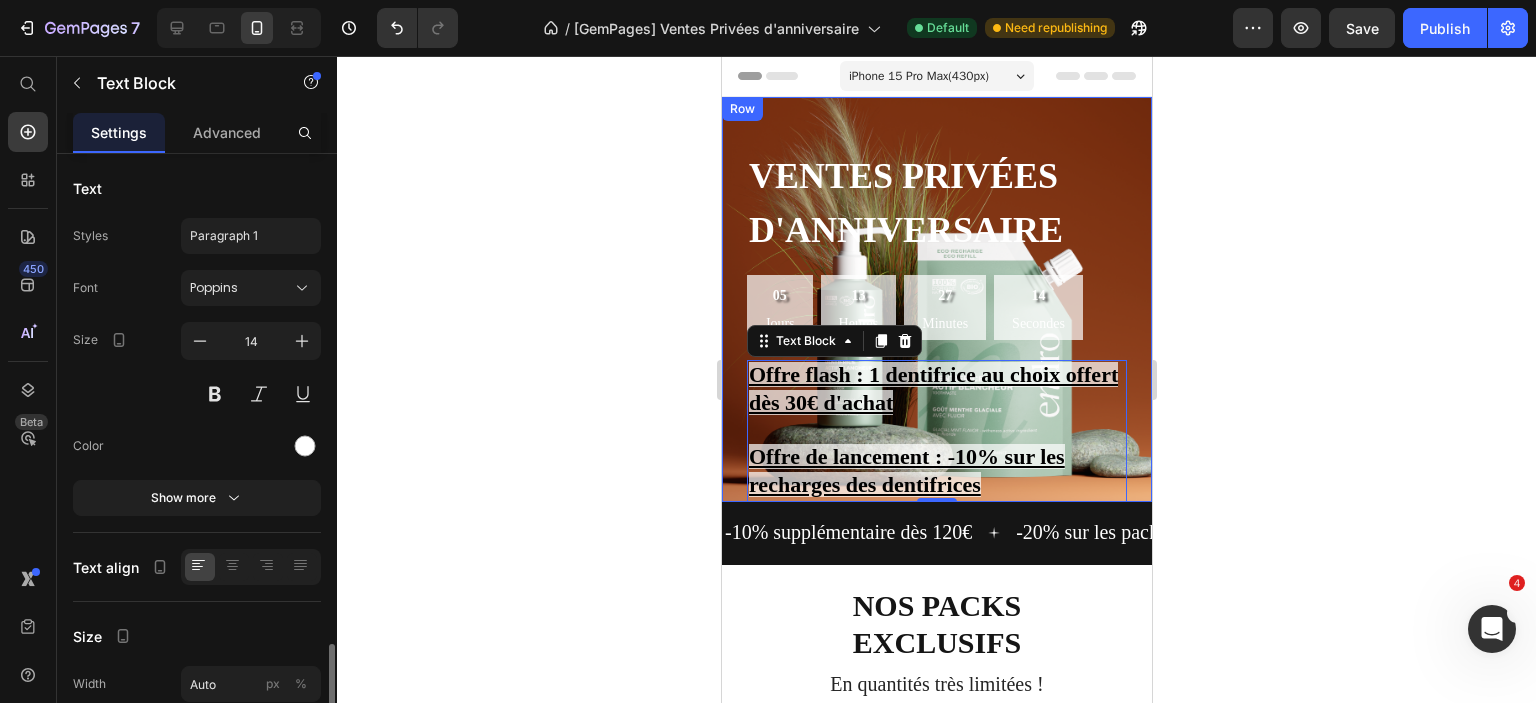 scroll, scrollTop: 300, scrollLeft: 0, axis: vertical 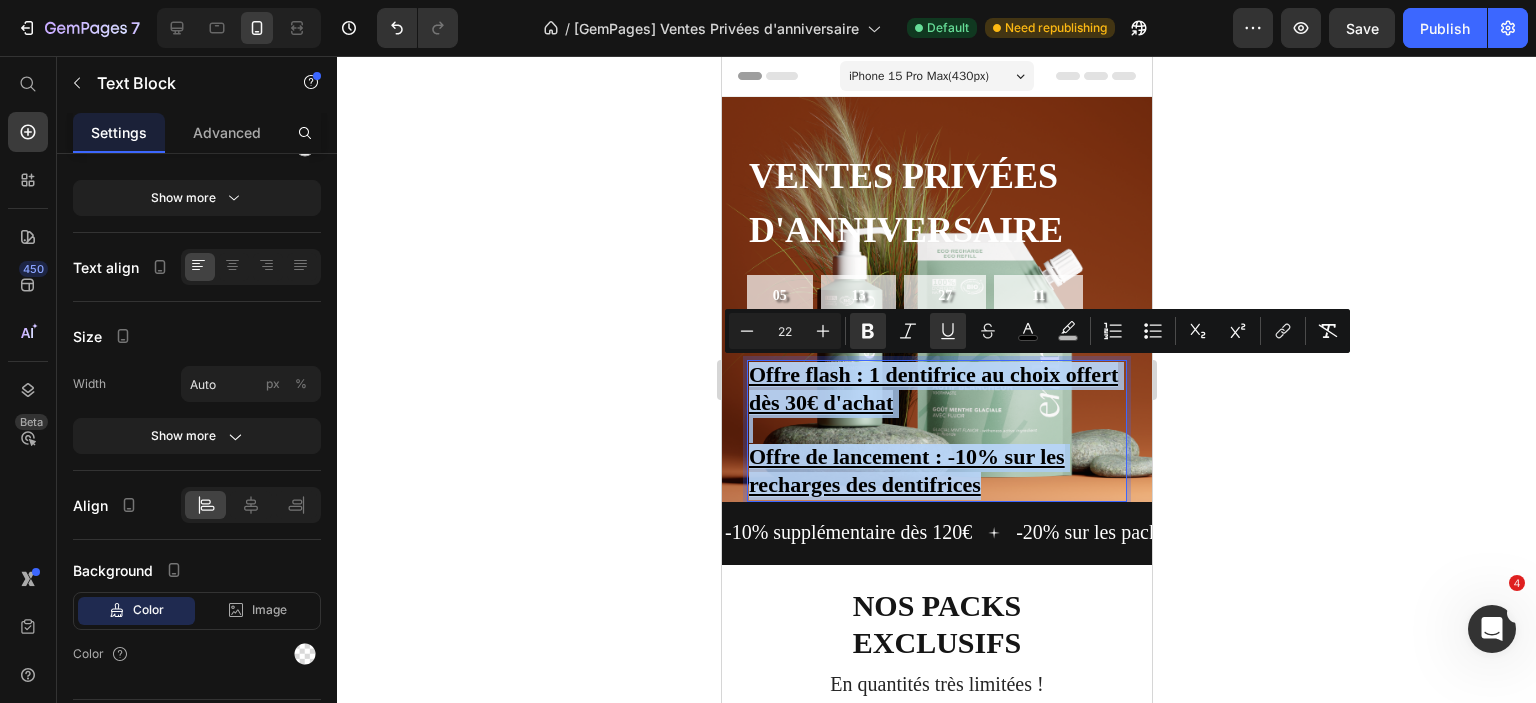 drag, startPoint x: 994, startPoint y: 479, endPoint x: 746, endPoint y: 373, distance: 269.70355 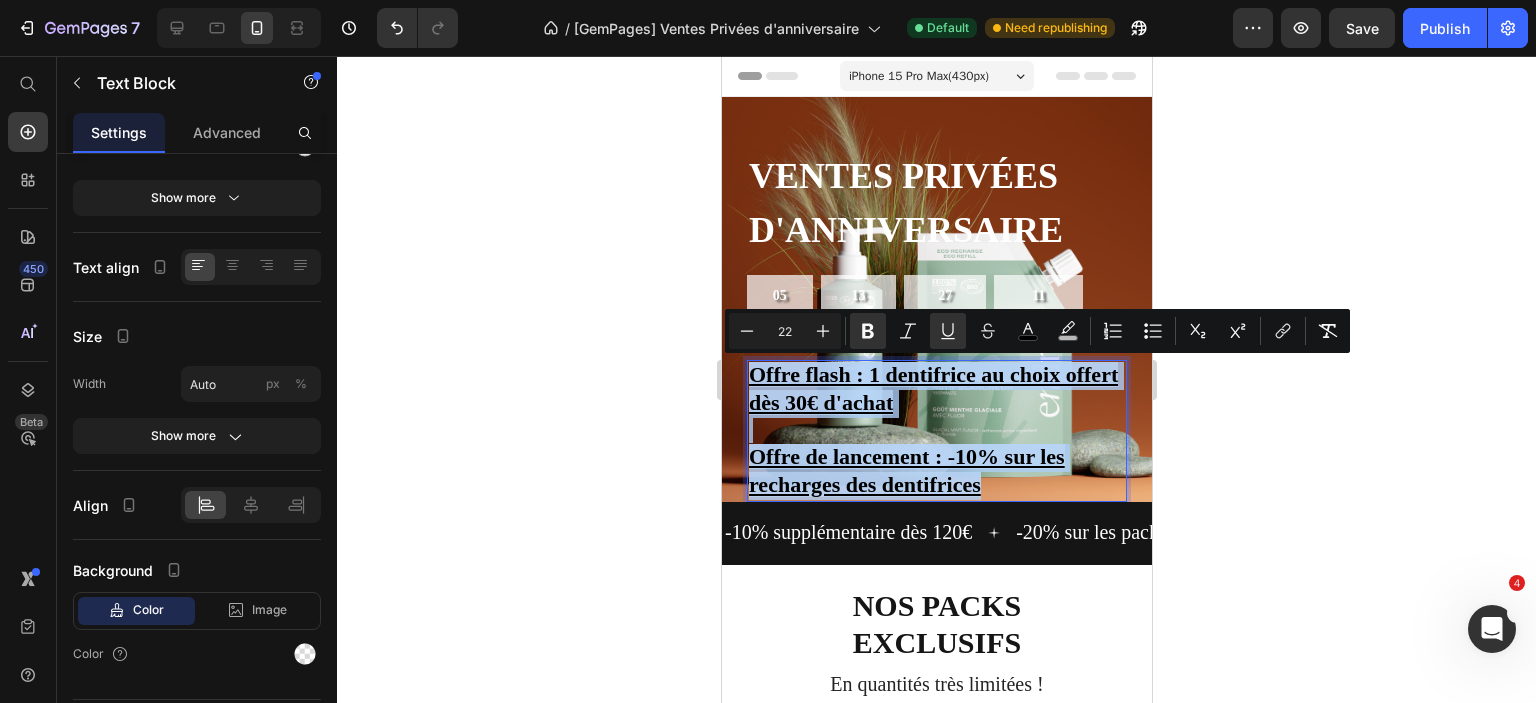 click on "Offre flash : 1 dentifrice au choix offert dès 30€ d'achat Offre de lancement : -10% sur les recharges des dentifrices" at bounding box center (936, 431) 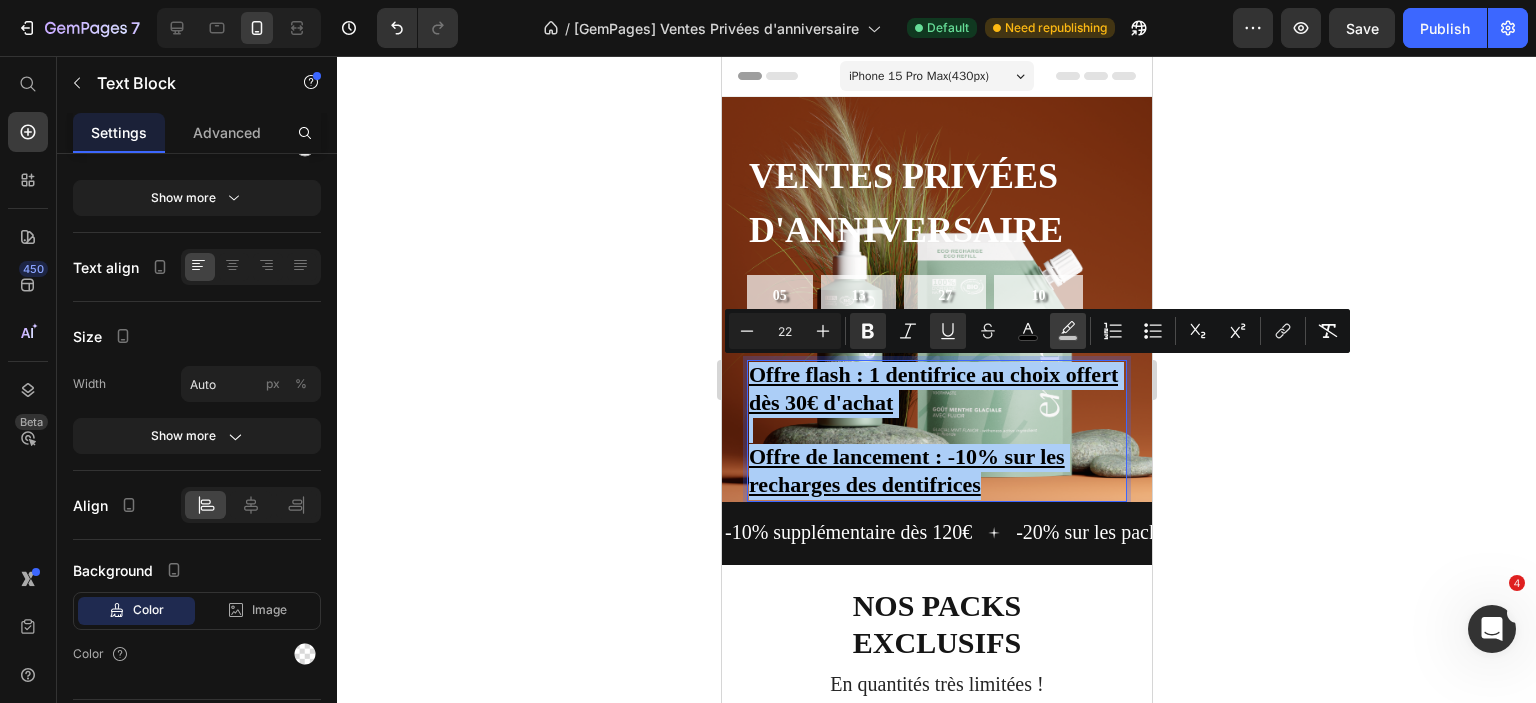 click on "color" at bounding box center (1068, 331) 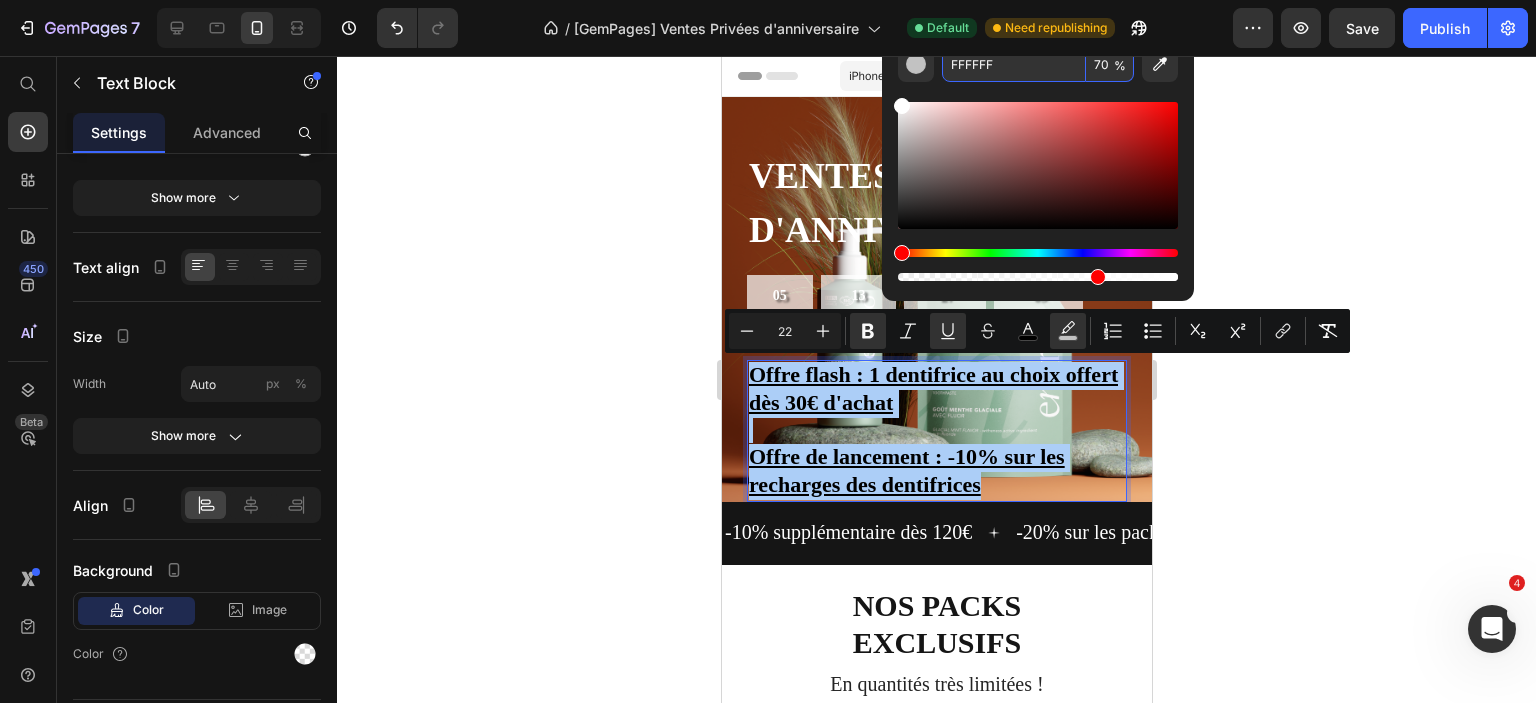 click on "70" at bounding box center (1110, 64) 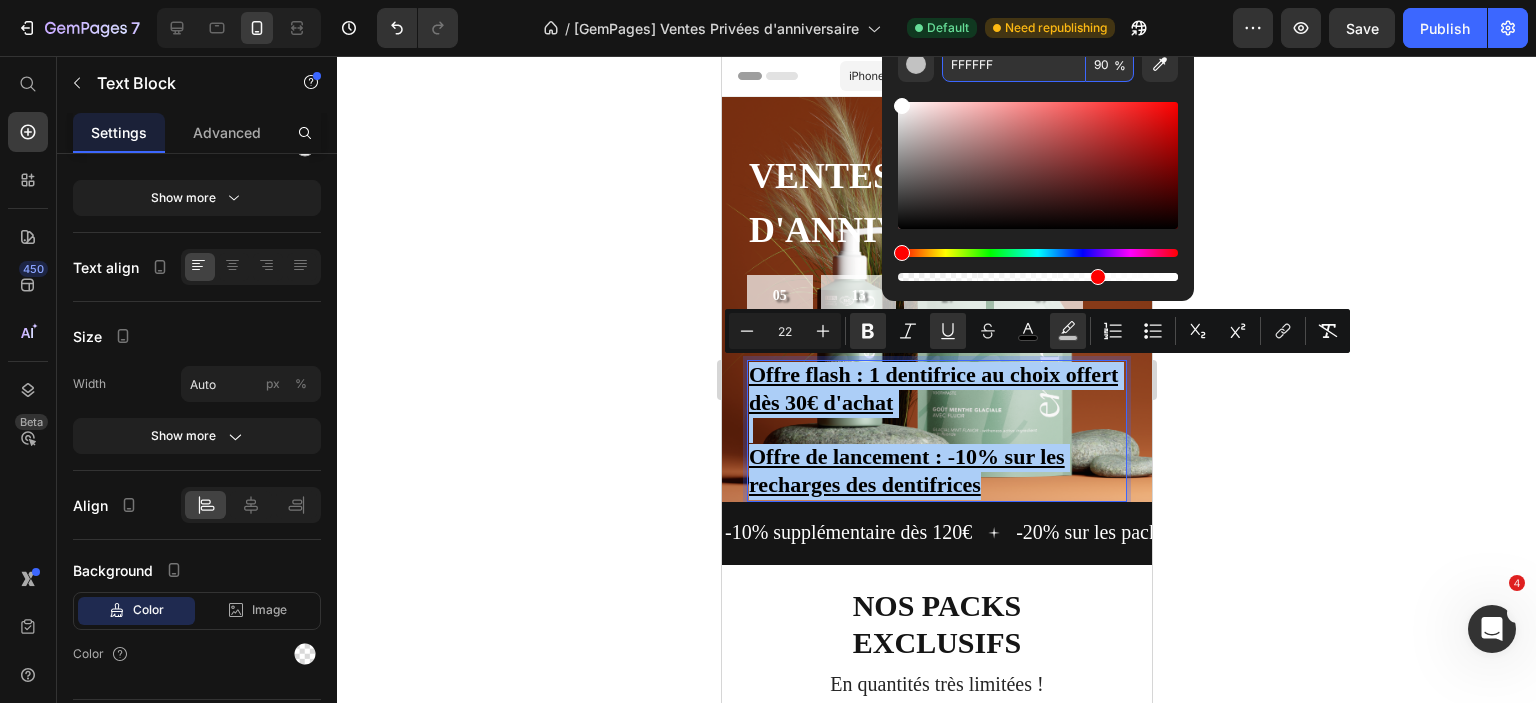 type on "90" 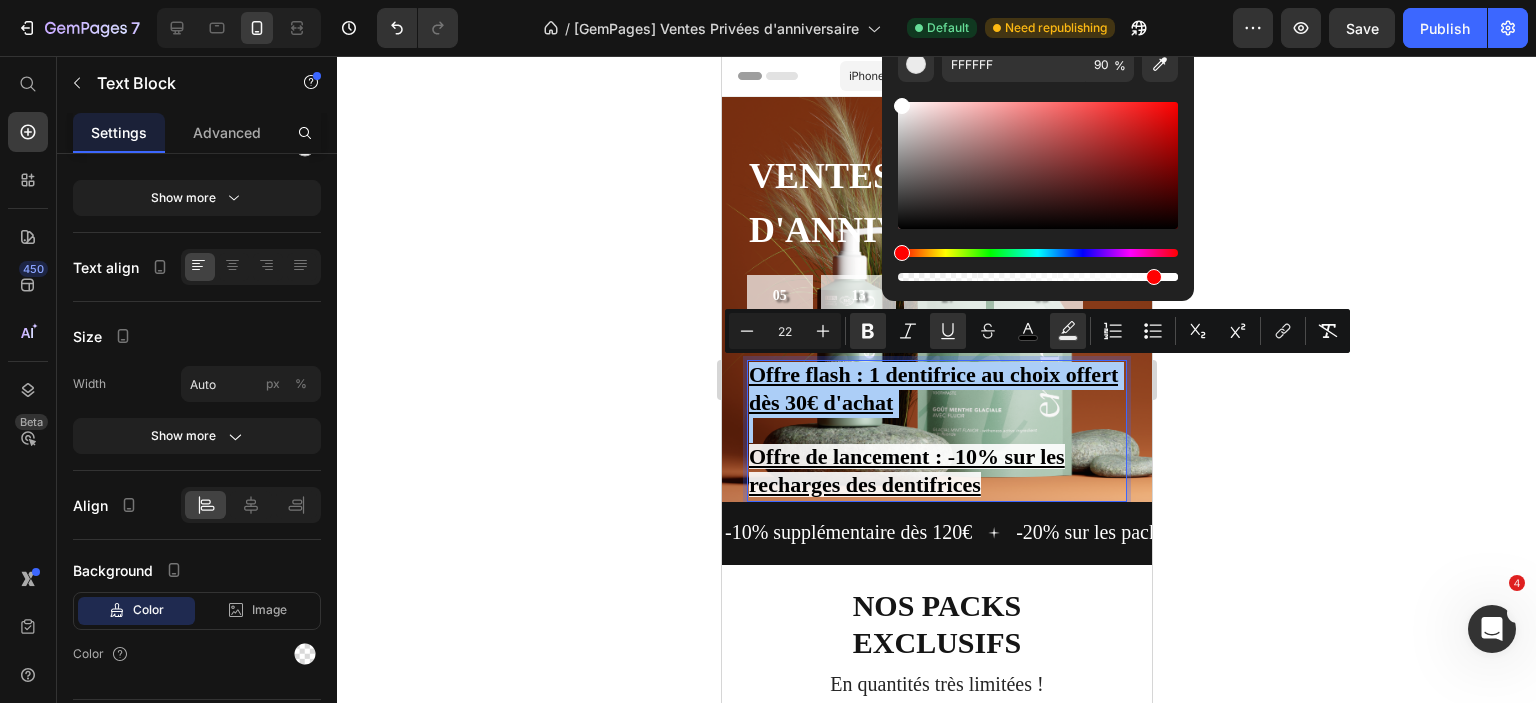 click 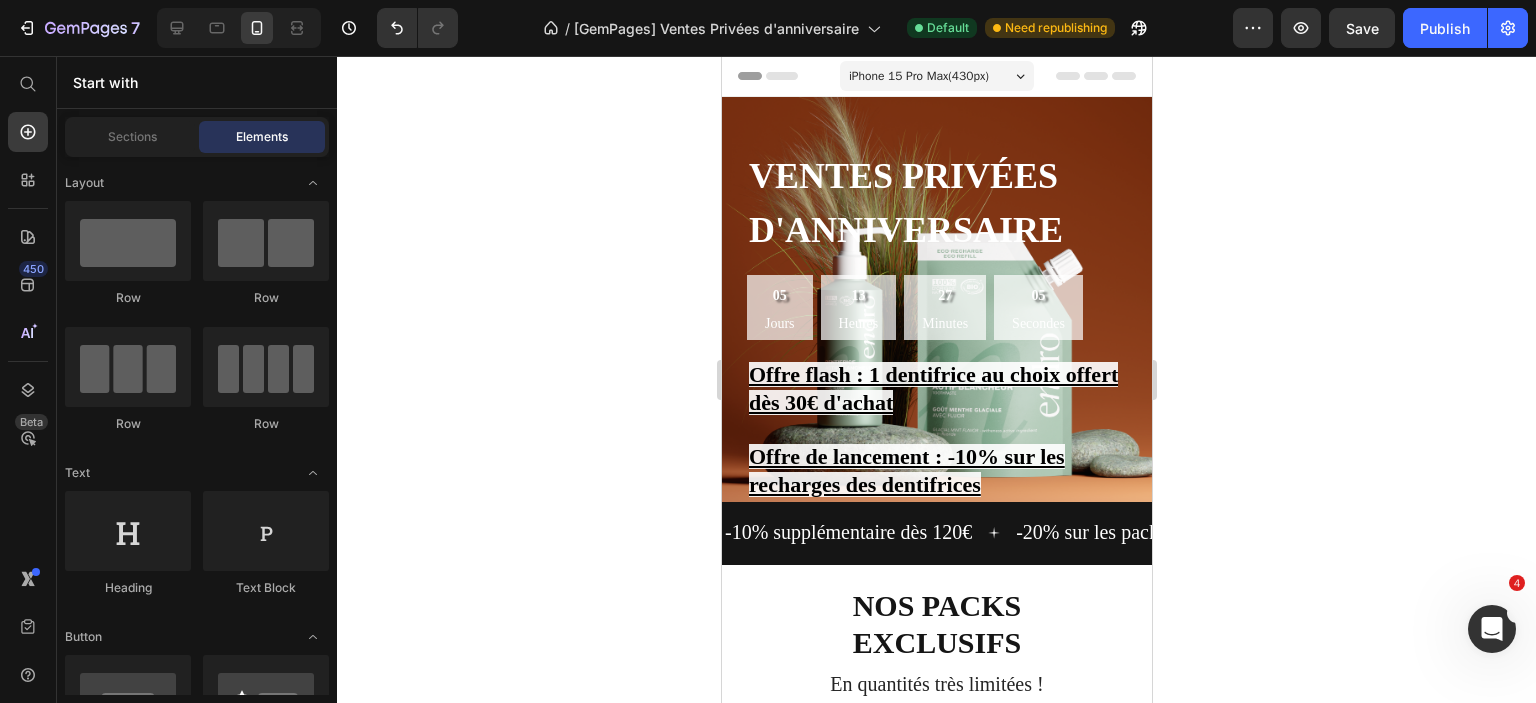 click 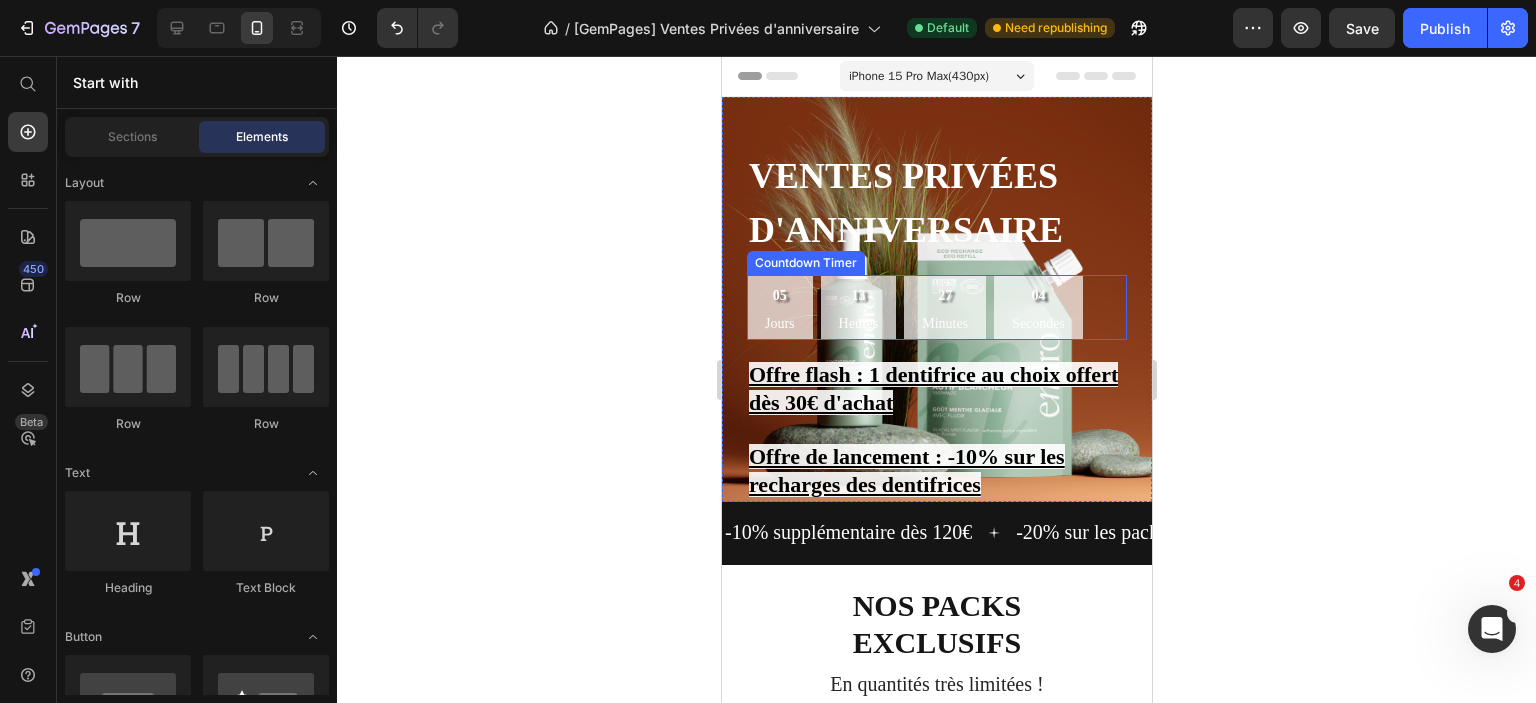 click on "04" at bounding box center [1037, 295] 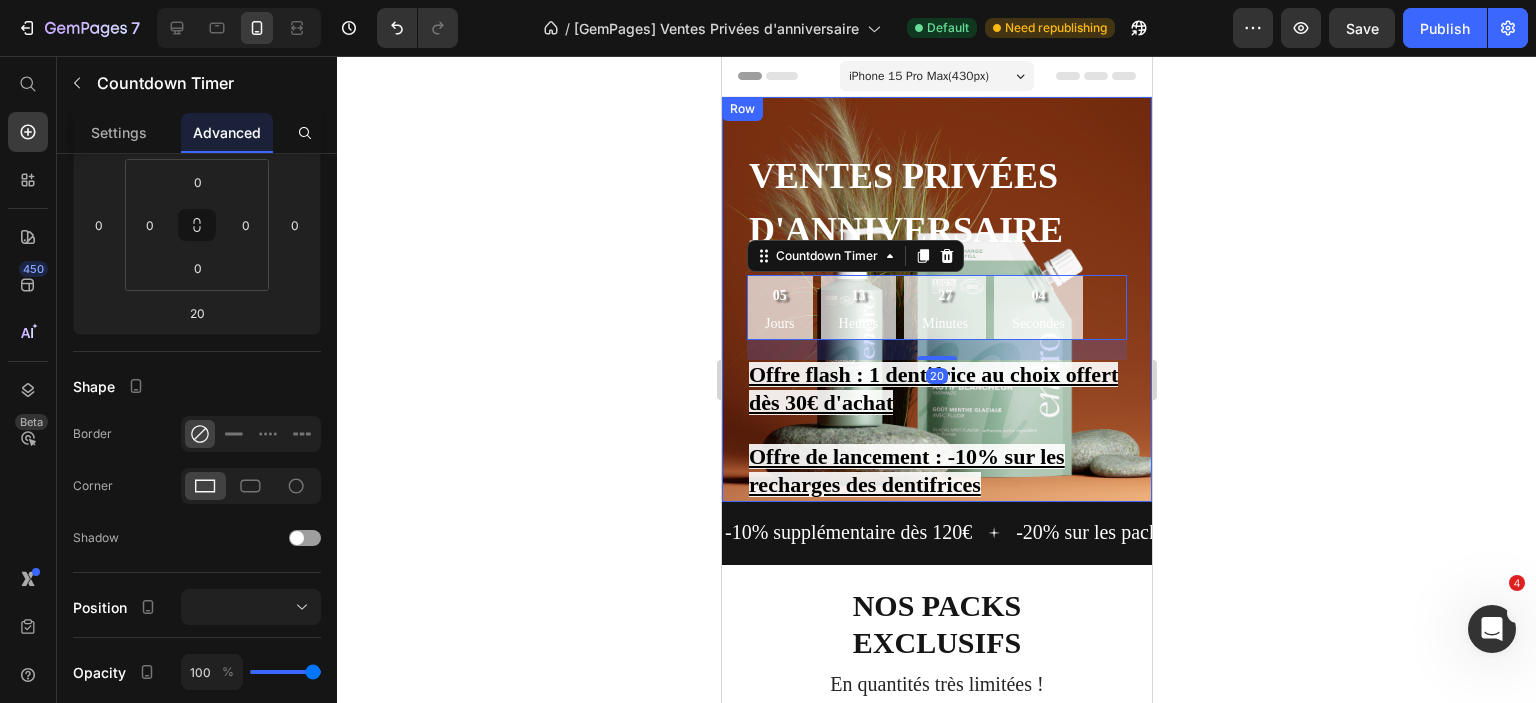 scroll, scrollTop: 0, scrollLeft: 0, axis: both 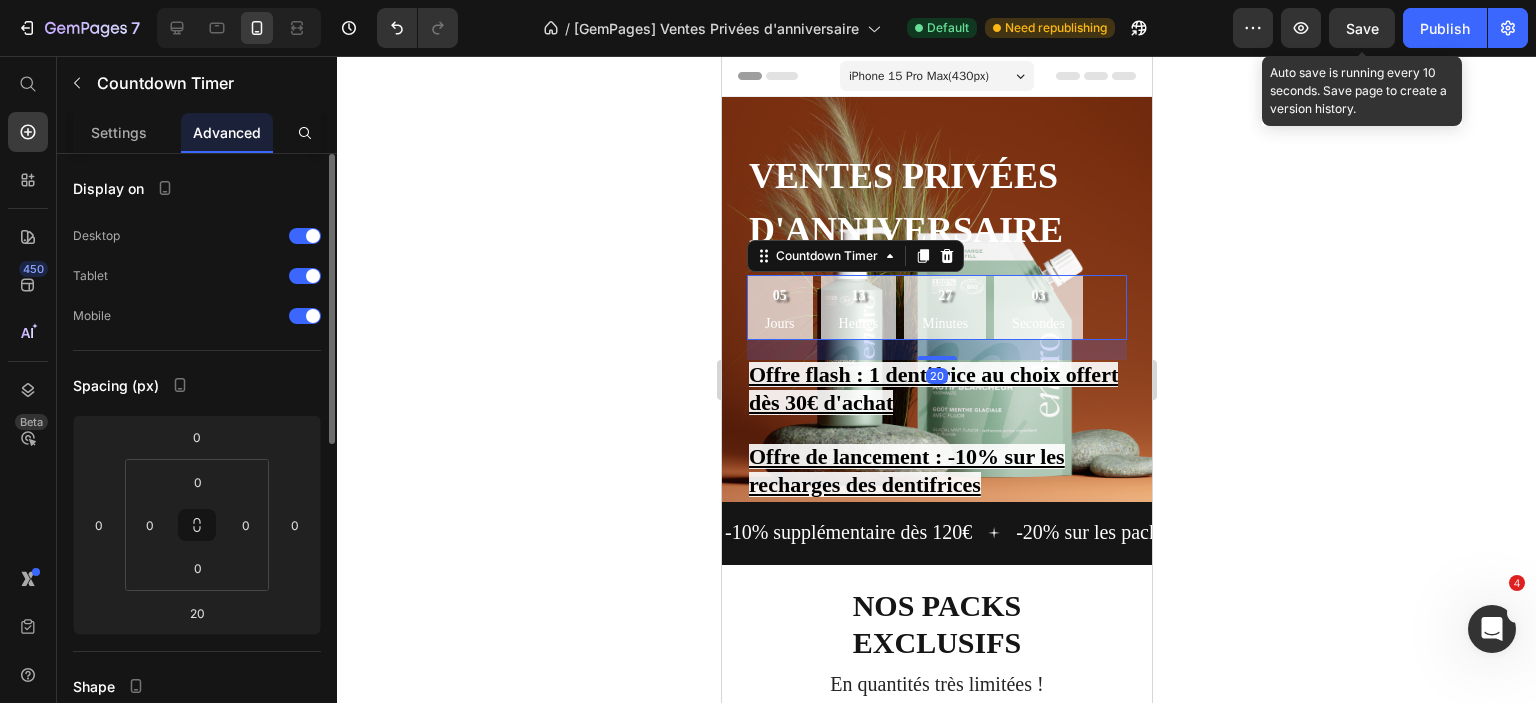 click on "Save" at bounding box center (1362, 28) 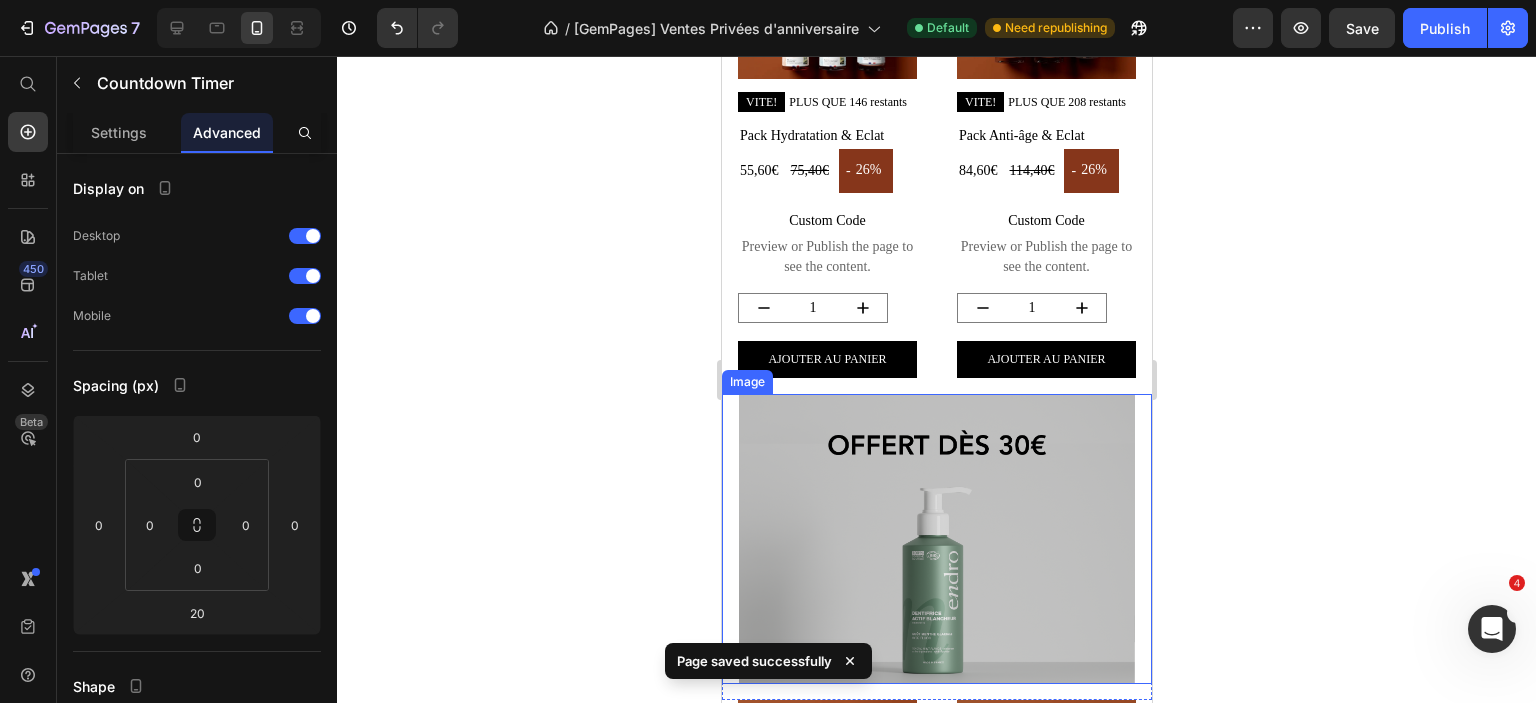 scroll, scrollTop: 1800, scrollLeft: 0, axis: vertical 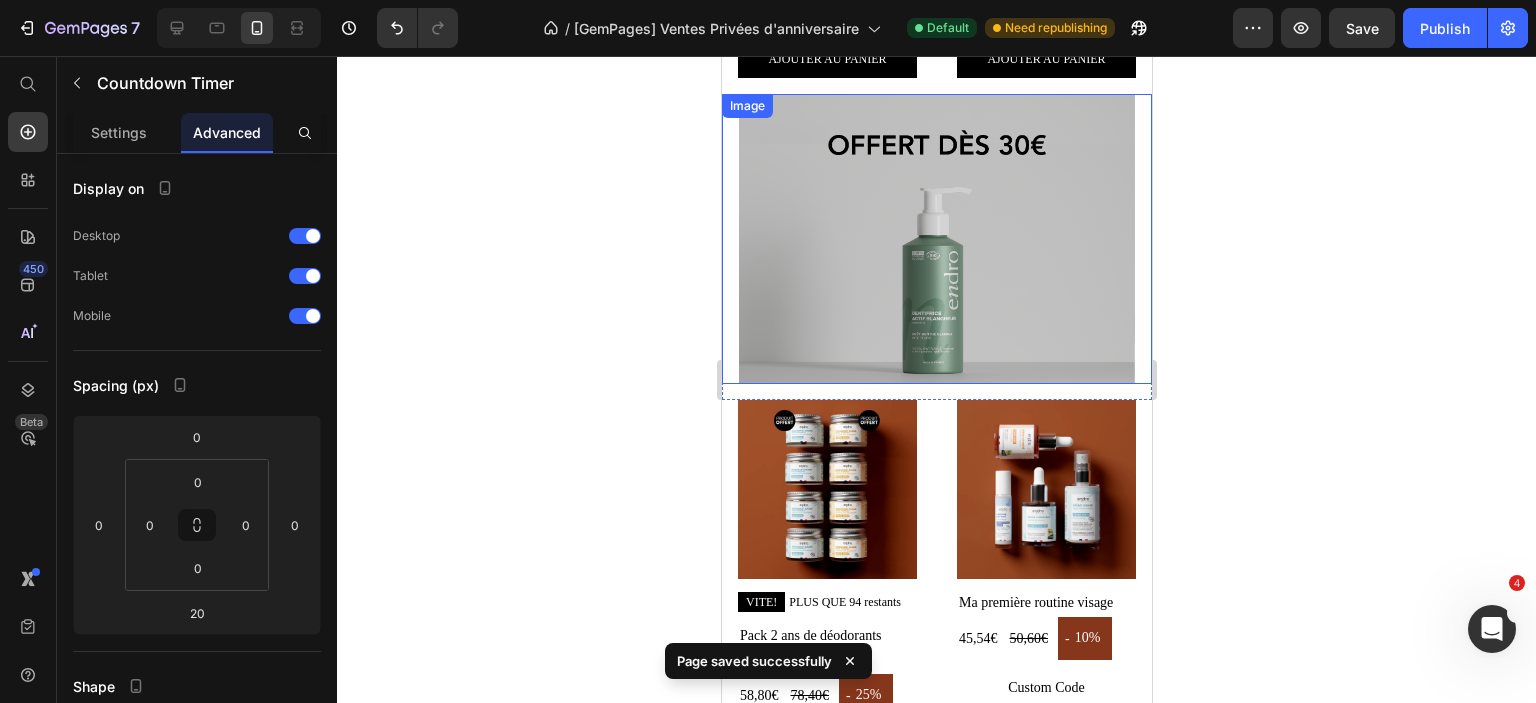 click at bounding box center [936, 239] 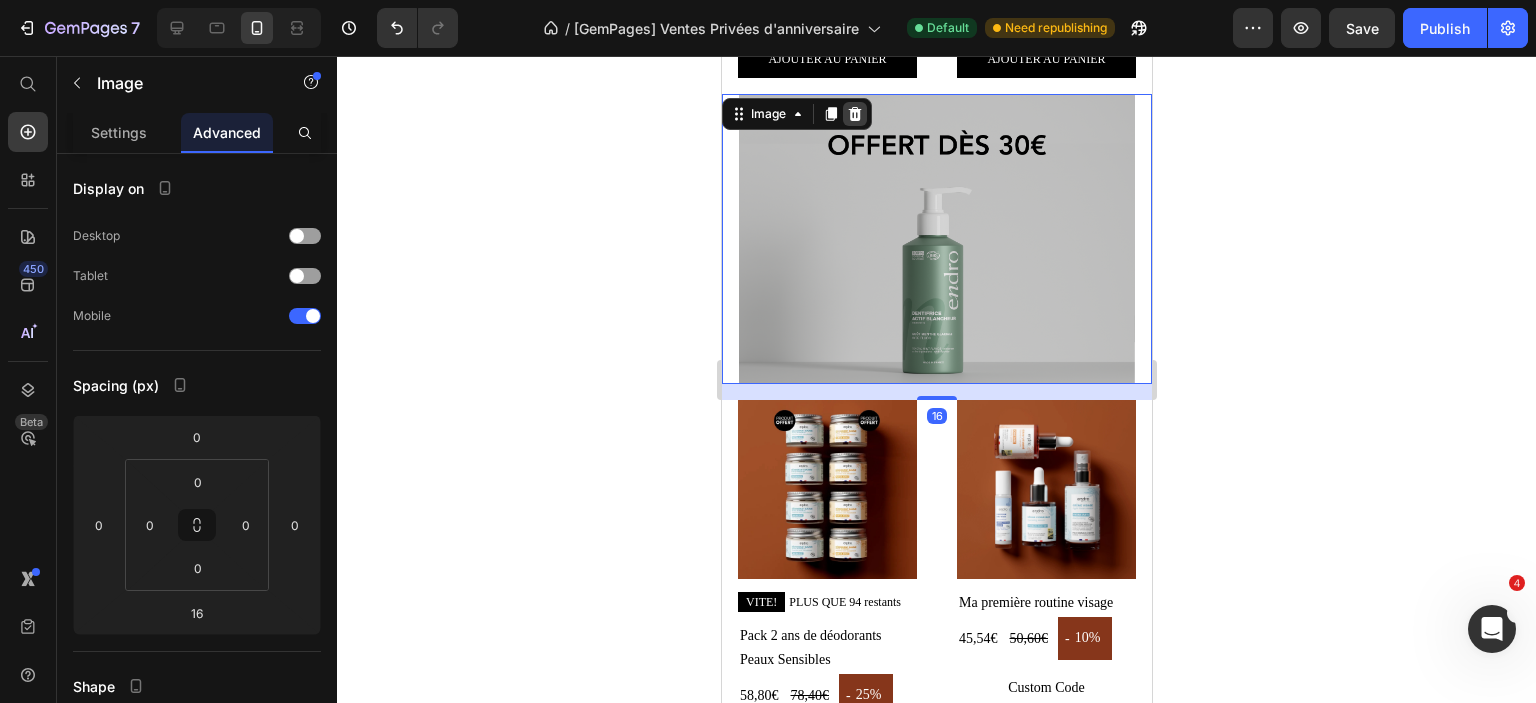 click 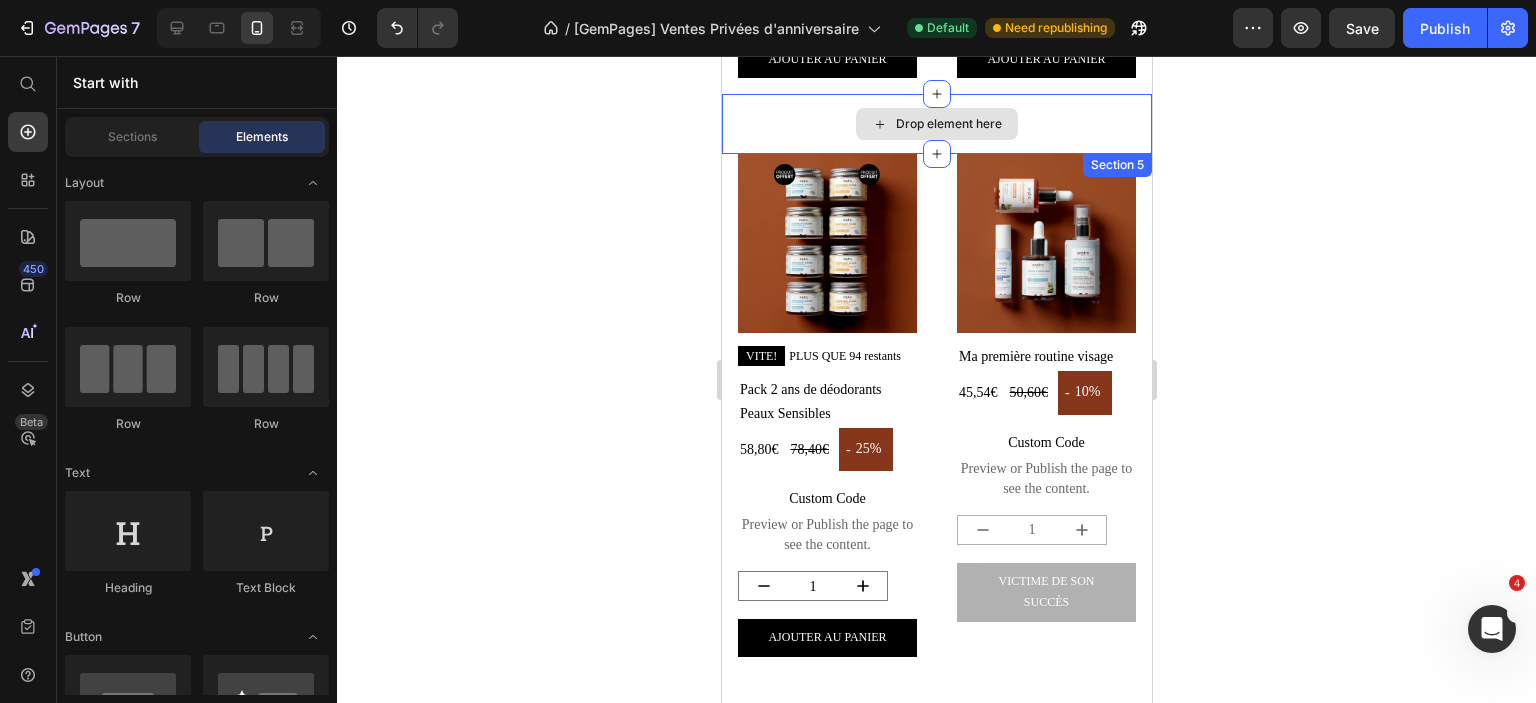 click on "Drop element here" at bounding box center [936, 124] 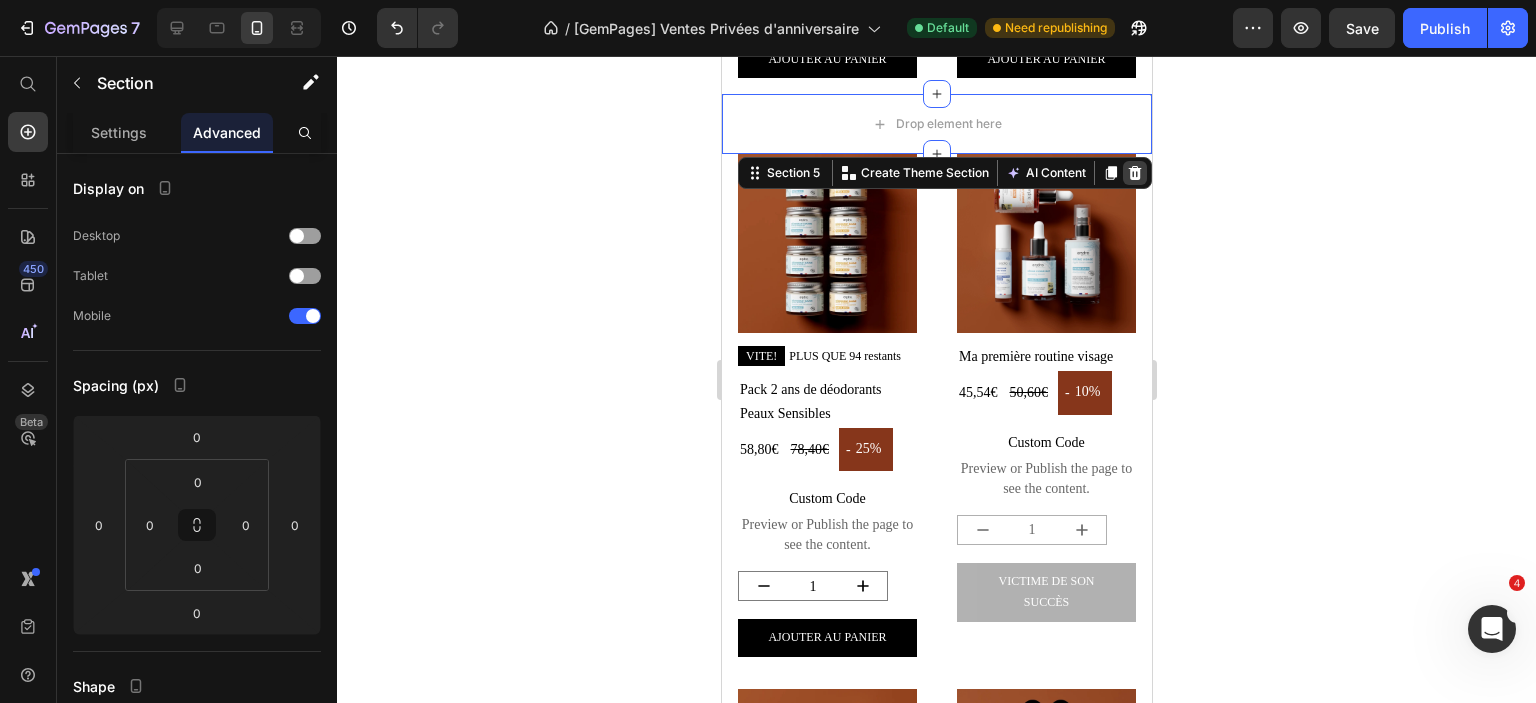 click 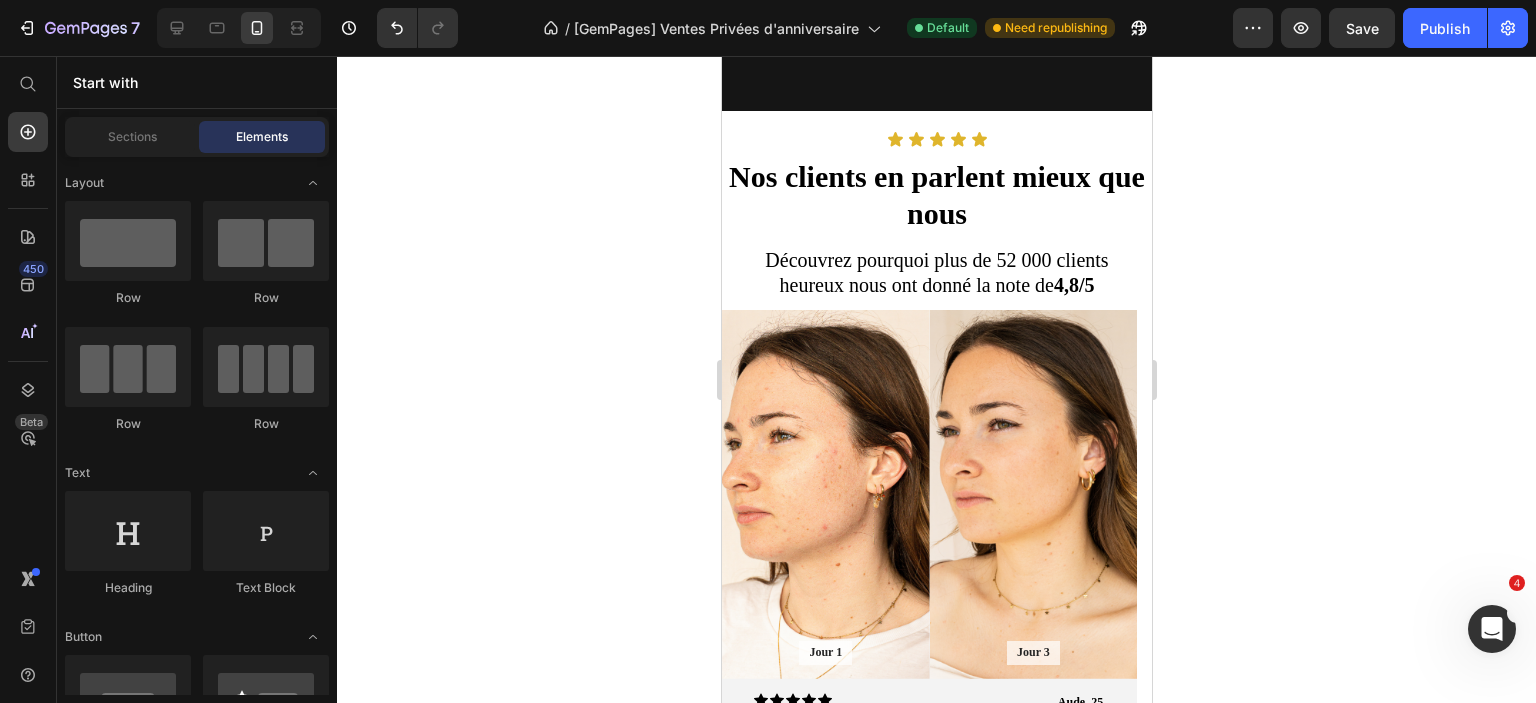 scroll, scrollTop: 6000, scrollLeft: 0, axis: vertical 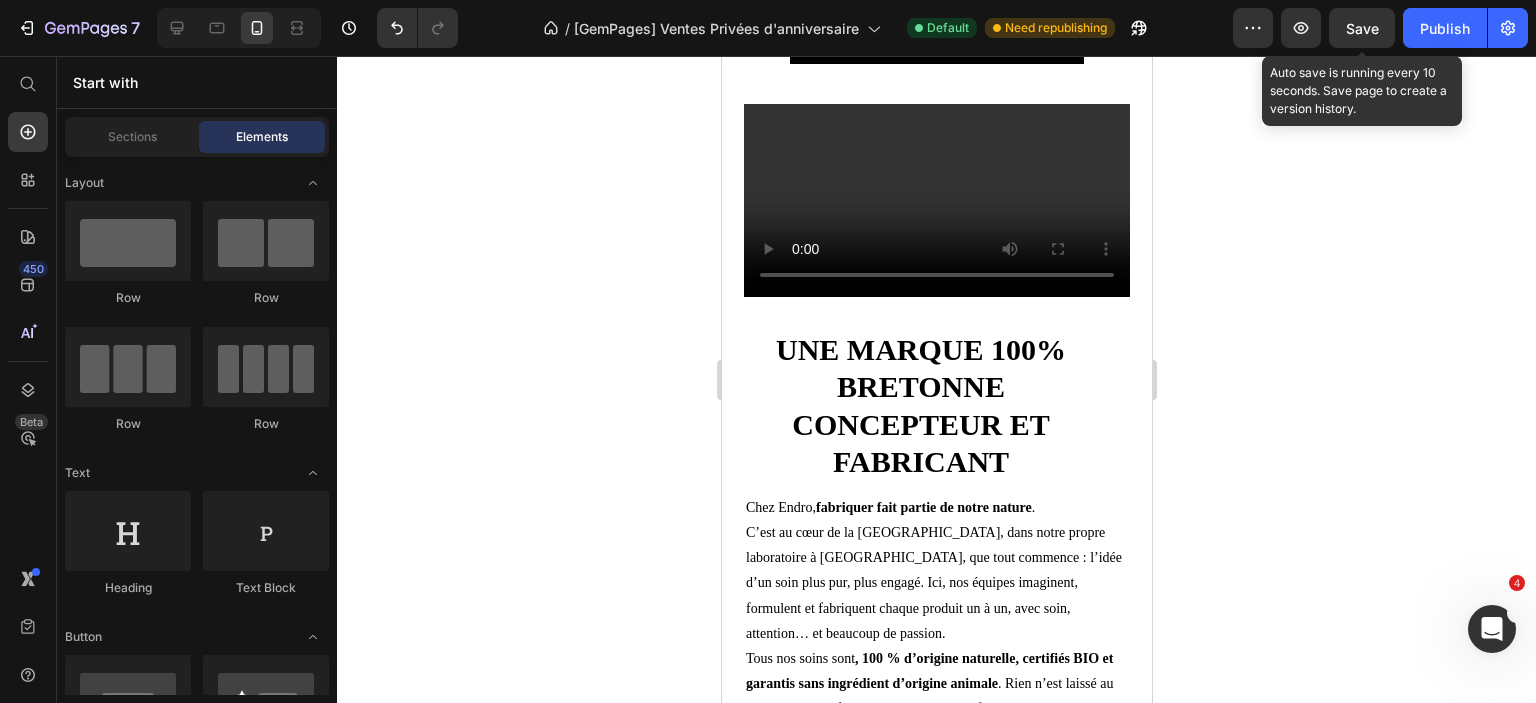 click on "Save" at bounding box center [1362, 28] 